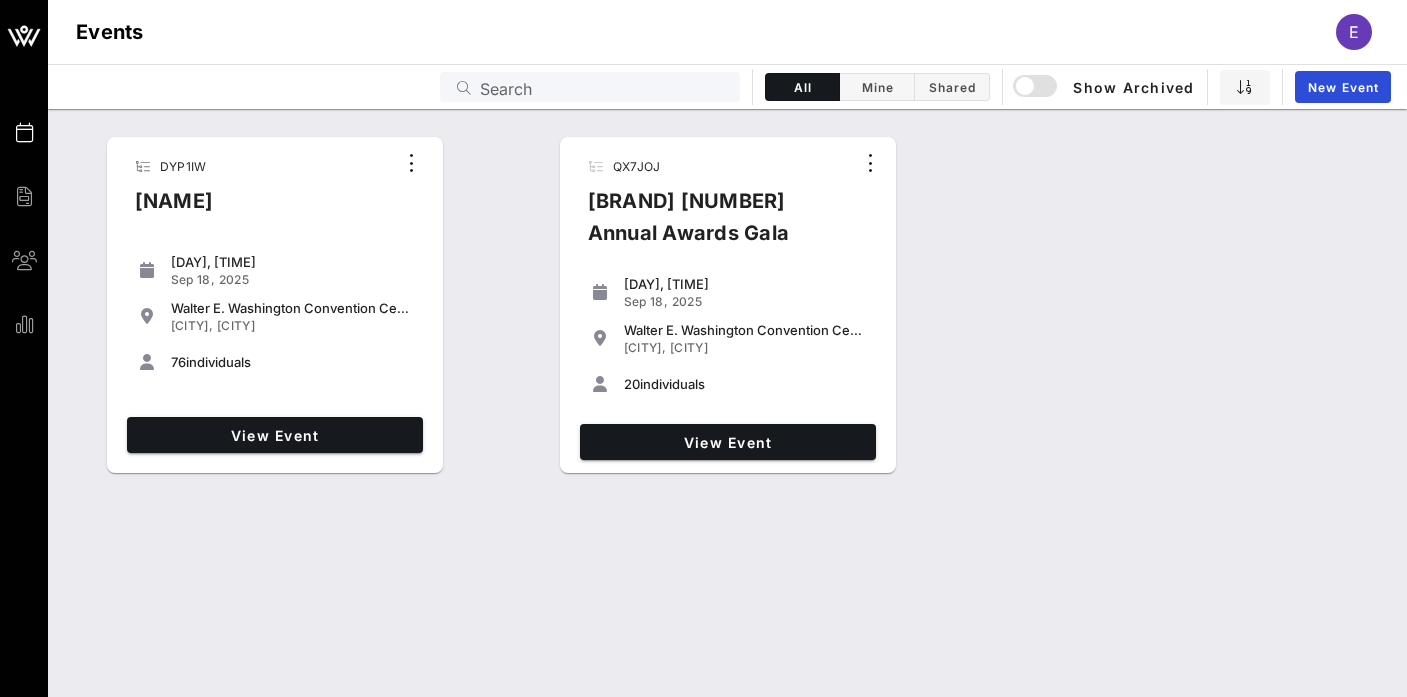 scroll, scrollTop: 0, scrollLeft: 0, axis: both 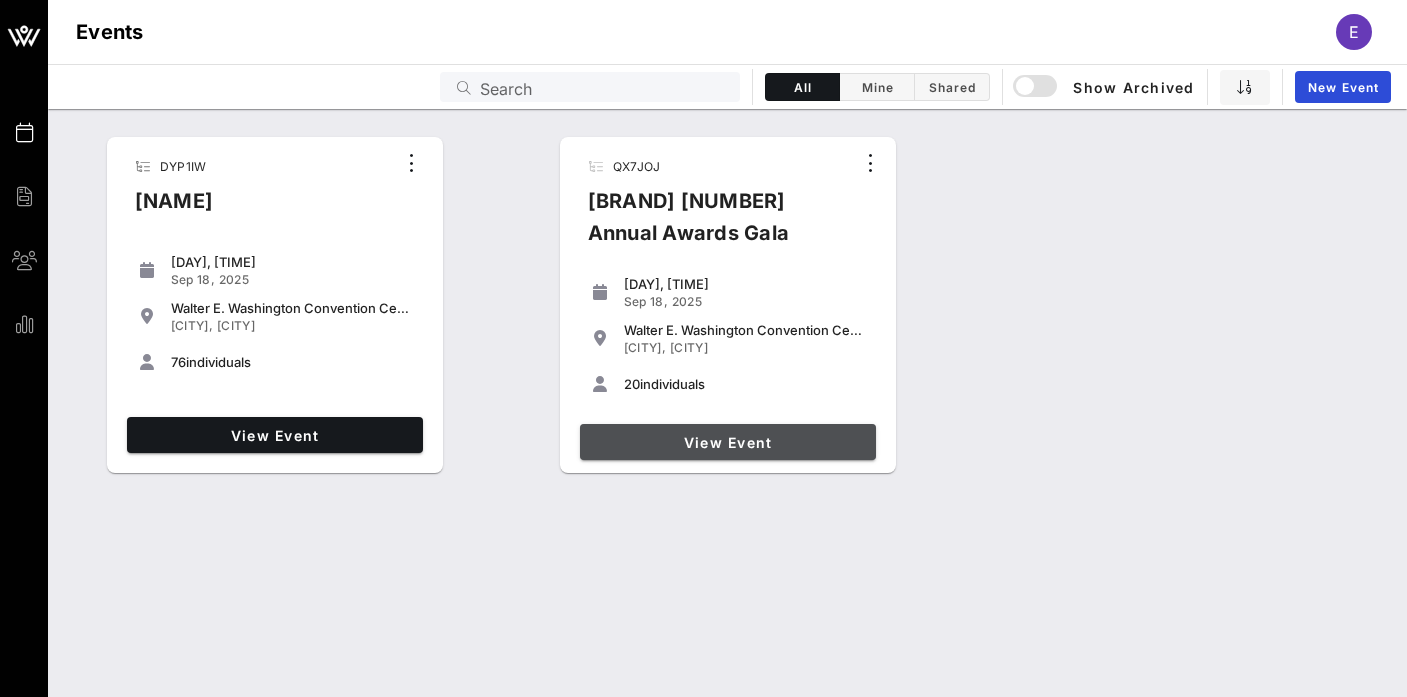 click on "View Event" at bounding box center [728, 442] 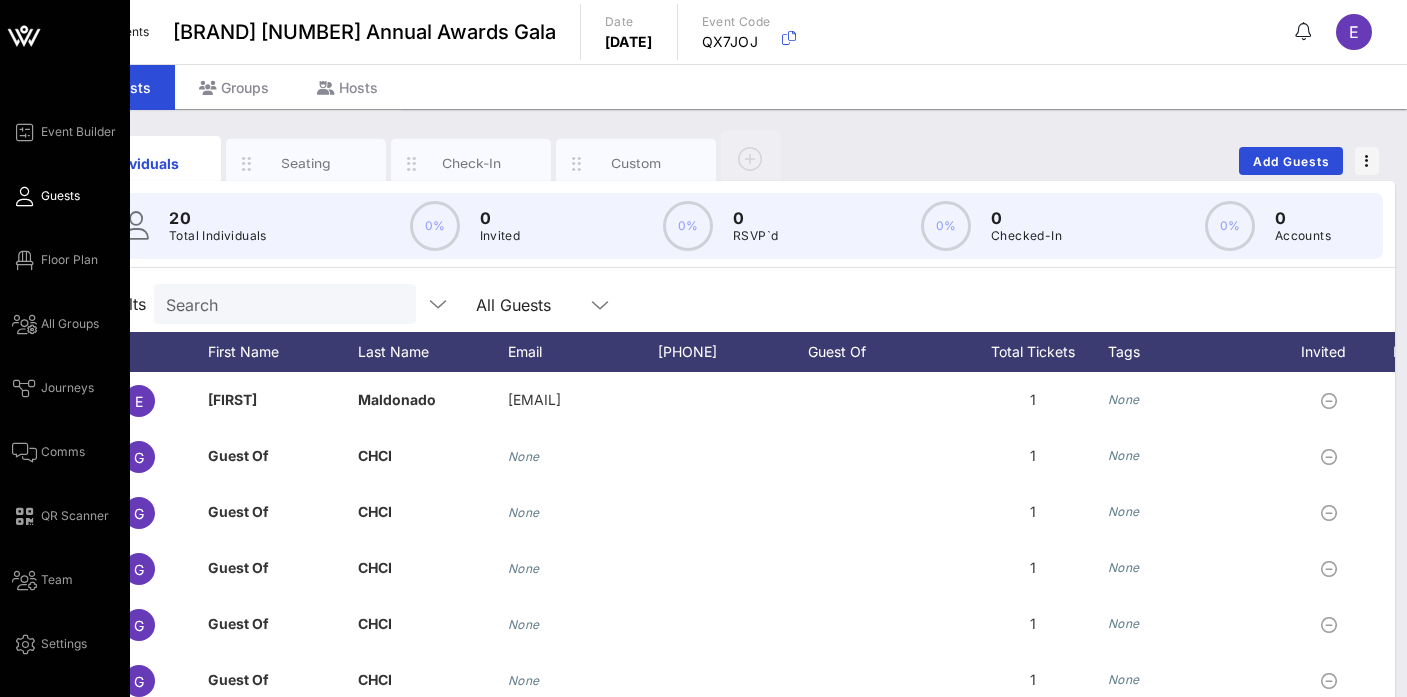 click on "Guests" at bounding box center [60, 196] 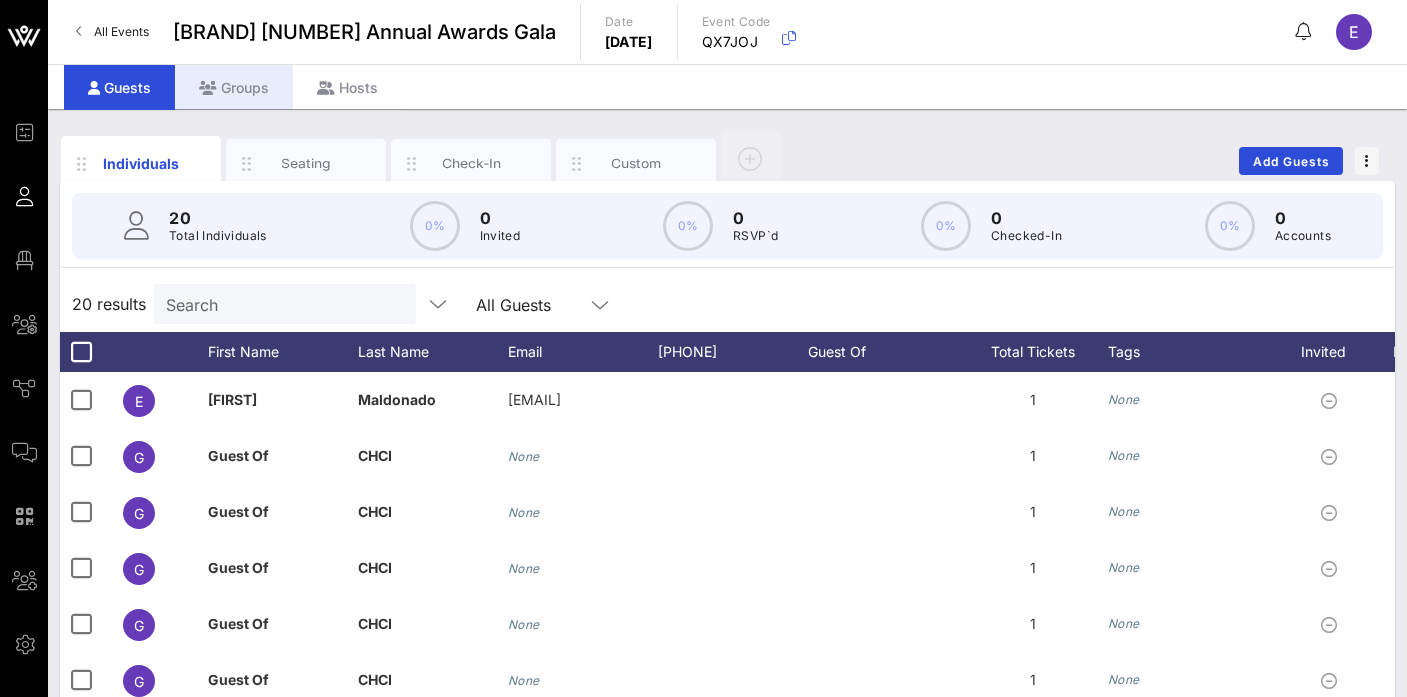click on "Groups" at bounding box center (234, 87) 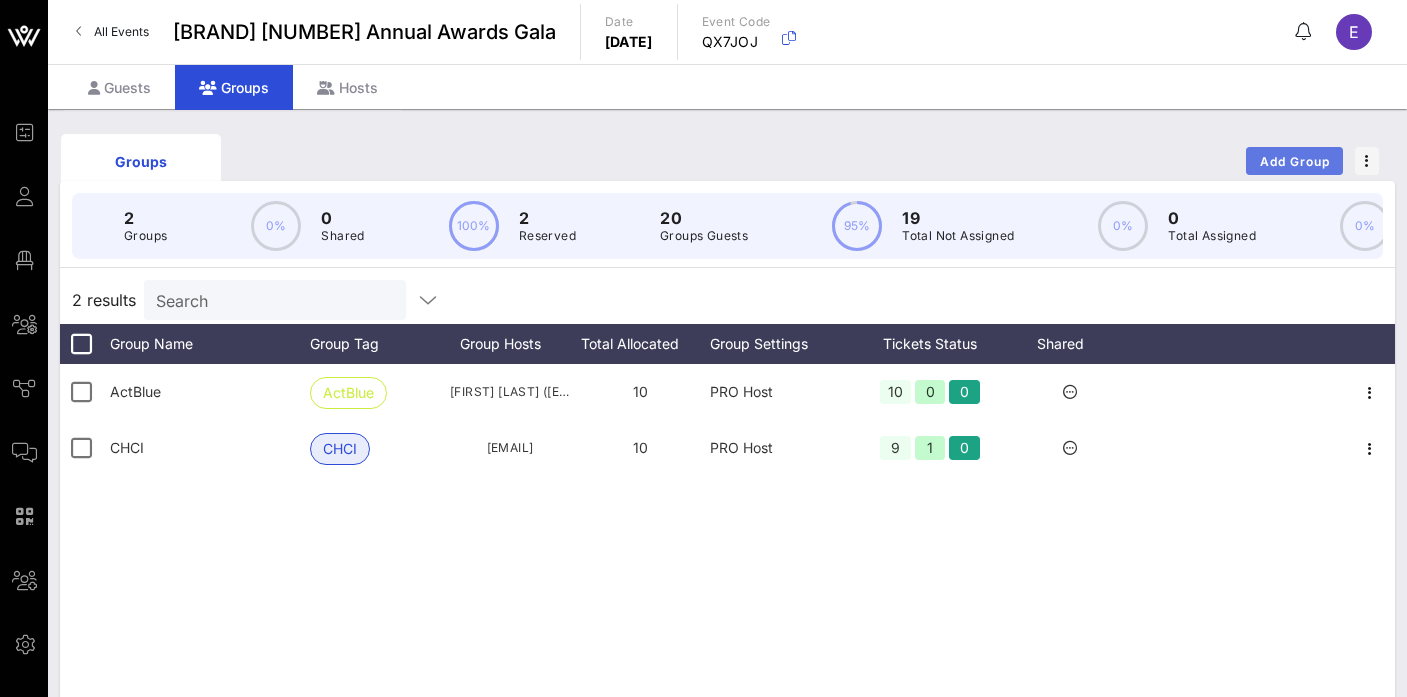 click on "Add Group" at bounding box center (1295, 161) 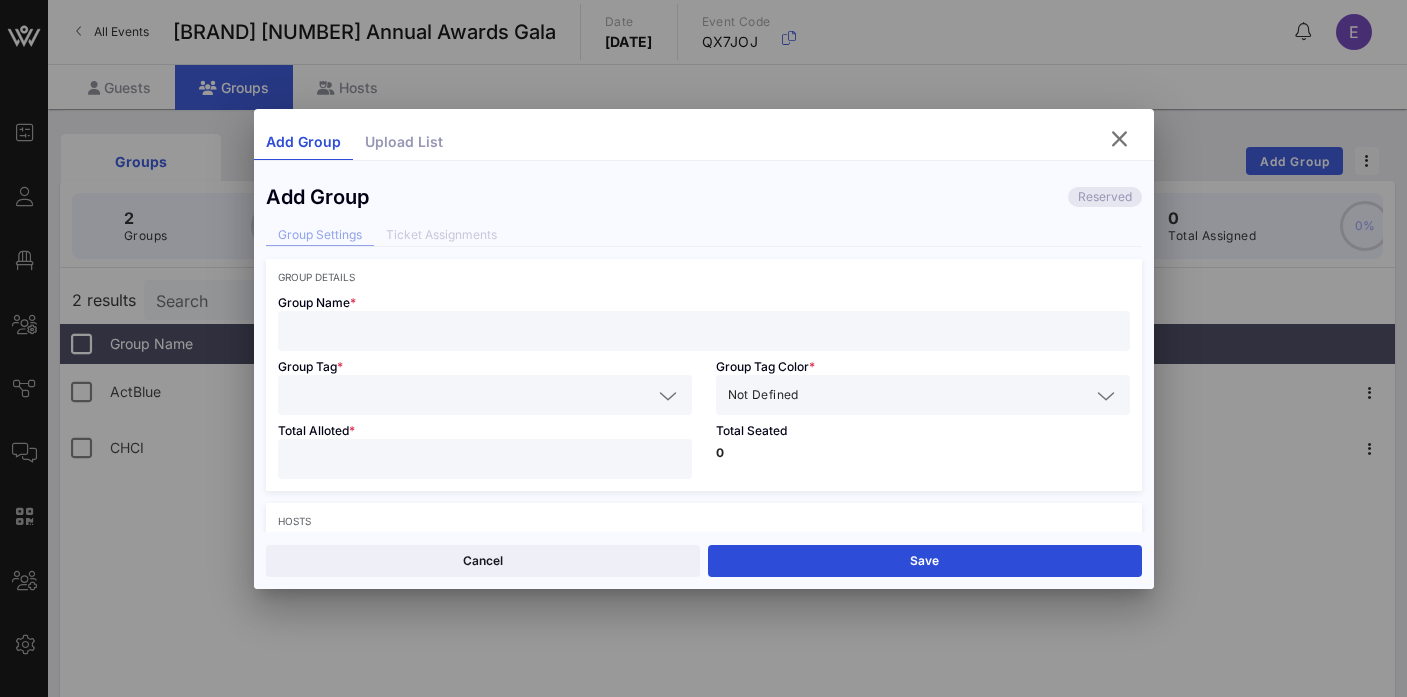 click at bounding box center (704, 331) 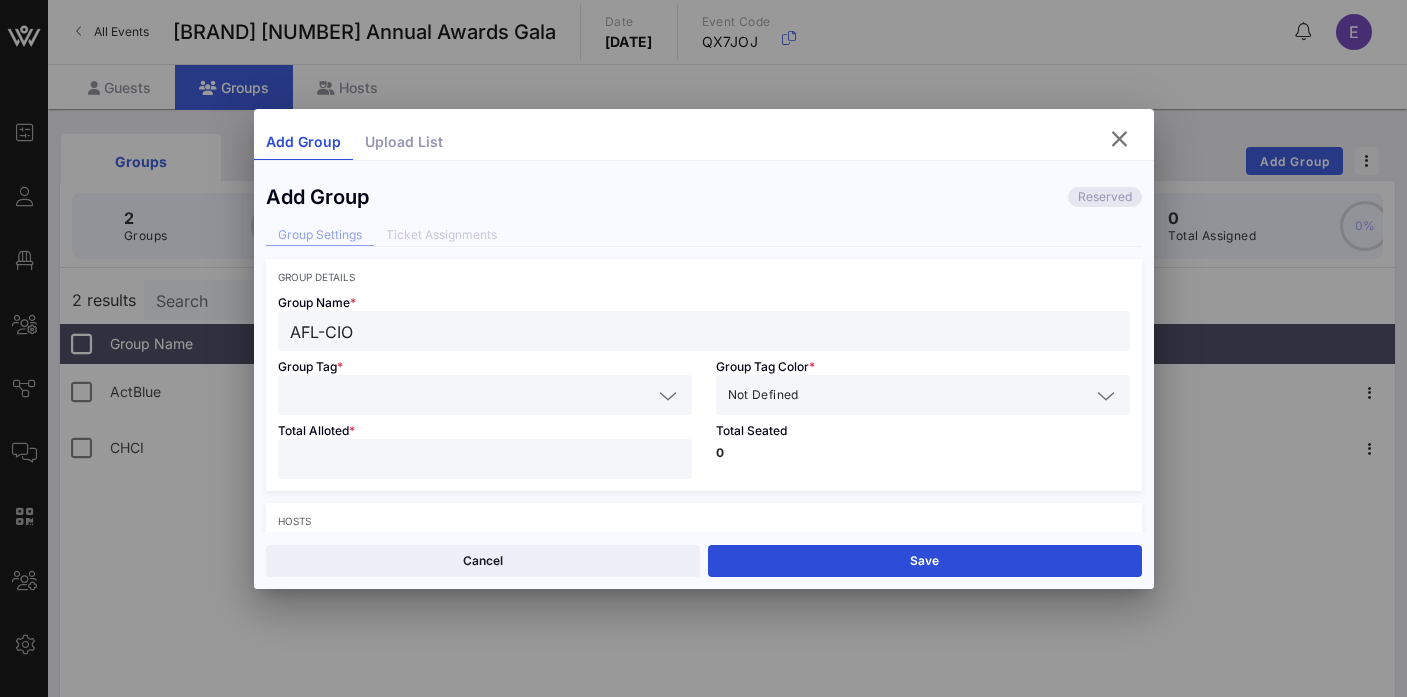 type on "AFL-CIO" 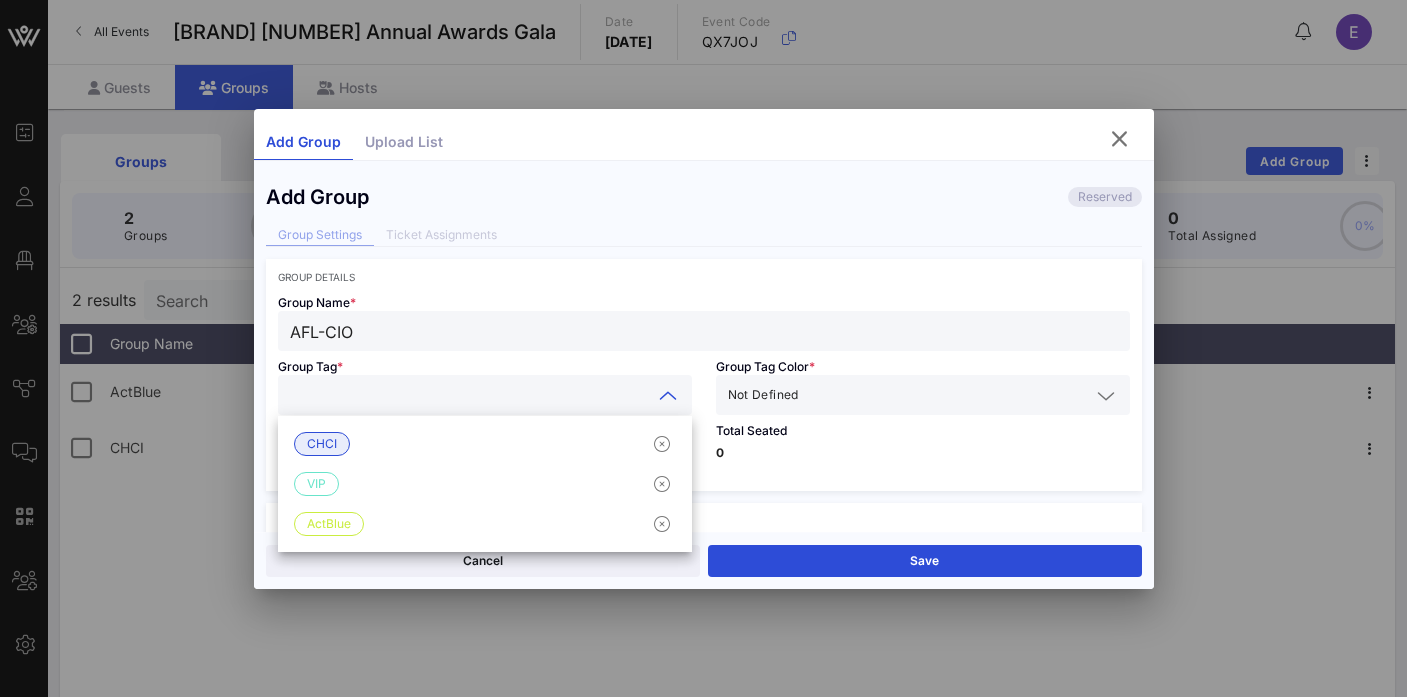 paste on "AFL-CIO" 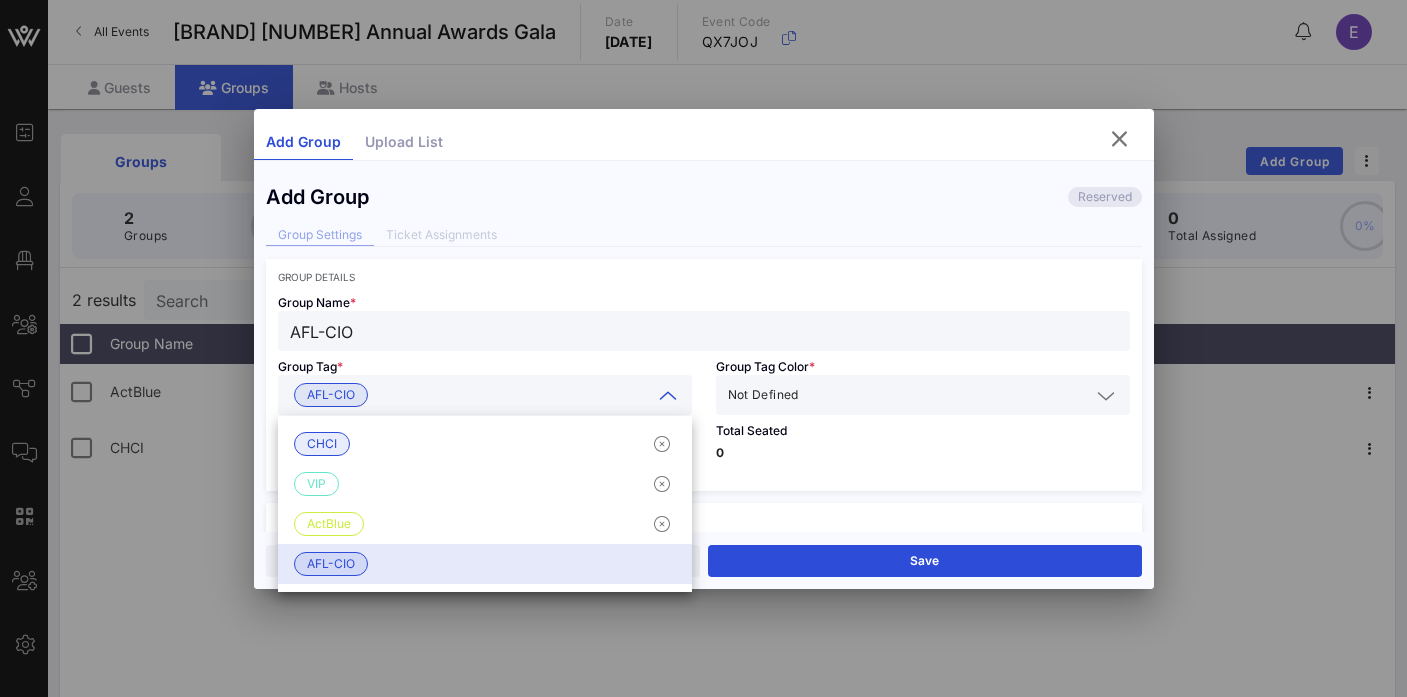 click on "Group Details" at bounding box center (704, 277) 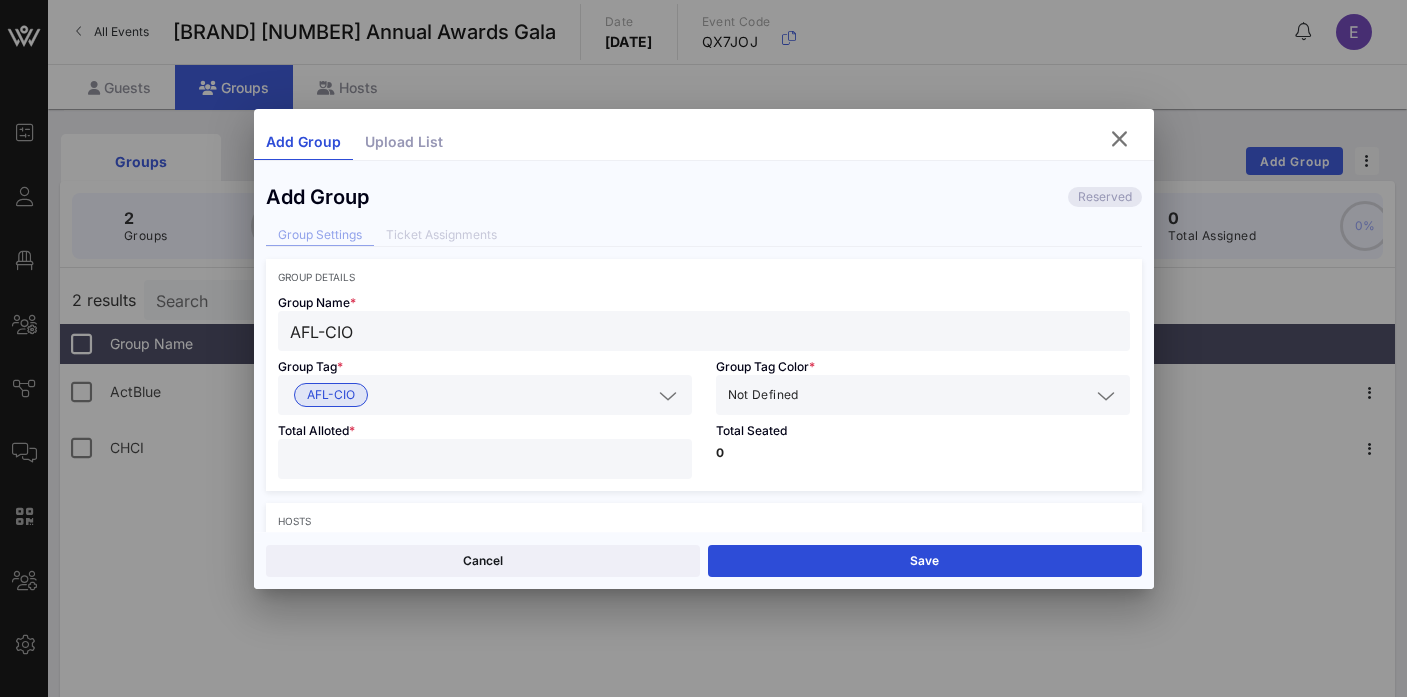 click at bounding box center [946, 395] 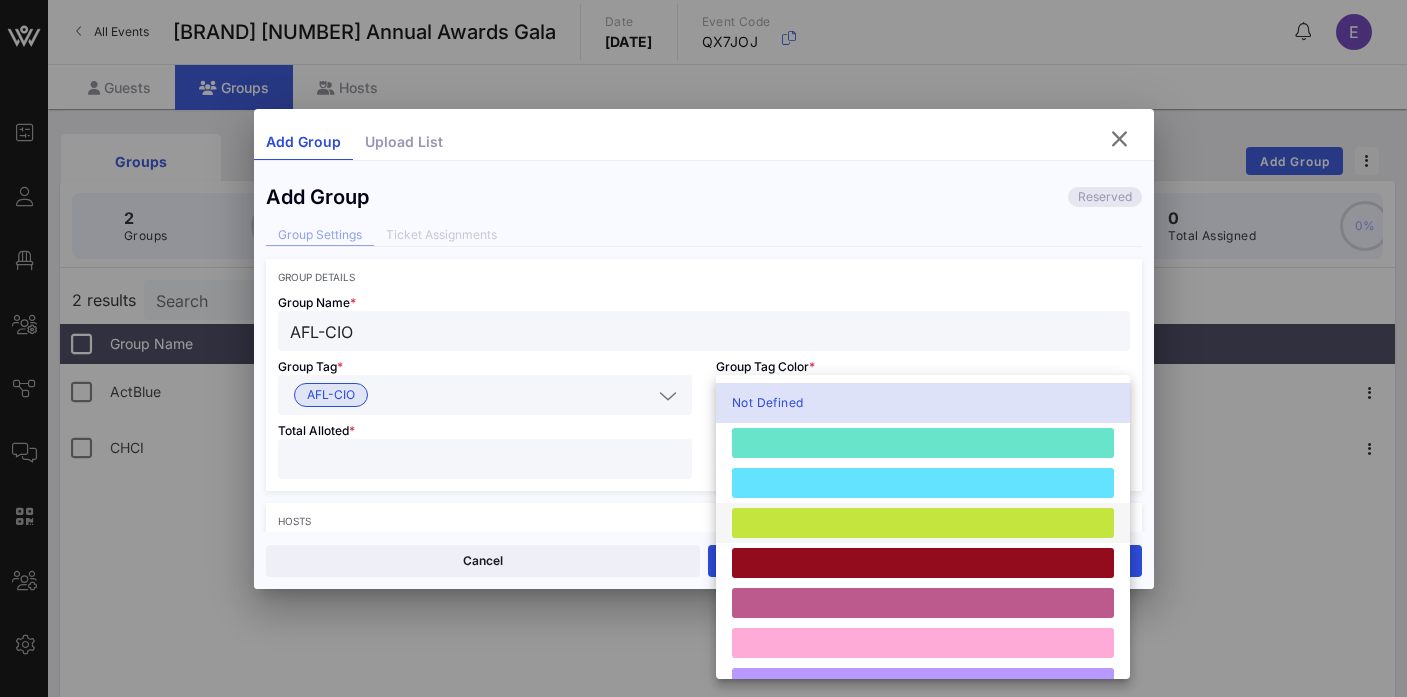 click at bounding box center (923, 523) 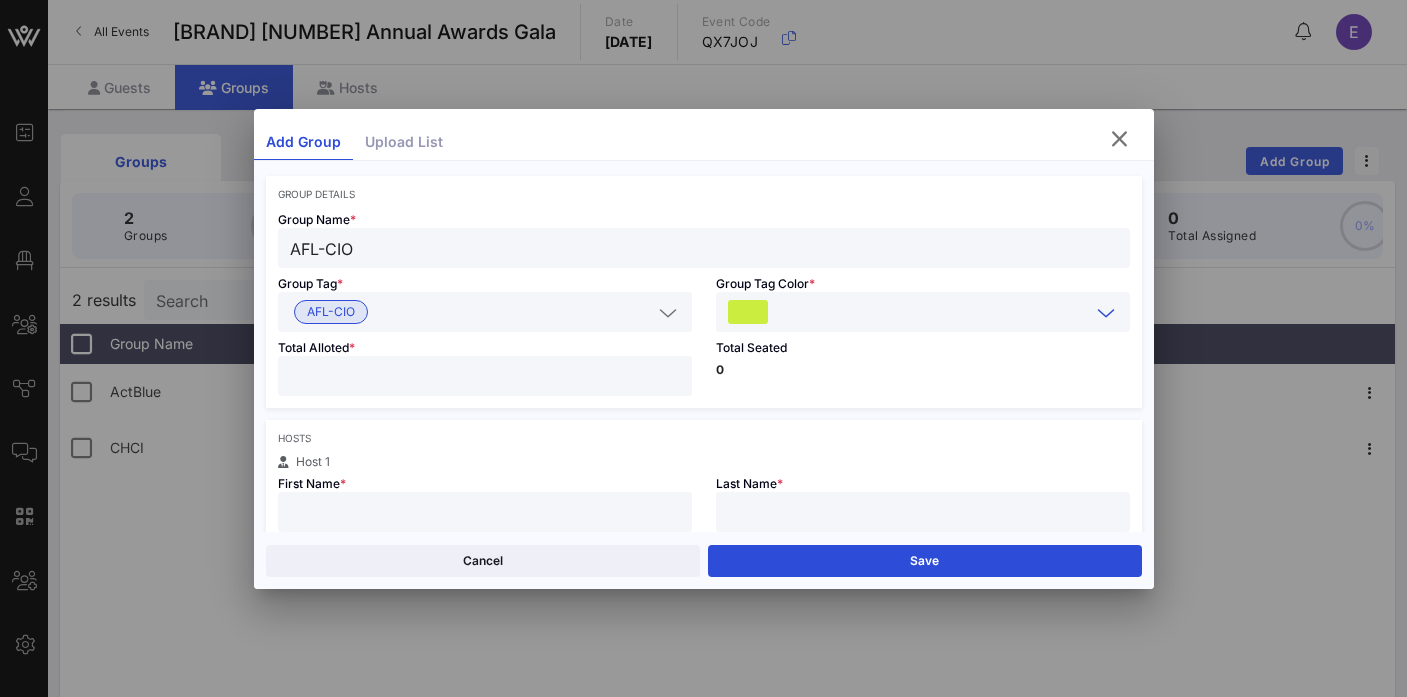 scroll, scrollTop: 103, scrollLeft: 0, axis: vertical 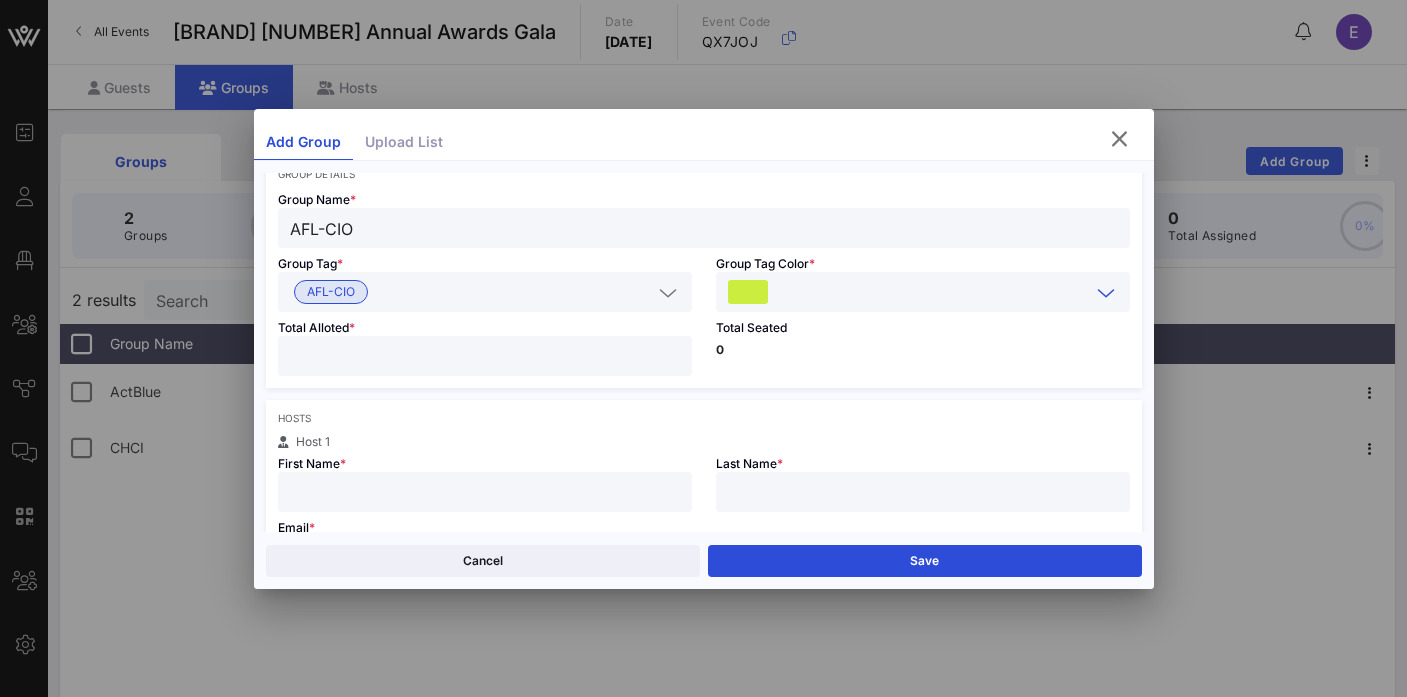 click on "0" at bounding box center [923, 350] 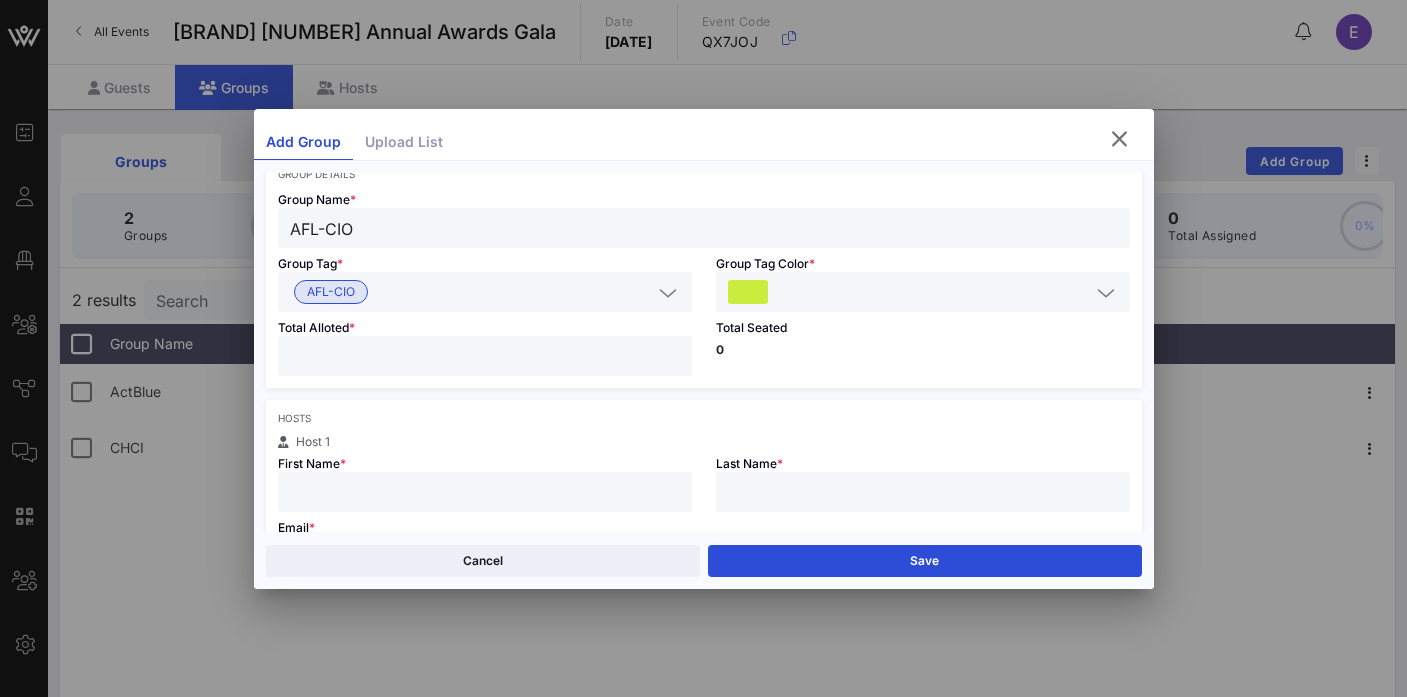 click at bounding box center [485, 356] 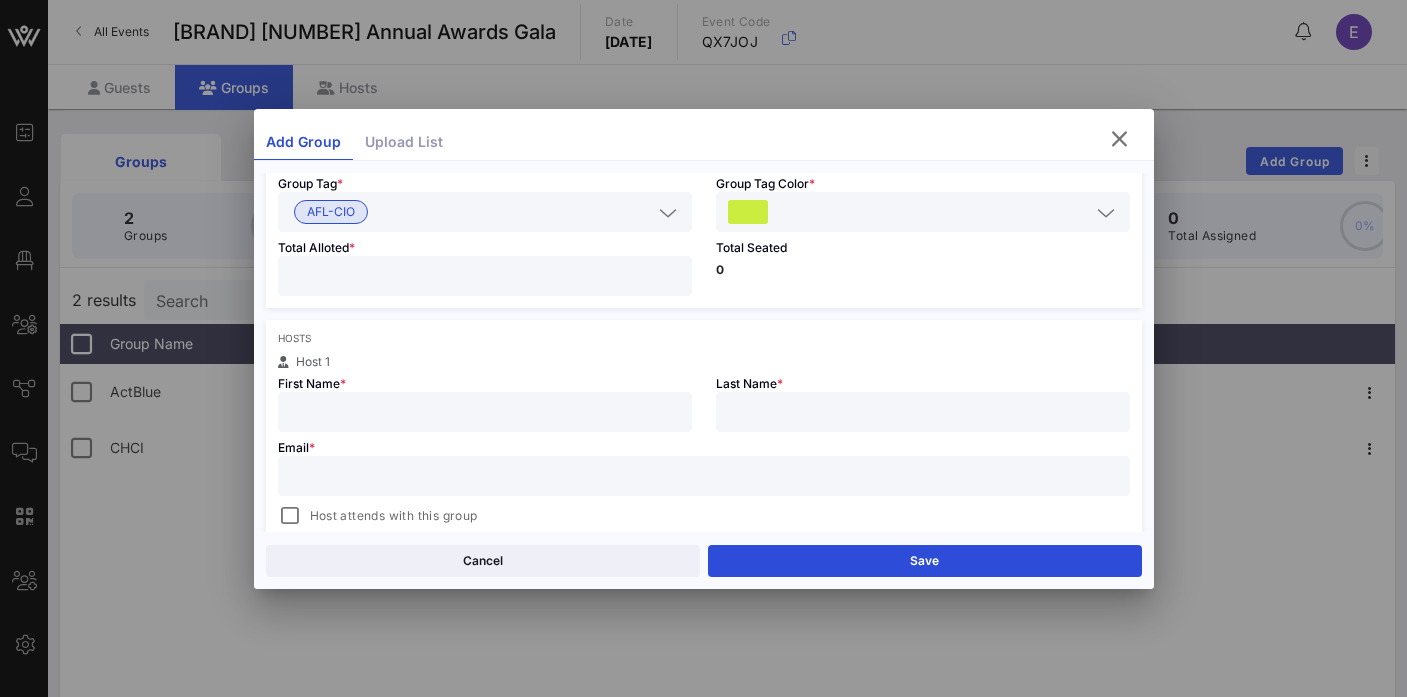 scroll, scrollTop: 194, scrollLeft: 0, axis: vertical 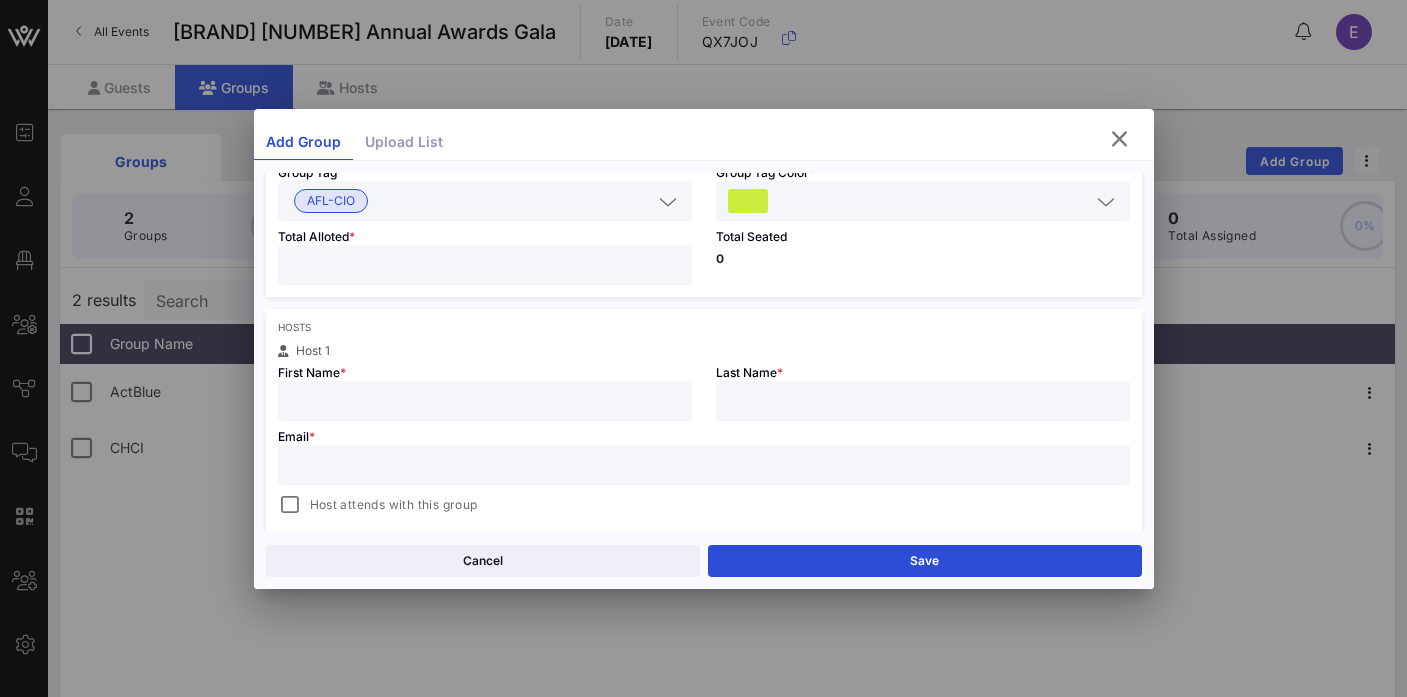 click at bounding box center [485, 401] 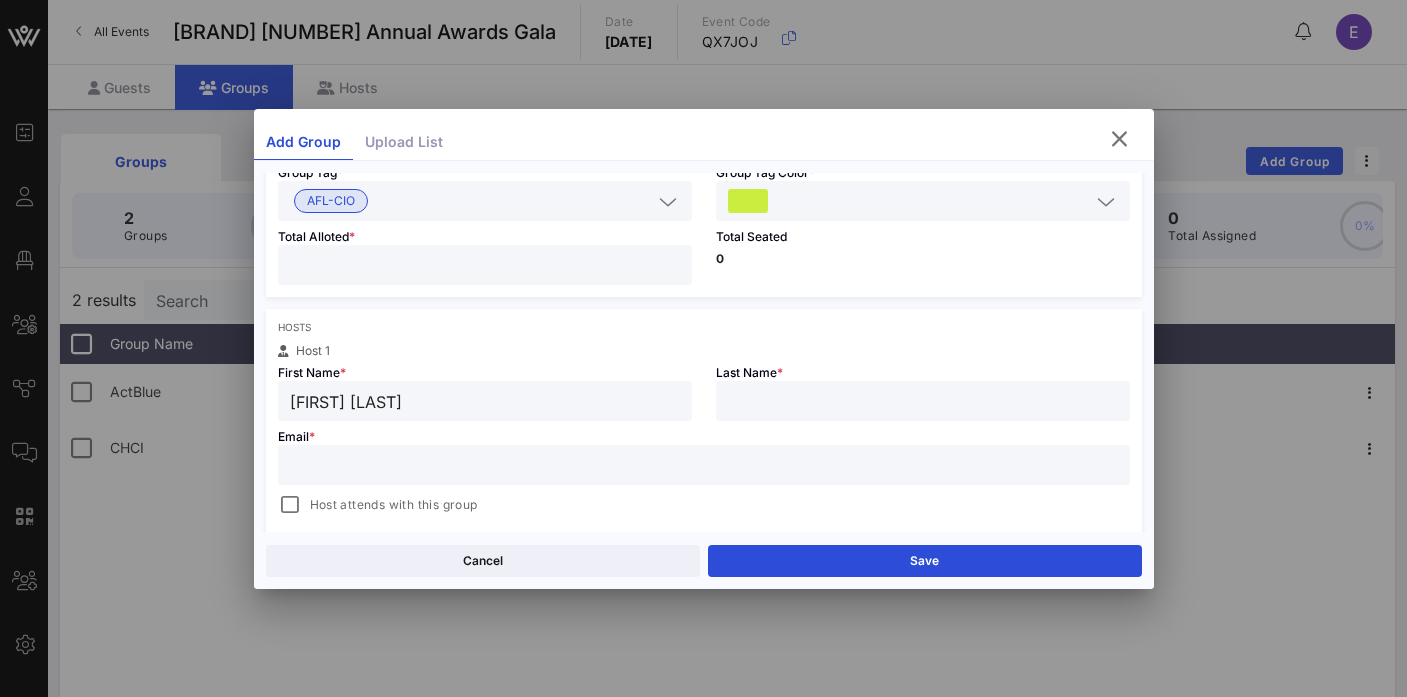 type on "[FIRST] [LAST]" 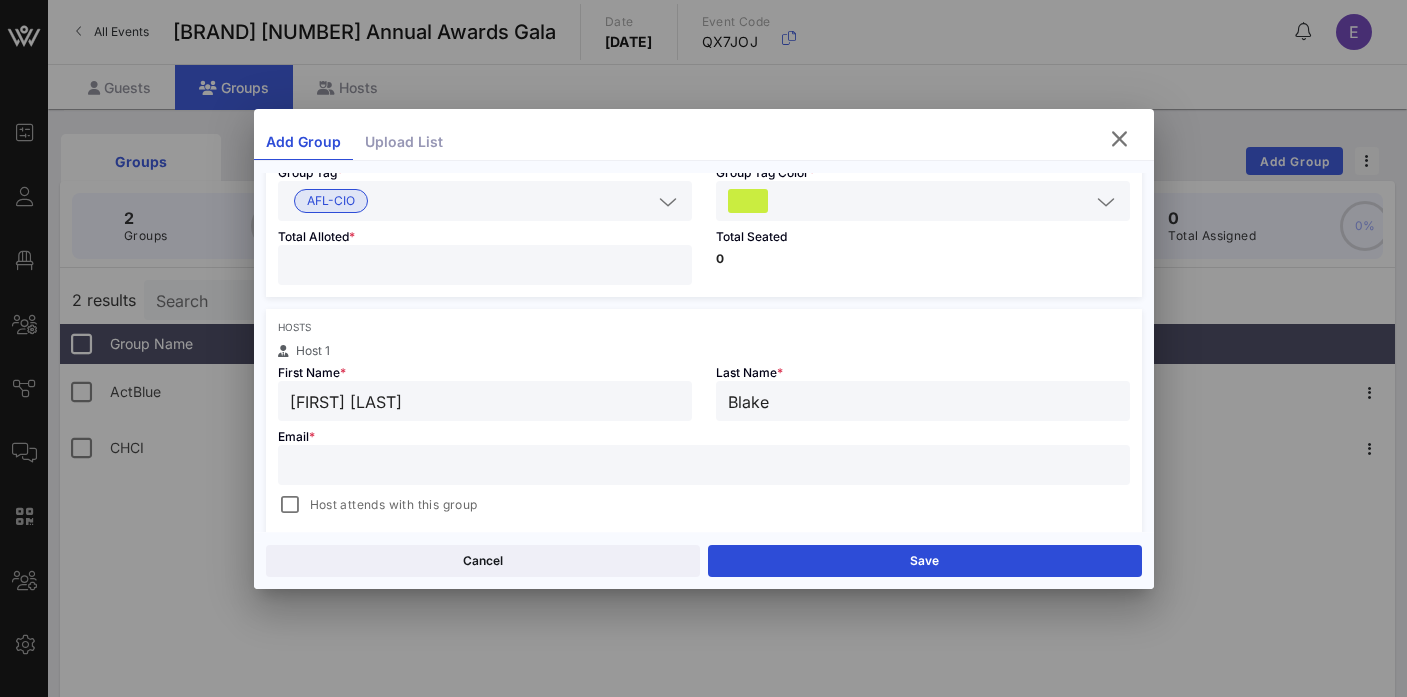type on "Blake" 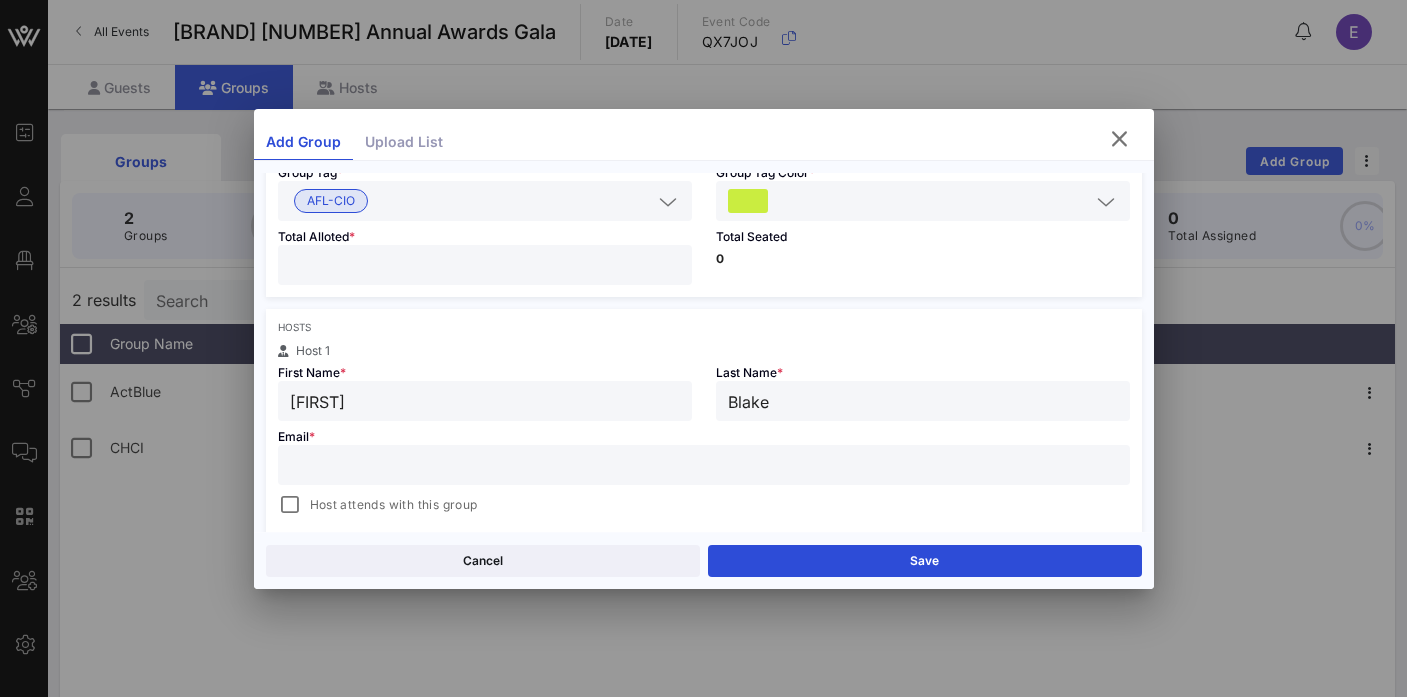 type on "[FIRST]" 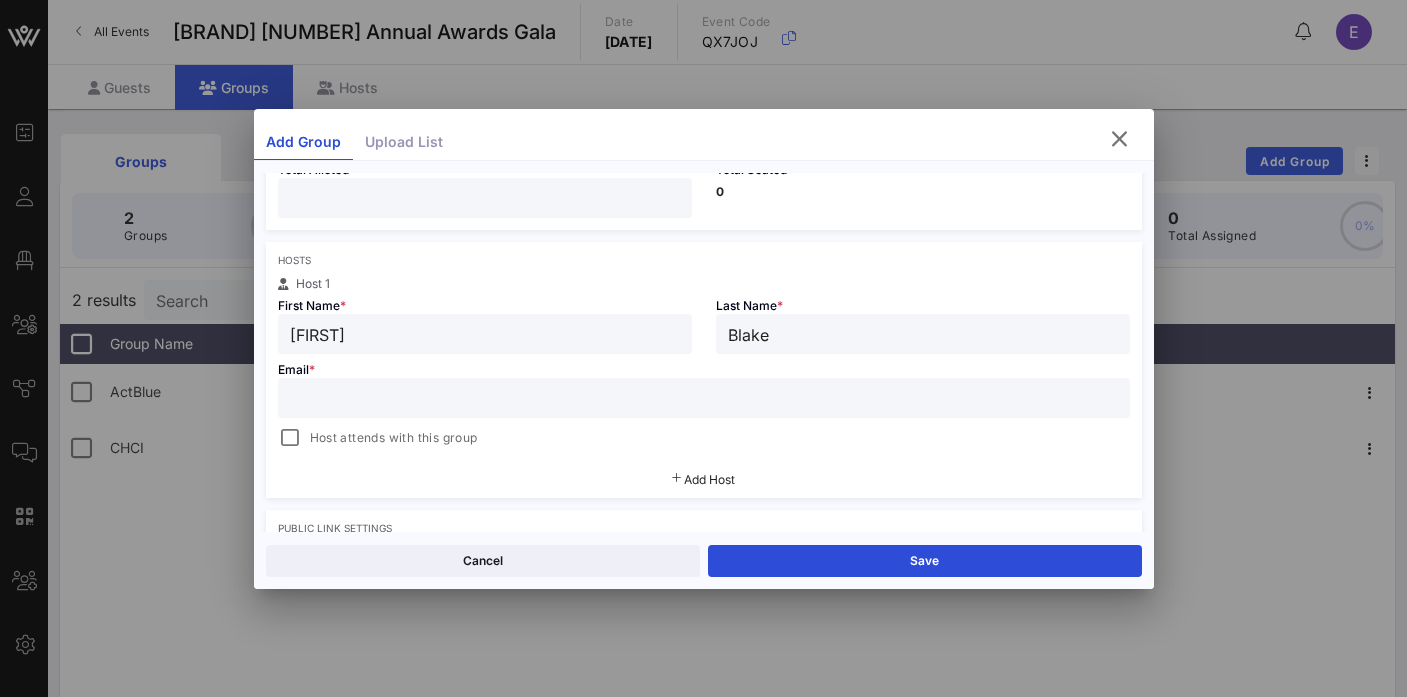 scroll, scrollTop: 285, scrollLeft: 0, axis: vertical 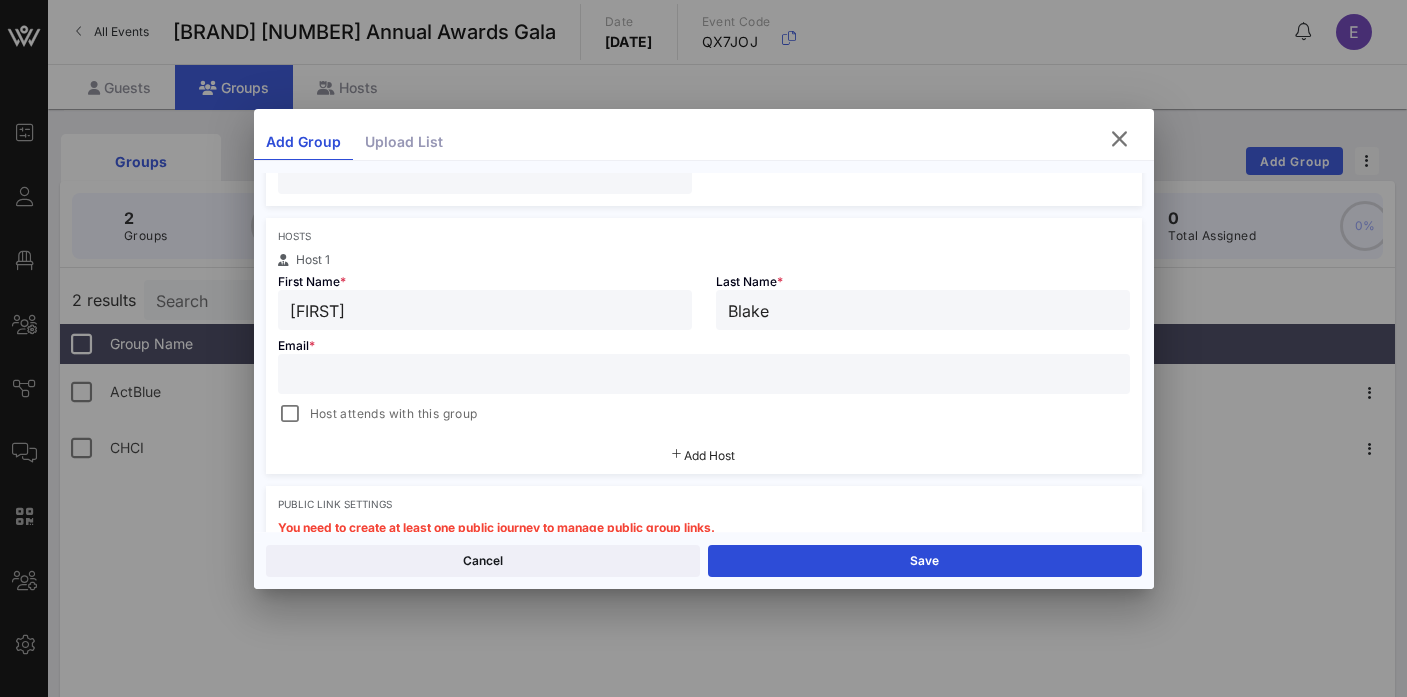 click on "Email *       Host attends with this group" at bounding box center [704, 378] 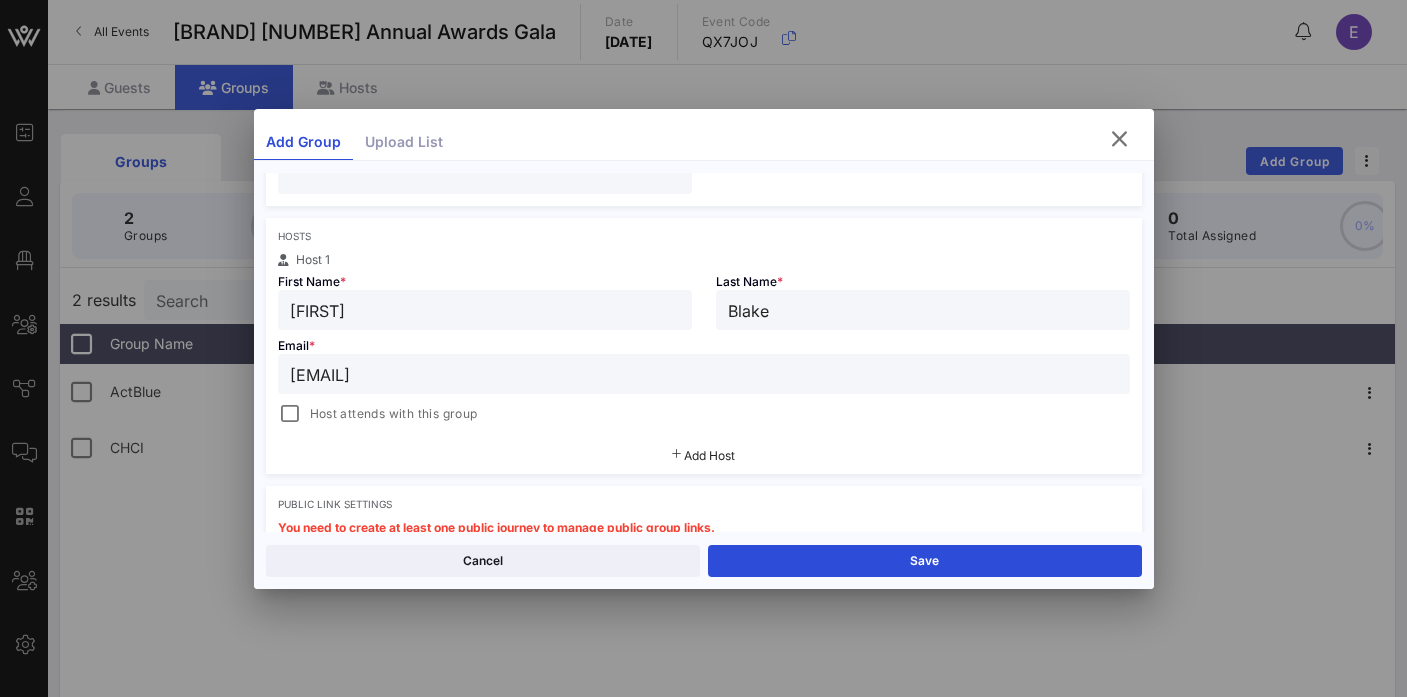 type on "[EMAIL]" 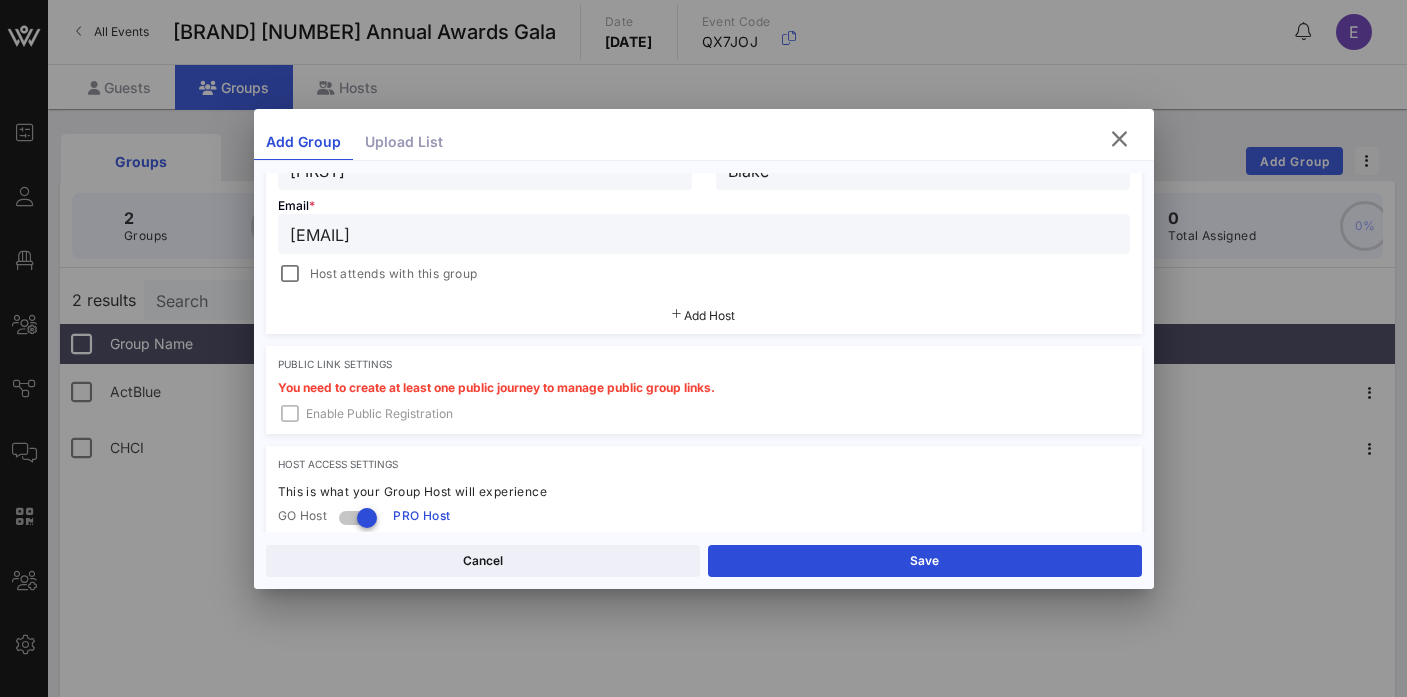 scroll, scrollTop: 429, scrollLeft: 0, axis: vertical 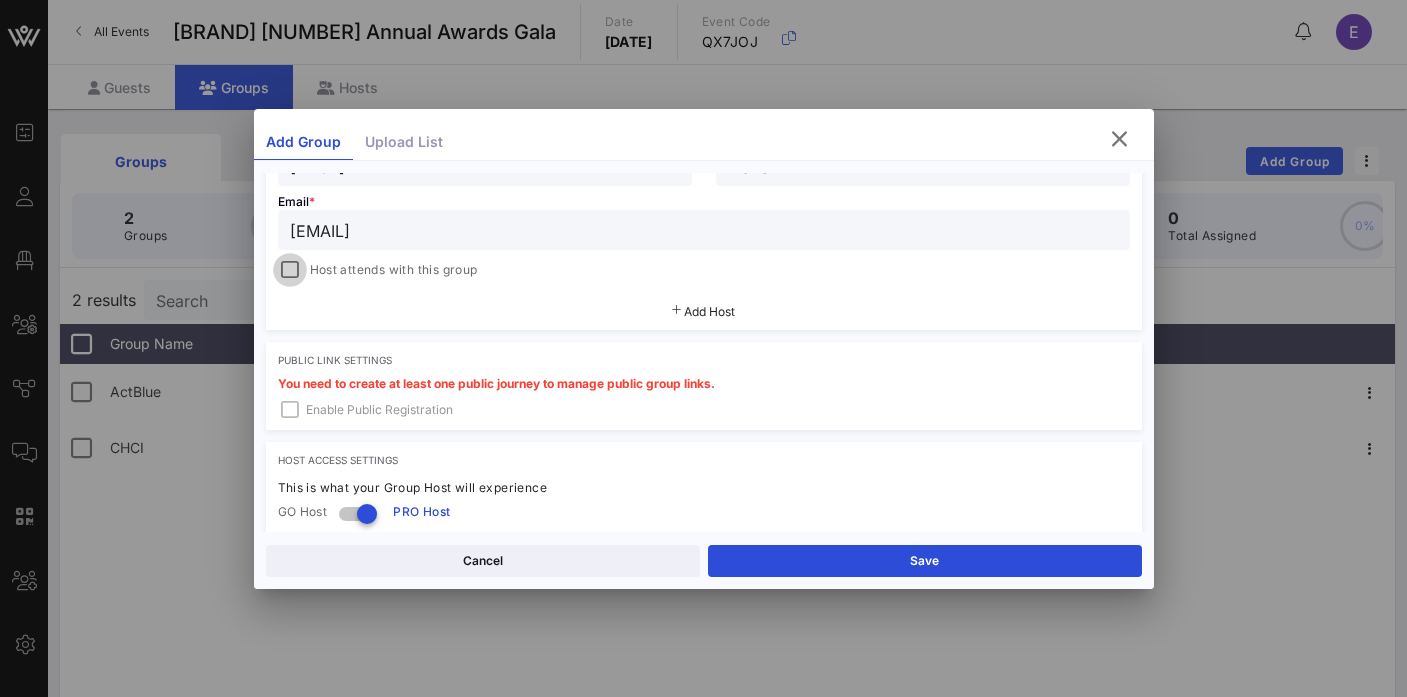 click at bounding box center (290, 270) 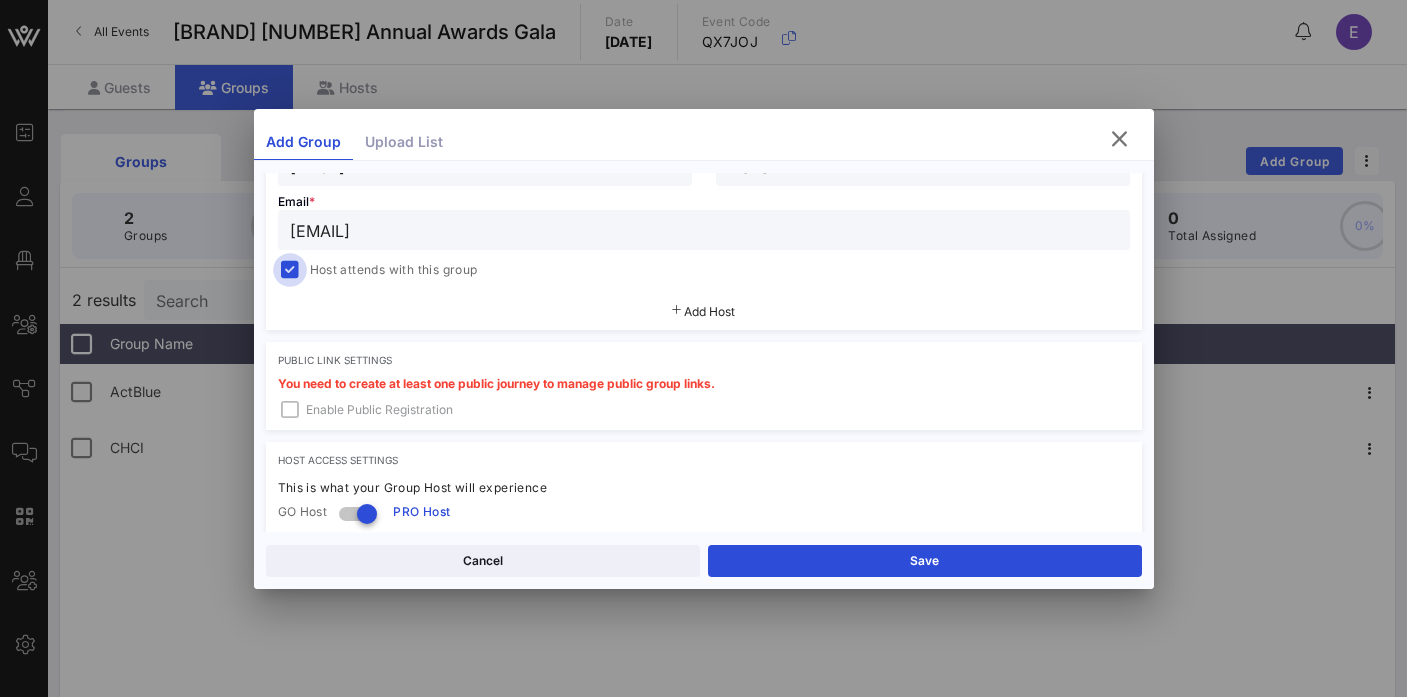 click at bounding box center (290, 270) 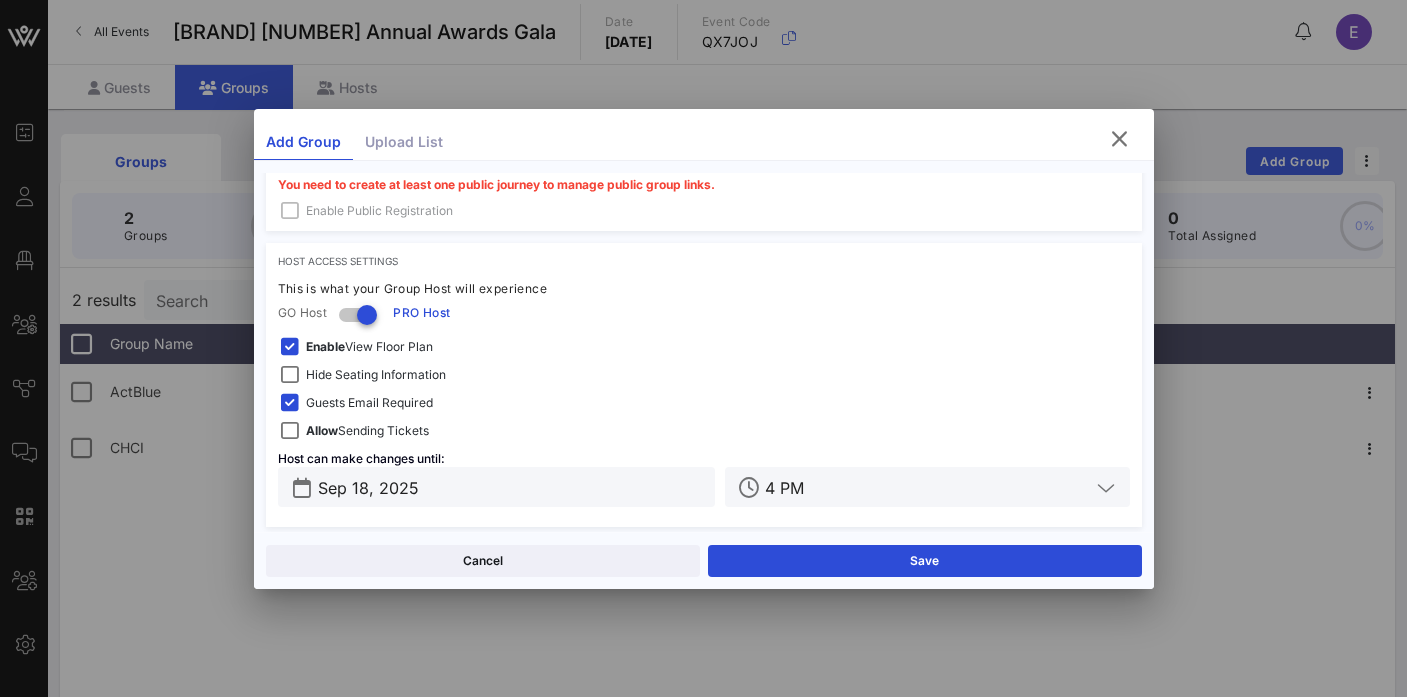 scroll, scrollTop: 635, scrollLeft: 0, axis: vertical 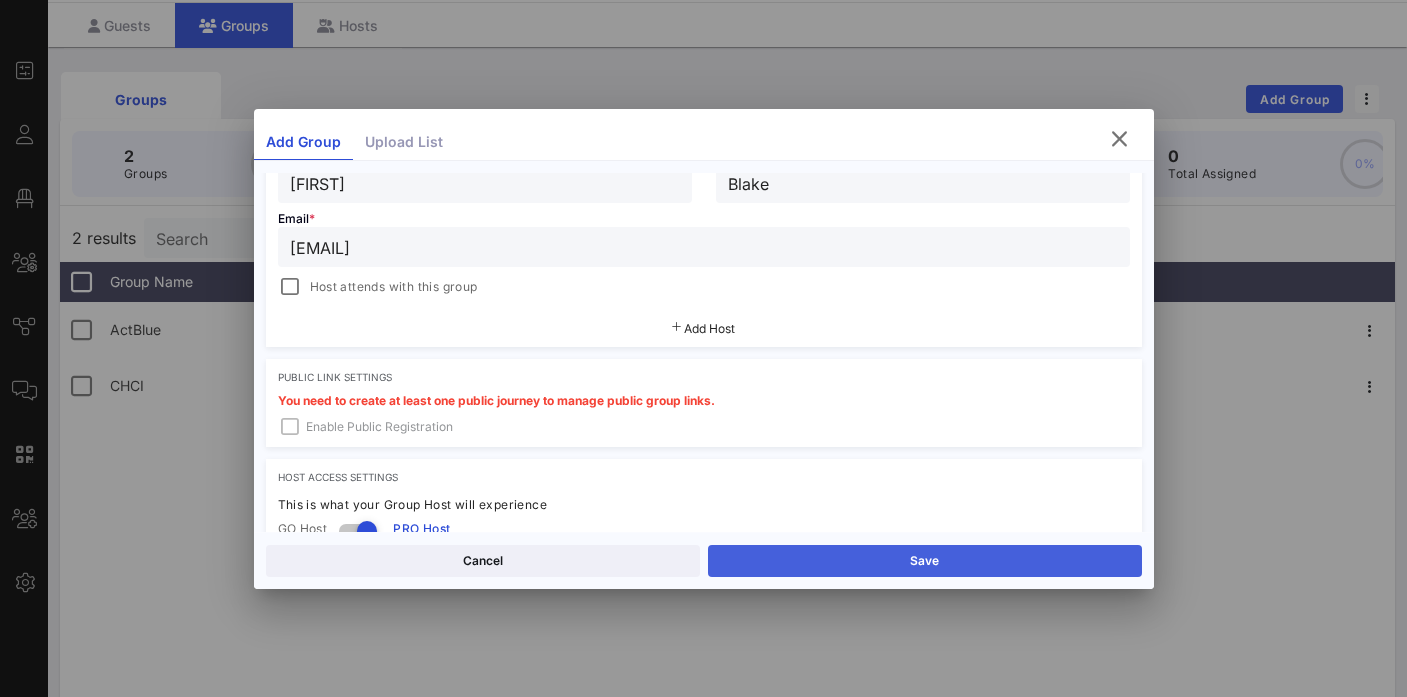 click on "Save" at bounding box center (925, 561) 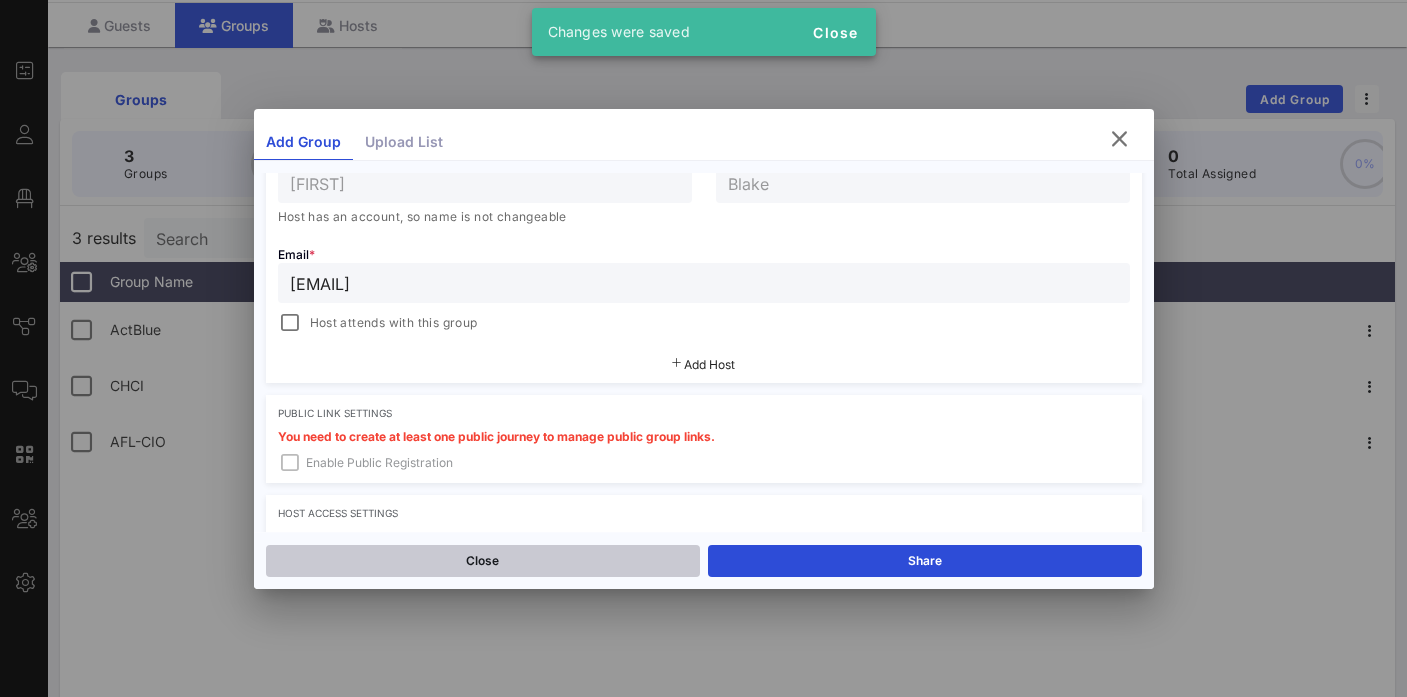 click on "Close" at bounding box center [483, 561] 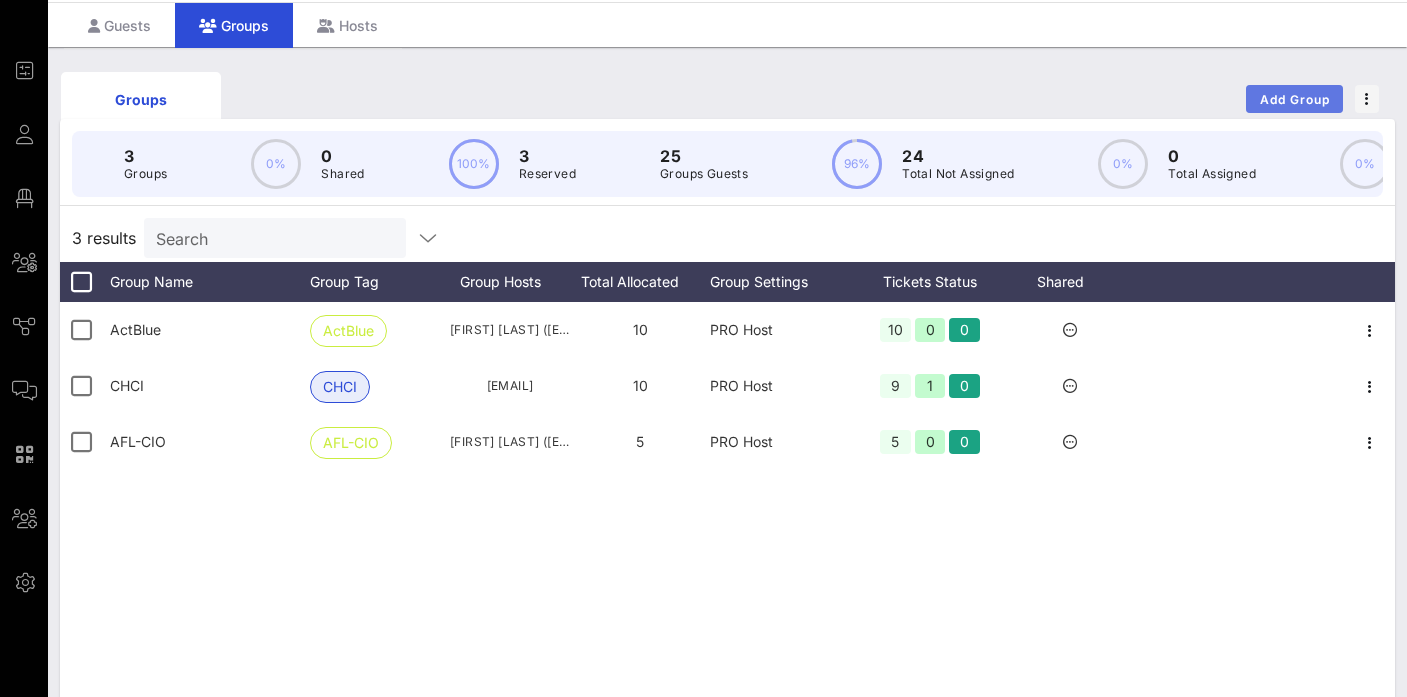 click on "Add Group" at bounding box center [1295, 99] 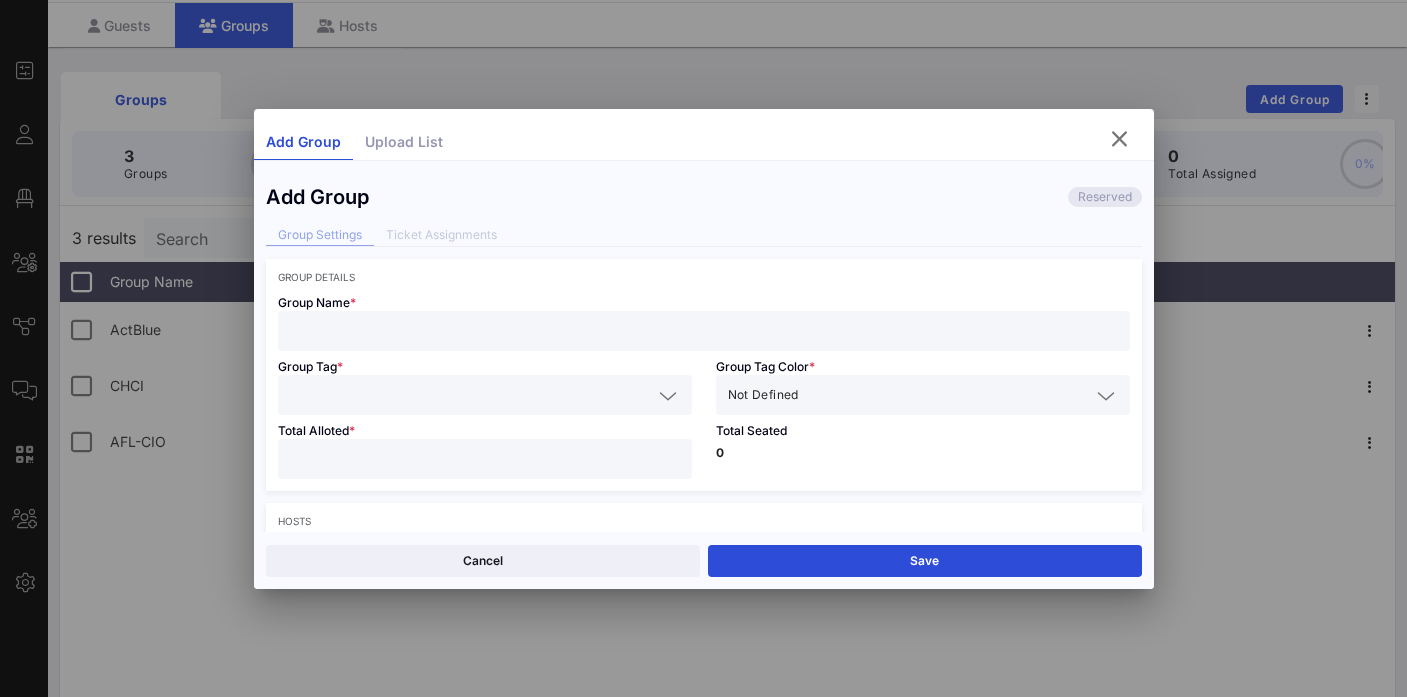 click at bounding box center [704, 331] 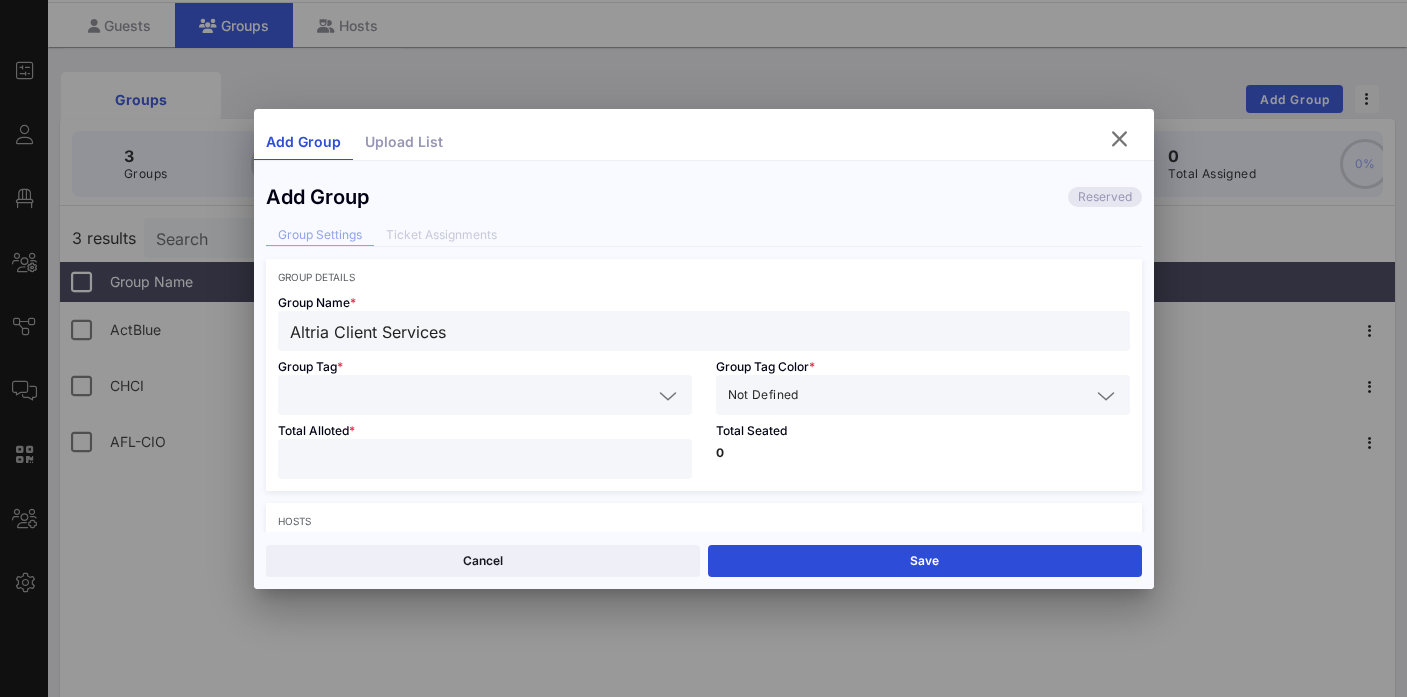 type on "Altria Client Services" 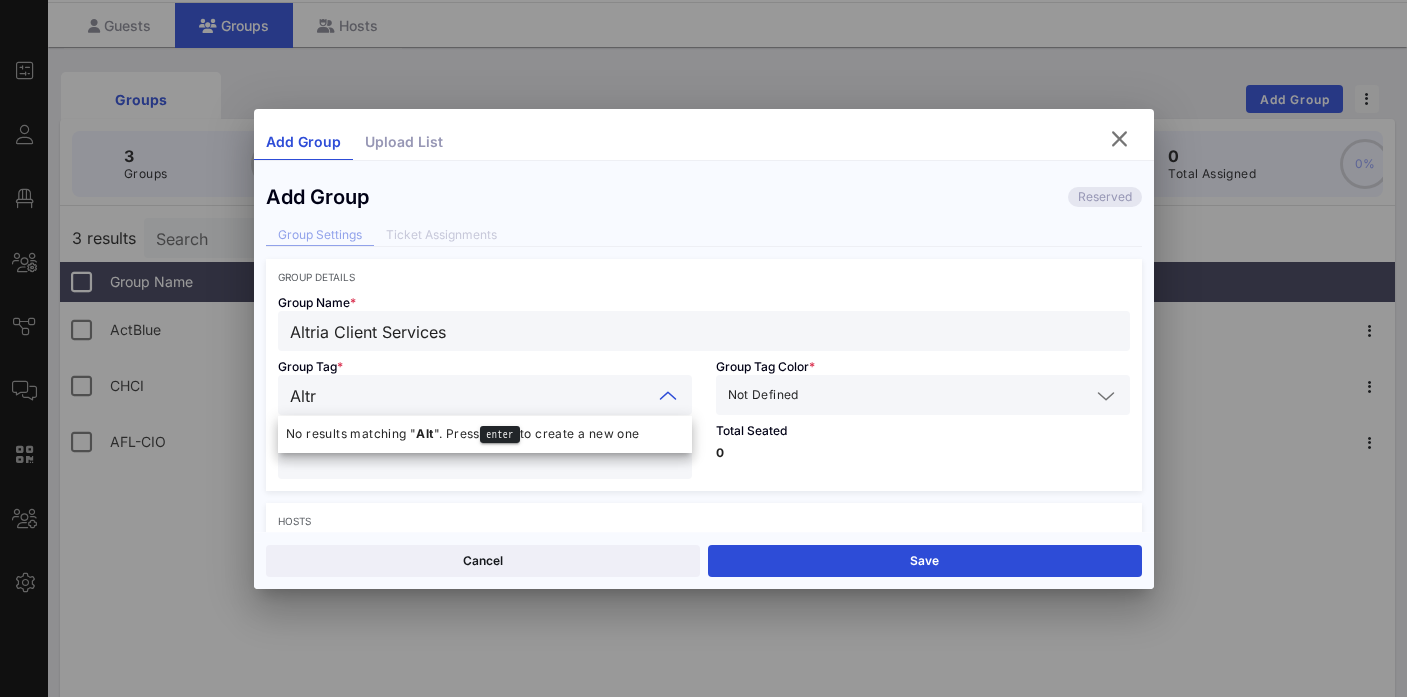 type on "Altri" 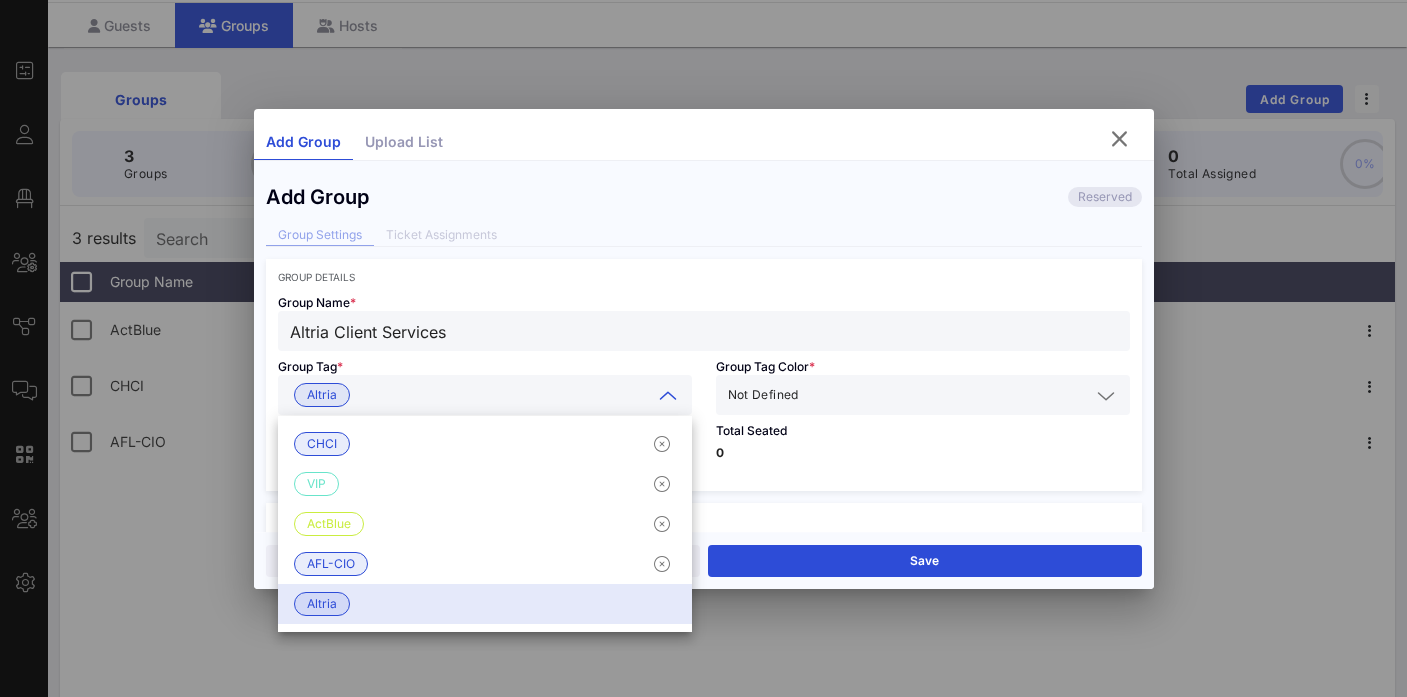 click at bounding box center [946, 395] 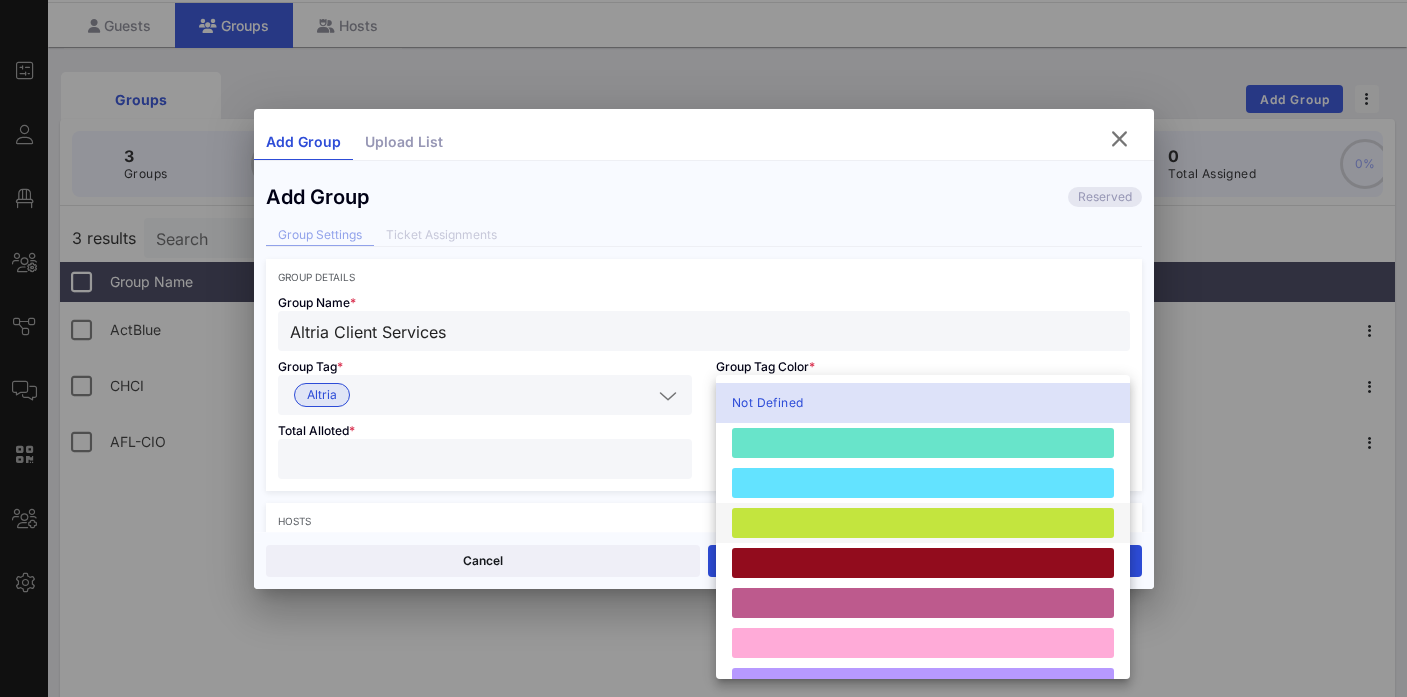 click at bounding box center [923, 523] 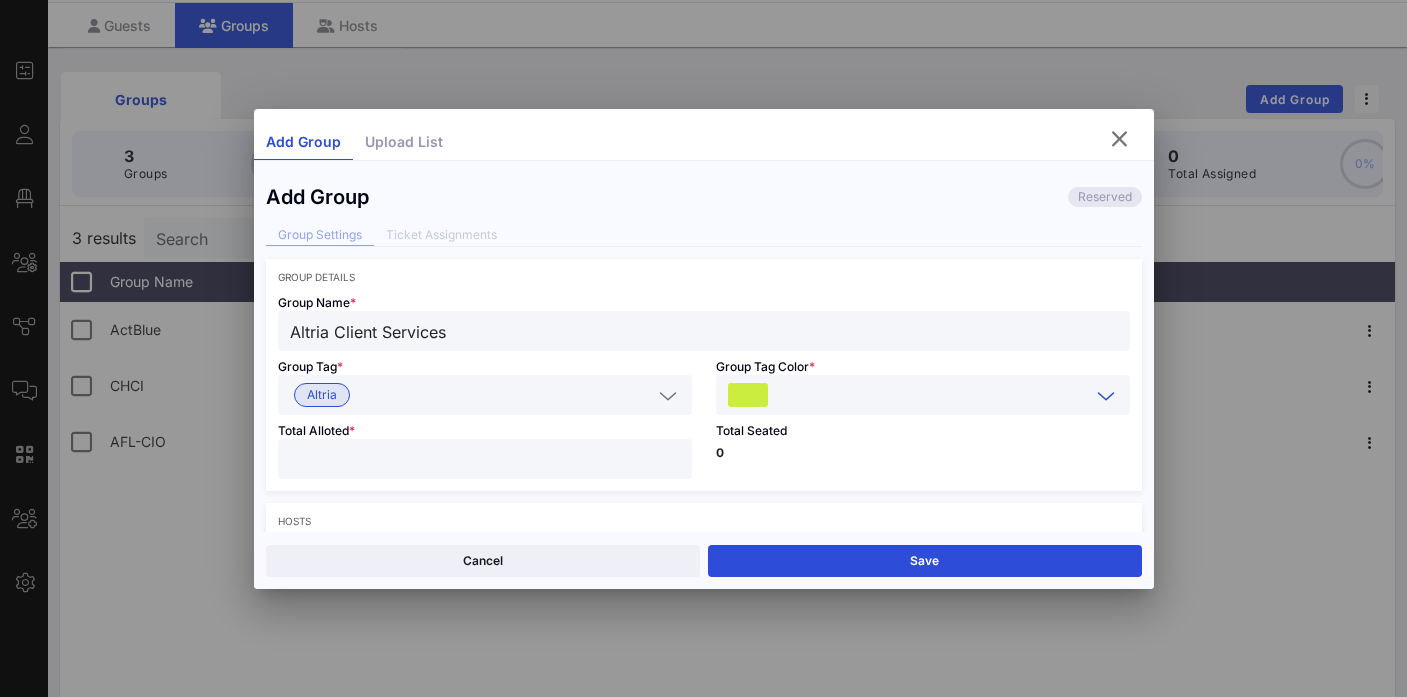 click at bounding box center [485, 459] 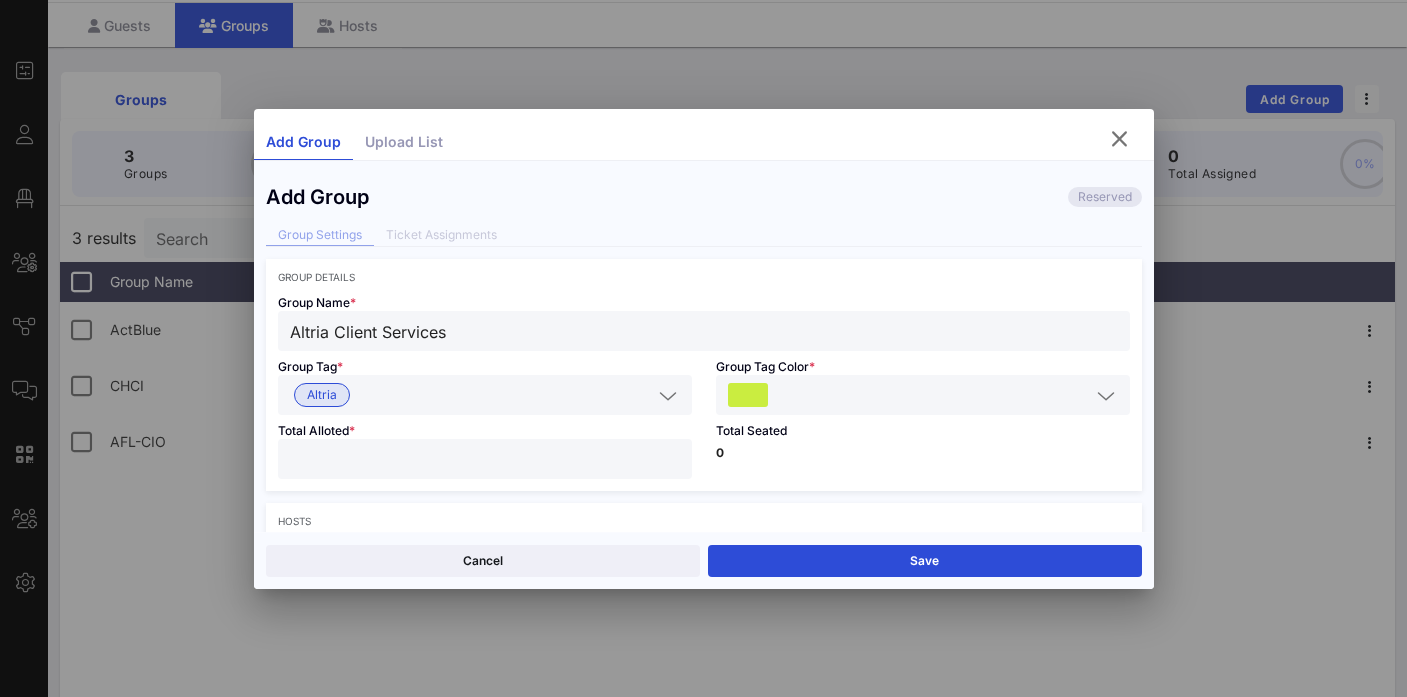 type on "**" 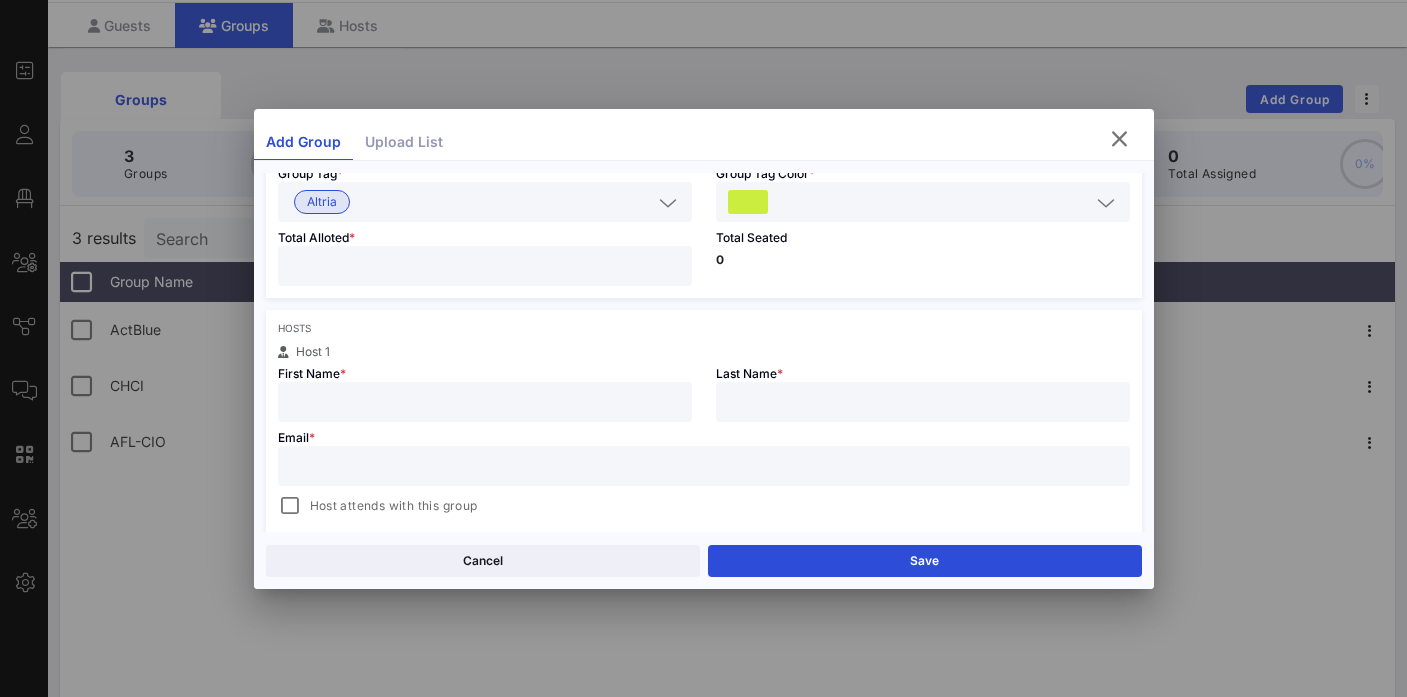 scroll, scrollTop: 221, scrollLeft: 0, axis: vertical 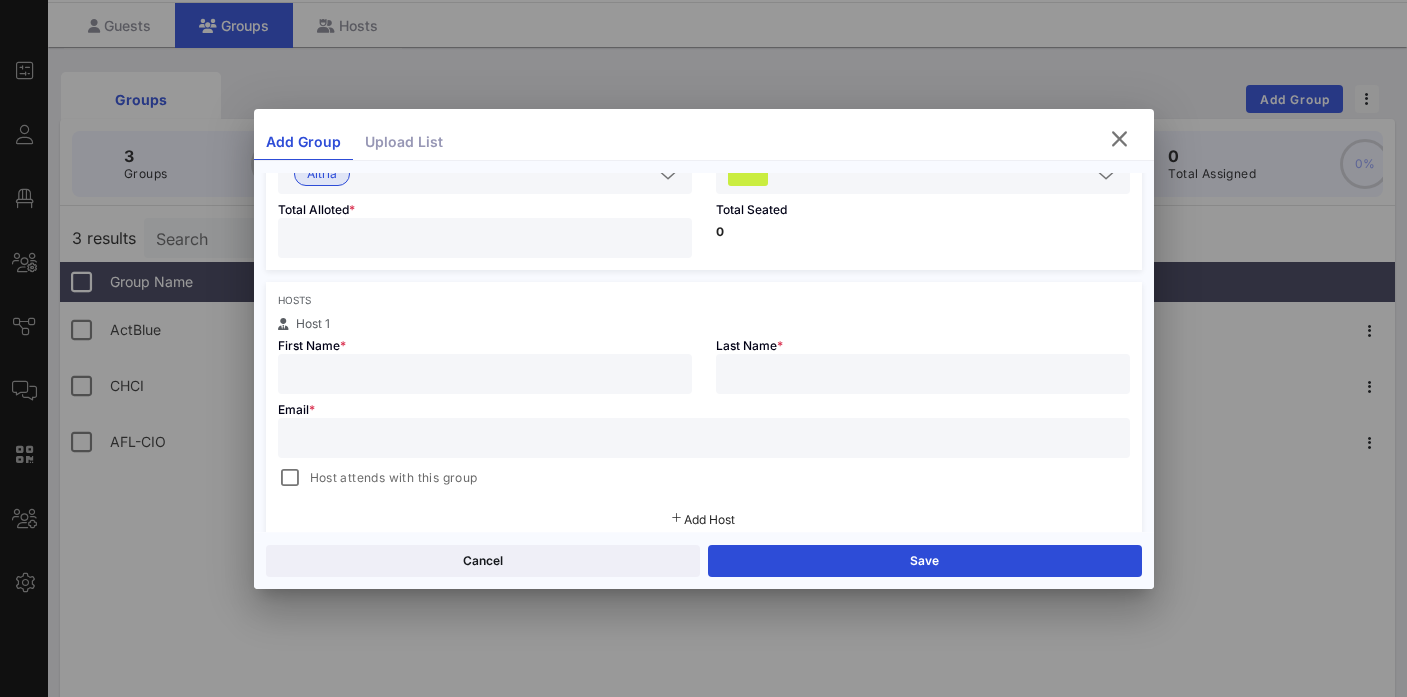 click at bounding box center (485, 374) 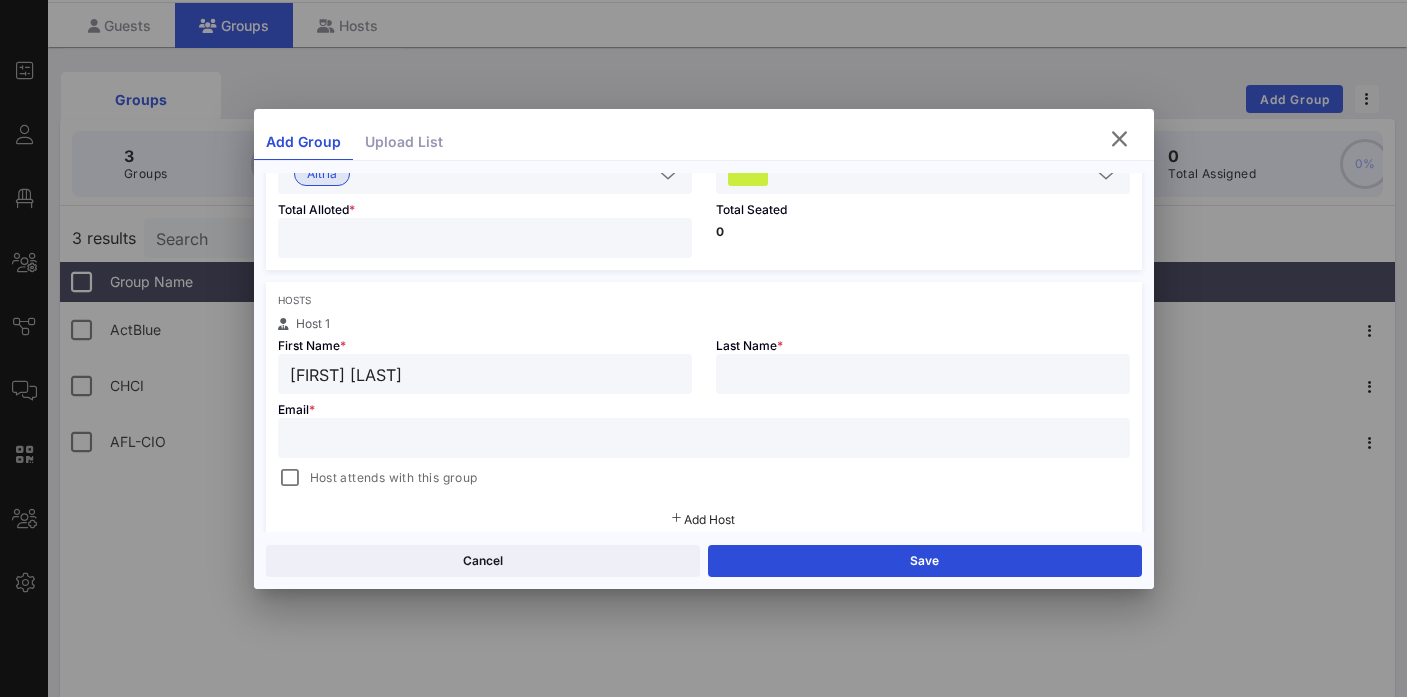 click on "[FIRST] [LAST]" at bounding box center (485, 374) 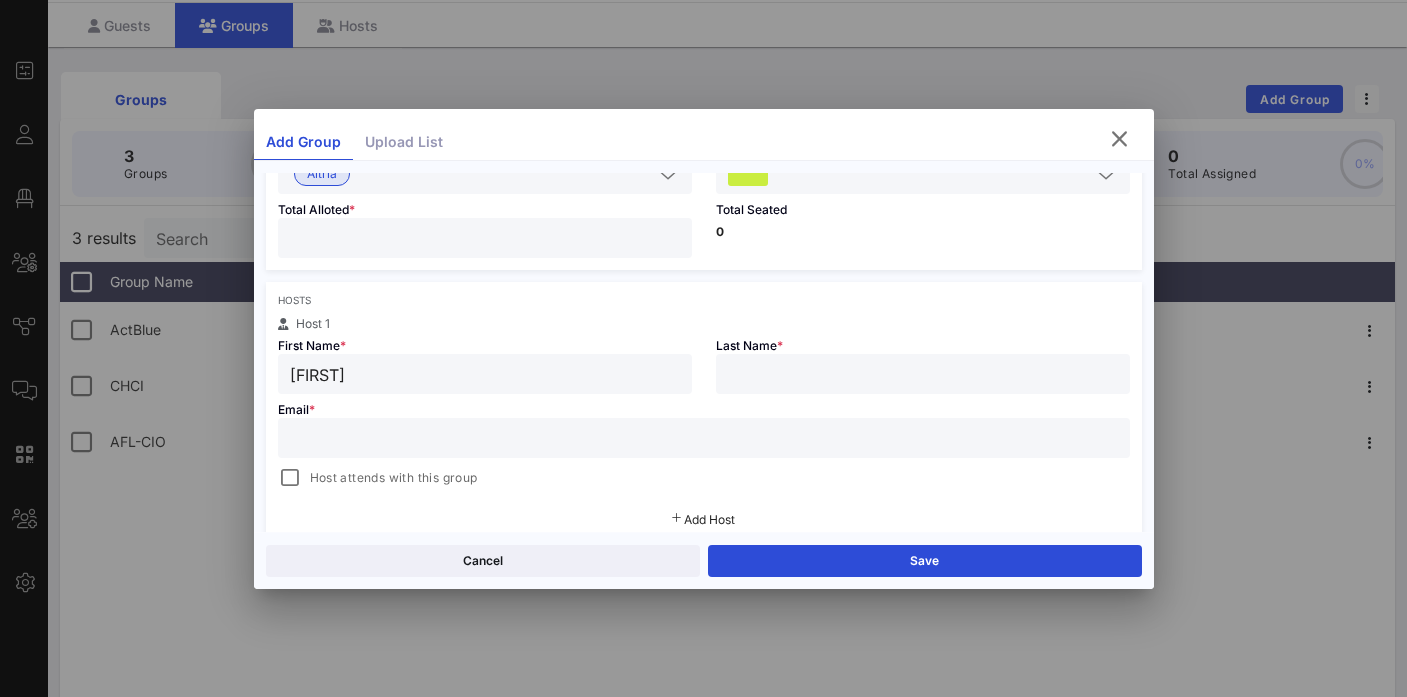 type on "[FIRST]" 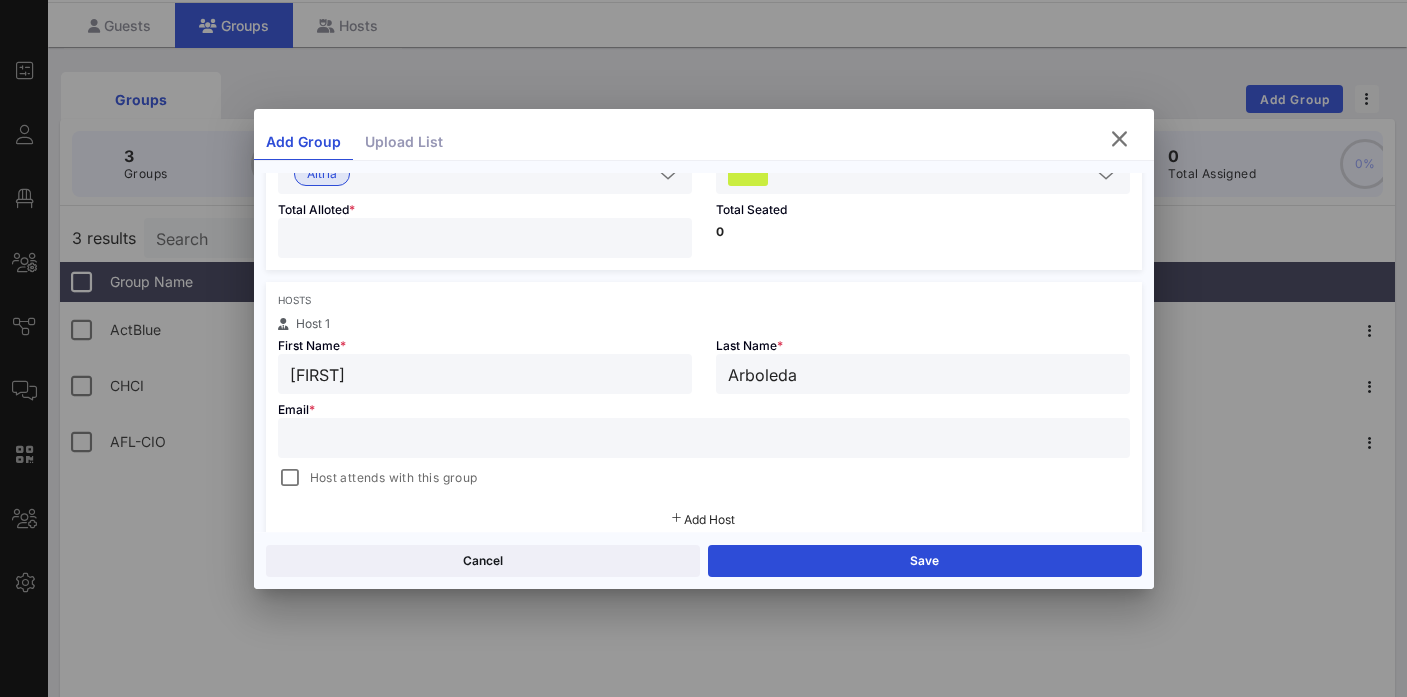 type on "Arboleda" 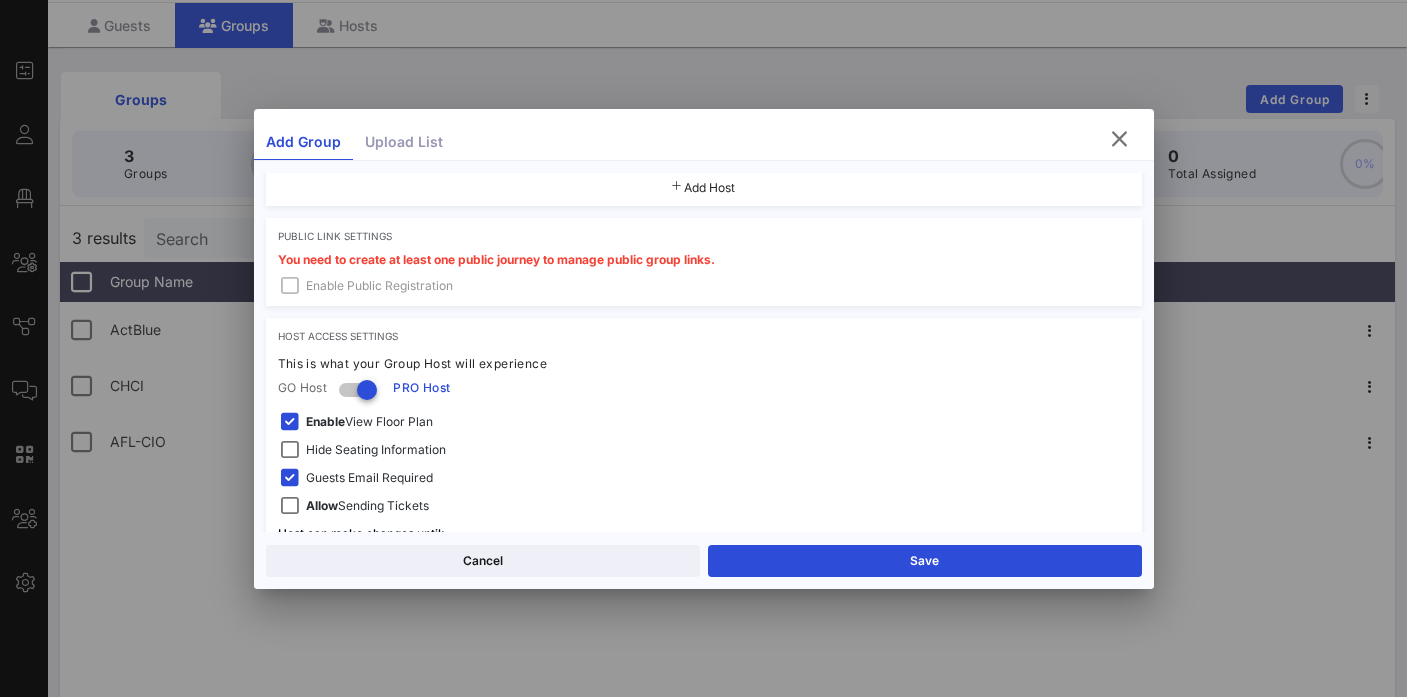 scroll, scrollTop: 635, scrollLeft: 0, axis: vertical 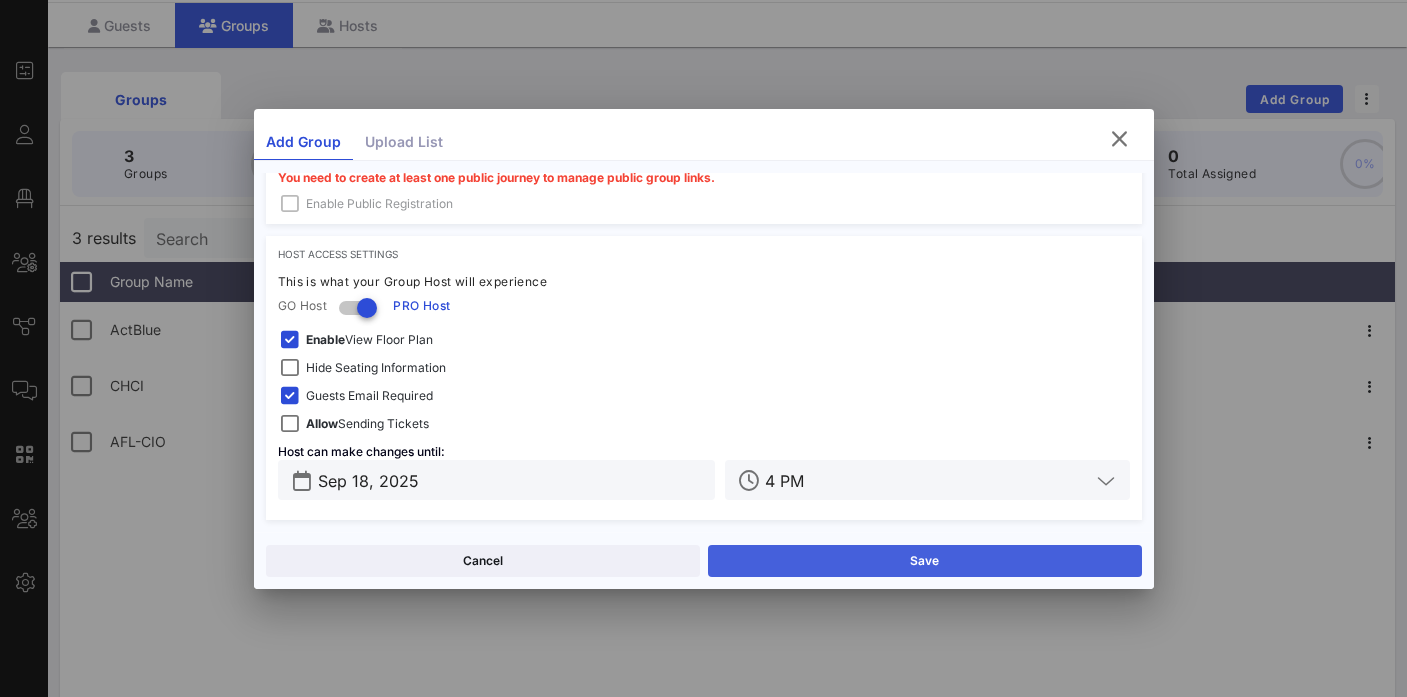 type on "[EMAIL]" 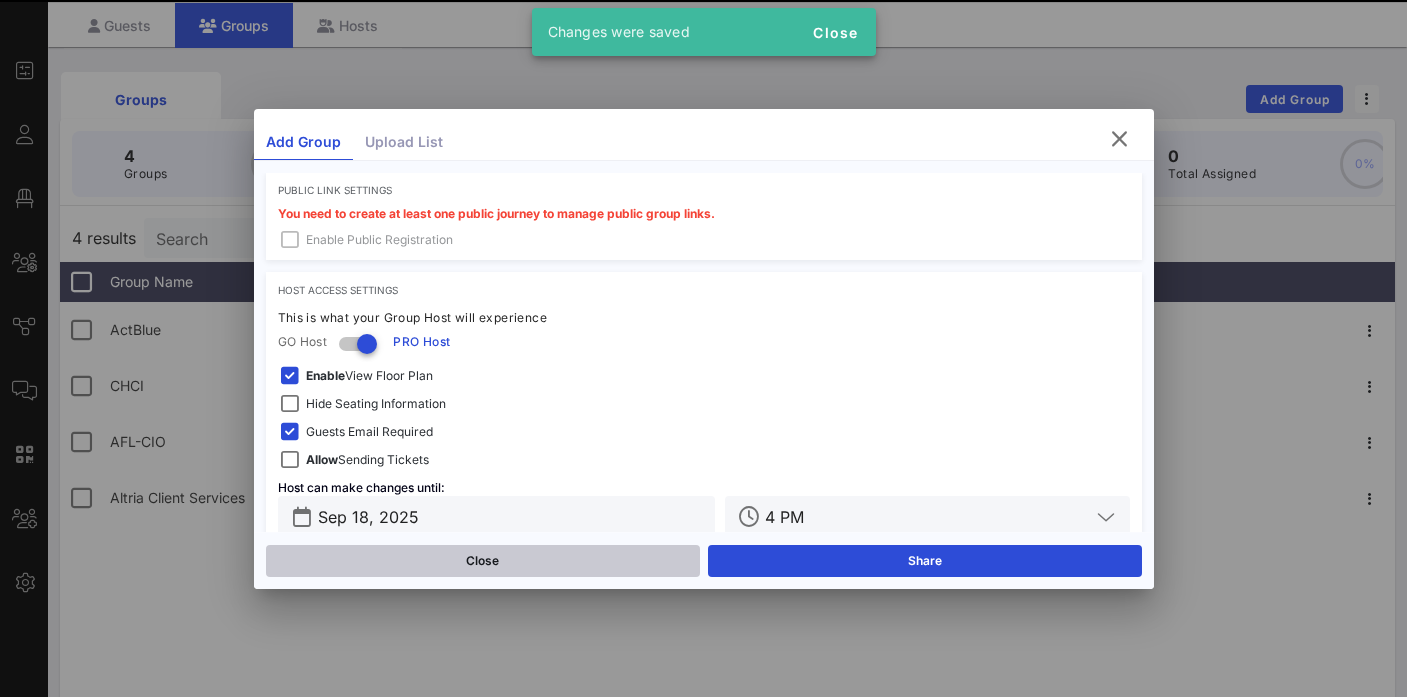 scroll, scrollTop: 671, scrollLeft: 0, axis: vertical 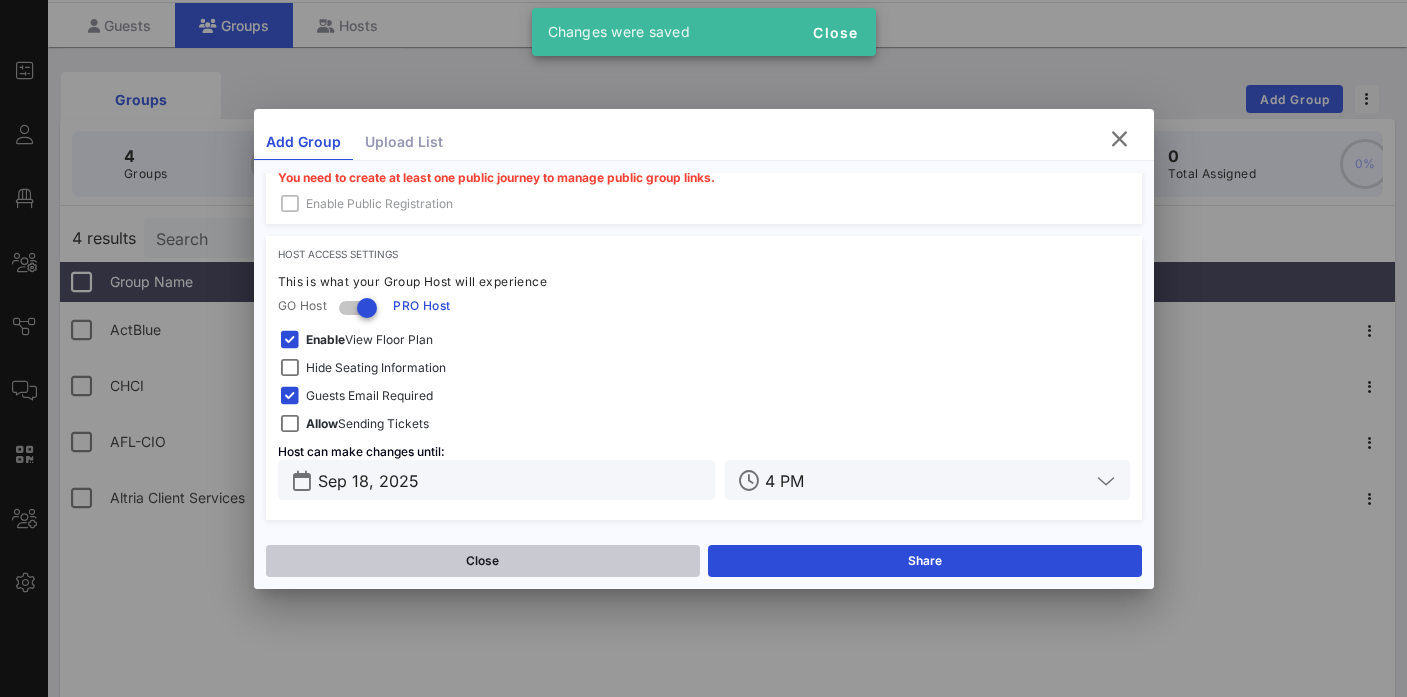 click on "Close" at bounding box center [483, 561] 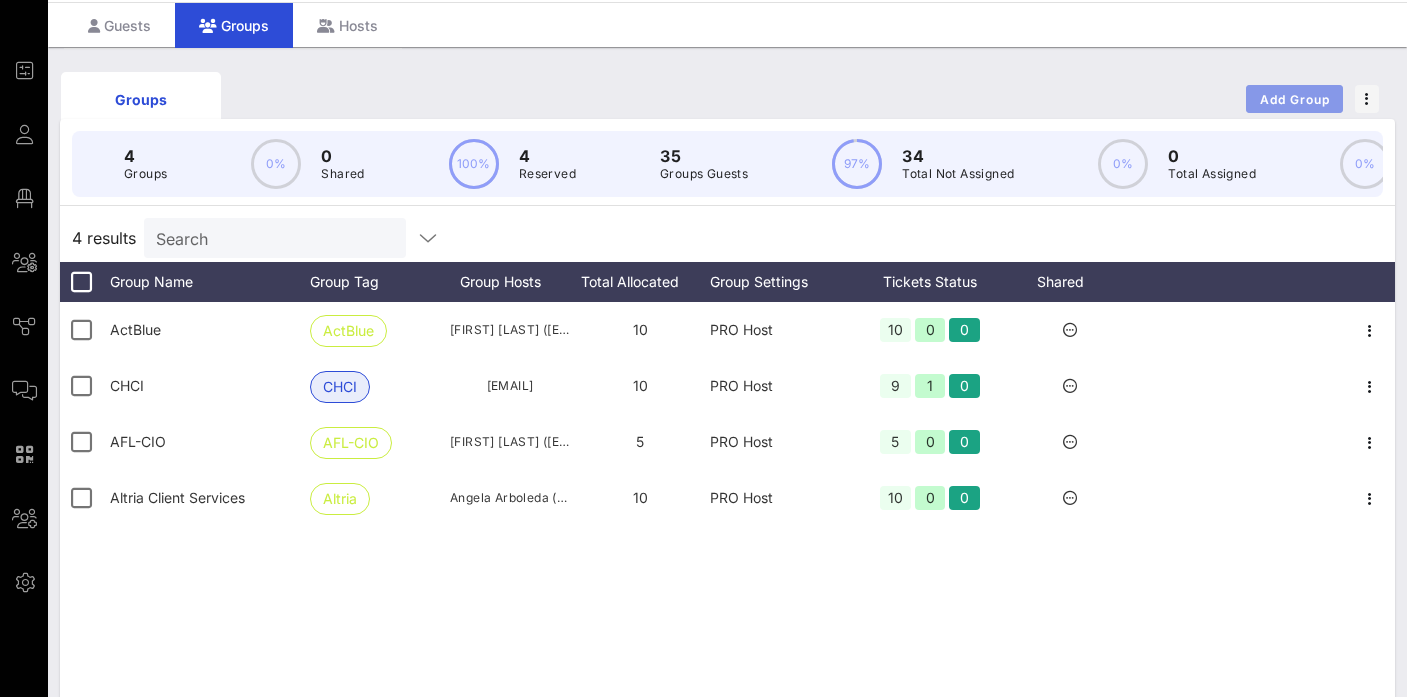 click on "Add Group" at bounding box center (1295, 99) 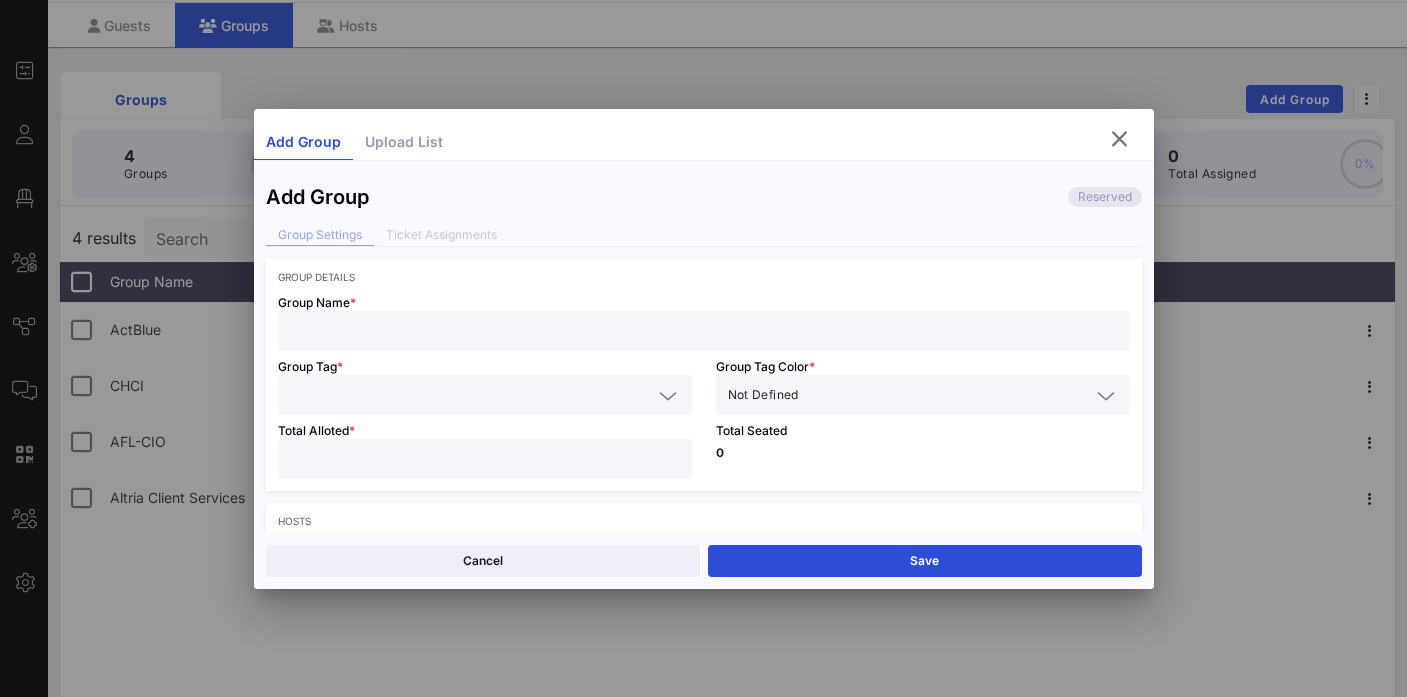 click at bounding box center (704, 331) 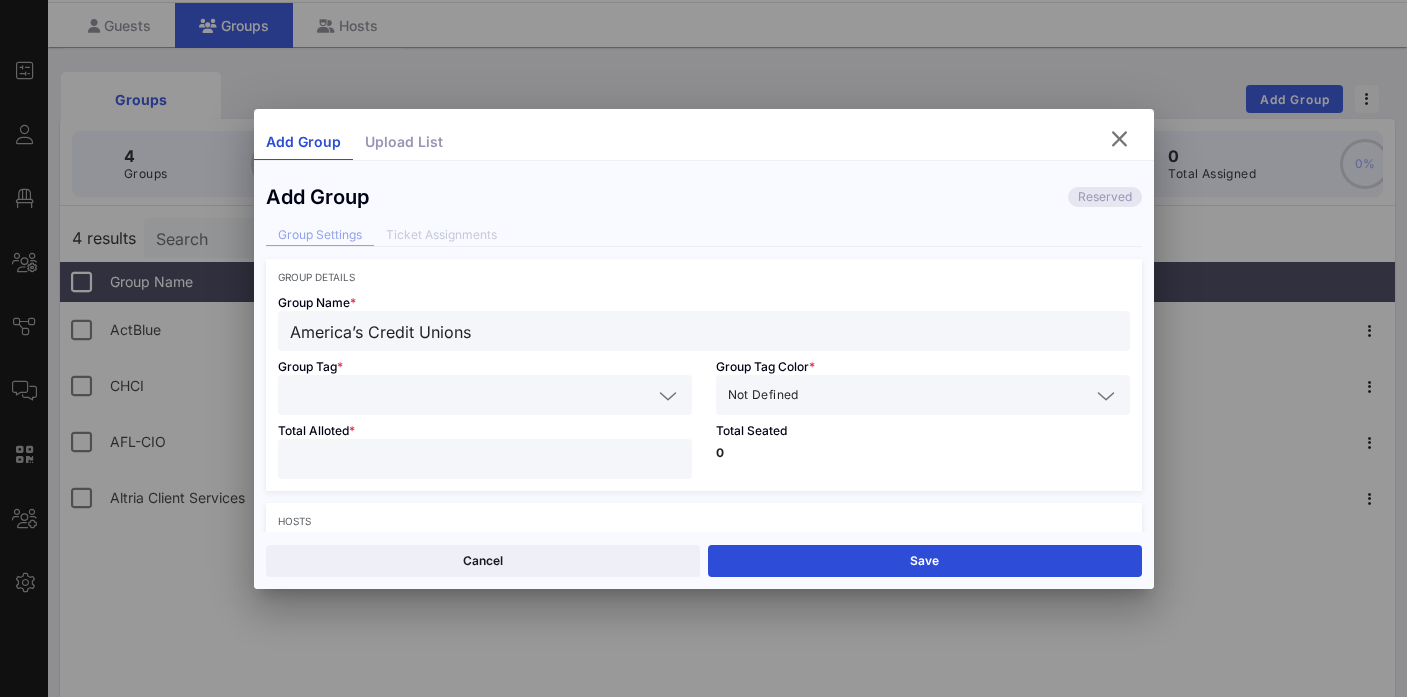 type on "America’s Credit Unions" 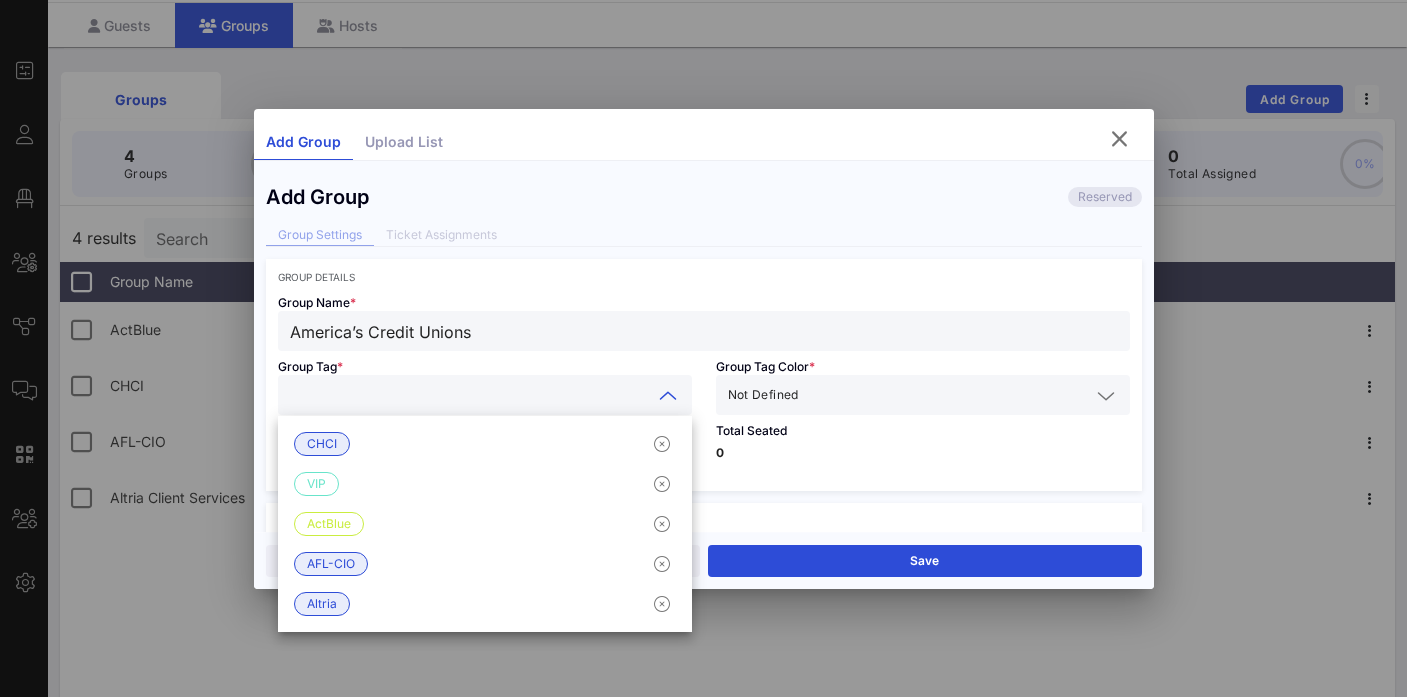paste on "America’s Credit Unions" 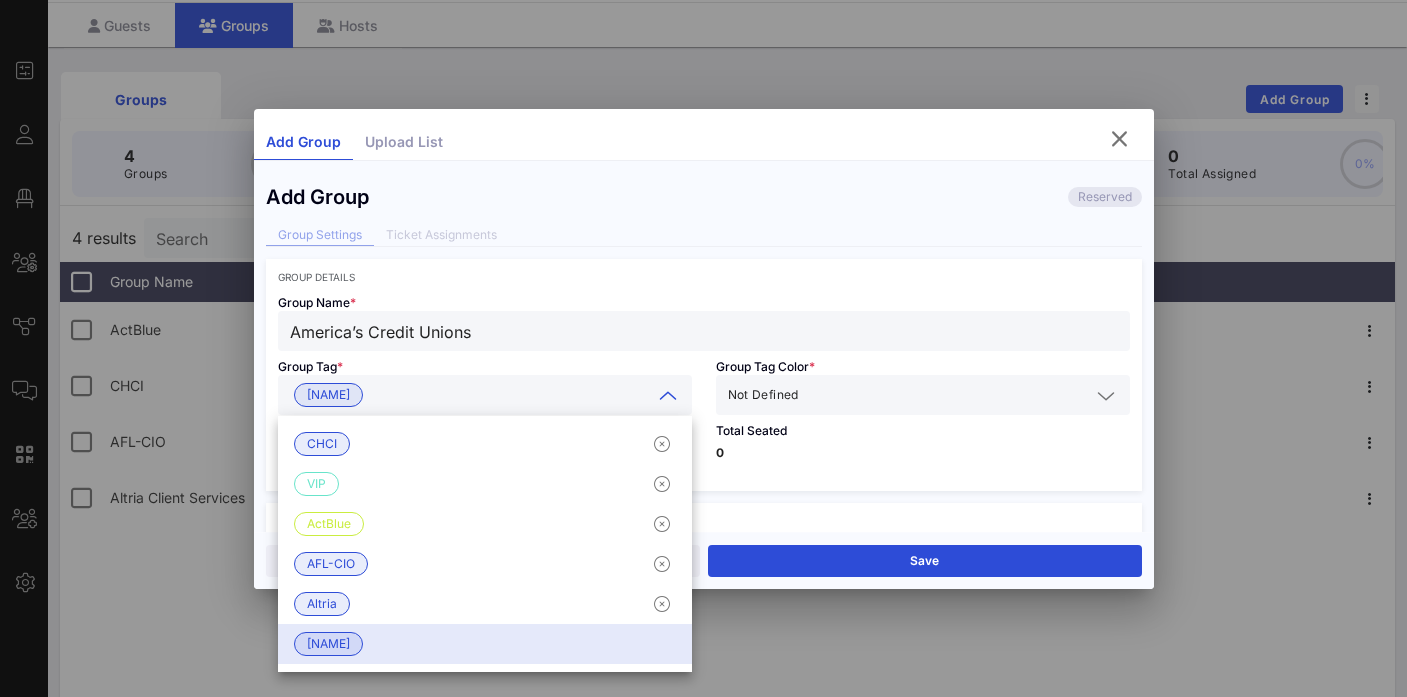 click on "Not Defined" at bounding box center [909, 395] 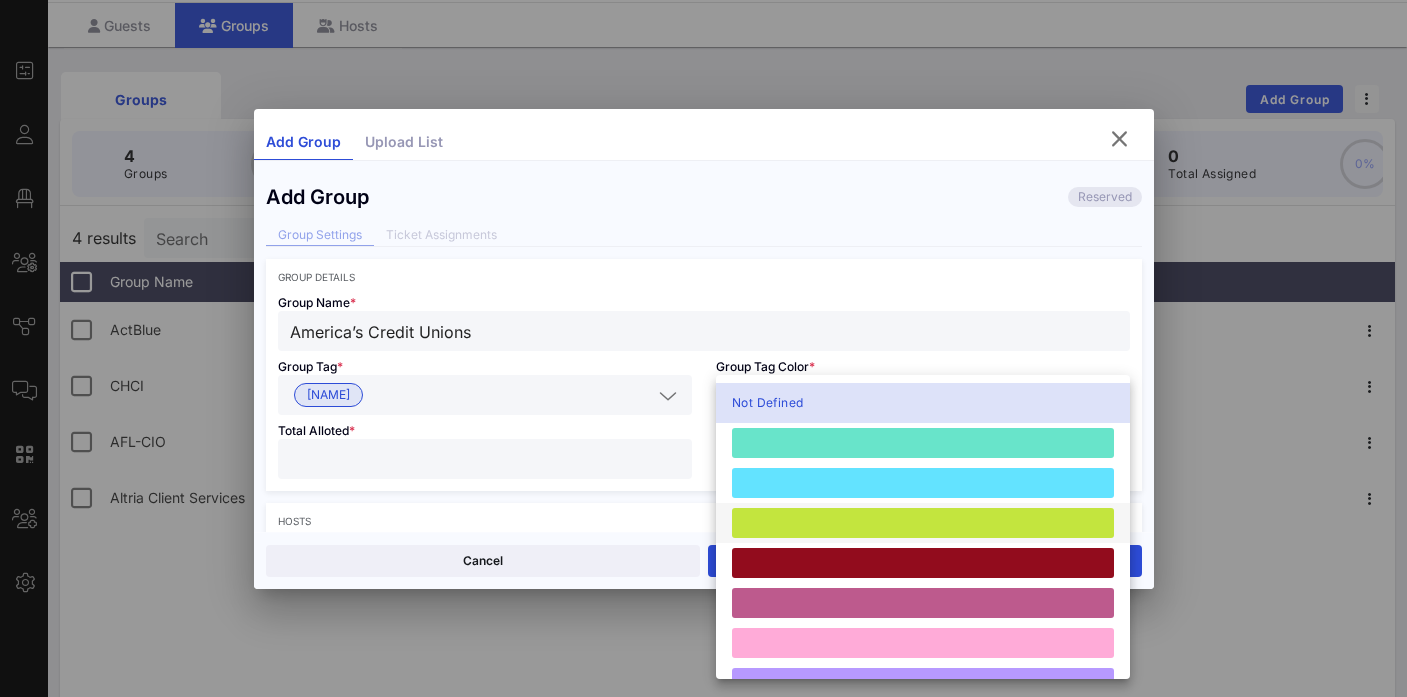click at bounding box center (923, 523) 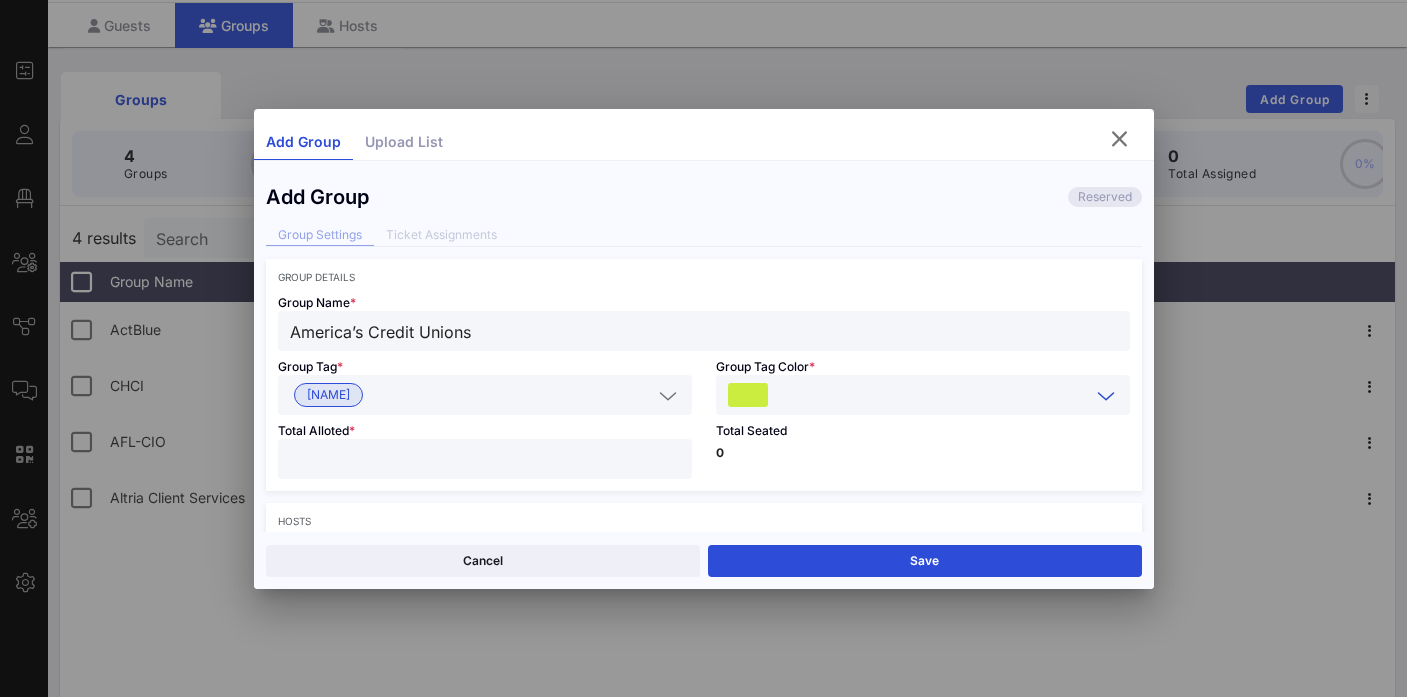 click on "Add Group
Reserved" at bounding box center [704, 197] 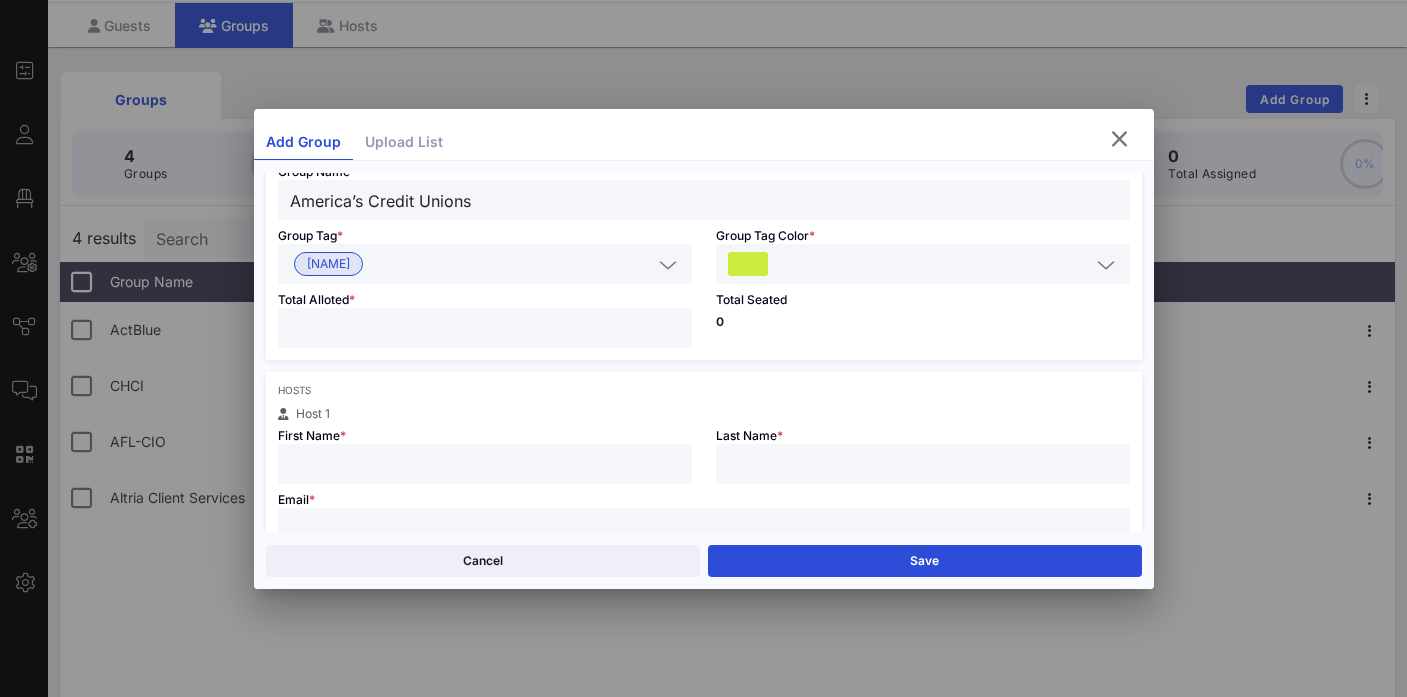 scroll, scrollTop: 140, scrollLeft: 0, axis: vertical 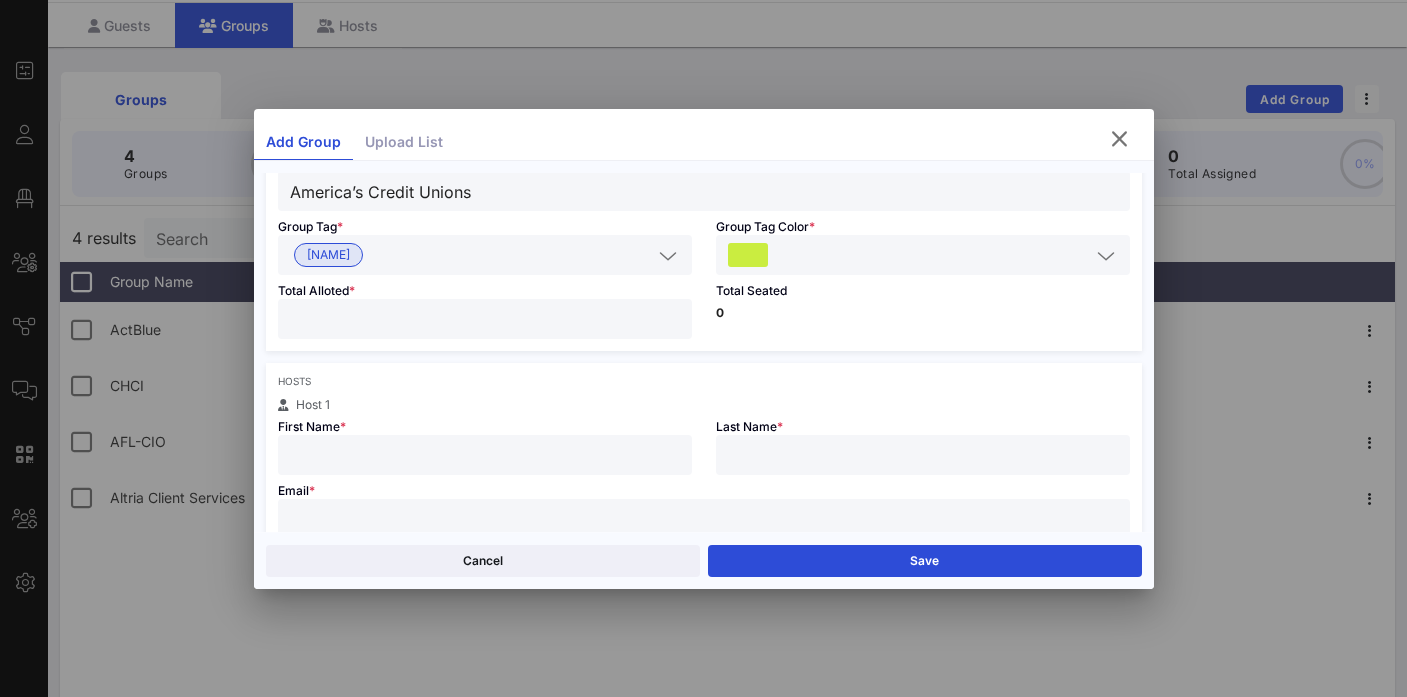click at bounding box center (485, 319) 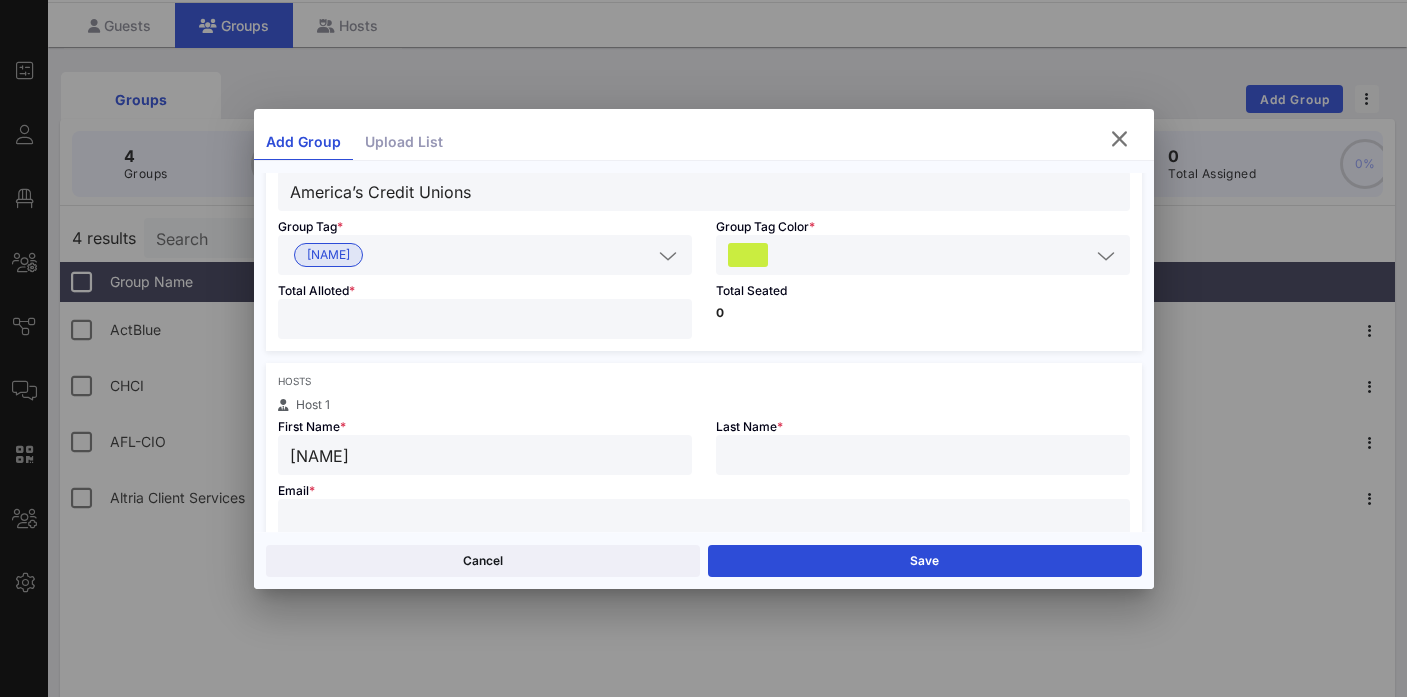 click on "[NAME]" at bounding box center (485, 455) 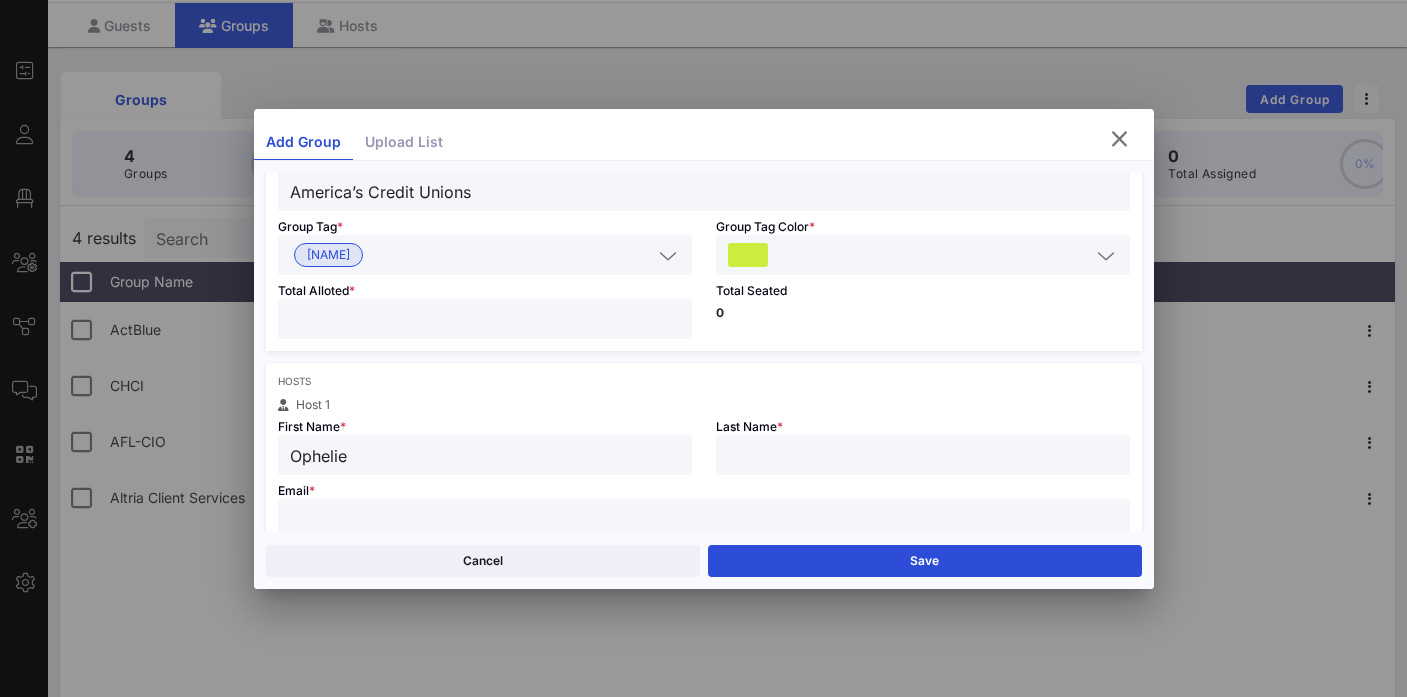 type on "Ophelie" 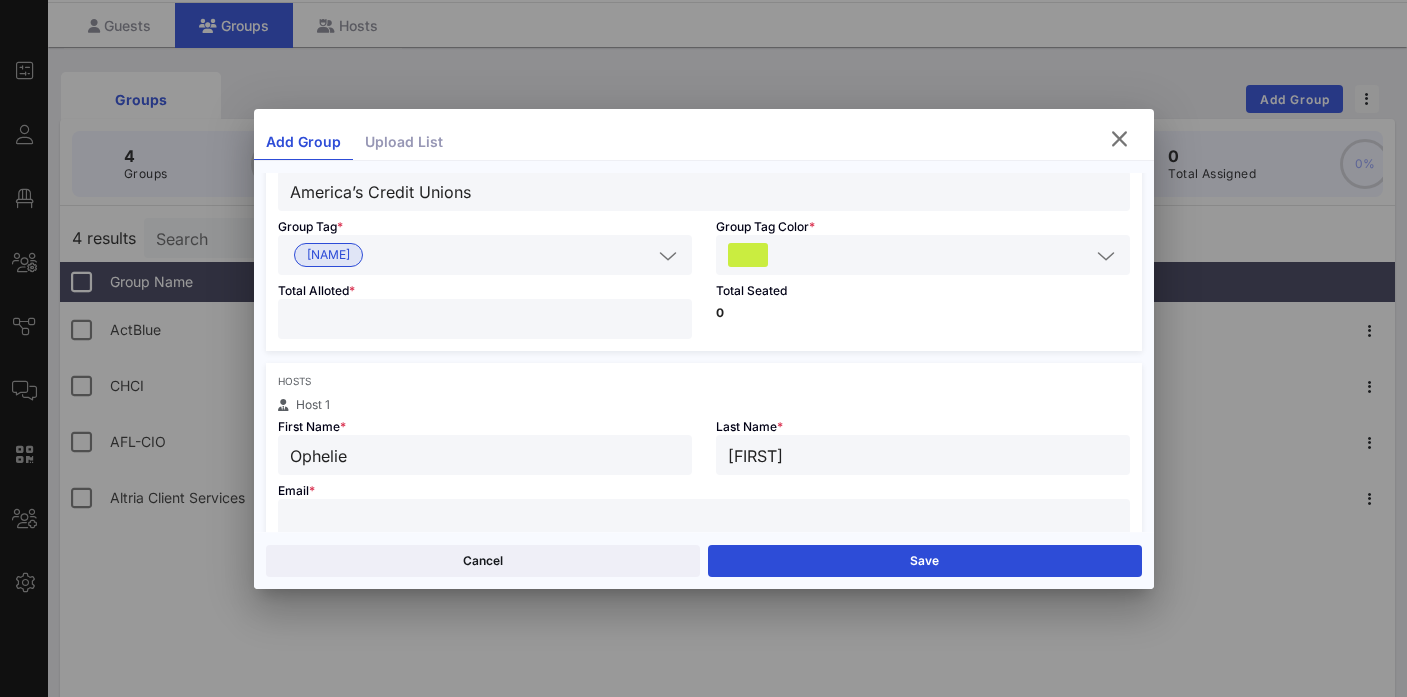type on "[FIRST]" 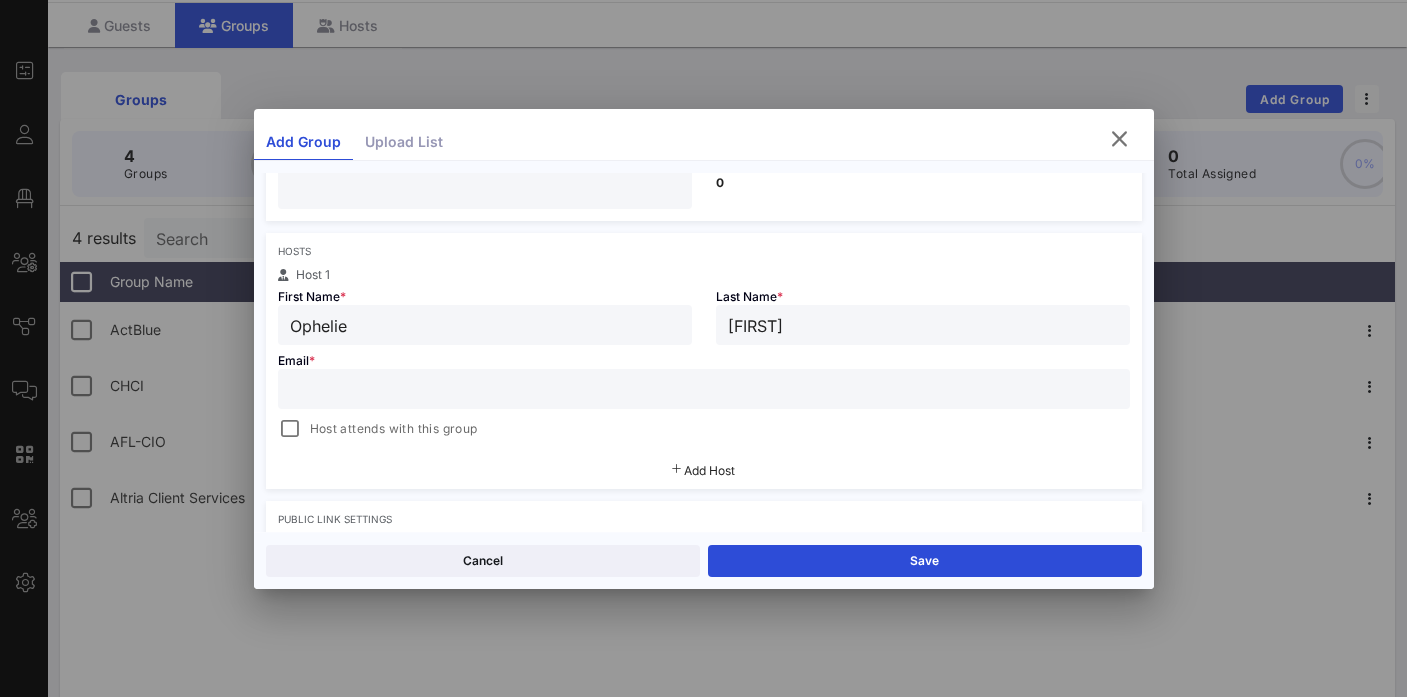 scroll, scrollTop: 288, scrollLeft: 0, axis: vertical 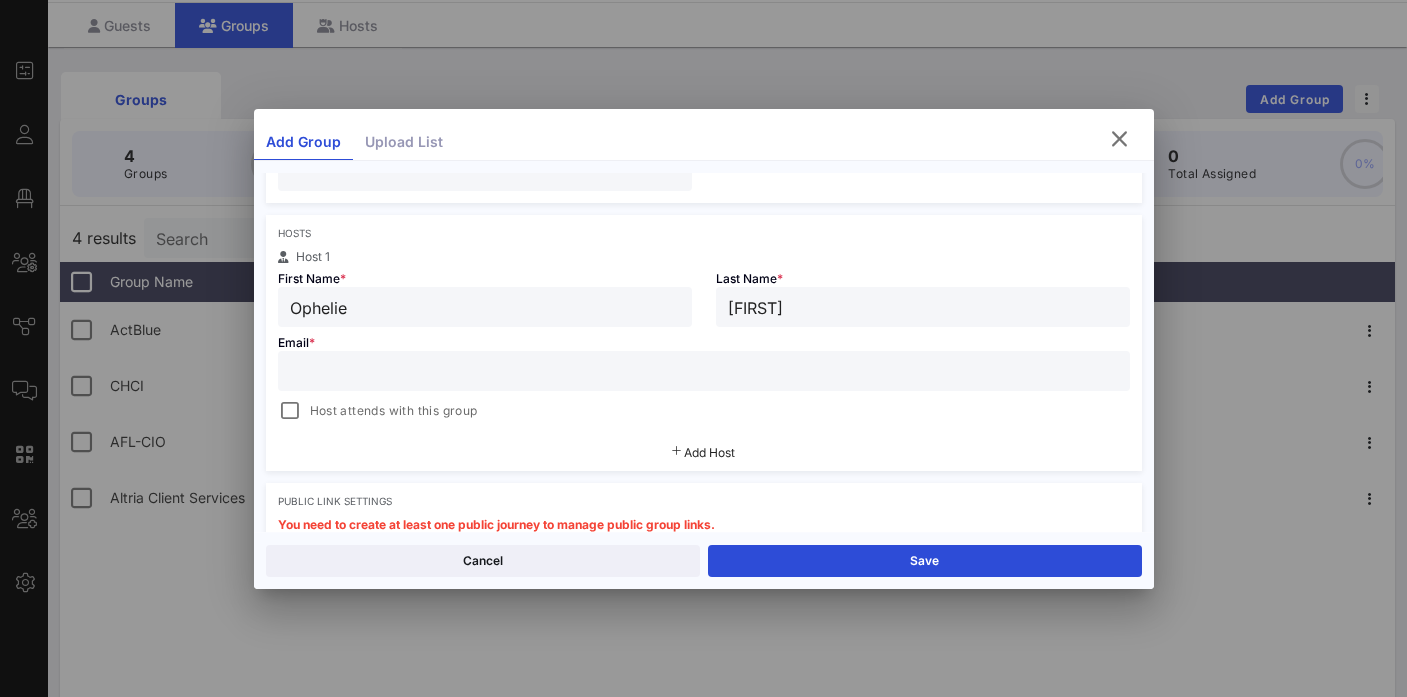 click at bounding box center [704, 371] 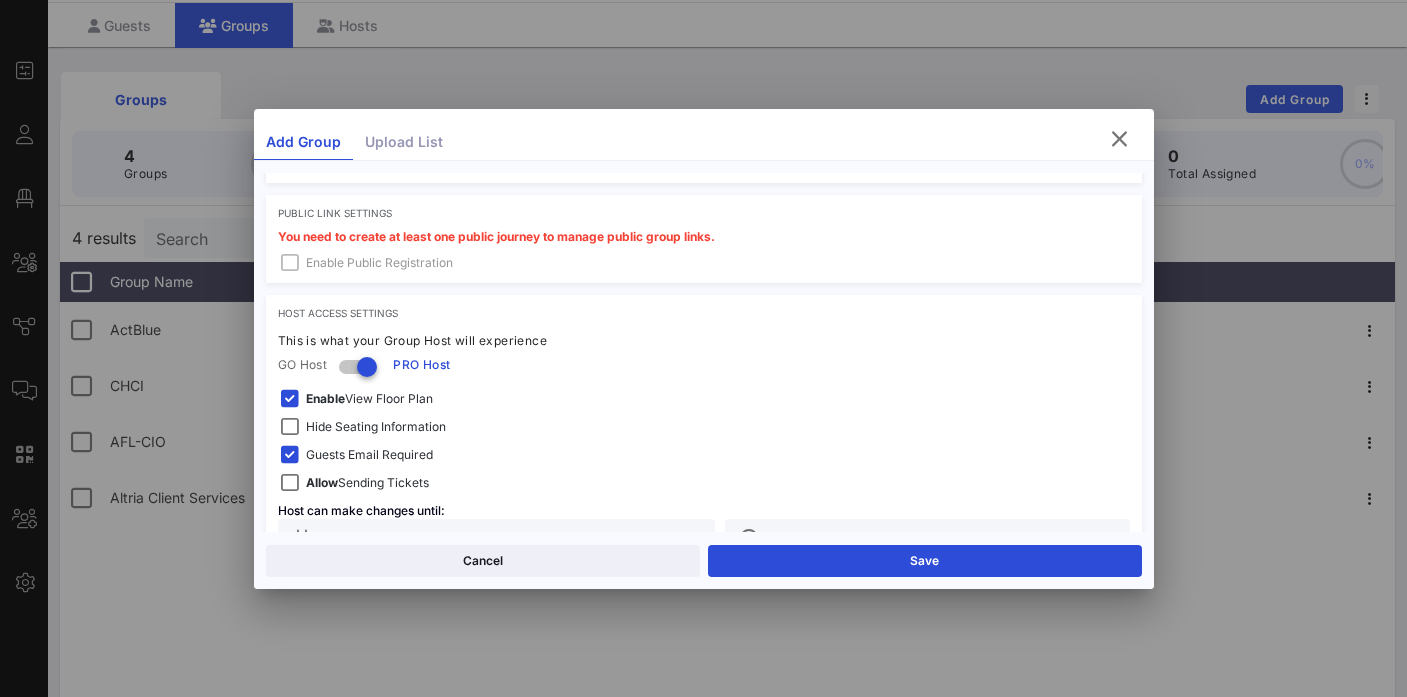 scroll, scrollTop: 635, scrollLeft: 0, axis: vertical 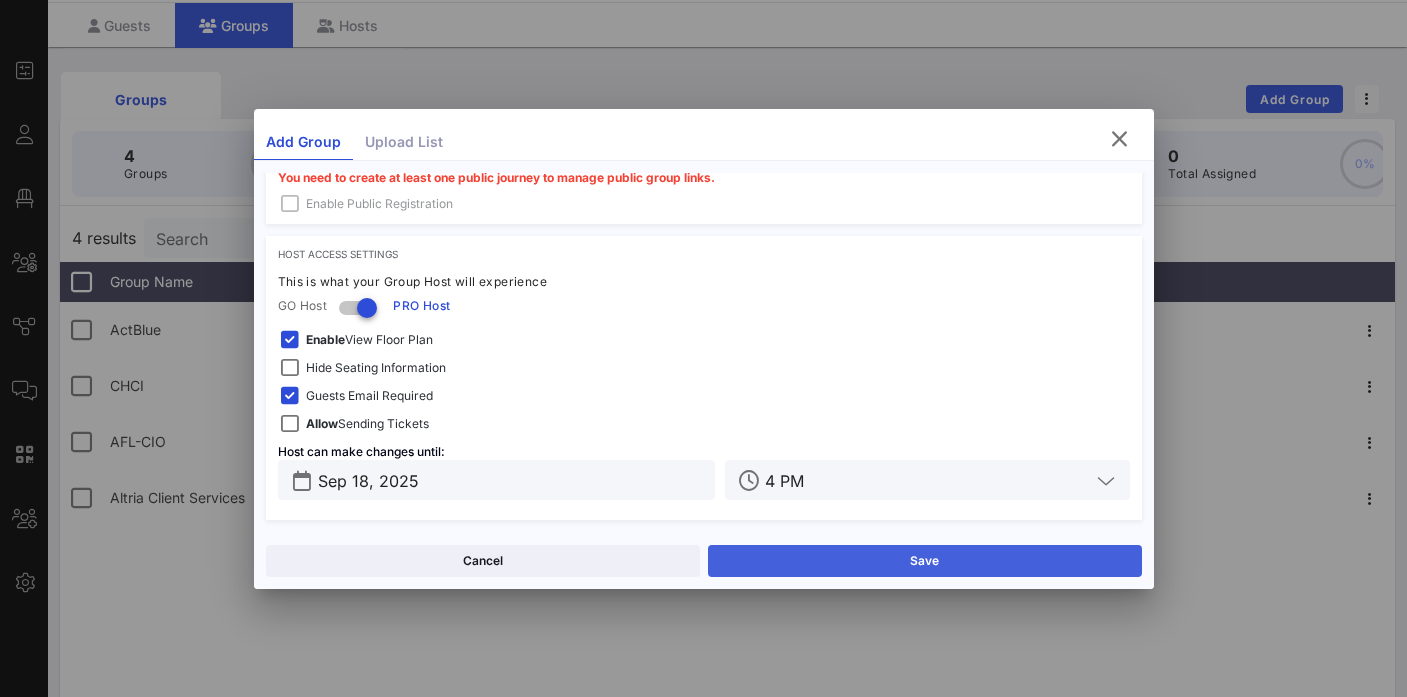 type on "[EMAIL]" 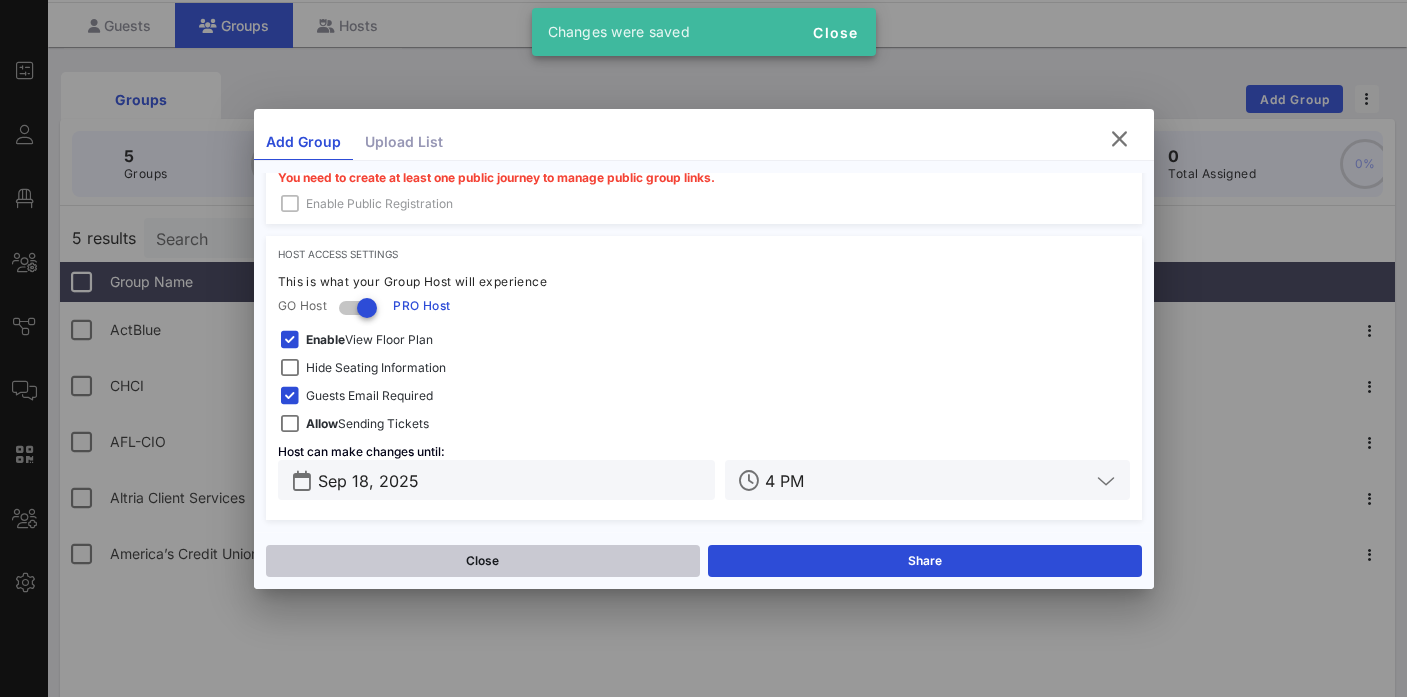 click on "Close" at bounding box center [483, 561] 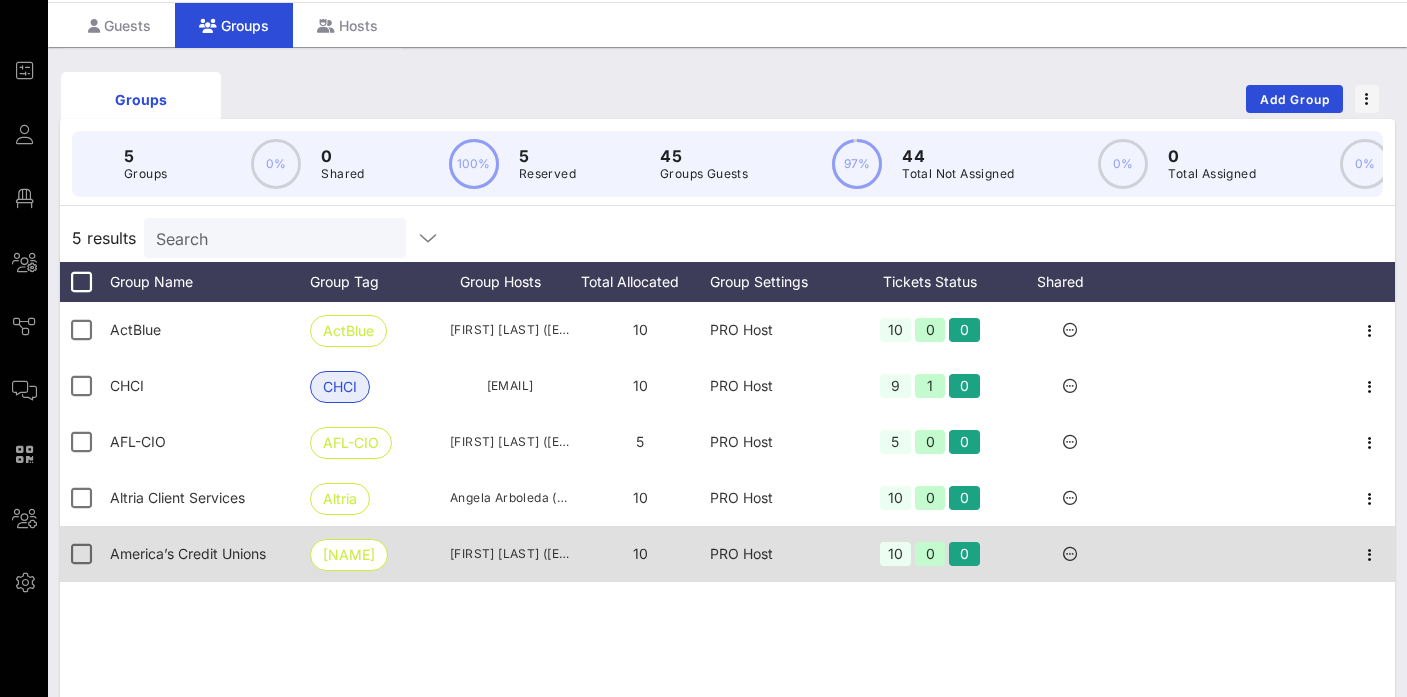 click on "America’s Credit Unions" at bounding box center [135, 329] 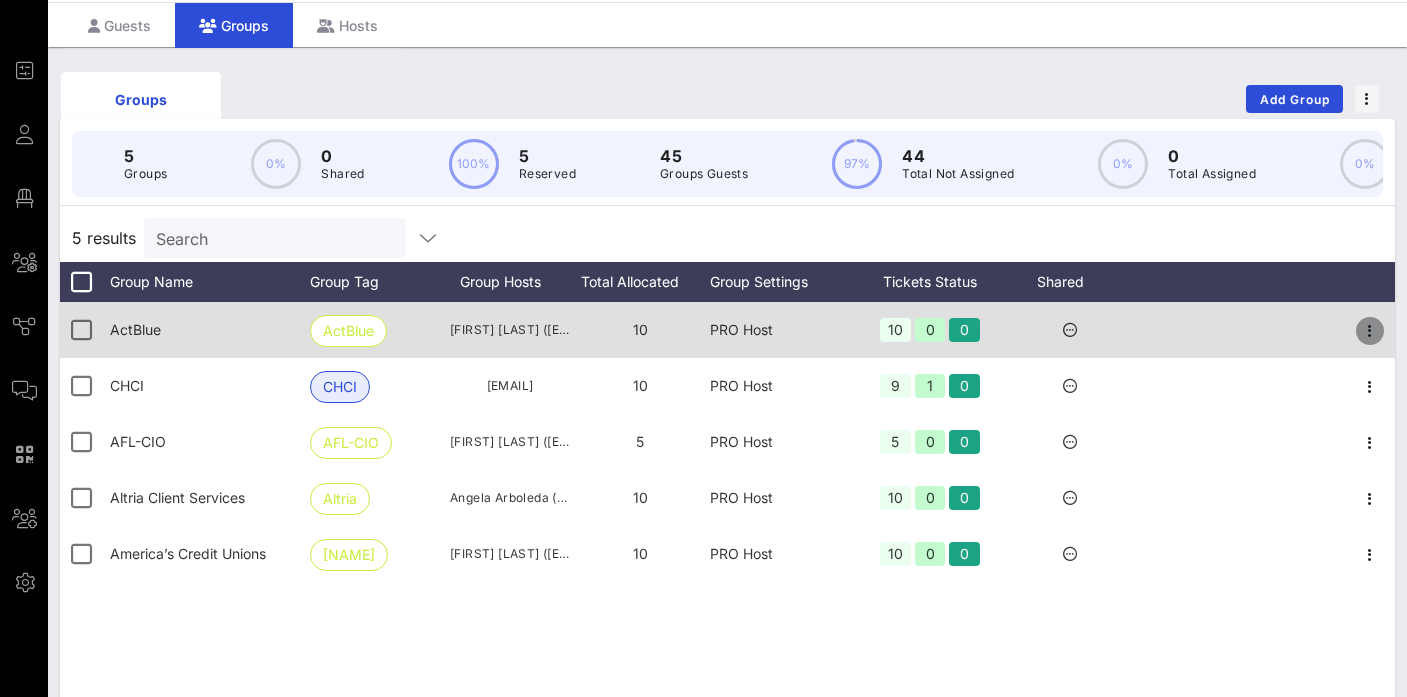 click at bounding box center (1370, 331) 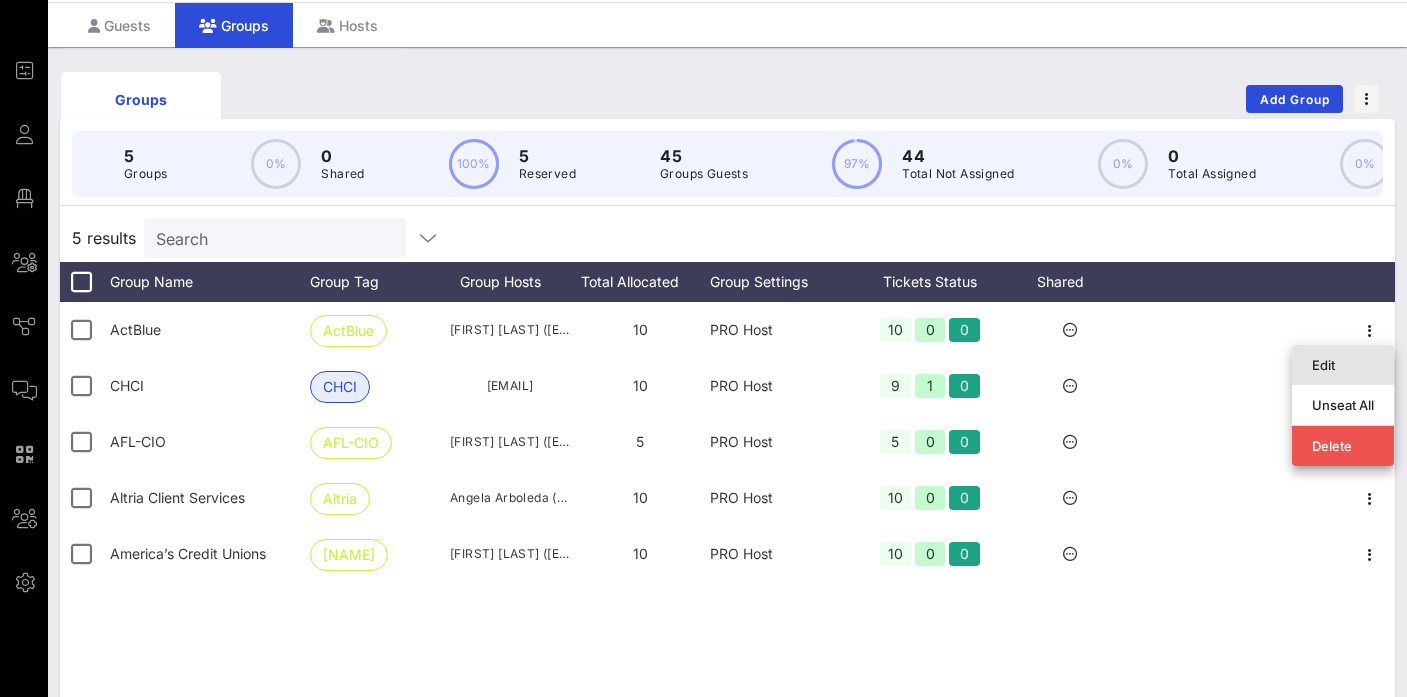 click on "Edit" at bounding box center (1343, 365) 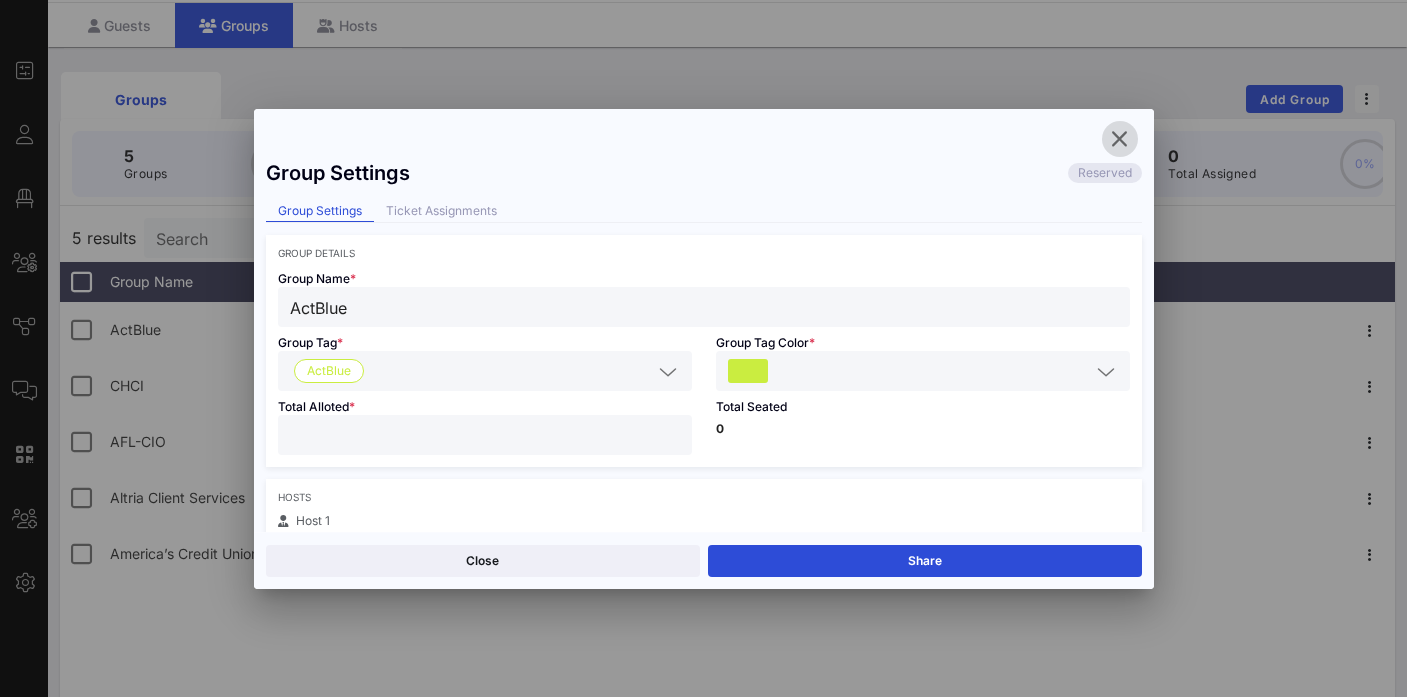 click at bounding box center (1120, 139) 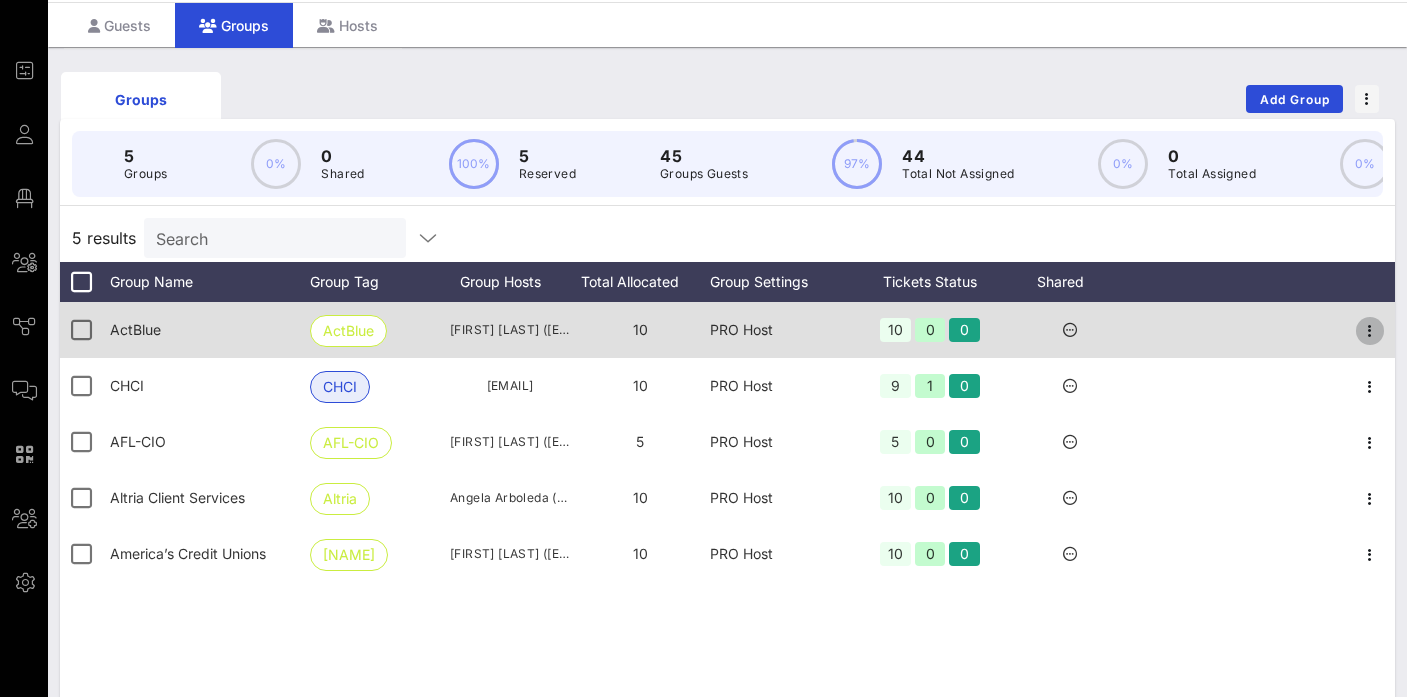 click at bounding box center (1370, 331) 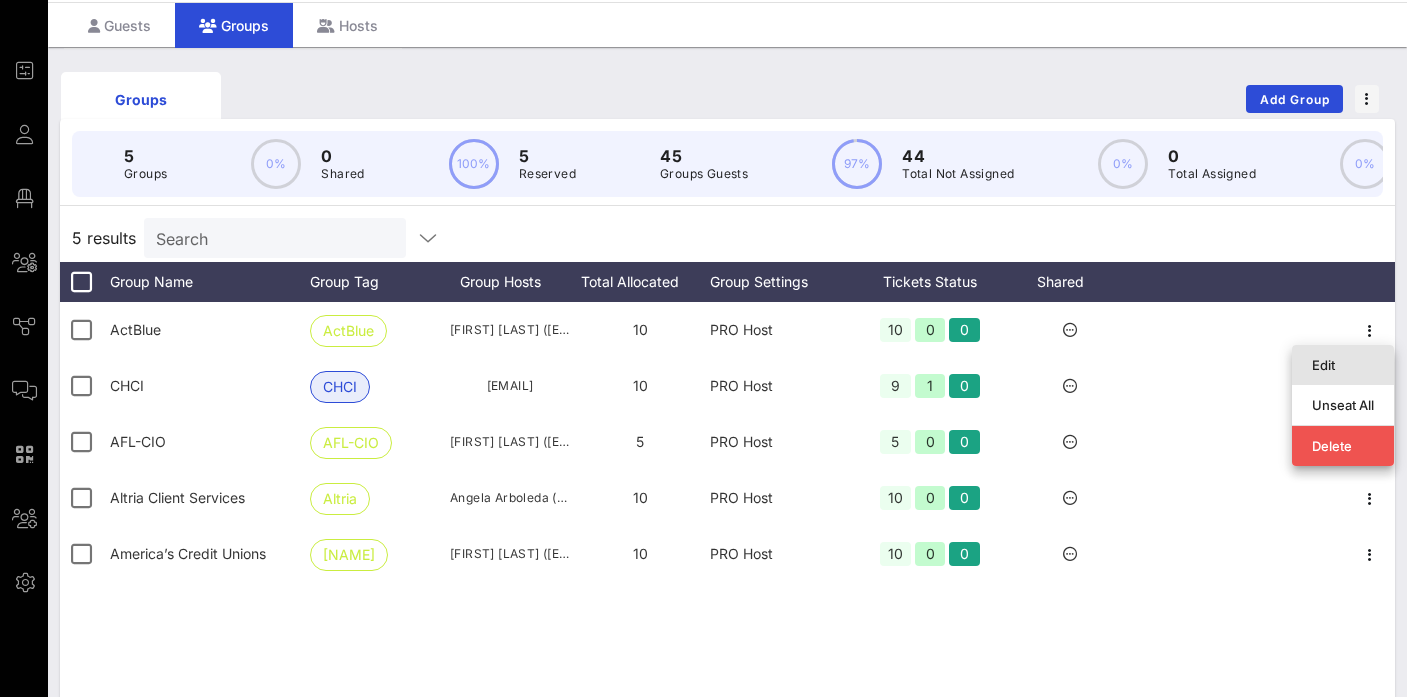 click on "Edit" at bounding box center (1343, 365) 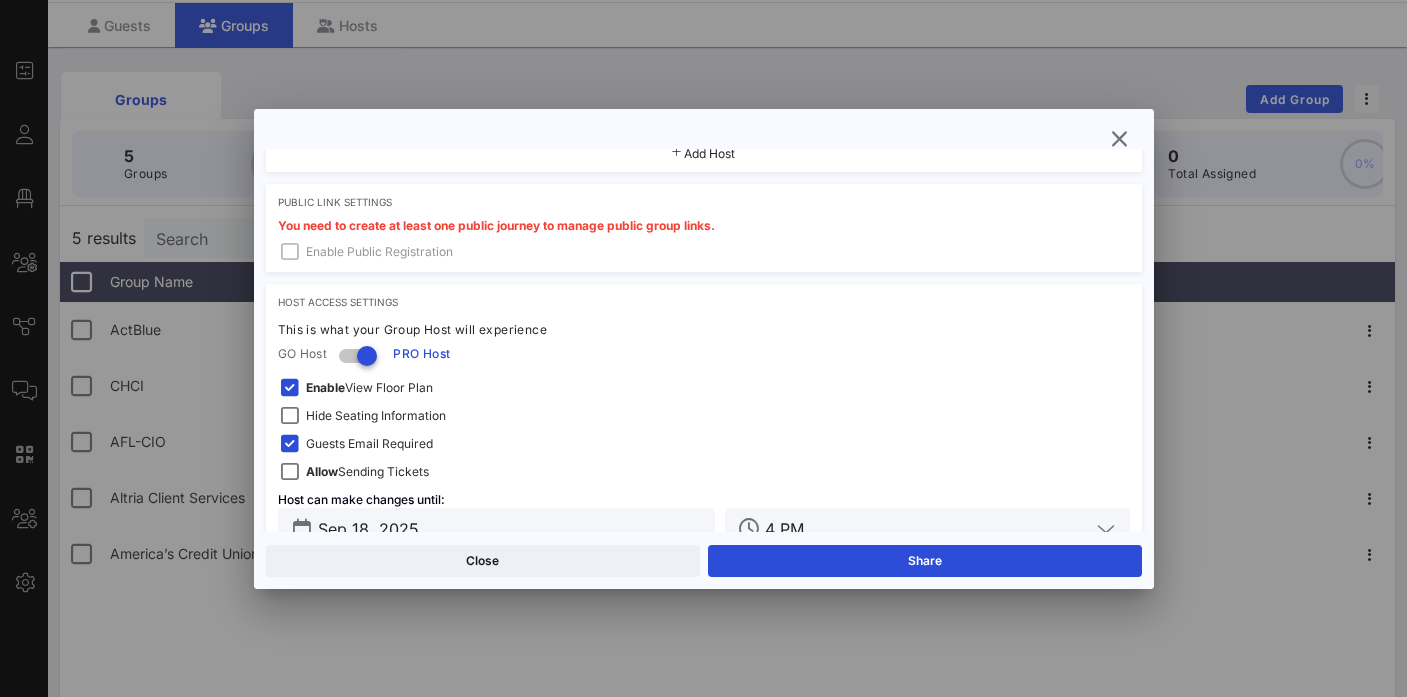 scroll, scrollTop: 611, scrollLeft: 0, axis: vertical 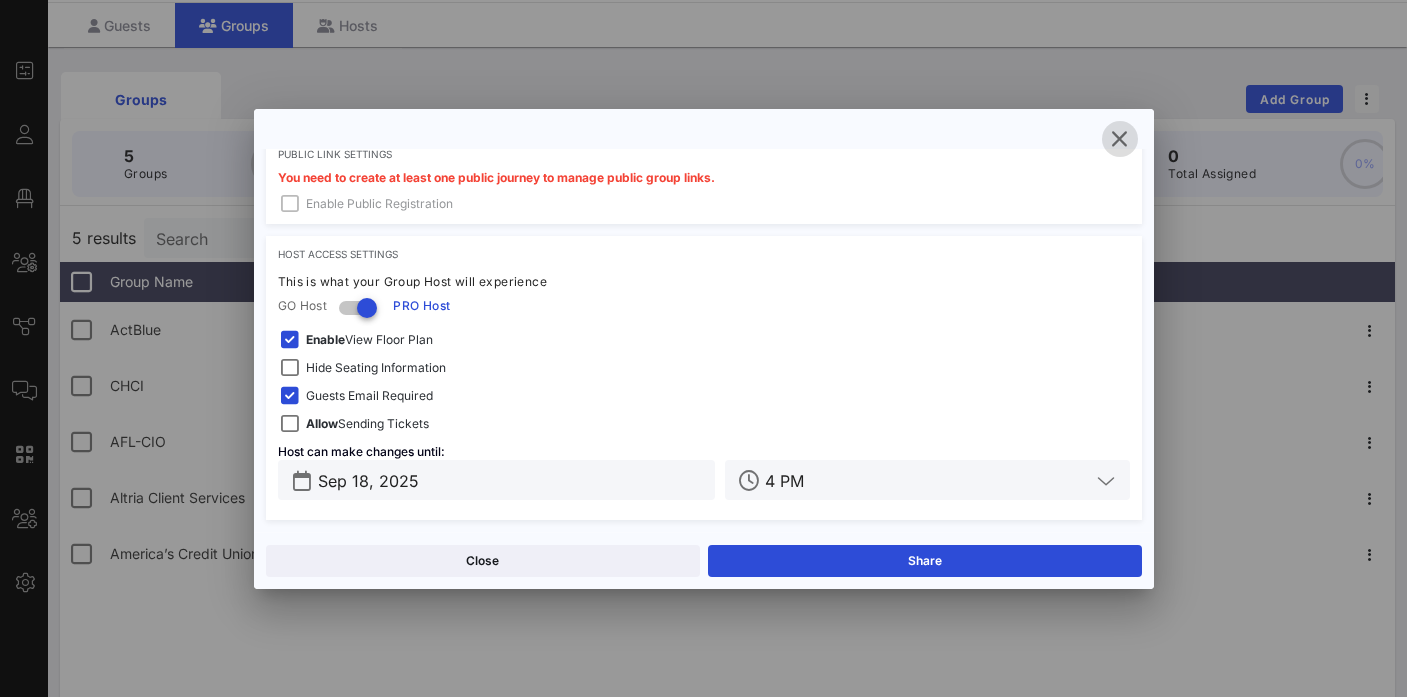 click at bounding box center (1120, 139) 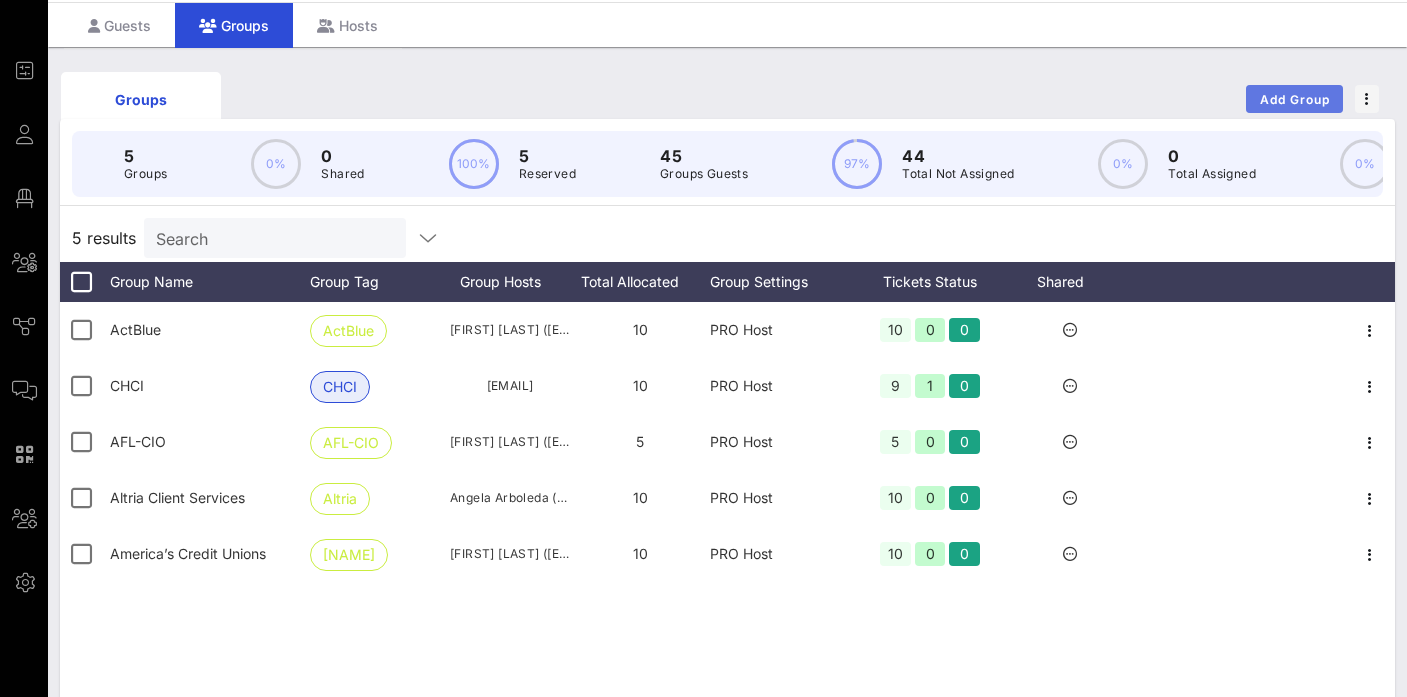 click on "Add Group" at bounding box center (1295, 99) 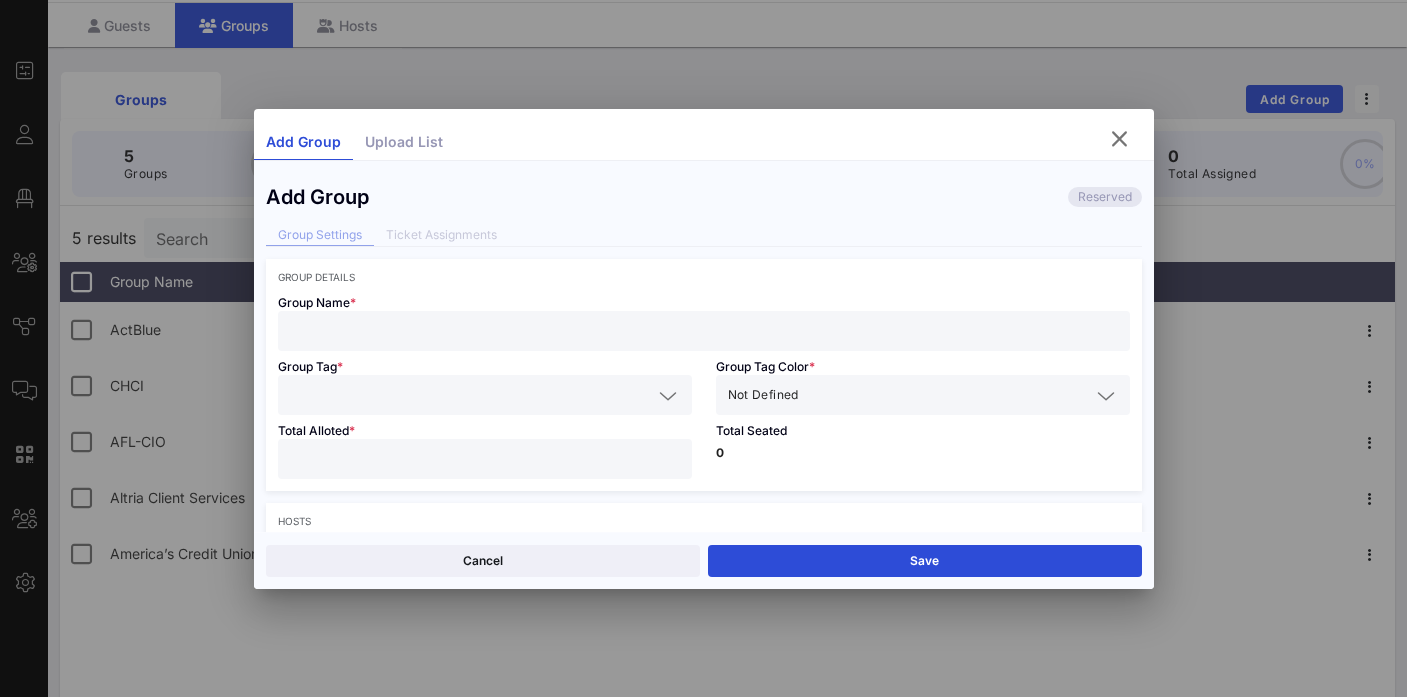 click at bounding box center (704, 331) 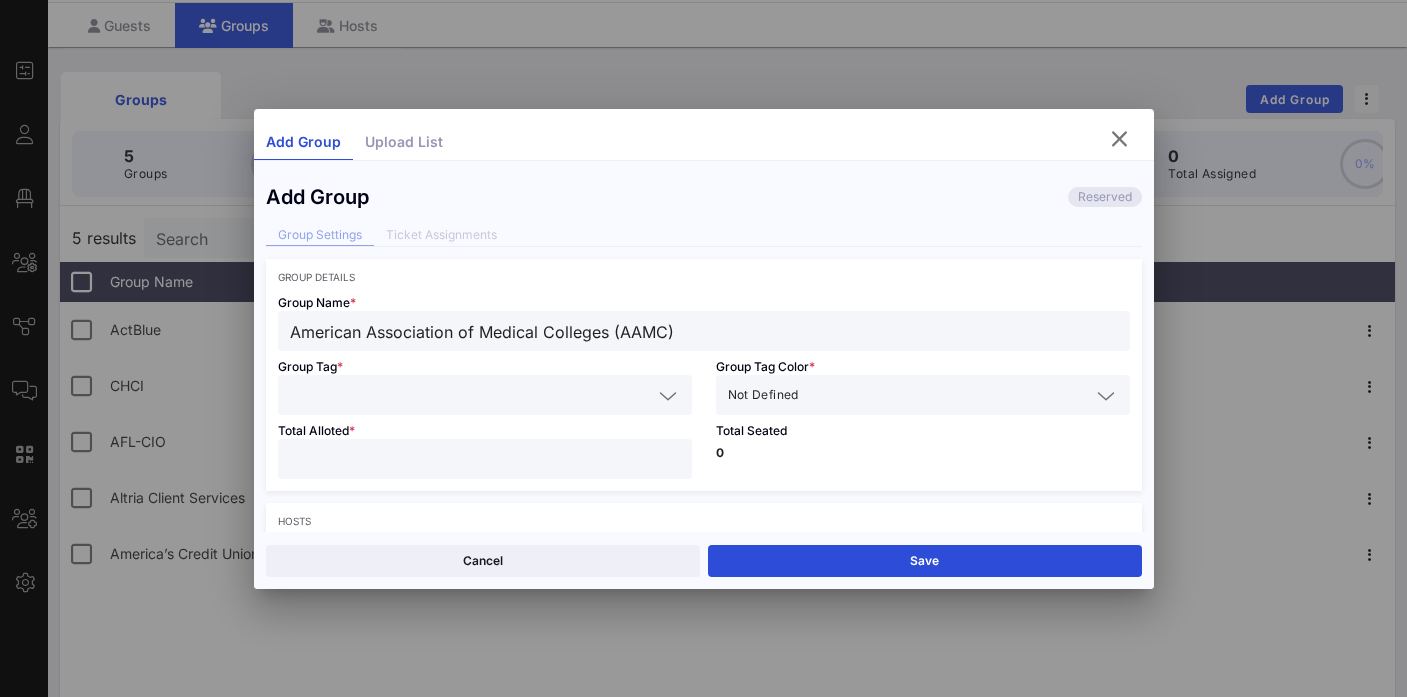 type on "American Association of Medical Colleges (AAMC)" 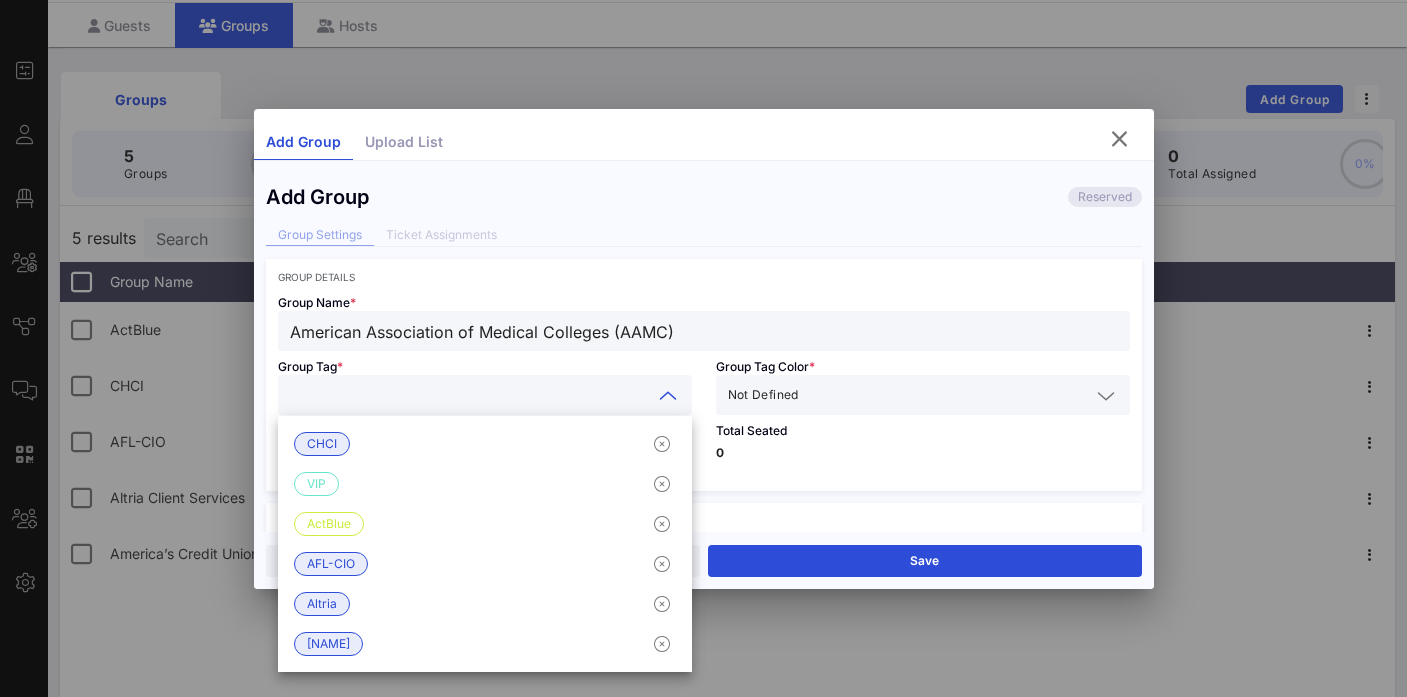 paste on "American Association of Medical Colleges (AAMC)" 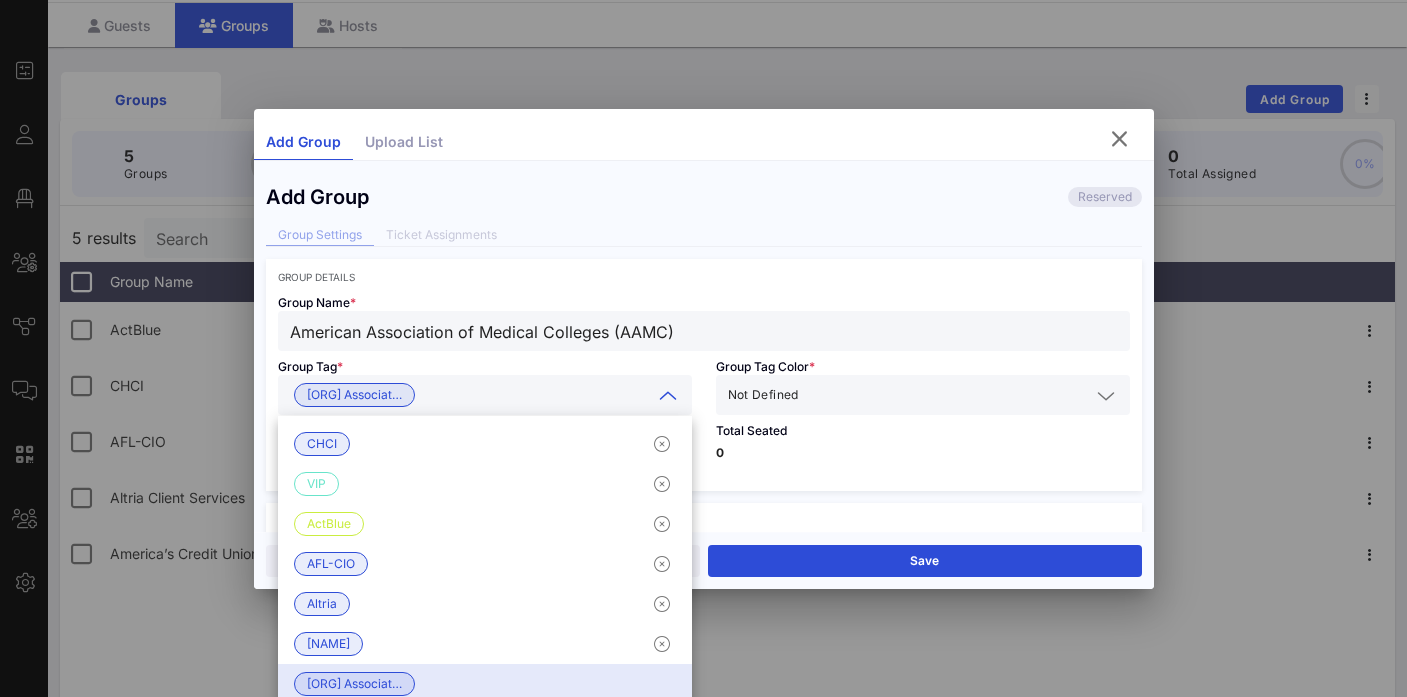 click at bounding box center (946, 395) 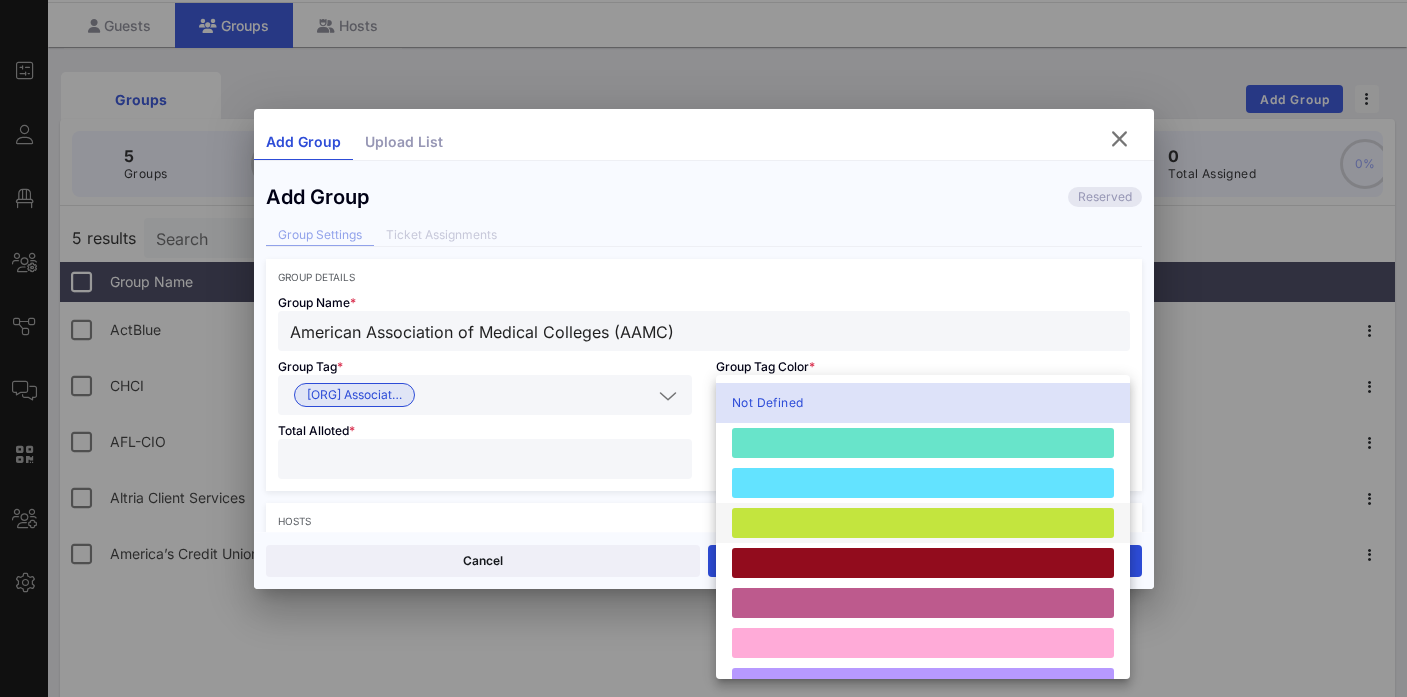 click at bounding box center [923, 523] 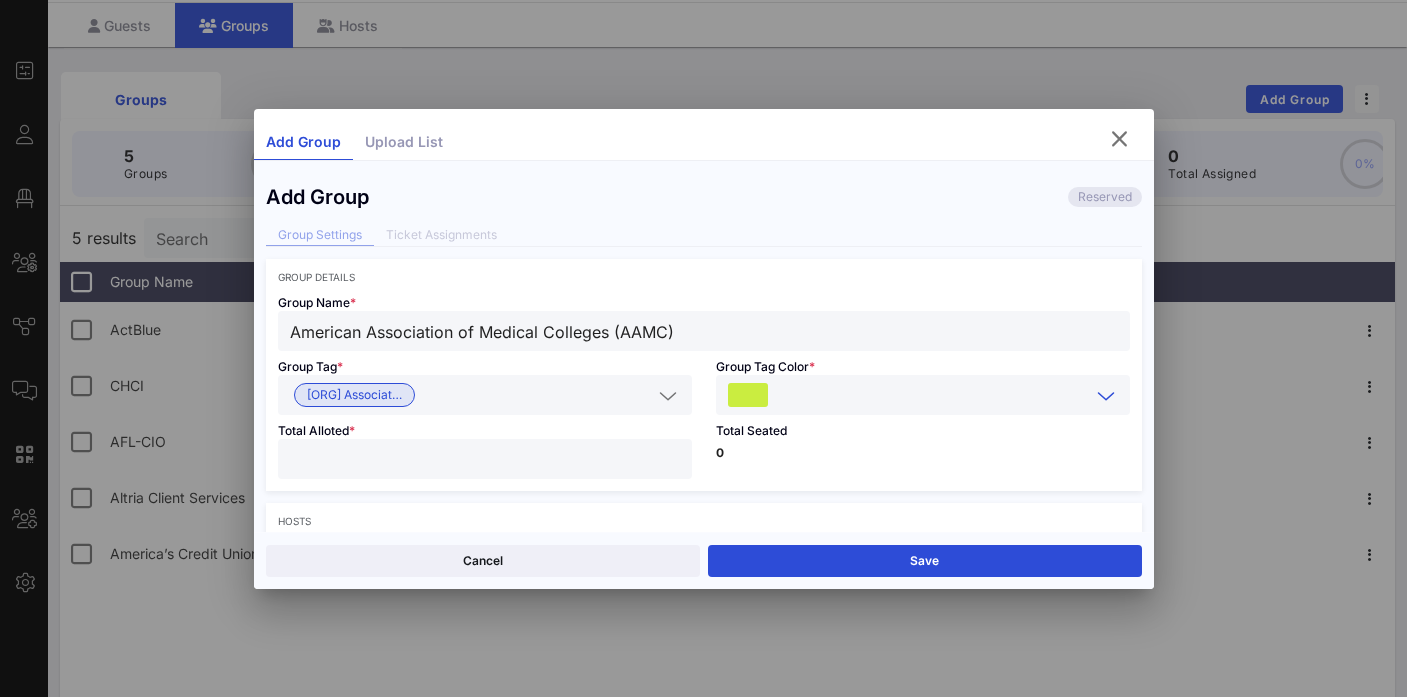 click at bounding box center (485, 459) 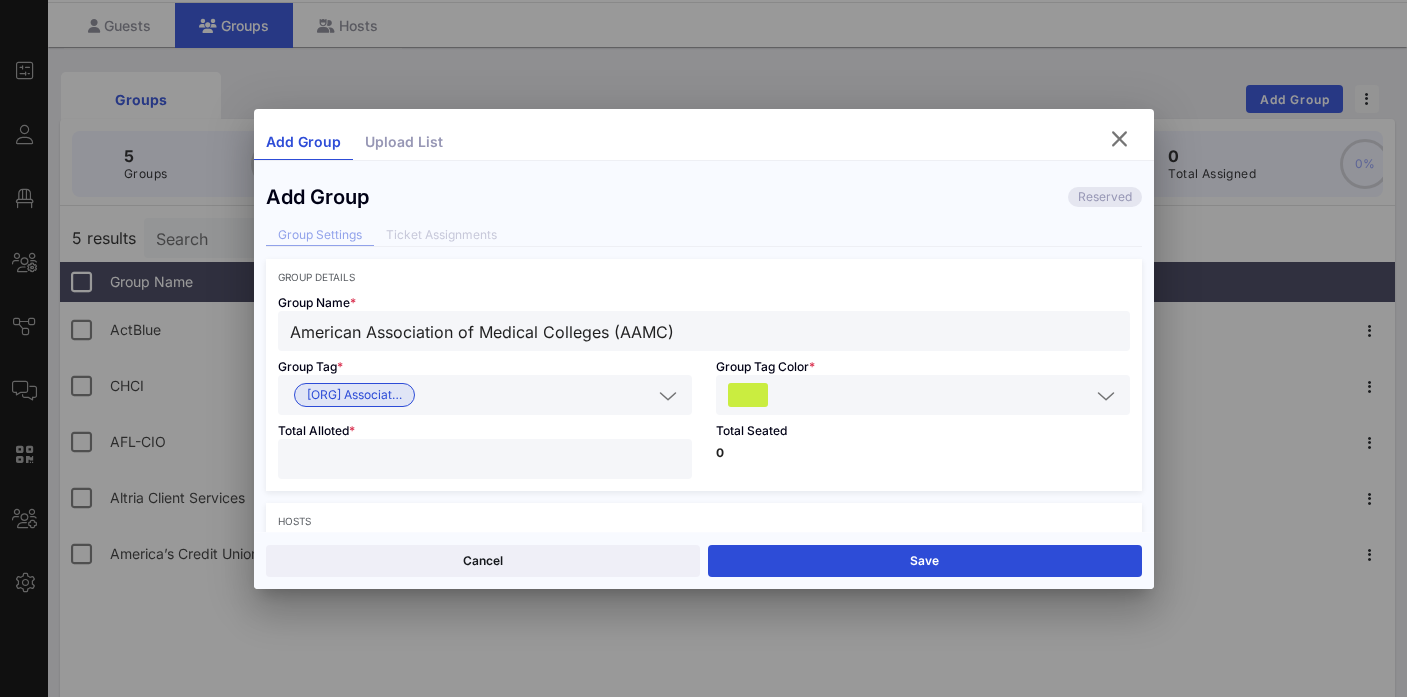 type on "**" 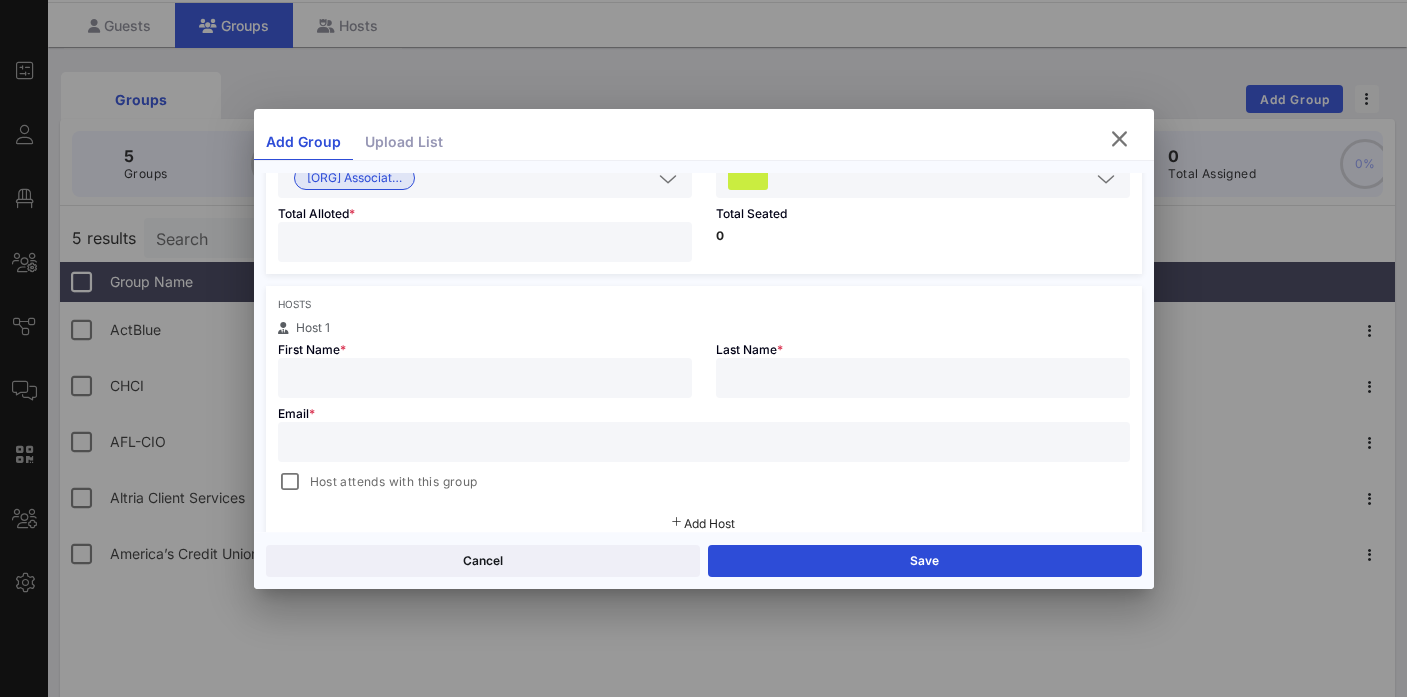 scroll, scrollTop: 279, scrollLeft: 0, axis: vertical 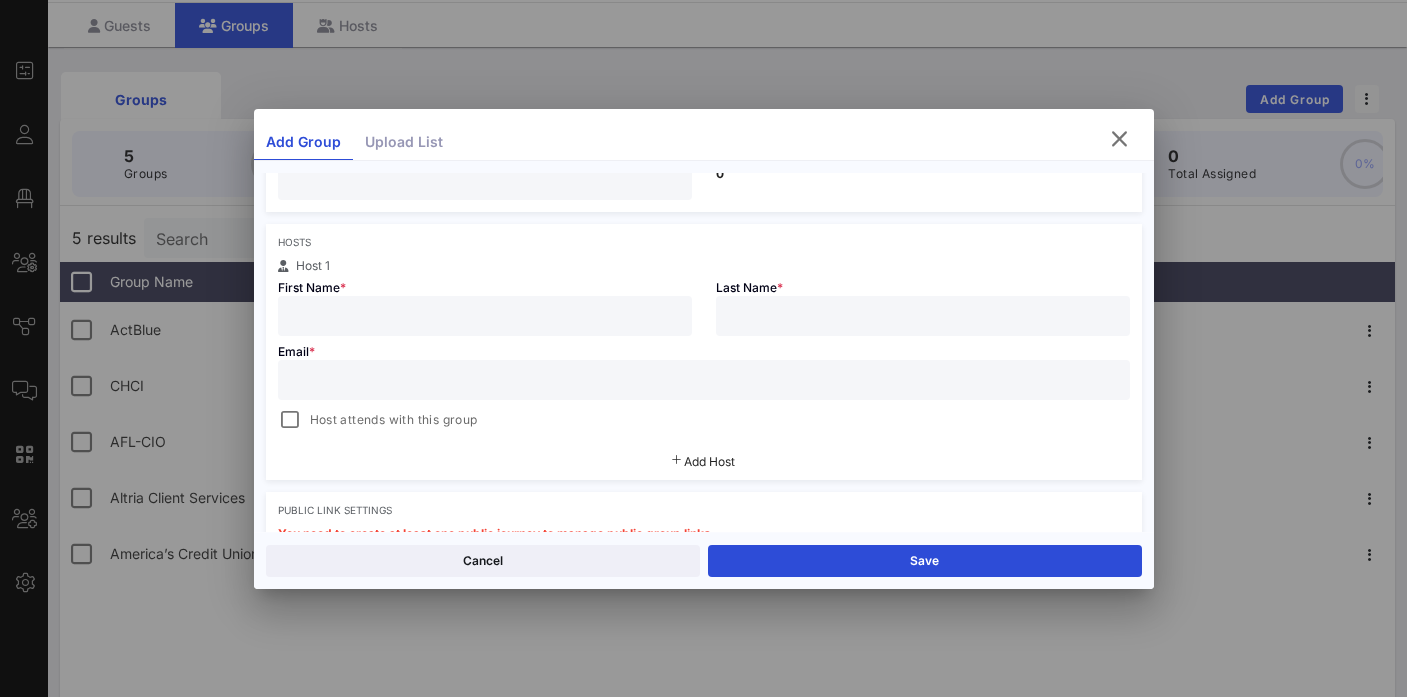click at bounding box center (485, 316) 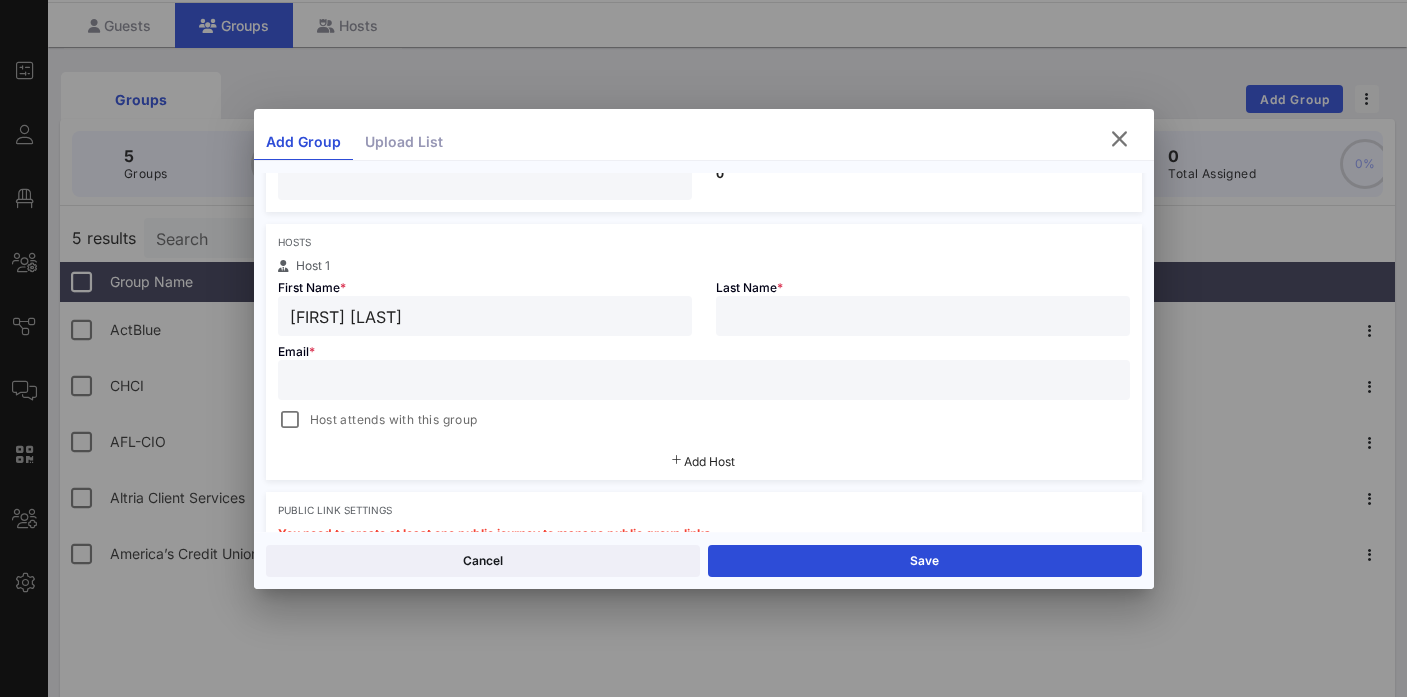 click on "[FIRST] [LAST]" at bounding box center [485, 316] 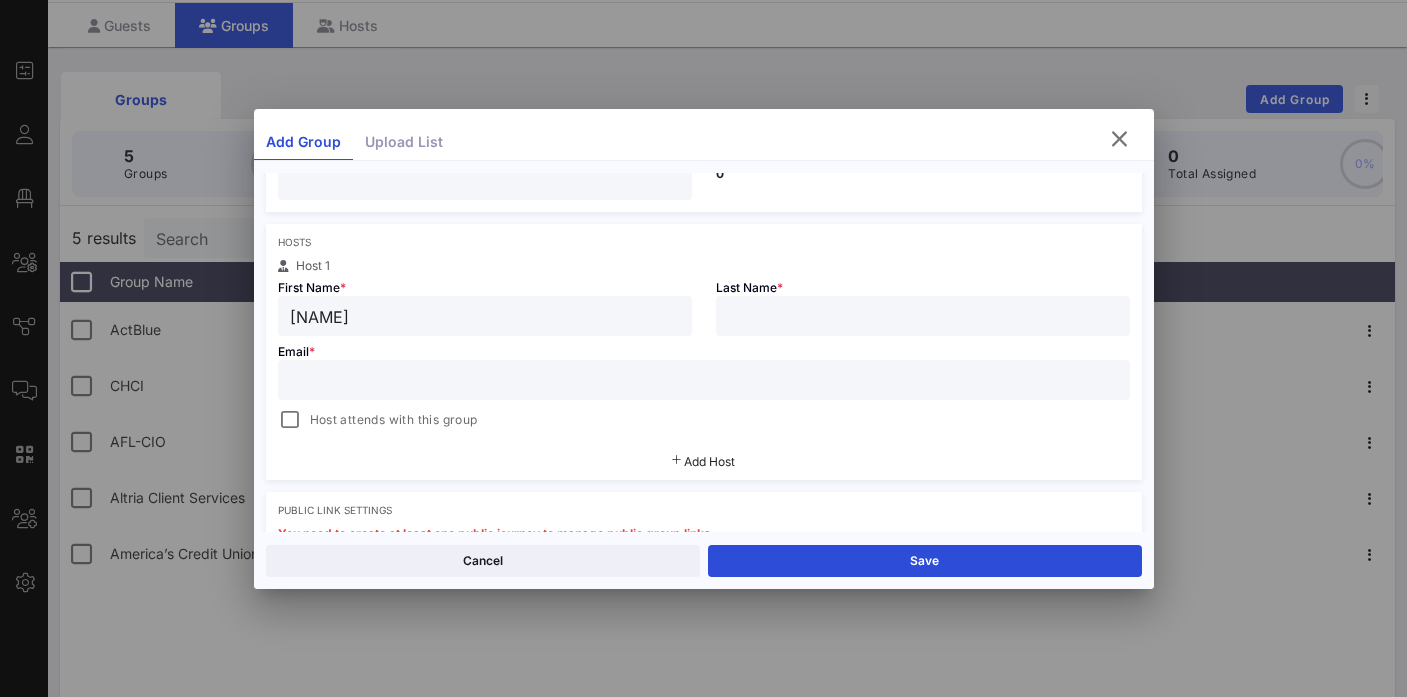 type on "[NAME]" 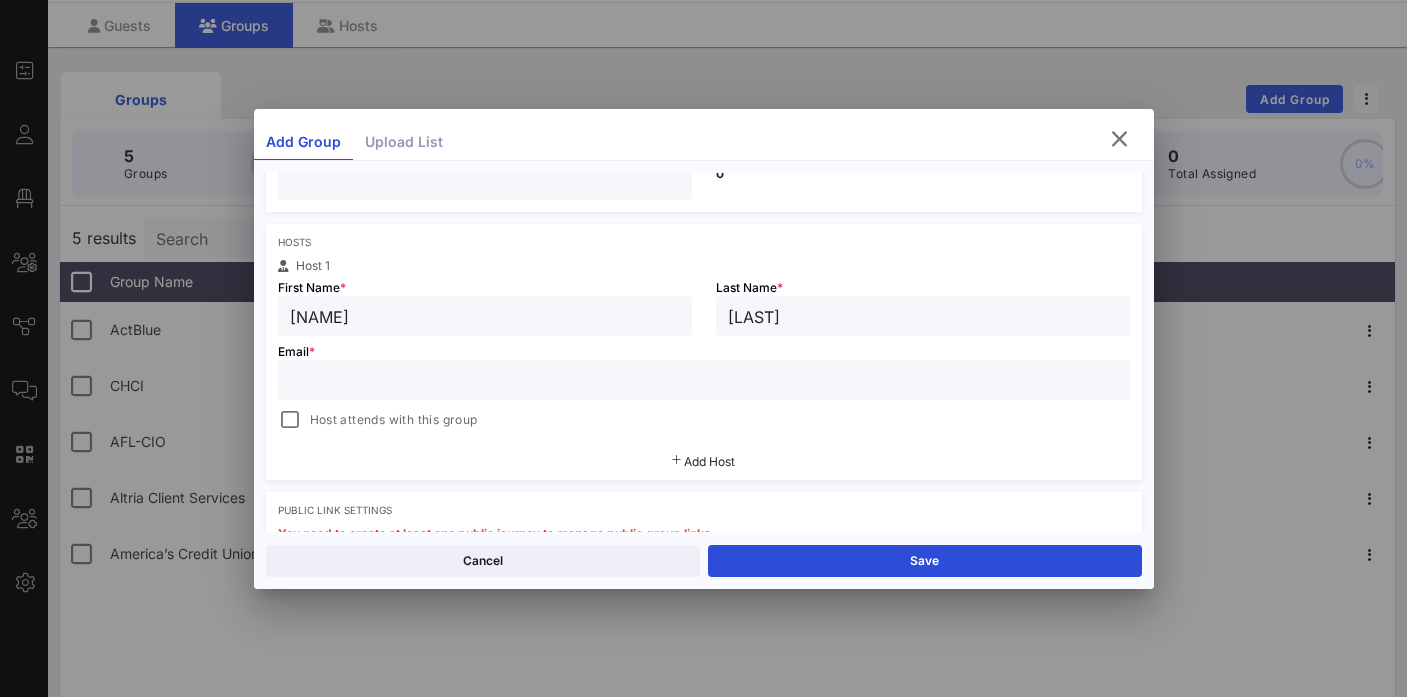 type on "[LAST]" 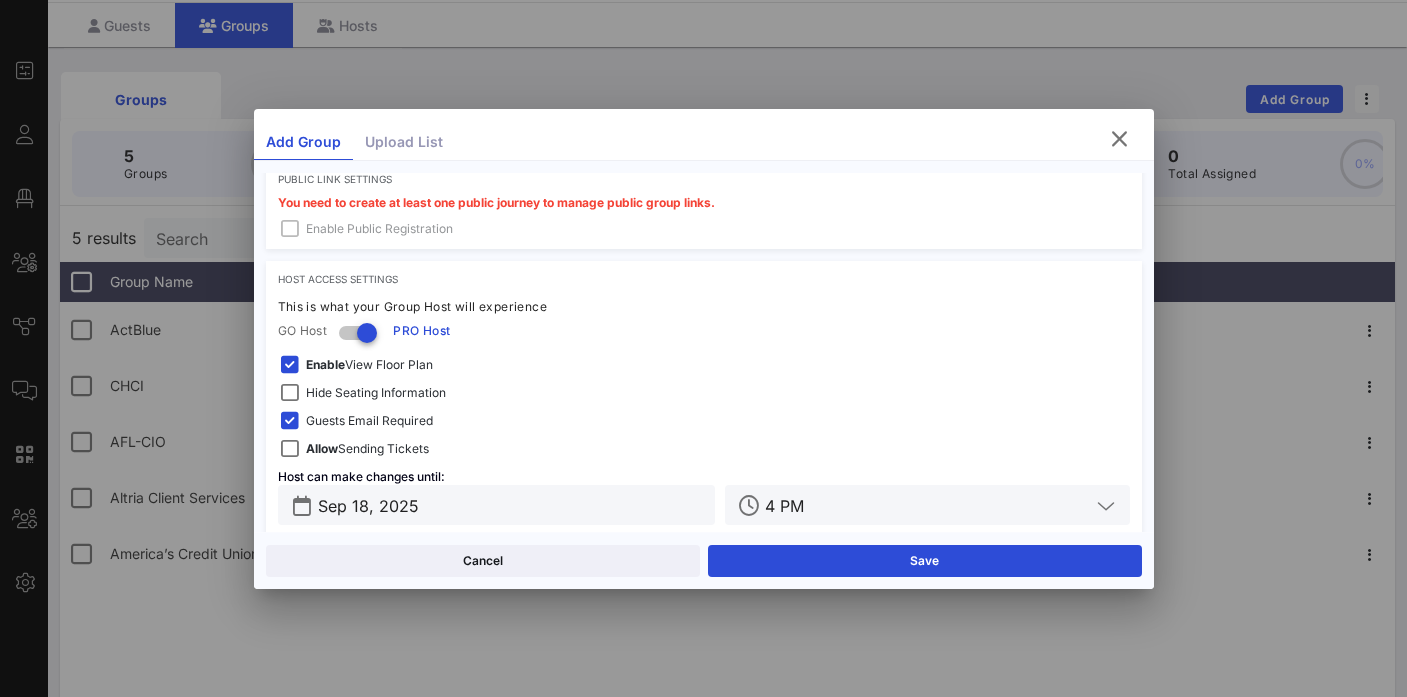 scroll, scrollTop: 635, scrollLeft: 0, axis: vertical 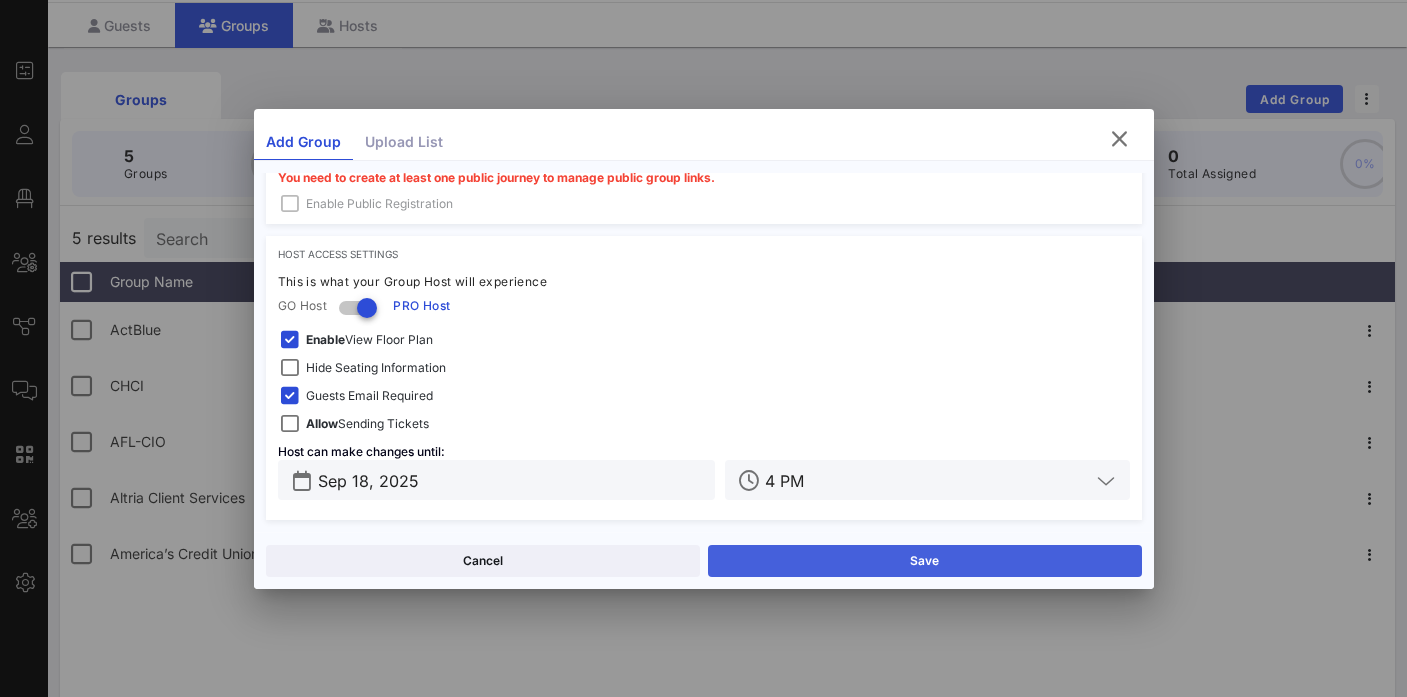 type on "[EMAIL]" 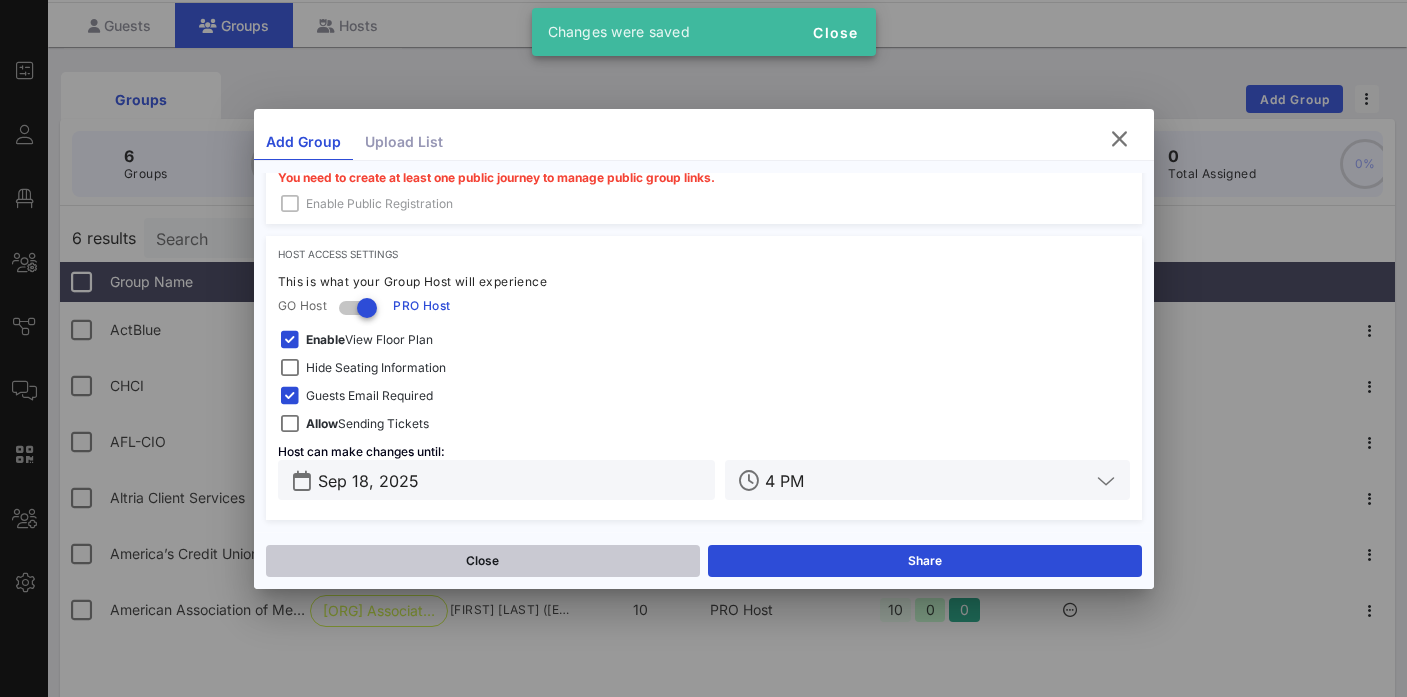 click on "Close" at bounding box center (483, 561) 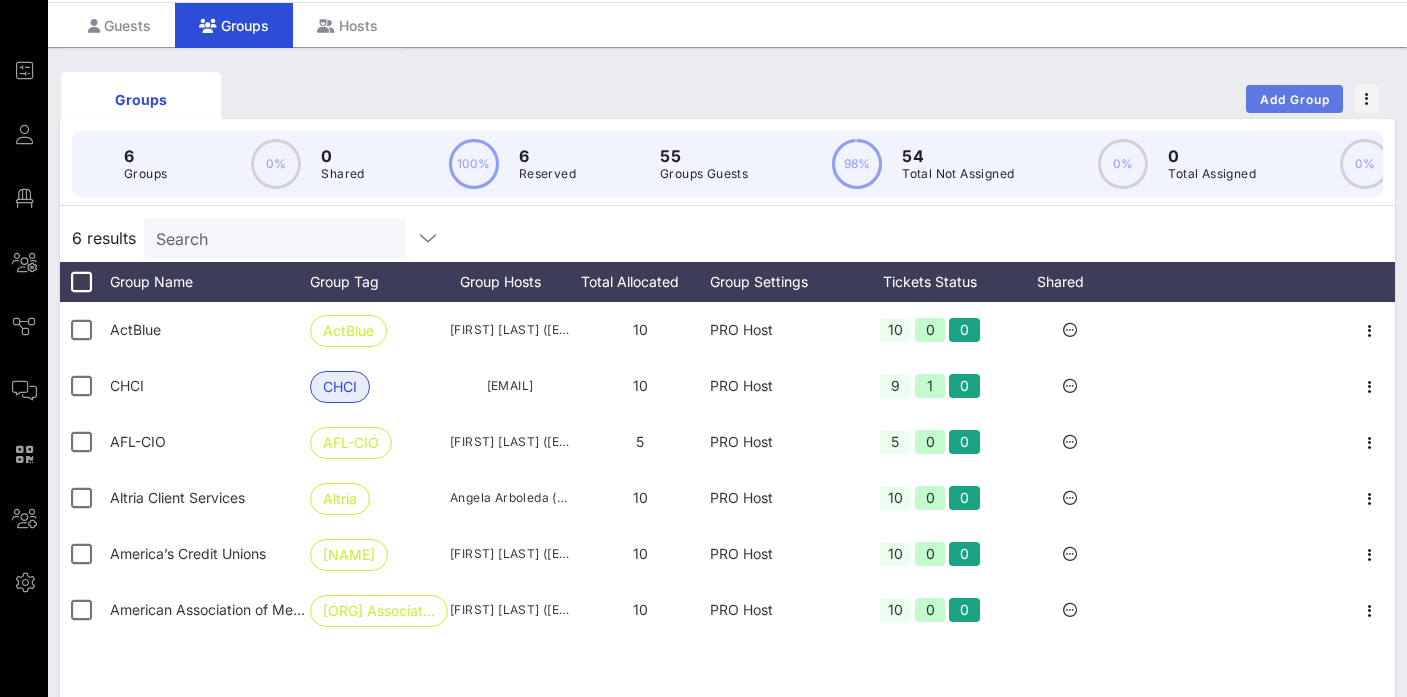 click on "Add Group" at bounding box center [1295, 99] 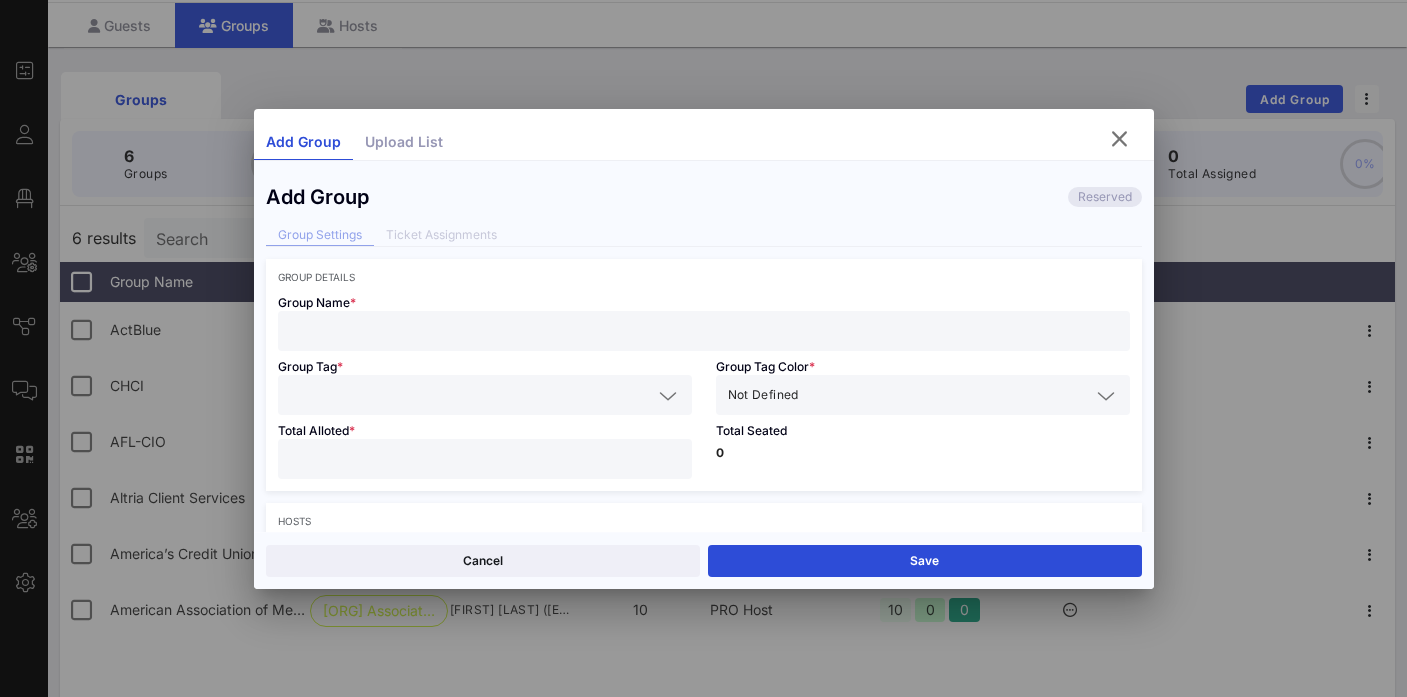 click at bounding box center (704, 331) 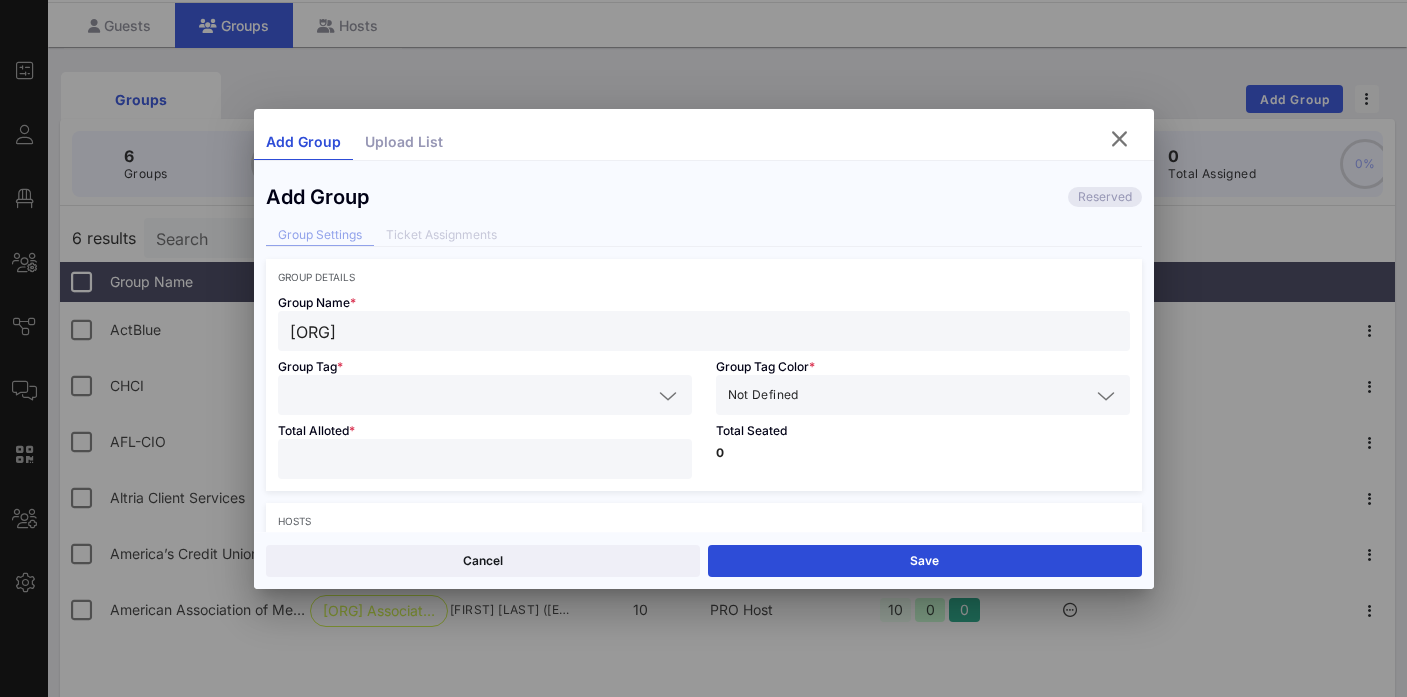 type on "[ORG]" 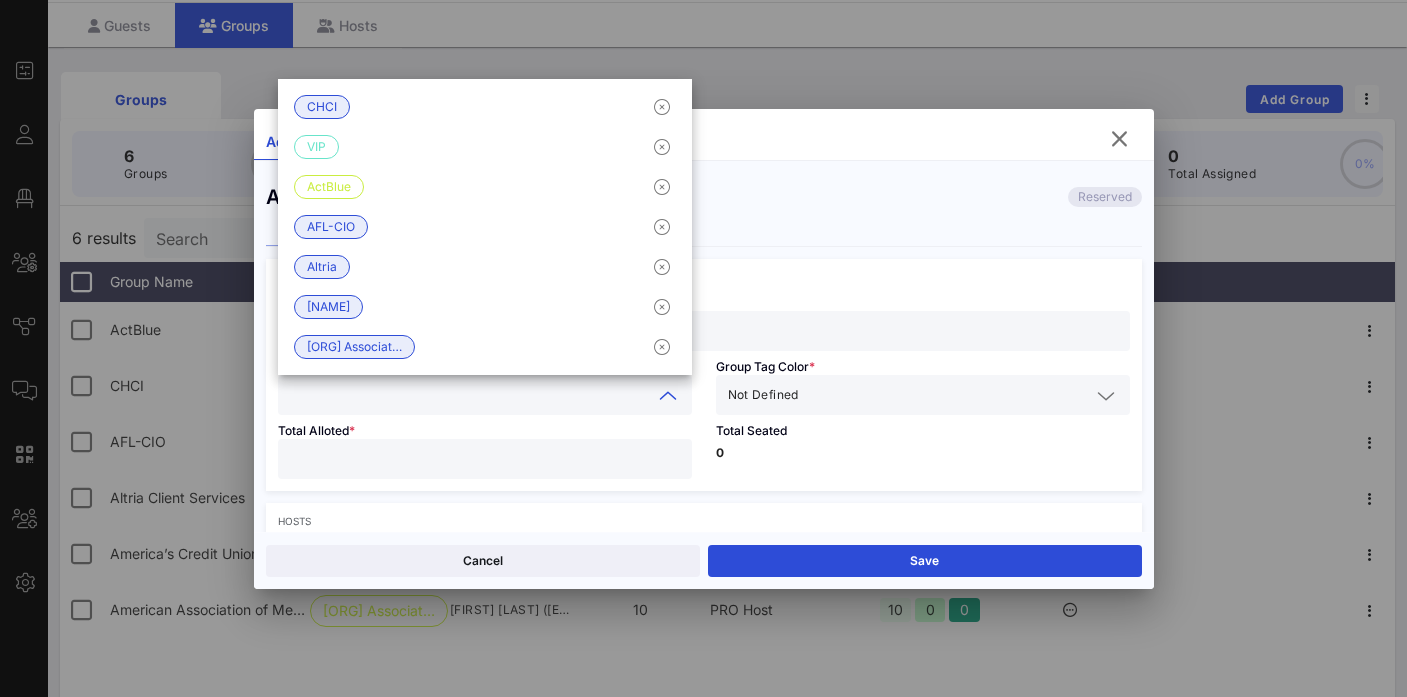 paste on "[ORG]" 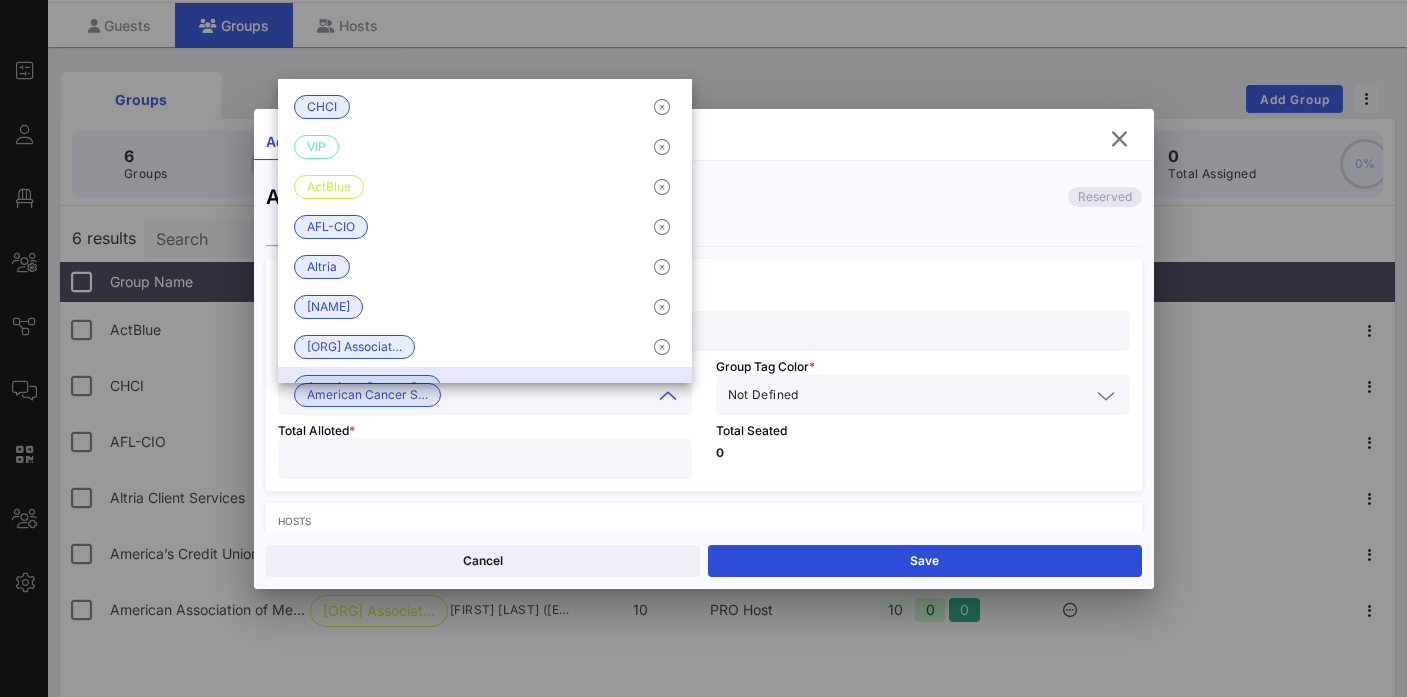 click at bounding box center [946, 395] 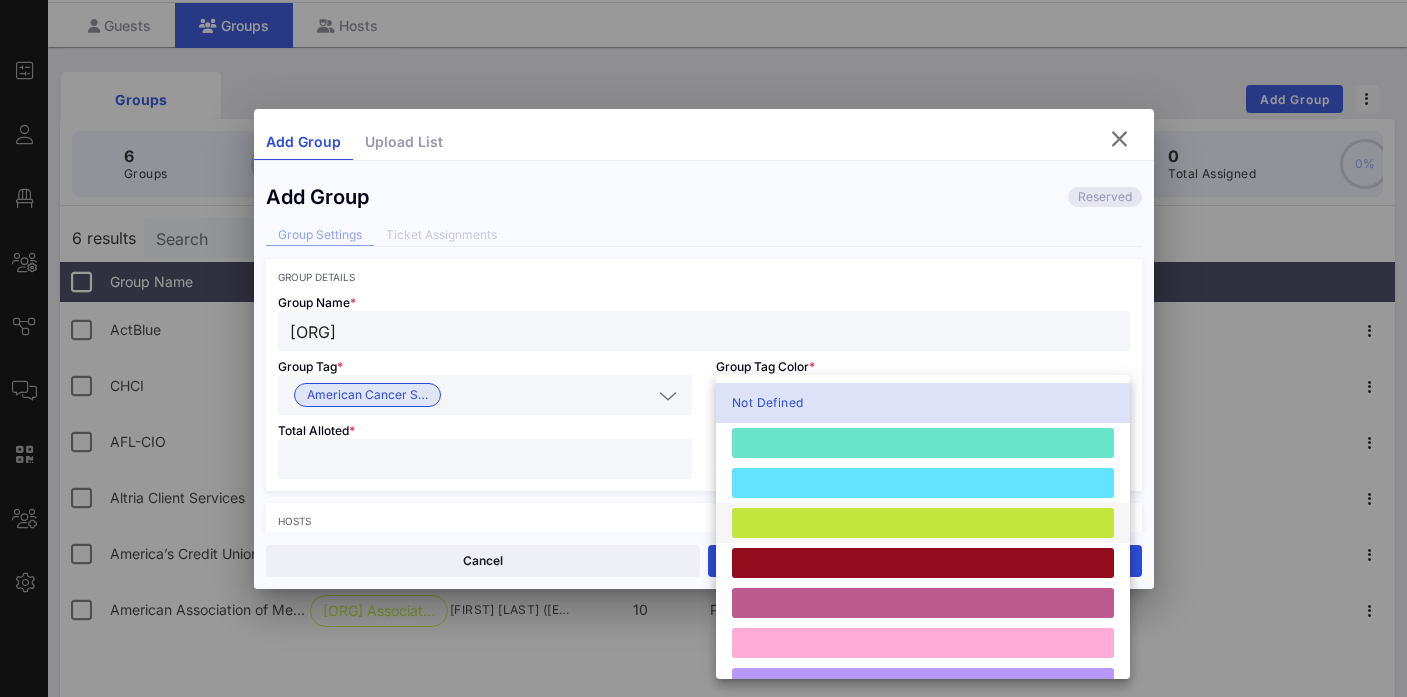 click at bounding box center [923, 523] 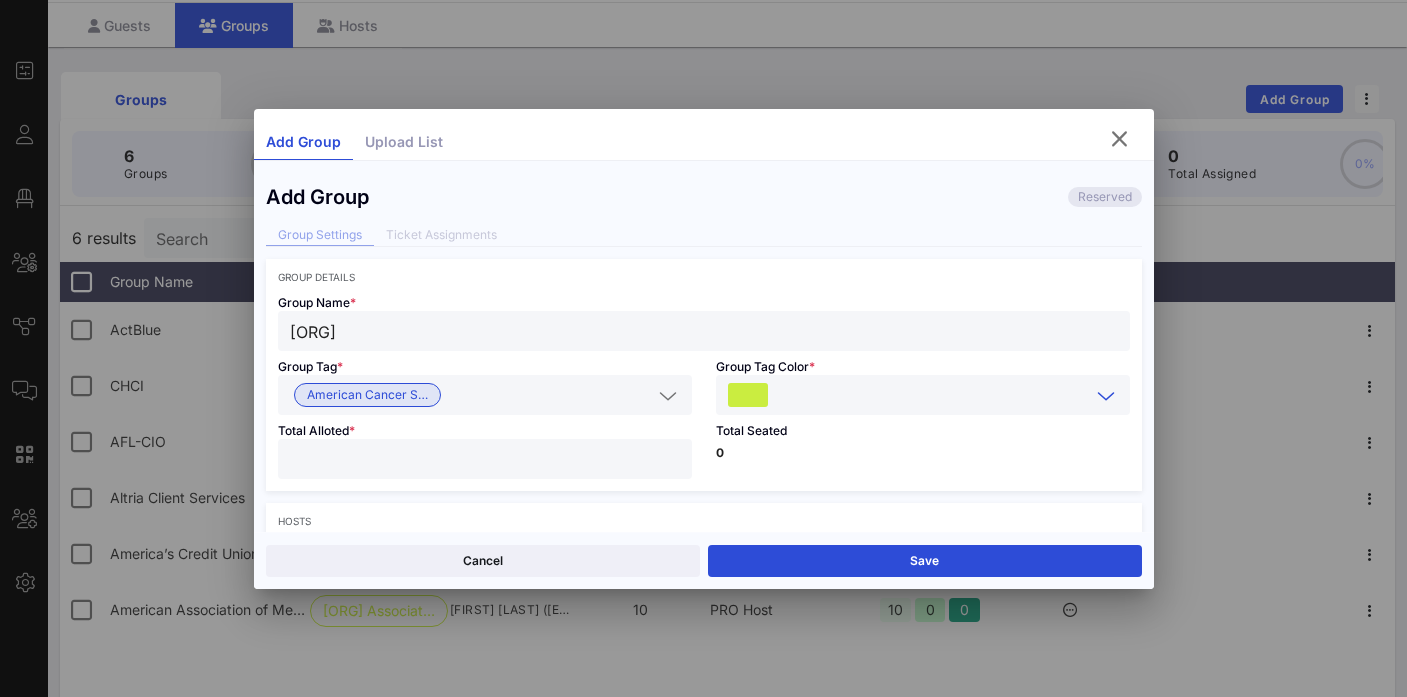click at bounding box center [485, 459] 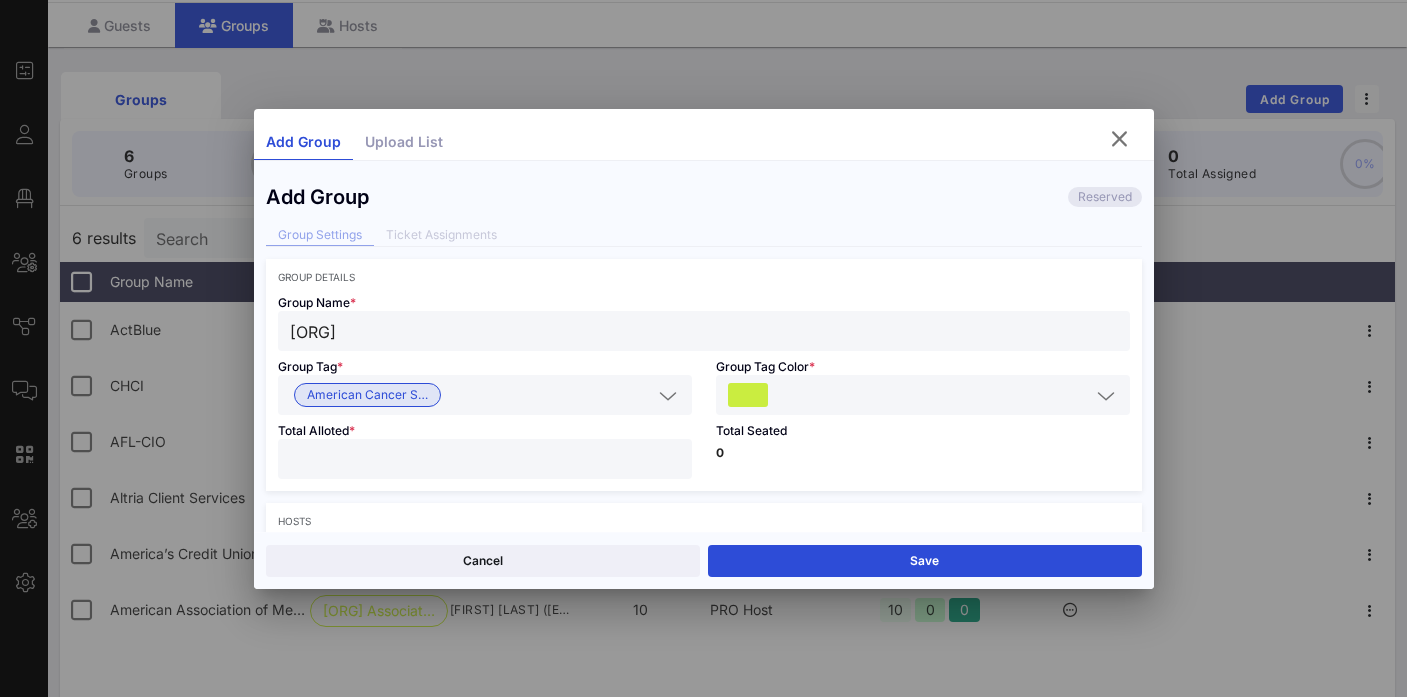 type on "**" 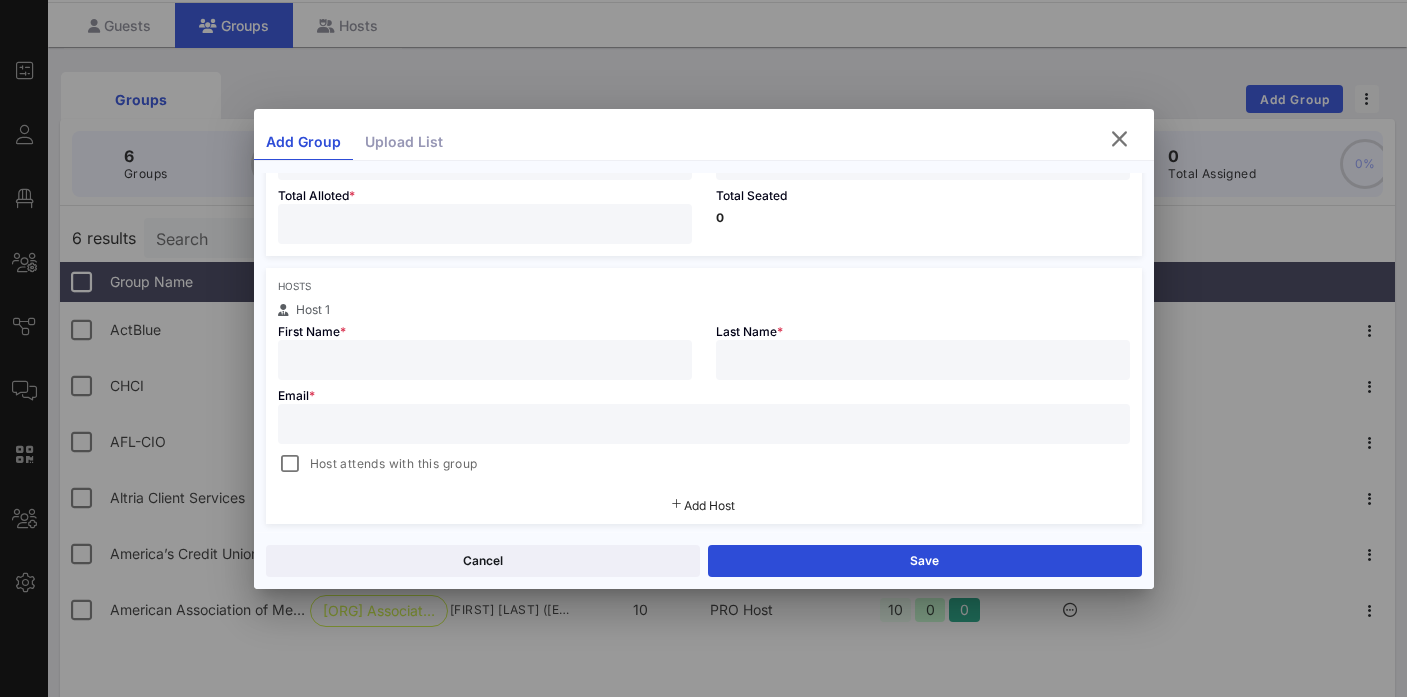 scroll, scrollTop: 240, scrollLeft: 0, axis: vertical 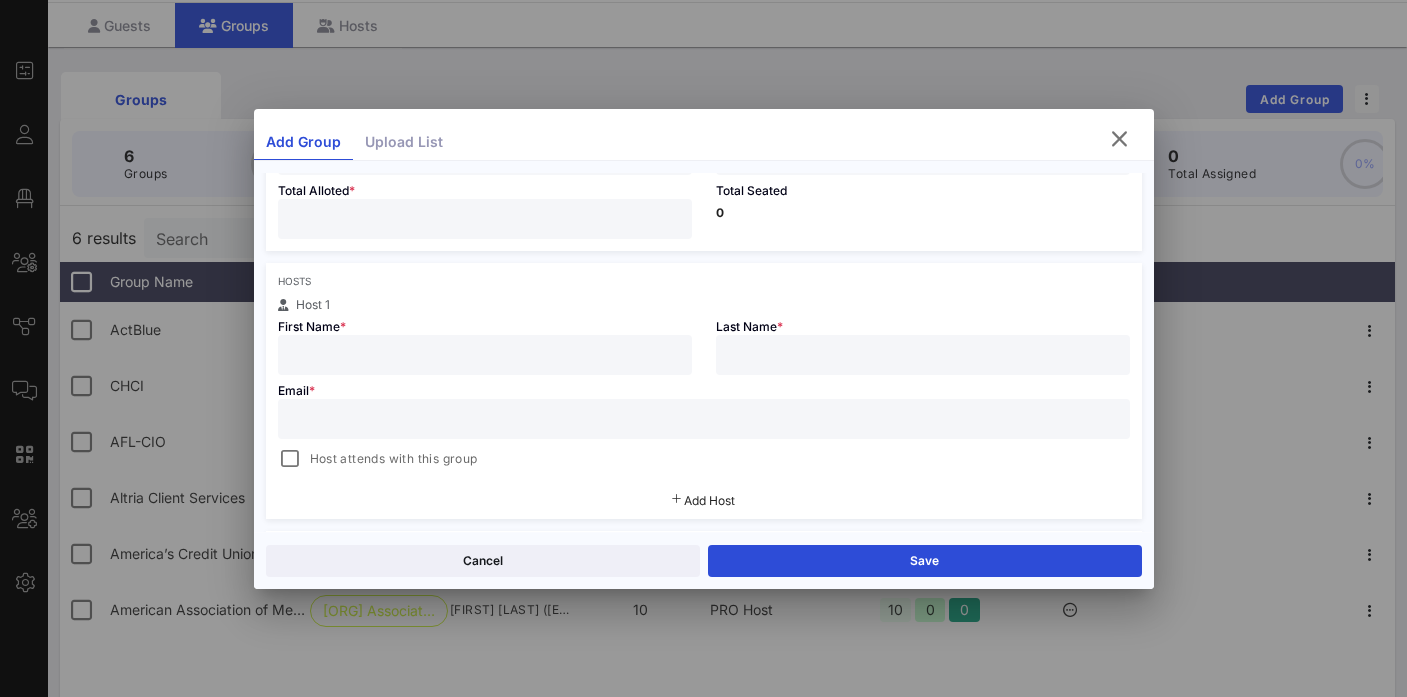 click at bounding box center (485, 355) 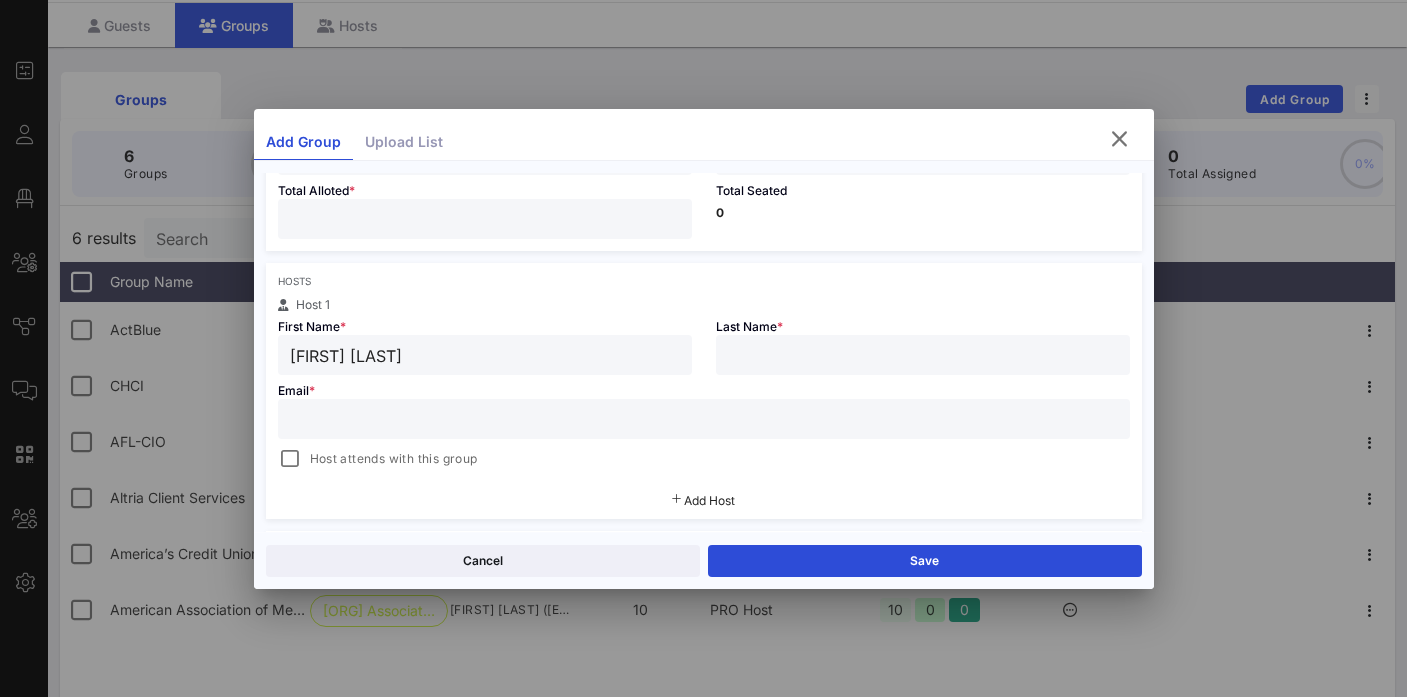 click on "[FIRST] [LAST]" at bounding box center [485, 355] 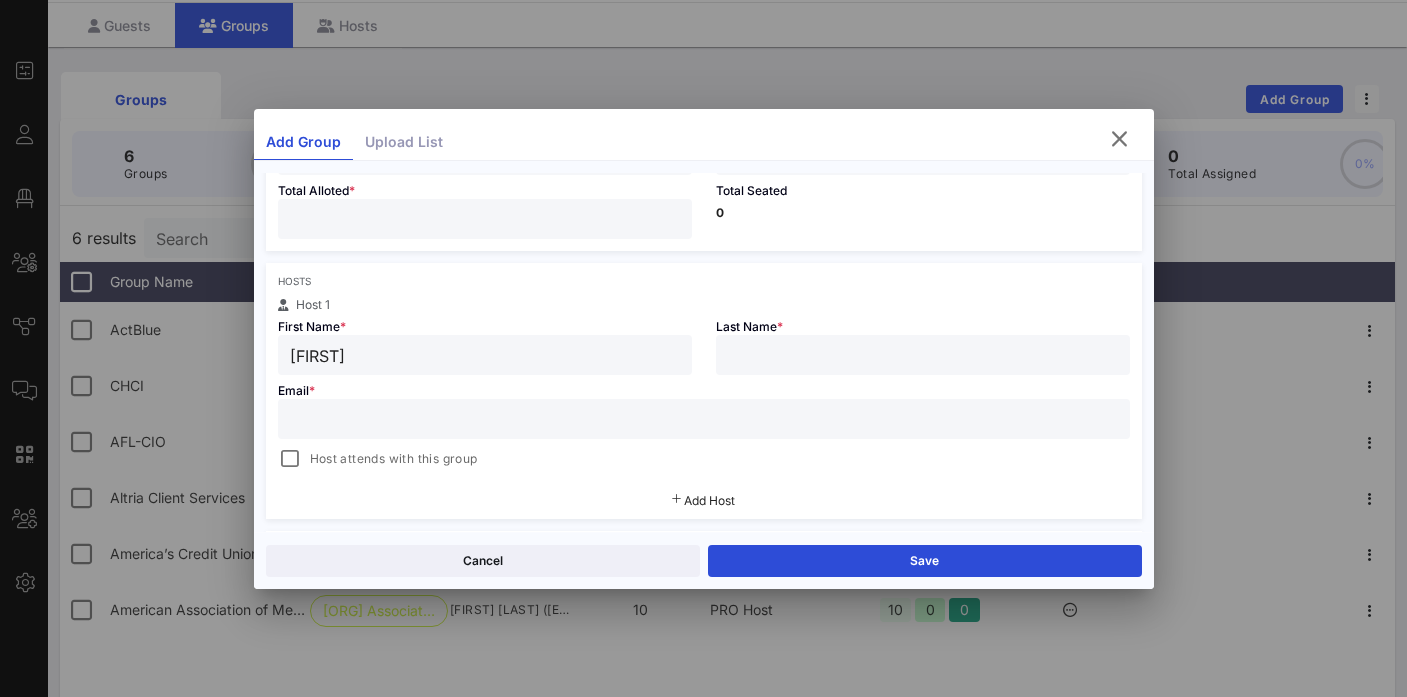 type on "[FIRST]" 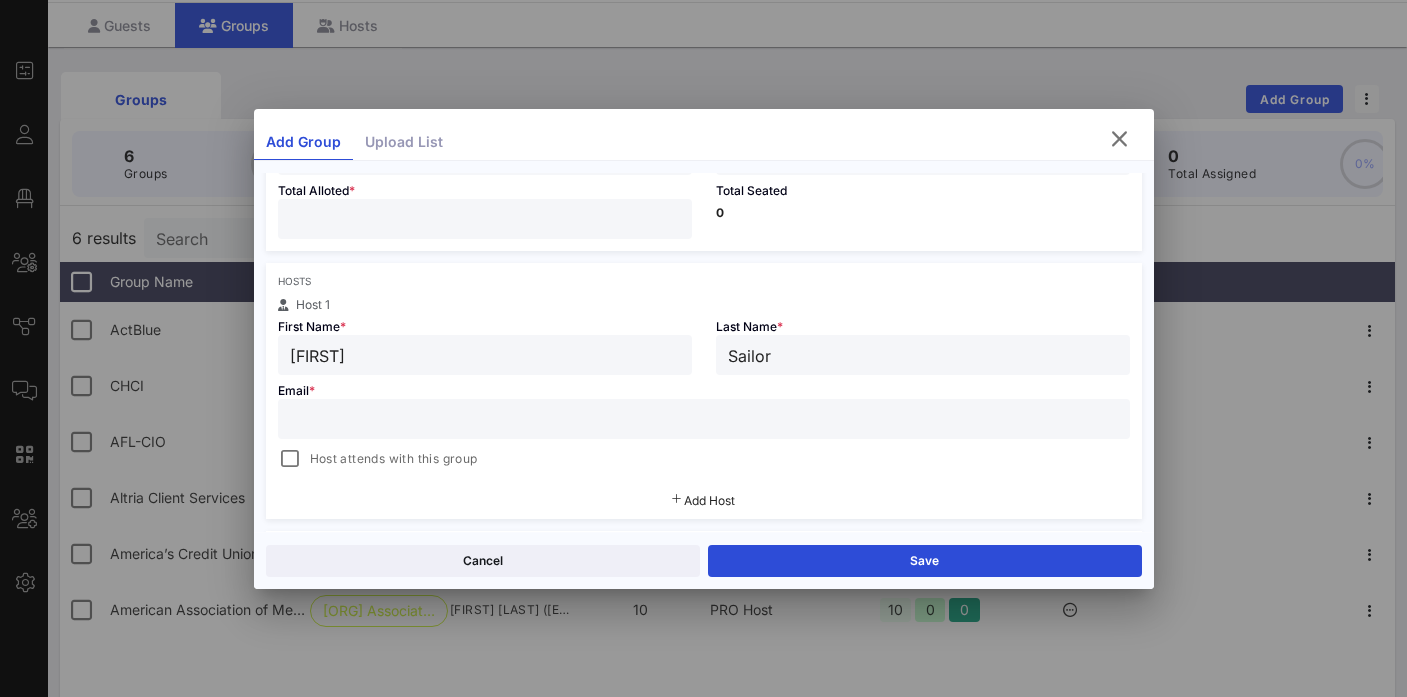 type on "Sailor" 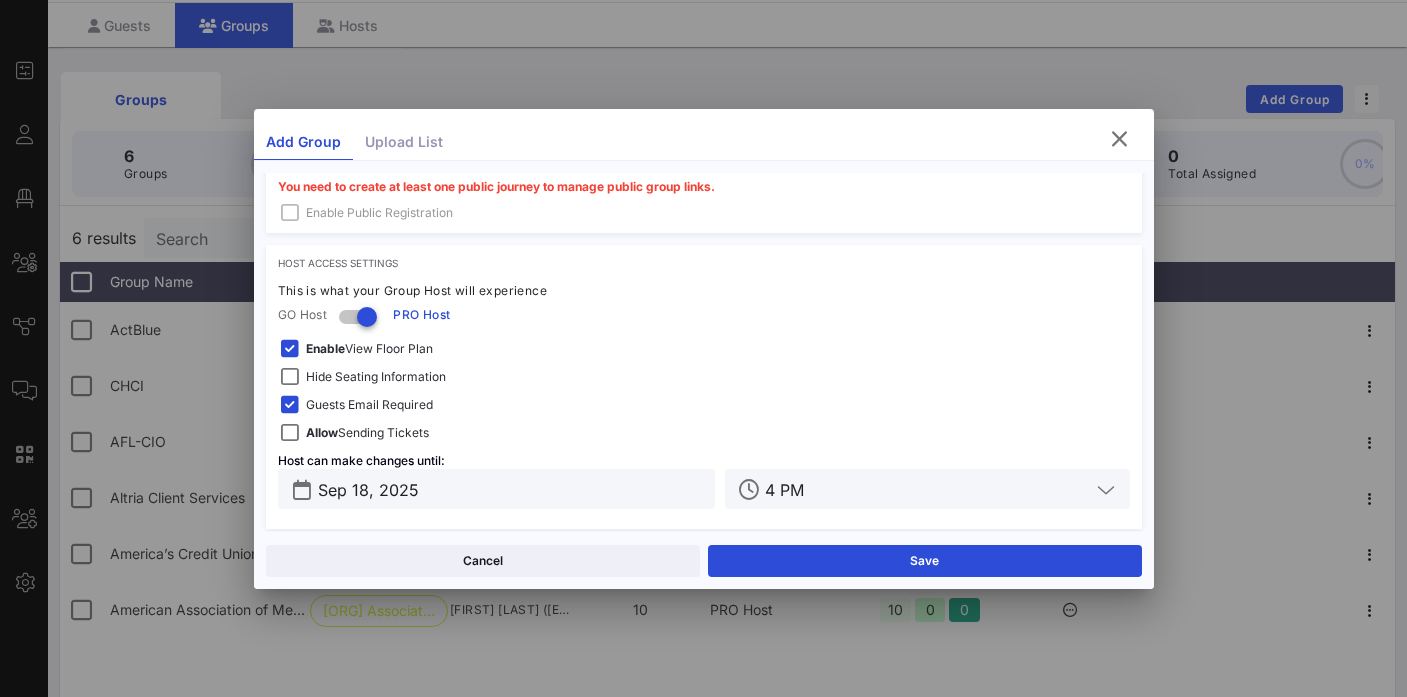 scroll, scrollTop: 635, scrollLeft: 0, axis: vertical 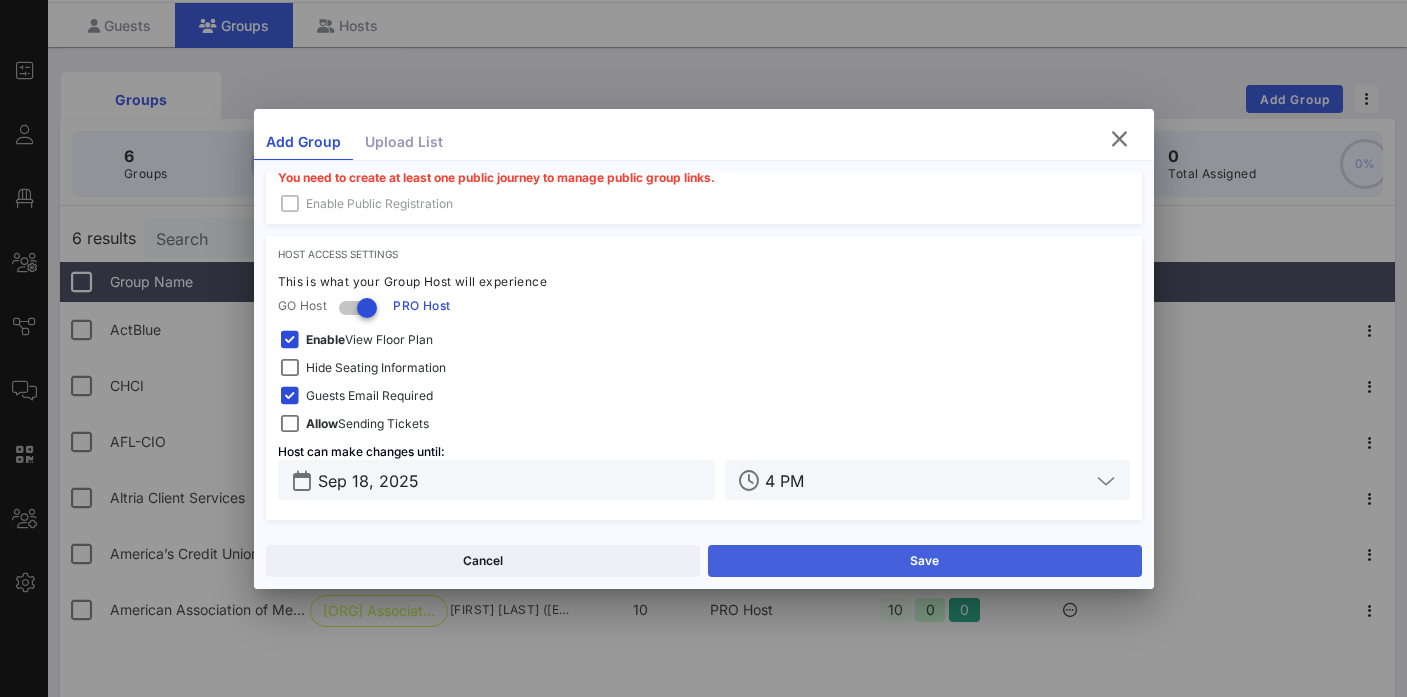 type on "[EMAIL]" 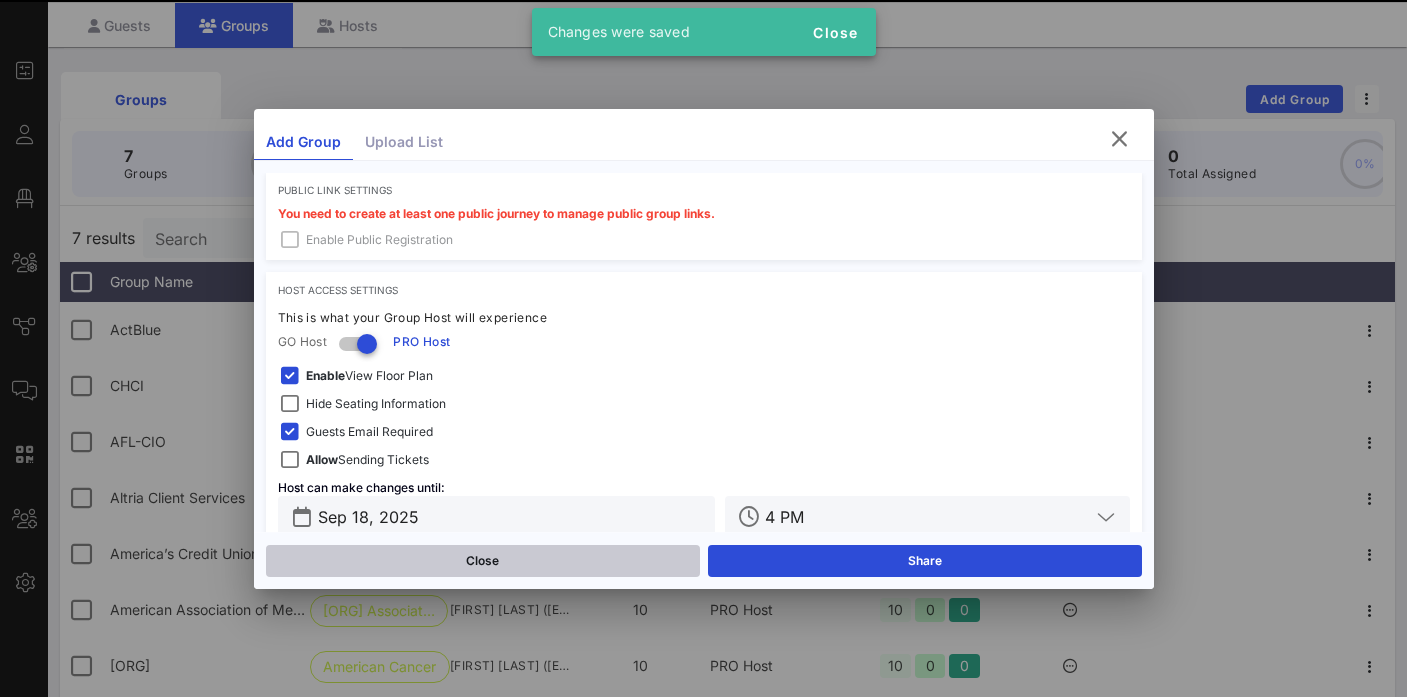 scroll, scrollTop: 671, scrollLeft: 0, axis: vertical 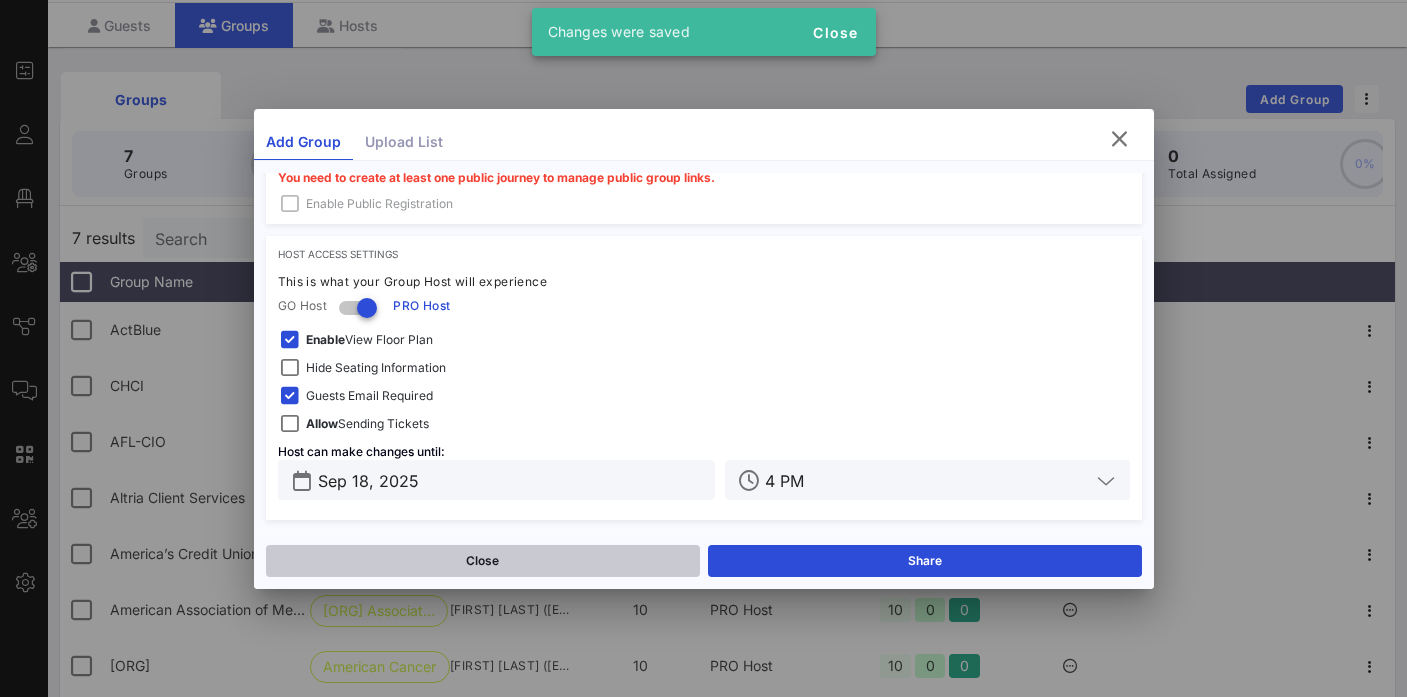 click on "Close" at bounding box center [483, 561] 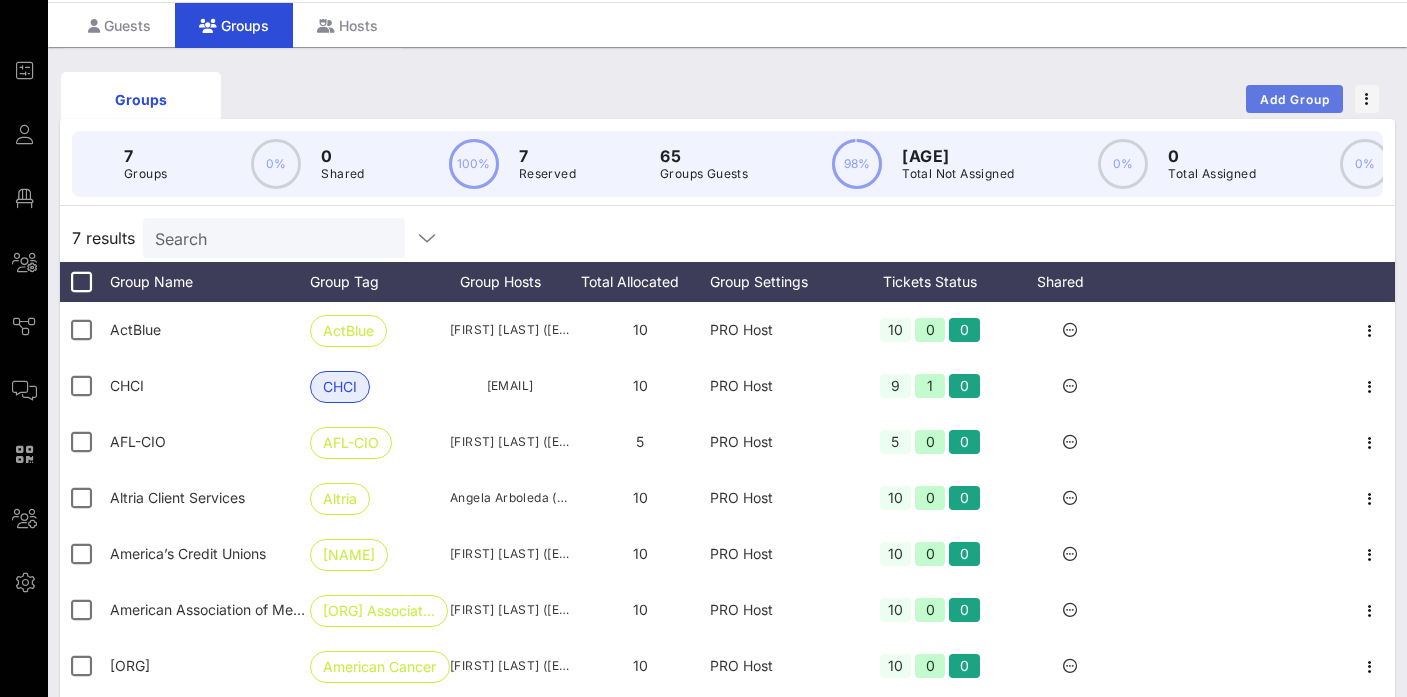 click on "Add Group" at bounding box center [1295, 99] 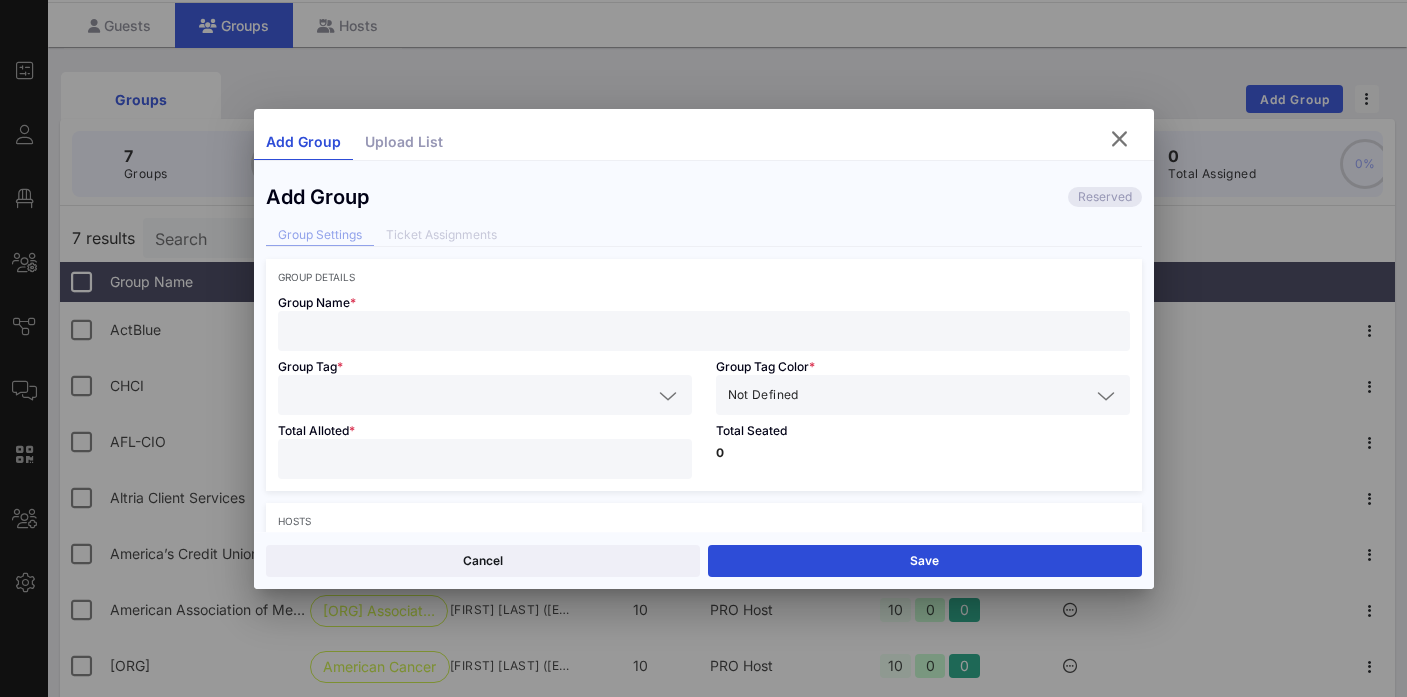 click at bounding box center [704, 331] 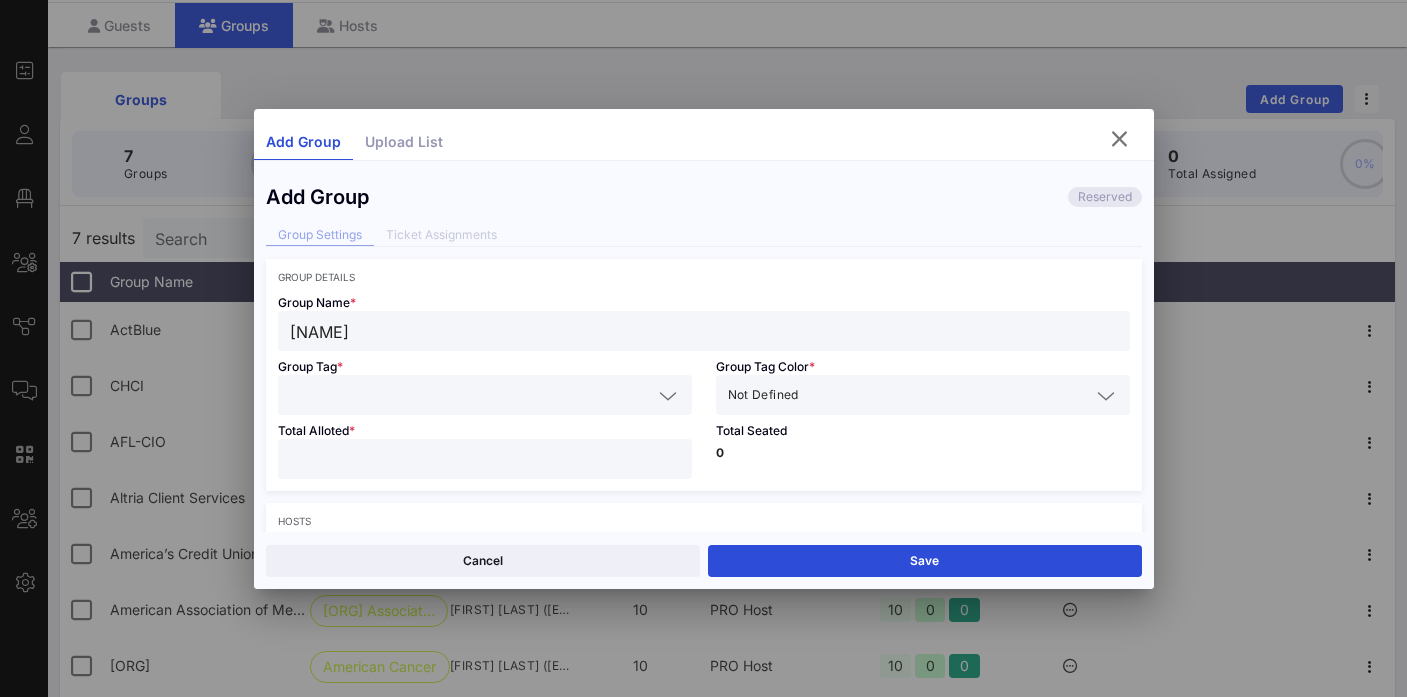 type on "[NAME]" 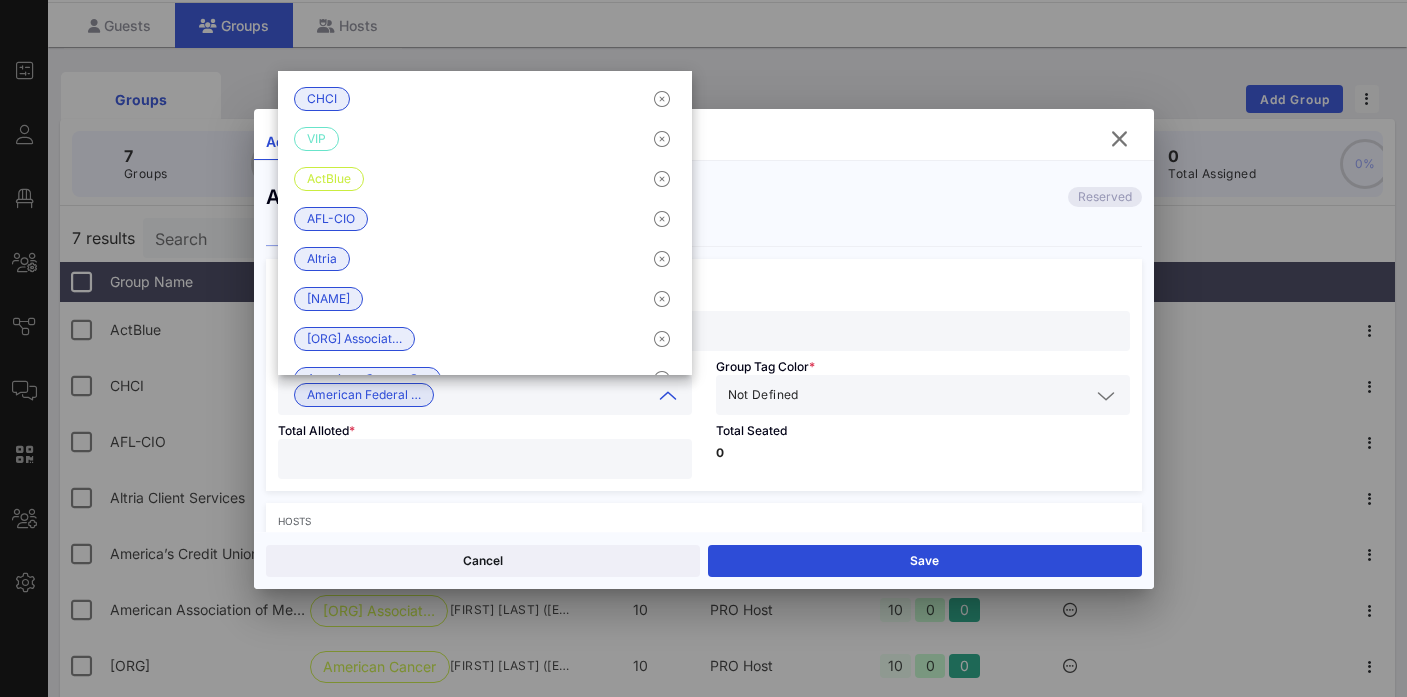 click on "Not Defined" at bounding box center [763, 395] 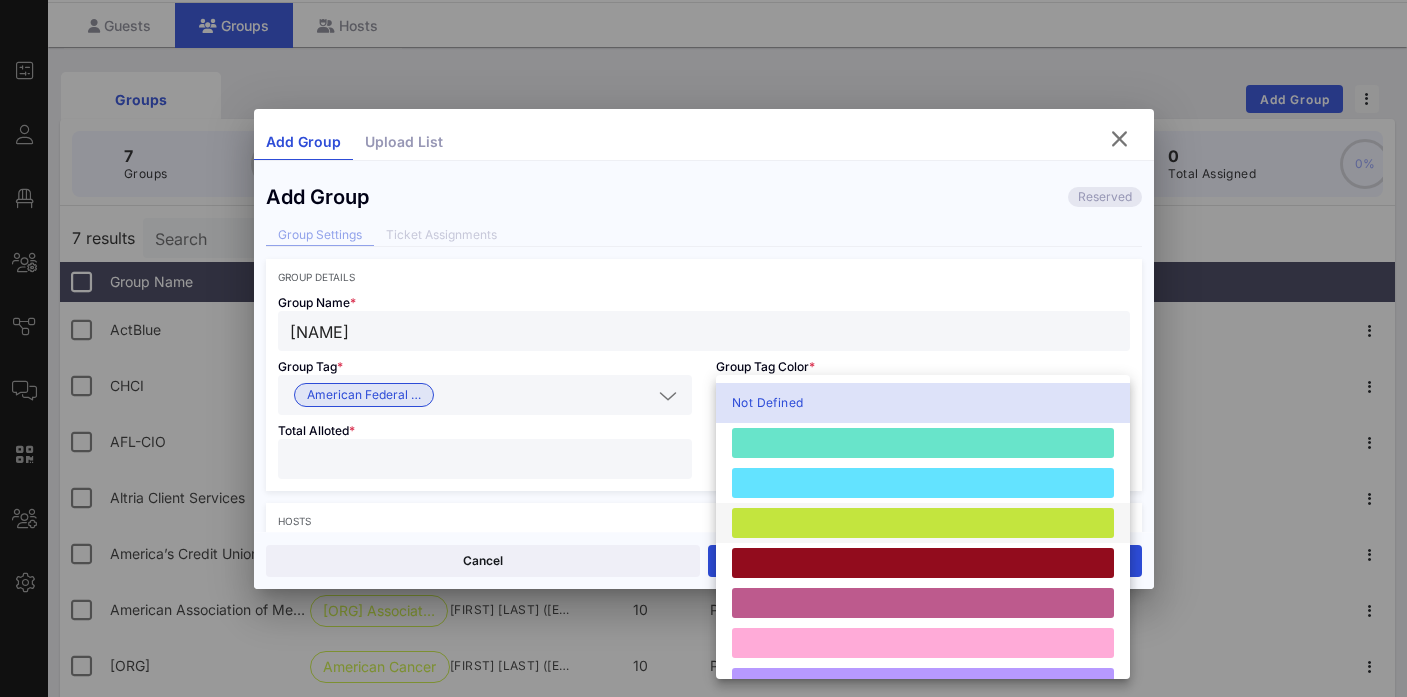 click at bounding box center (923, 523) 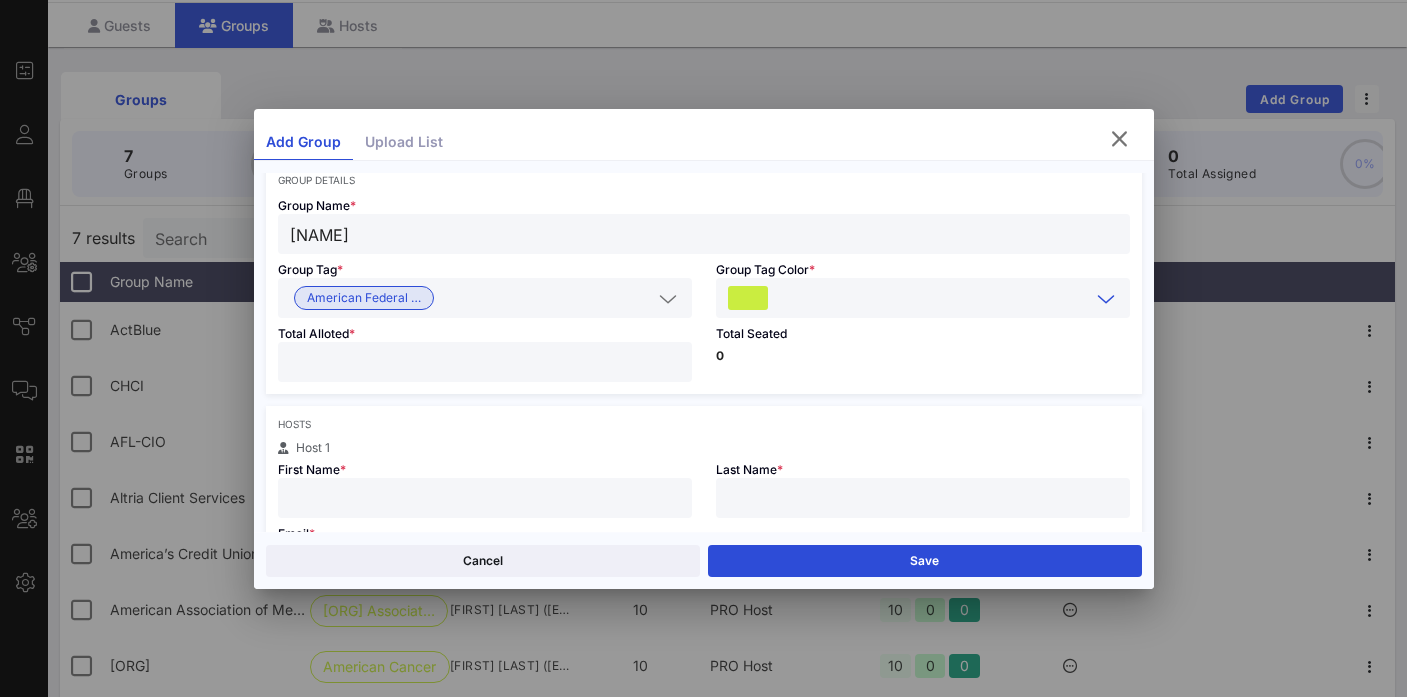 scroll, scrollTop: 117, scrollLeft: 0, axis: vertical 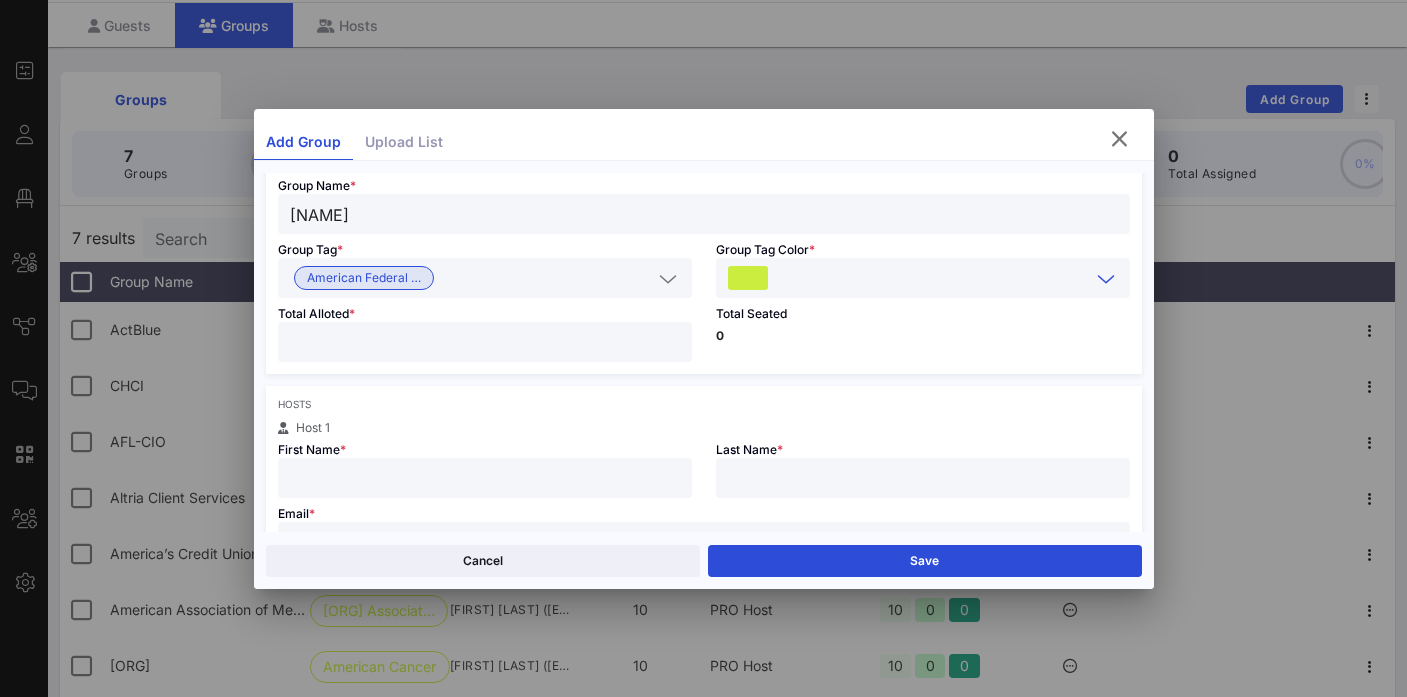 click at bounding box center [485, 342] 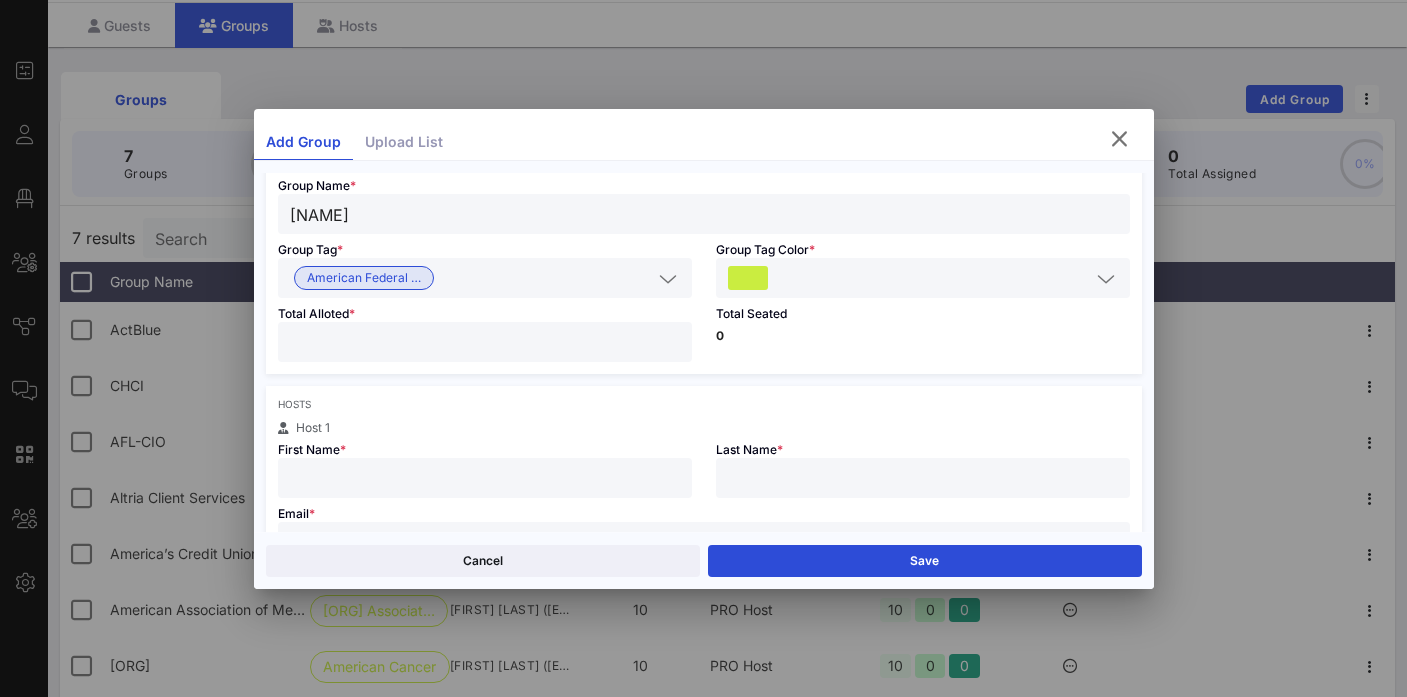 type on "**" 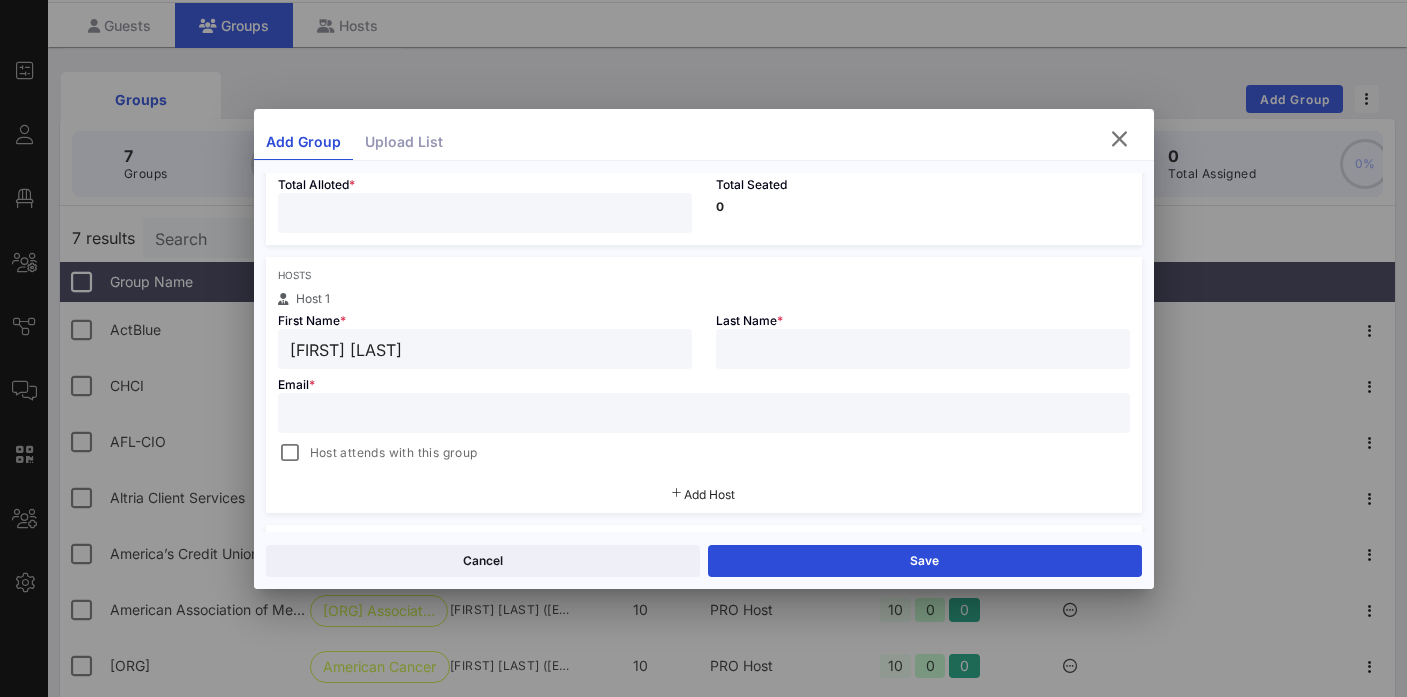 scroll, scrollTop: 261, scrollLeft: 0, axis: vertical 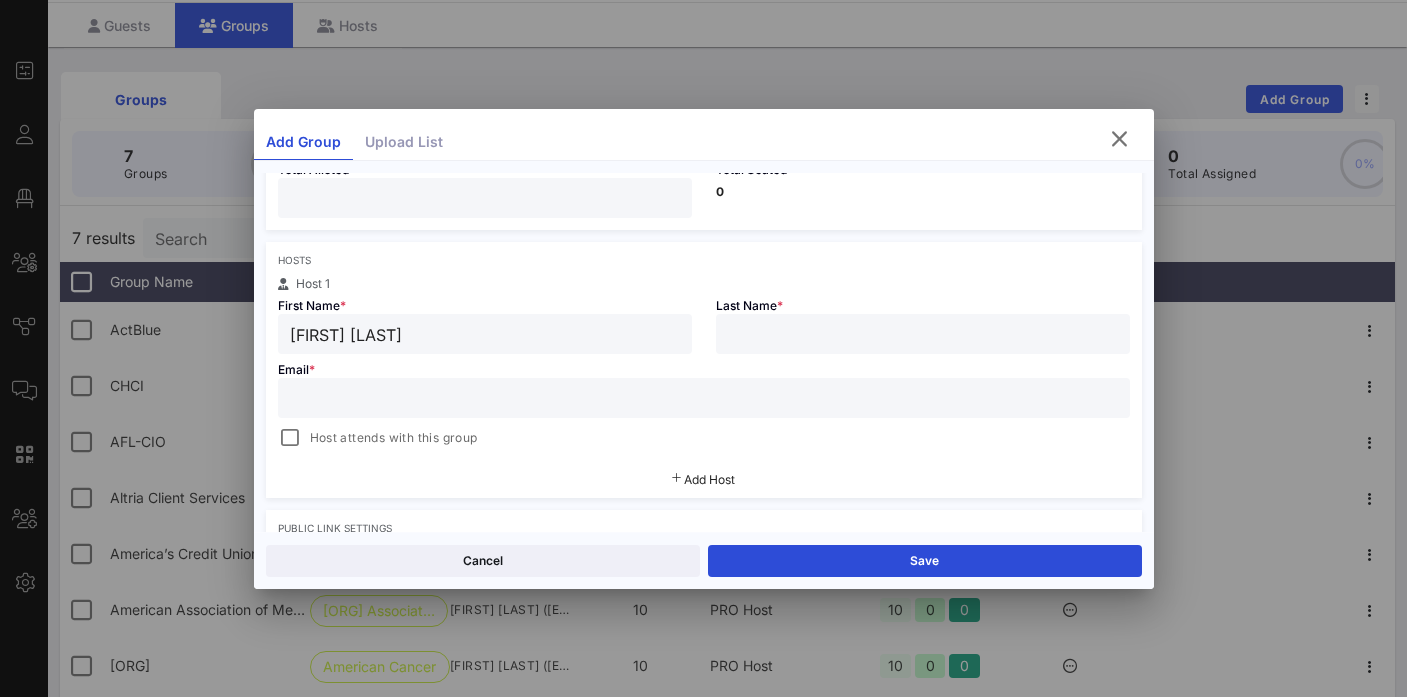 click on "[FIRST] [LAST]" at bounding box center (485, 334) 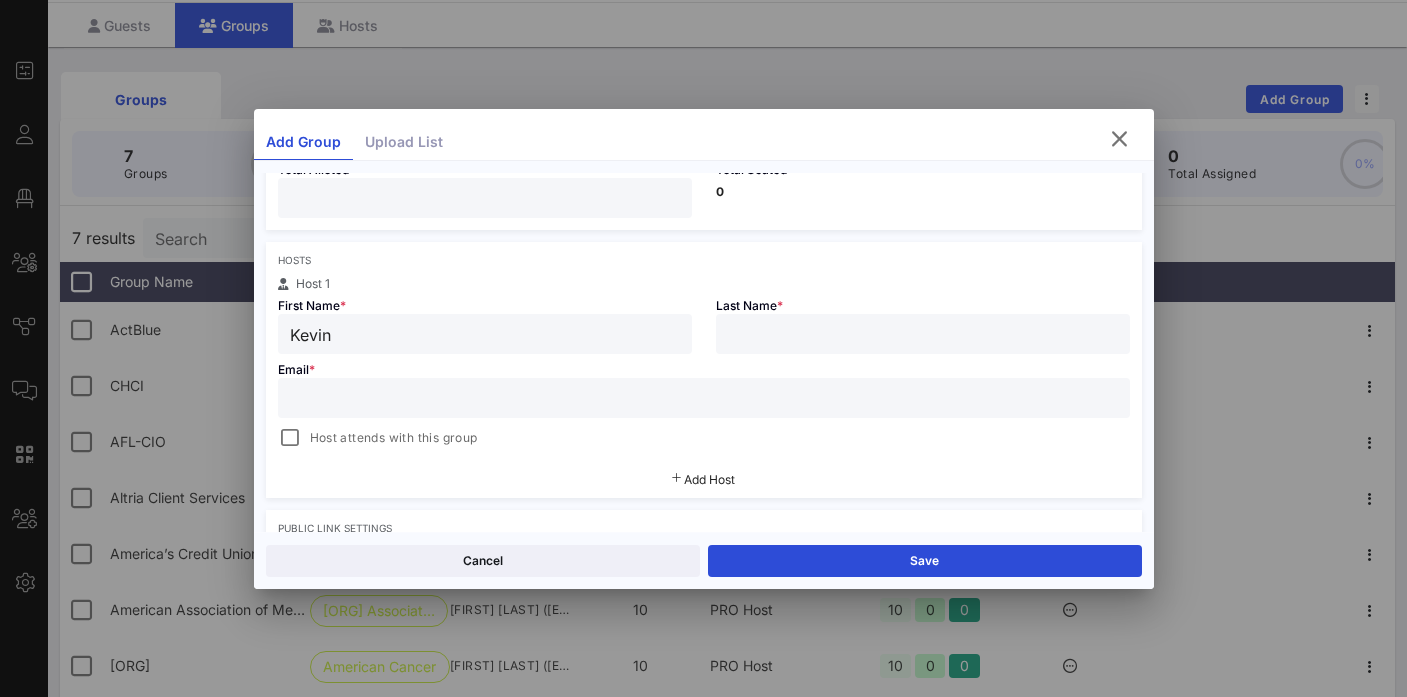 type on "Kevin" 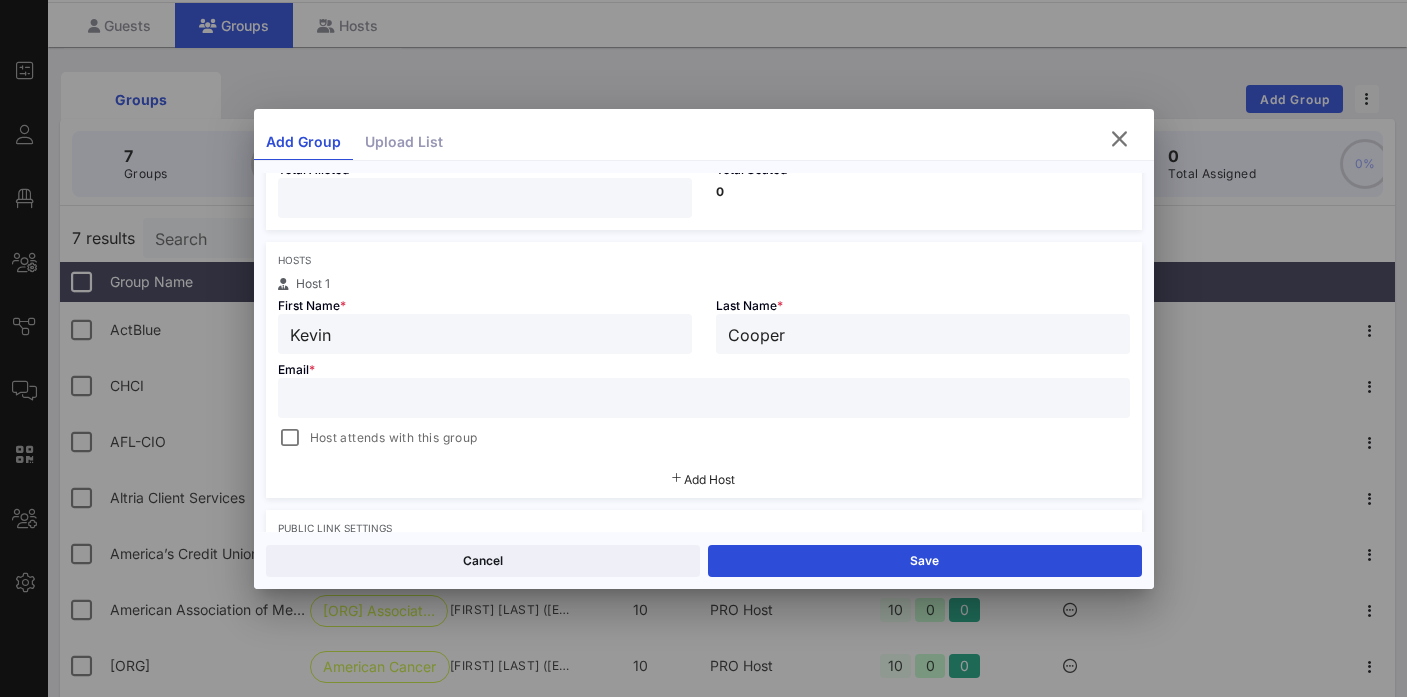 type on "Cooper" 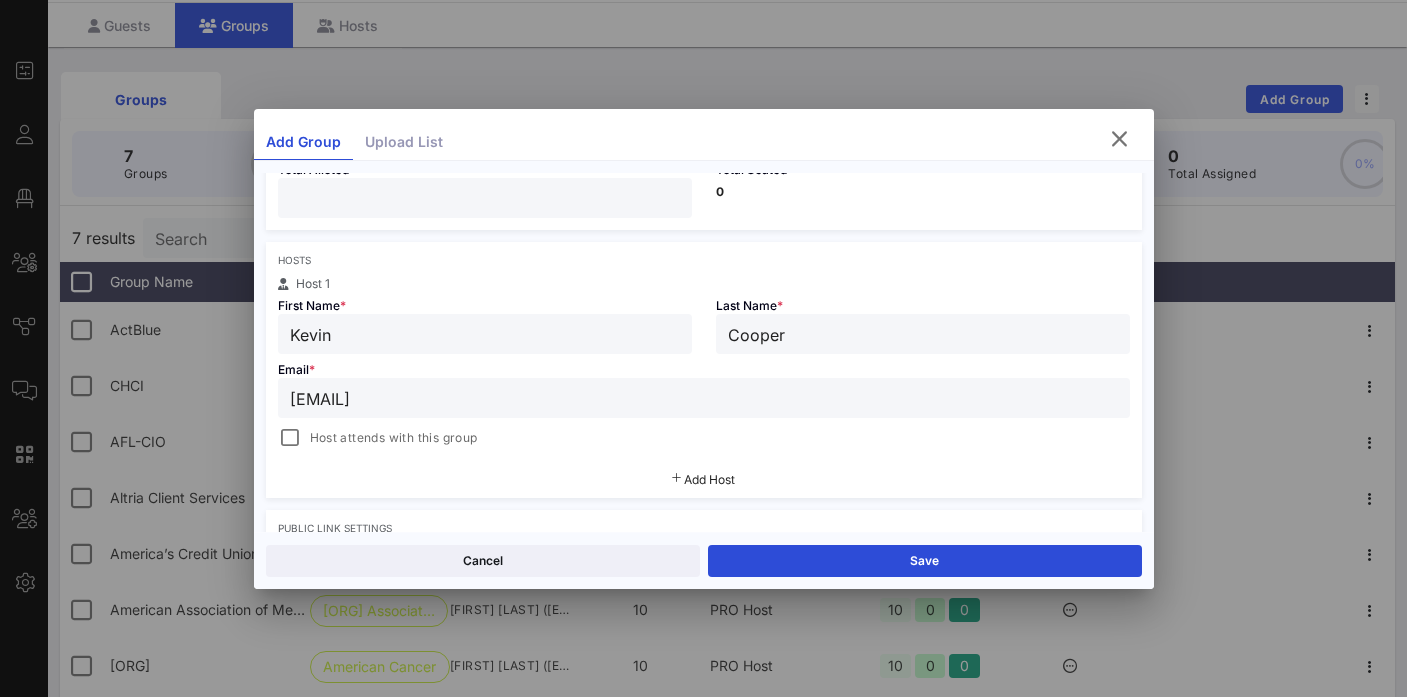 drag, startPoint x: 476, startPoint y: 398, endPoint x: 719, endPoint y: 389, distance: 243.16661 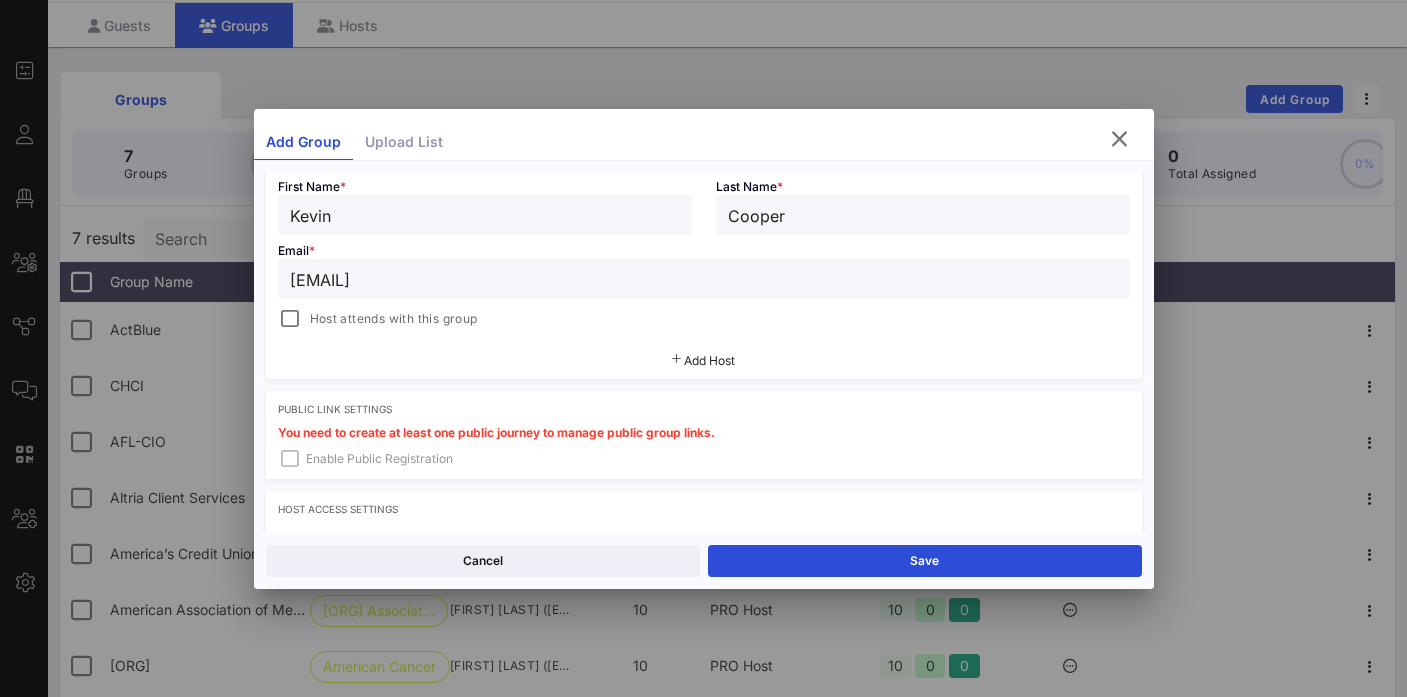 scroll, scrollTop: 385, scrollLeft: 0, axis: vertical 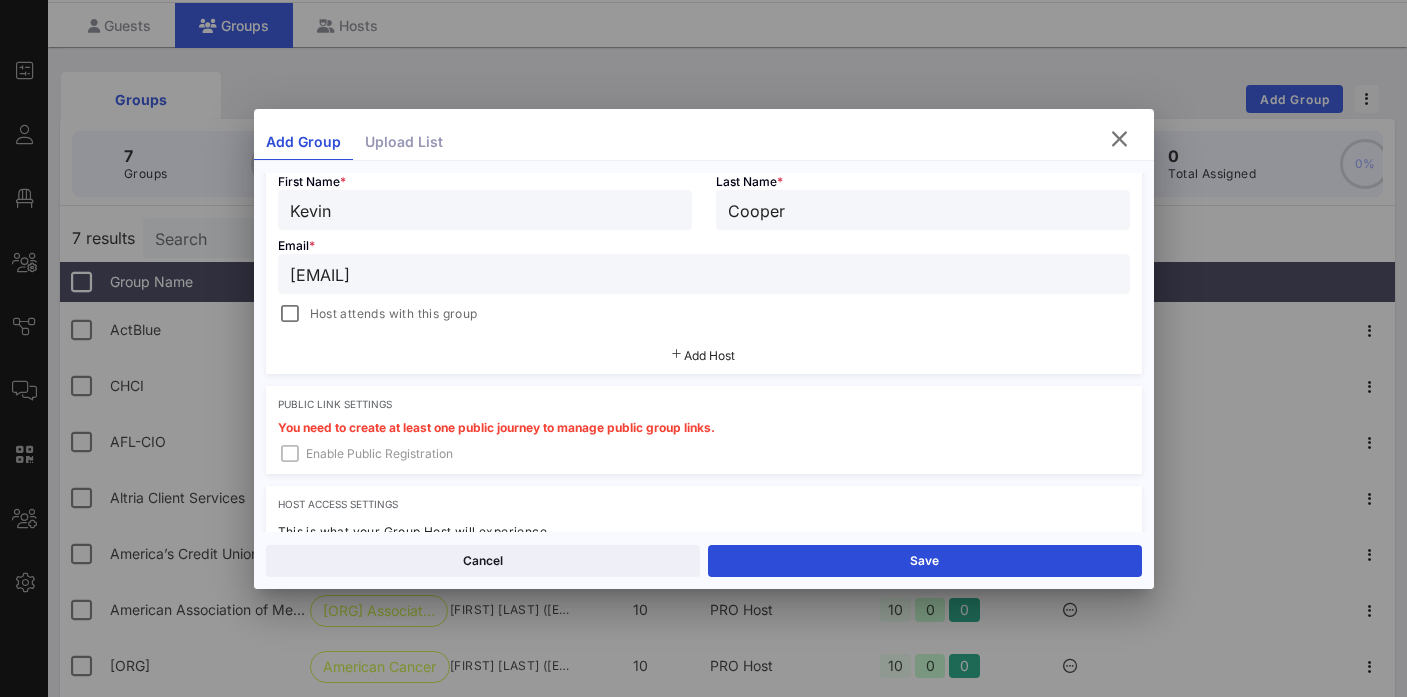 type on "[EMAIL]" 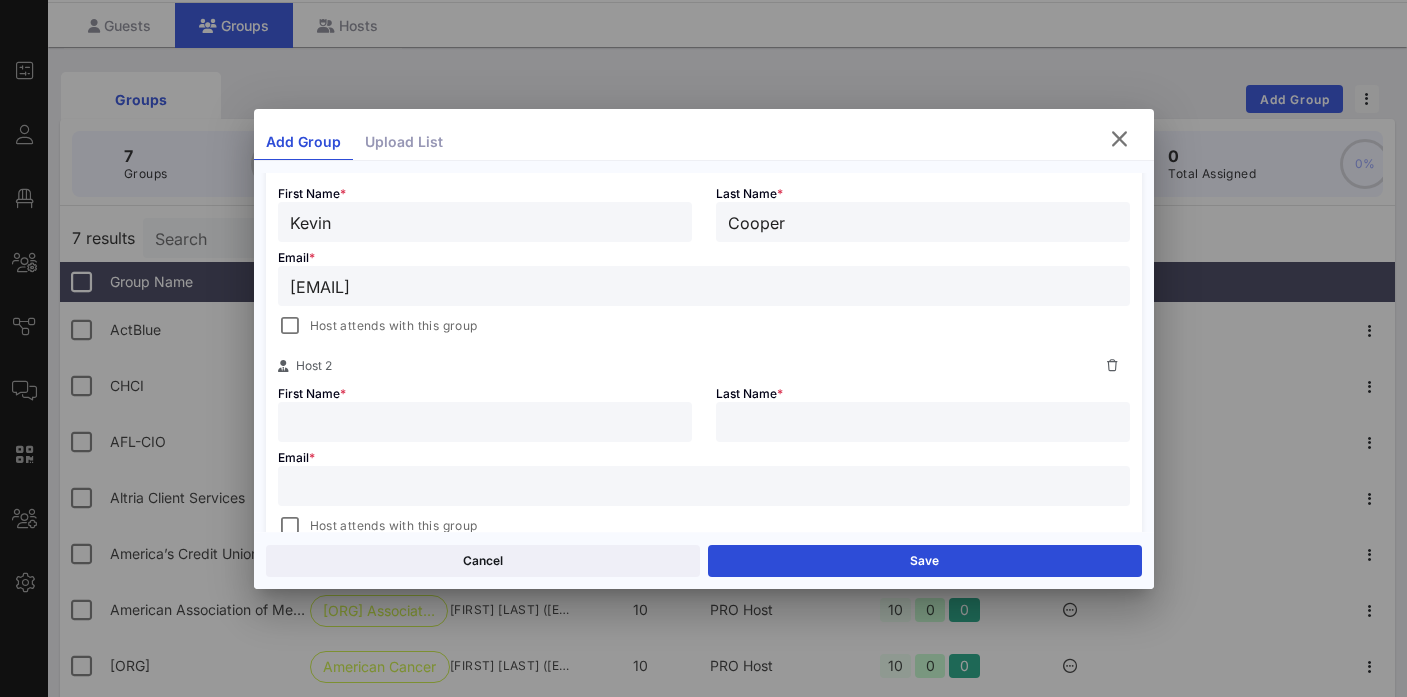 scroll, scrollTop: 396, scrollLeft: 0, axis: vertical 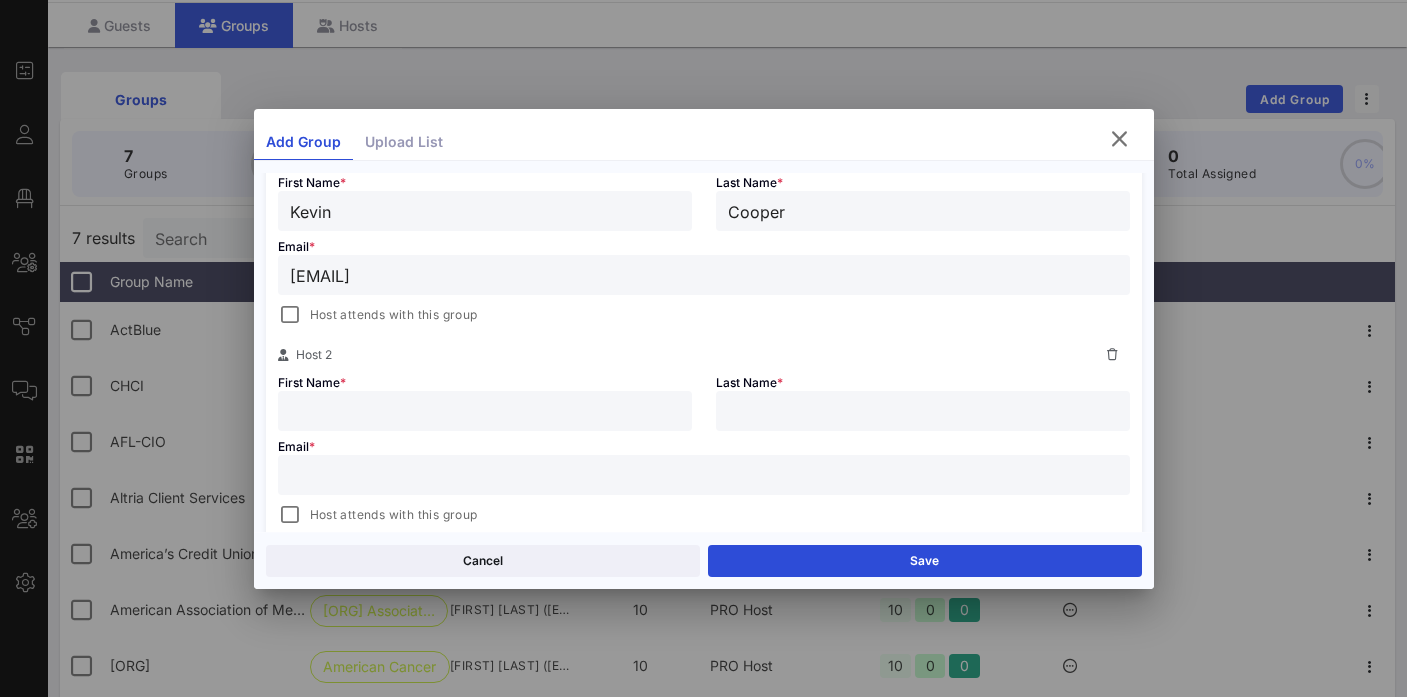 click at bounding box center (485, 411) 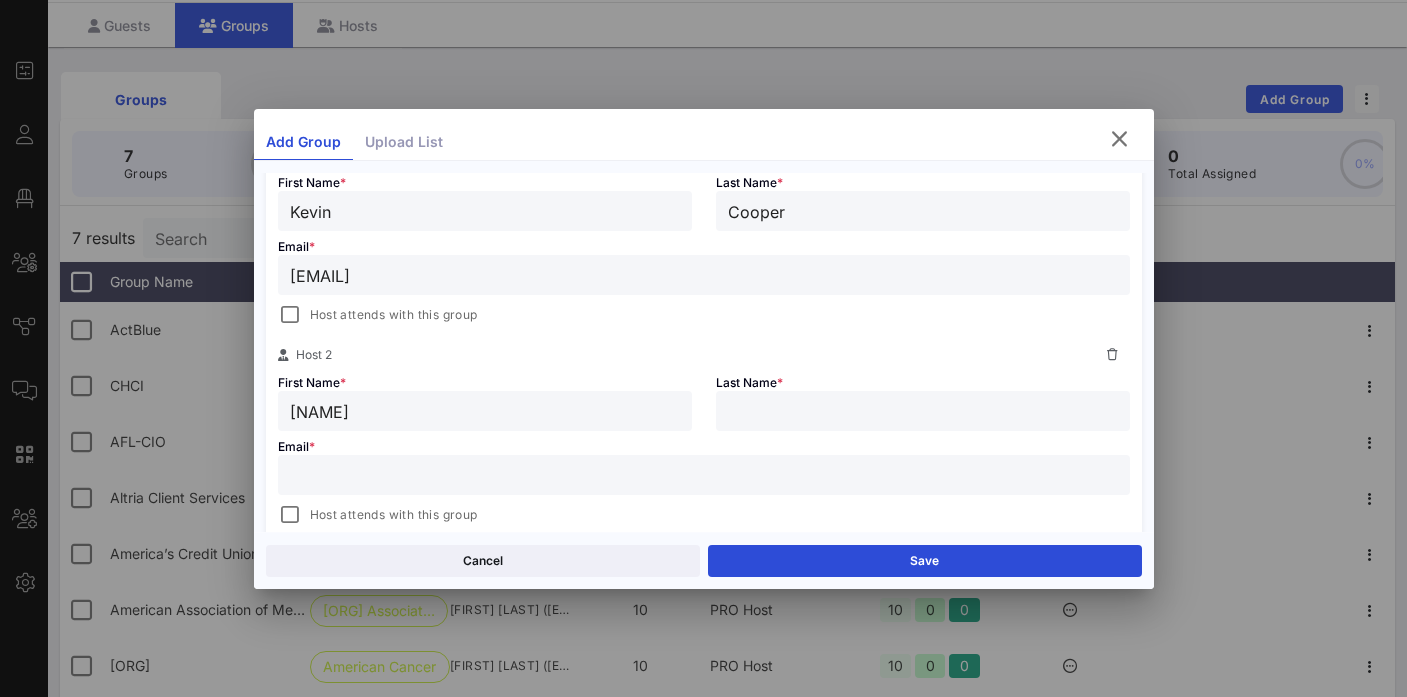 type on "[NAME]" 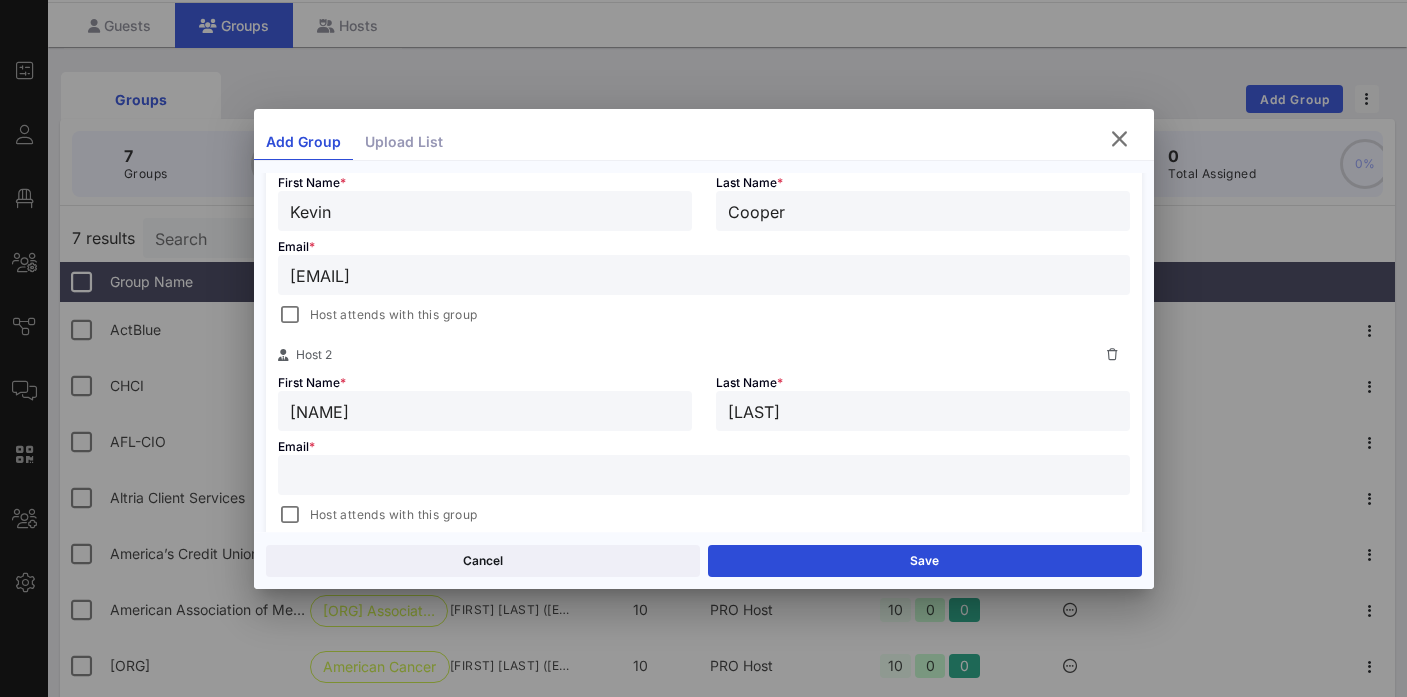 type on "[LAST]" 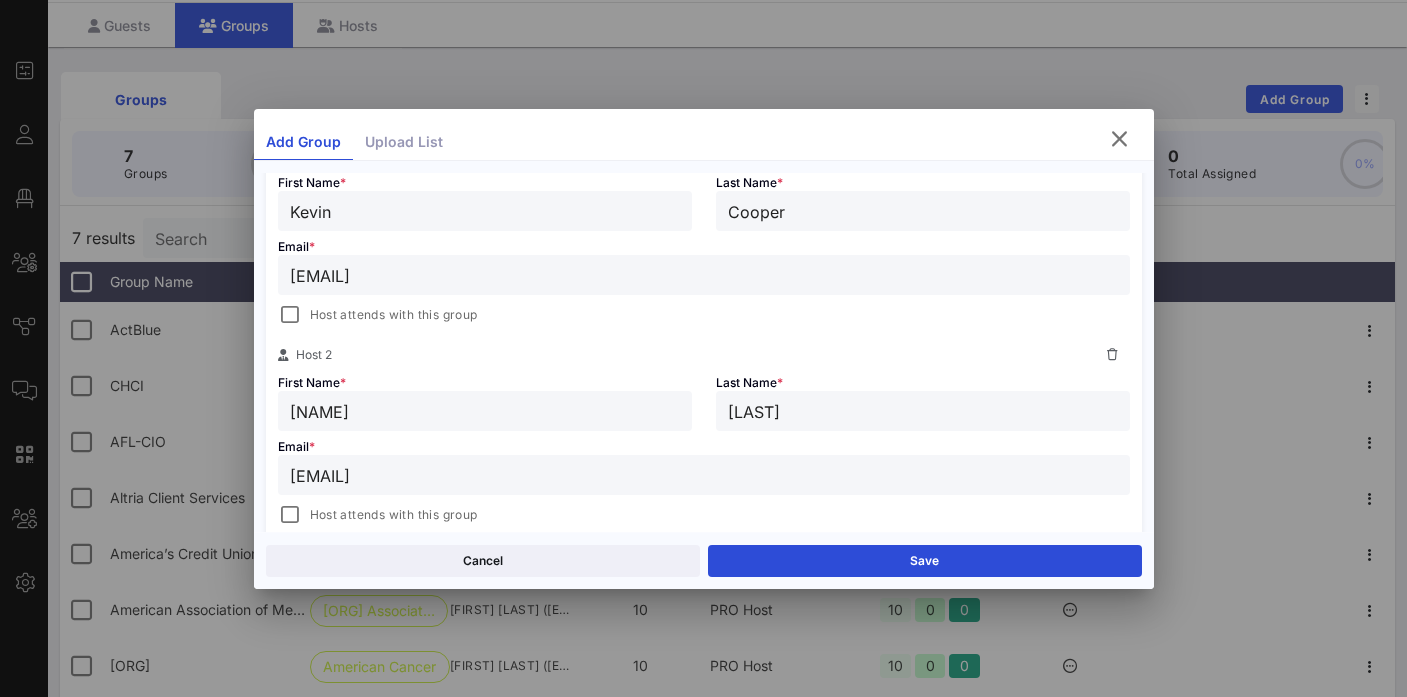drag, startPoint x: 497, startPoint y: 480, endPoint x: 185, endPoint y: 474, distance: 312.05768 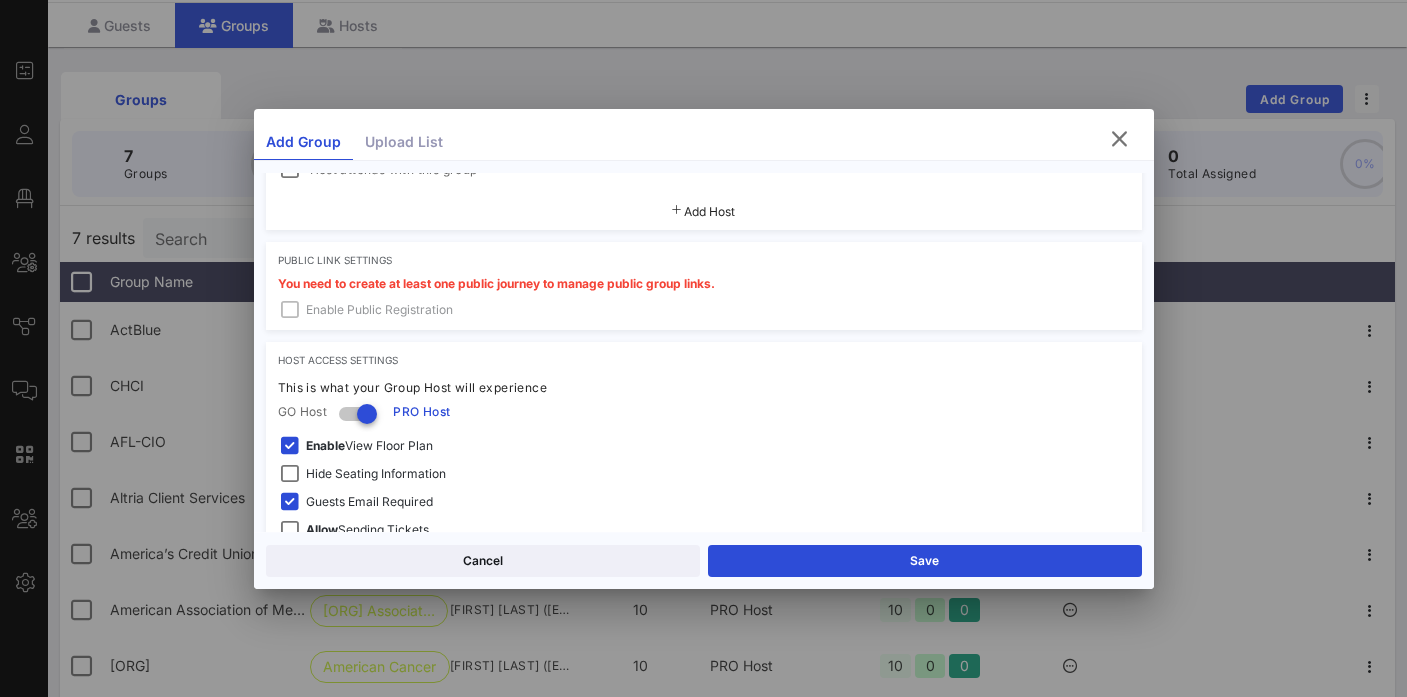 scroll, scrollTop: 847, scrollLeft: 0, axis: vertical 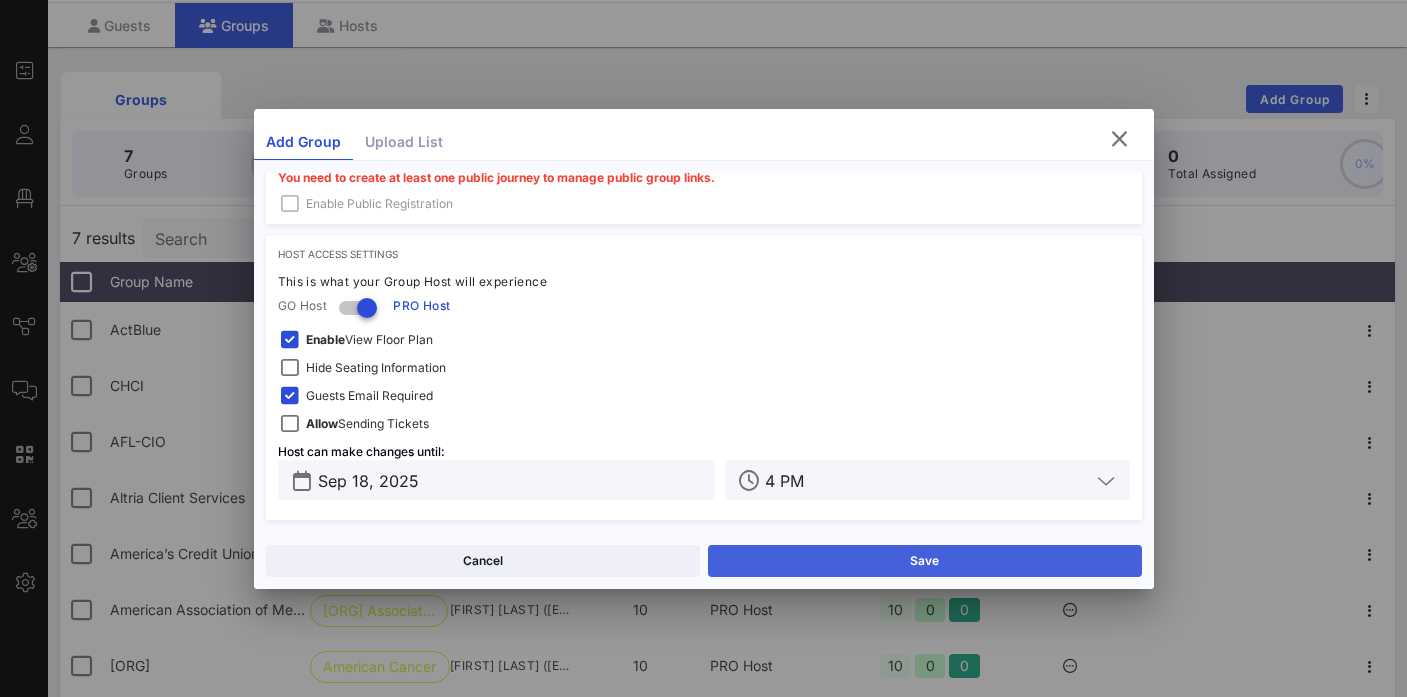 click on "Save" at bounding box center [925, 561] 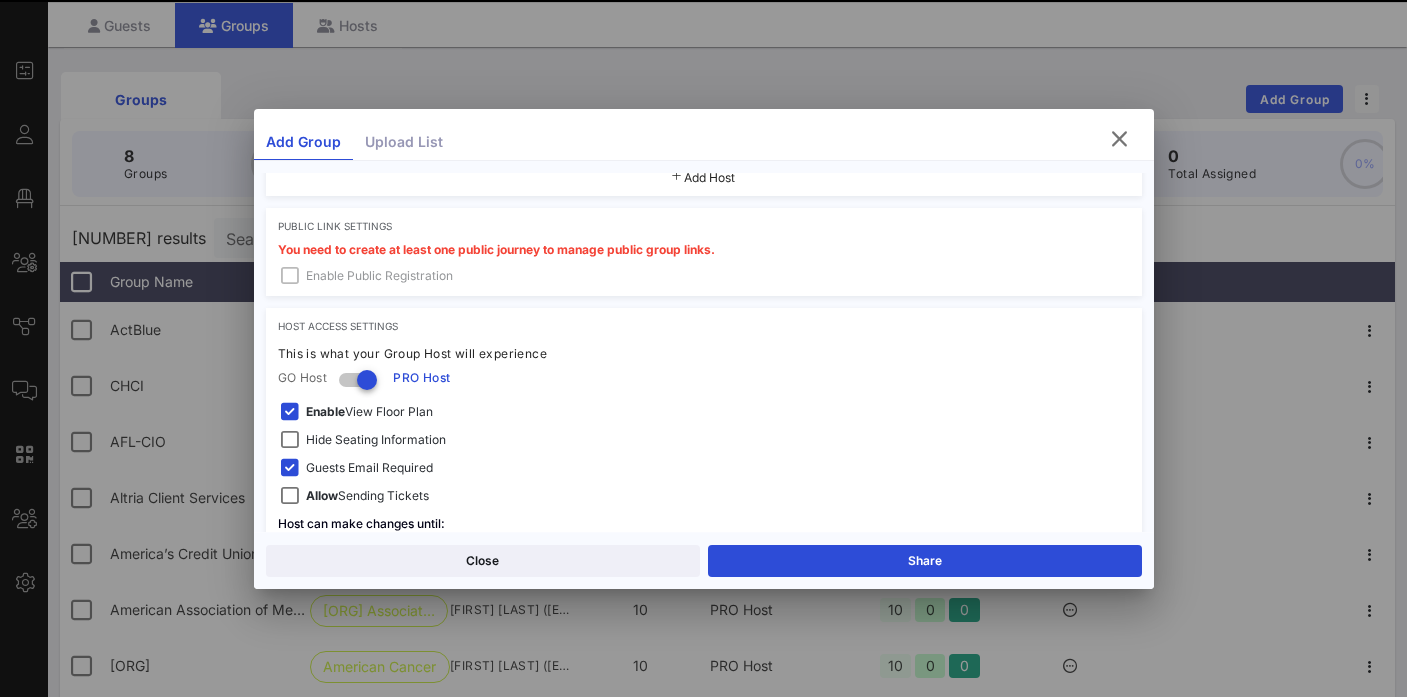 scroll, scrollTop: 919, scrollLeft: 0, axis: vertical 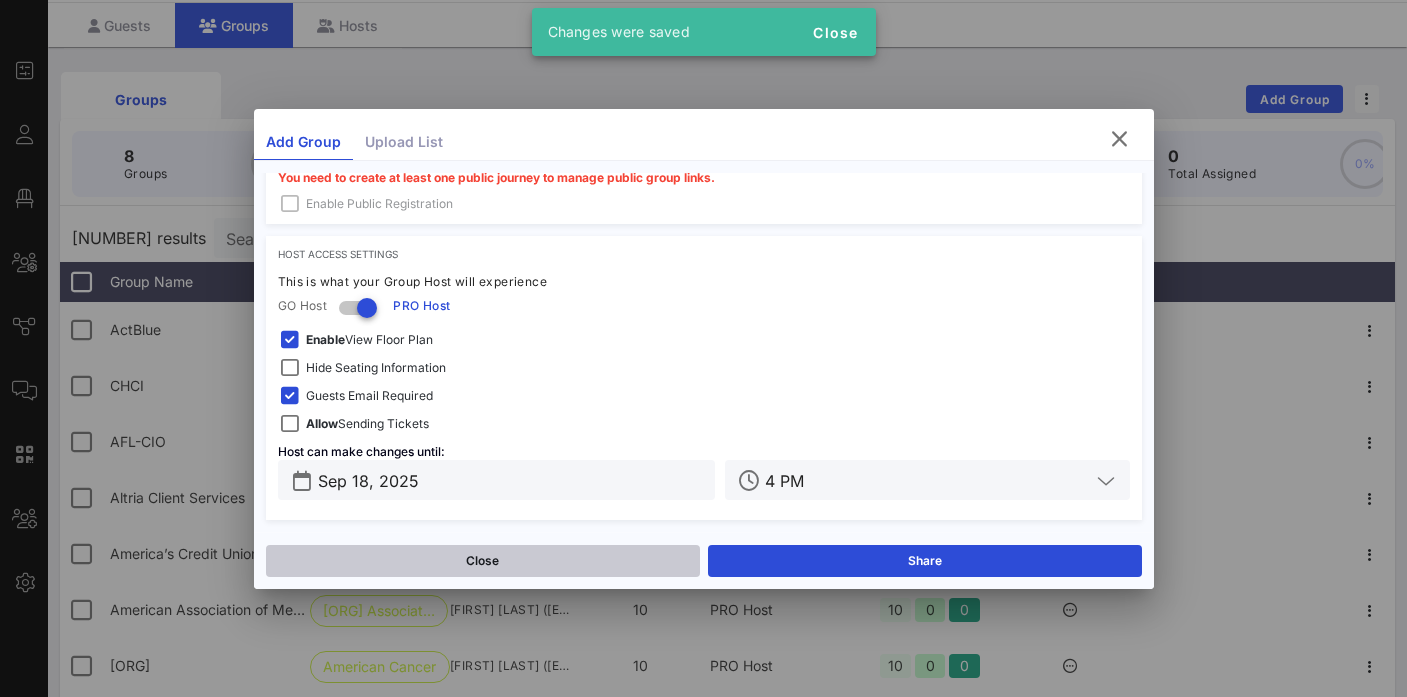 click on "Close" at bounding box center (483, 561) 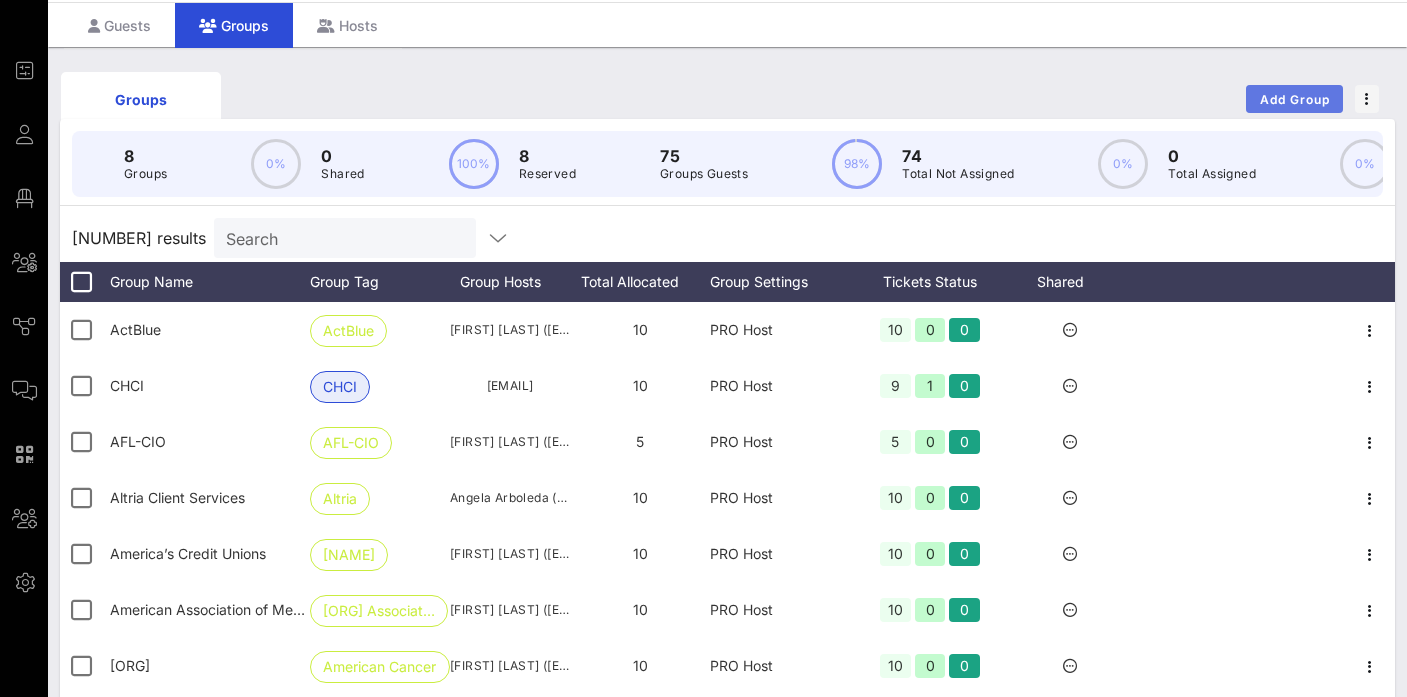 click on "Add Group" at bounding box center (1295, 99) 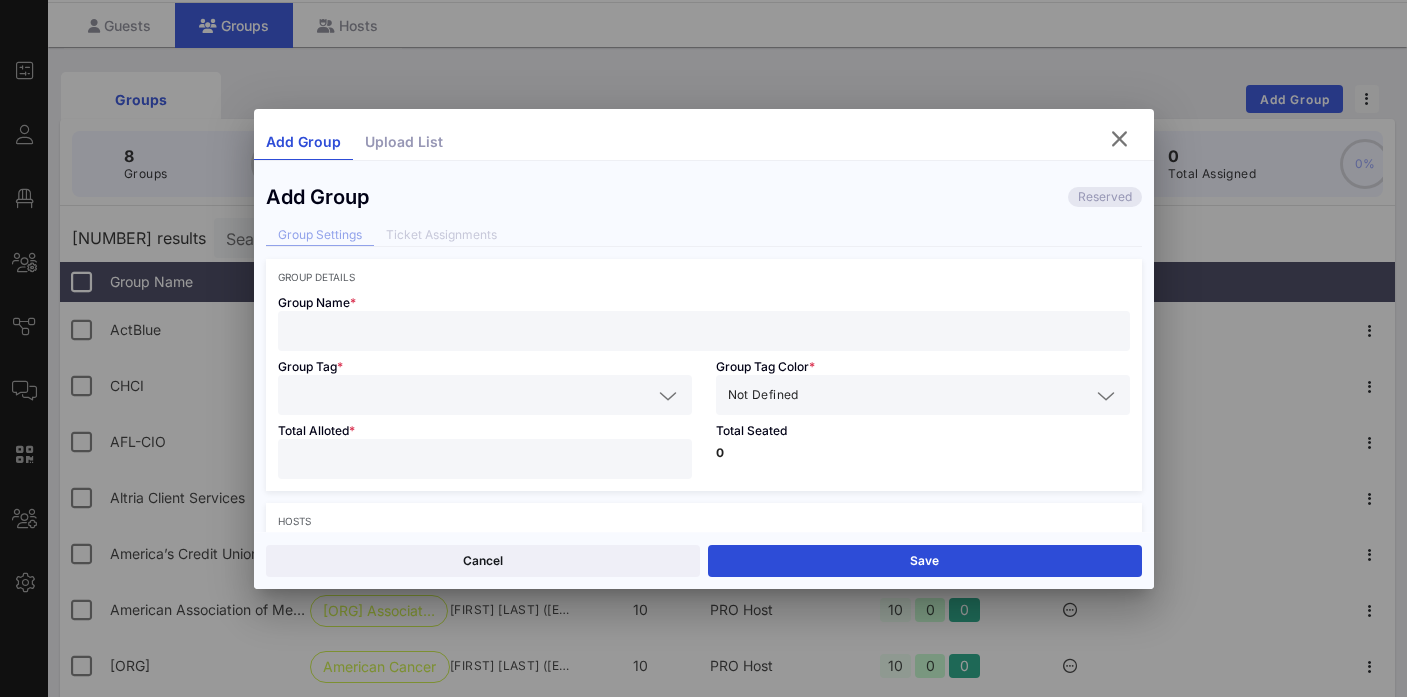 click at bounding box center (704, 331) 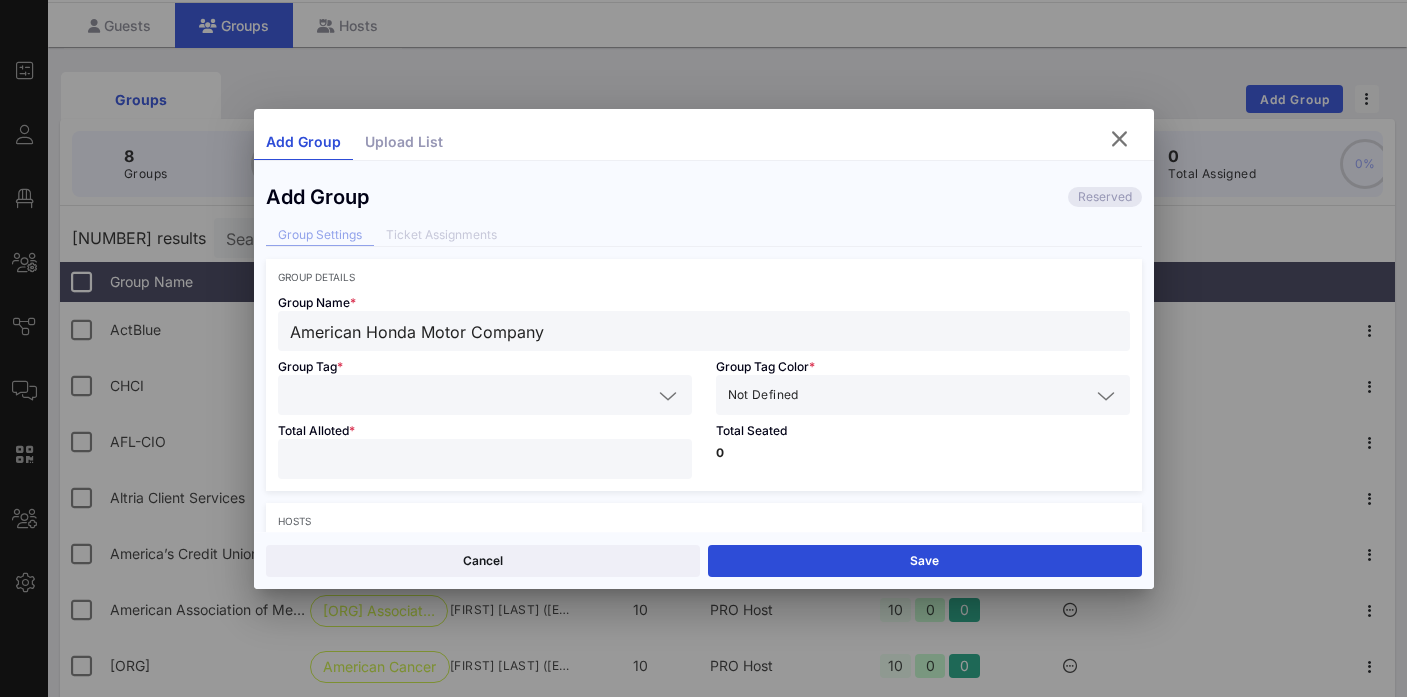 type on "American Honda Motor Company" 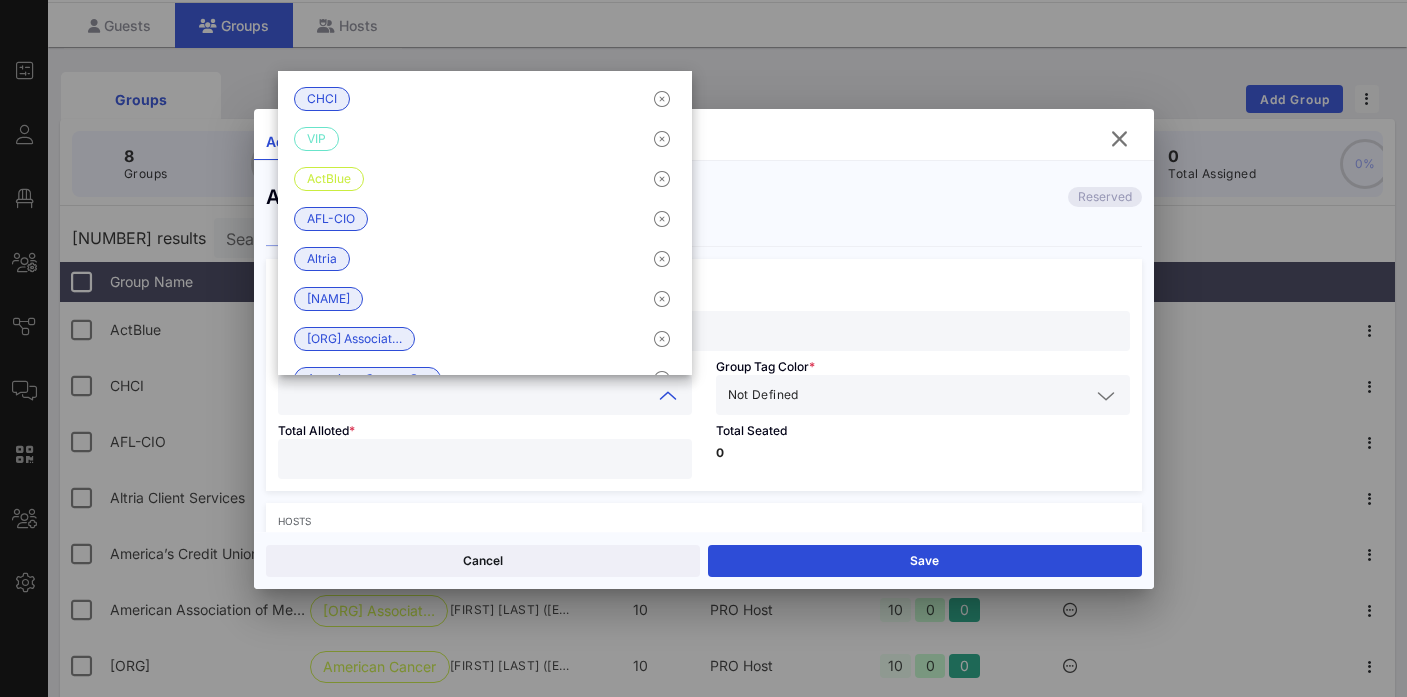 paste on "American Honda Motor Company" 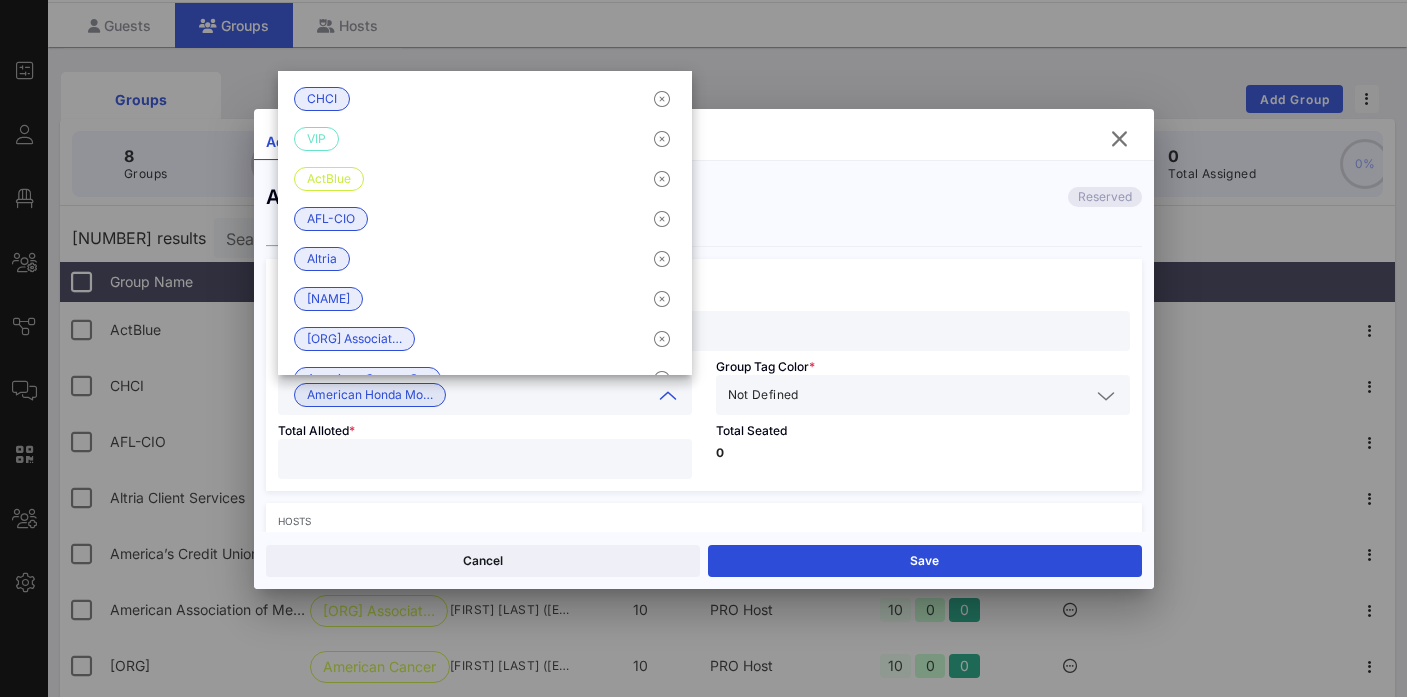 click at bounding box center (946, 395) 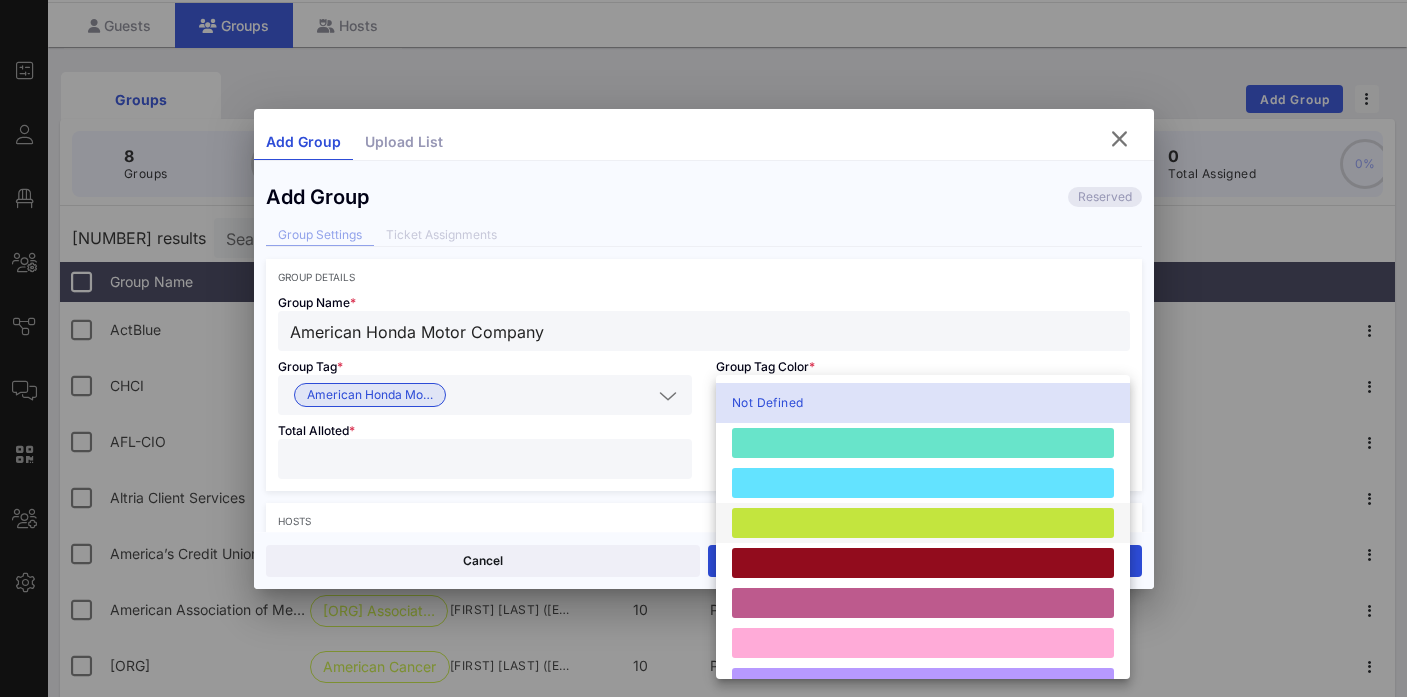 click at bounding box center (923, 523) 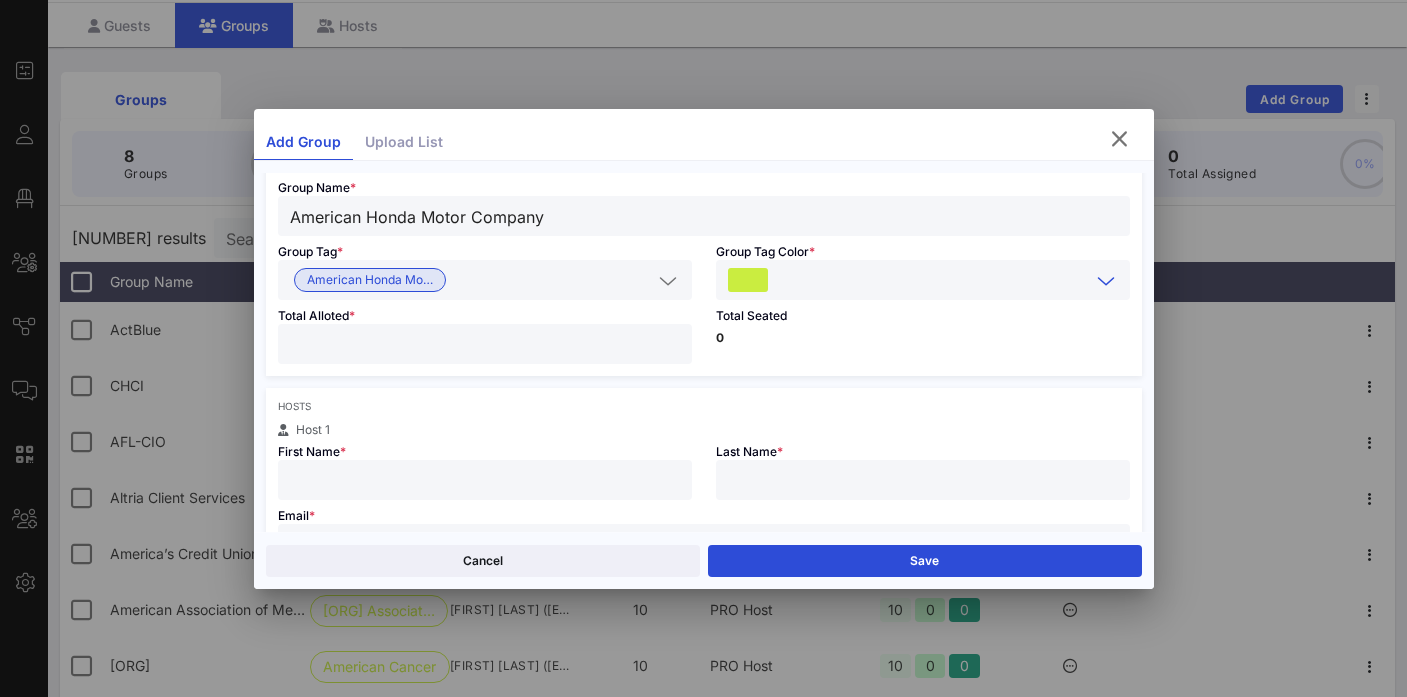 scroll, scrollTop: 117, scrollLeft: 0, axis: vertical 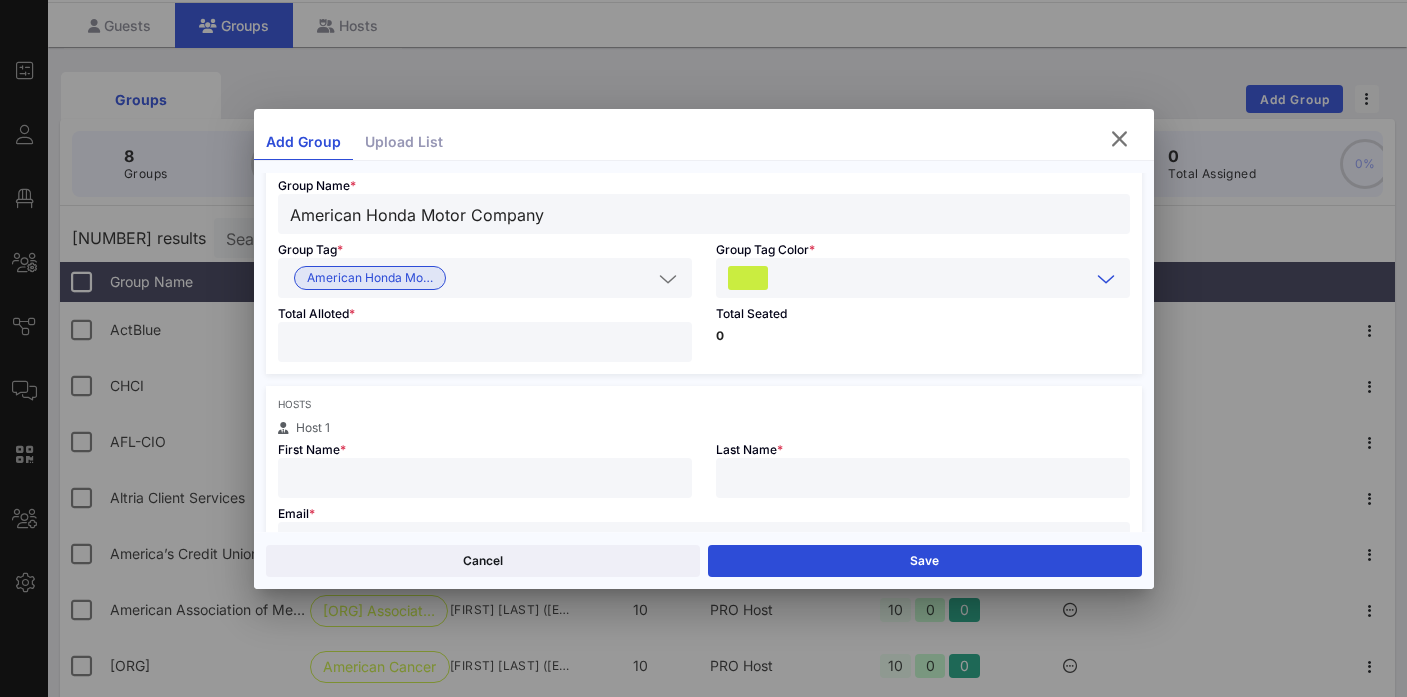 click at bounding box center [485, 342] 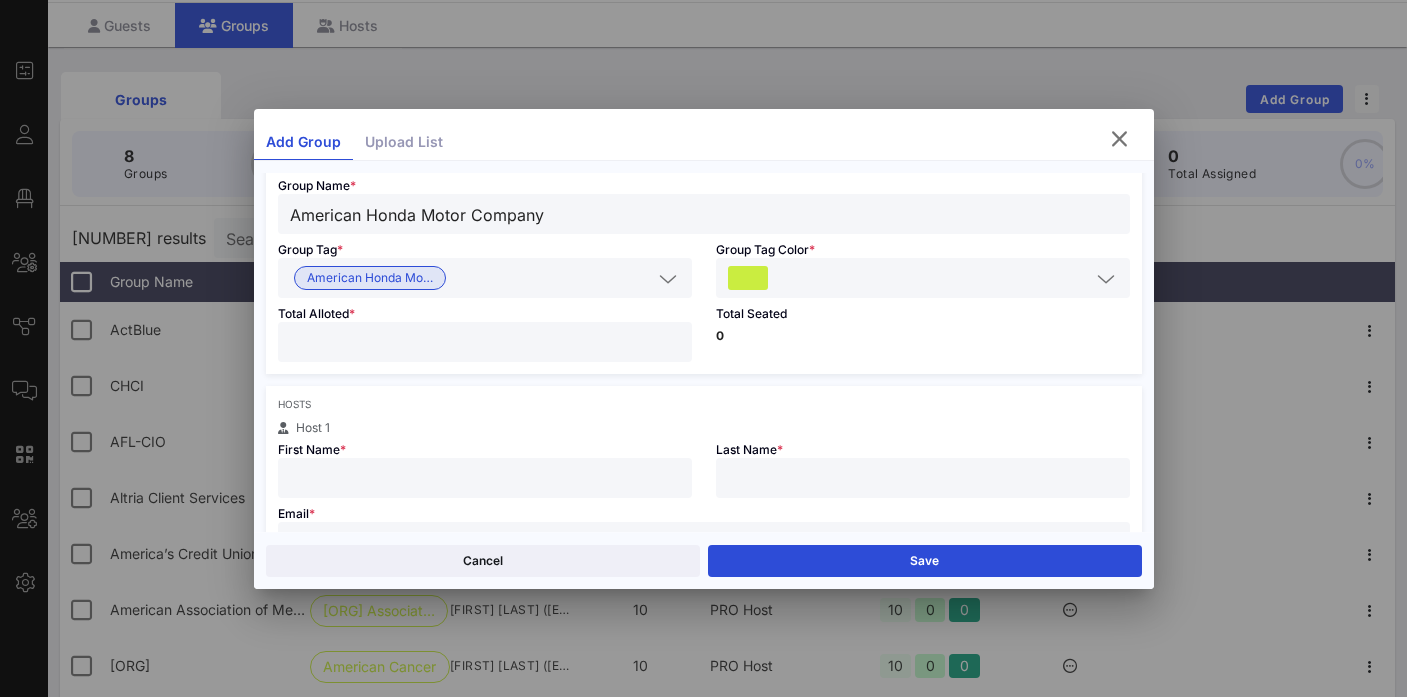 type on "**" 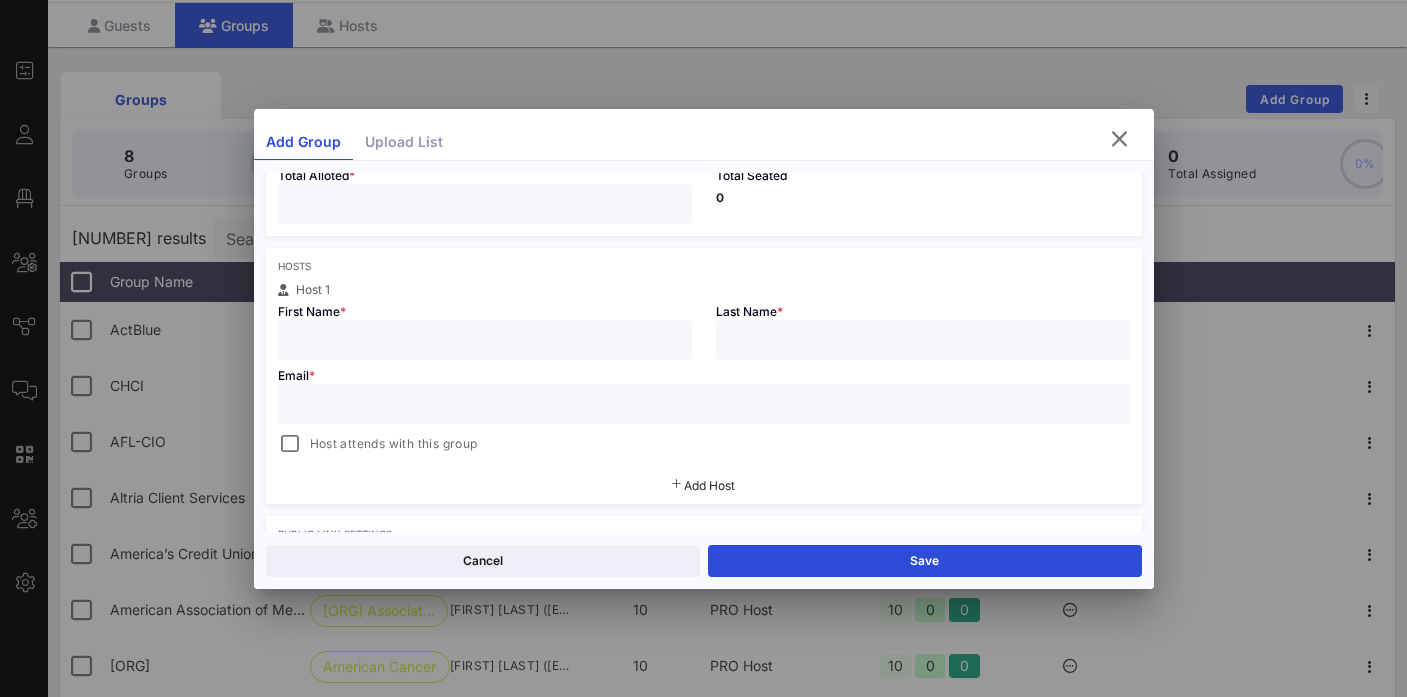 scroll, scrollTop: 271, scrollLeft: 0, axis: vertical 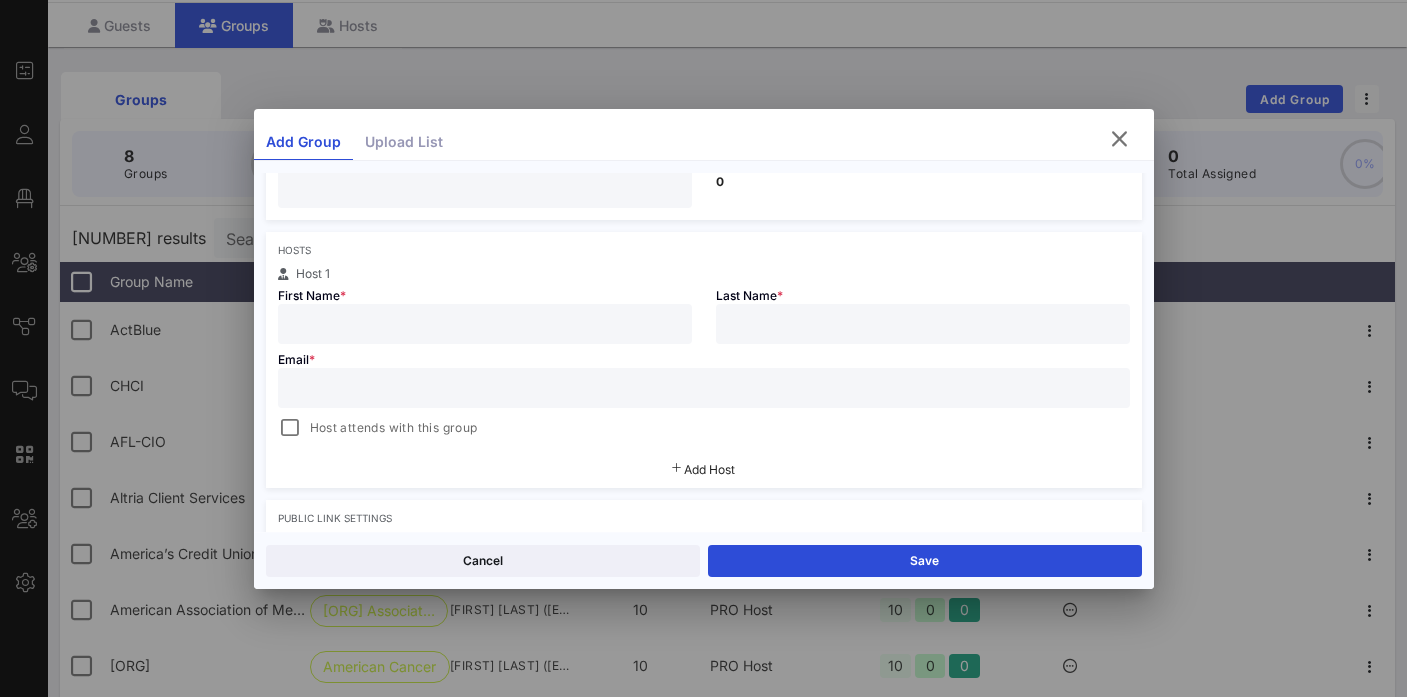 paste on "[FIRST] [LAST]" 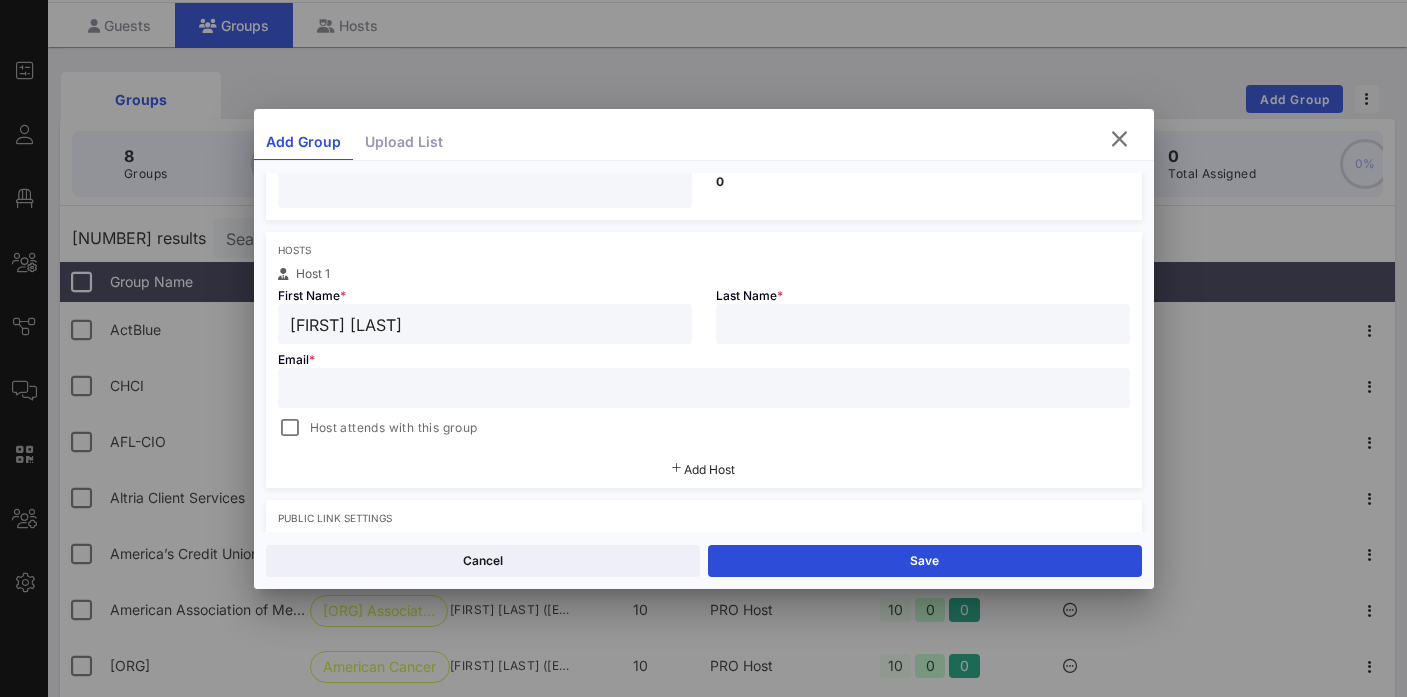 click on "[FIRST] [LAST]" at bounding box center [485, 324] 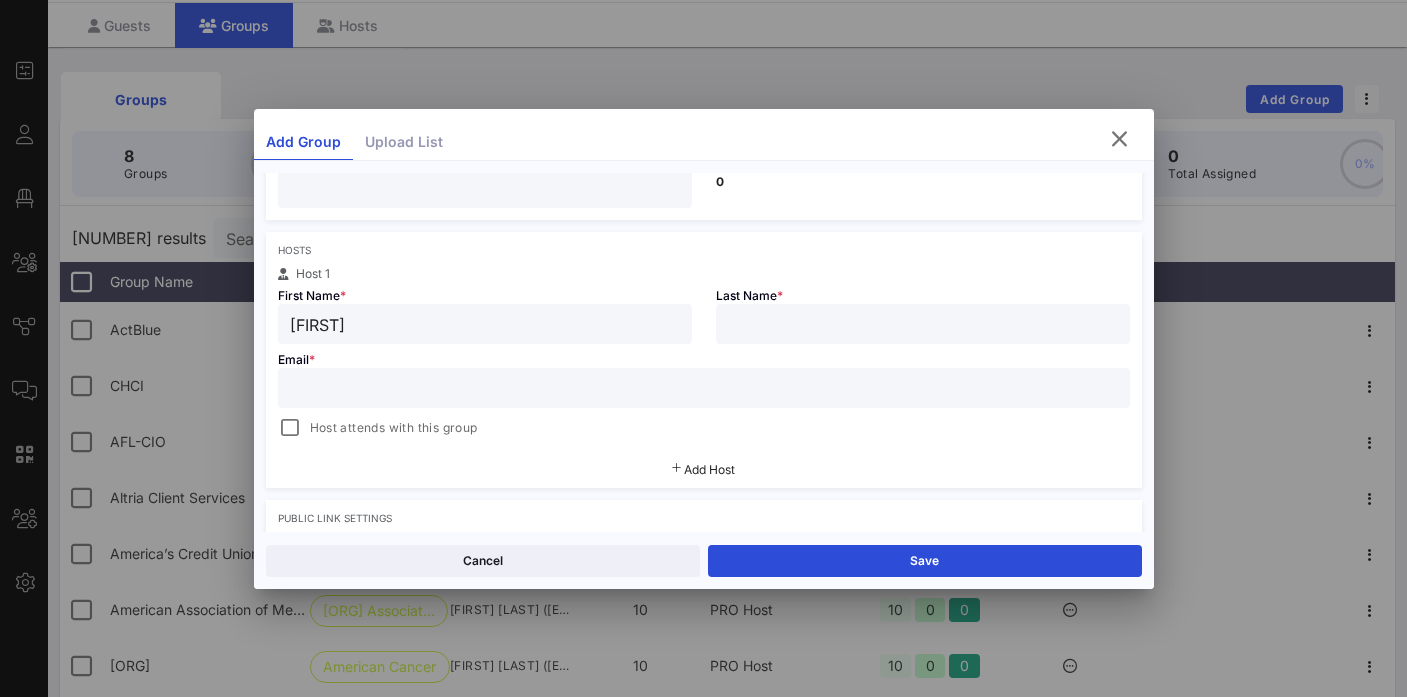 type on "[FIRST]" 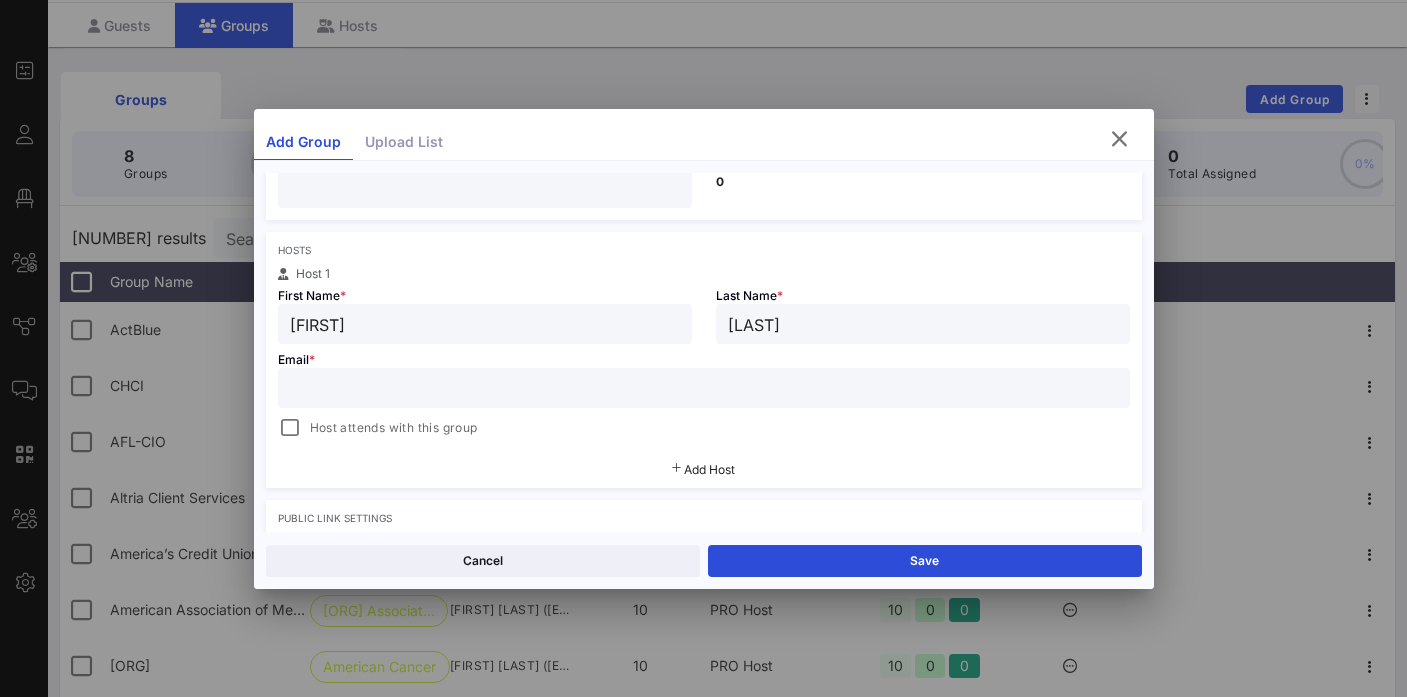 type on "[LAST]" 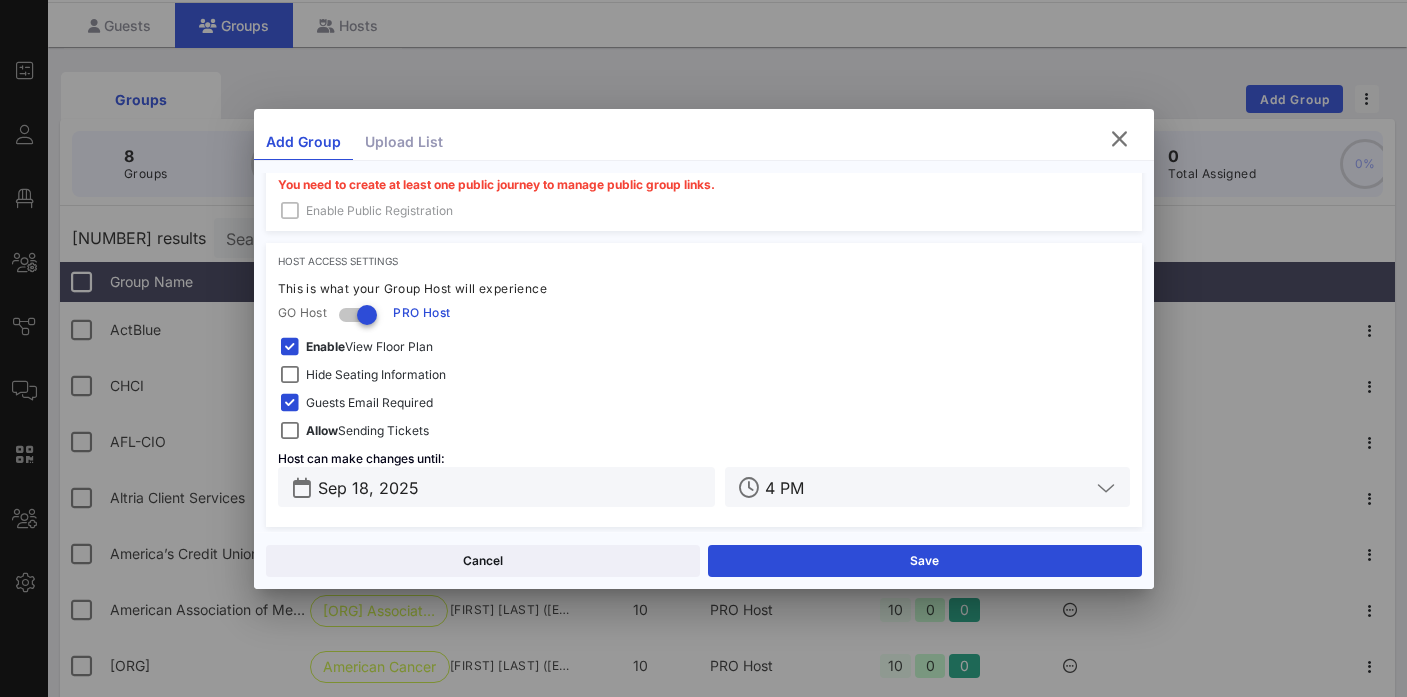 scroll, scrollTop: 635, scrollLeft: 0, axis: vertical 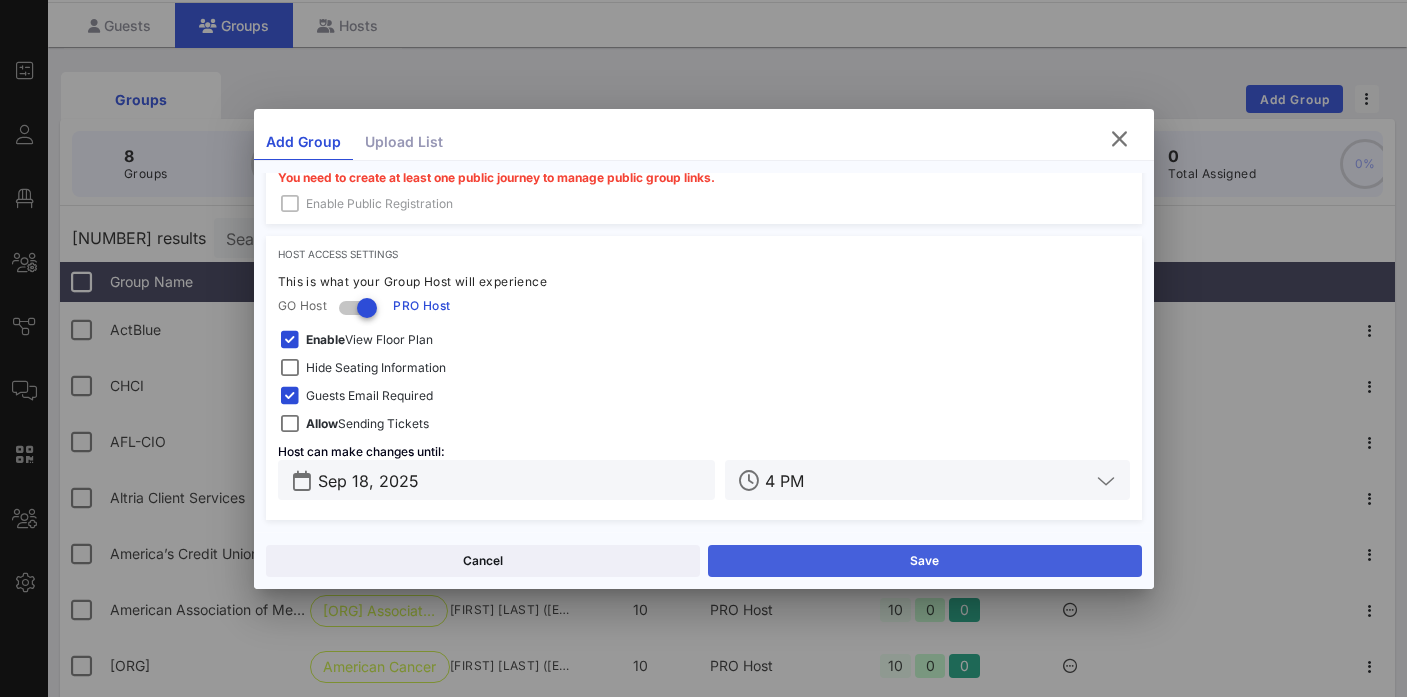 type on "[EMAIL]" 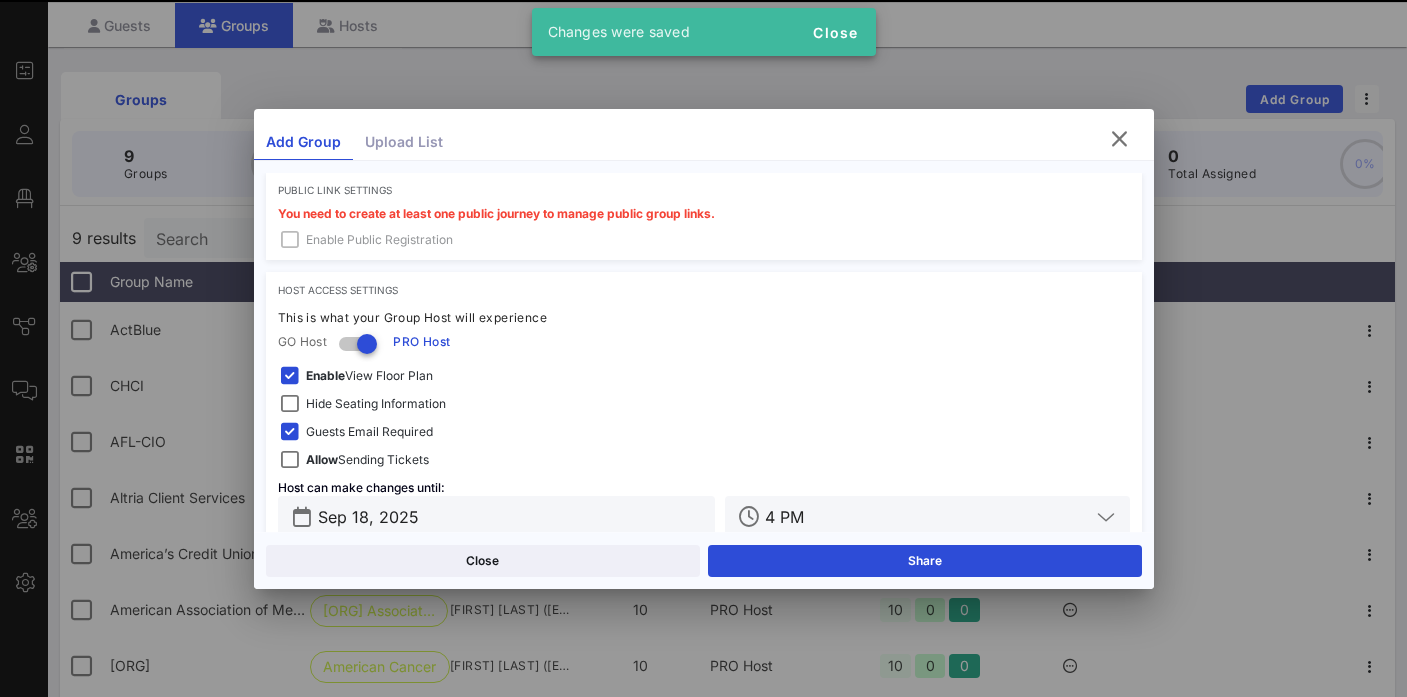 scroll, scrollTop: 671, scrollLeft: 0, axis: vertical 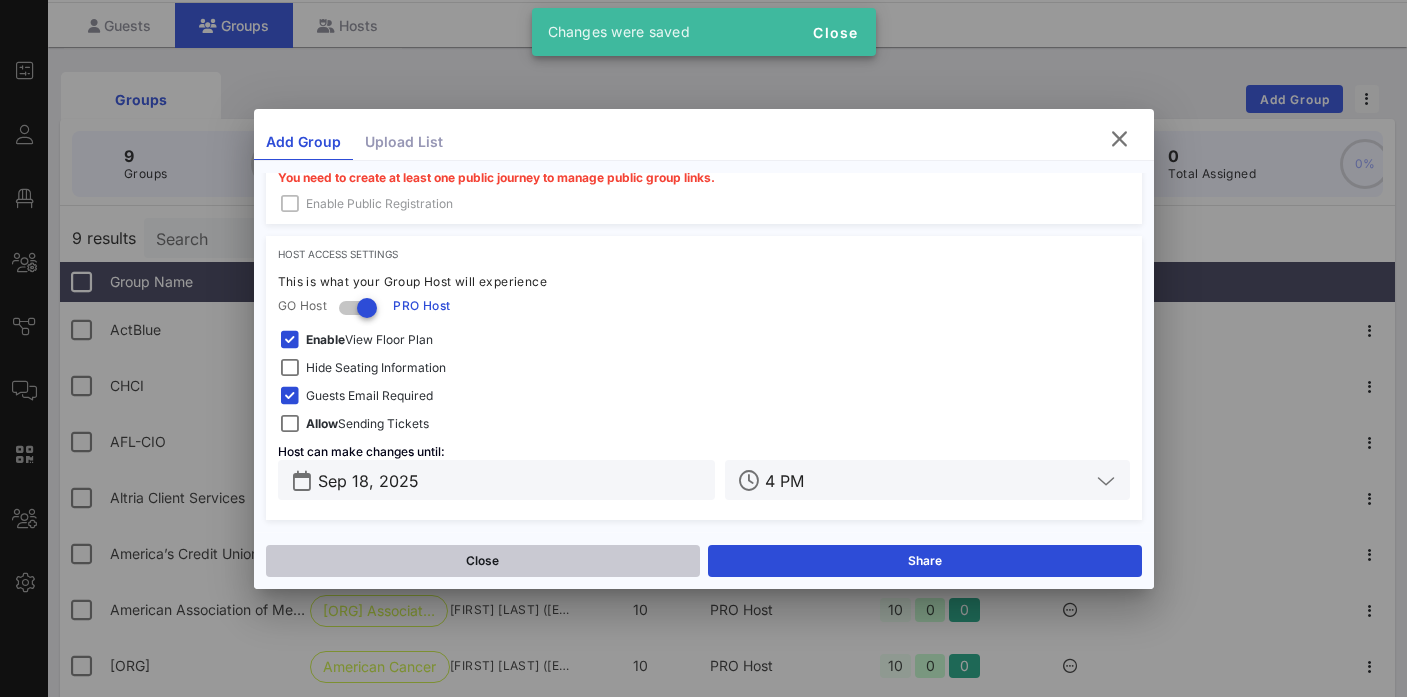 click on "Close" at bounding box center (483, 561) 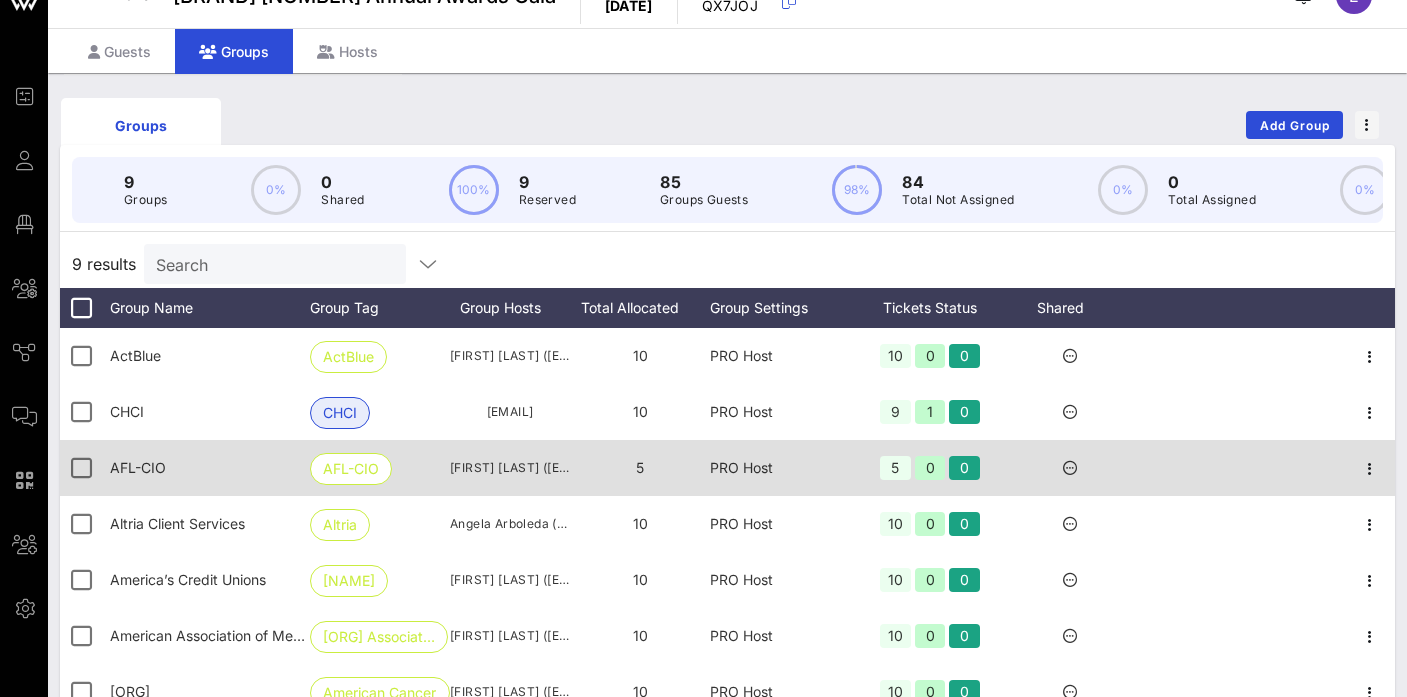 scroll, scrollTop: 0, scrollLeft: 0, axis: both 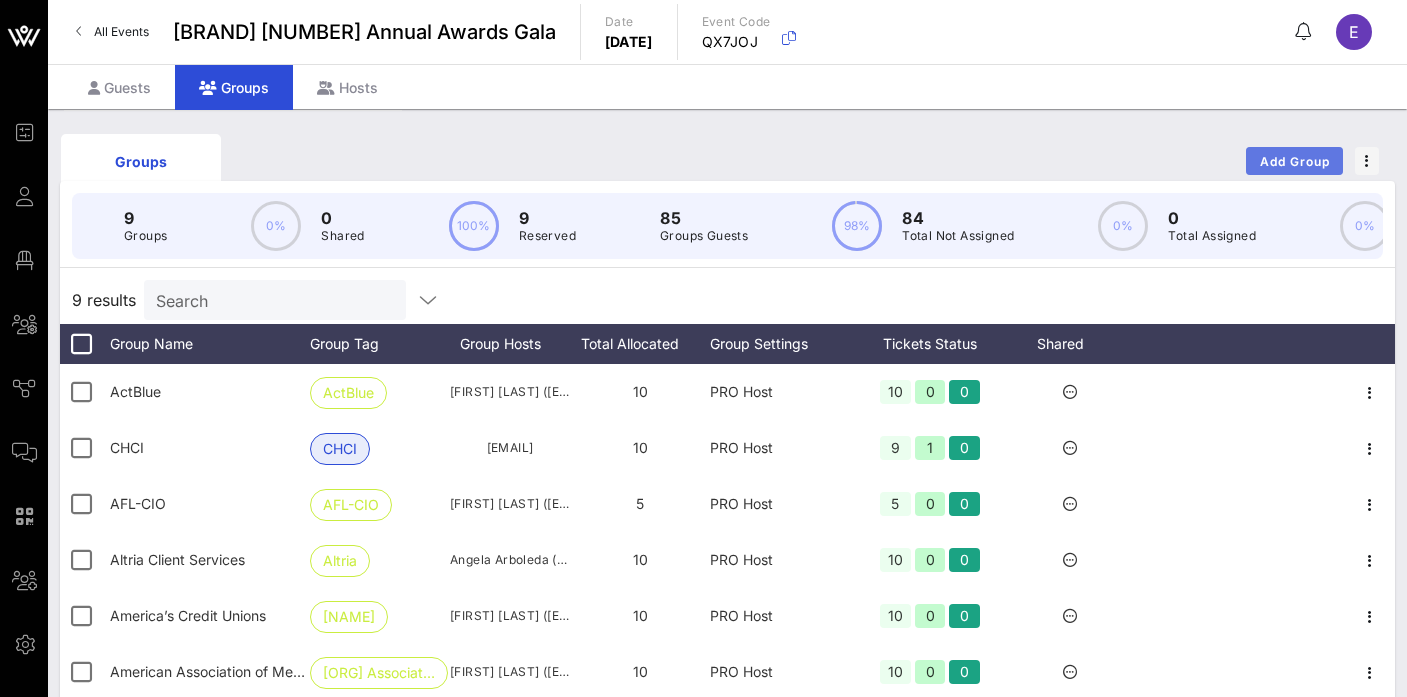 click on "Add Group" at bounding box center [1295, 161] 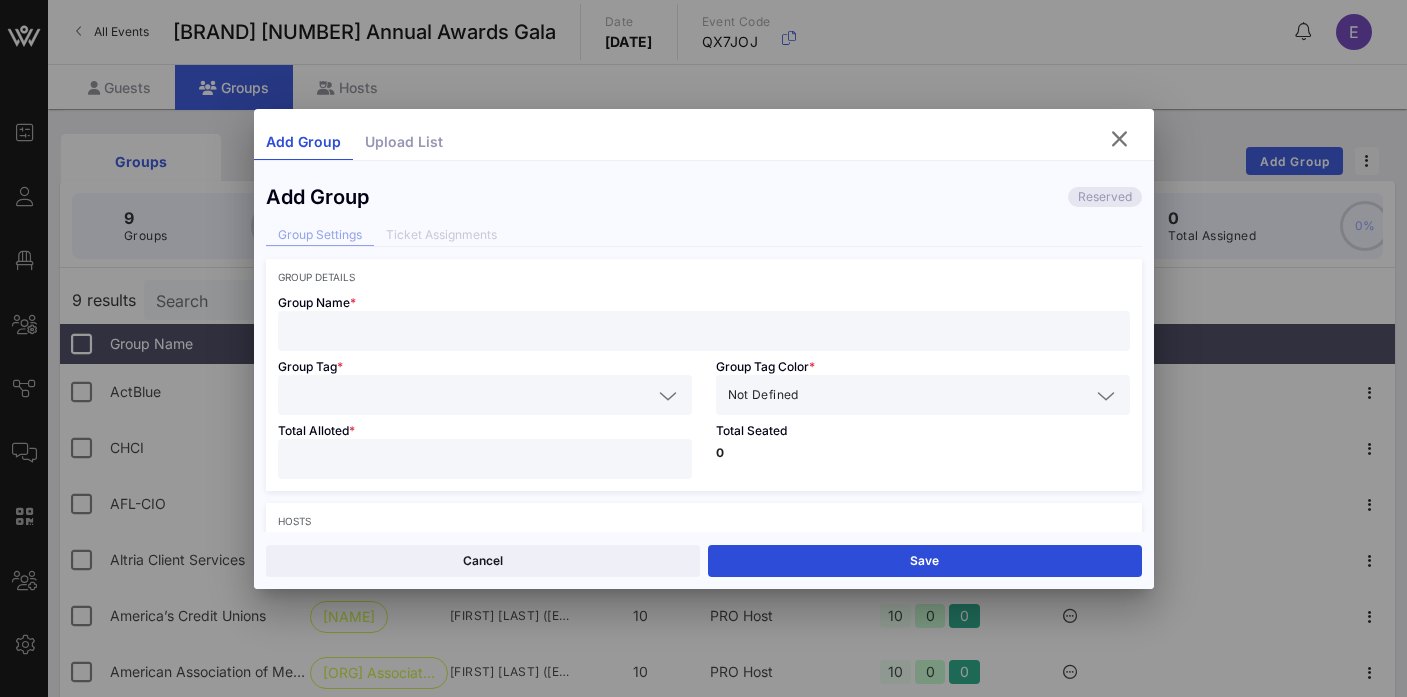 click at bounding box center (704, 331) 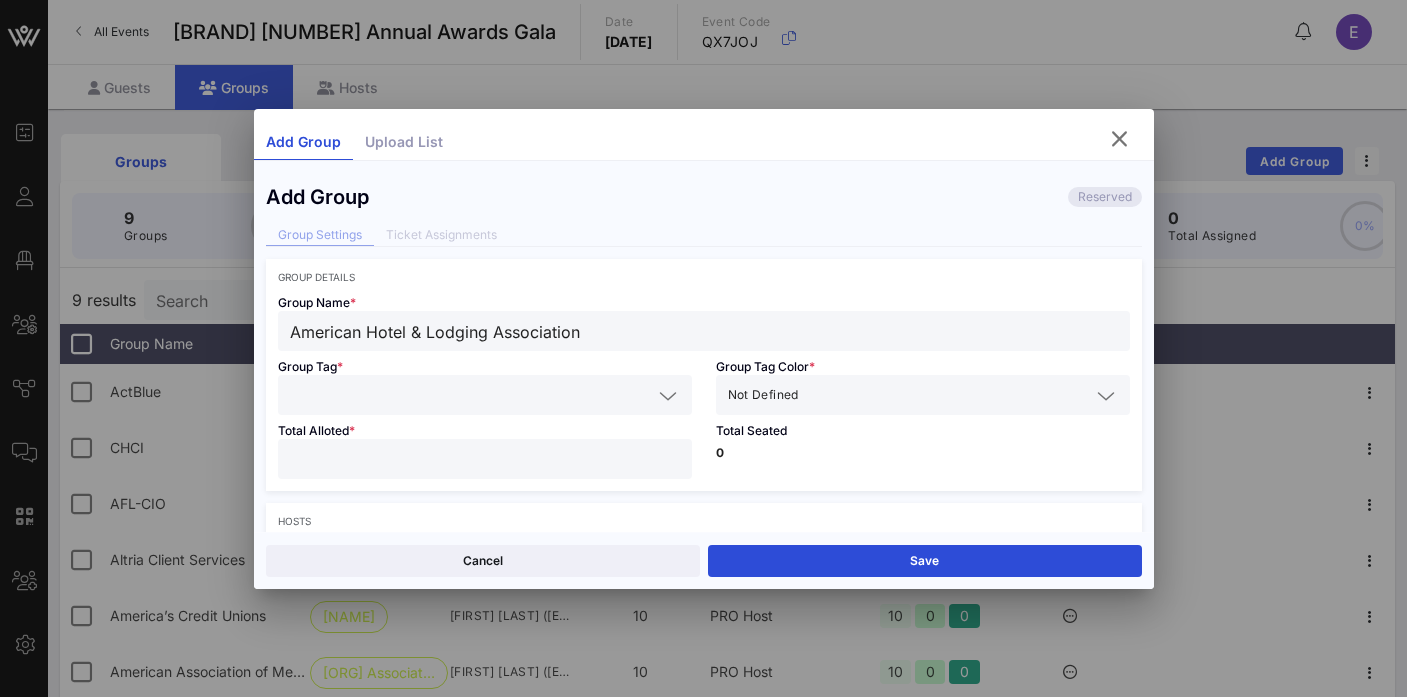type on "American Hotel & Lodging Association" 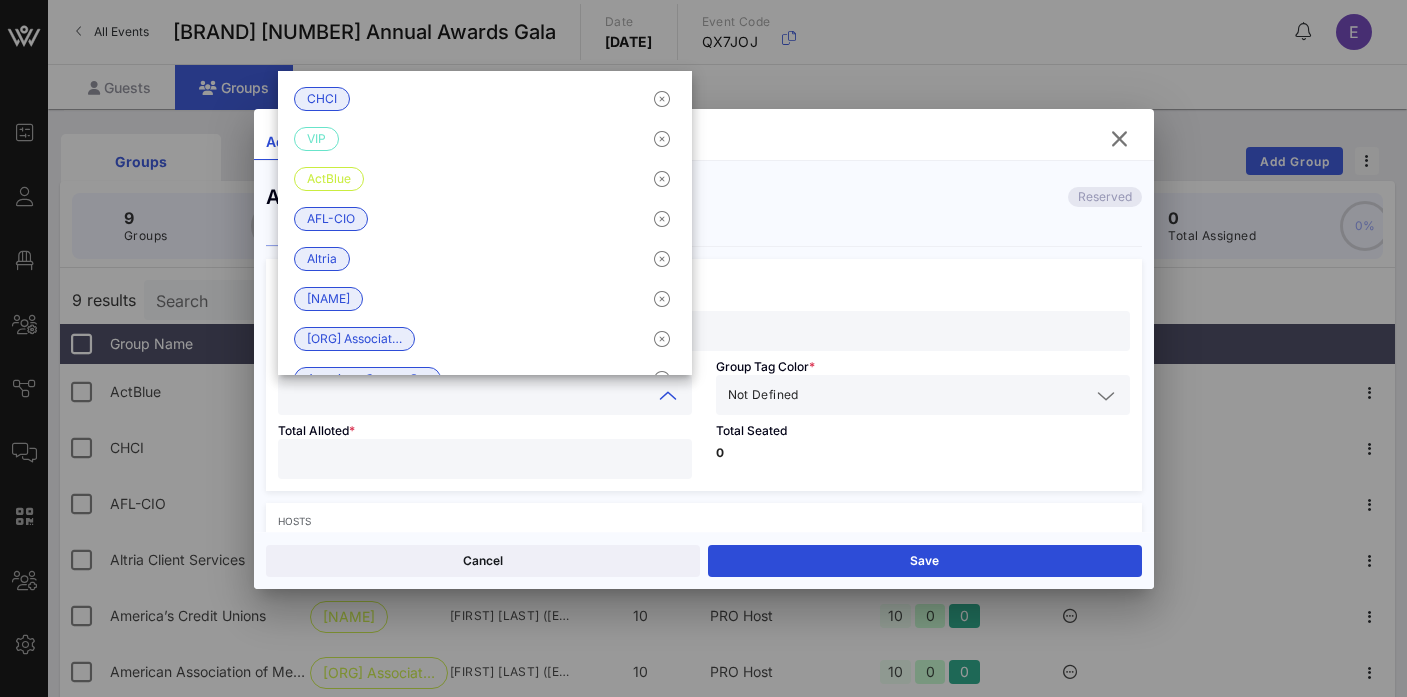paste on "American Hotel & Lodging Association" 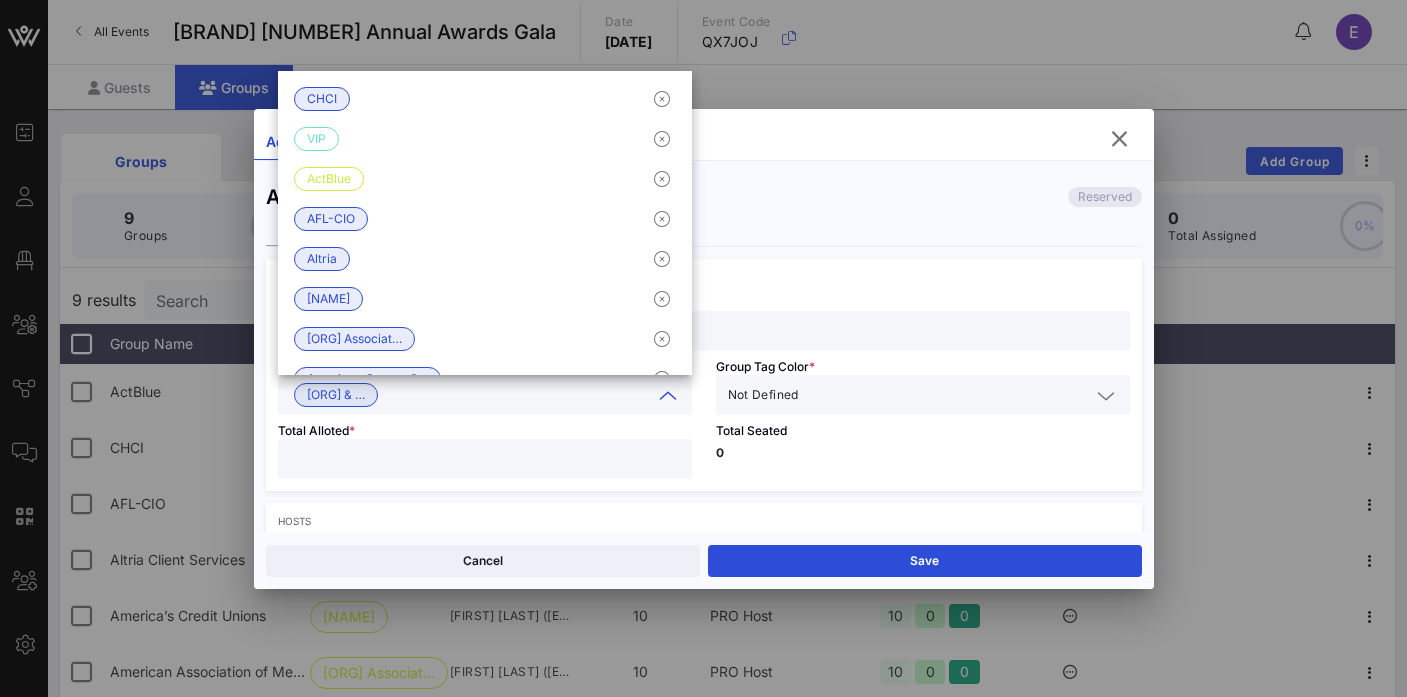 click at bounding box center (946, 395) 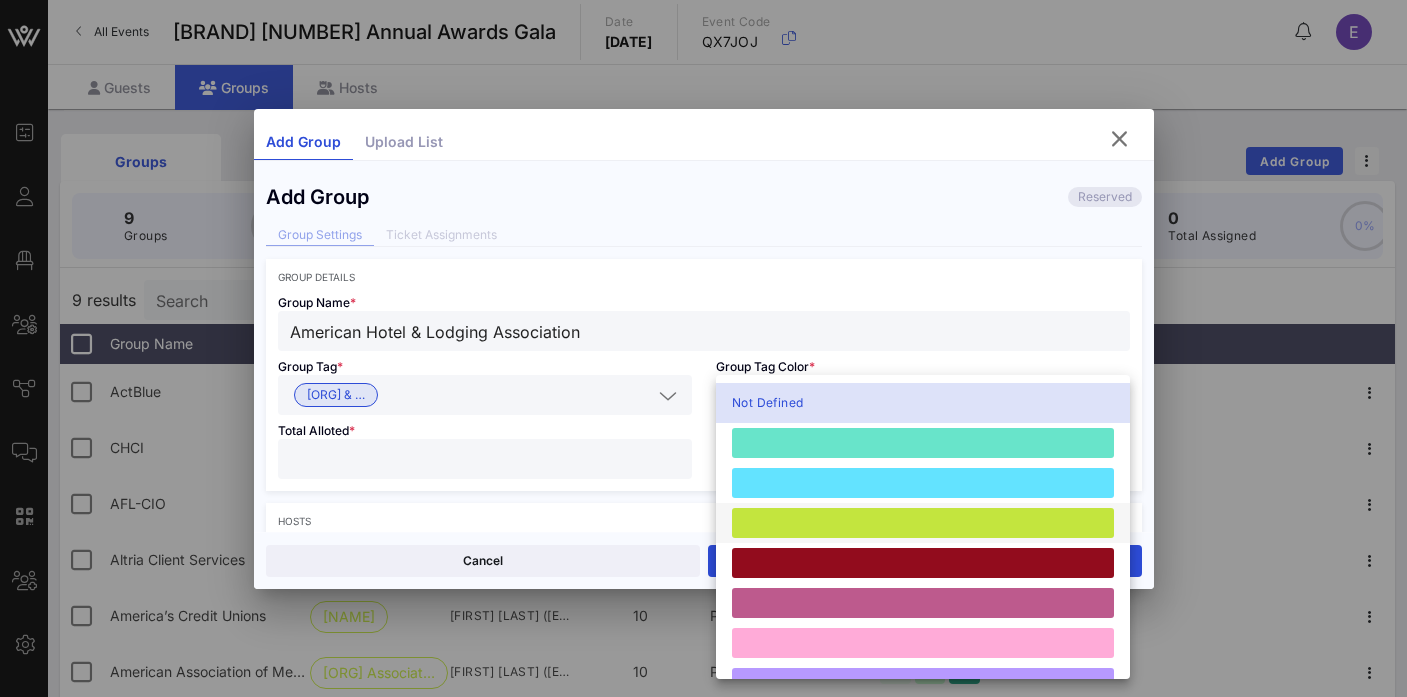 click at bounding box center (923, 523) 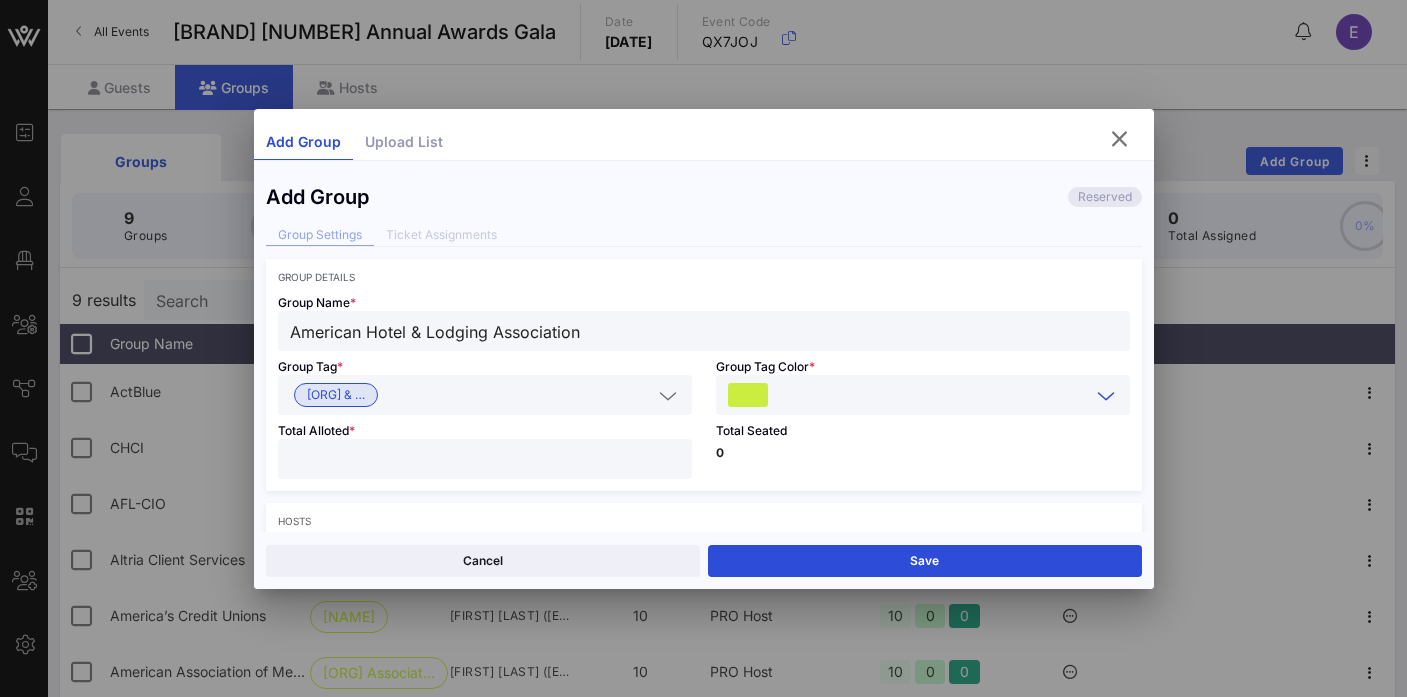 click at bounding box center (485, 459) 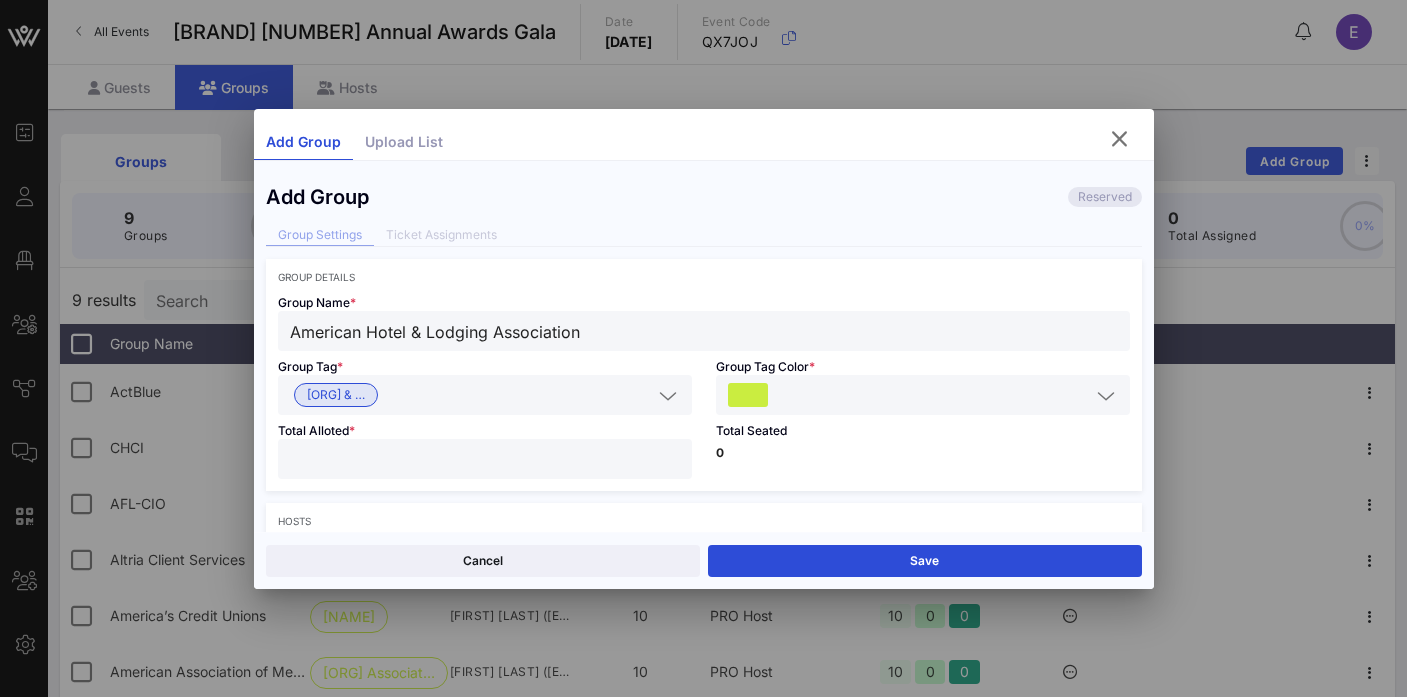 type on "**" 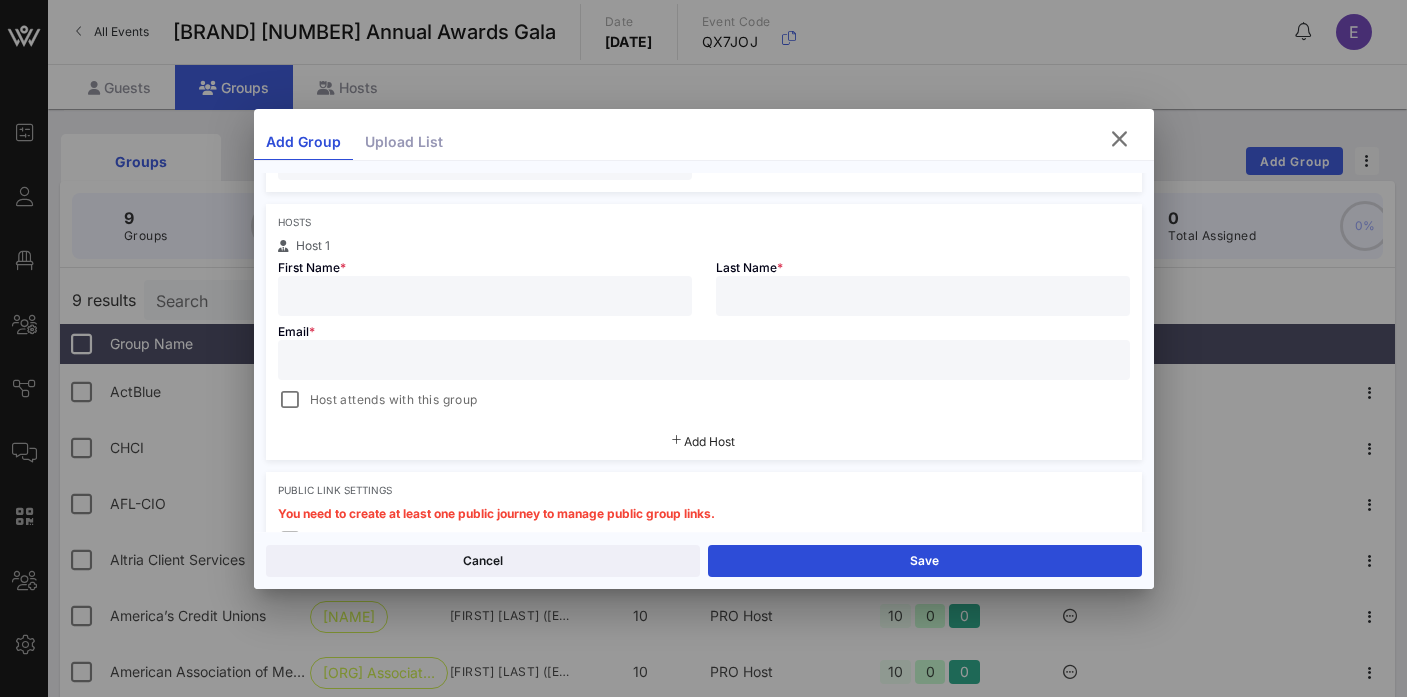 scroll, scrollTop: 328, scrollLeft: 0, axis: vertical 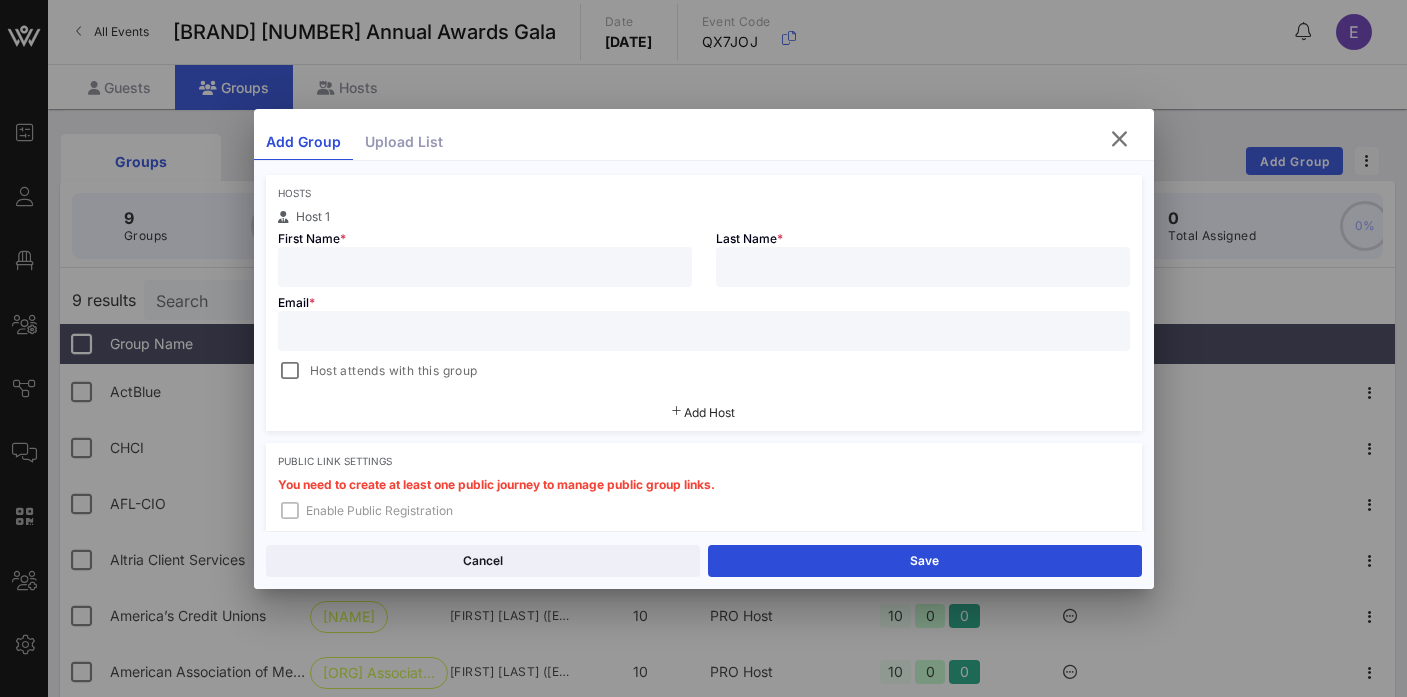 click at bounding box center [485, 267] 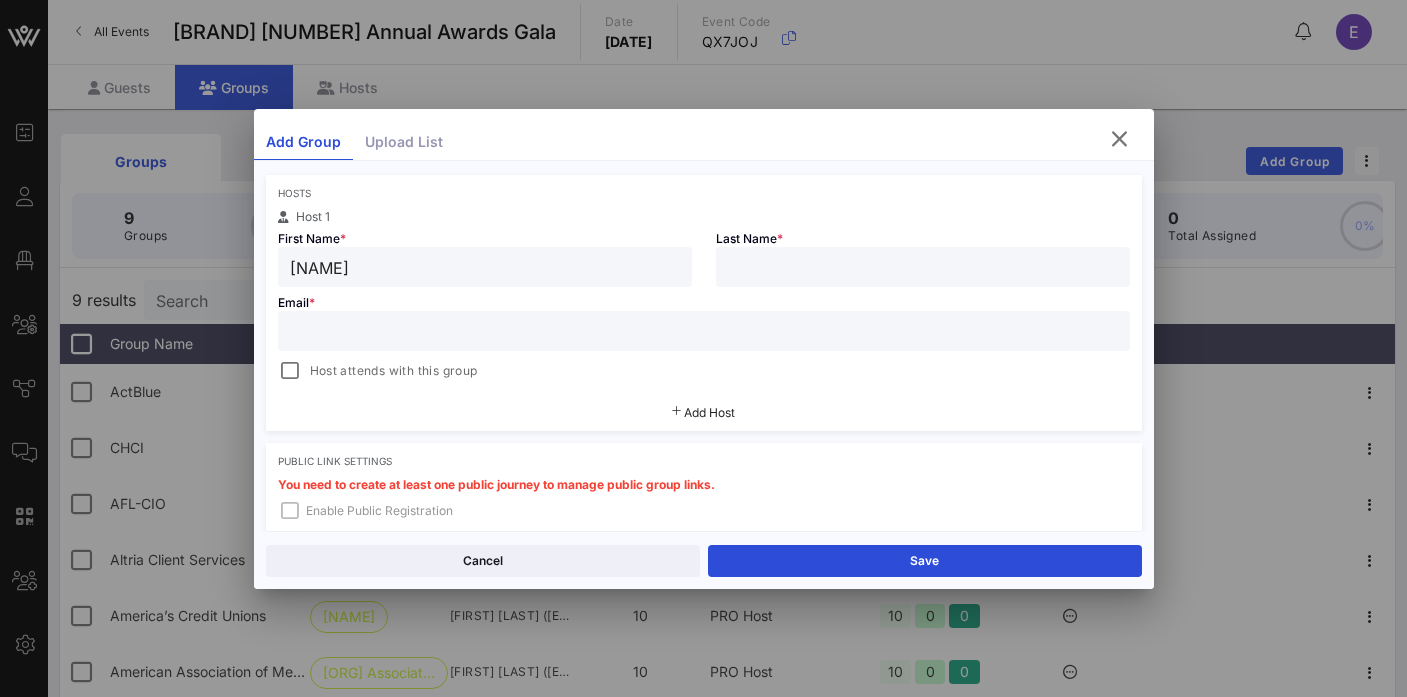 click on "[NAME]" at bounding box center (485, 267) 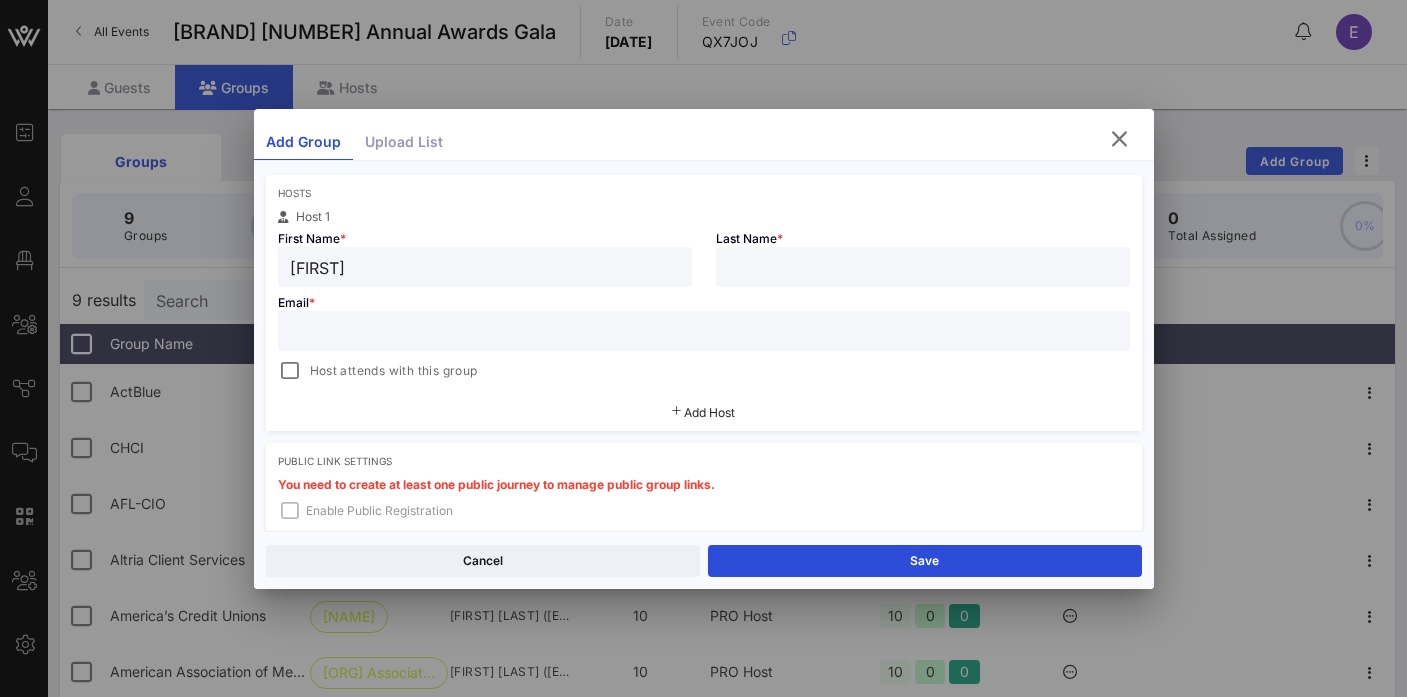 type on "[FIRST]" 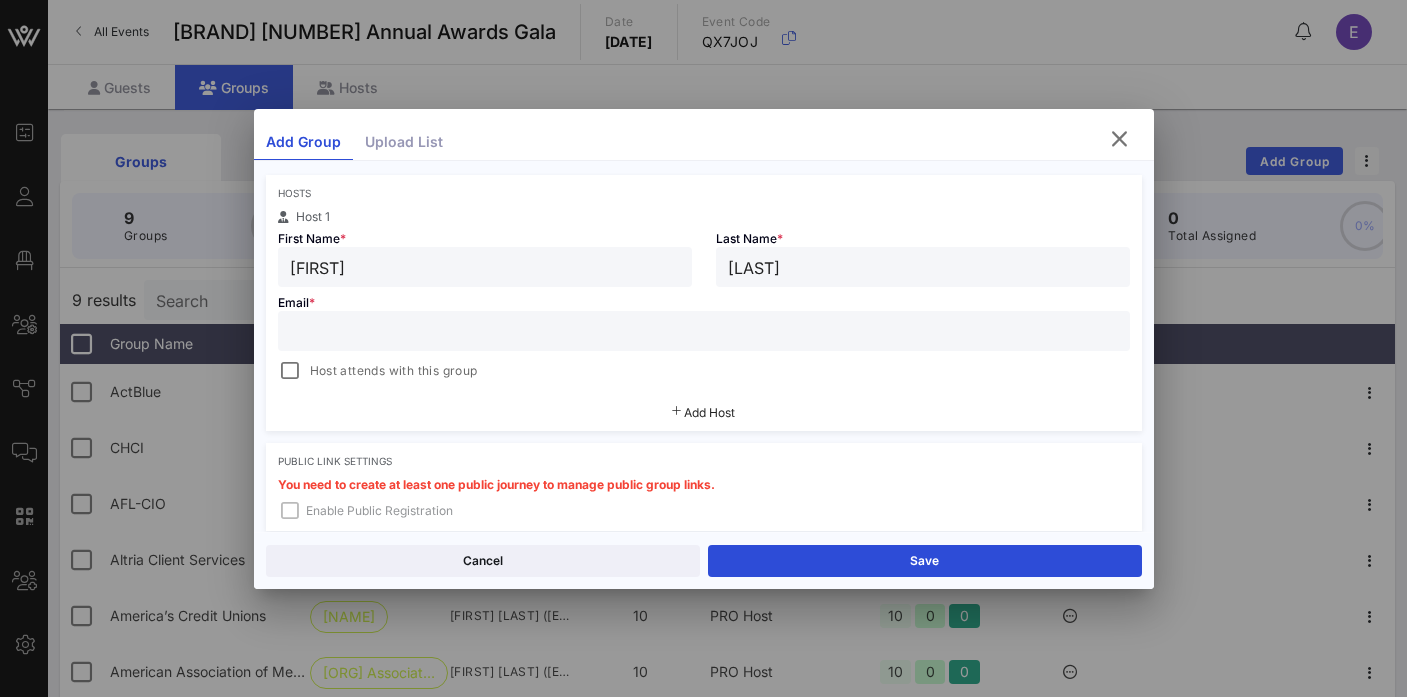 type on "[LAST]" 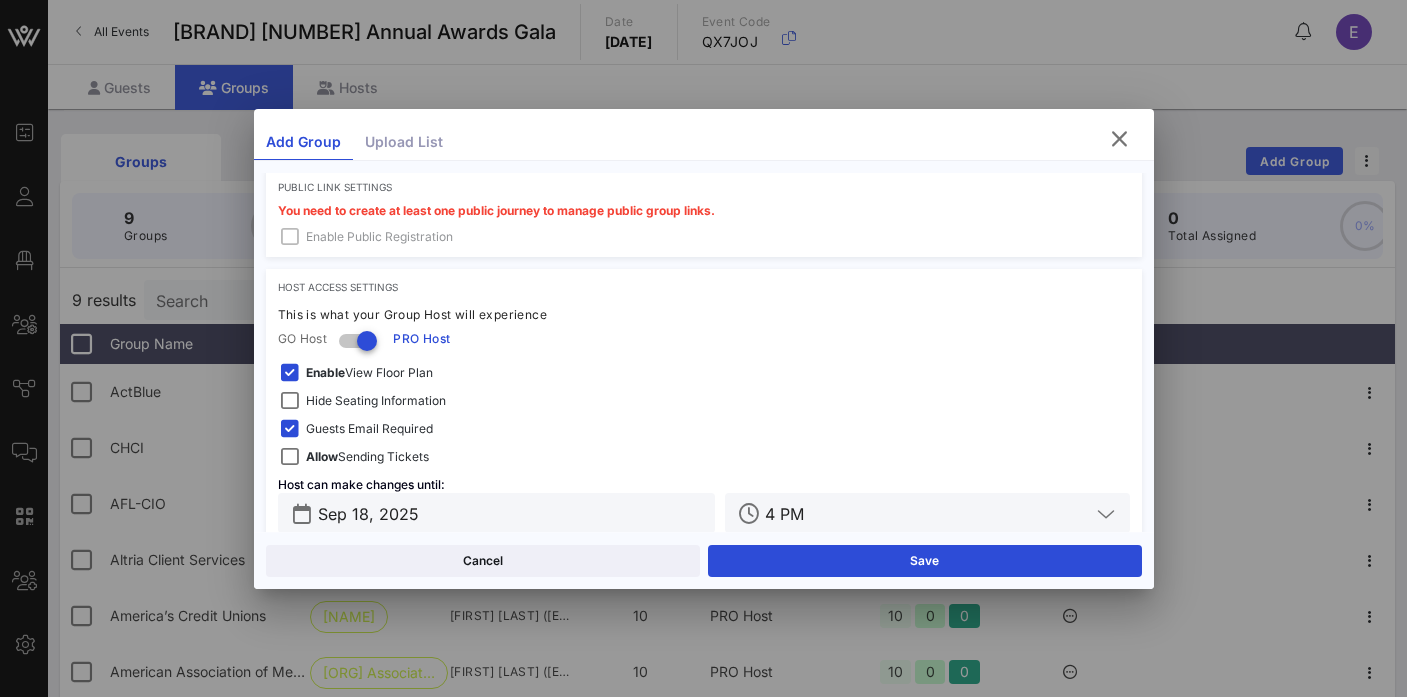scroll, scrollTop: 635, scrollLeft: 0, axis: vertical 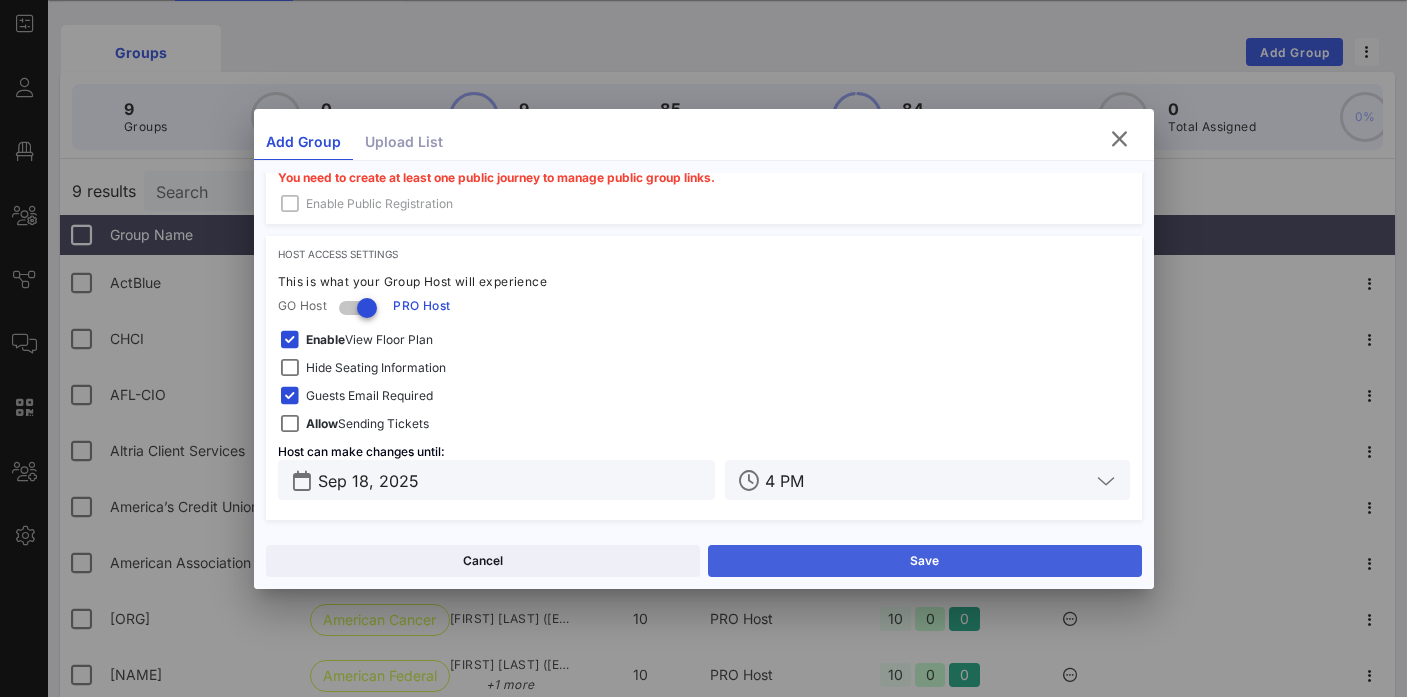 type on "[EMAIL]" 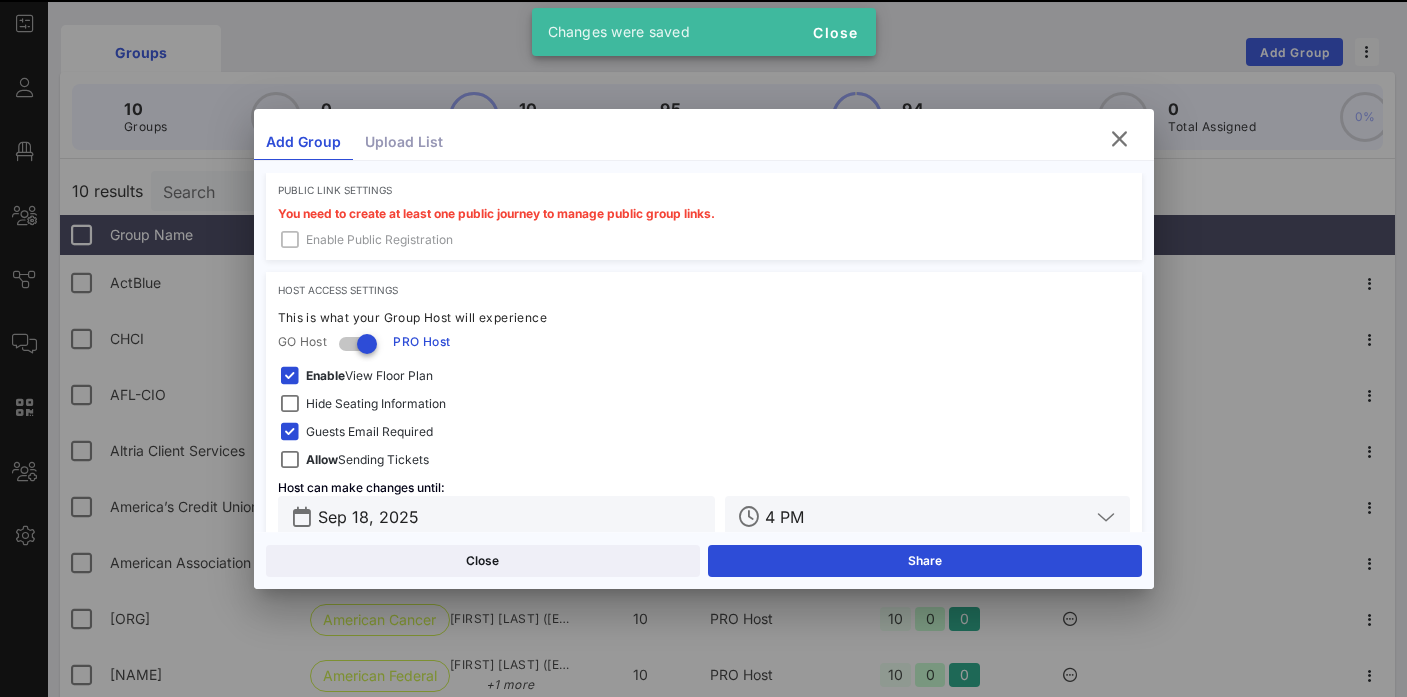 scroll, scrollTop: 671, scrollLeft: 0, axis: vertical 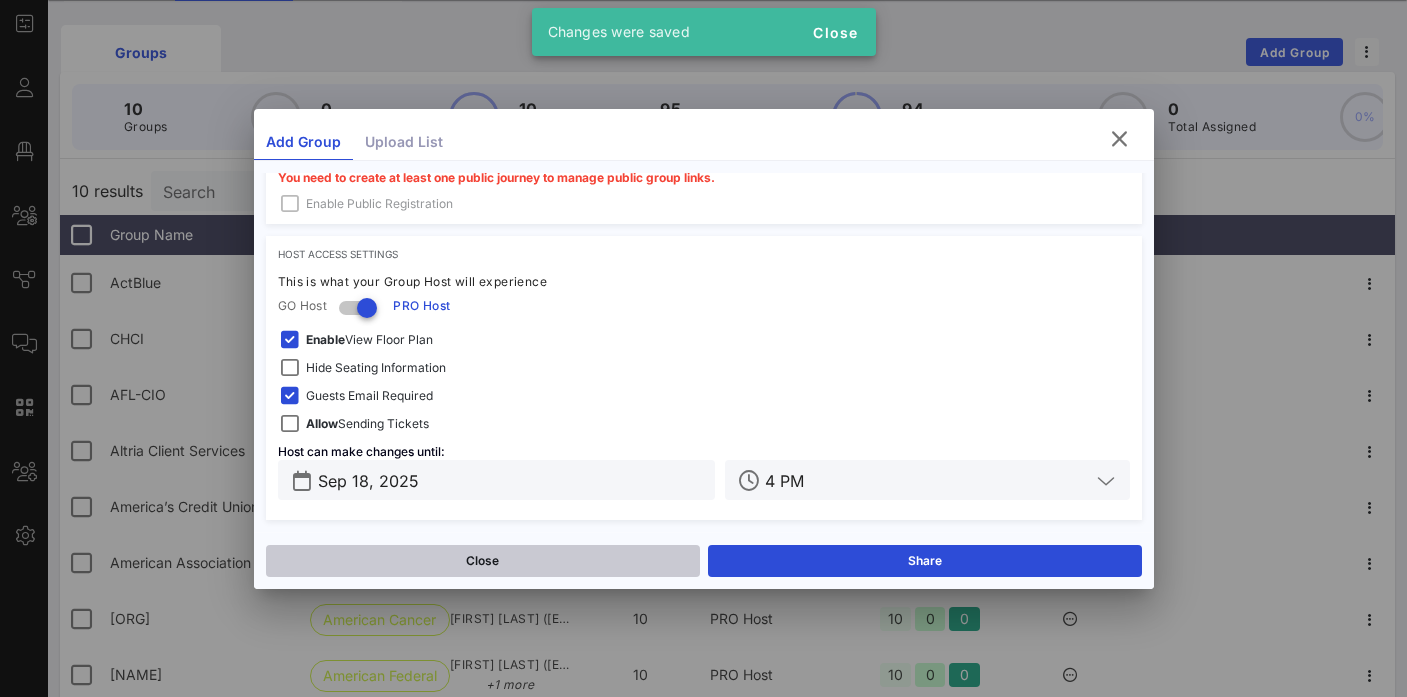 click on "Close" at bounding box center (483, 561) 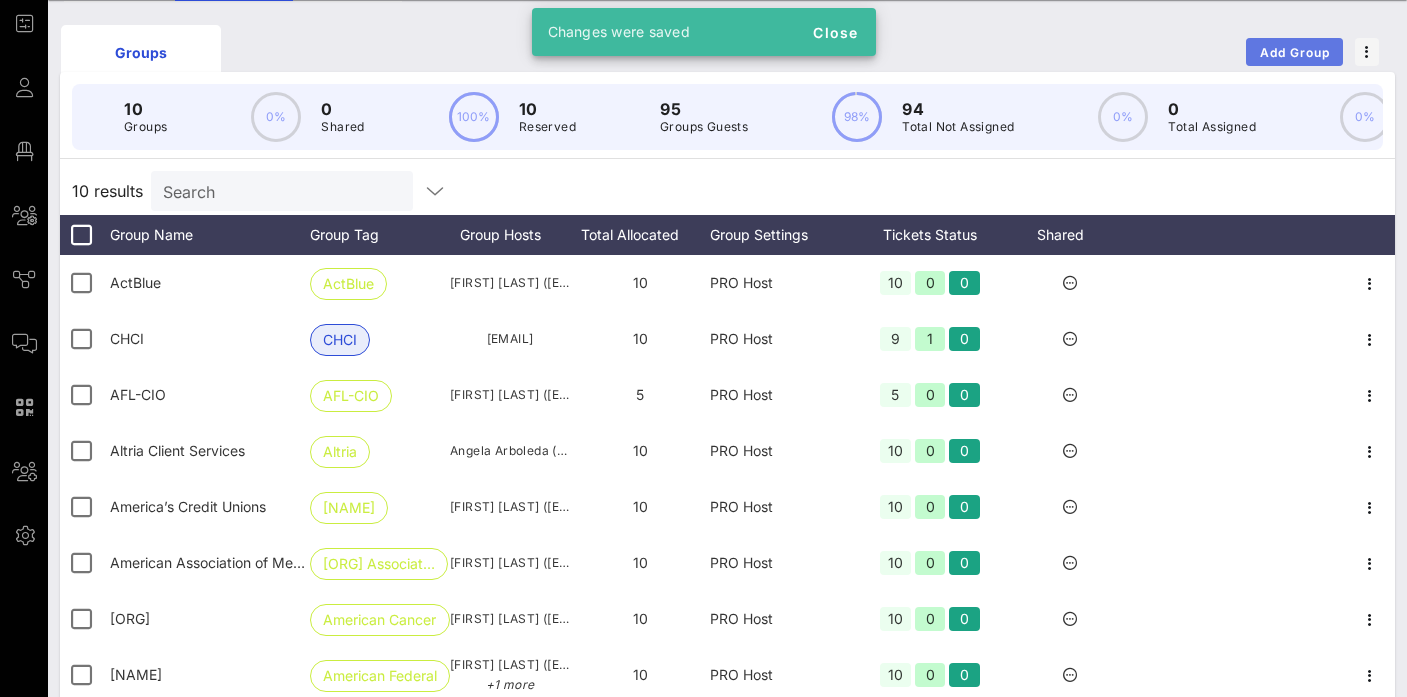 click on "Add Group" at bounding box center (1295, 52) 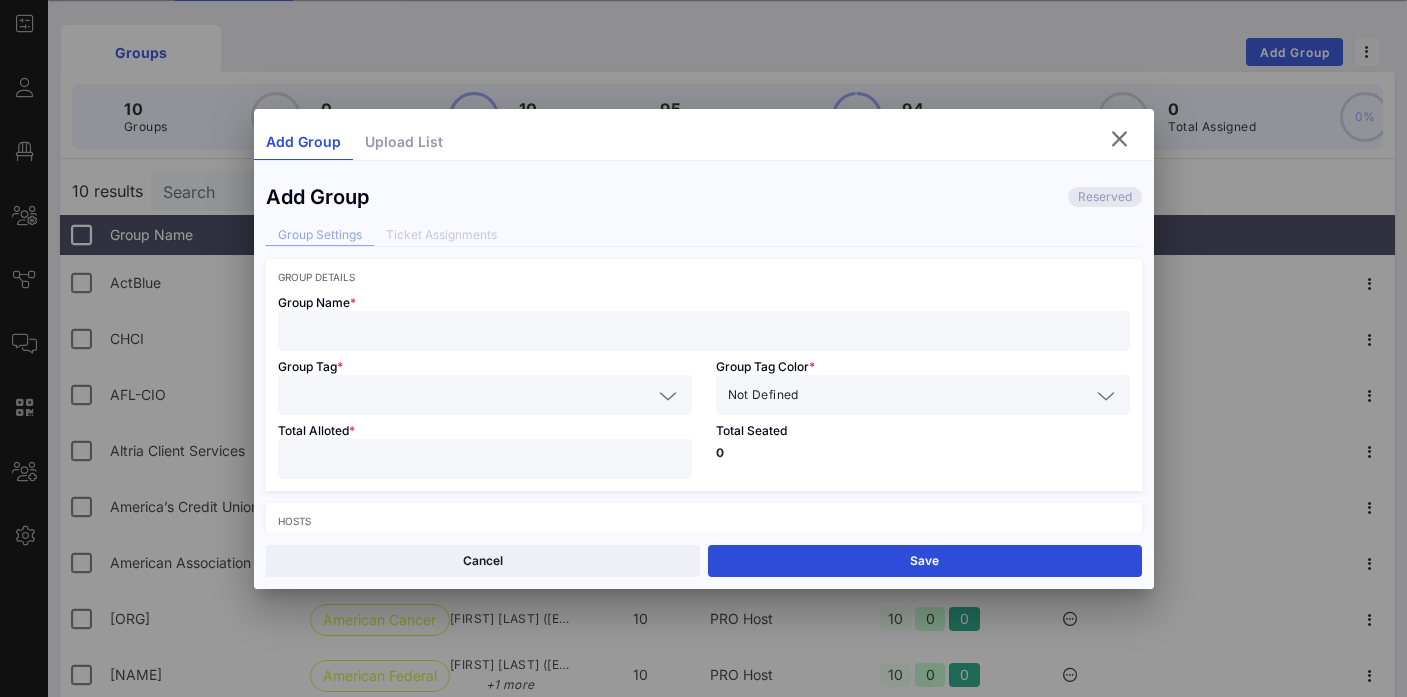 click at bounding box center [704, 331] 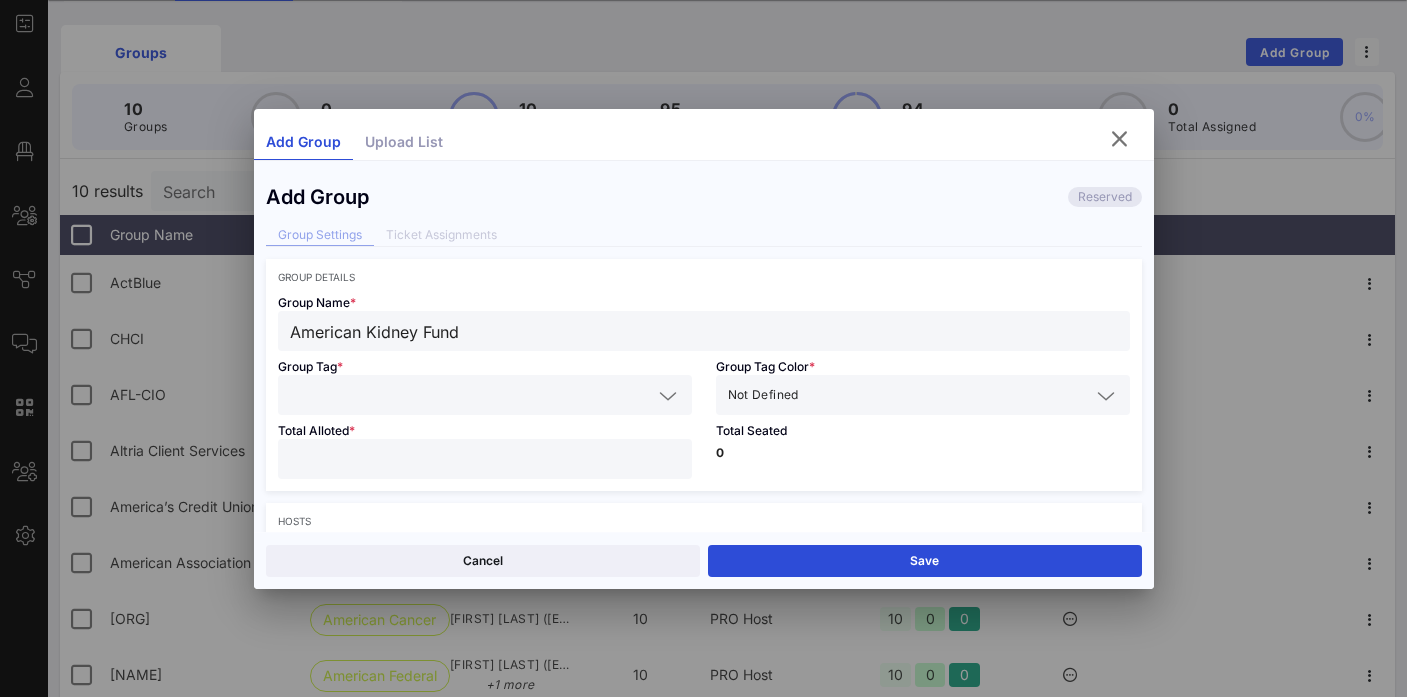 type on "American Kidney Fund" 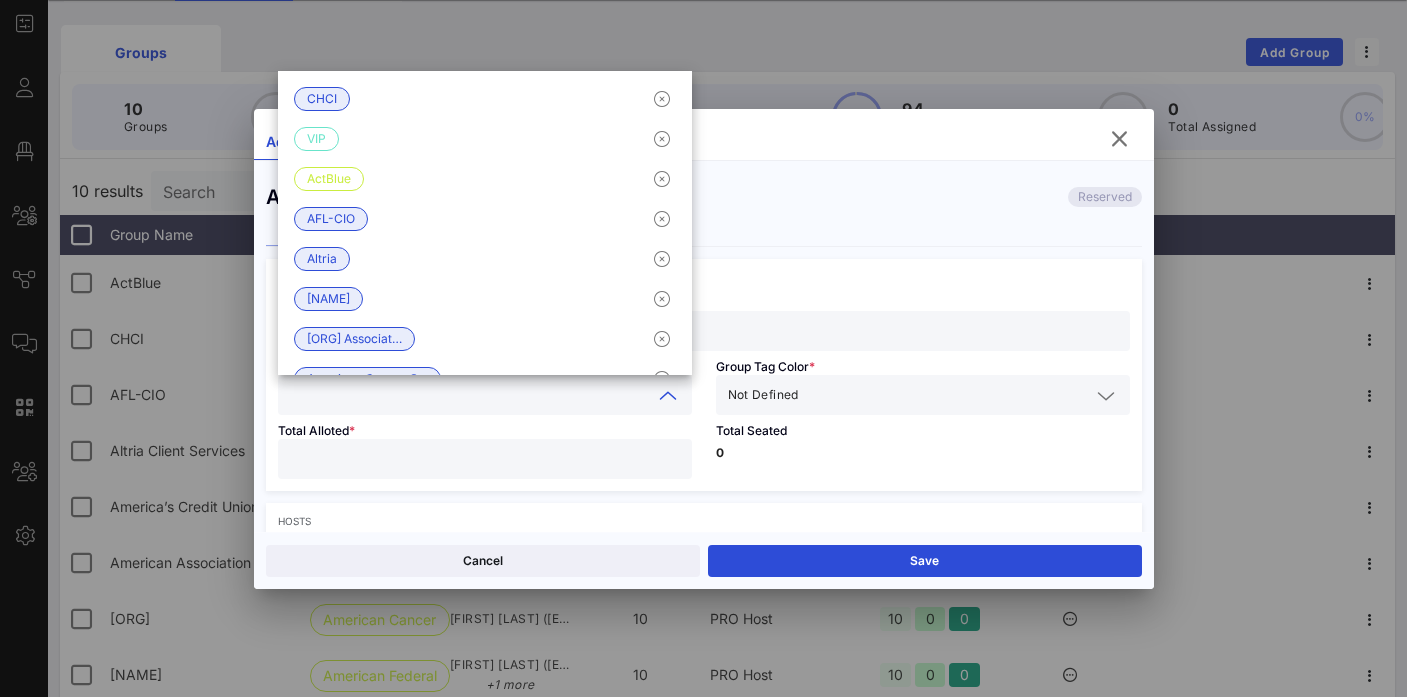 paste on "American Kidney Fund" 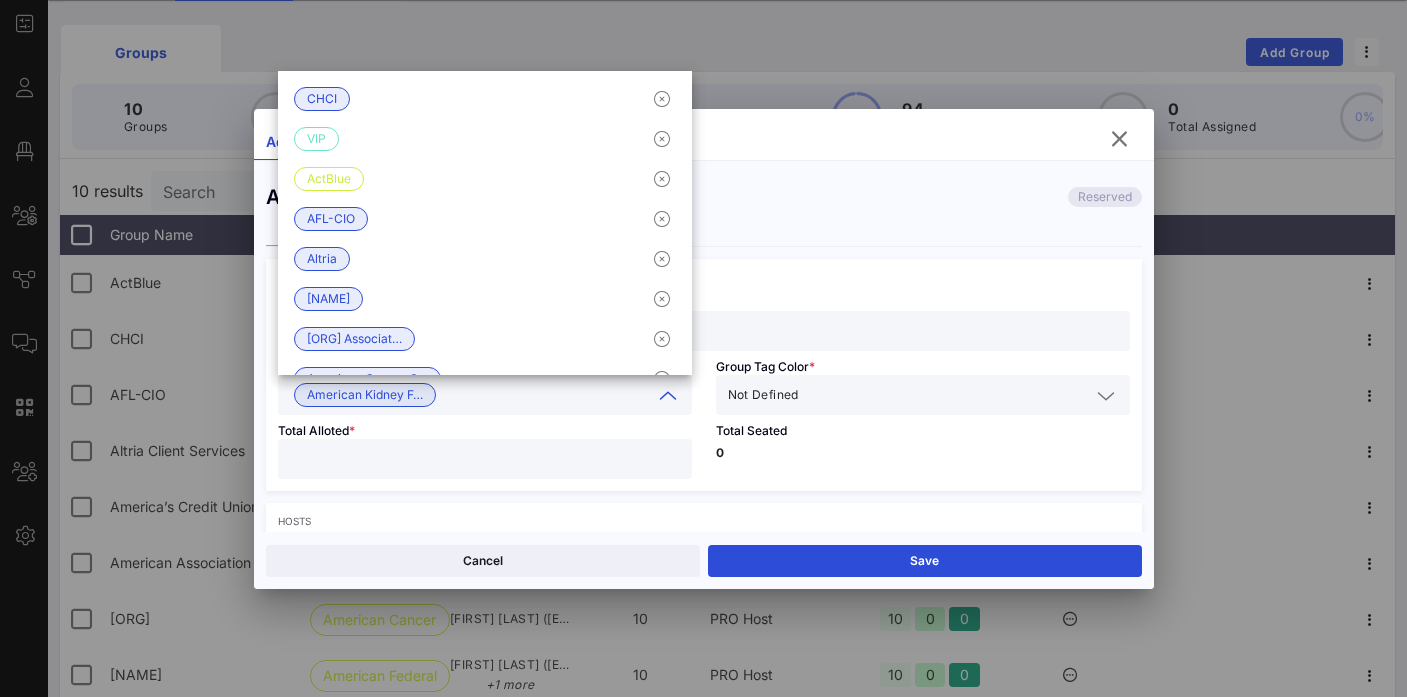 click at bounding box center [946, 395] 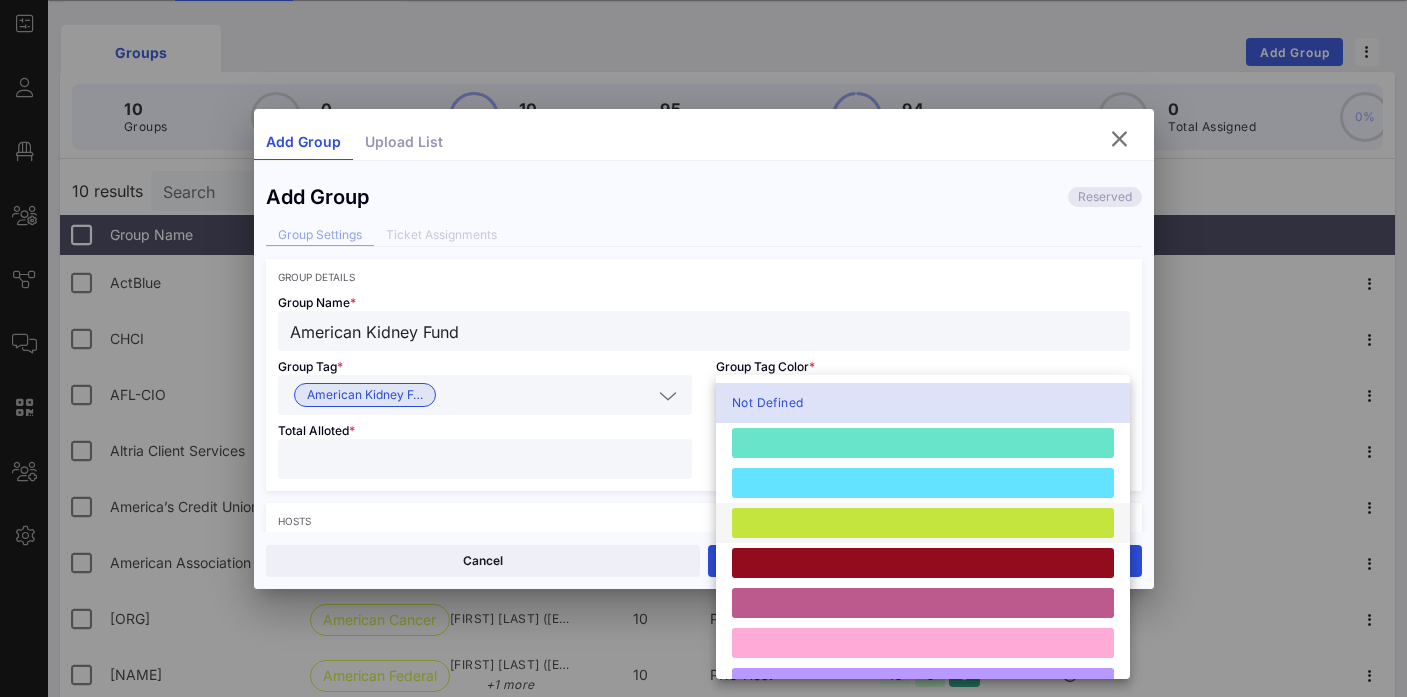 click at bounding box center [923, 523] 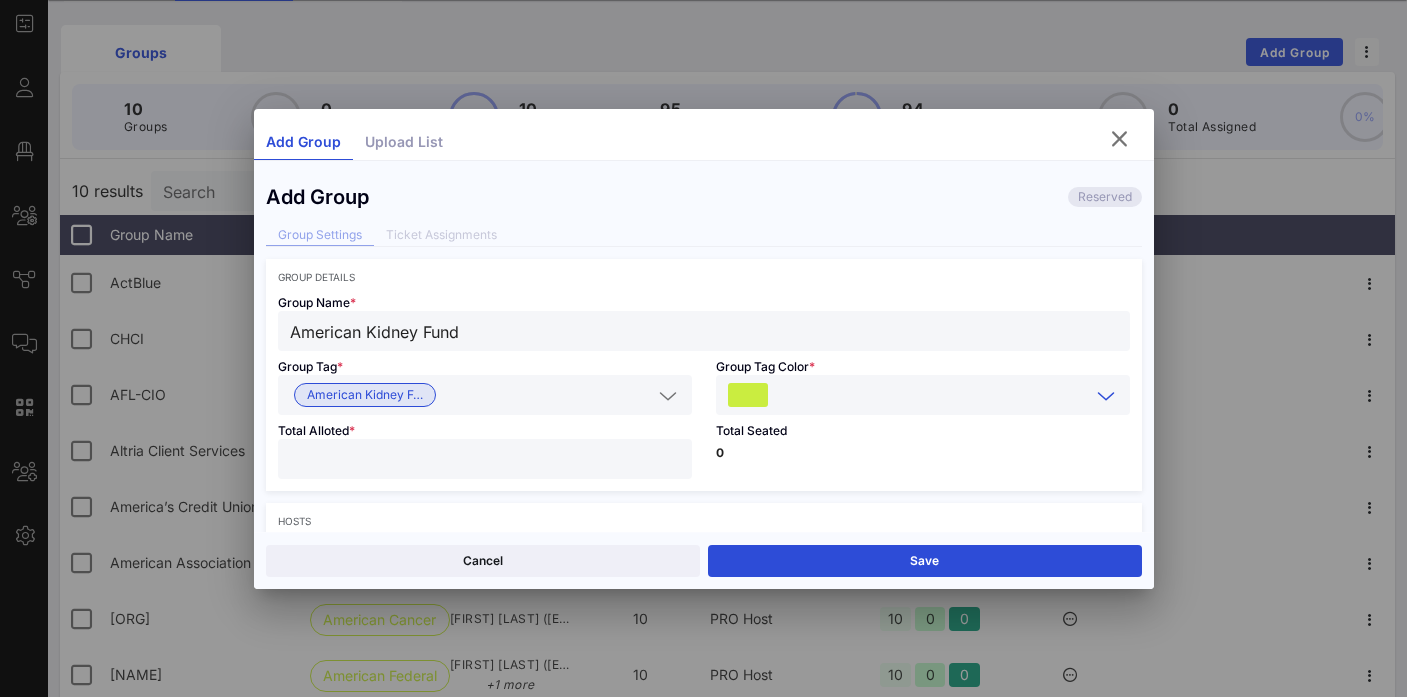 click at bounding box center [485, 459] 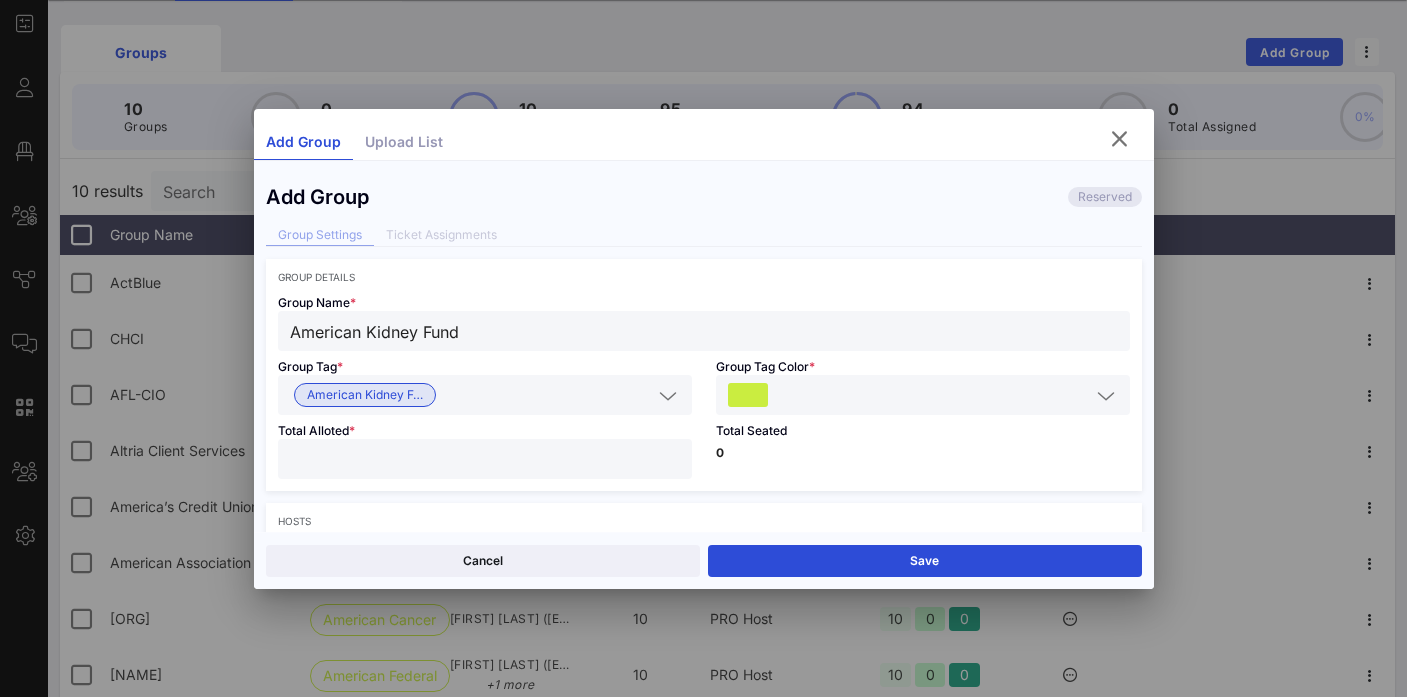 type on "**" 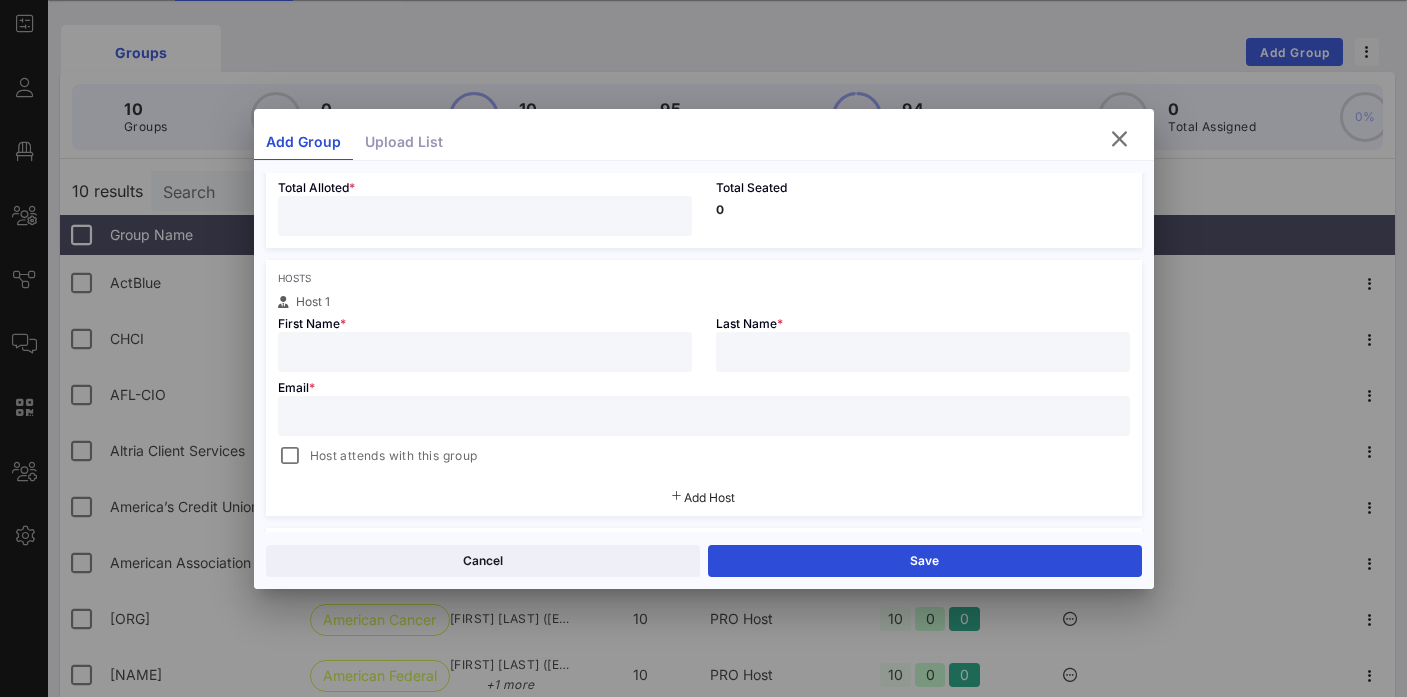 scroll, scrollTop: 262, scrollLeft: 0, axis: vertical 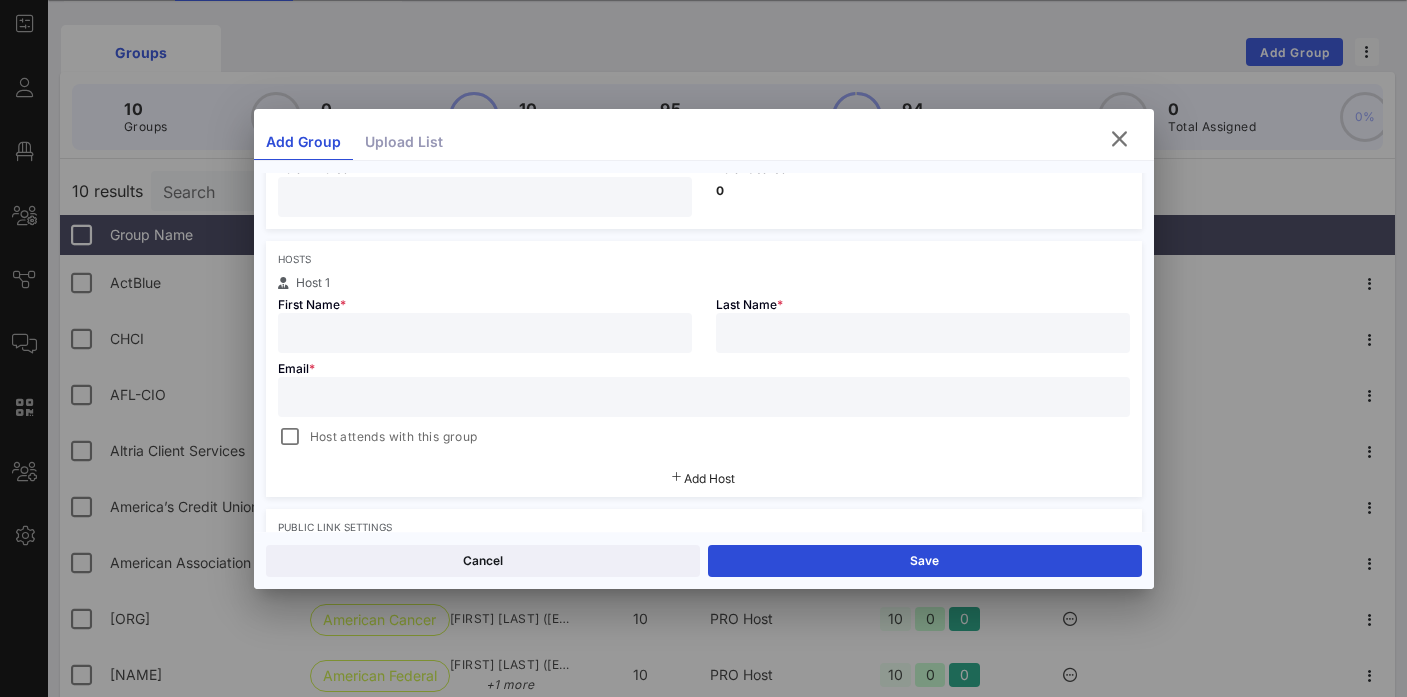 click at bounding box center [485, 333] 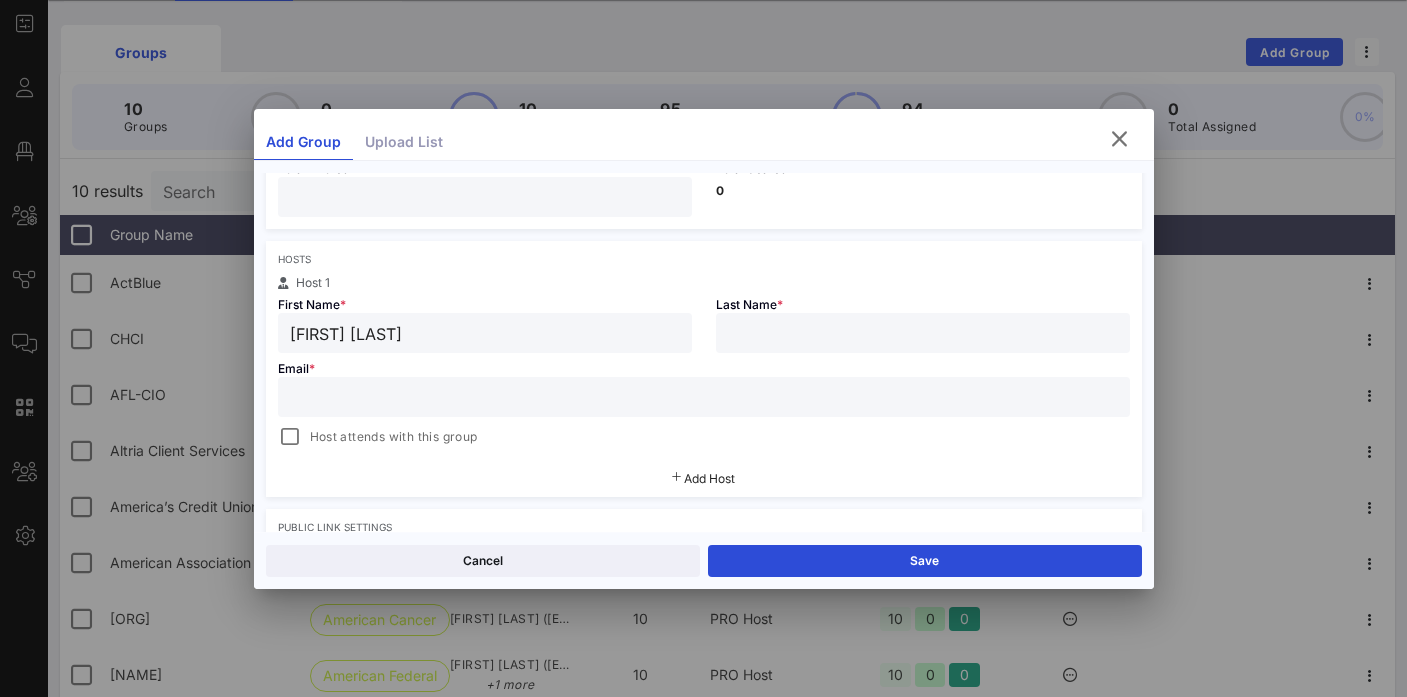 click on "[FIRST] [LAST]" at bounding box center (485, 333) 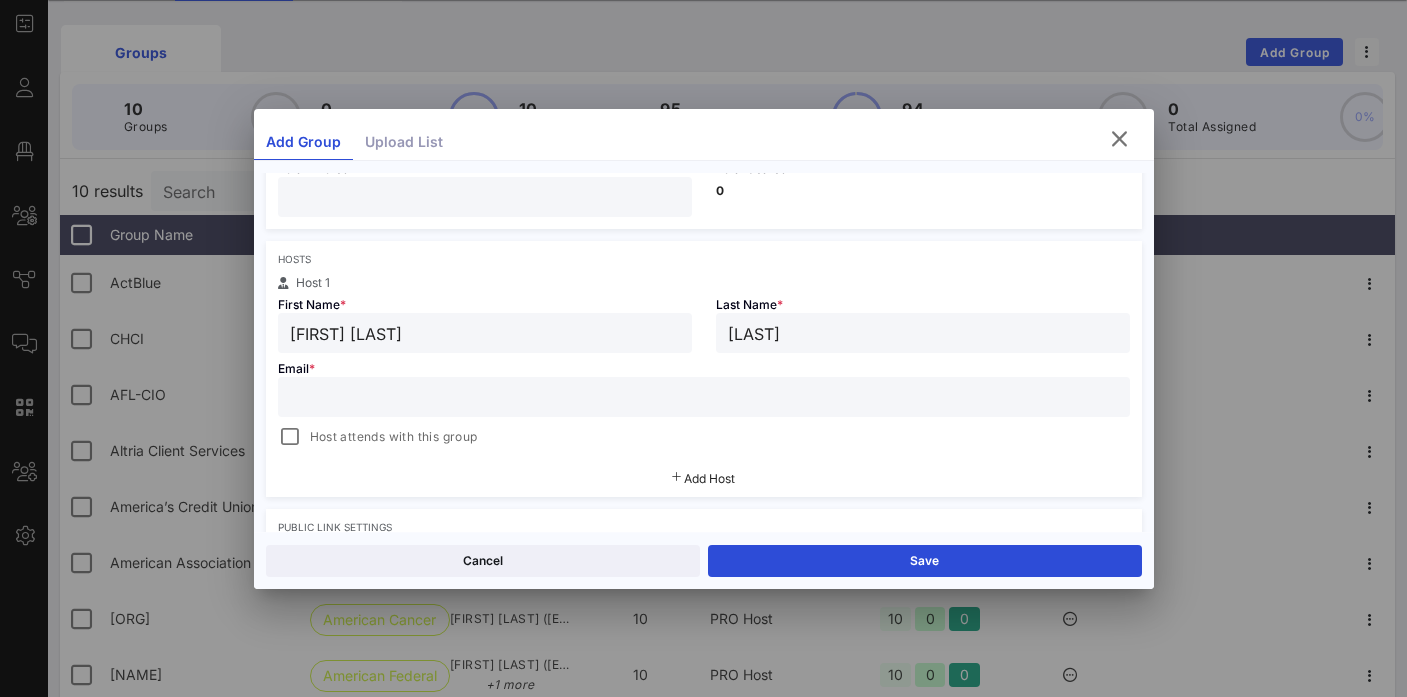 type on "[LAST]" 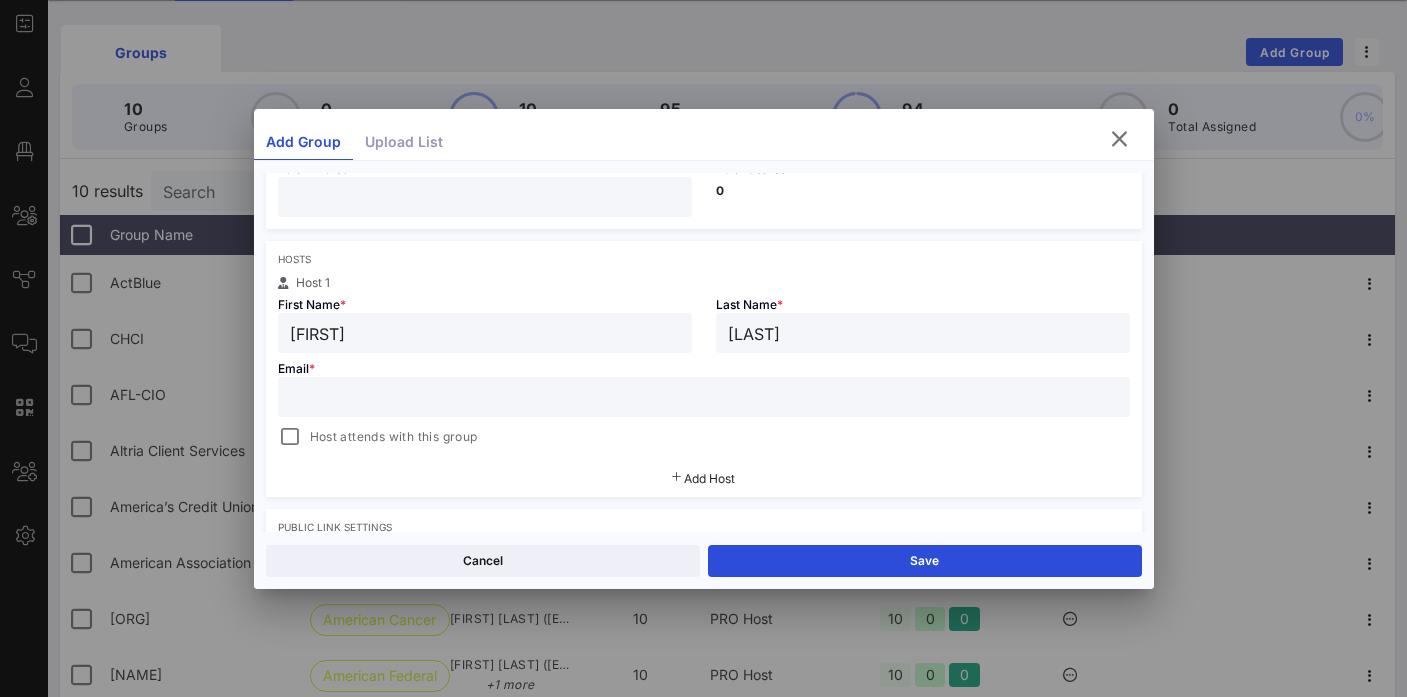 type on "[FIRST]" 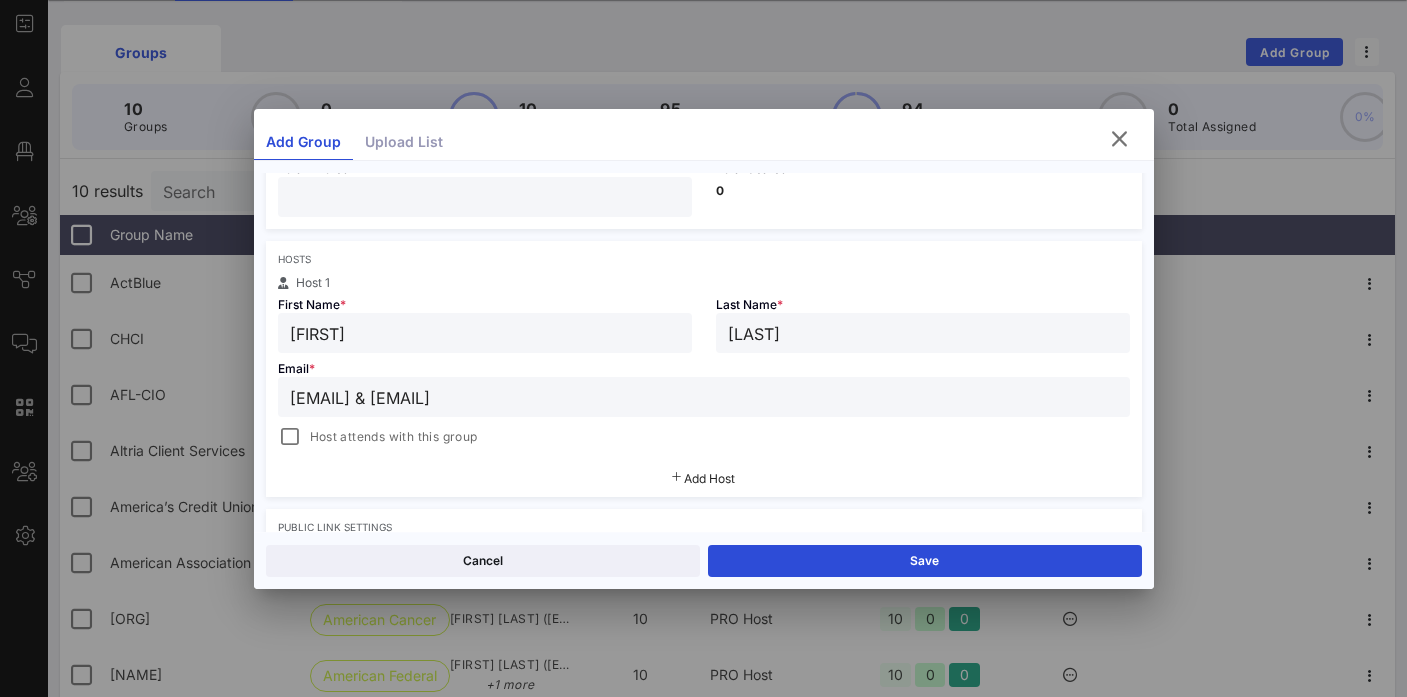 drag, startPoint x: 474, startPoint y: 398, endPoint x: 715, endPoint y: 391, distance: 241.10164 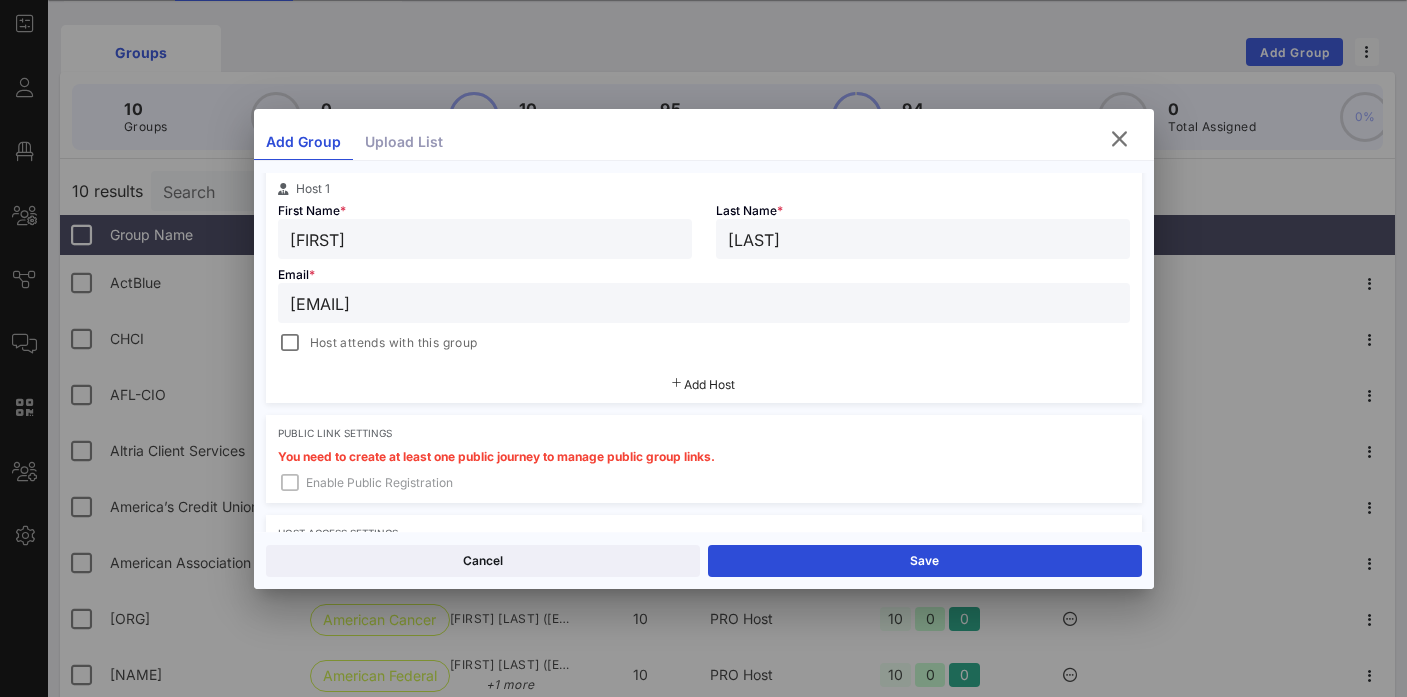 scroll, scrollTop: 378, scrollLeft: 0, axis: vertical 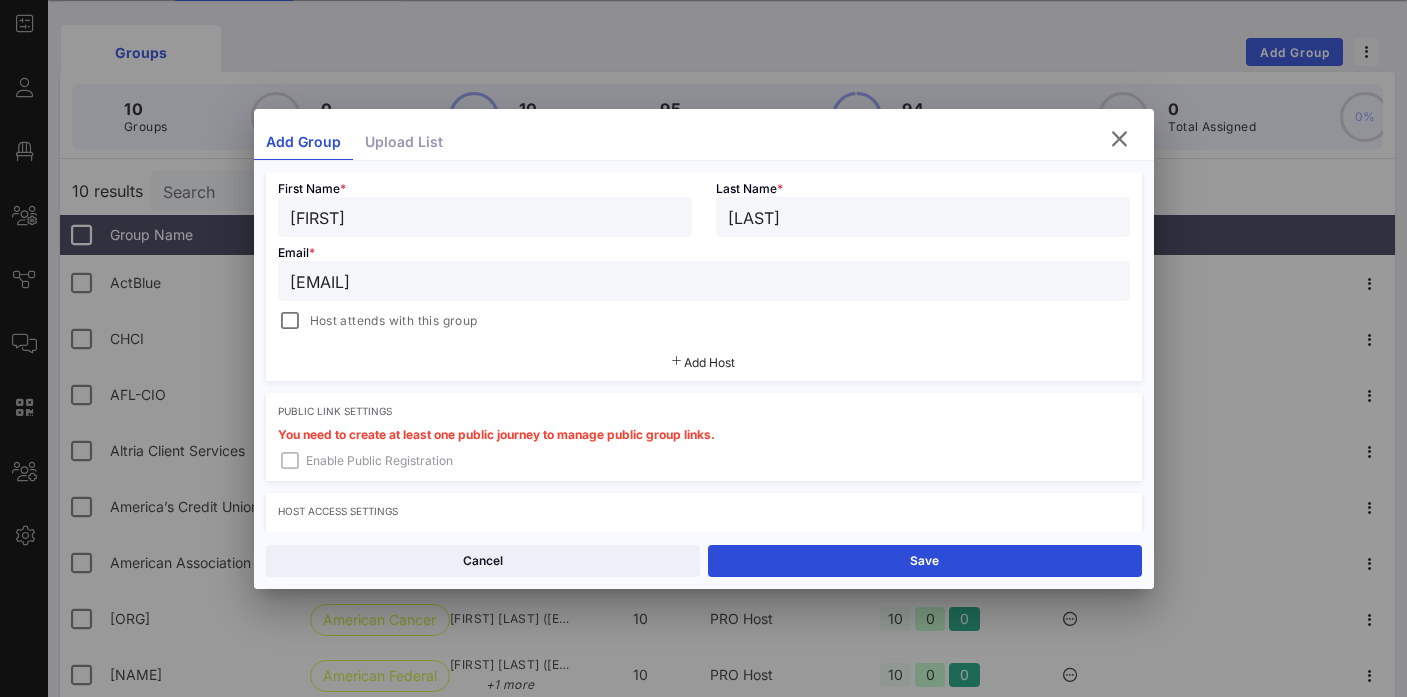 type on "[EMAIL]" 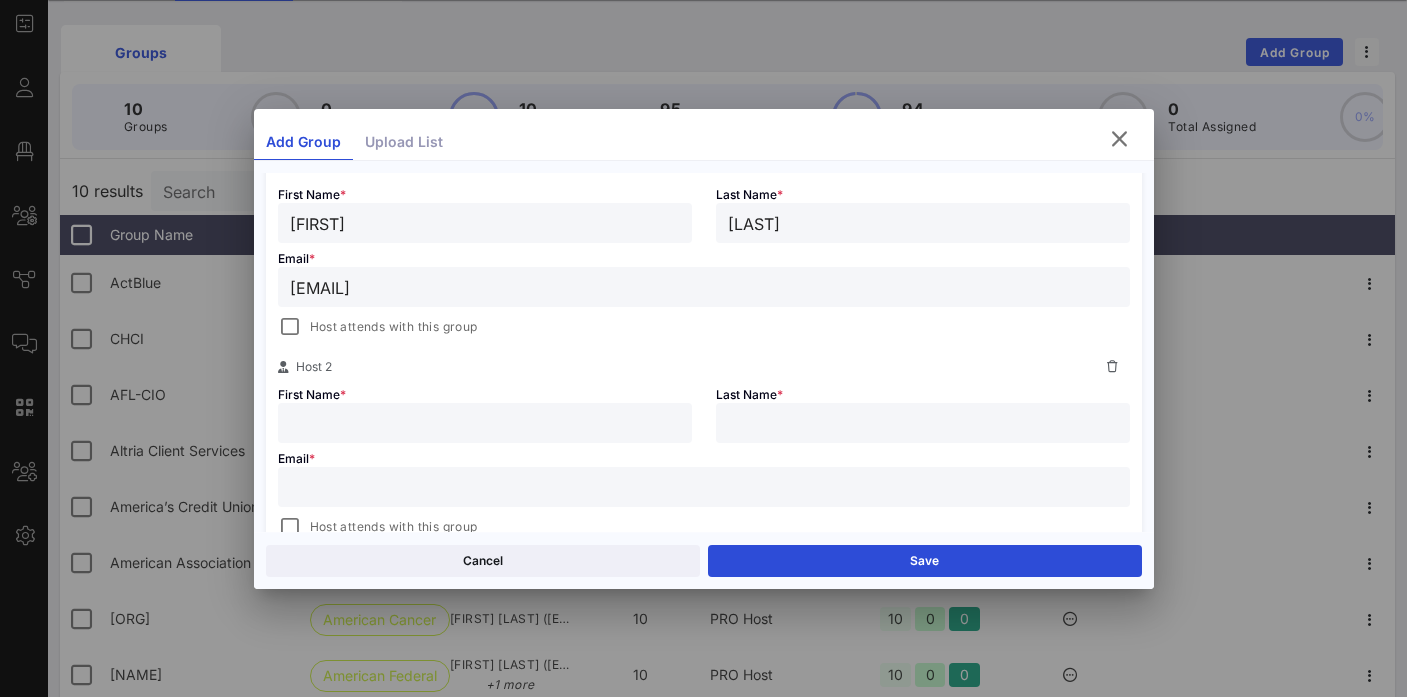 click at bounding box center [485, 423] 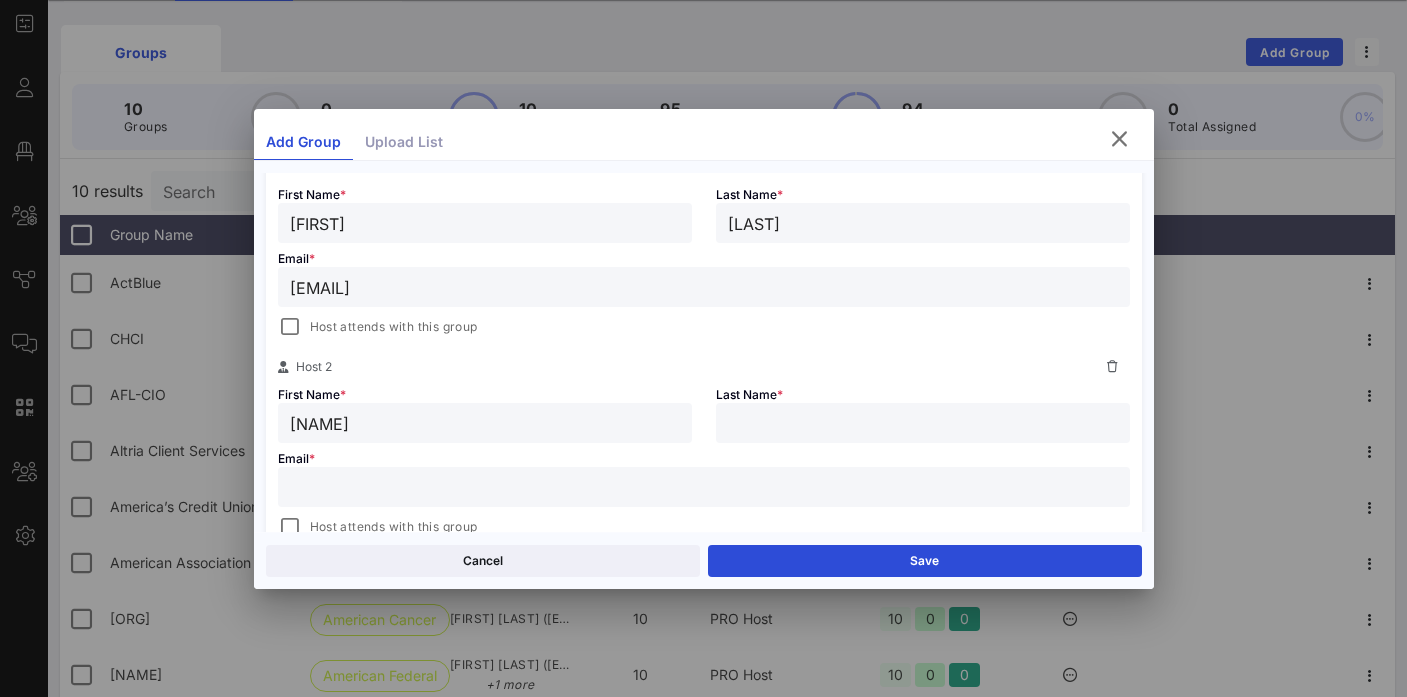 type on "[NAME]" 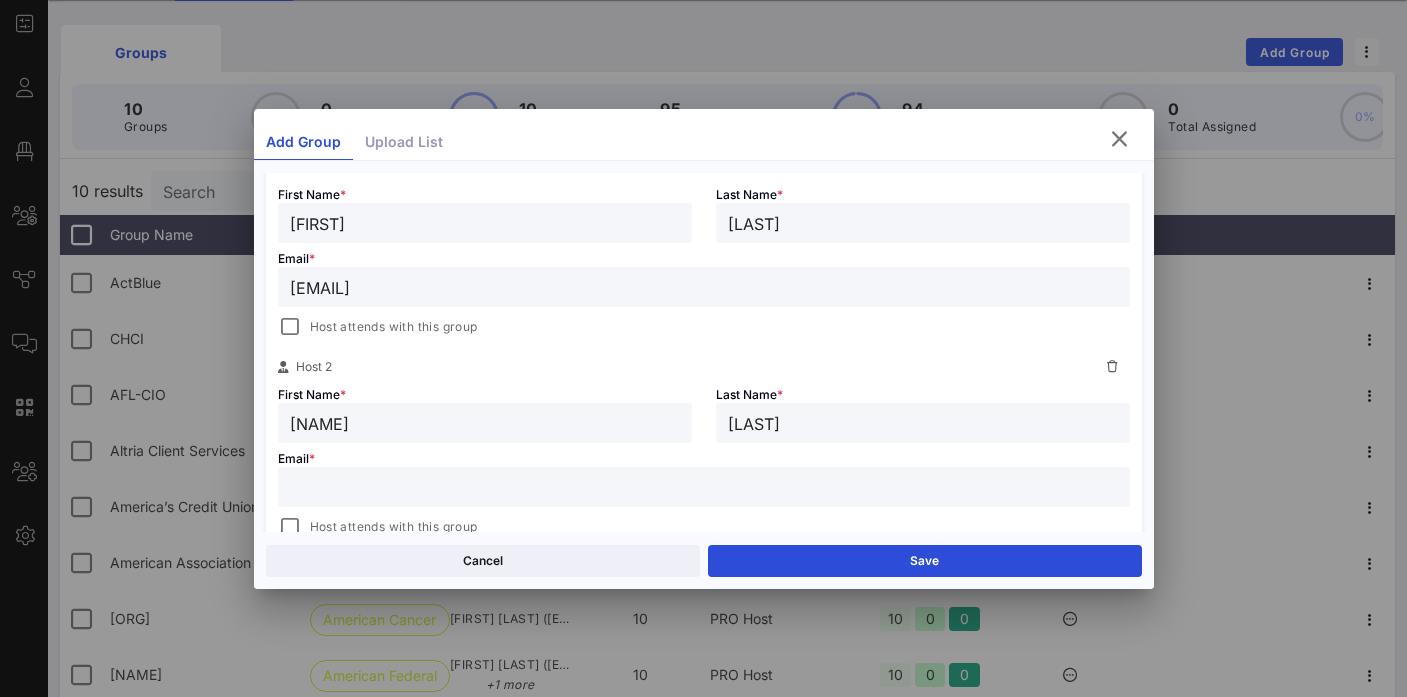 type on "[LAST]" 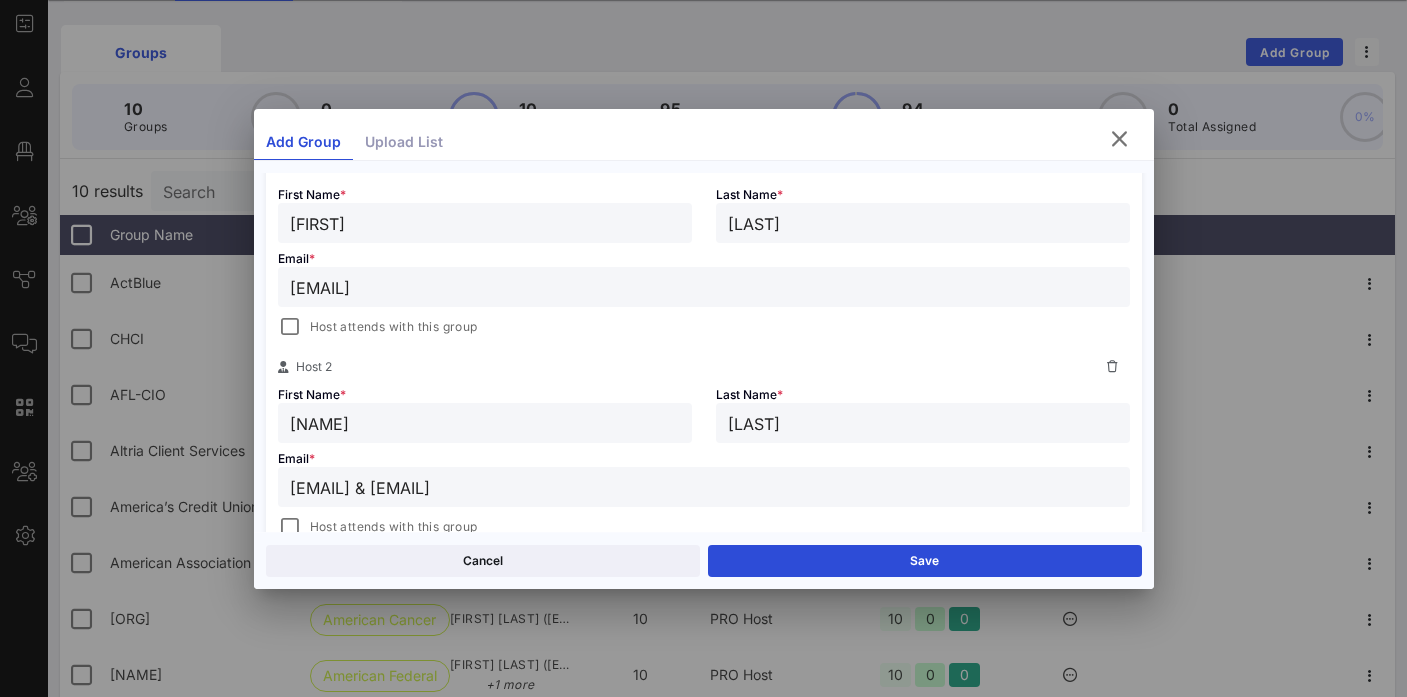 drag, startPoint x: 488, startPoint y: 488, endPoint x: 254, endPoint y: 486, distance: 234.00854 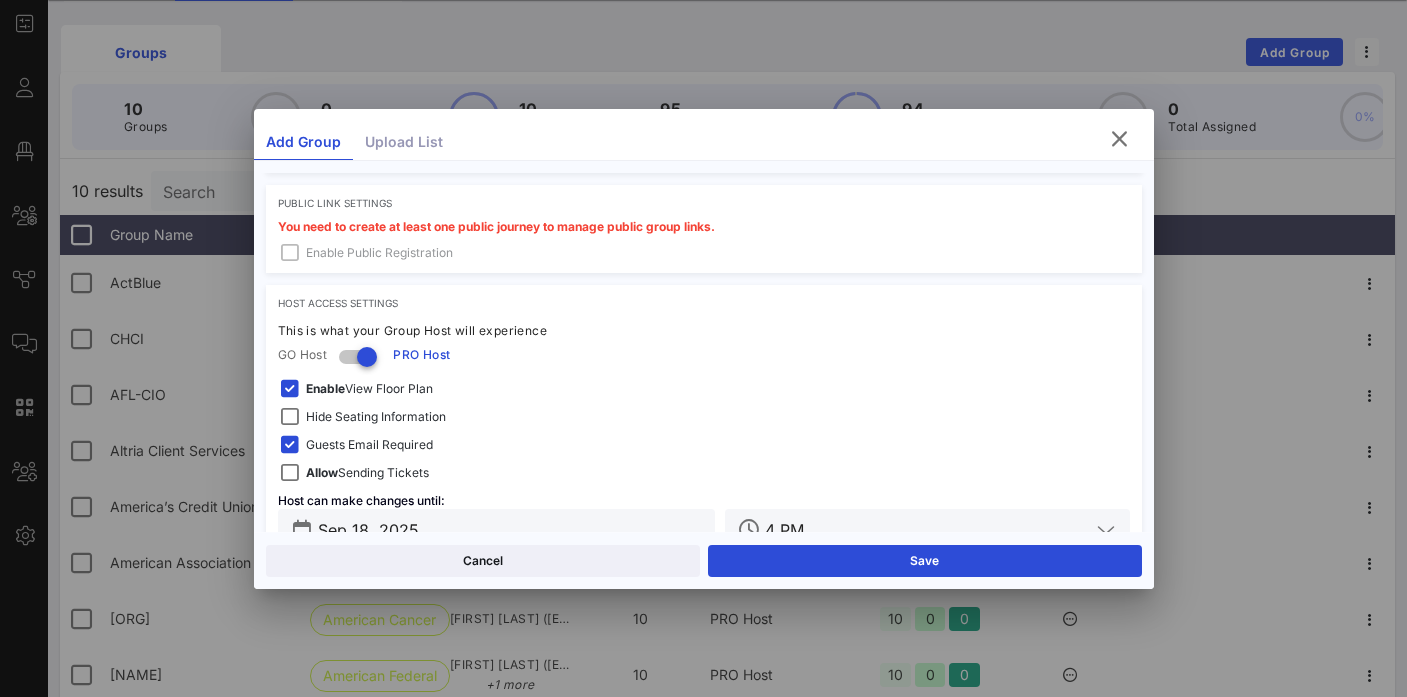 scroll, scrollTop: 847, scrollLeft: 0, axis: vertical 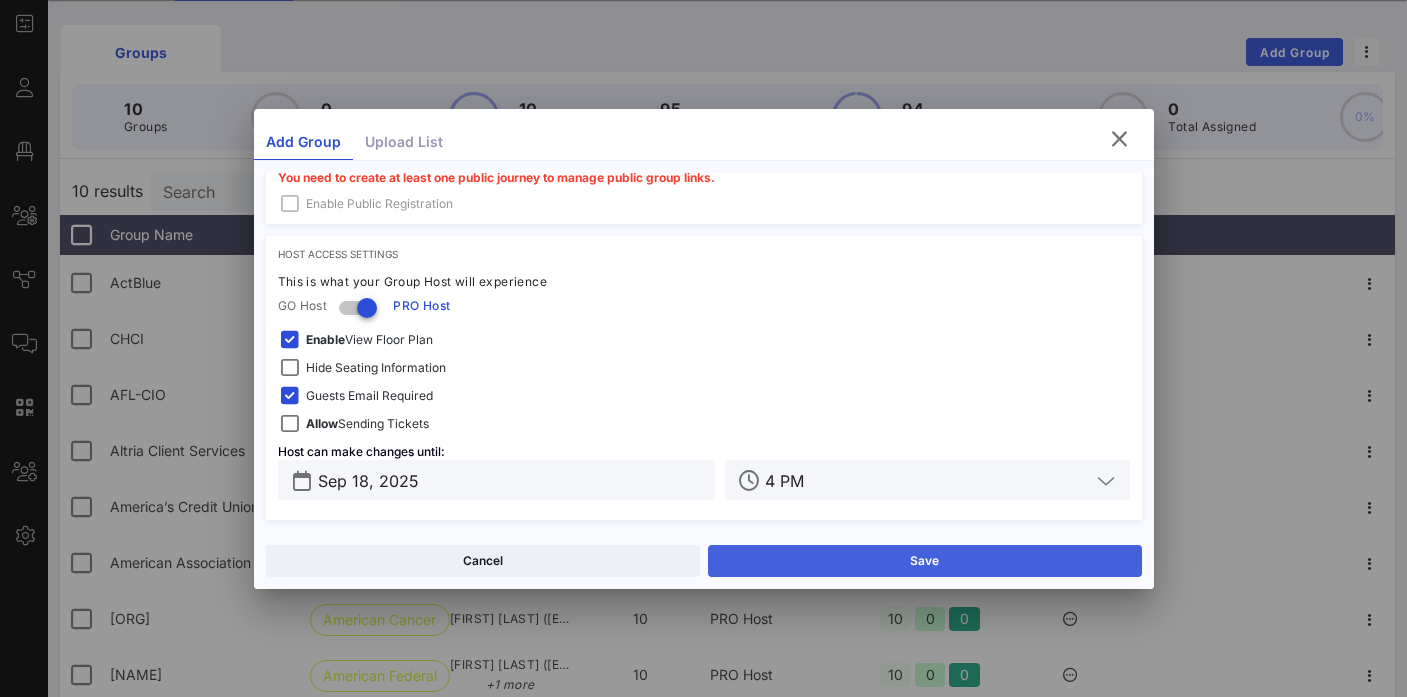 type on "[EMAIL]" 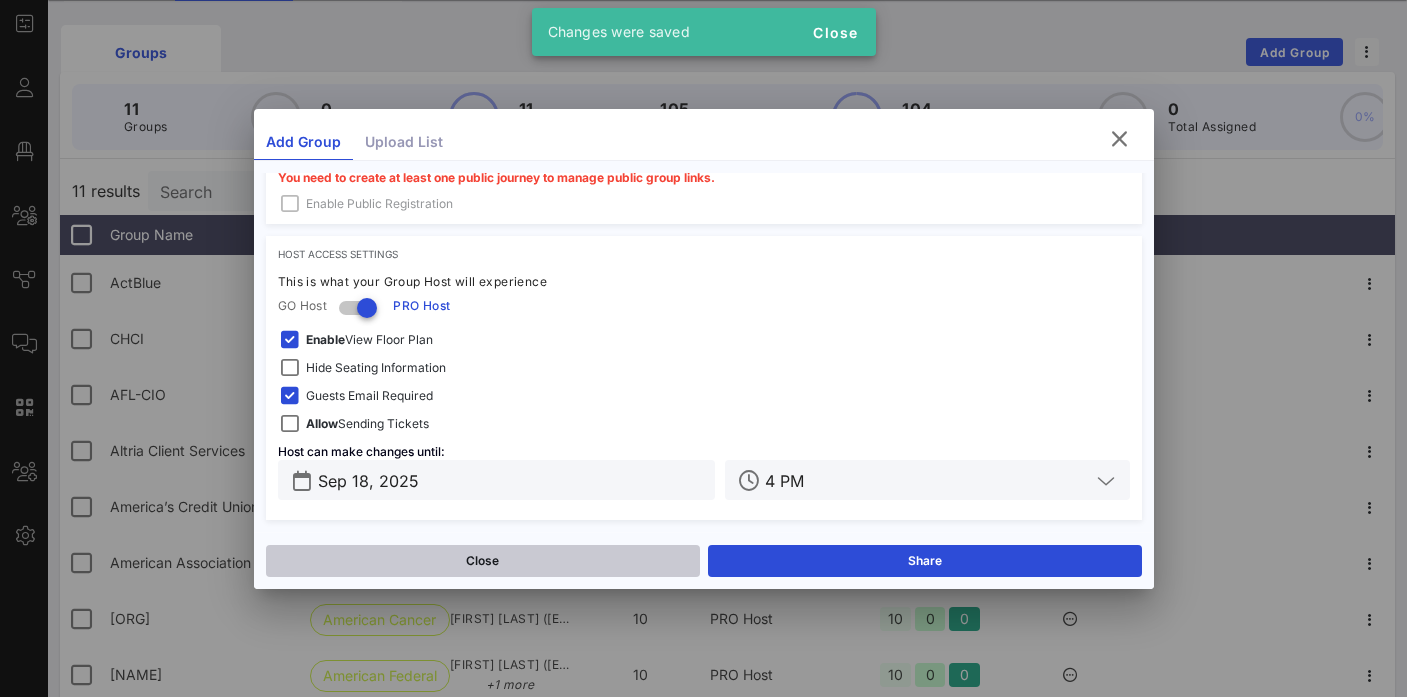 click on "Close" at bounding box center [483, 561] 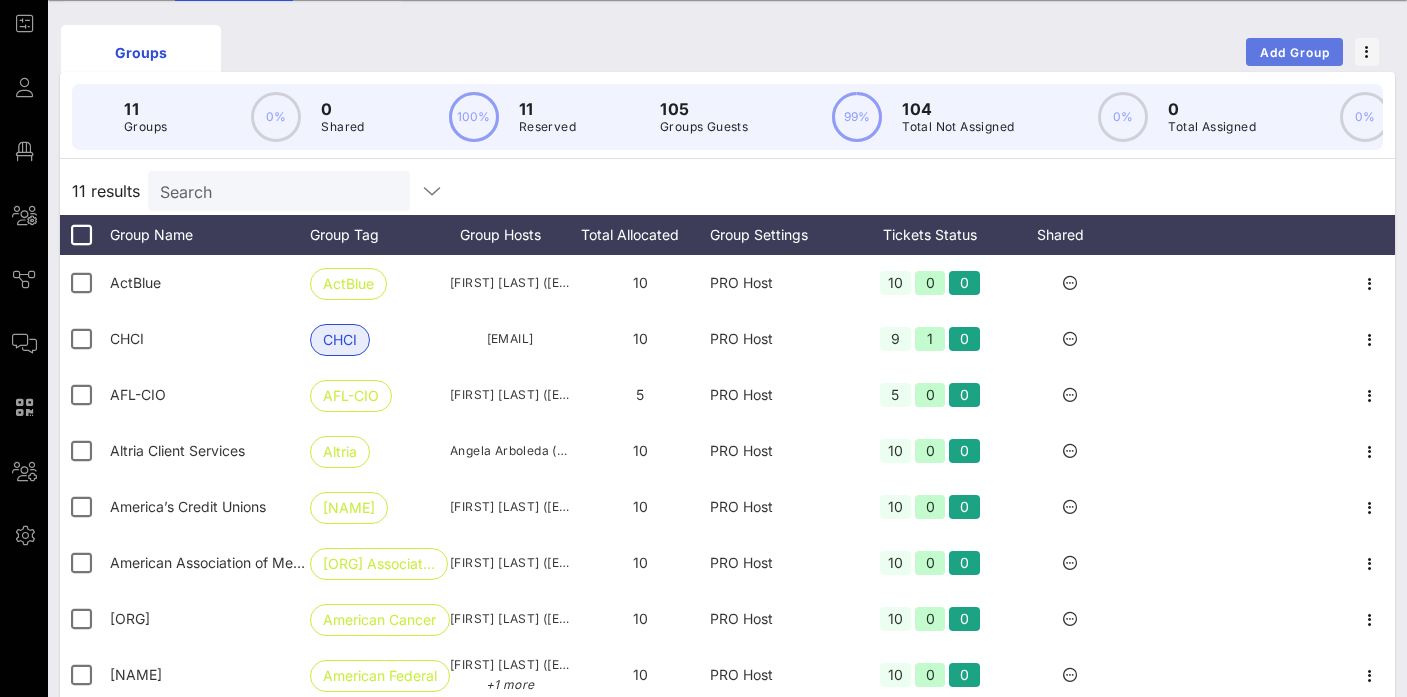 click on "Add Group" at bounding box center [1295, 52] 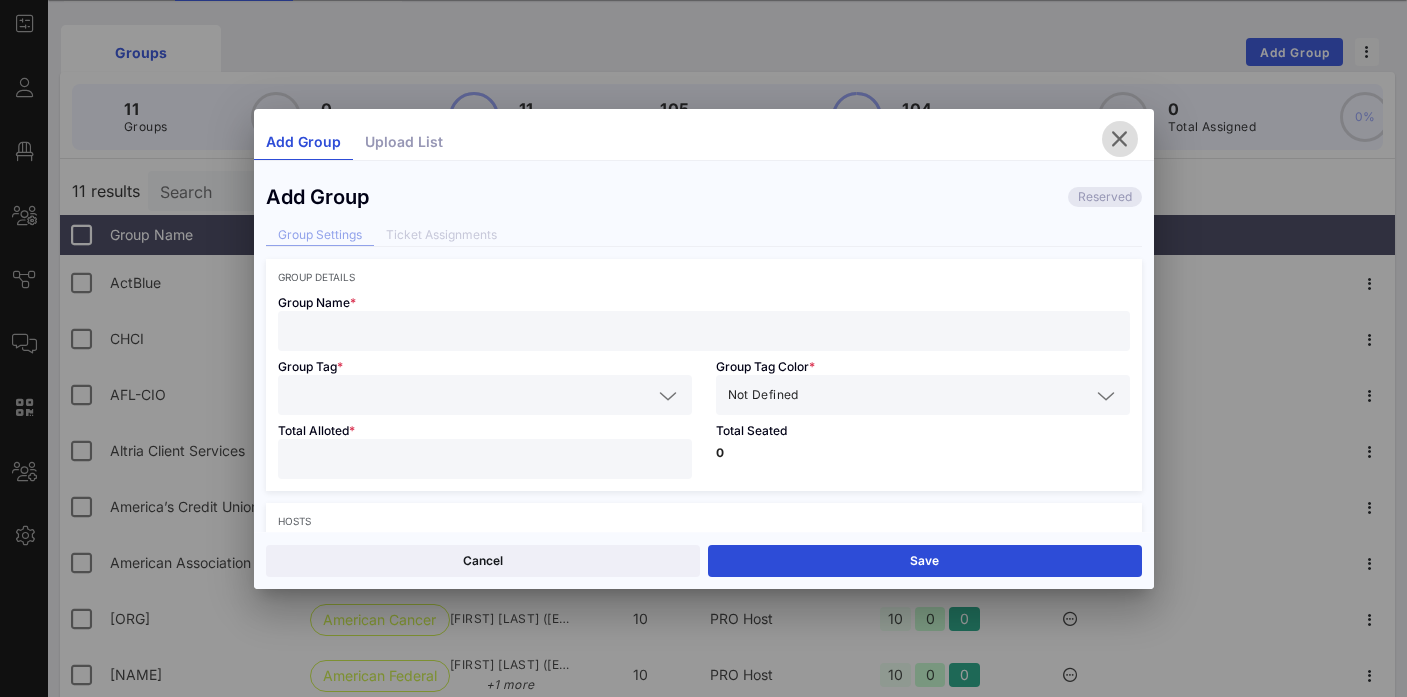 click at bounding box center (1120, 139) 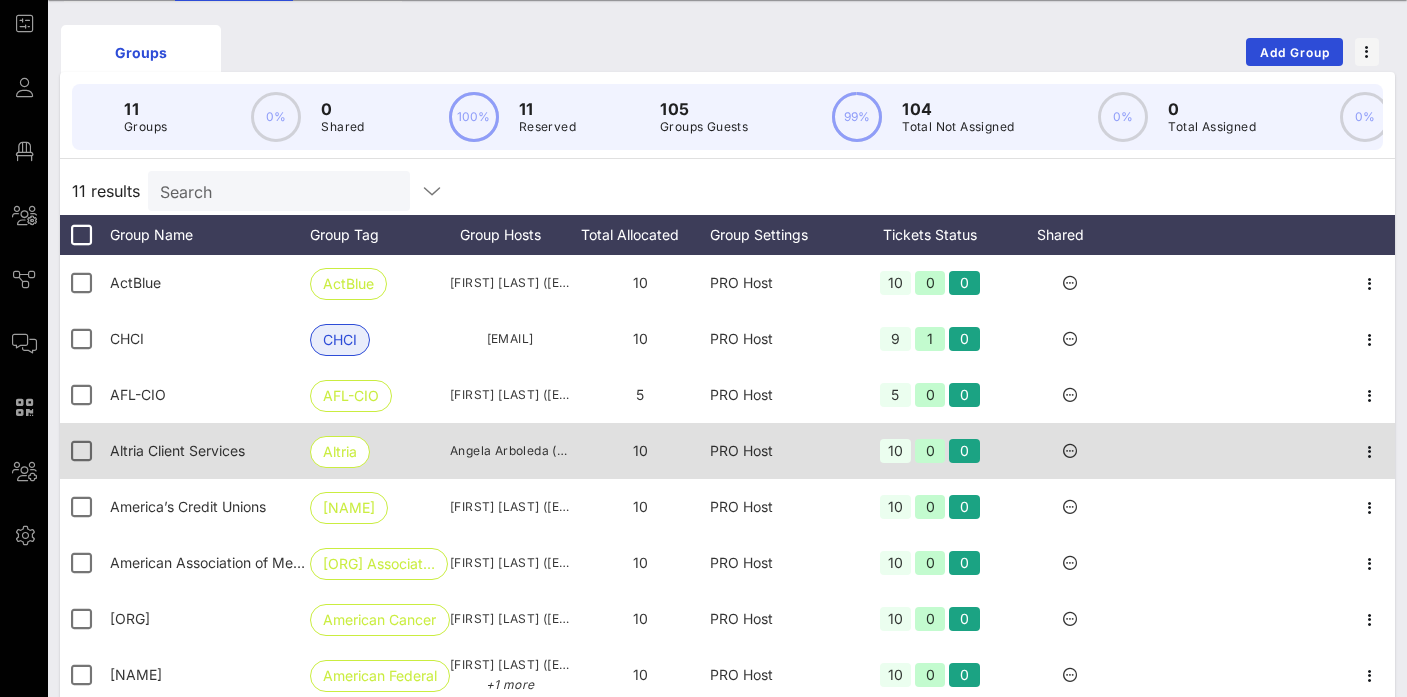 scroll, scrollTop: 16, scrollLeft: 0, axis: vertical 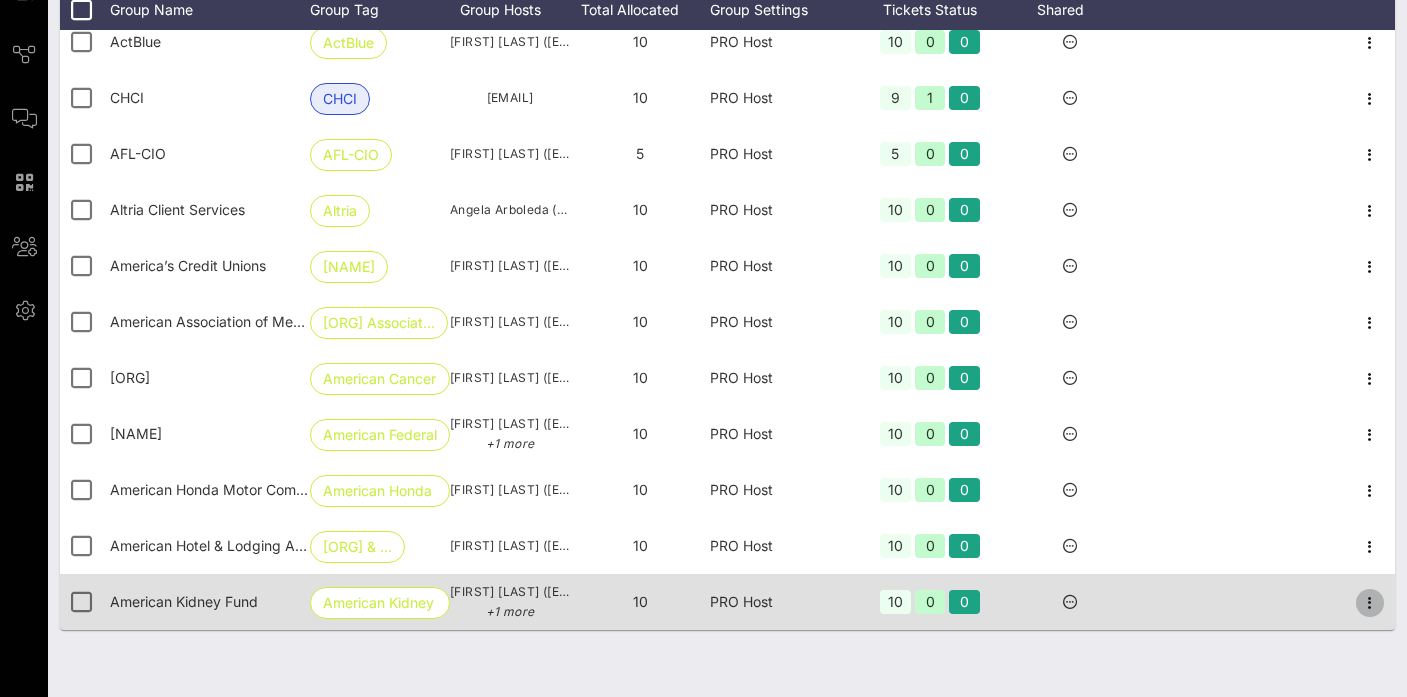 click at bounding box center (1370, 43) 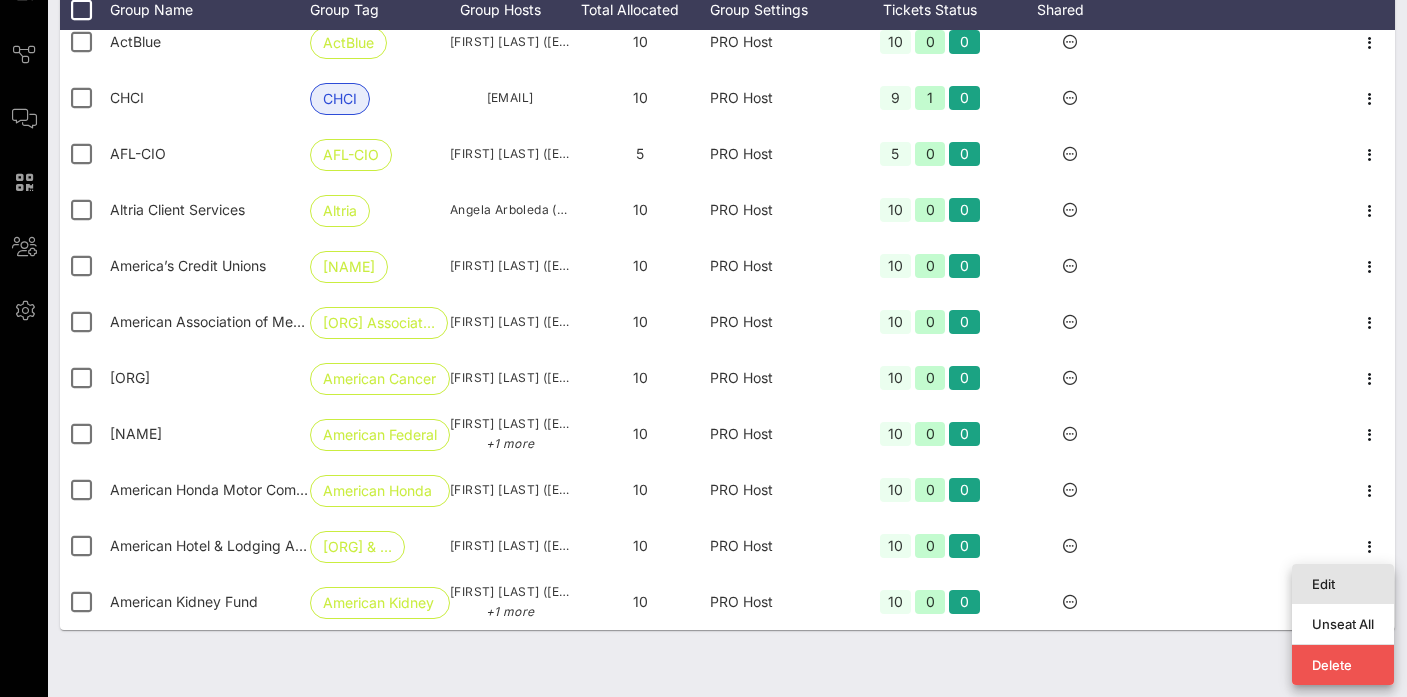 click on "Edit" at bounding box center [1343, 584] 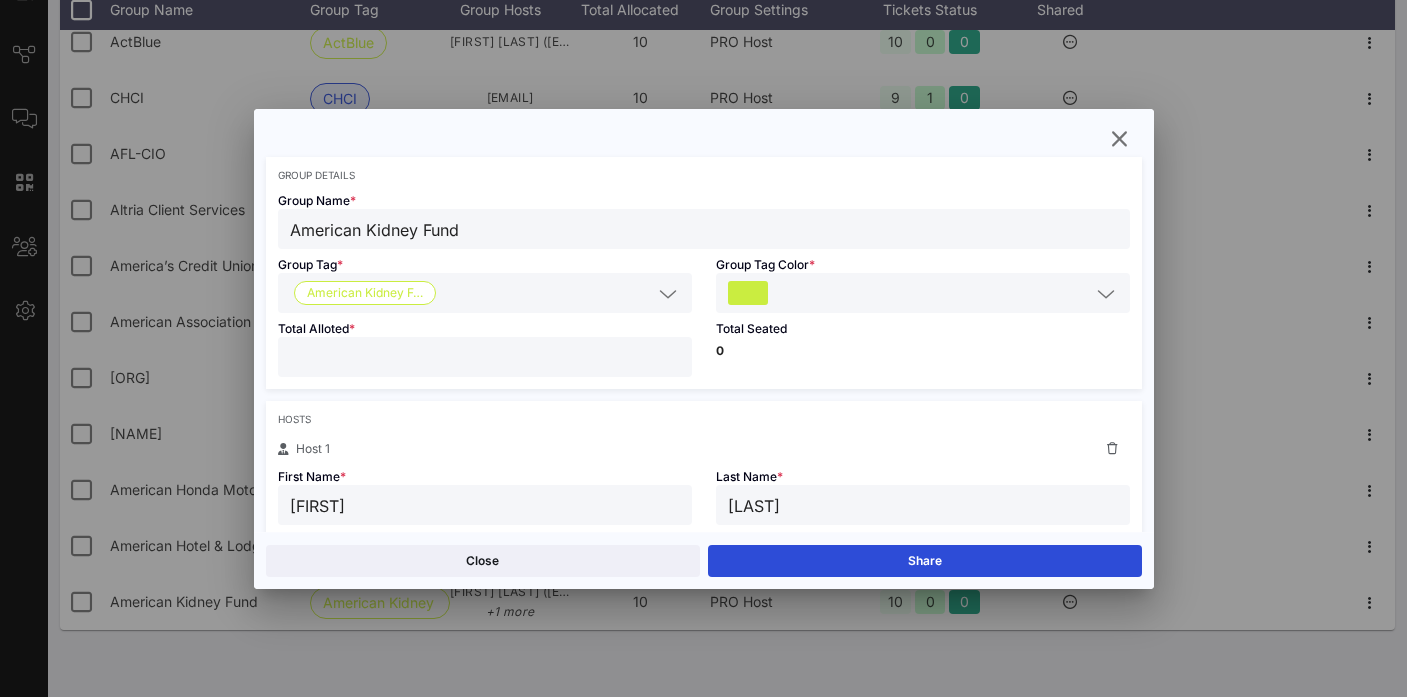 scroll, scrollTop: 102, scrollLeft: 0, axis: vertical 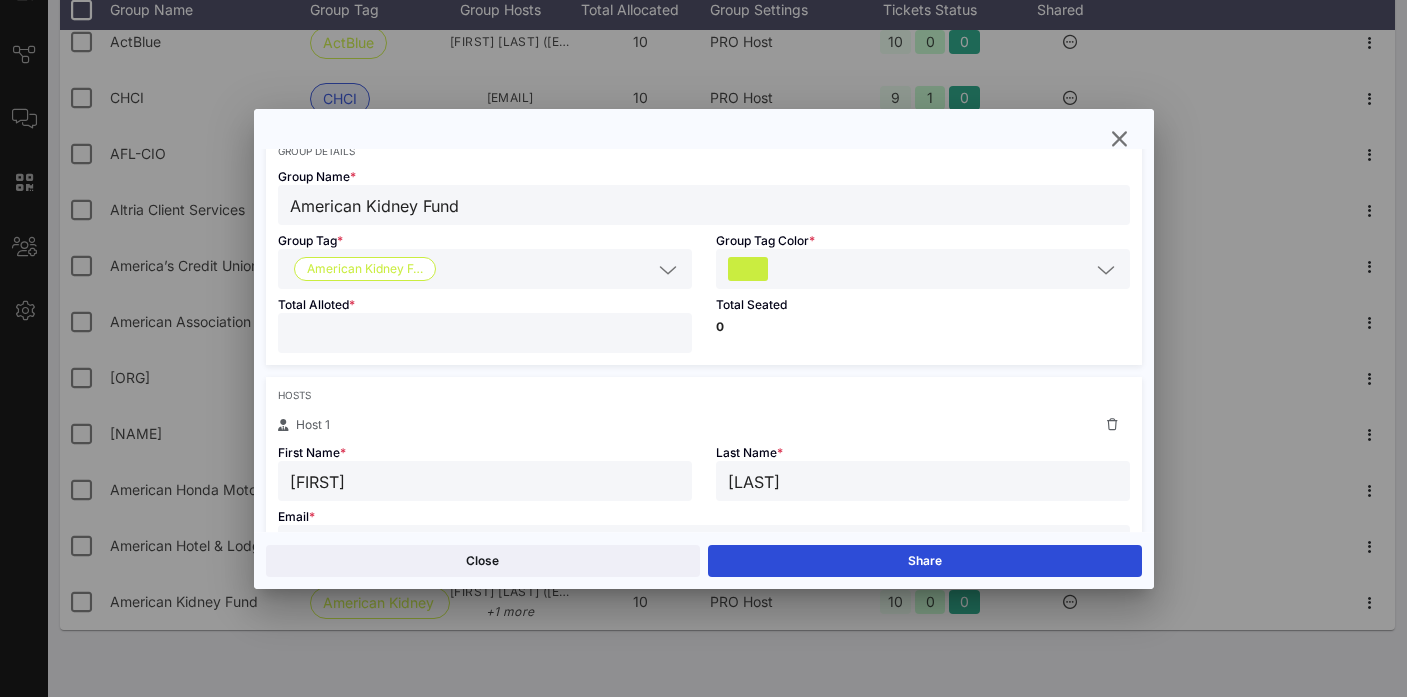drag, startPoint x: 384, startPoint y: 336, endPoint x: 232, endPoint y: 336, distance: 152 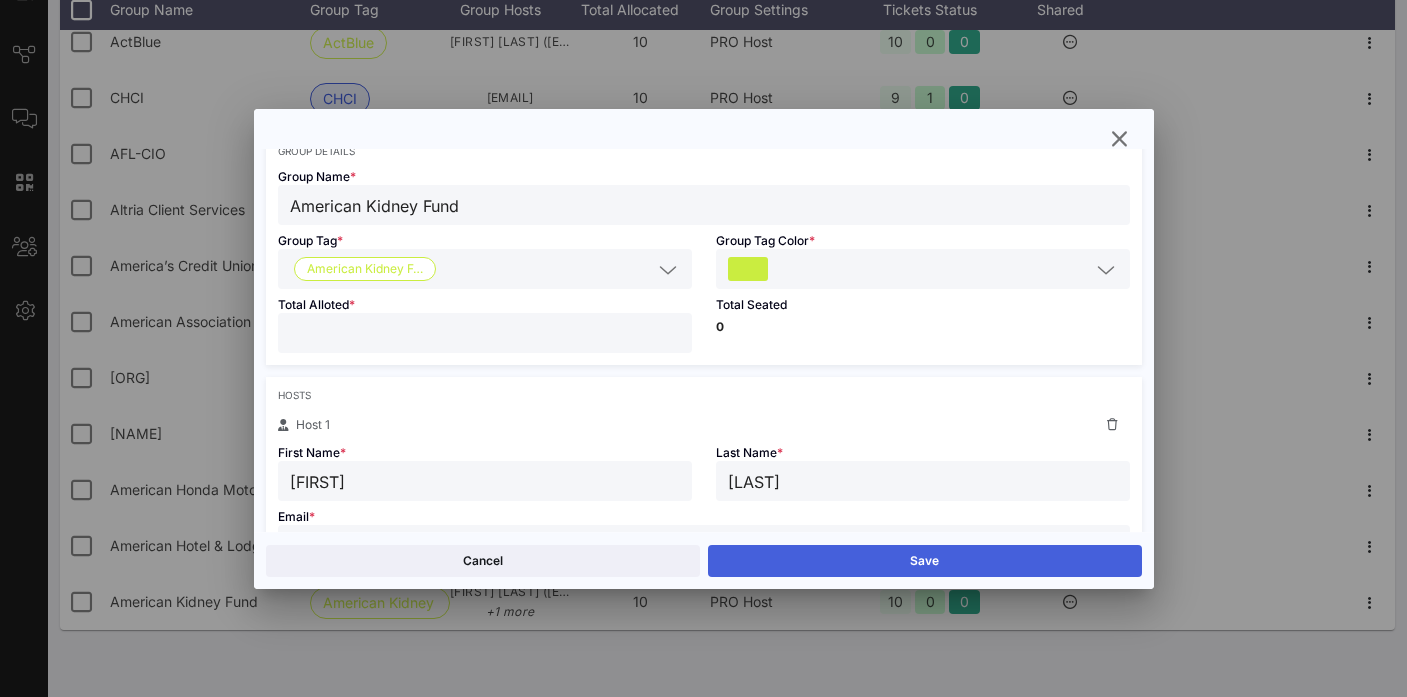 type on "*" 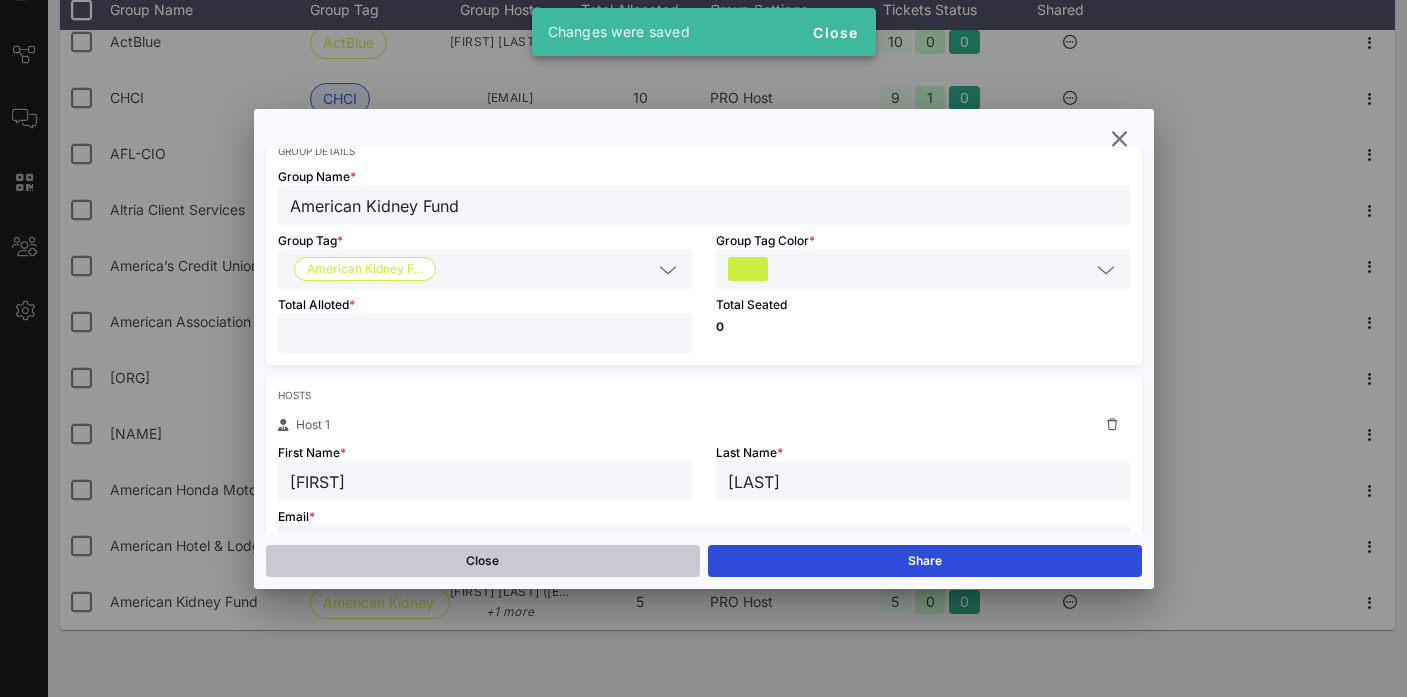 click on "Close" at bounding box center (483, 561) 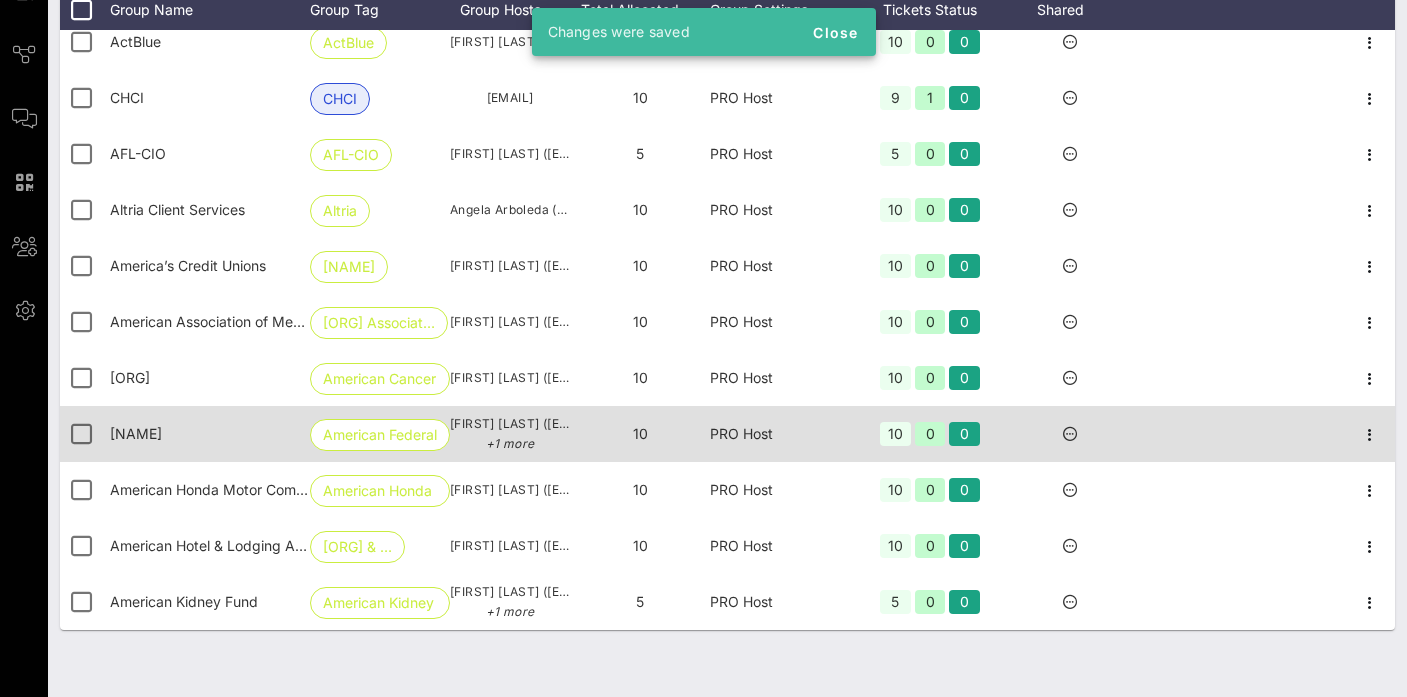 scroll, scrollTop: 0, scrollLeft: 0, axis: both 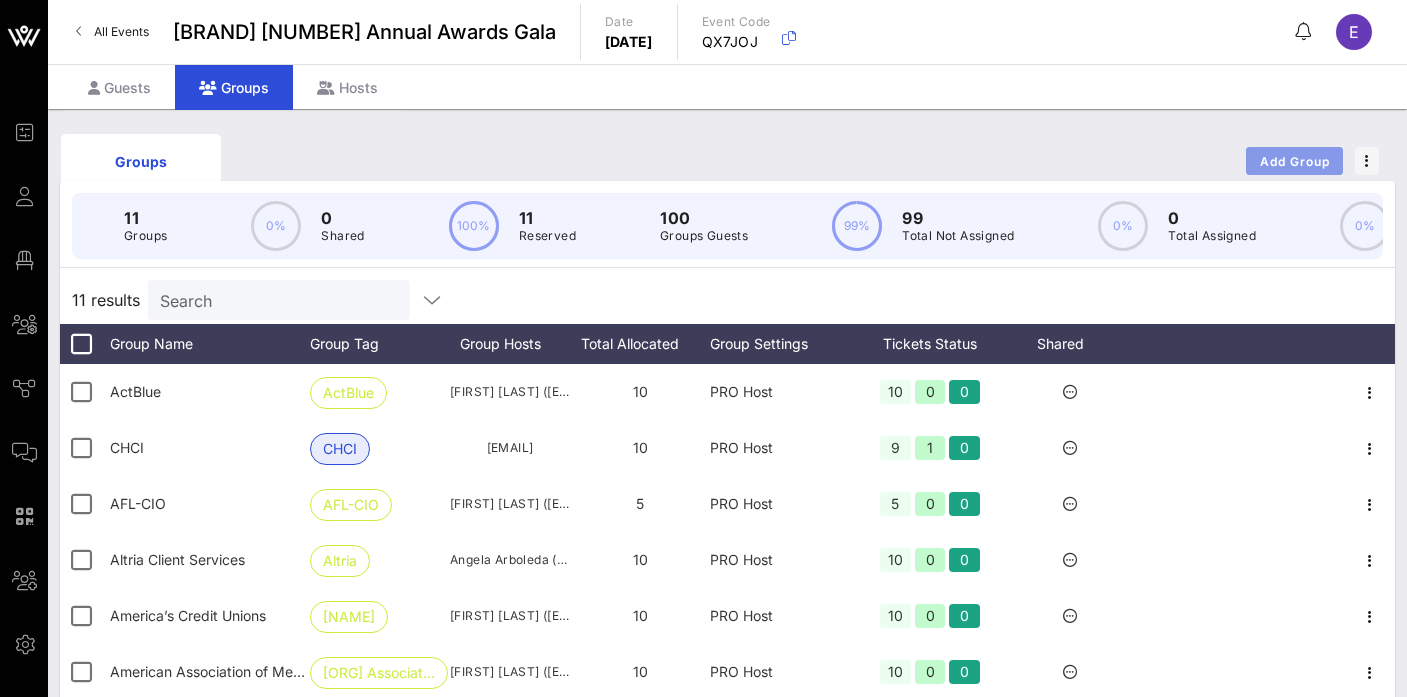 click on "Add Group" at bounding box center [1295, 161] 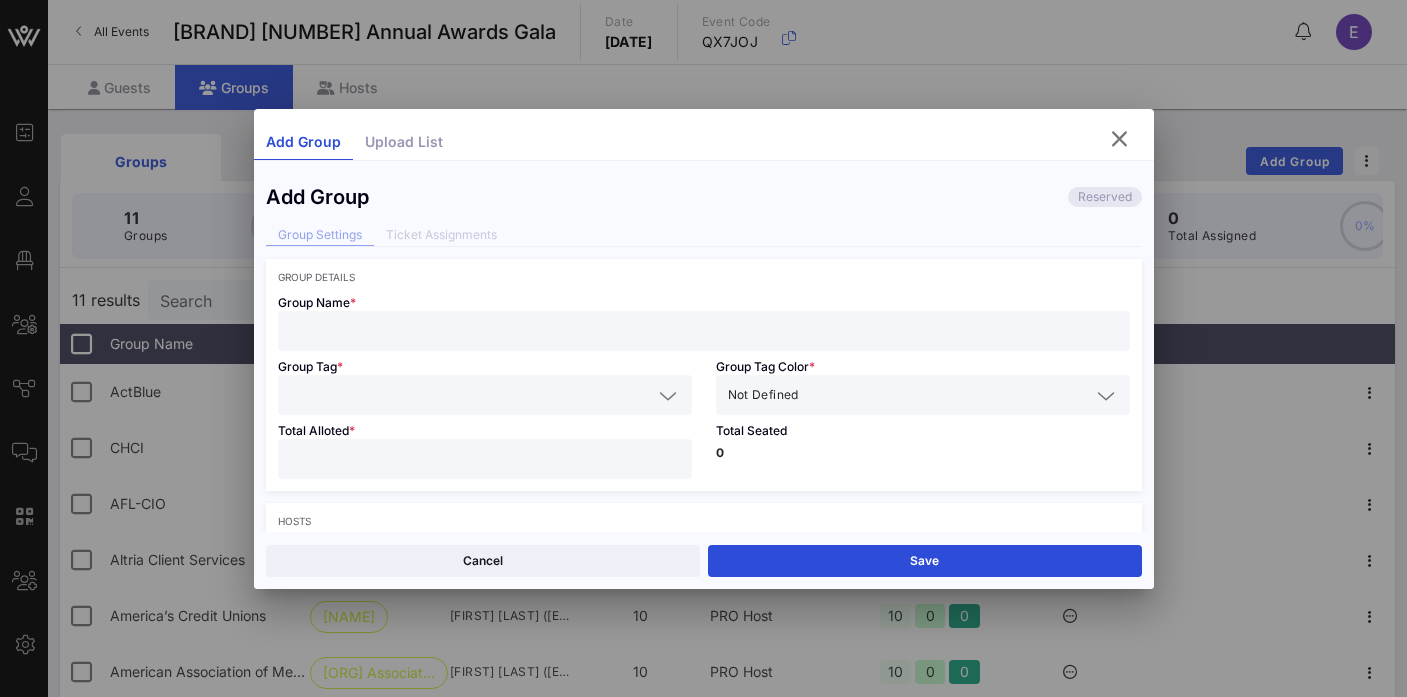 click at bounding box center [704, 331] 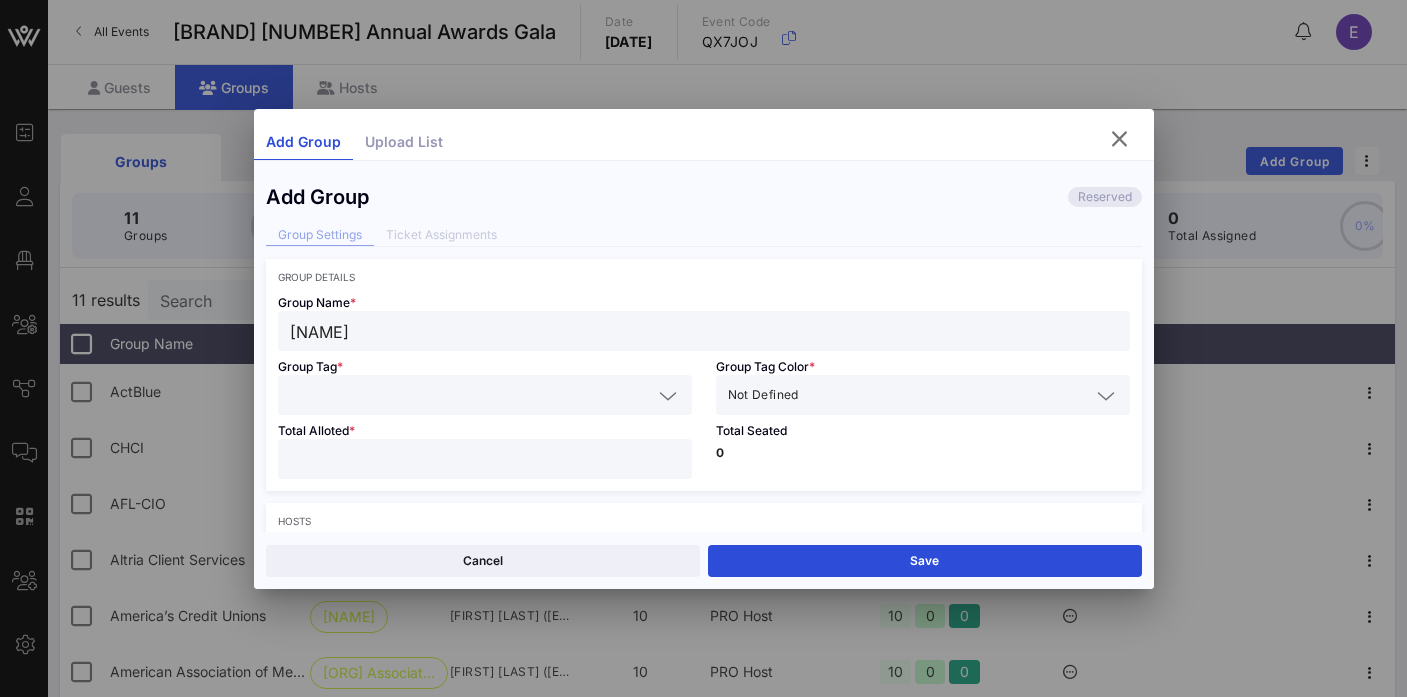 type on "[NAME]" 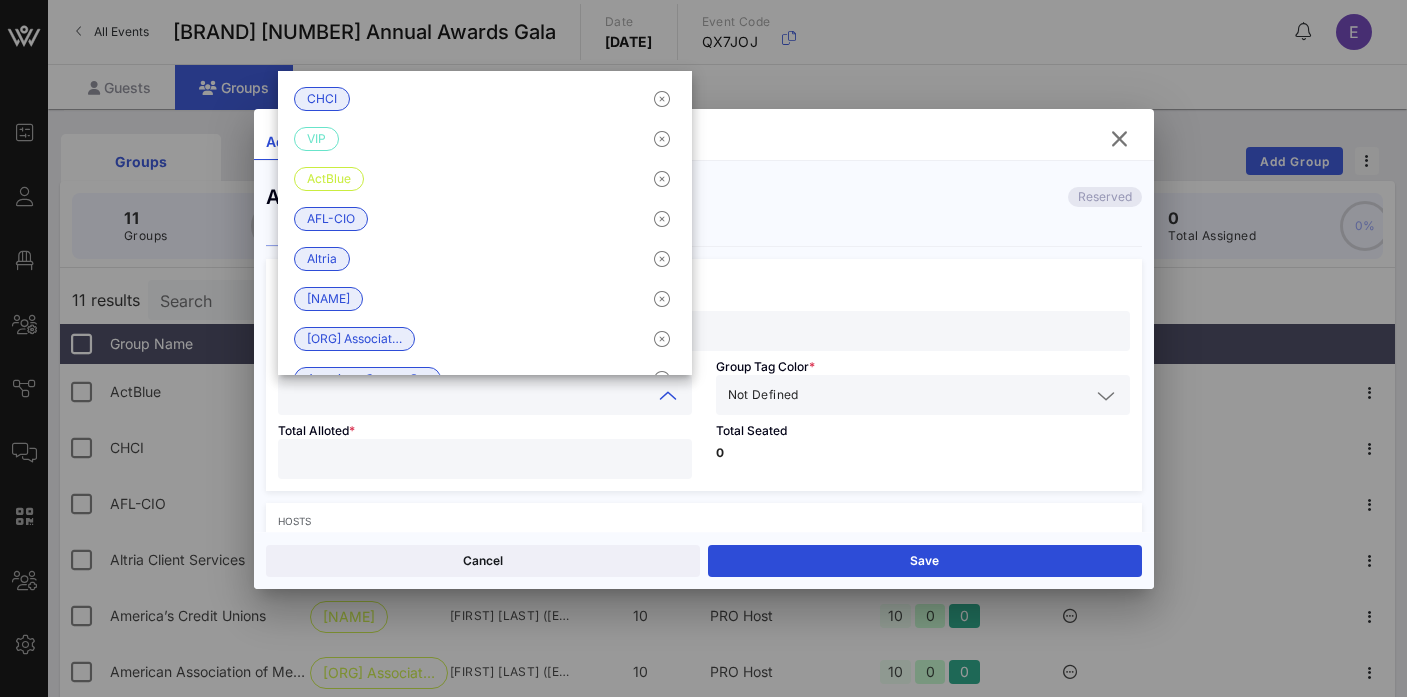 paste on "[NAME]" 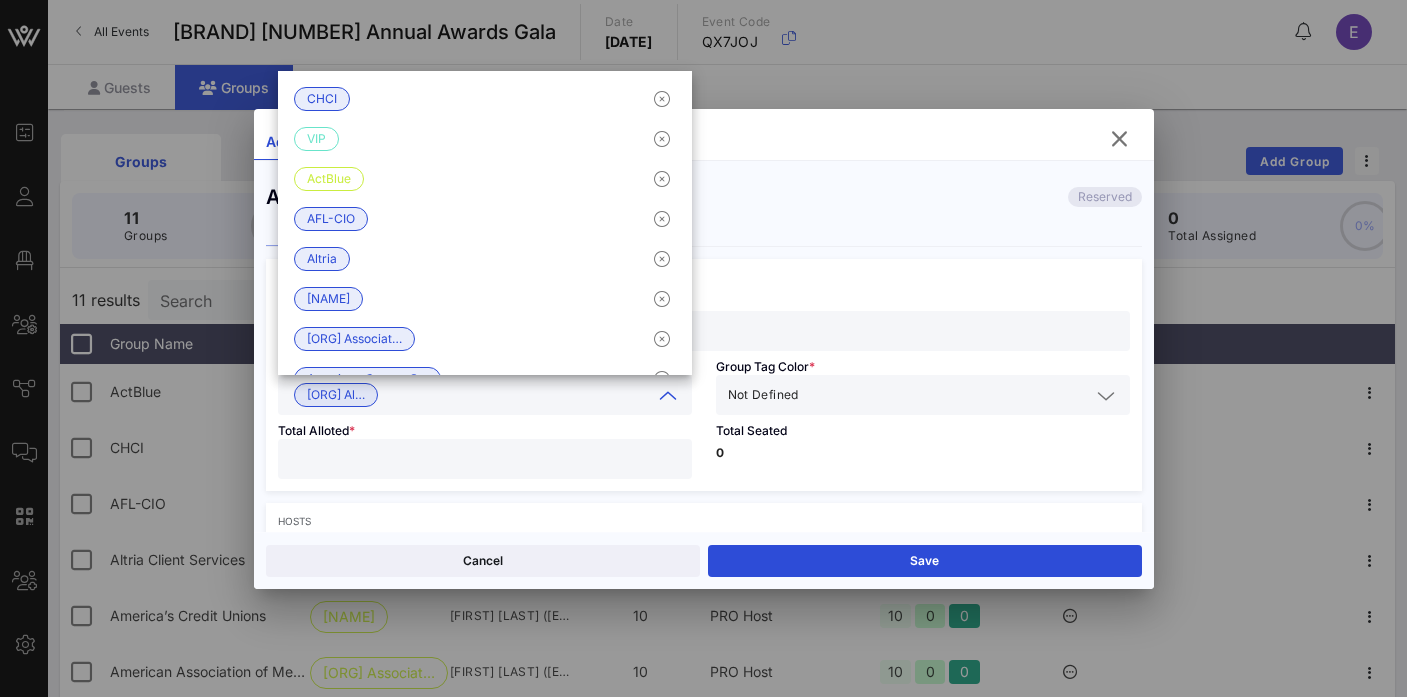 click on "Not Defined" at bounding box center (763, 395) 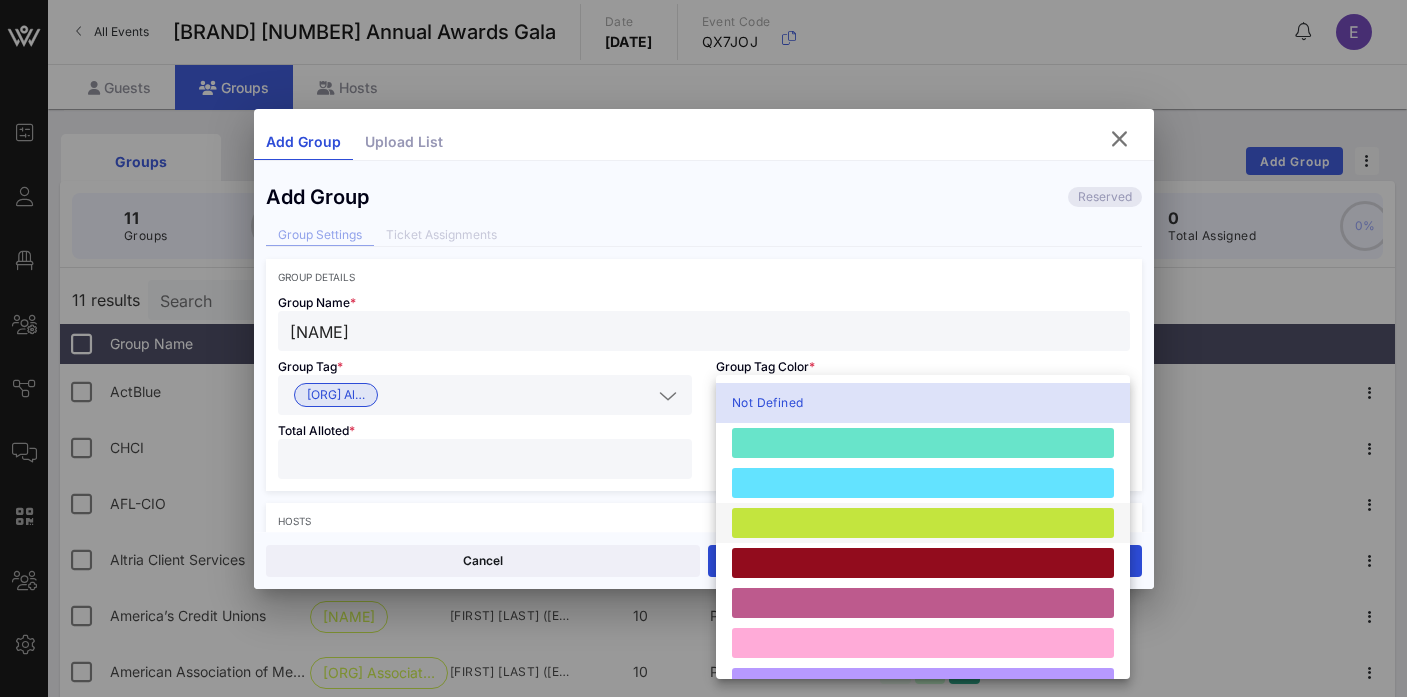 click at bounding box center [923, 523] 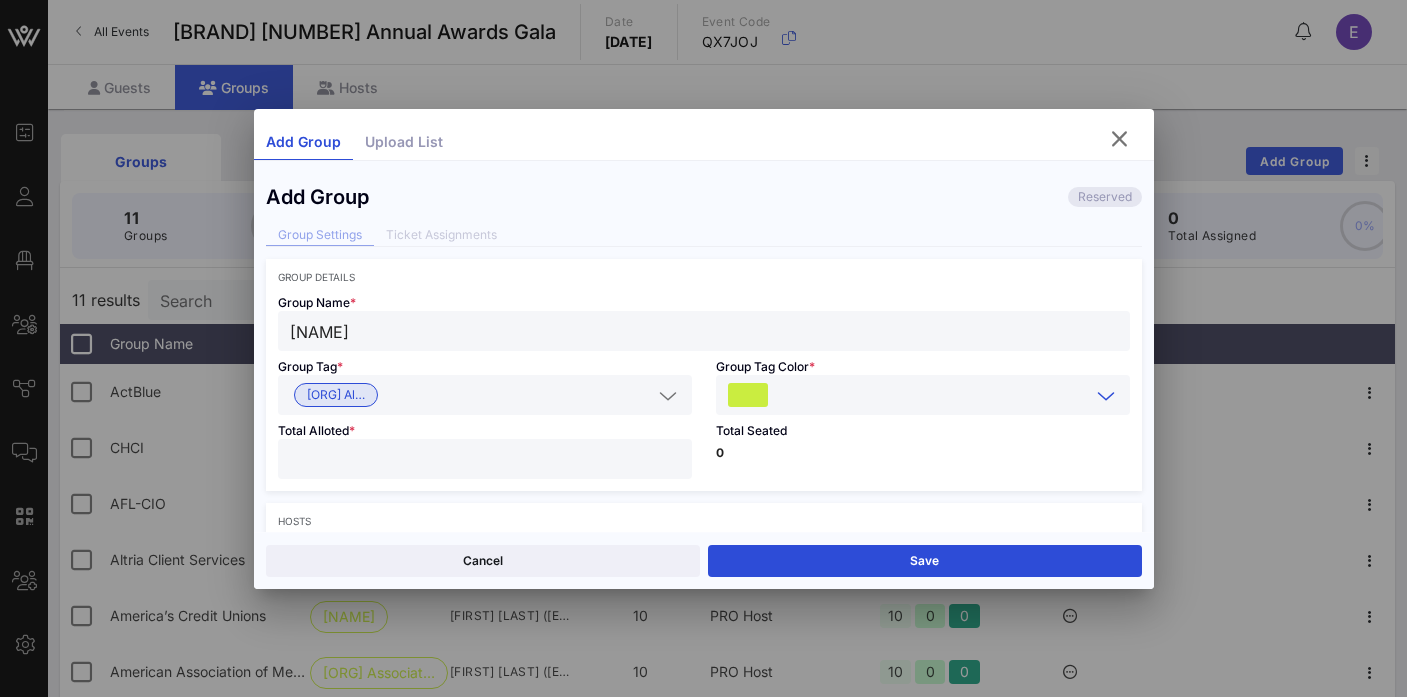click on "Total Alloted *" at bounding box center [485, 453] 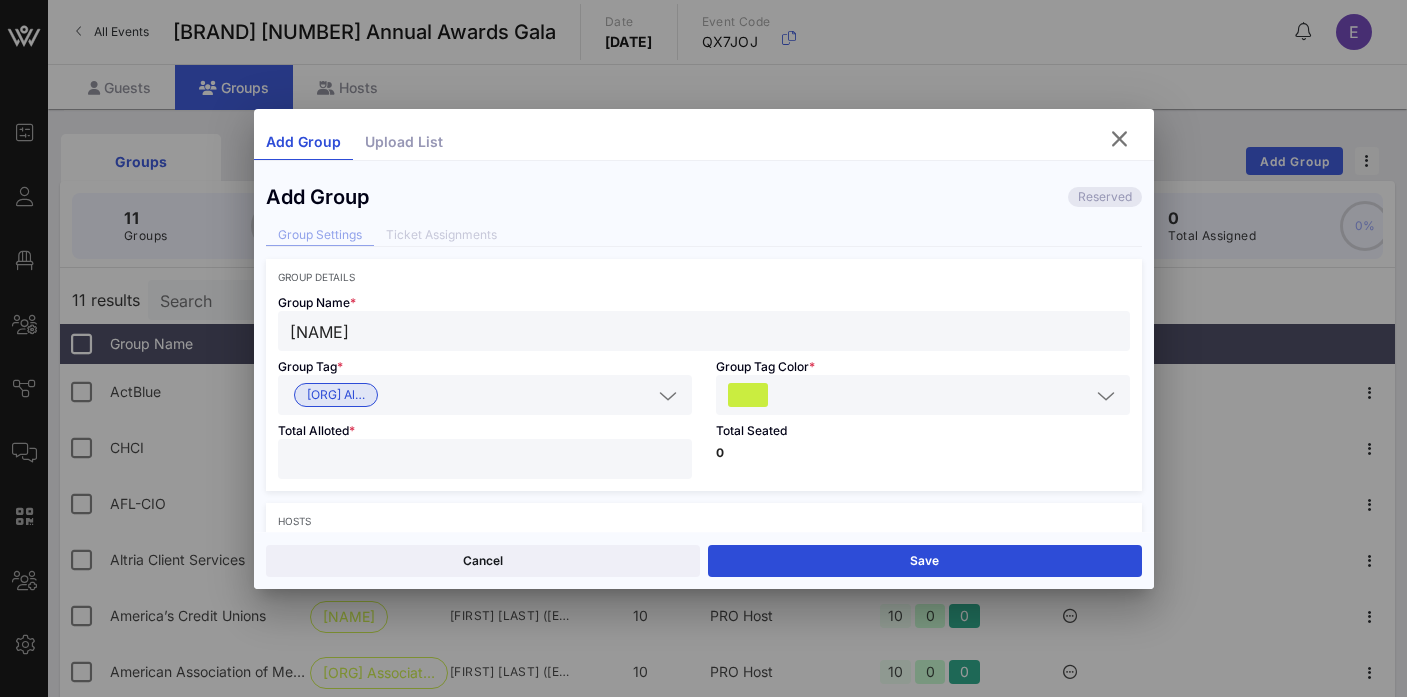 click at bounding box center (485, 459) 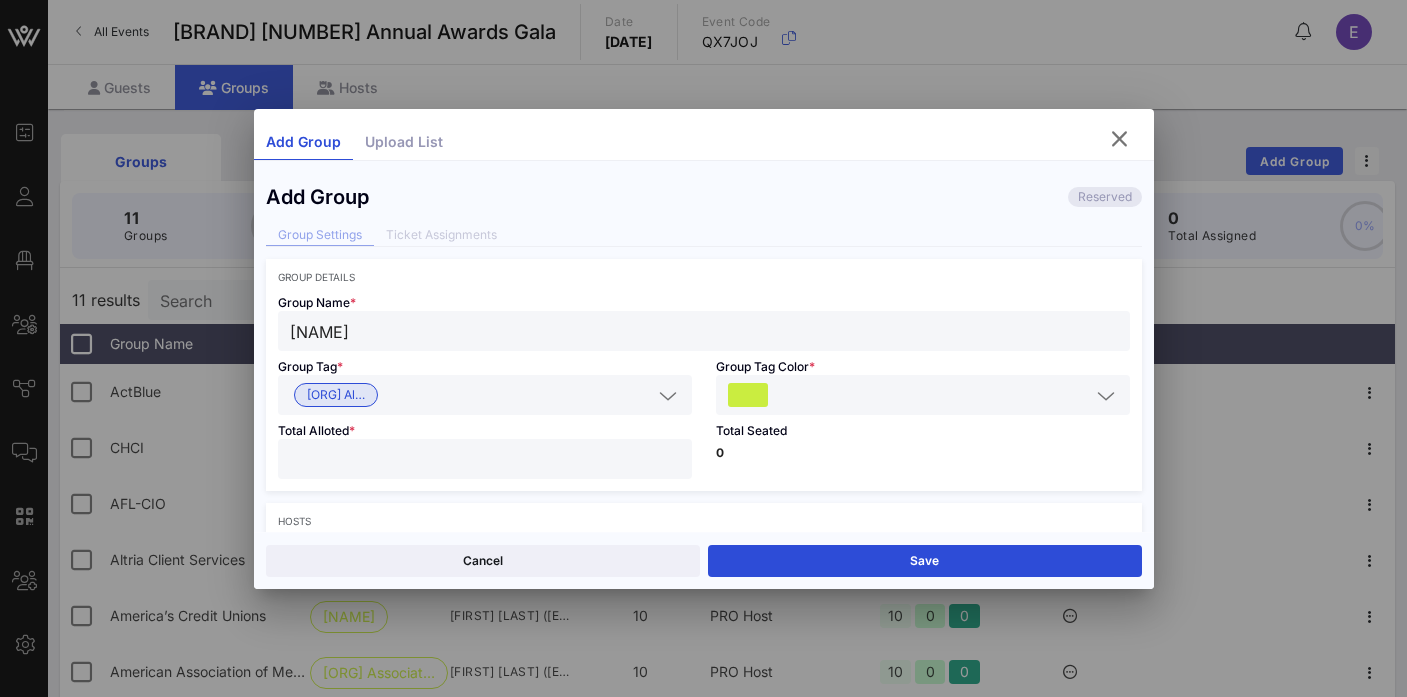 type on "*" 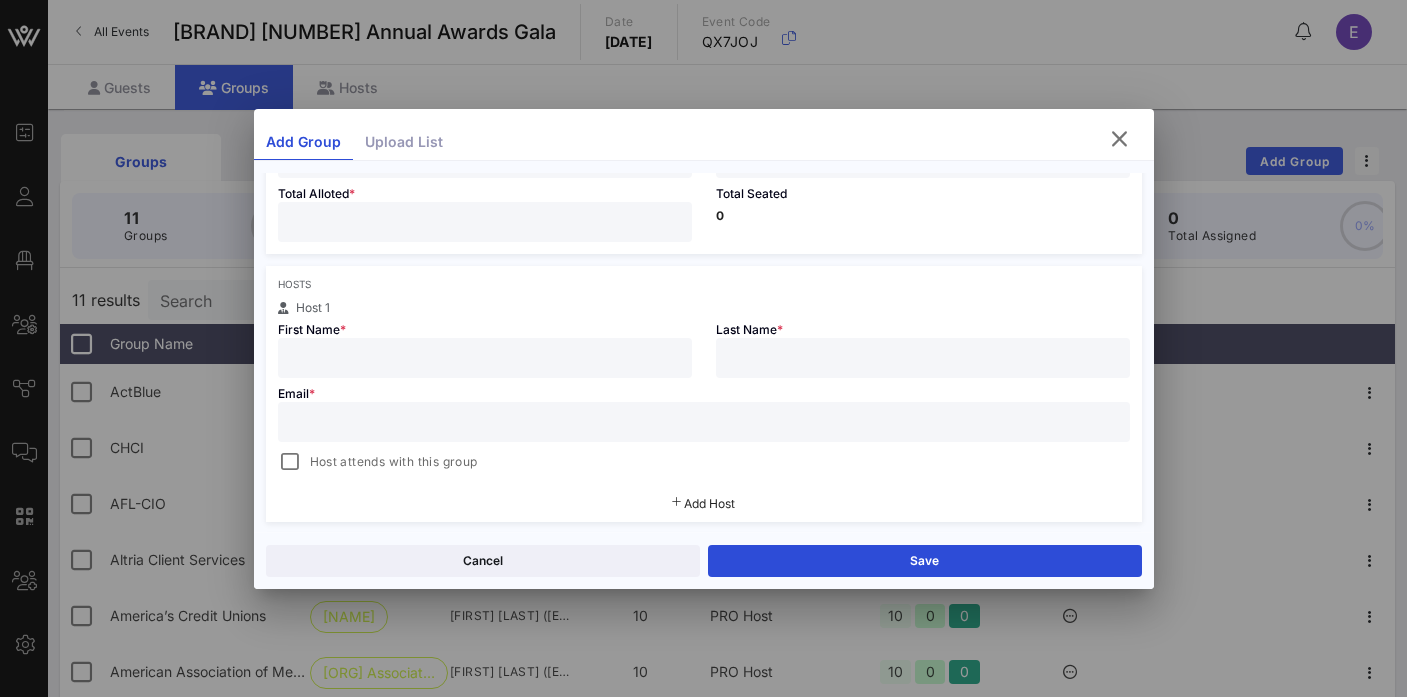 scroll, scrollTop: 251, scrollLeft: 0, axis: vertical 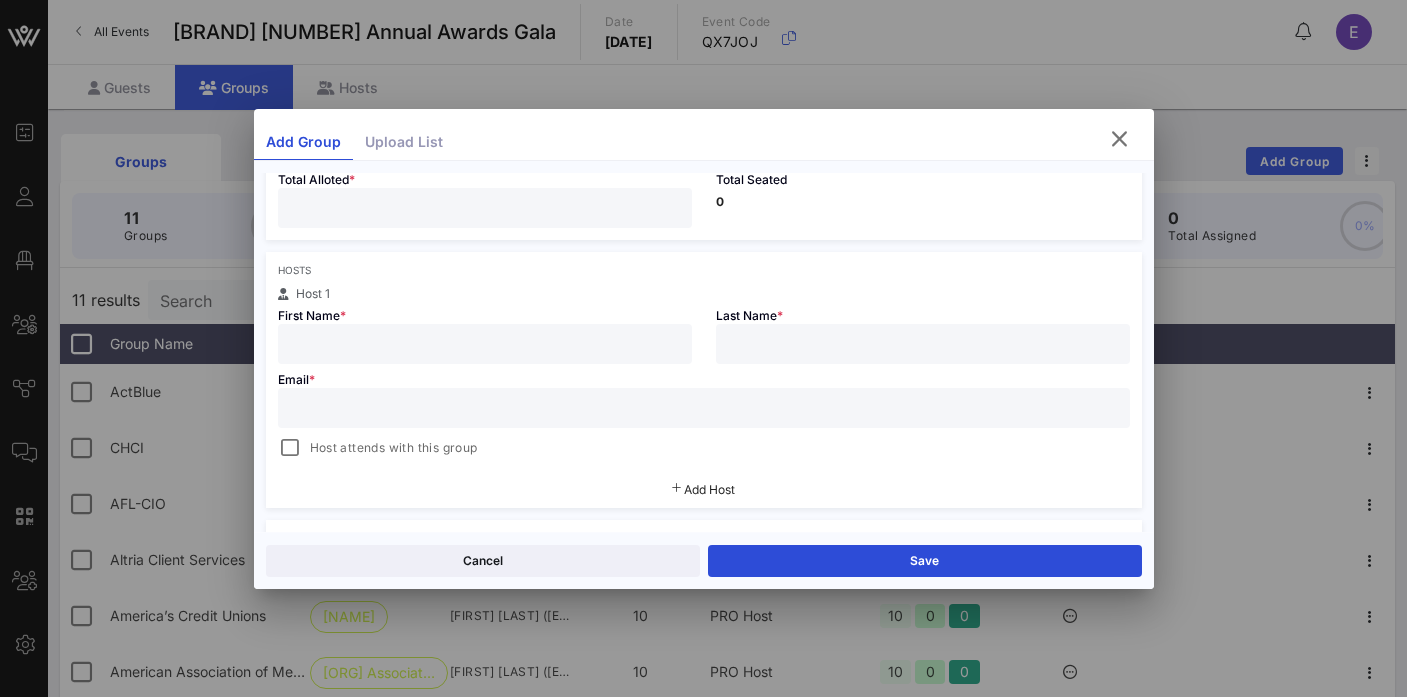 click at bounding box center [485, 344] 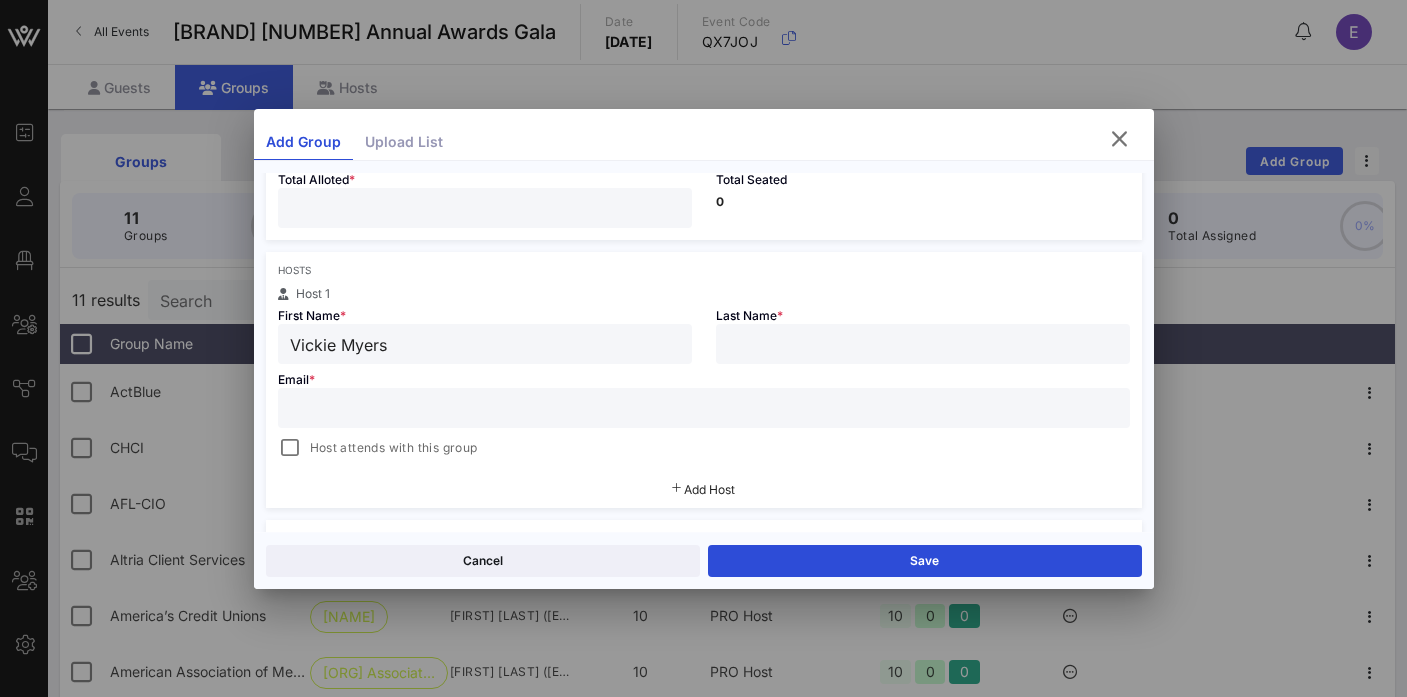 click on "Vickie Myers" at bounding box center [485, 344] 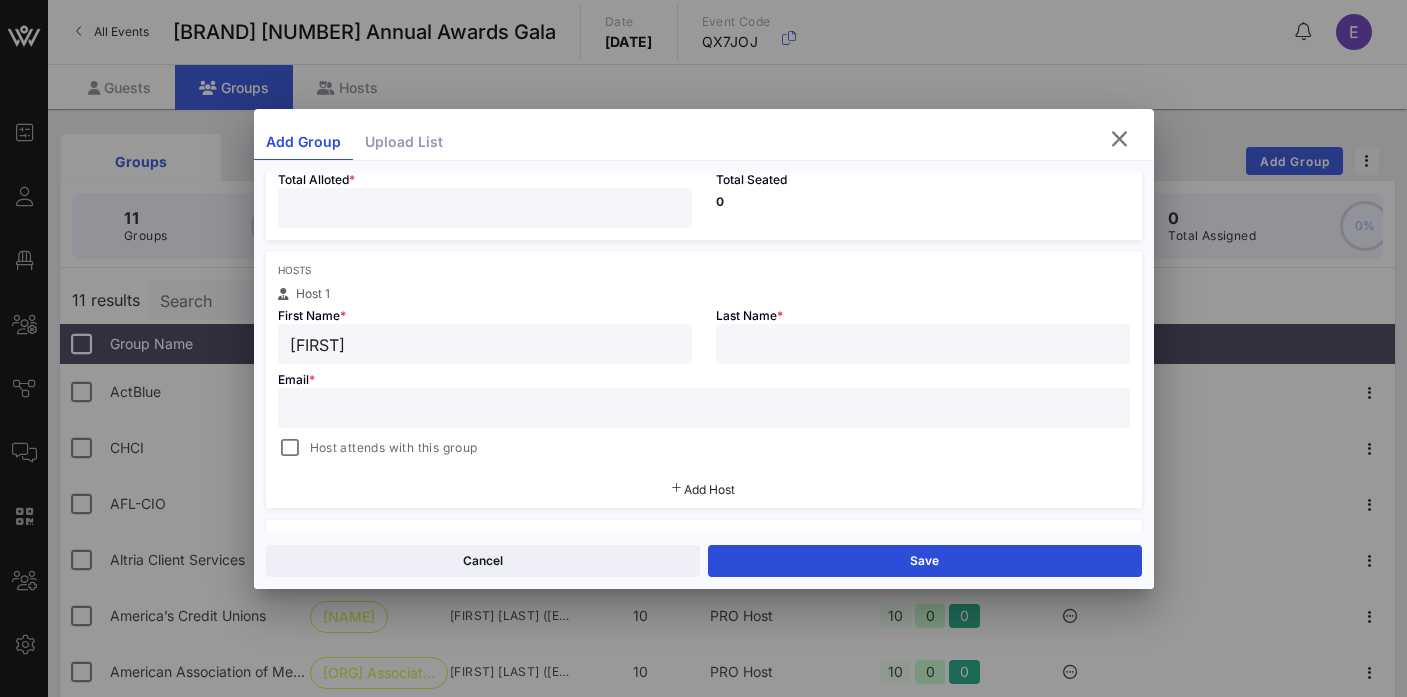 type on "[FIRST]" 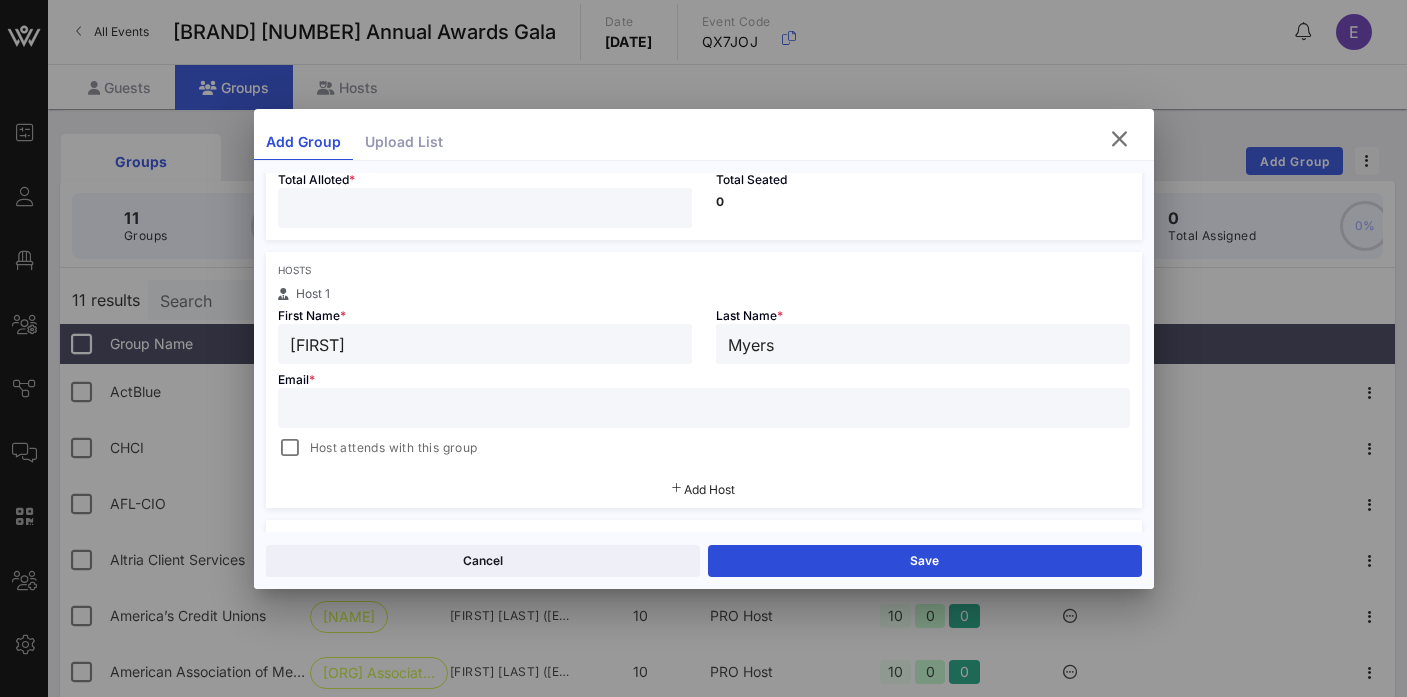 type on "Myers" 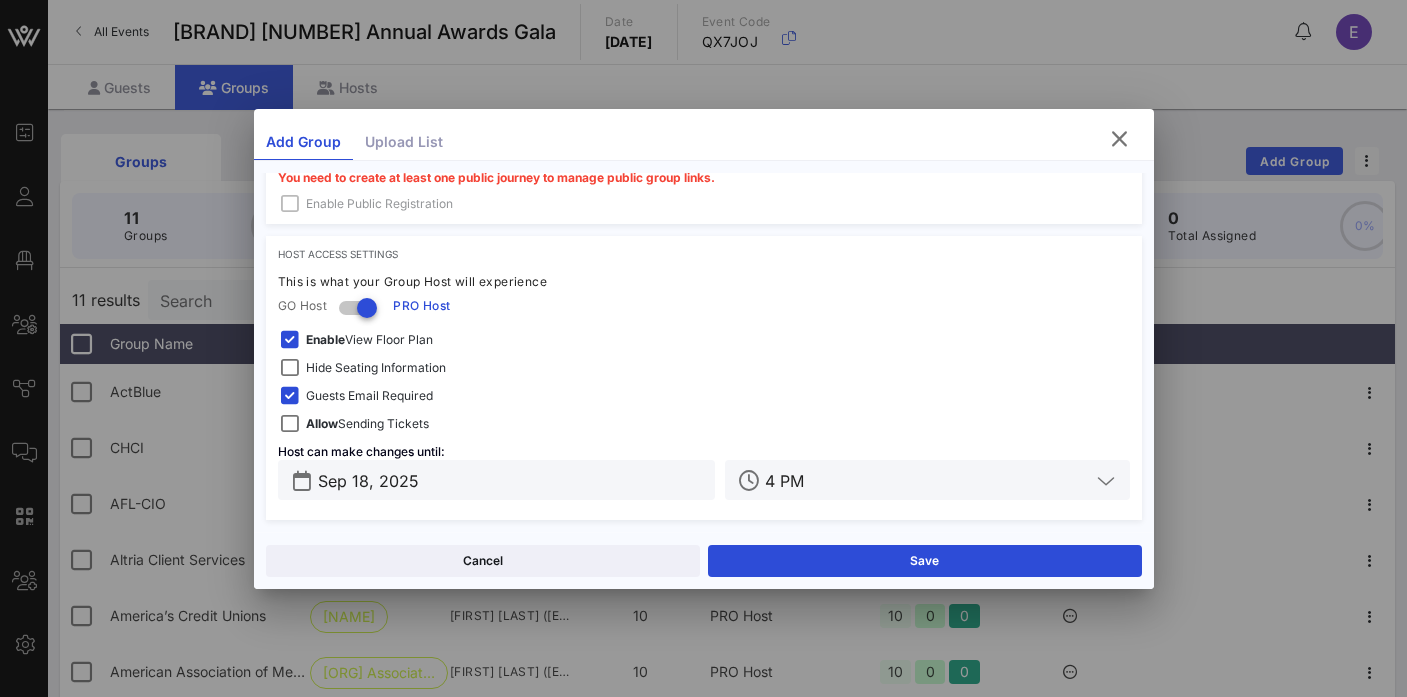 scroll, scrollTop: 635, scrollLeft: 0, axis: vertical 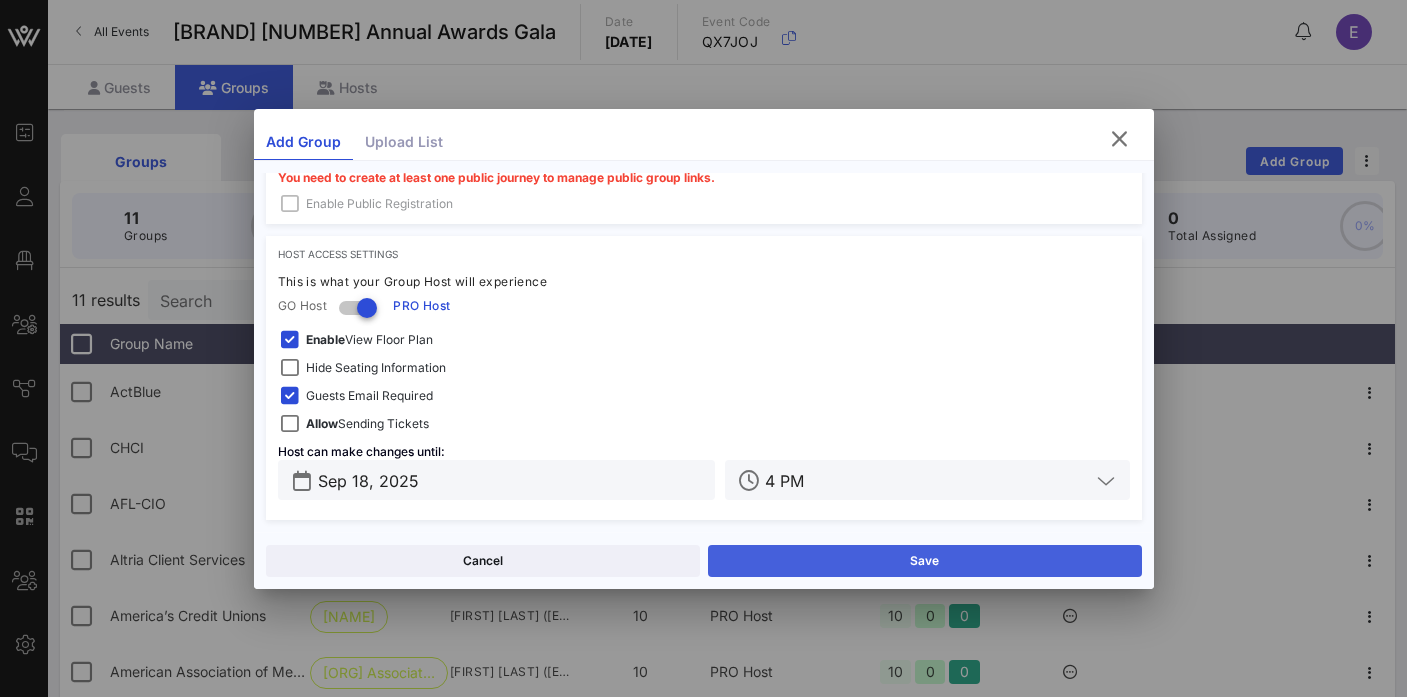 type on "[EMAIL]" 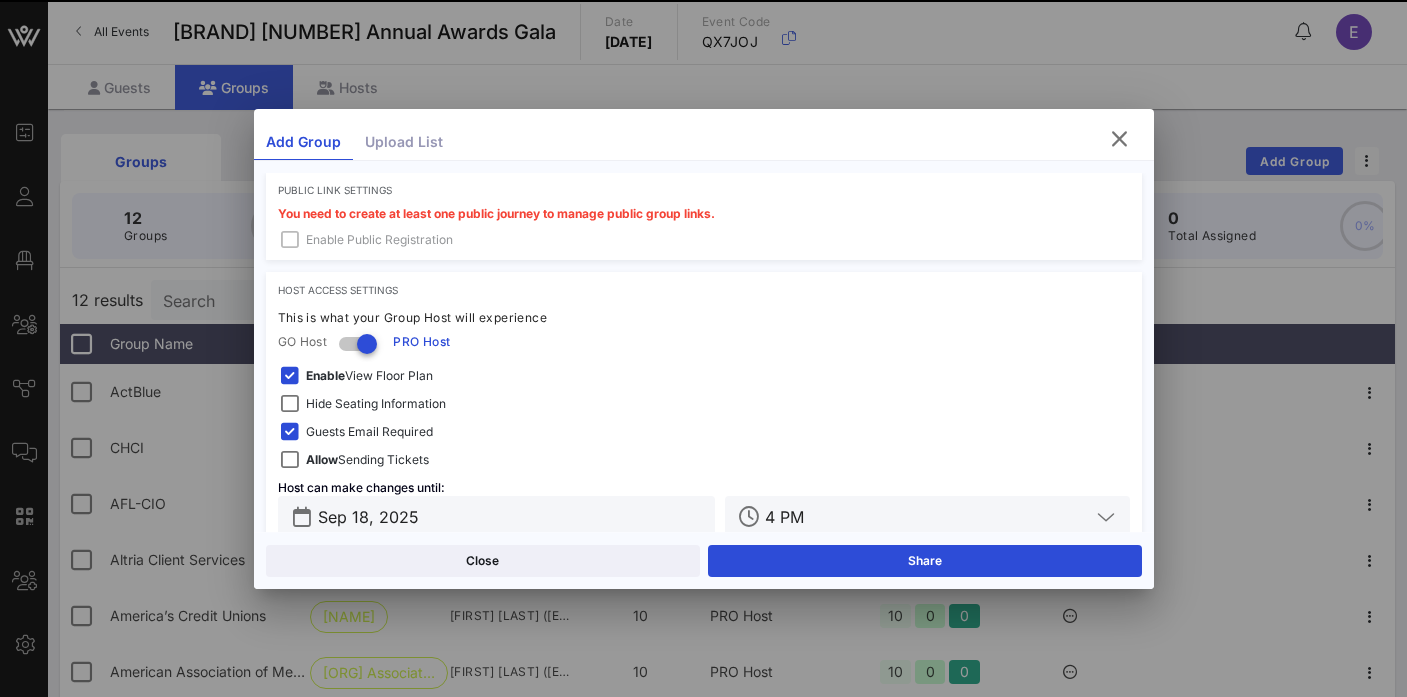 scroll, scrollTop: 671, scrollLeft: 0, axis: vertical 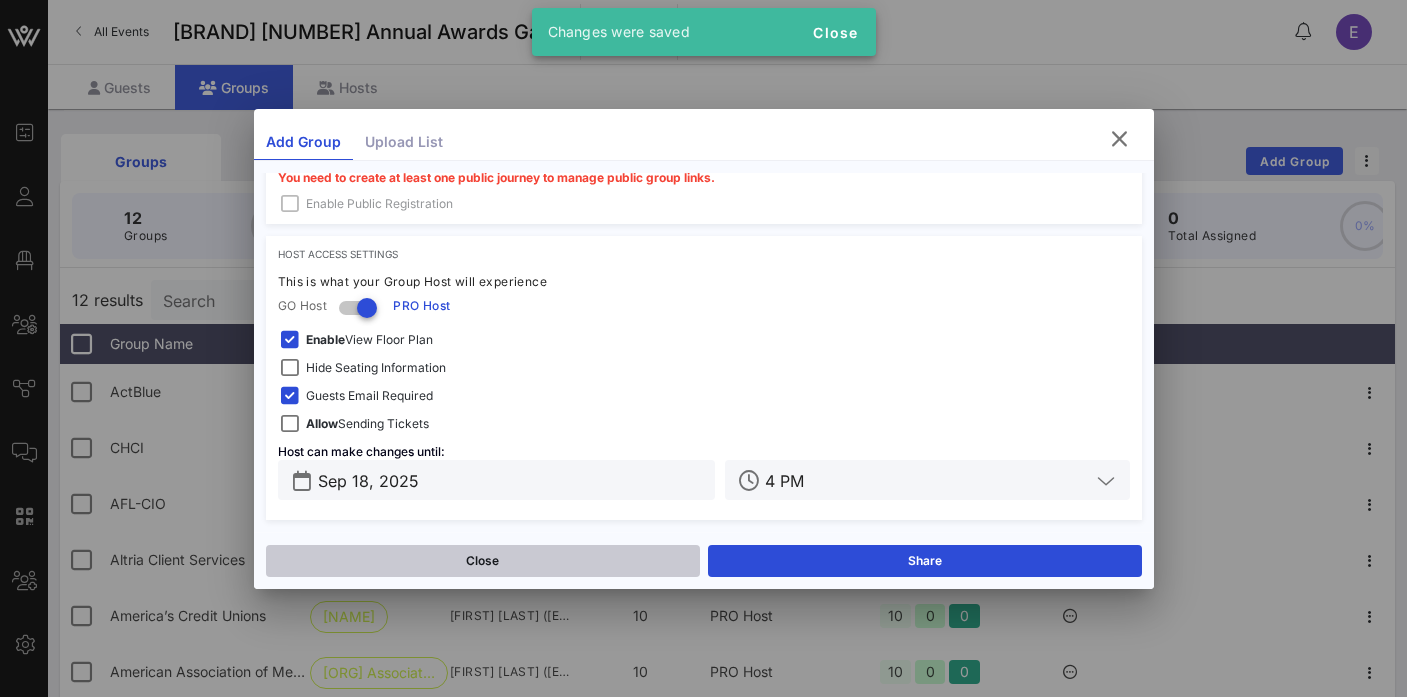 click on "Close" at bounding box center (483, 561) 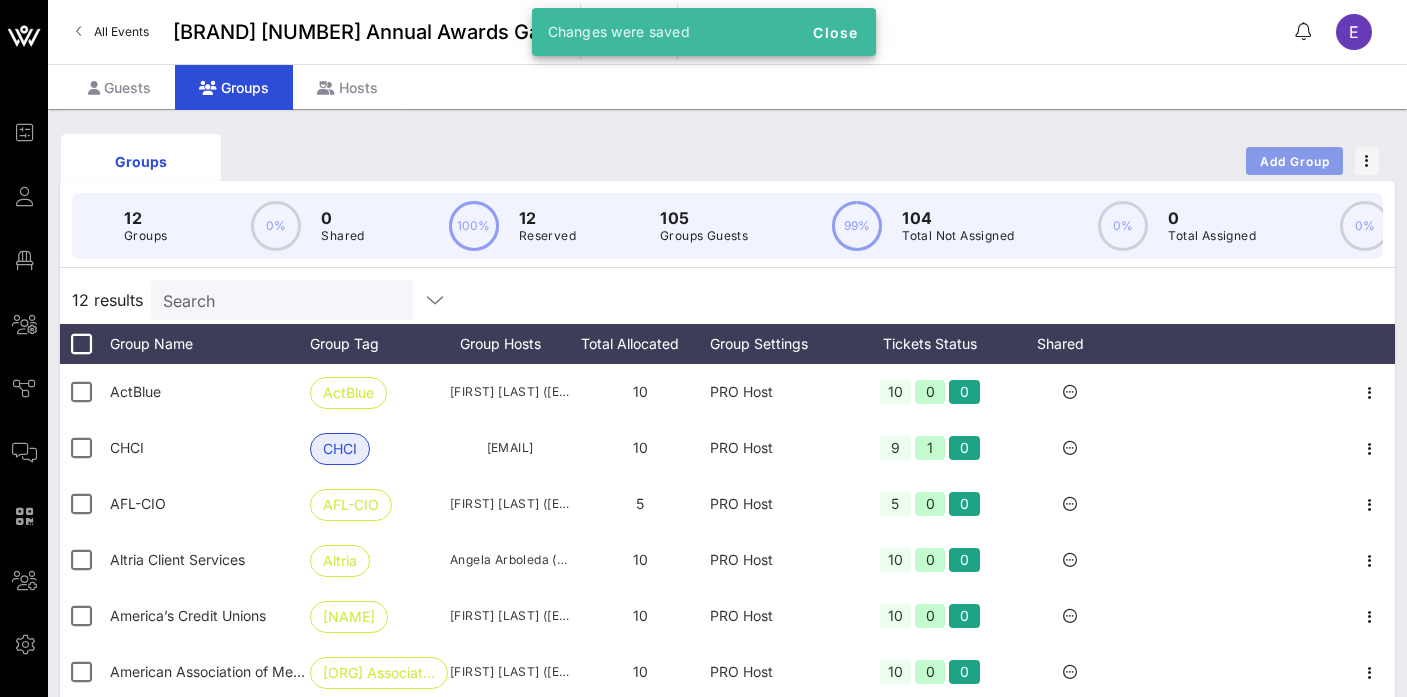 click on "Add Group" at bounding box center (1295, 161) 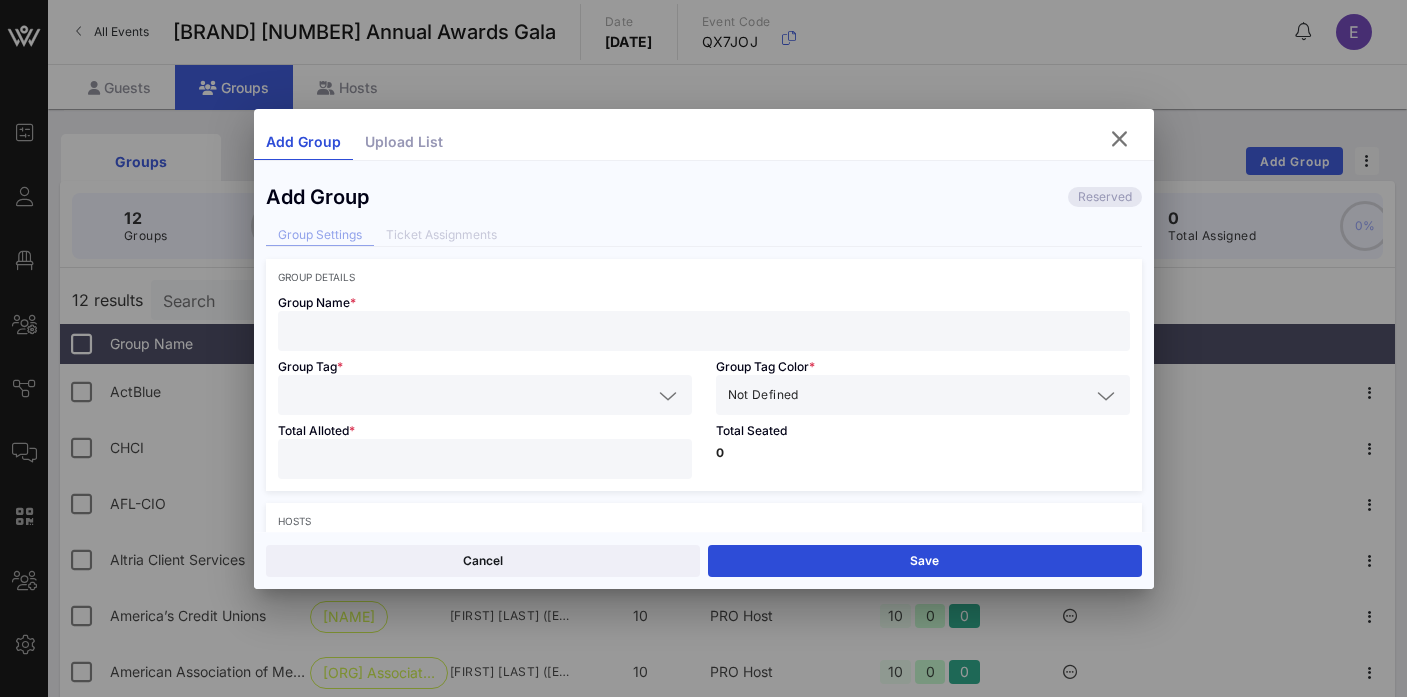 click at bounding box center [704, 331] 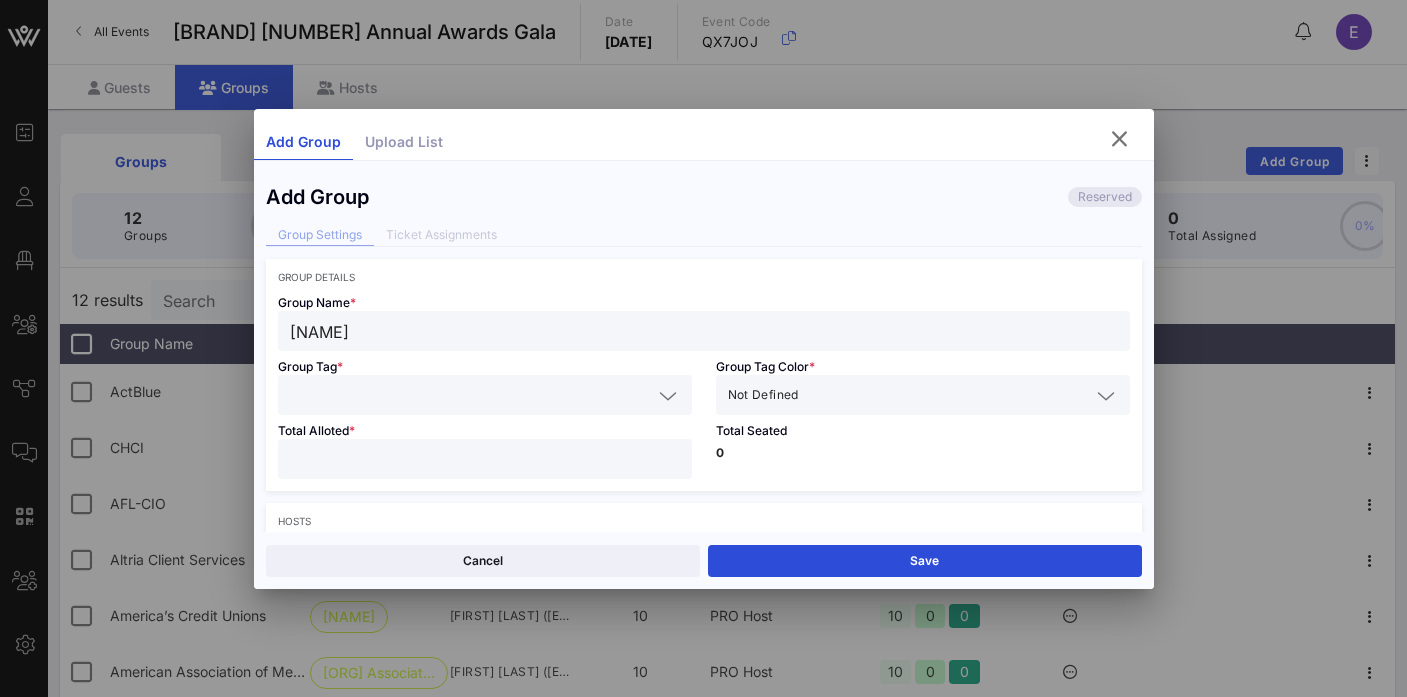 type on "[NAME]" 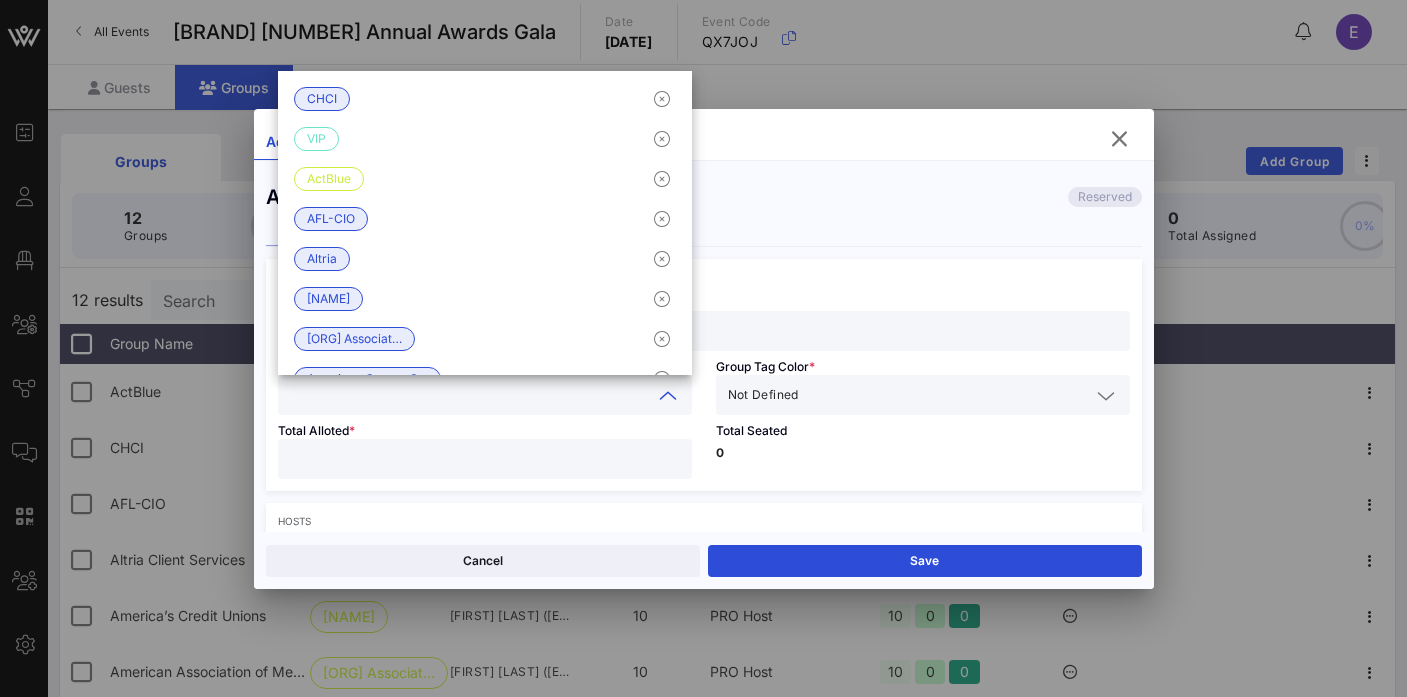 paste on "[NAME]" 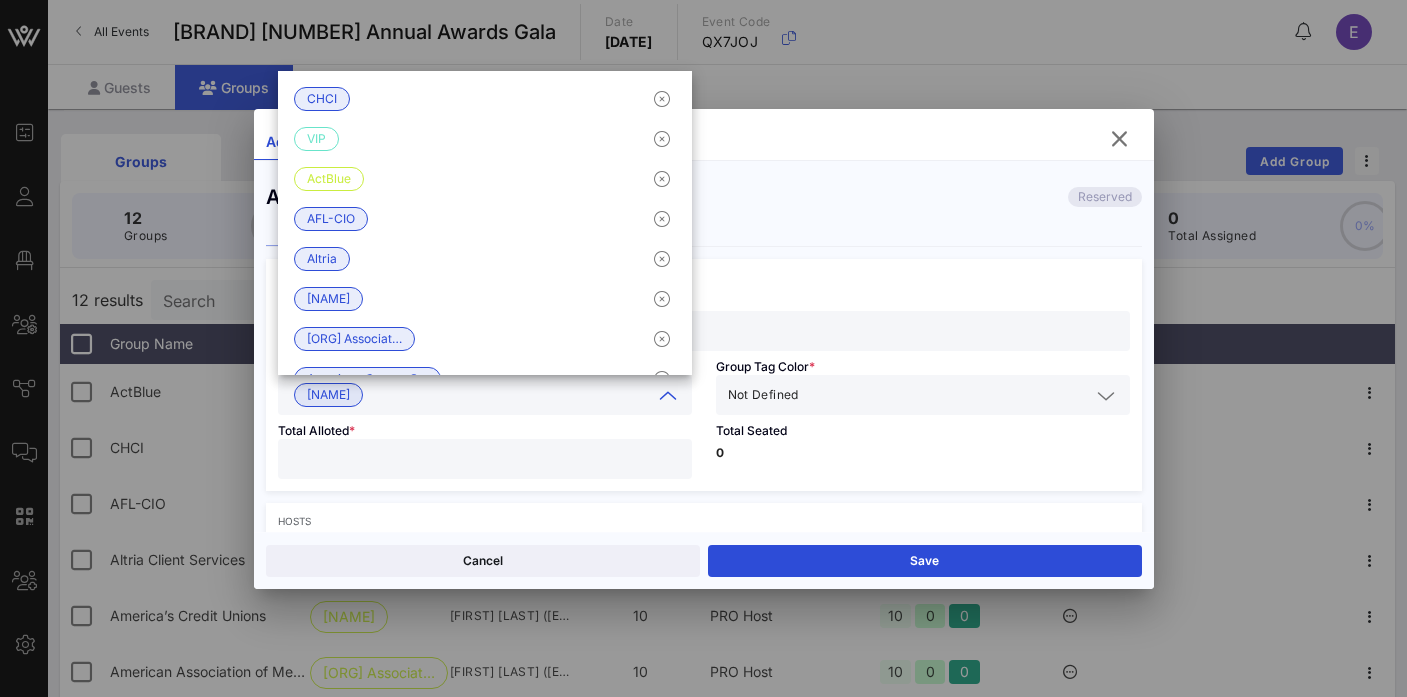 click at bounding box center [946, 395] 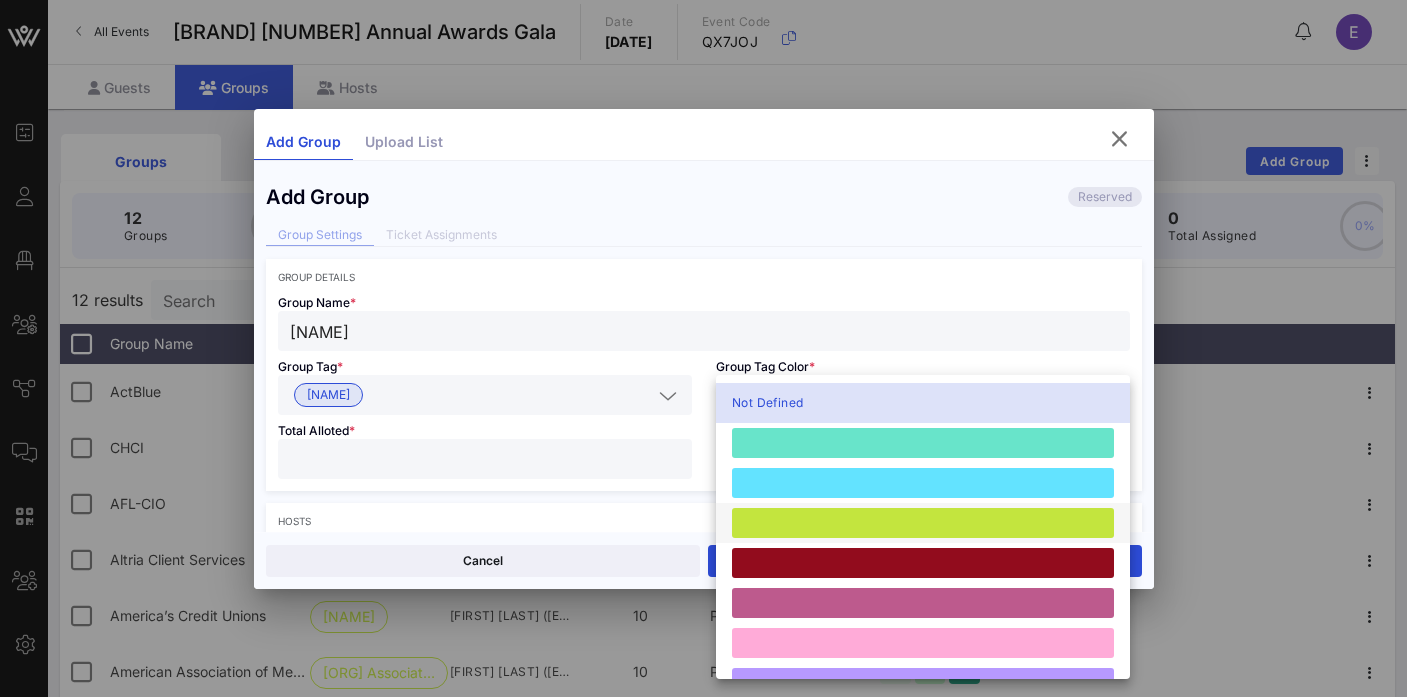 click at bounding box center (923, 523) 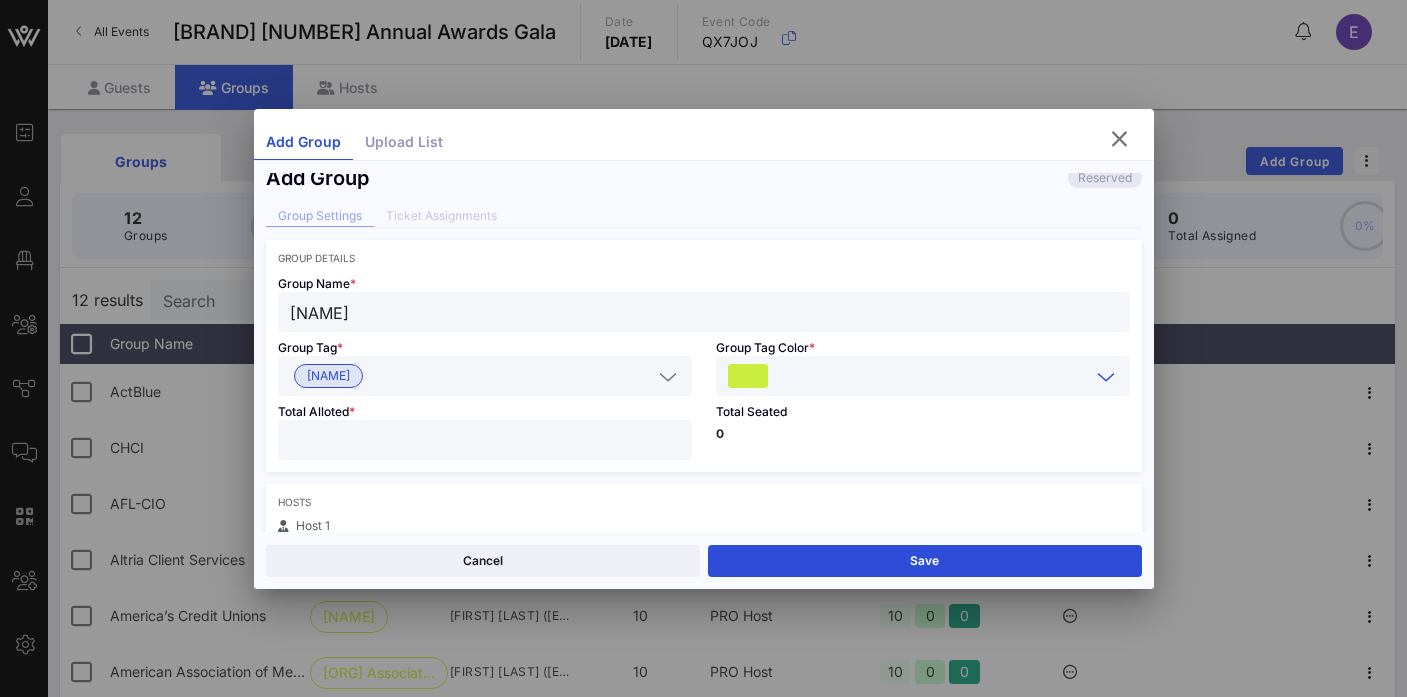 scroll, scrollTop: 48, scrollLeft: 0, axis: vertical 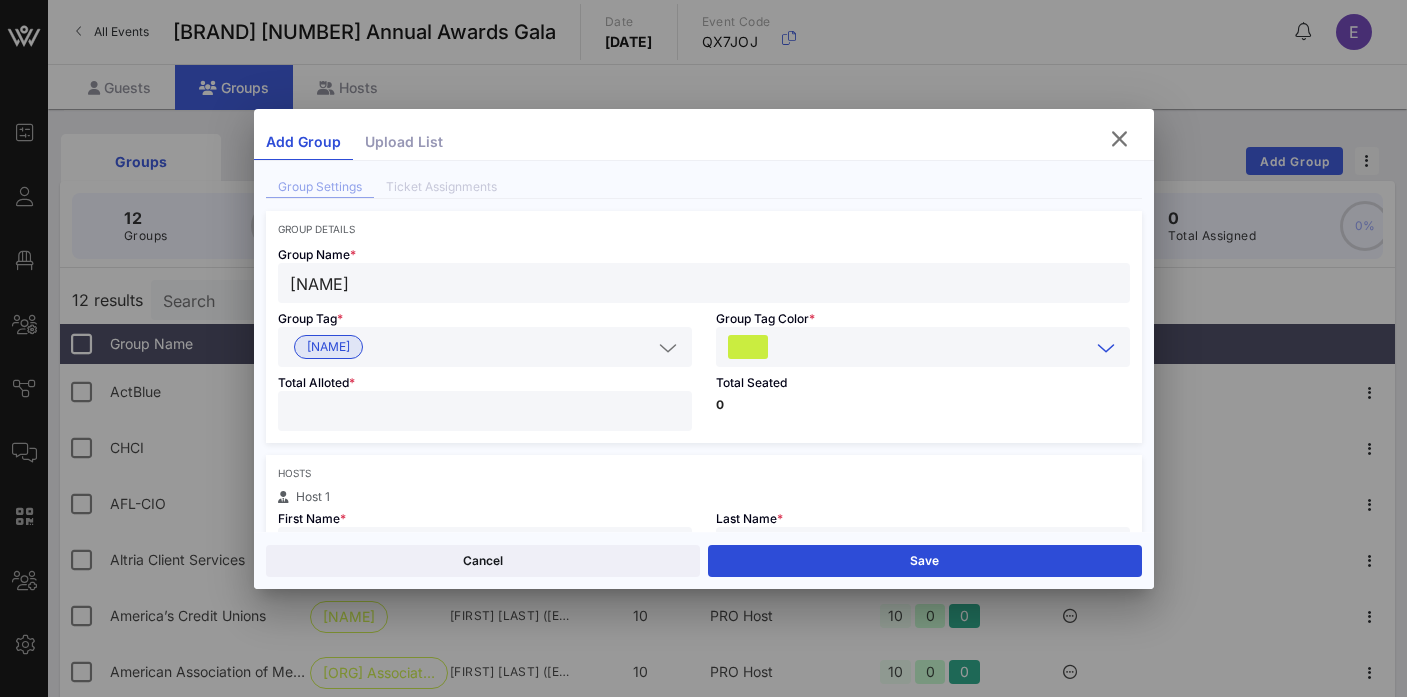 click at bounding box center [485, 411] 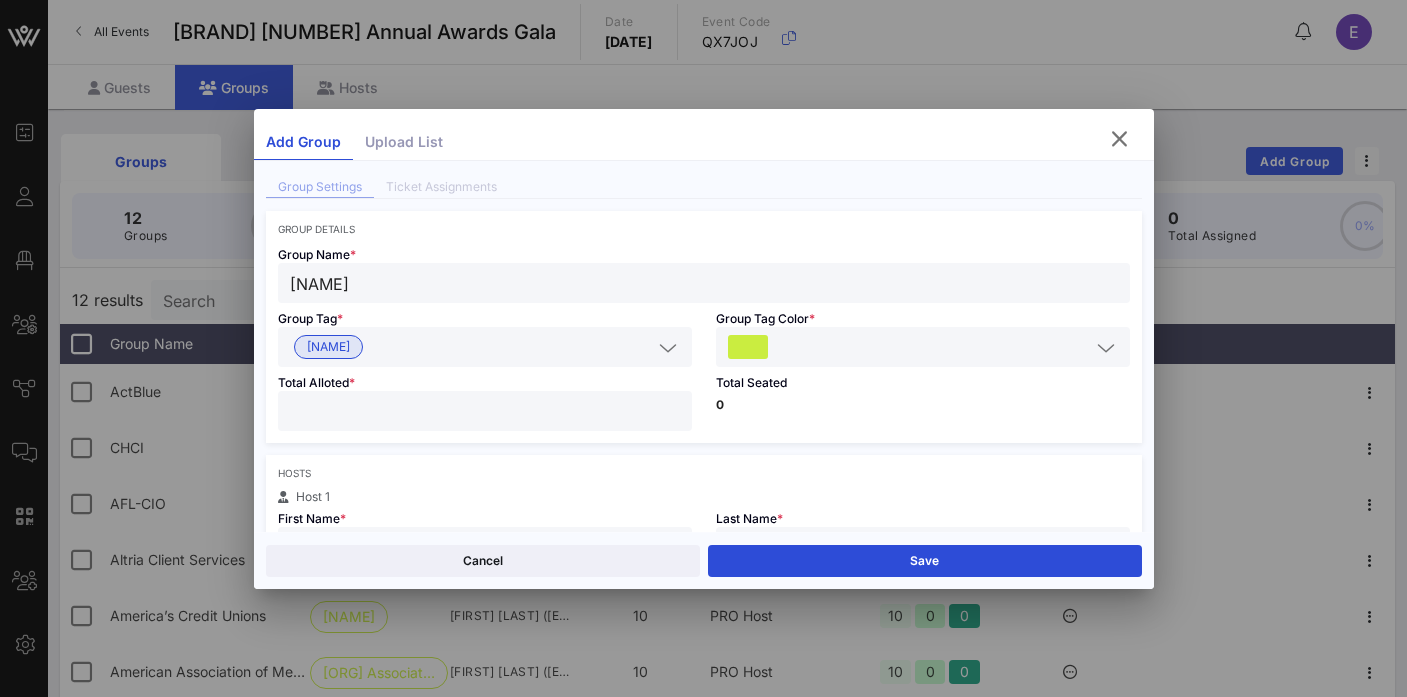 type on "**" 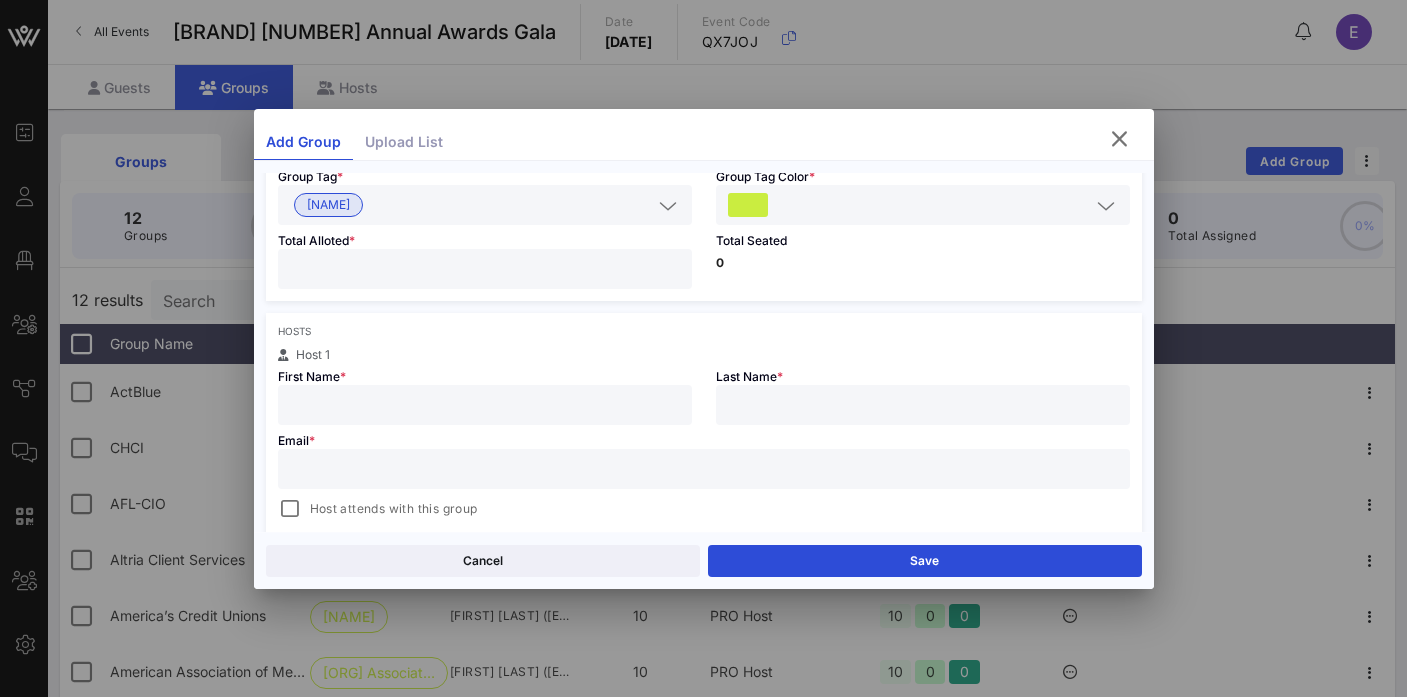 scroll, scrollTop: 236, scrollLeft: 0, axis: vertical 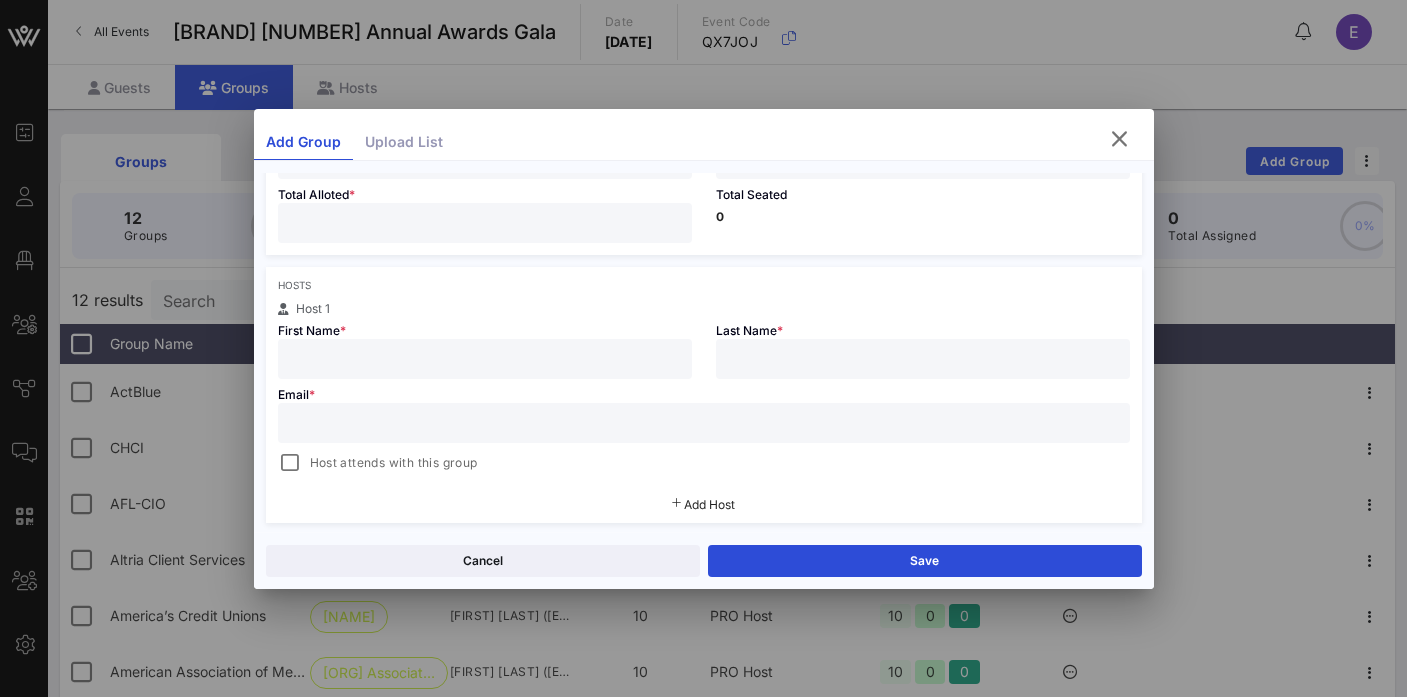 click at bounding box center [485, 359] 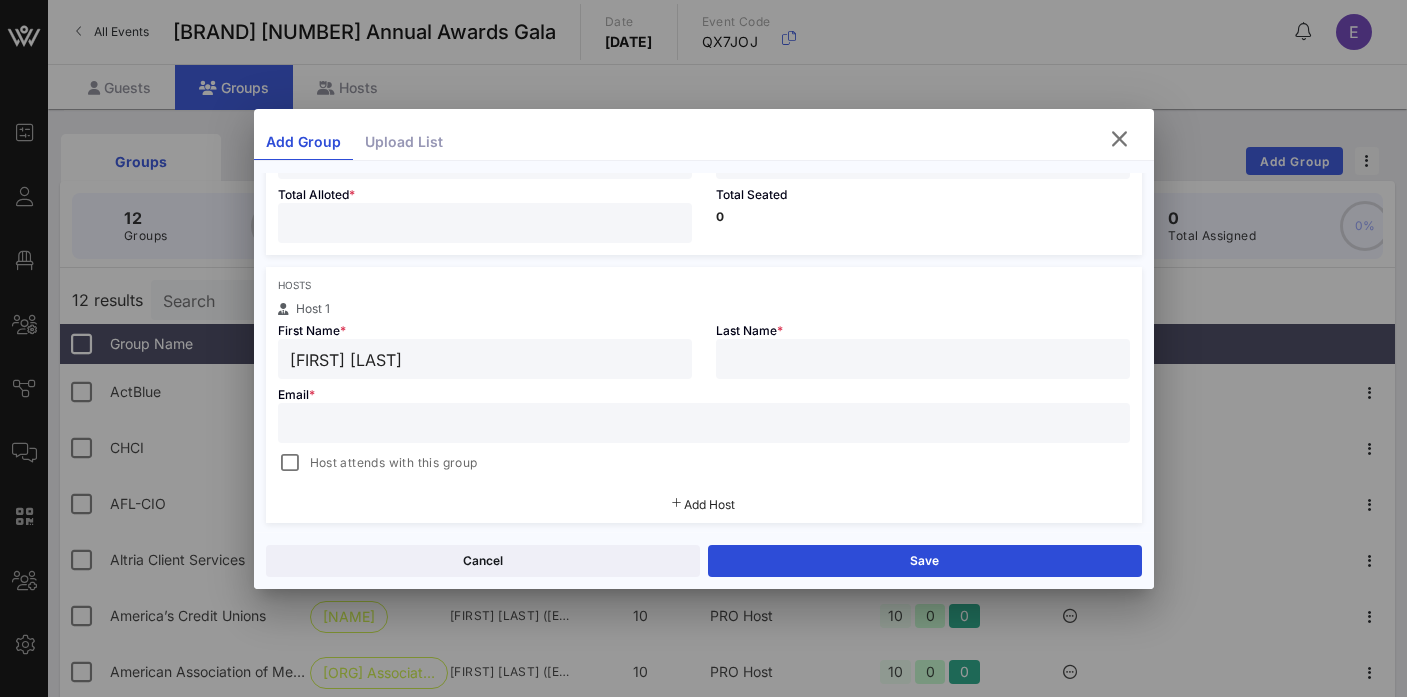 click on "[FIRST] [LAST]" at bounding box center (485, 359) 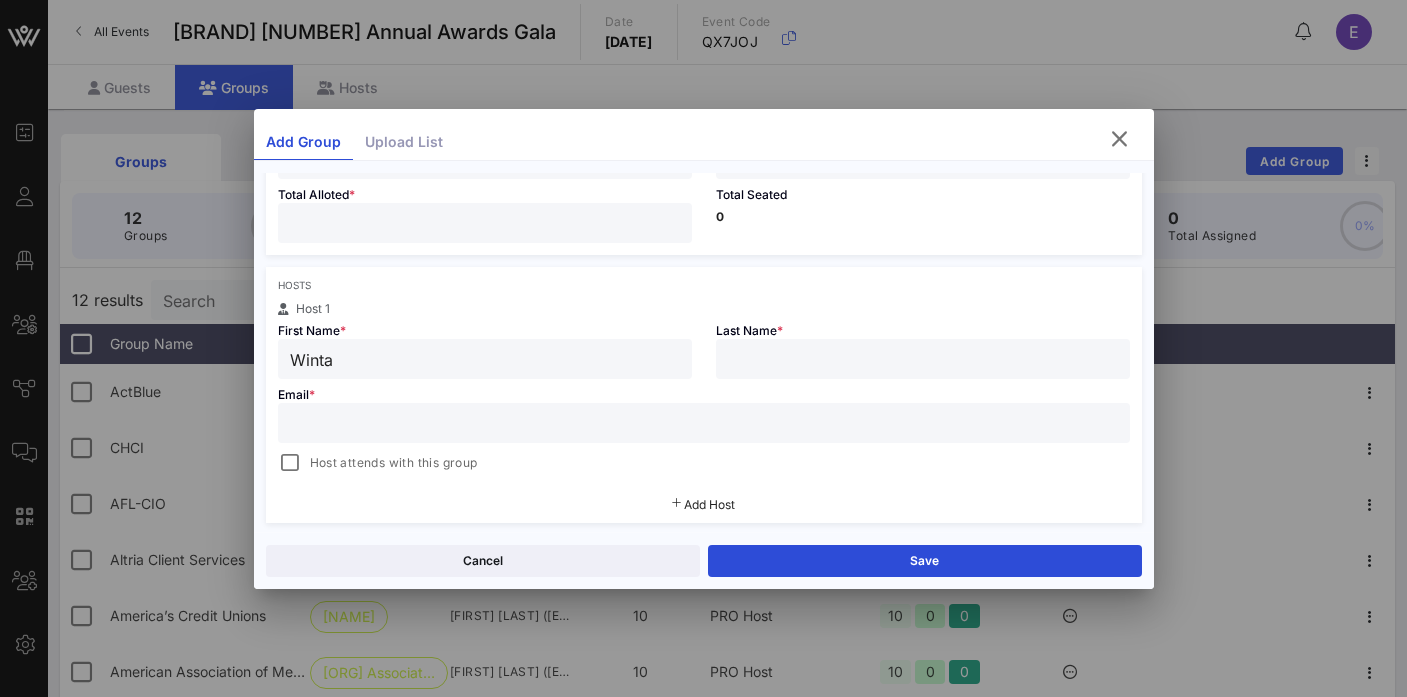 type on "Winta" 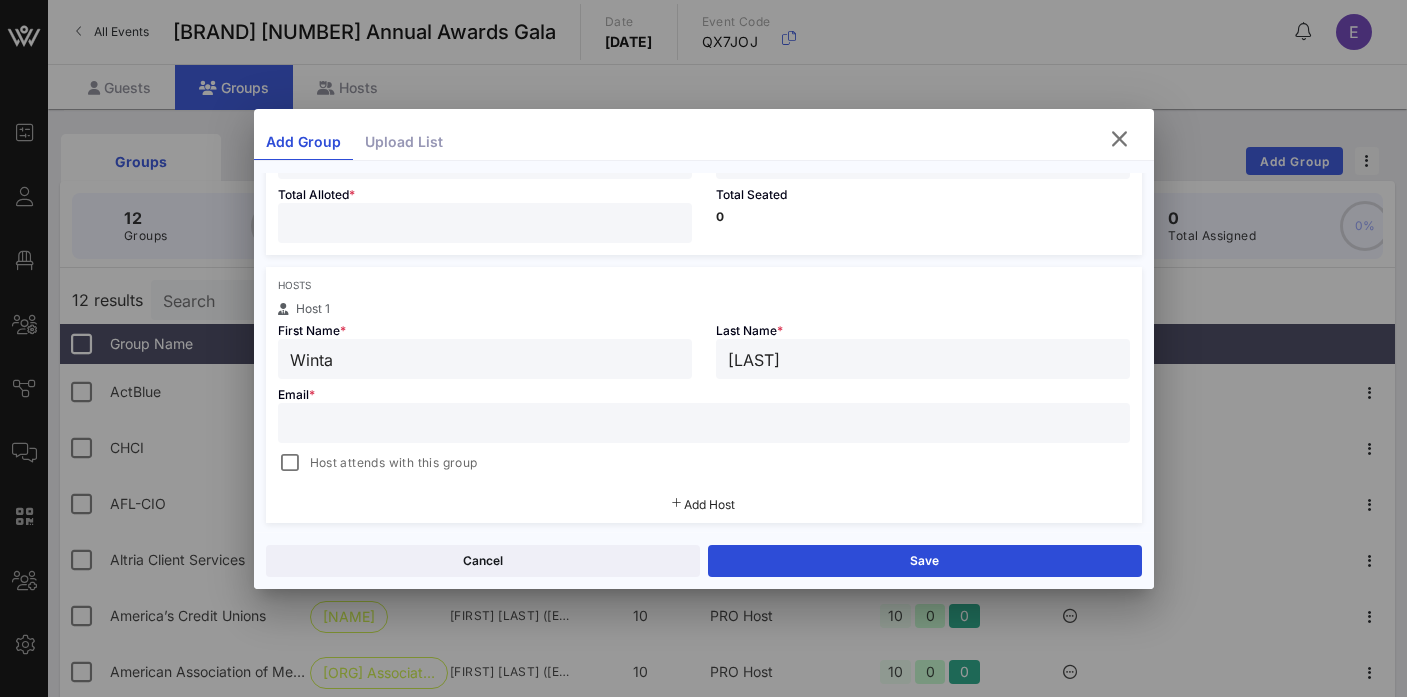 type on "[LAST]" 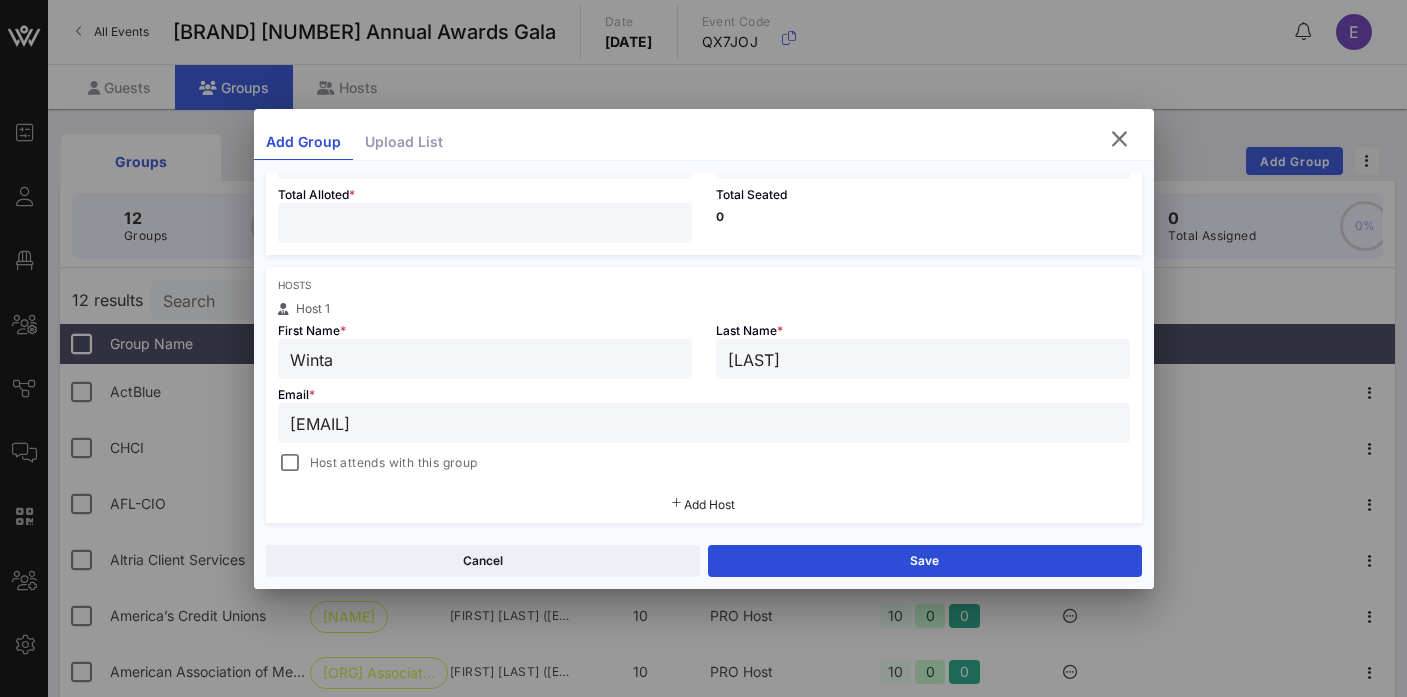 type on "[EMAIL]" 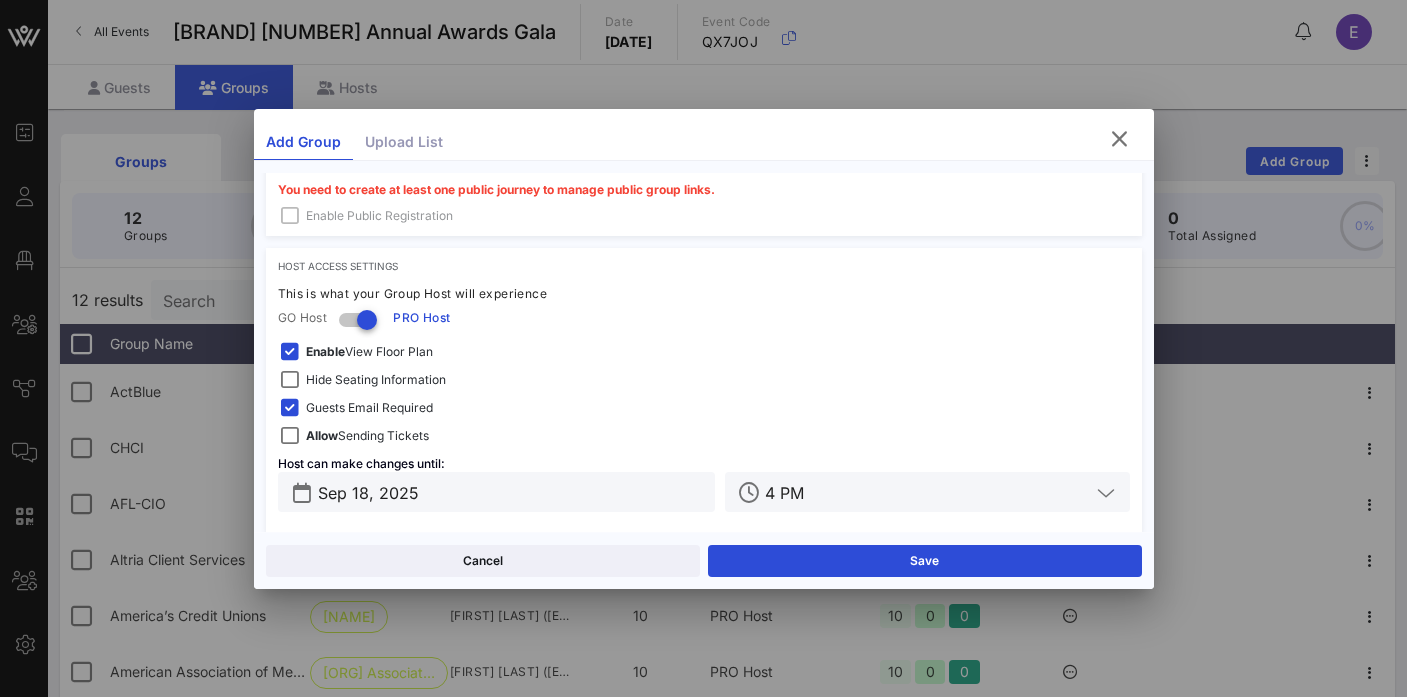 scroll, scrollTop: 635, scrollLeft: 0, axis: vertical 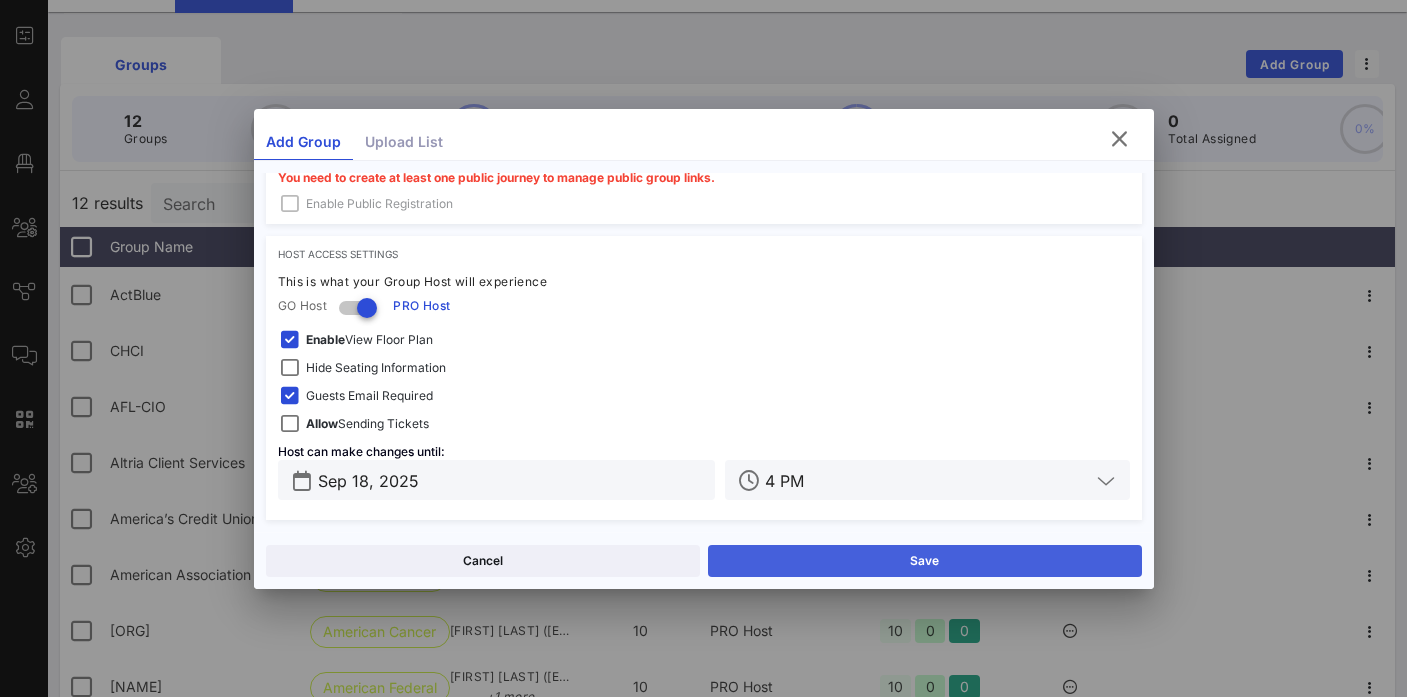click on "Save" at bounding box center (925, 561) 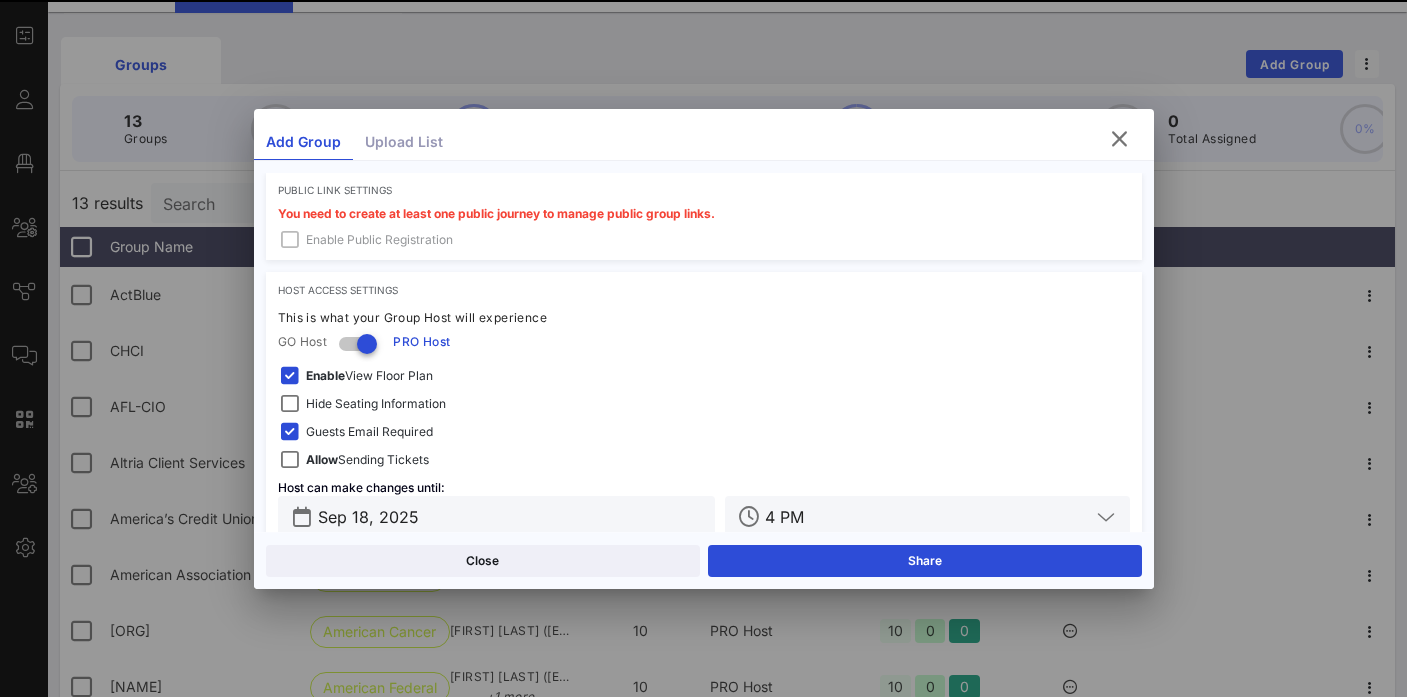 scroll, scrollTop: 671, scrollLeft: 0, axis: vertical 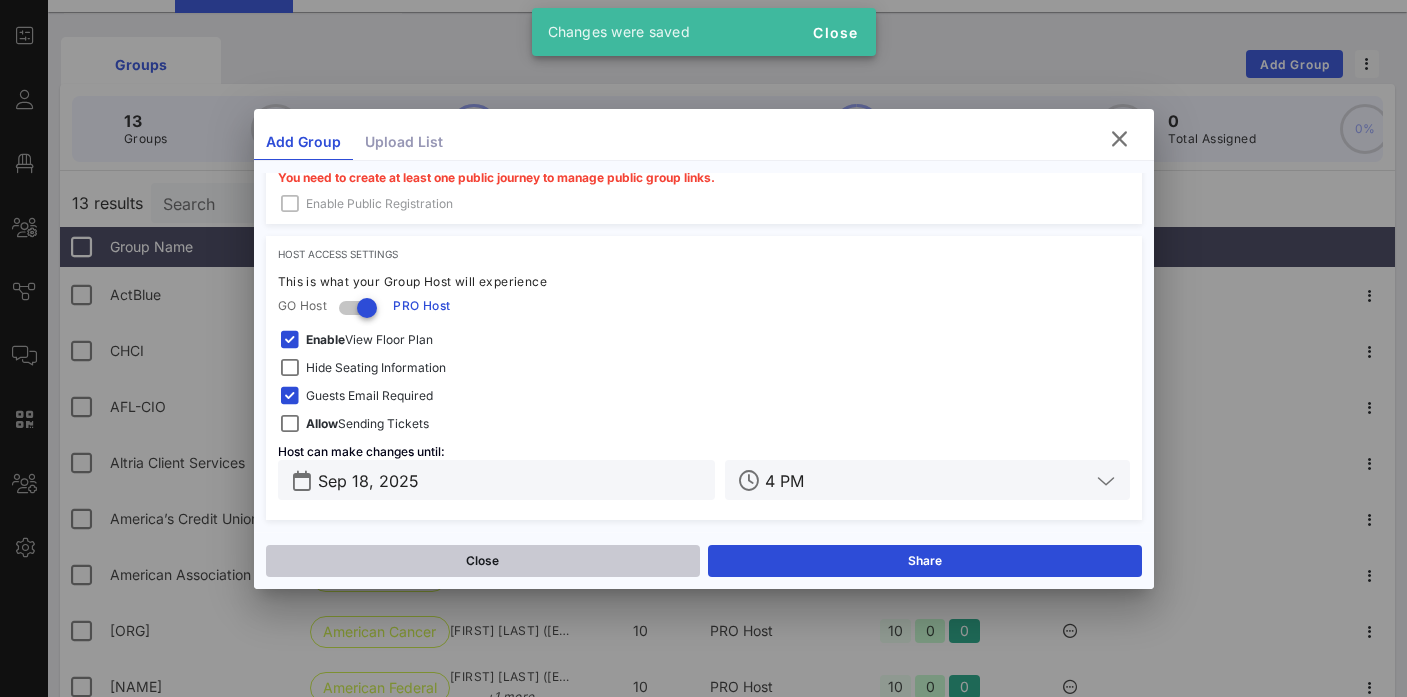 click on "Close" at bounding box center (483, 561) 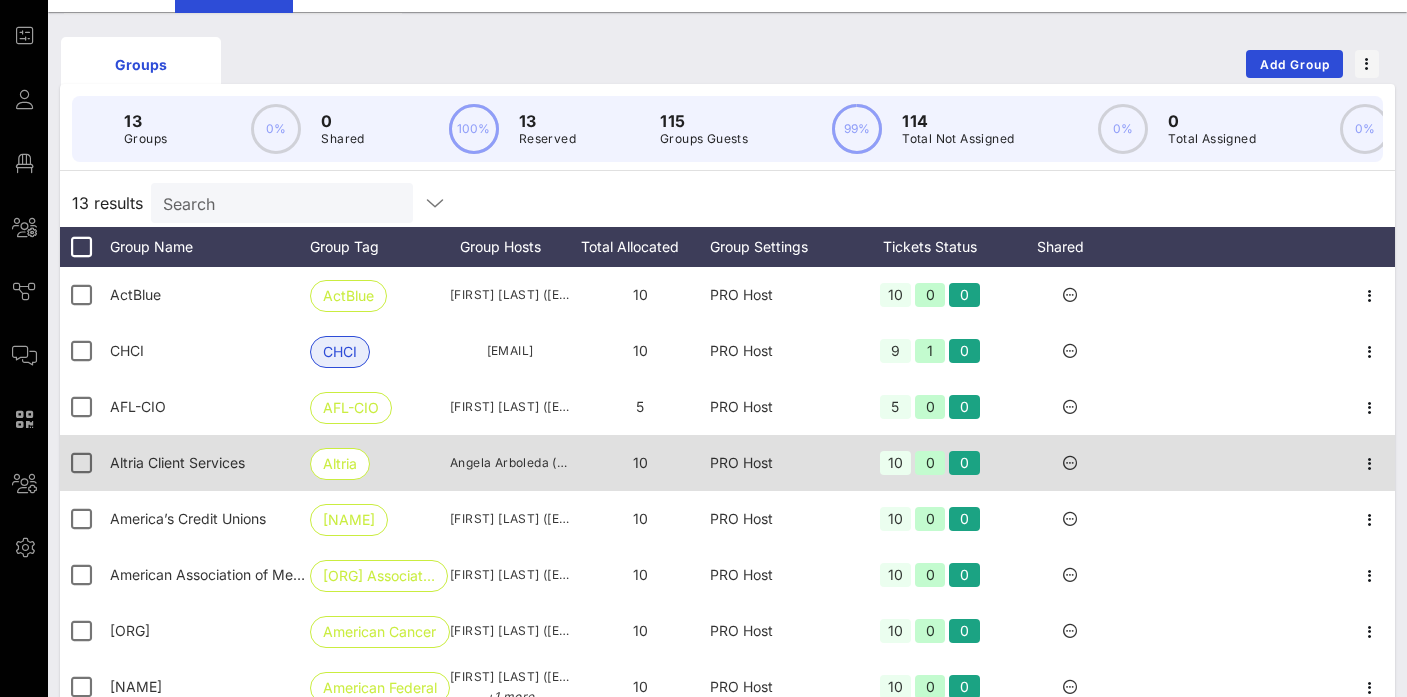 scroll, scrollTop: 128, scrollLeft: 0, axis: vertical 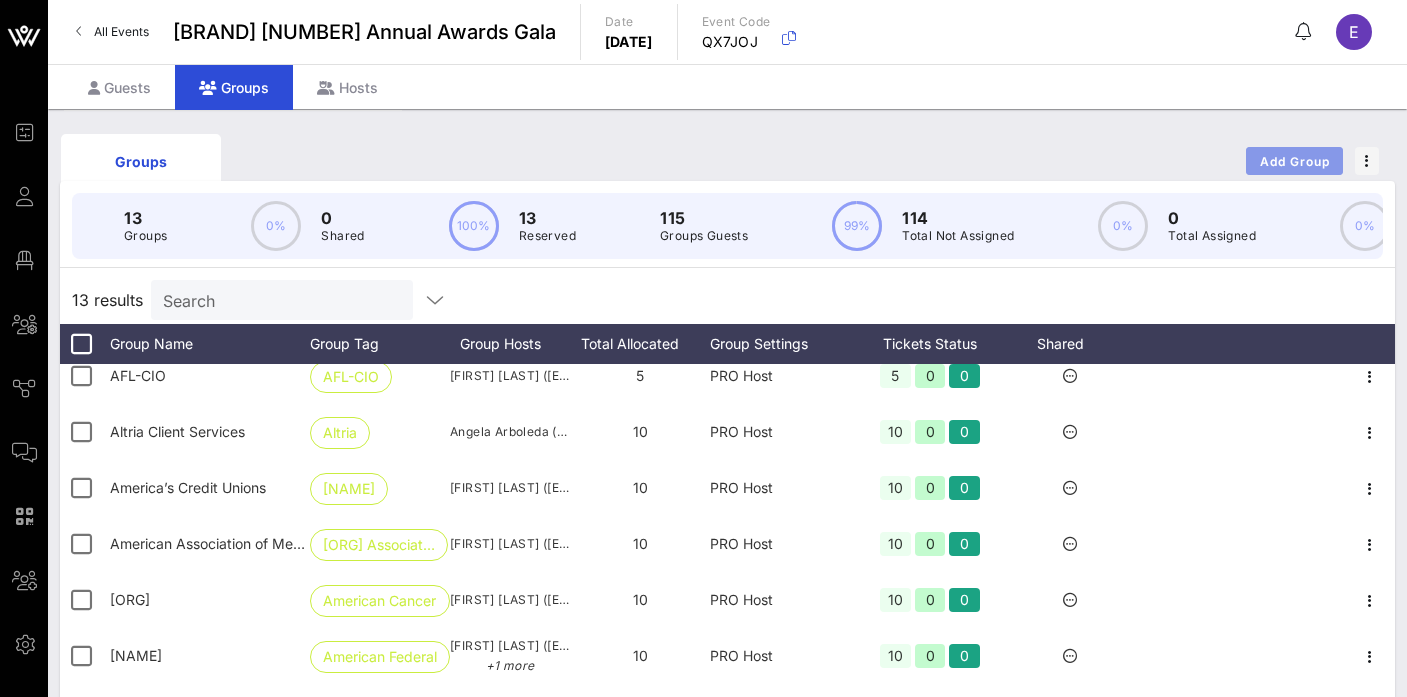 click on "Add Group" at bounding box center [1295, 161] 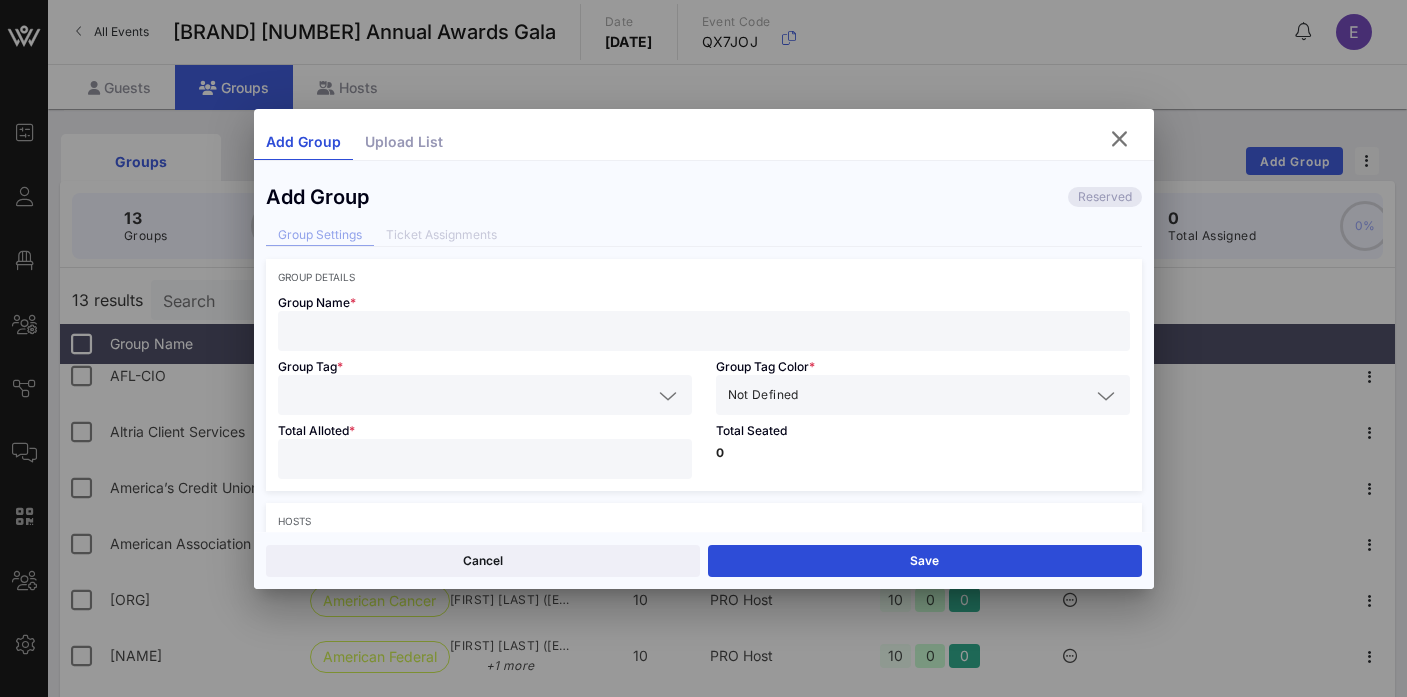 click at bounding box center (704, 331) 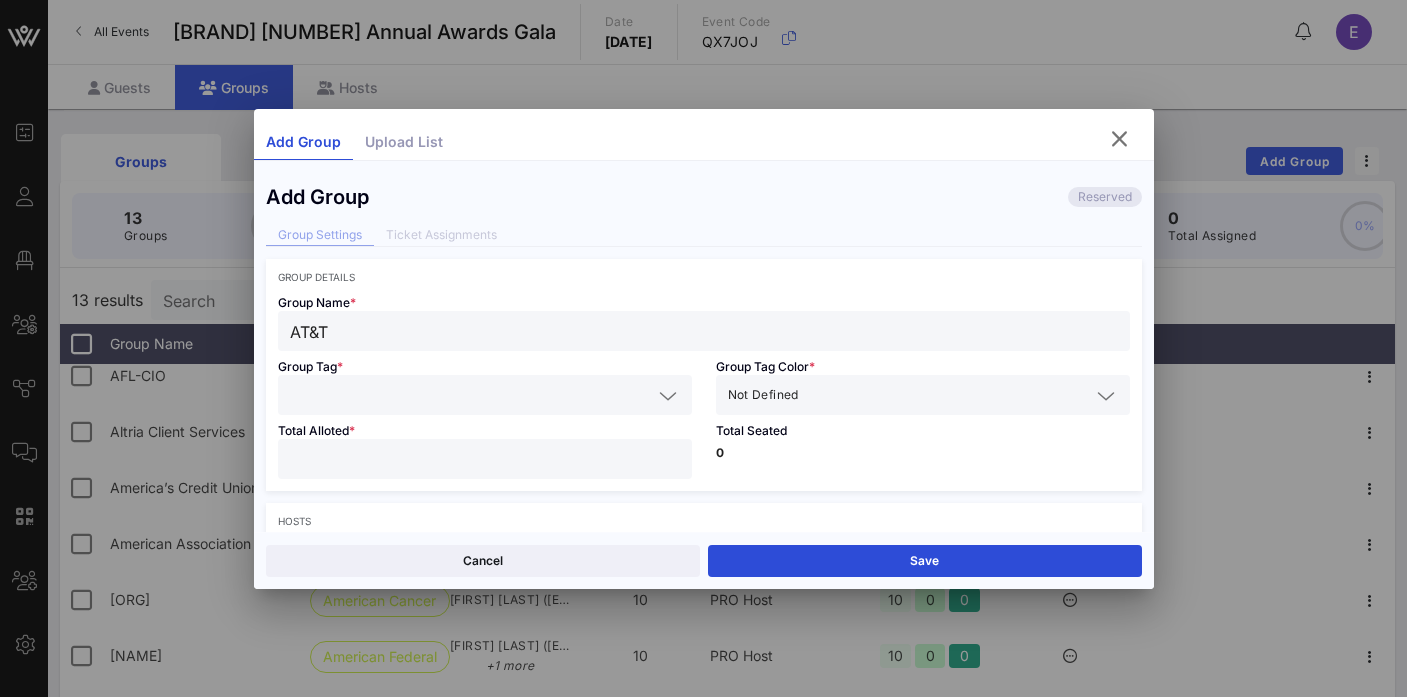 type on "AT&T" 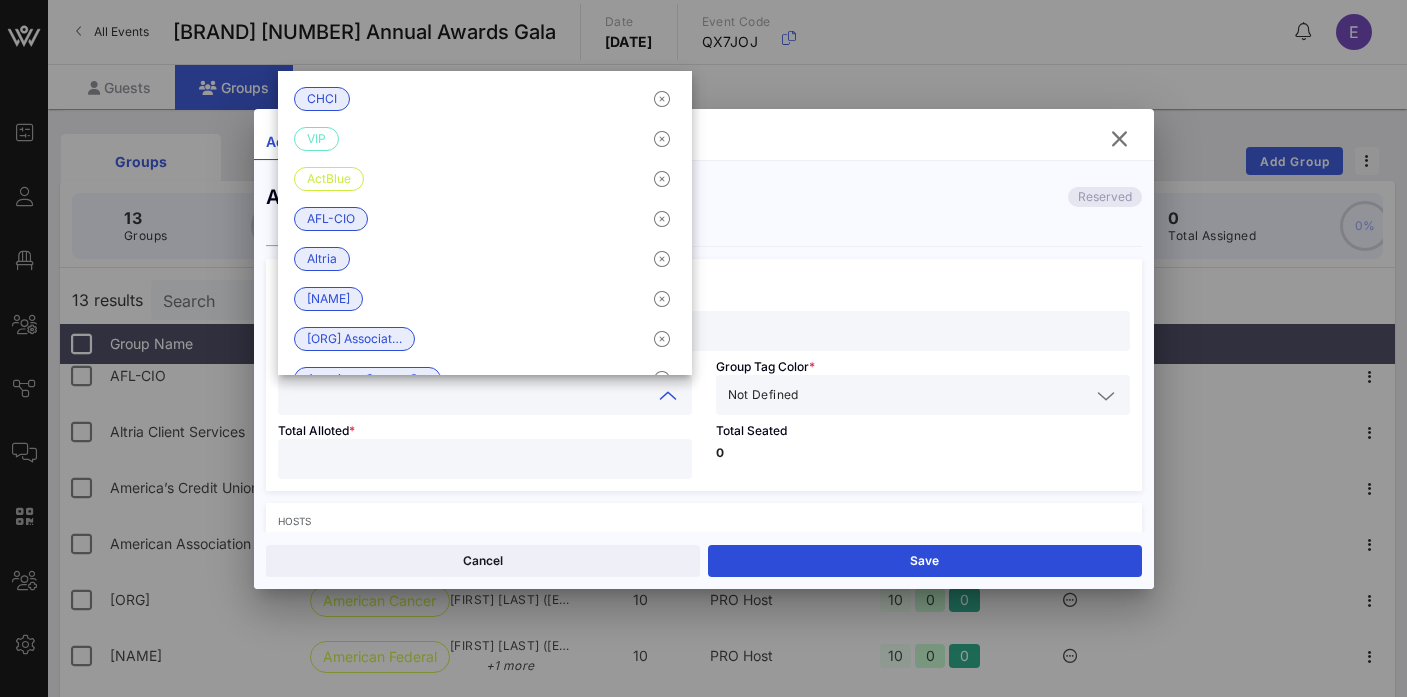 paste on "AT&T" 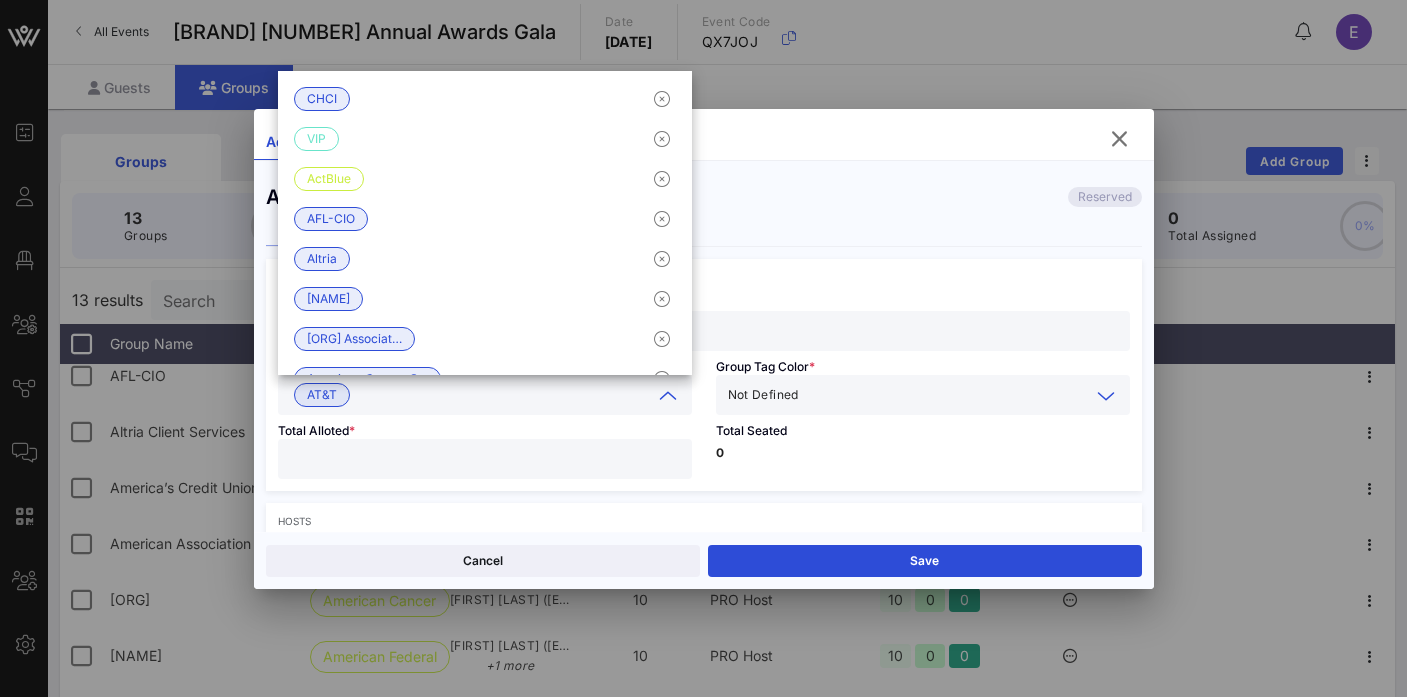 click at bounding box center (946, 395) 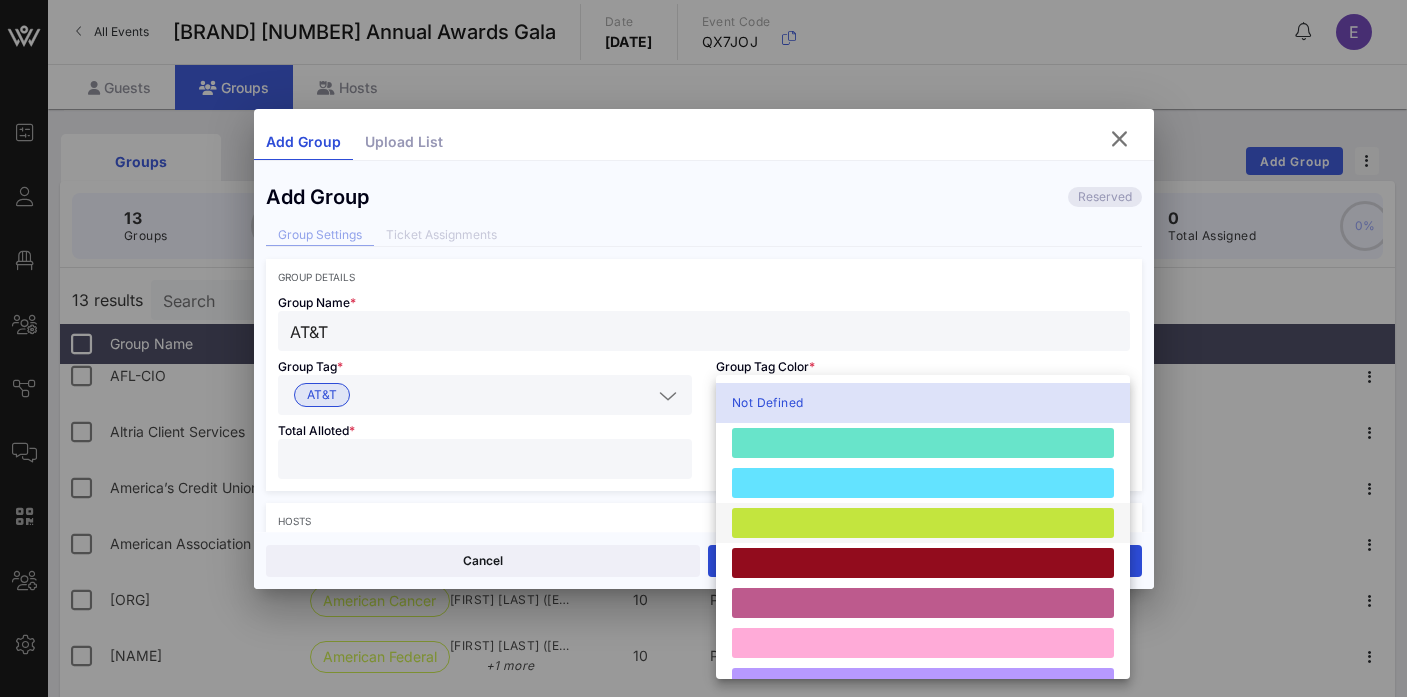 click at bounding box center (923, 523) 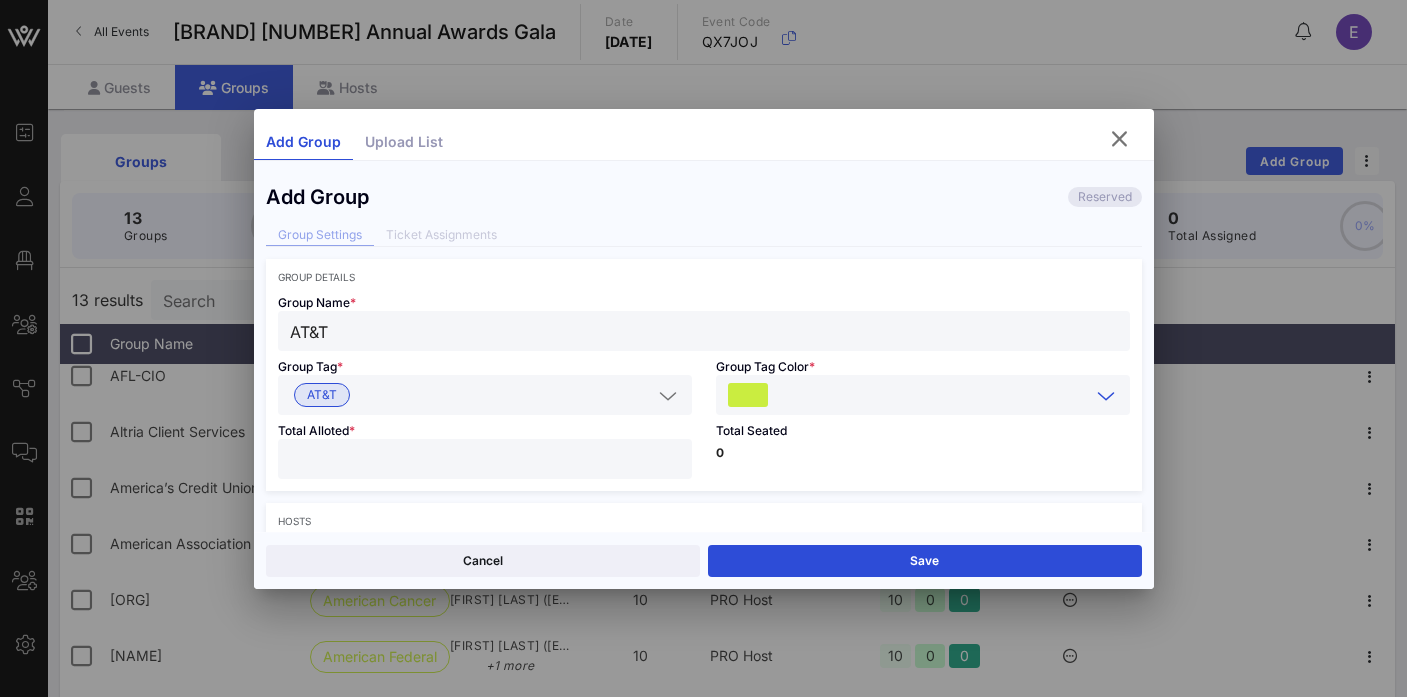 click at bounding box center (485, 459) 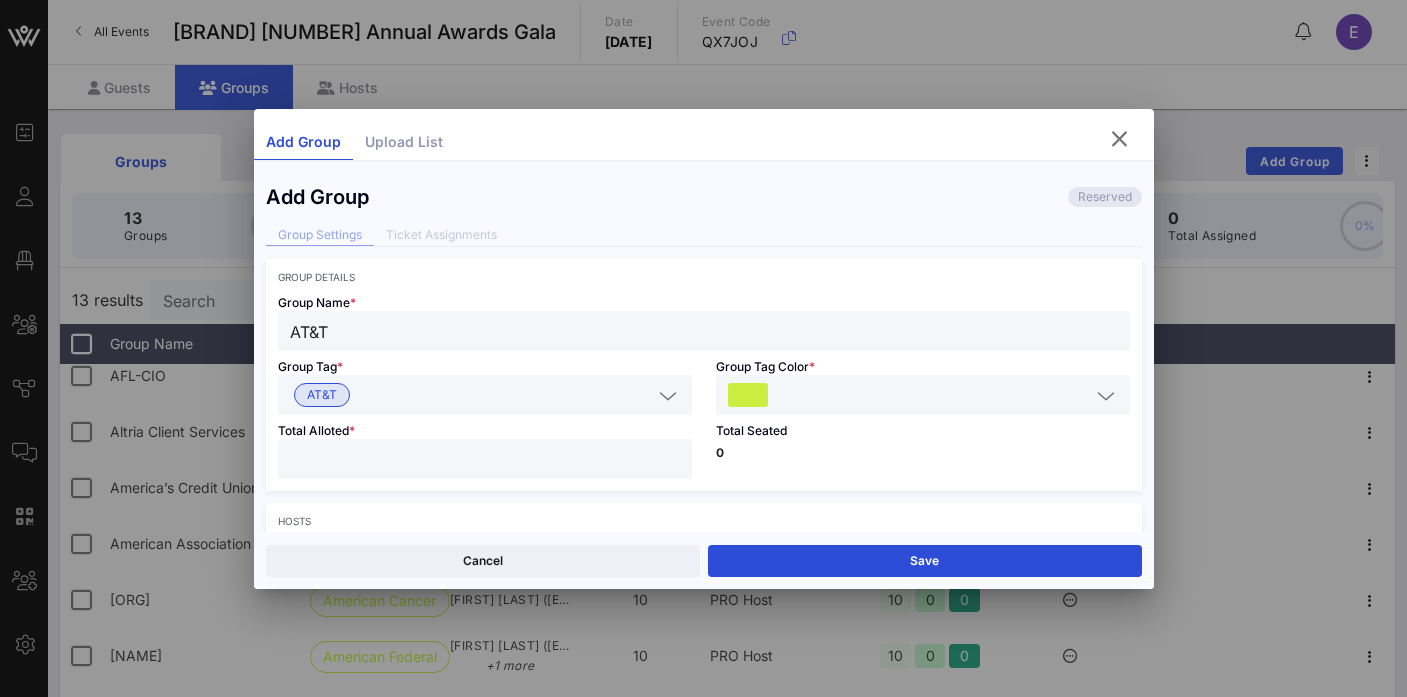 type on "**" 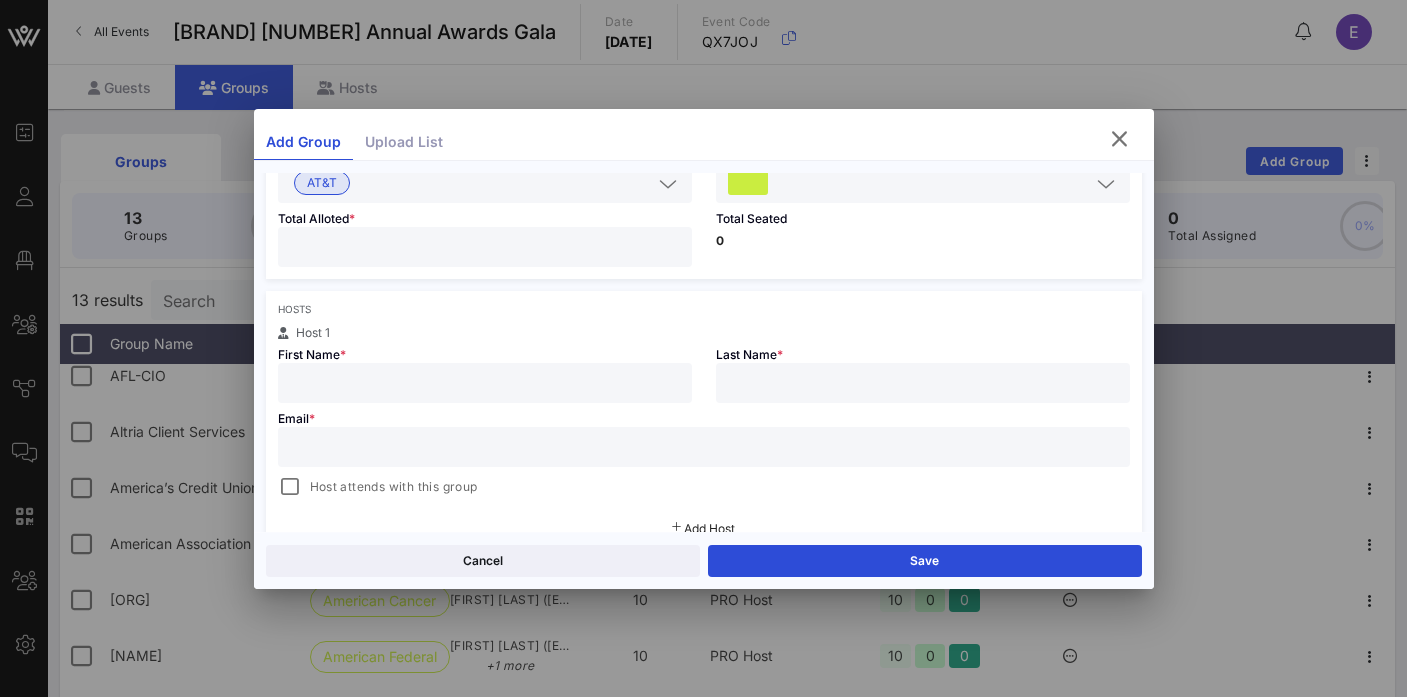 scroll, scrollTop: 220, scrollLeft: 0, axis: vertical 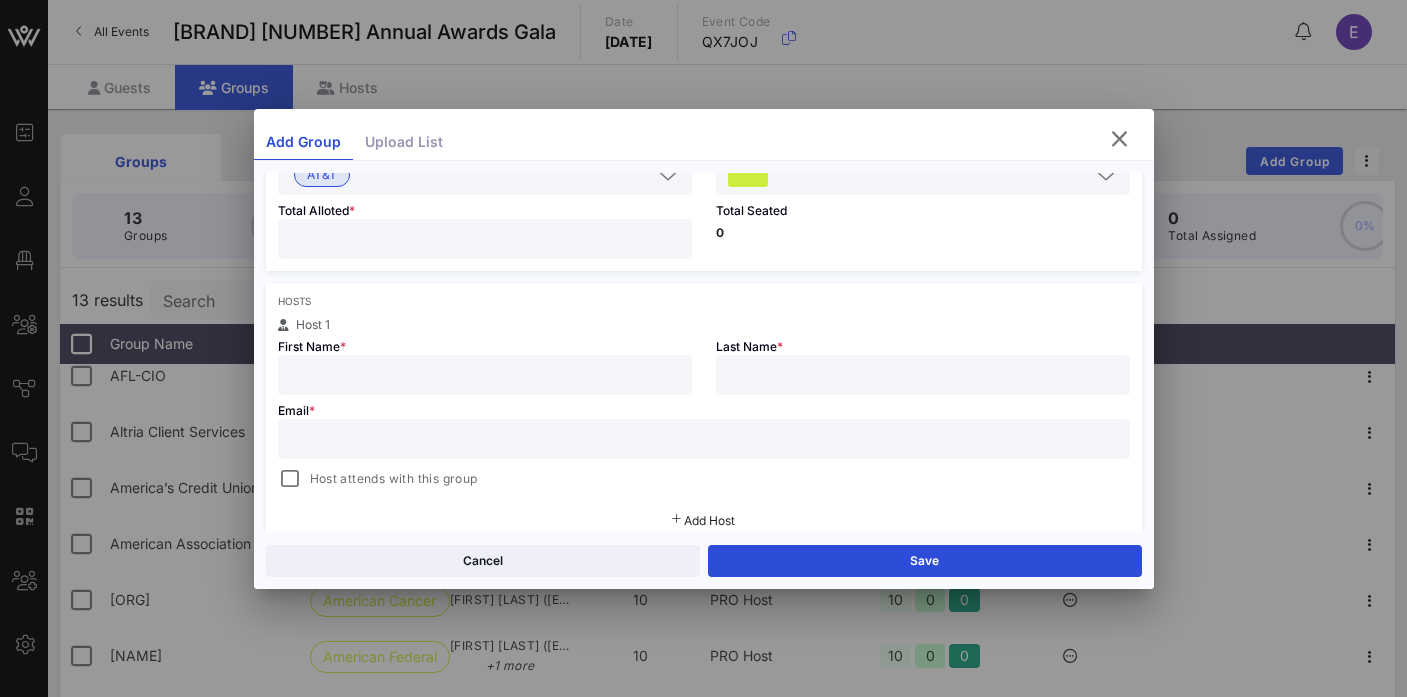 click at bounding box center [485, 375] 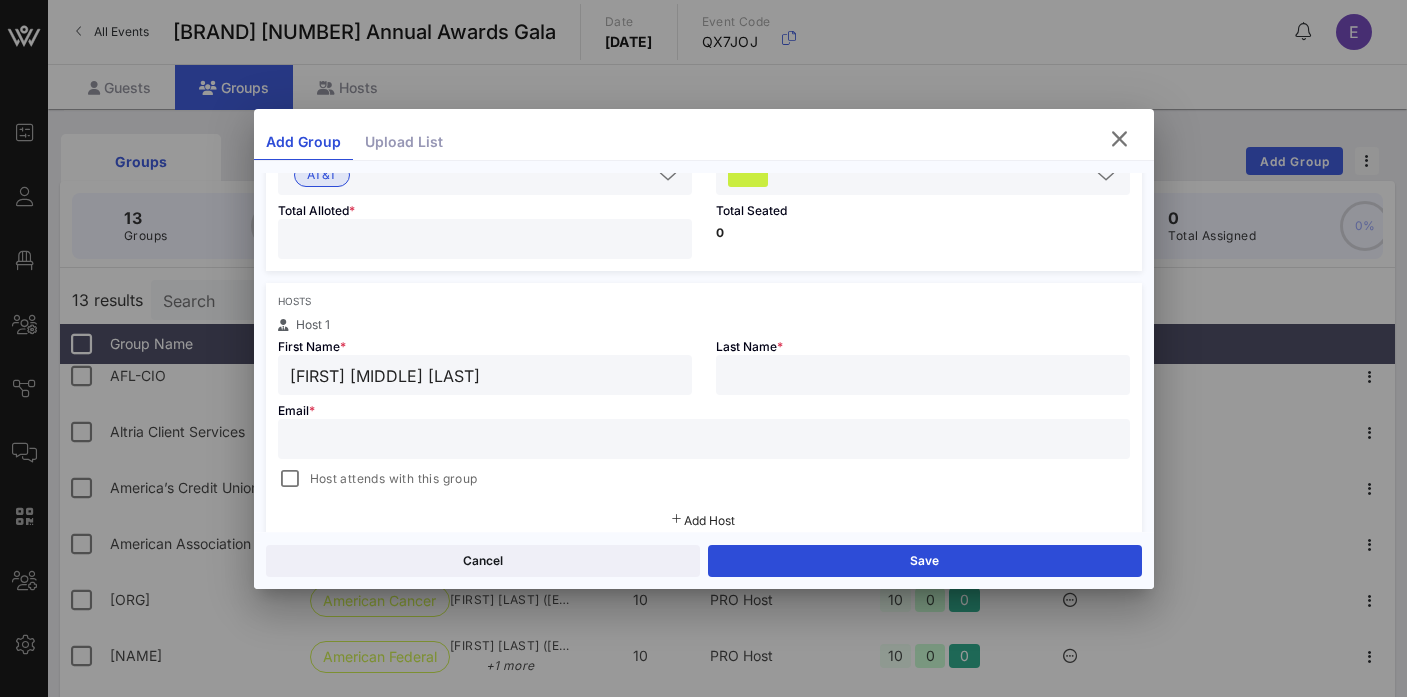 click on "[FIRST] [MIDDLE] [LAST]" at bounding box center [485, 375] 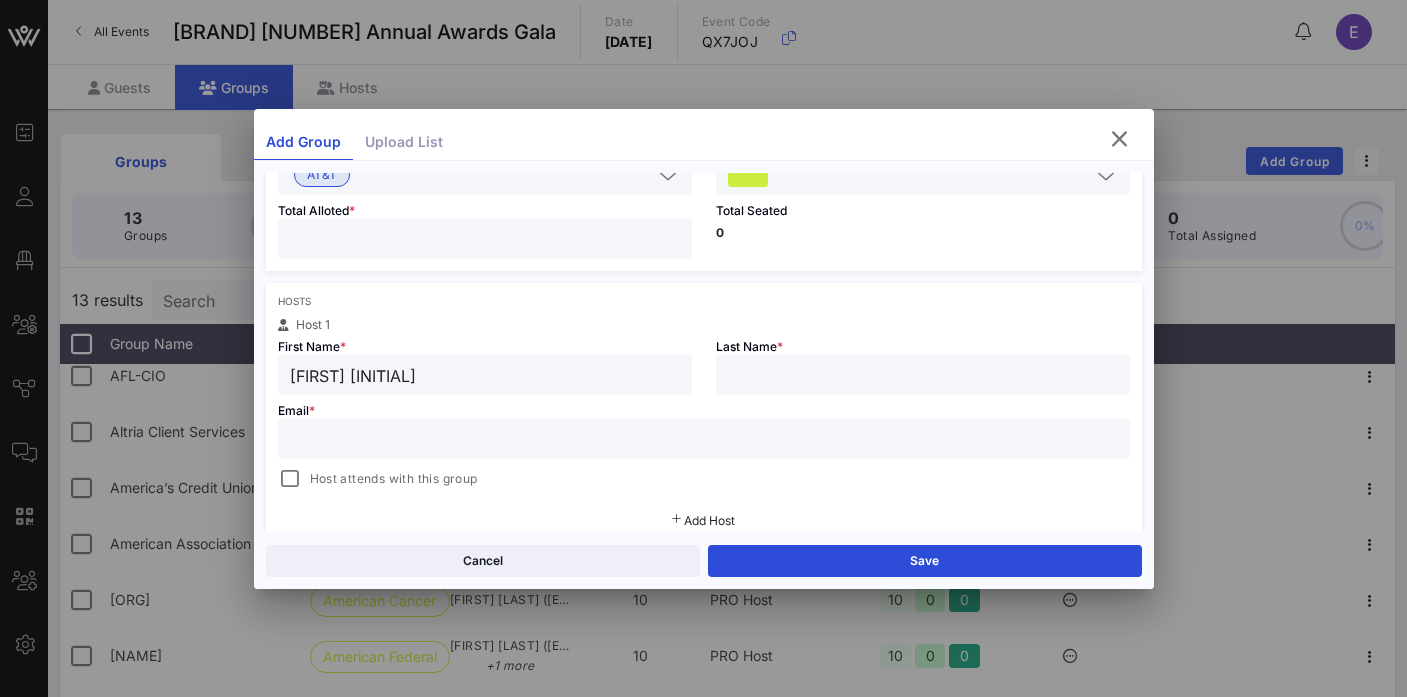 type on "[FIRST] [INITIAL]" 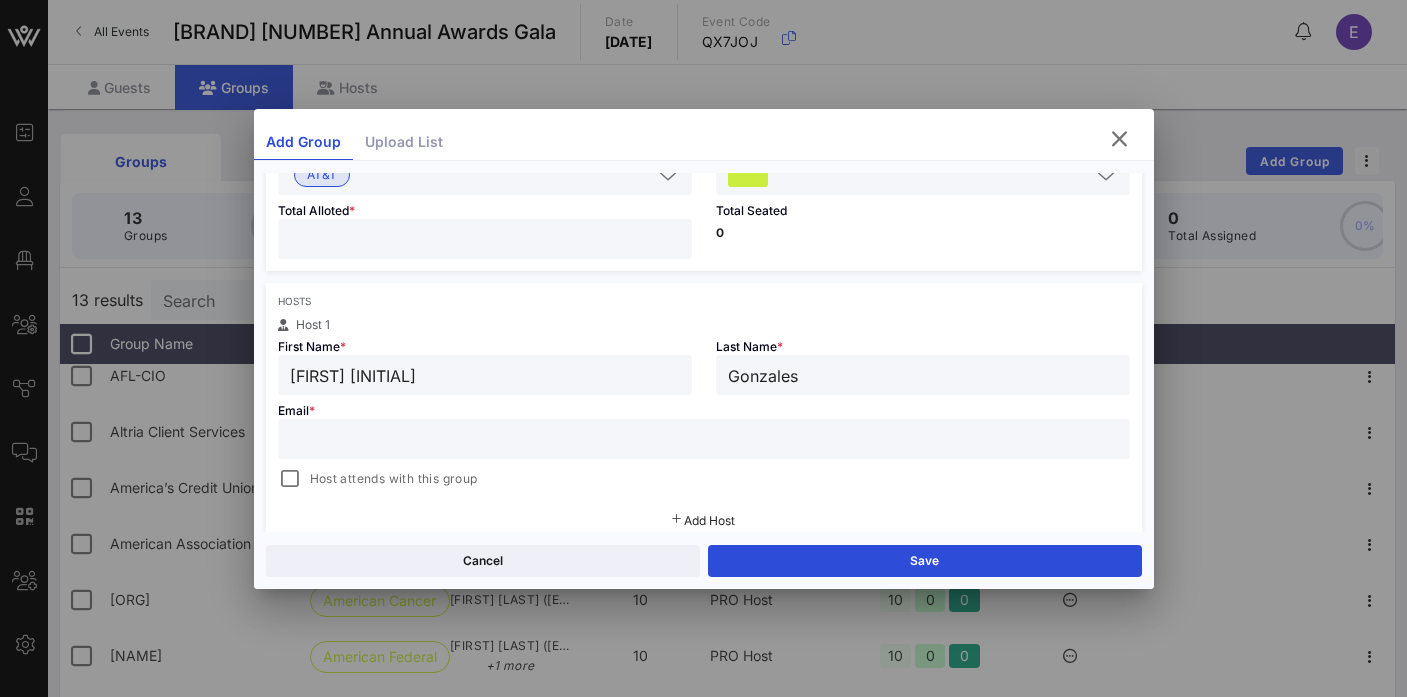 type on "Gonzales" 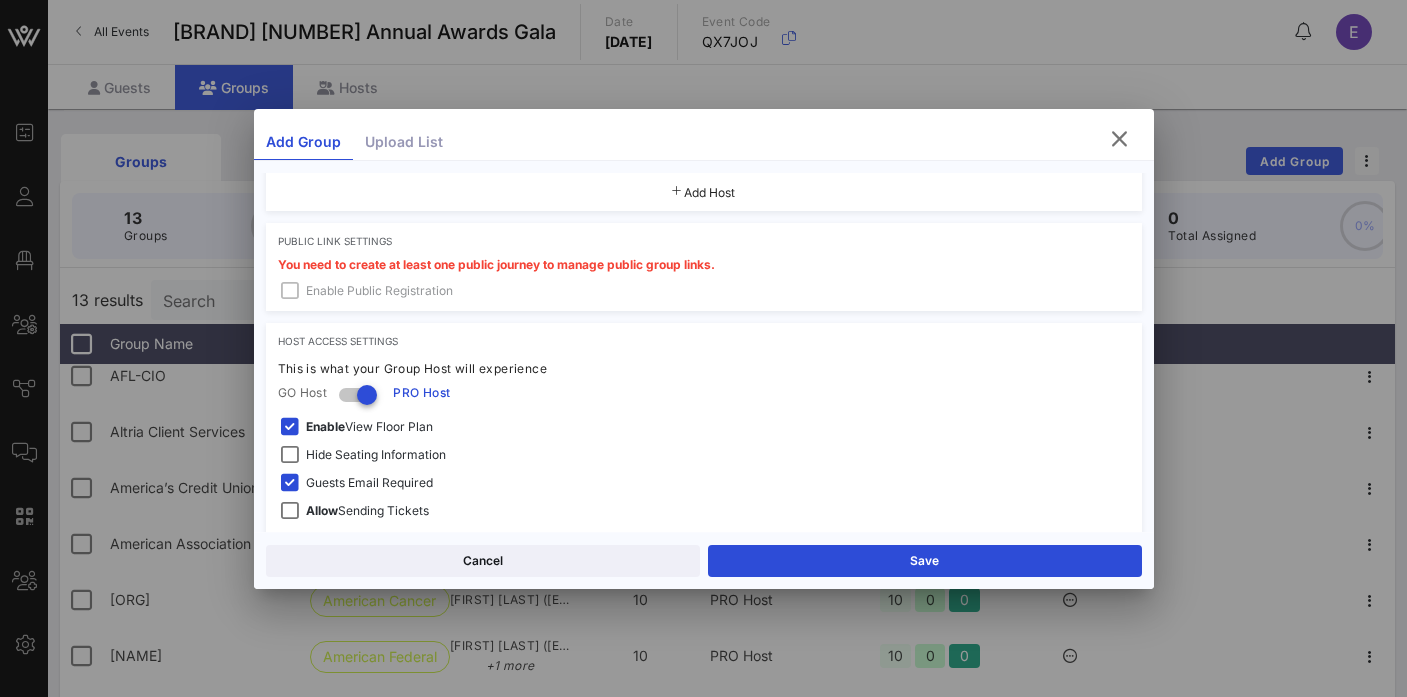 scroll, scrollTop: 554, scrollLeft: 0, axis: vertical 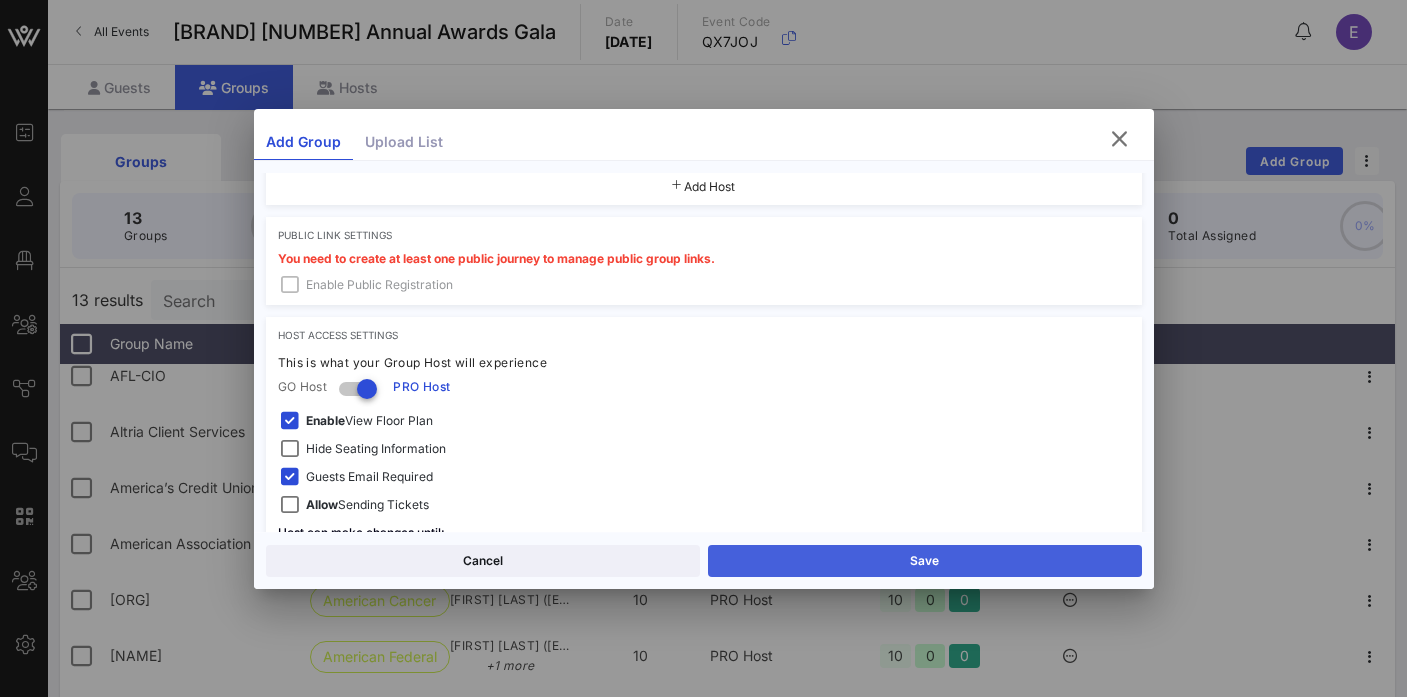 type on "[EMAIL]" 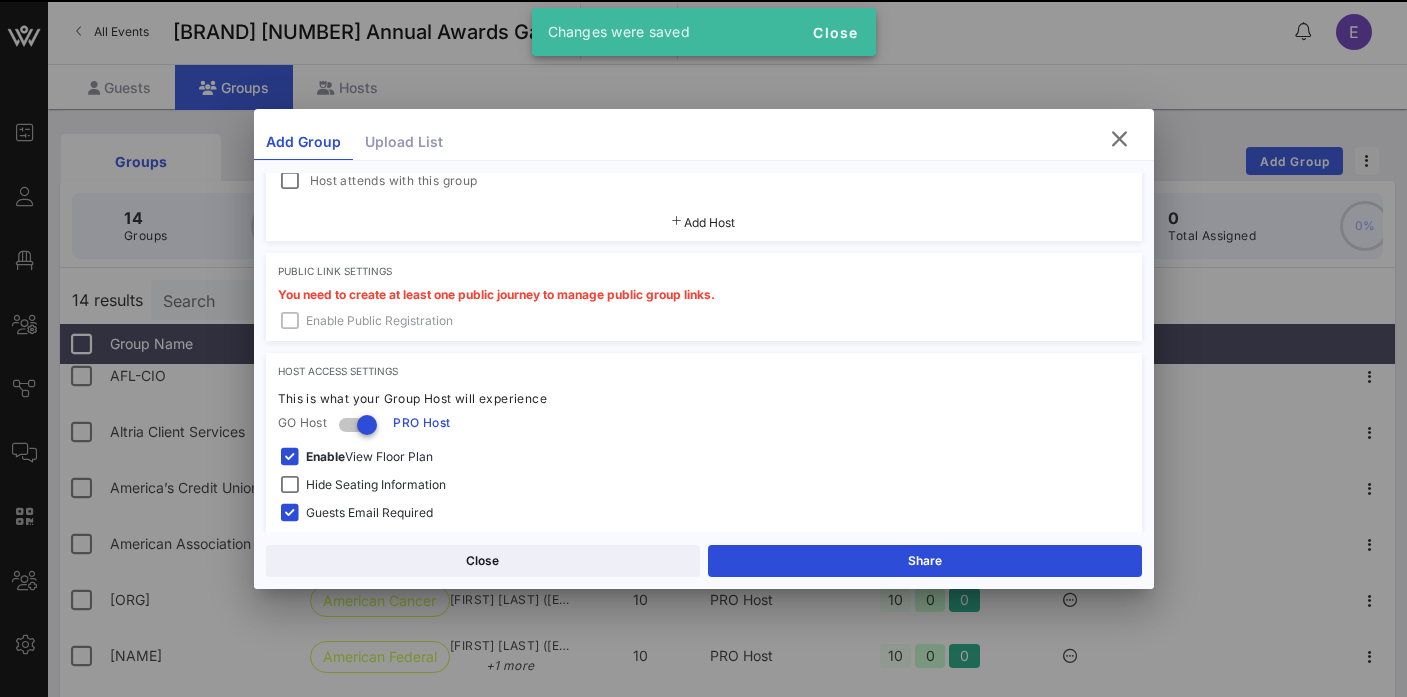 scroll, scrollTop: 590, scrollLeft: 0, axis: vertical 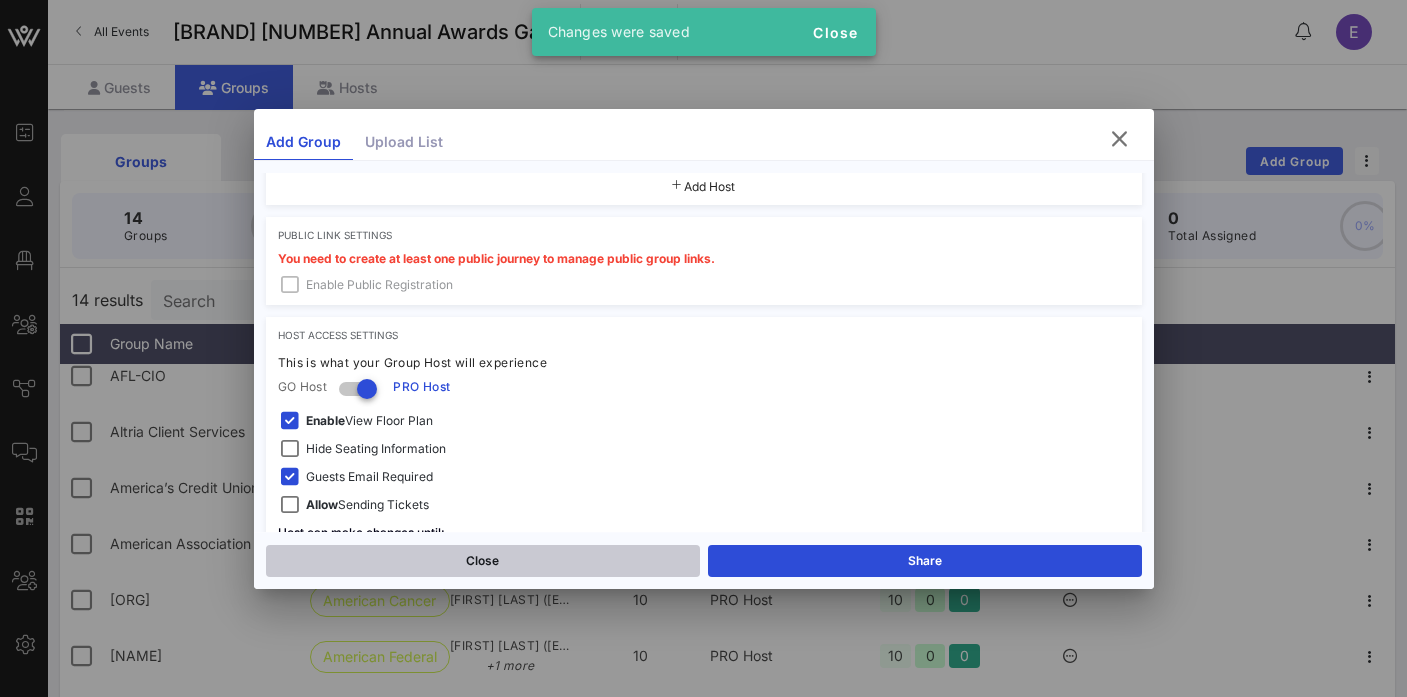 click on "Close" at bounding box center (483, 561) 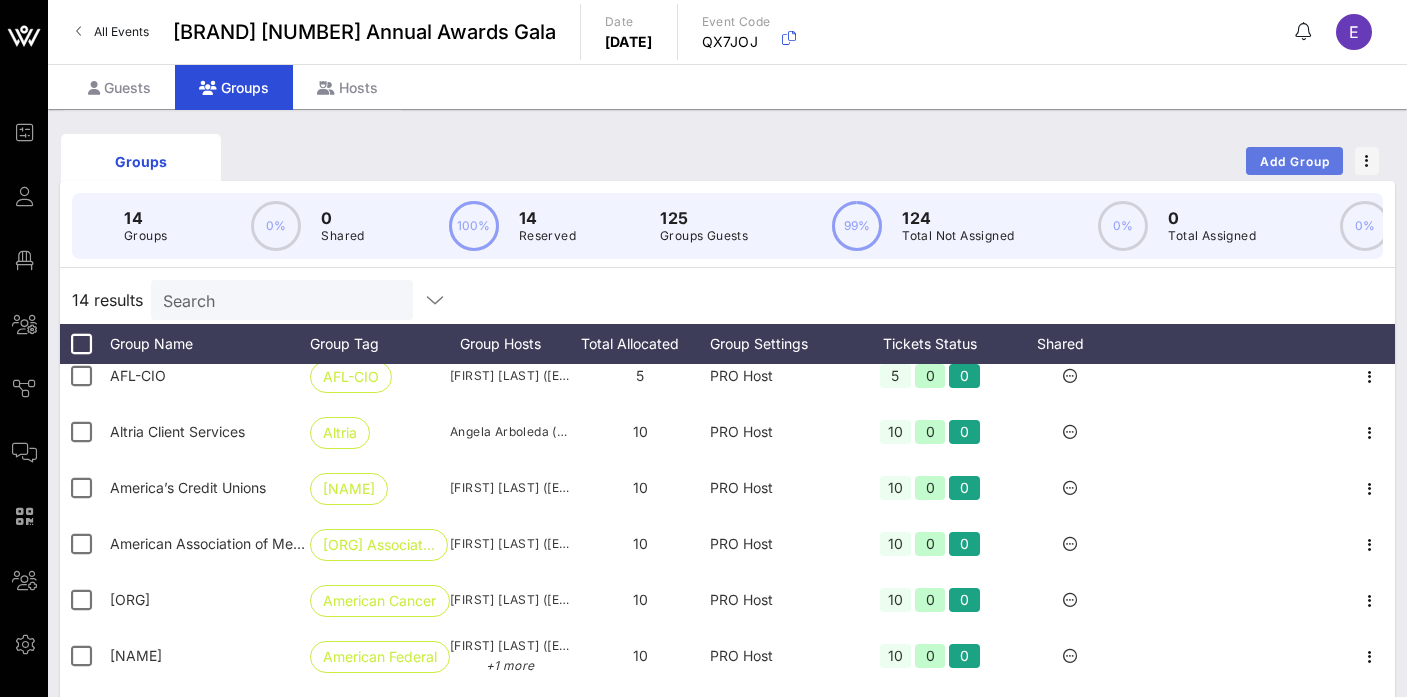 click on "Add Group" at bounding box center [1295, 161] 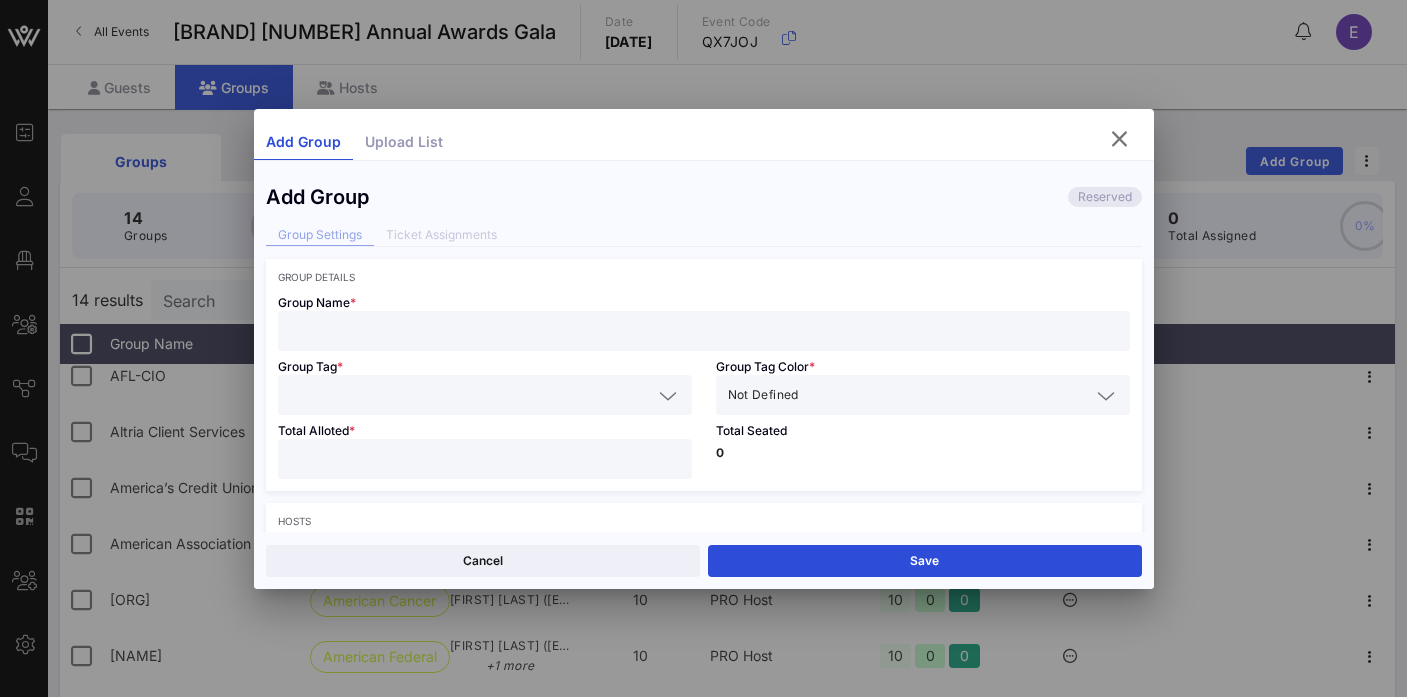 click at bounding box center [704, 331] 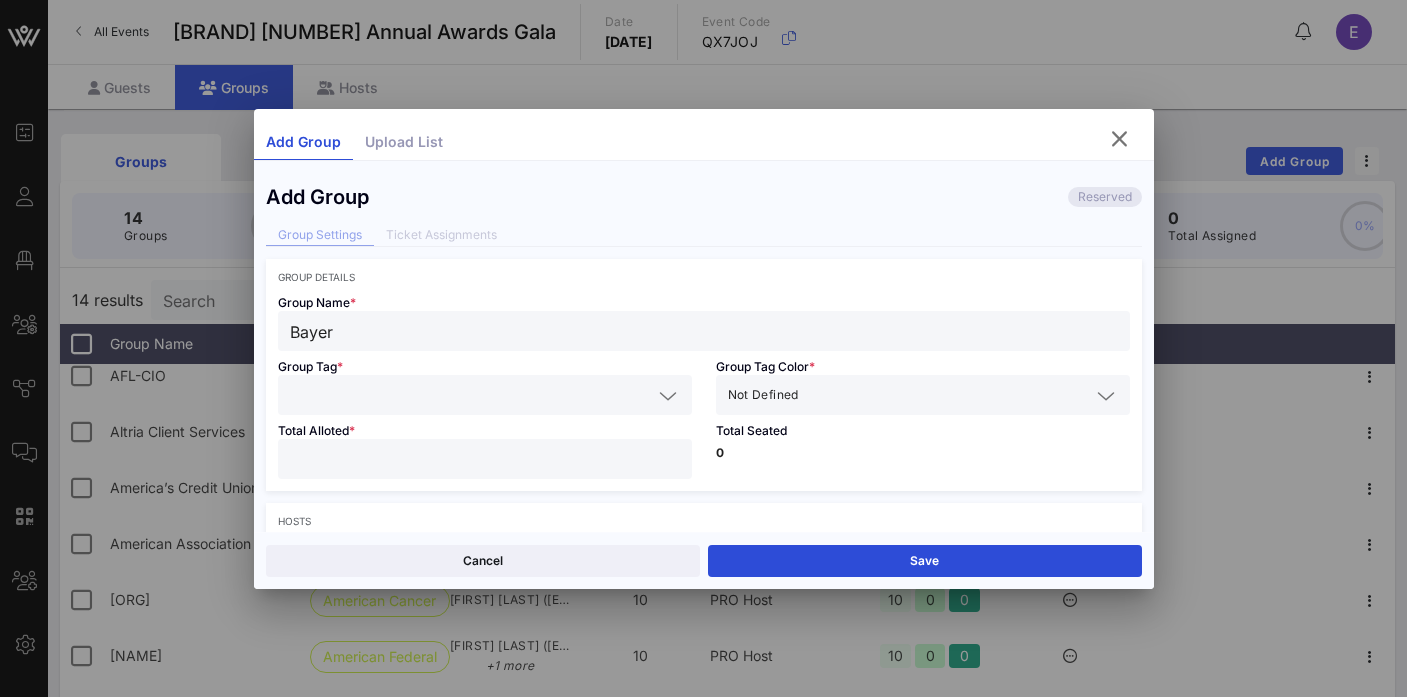 type on "Bayer" 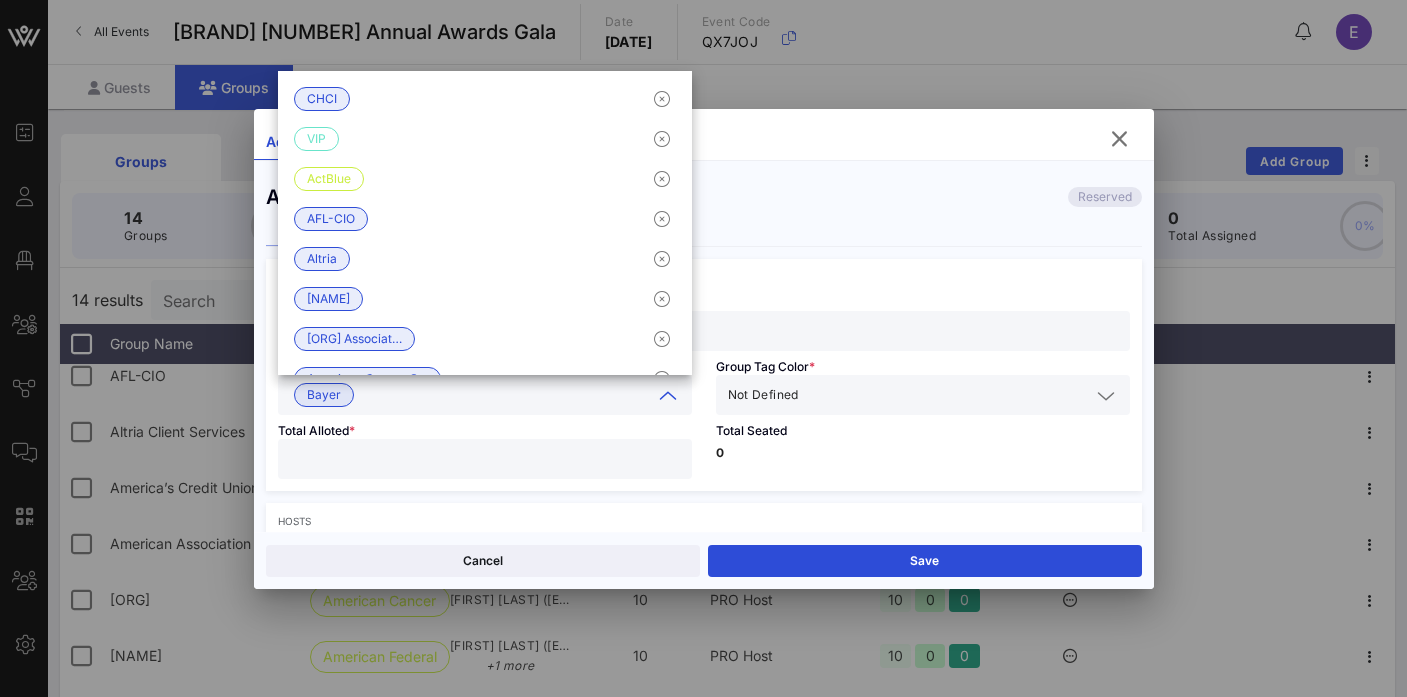 click at bounding box center [946, 395] 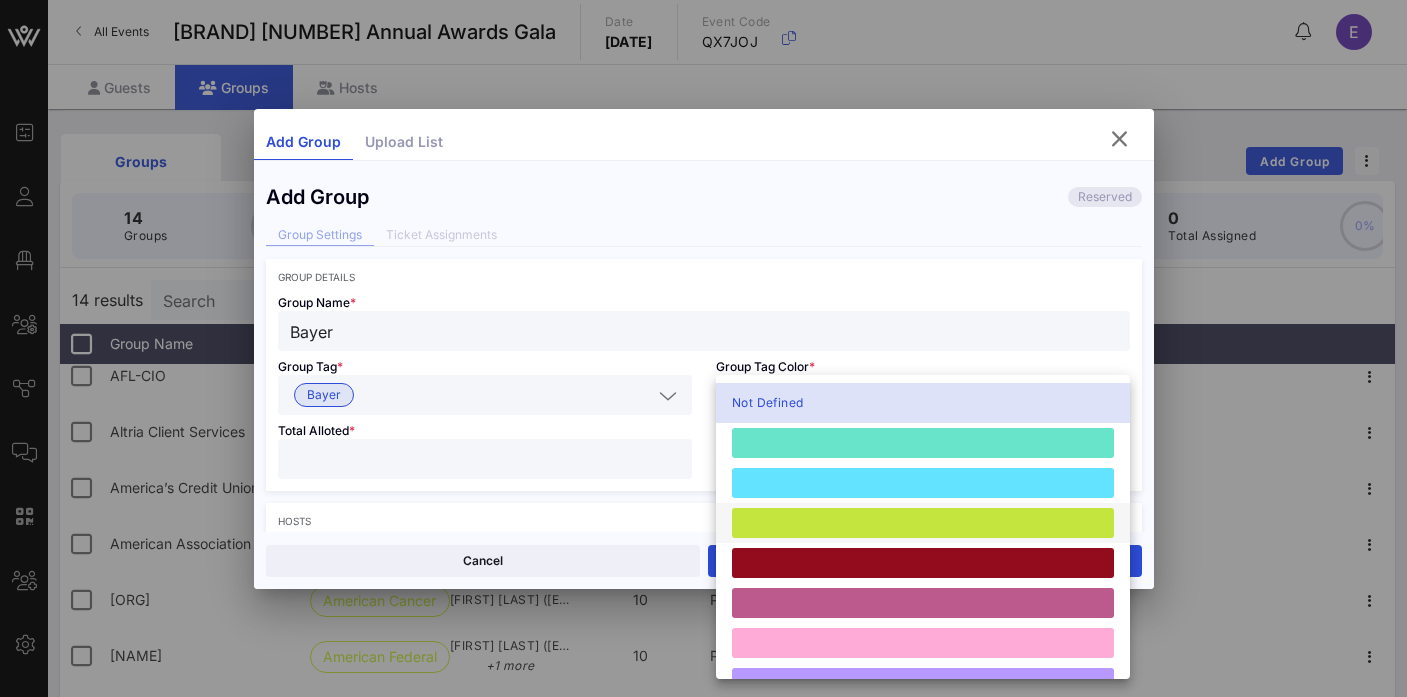 click at bounding box center [923, 523] 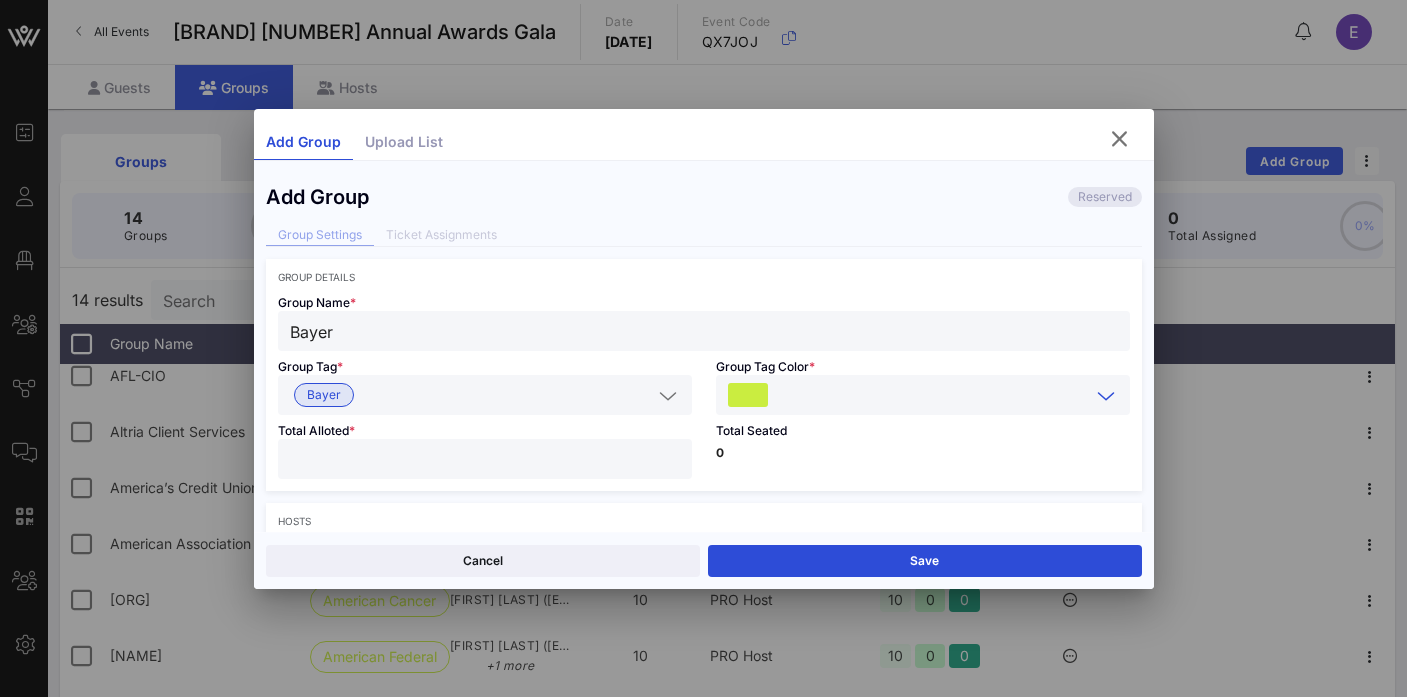 click at bounding box center (485, 459) 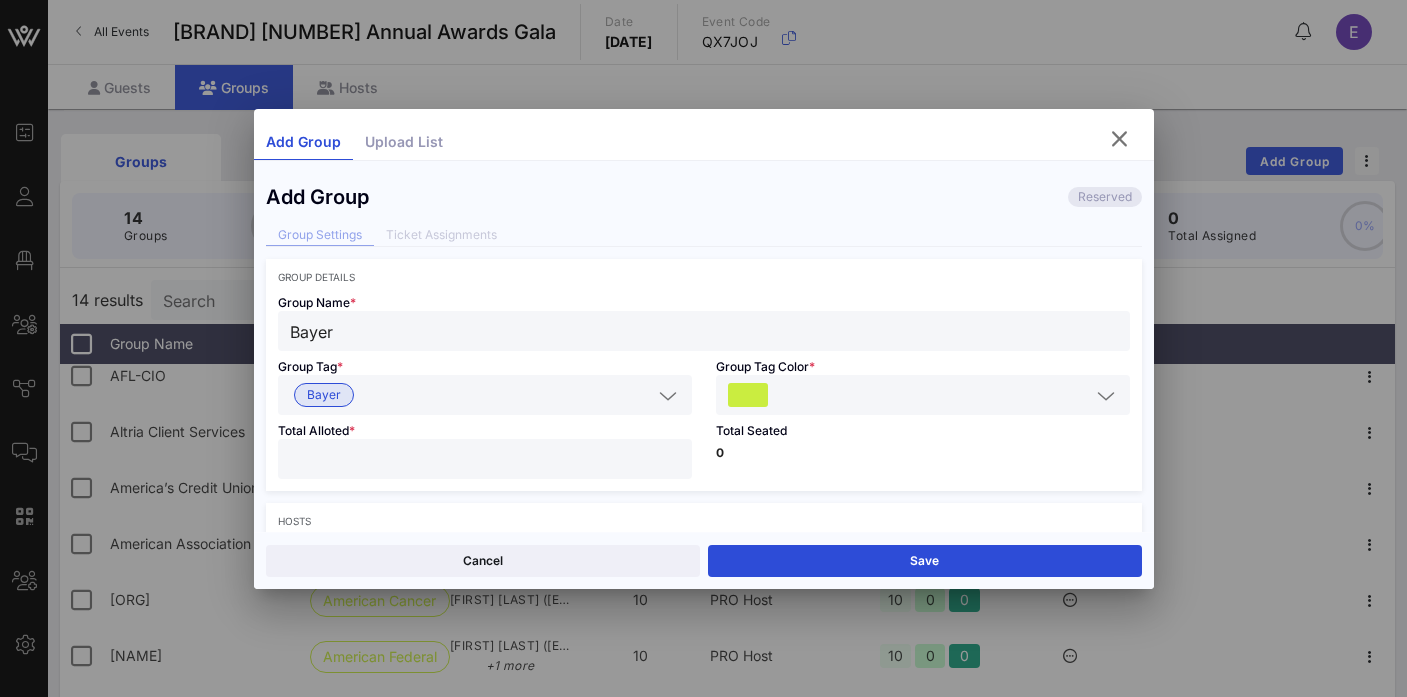 type on "**" 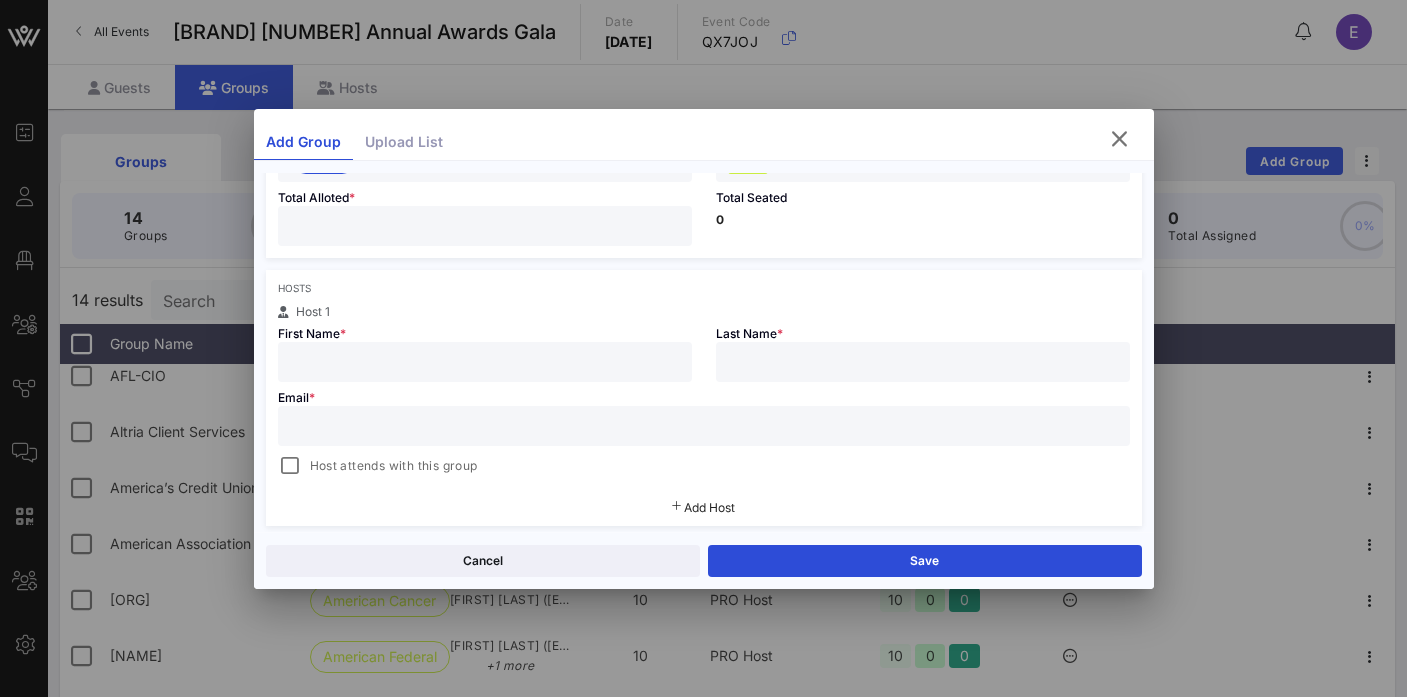 scroll, scrollTop: 247, scrollLeft: 0, axis: vertical 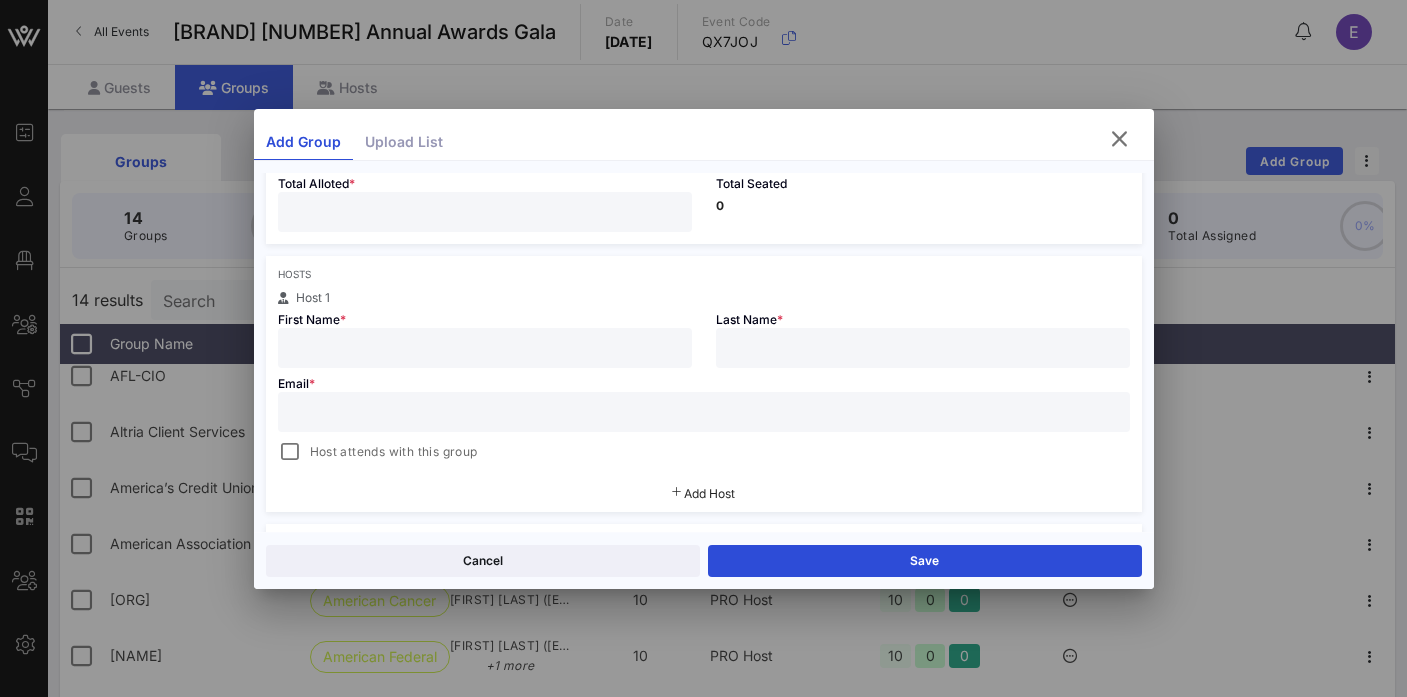 click at bounding box center [485, 348] 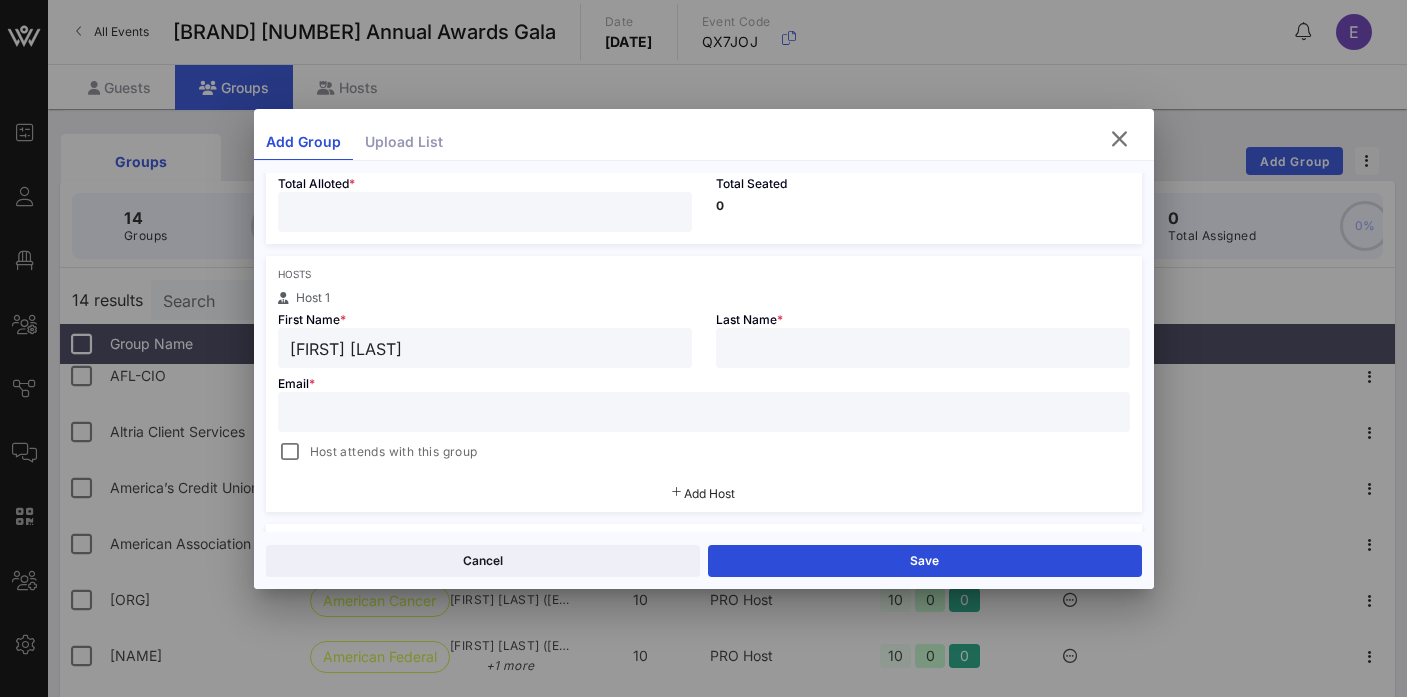 click on "[FIRST] [LAST]" at bounding box center [485, 348] 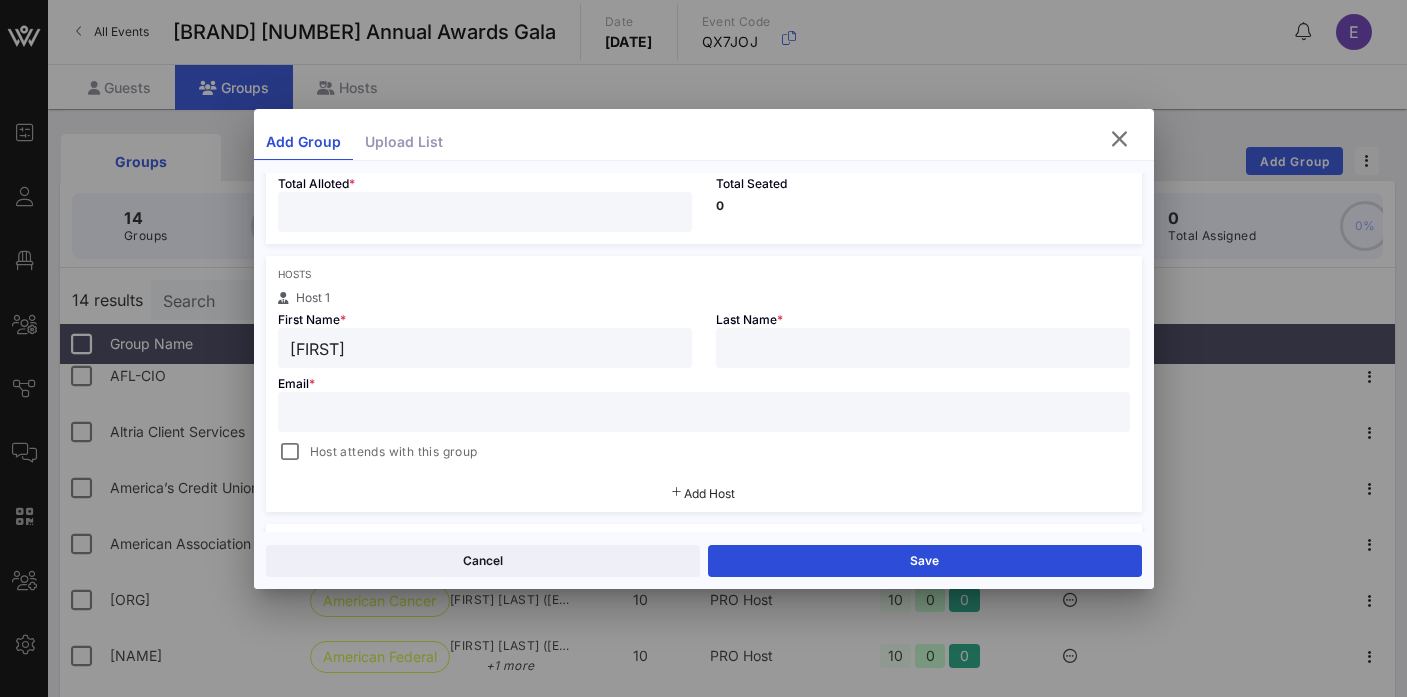type on "[FIRST]" 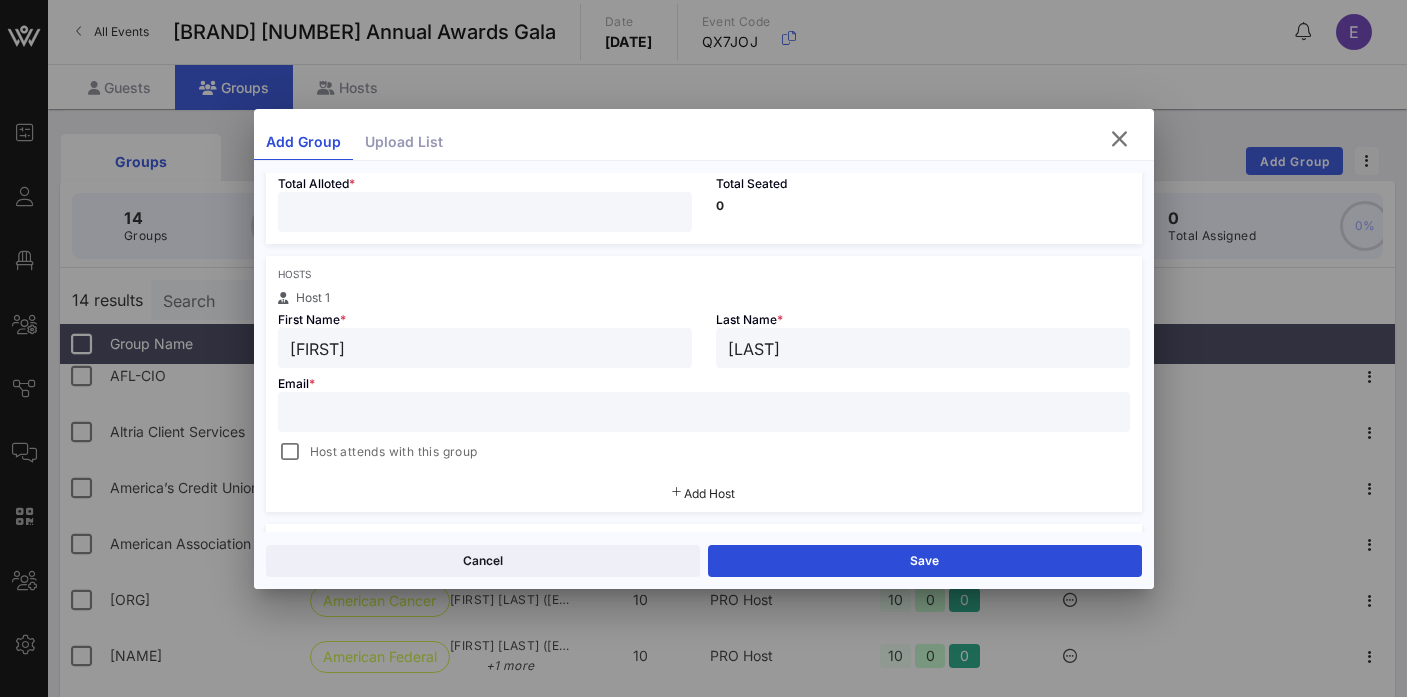 type on "[LAST]" 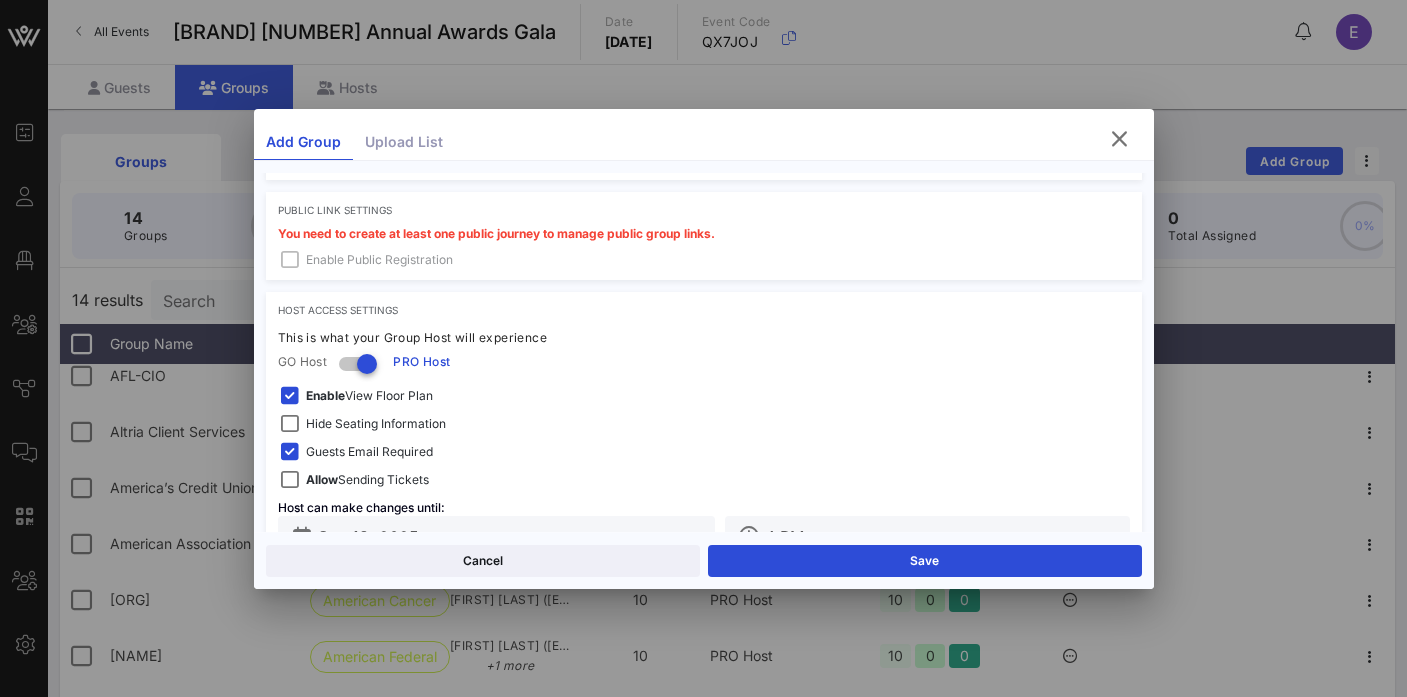 scroll, scrollTop: 635, scrollLeft: 0, axis: vertical 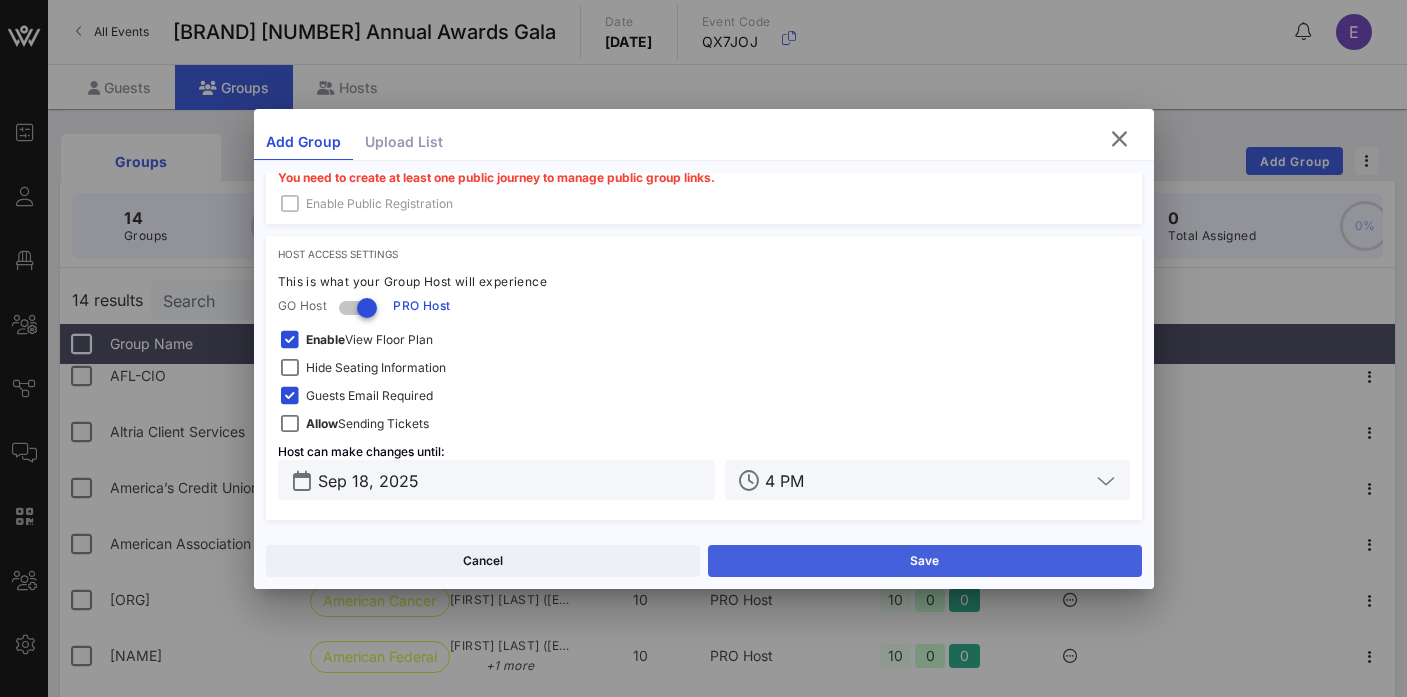 type on "[EMAIL]" 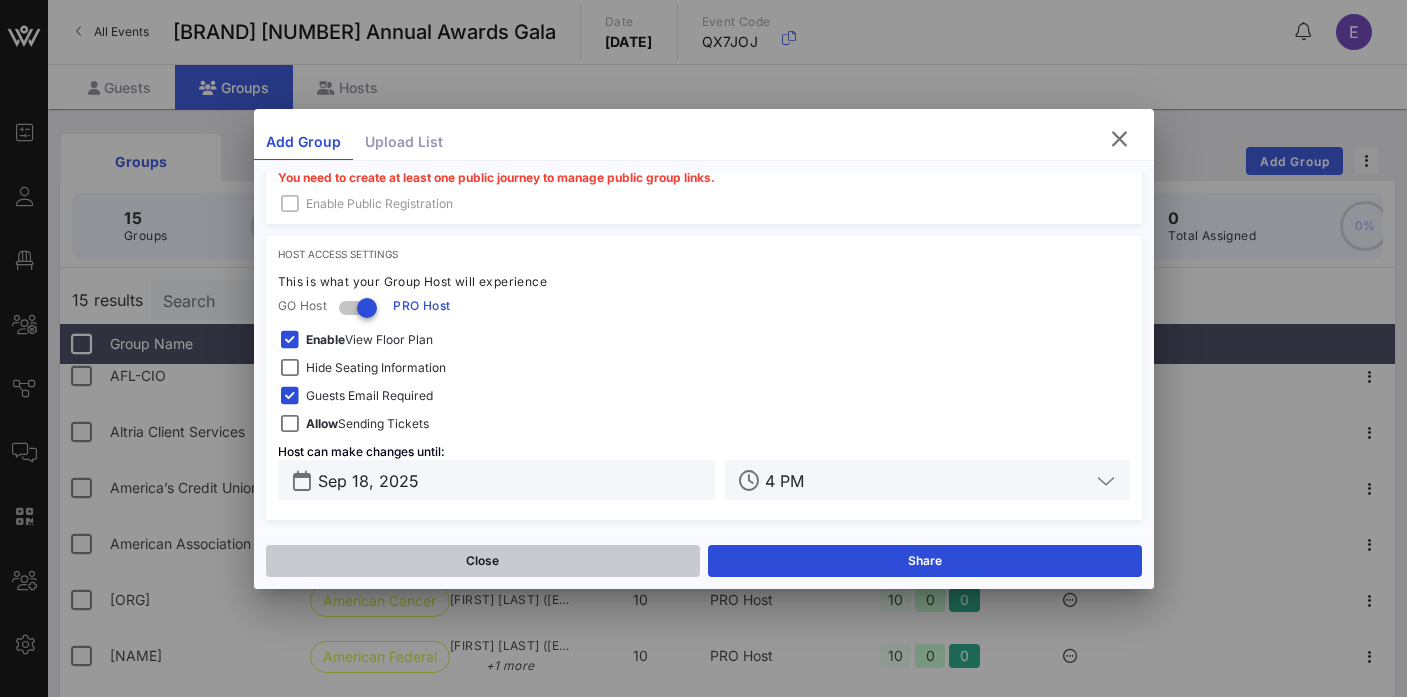 click on "Close" at bounding box center (483, 561) 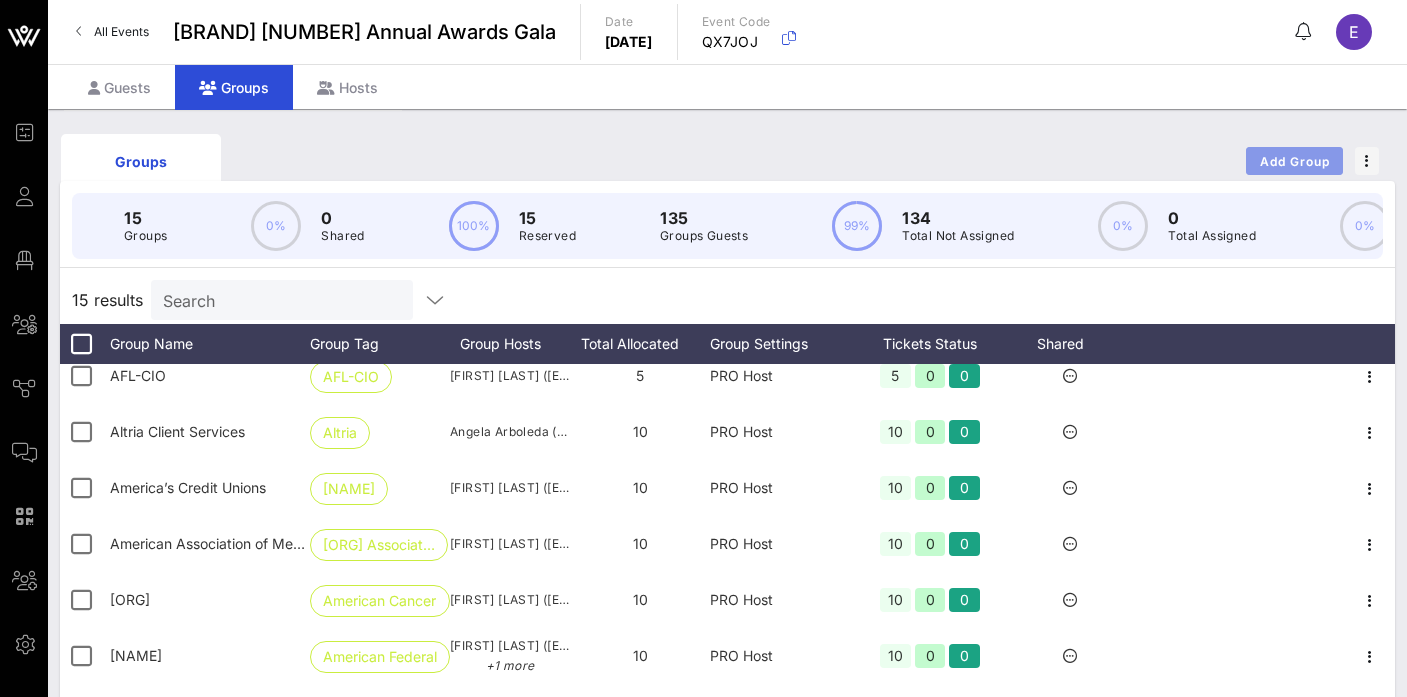 click on "Add Group" at bounding box center [1295, 161] 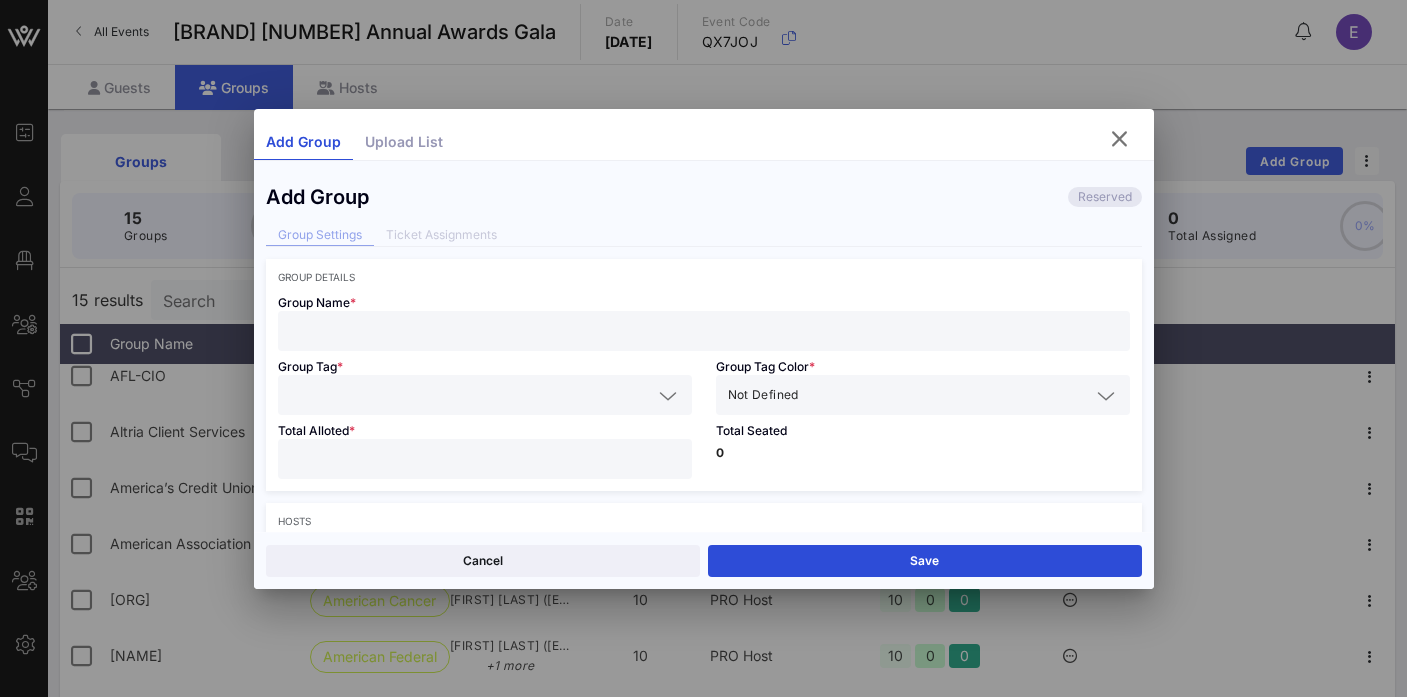 click at bounding box center [704, 331] 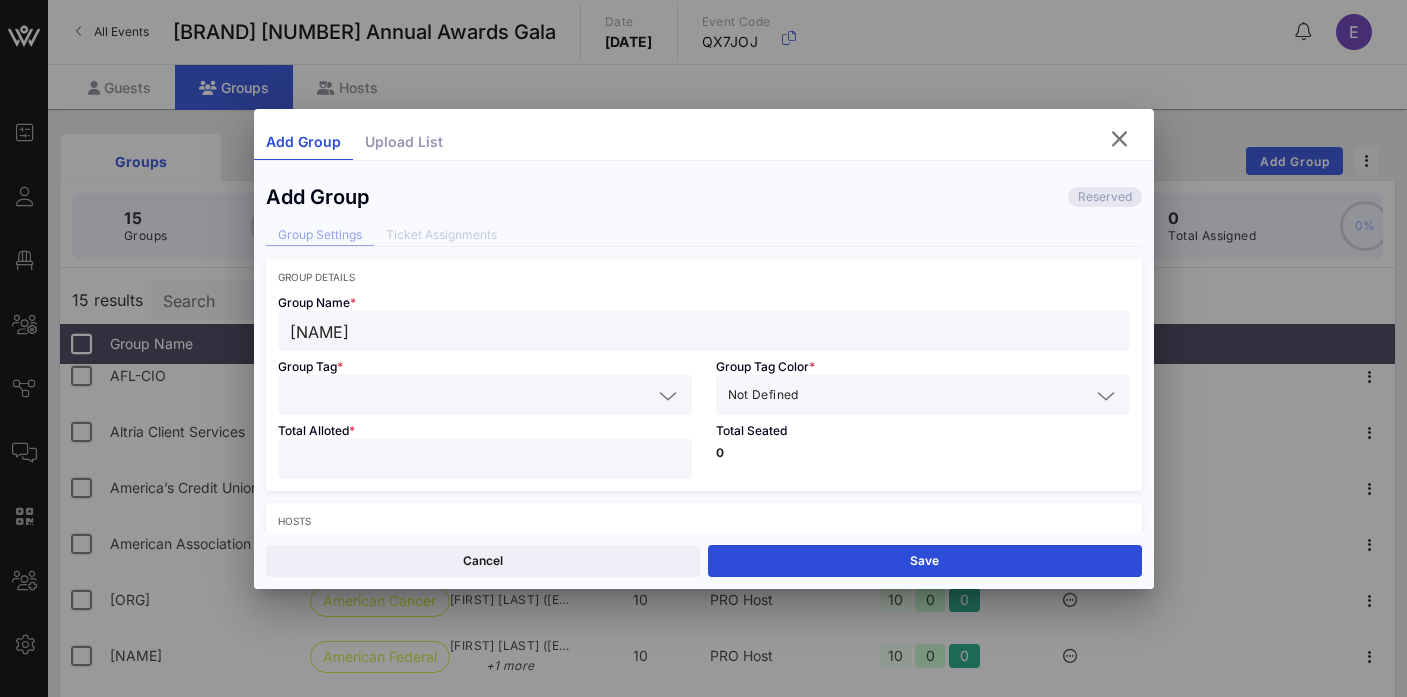 type on "[NAME]" 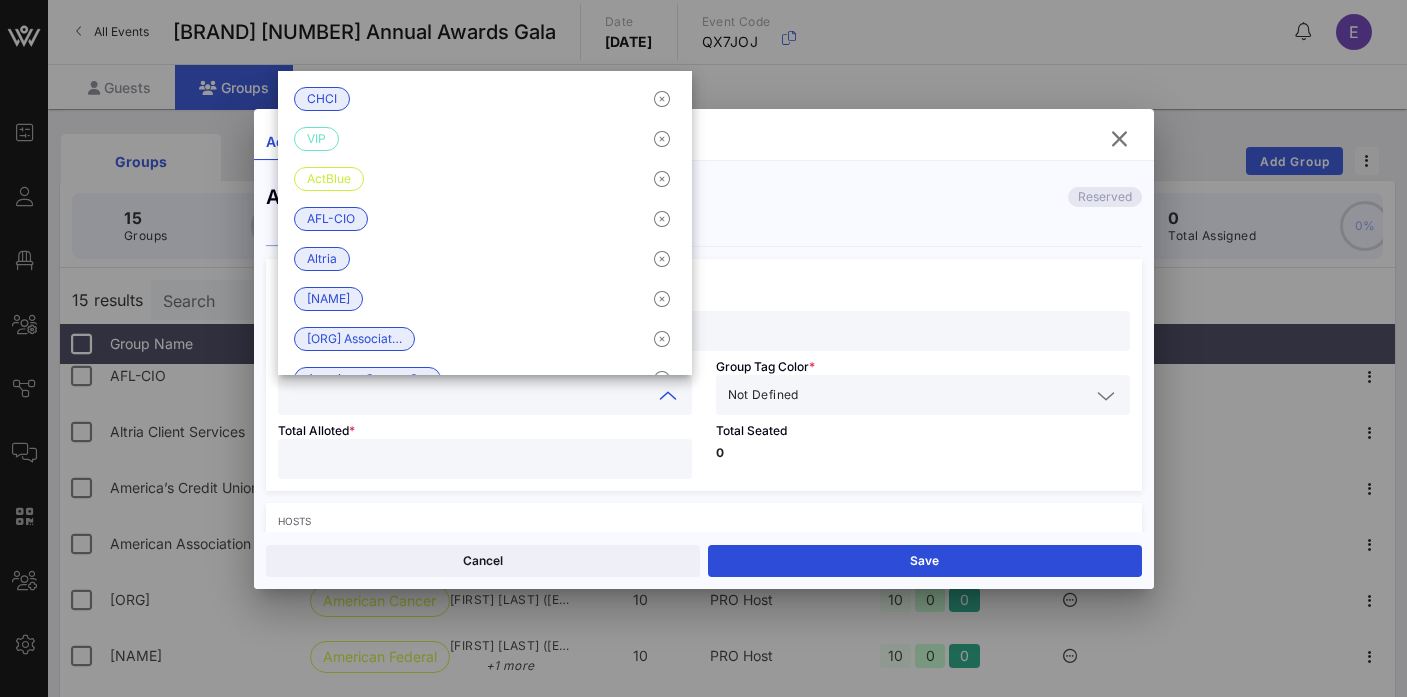 paste on "[NAME]" 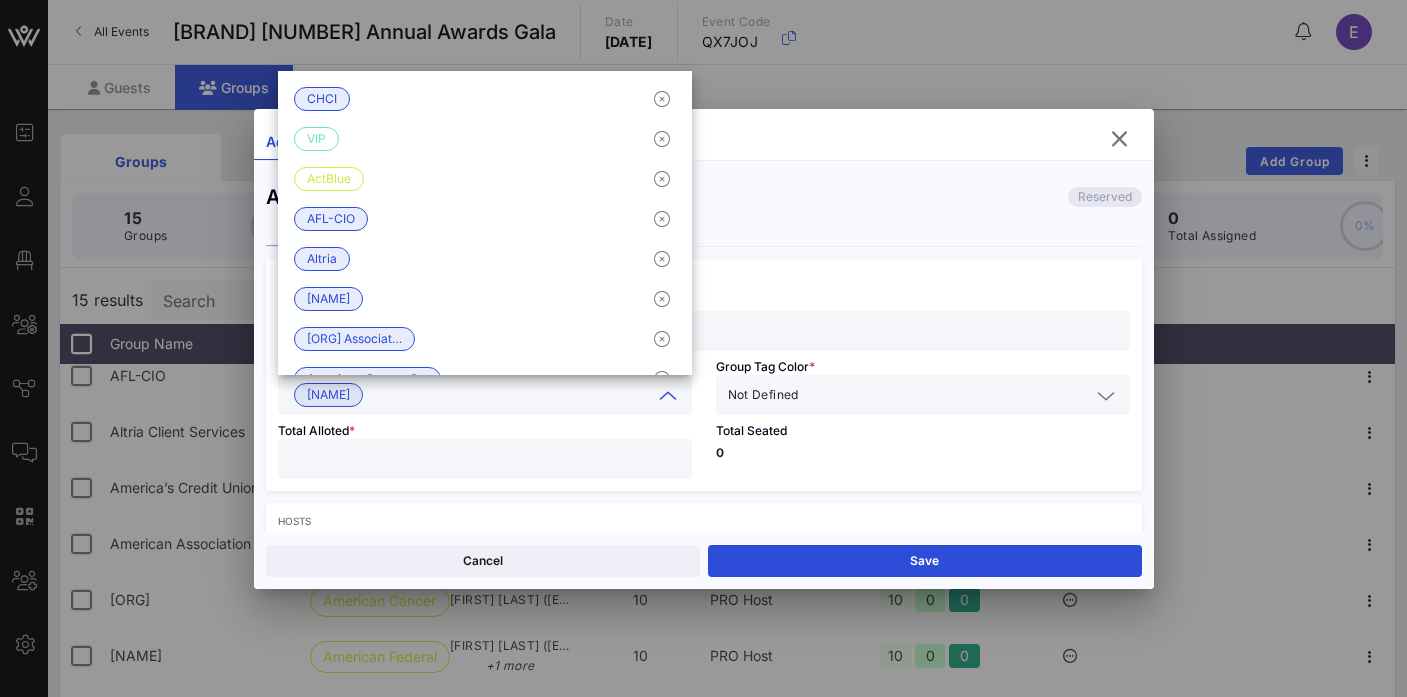 click at bounding box center (946, 395) 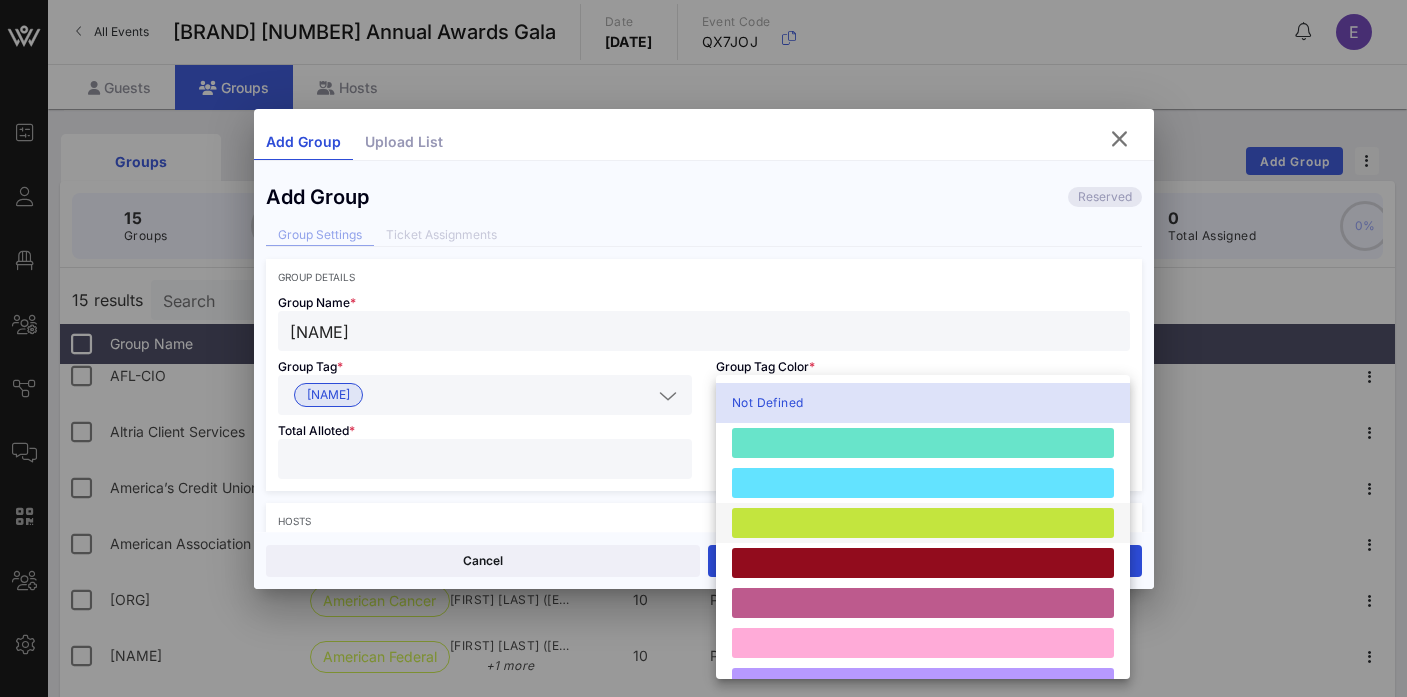 click at bounding box center [923, 523] 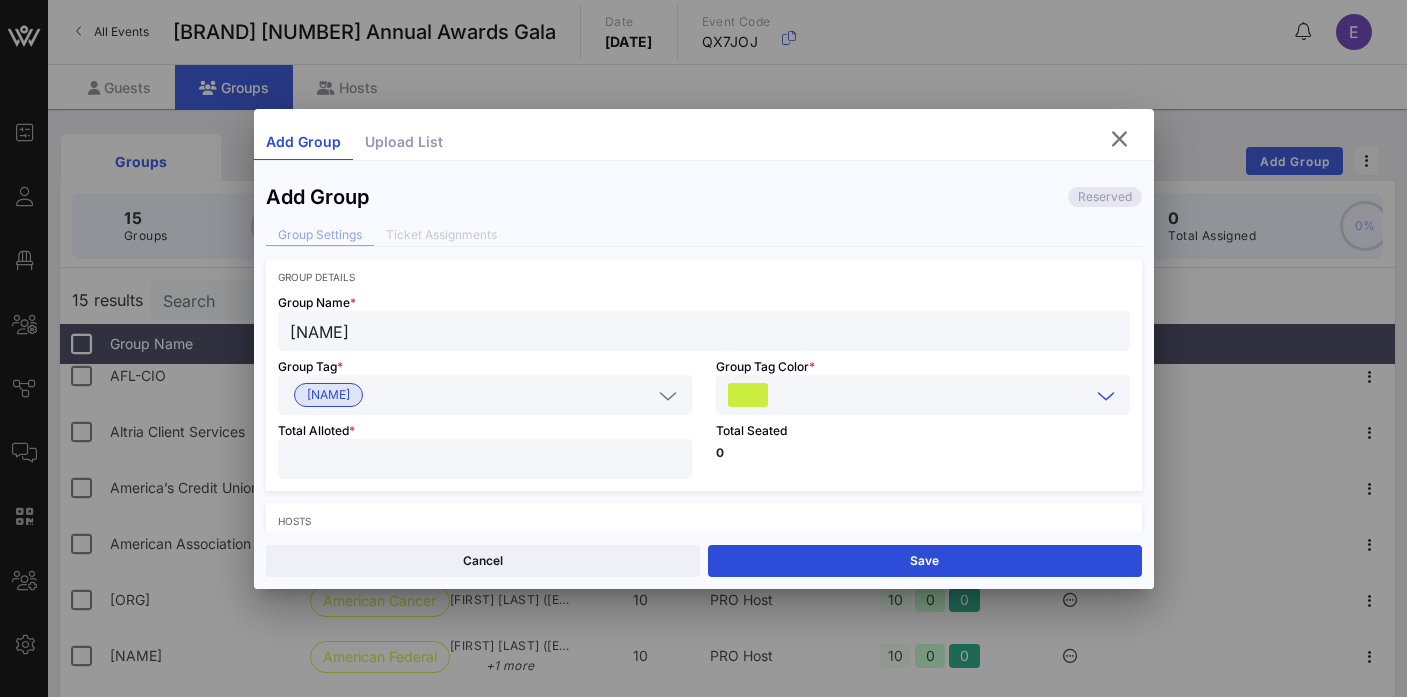 click at bounding box center [485, 459] 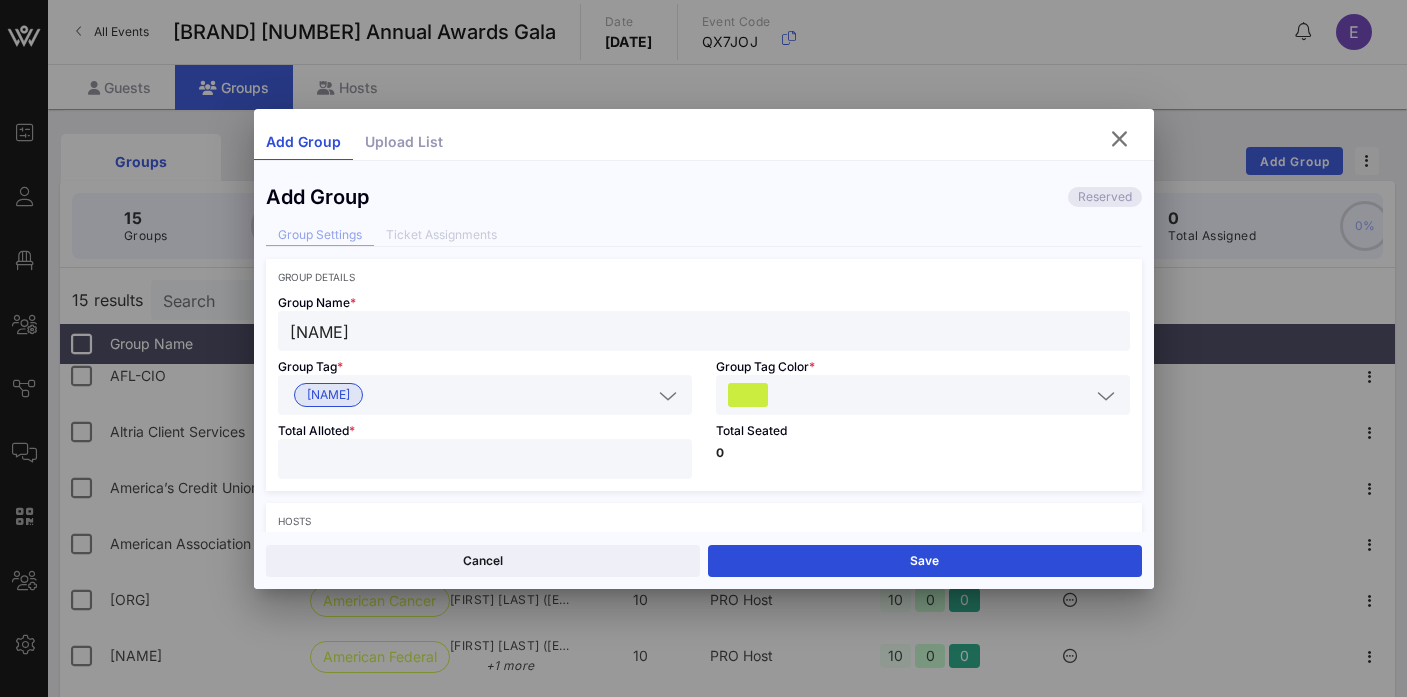 type on "**" 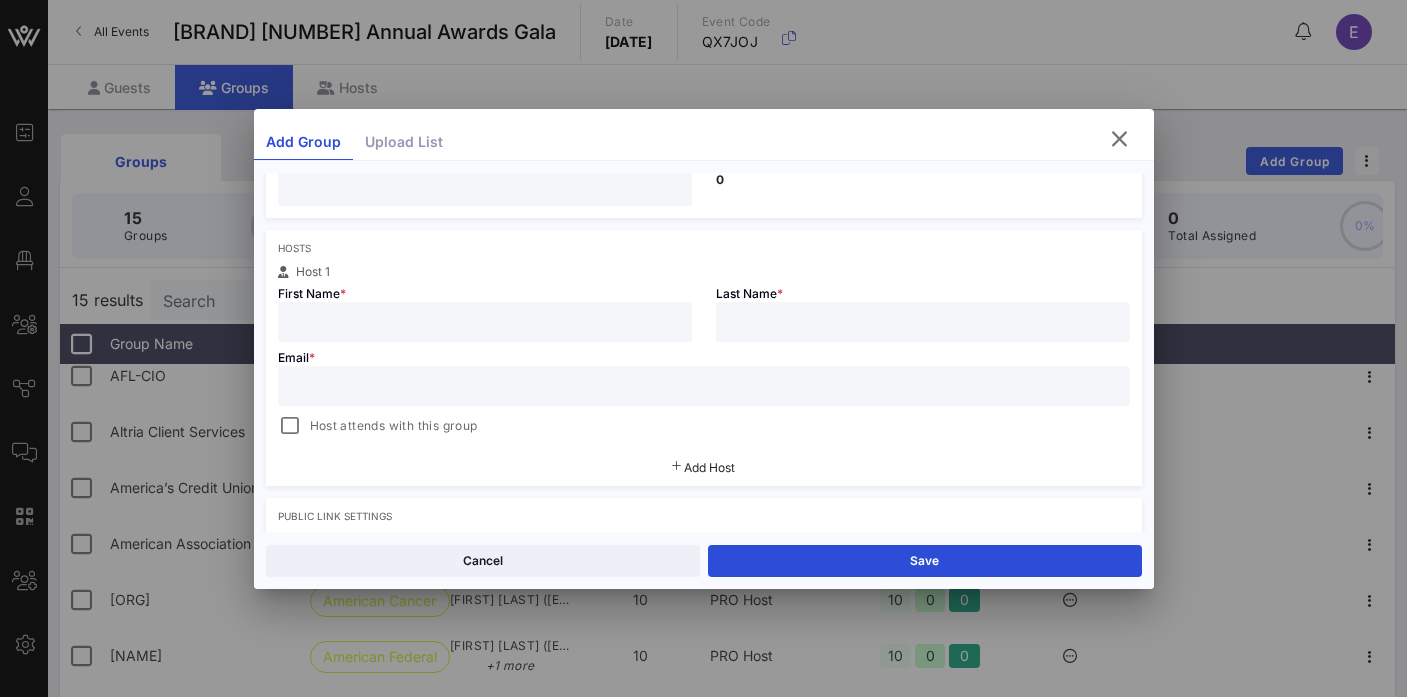 scroll, scrollTop: 322, scrollLeft: 0, axis: vertical 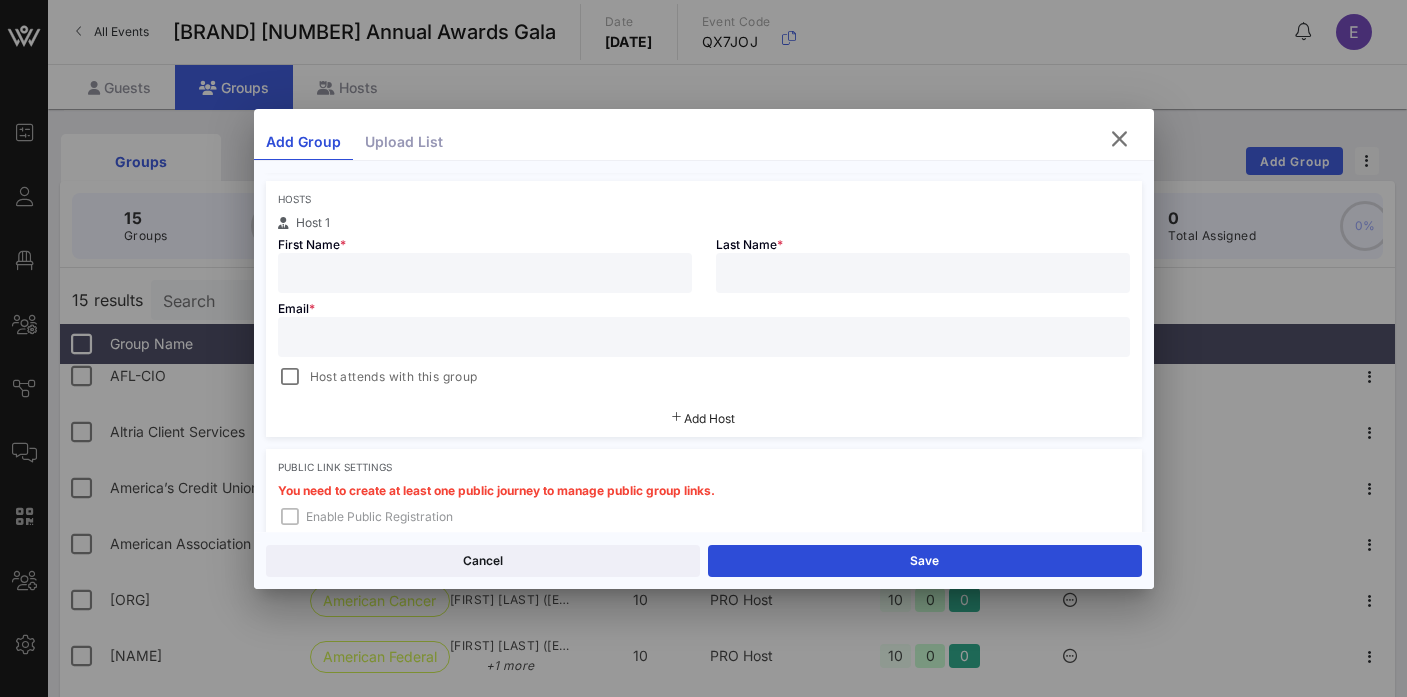 click at bounding box center (485, 273) 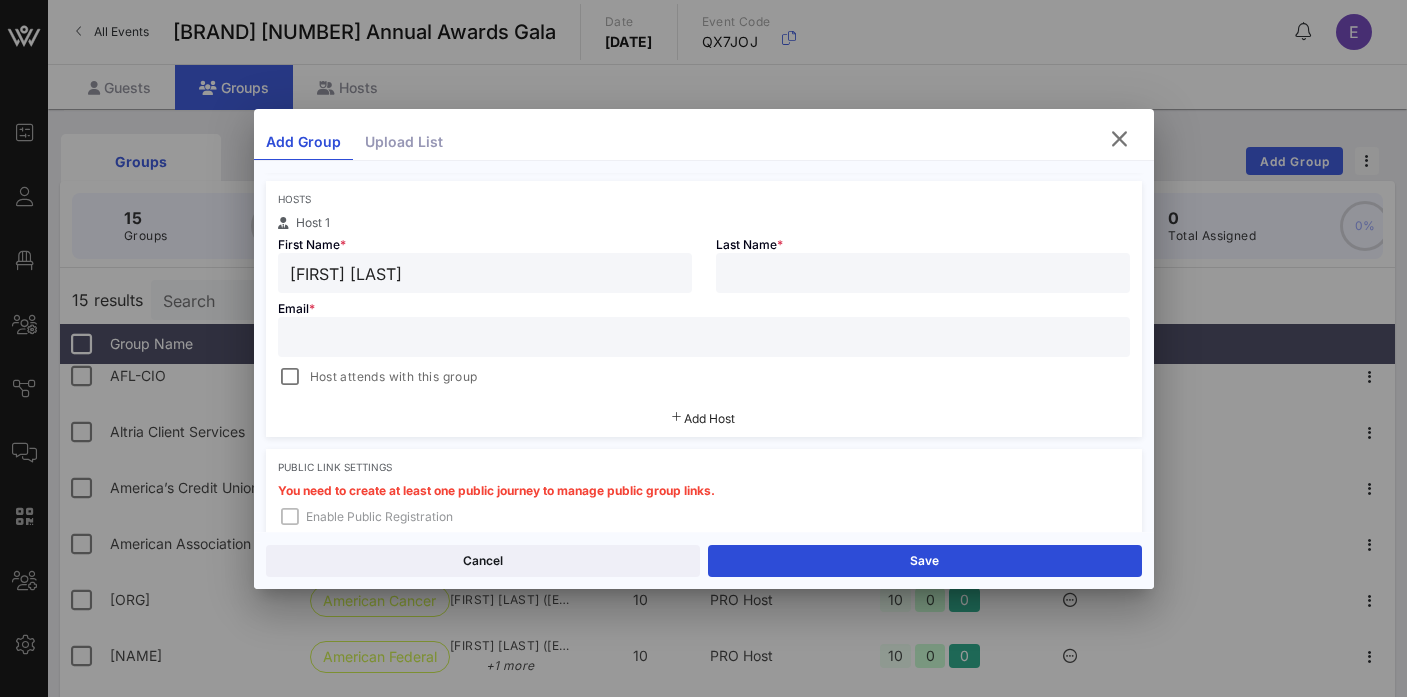 click on "[FIRST] [LAST]" at bounding box center (485, 273) 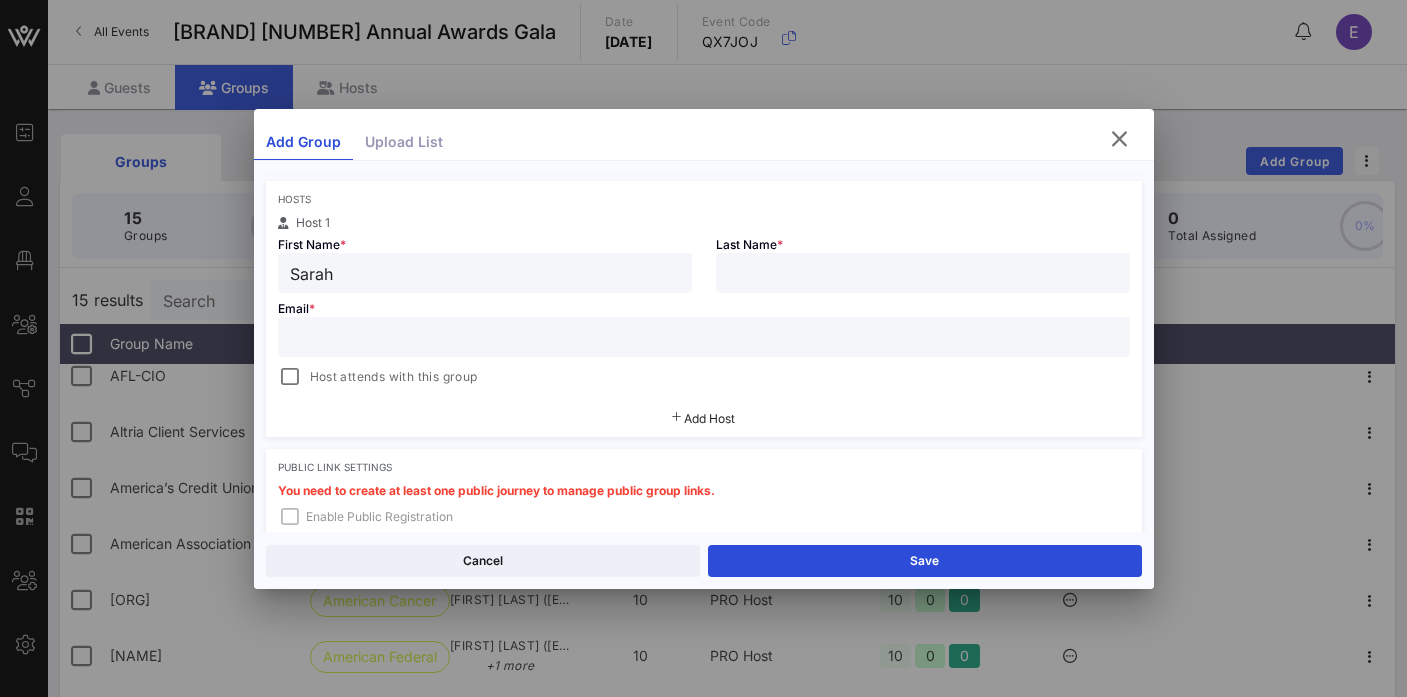 type on "Sarah" 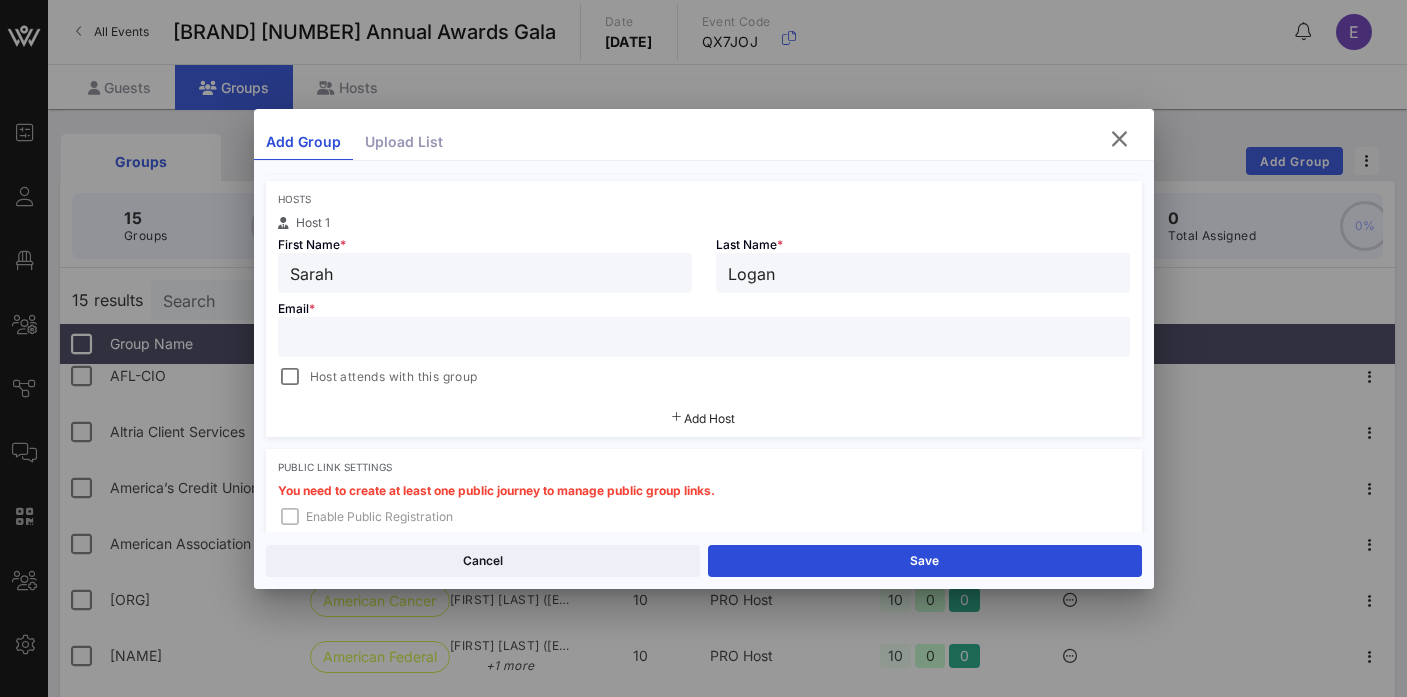 type on "Logan" 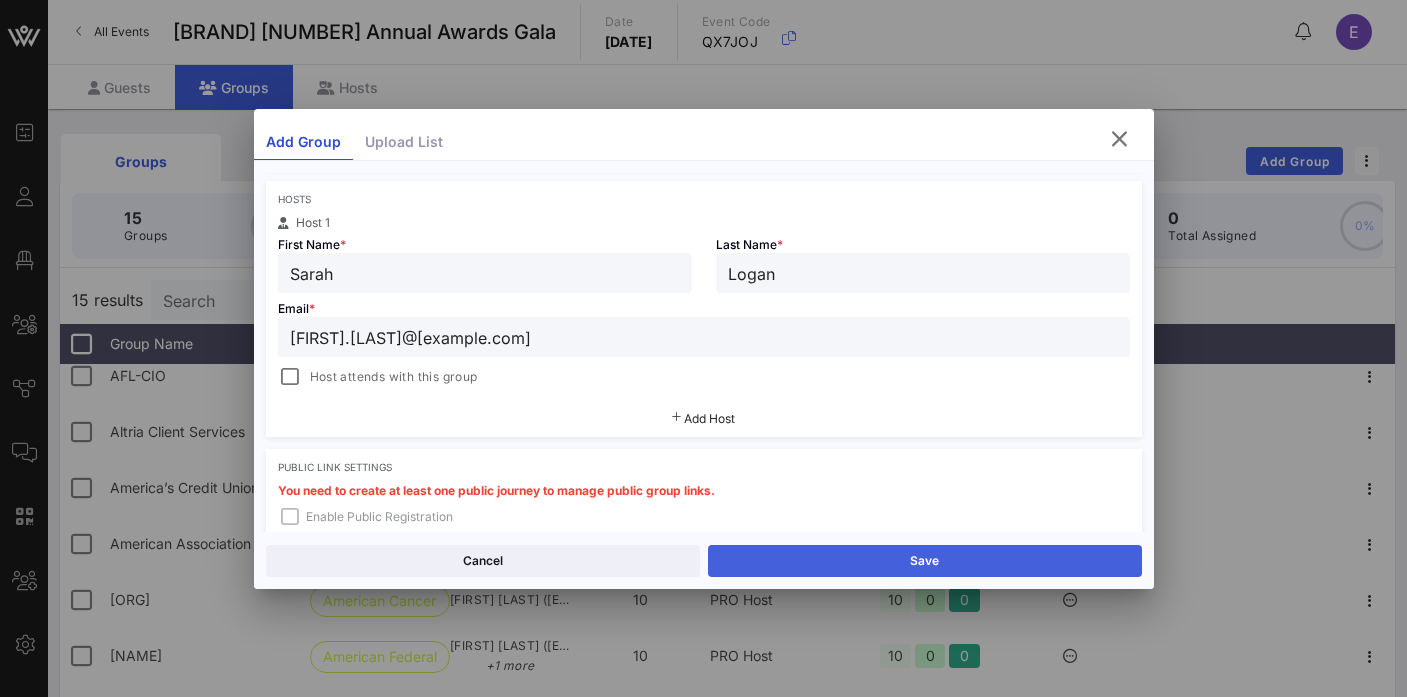 type on "[FIRST].[LAST]@[example.com]" 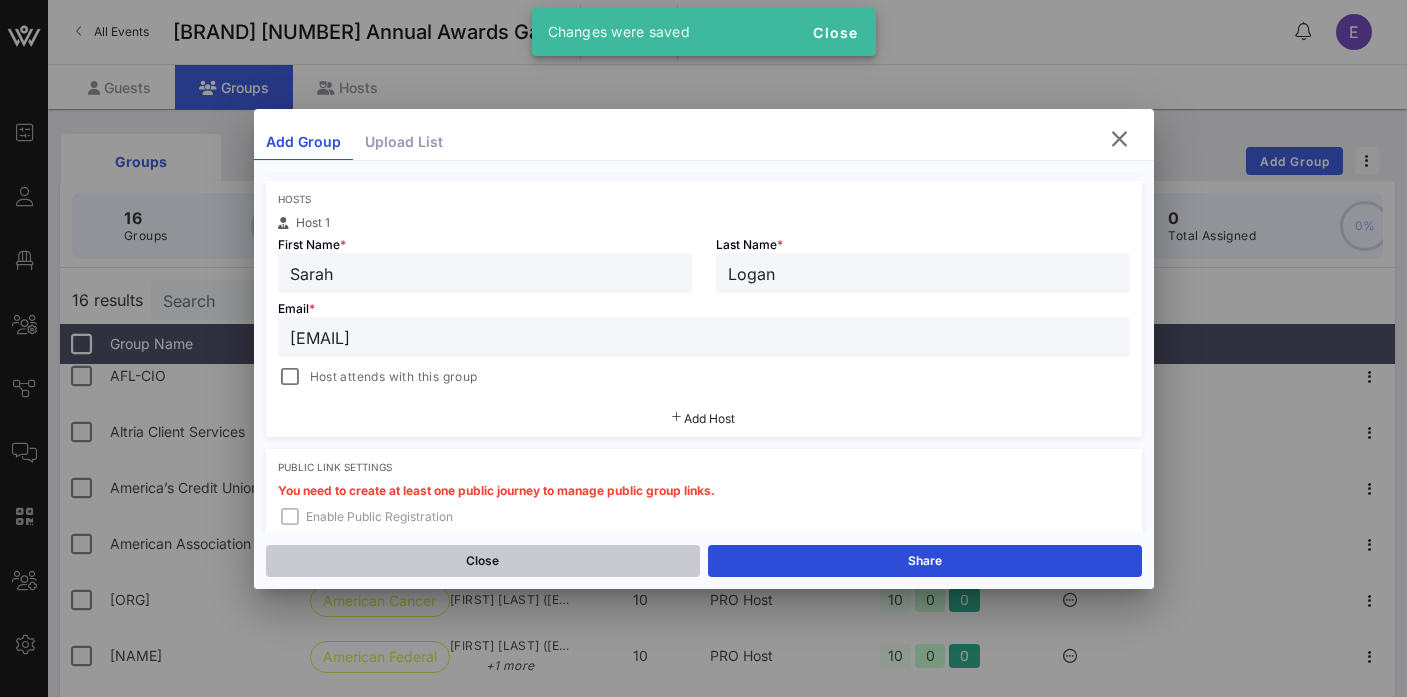 click on "Close" at bounding box center [483, 561] 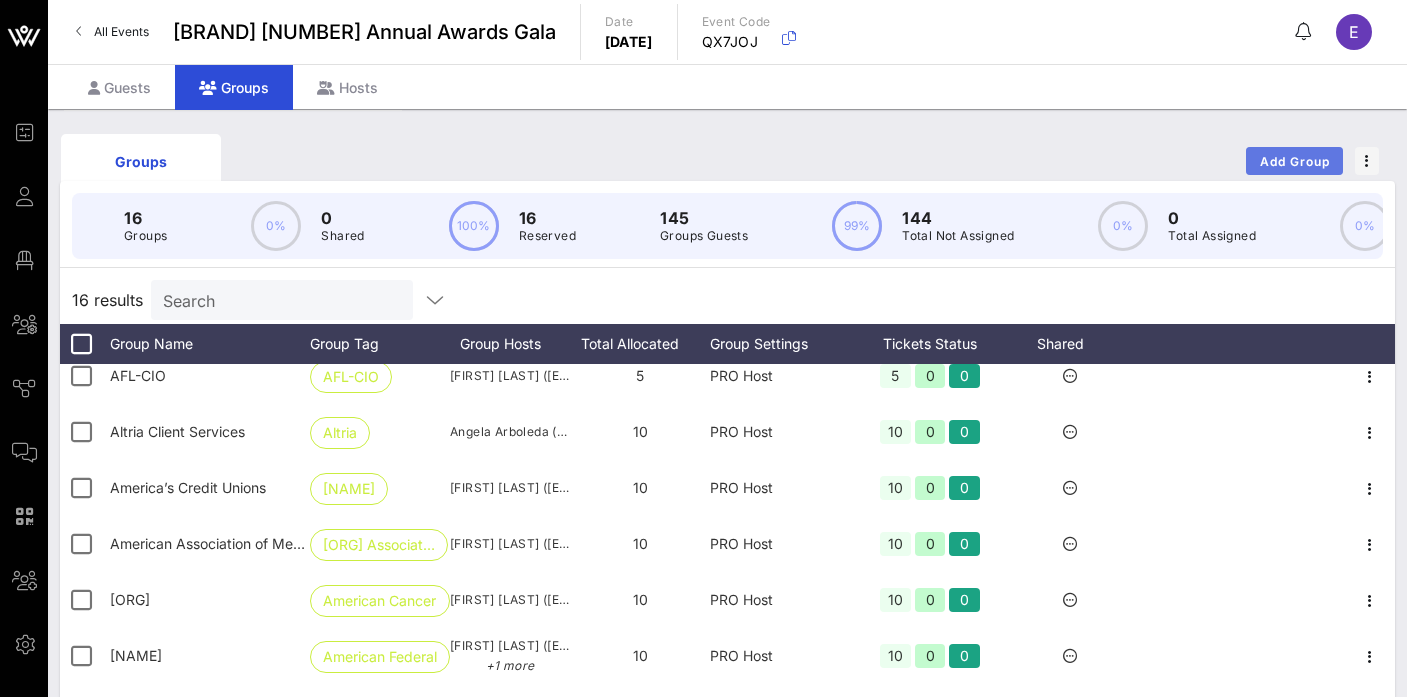 click on "Add Group" at bounding box center (1295, 161) 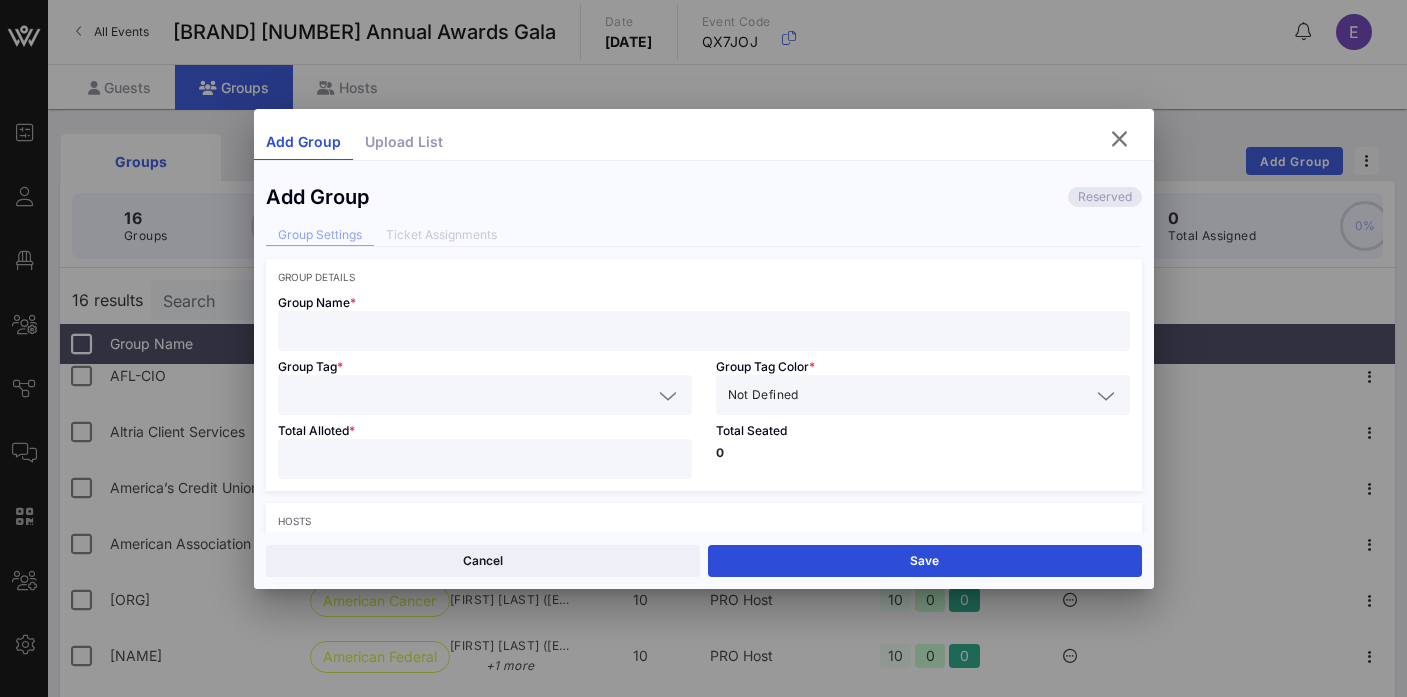 click at bounding box center [704, 331] 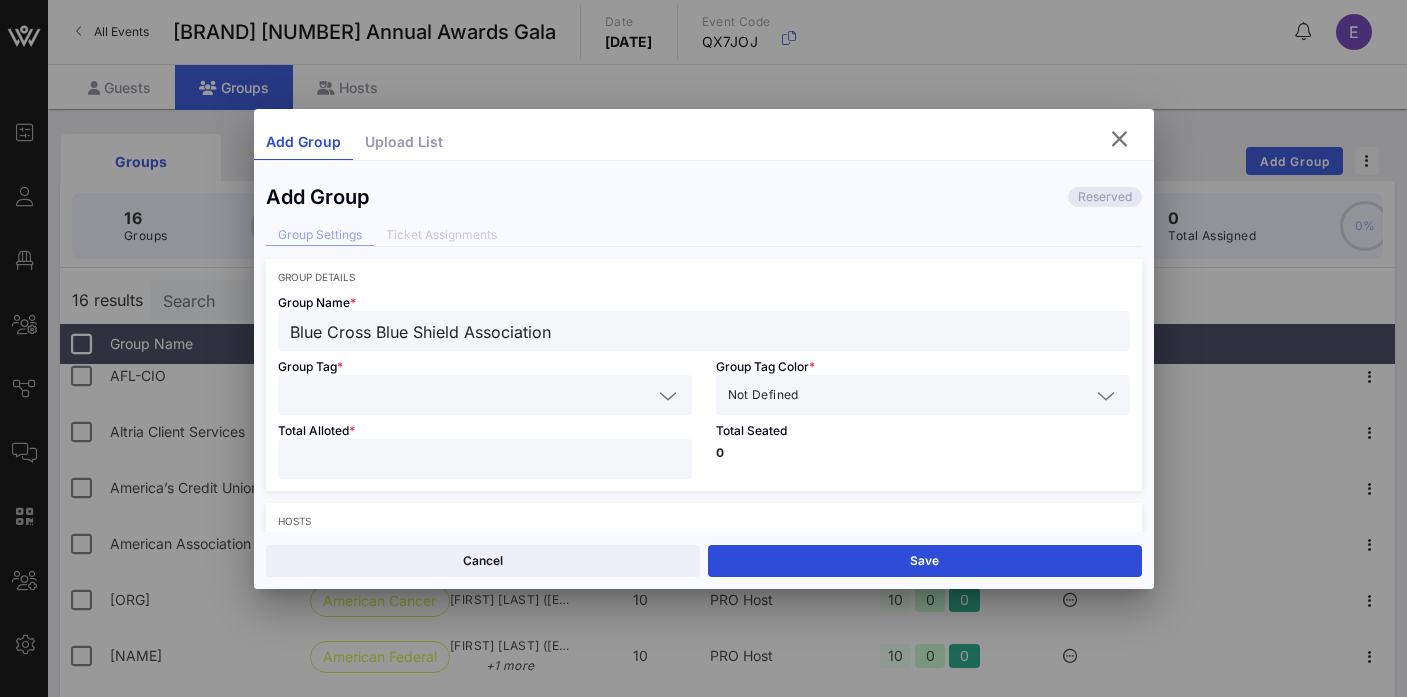 type on "Blue Cross Blue Shield Association" 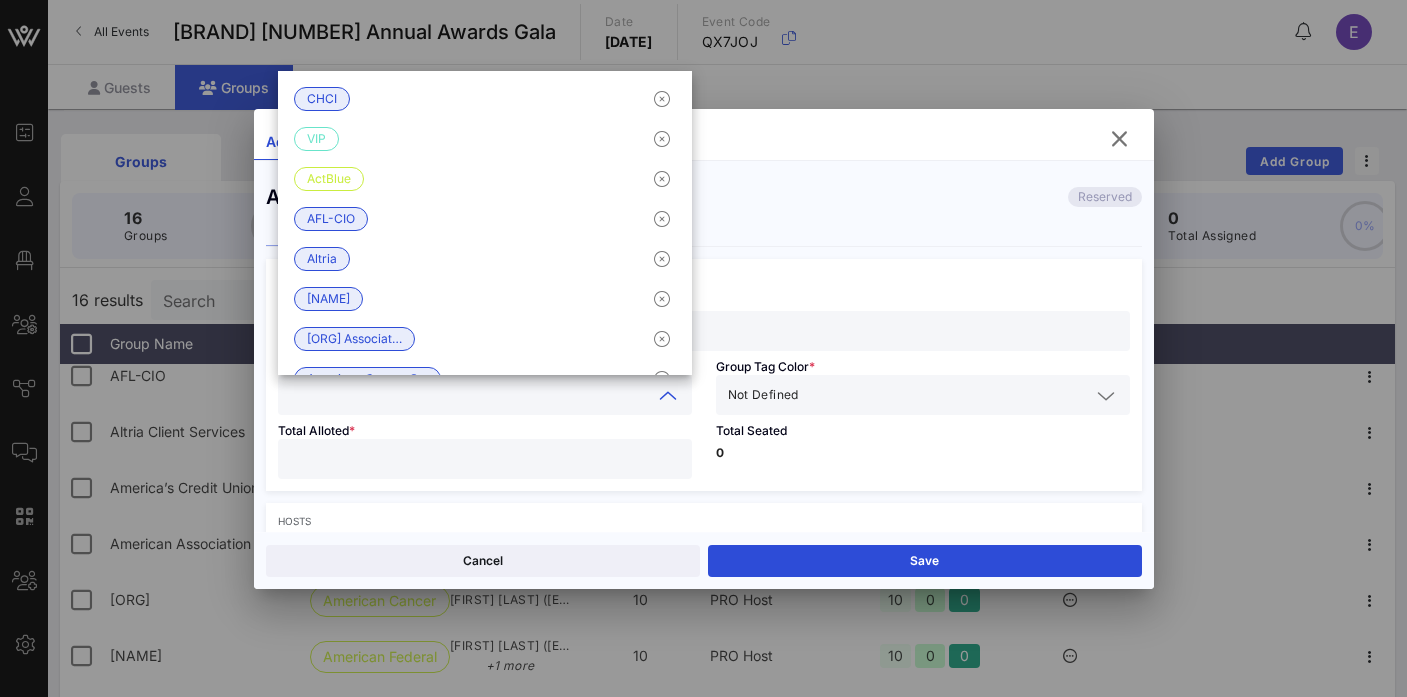 paste on "Blue Cross Blue Shield Association" 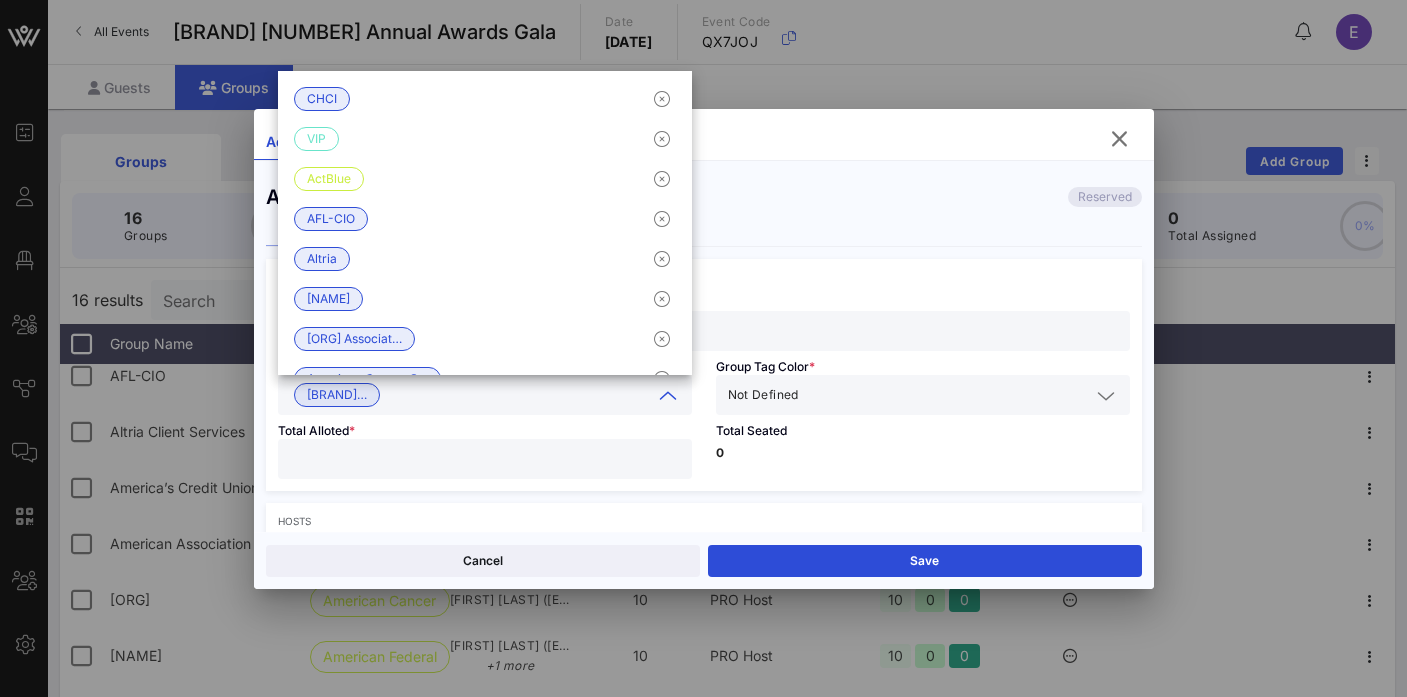 click on "Not Defined" at bounding box center (763, 395) 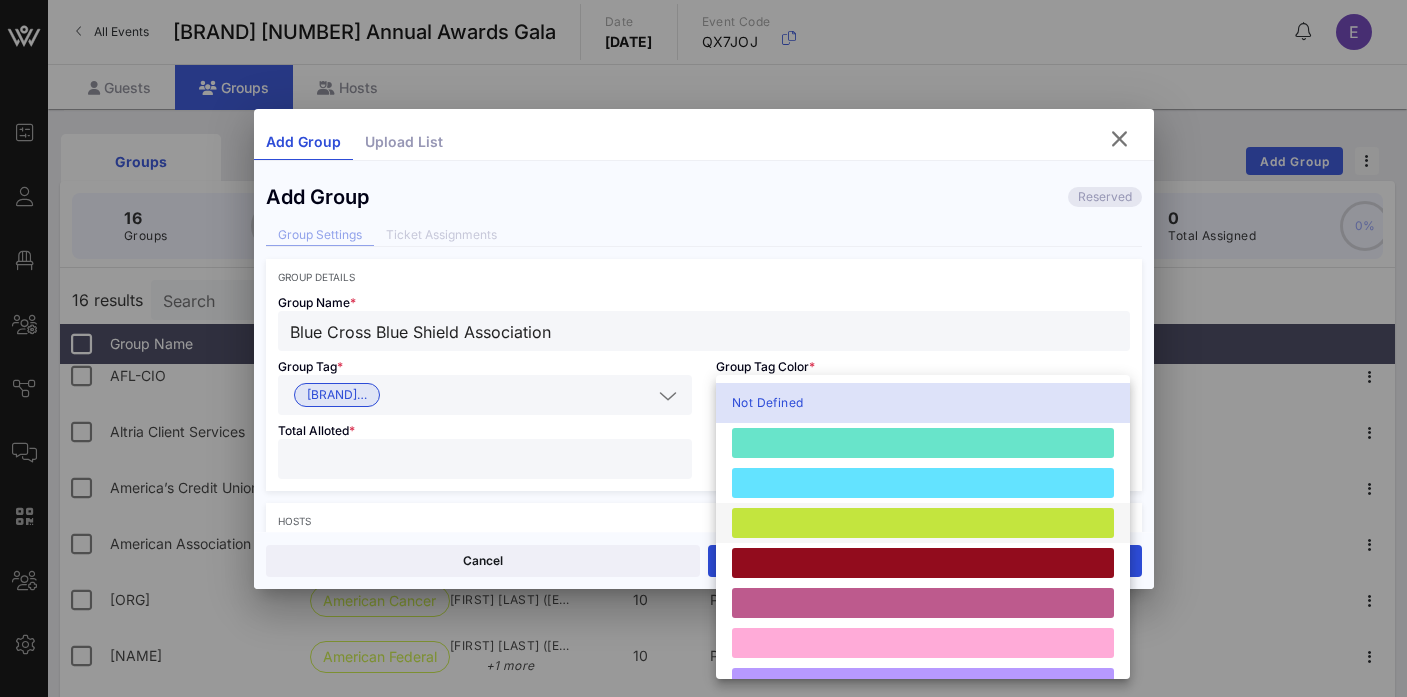 click at bounding box center [923, 523] 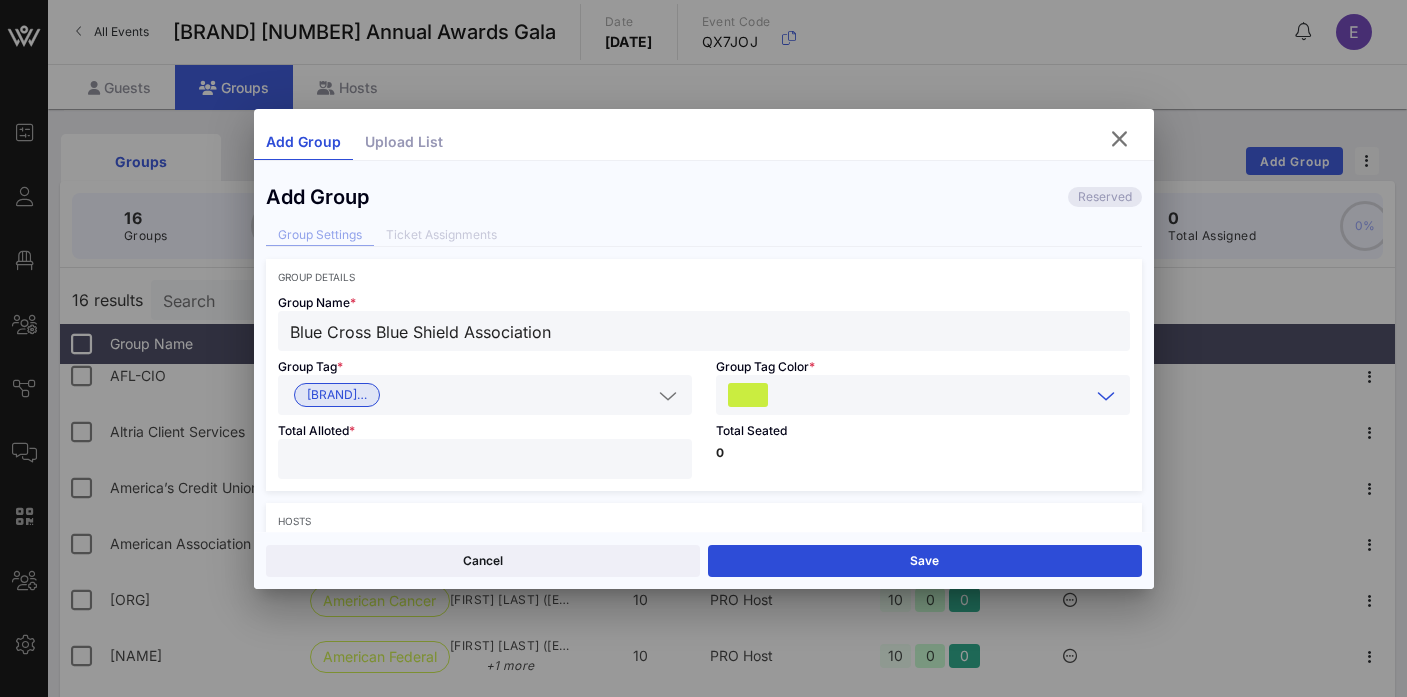 click at bounding box center (485, 459) 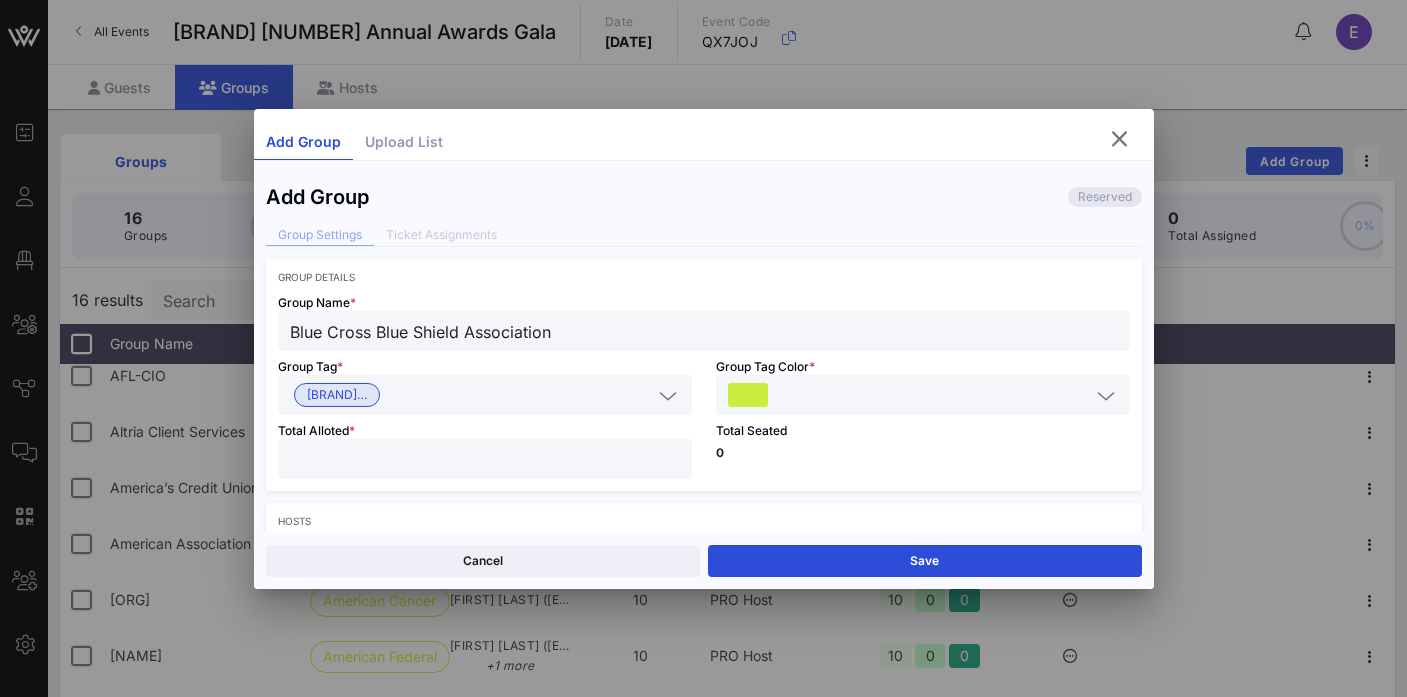 type on "**" 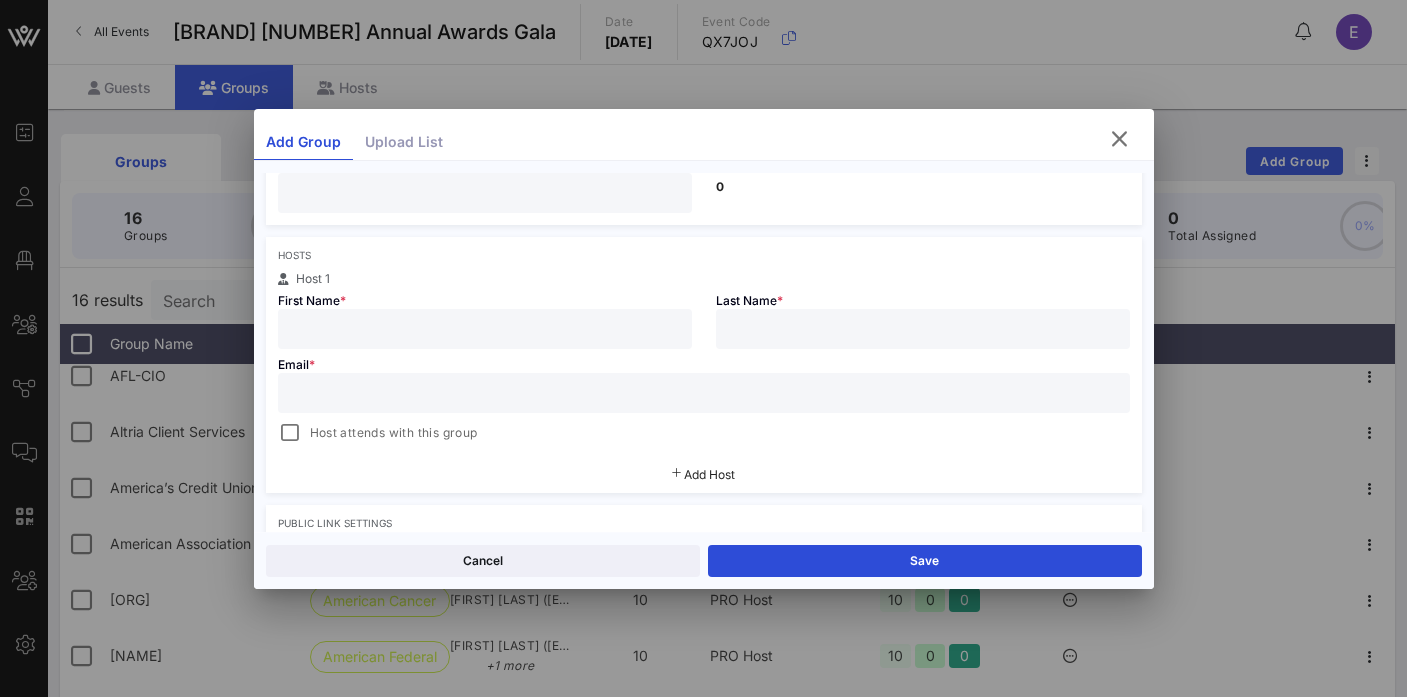 scroll, scrollTop: 369, scrollLeft: 0, axis: vertical 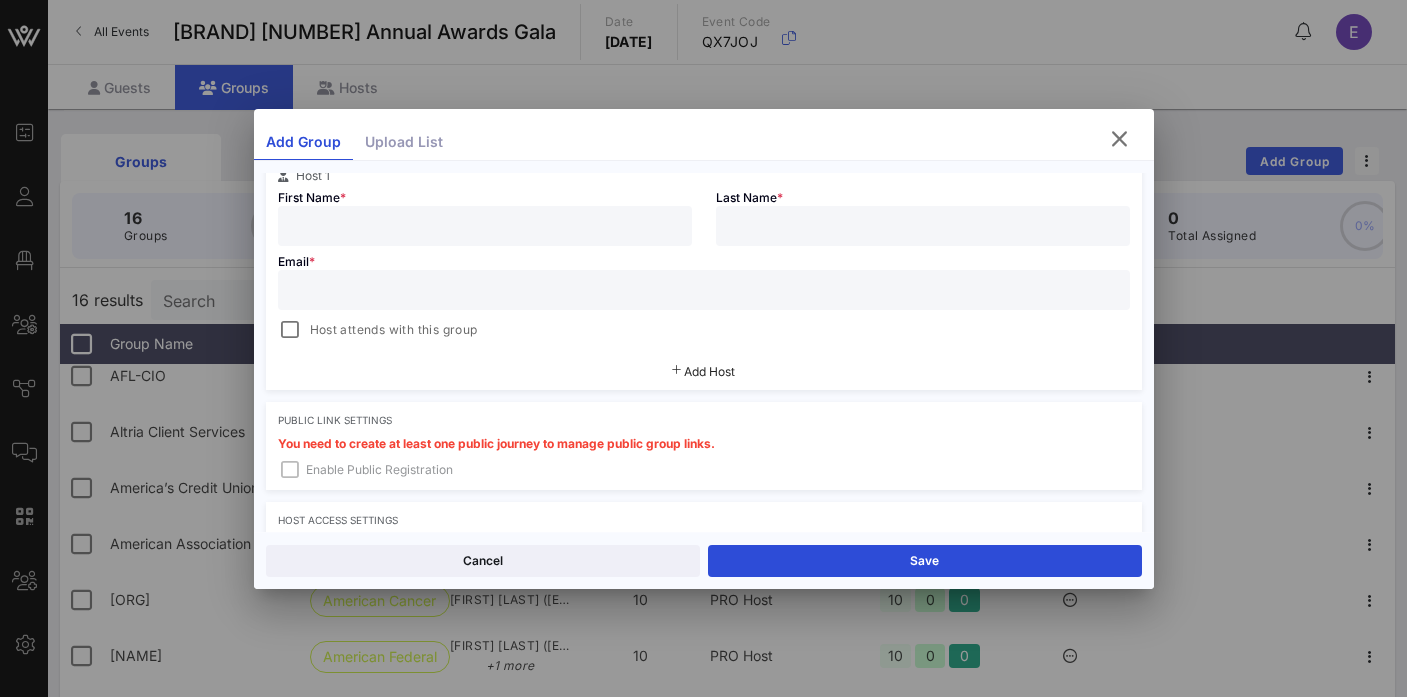 click at bounding box center (485, 226) 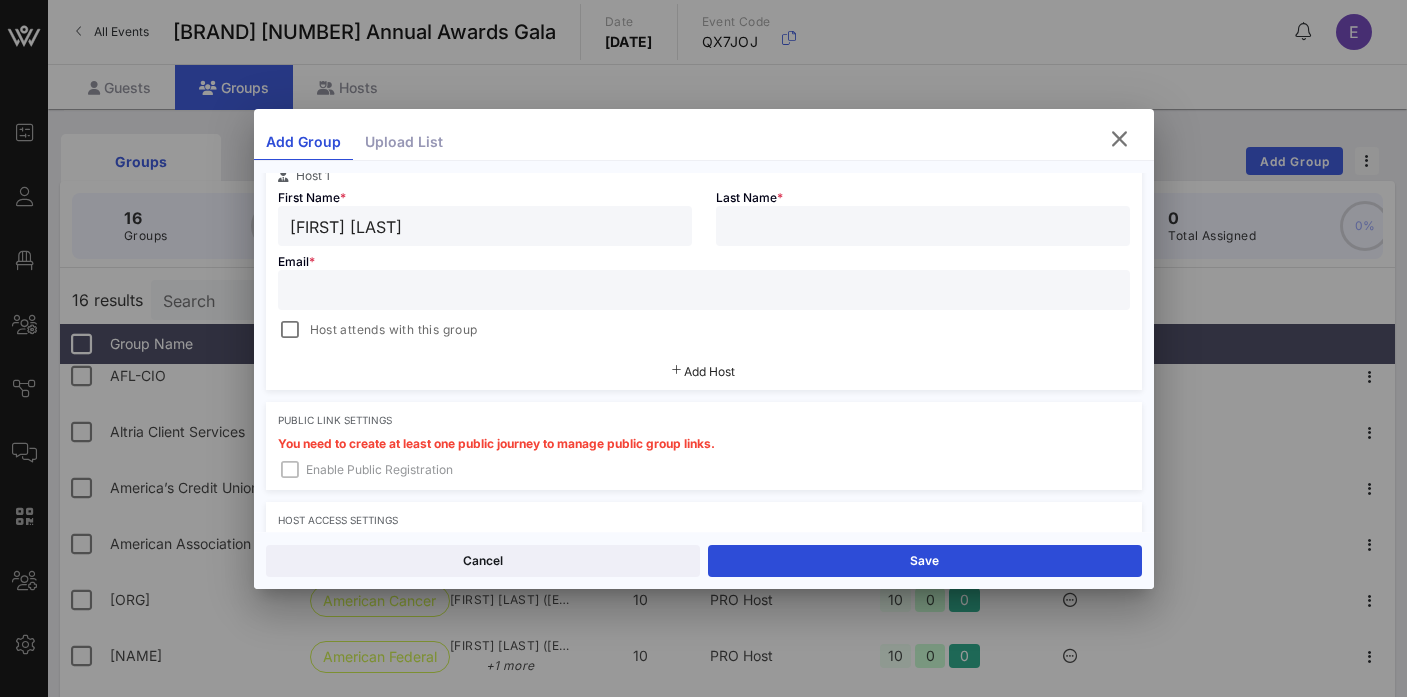 click on "[FIRST] [LAST]" at bounding box center (485, 226) 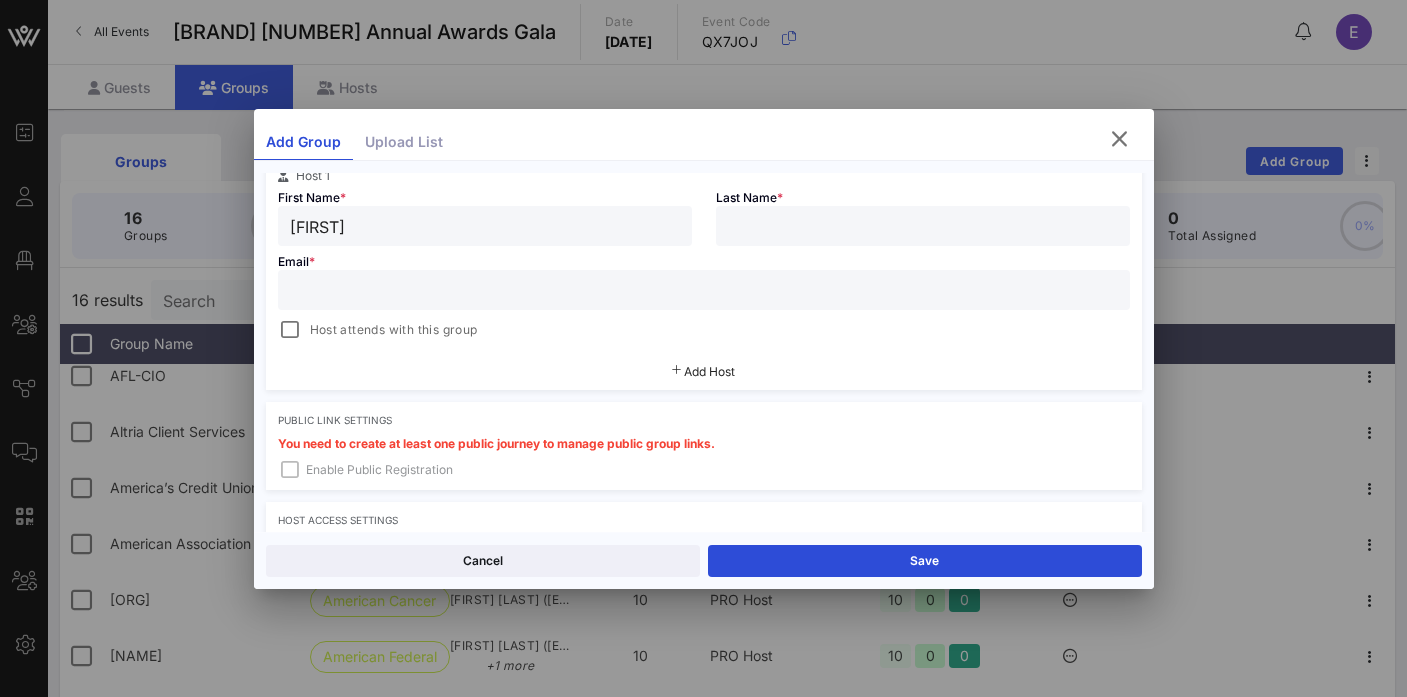 type on "[FIRST]" 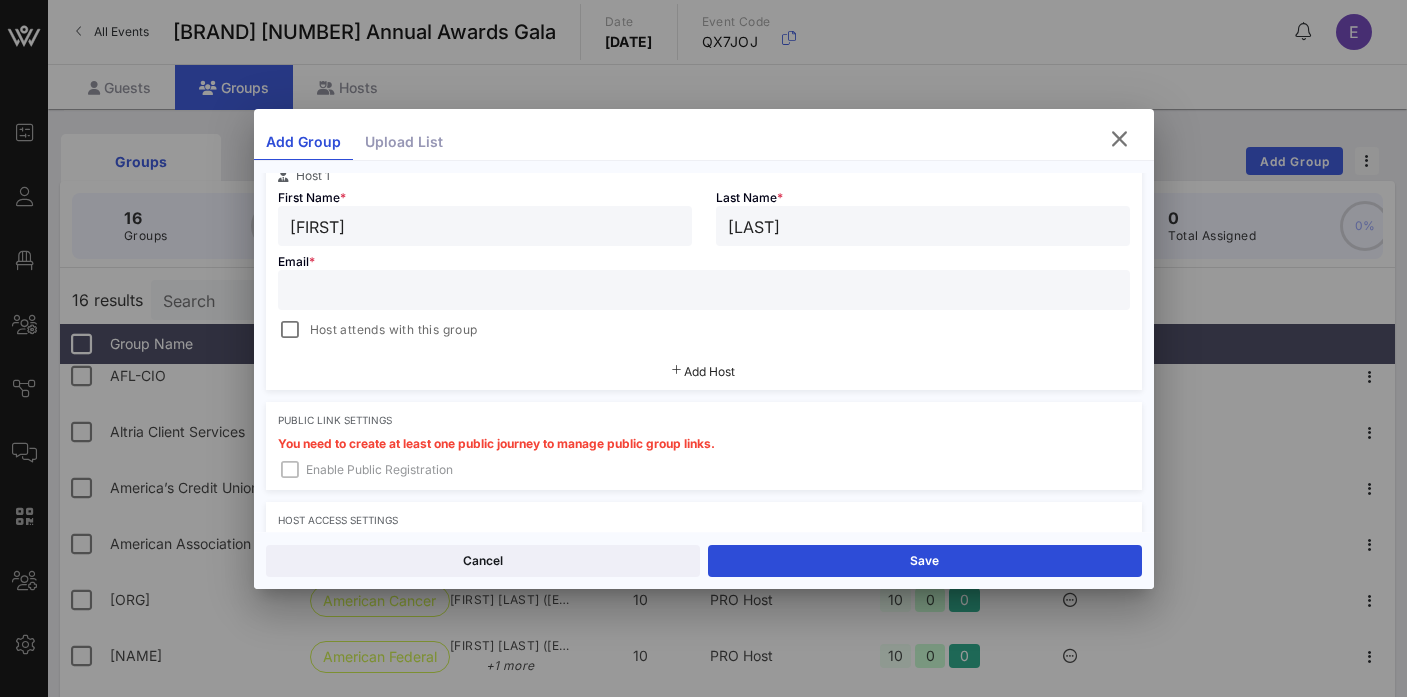 type on "[LAST]" 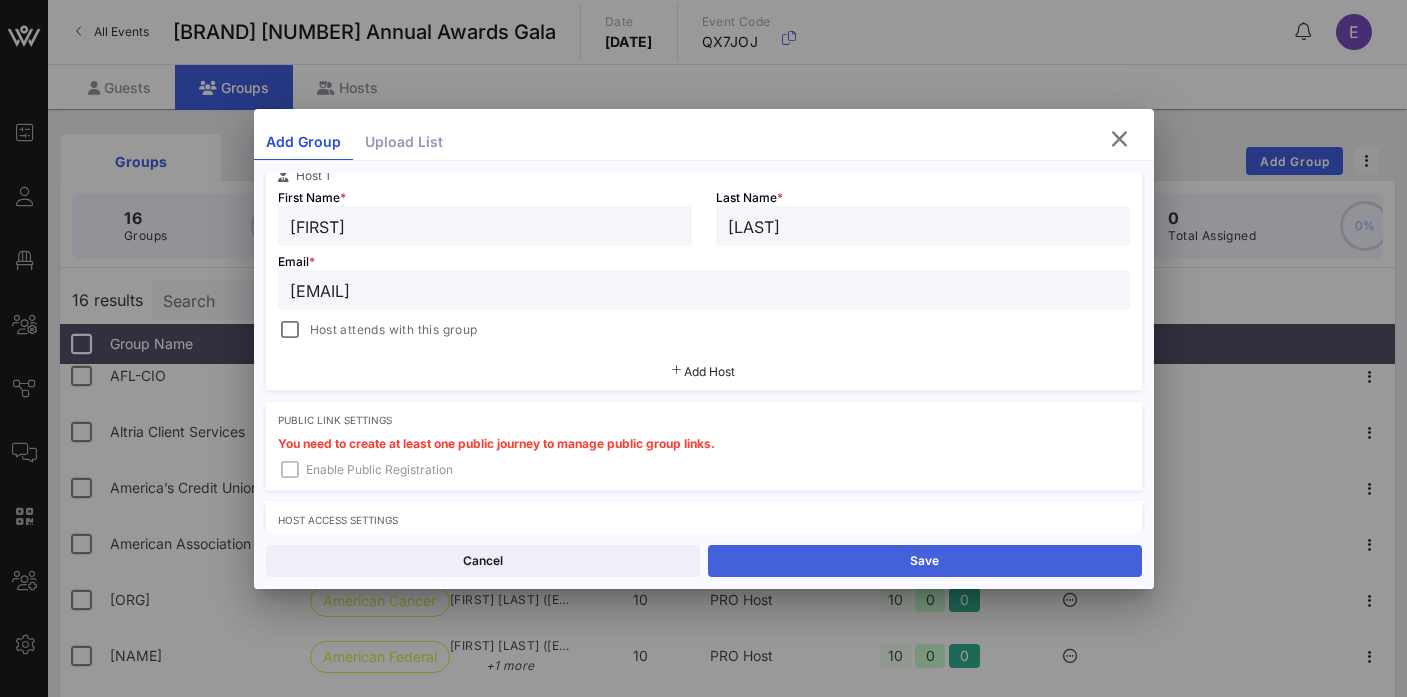 type on "[EMAIL]" 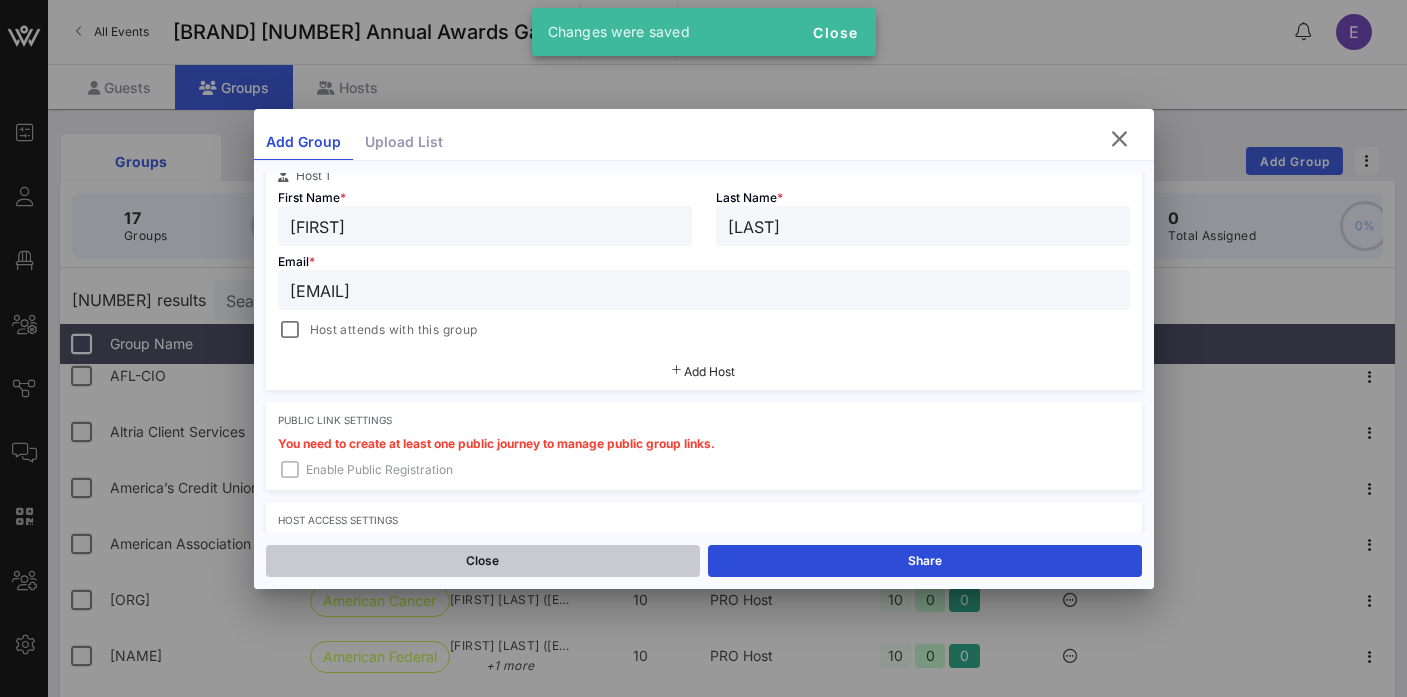 click on "Close" at bounding box center (483, 561) 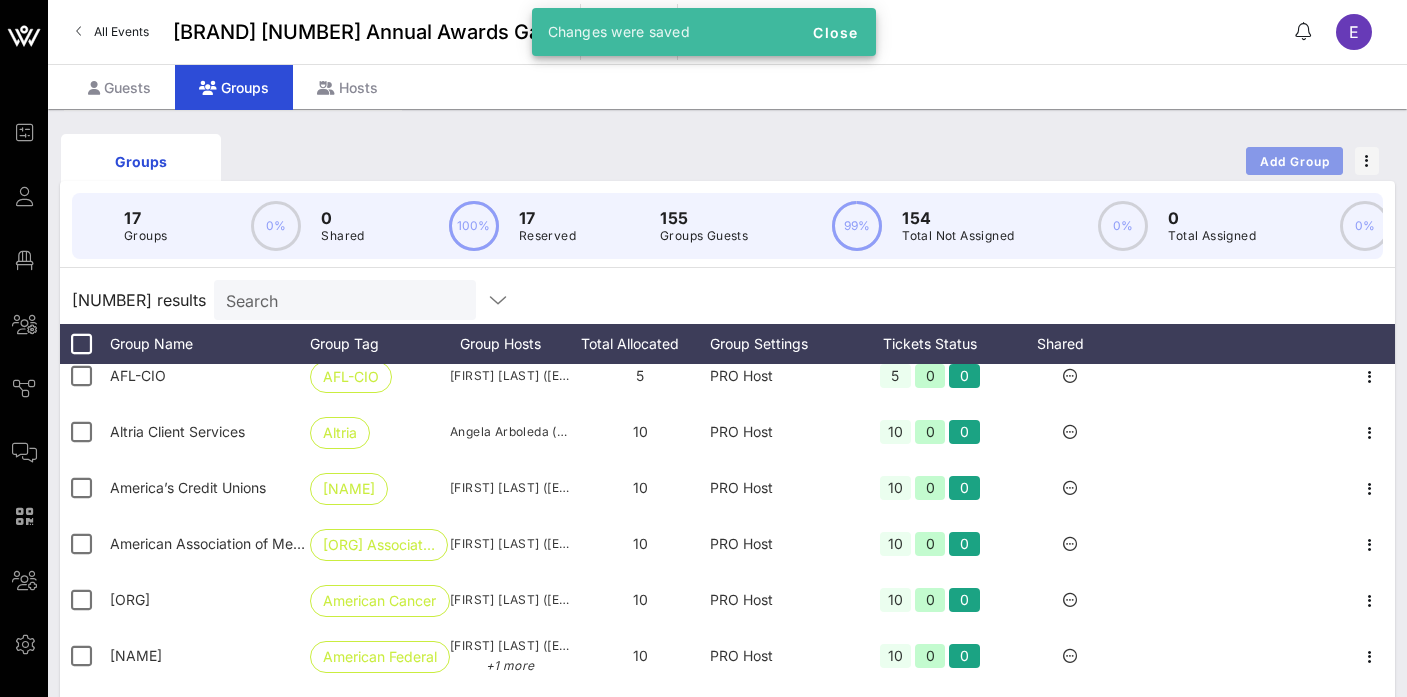 click on "Add Group" at bounding box center (1295, 161) 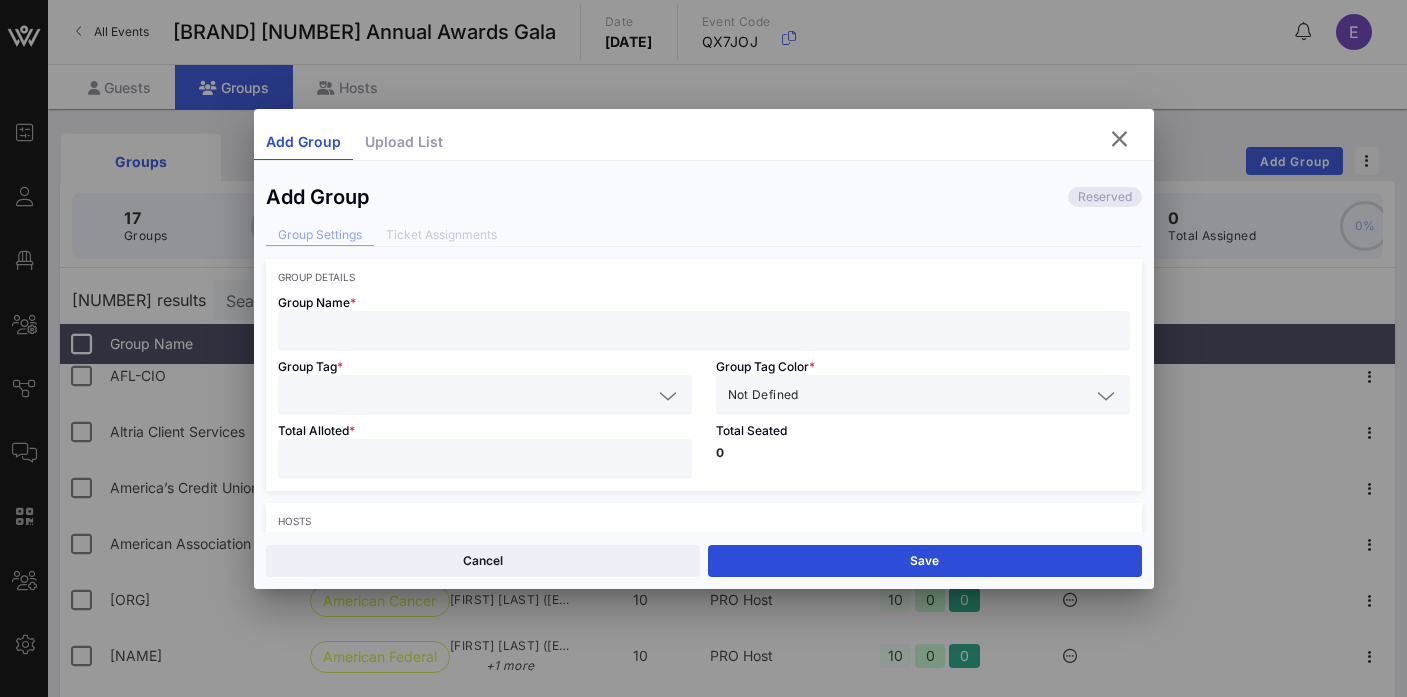 click at bounding box center [704, 331] 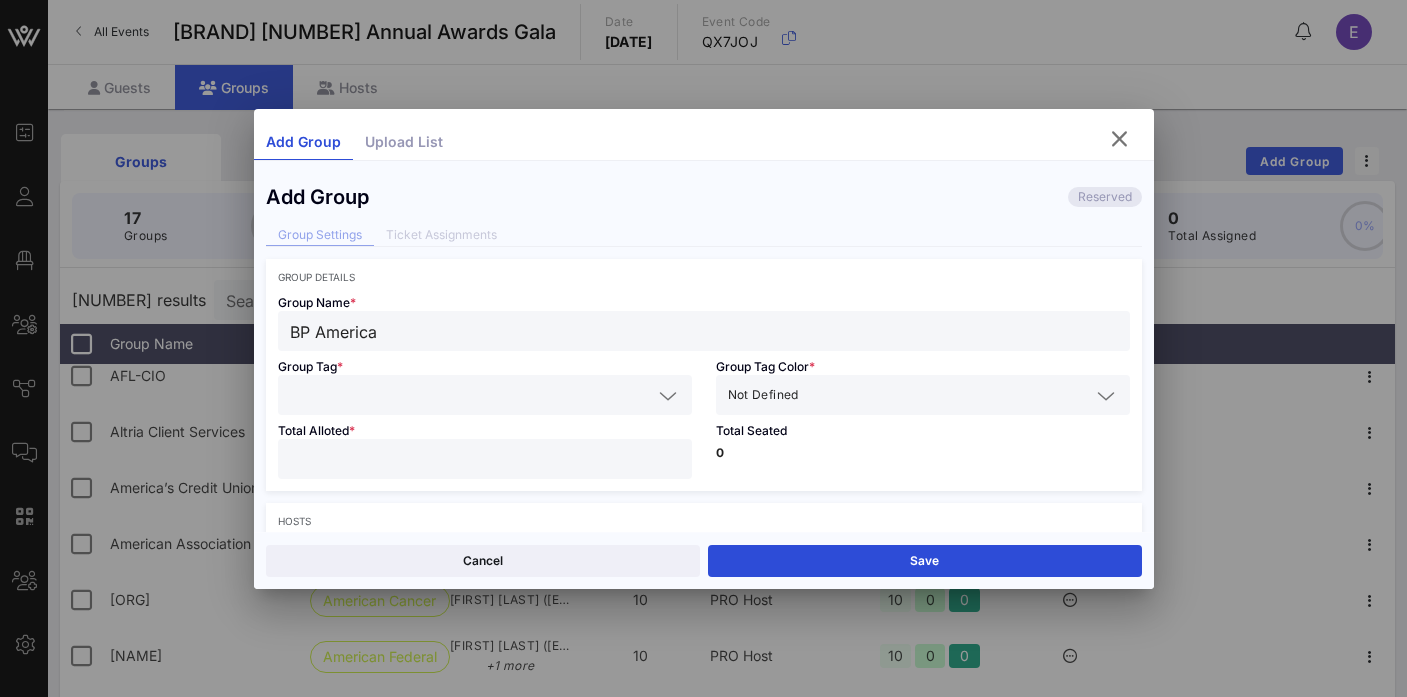 type on "BP America" 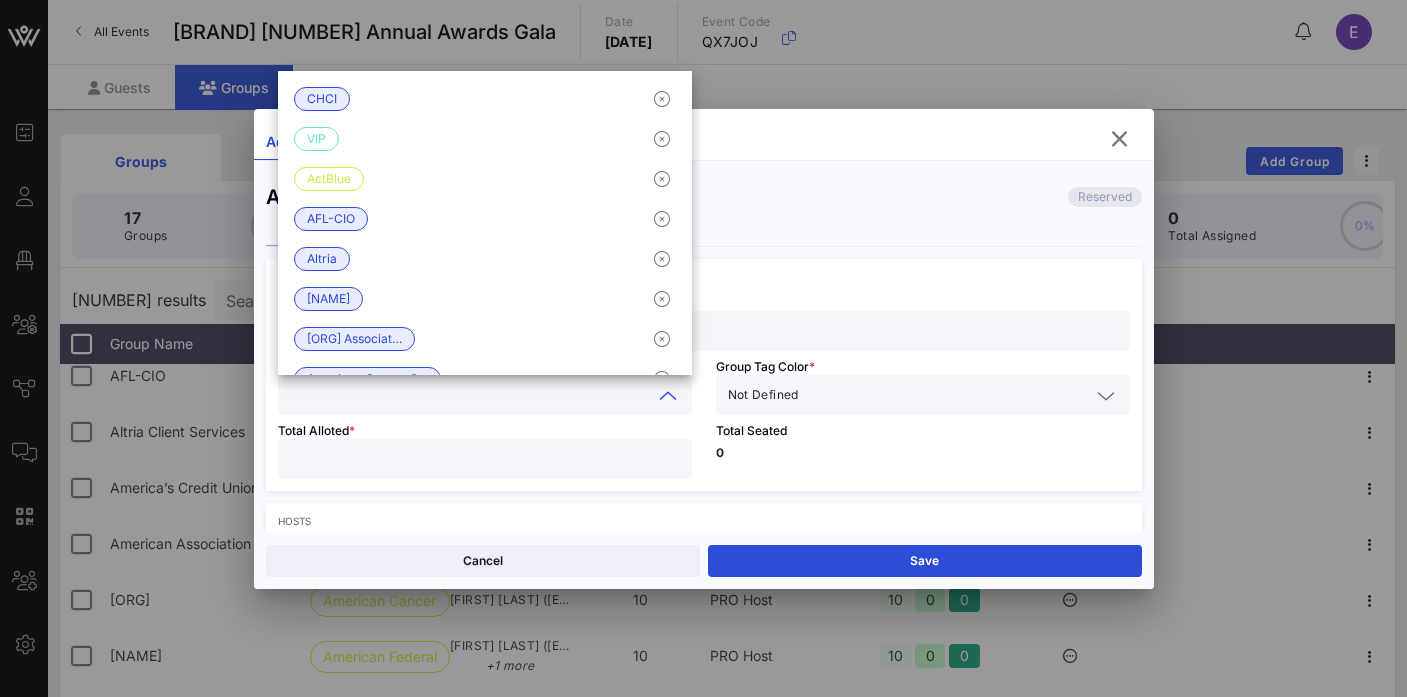 paste on "BP America" 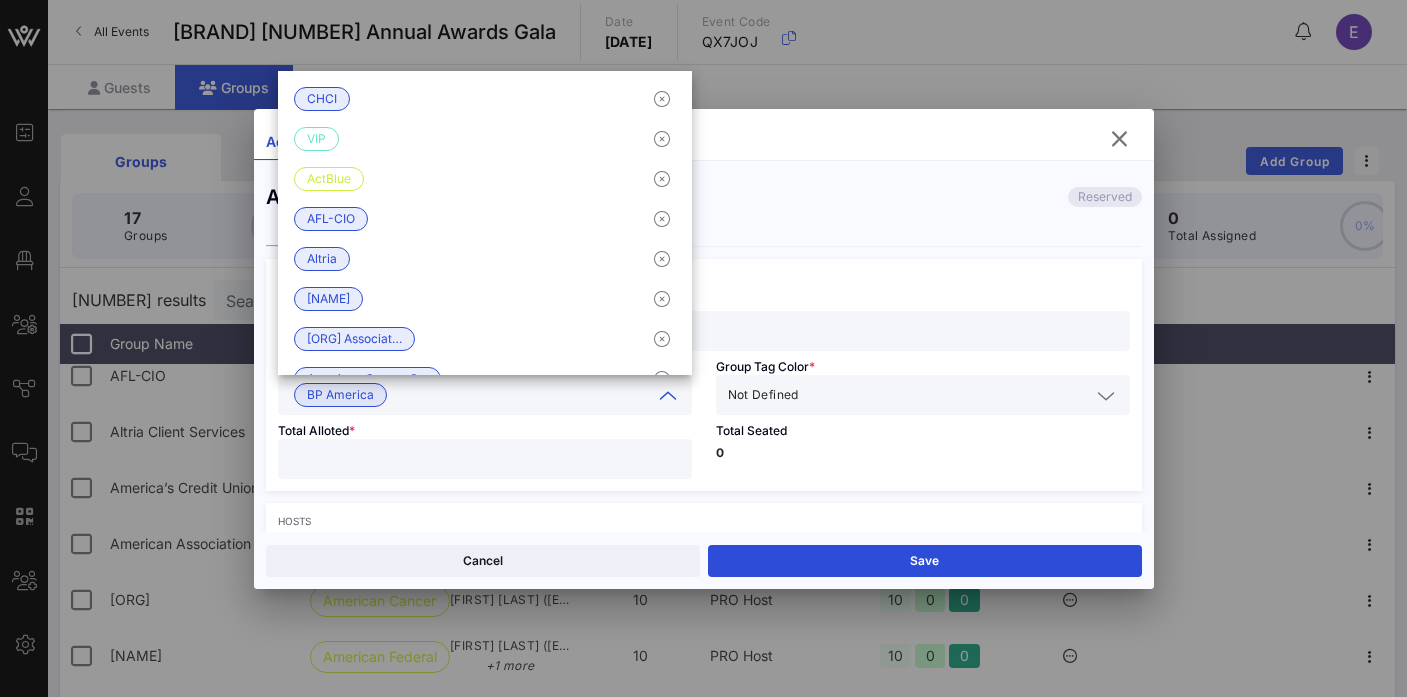 click on "Not Defined" at bounding box center (909, 395) 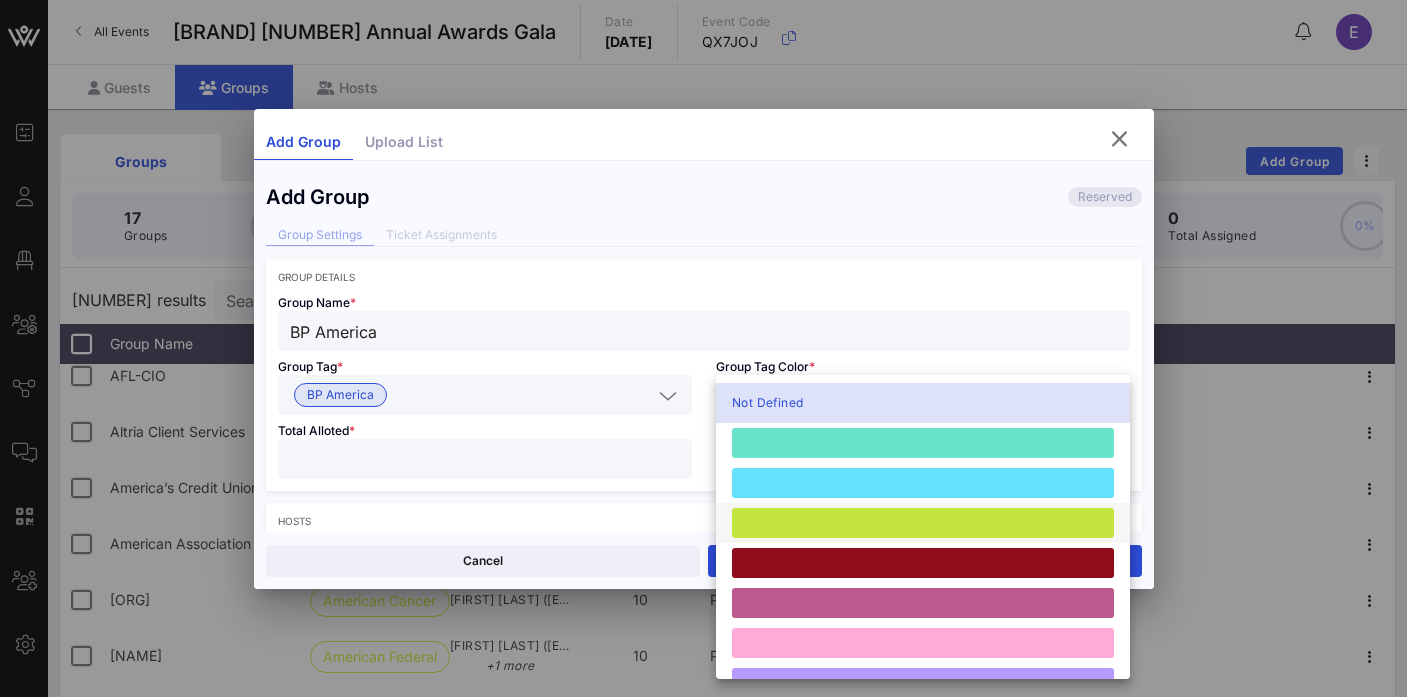 click at bounding box center (923, 523) 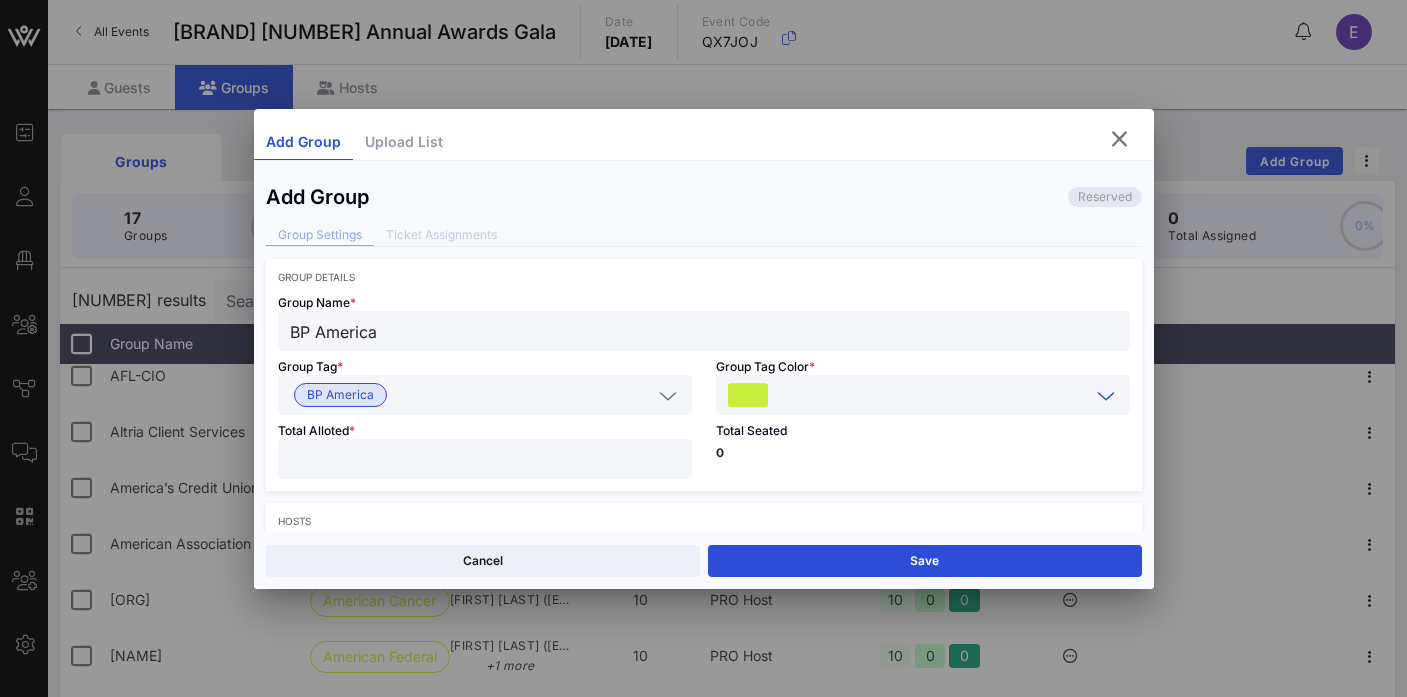 click at bounding box center (485, 459) 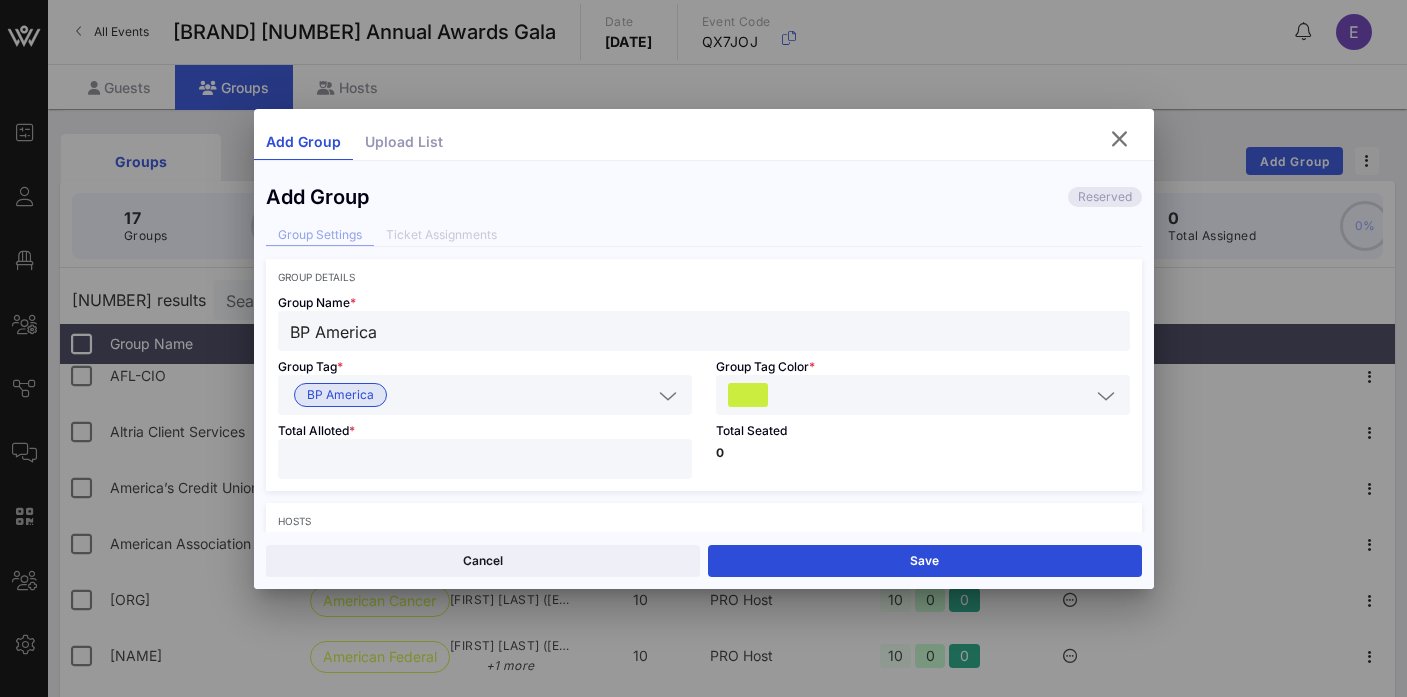 type on "**" 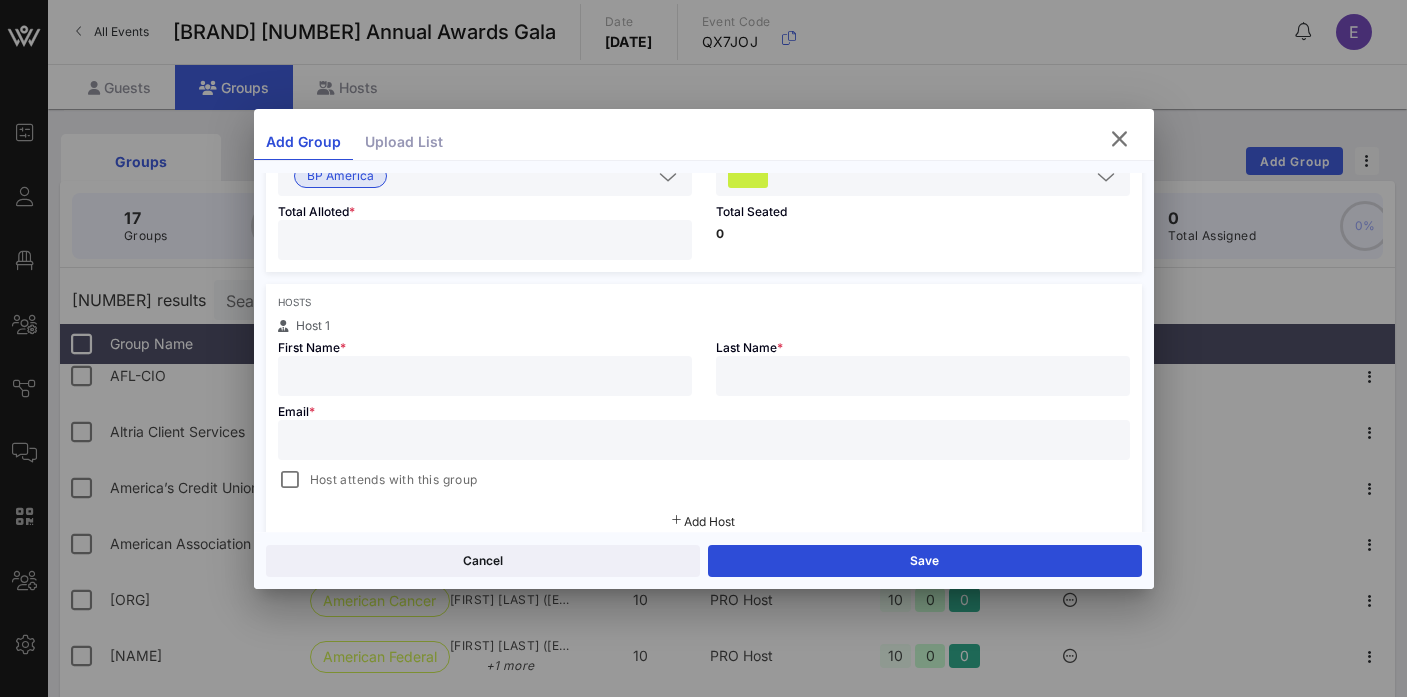 scroll, scrollTop: 259, scrollLeft: 0, axis: vertical 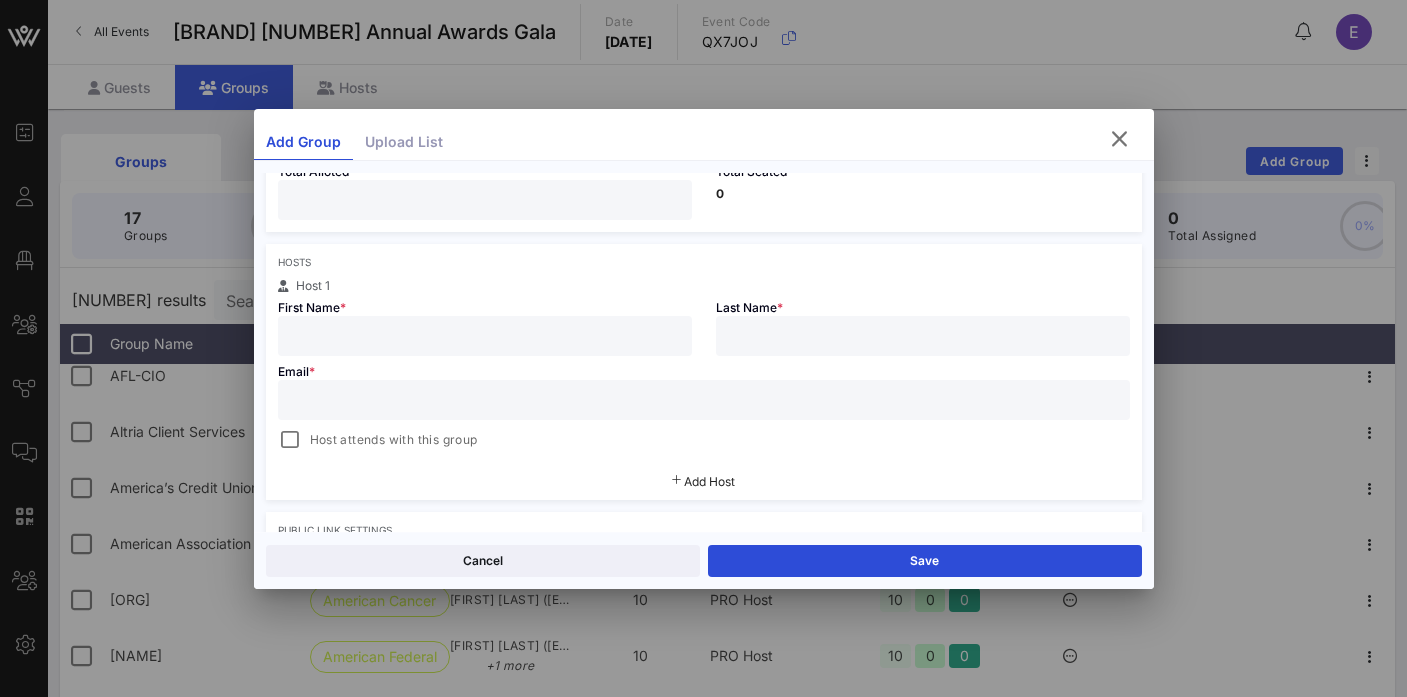 click at bounding box center [485, 336] 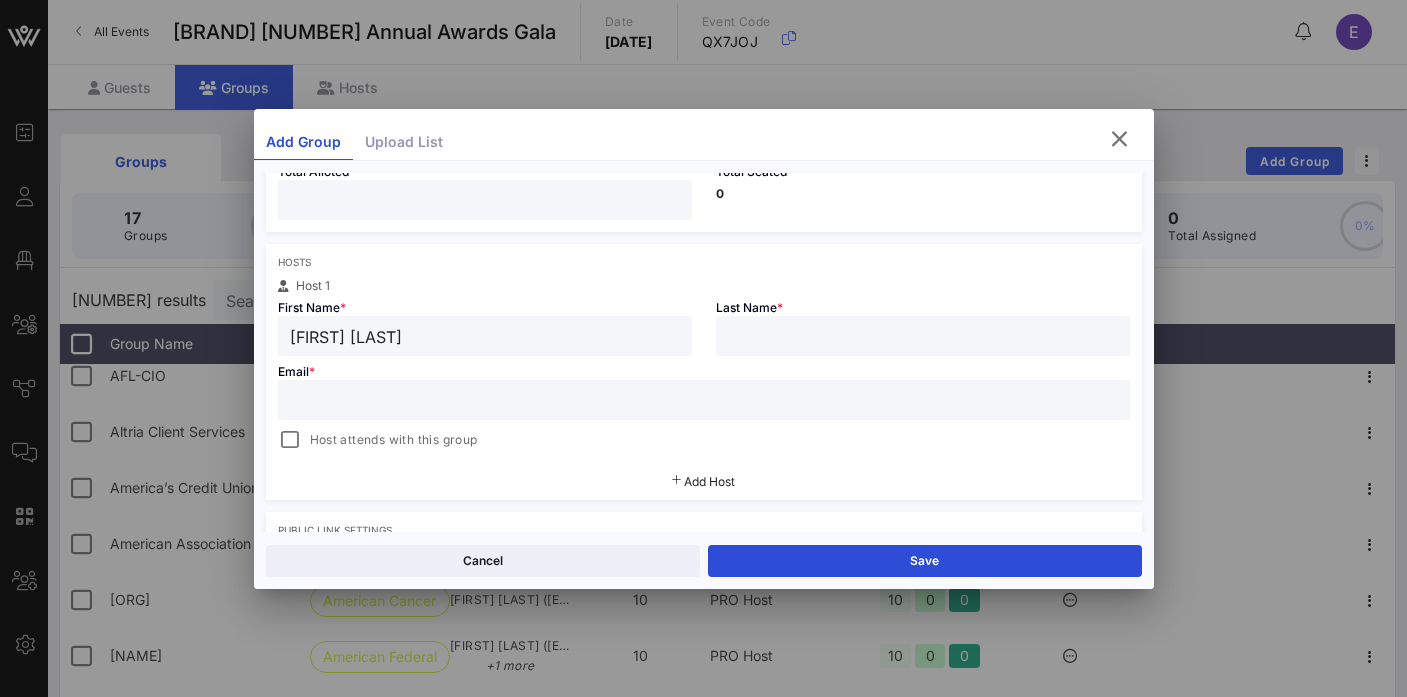 click on "[FIRST] [LAST]" at bounding box center [485, 336] 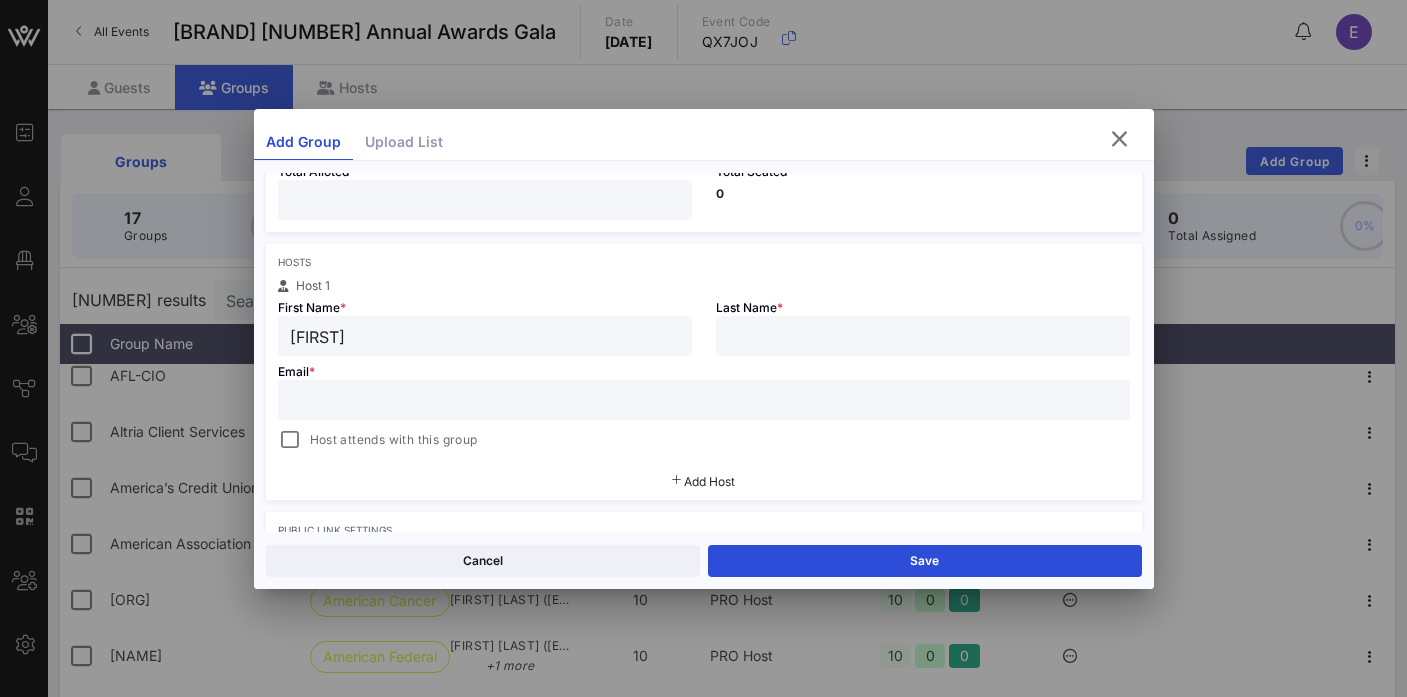 type on "[FIRST]" 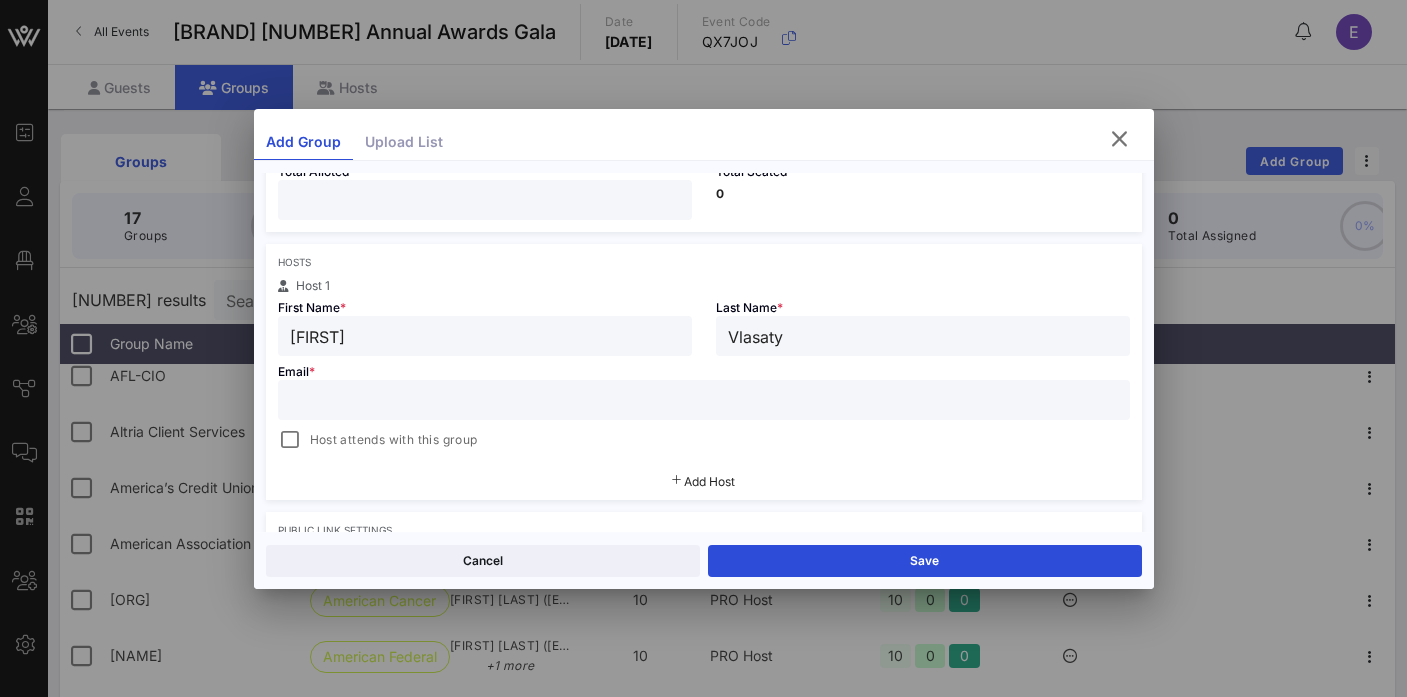 type on "Vlasaty" 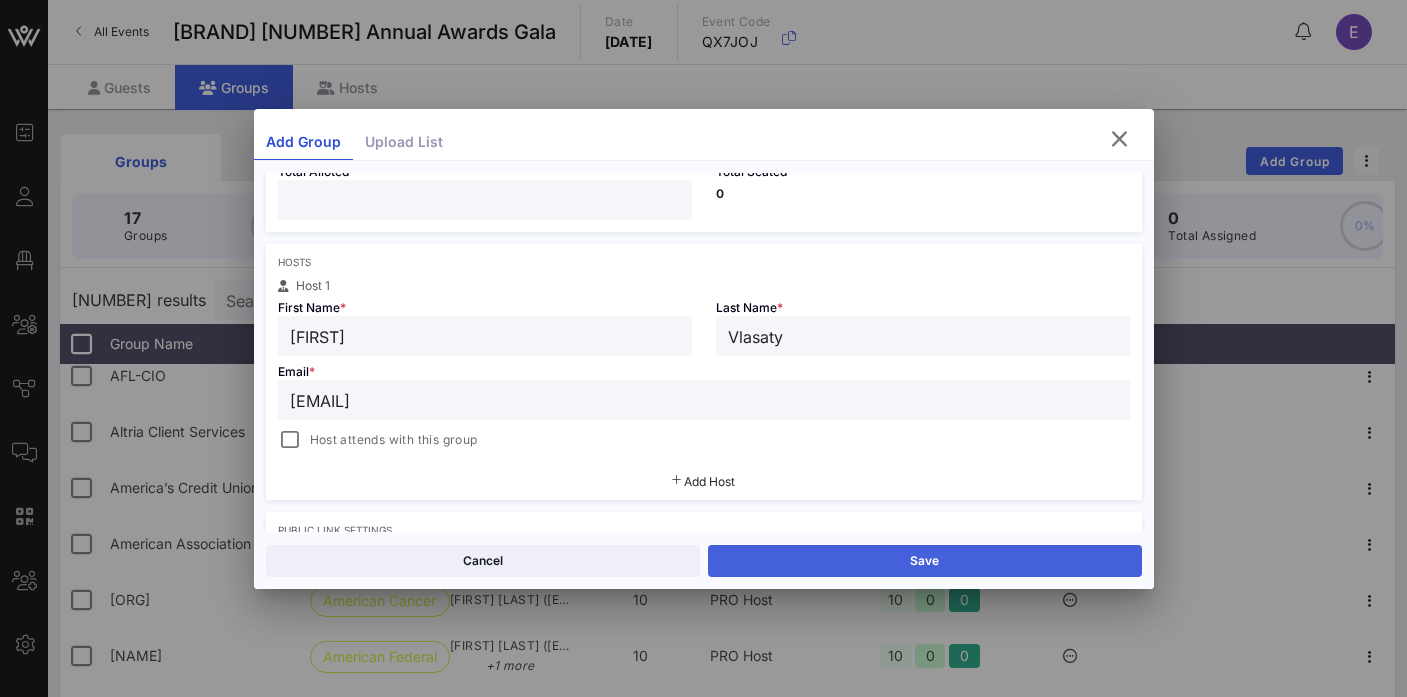 type on "[EMAIL]" 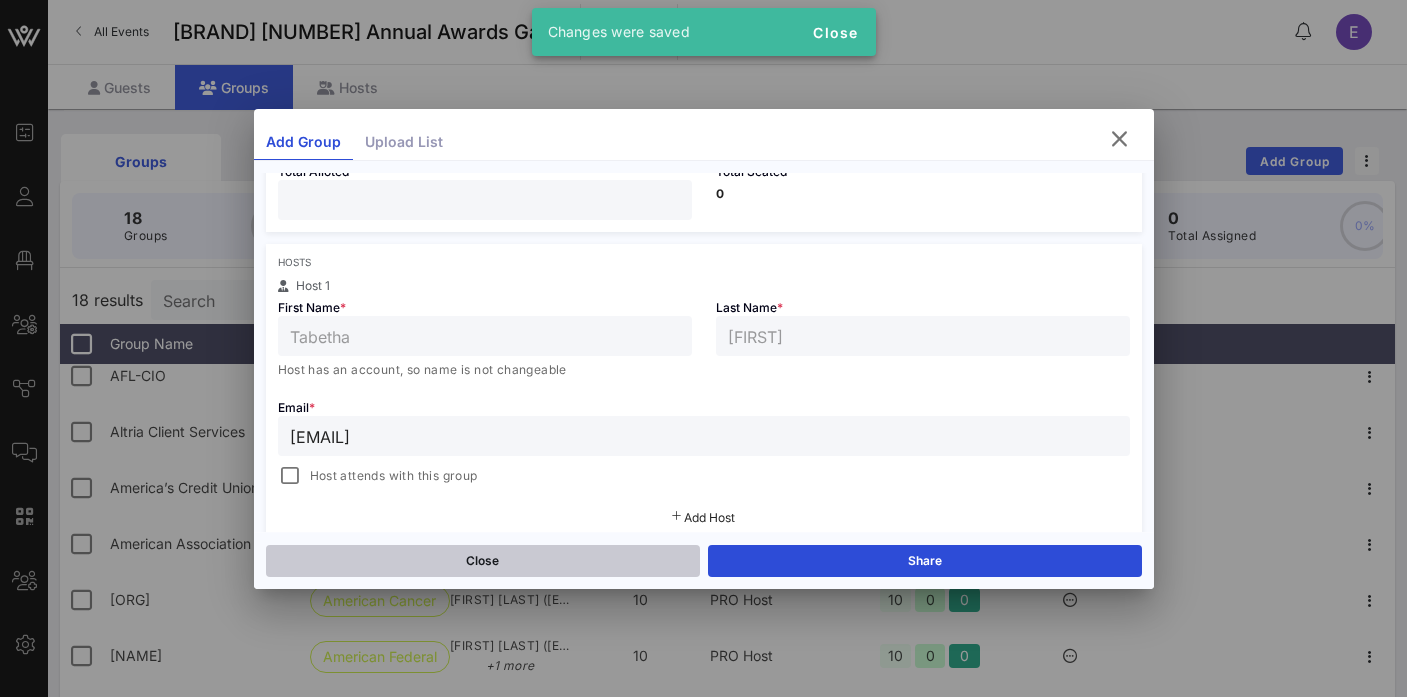 click on "Close" at bounding box center [483, 561] 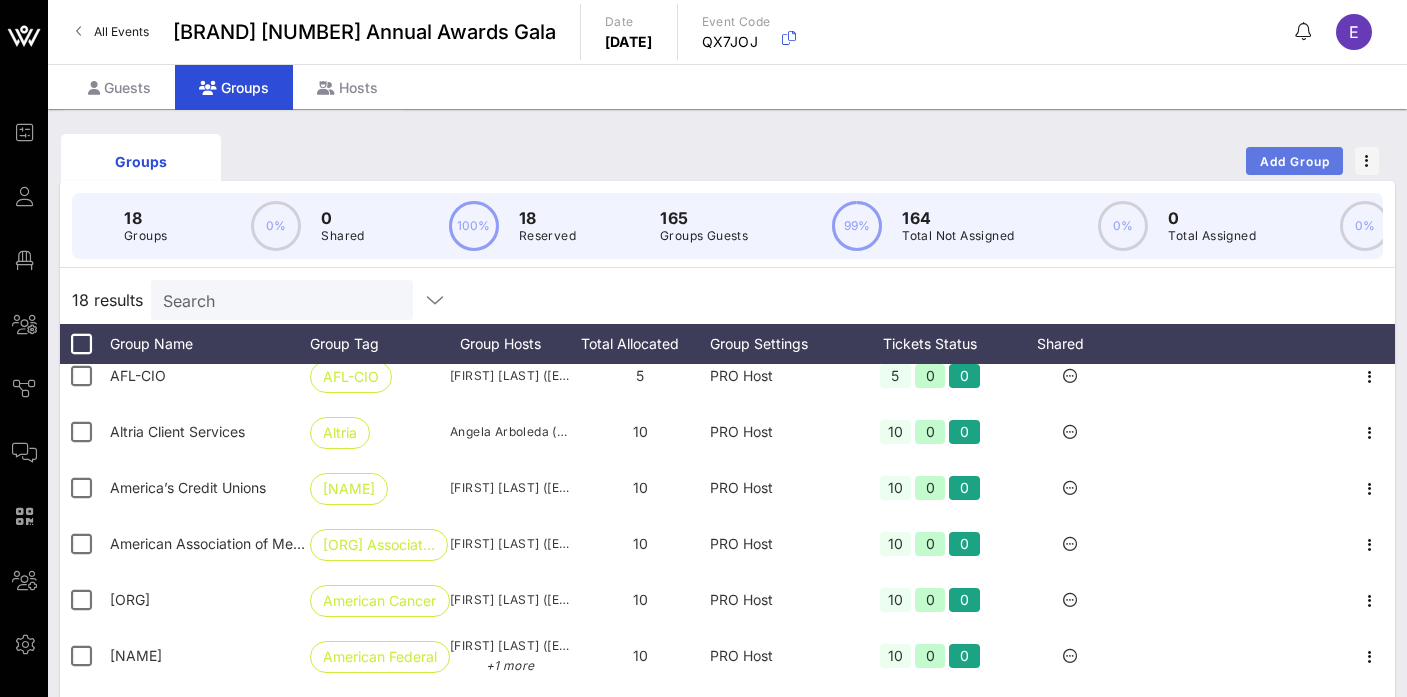 click on "Add Group" at bounding box center (1295, 161) 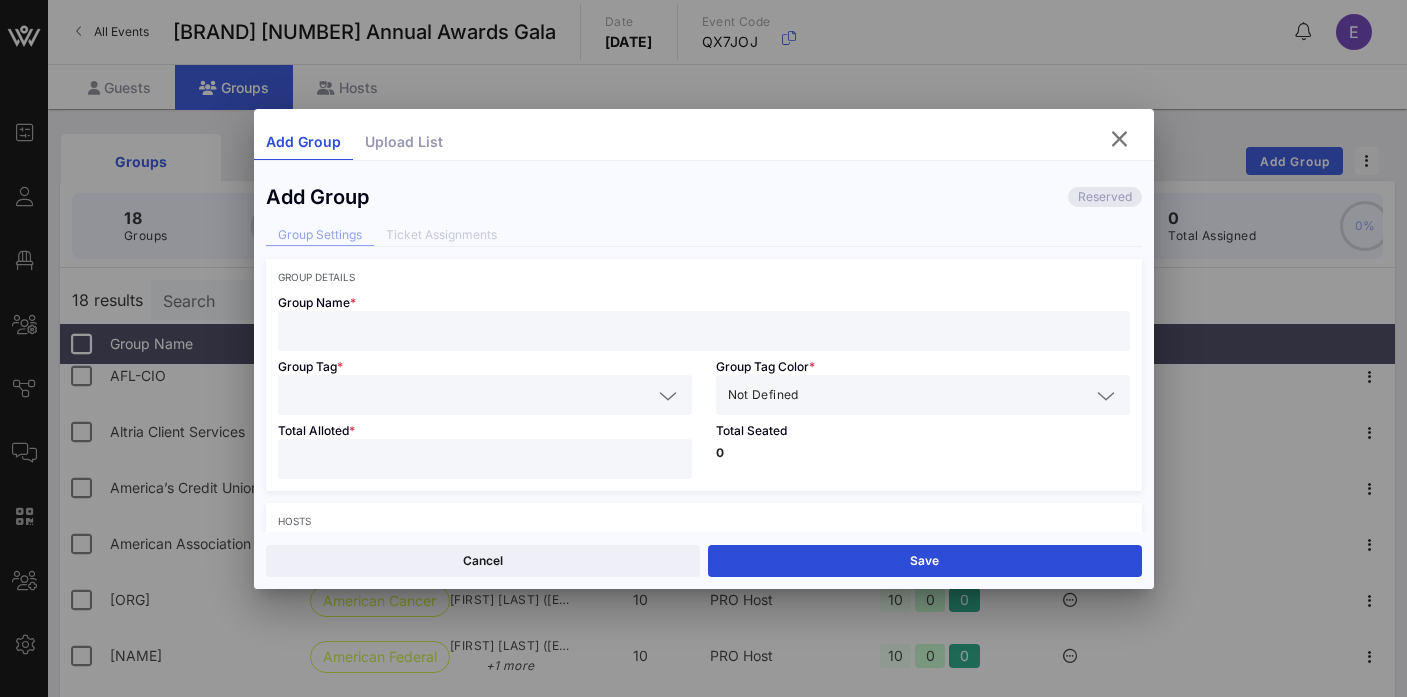 click at bounding box center (704, 331) 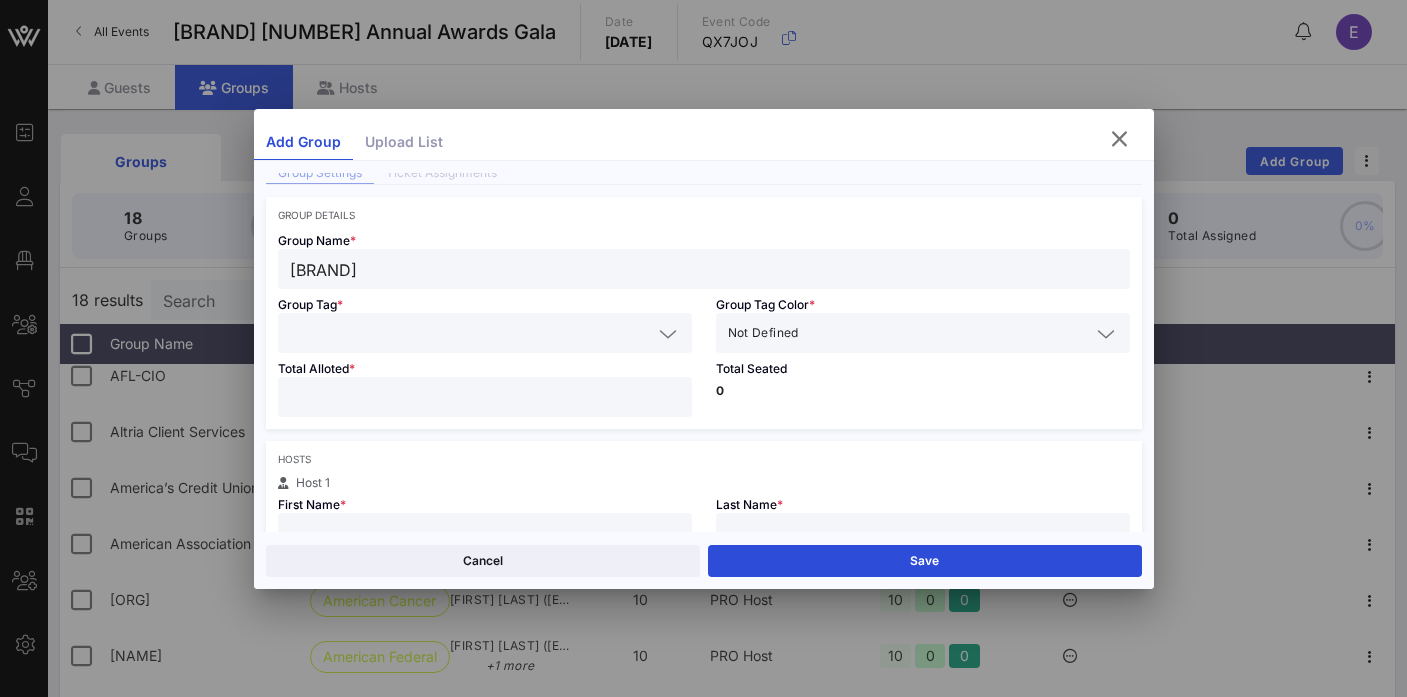 scroll, scrollTop: 69, scrollLeft: 0, axis: vertical 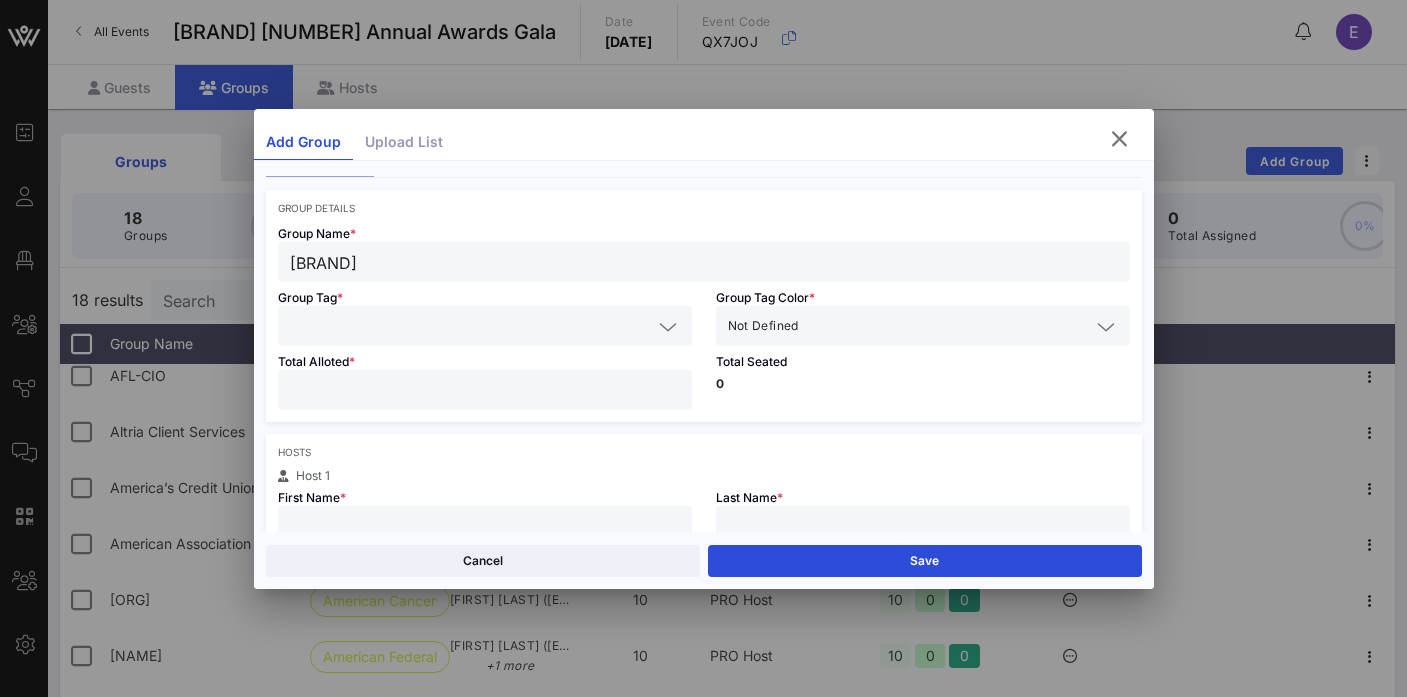 type on "[BRAND]" 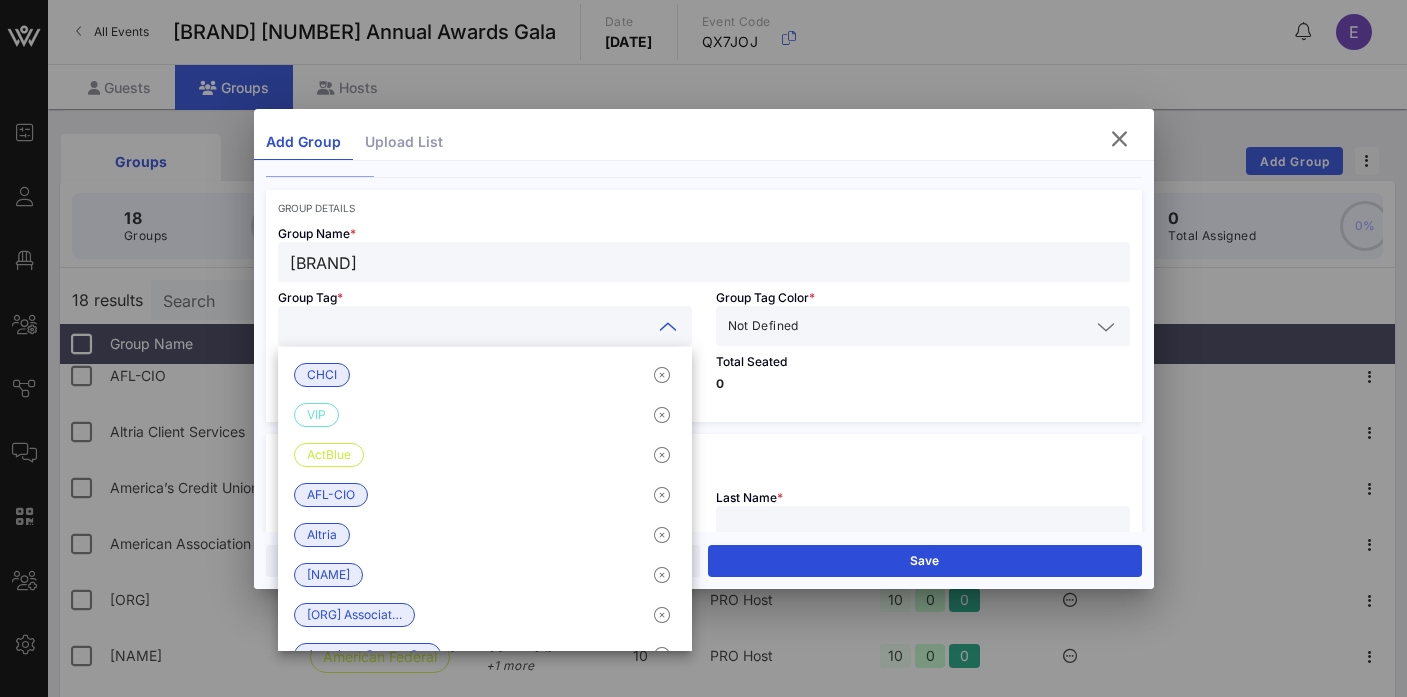 paste on "[BRAND]" 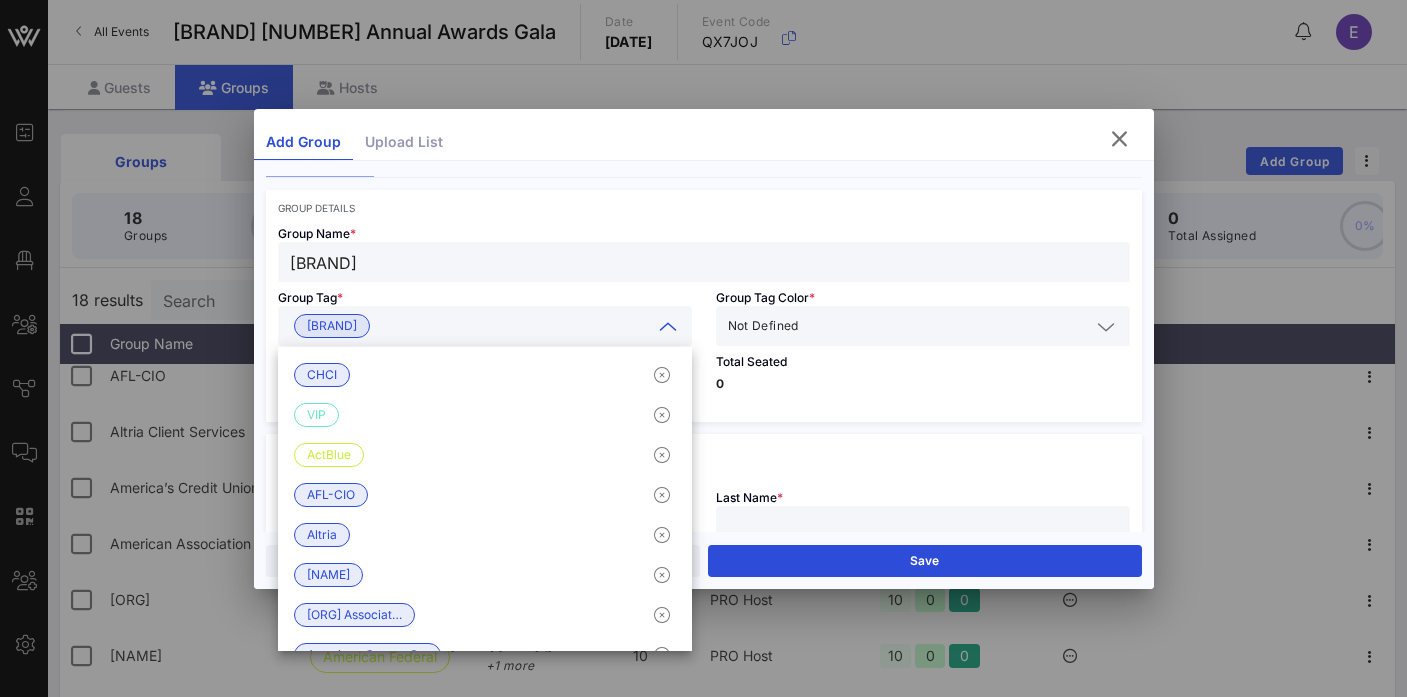 click on "Not Defined" at bounding box center [763, 326] 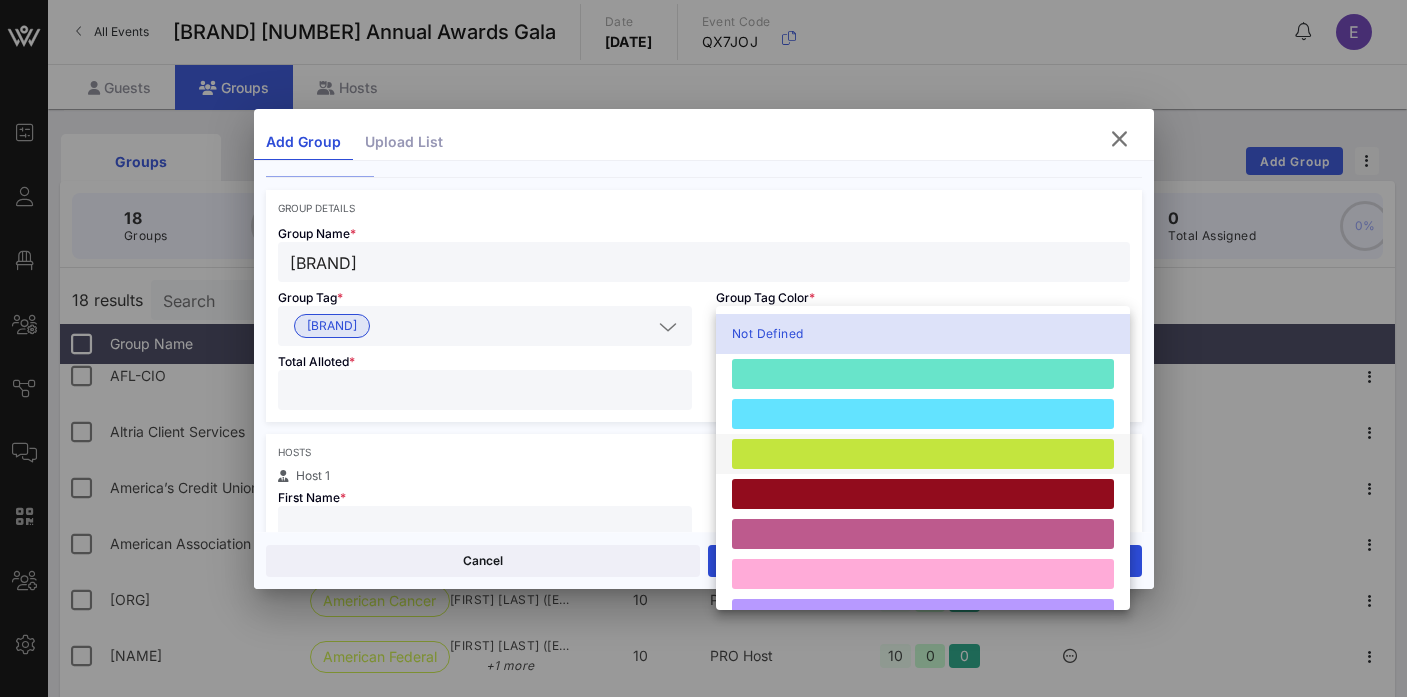 click at bounding box center (923, 454) 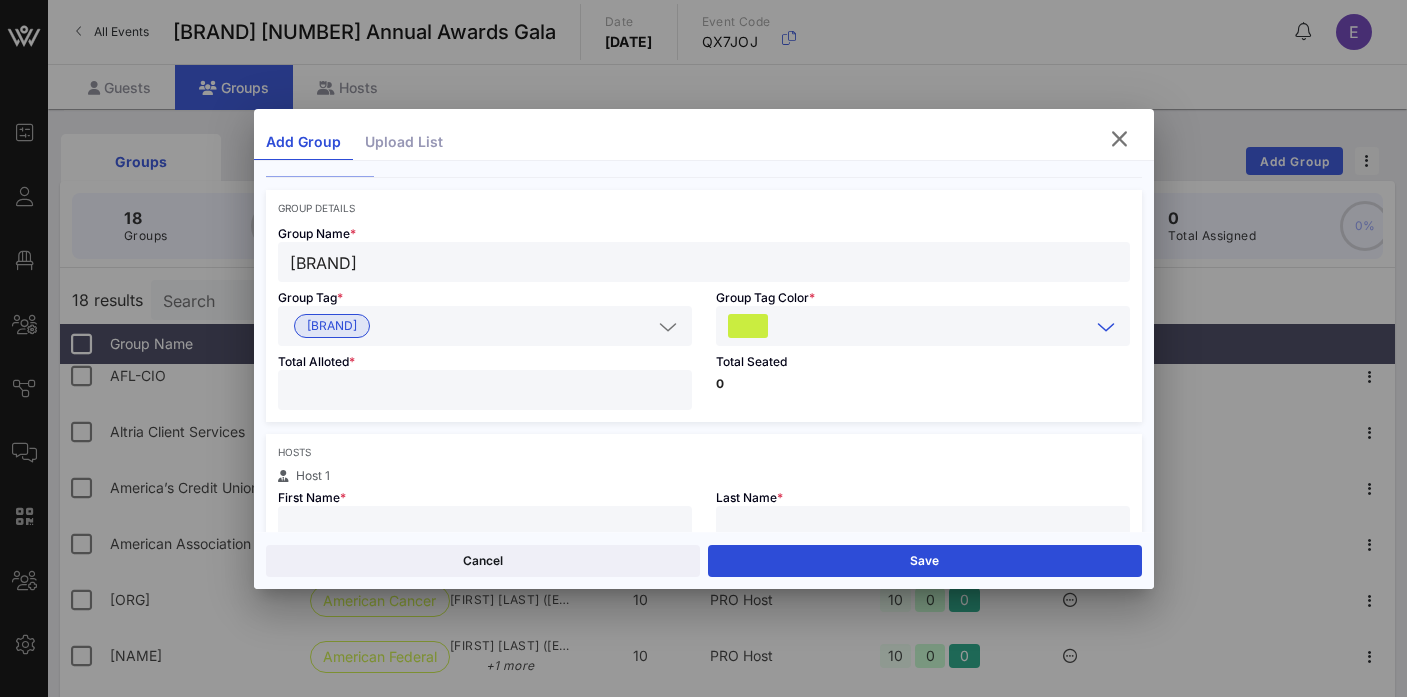 click at bounding box center [485, 390] 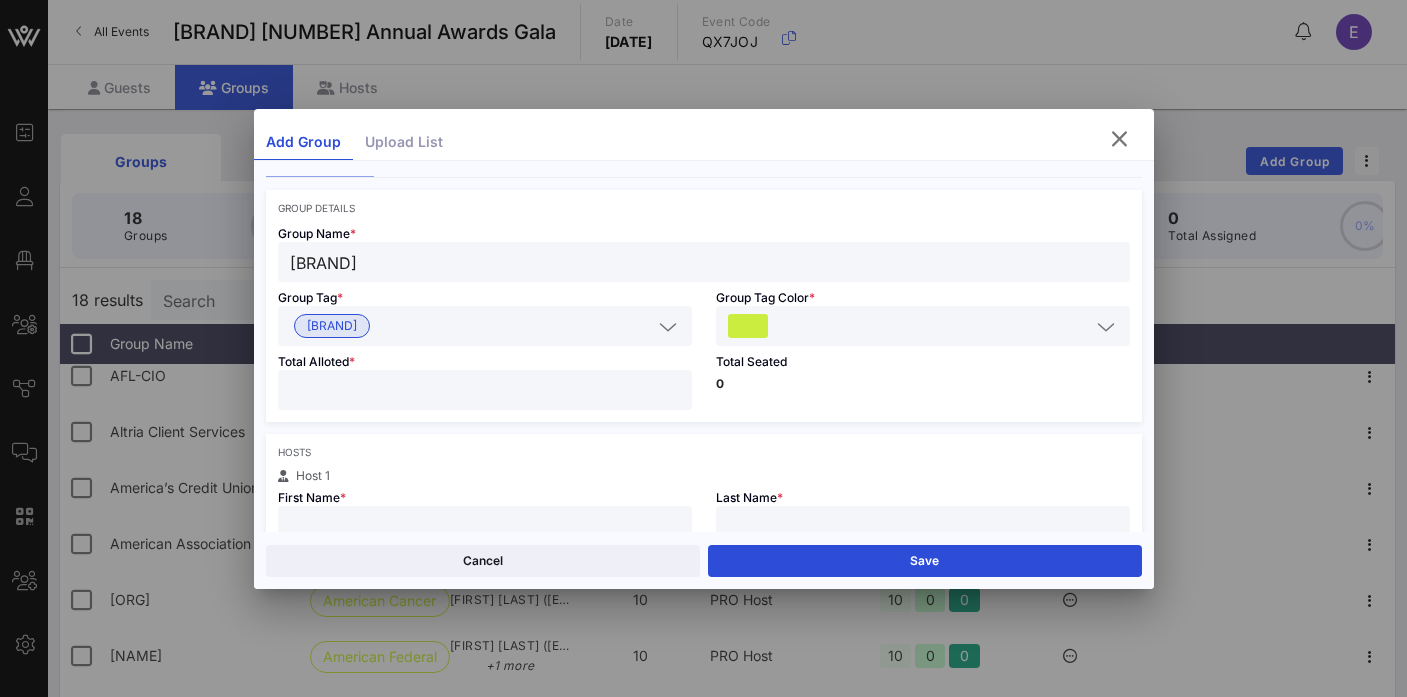 type on "**" 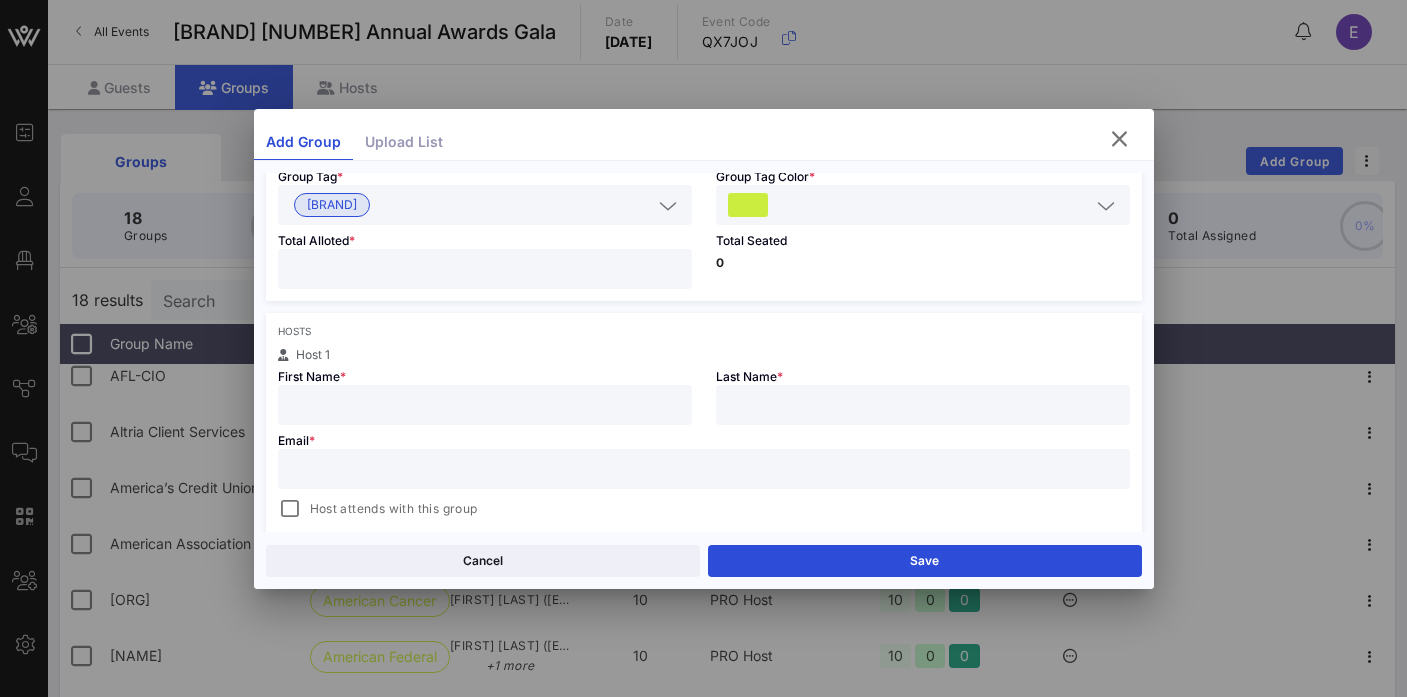 scroll, scrollTop: 214, scrollLeft: 0, axis: vertical 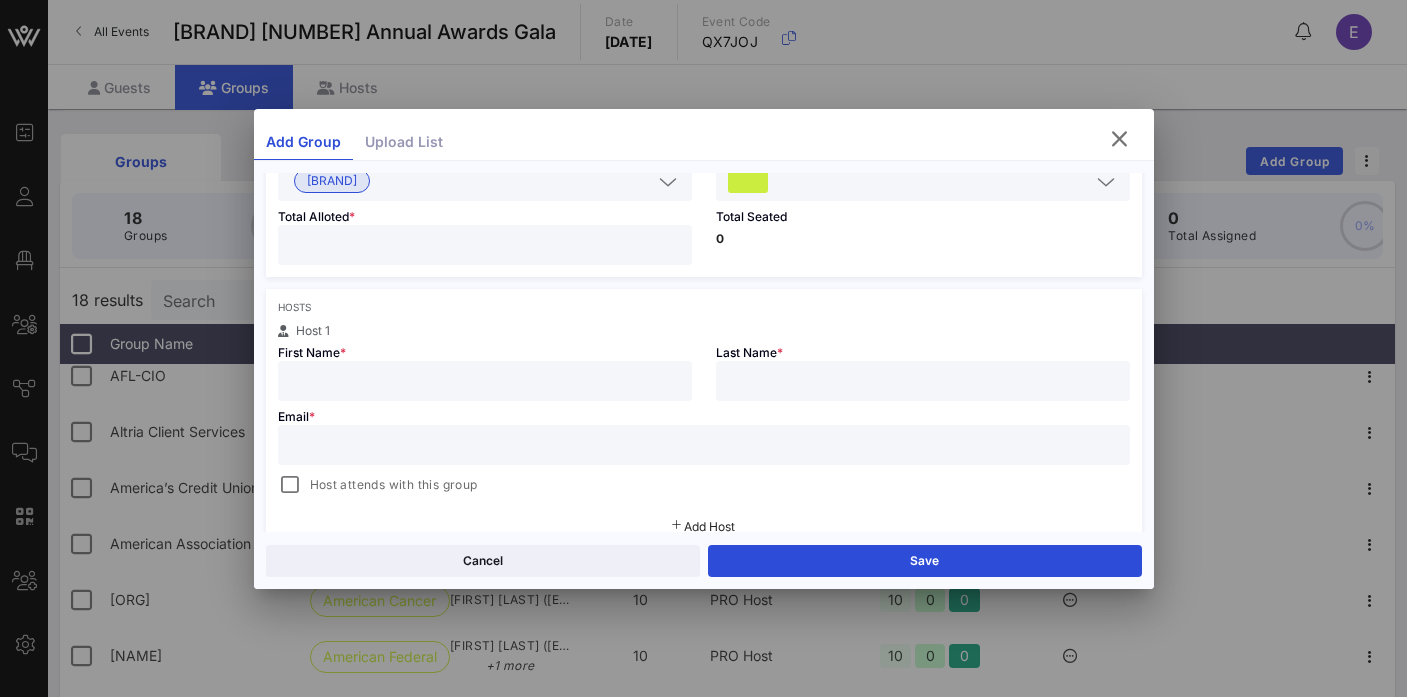 click at bounding box center [485, 381] 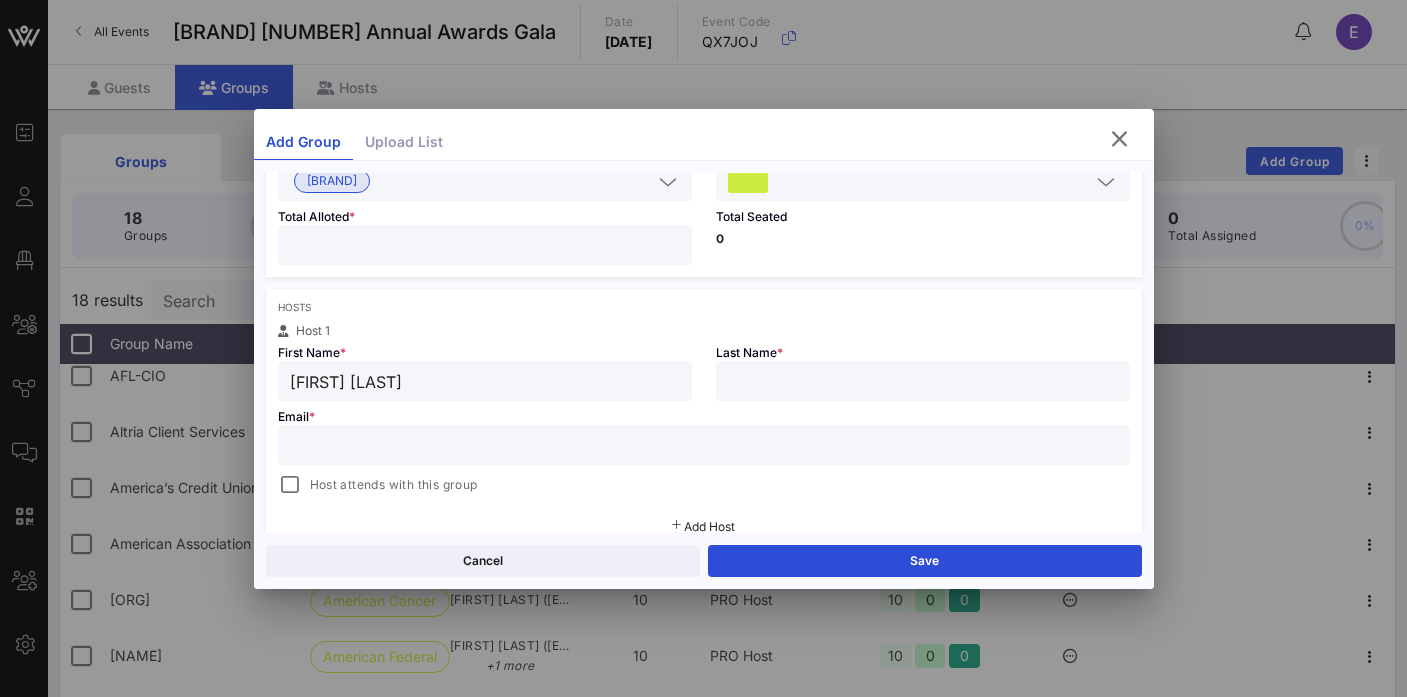 click on "[FIRST] [LAST]" at bounding box center (485, 381) 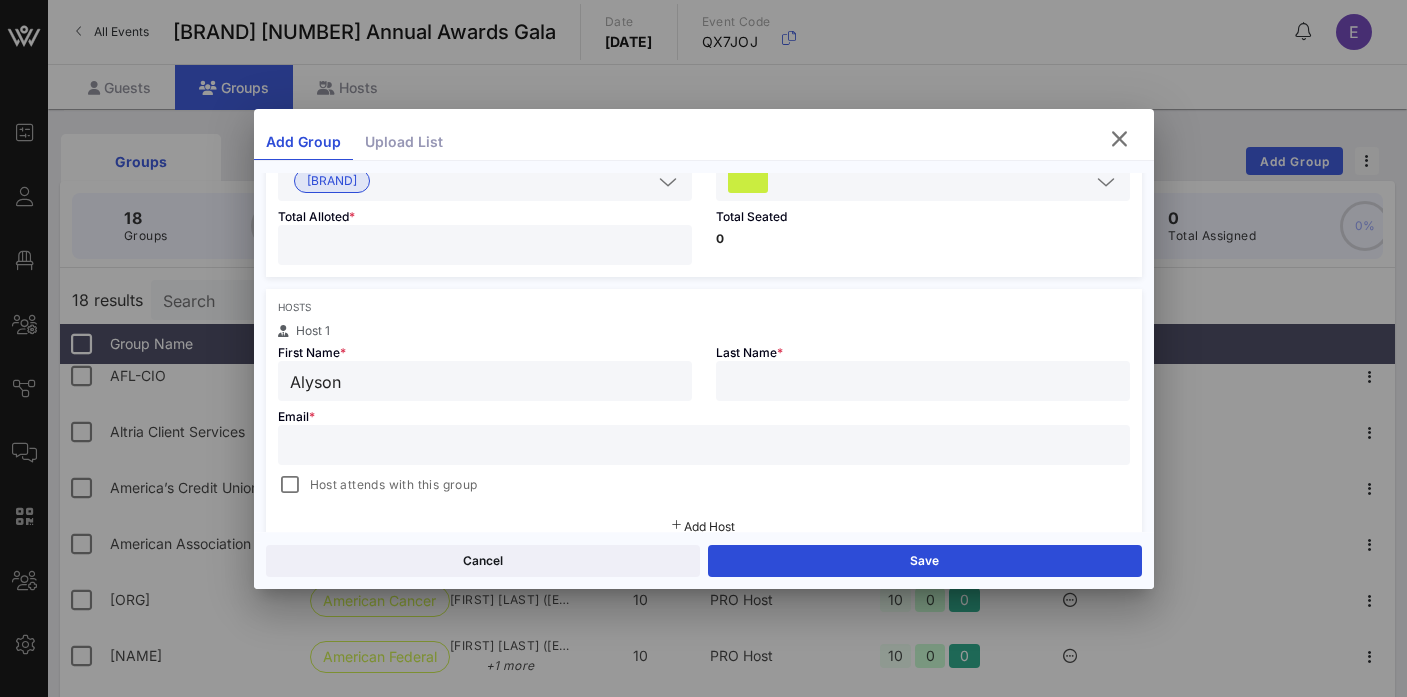 type on "Alyson" 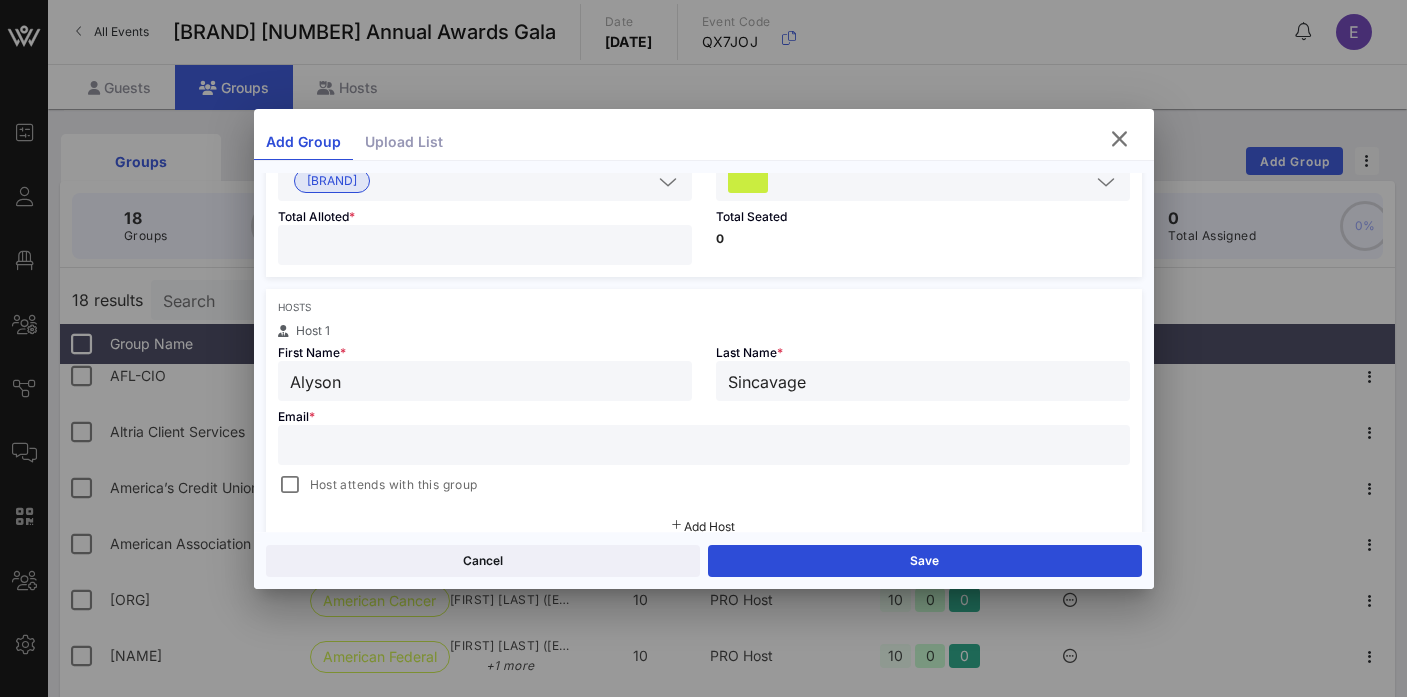 type on "Sincavage" 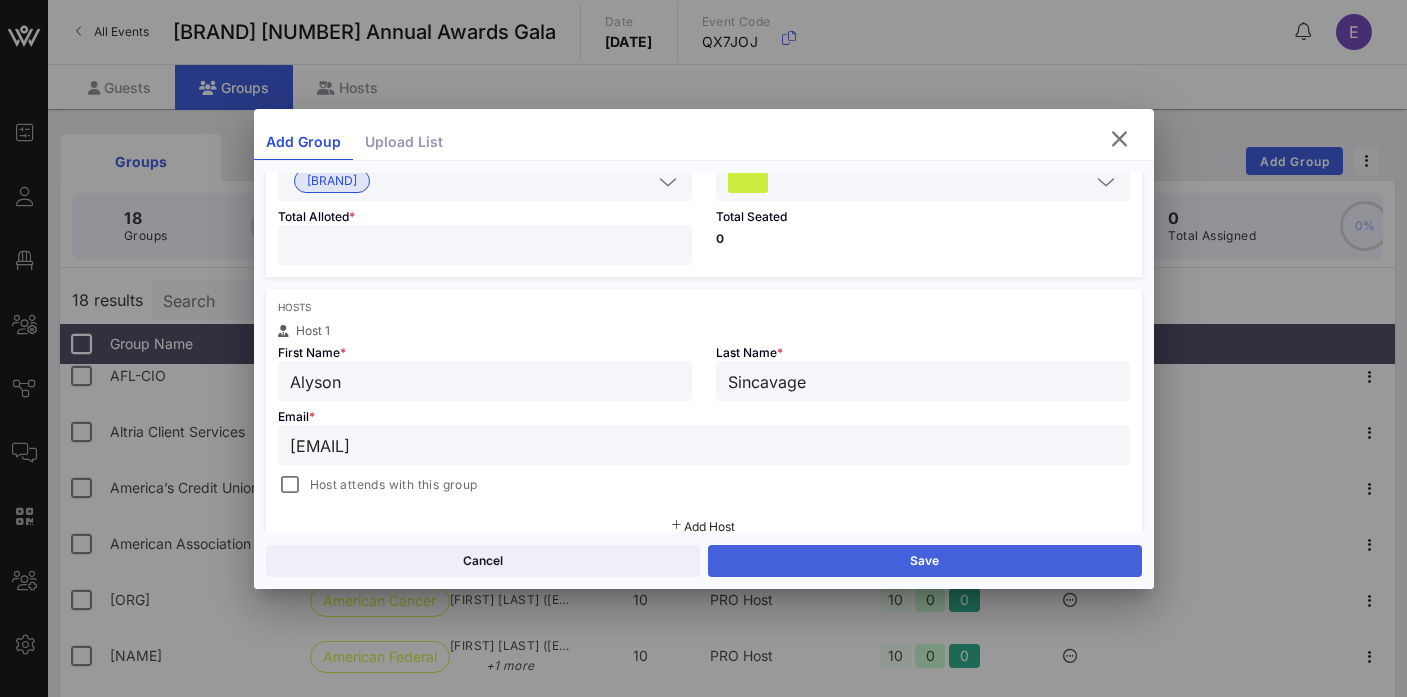 type on "[EMAIL]" 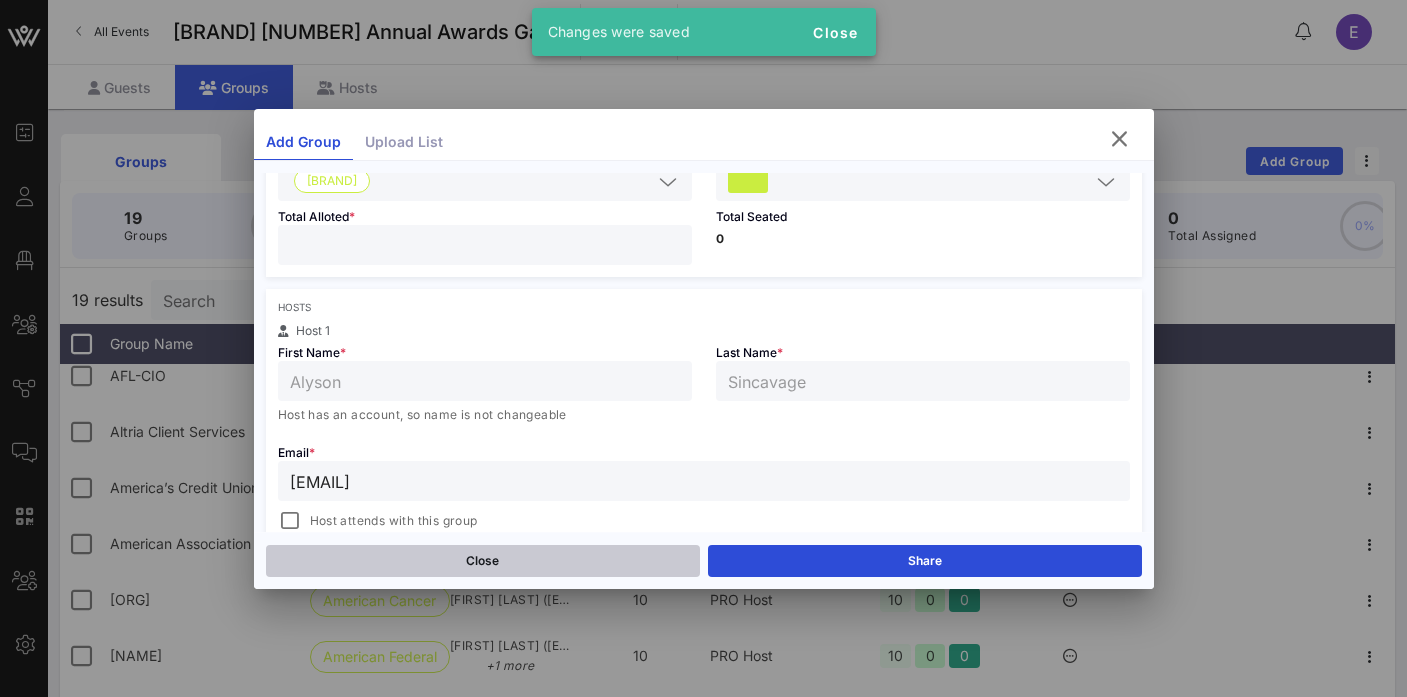 click on "Close" at bounding box center (483, 561) 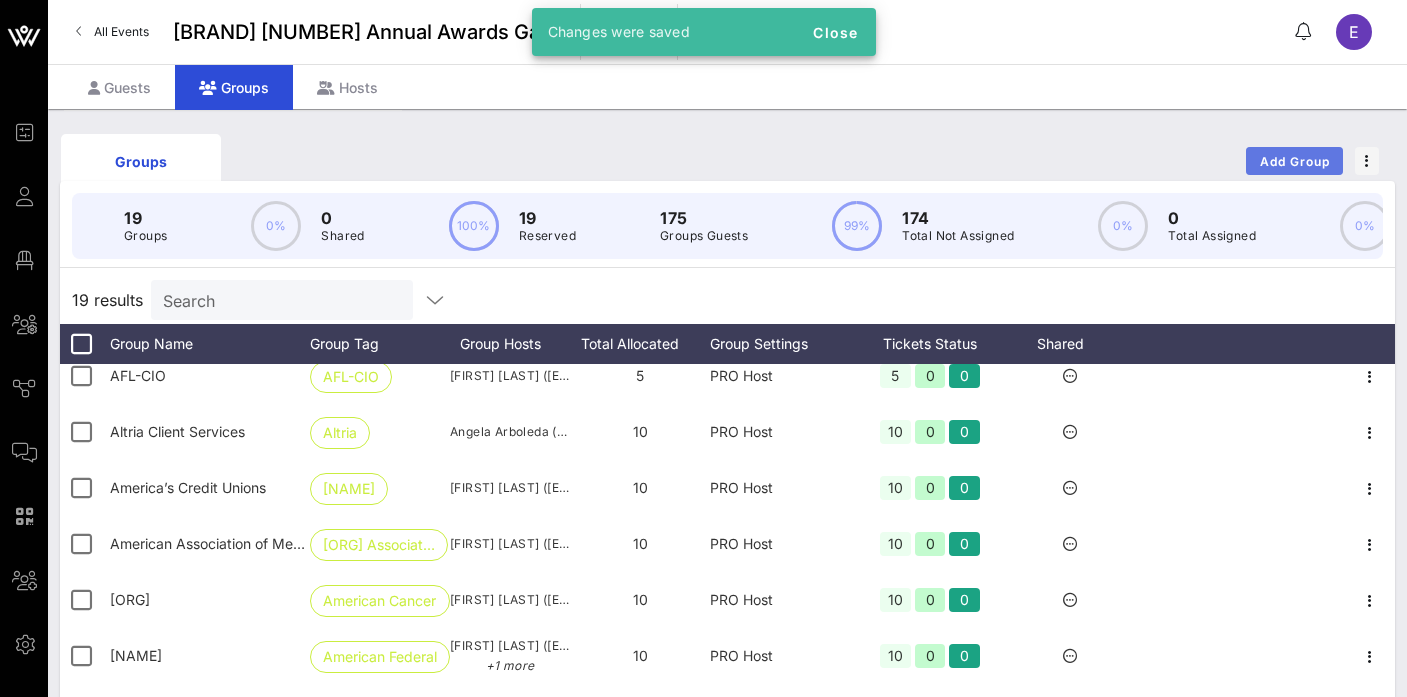 click on "Add Group" at bounding box center (1295, 161) 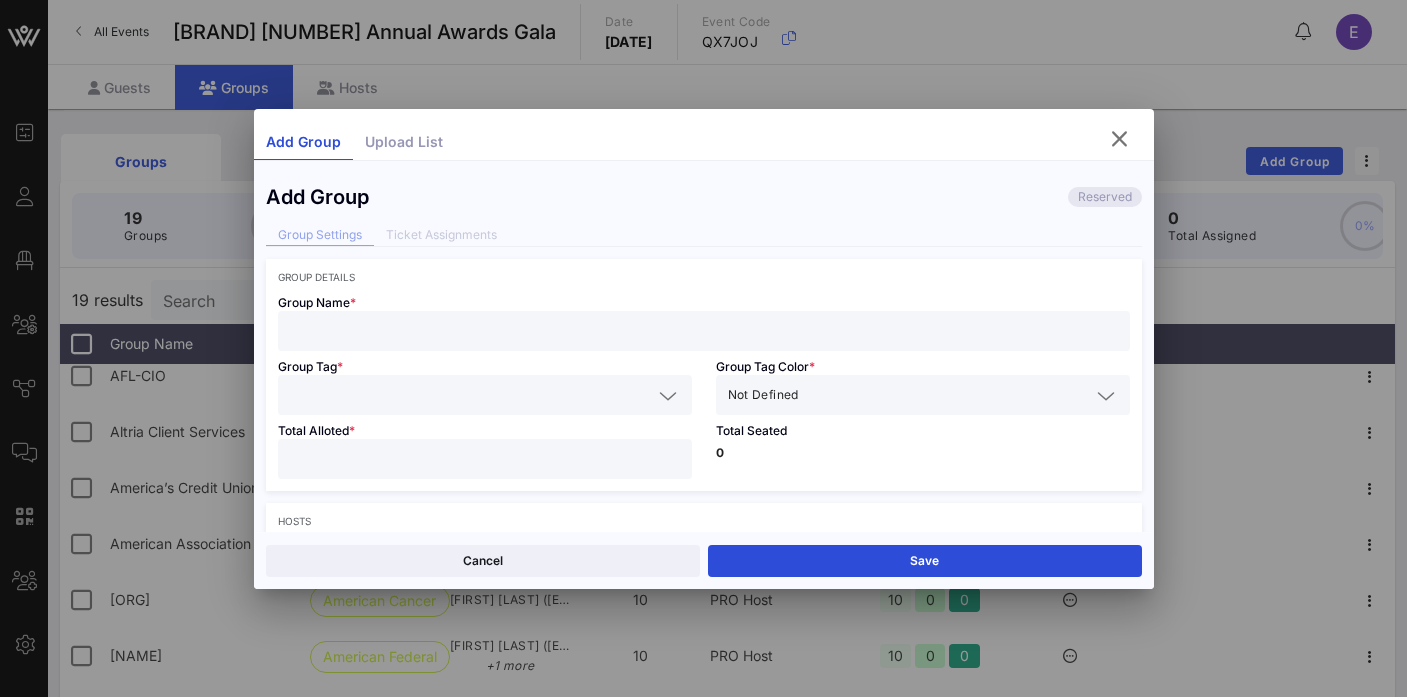 click at bounding box center [704, 331] 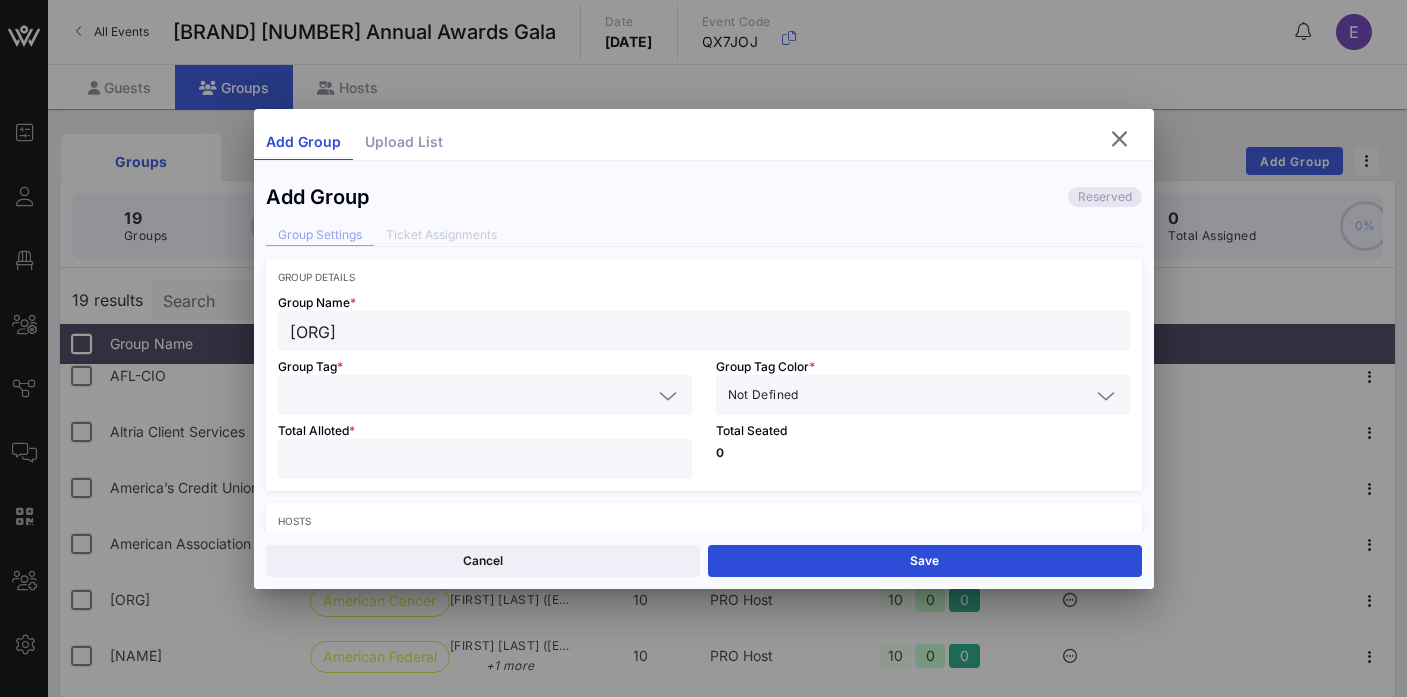 type on "[ORG]" 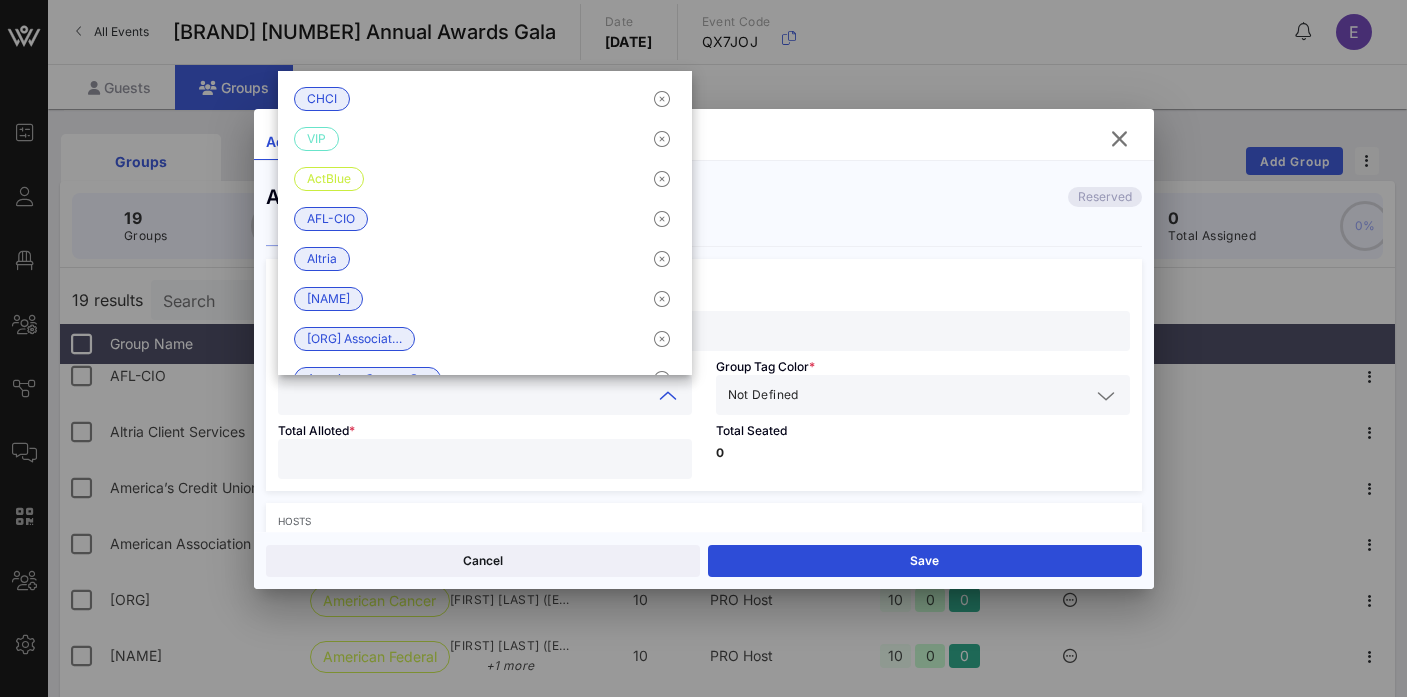 paste on "[ORG]" 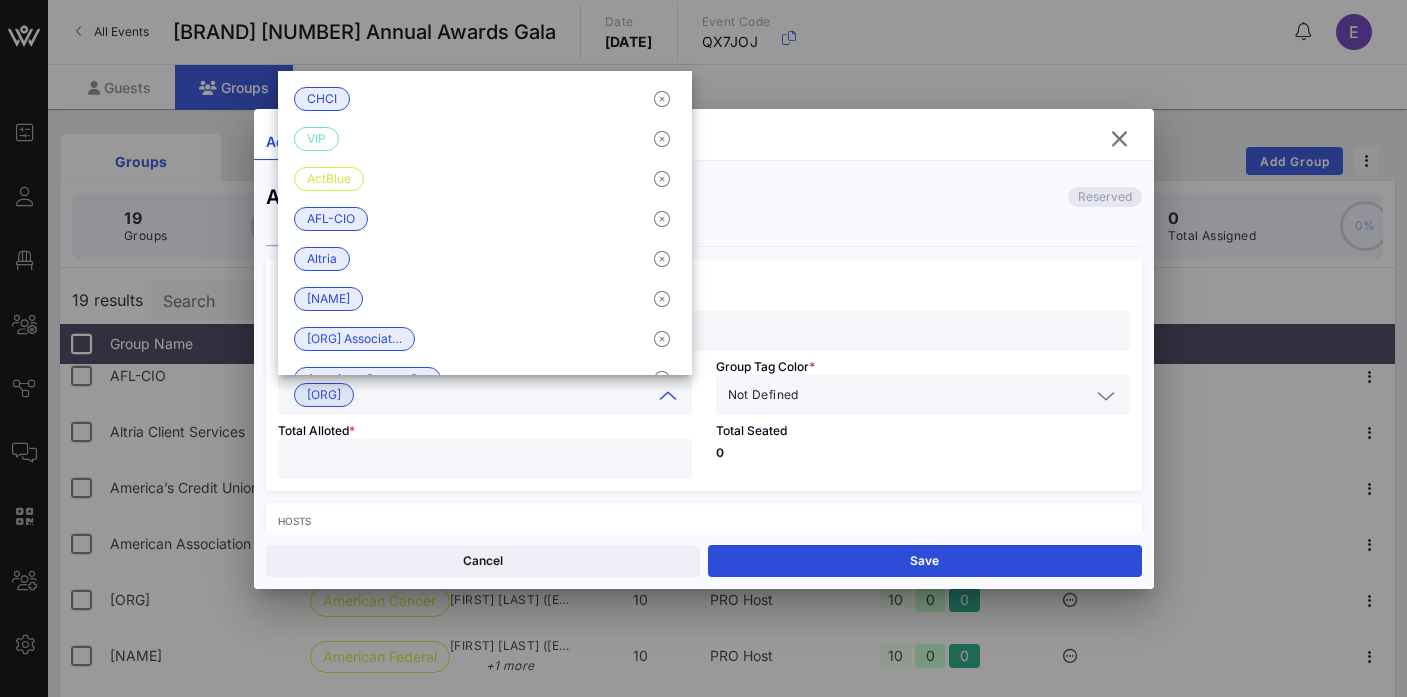 click on "Not Defined" at bounding box center (923, 395) 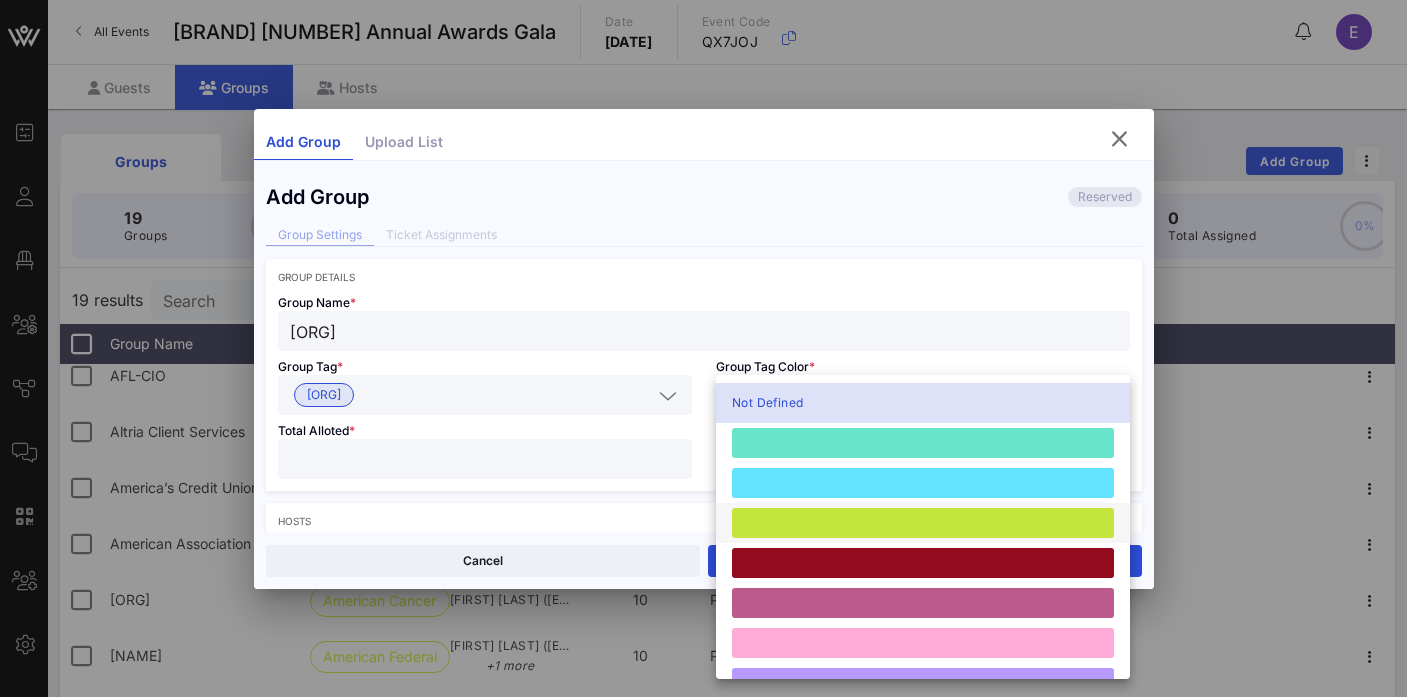 click at bounding box center [923, 523] 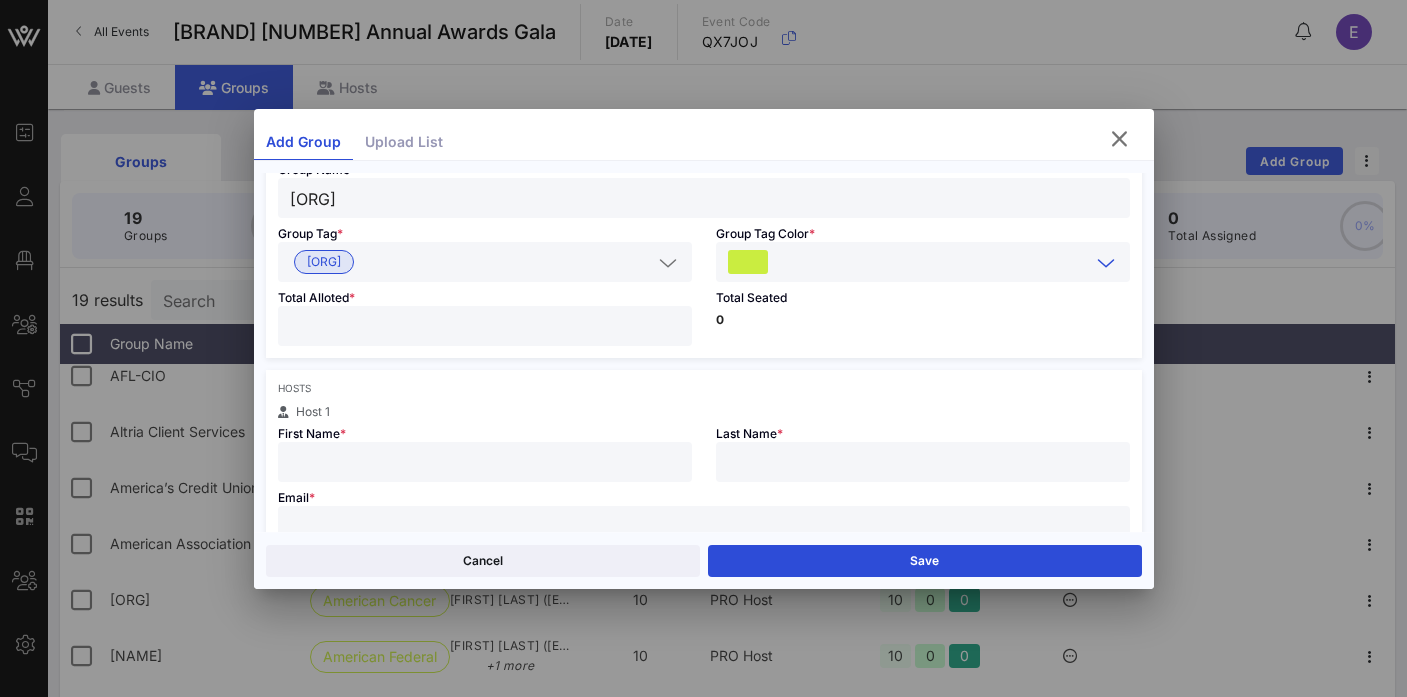 scroll, scrollTop: 154, scrollLeft: 0, axis: vertical 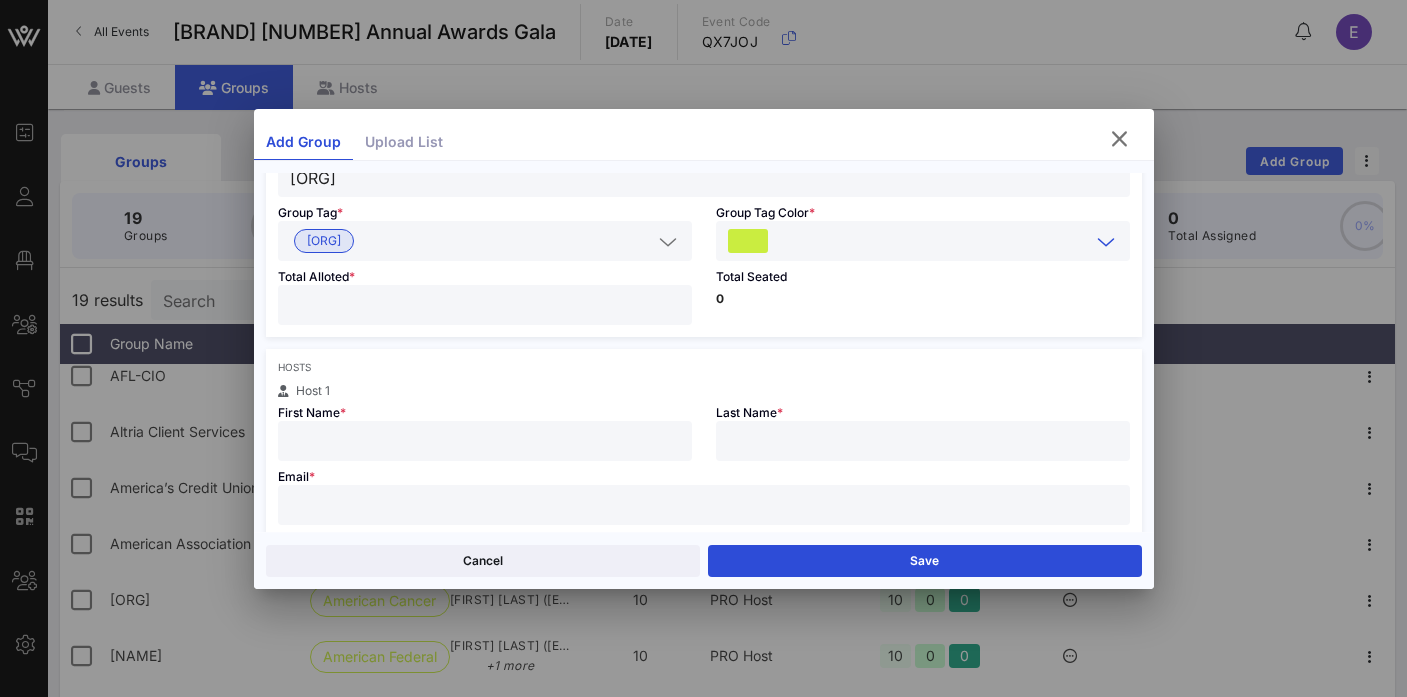 click at bounding box center (485, 305) 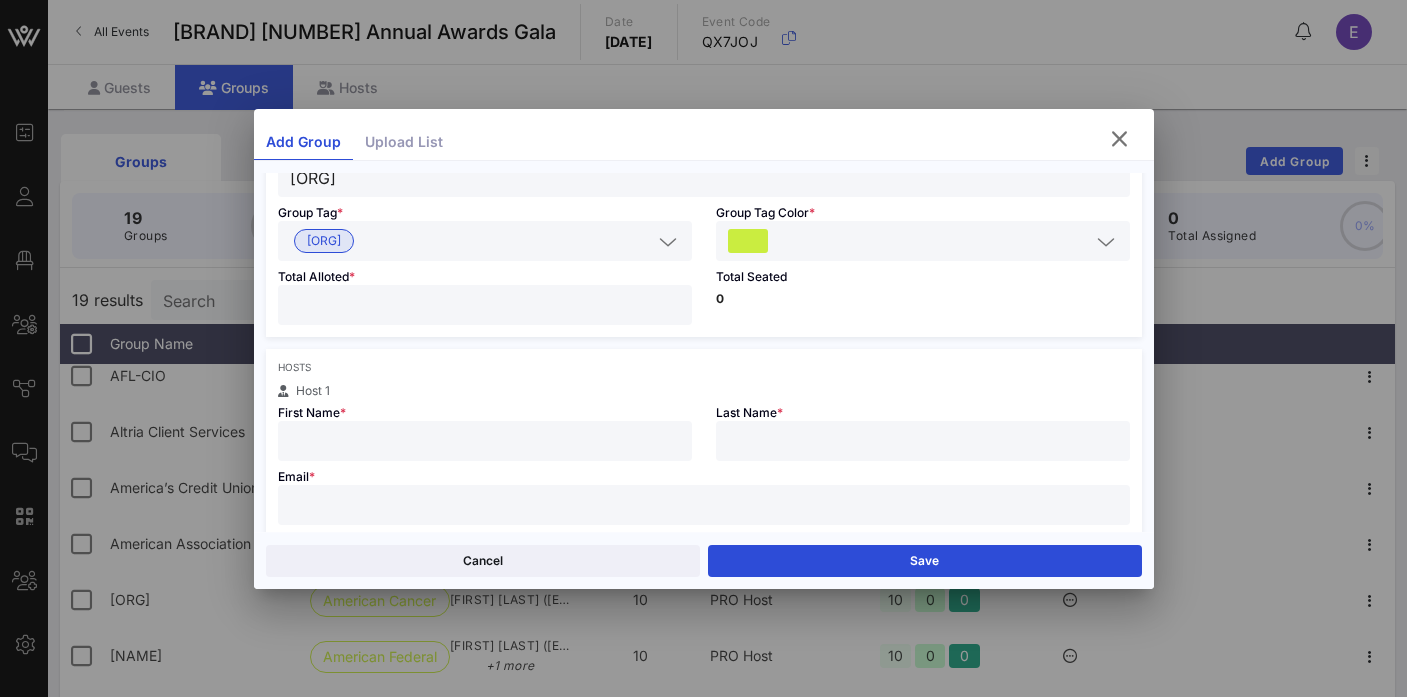 type on "**" 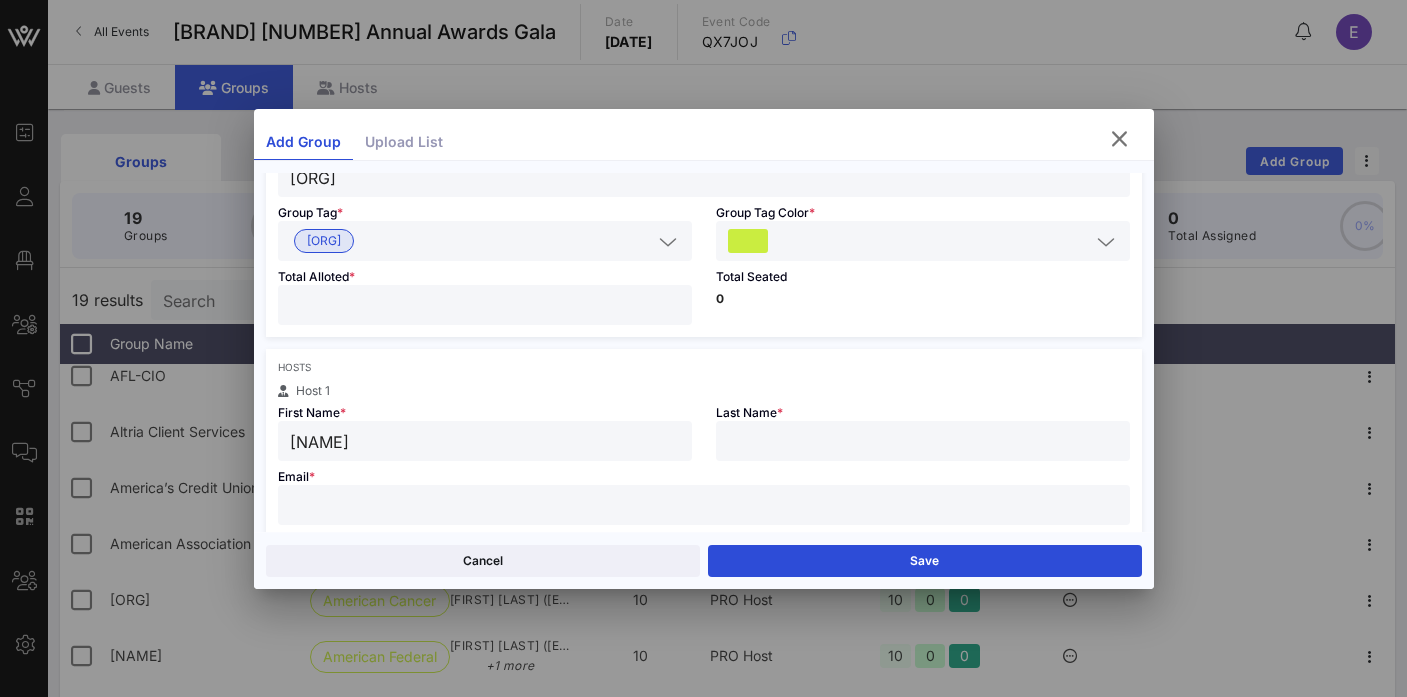 click on "[NAME]" at bounding box center [485, 441] 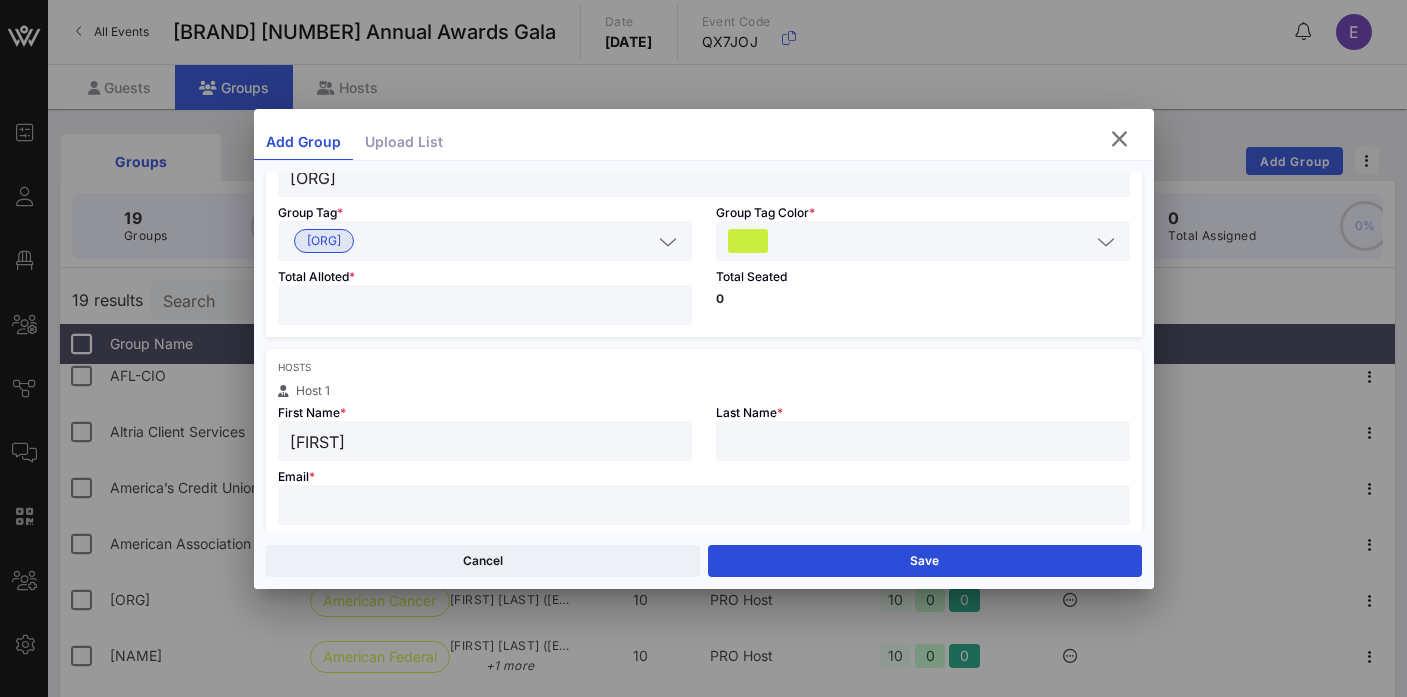 type on "[FIRST]" 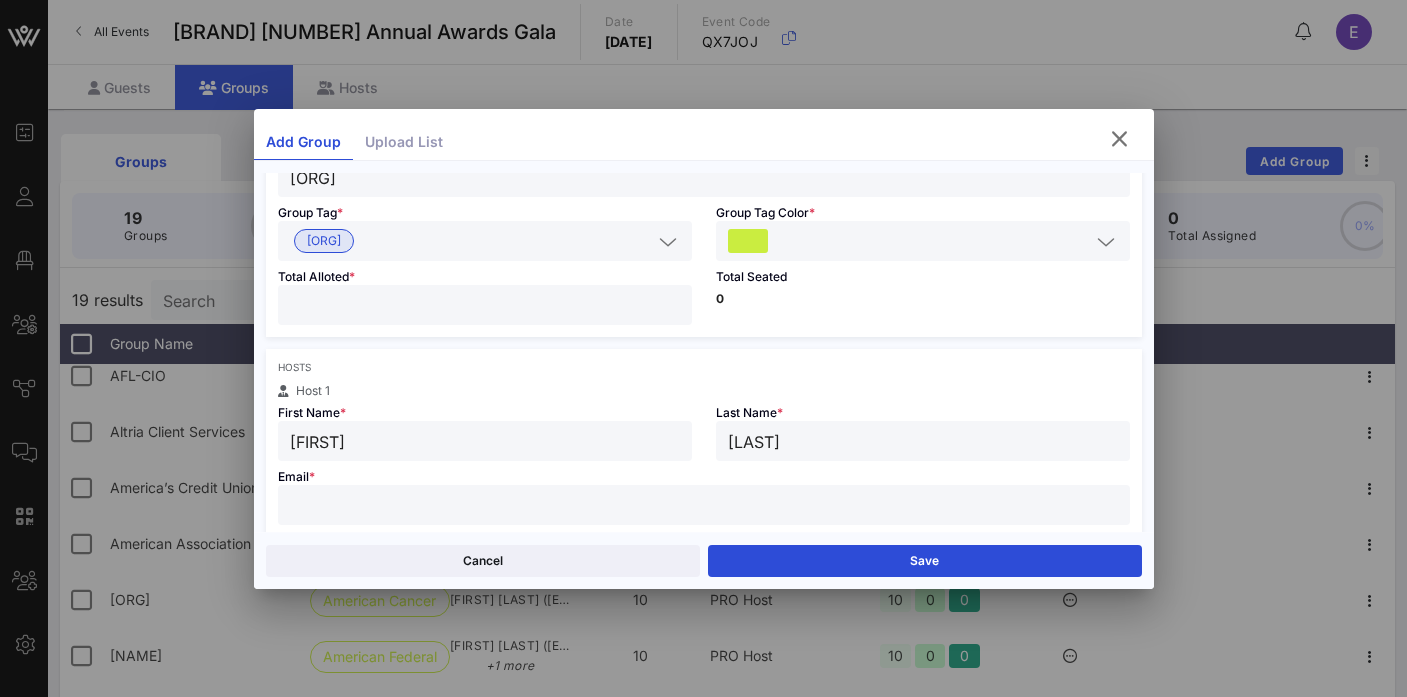 type on "[LAST]" 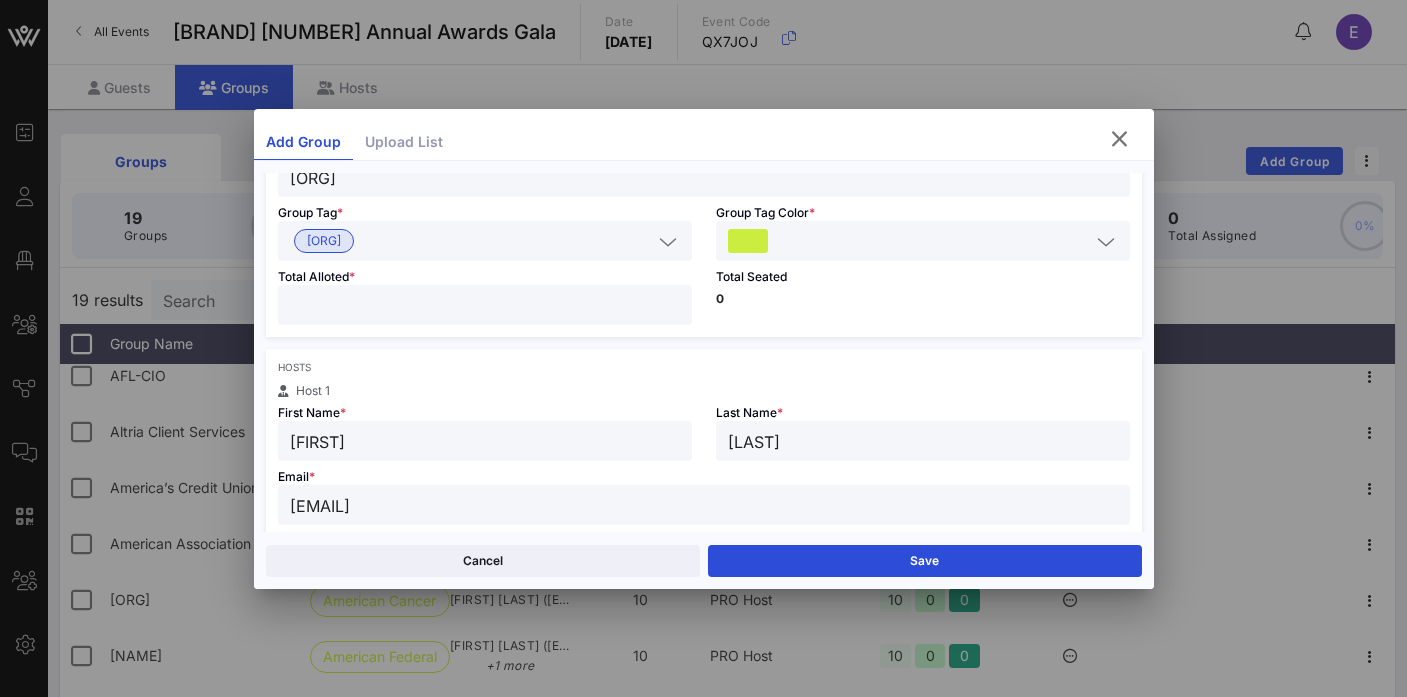 scroll, scrollTop: 237, scrollLeft: 0, axis: vertical 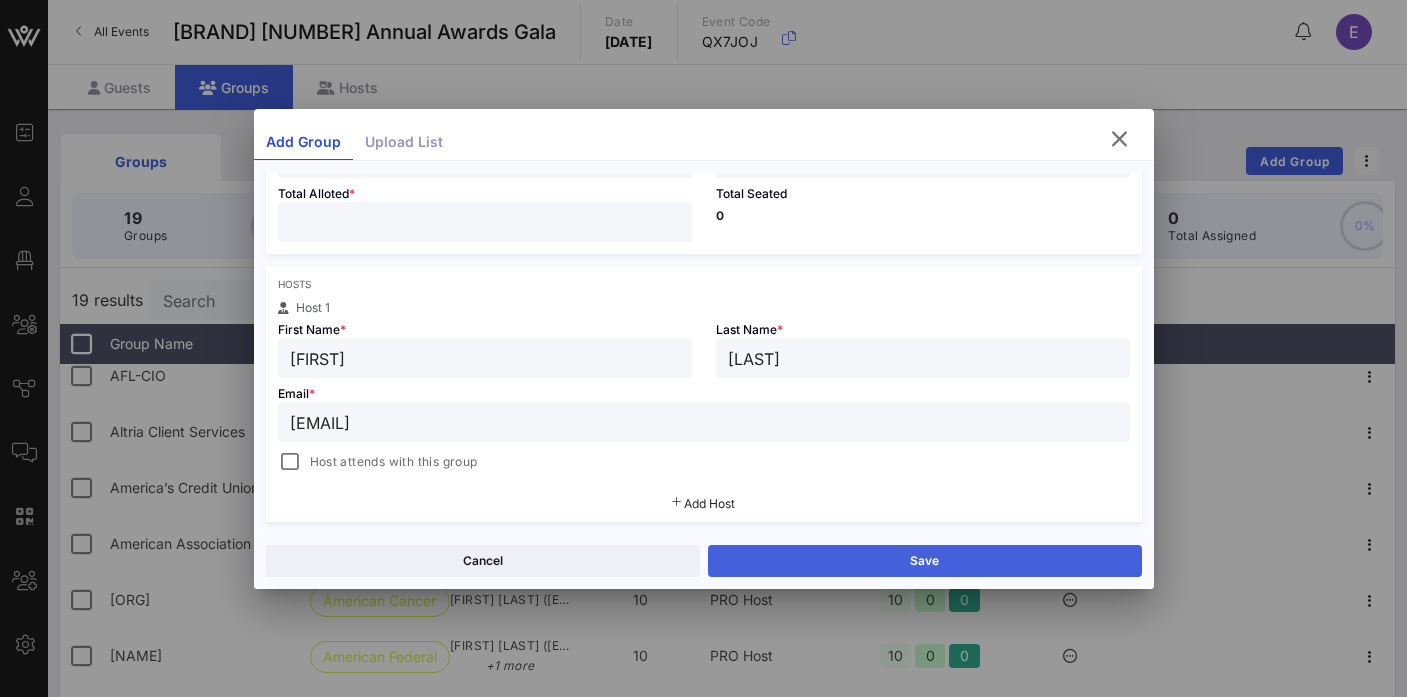type on "[EMAIL]" 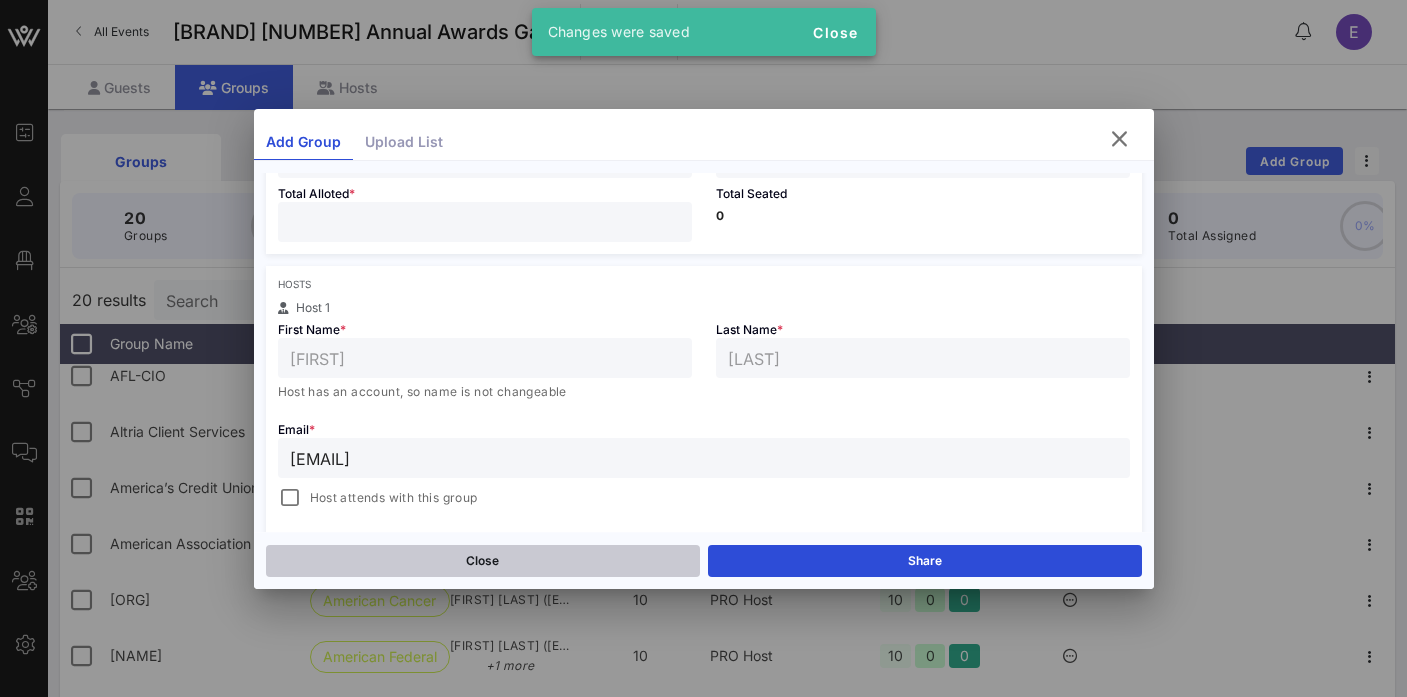 click on "Close" at bounding box center [483, 561] 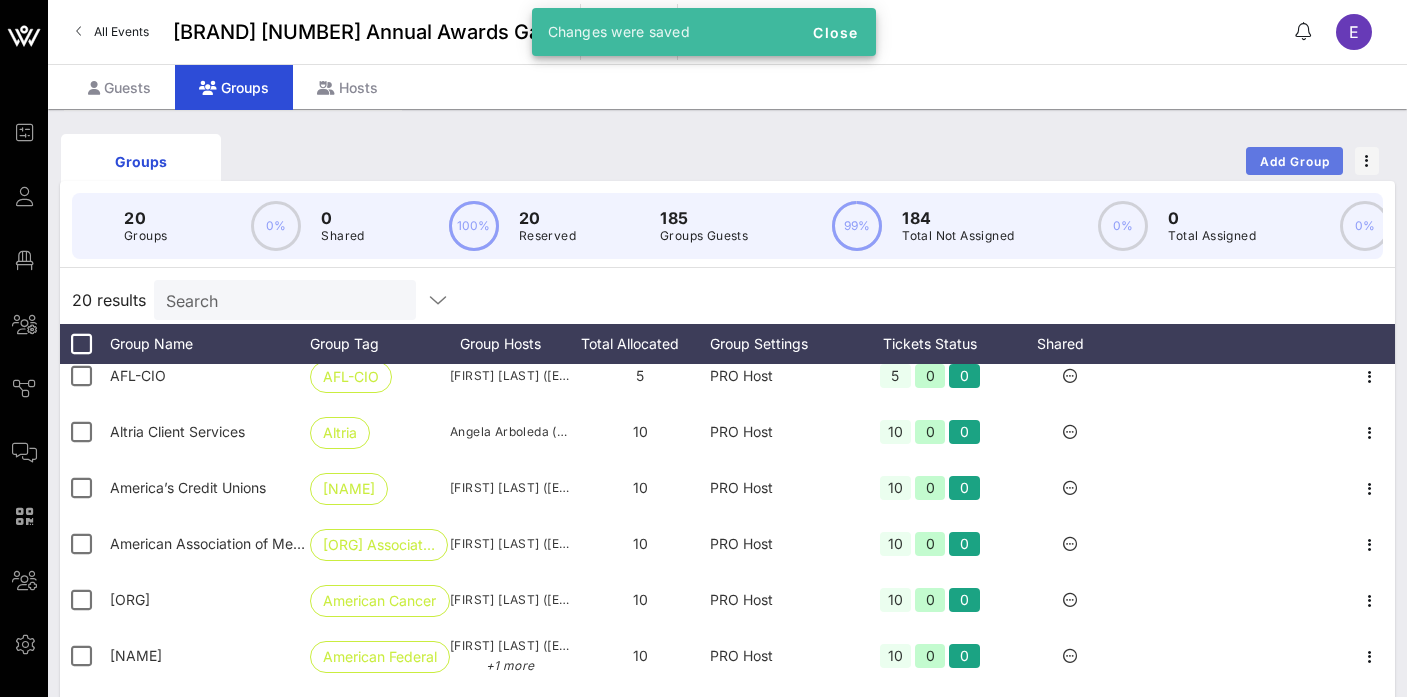 click on "Add Group" at bounding box center (1295, 161) 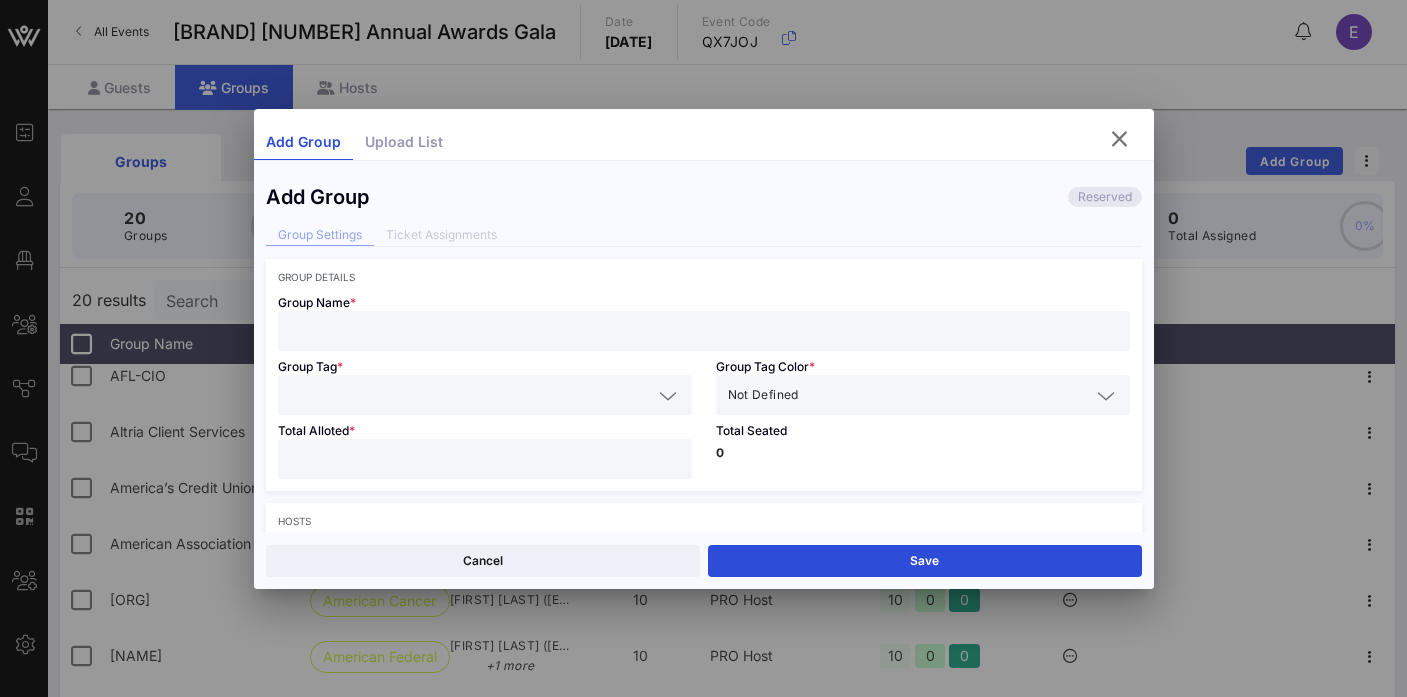 click at bounding box center (704, 331) 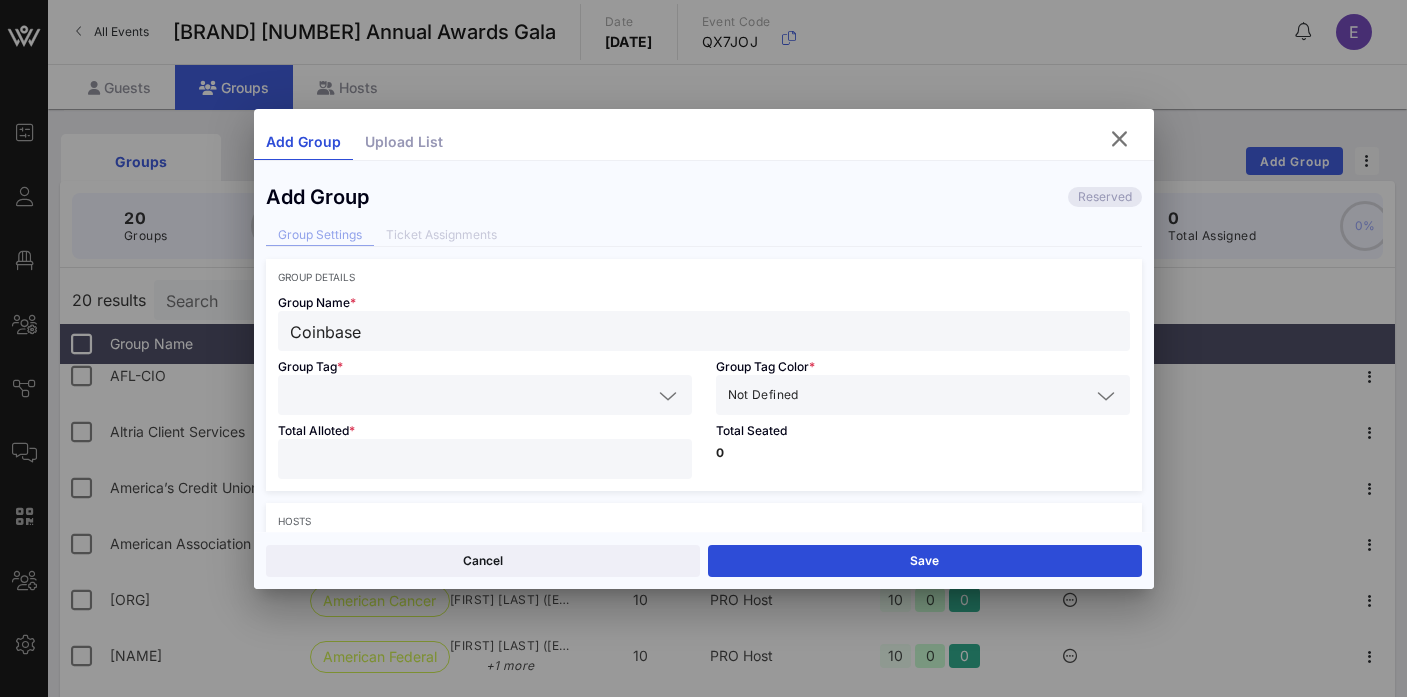 type on "Coinbase" 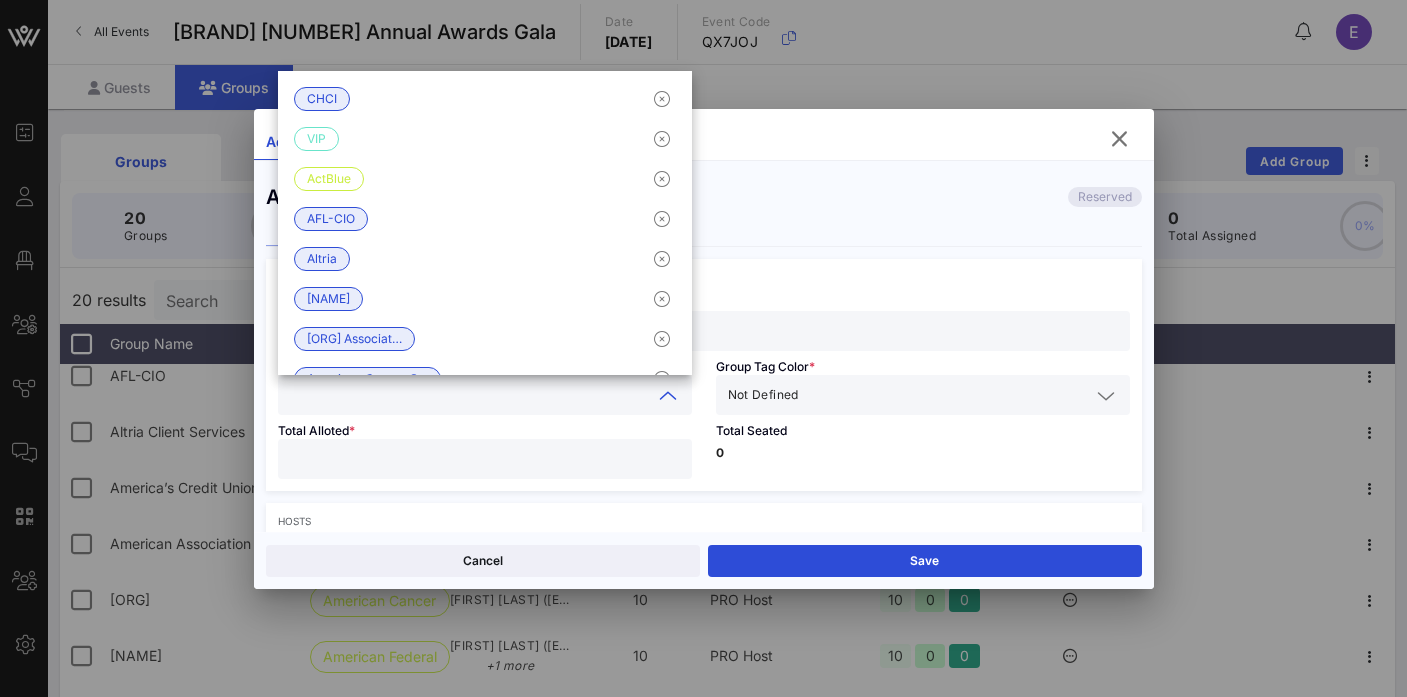 paste on "Coinbase" 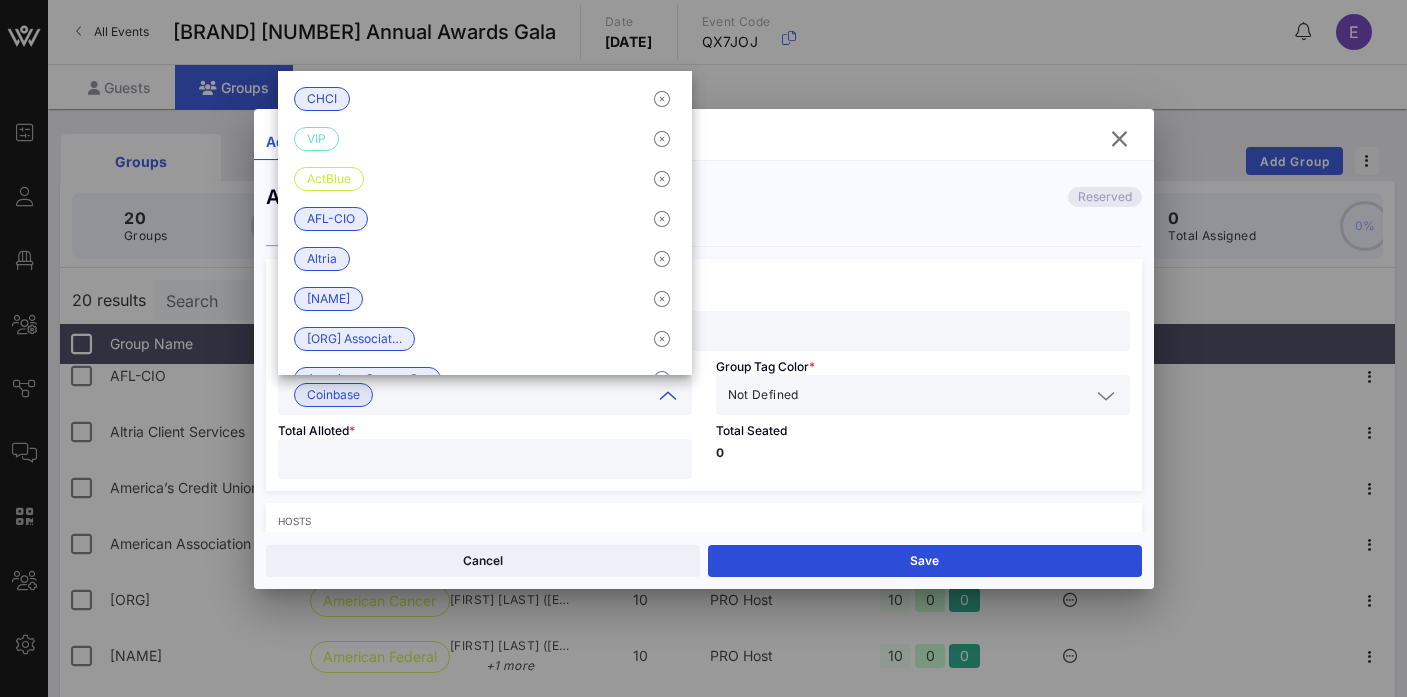 click on "Not Defined" at bounding box center (909, 395) 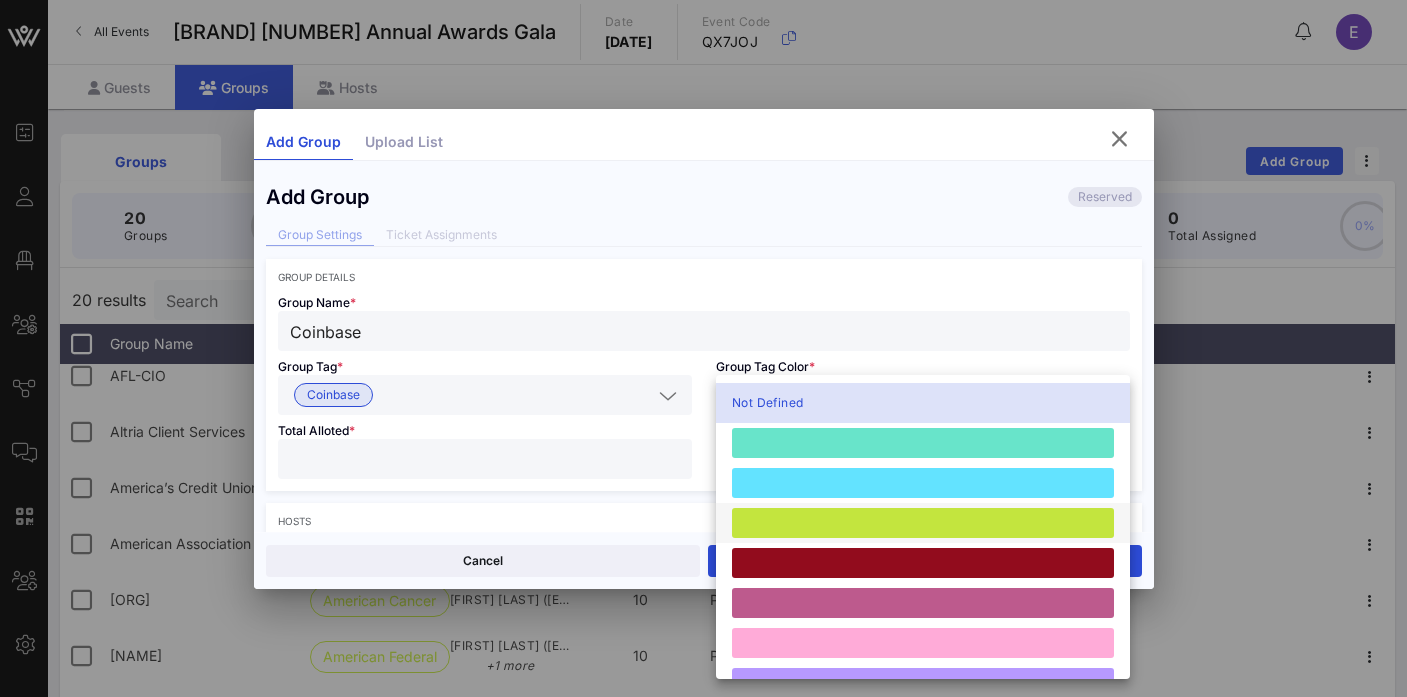 click at bounding box center (923, 523) 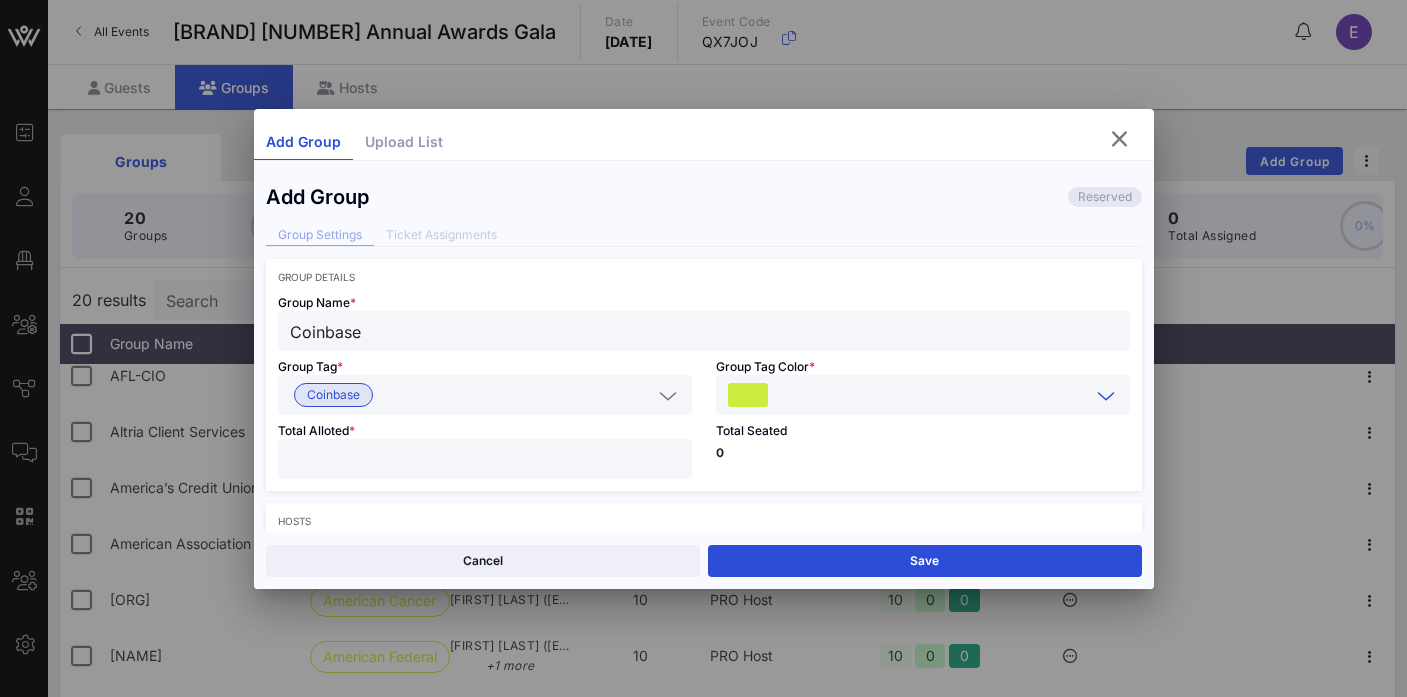 click at bounding box center [485, 459] 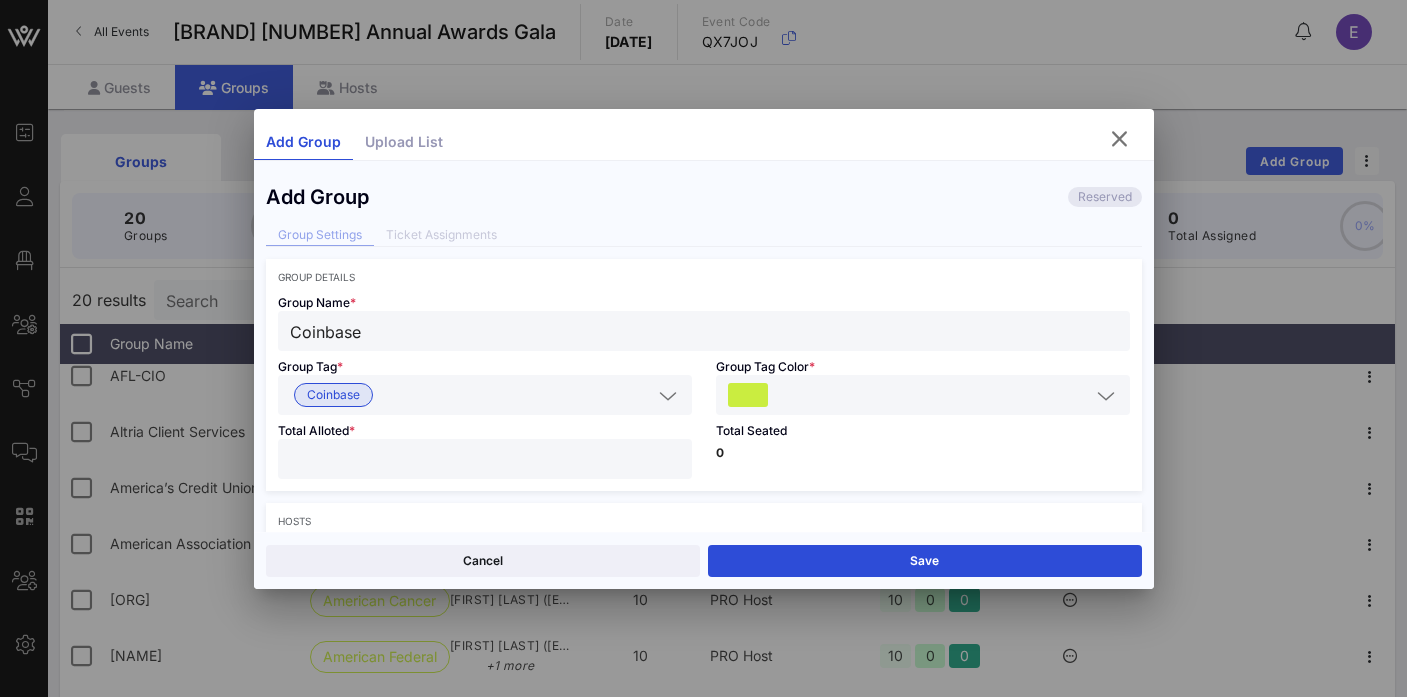 type on "**" 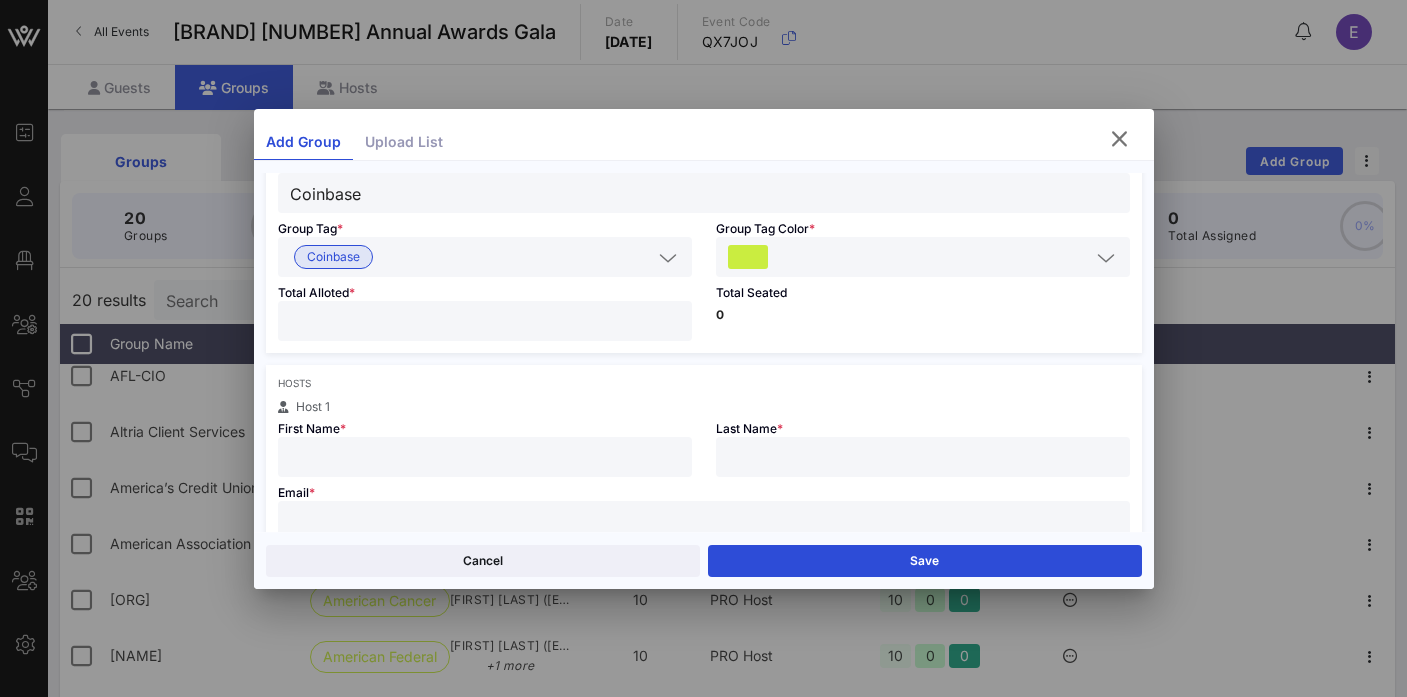 scroll, scrollTop: 285, scrollLeft: 0, axis: vertical 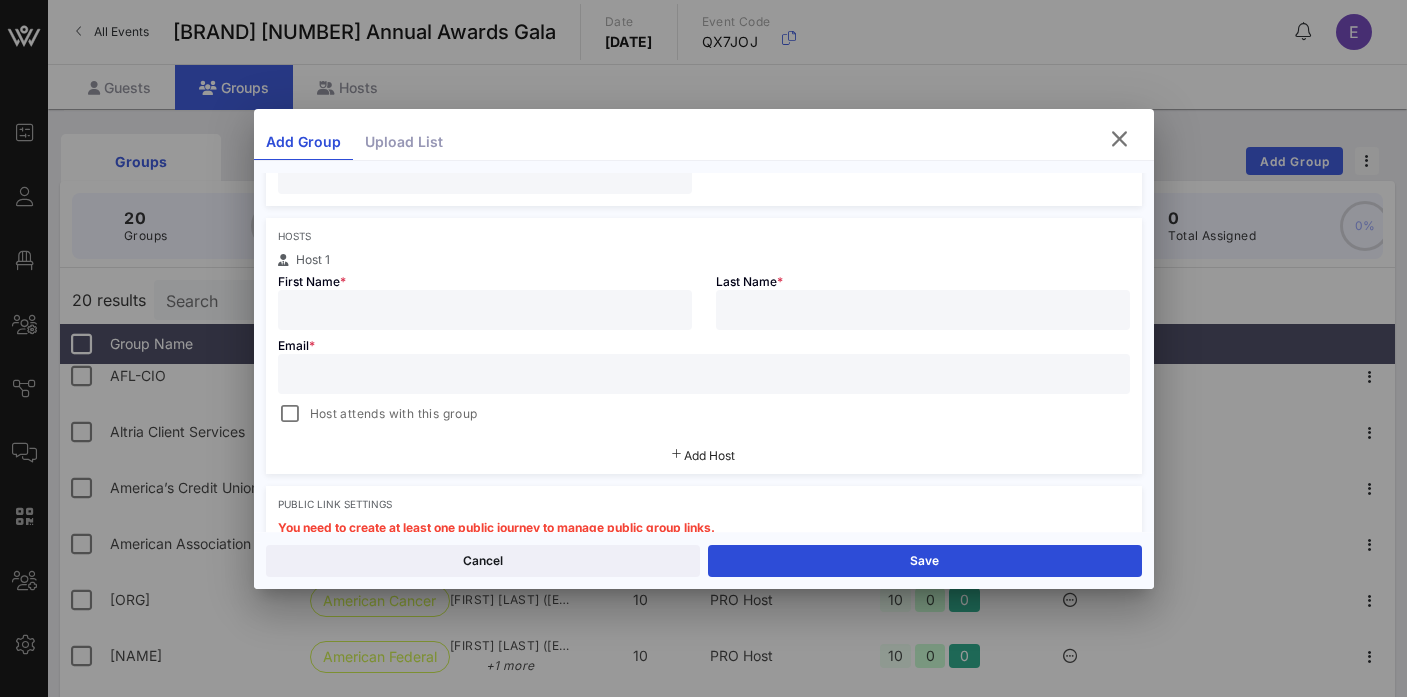 click at bounding box center [485, 310] 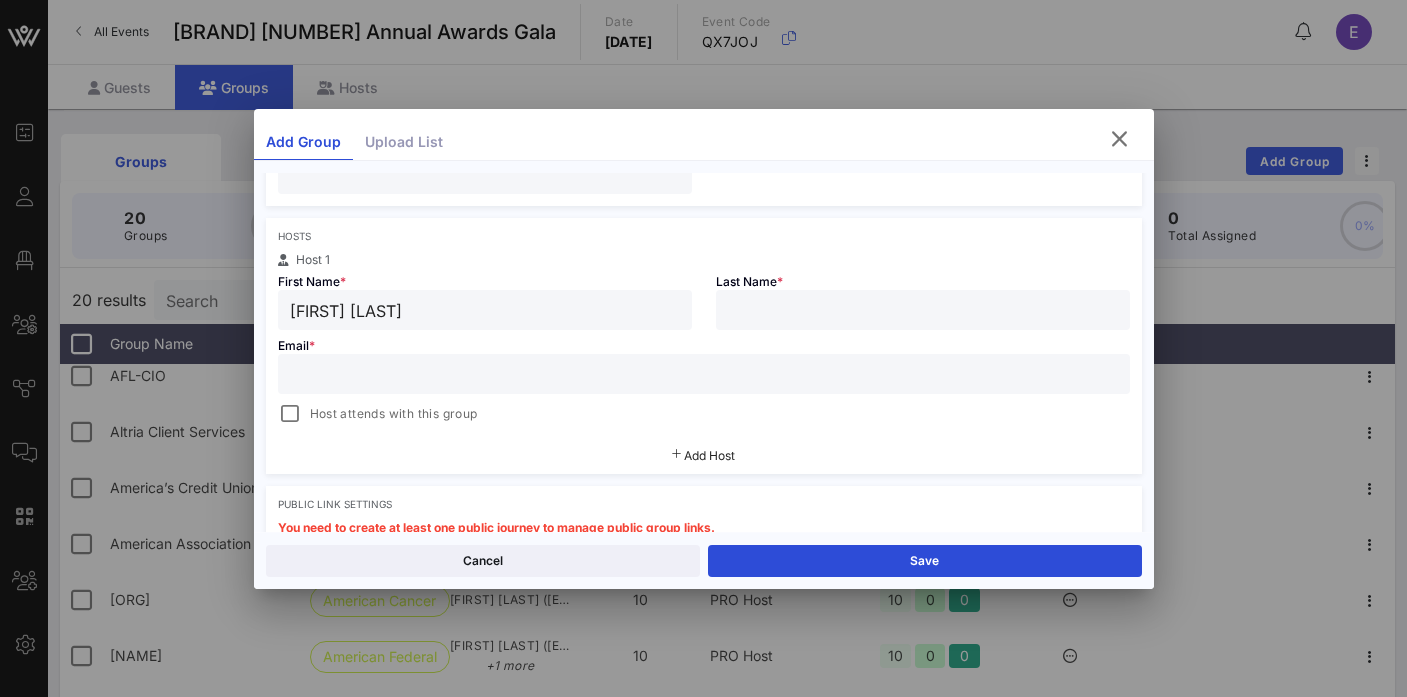 click on "[FIRST] [LAST]" at bounding box center (485, 310) 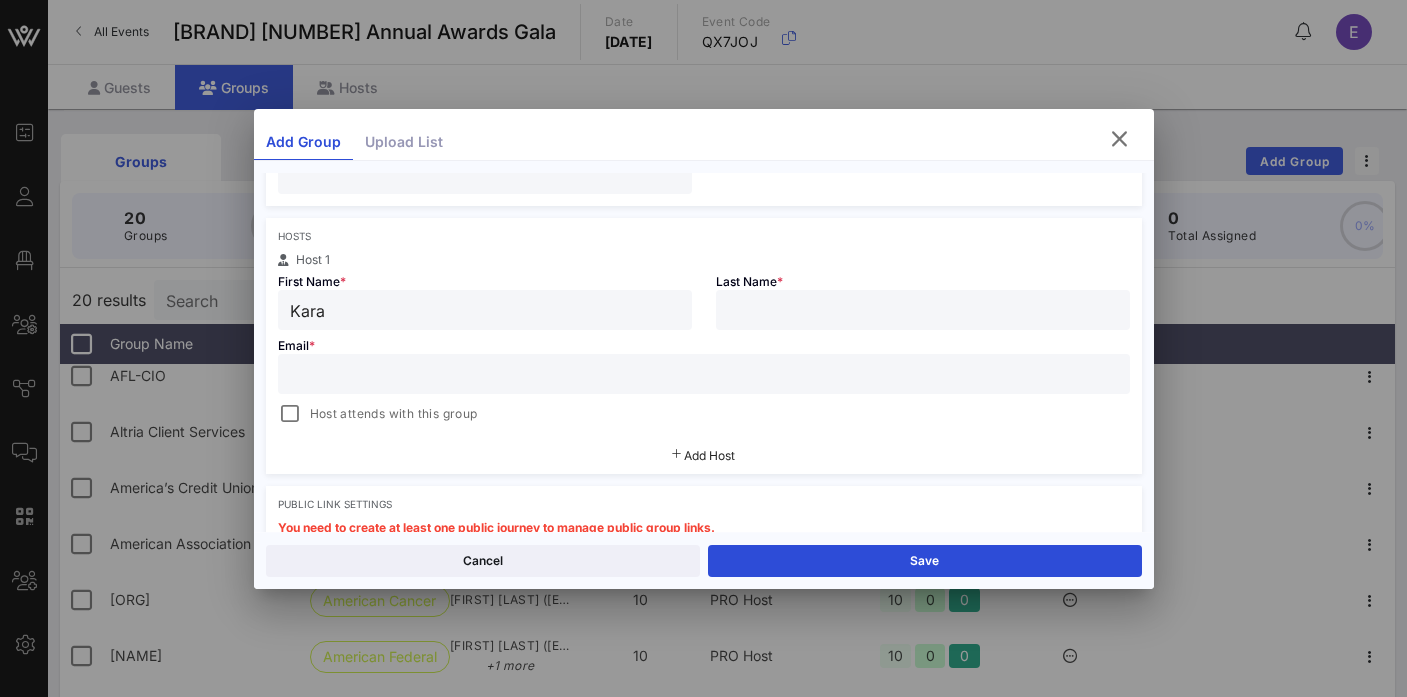type on "Kara" 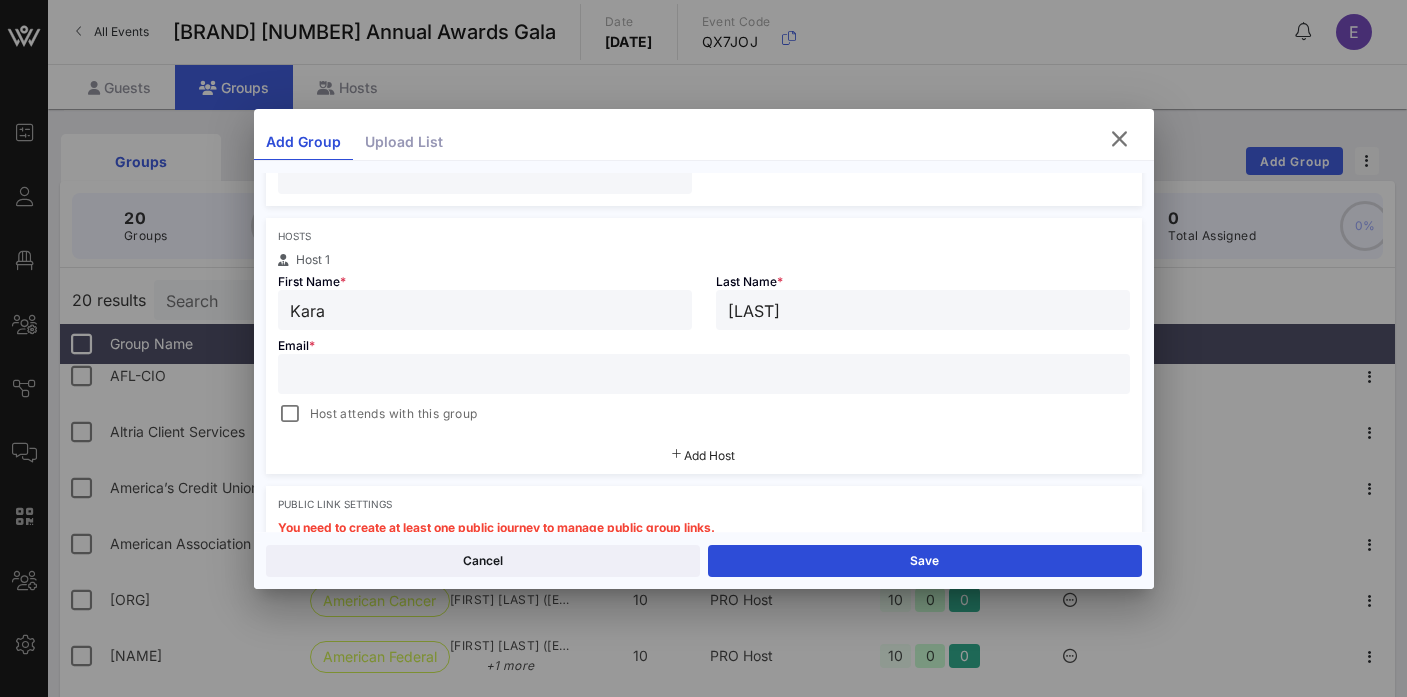 type on "[LAST]" 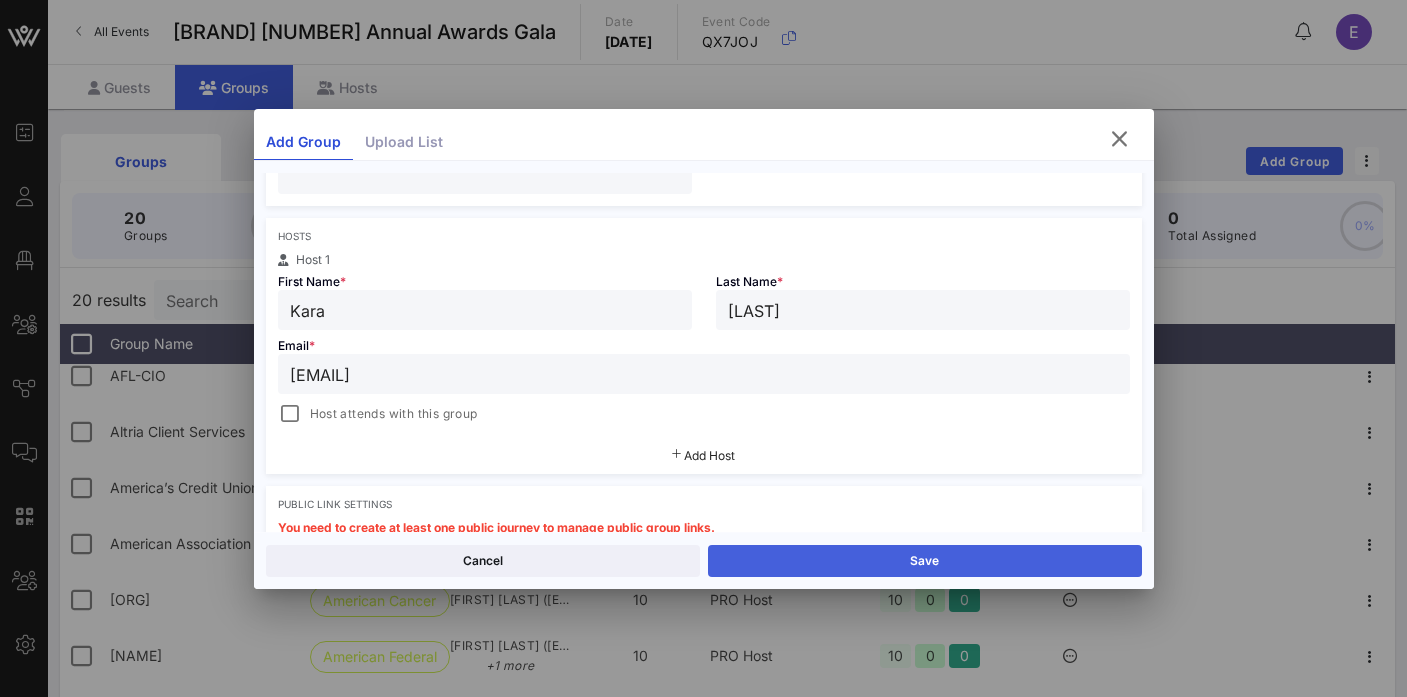 type on "[EMAIL]" 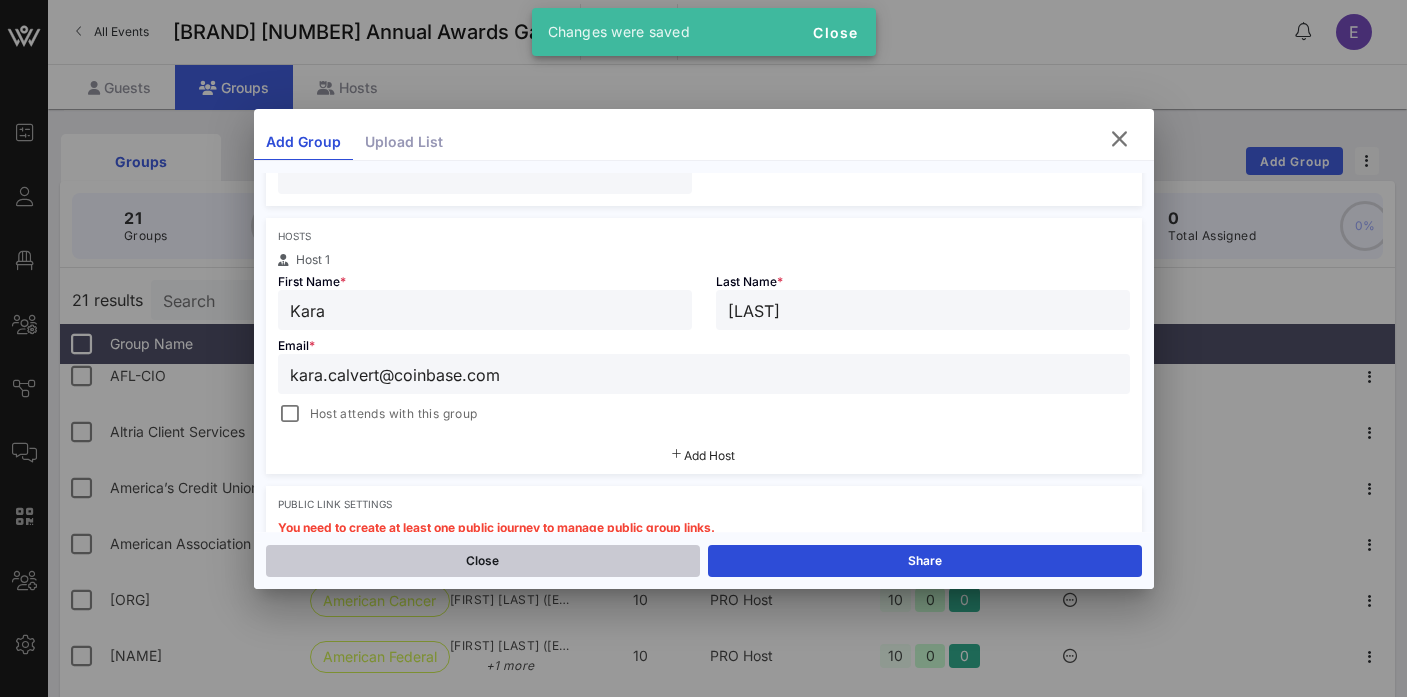 click on "Close" at bounding box center [483, 561] 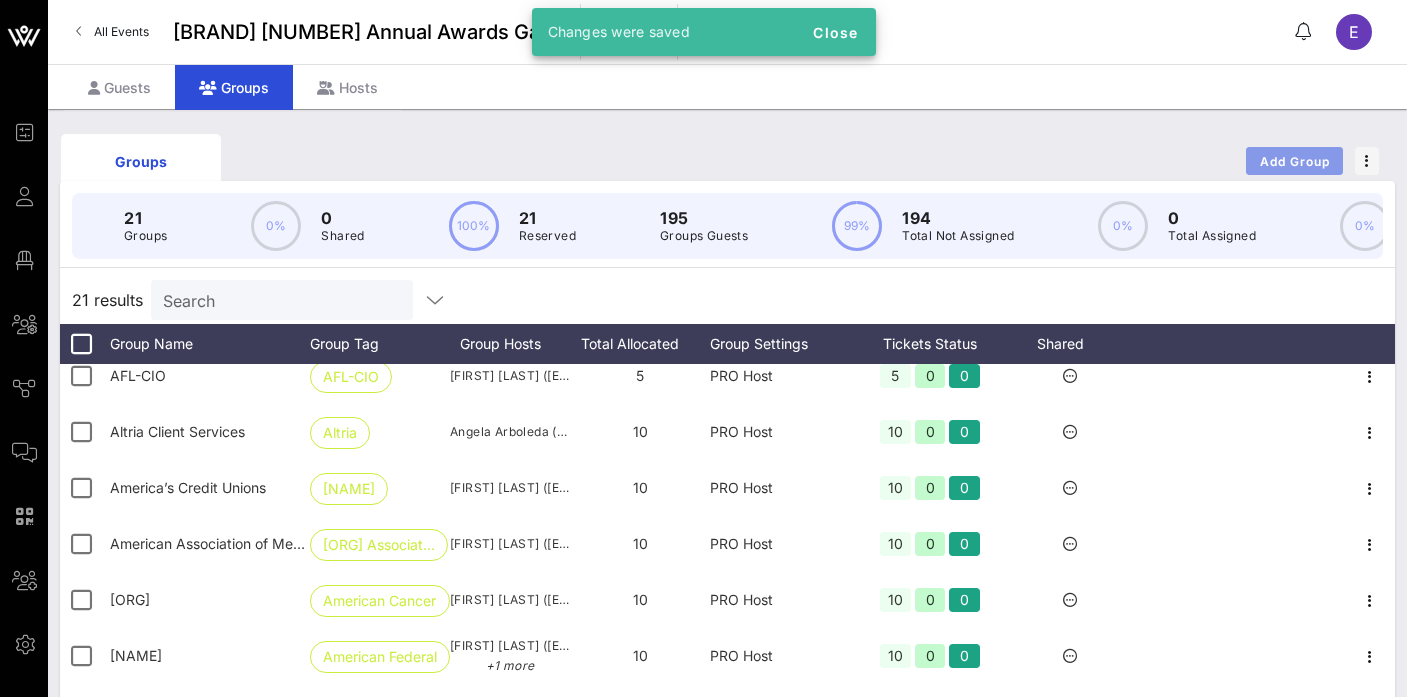 click on "Add Group" at bounding box center [1295, 161] 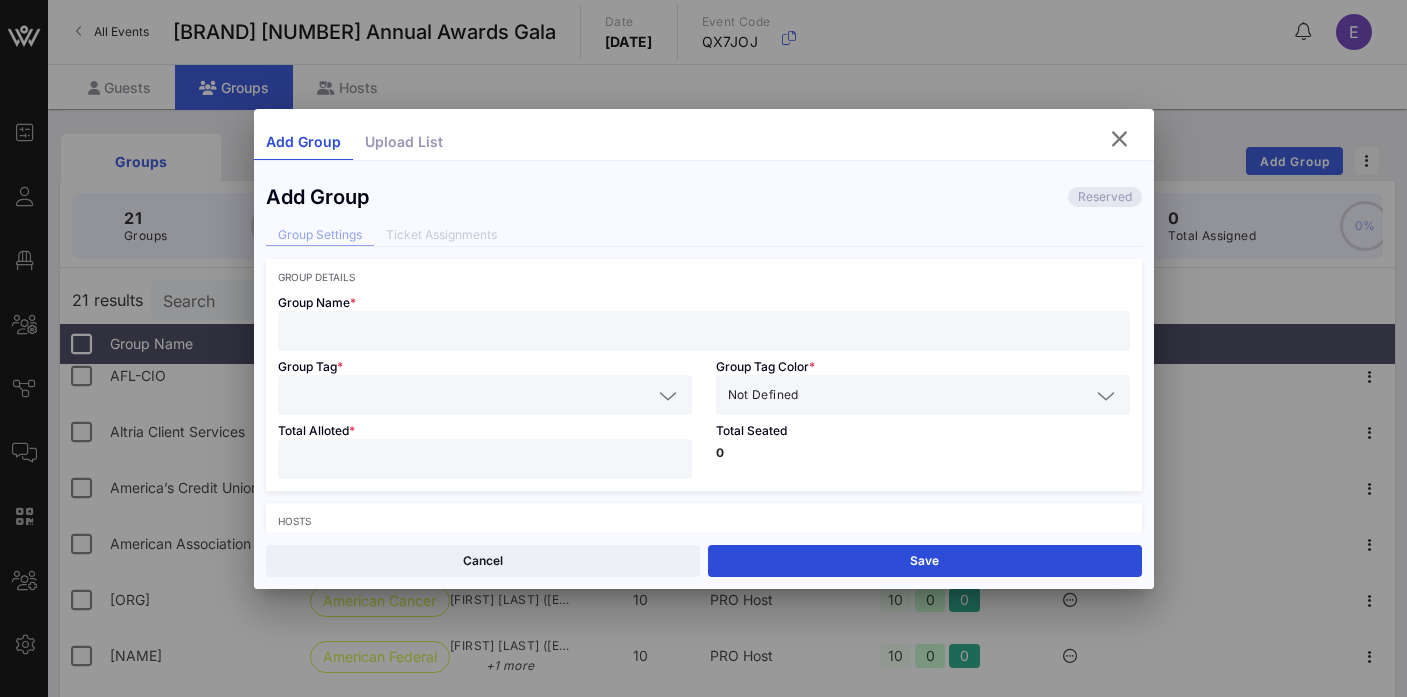 click on "Group Tag *" at bounding box center (485, 383) 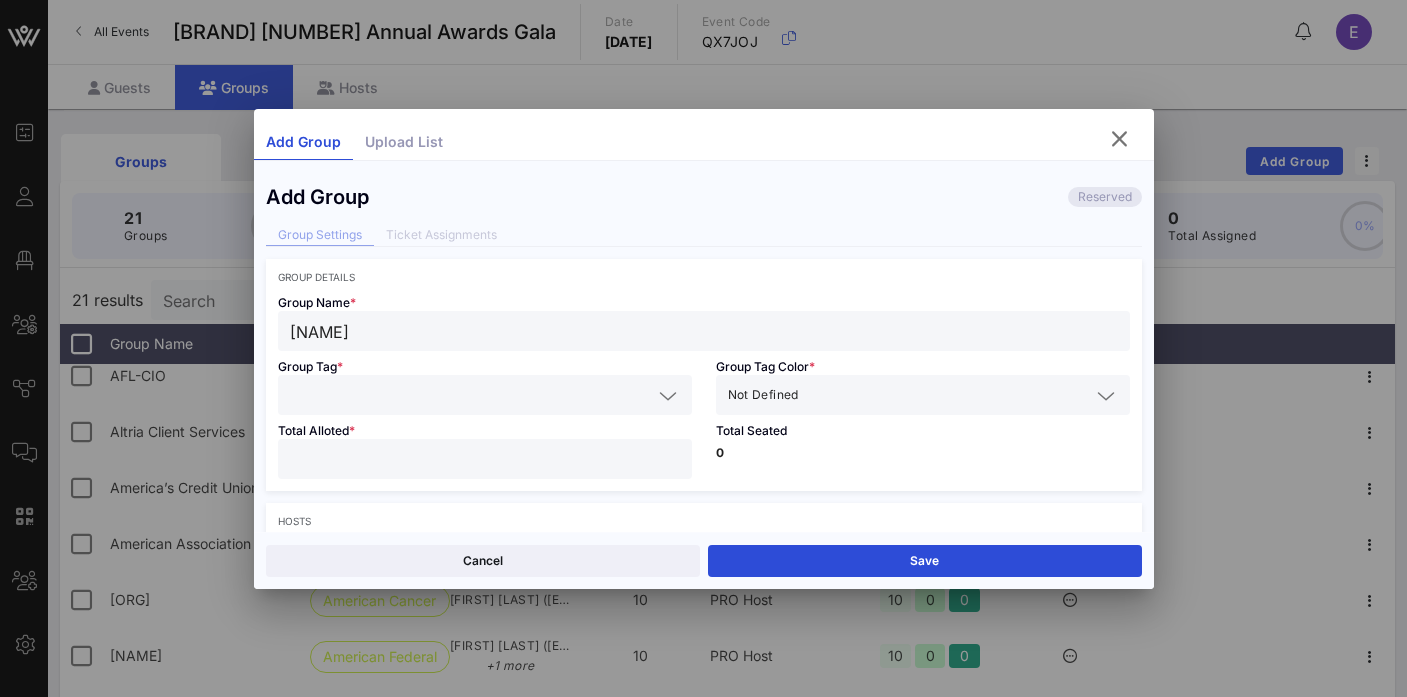 type on "[NAME]" 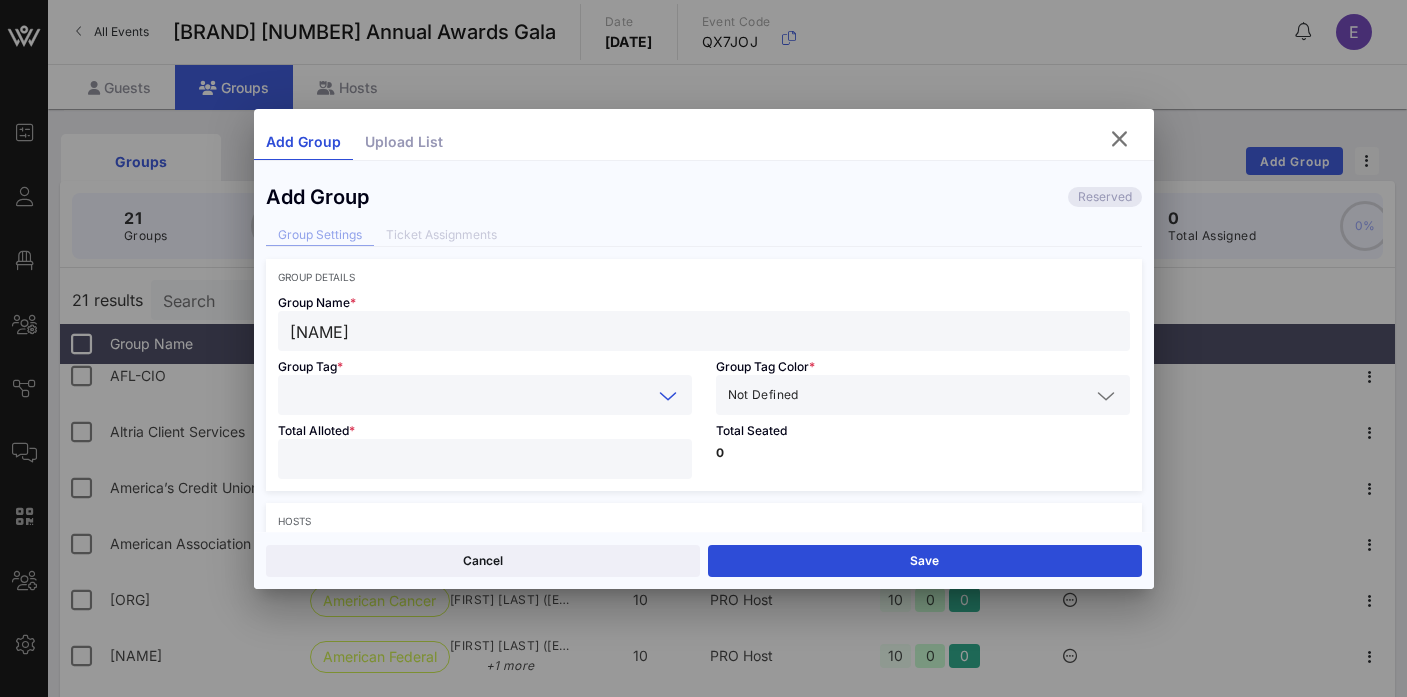 click at bounding box center [471, 395] 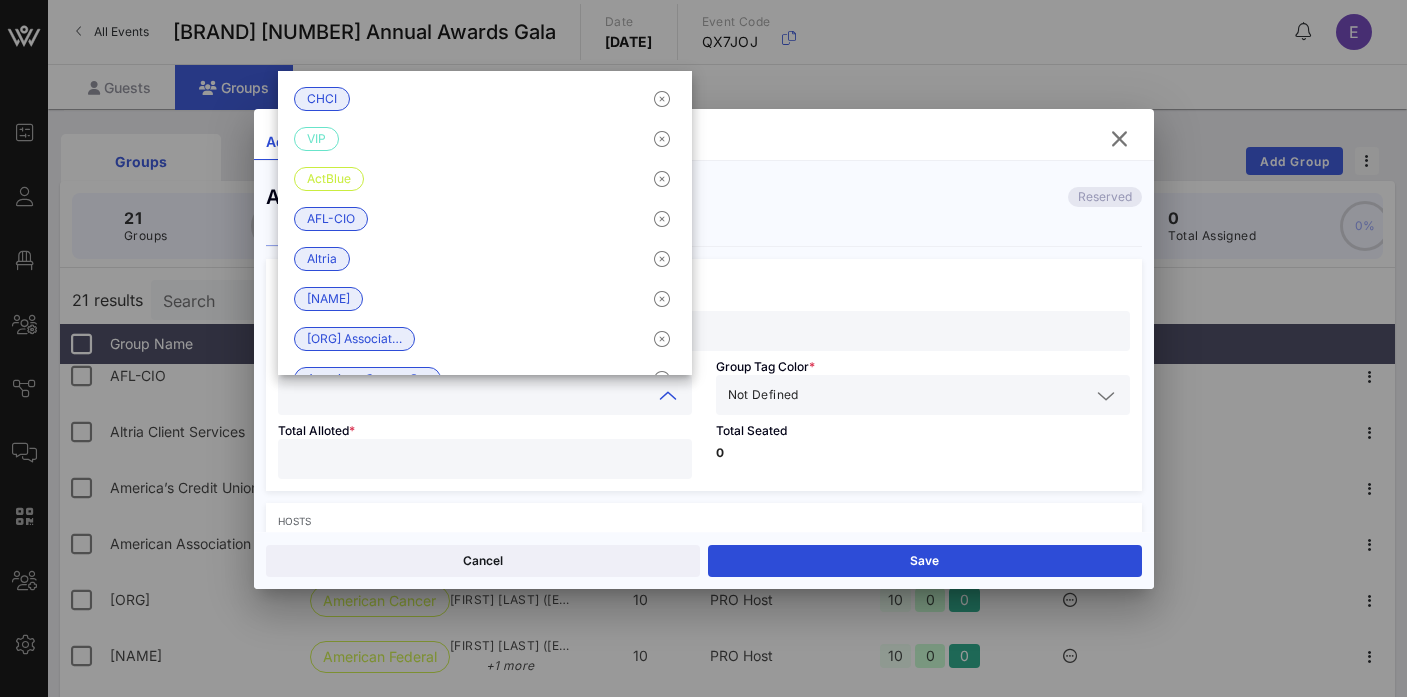 paste on "[NAME]" 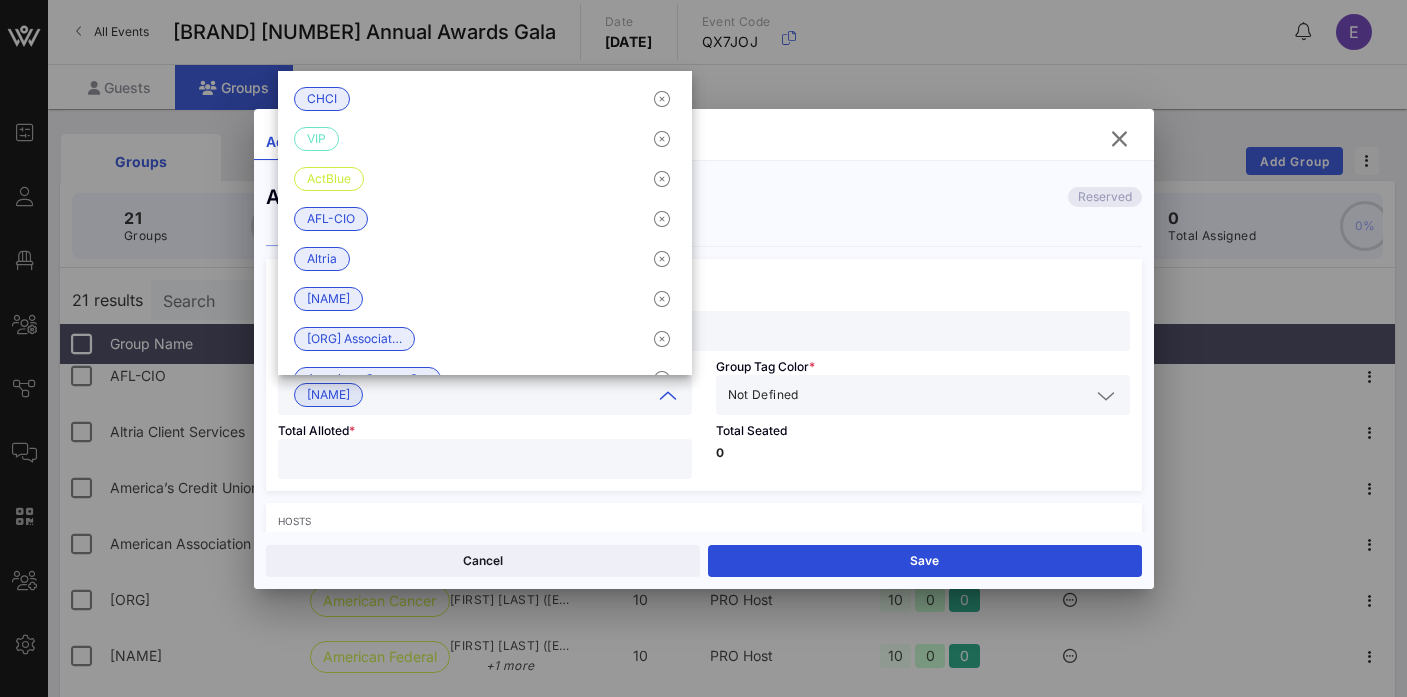 click on "Not Defined" at bounding box center [763, 395] 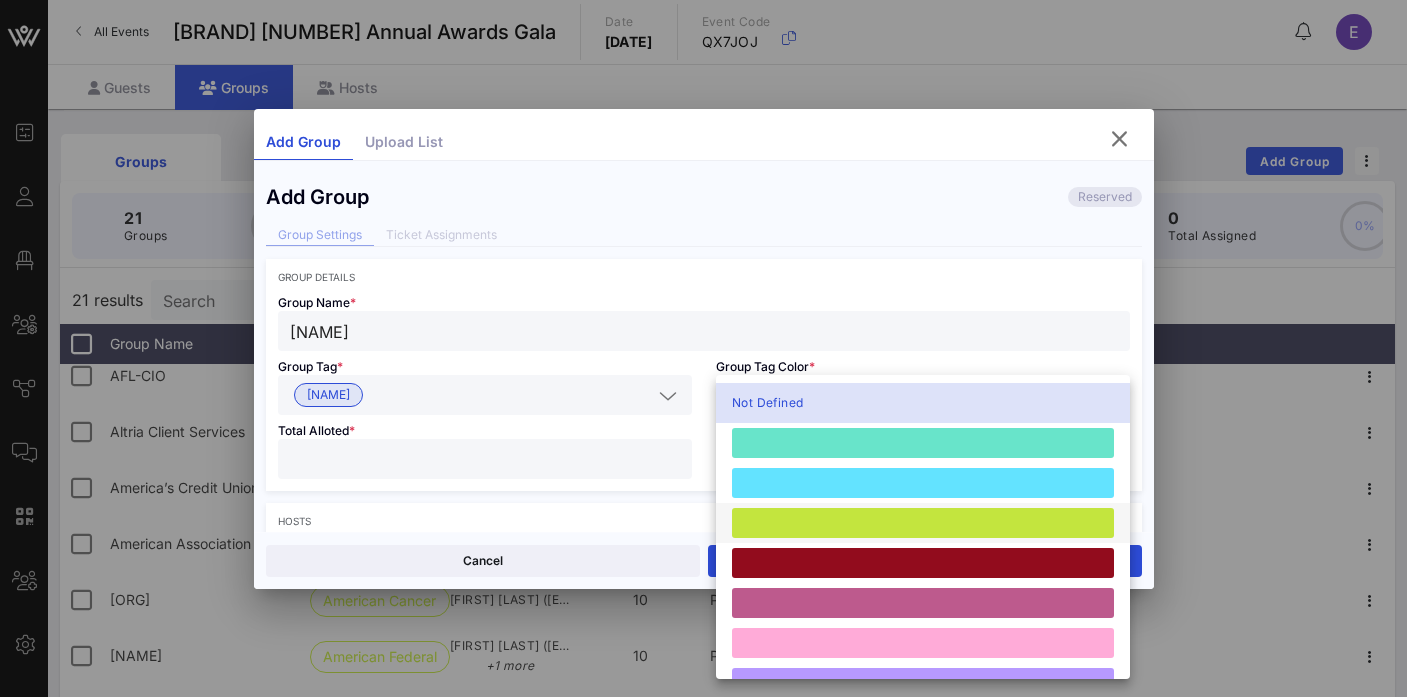 click at bounding box center [923, 523] 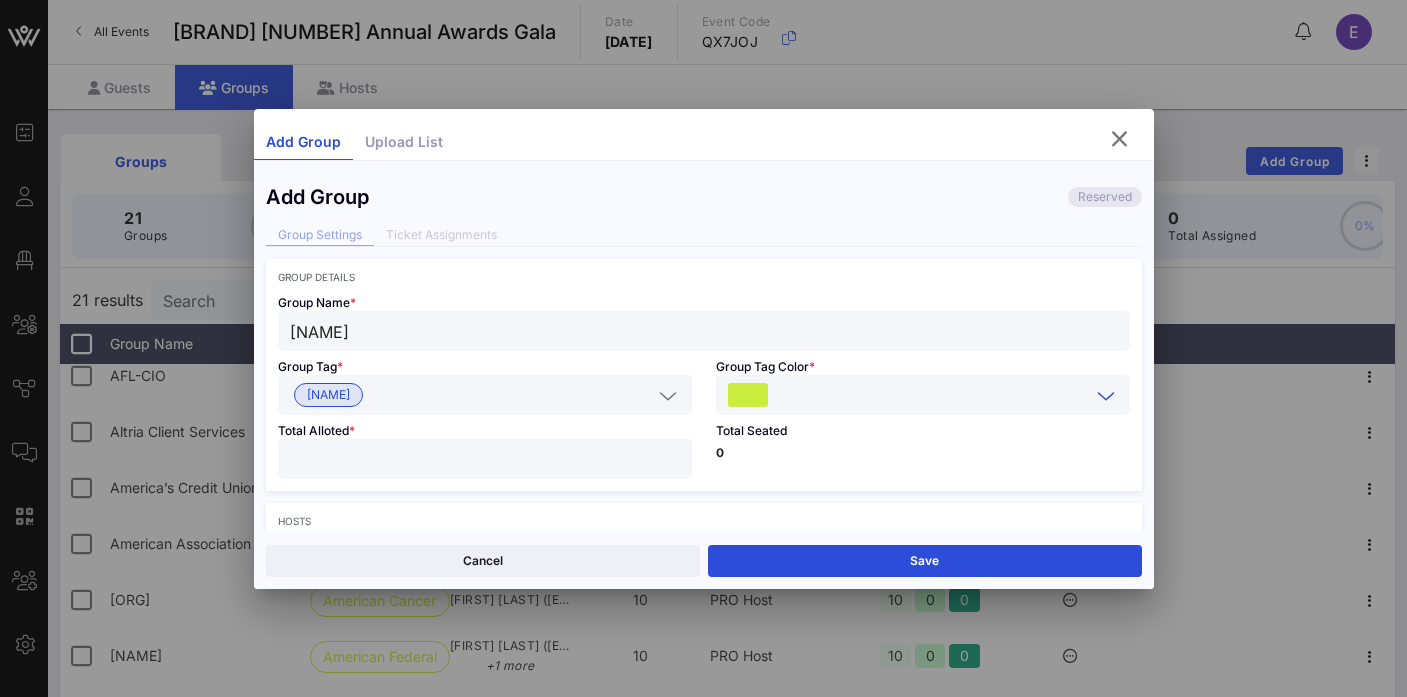 click at bounding box center (485, 459) 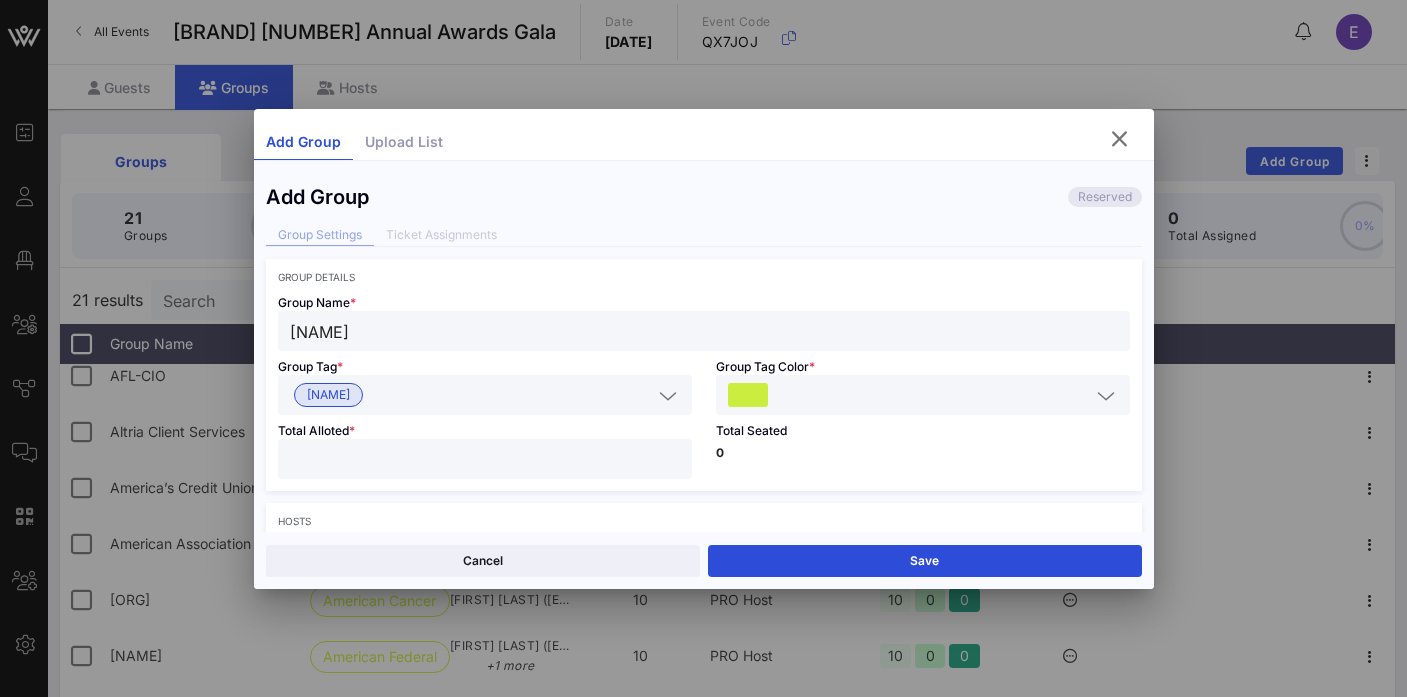 type on "**" 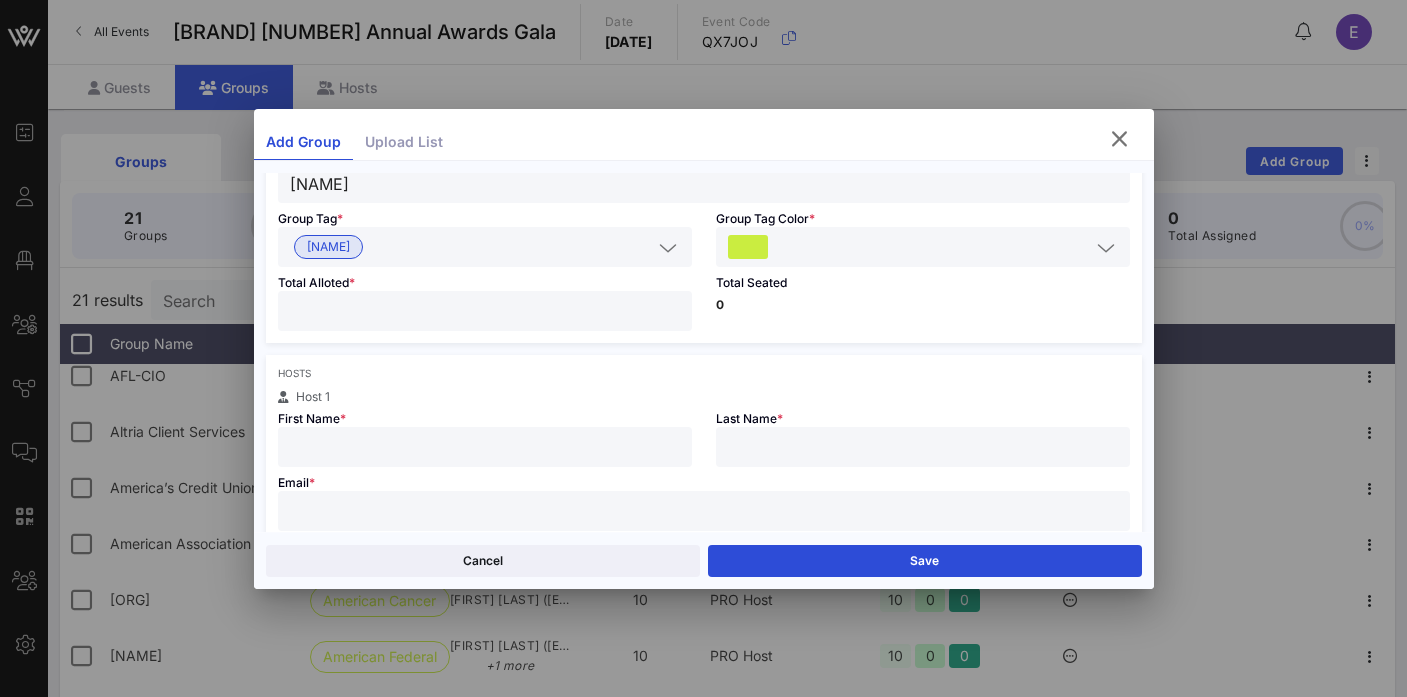 scroll, scrollTop: 217, scrollLeft: 0, axis: vertical 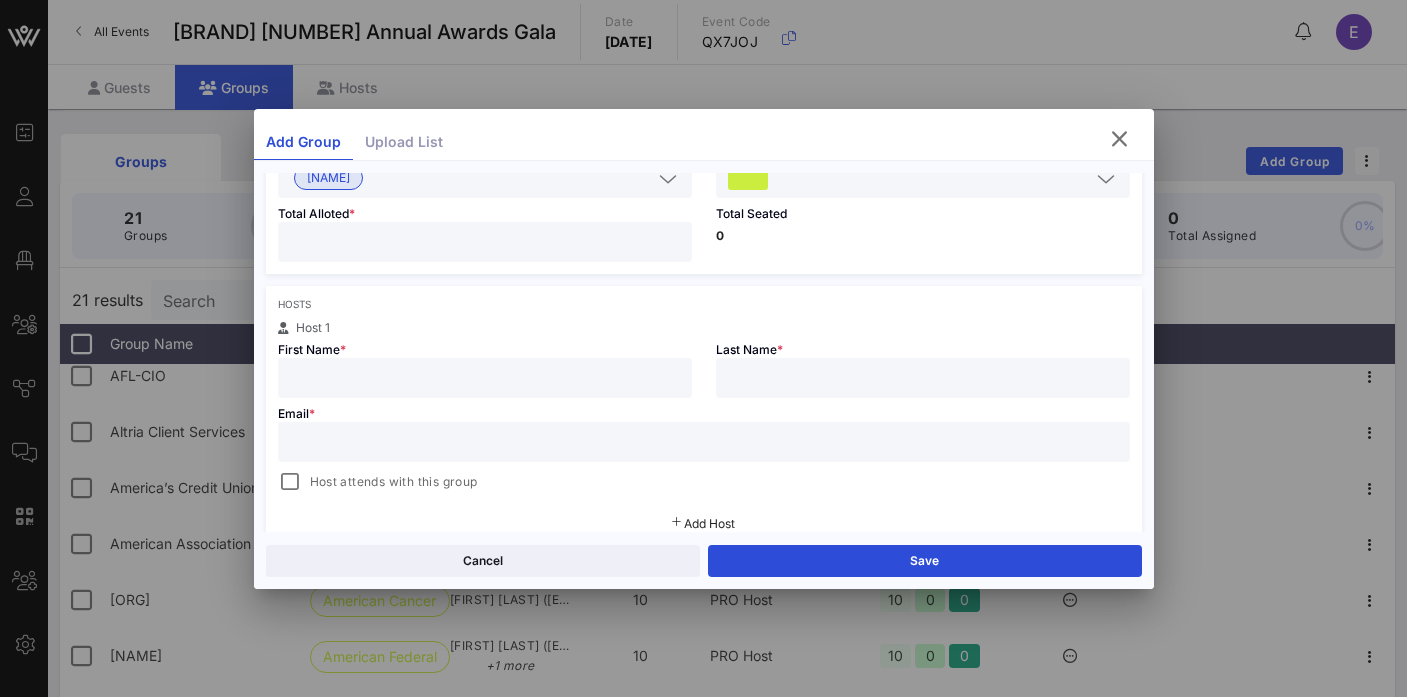 click at bounding box center [485, 378] 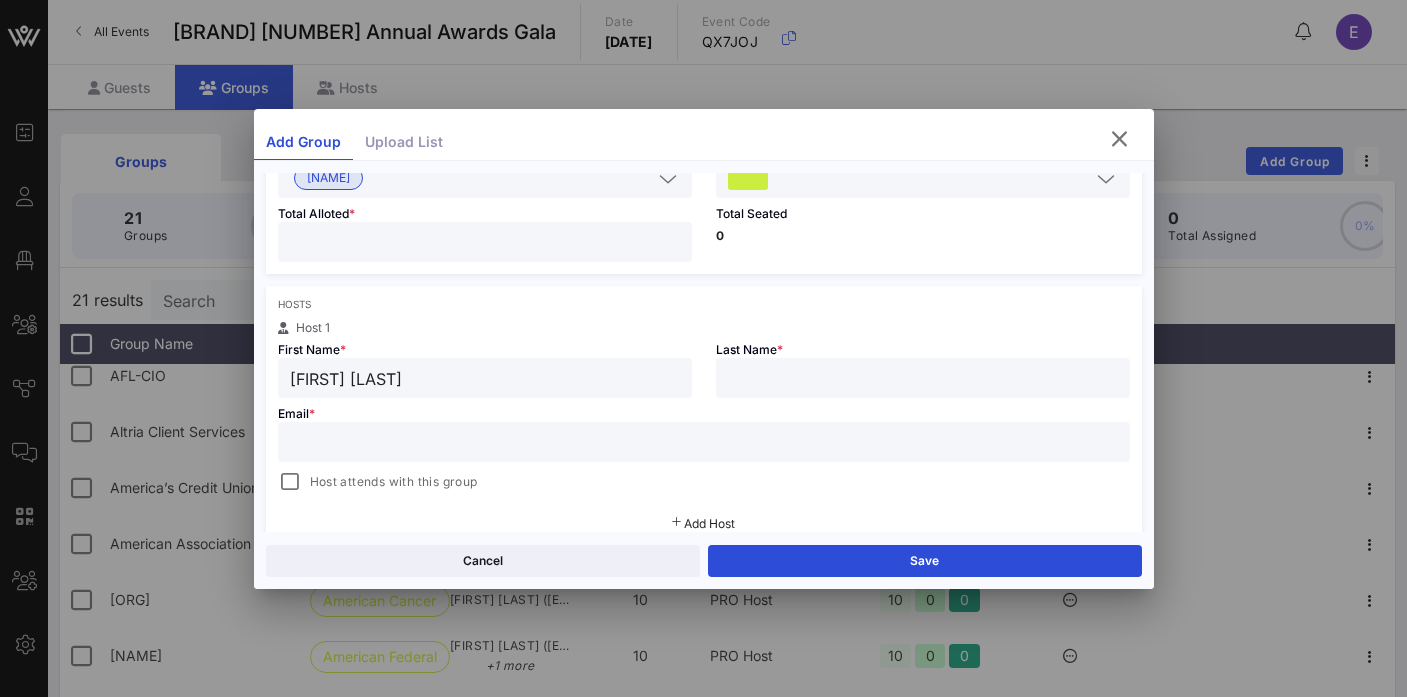 click on "[FIRST] [LAST]" at bounding box center [485, 378] 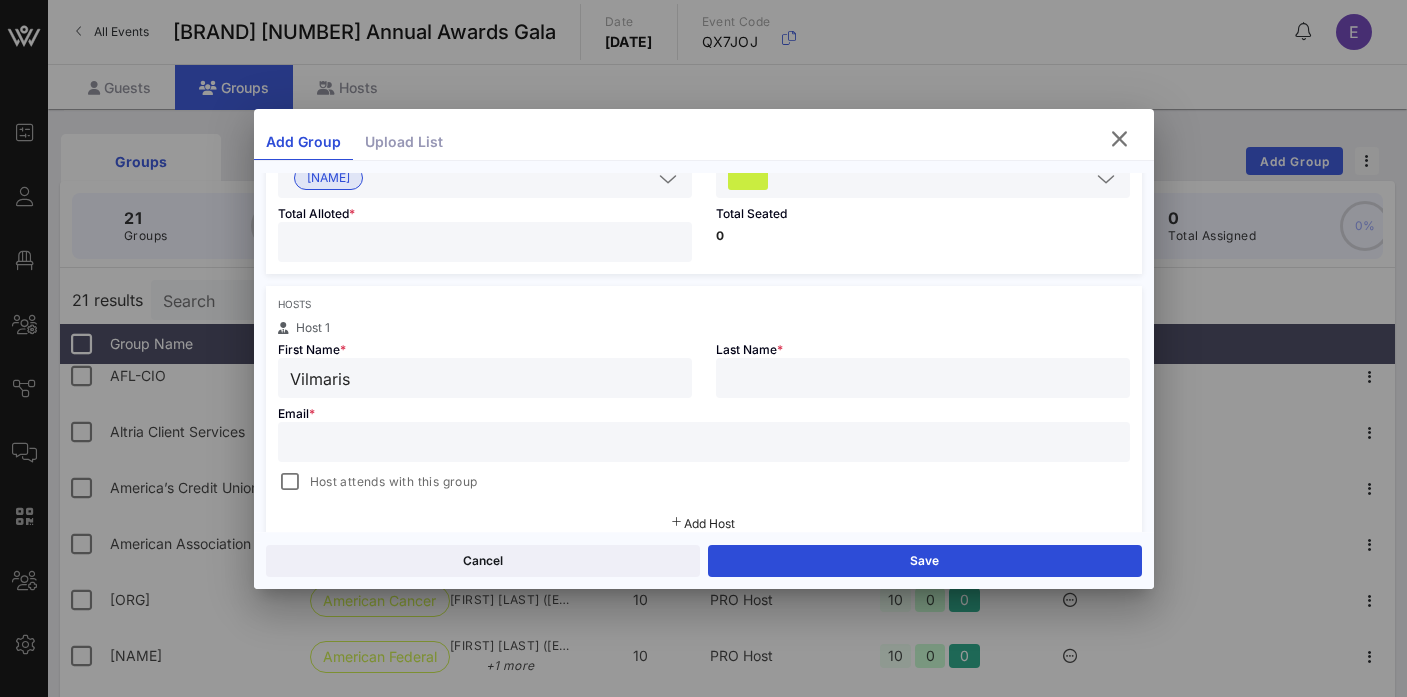 type on "Vilmaris" 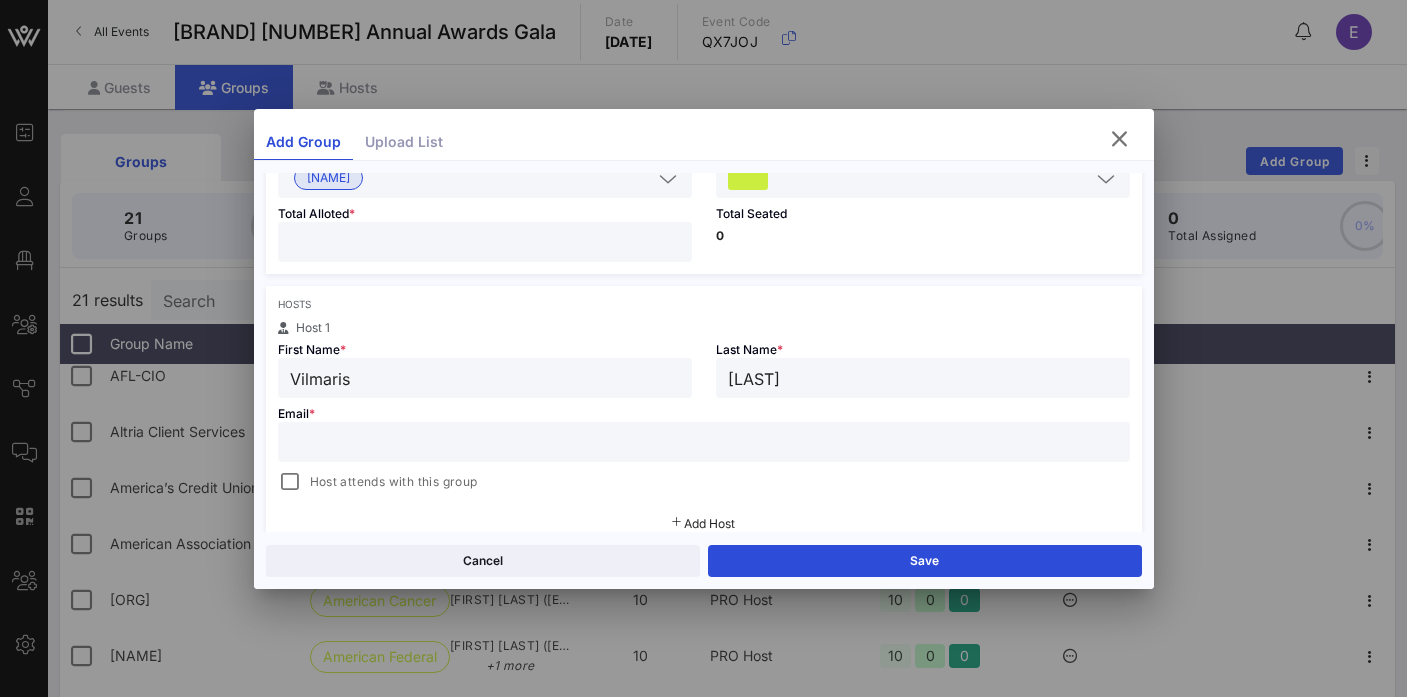 type on "[LAST]" 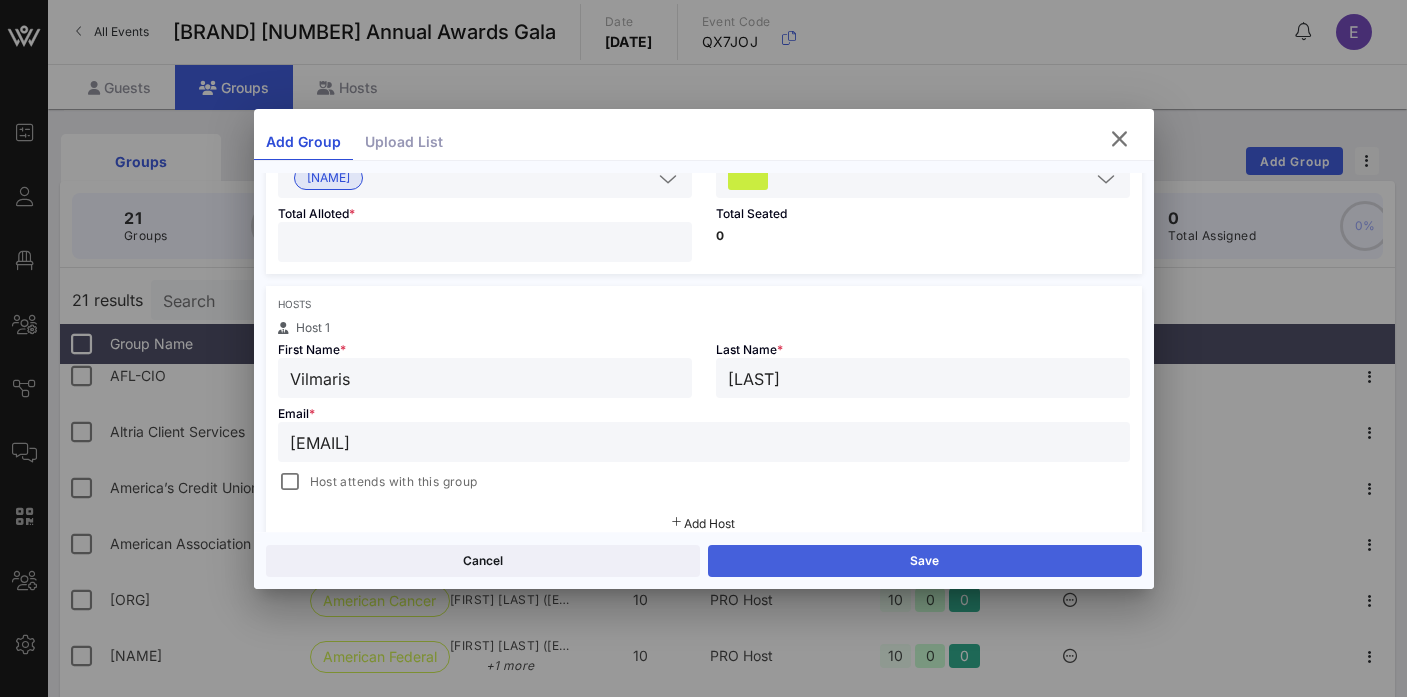 type on "[EMAIL]" 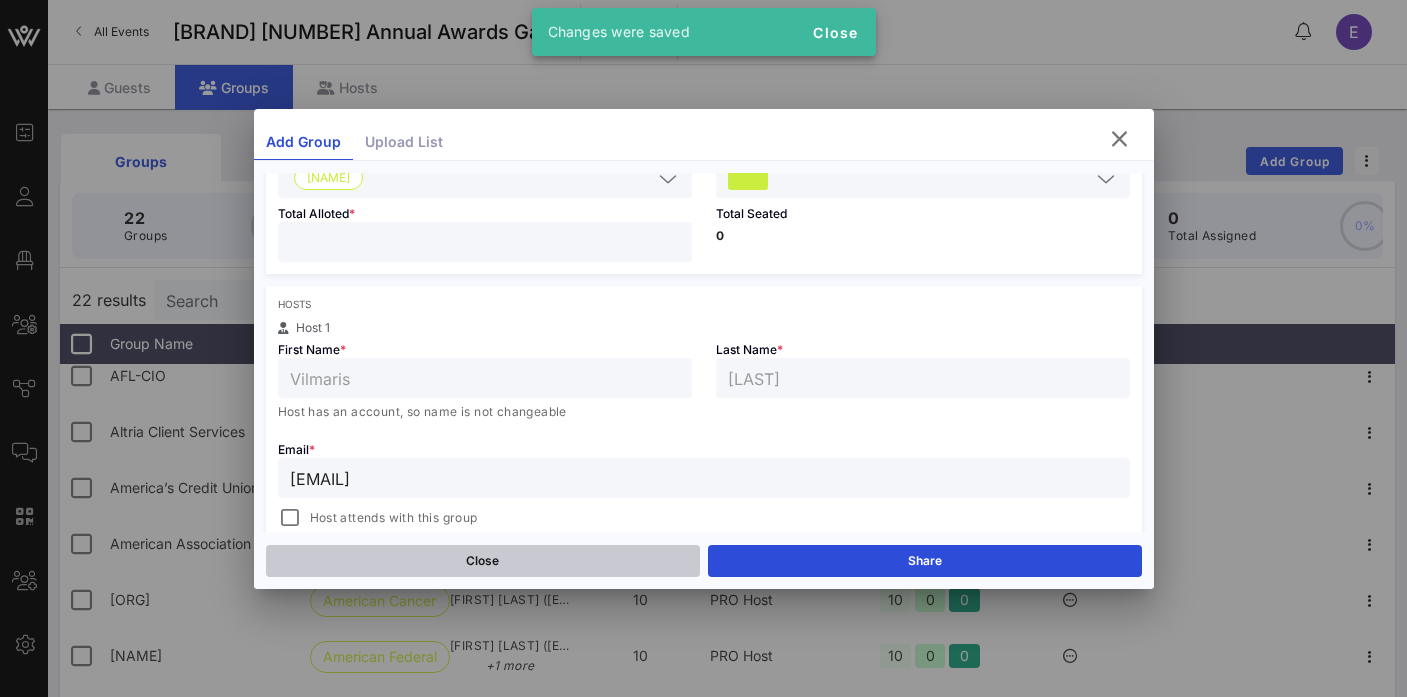 click on "Close" at bounding box center (483, 561) 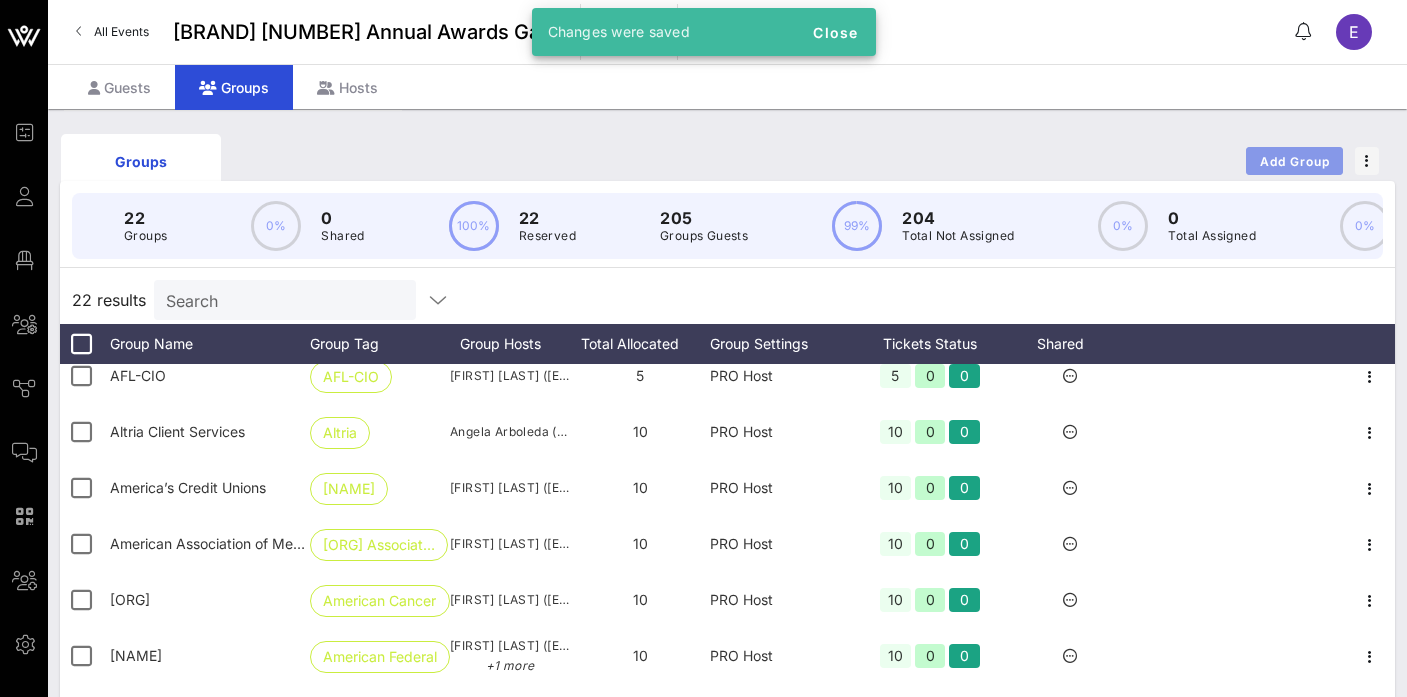 click on "Add Group" at bounding box center [1295, 161] 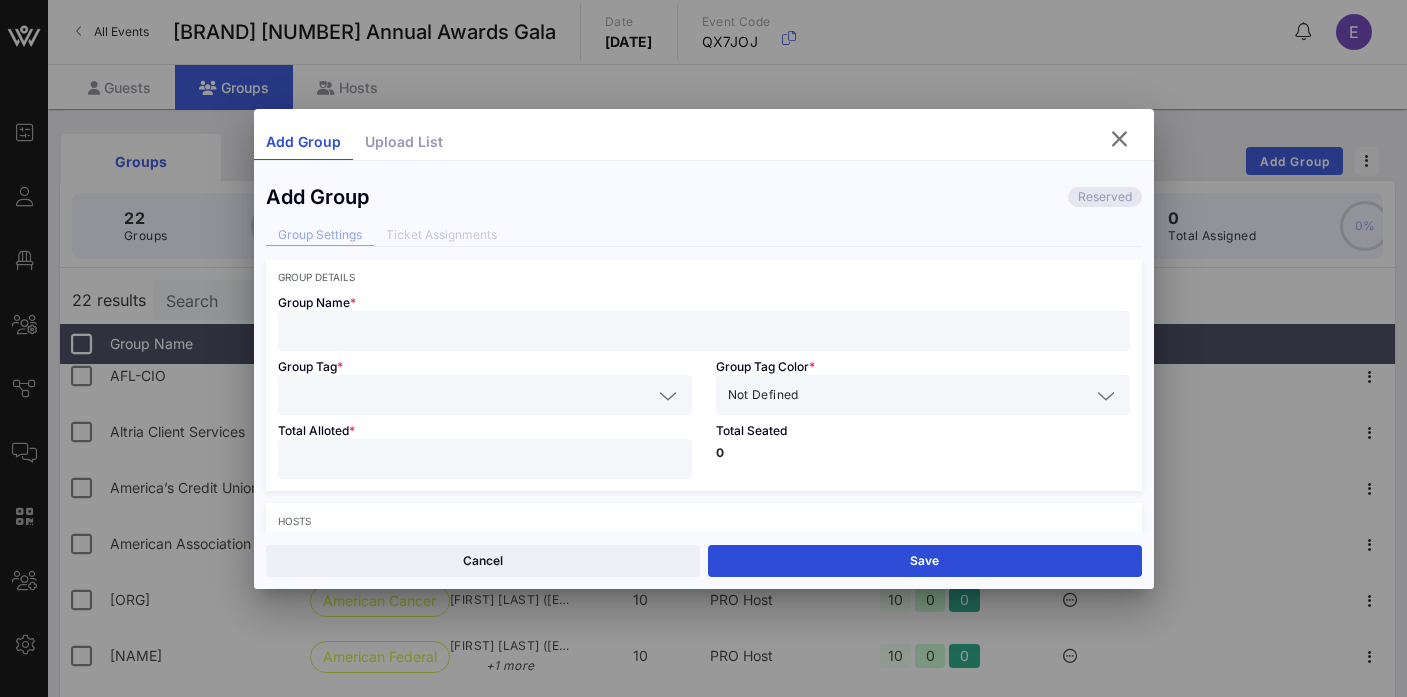 click at bounding box center (704, 331) 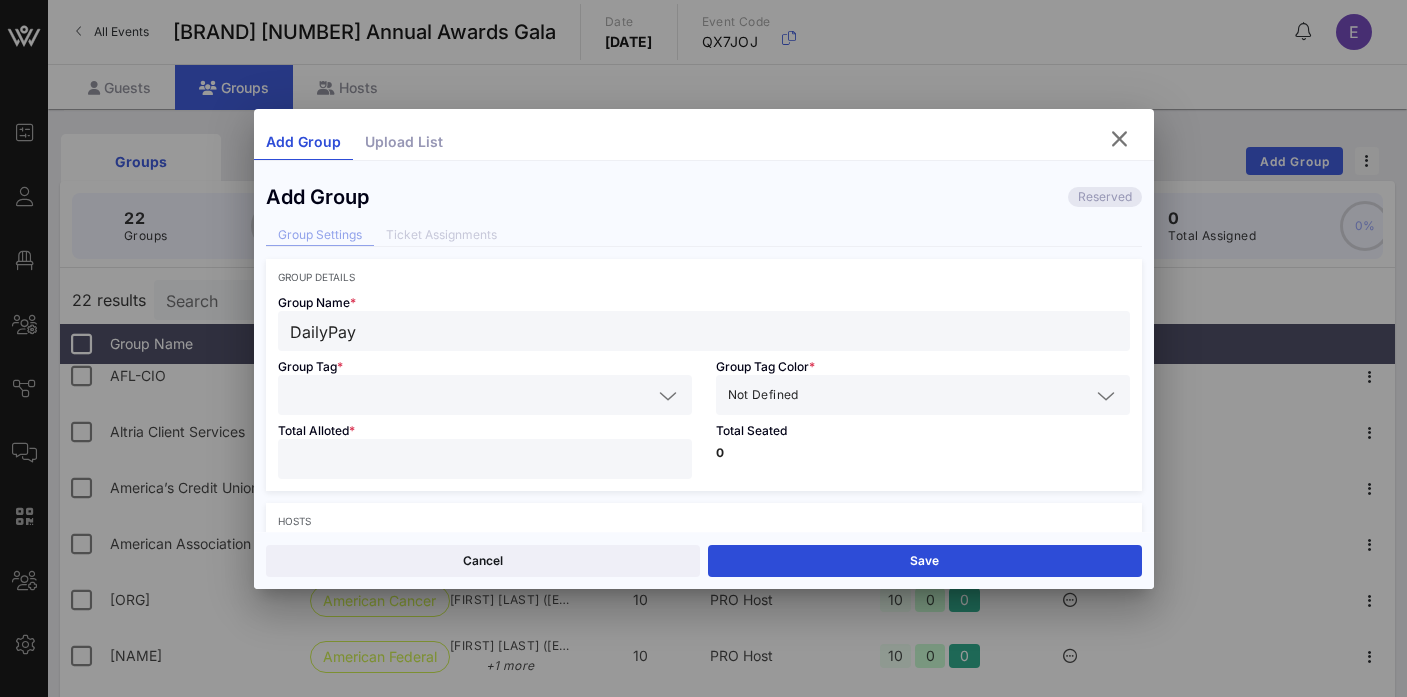 type on "DailyPay" 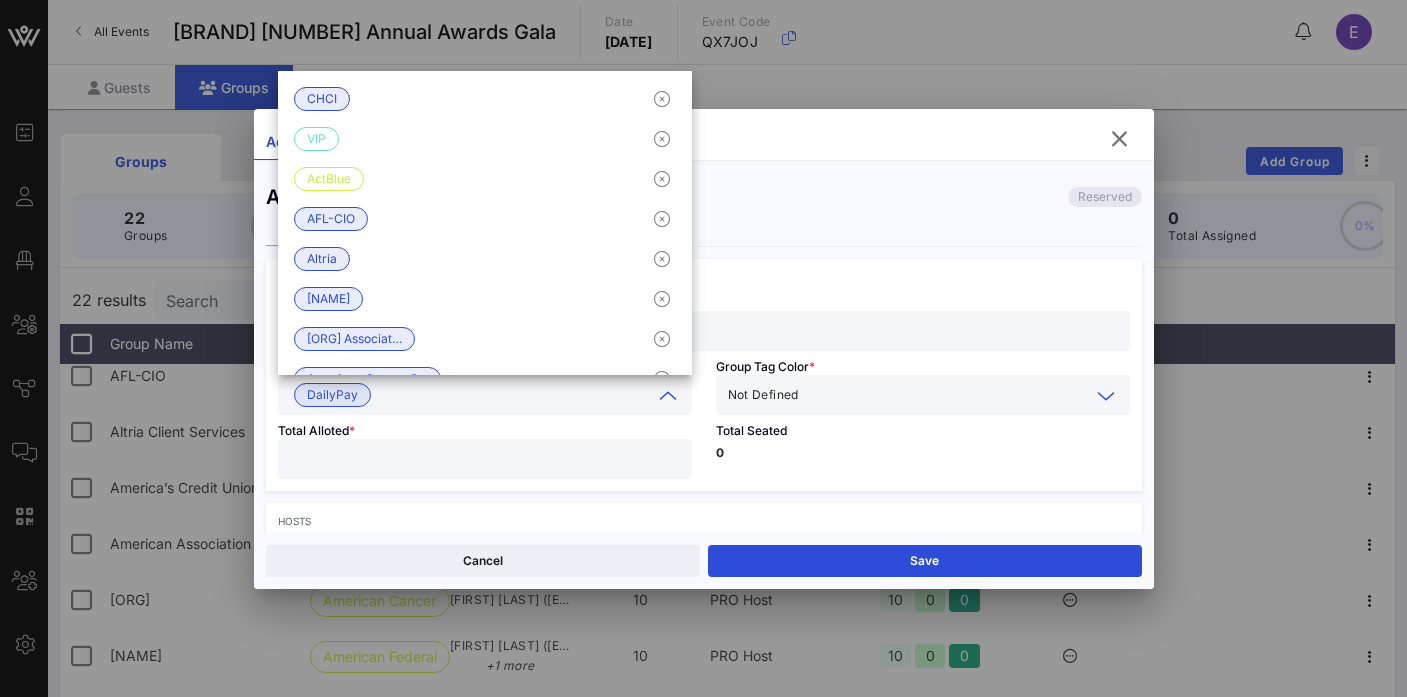 click at bounding box center [946, 395] 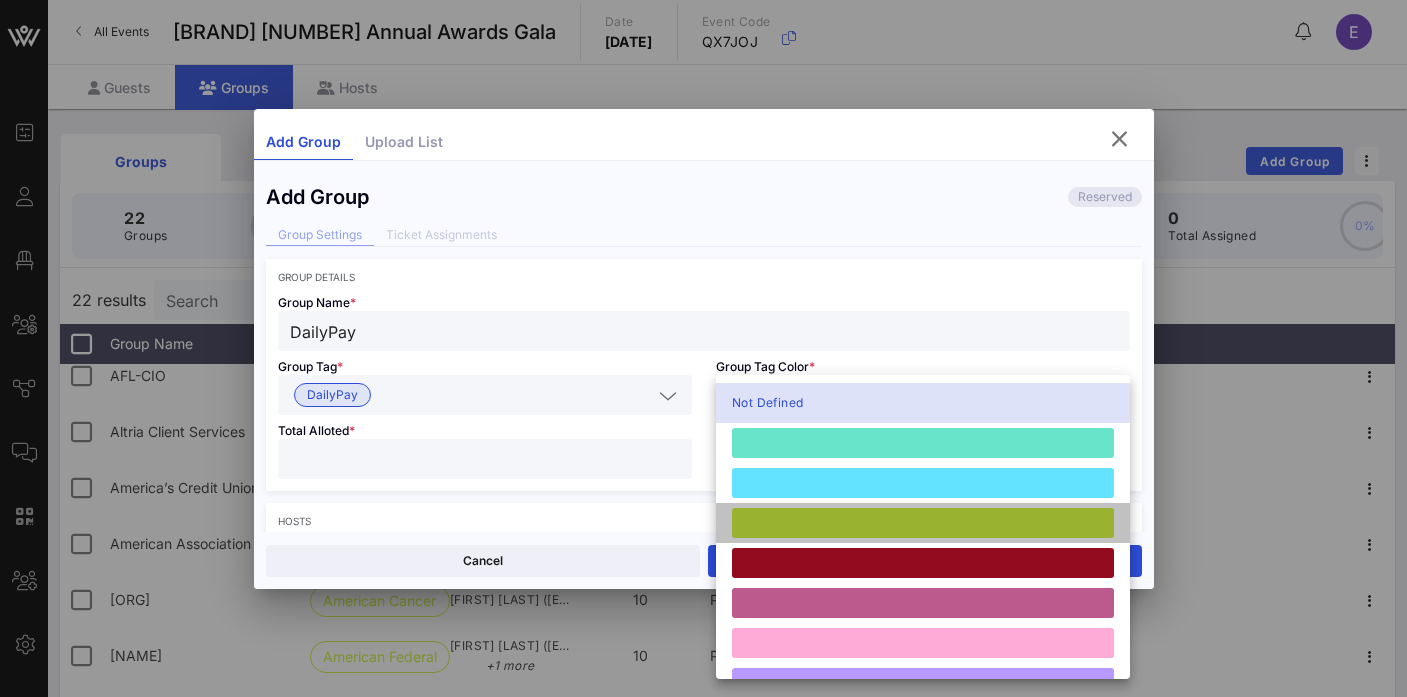click at bounding box center (923, 523) 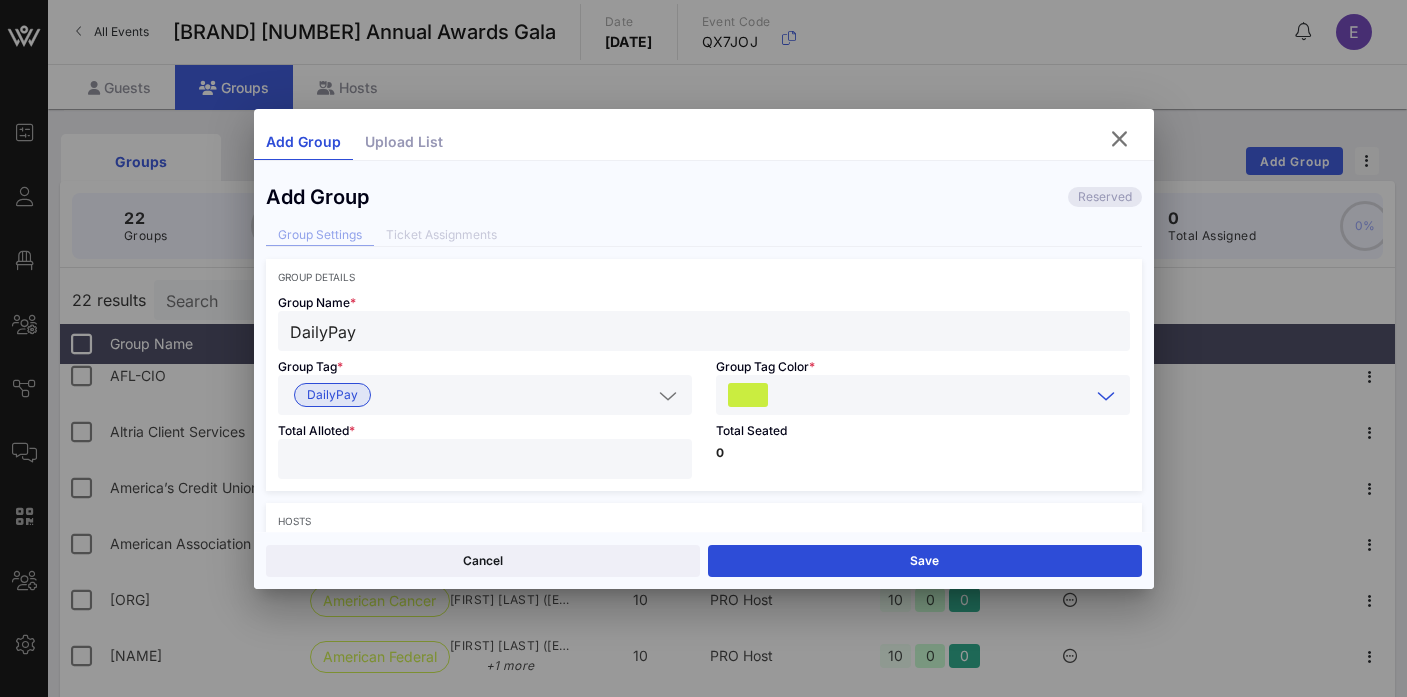 click at bounding box center (485, 459) 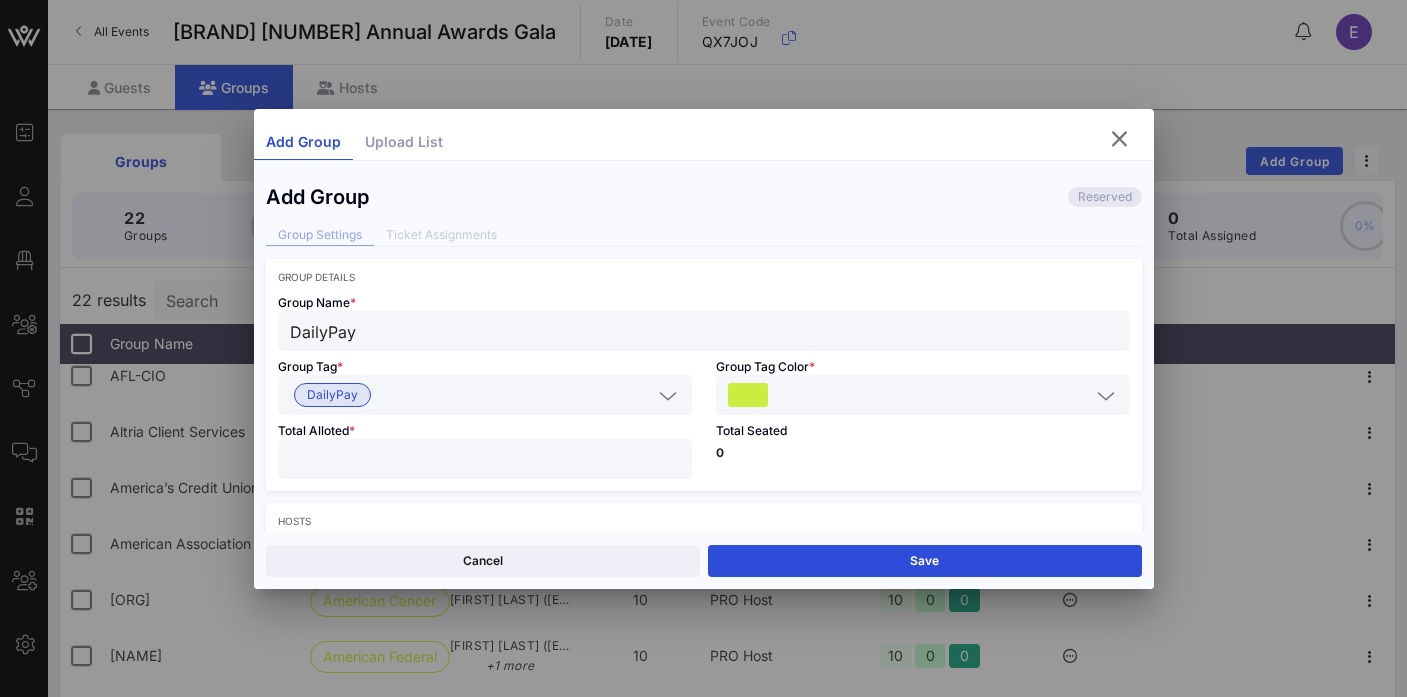 type on "**" 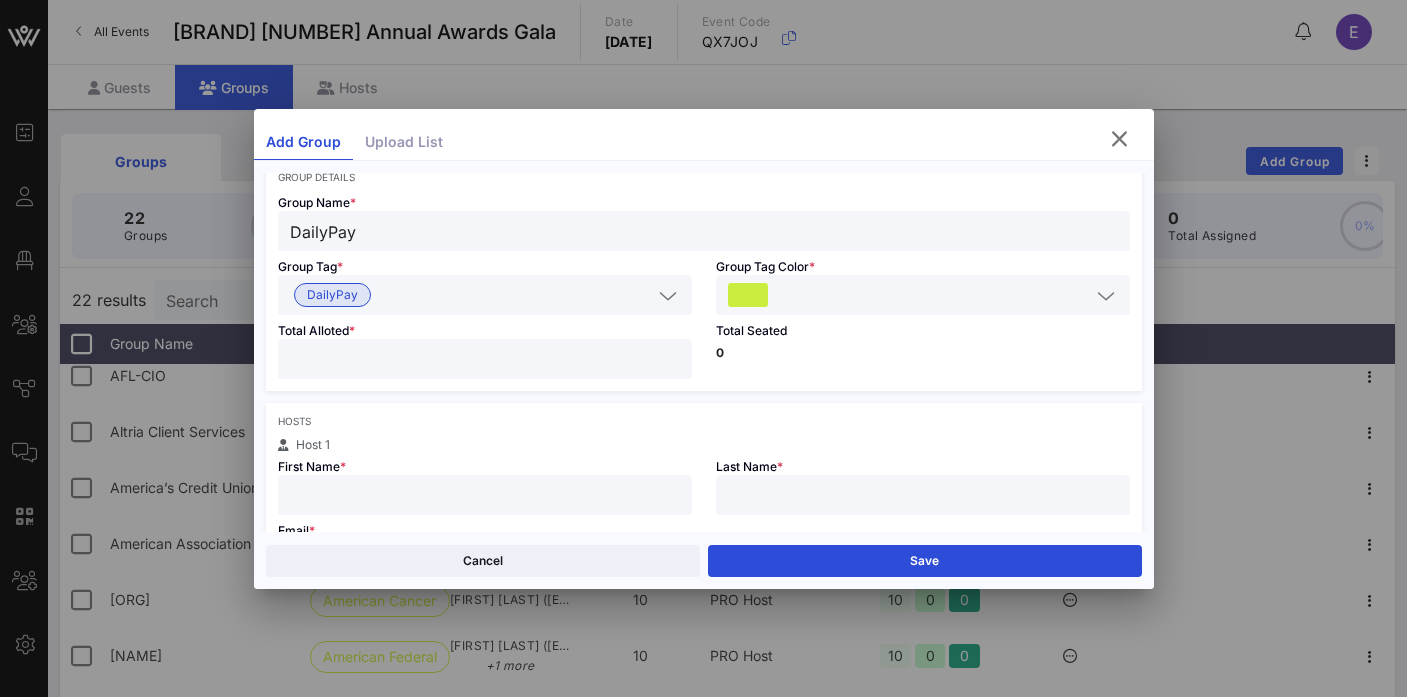 scroll, scrollTop: 165, scrollLeft: 0, axis: vertical 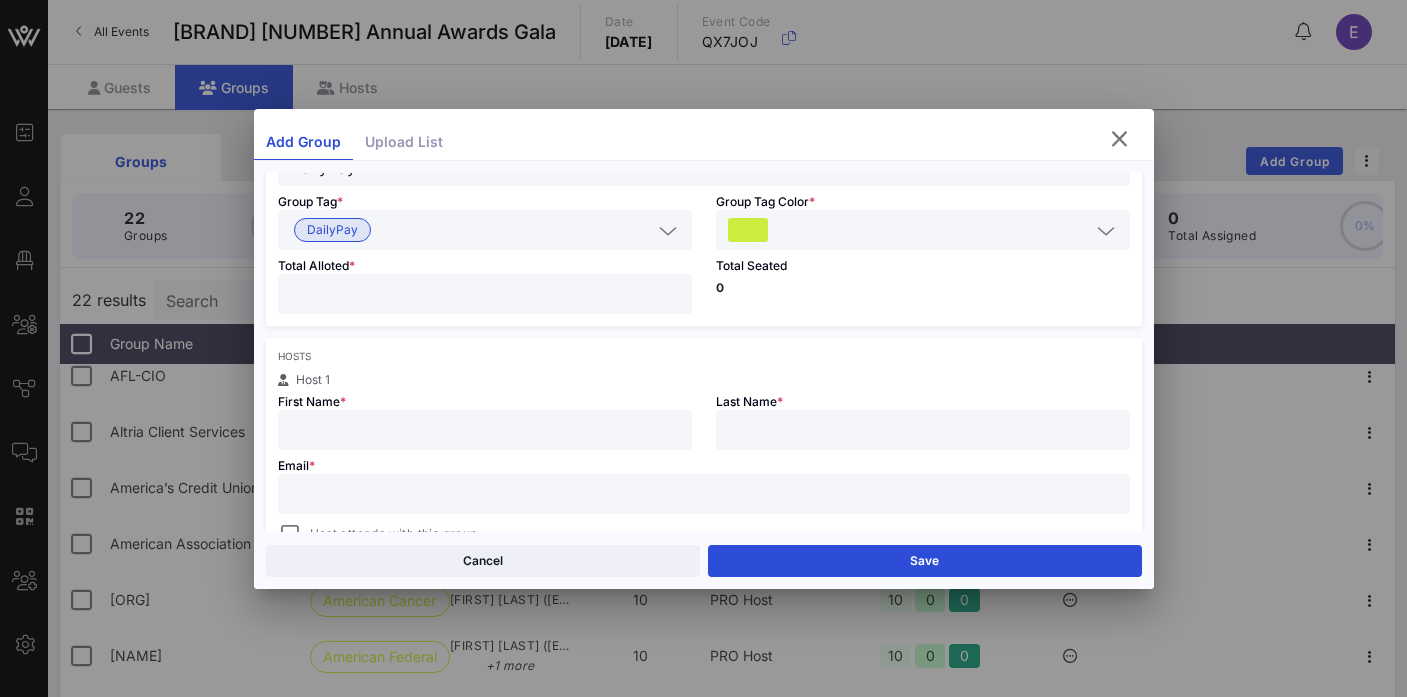 click at bounding box center (485, 430) 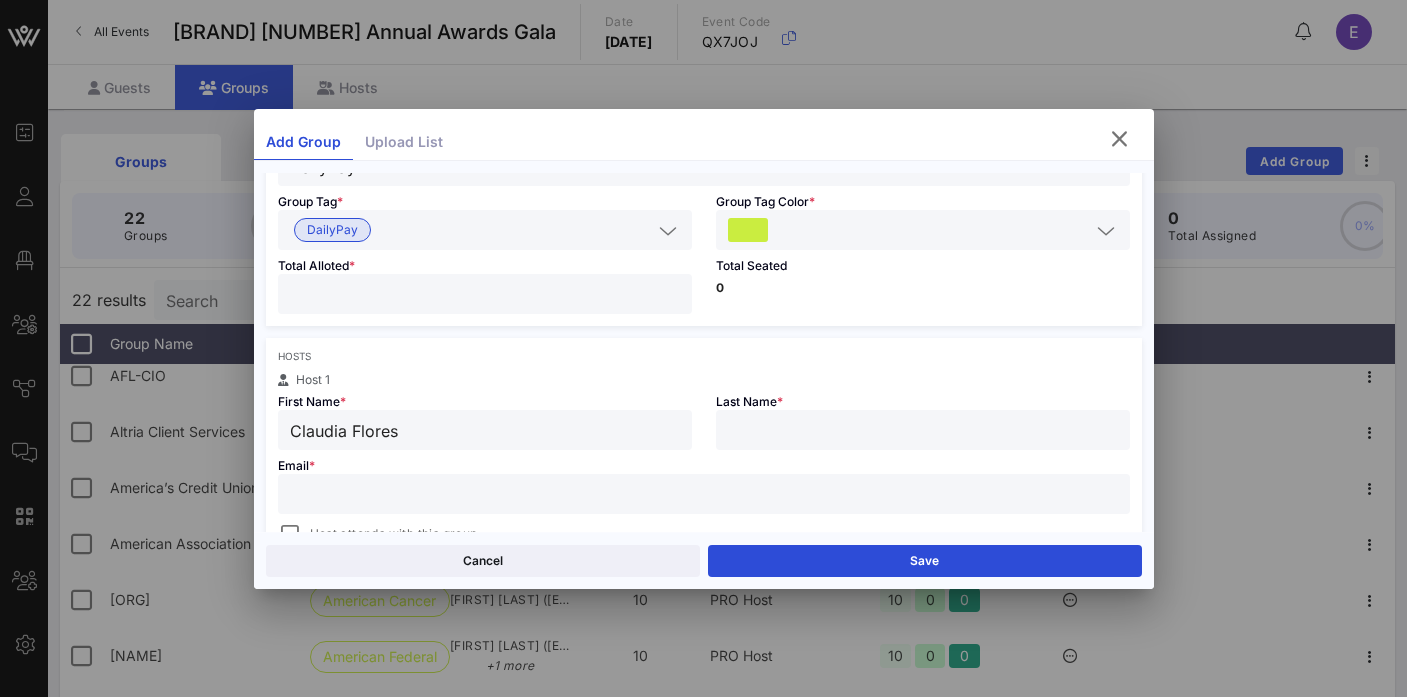 click on "Claudia Flores" at bounding box center (485, 430) 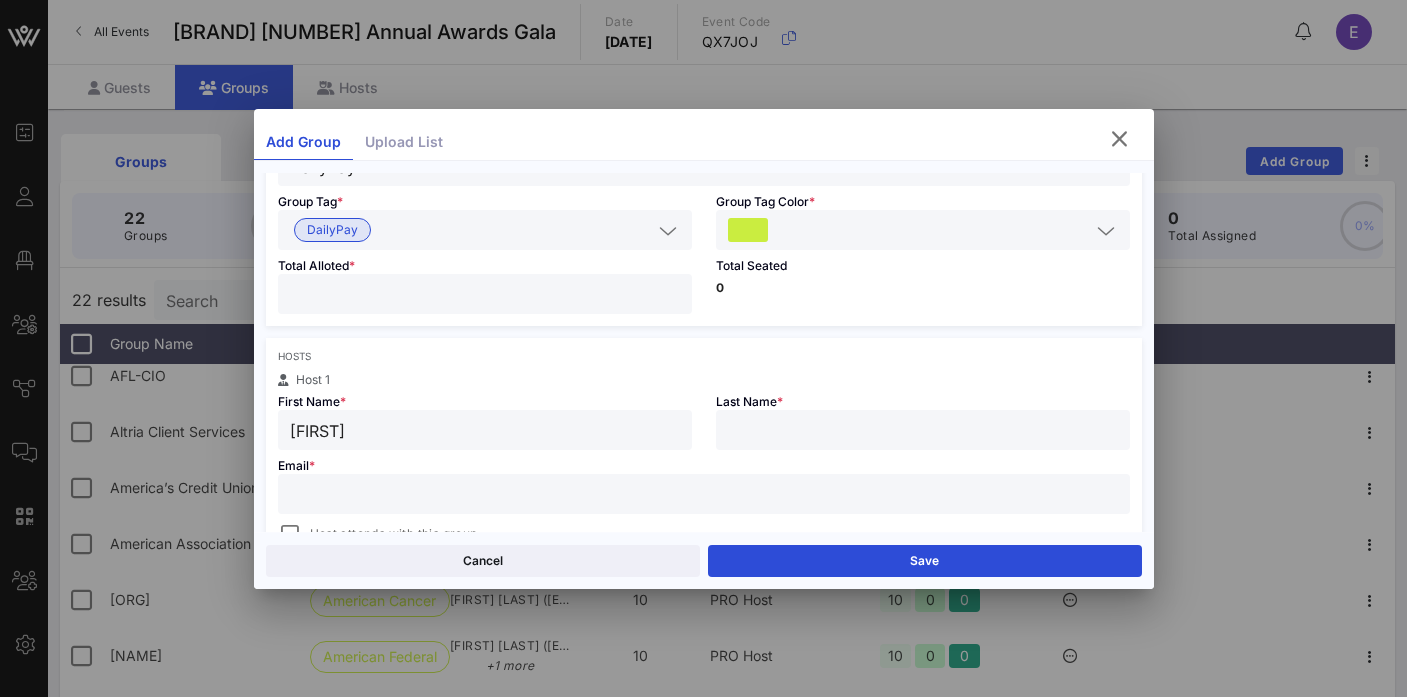 type on "[FIRST]" 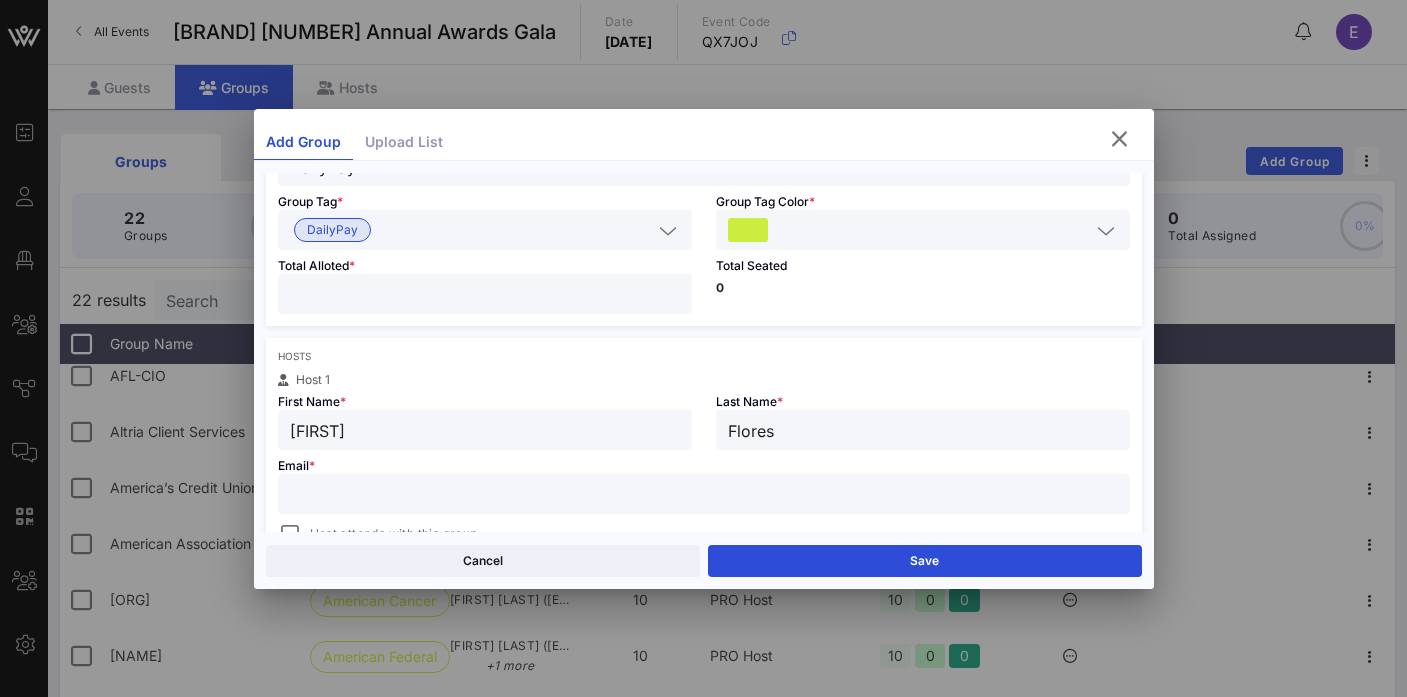 type on "Flores" 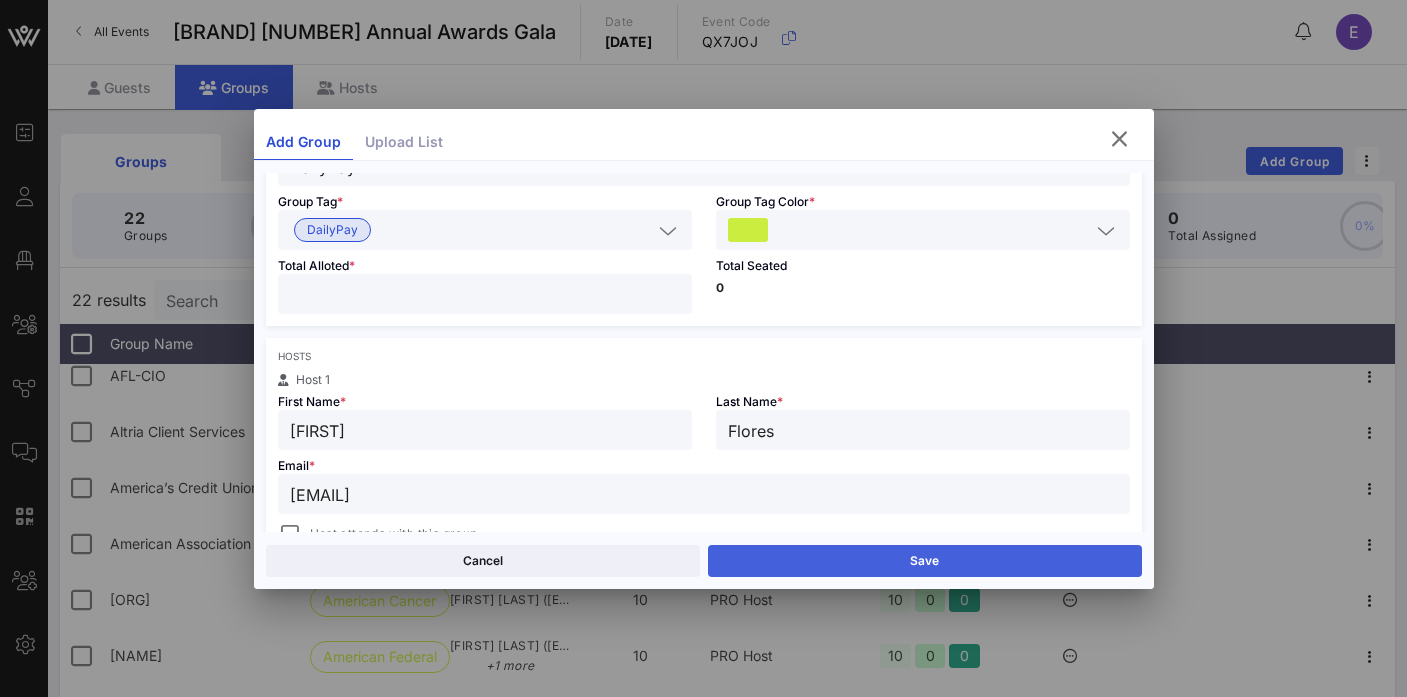 type on "[EMAIL]" 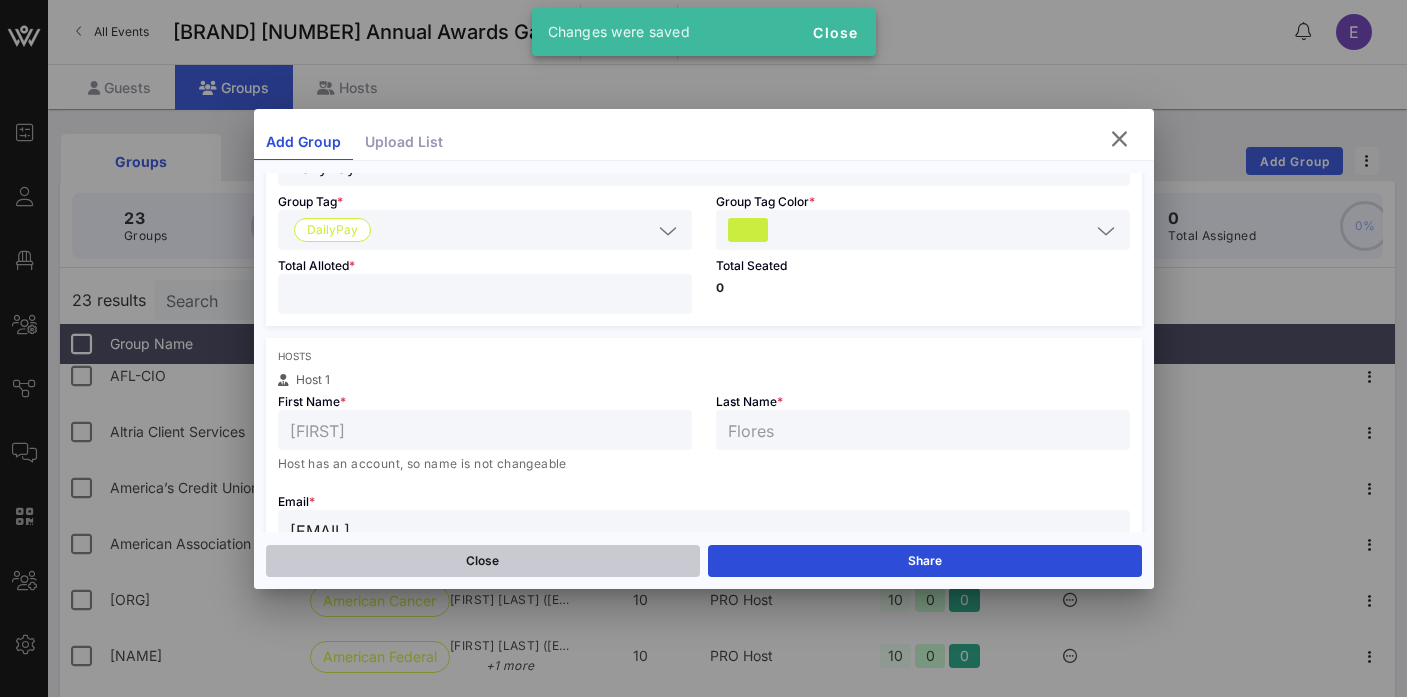 click on "Close" at bounding box center [483, 561] 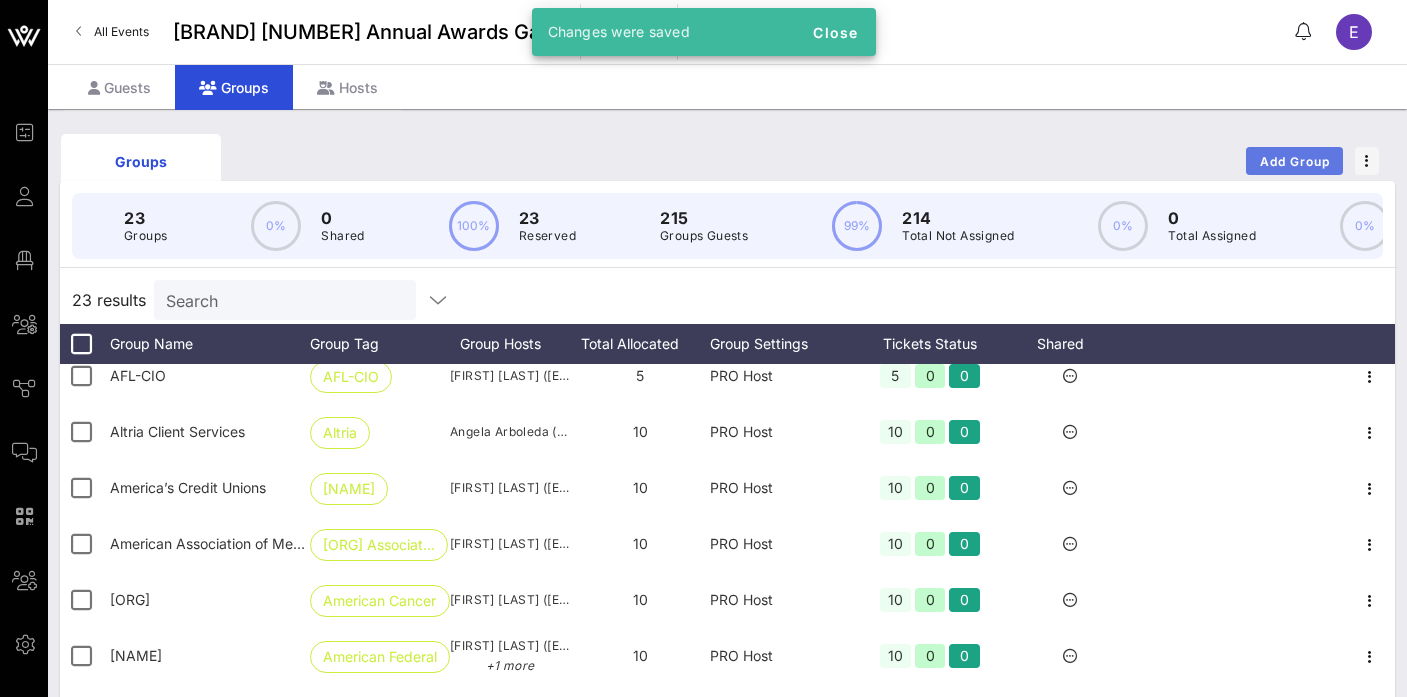 click on "Add Group" at bounding box center [1295, 161] 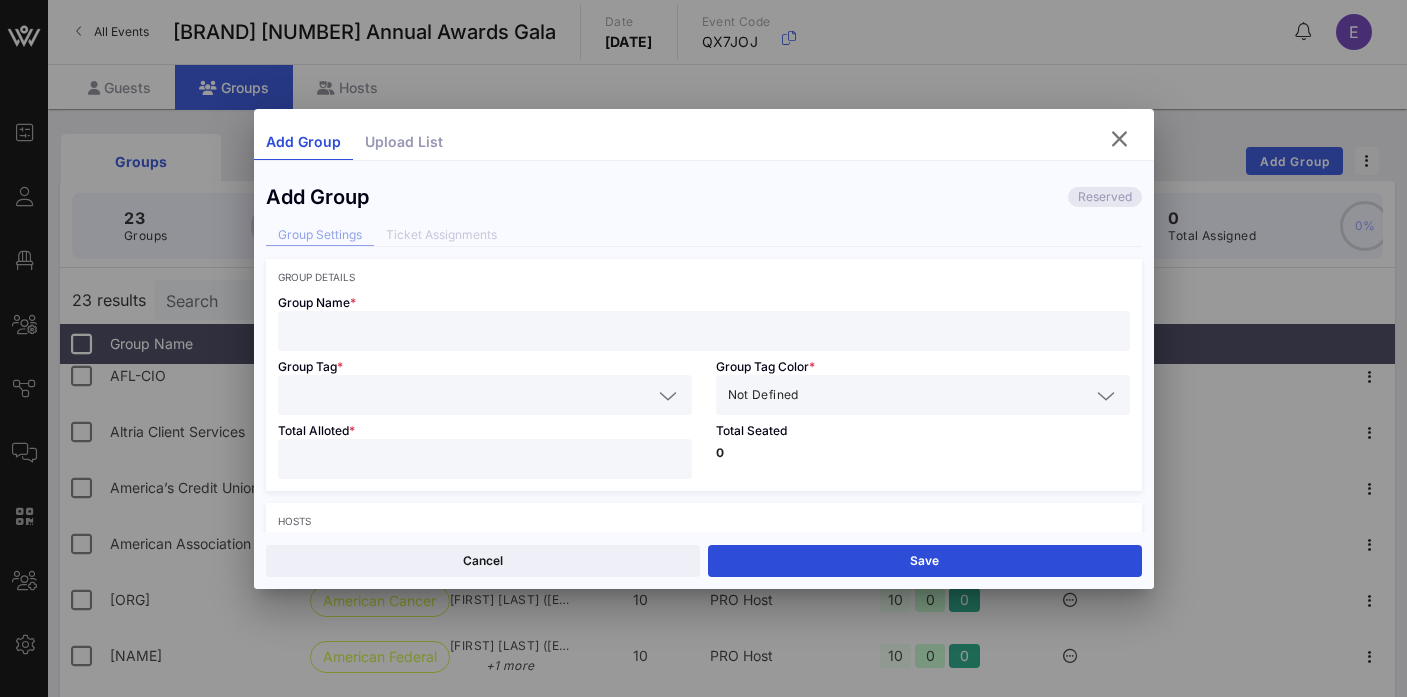 click at bounding box center (704, 331) 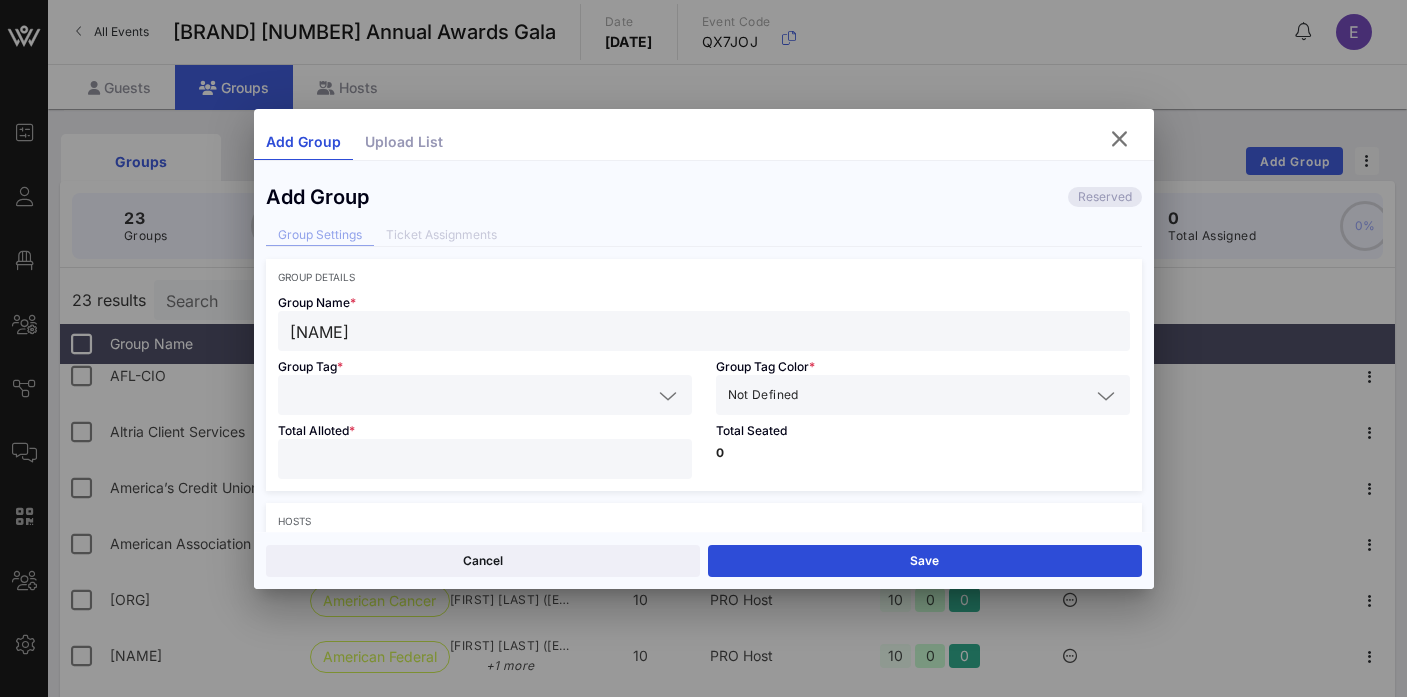 type on "[NAME]" 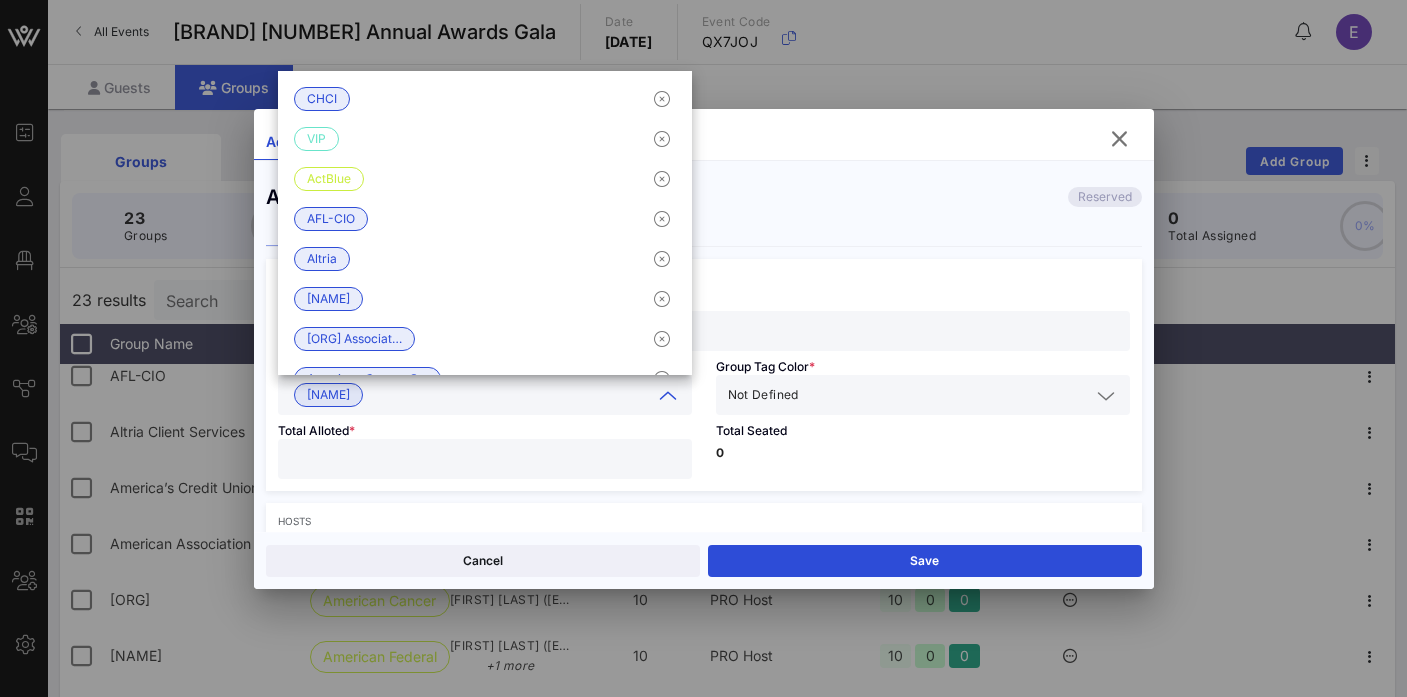 click on "Not Defined" at bounding box center [763, 395] 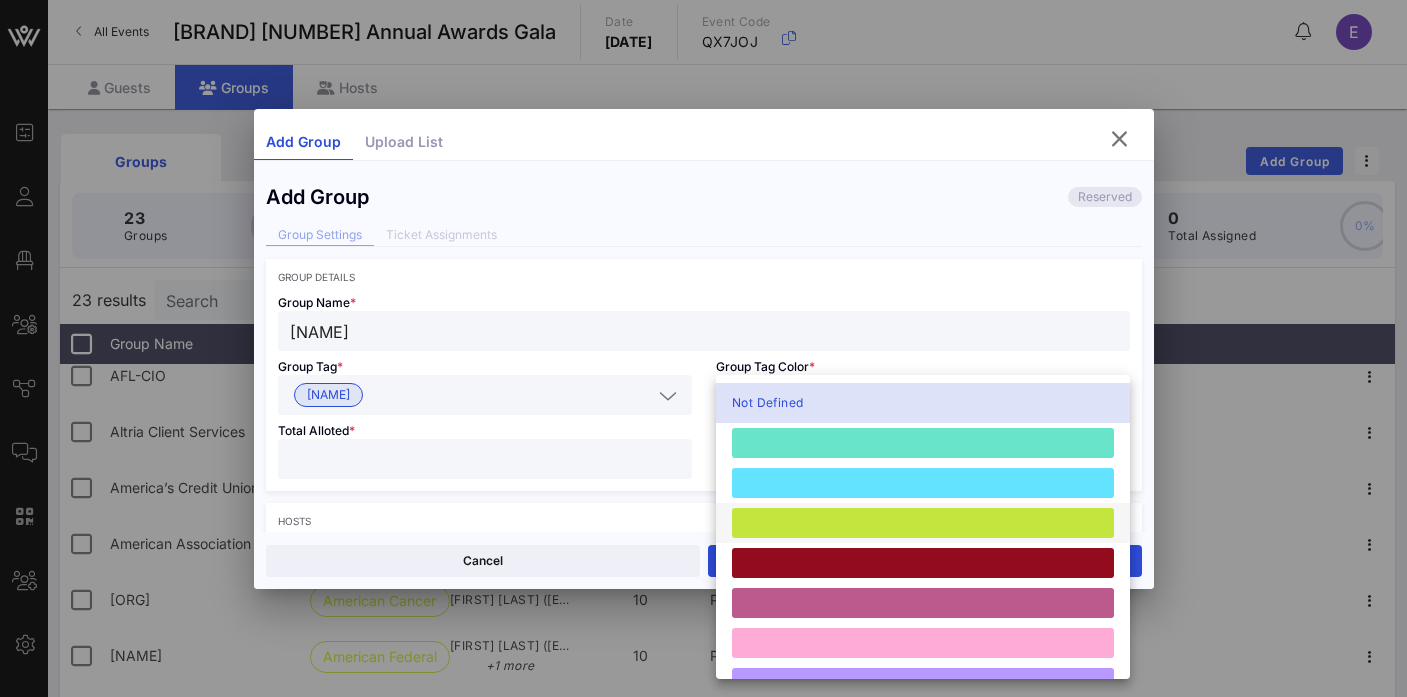 click at bounding box center [923, 523] 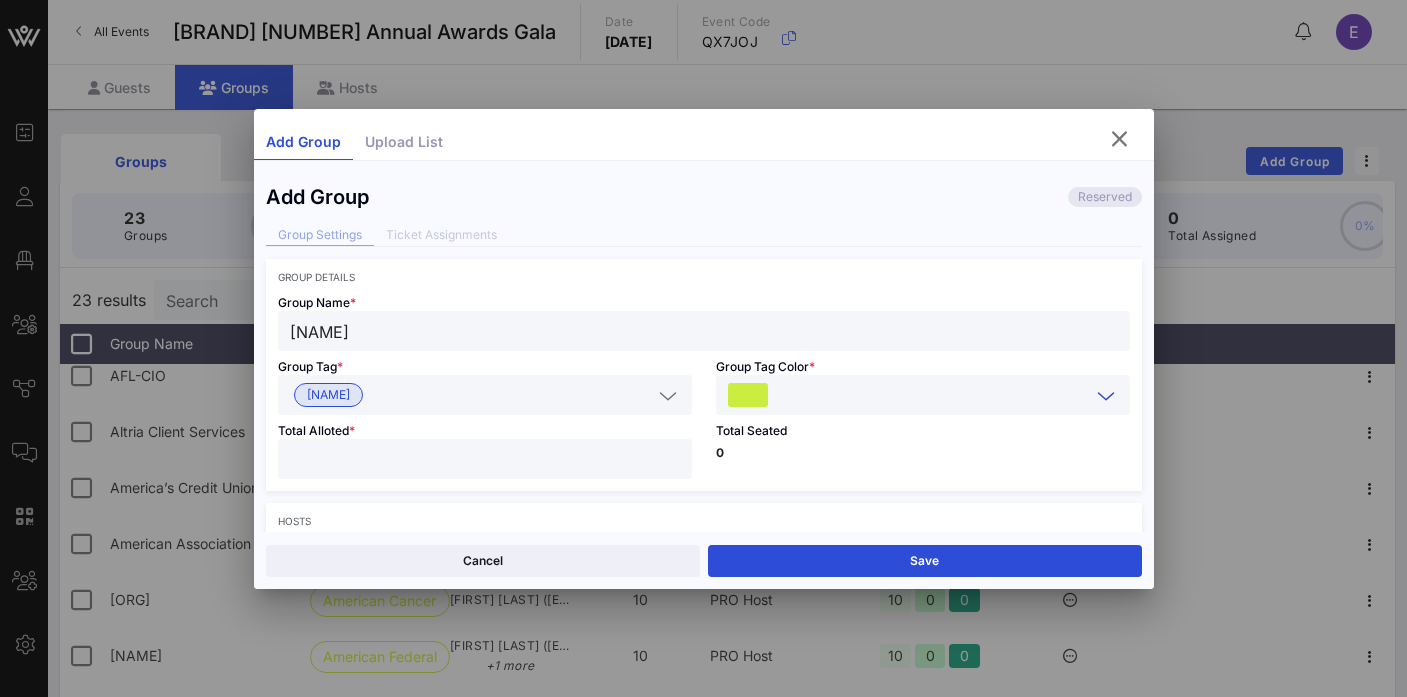 click at bounding box center (485, 459) 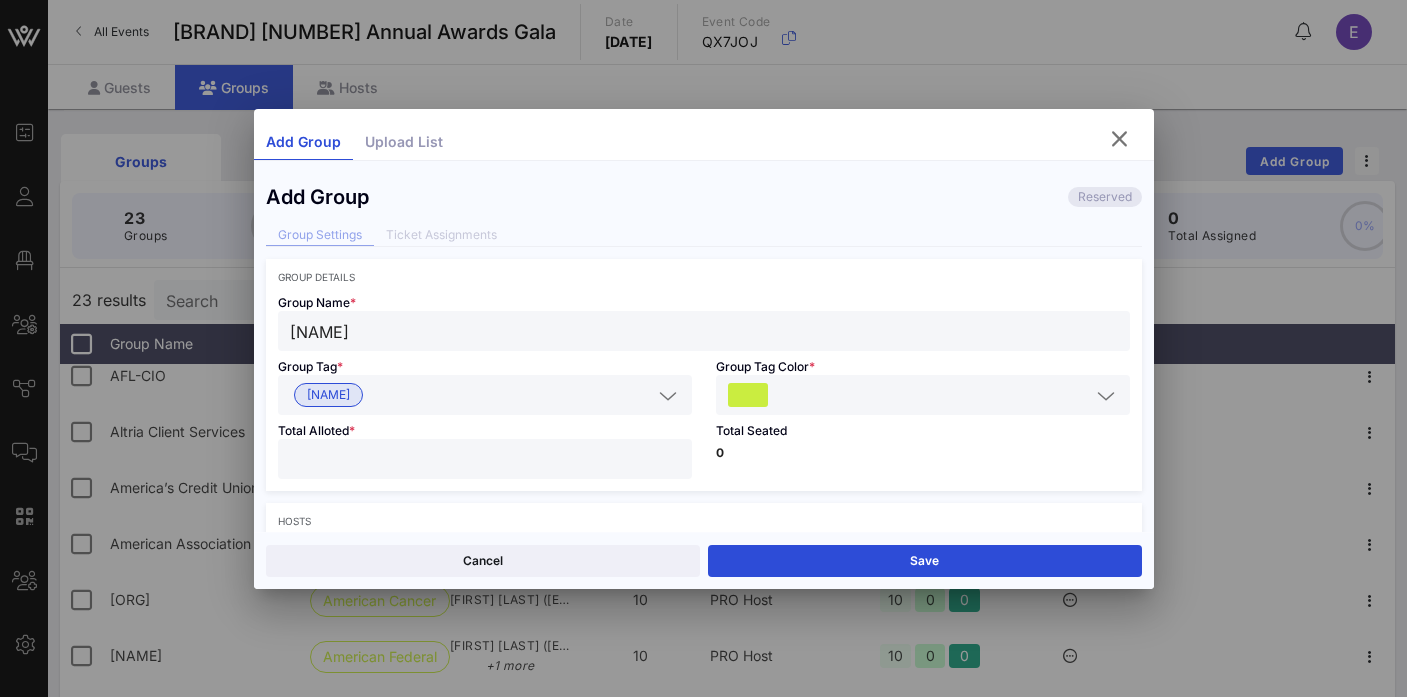 type on "**" 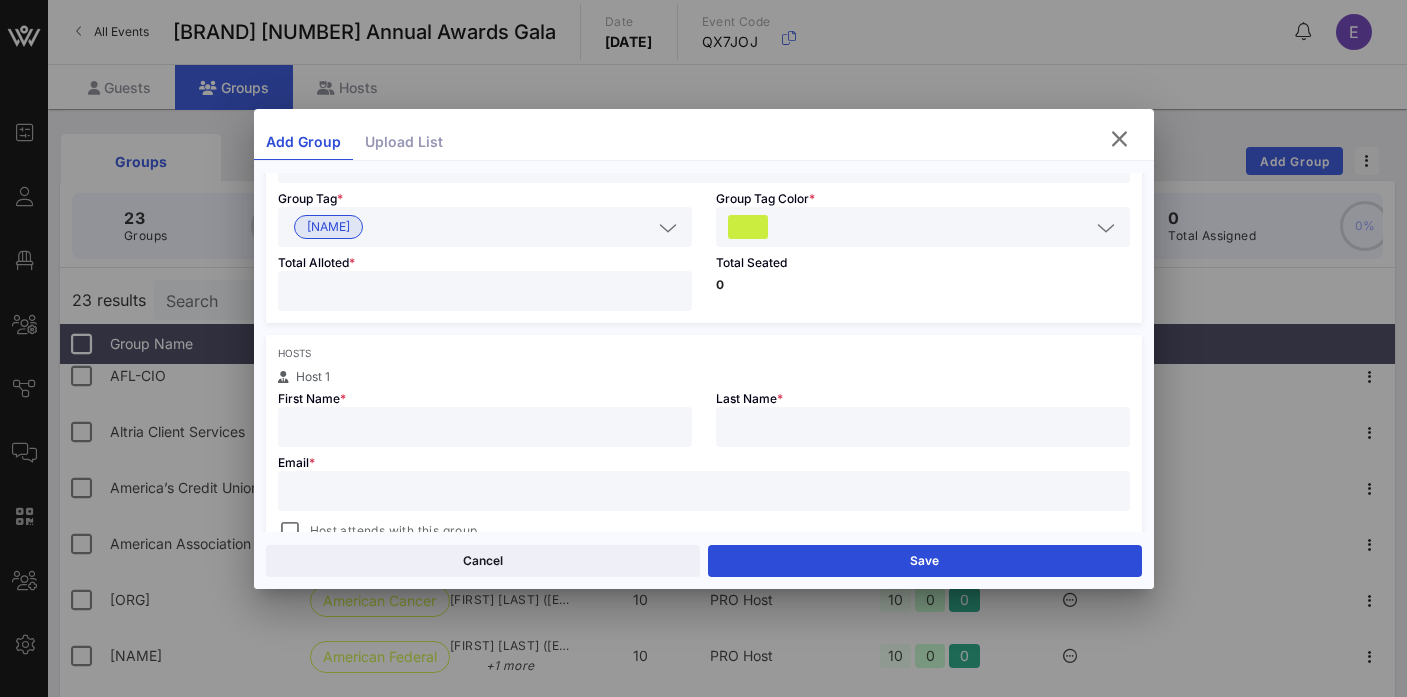 scroll, scrollTop: 179, scrollLeft: 0, axis: vertical 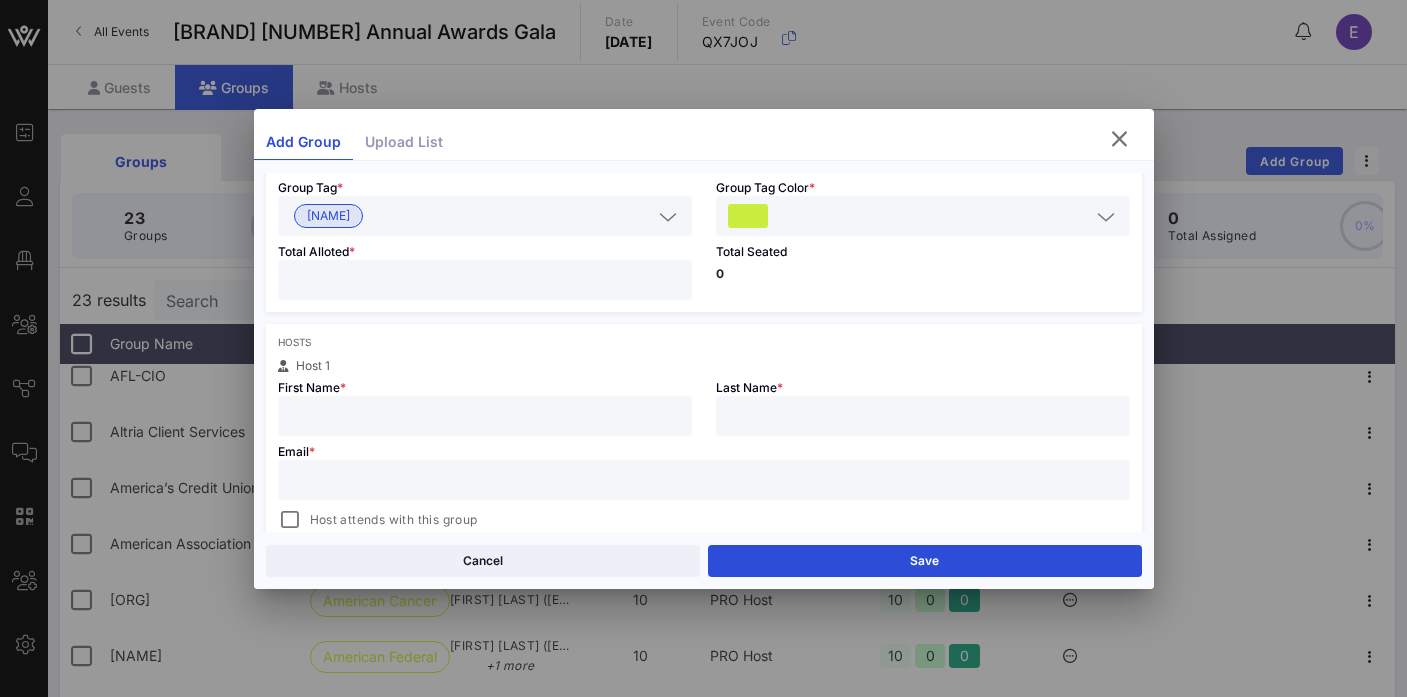 click at bounding box center (485, 416) 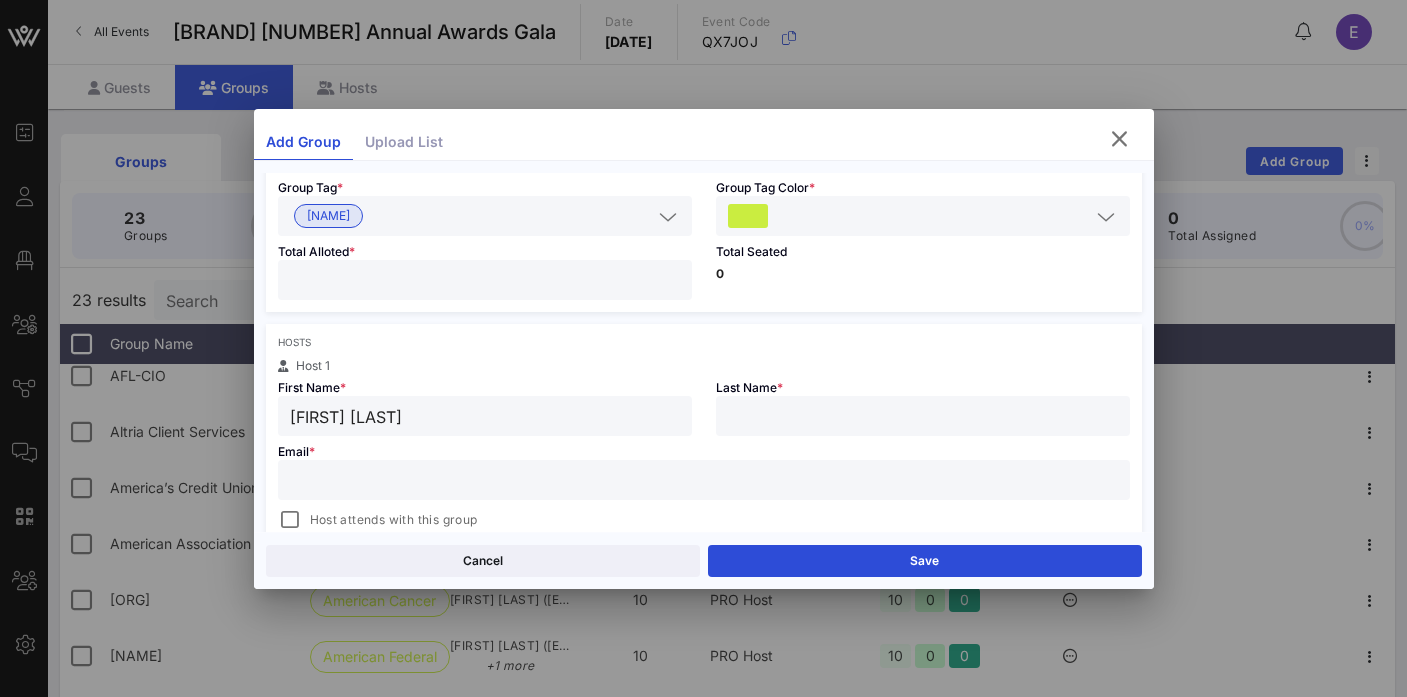 click on "[FIRST] [LAST]" at bounding box center [485, 416] 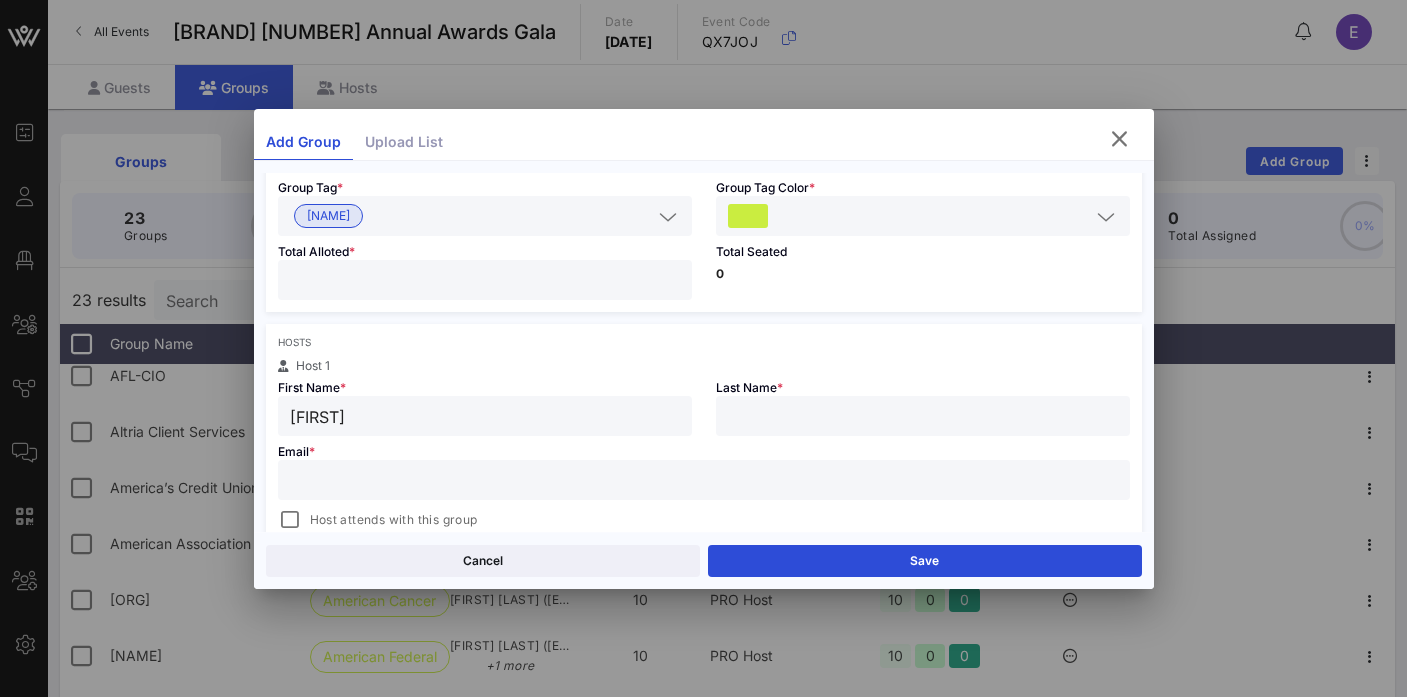 type on "[FIRST]" 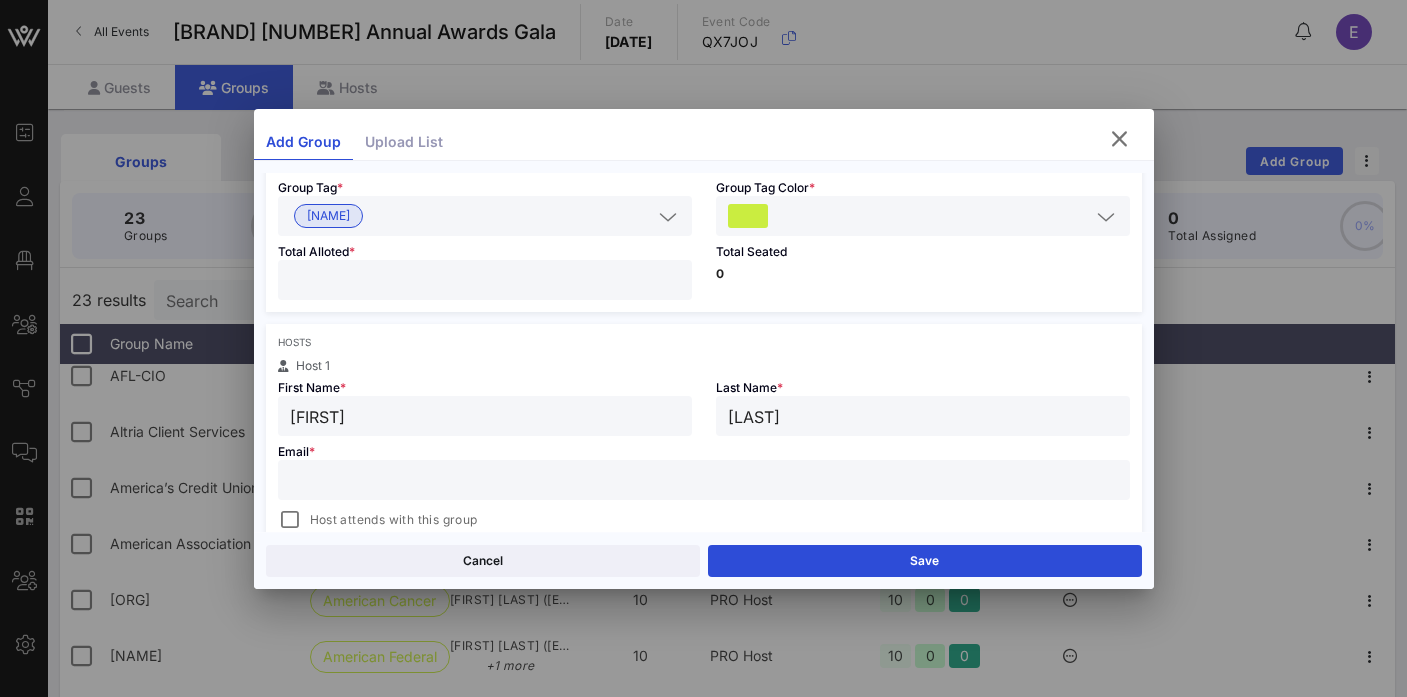 type on "[LAST]" 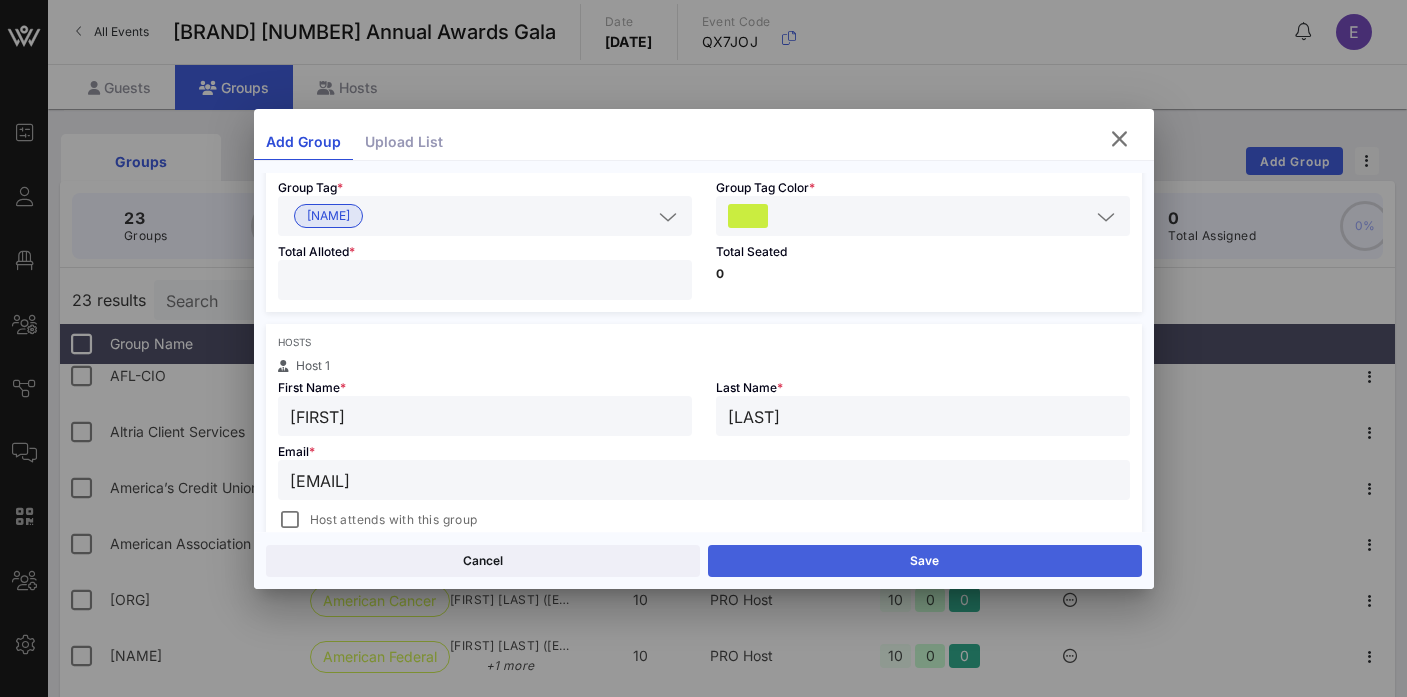 type on "[EMAIL]" 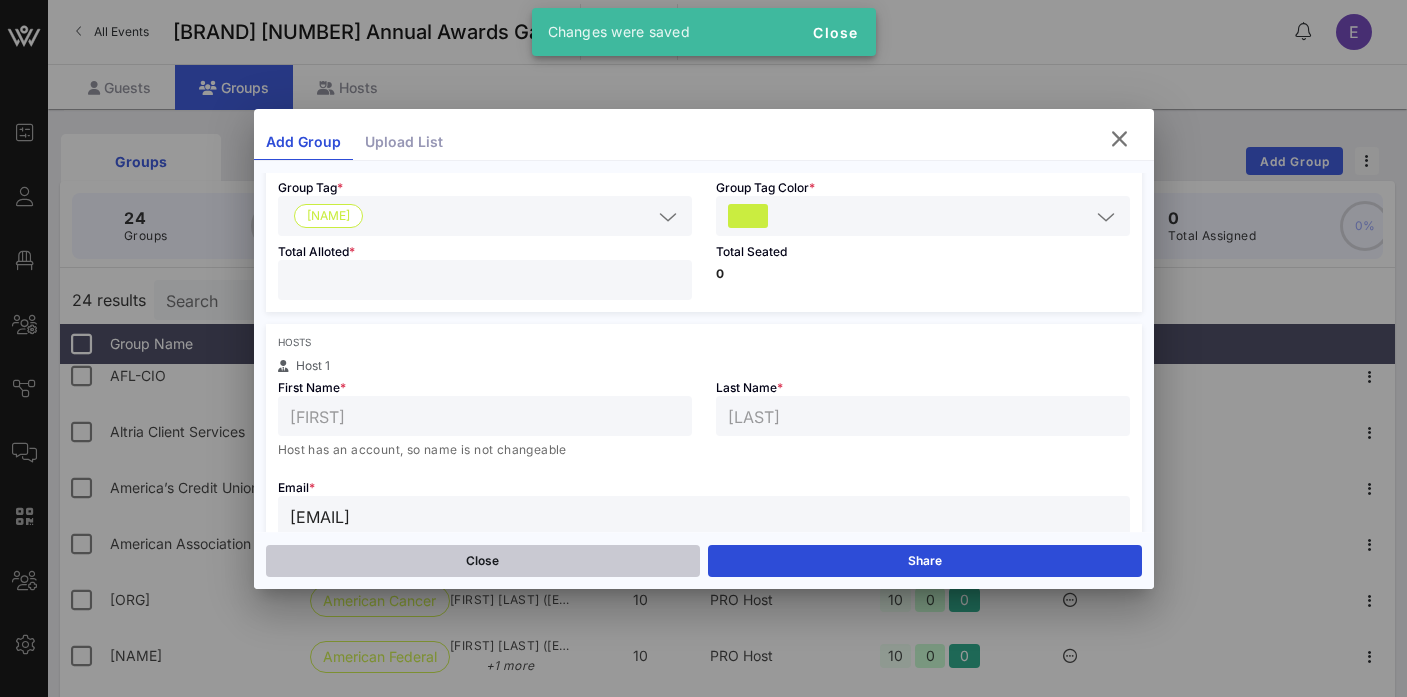 click on "Close" at bounding box center (483, 561) 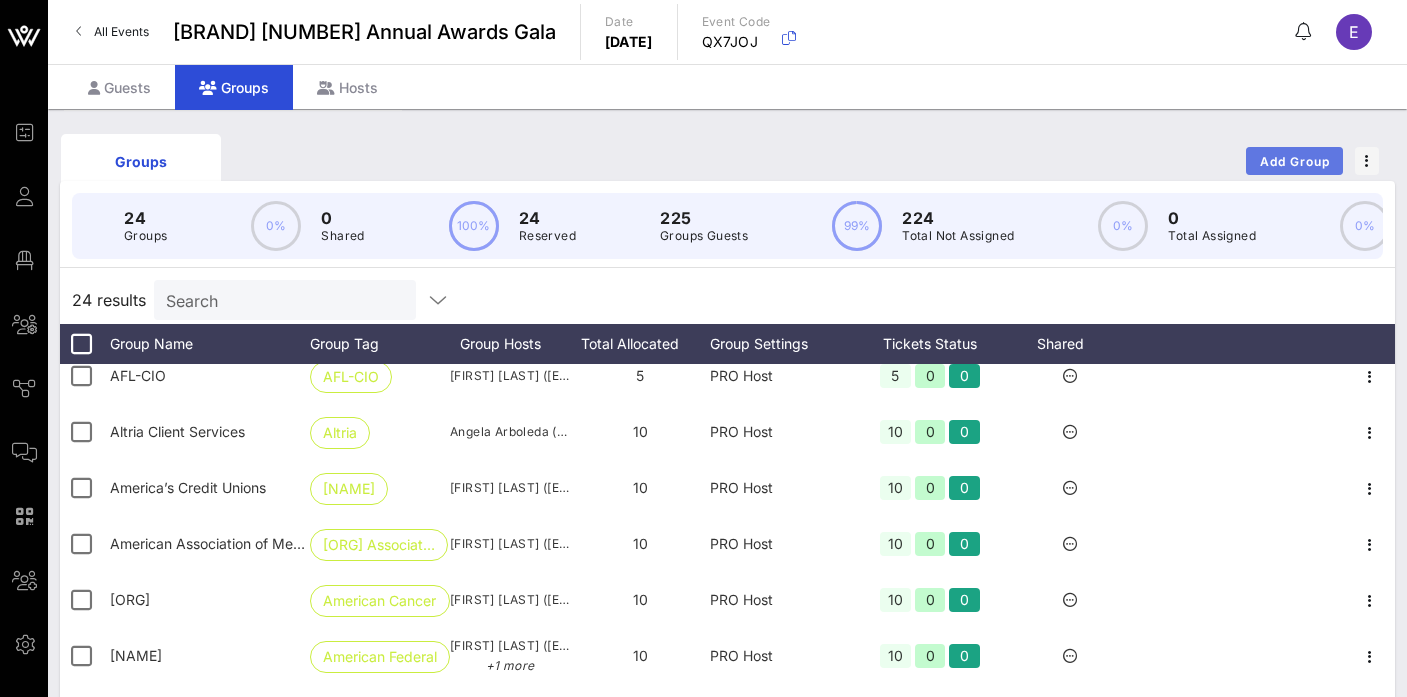 click on "Add Group" at bounding box center (1295, 161) 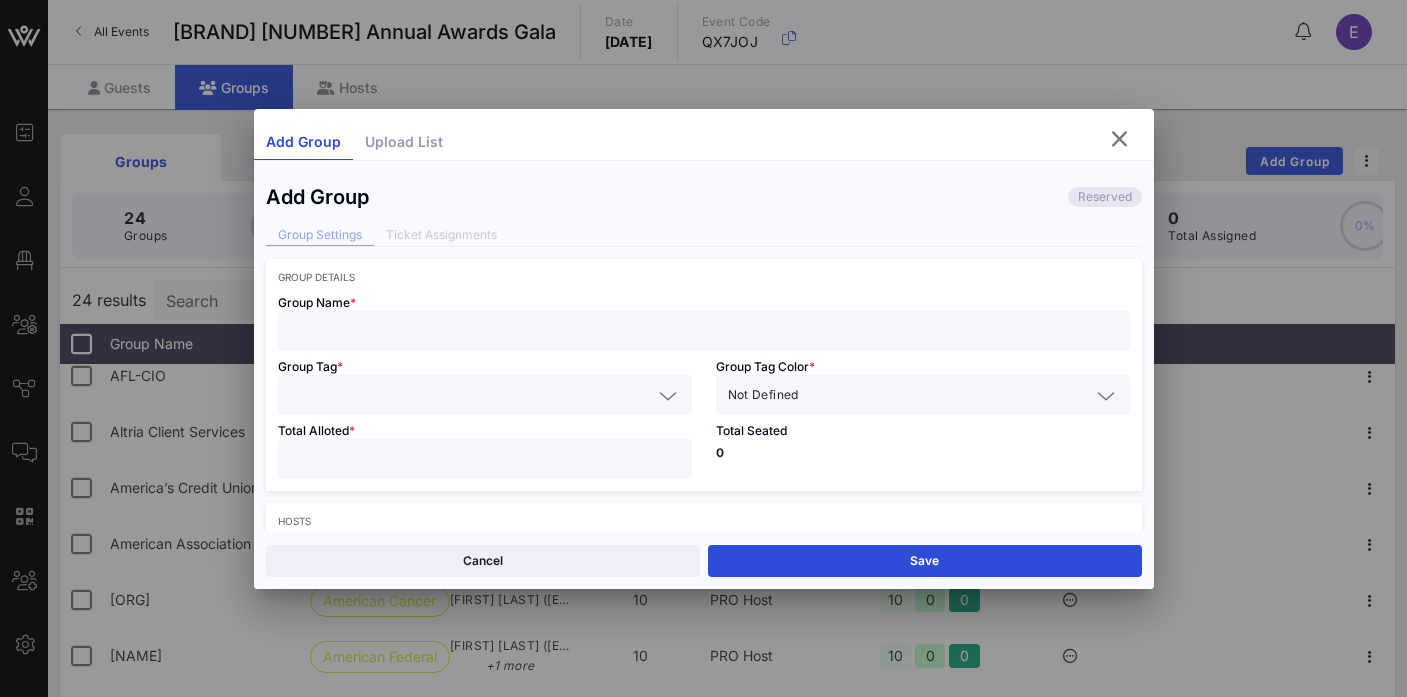 click at bounding box center (704, 331) 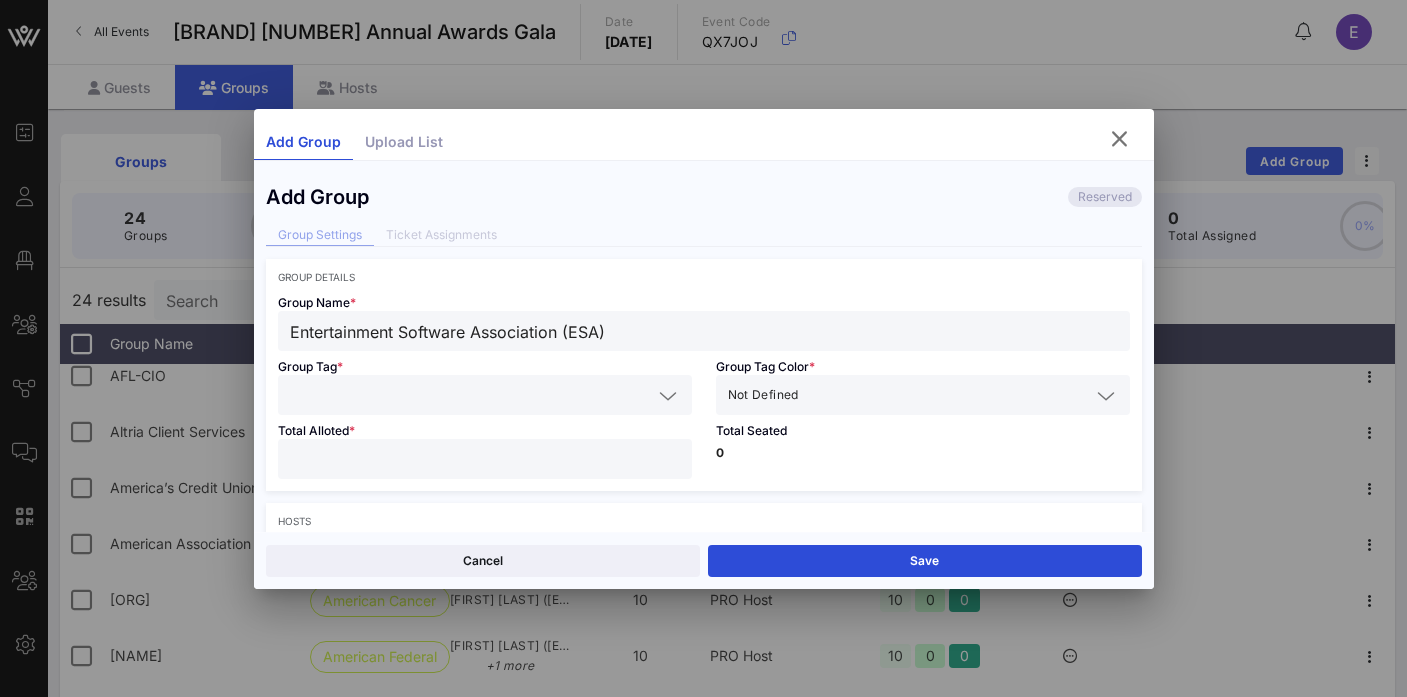 type on "Entertainment Software Association (ESA)" 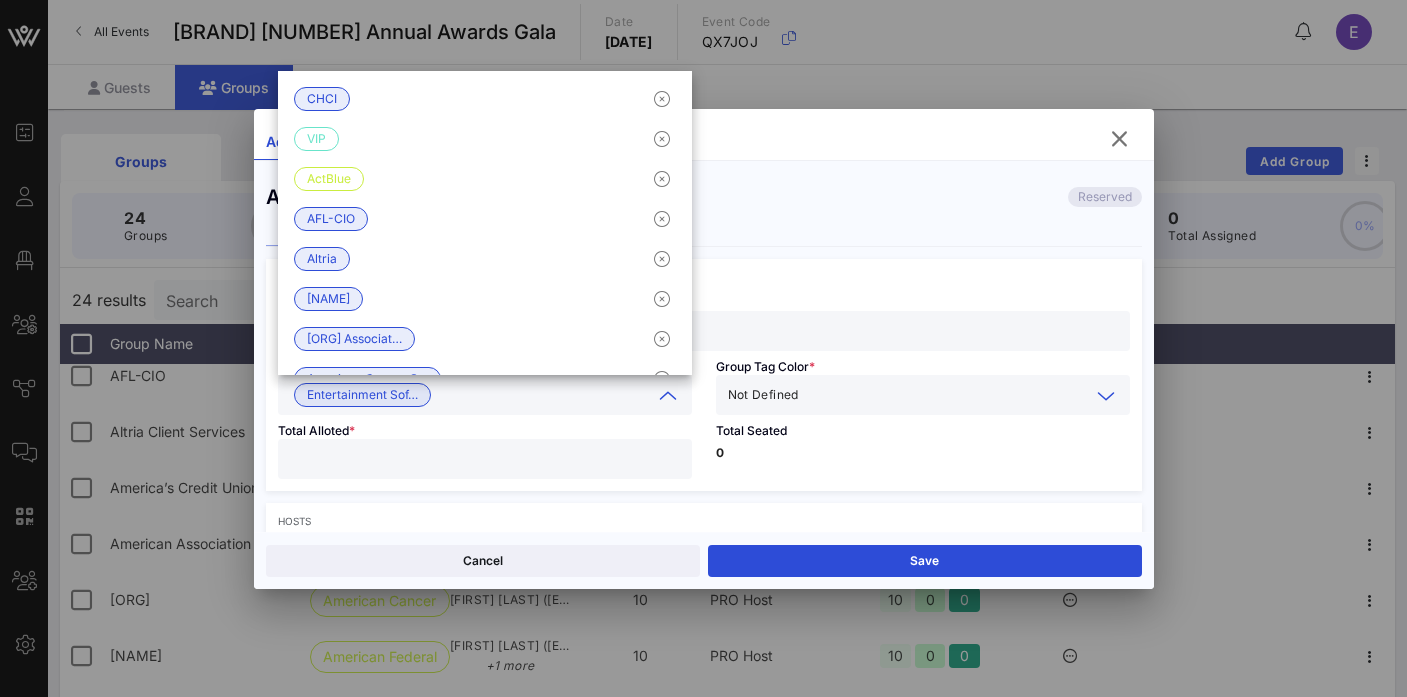 click at bounding box center [946, 395] 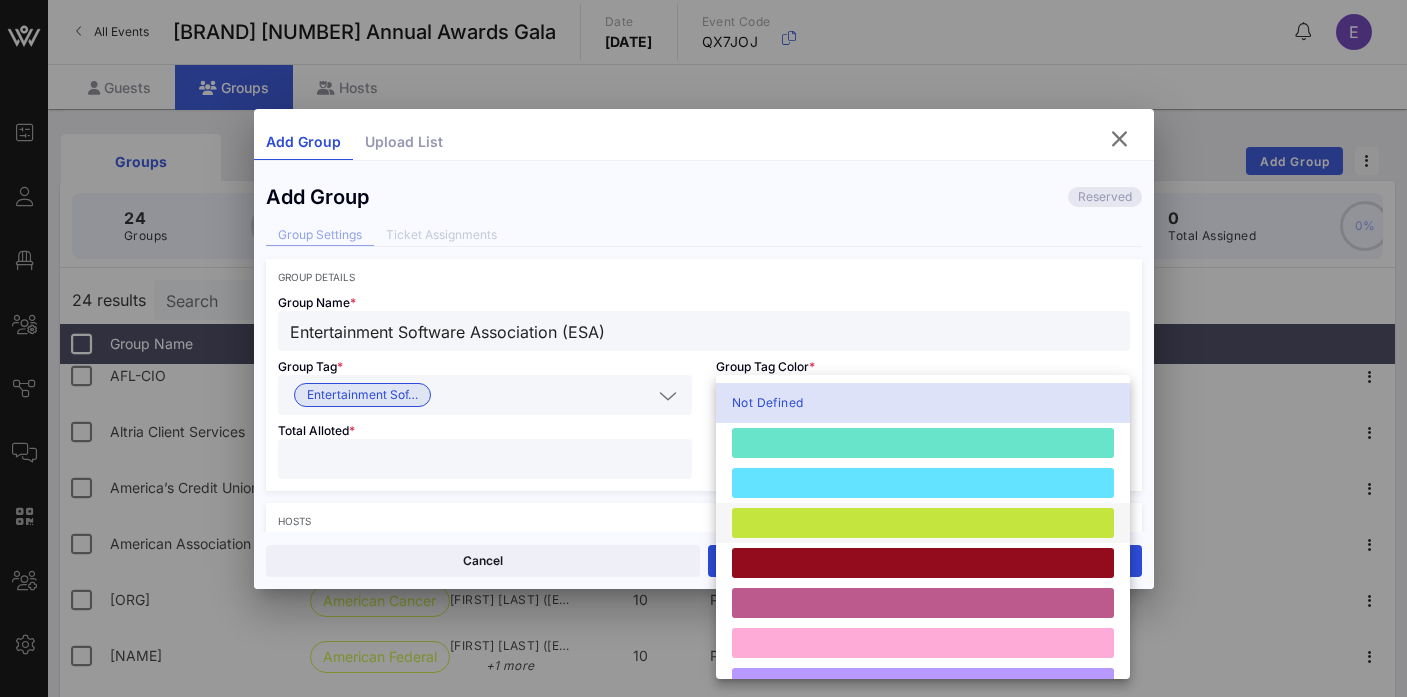 click at bounding box center (923, 523) 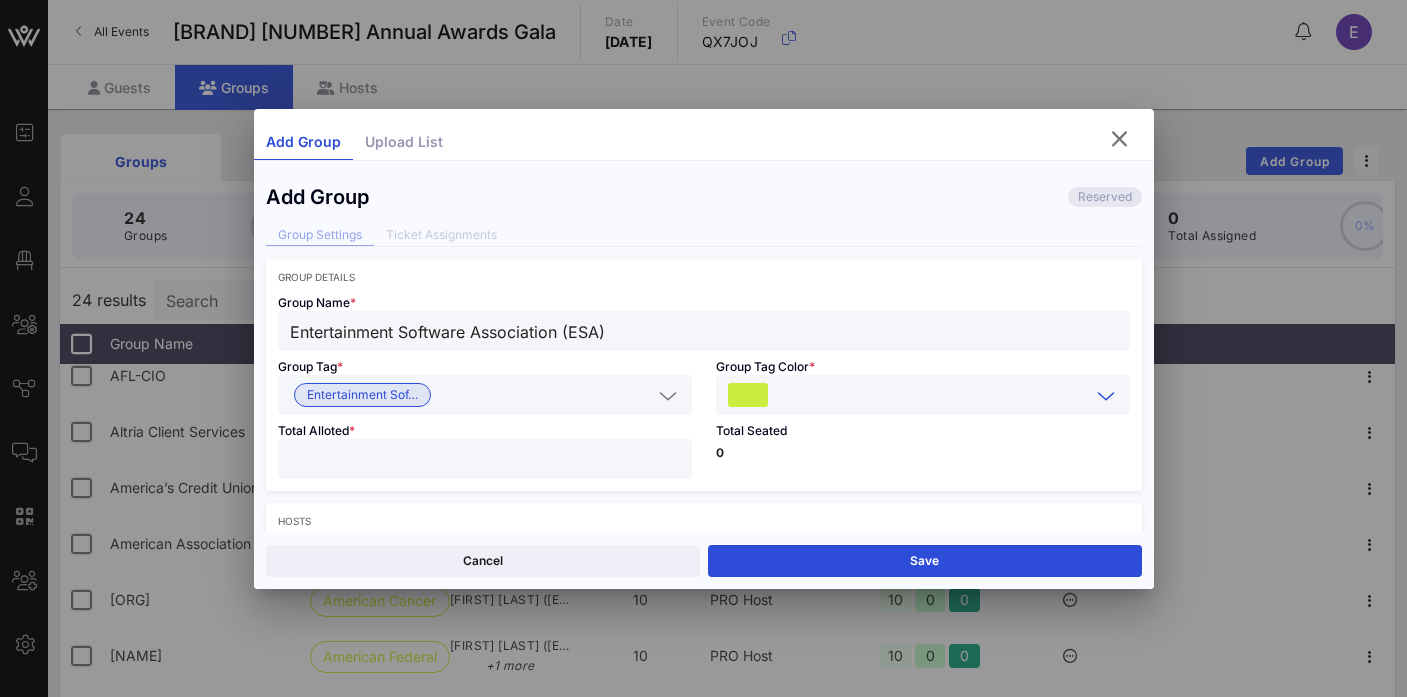 click at bounding box center [485, 459] 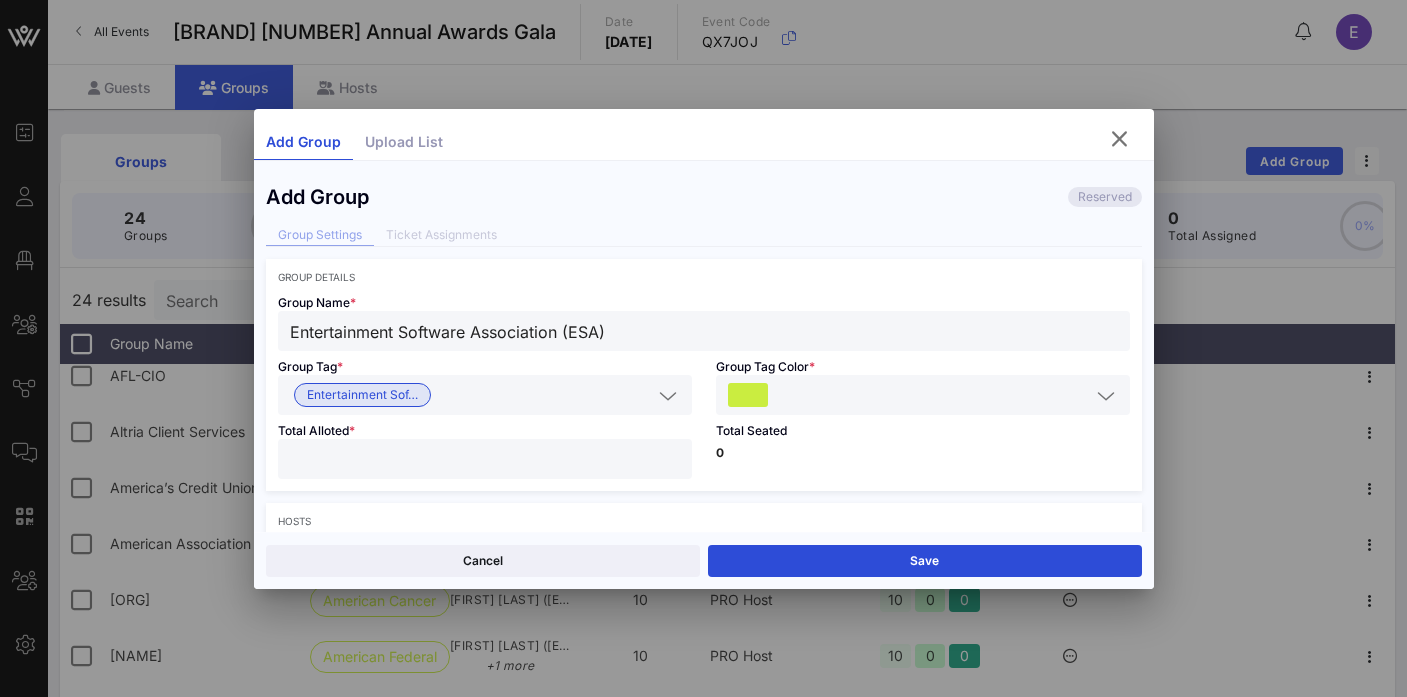 type on "**" 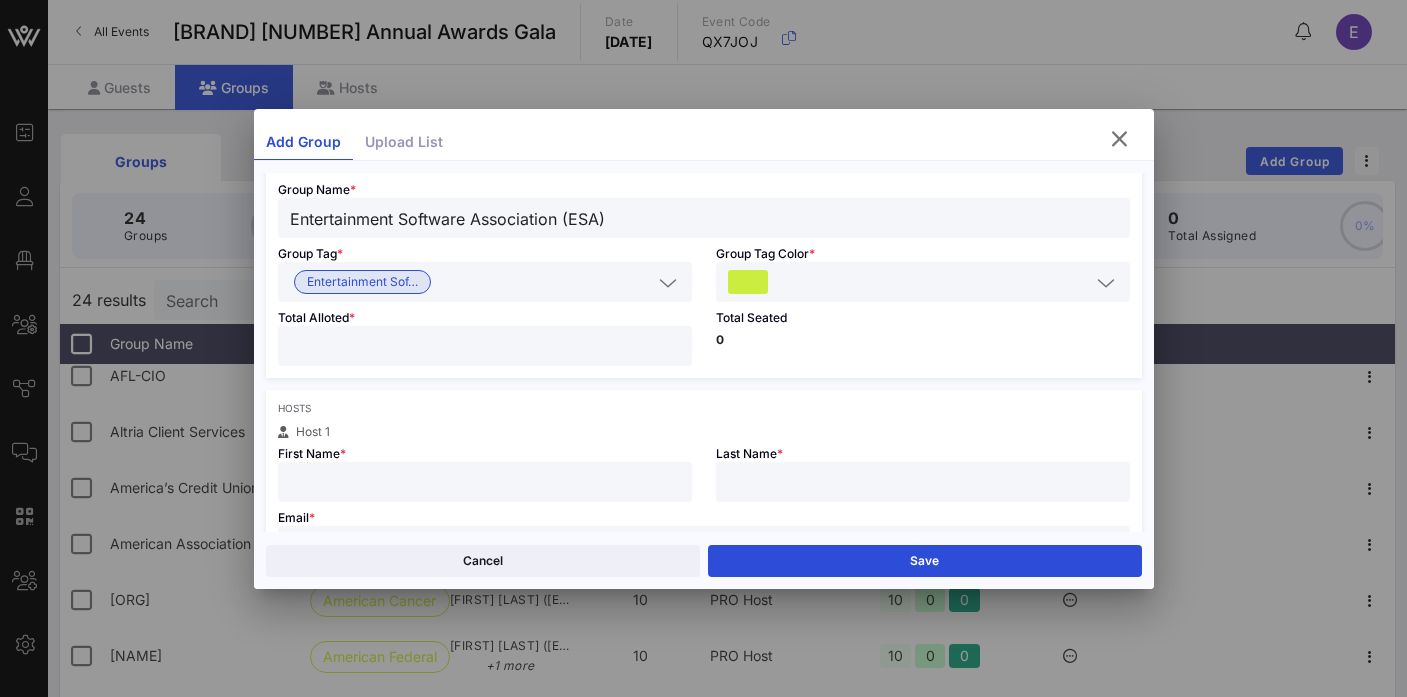 scroll, scrollTop: 154, scrollLeft: 0, axis: vertical 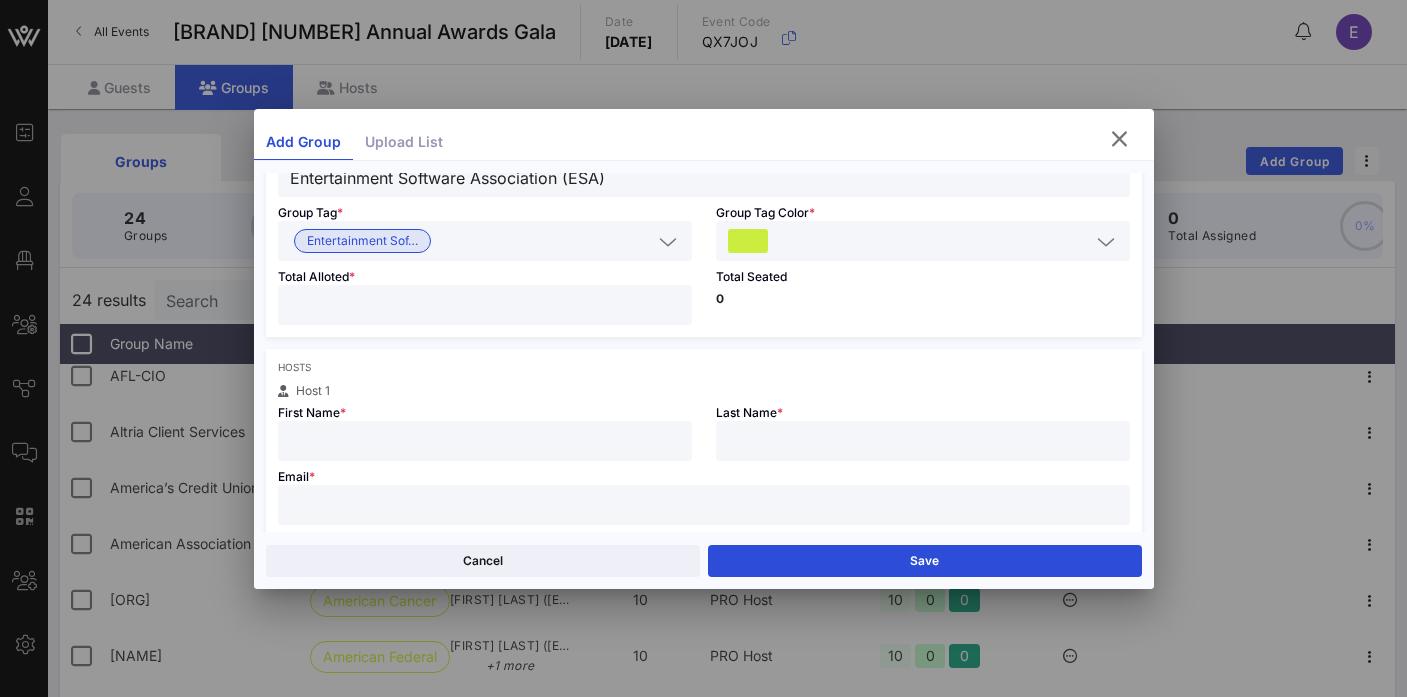 click at bounding box center (485, 441) 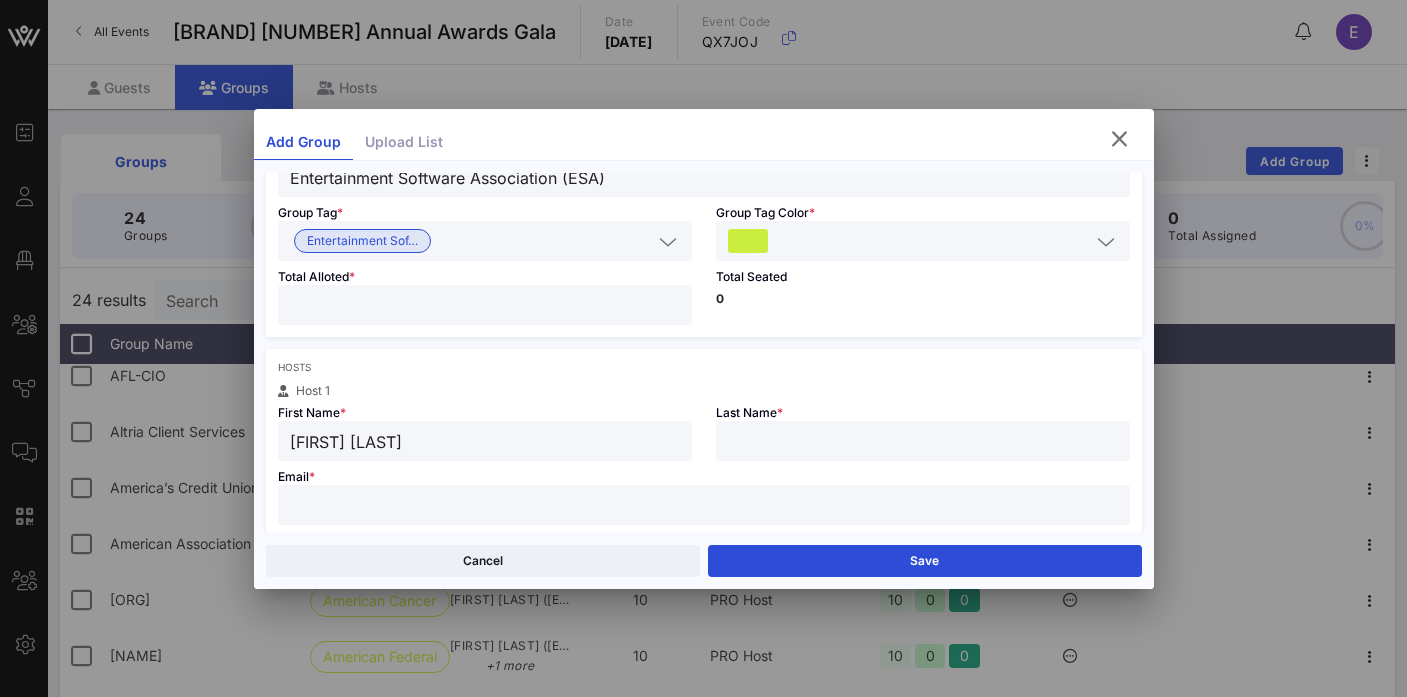 click on "[FIRST] [LAST]" at bounding box center (485, 441) 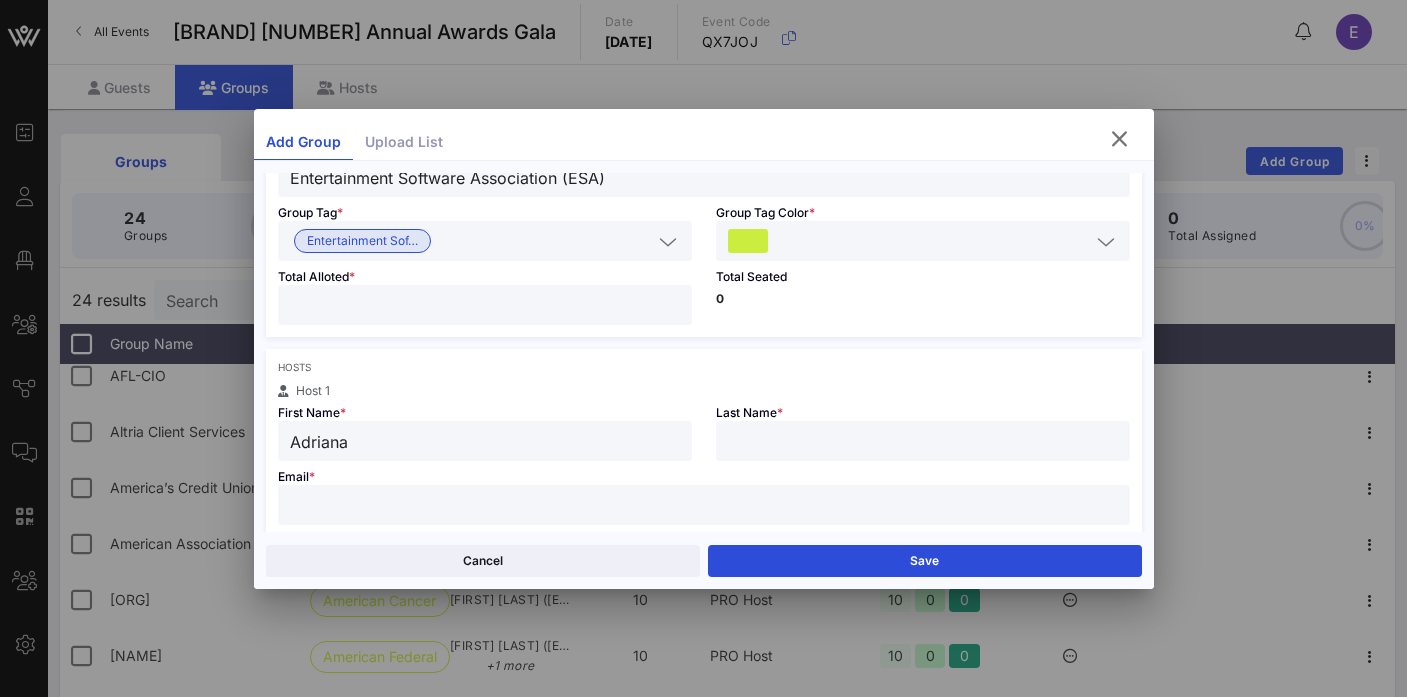 type on "Adriana" 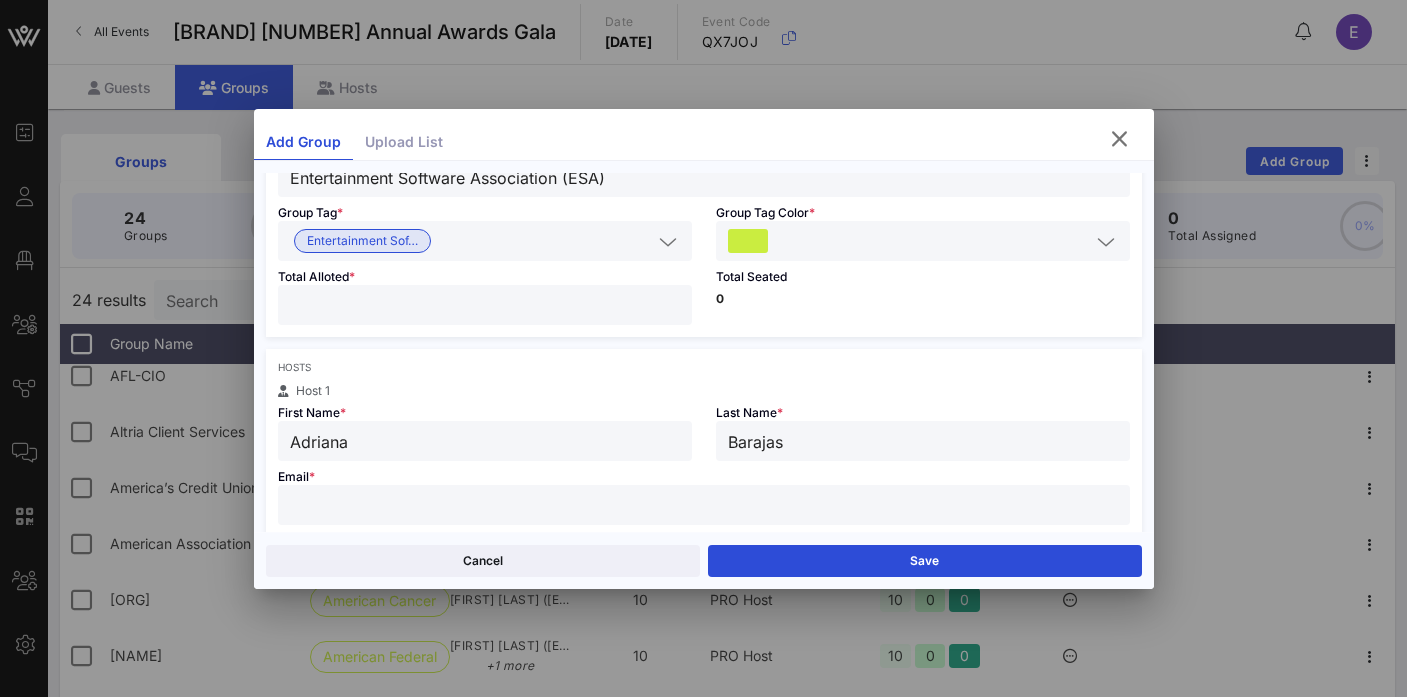 type on "Barajas" 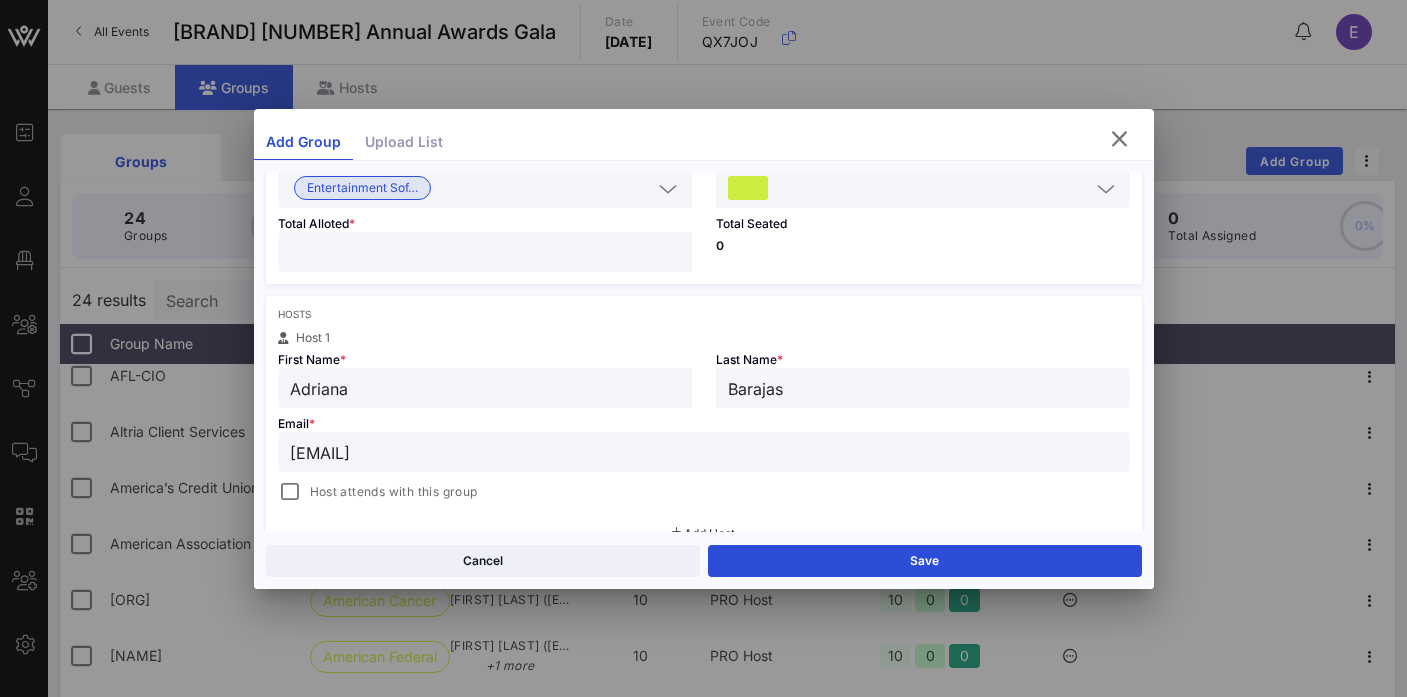scroll, scrollTop: 222, scrollLeft: 0, axis: vertical 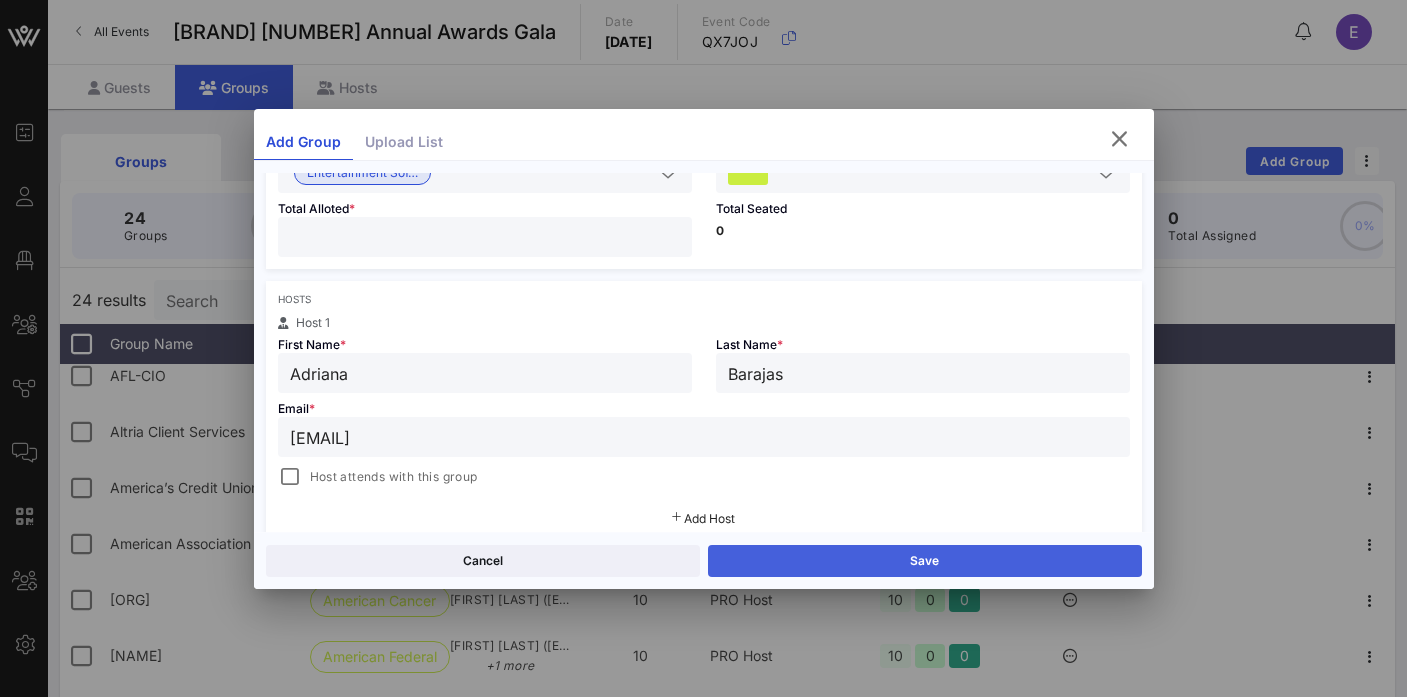type on "[EMAIL]" 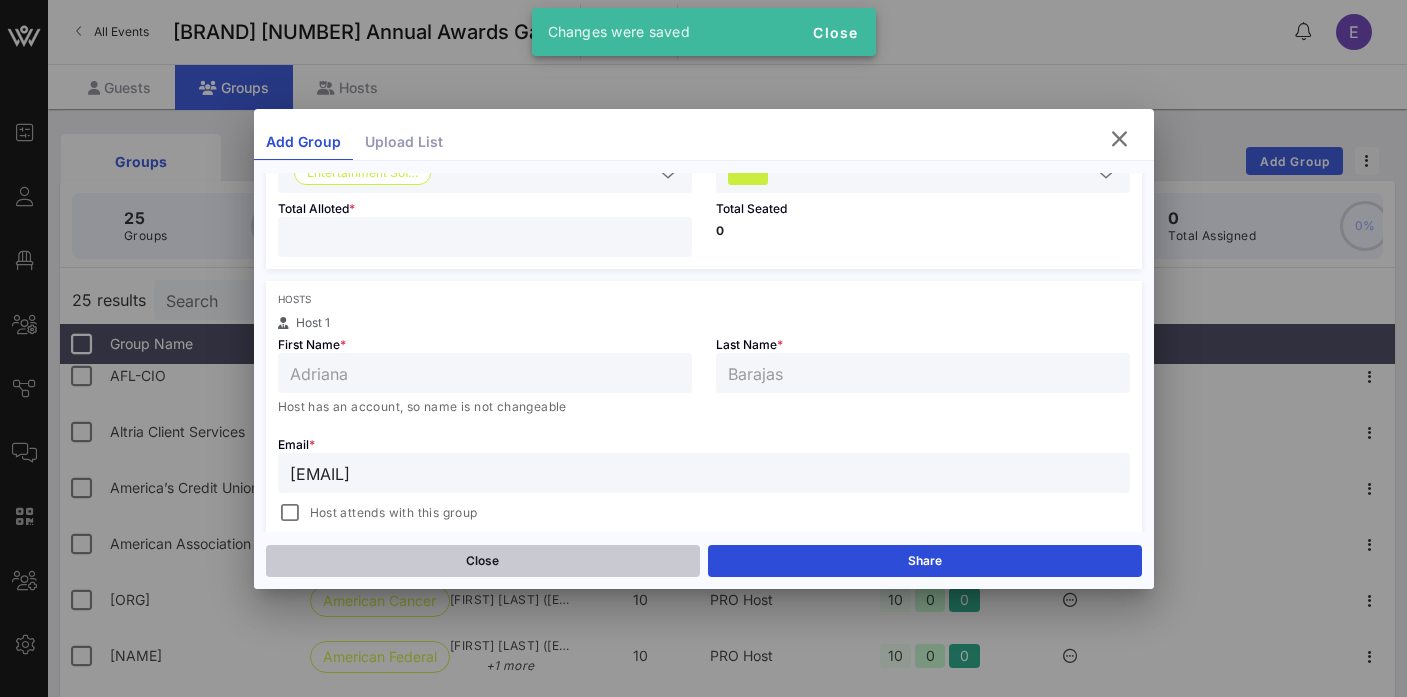 click on "Close" at bounding box center [483, 561] 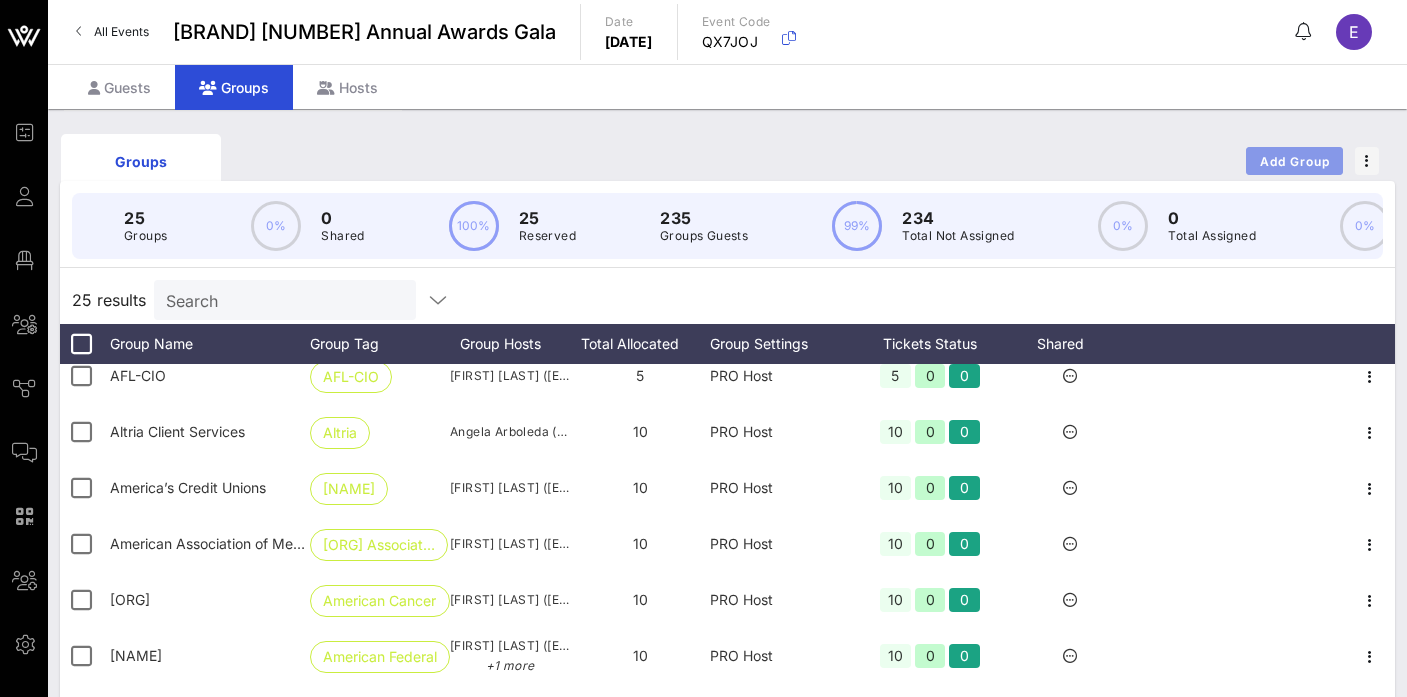 click on "Add Group" at bounding box center (1294, 161) 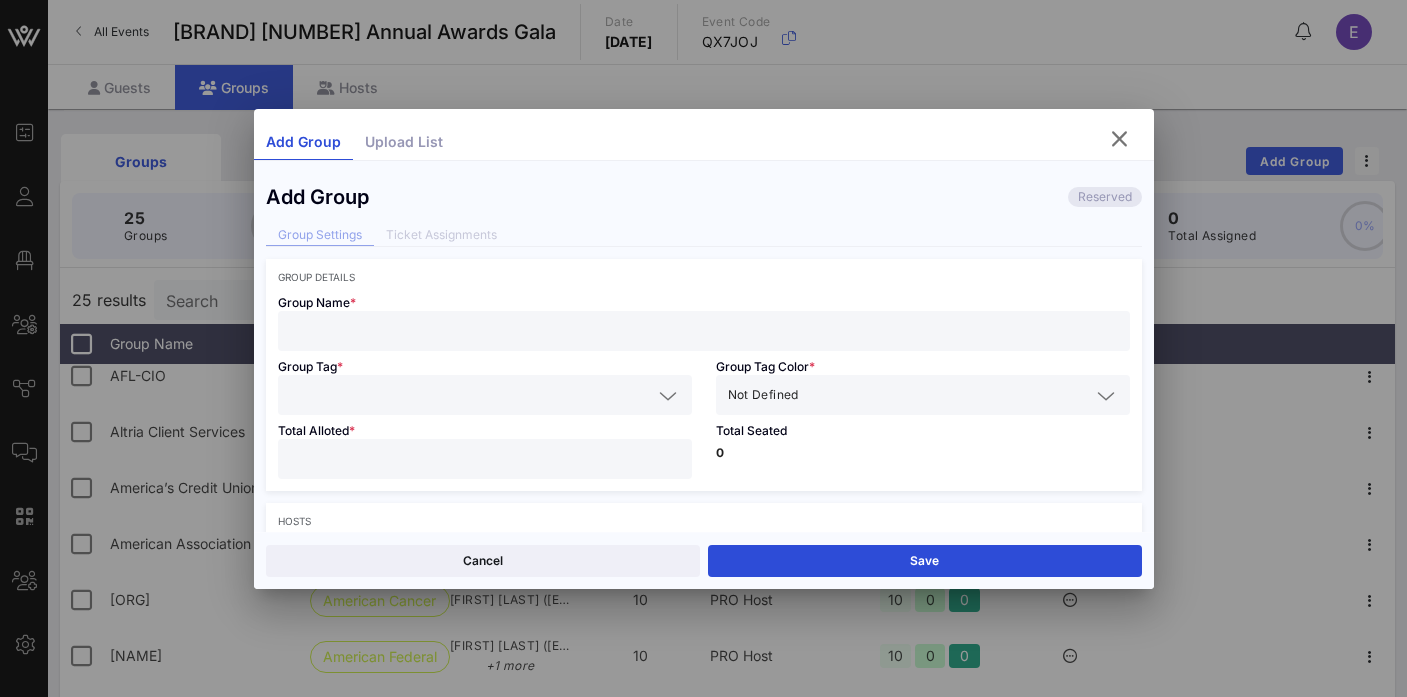 click at bounding box center (704, 331) 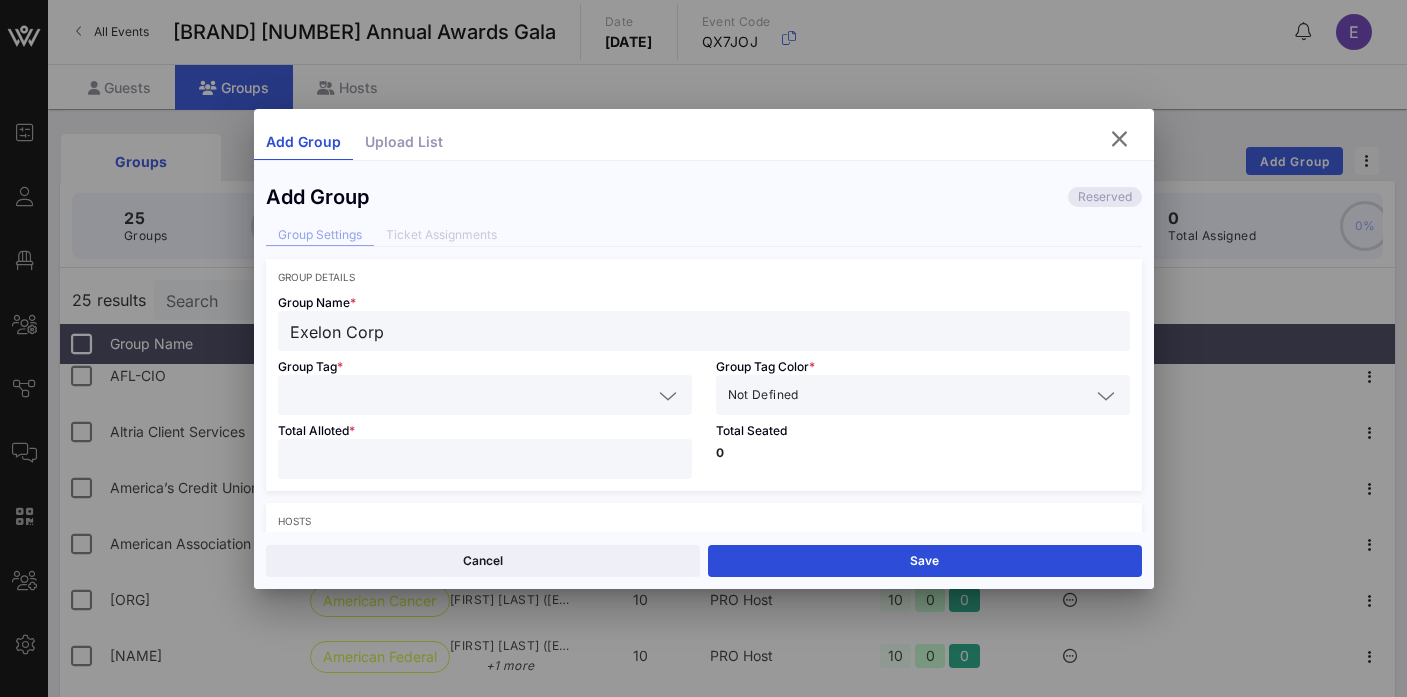 type on "Exelon Corp" 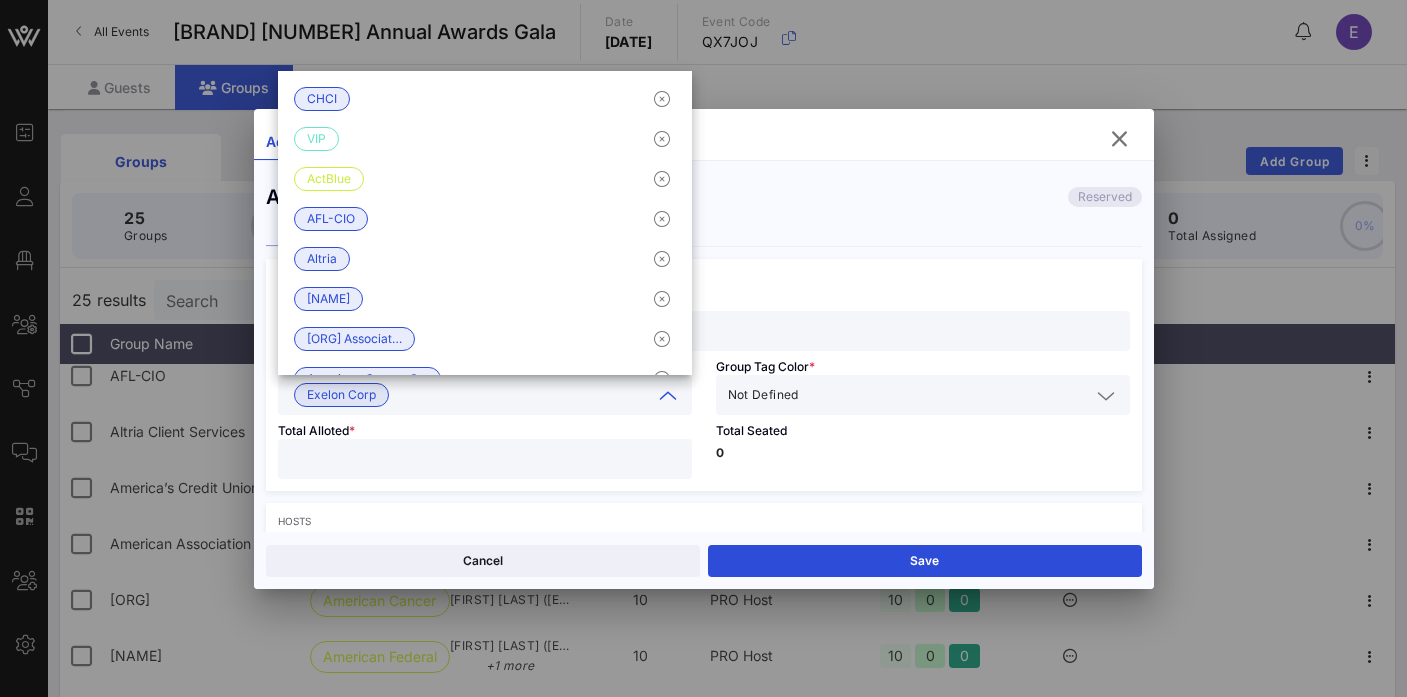 click at bounding box center [946, 395] 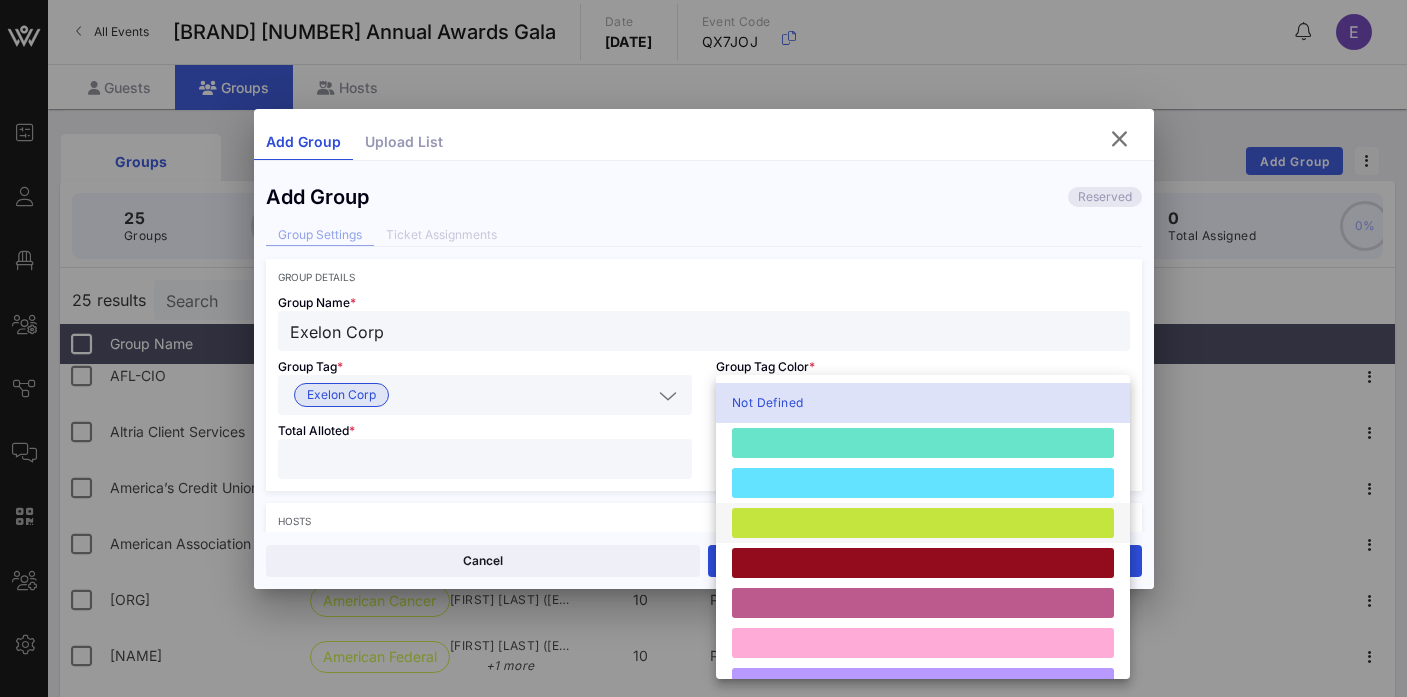 click at bounding box center [923, 523] 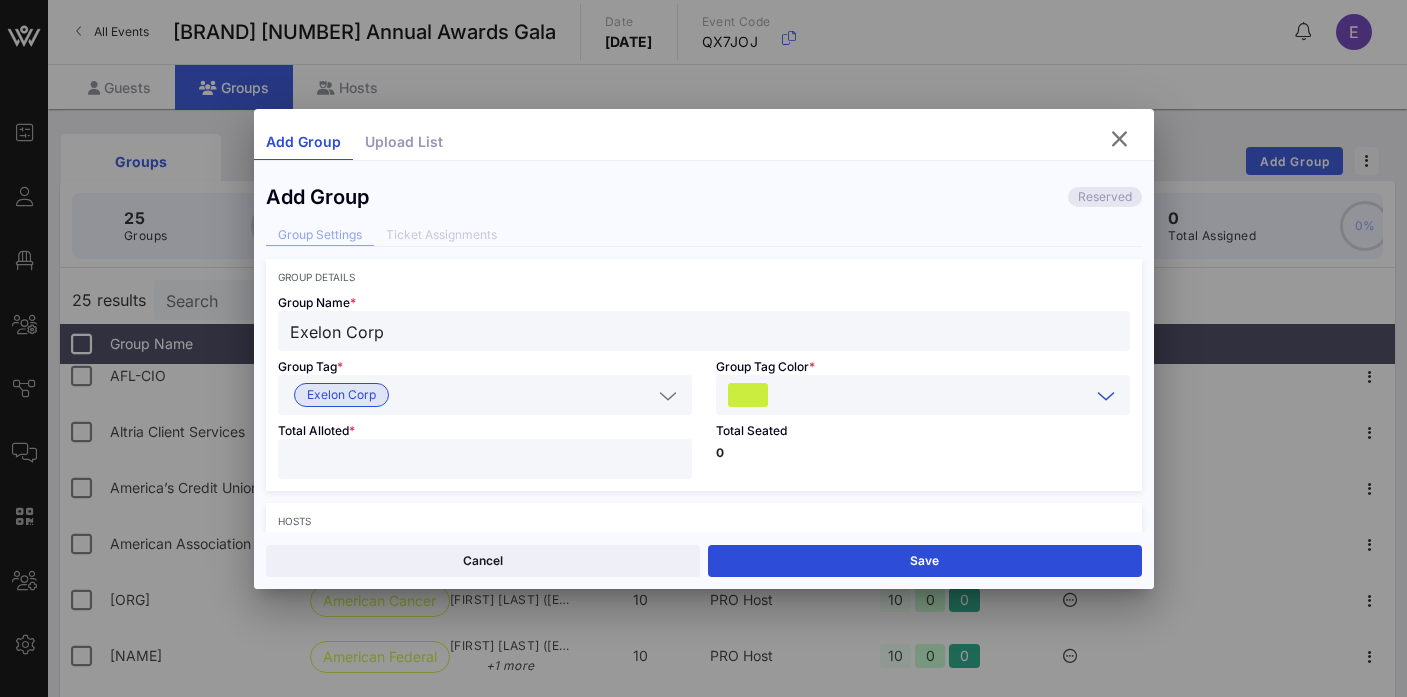 click at bounding box center [485, 459] 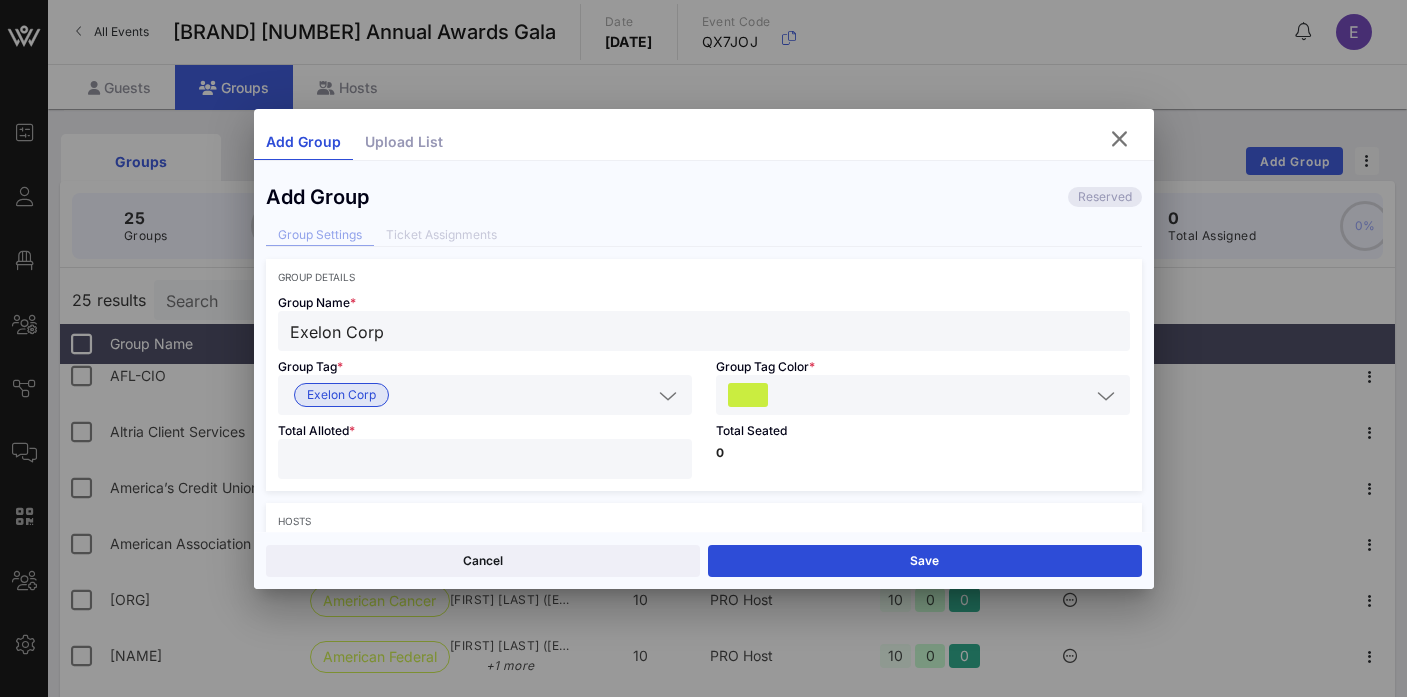 type on "**" 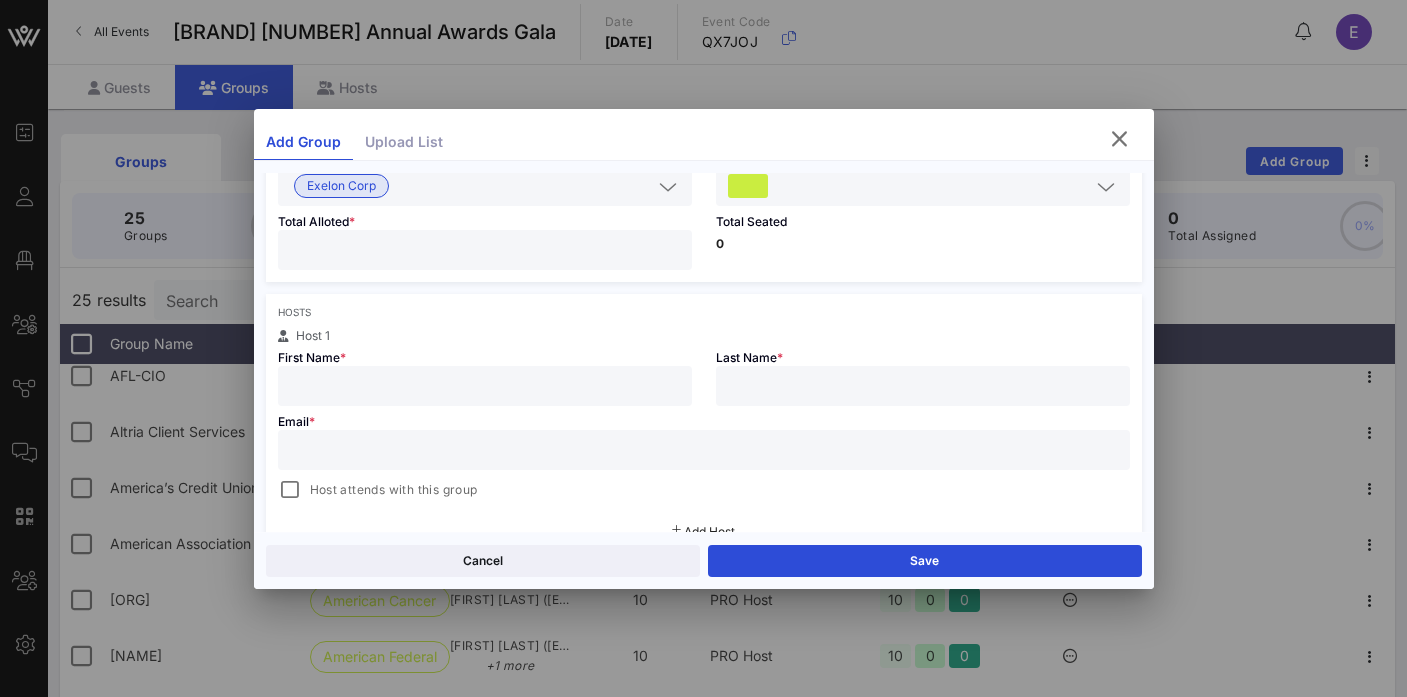 scroll, scrollTop: 231, scrollLeft: 0, axis: vertical 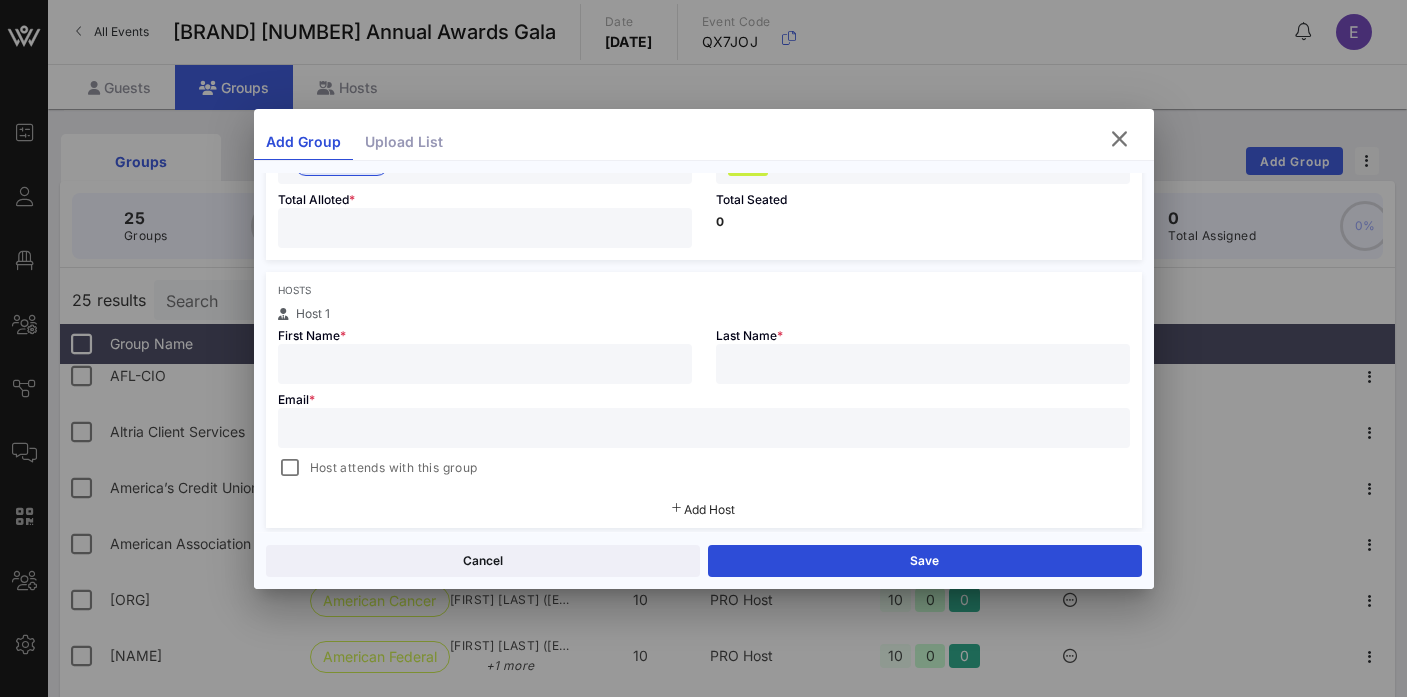 click at bounding box center (485, 364) 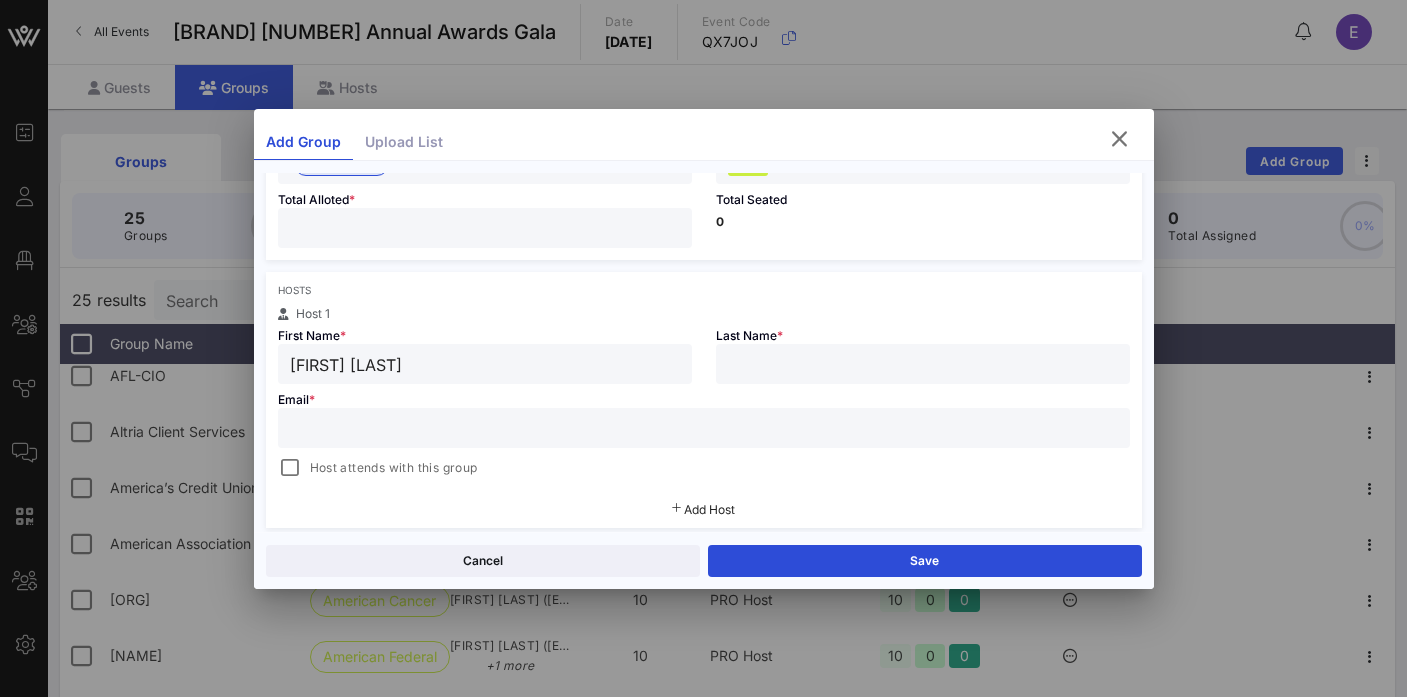 click on "[FIRST] [LAST]" at bounding box center [485, 364] 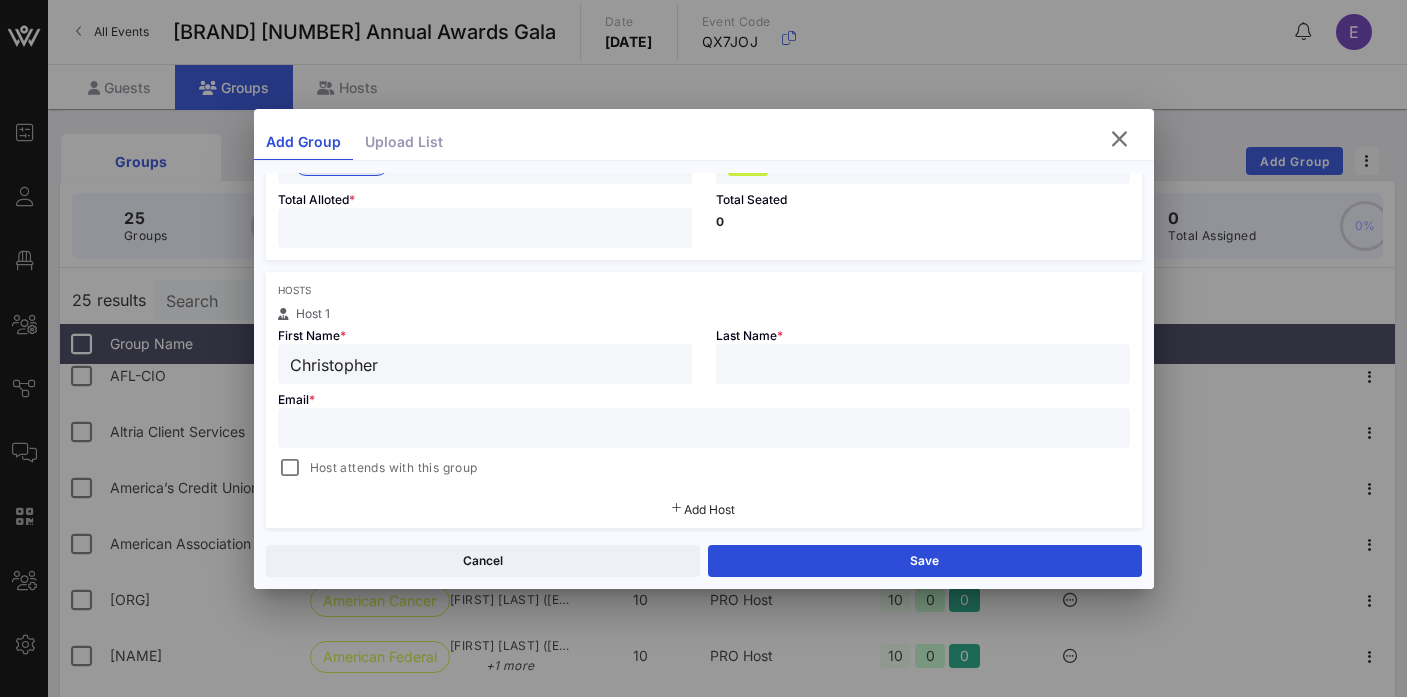type on "Christopher" 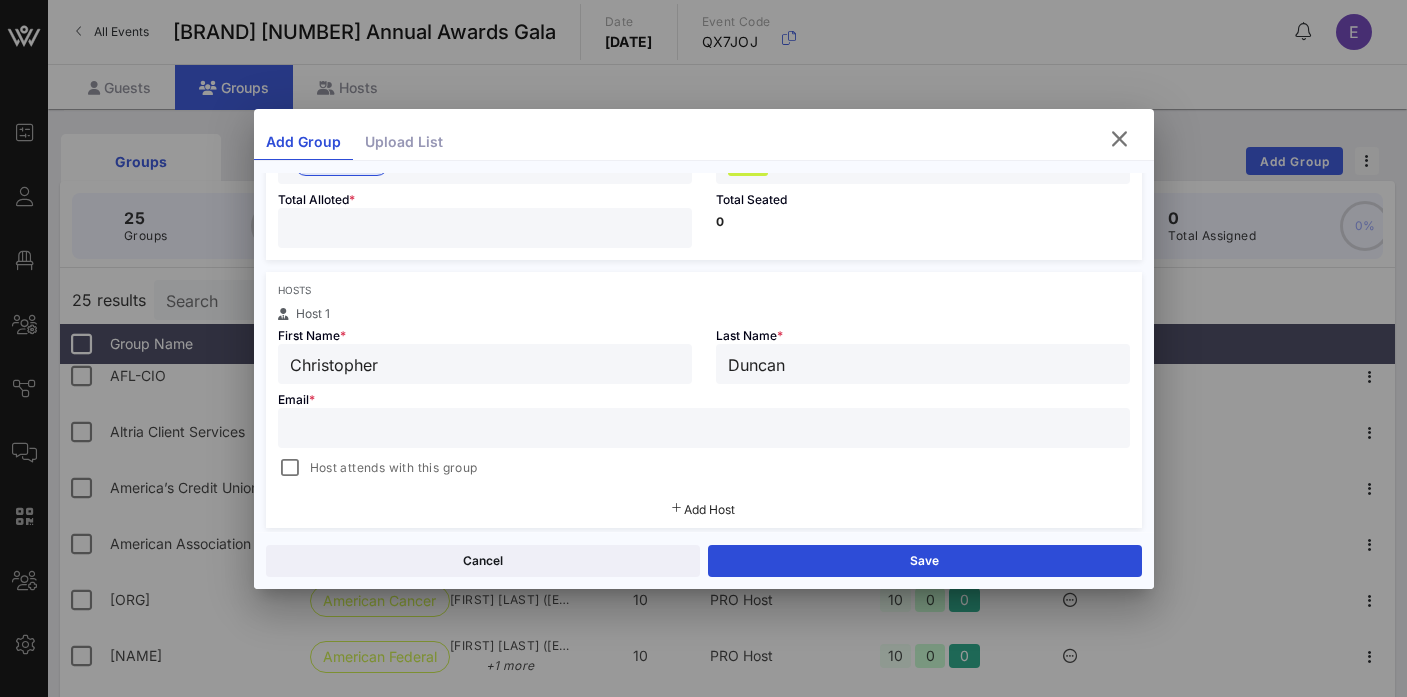 type on "Duncan" 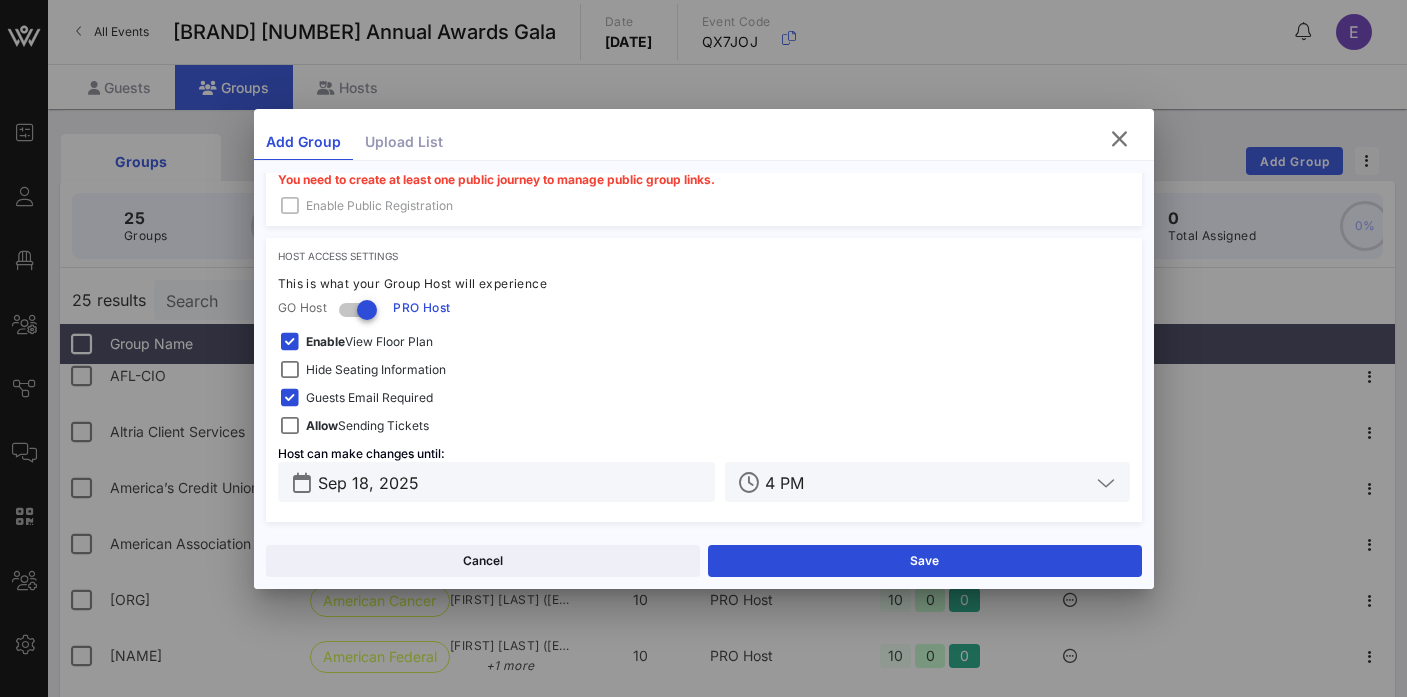 scroll, scrollTop: 635, scrollLeft: 0, axis: vertical 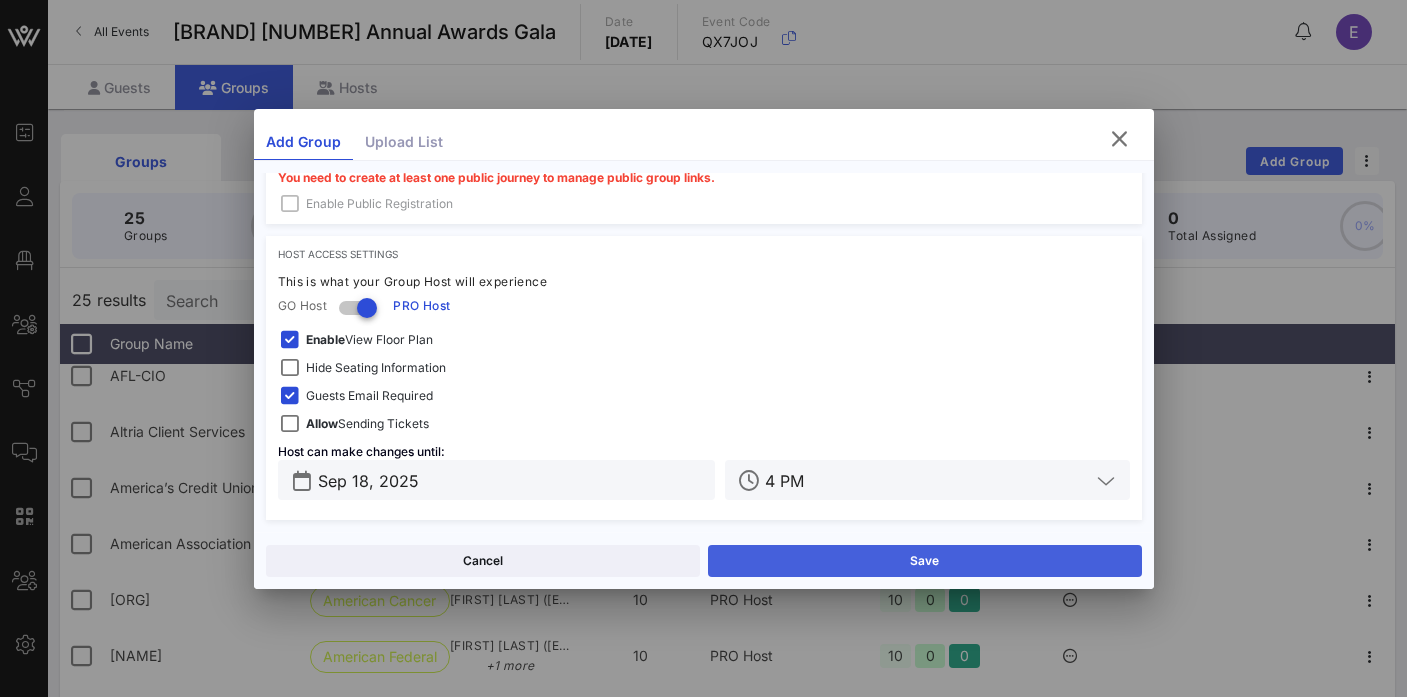 type on "[EMAIL]" 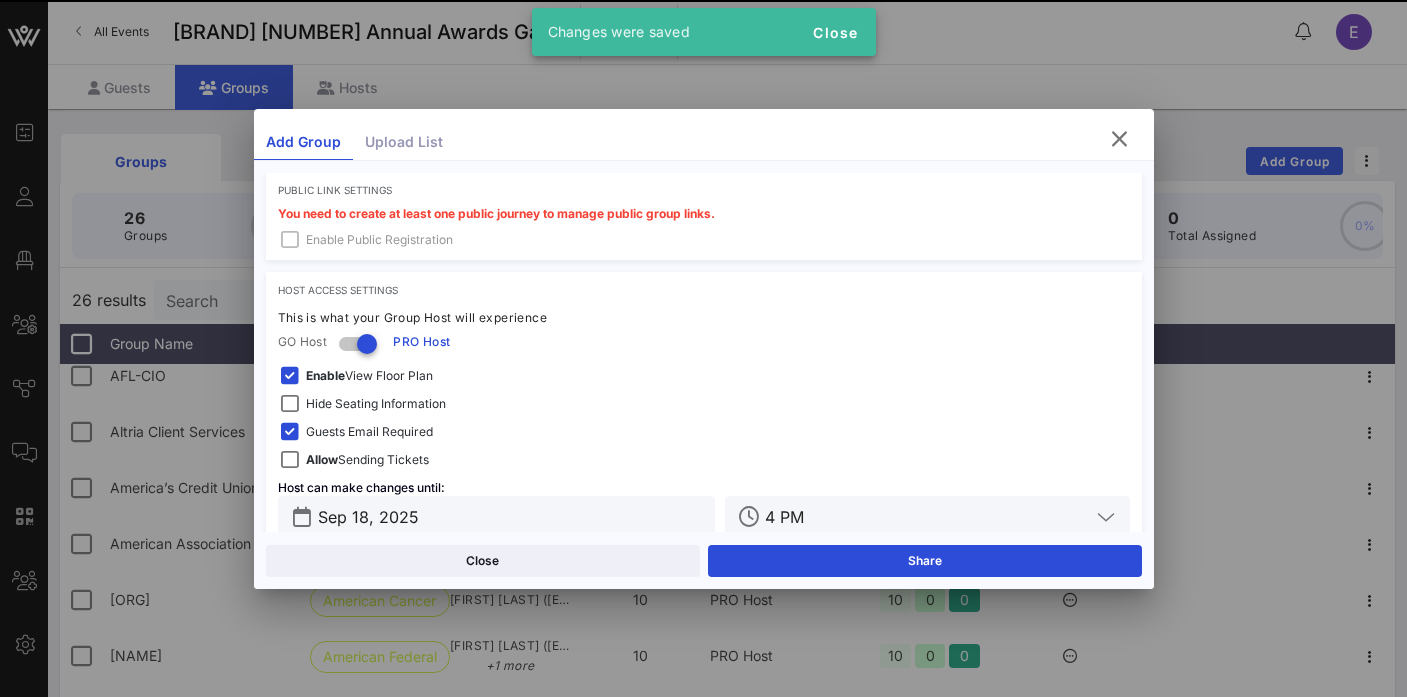 scroll, scrollTop: 671, scrollLeft: 0, axis: vertical 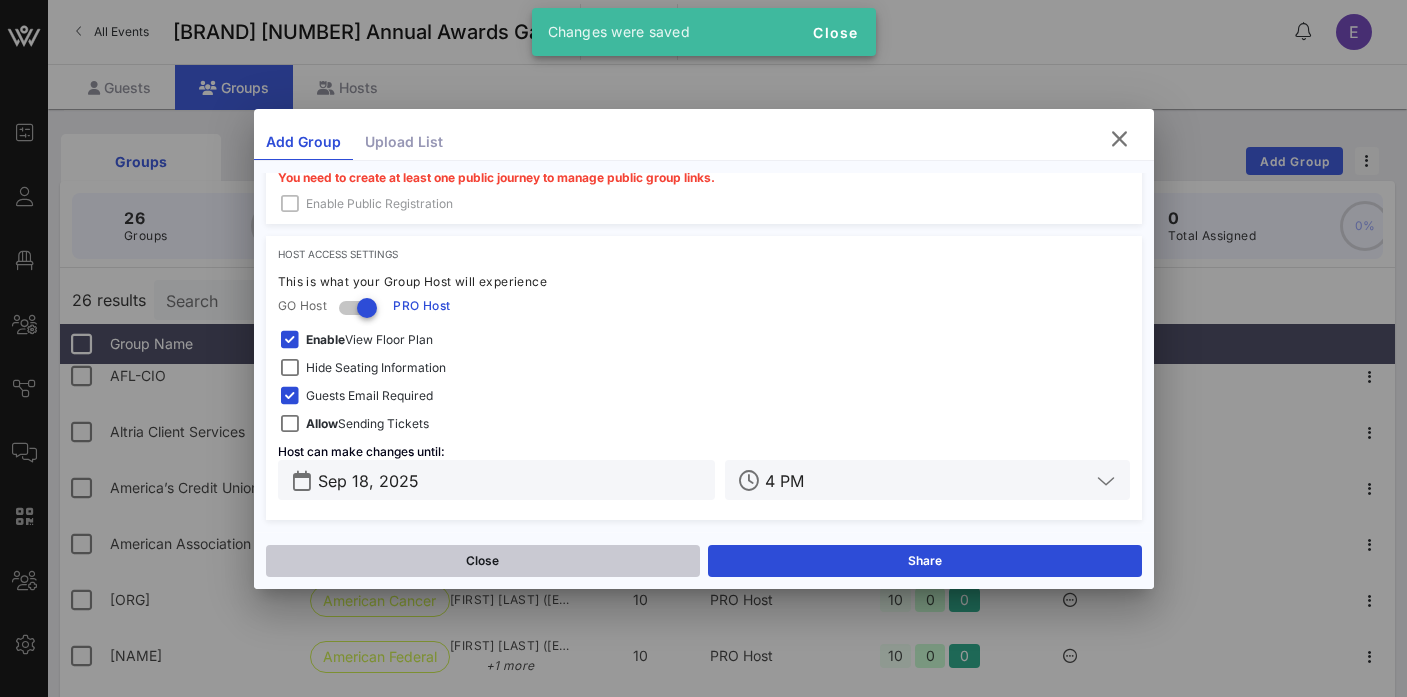 click on "Close" at bounding box center (483, 561) 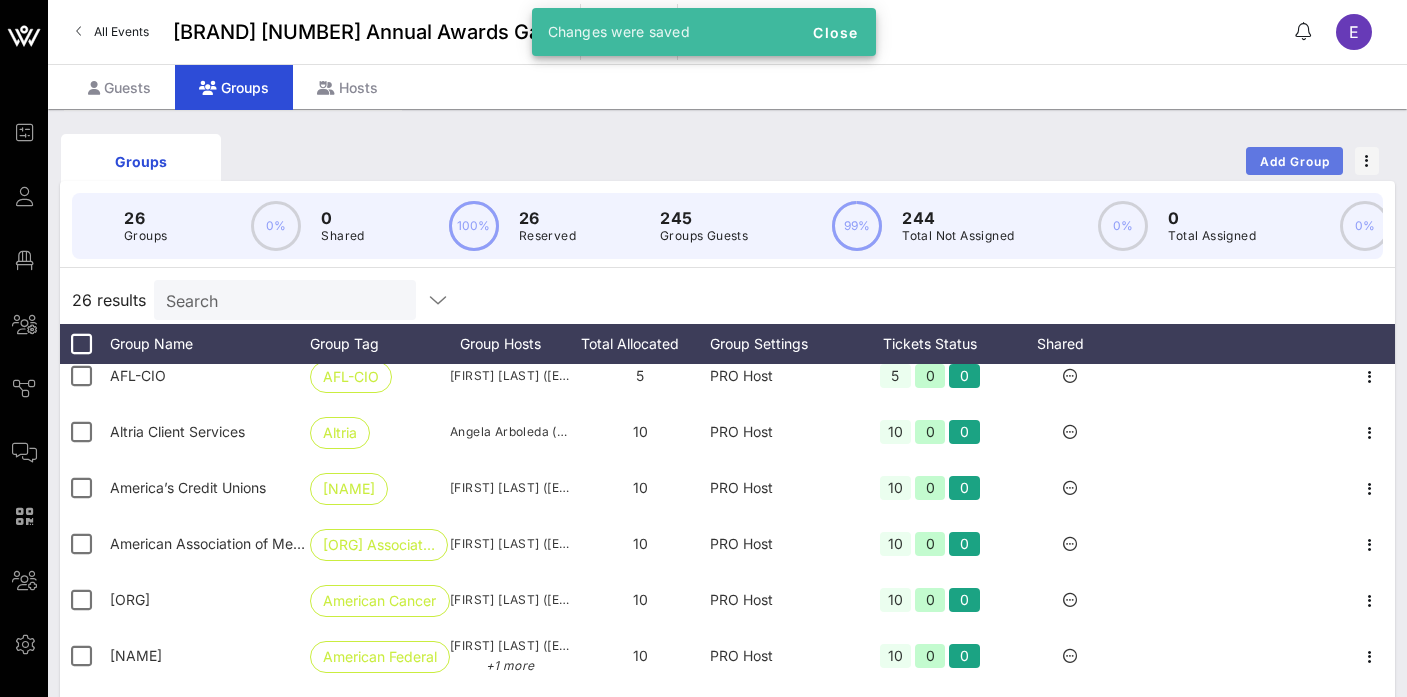 click on "Add Group" at bounding box center (1295, 161) 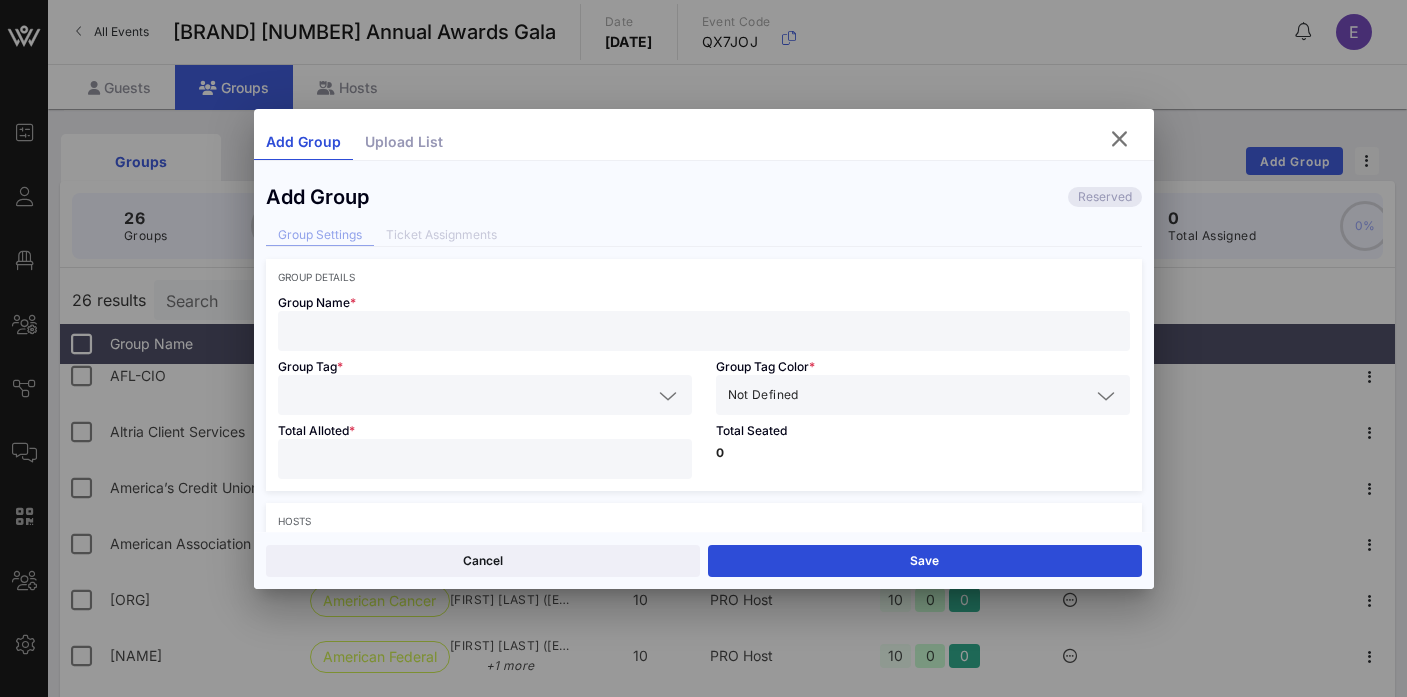 click at bounding box center (704, 331) 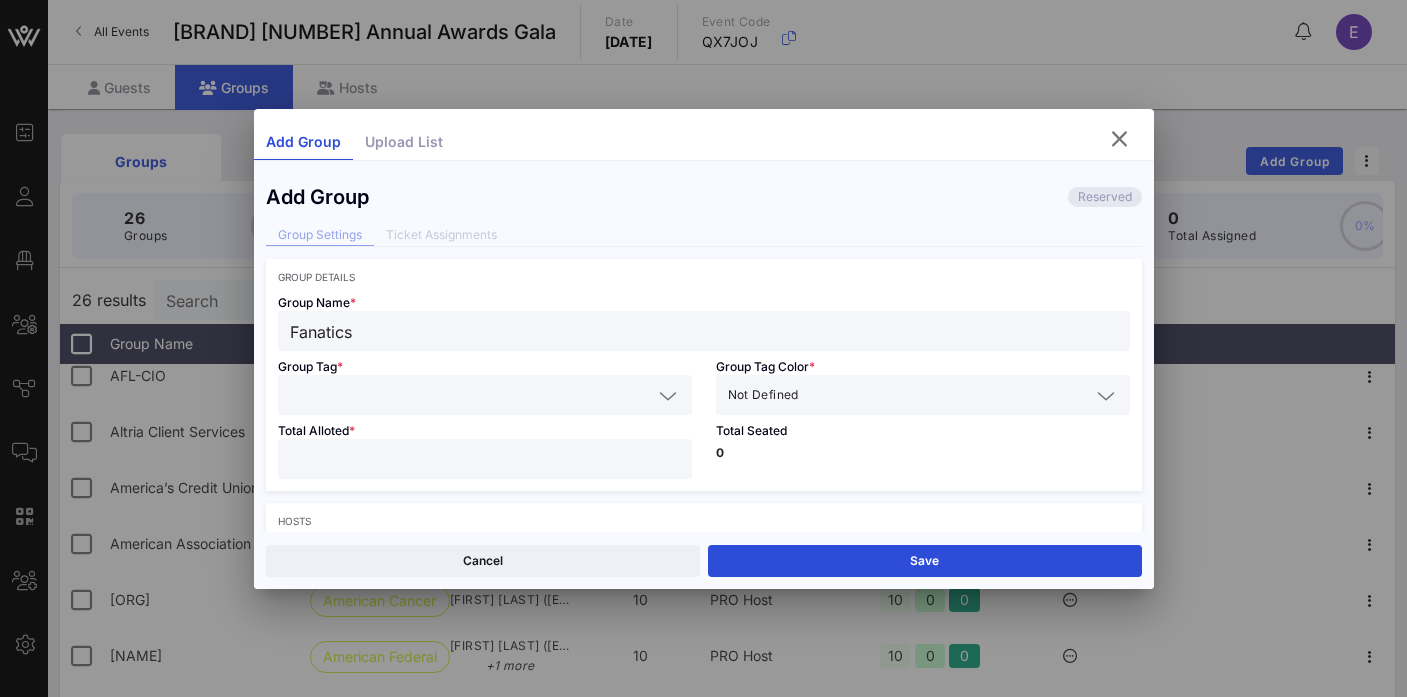 type on "Fanatics" 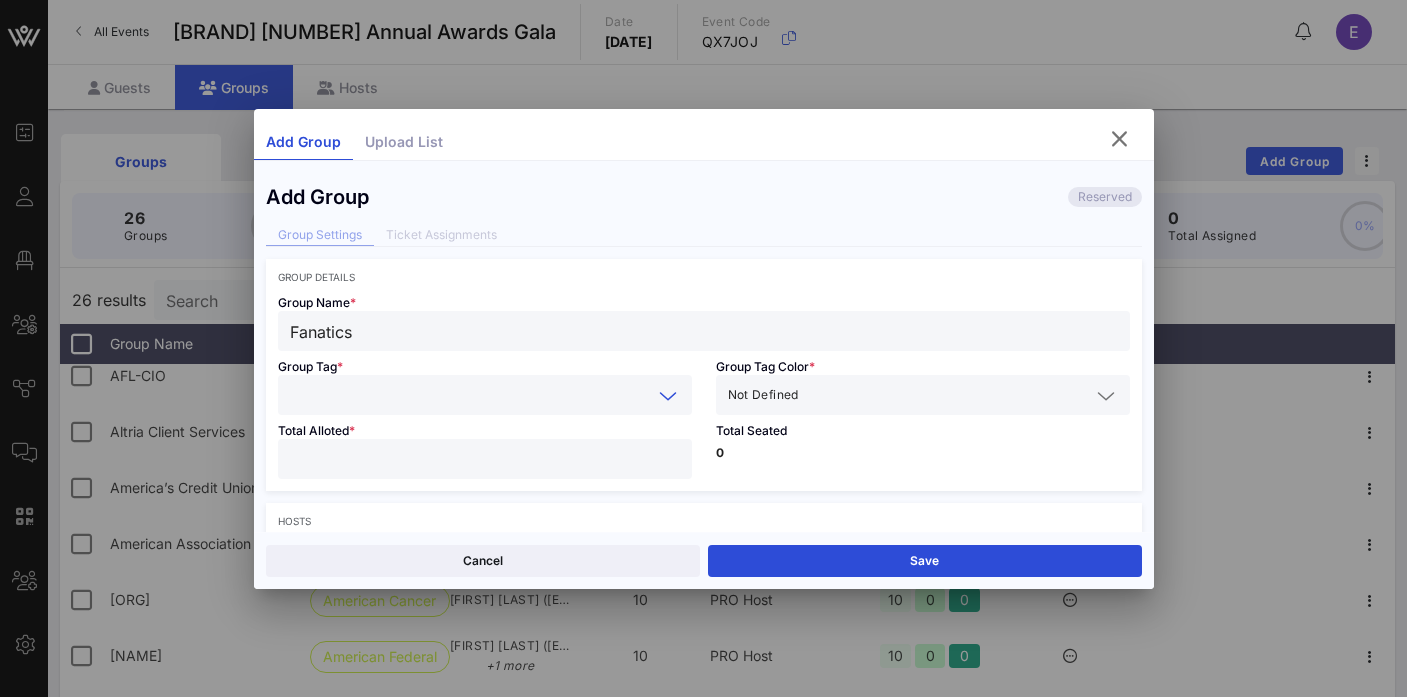 click at bounding box center (471, 395) 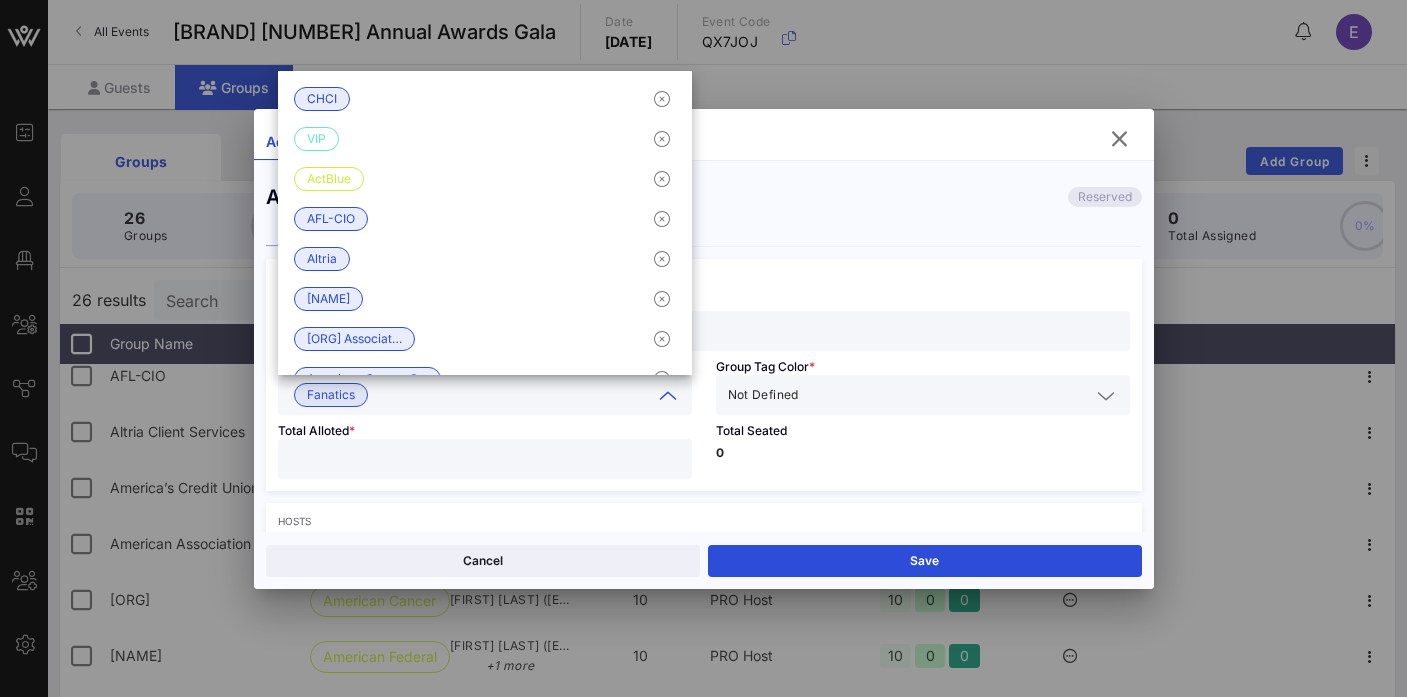 click on "Not Defined" at bounding box center (923, 395) 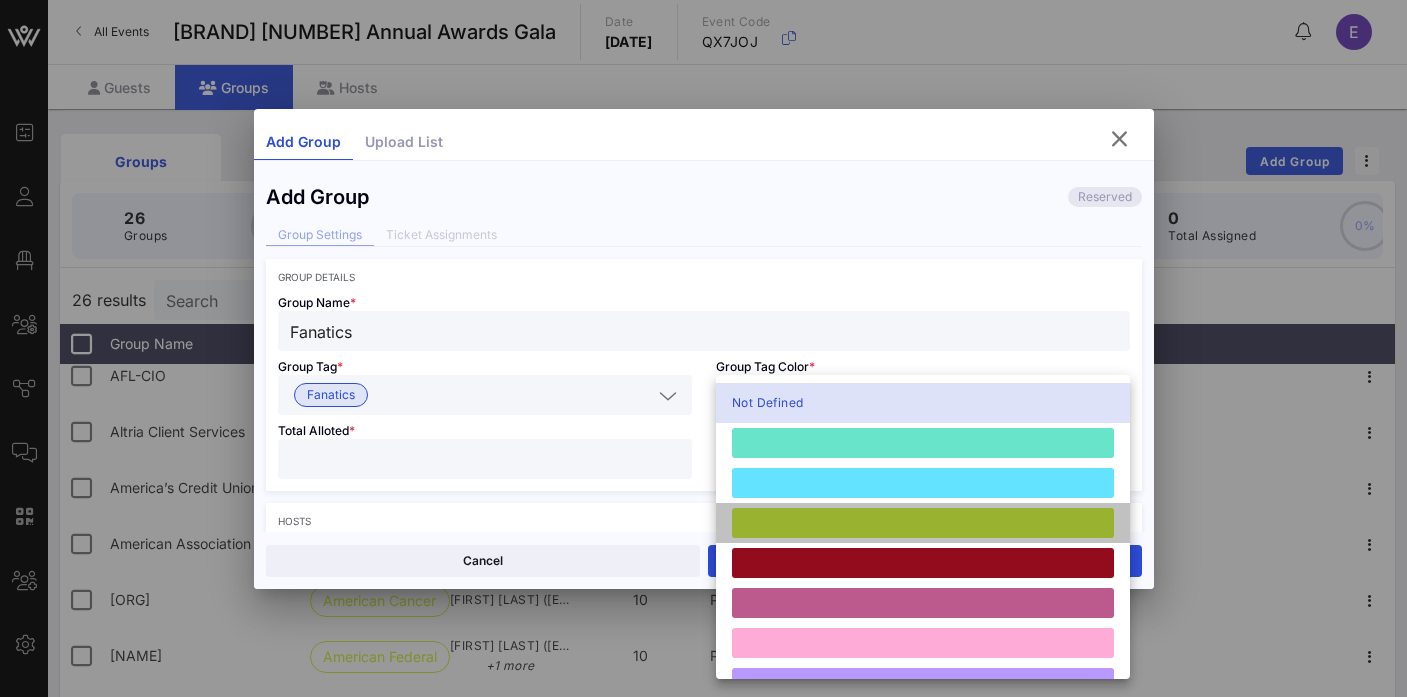 click at bounding box center [923, 523] 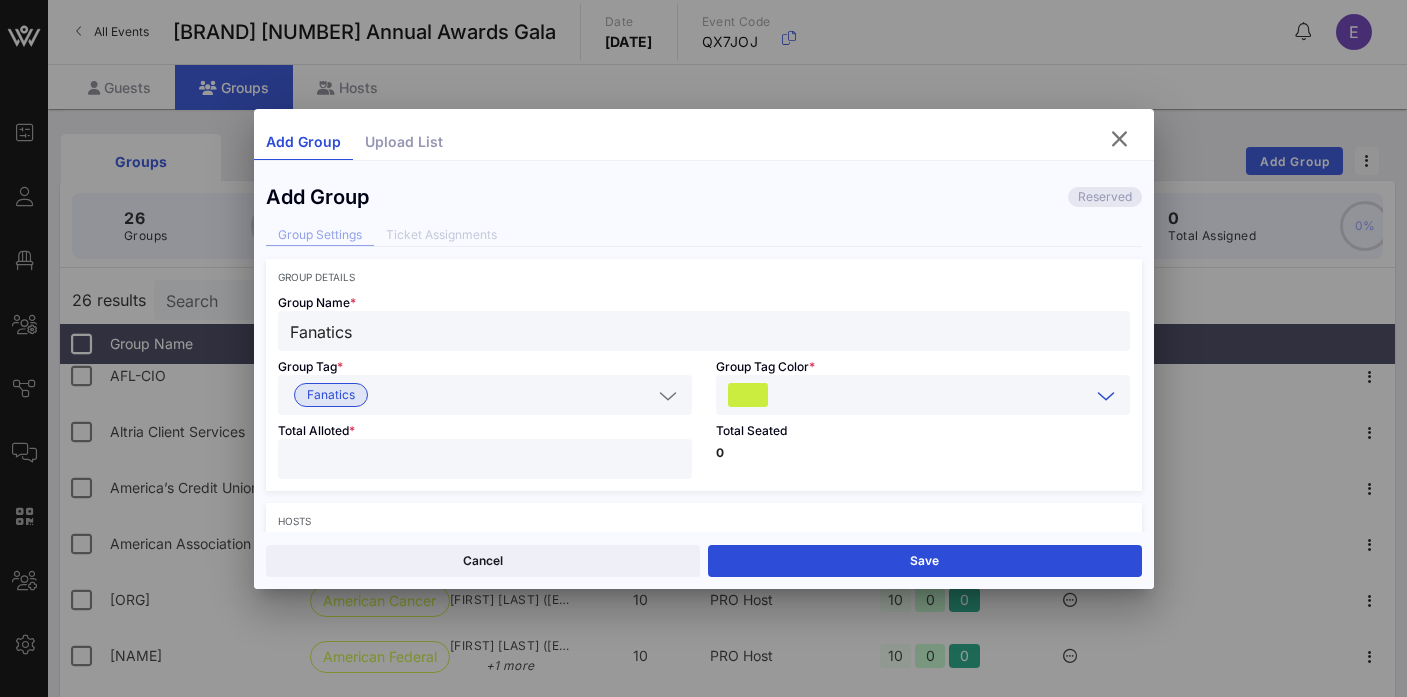 click at bounding box center [485, 459] 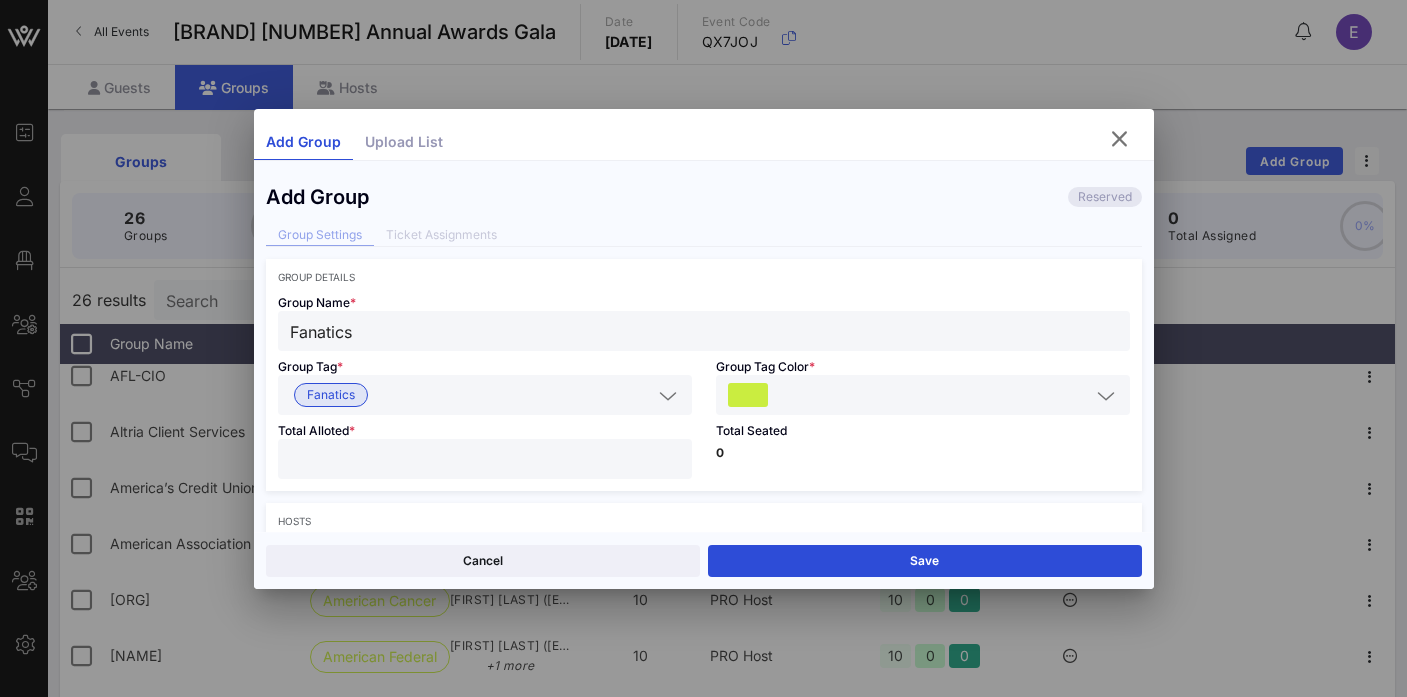 type on "**" 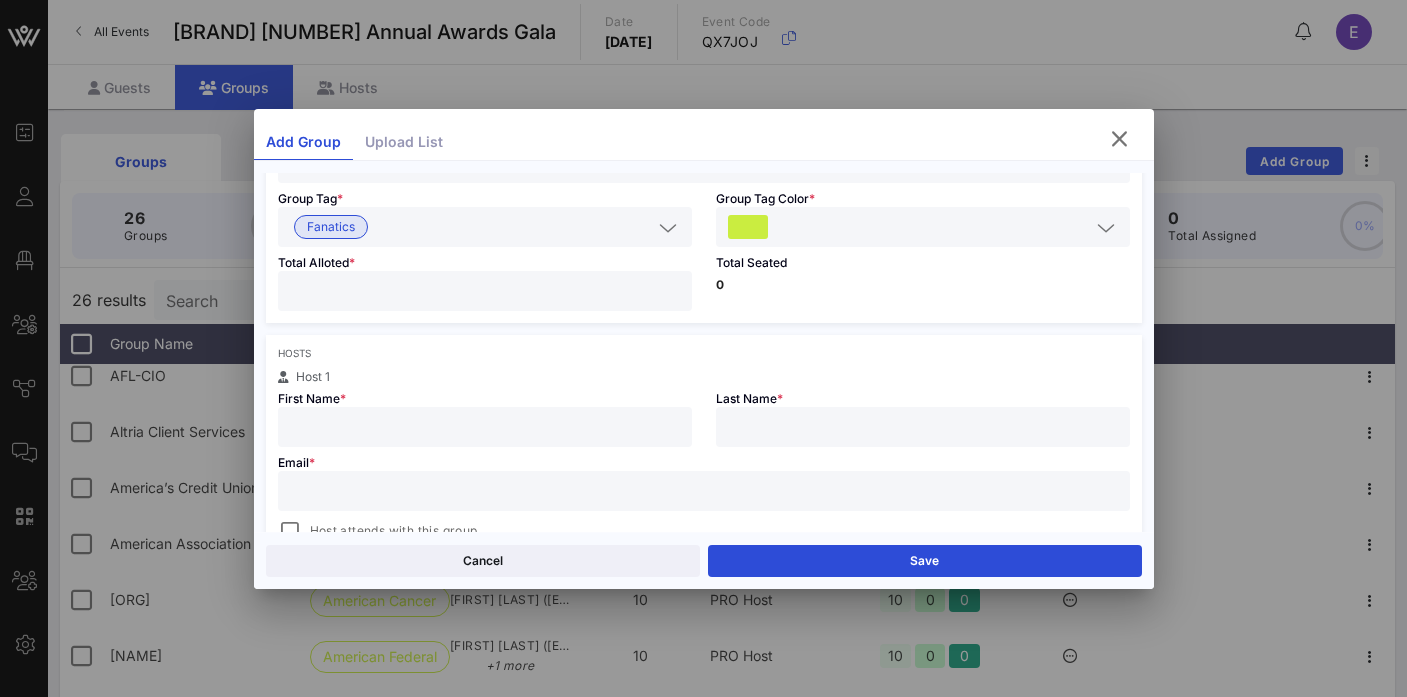 scroll, scrollTop: 207, scrollLeft: 0, axis: vertical 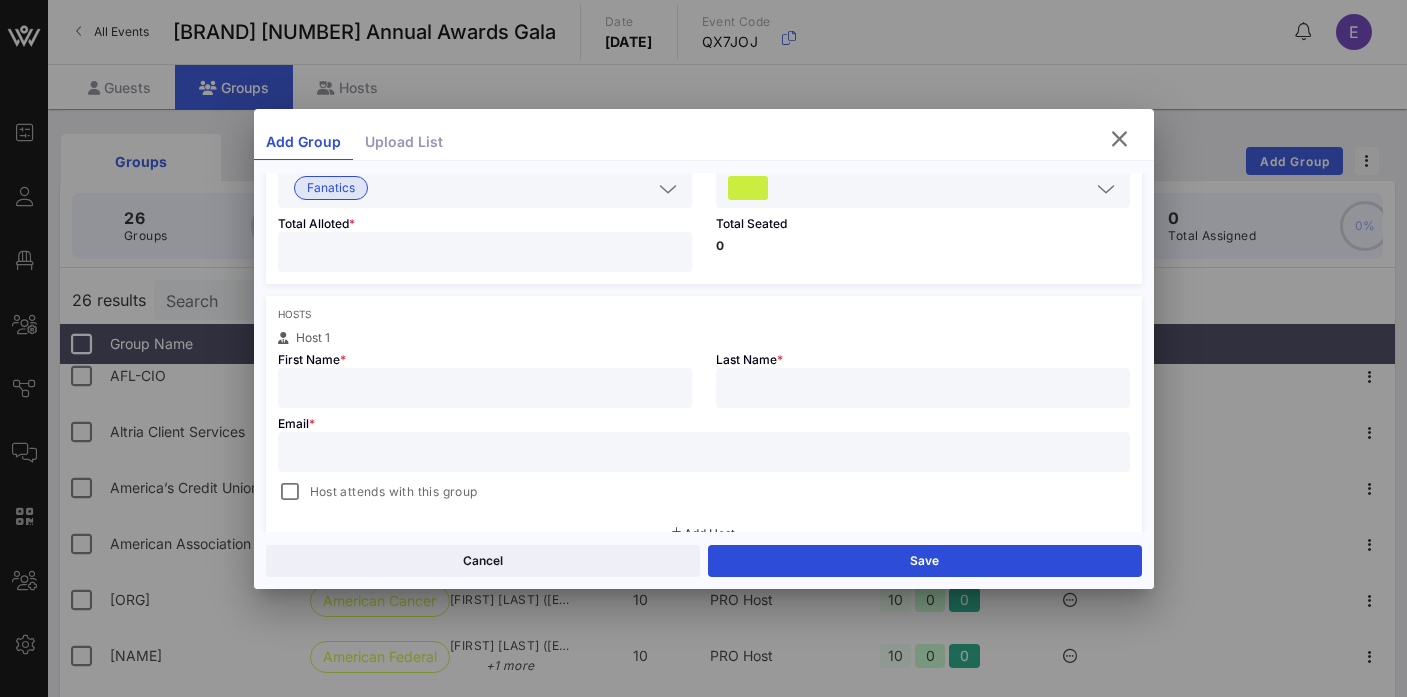 click at bounding box center [485, 388] 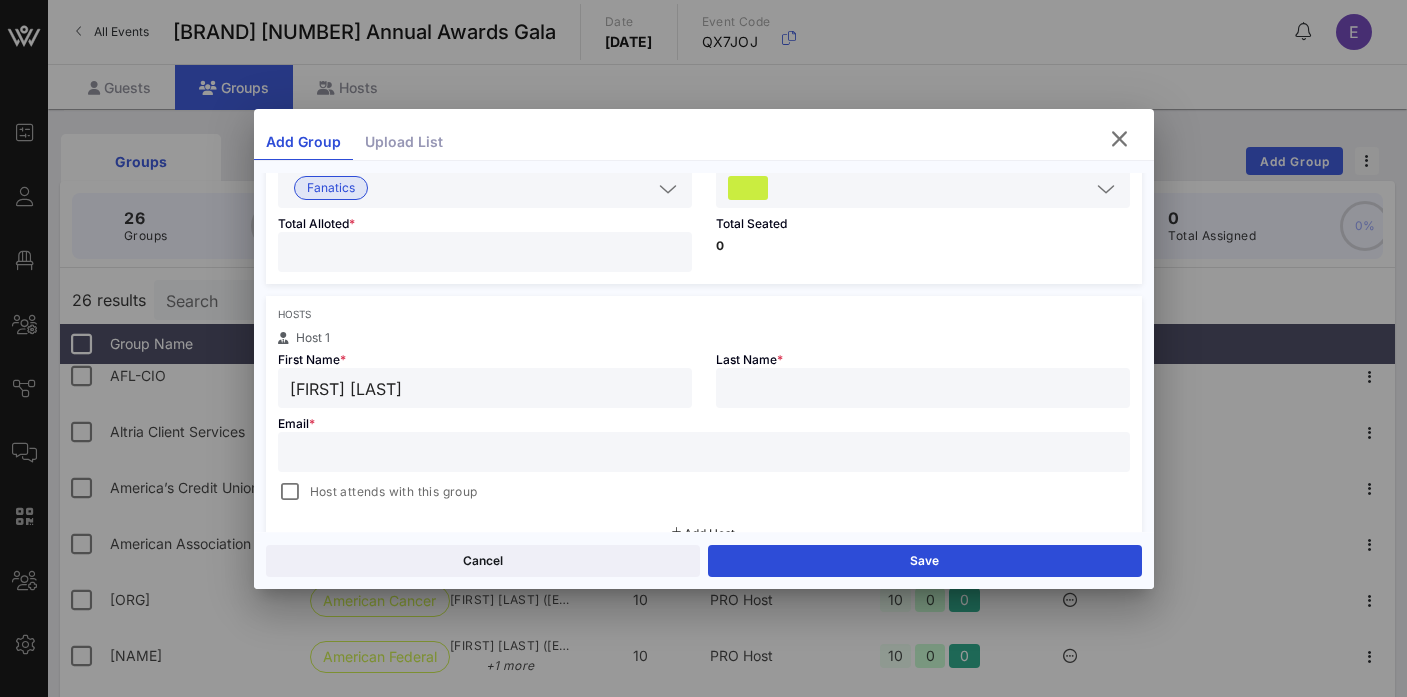 click on "[FIRST] [LAST]" at bounding box center [485, 388] 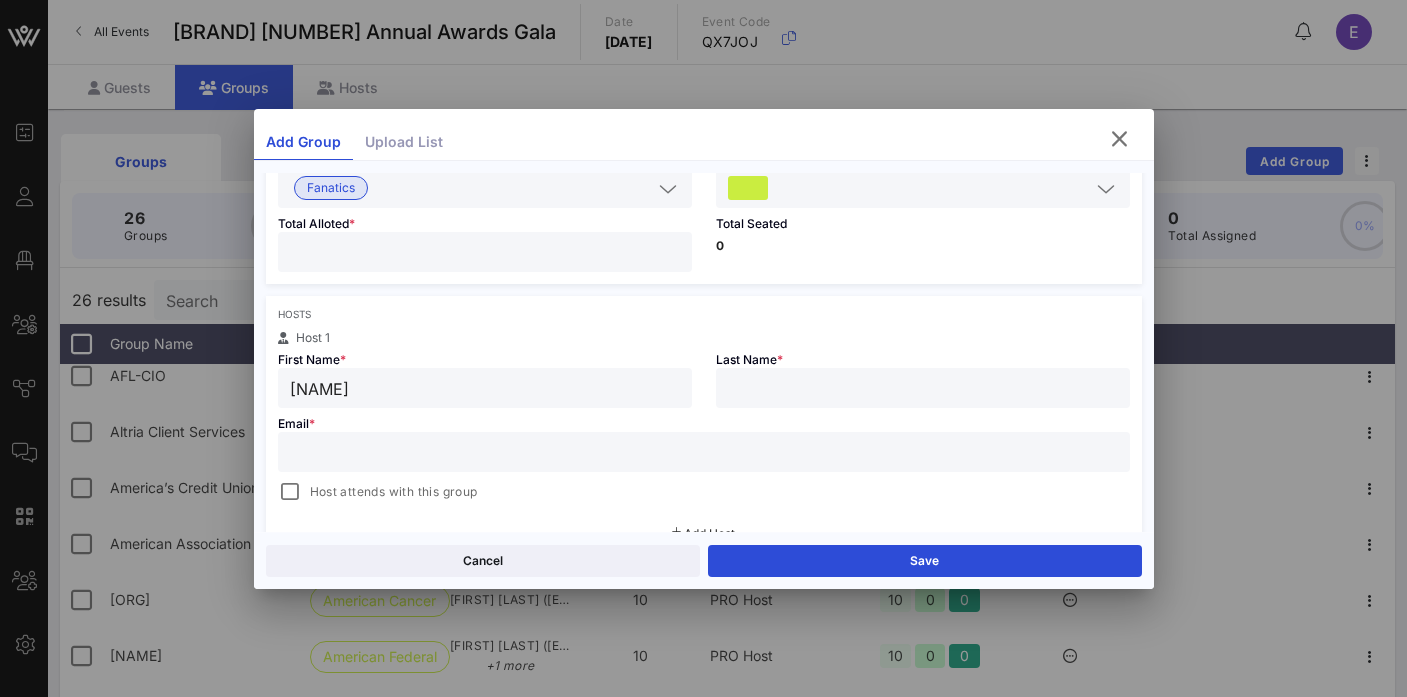 type on "[NAME]" 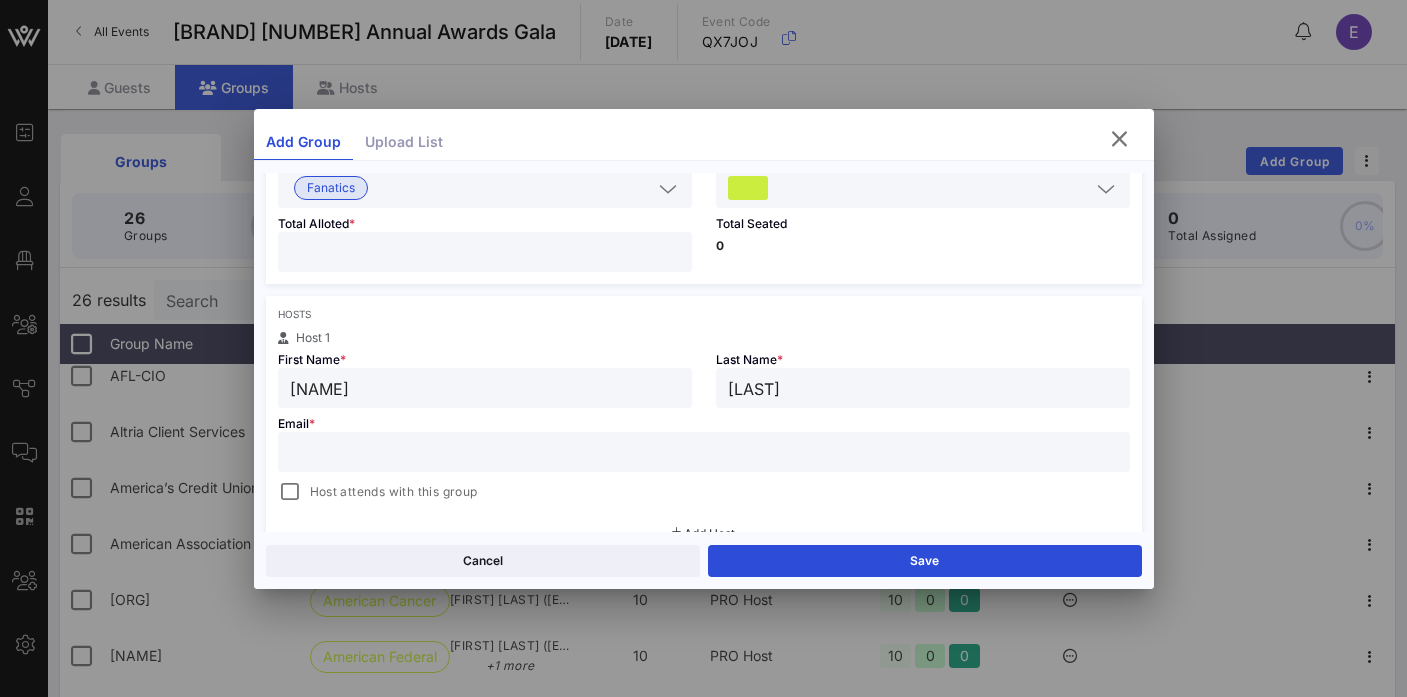type on "[LAST]" 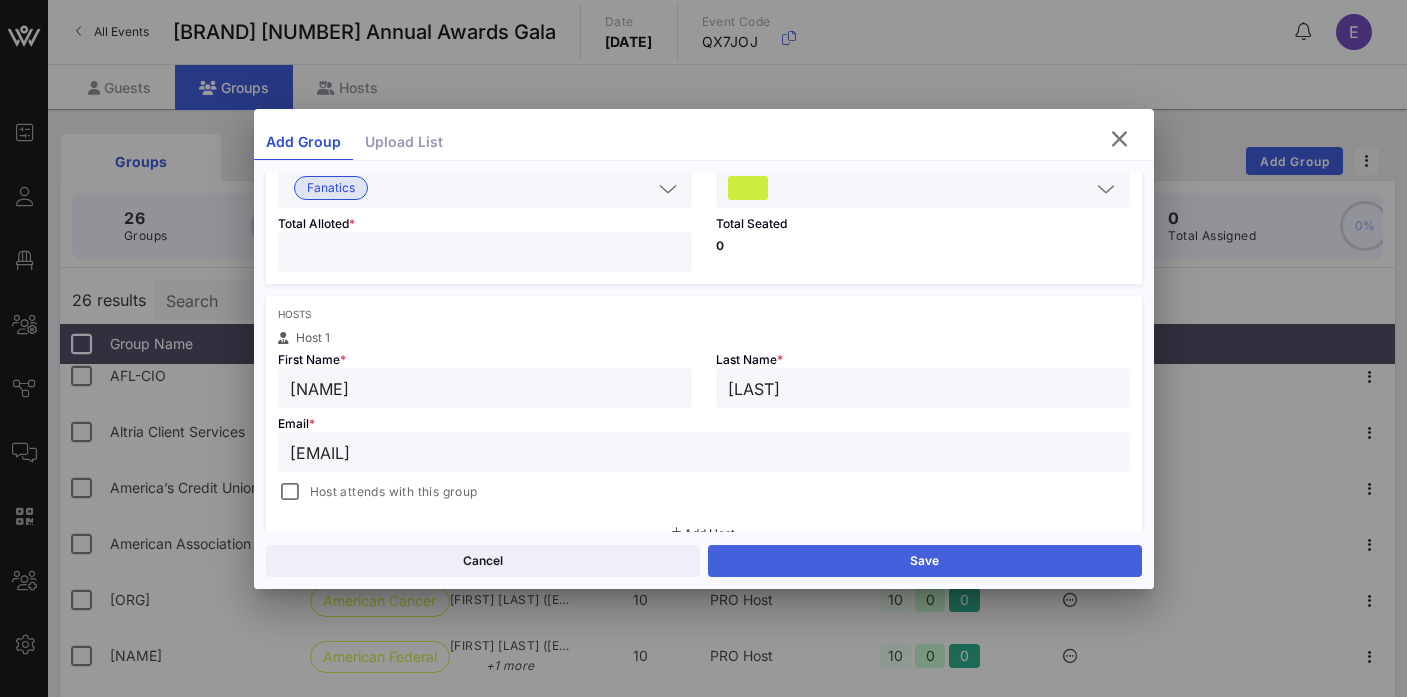type on "[EMAIL]" 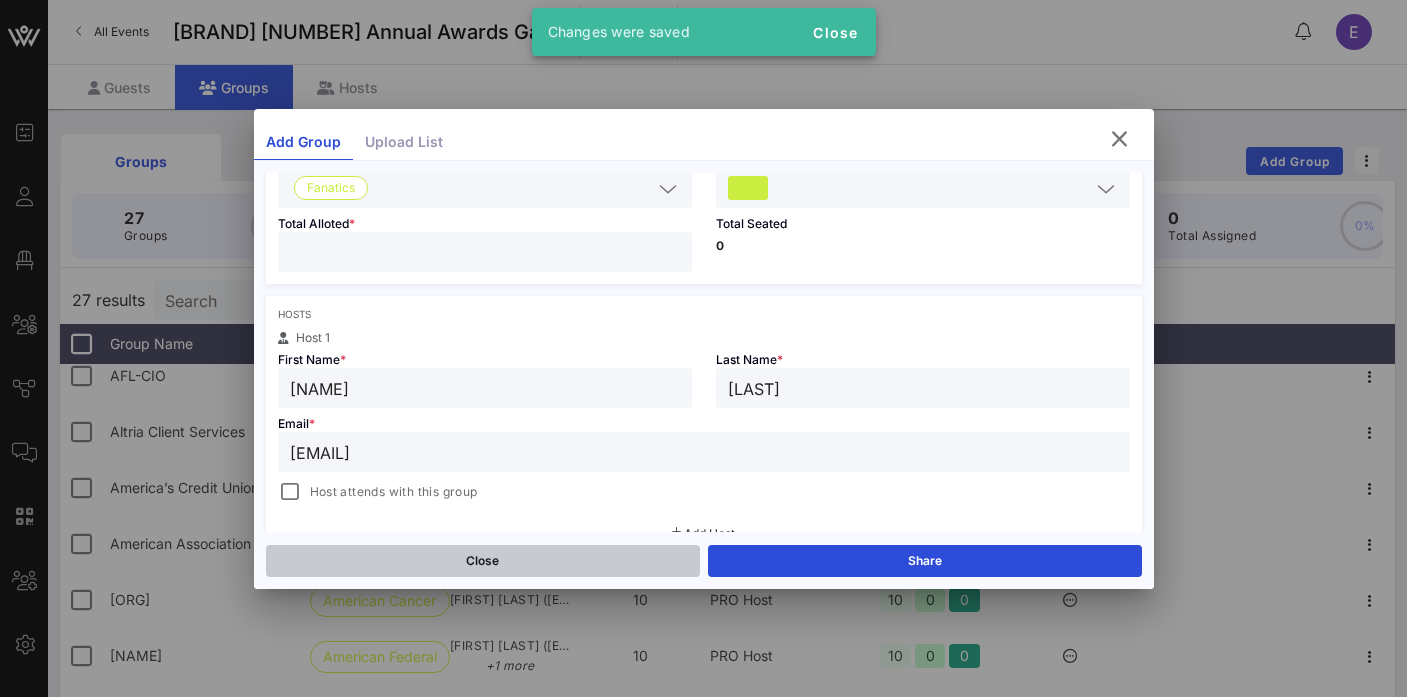 click on "Close" at bounding box center (483, 561) 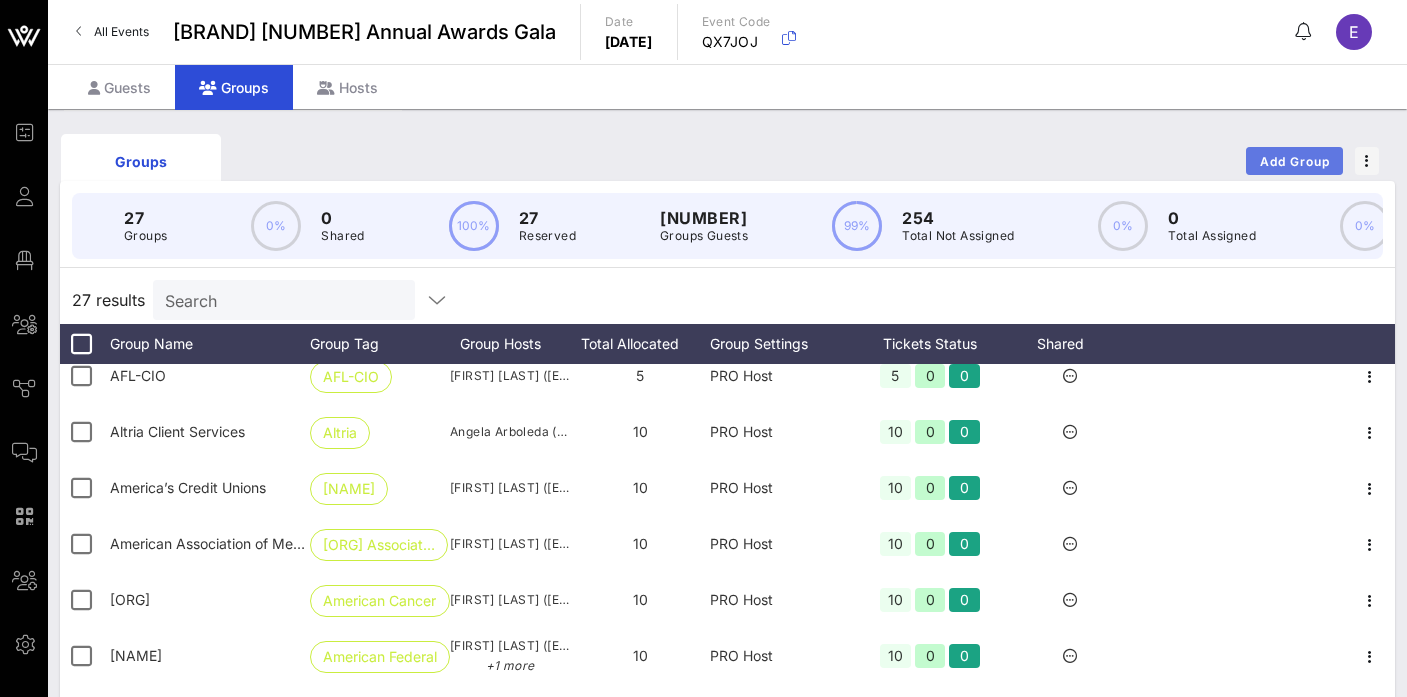 click on "Add Group" at bounding box center [1295, 161] 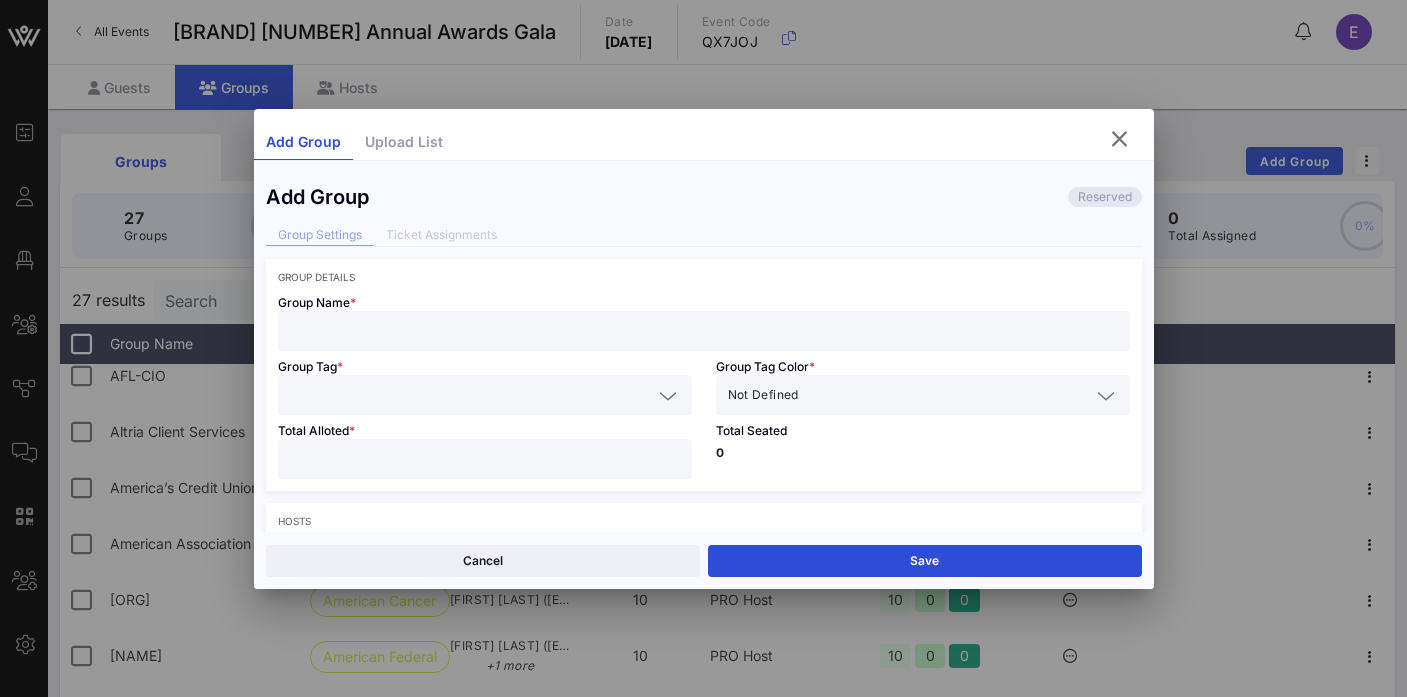click at bounding box center (704, 331) 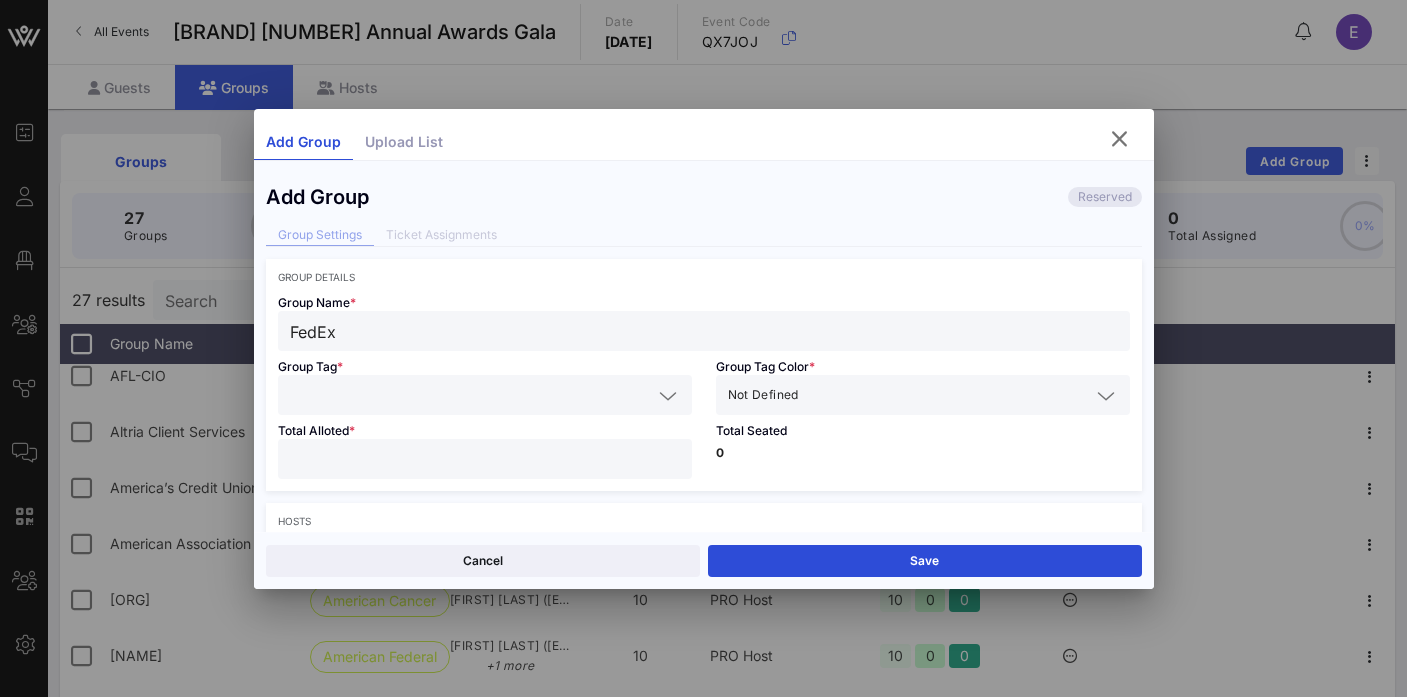 type on "FedEx" 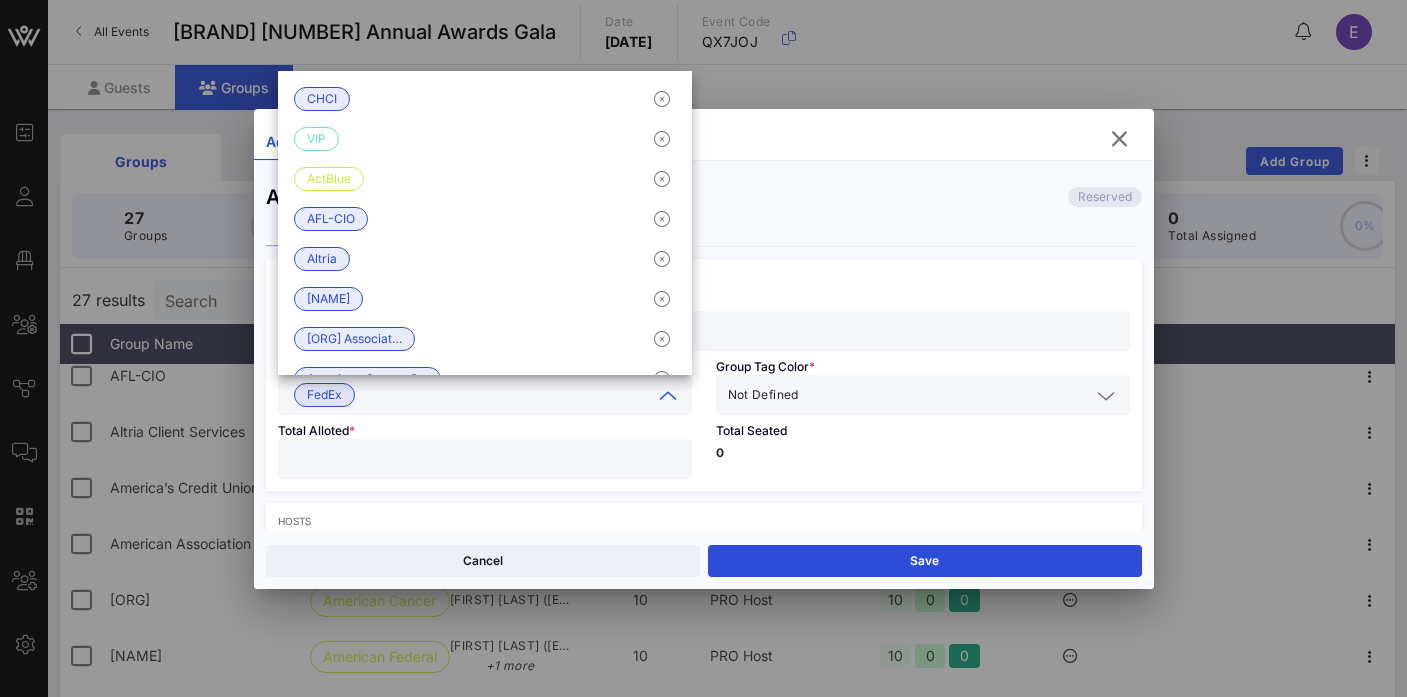 click at bounding box center [946, 395] 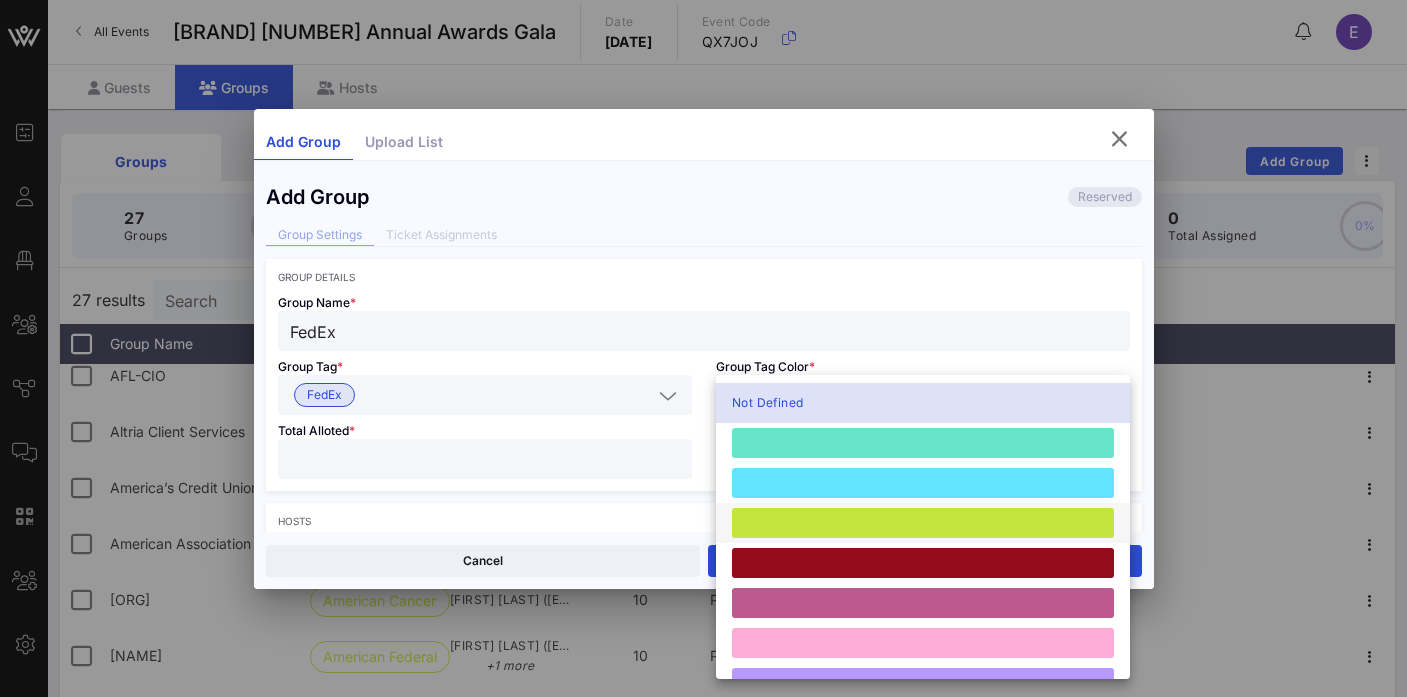 click at bounding box center (923, 523) 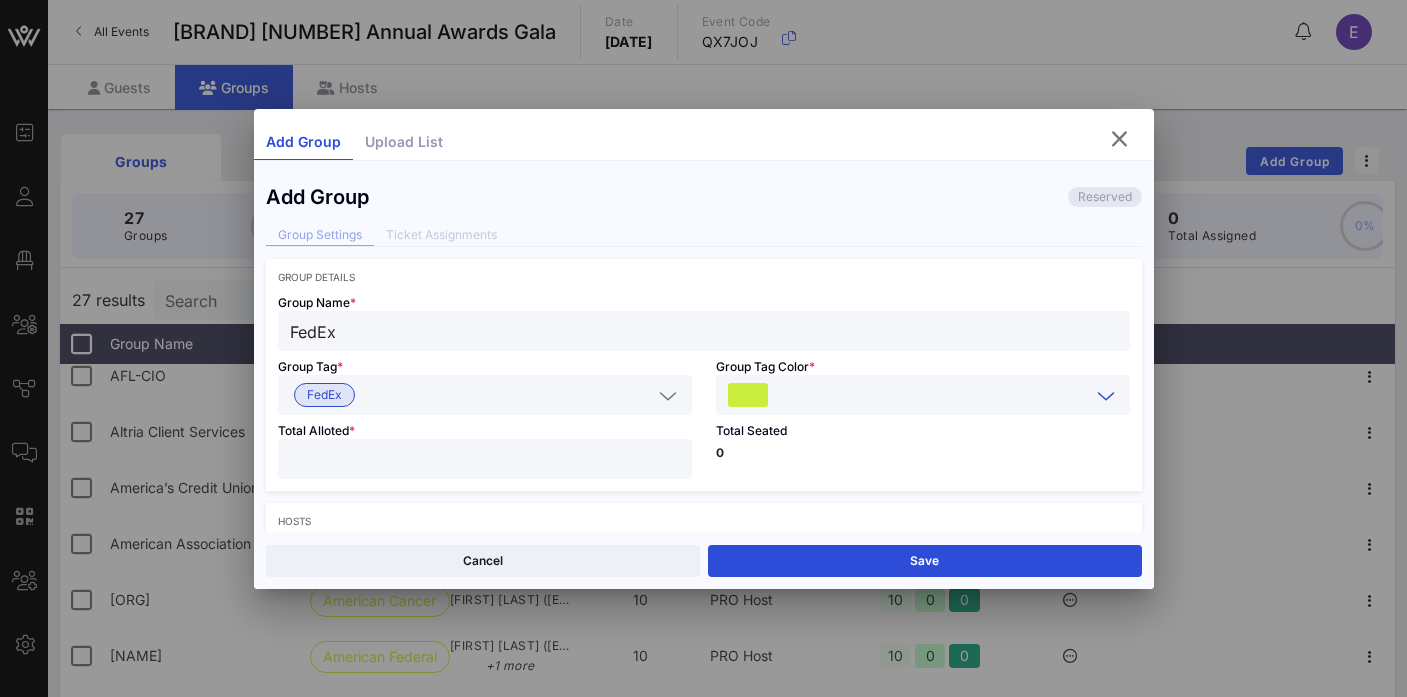 scroll, scrollTop: 89, scrollLeft: 0, axis: vertical 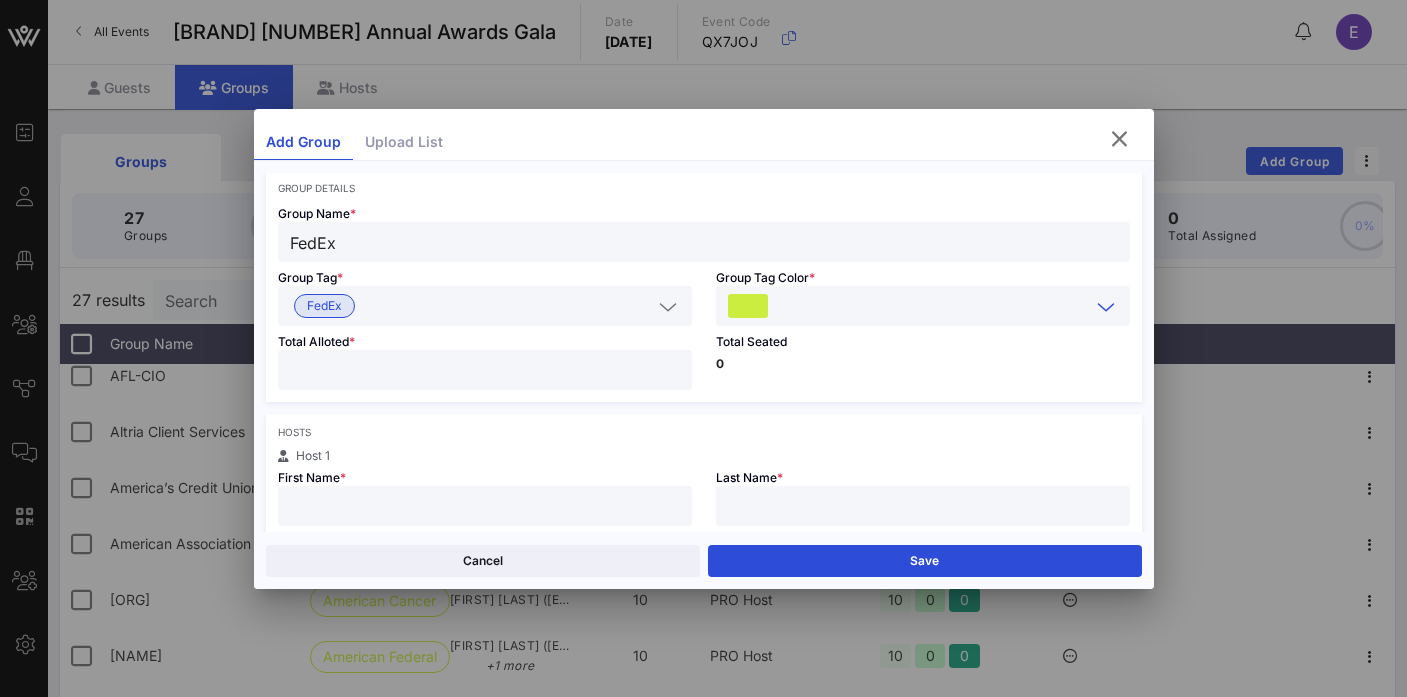 click at bounding box center (485, 370) 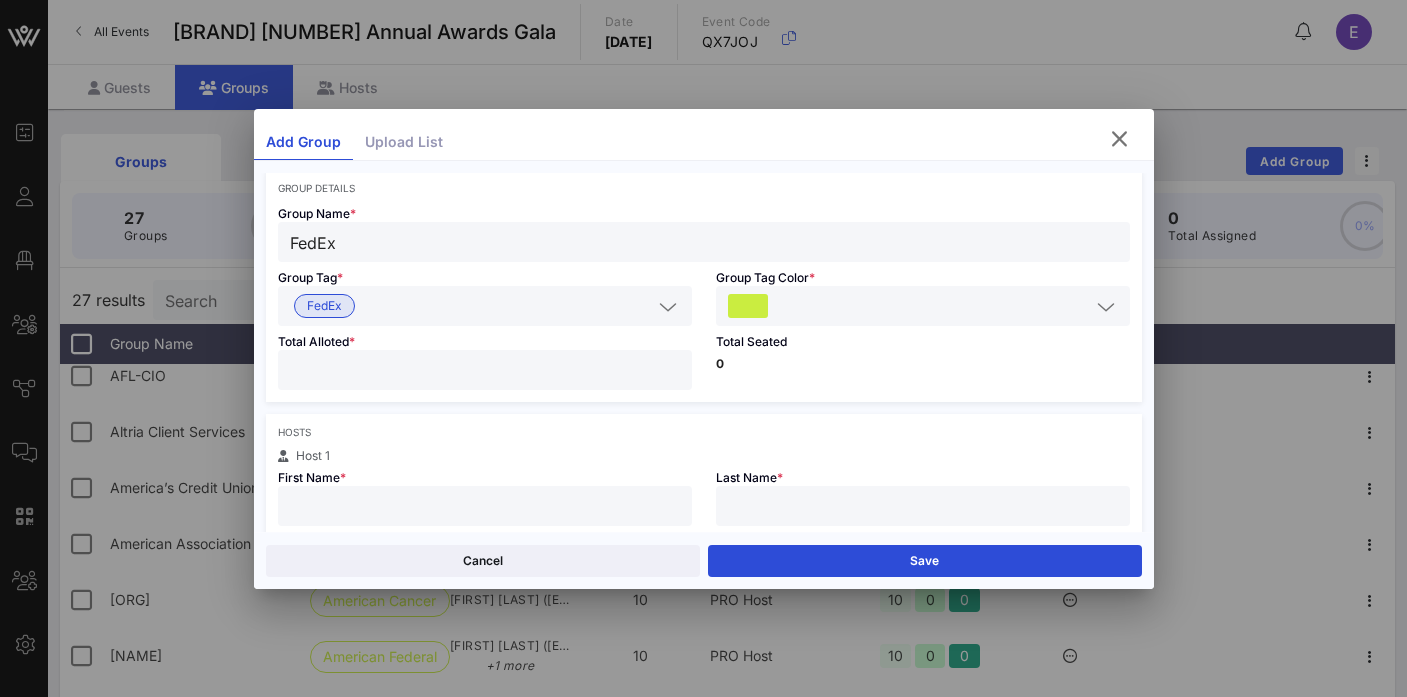 type on "**" 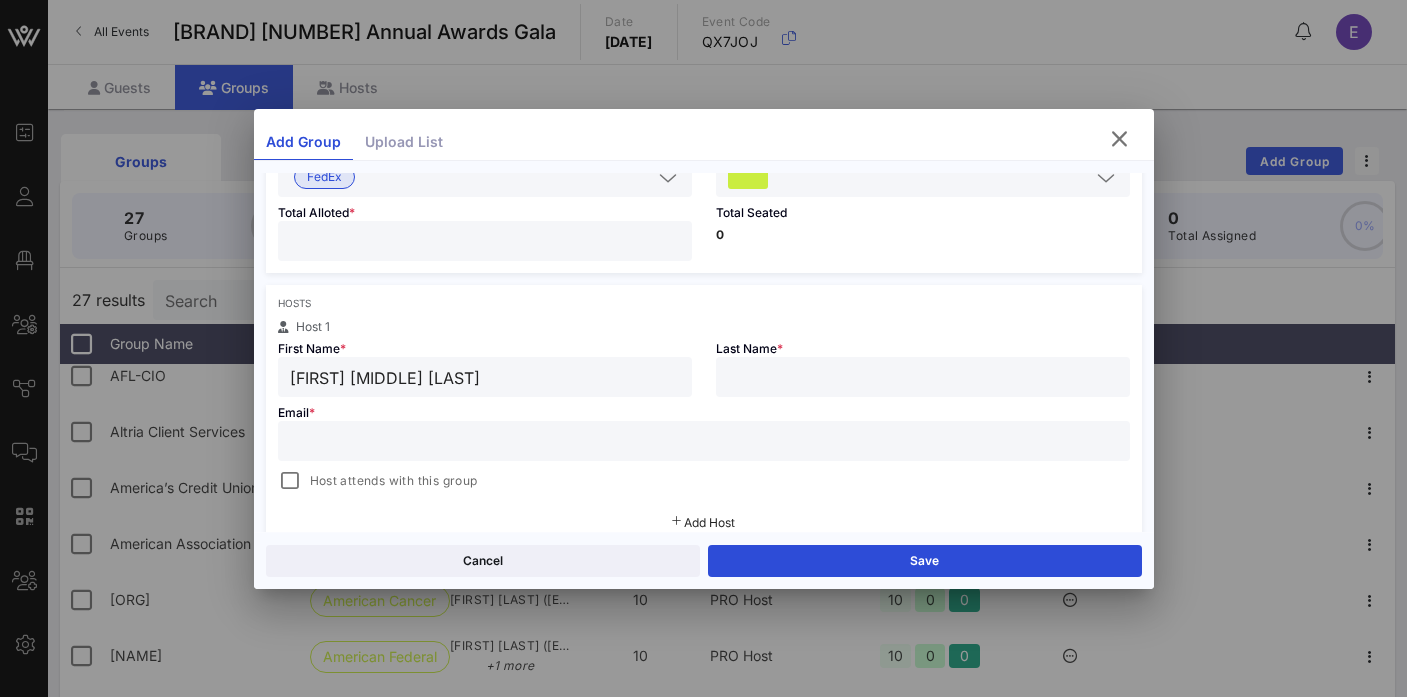 scroll, scrollTop: 226, scrollLeft: 0, axis: vertical 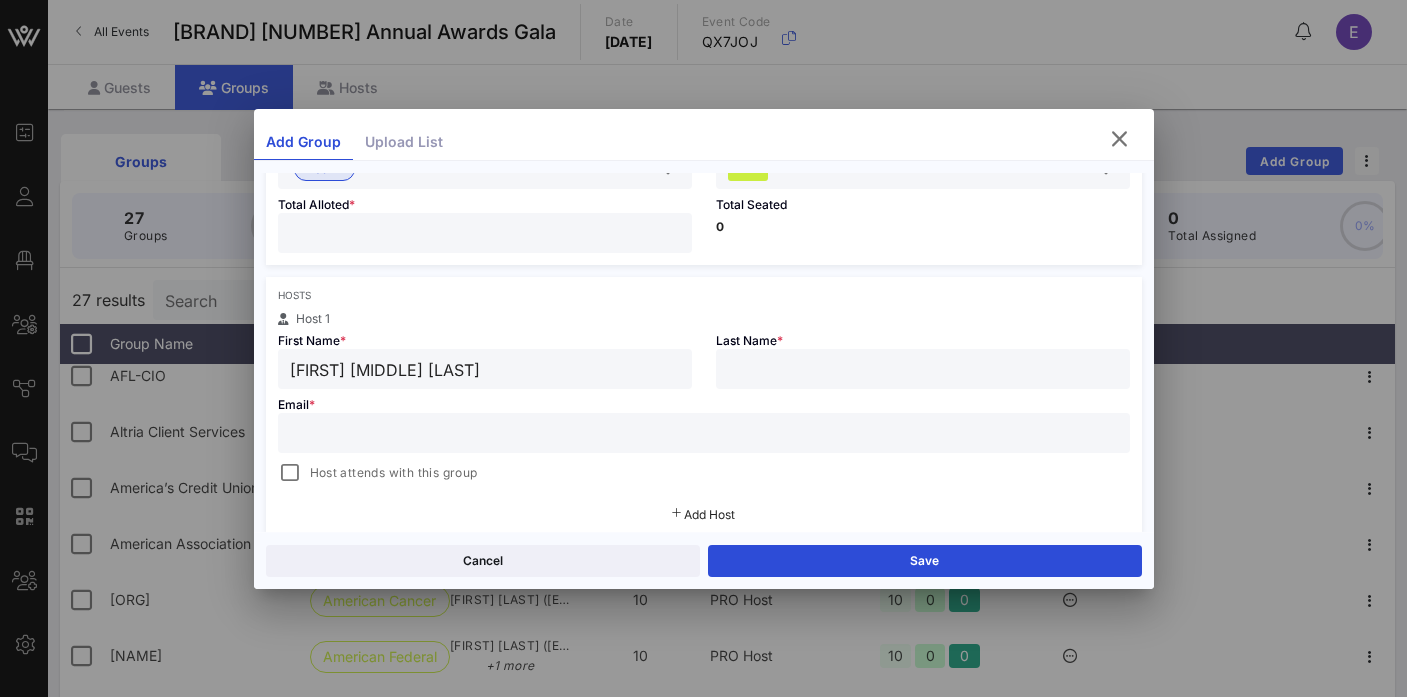 click on "[FIRST] [MIDDLE] [LAST]" at bounding box center (485, 369) 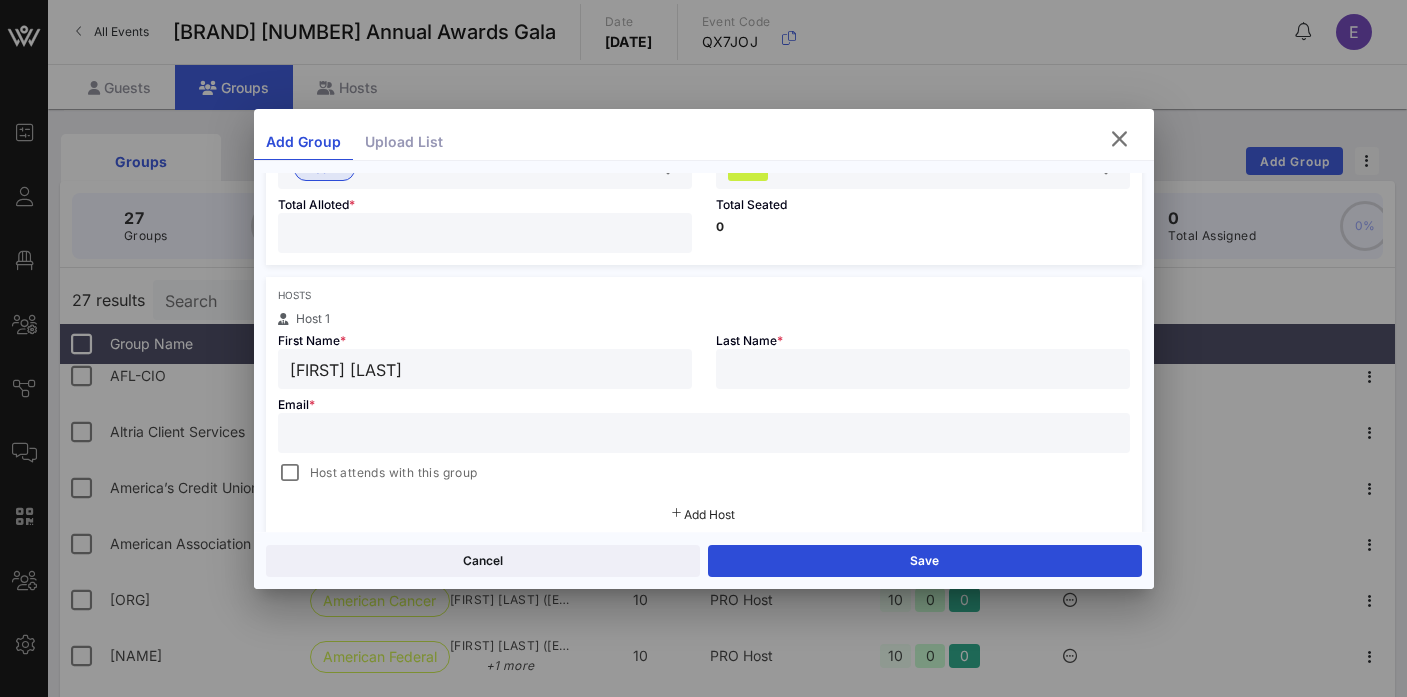 type on "[FIRST] [LAST]" 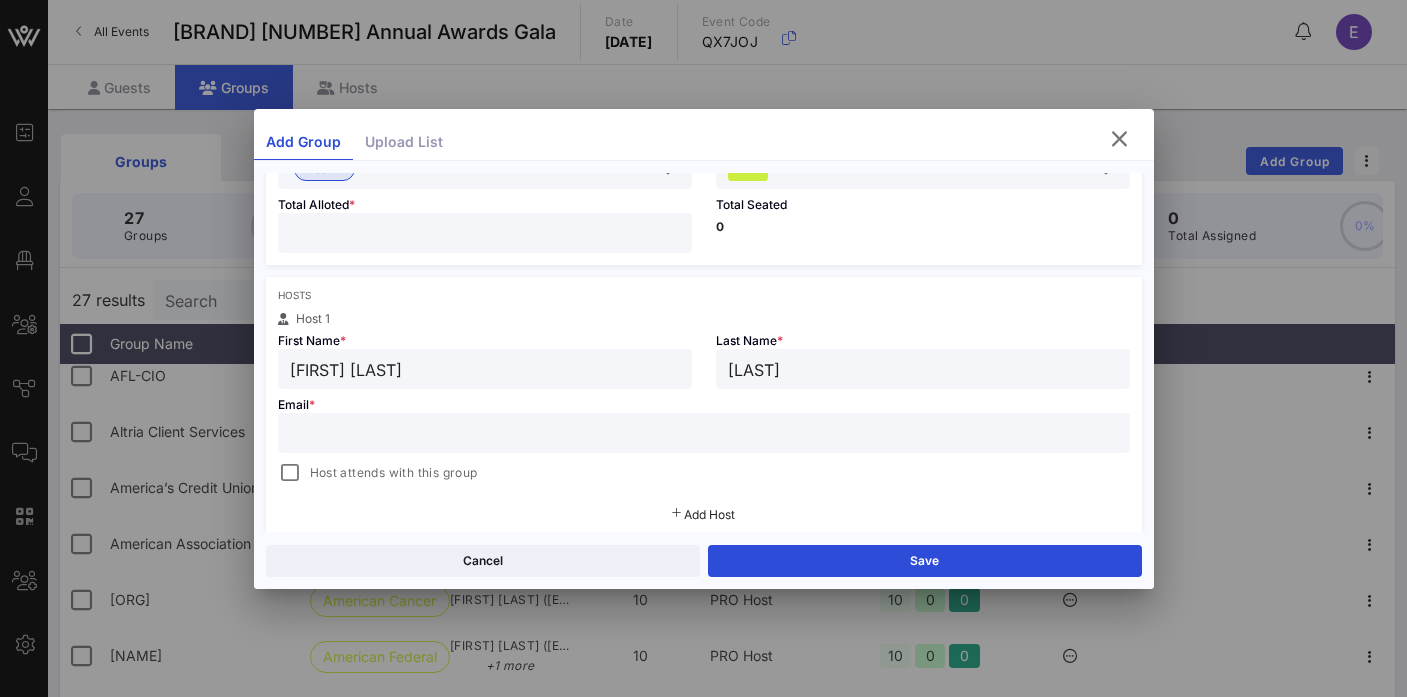 type on "[LAST]" 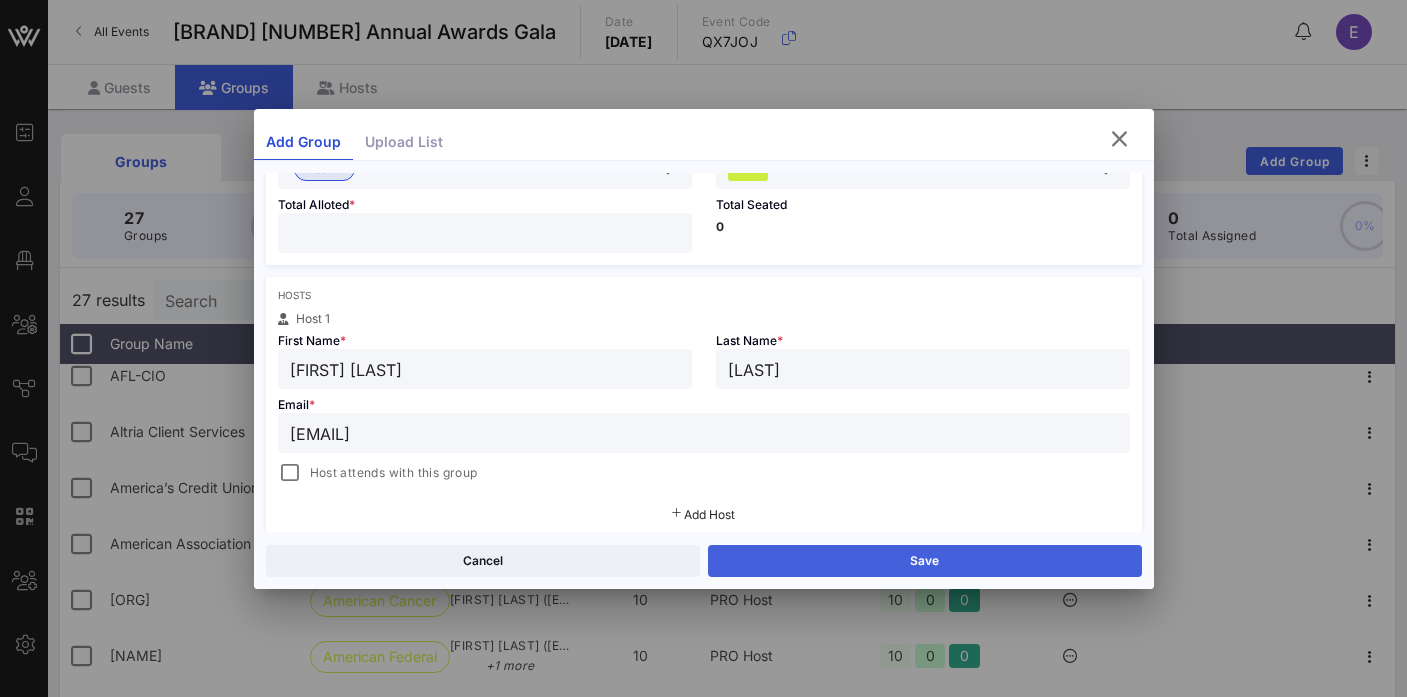 type on "[EMAIL]" 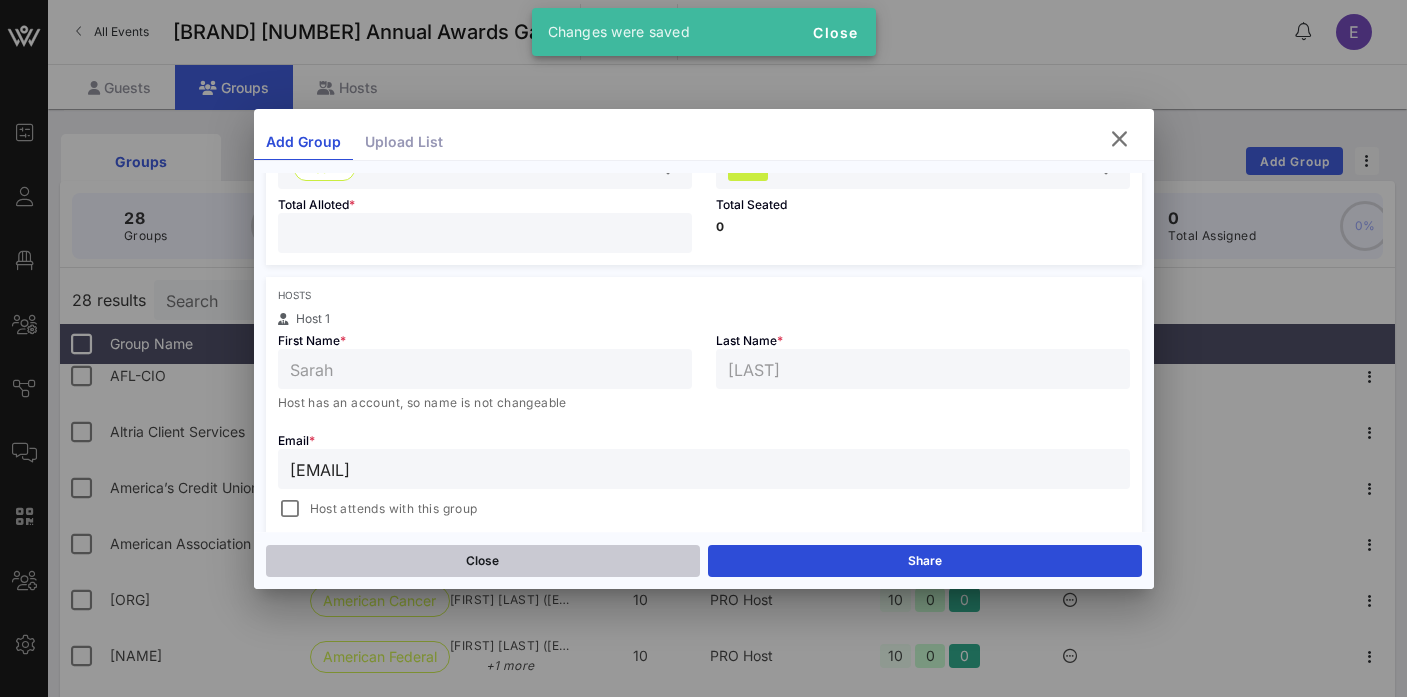 click on "Close" at bounding box center (483, 561) 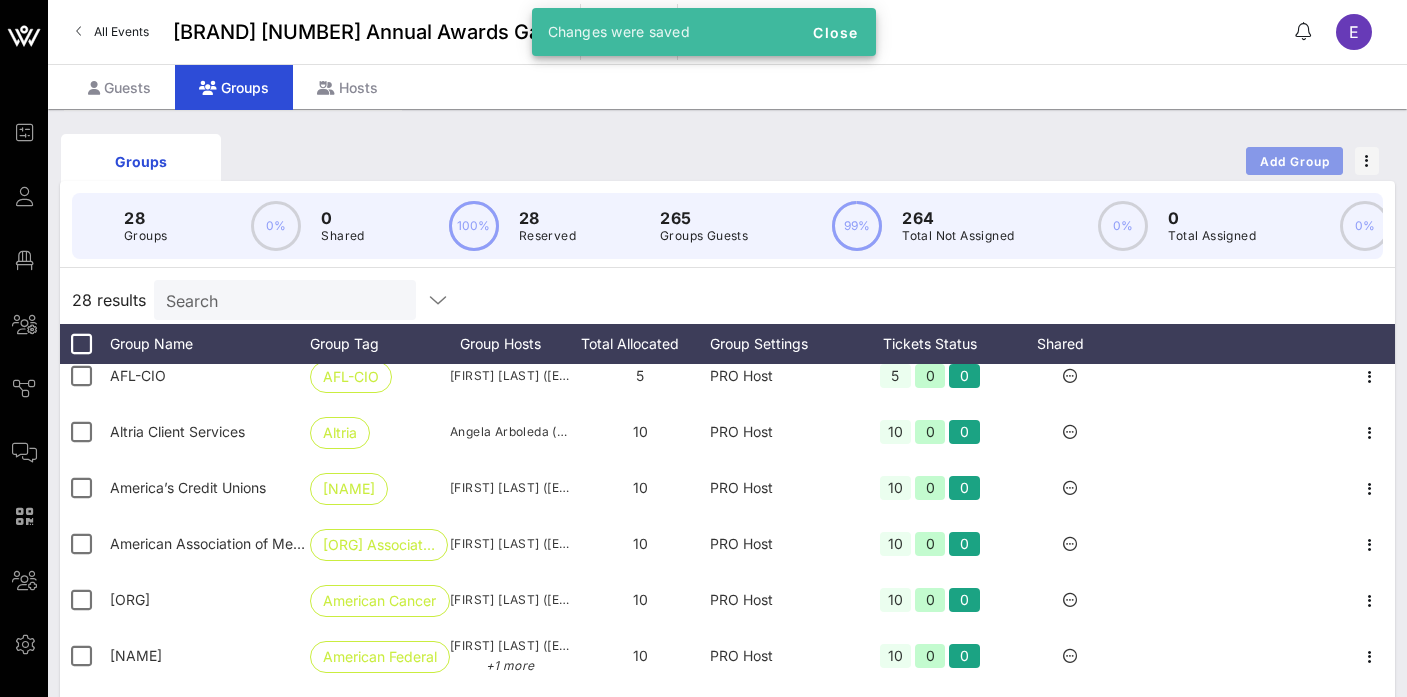 click on "Add Group" at bounding box center (1295, 161) 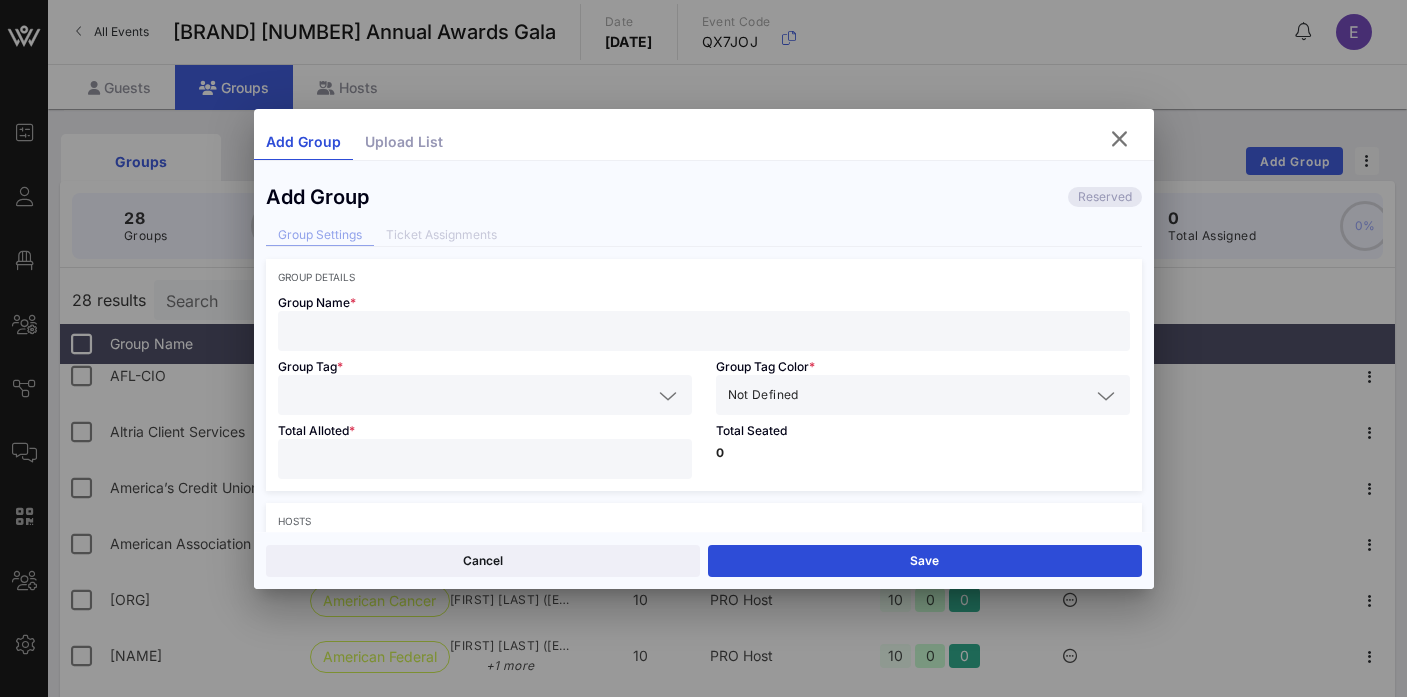 click at bounding box center [704, 331] 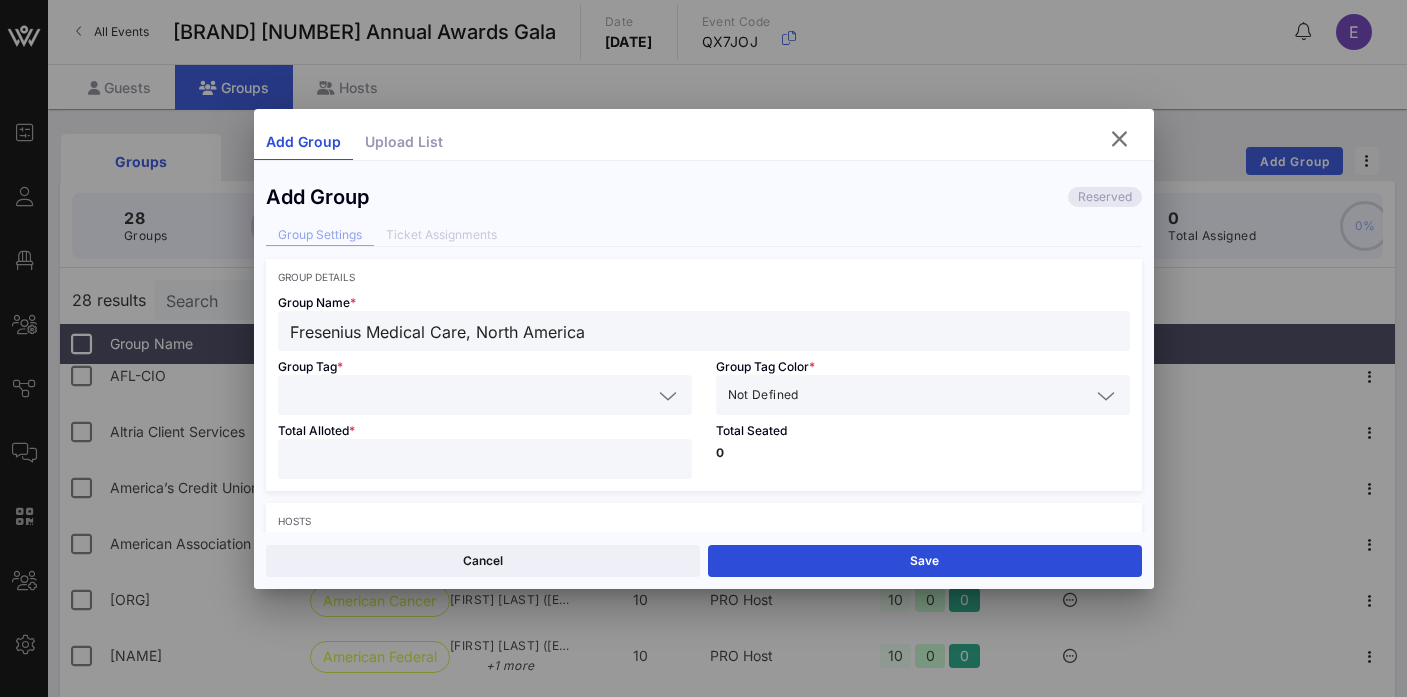 type on "Fresenius Medical Care, North America" 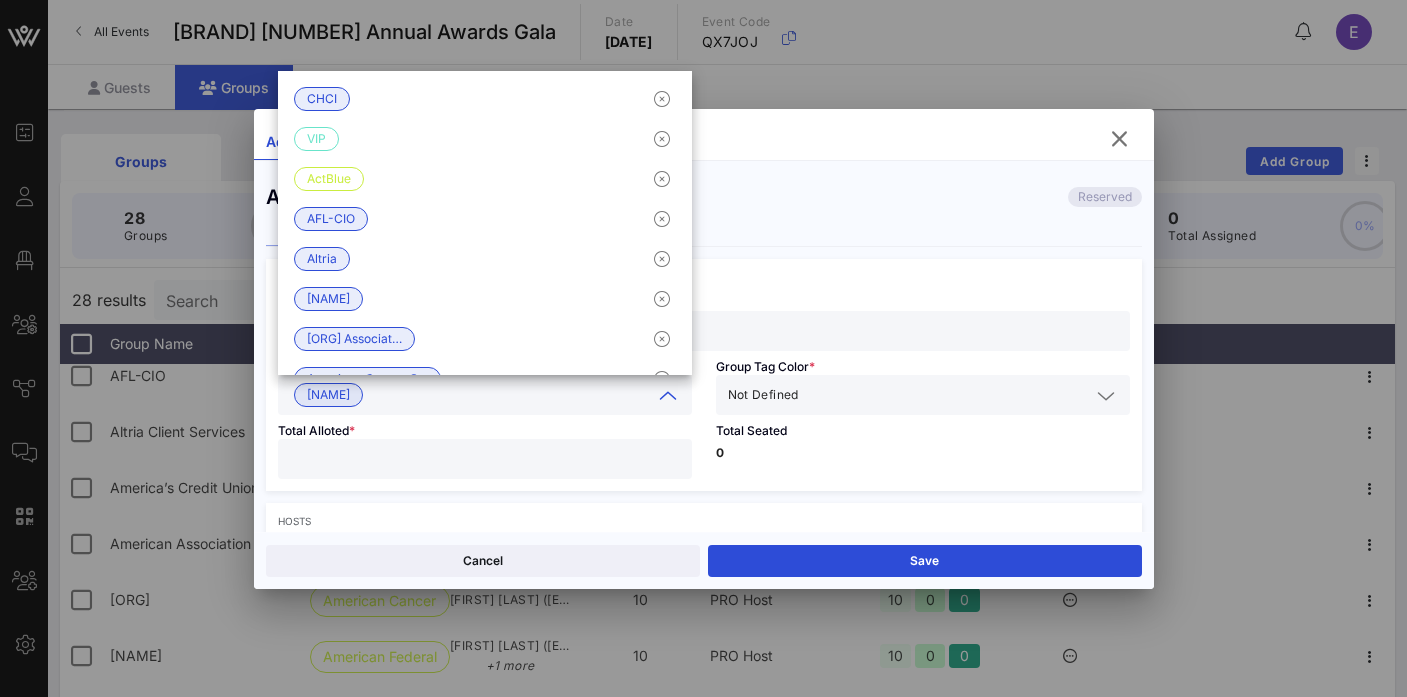 click at bounding box center (946, 395) 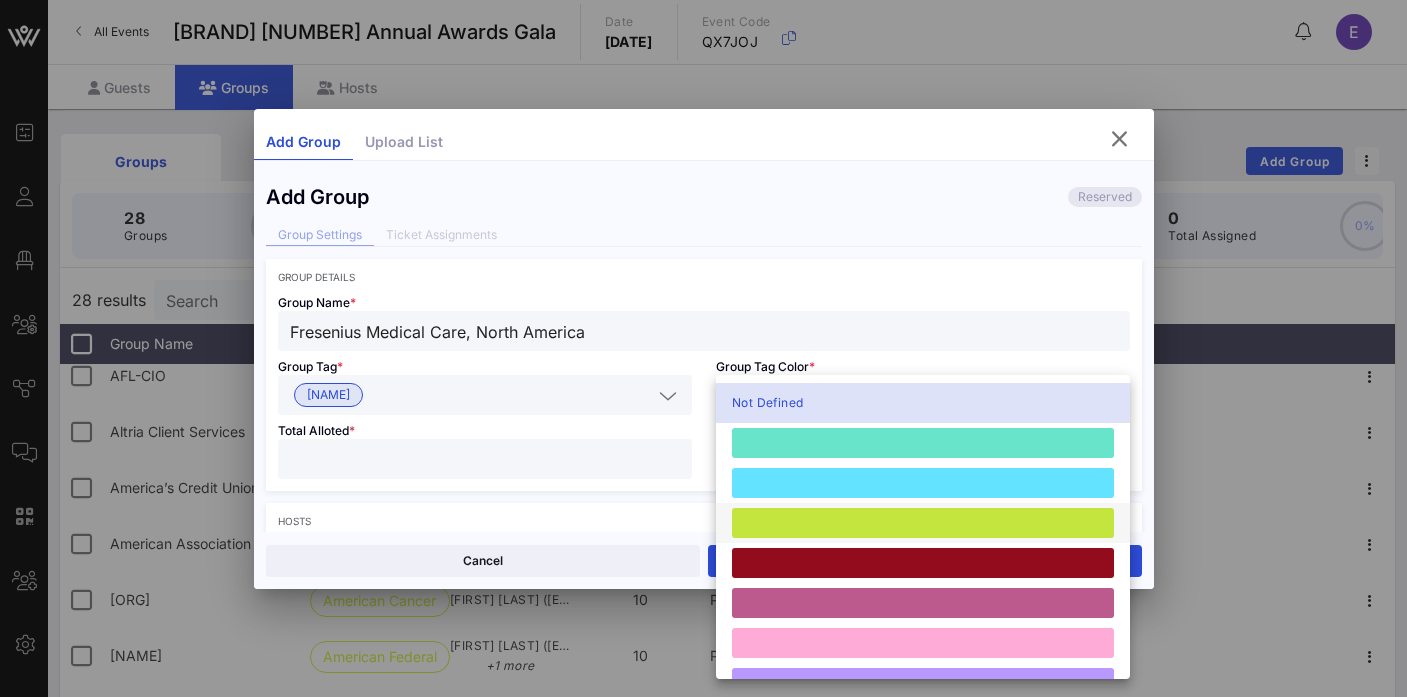 click at bounding box center [923, 523] 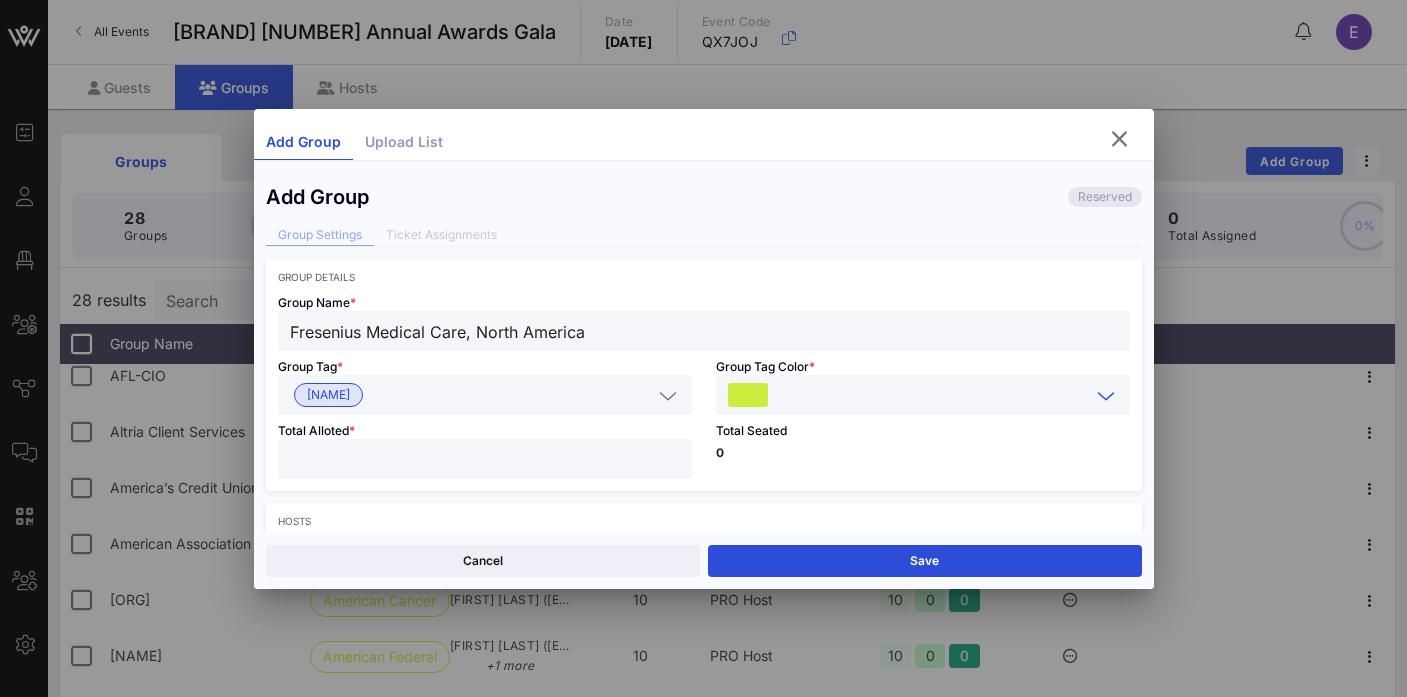click at bounding box center (485, 459) 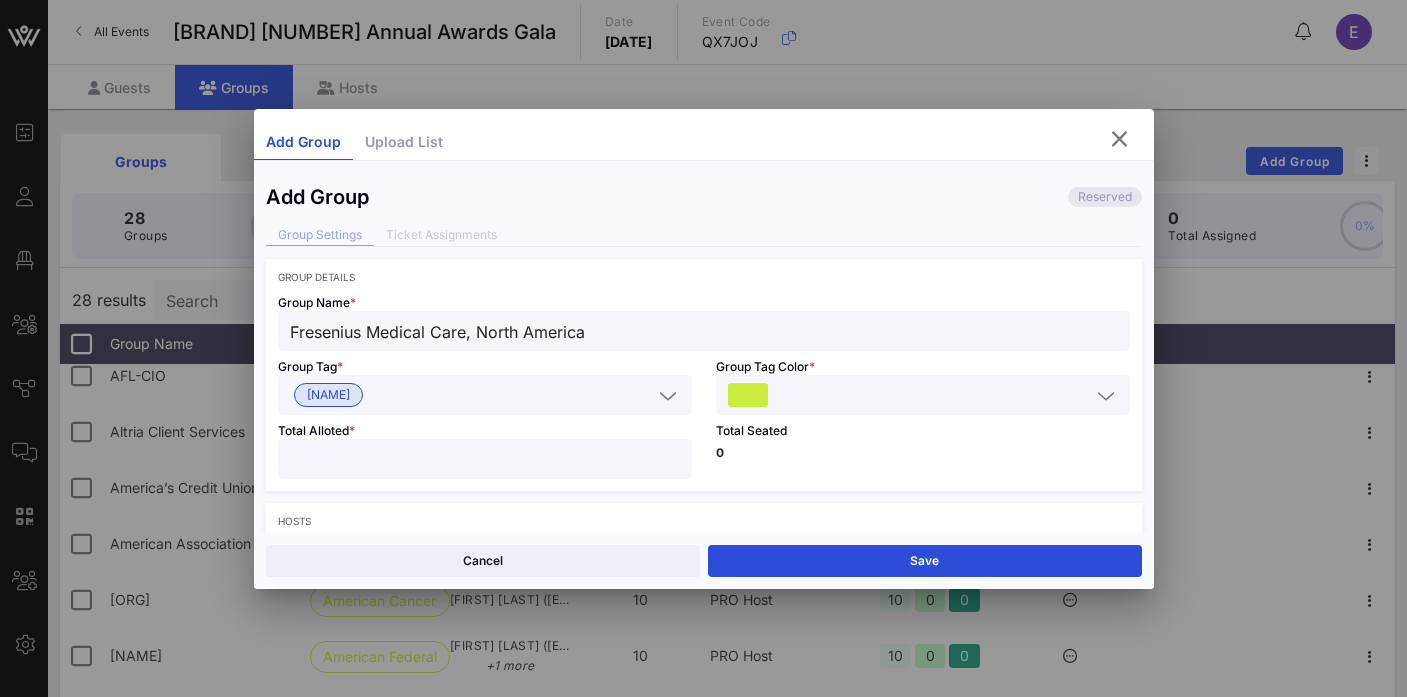 scroll, scrollTop: 127, scrollLeft: 0, axis: vertical 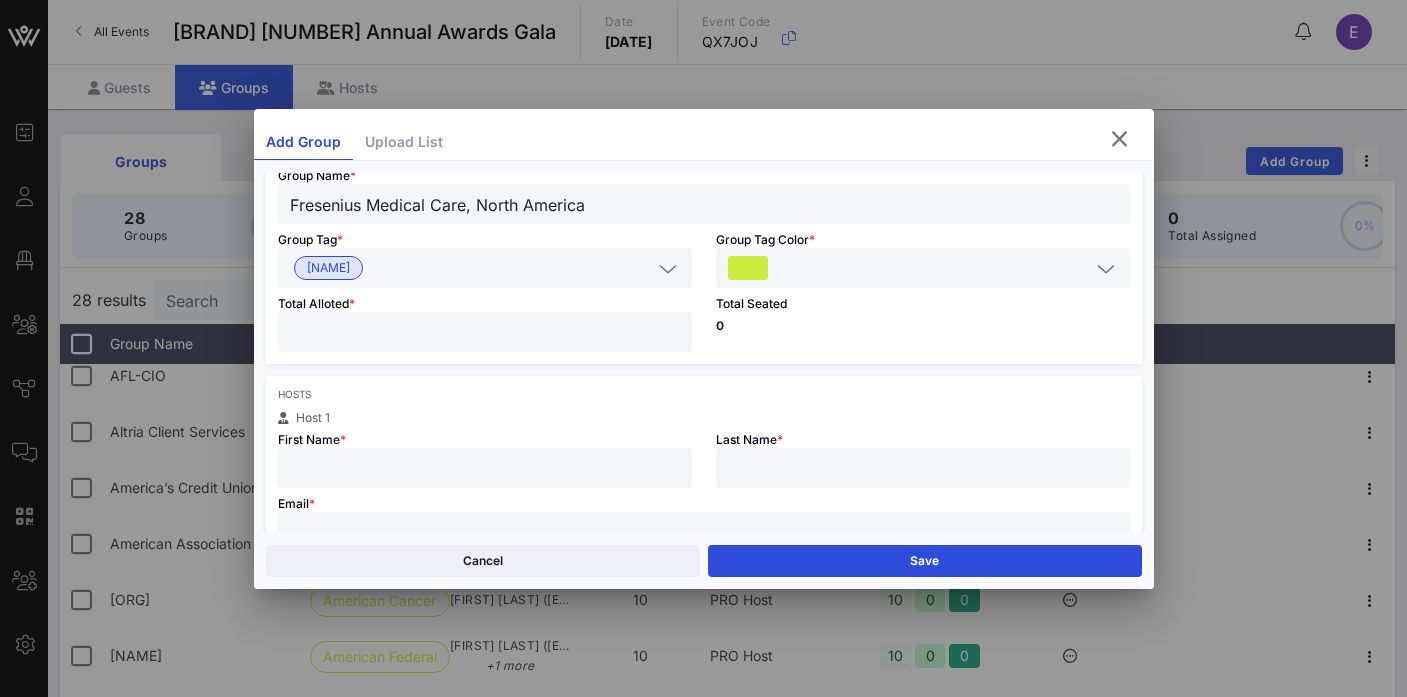 type on "**" 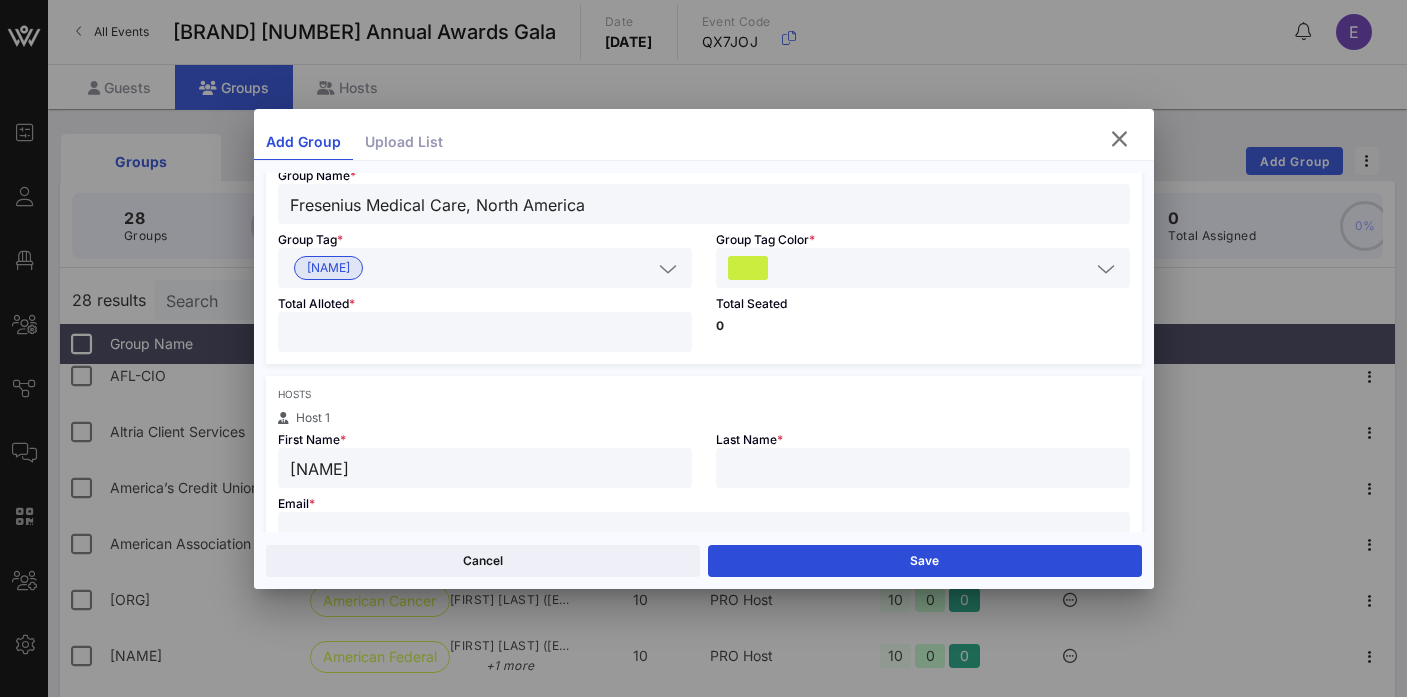 click on "[NAME]" at bounding box center [485, 468] 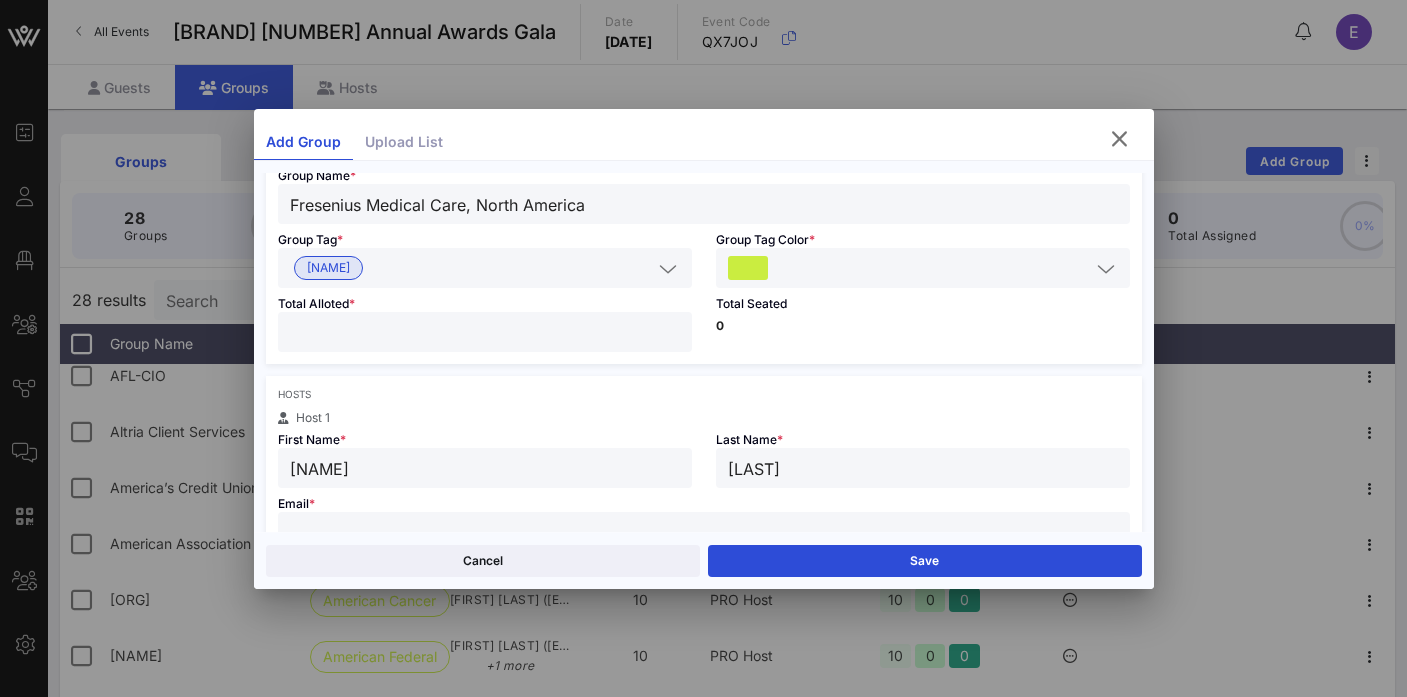 type on "[LAST]" 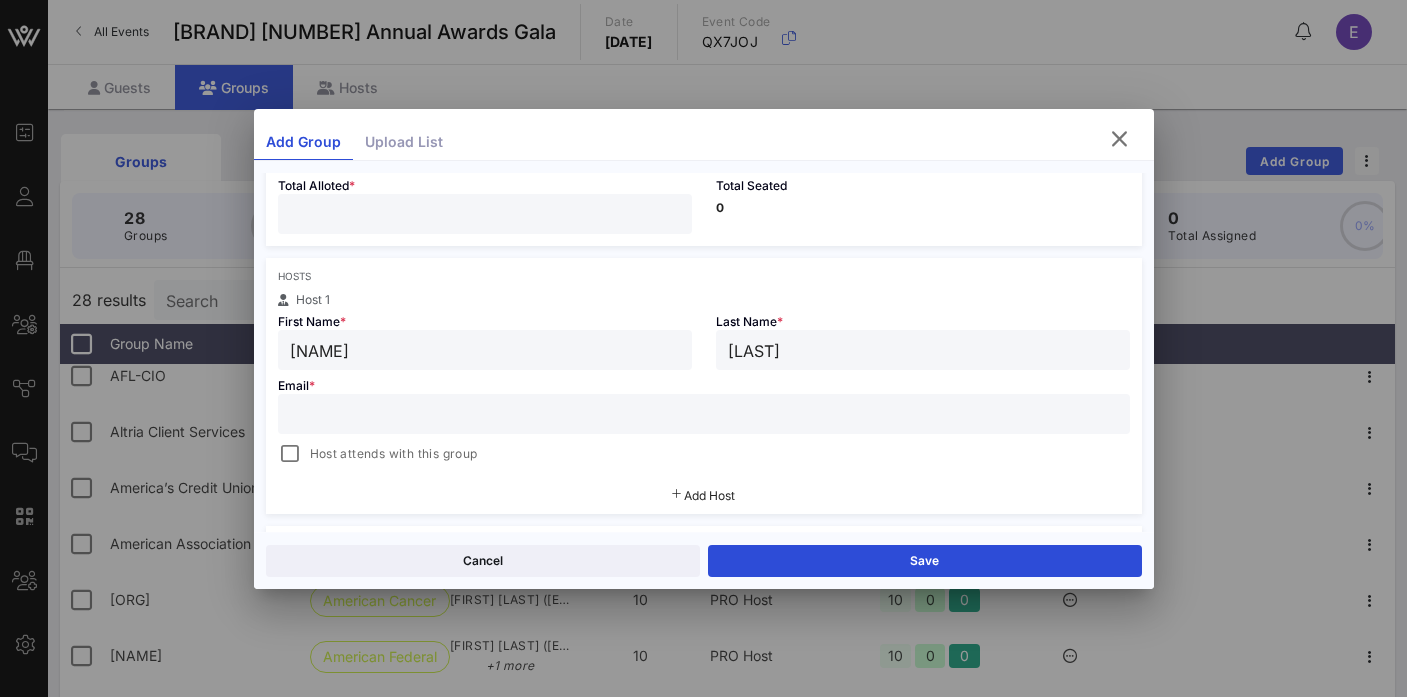 scroll, scrollTop: 260, scrollLeft: 0, axis: vertical 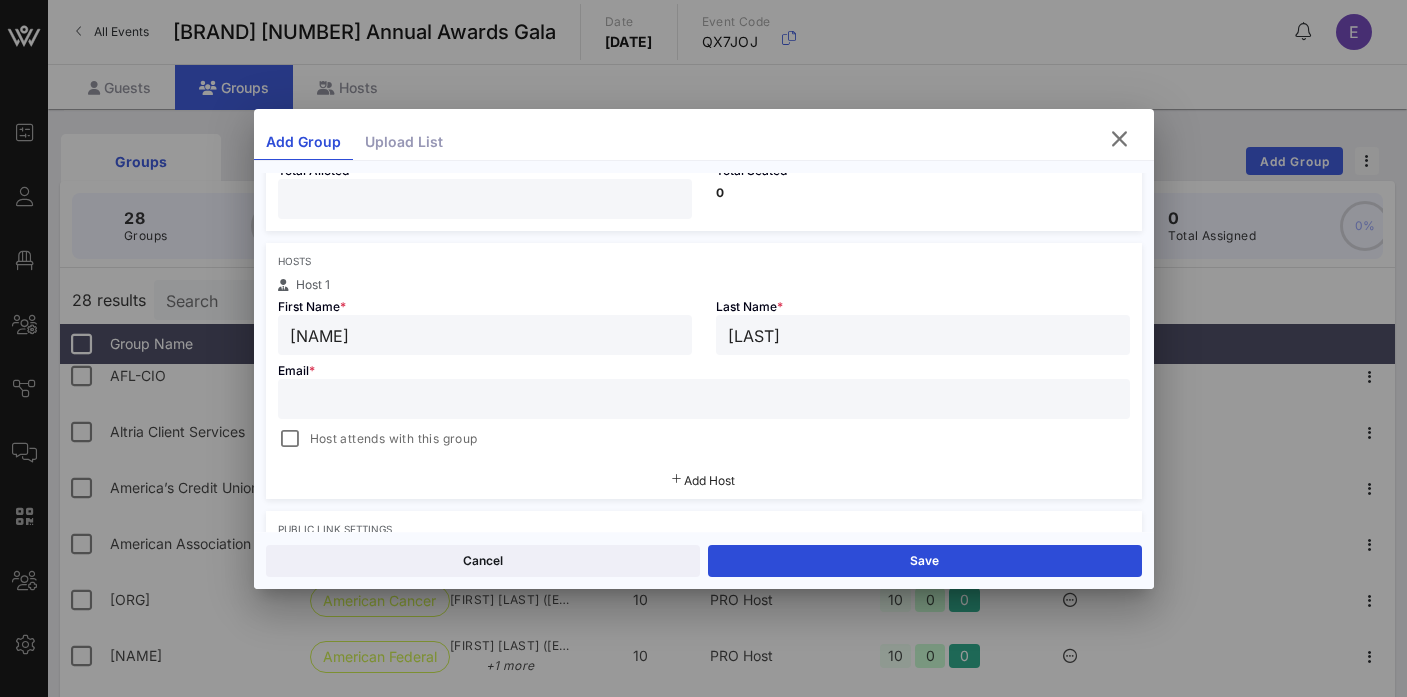 click at bounding box center [704, 399] 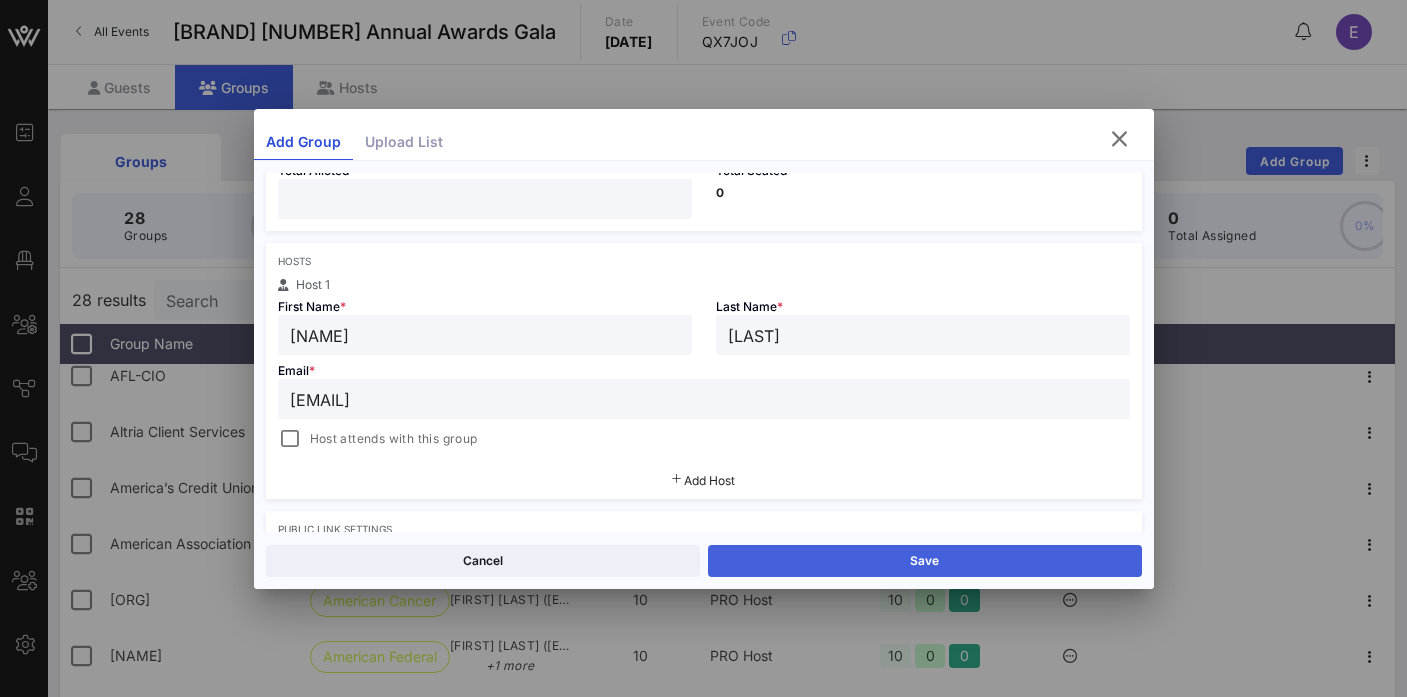 type on "[EMAIL]" 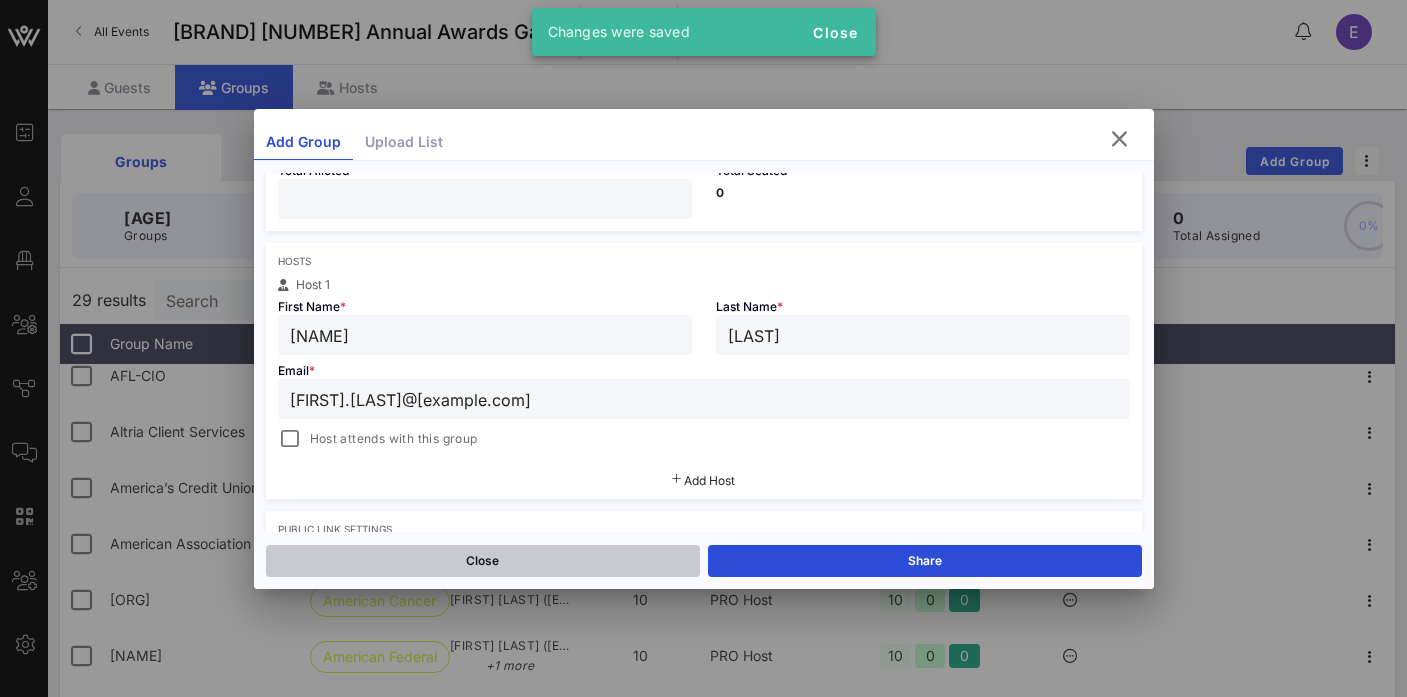 click on "Close" at bounding box center (483, 561) 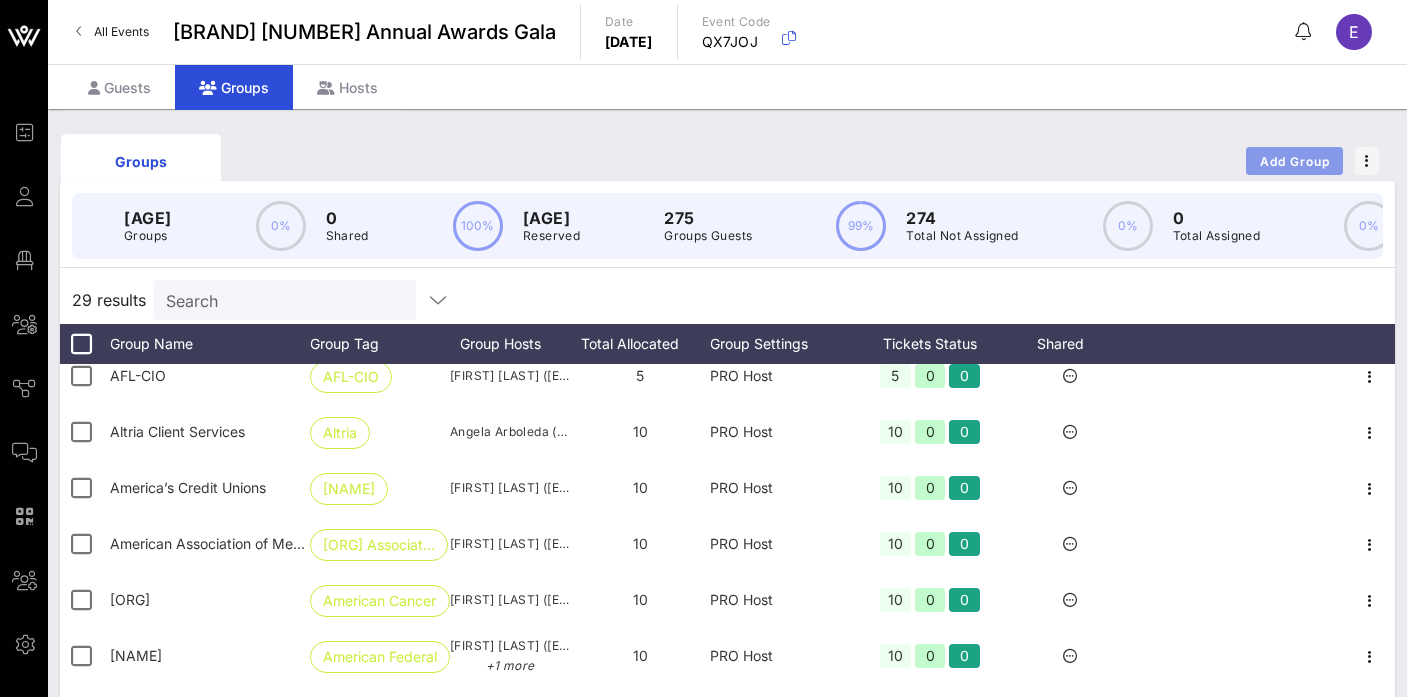 click on "Add Group" at bounding box center (1294, 161) 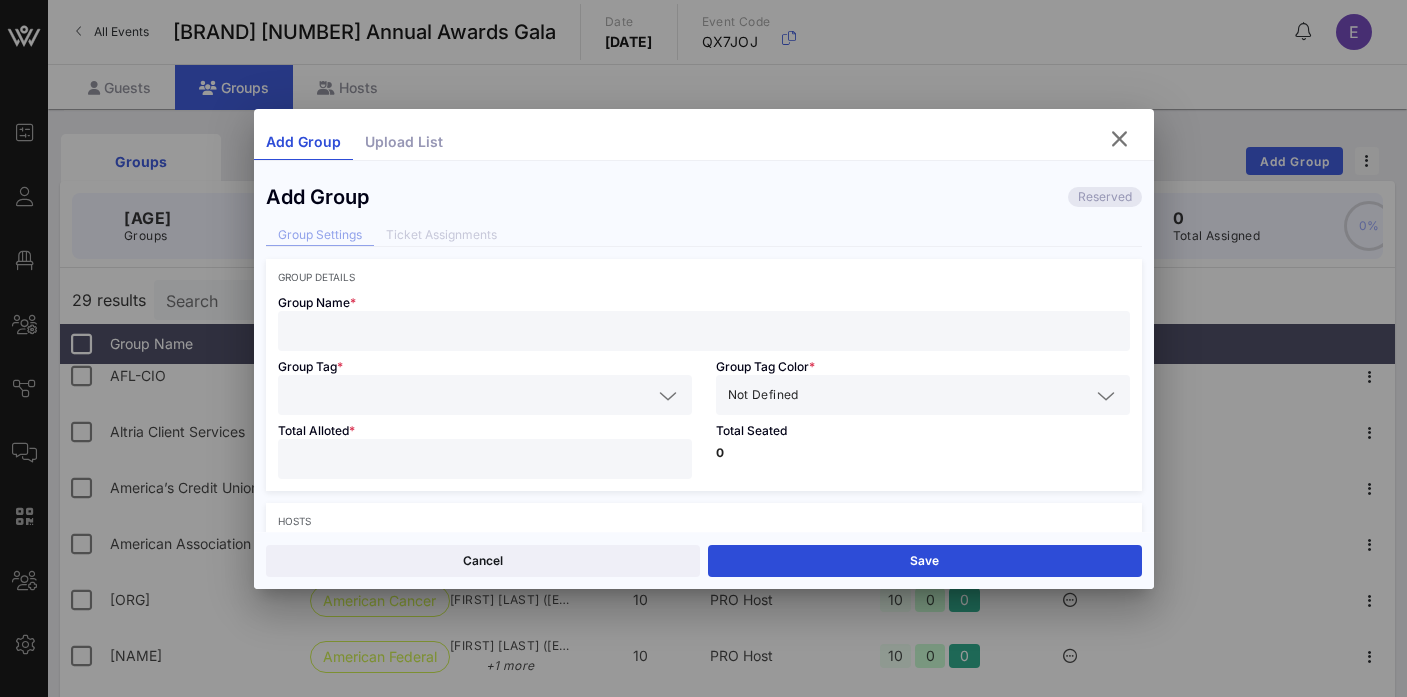 click at bounding box center (704, 331) 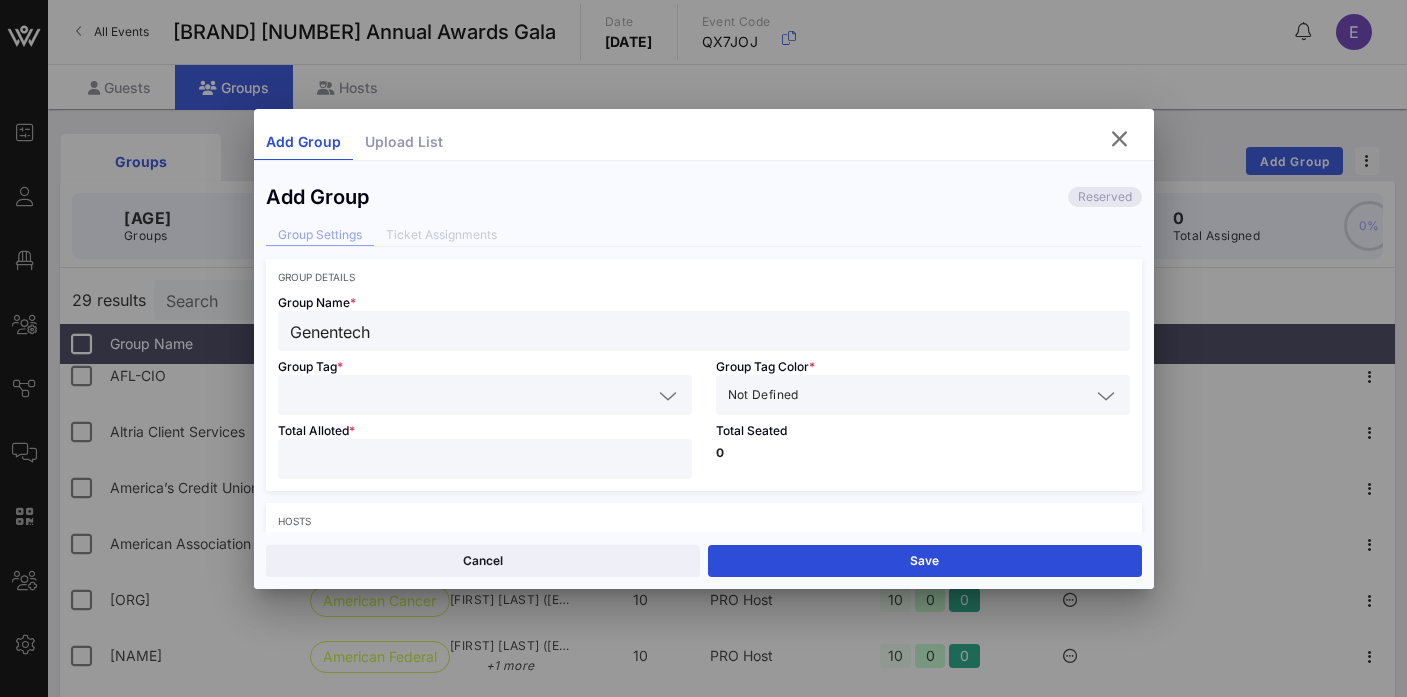type on "Genentech" 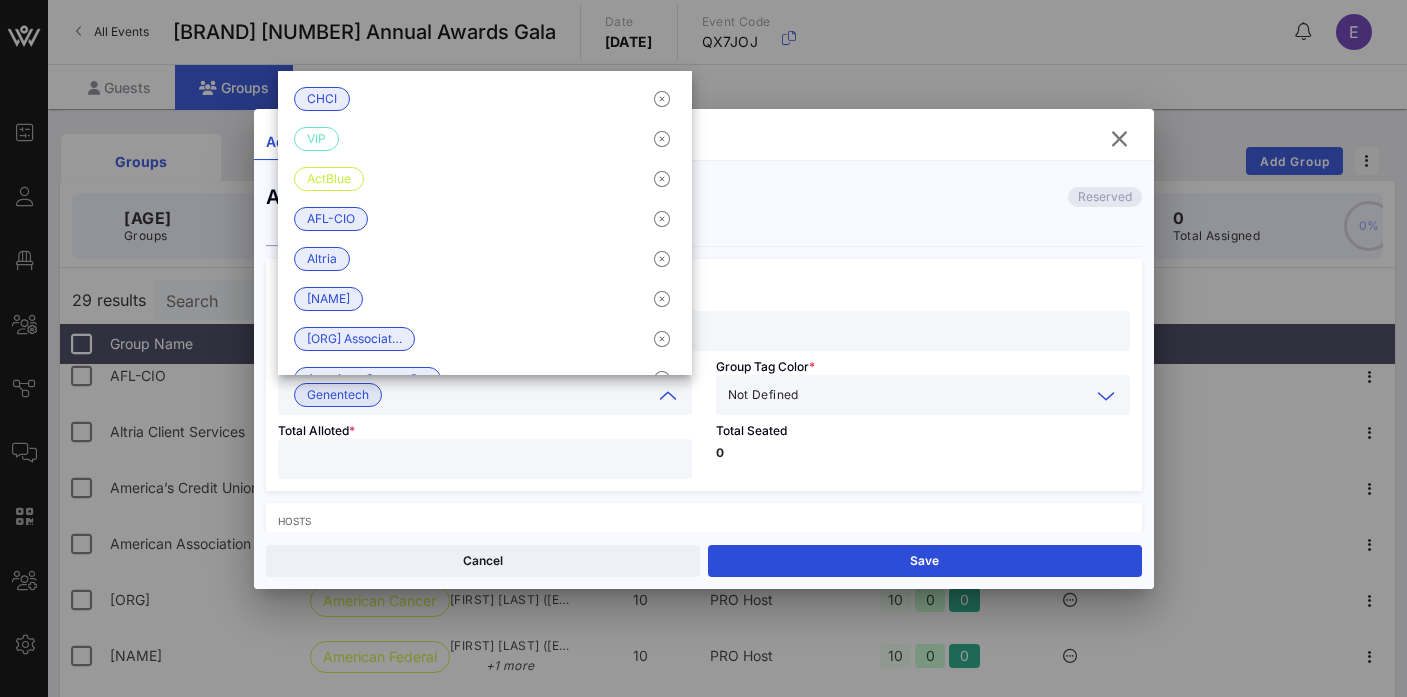 click at bounding box center [946, 395] 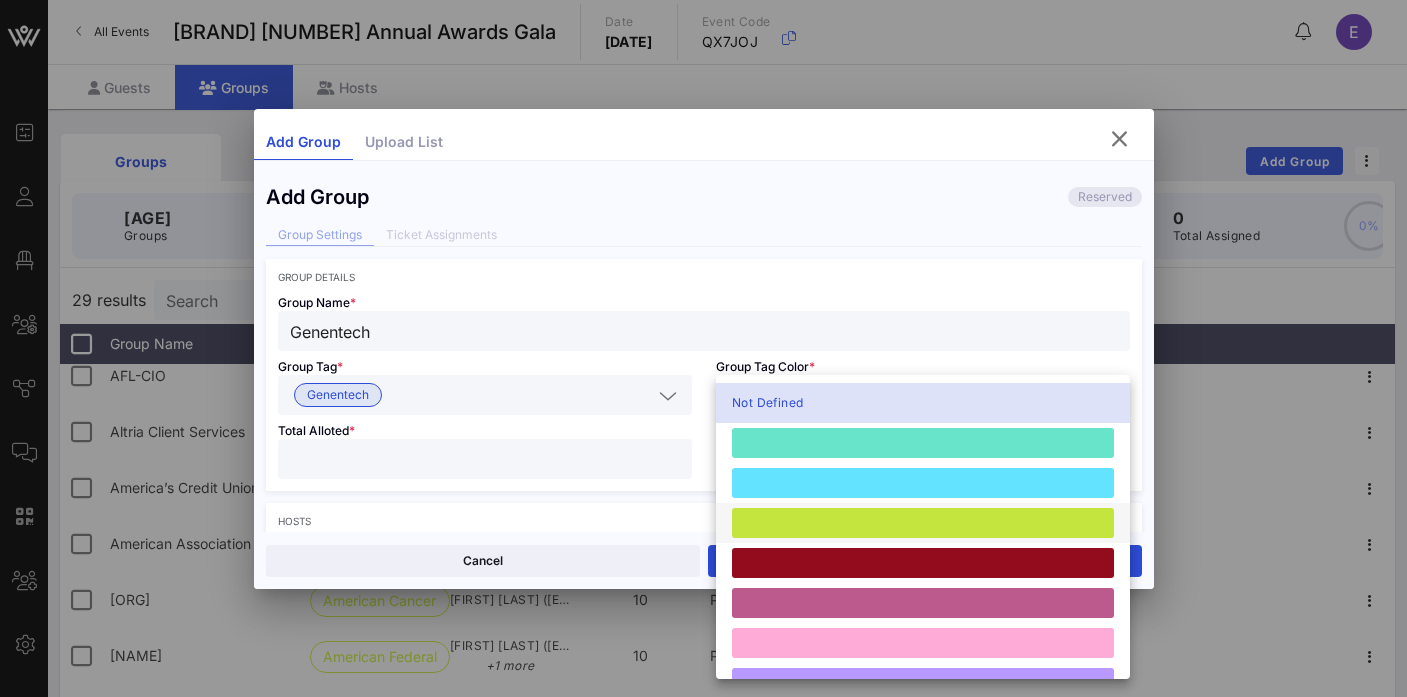 click at bounding box center (923, 523) 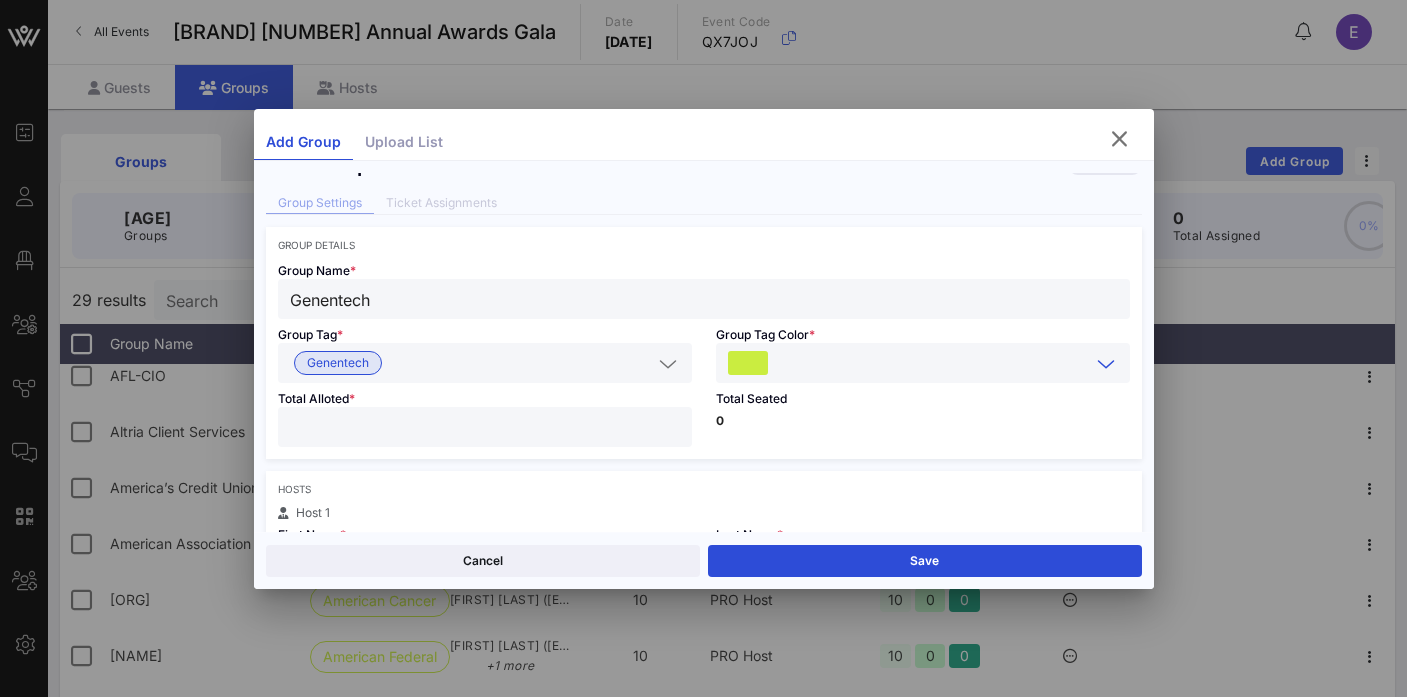 scroll, scrollTop: 51, scrollLeft: 0, axis: vertical 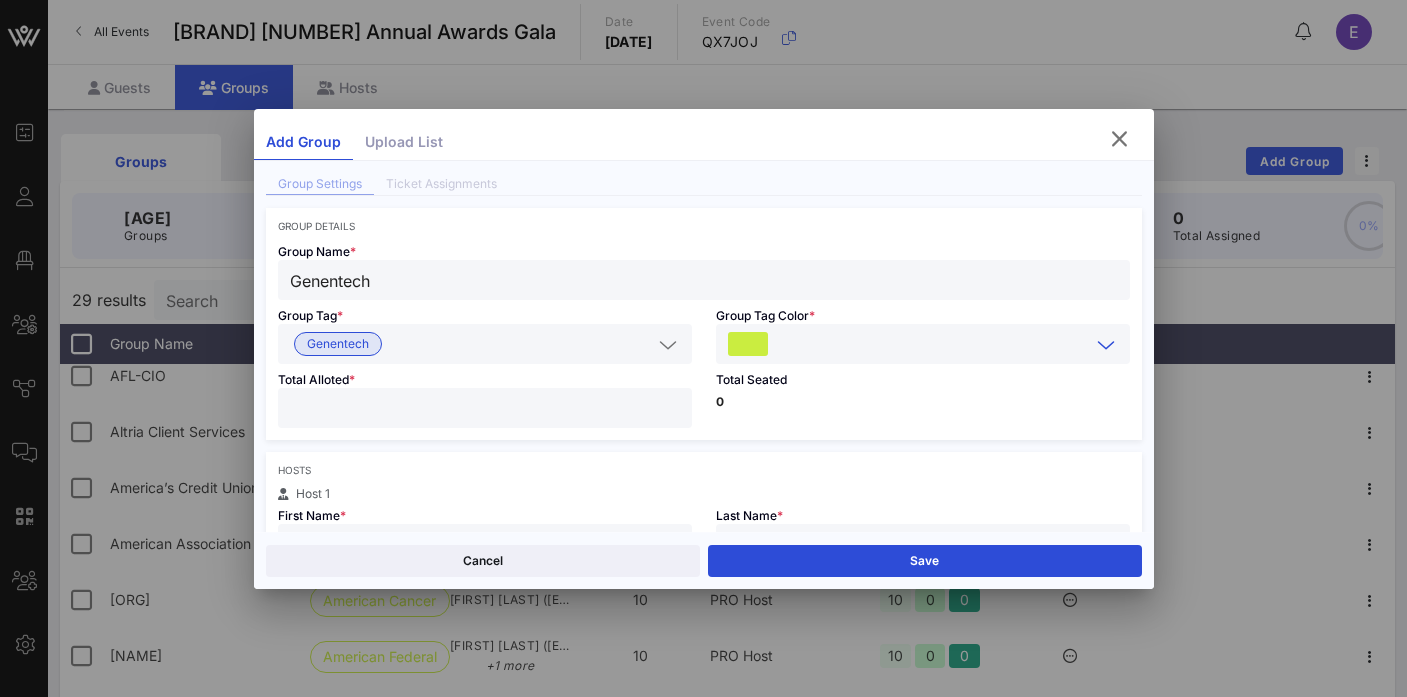 click at bounding box center [485, 408] 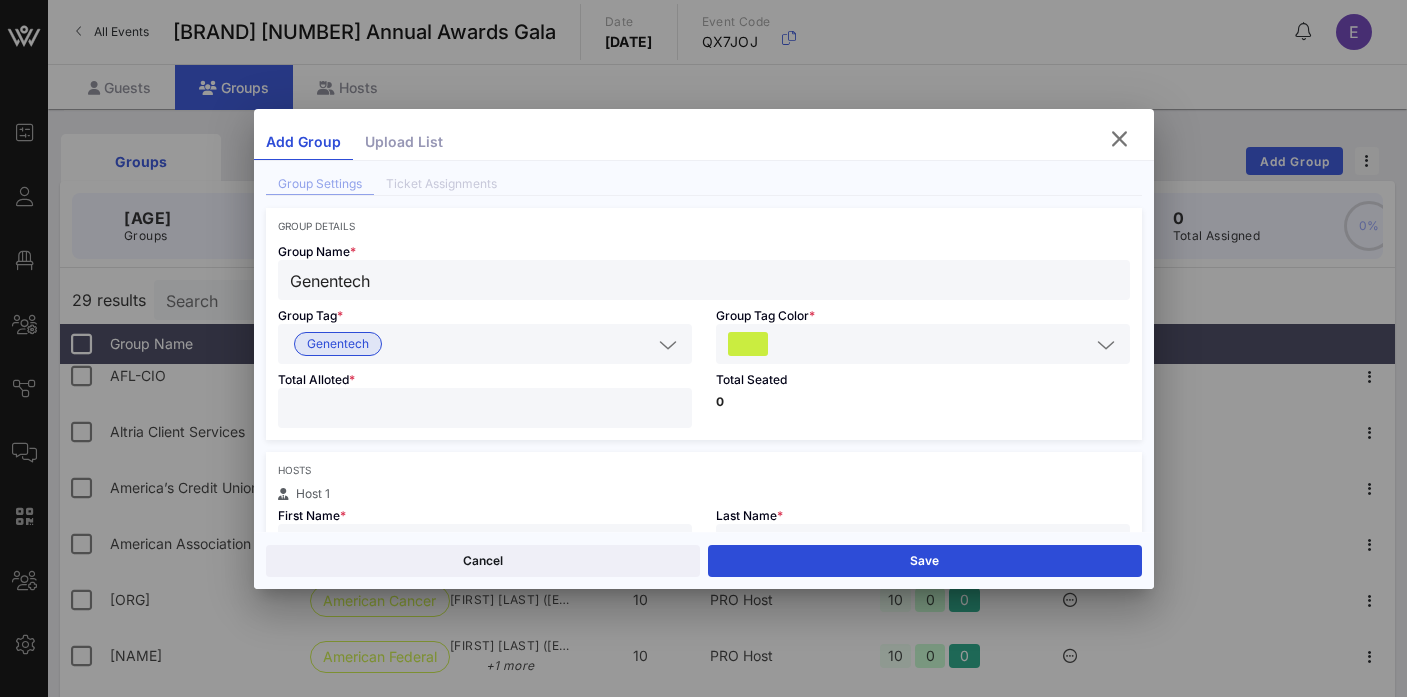 type on "**" 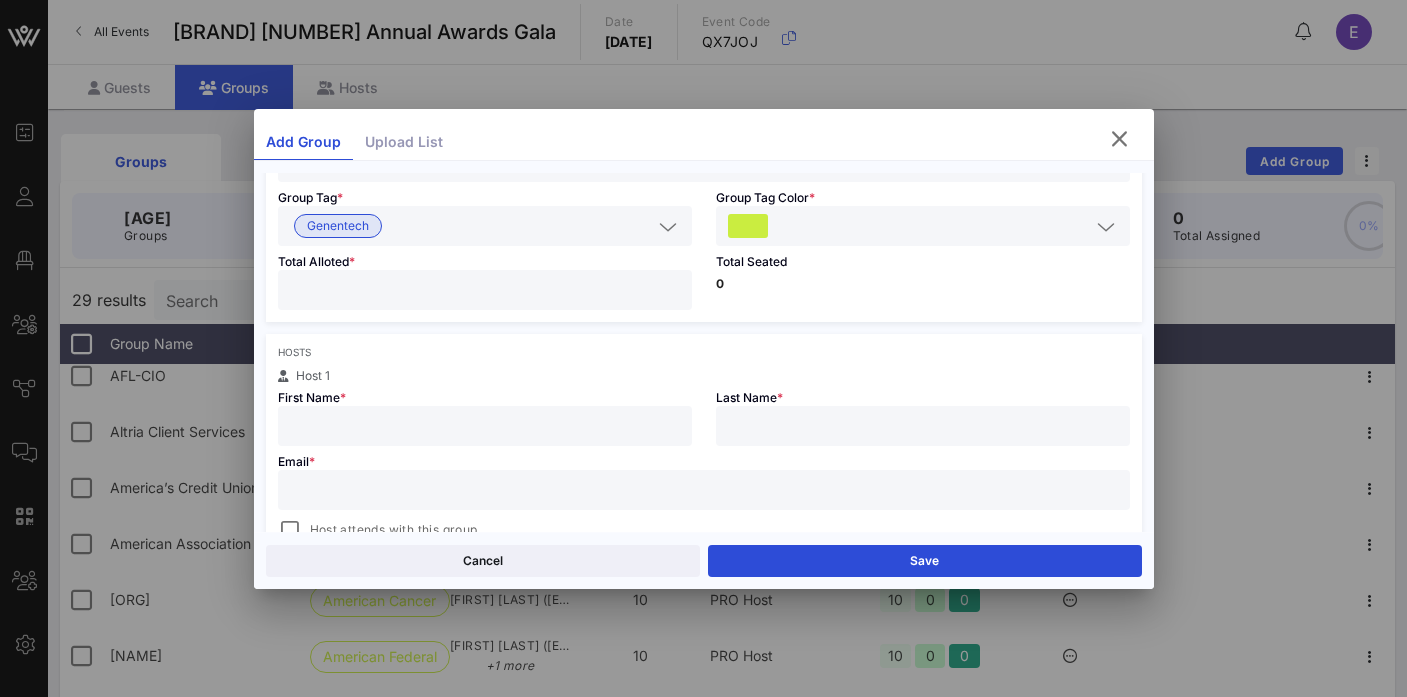 scroll, scrollTop: 189, scrollLeft: 0, axis: vertical 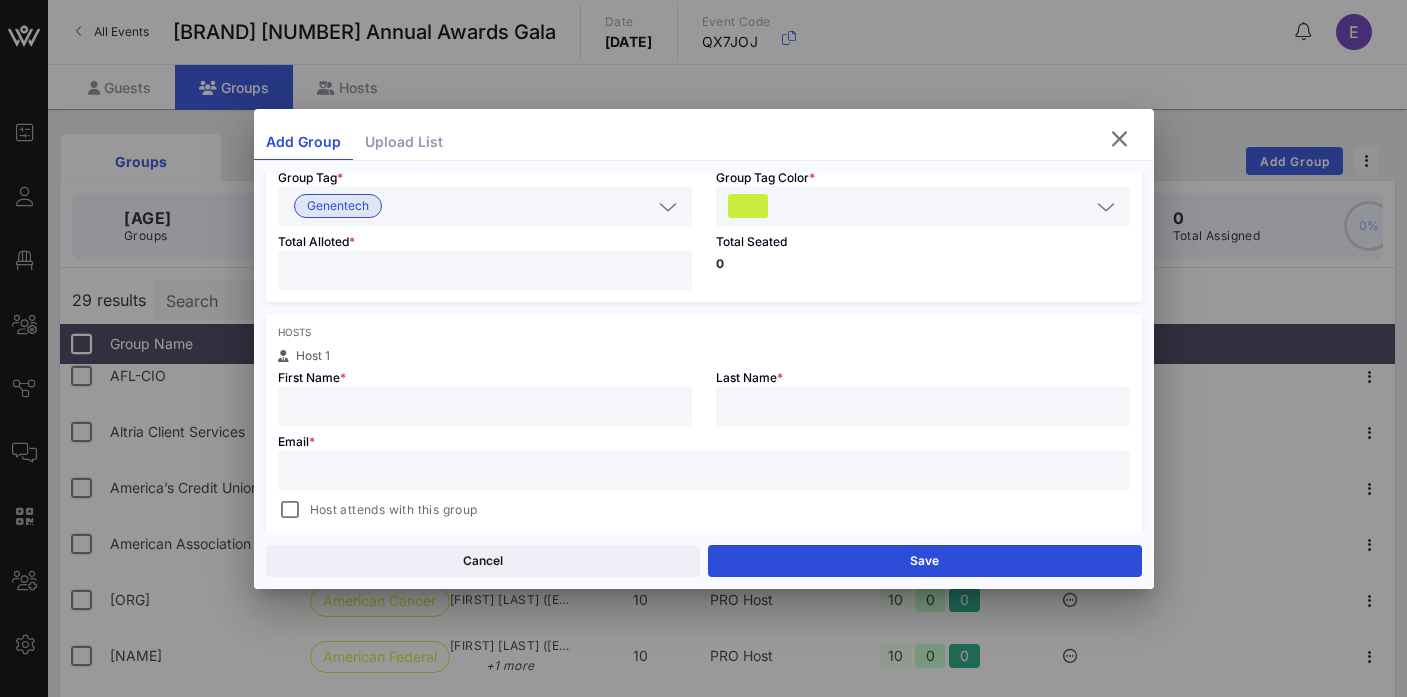 click at bounding box center (485, 406) 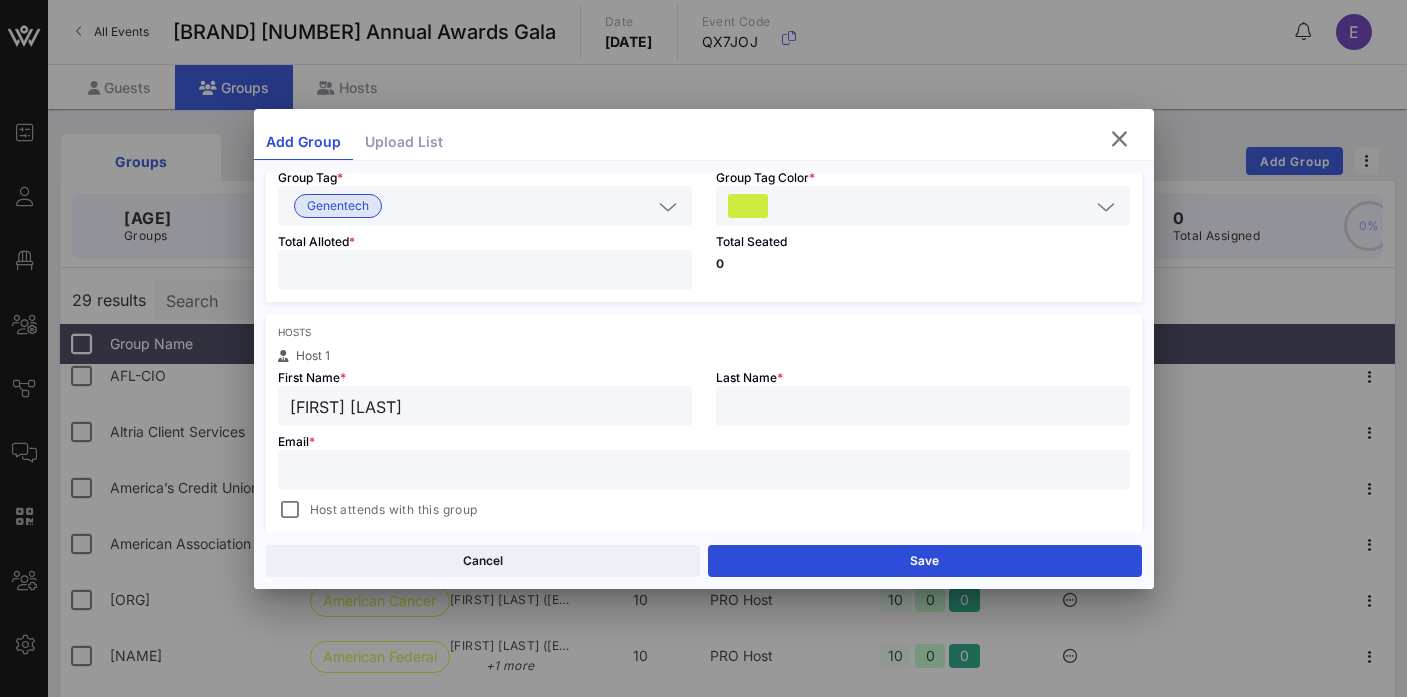 click on "[FIRST] [LAST]" at bounding box center [485, 406] 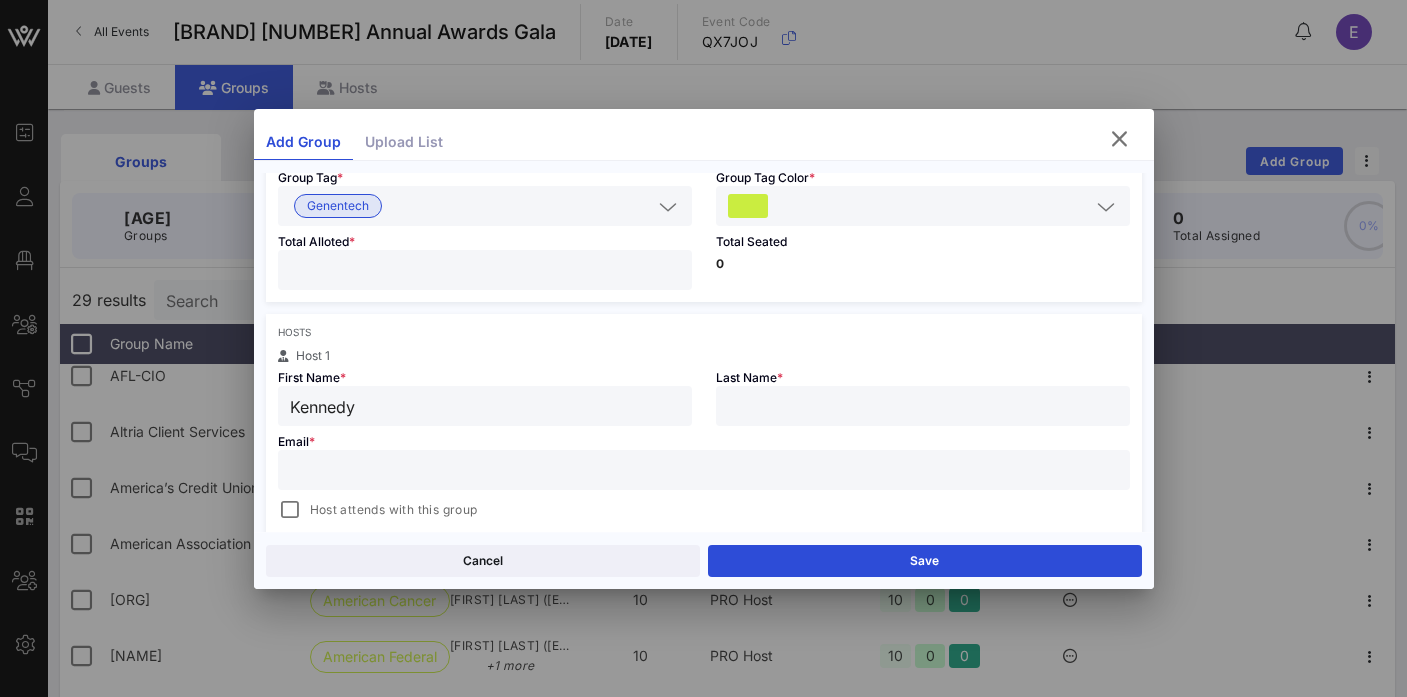 type on "Kennedy" 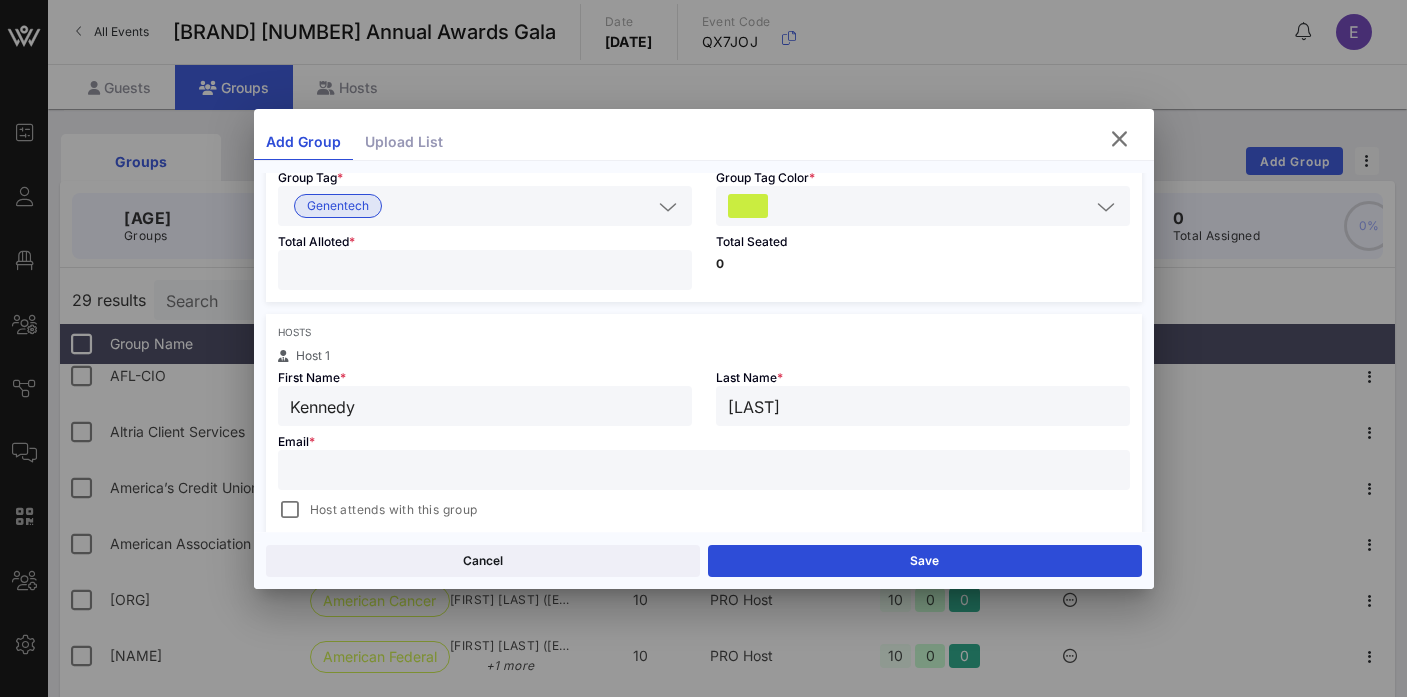 type on "[LAST]" 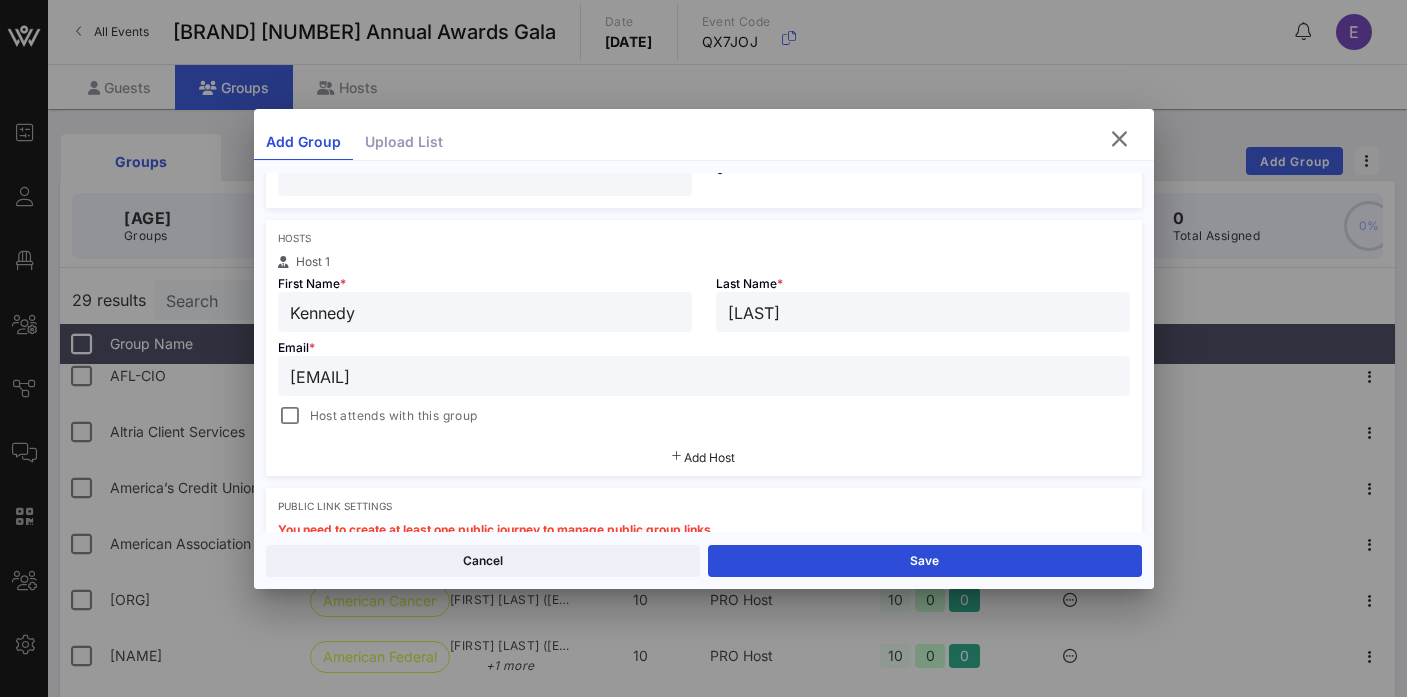 scroll, scrollTop: 312, scrollLeft: 0, axis: vertical 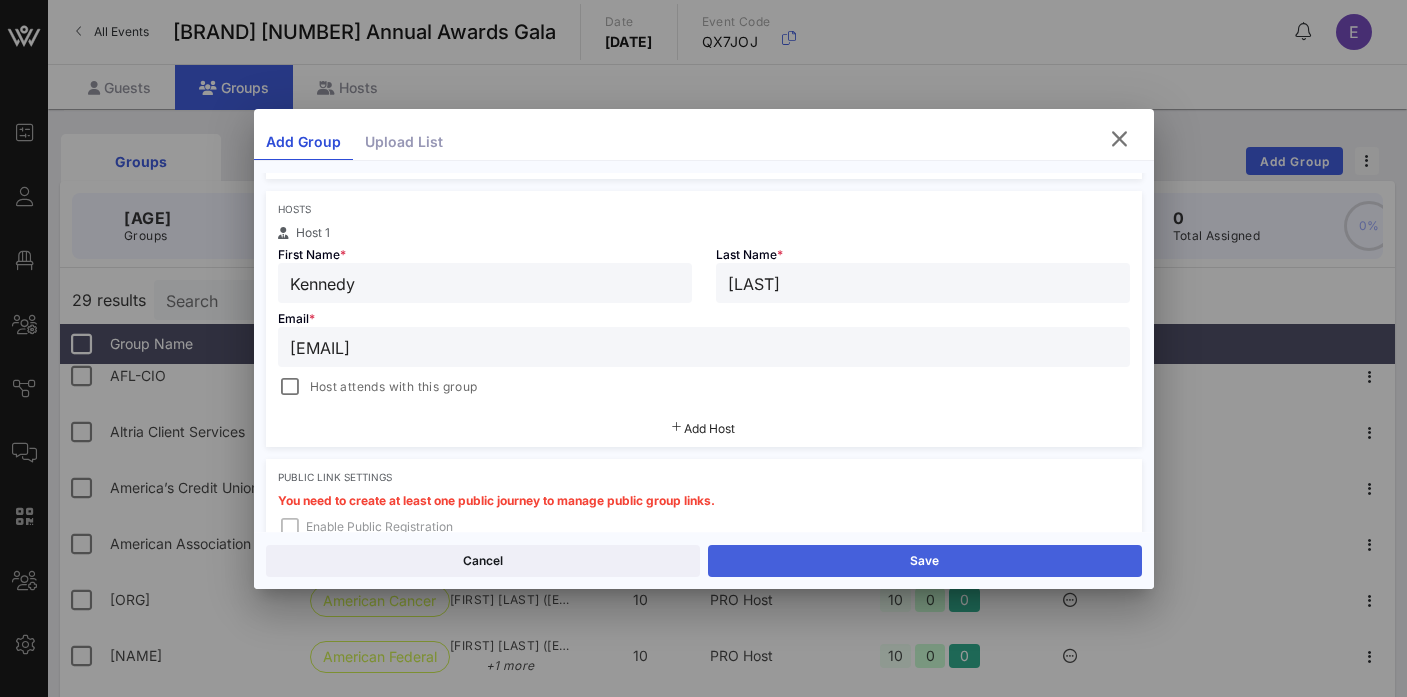 type on "[EMAIL]" 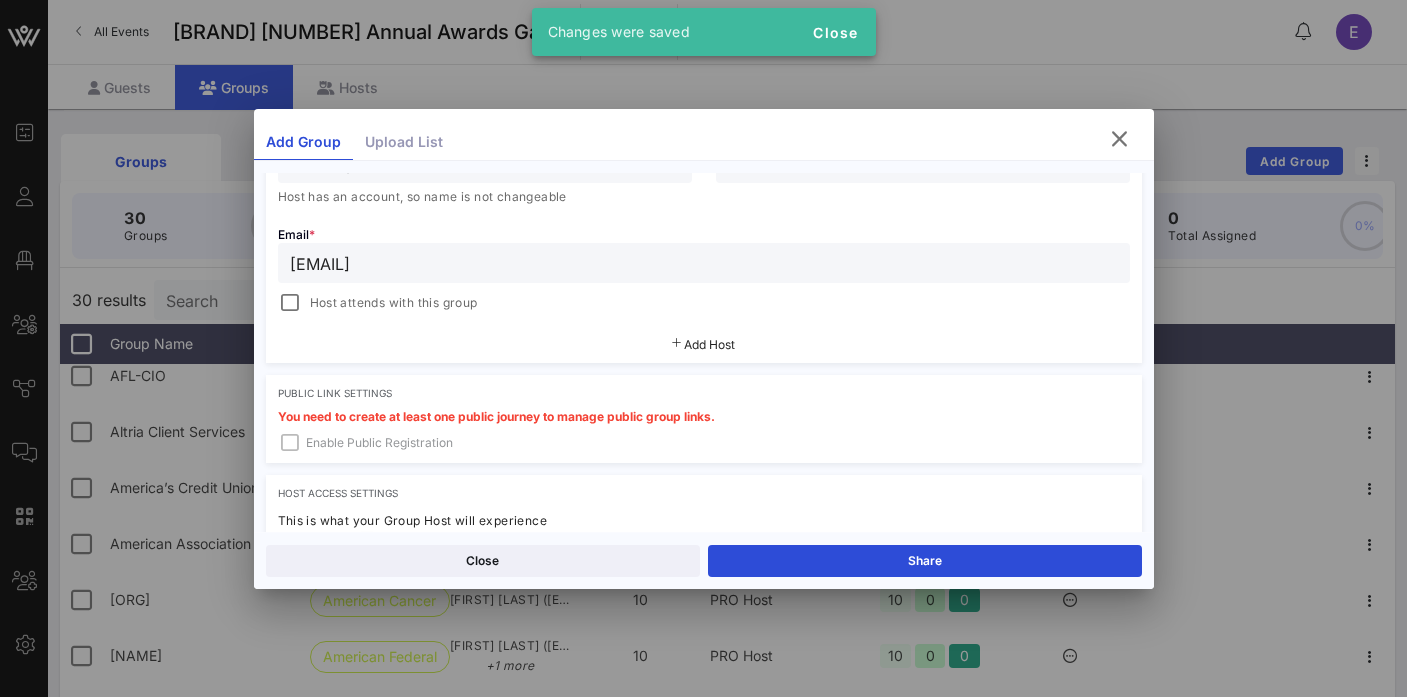 scroll, scrollTop: 444, scrollLeft: 0, axis: vertical 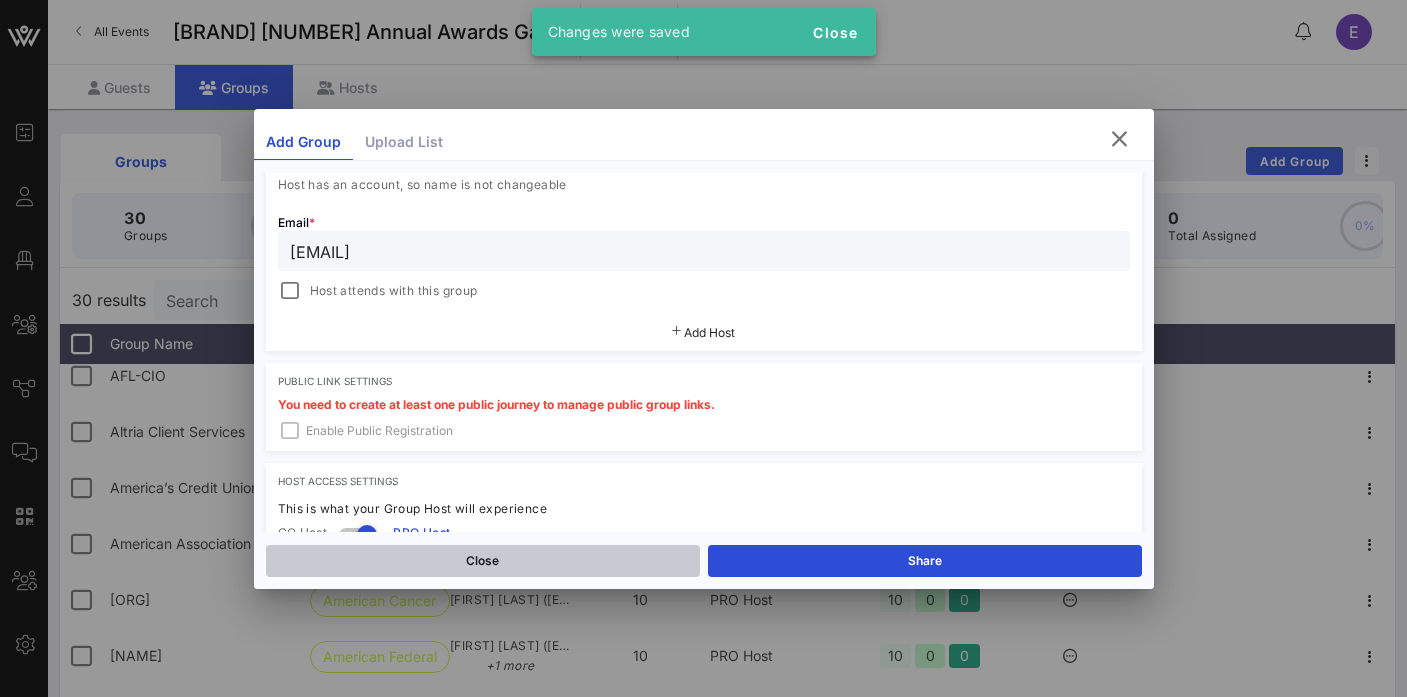 click on "Close" at bounding box center (483, 561) 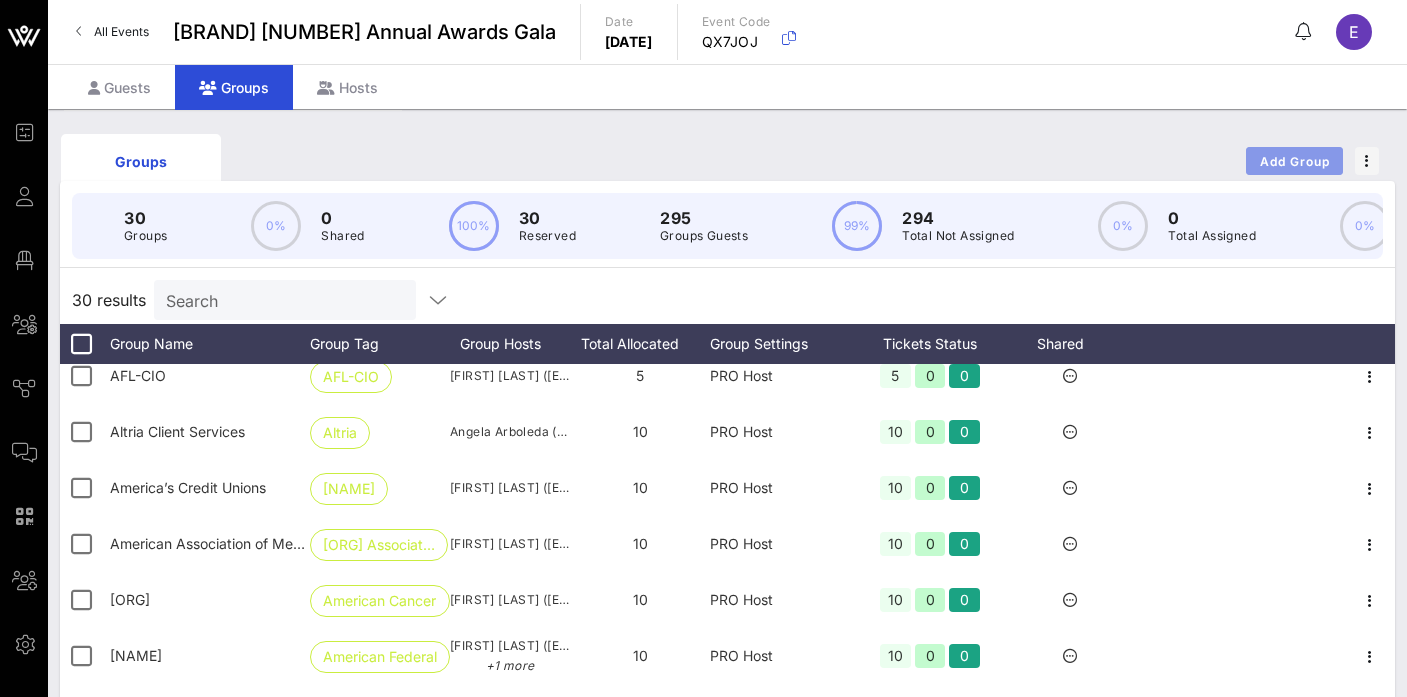 click on "Add Group" at bounding box center (1295, 161) 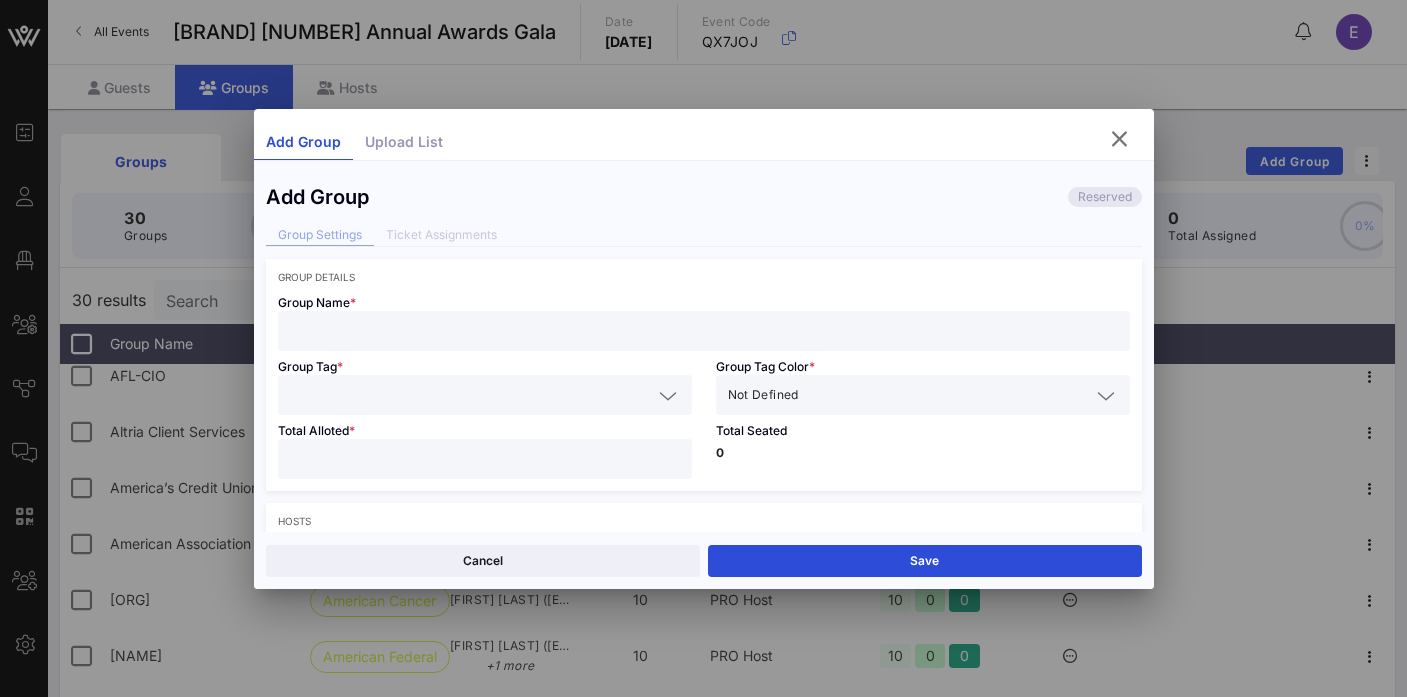 click at bounding box center (704, 331) 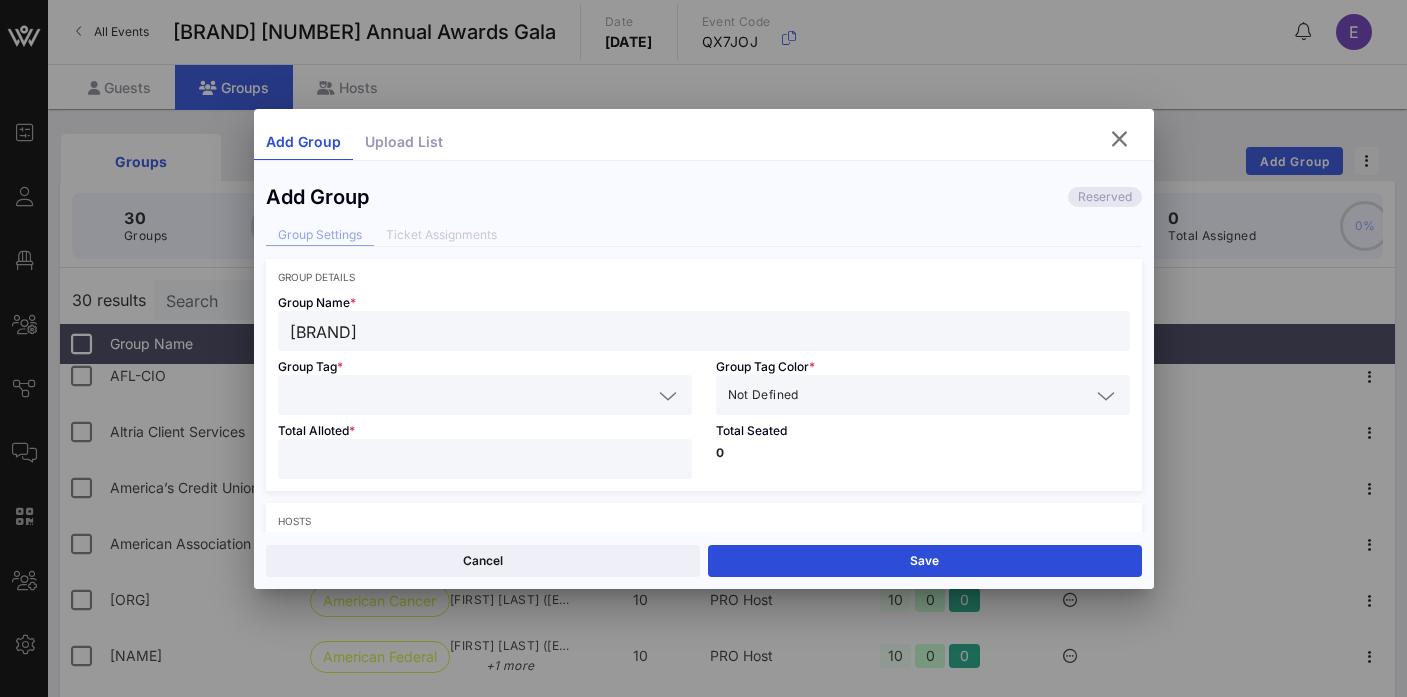 type on "[BRAND]" 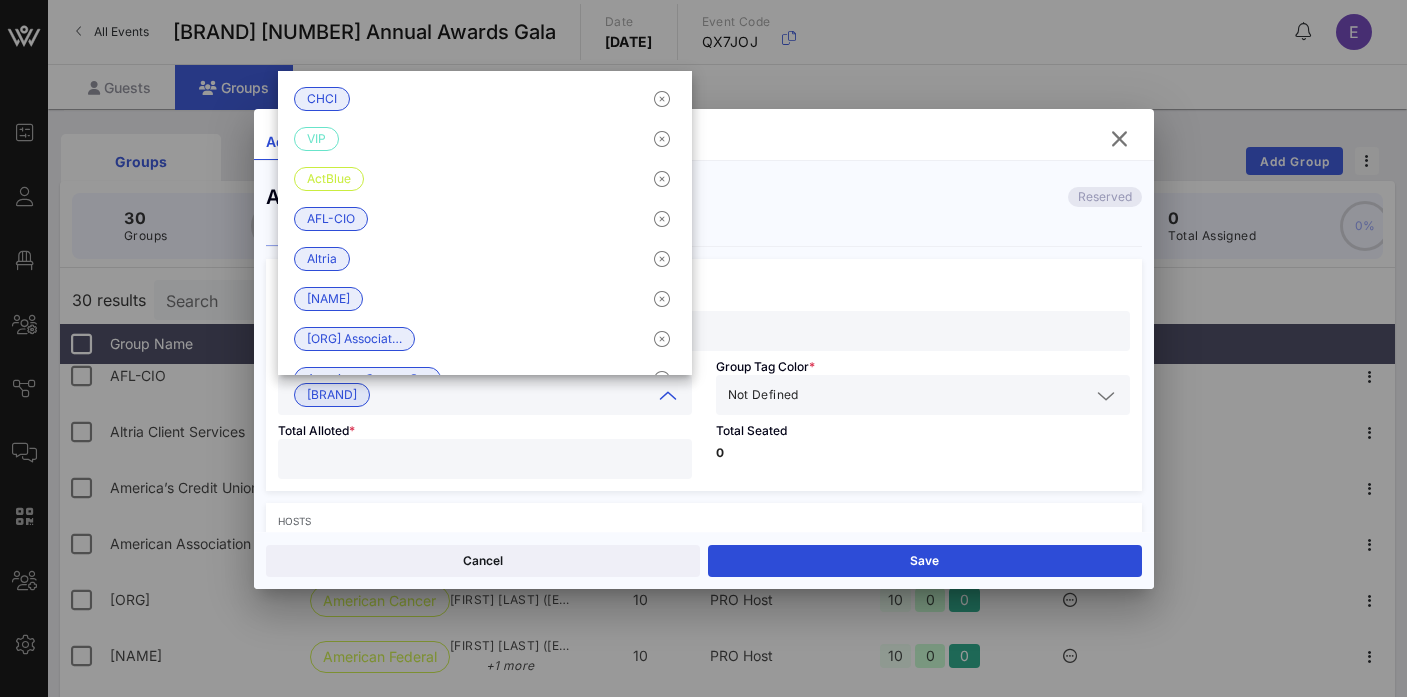 click at bounding box center (946, 395) 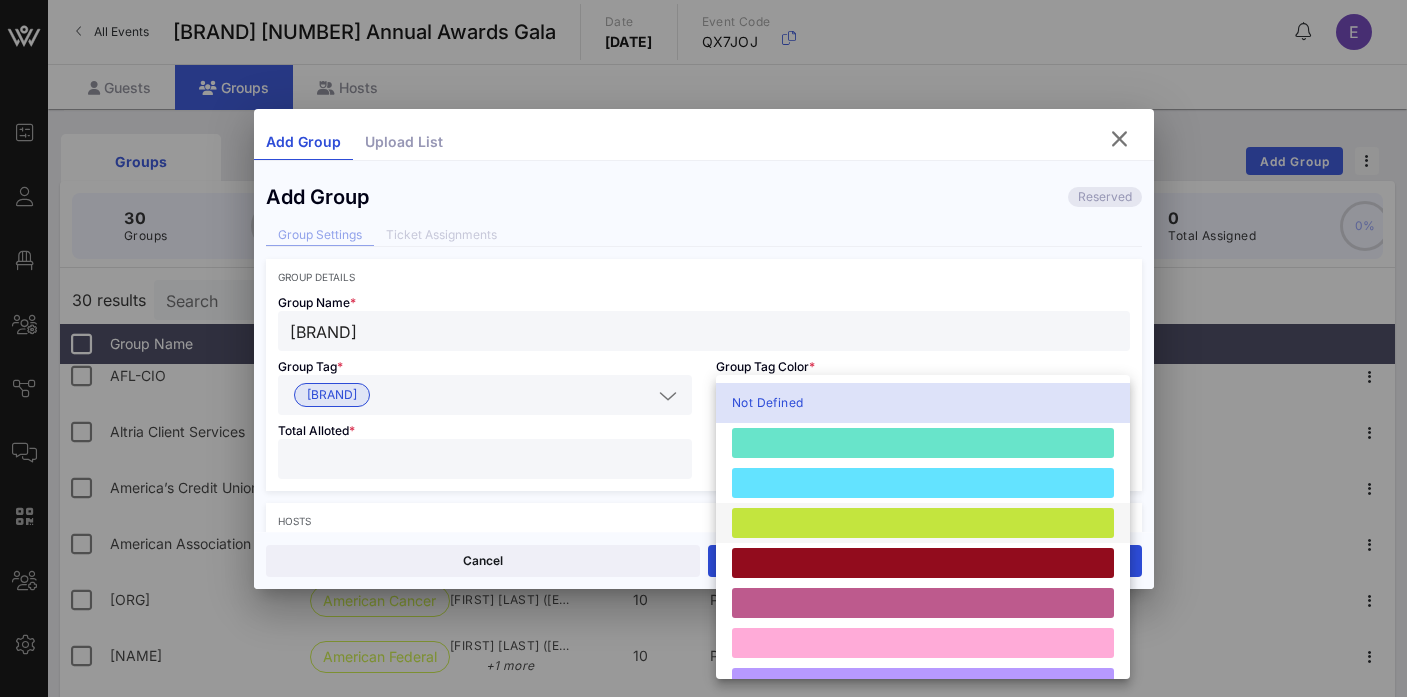 click at bounding box center (923, 523) 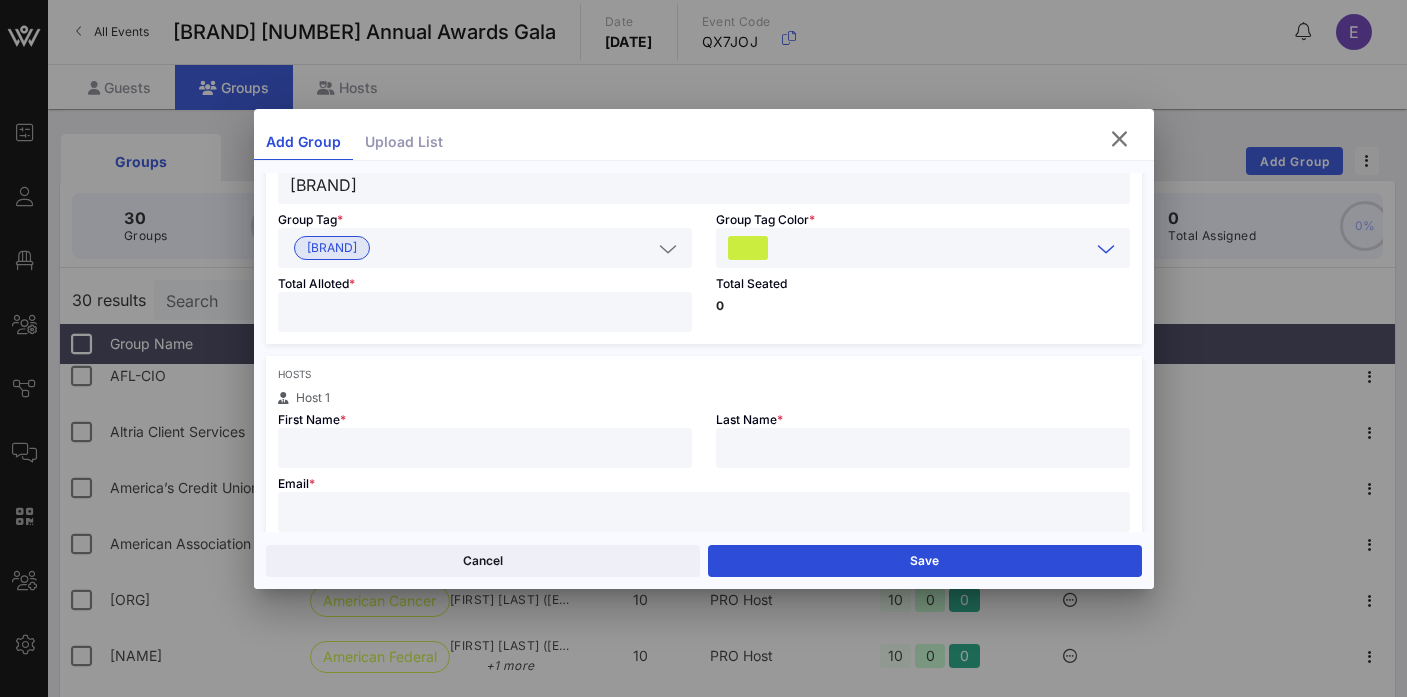 scroll, scrollTop: 164, scrollLeft: 0, axis: vertical 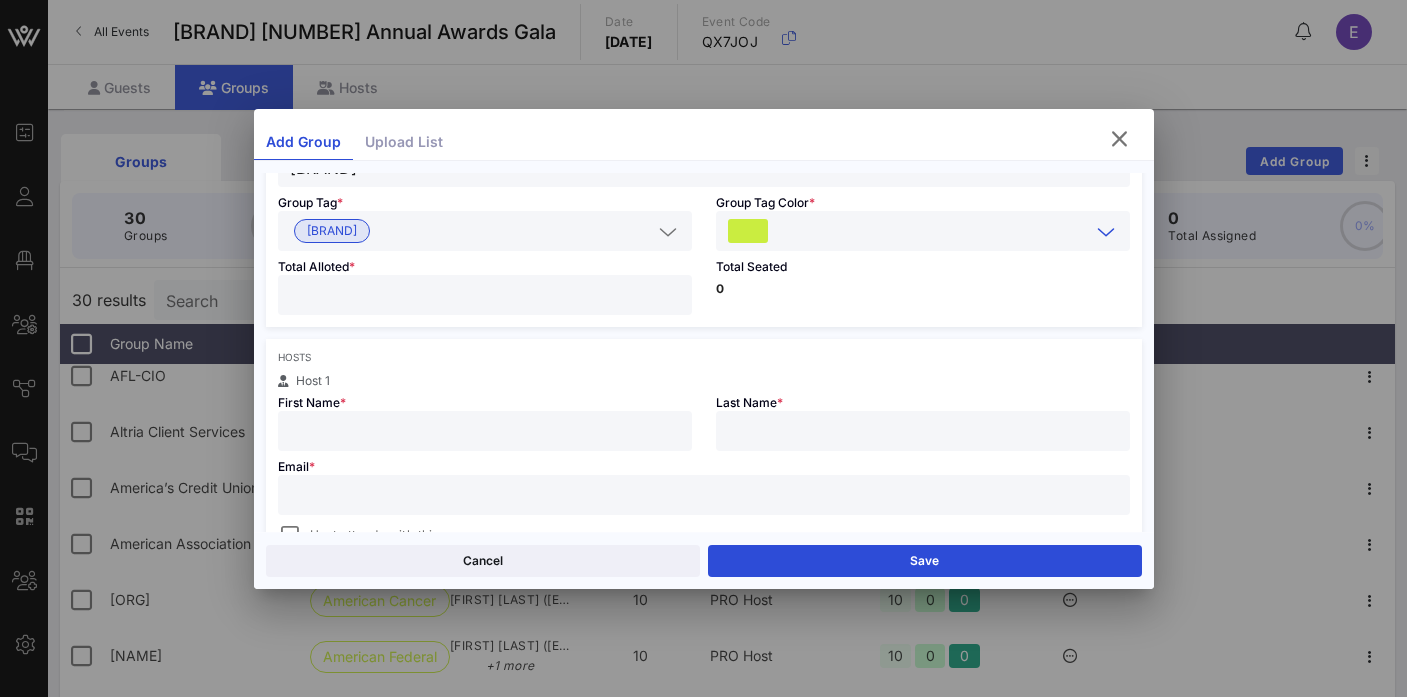 click at bounding box center [485, 295] 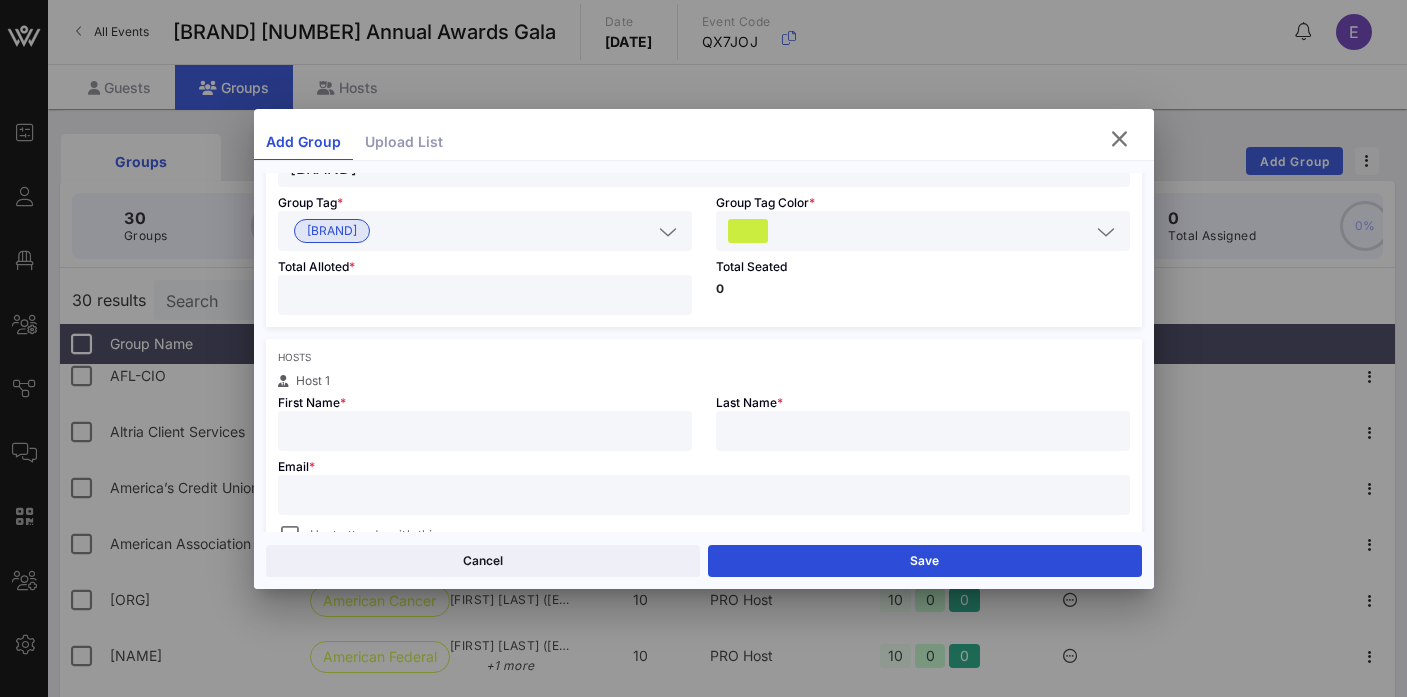 type on "**" 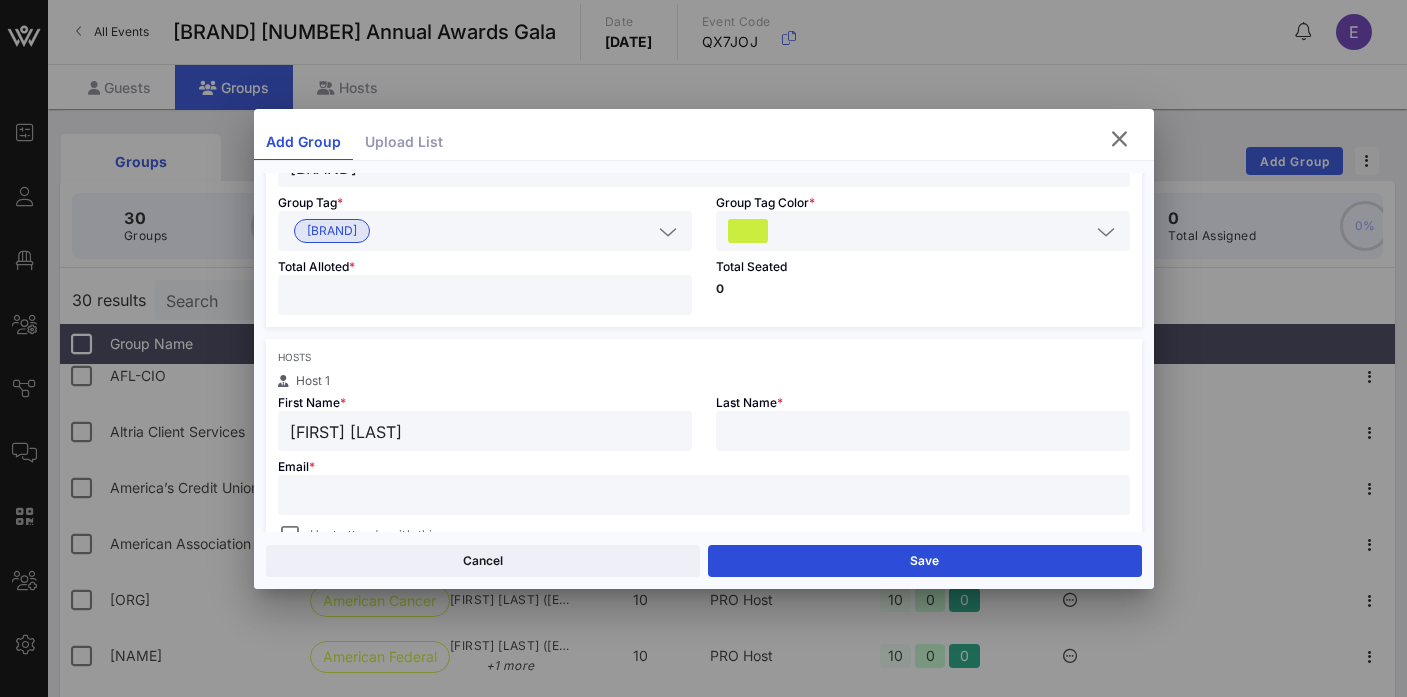 click on "[FIRST] [LAST]" at bounding box center (485, 431) 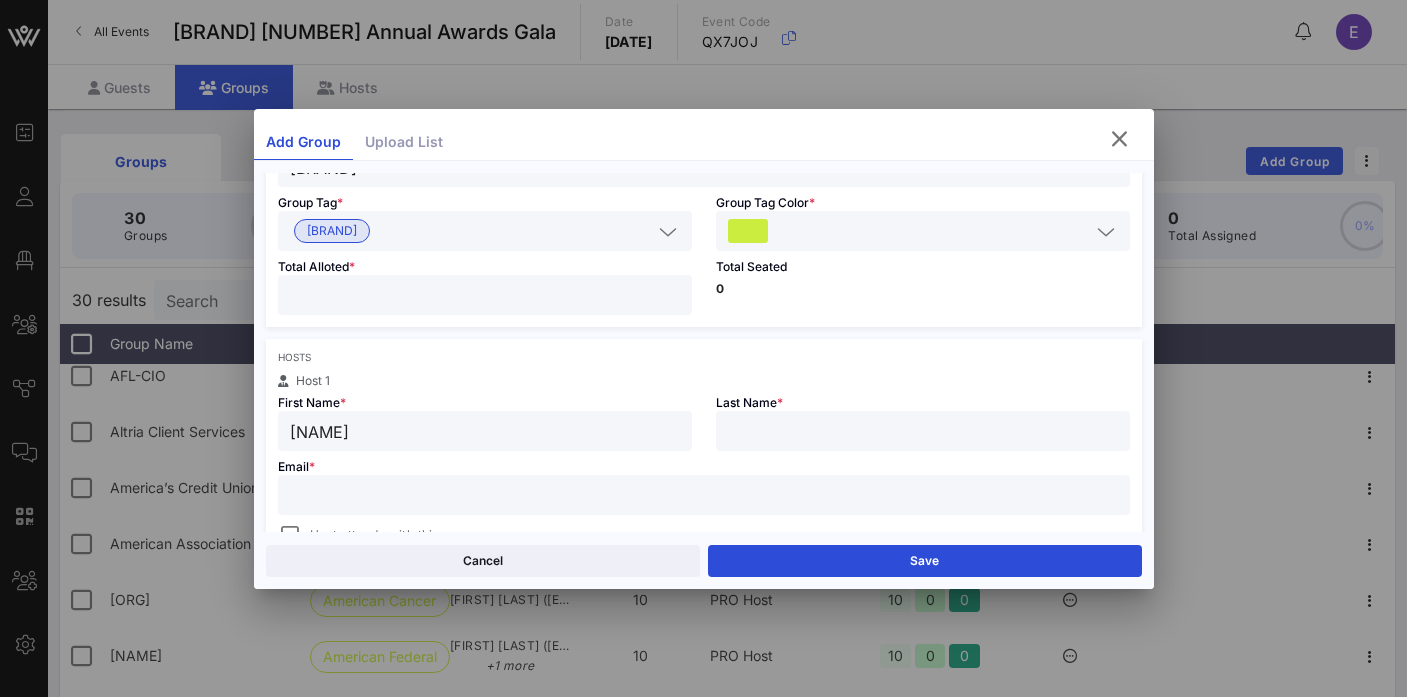 type on "[NAME]" 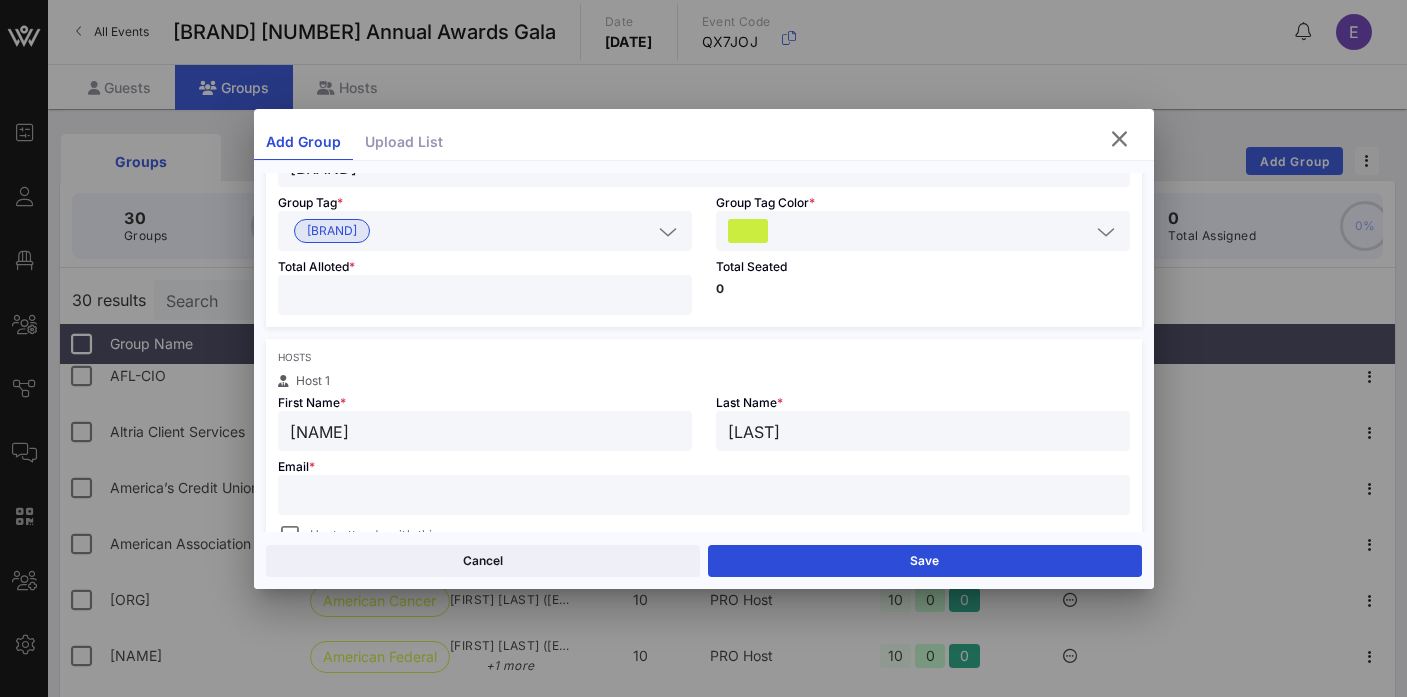 type on "[LAST]" 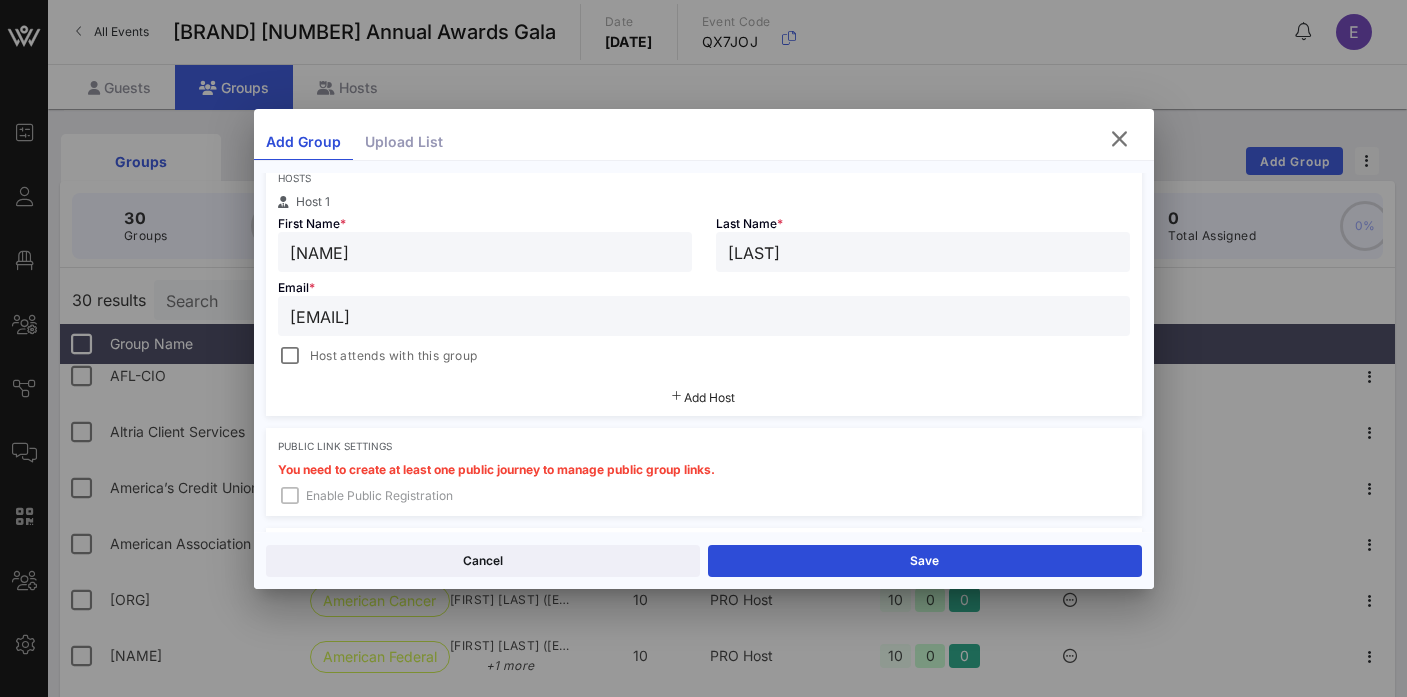 scroll, scrollTop: 350, scrollLeft: 0, axis: vertical 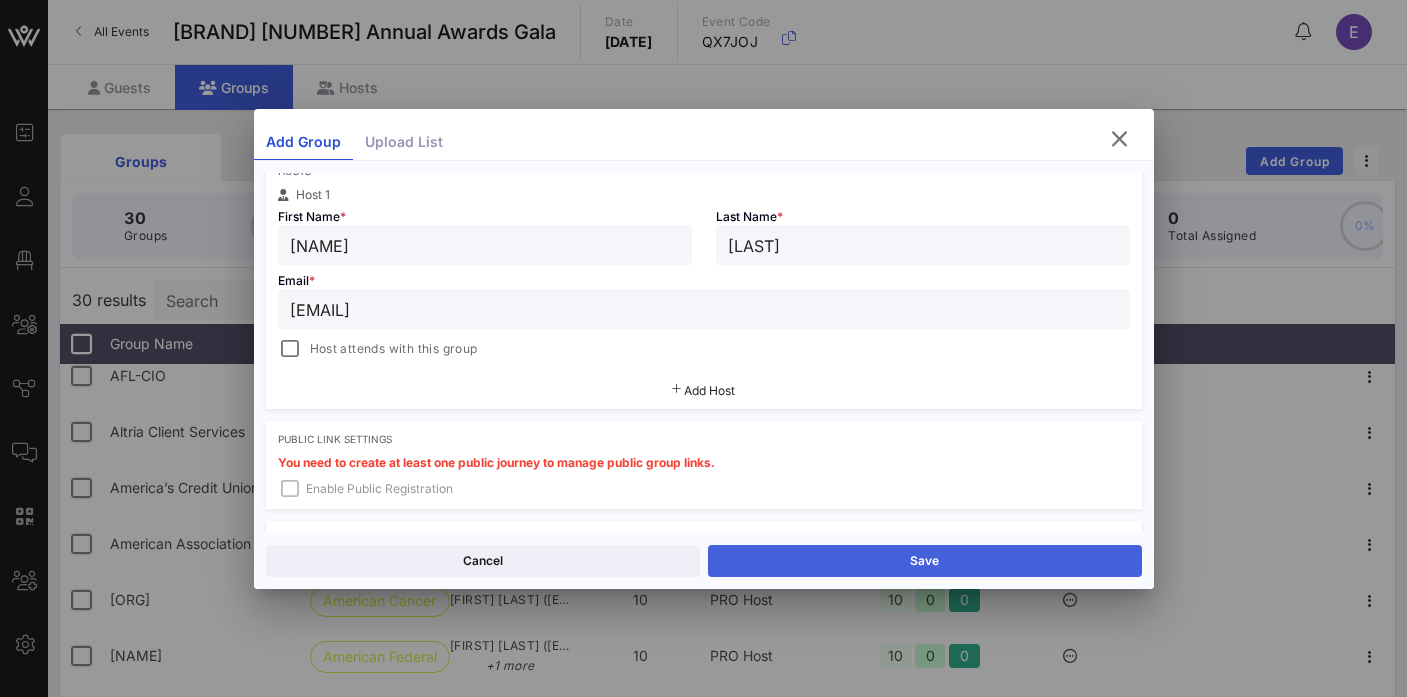 type on "[EMAIL]" 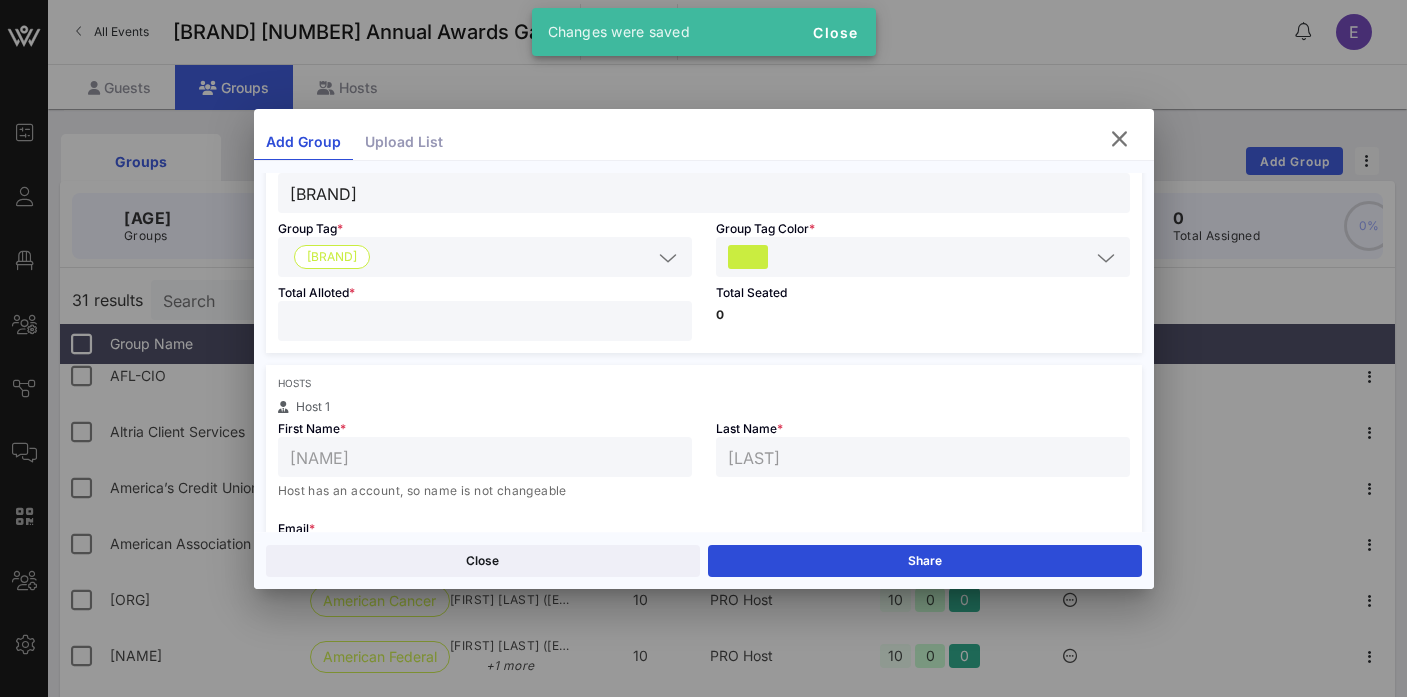 scroll, scrollTop: 0, scrollLeft: 0, axis: both 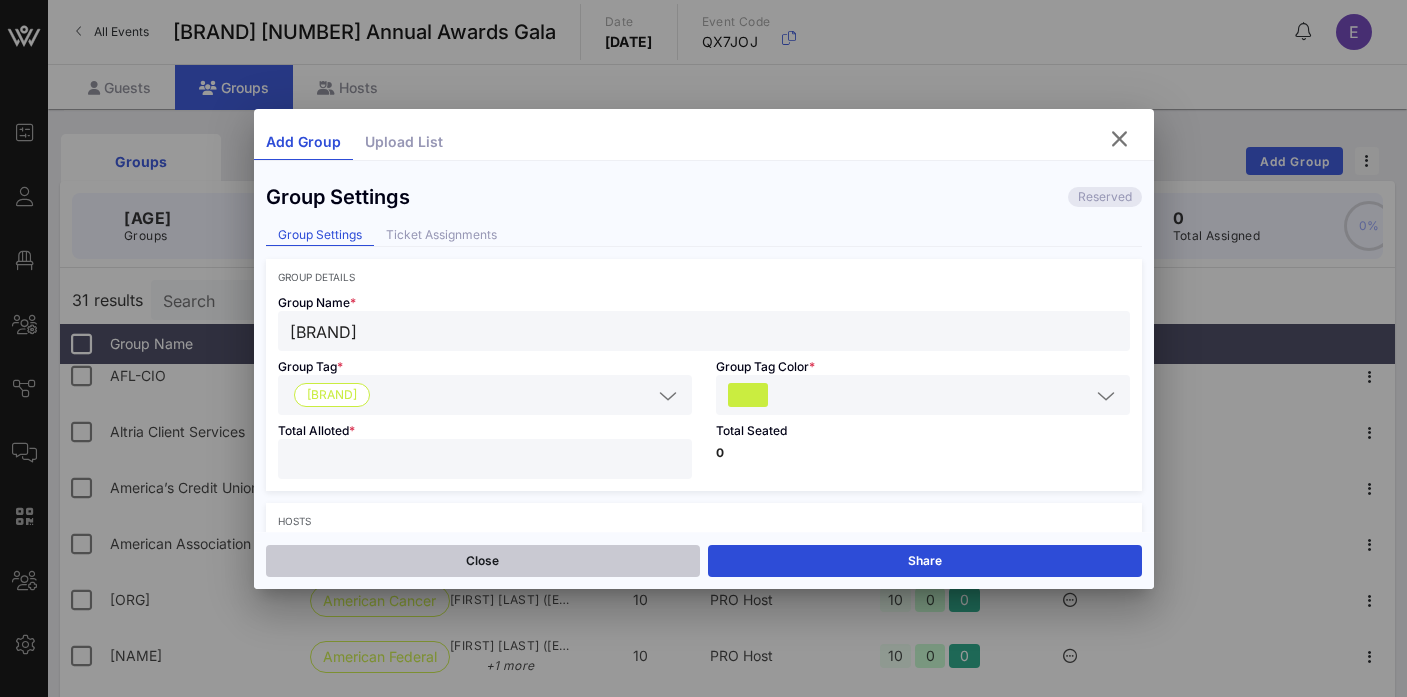 click on "Close" at bounding box center [483, 561] 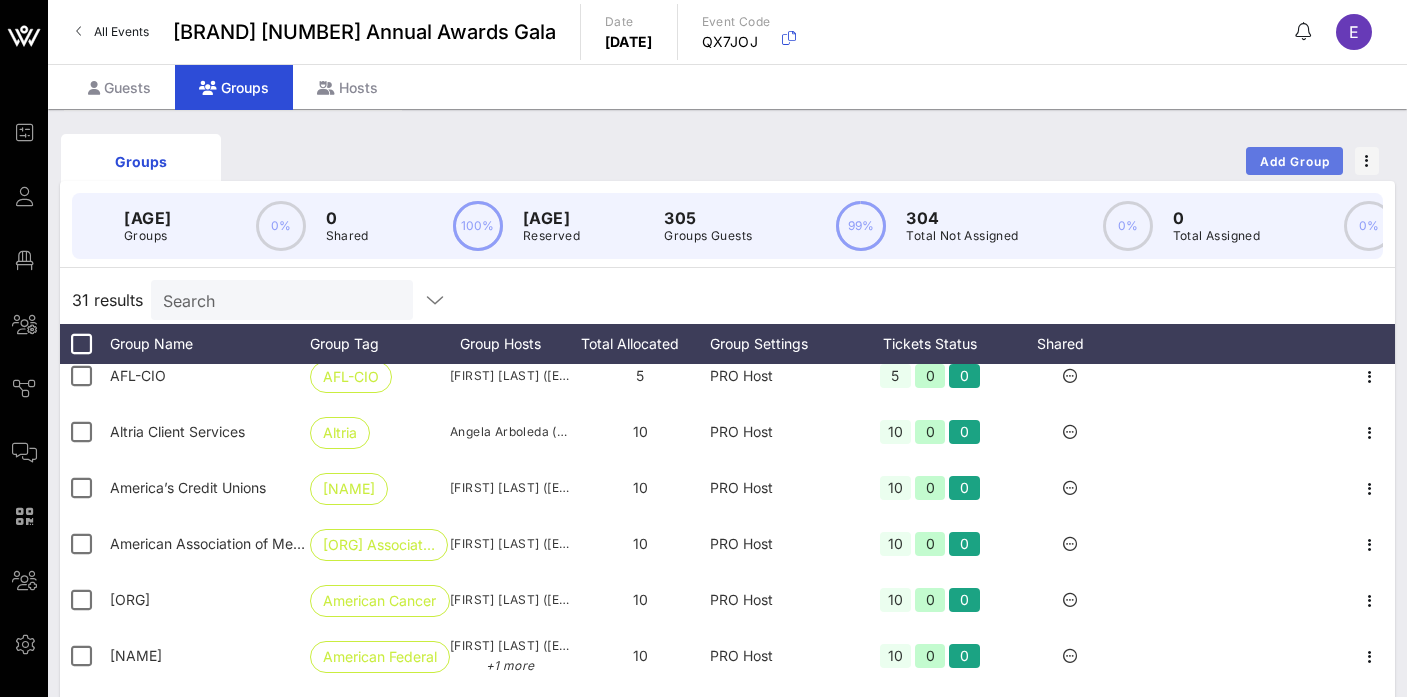click on "Add Group" at bounding box center [1295, 161] 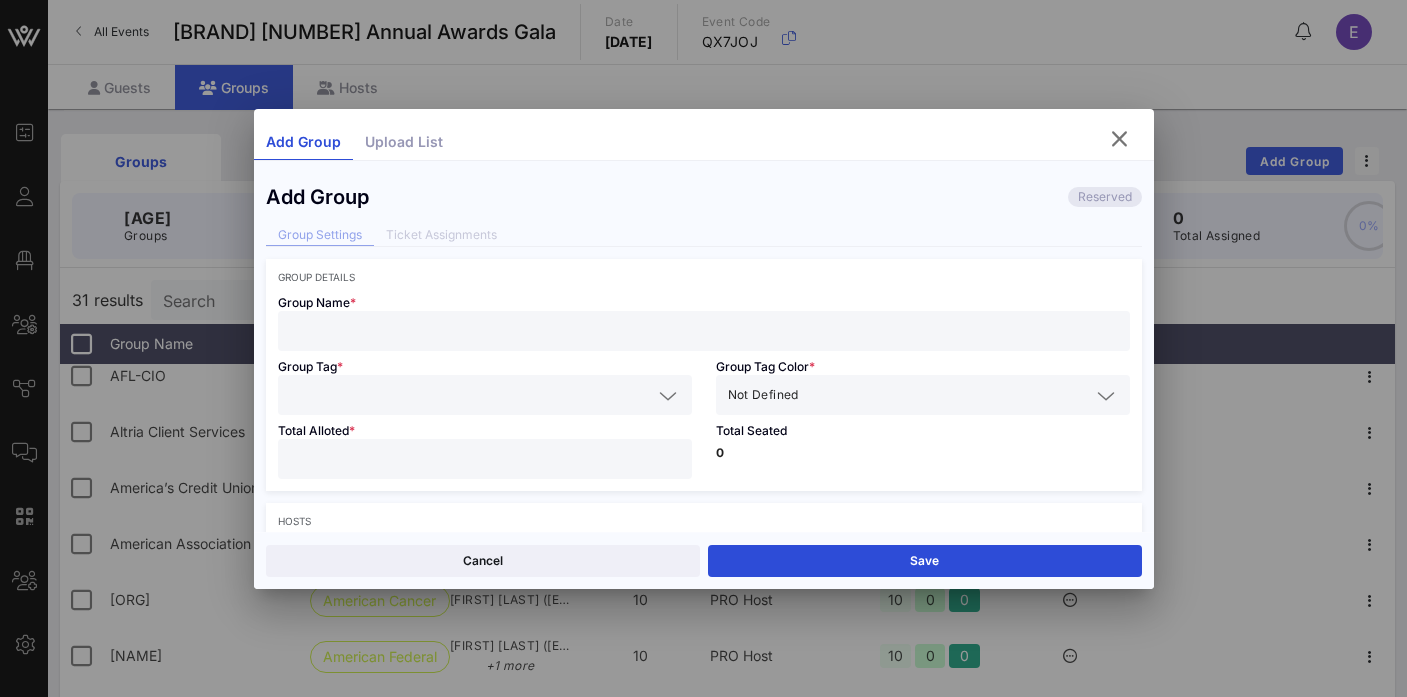 click at bounding box center (704, 331) 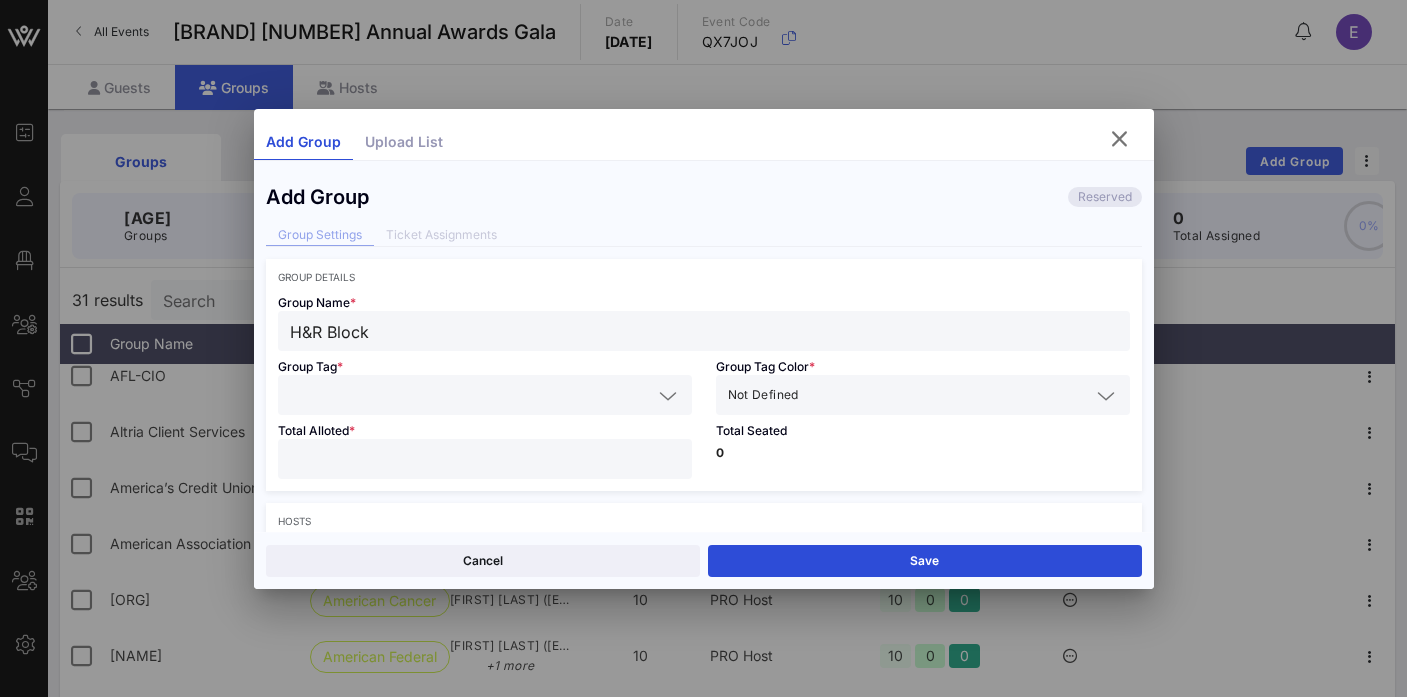 type on "H&R Block" 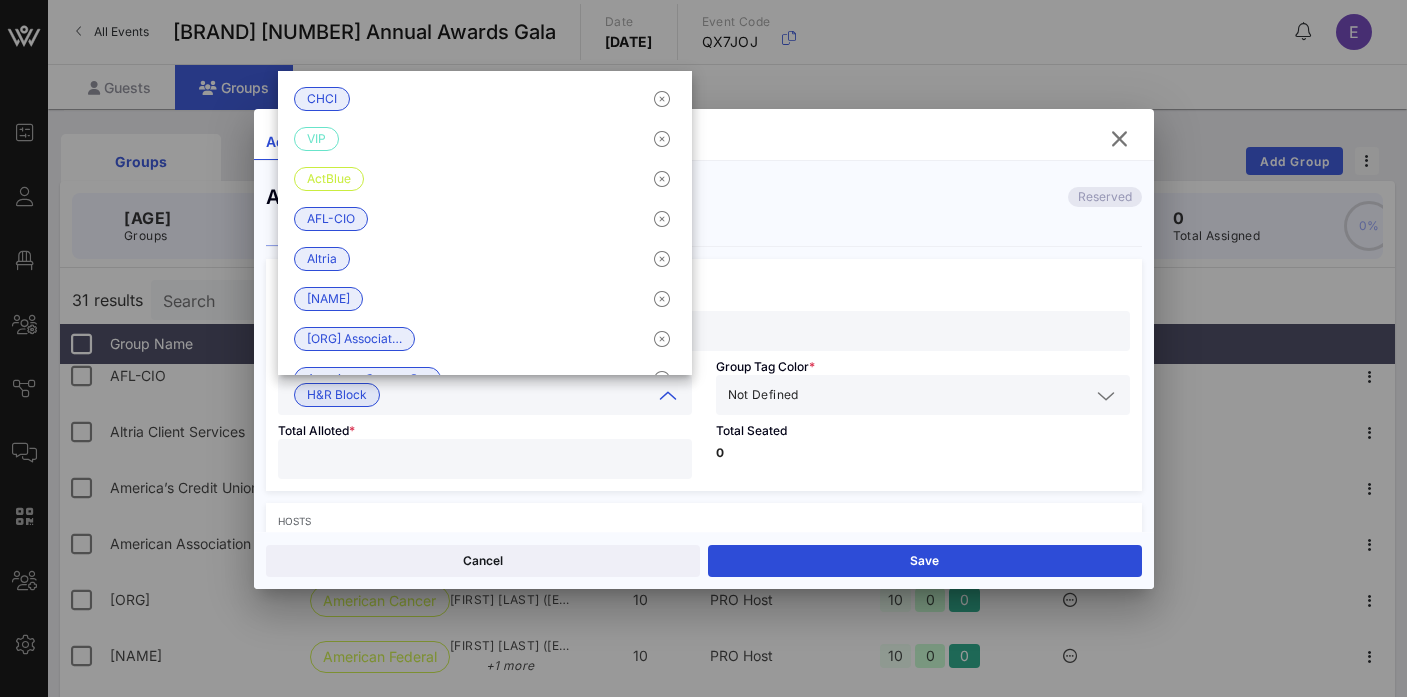 click at bounding box center [946, 395] 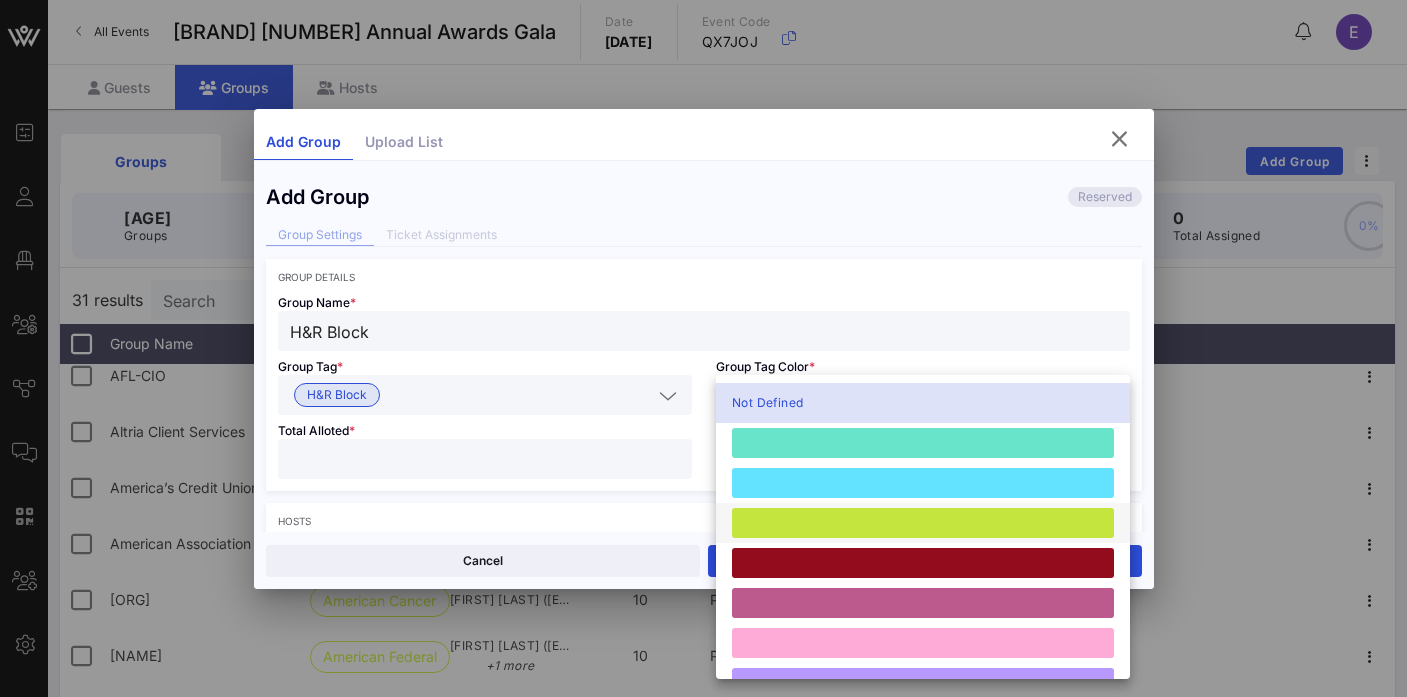 click at bounding box center [923, 523] 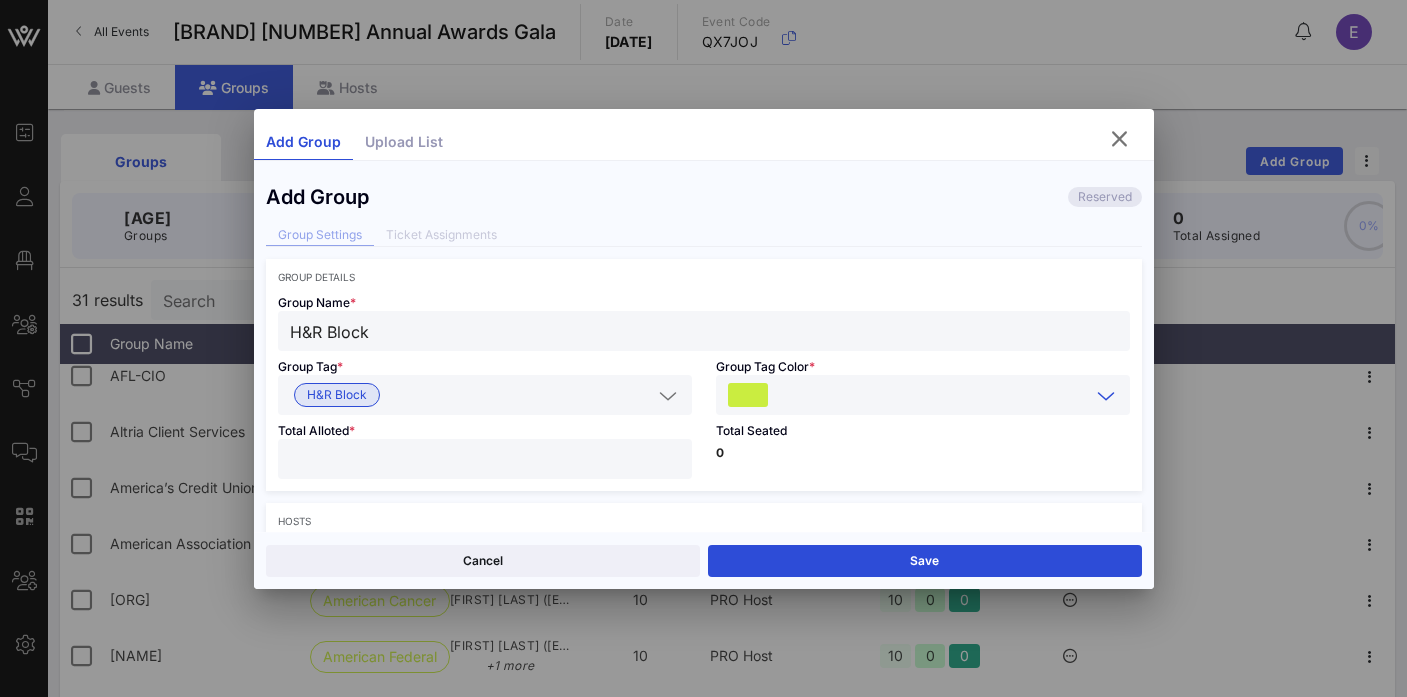 click at bounding box center [485, 459] 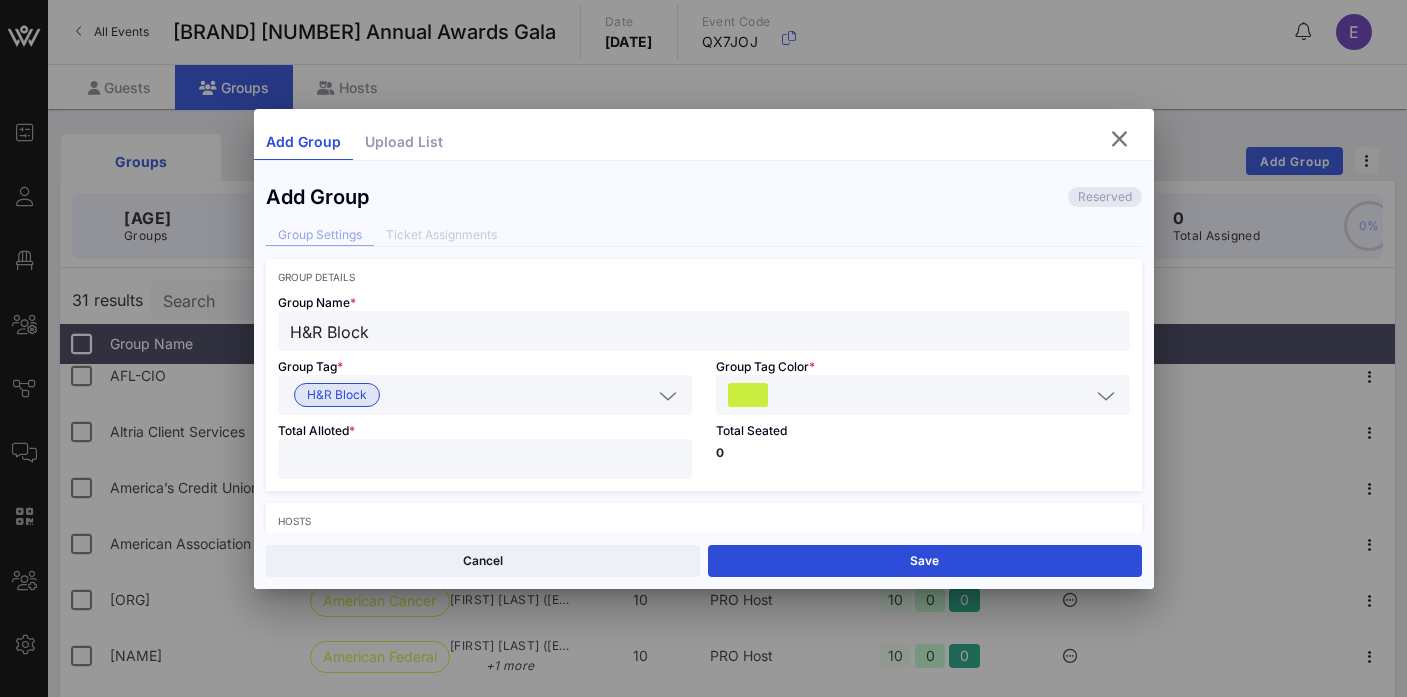 type on "**" 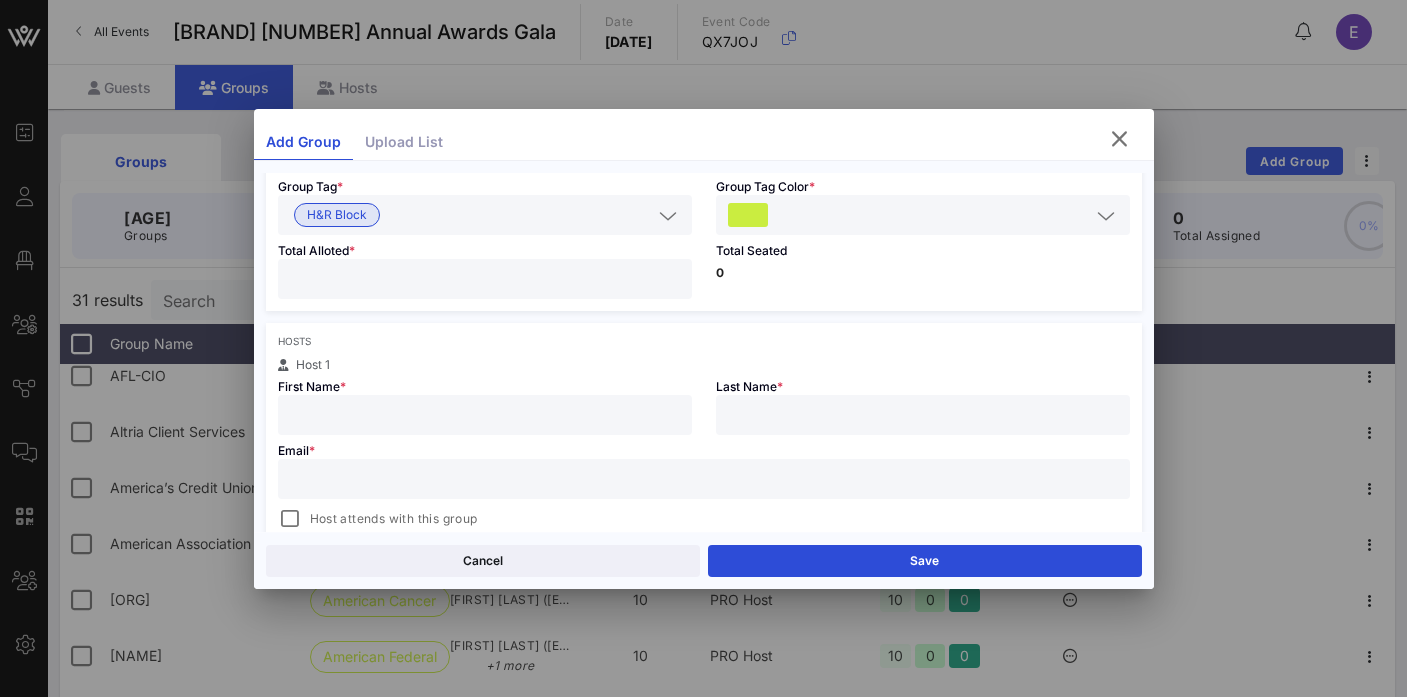 scroll, scrollTop: 186, scrollLeft: 0, axis: vertical 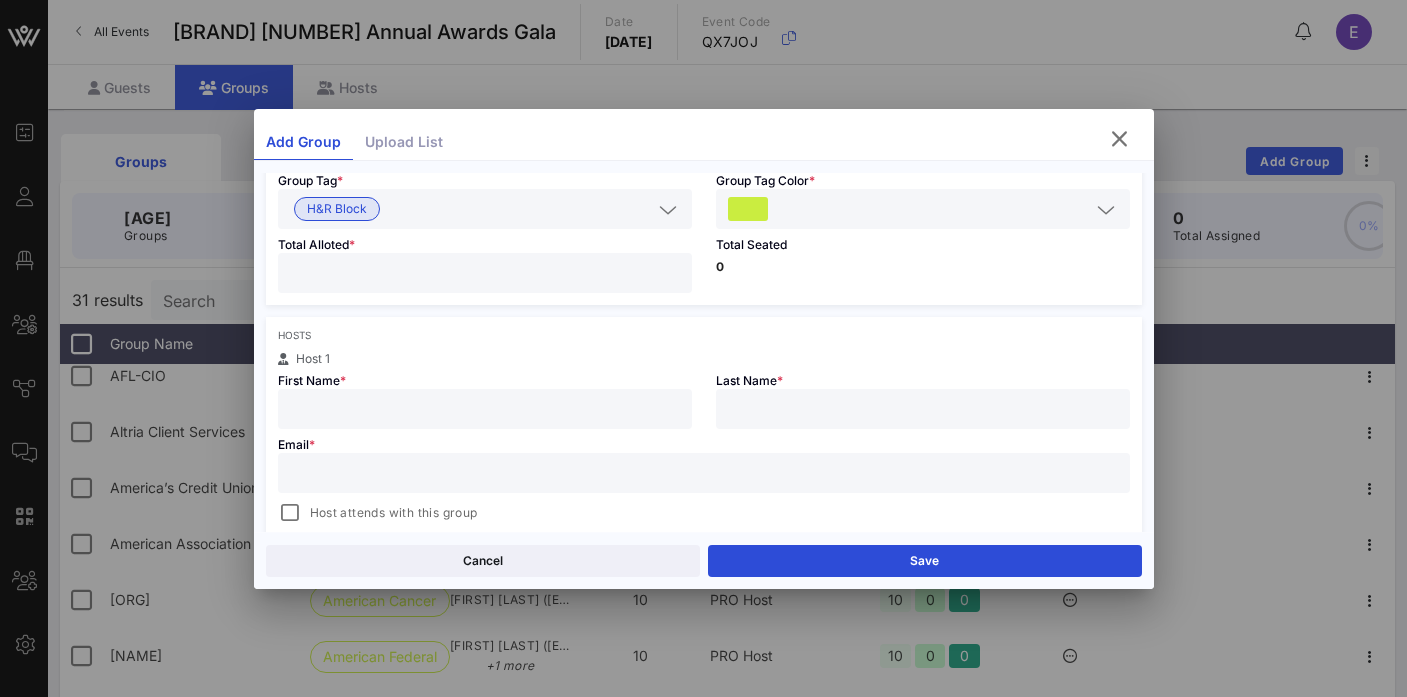 click at bounding box center (485, 409) 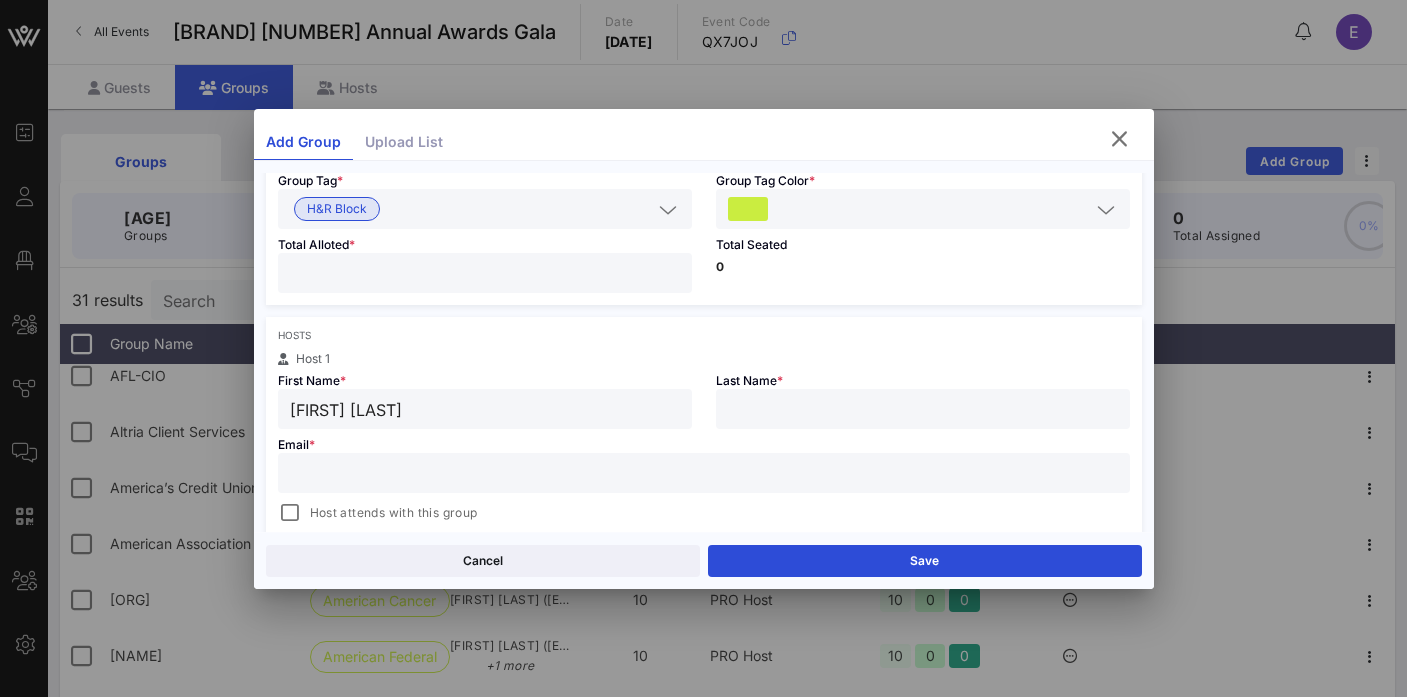 click on "[FIRST] [LAST]" at bounding box center [485, 409] 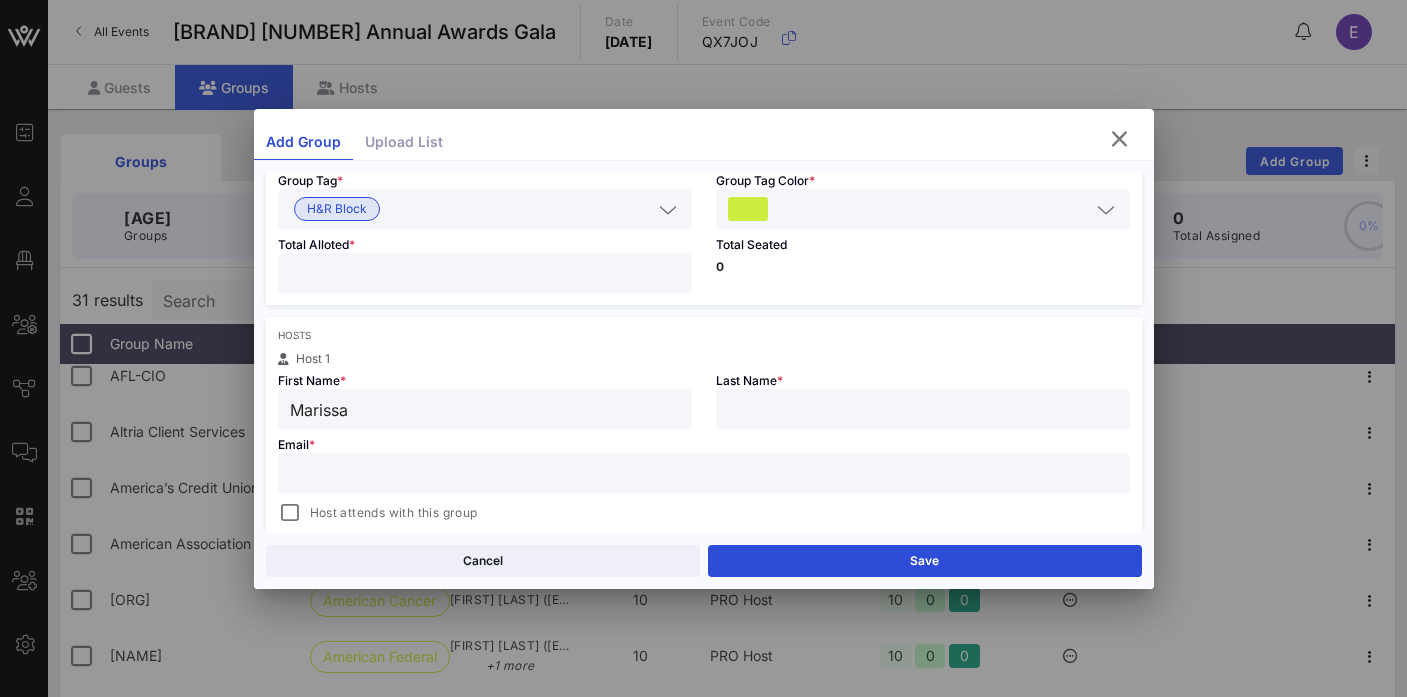 type on "Marissa" 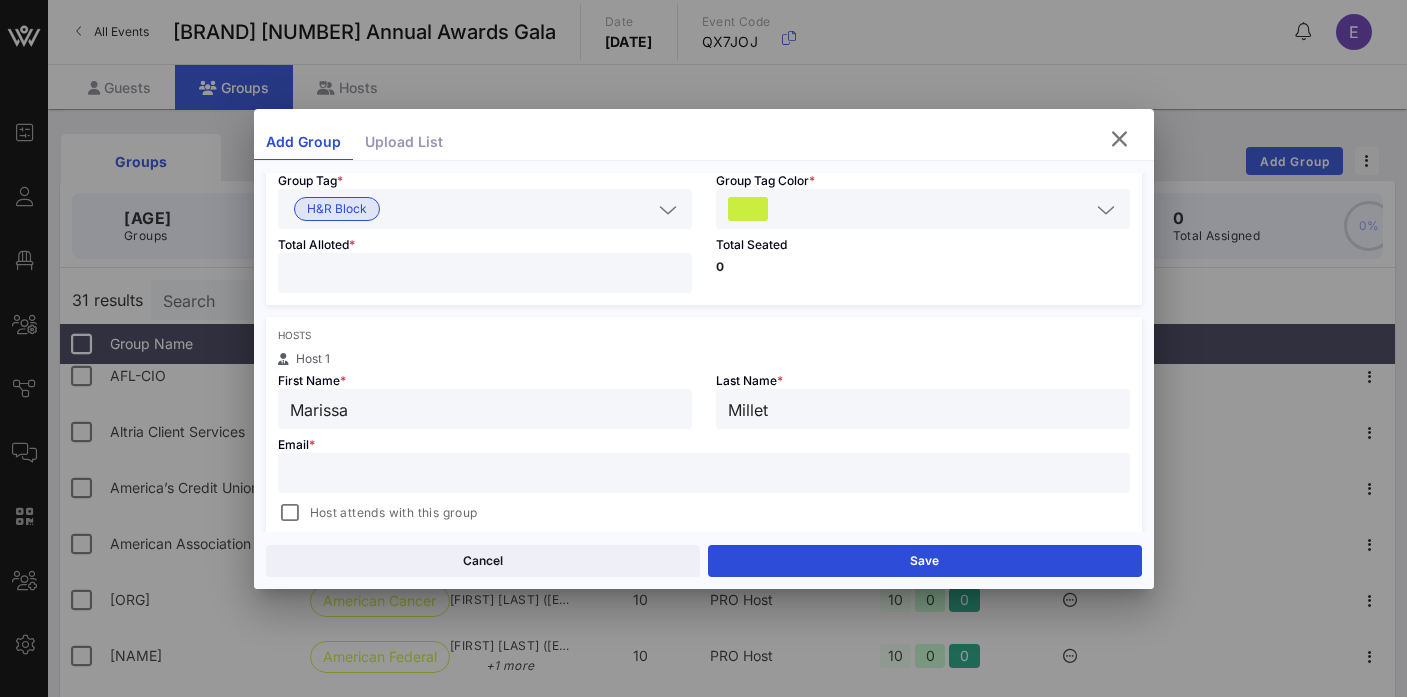 type on "Millet" 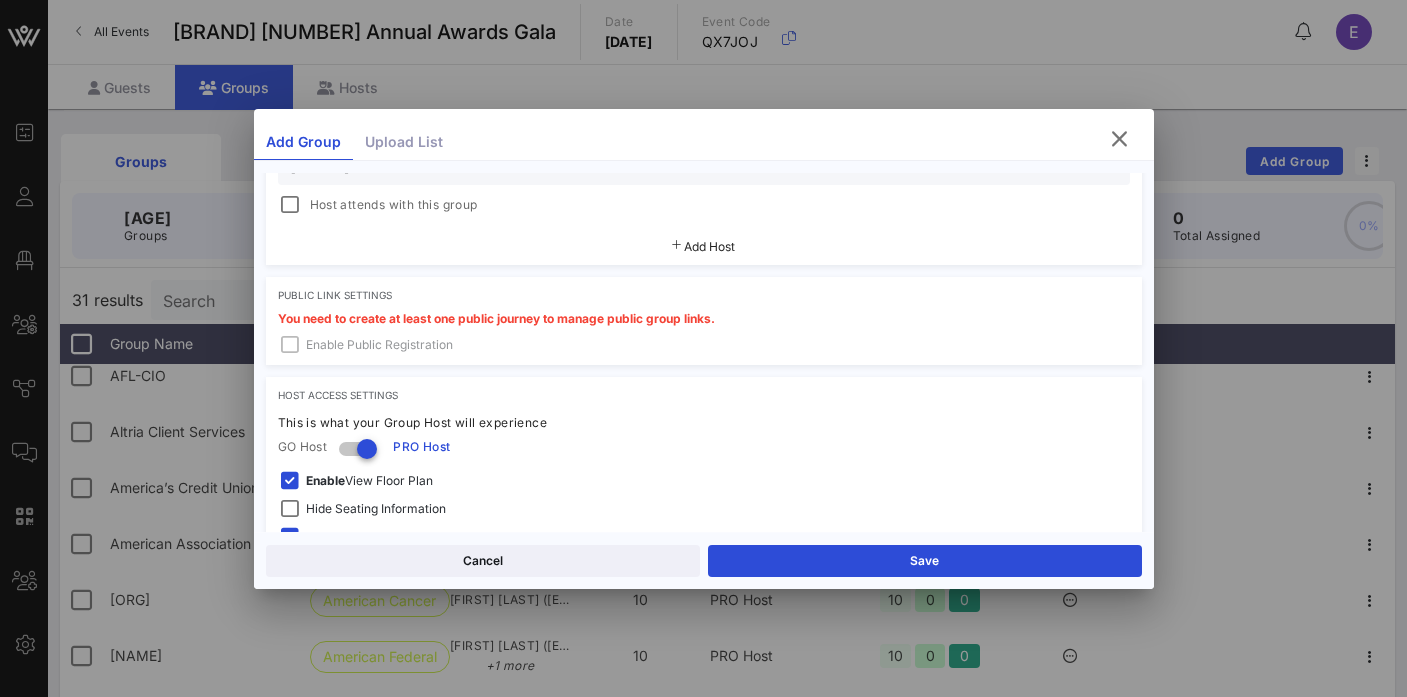 scroll, scrollTop: 500, scrollLeft: 0, axis: vertical 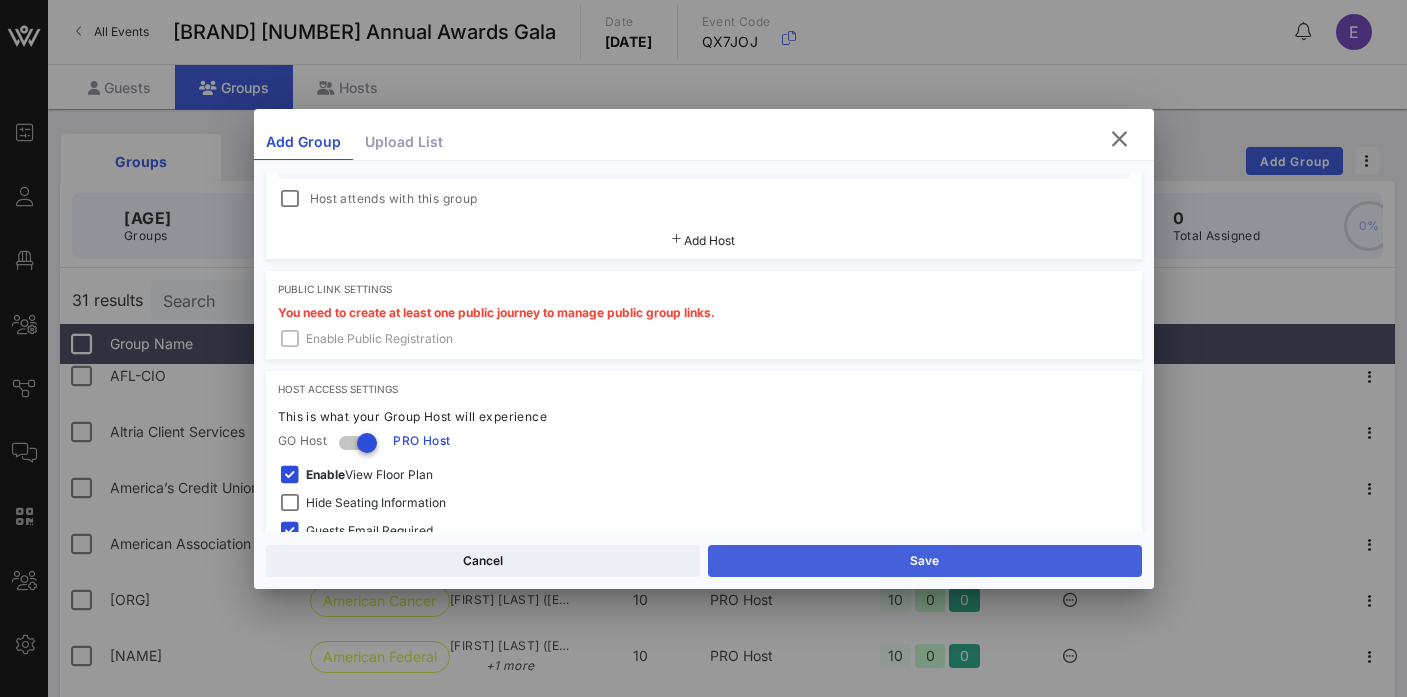 type on "[EMAIL]" 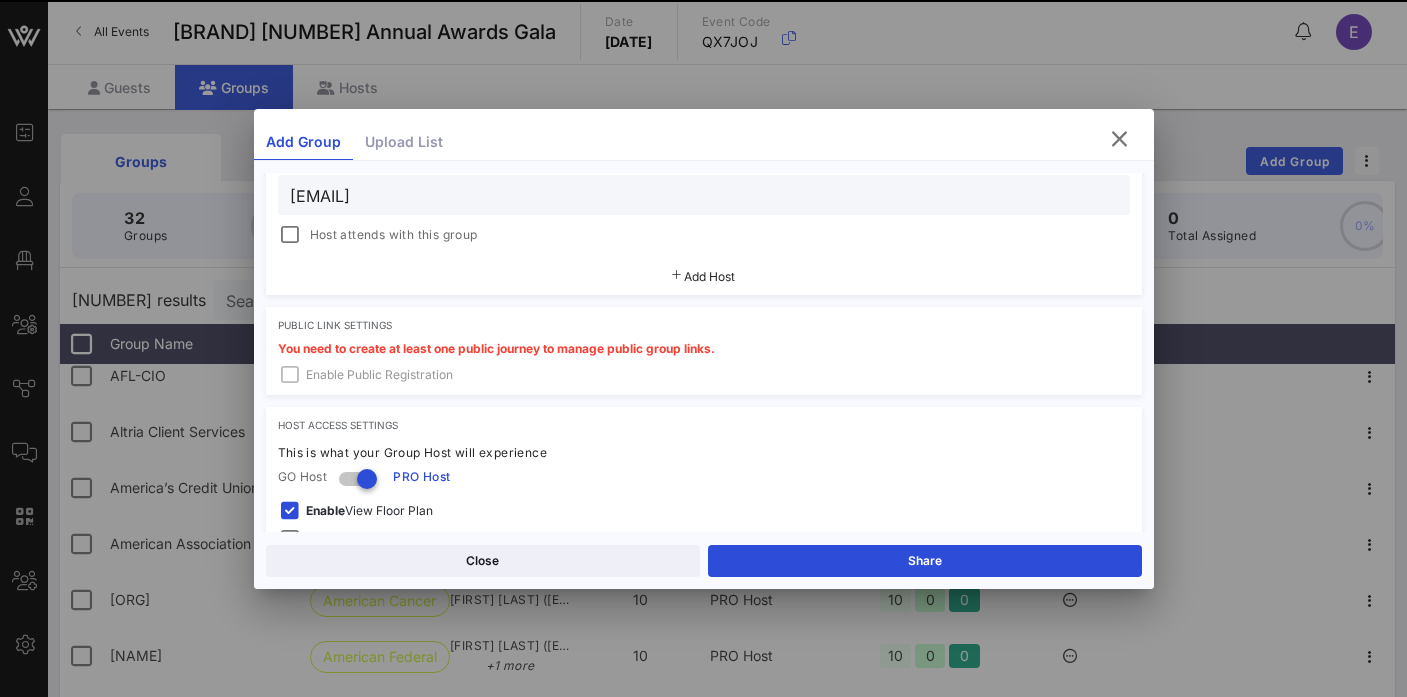 scroll, scrollTop: 536, scrollLeft: 0, axis: vertical 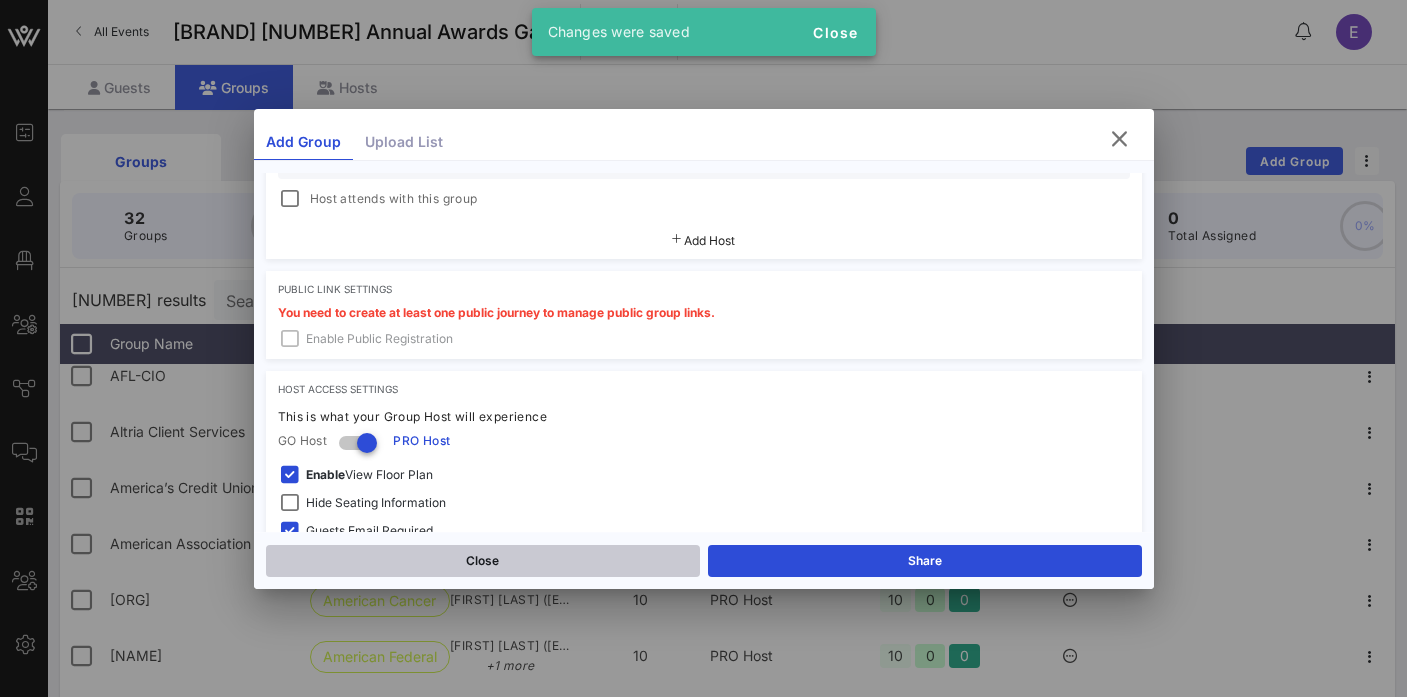 click on "Close" at bounding box center [483, 561] 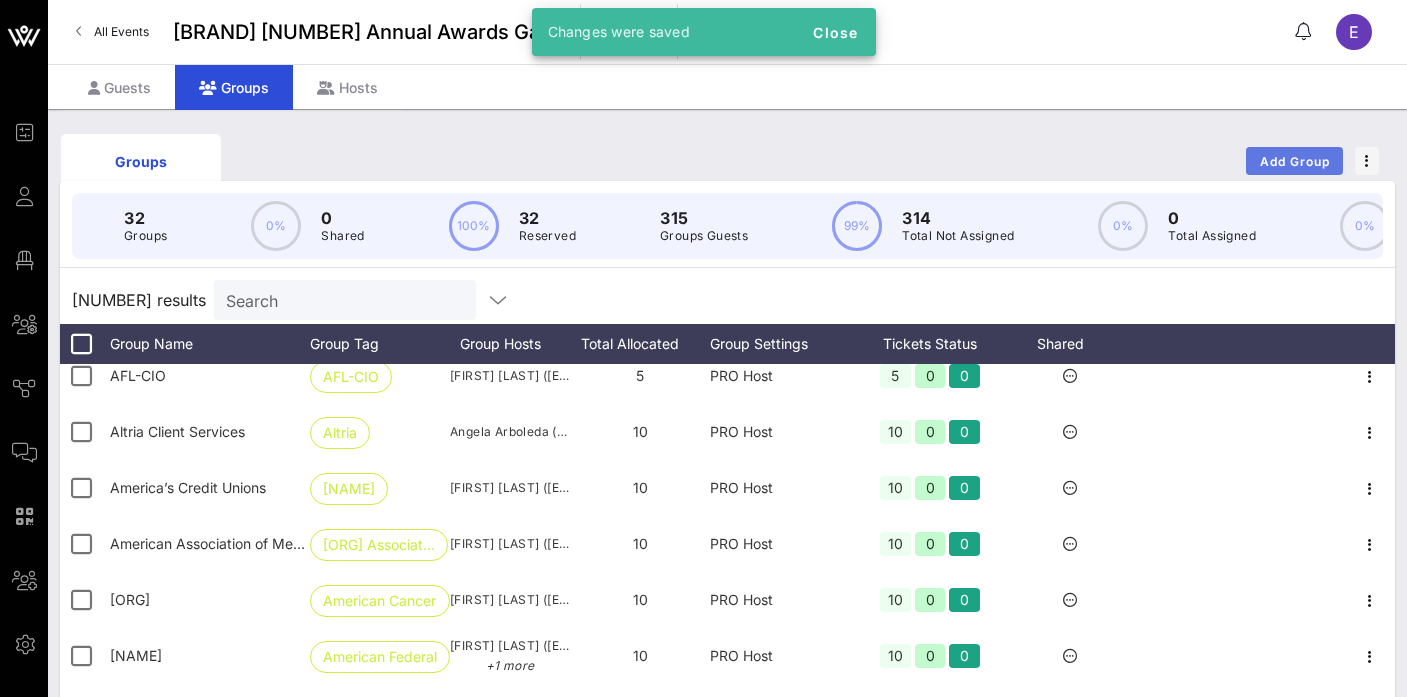 click on "Add Group" at bounding box center (1294, 161) 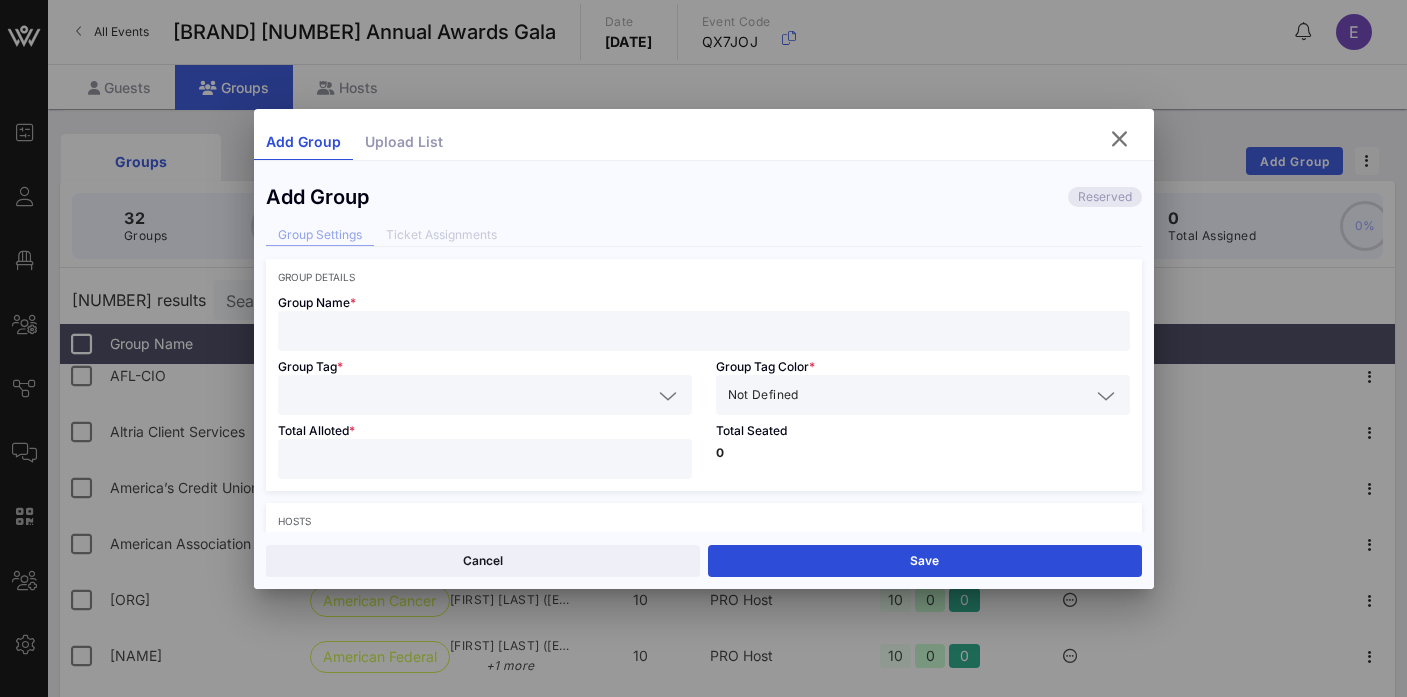 click at bounding box center [704, 331] 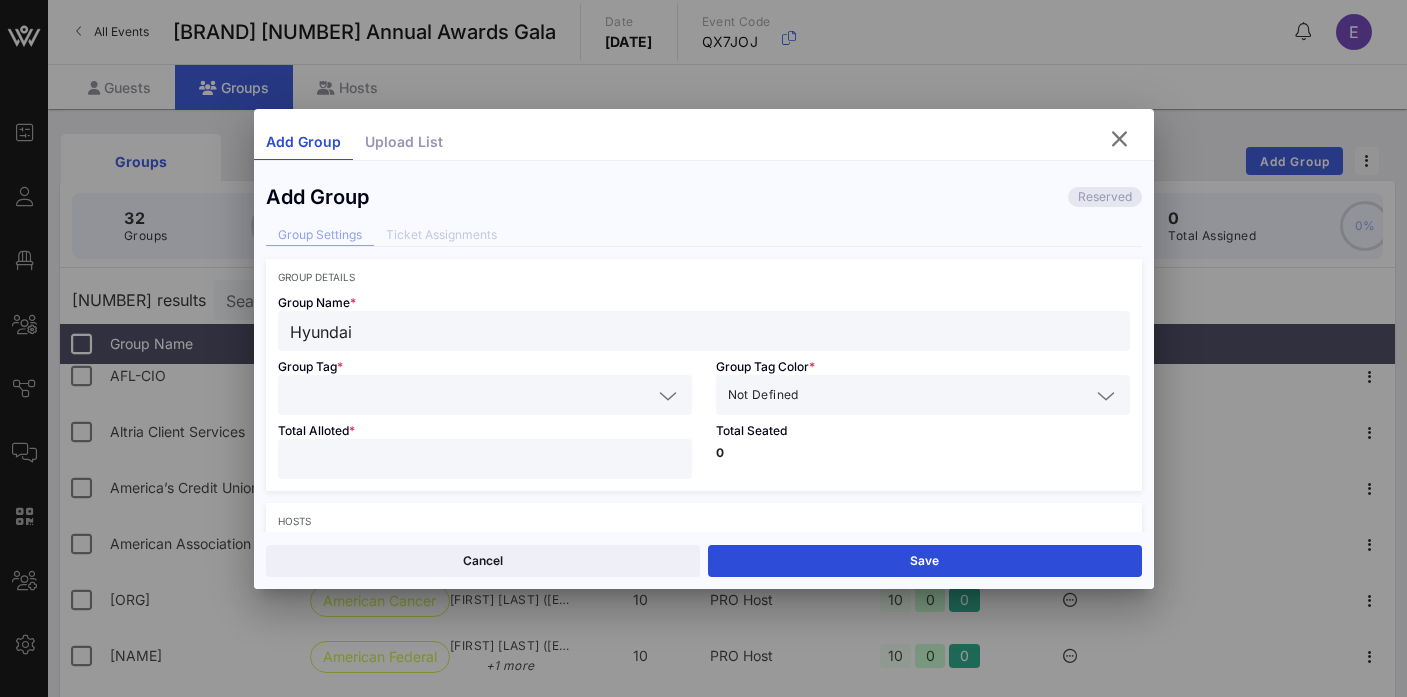 type on "Hyundai" 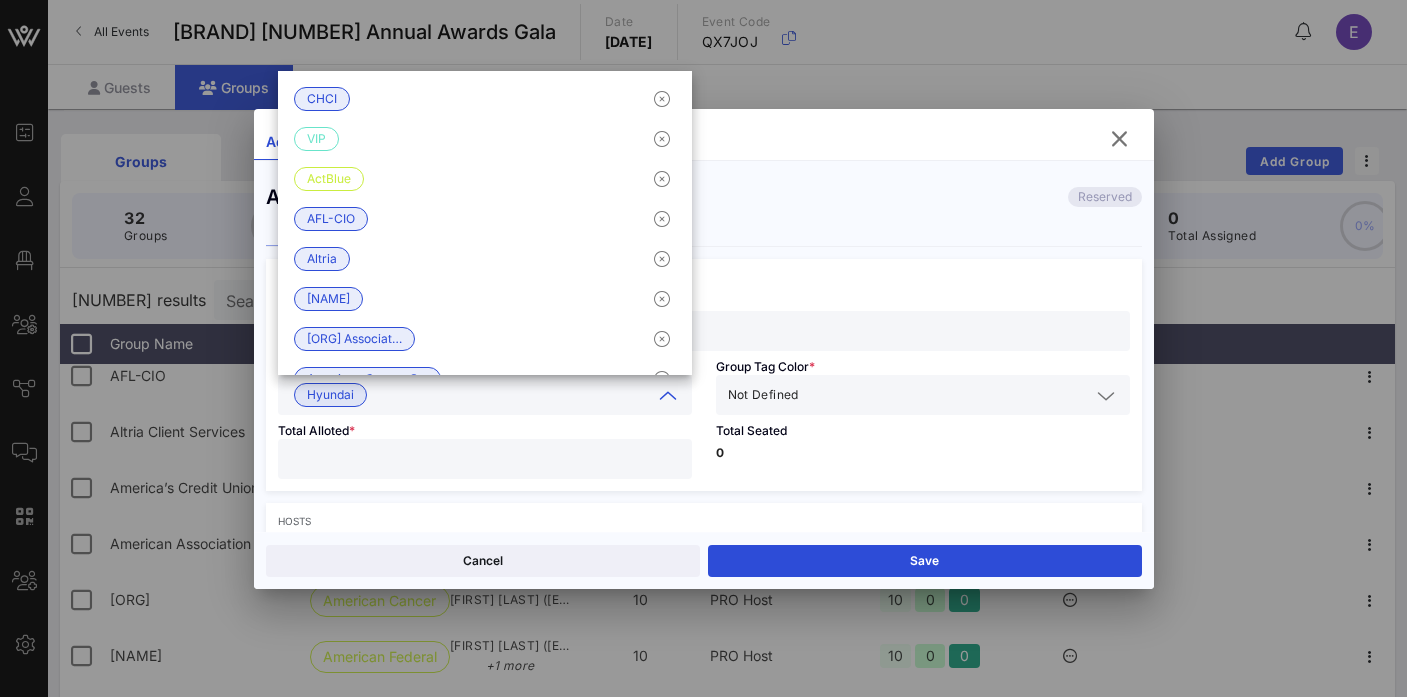 click on "Not Defined" at bounding box center [763, 395] 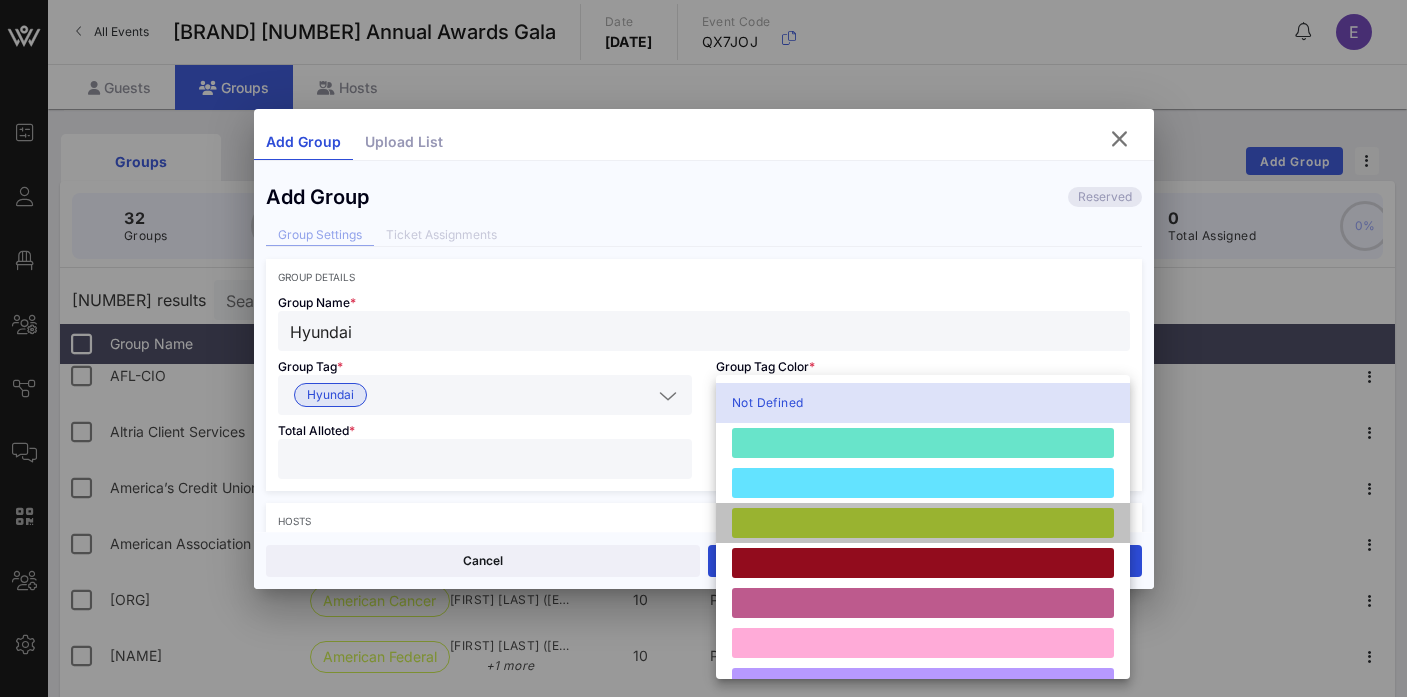 click at bounding box center (923, 523) 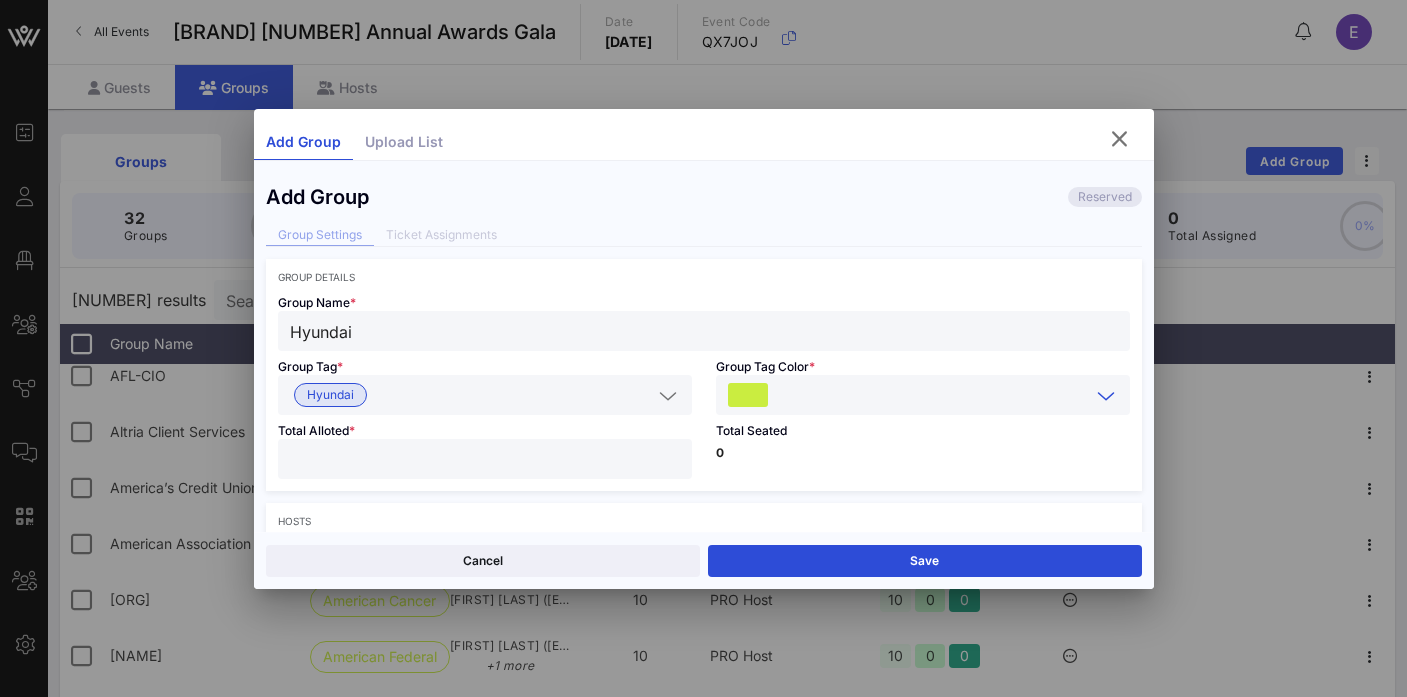 click at bounding box center [485, 459] 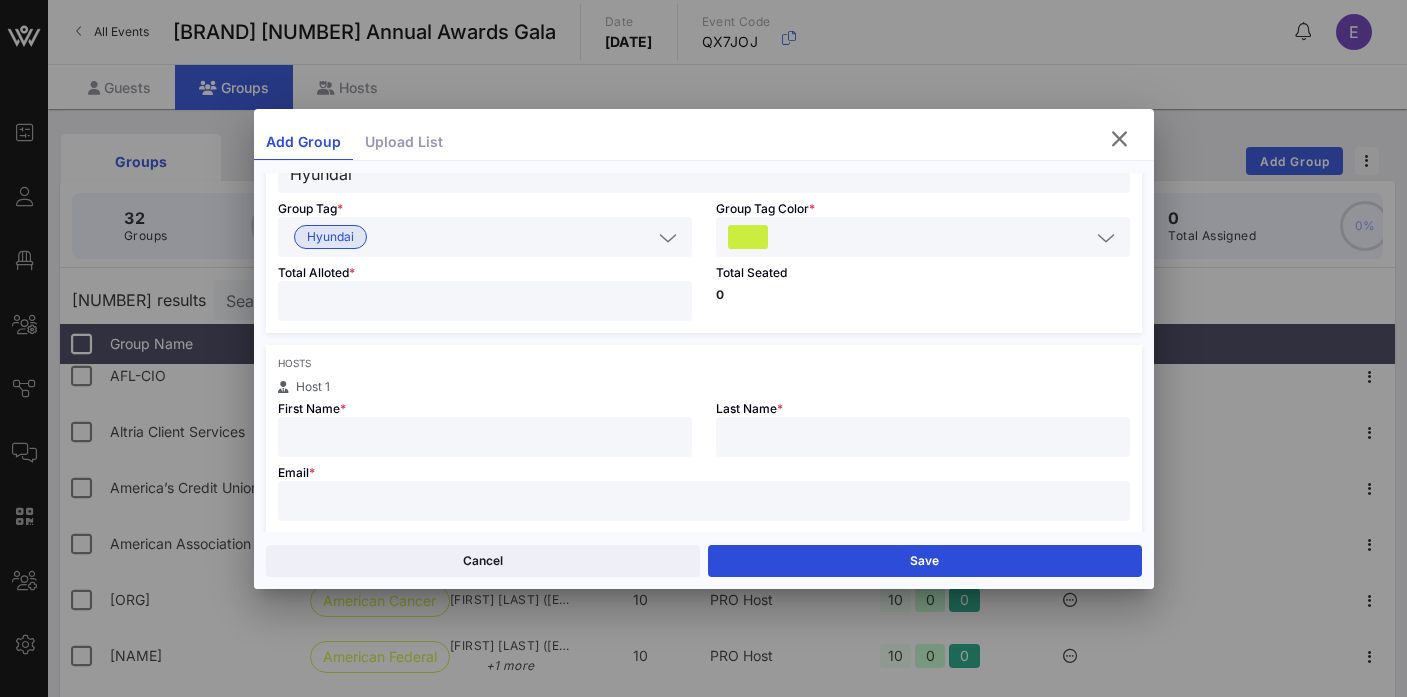 scroll, scrollTop: 212, scrollLeft: 0, axis: vertical 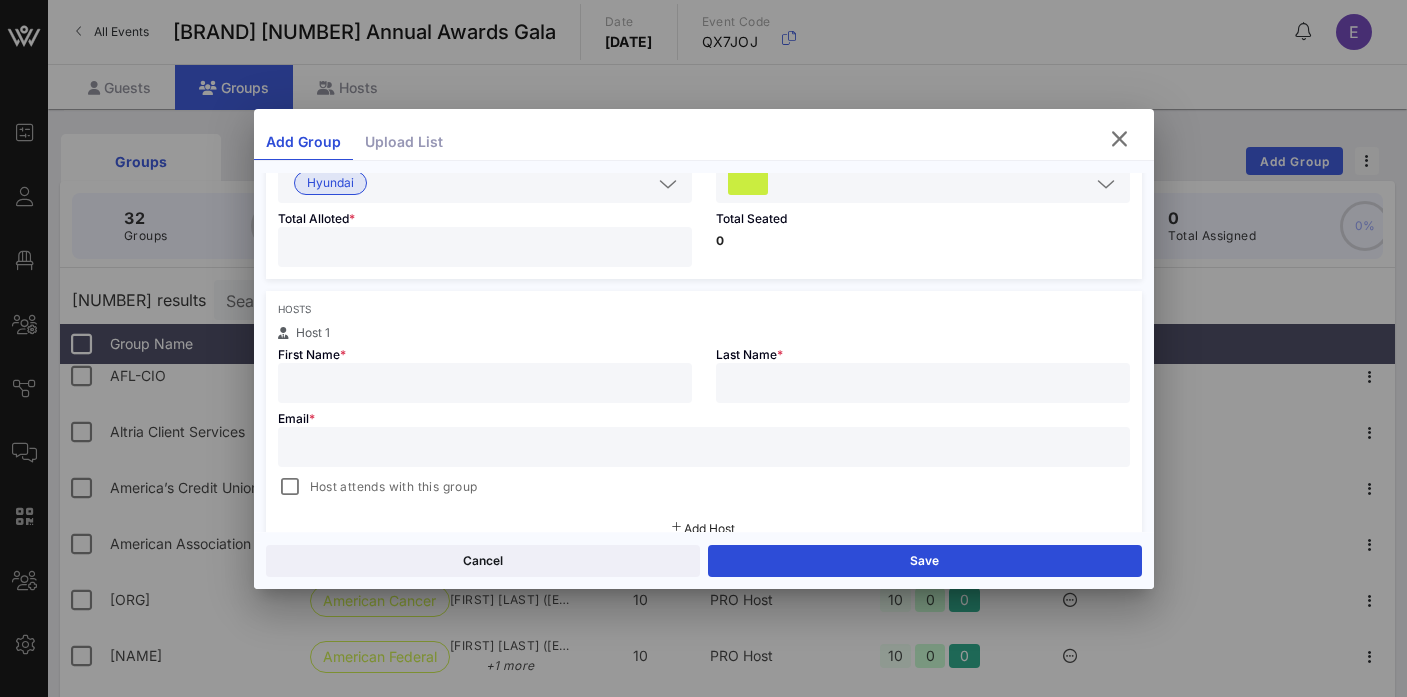 type on "**" 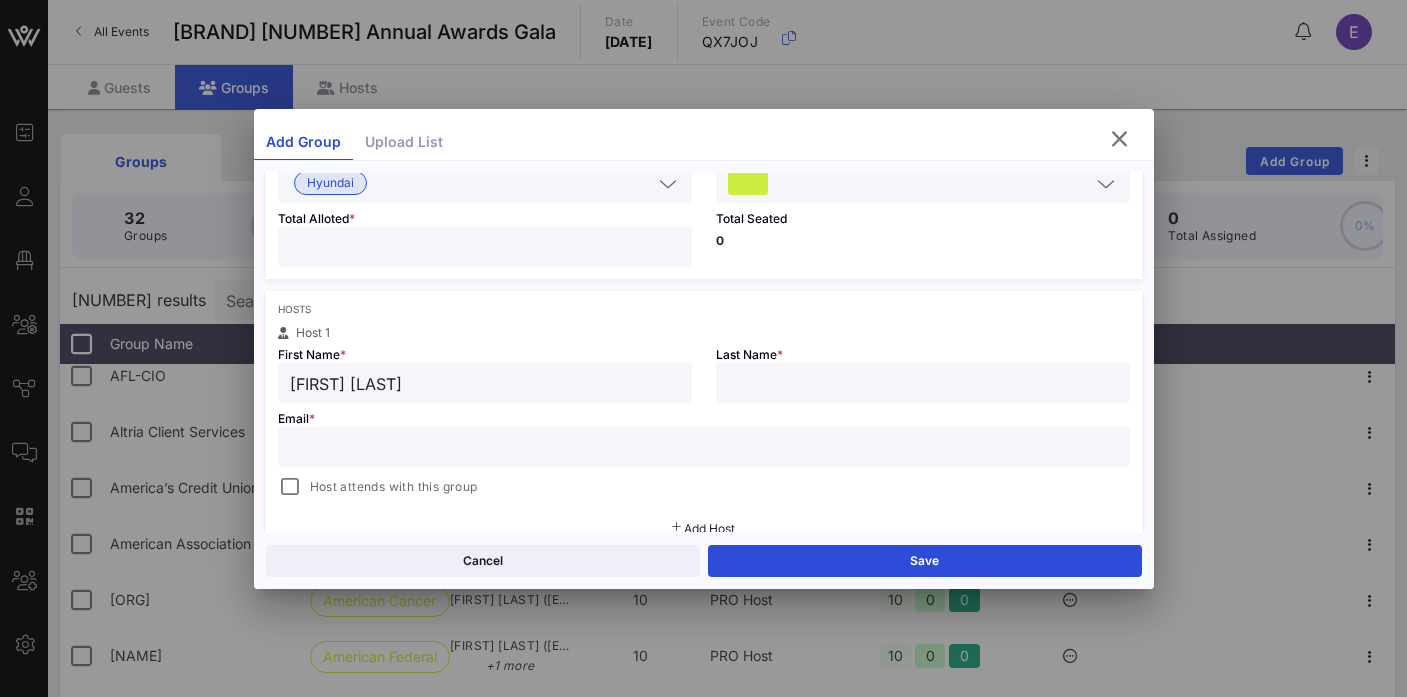 click on "[FIRST] [LAST]" at bounding box center [485, 383] 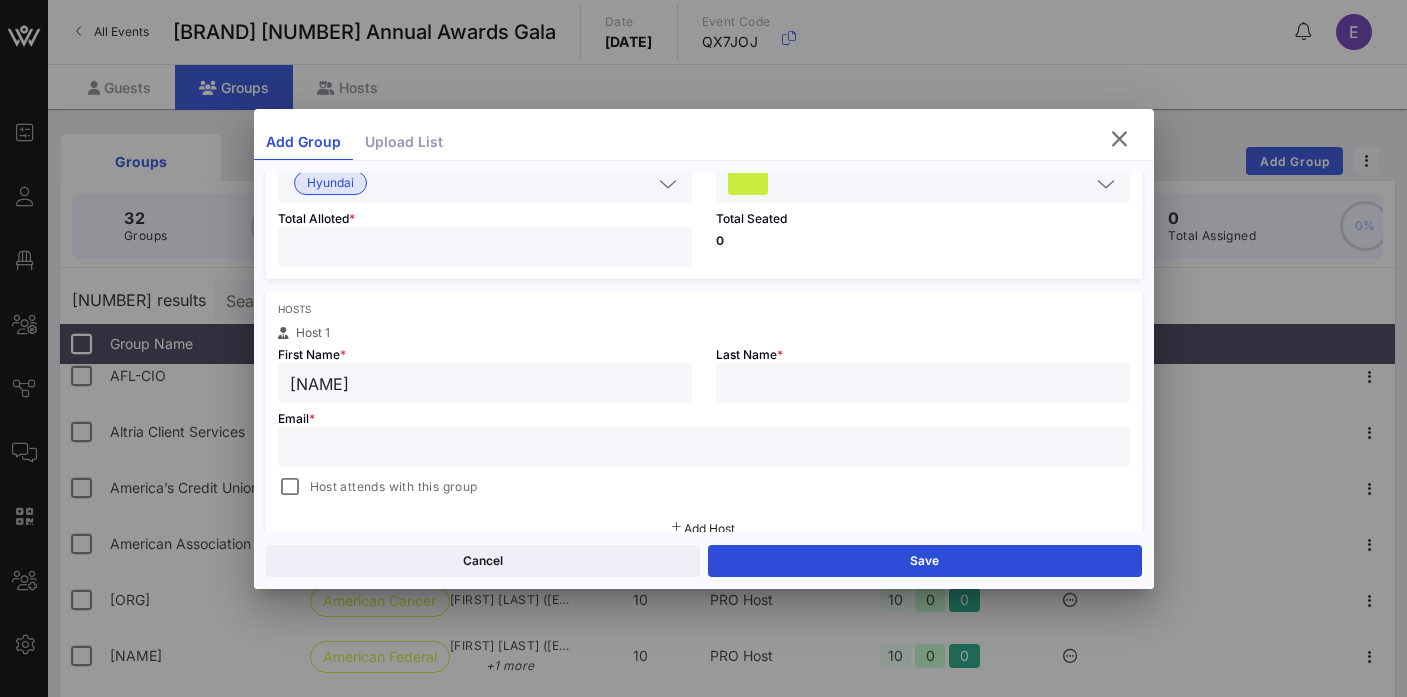 type on "[NAME]" 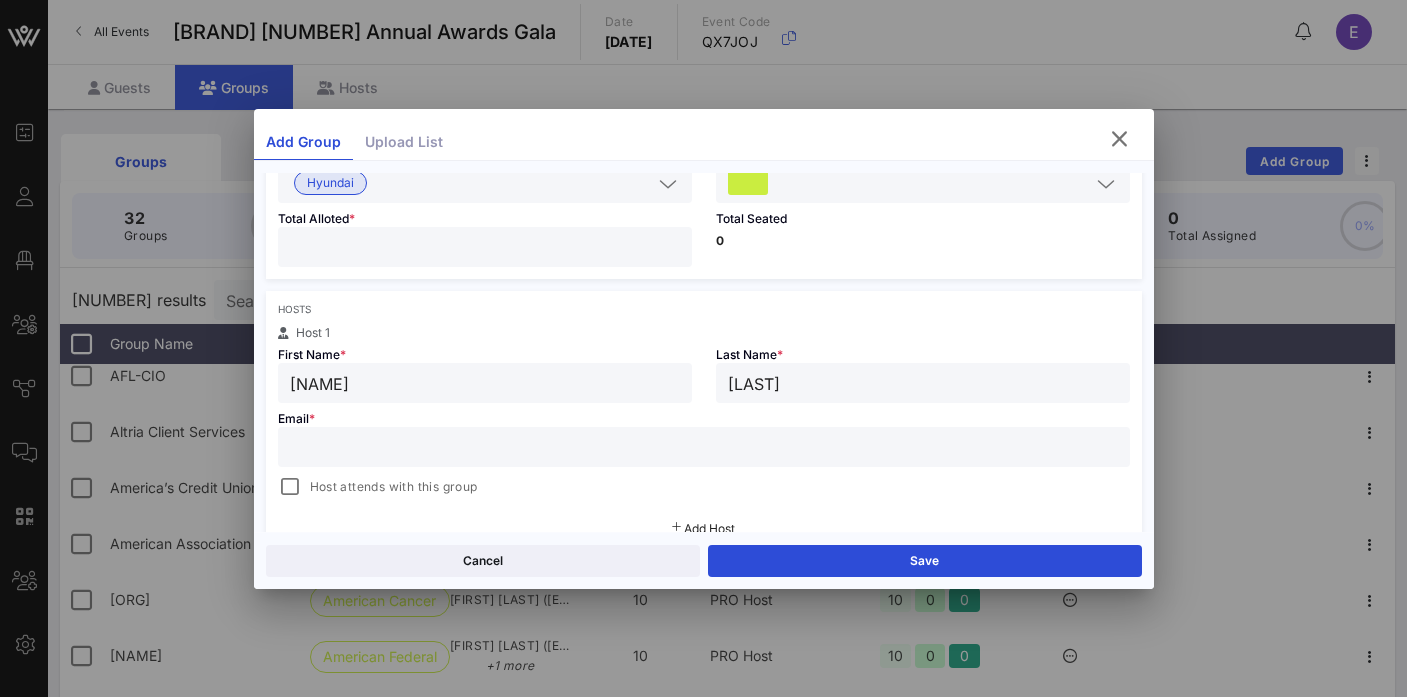 type on "[LAST]" 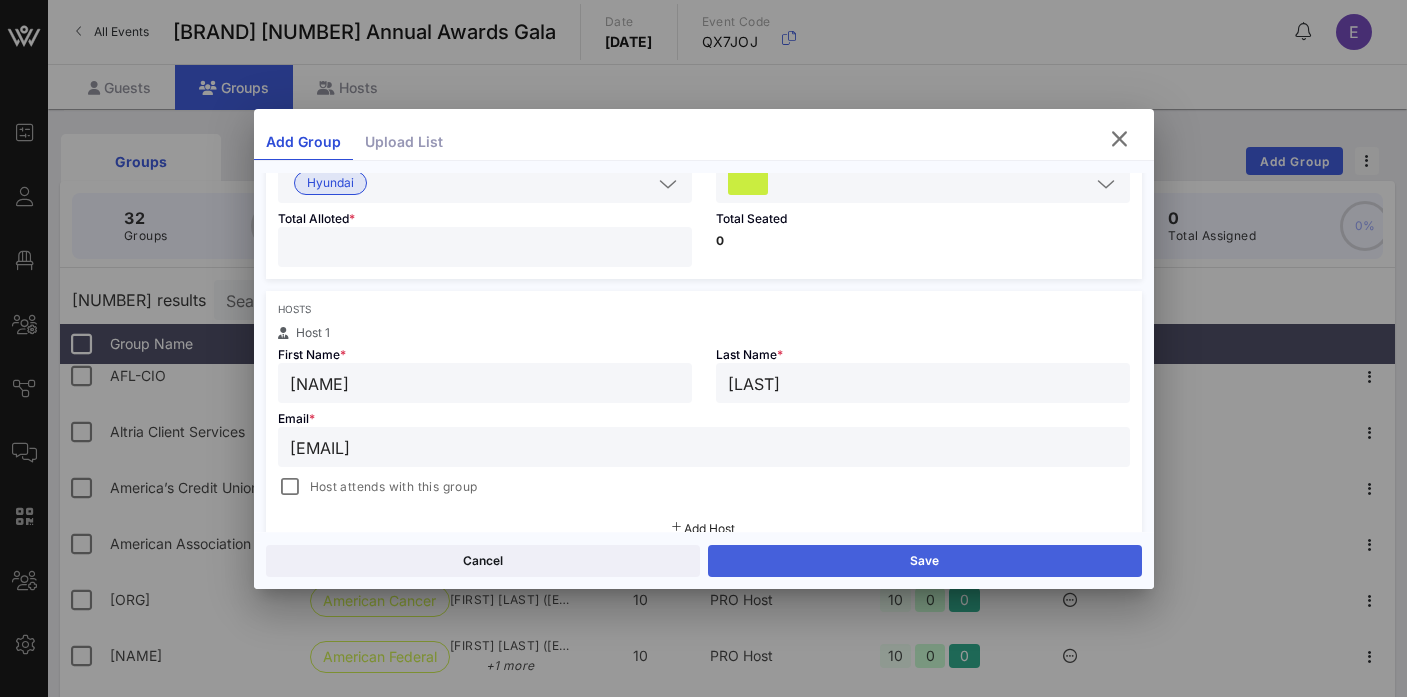 type on "[EMAIL]" 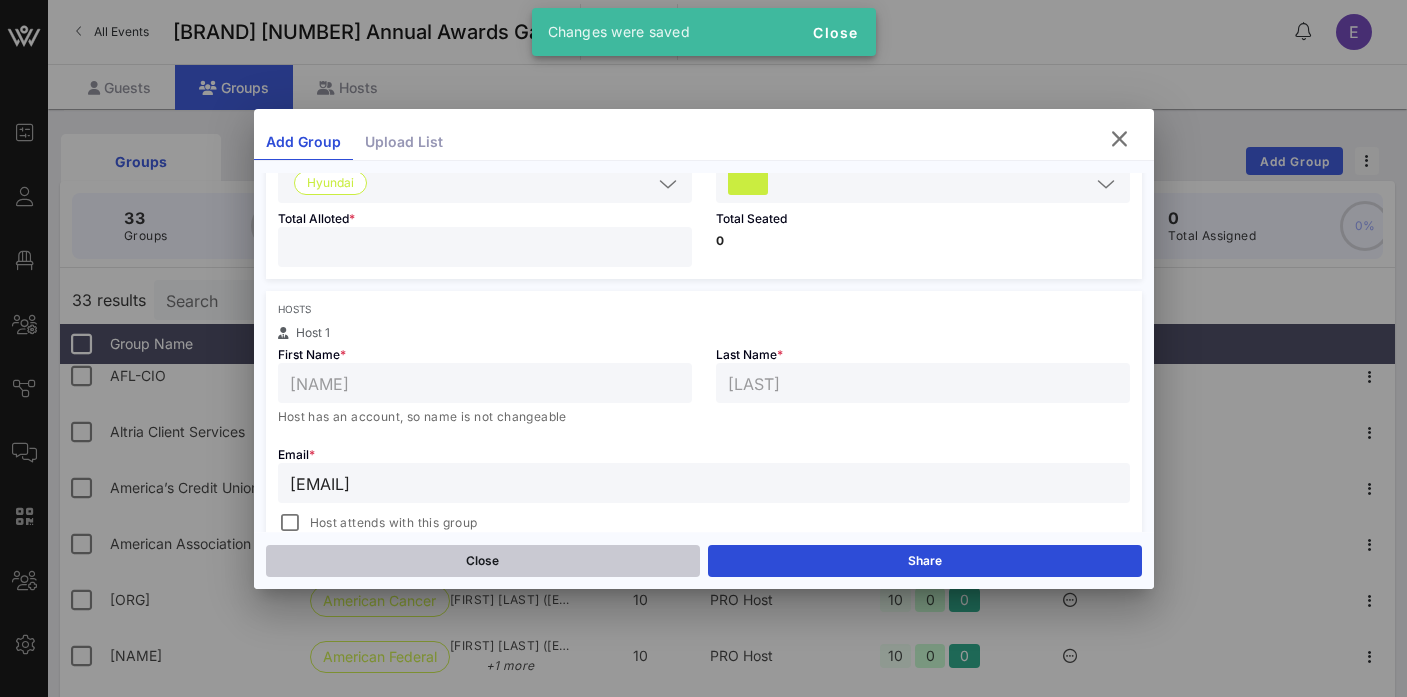 click on "Close" at bounding box center [483, 561] 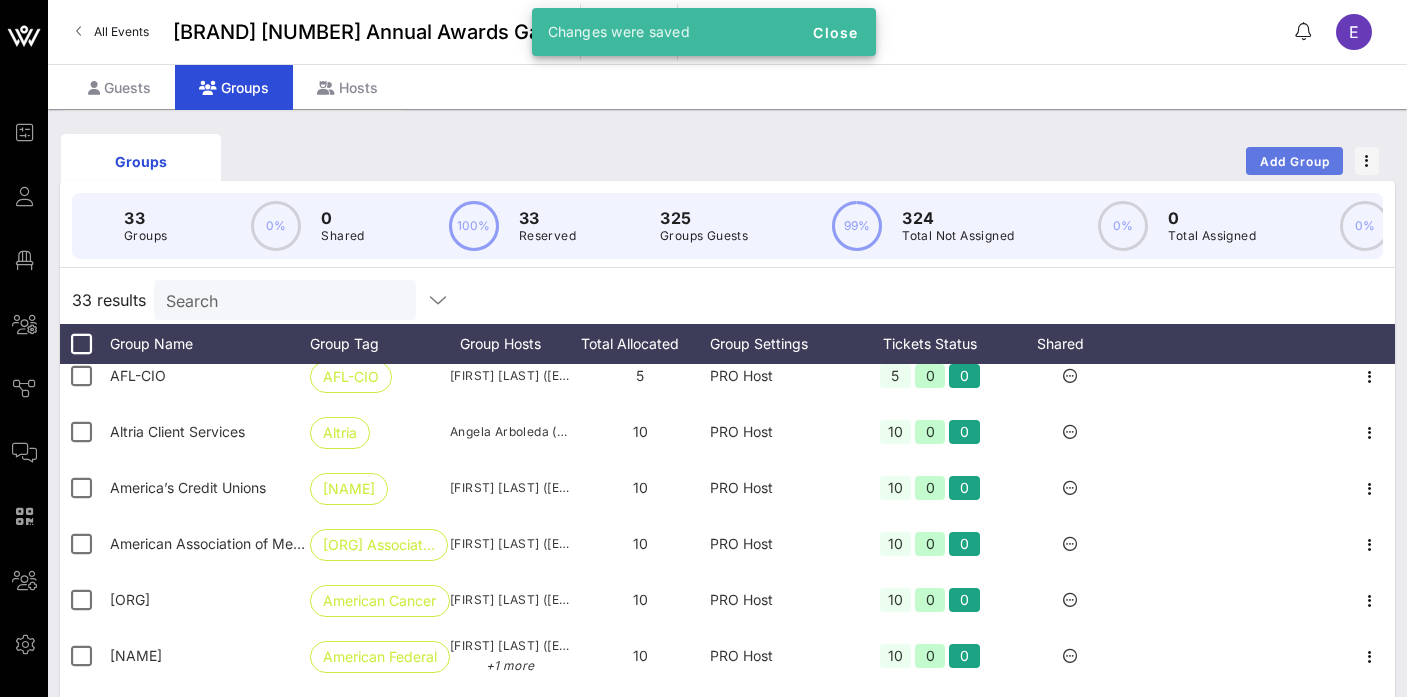 click on "Add Group" at bounding box center [1295, 161] 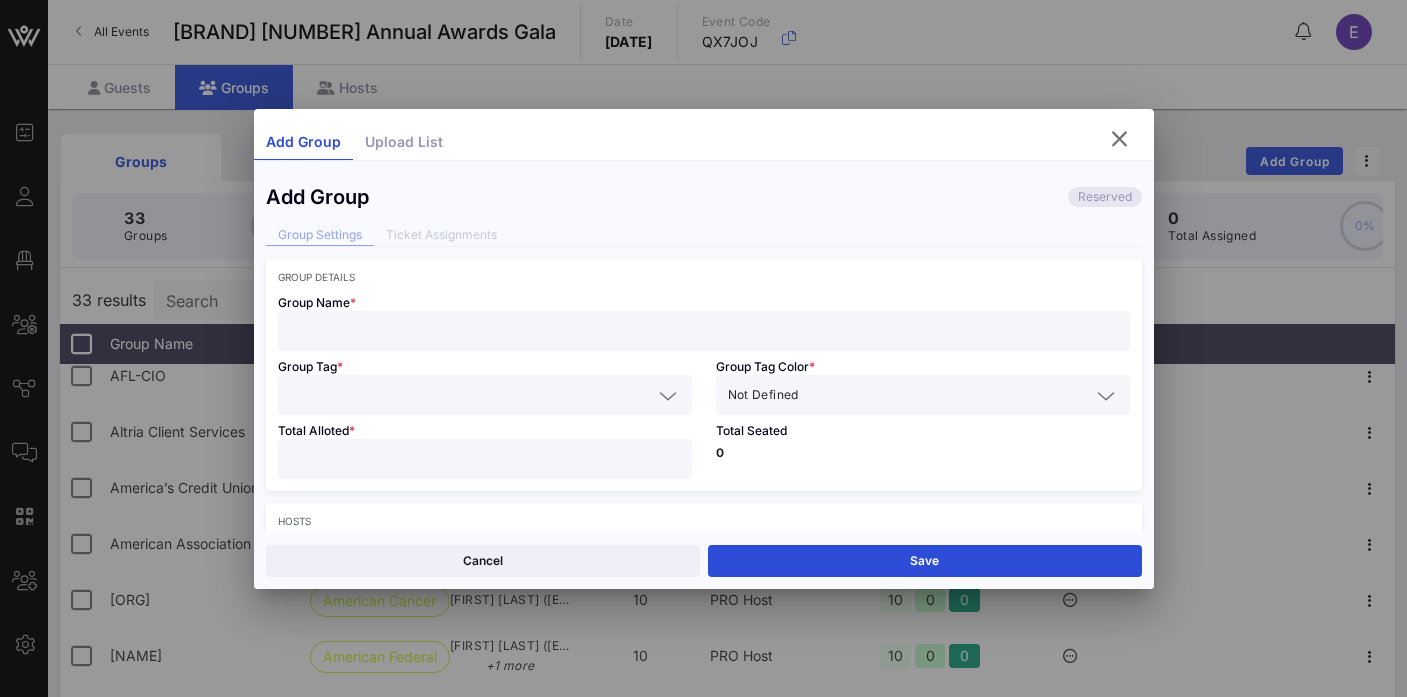 click at bounding box center [704, 331] 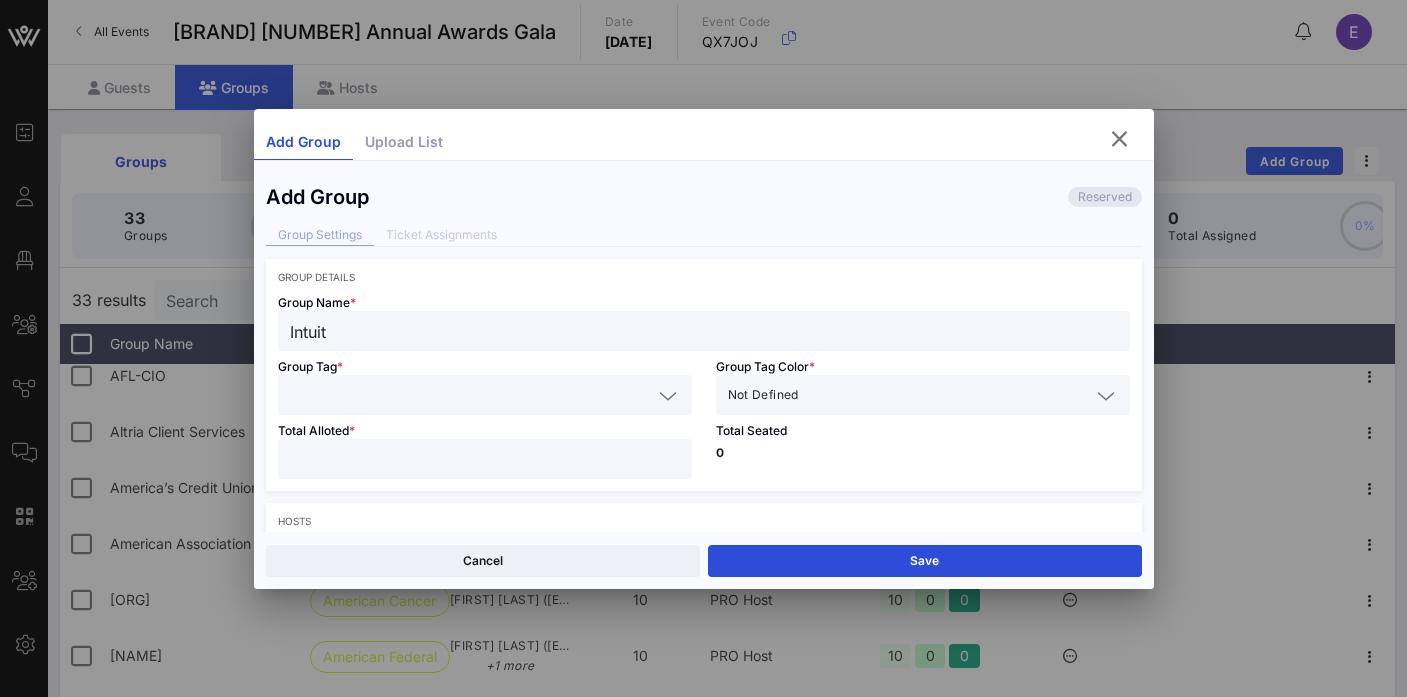type on "Intuit" 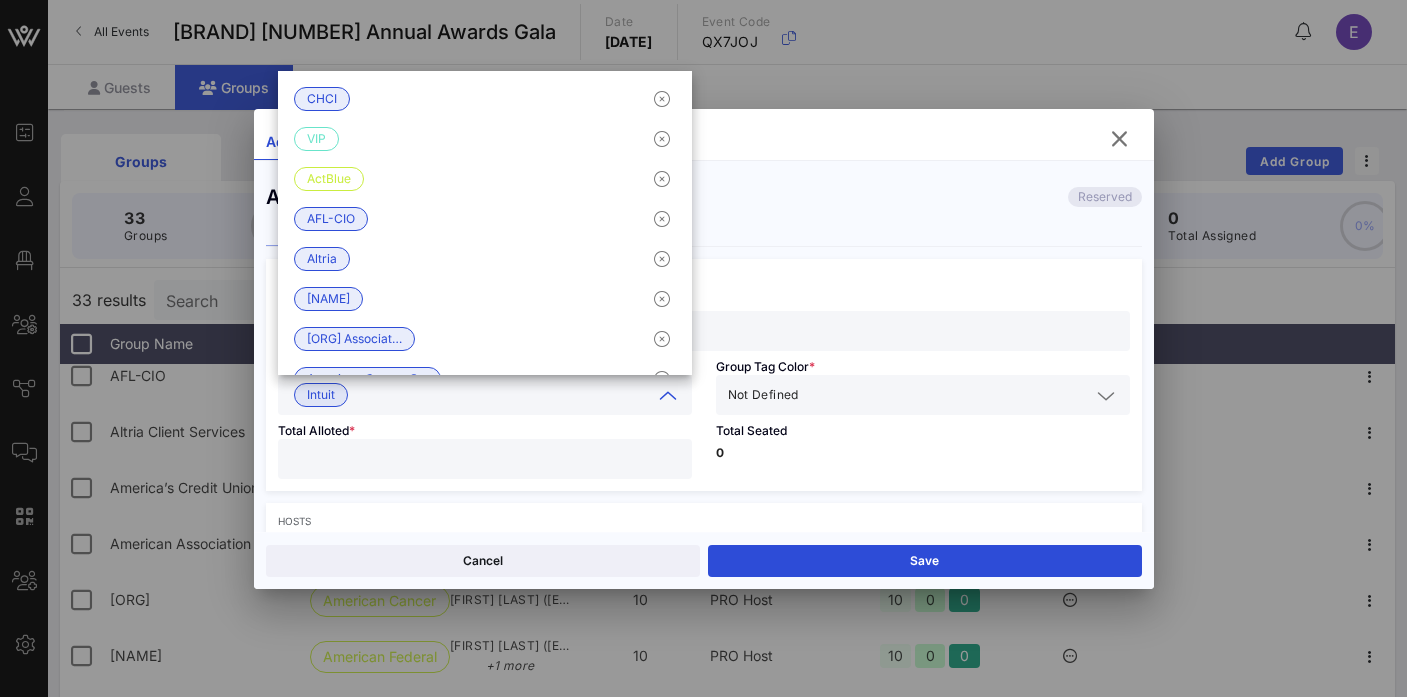 click at bounding box center (946, 395) 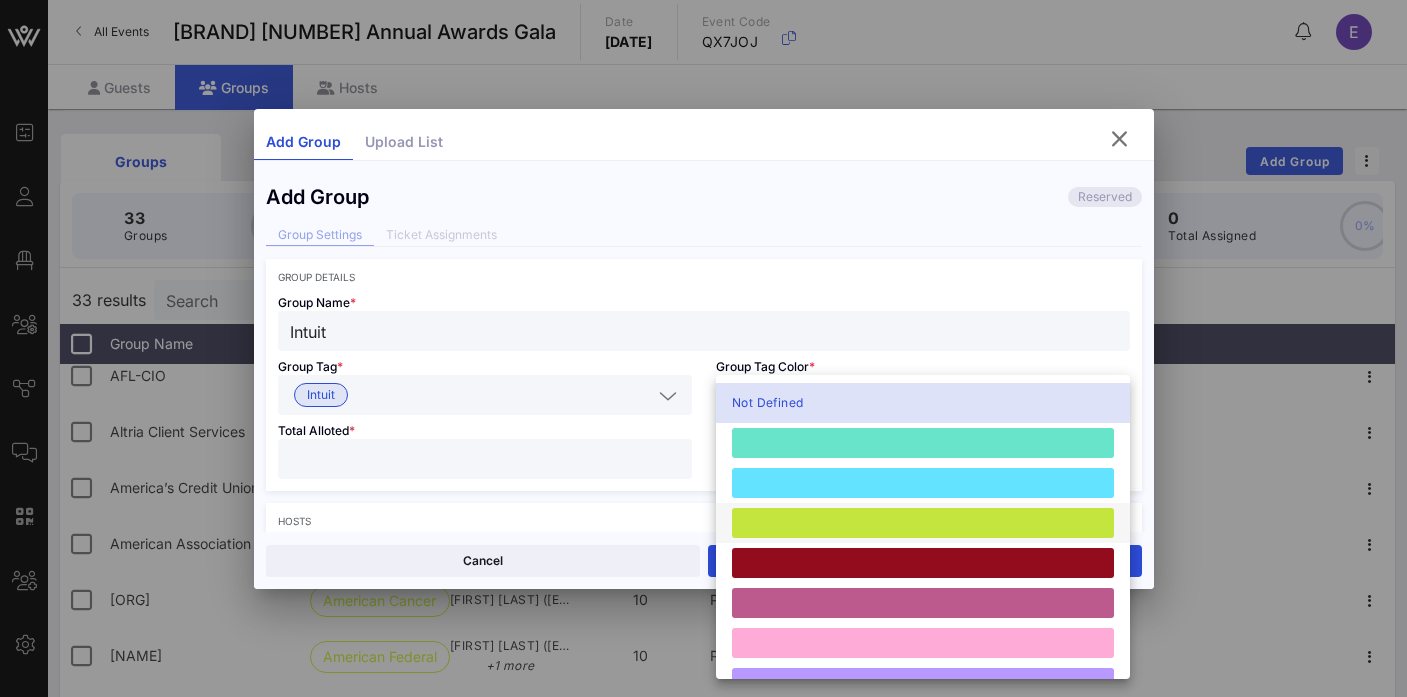 click at bounding box center [923, 523] 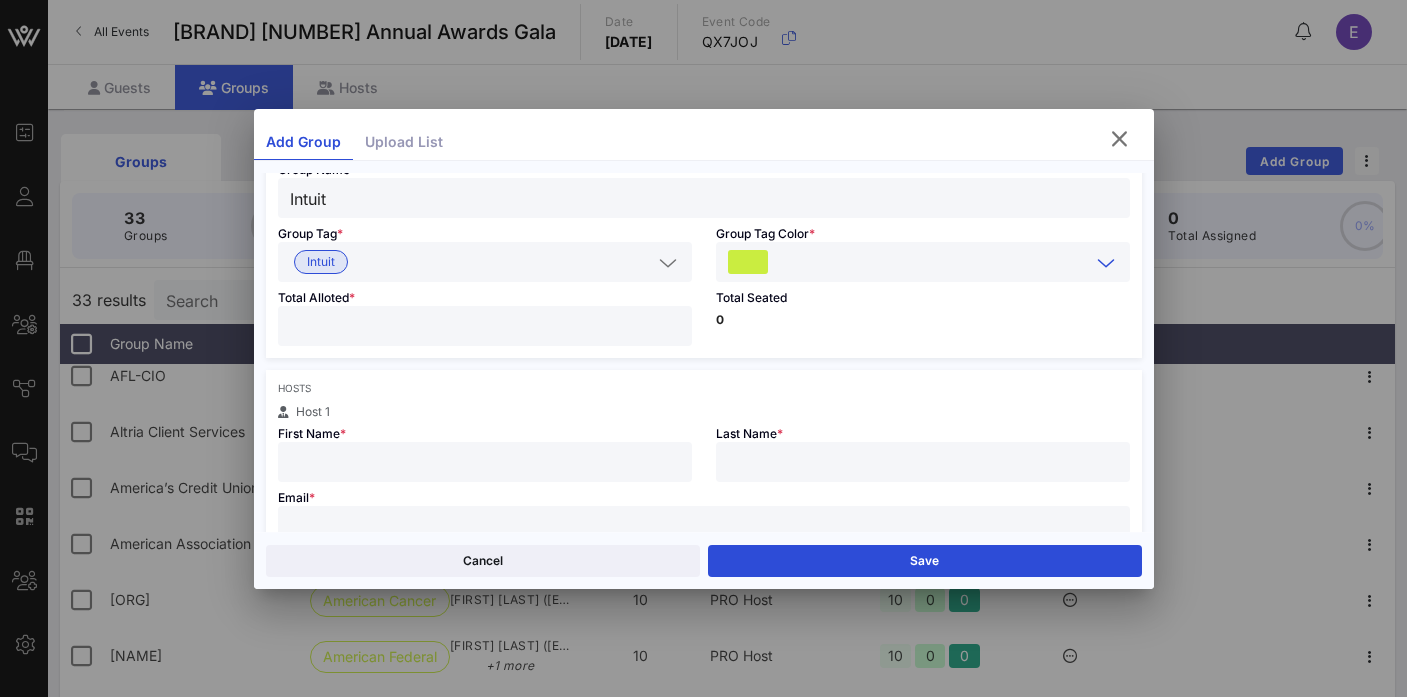 scroll, scrollTop: 158, scrollLeft: 0, axis: vertical 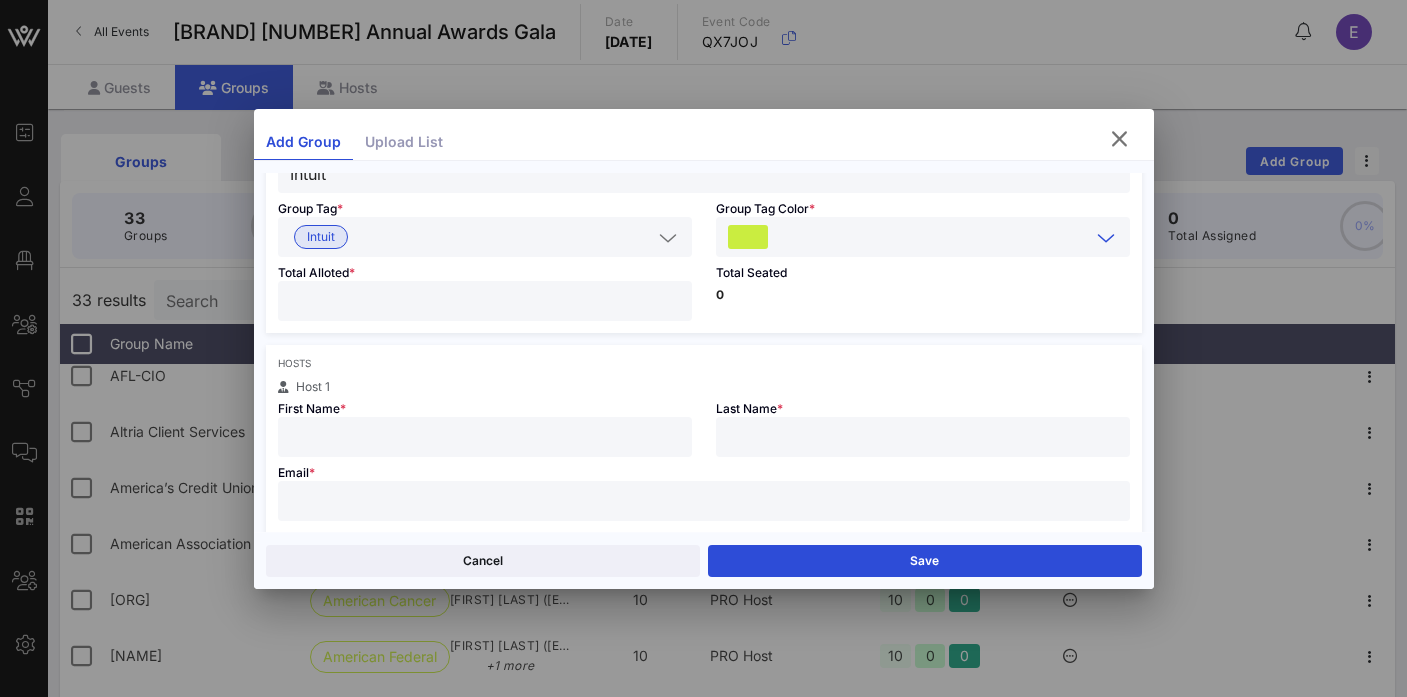 click at bounding box center (485, 301) 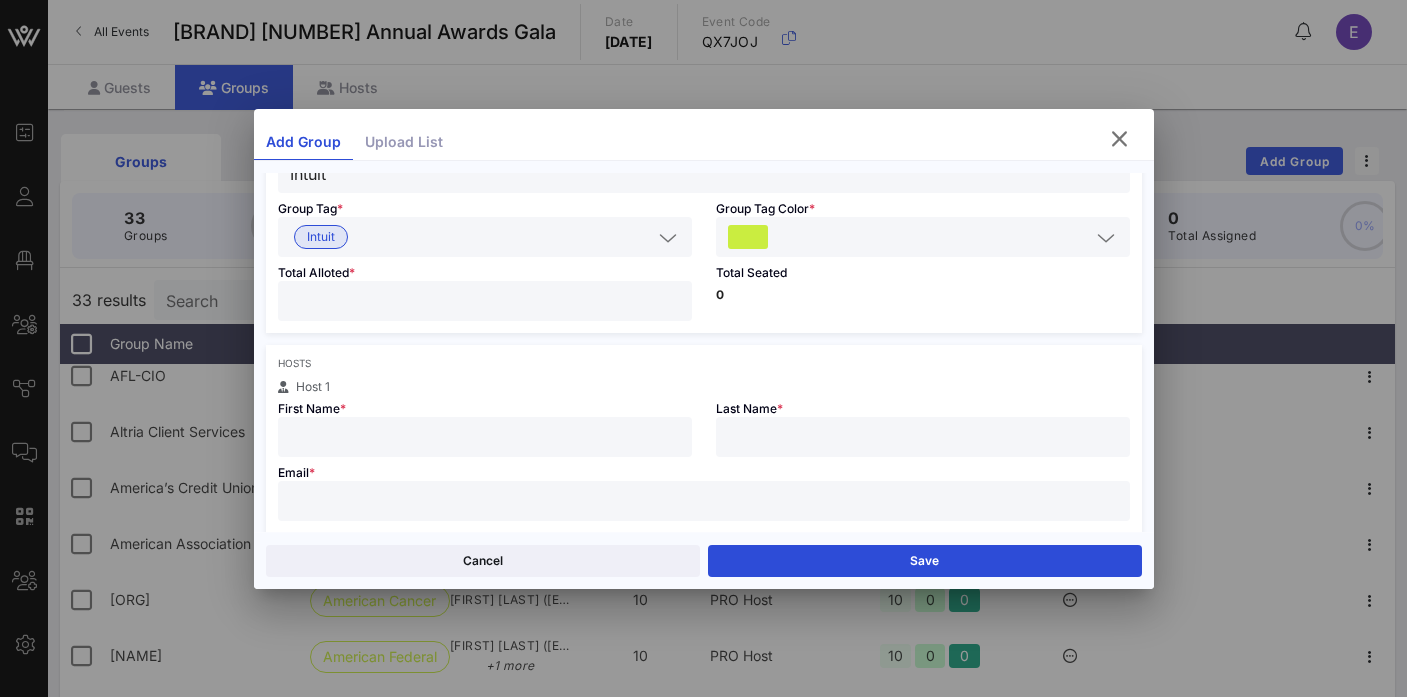 type on "**" 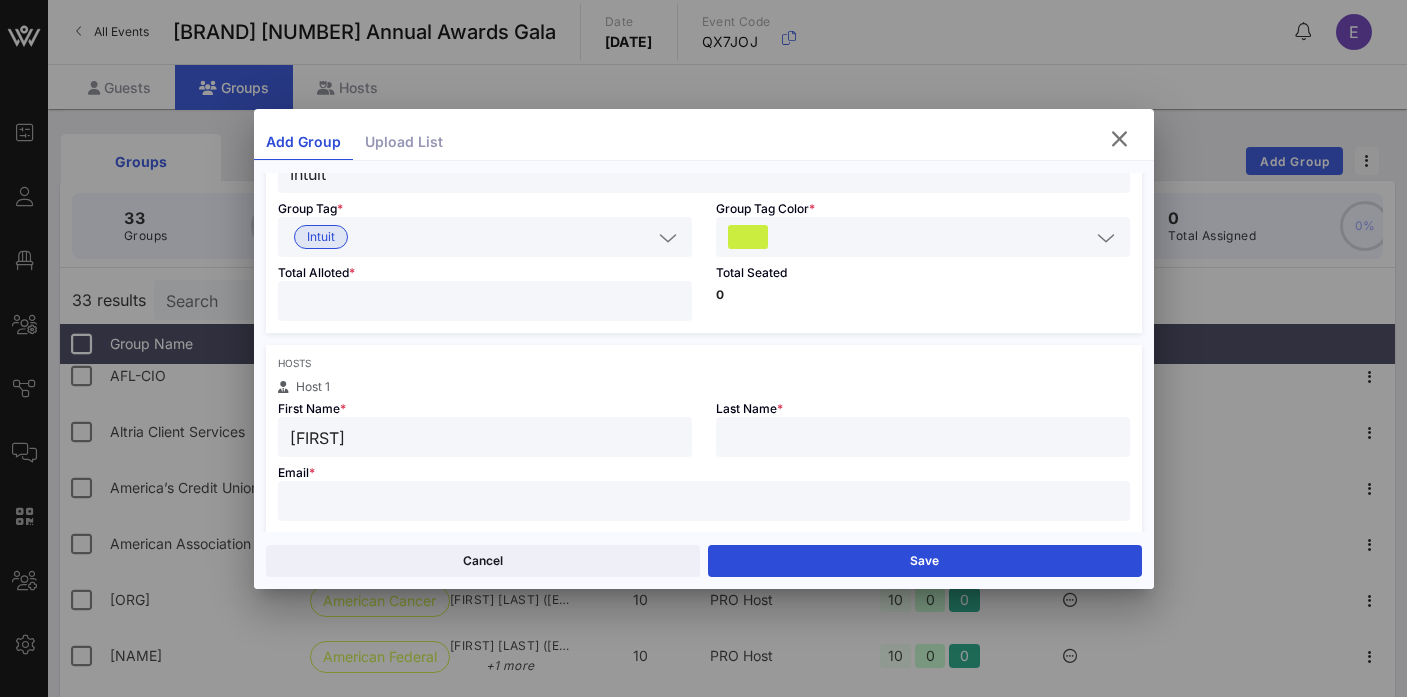 click on "[FIRST]" at bounding box center (485, 437) 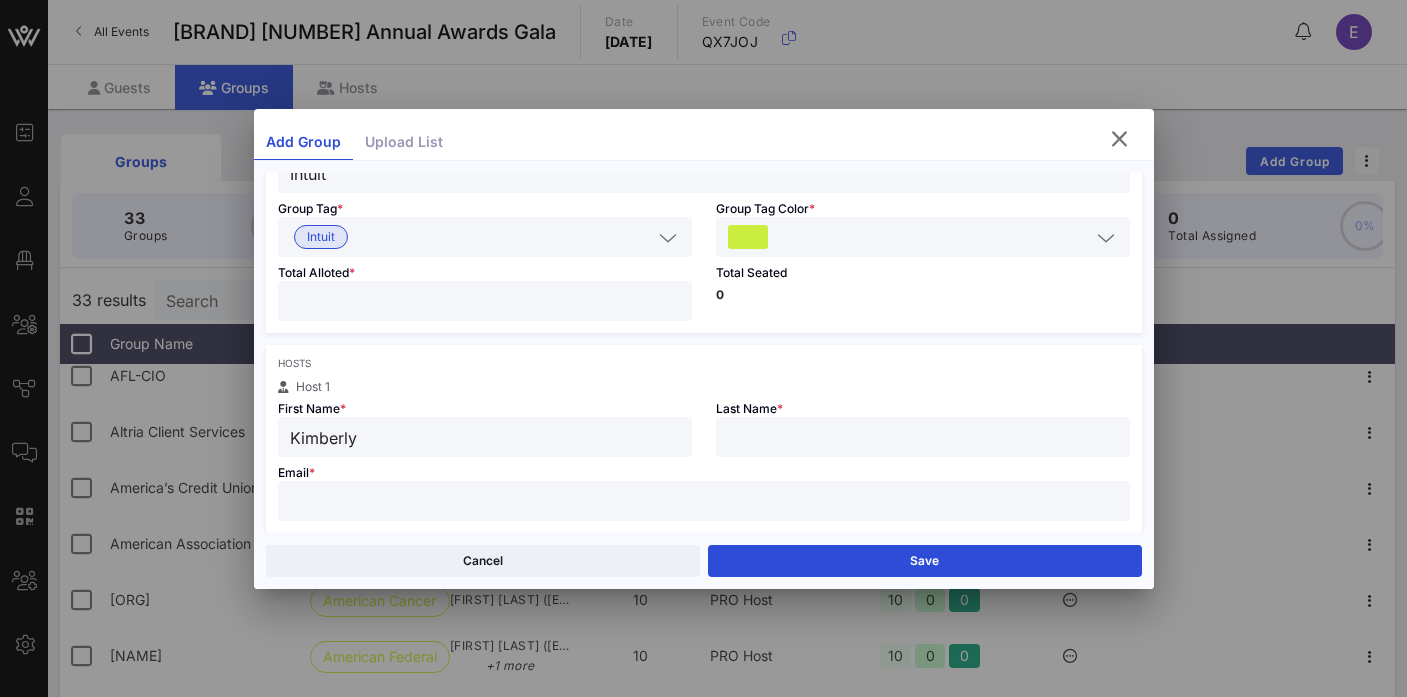 type on "Kimberly" 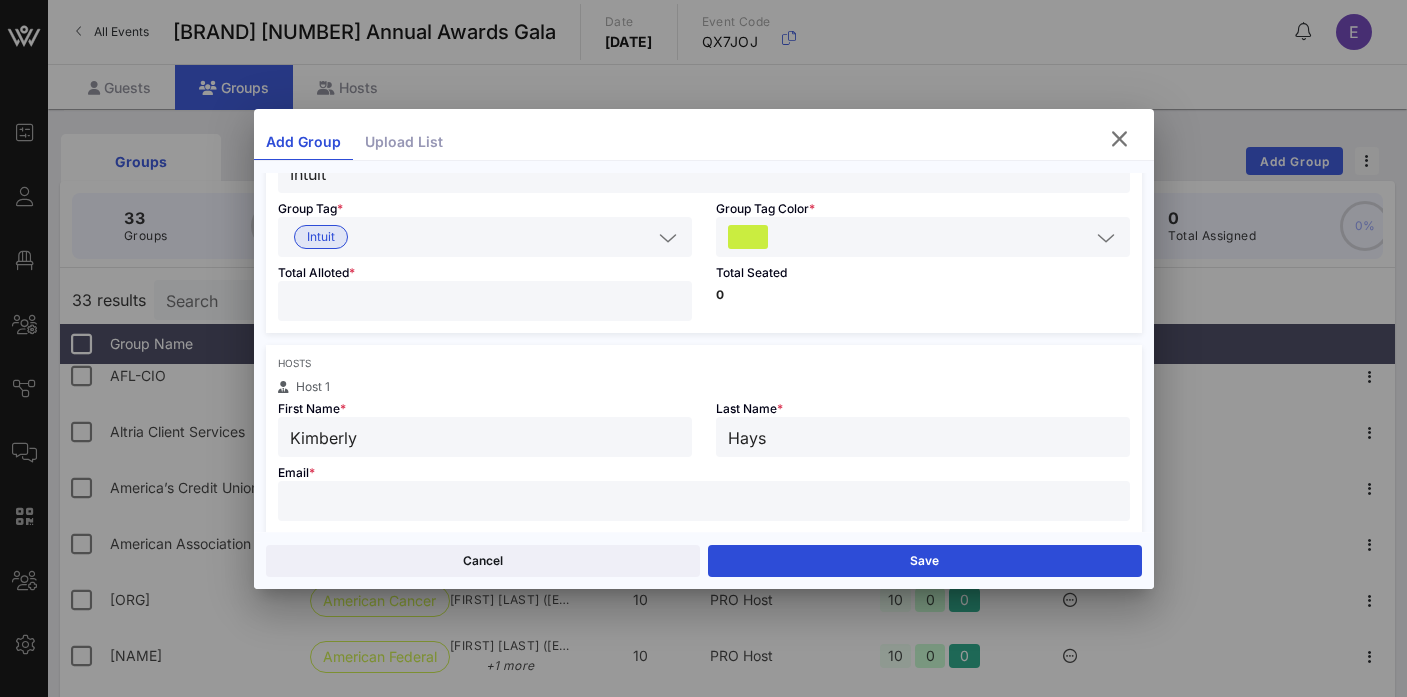 type on "Hays" 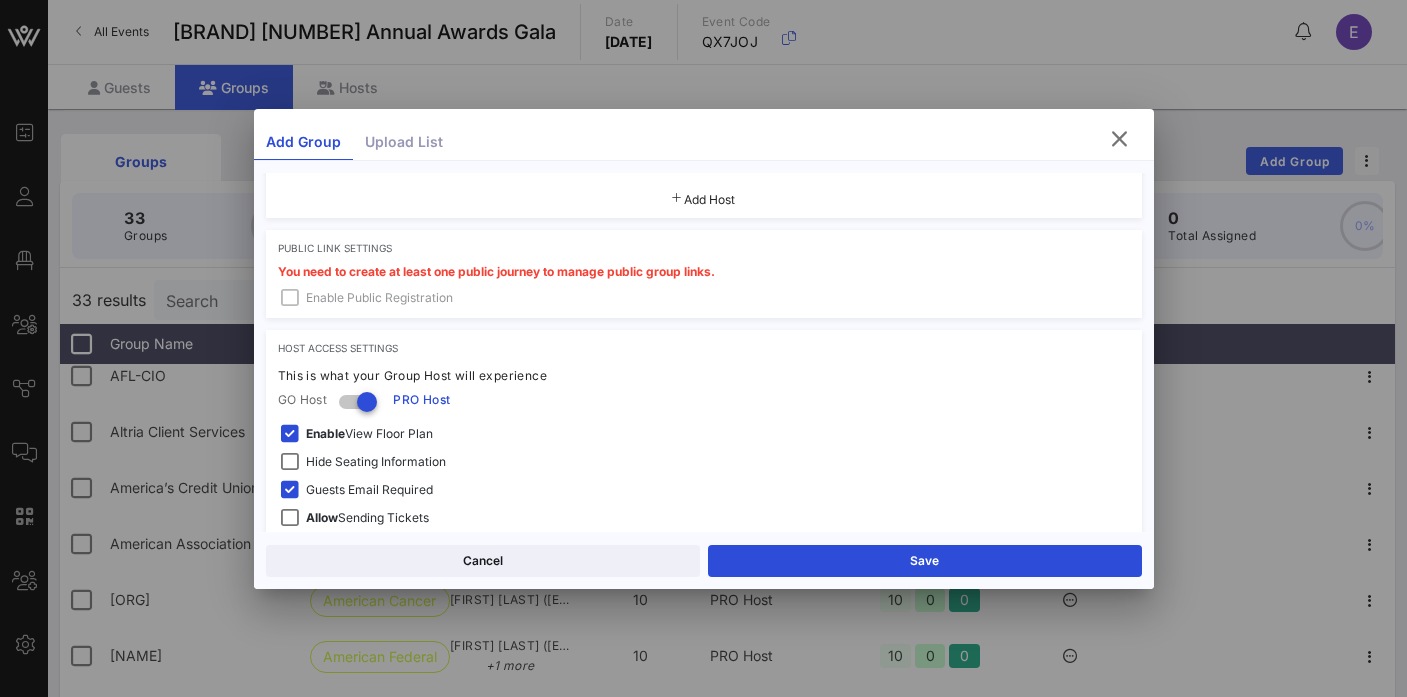 scroll, scrollTop: 547, scrollLeft: 0, axis: vertical 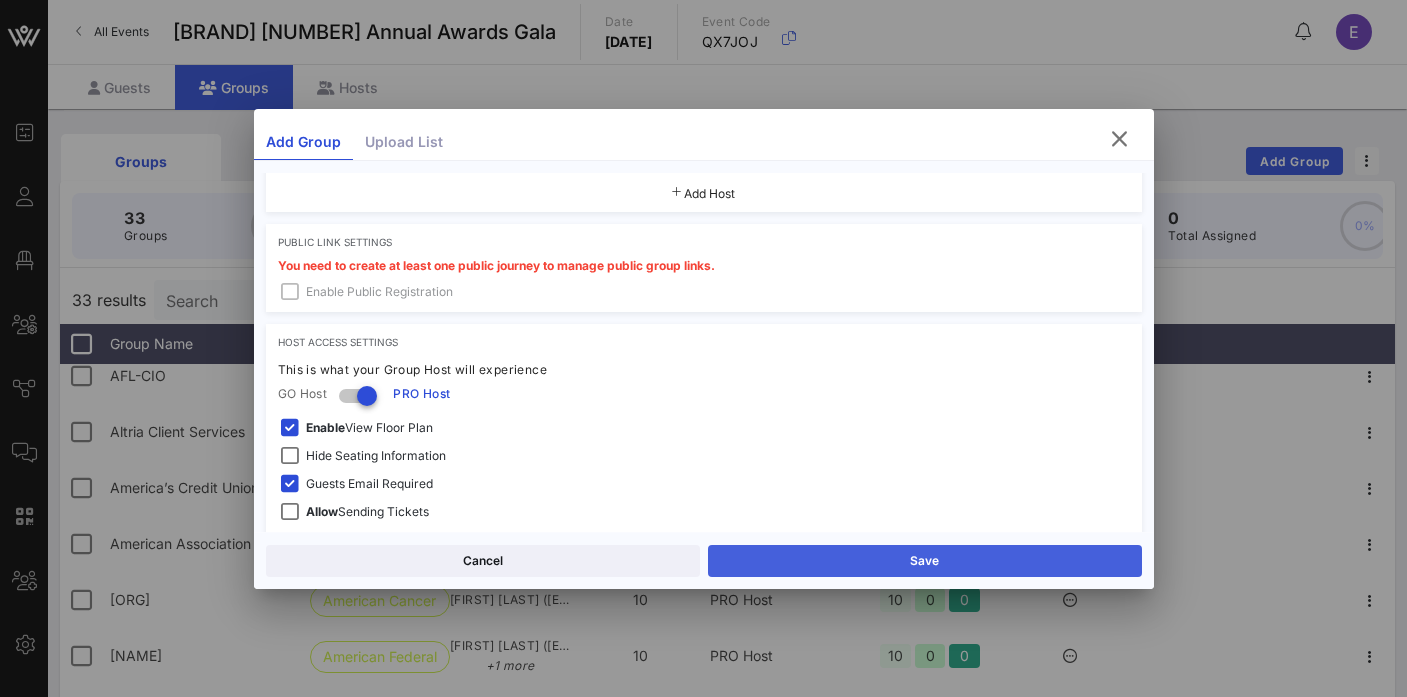type on "[EMAIL]" 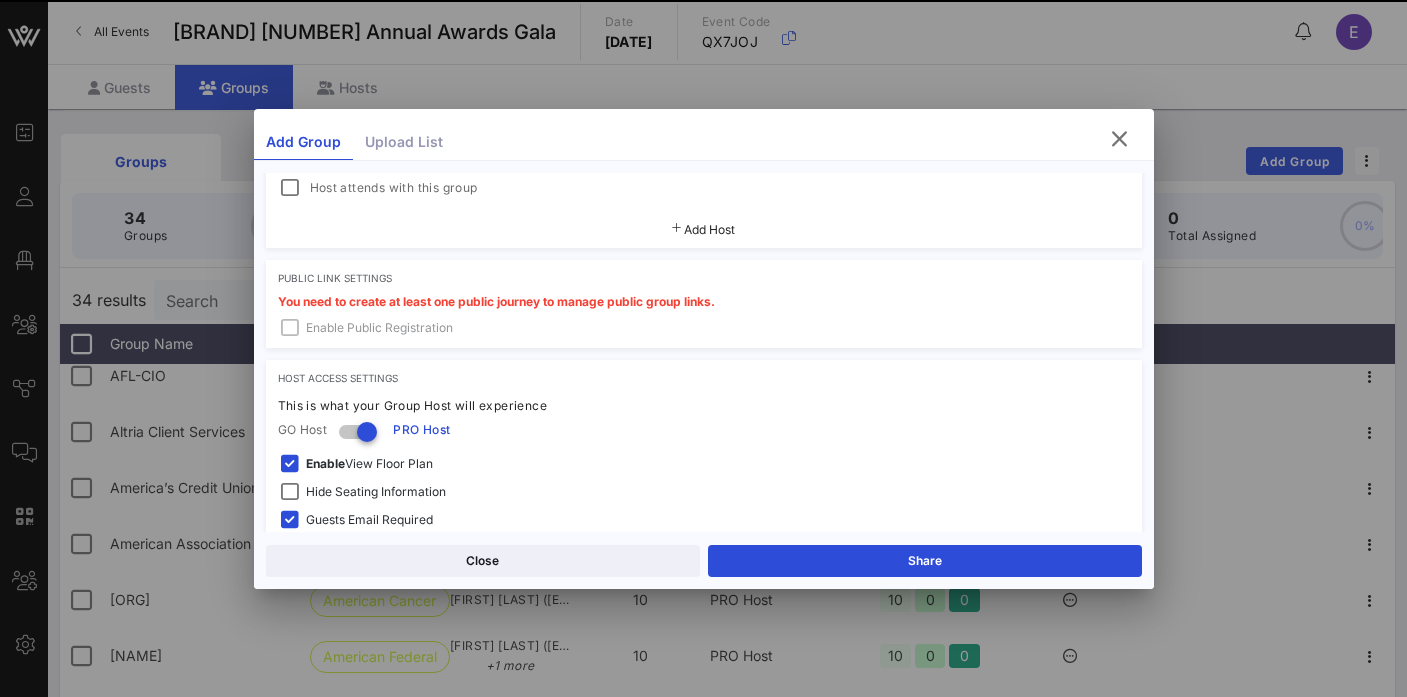 scroll, scrollTop: 583, scrollLeft: 0, axis: vertical 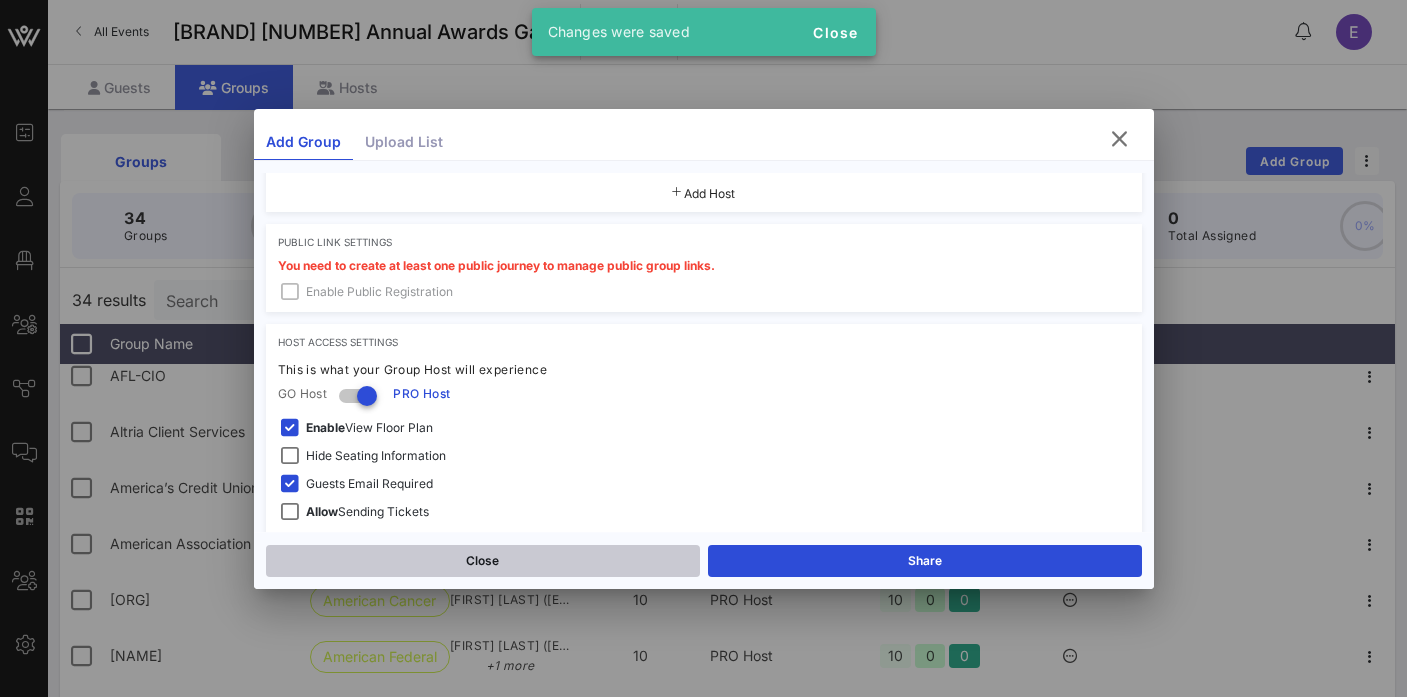 click on "Close" at bounding box center (483, 561) 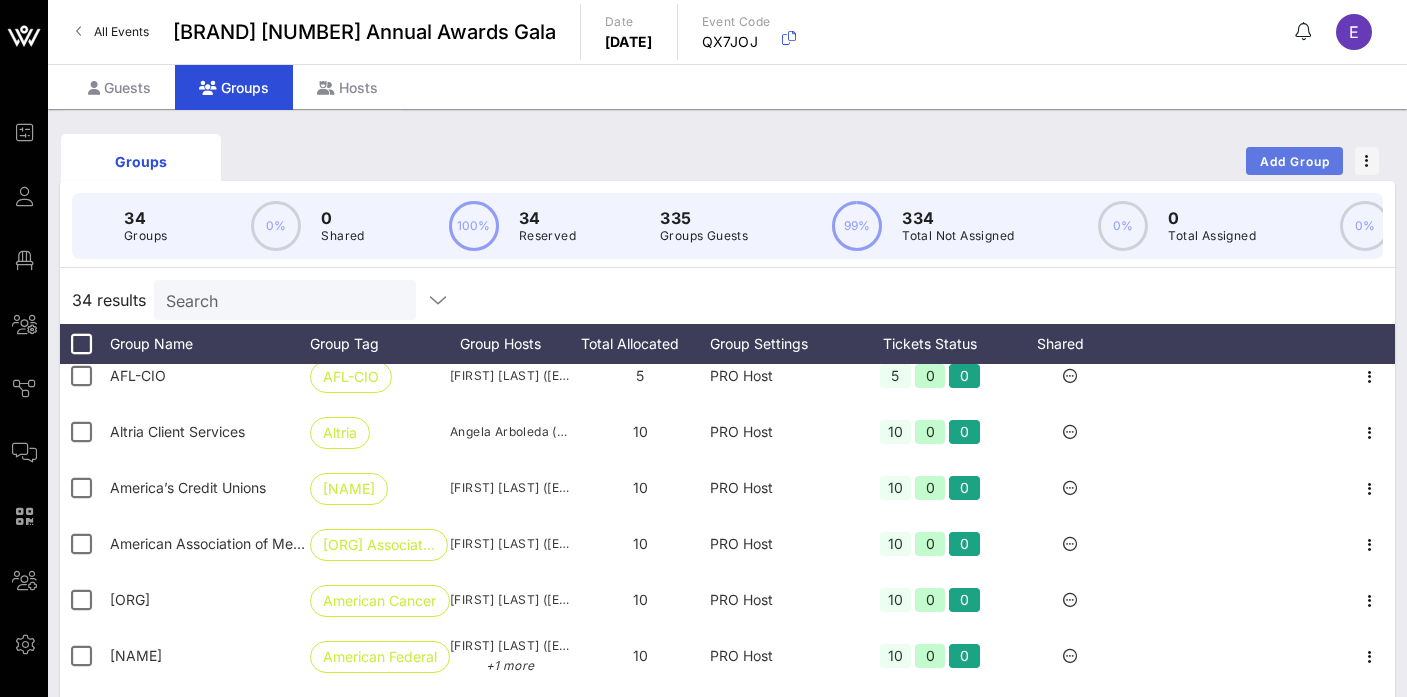 click on "Add Group" at bounding box center (1294, 161) 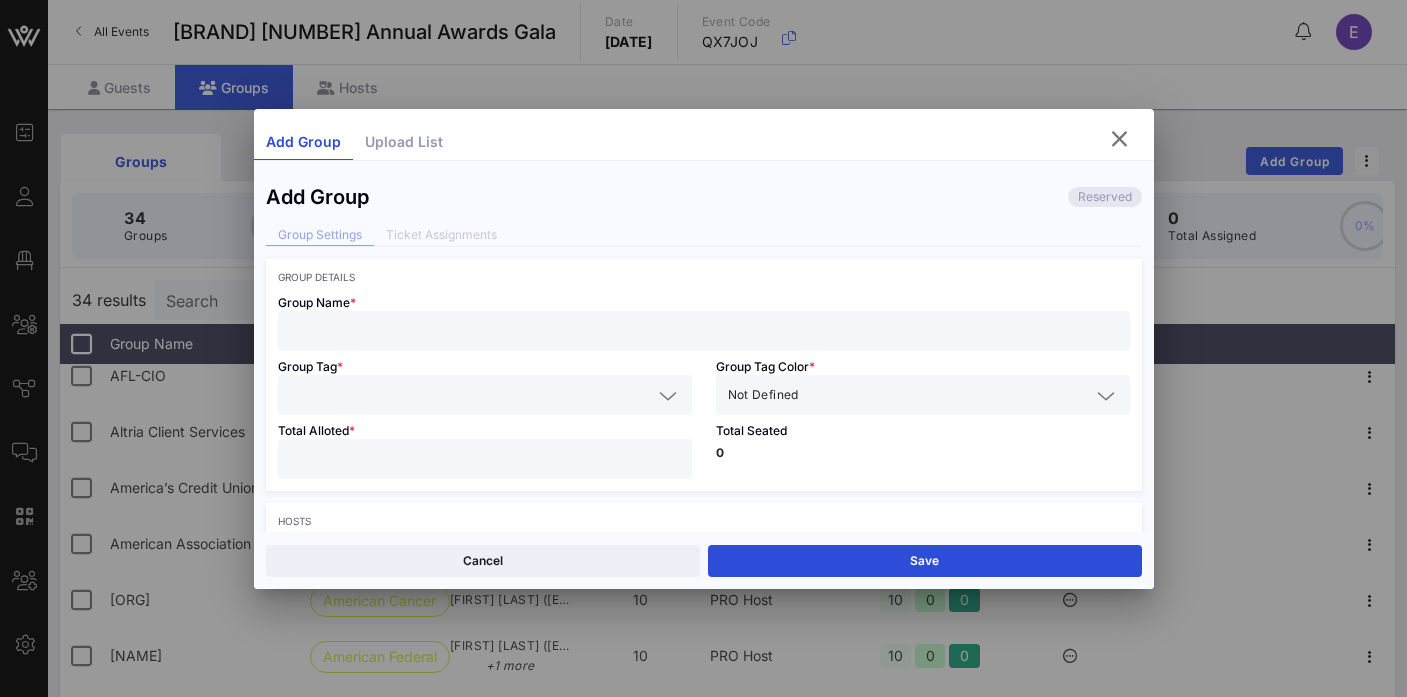 click at bounding box center [704, 331] 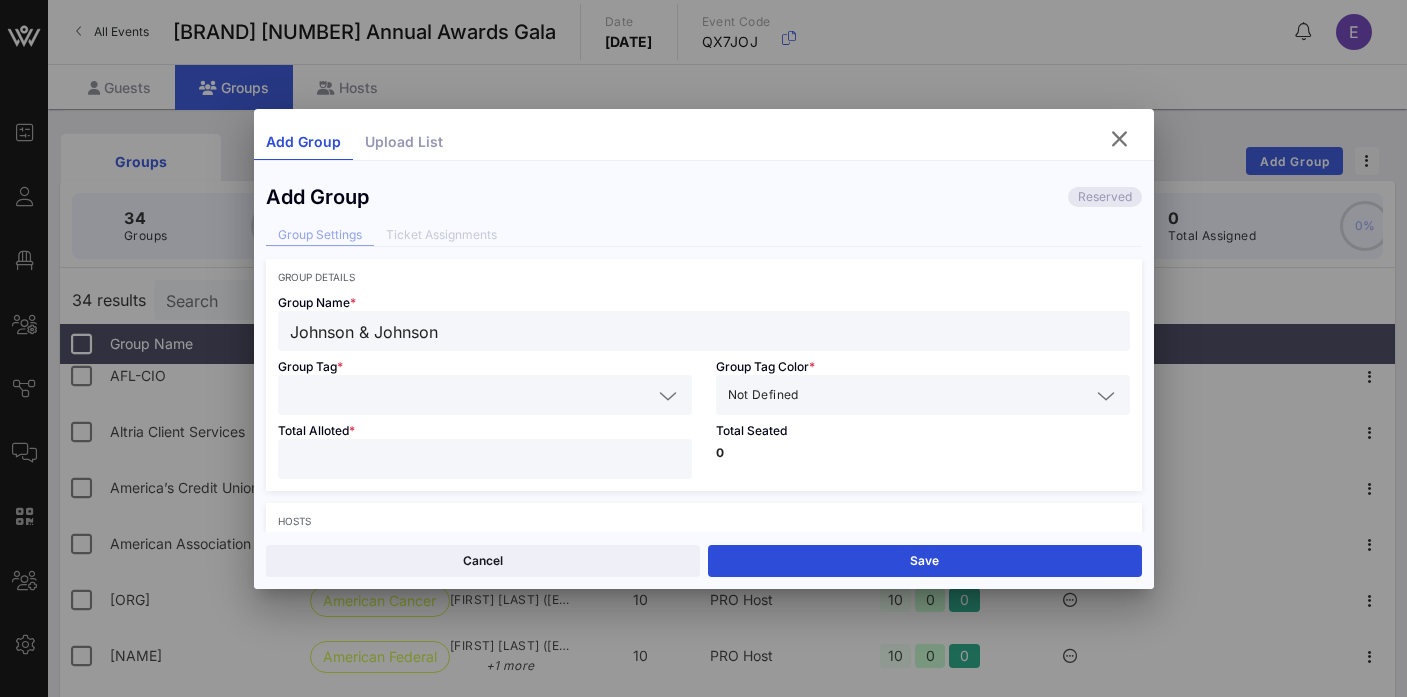 type on "Johnson & Johnson" 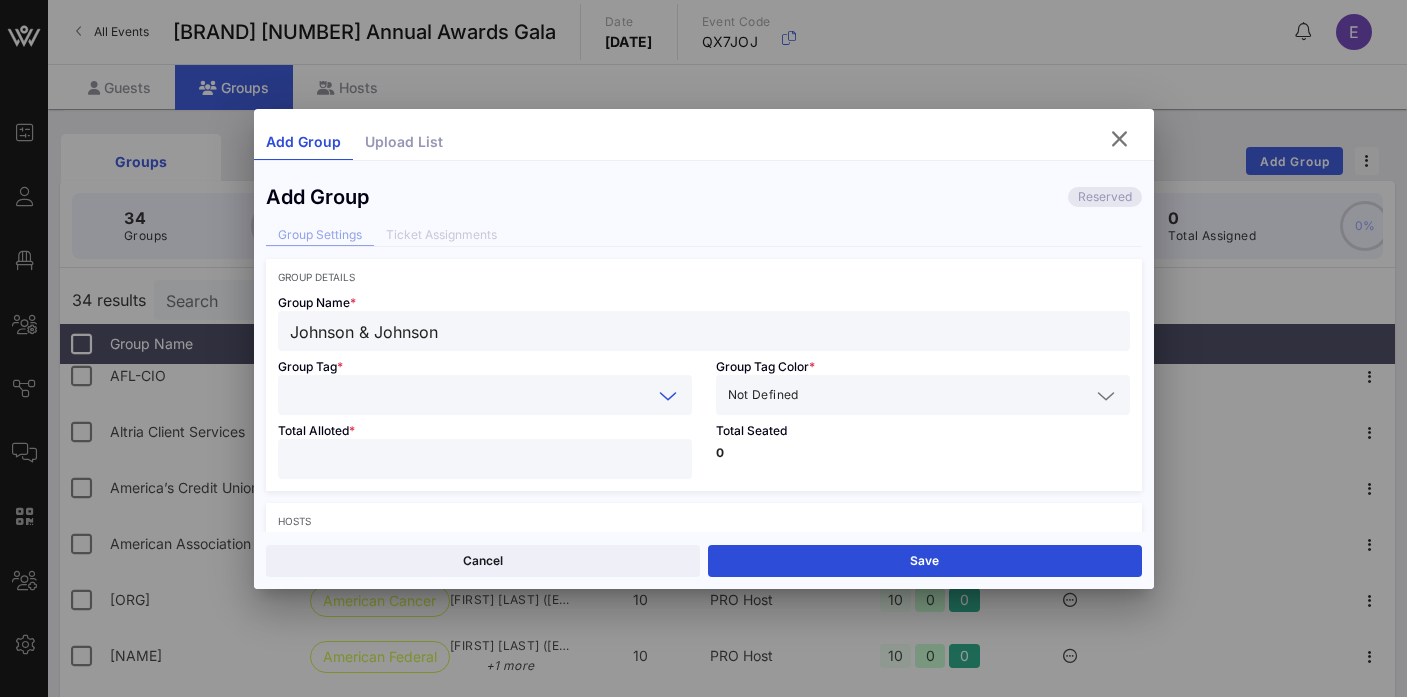 click at bounding box center [471, 395] 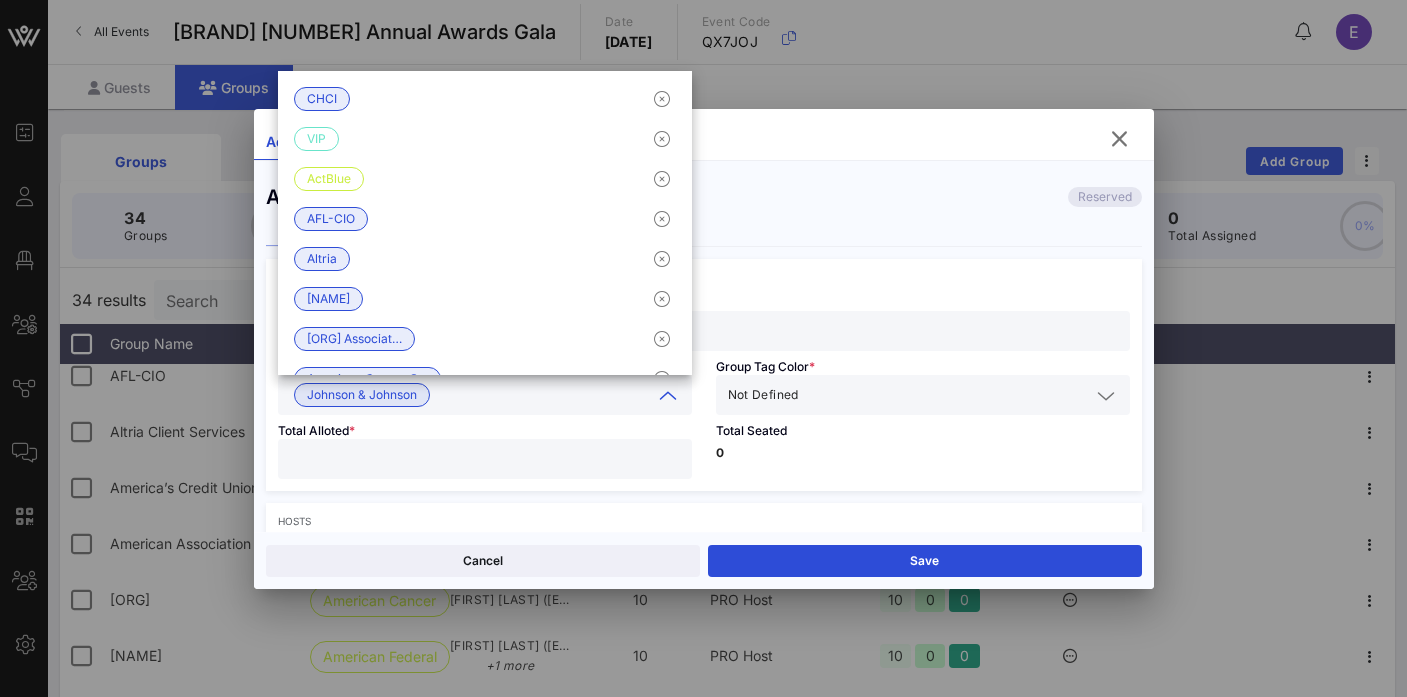 click at bounding box center [946, 395] 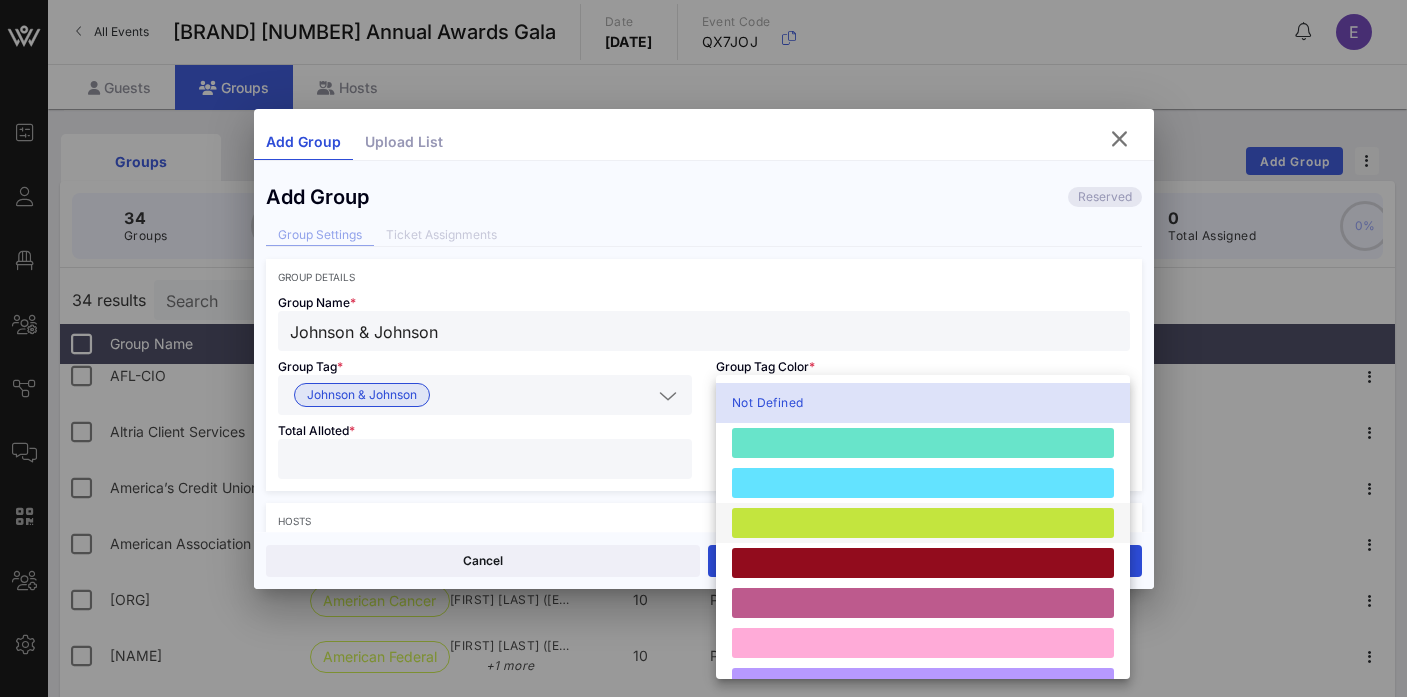 click at bounding box center (923, 523) 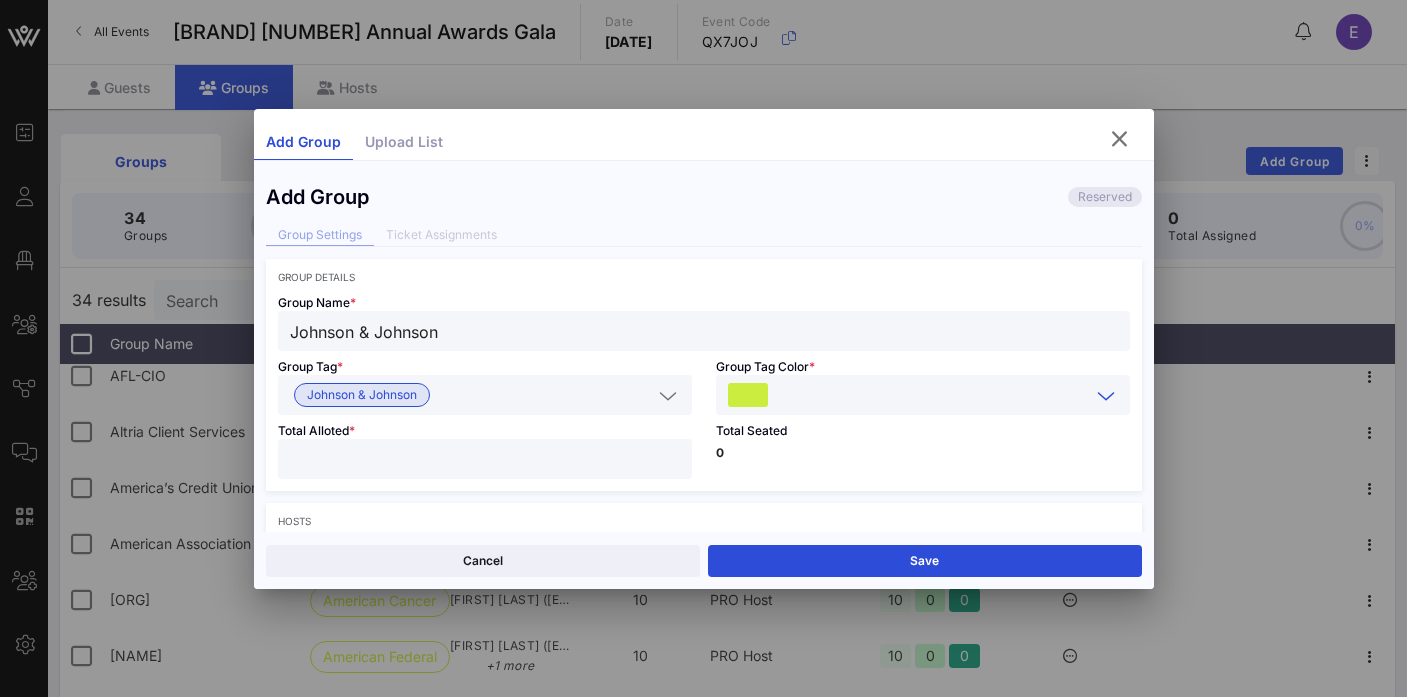 click at bounding box center (485, 459) 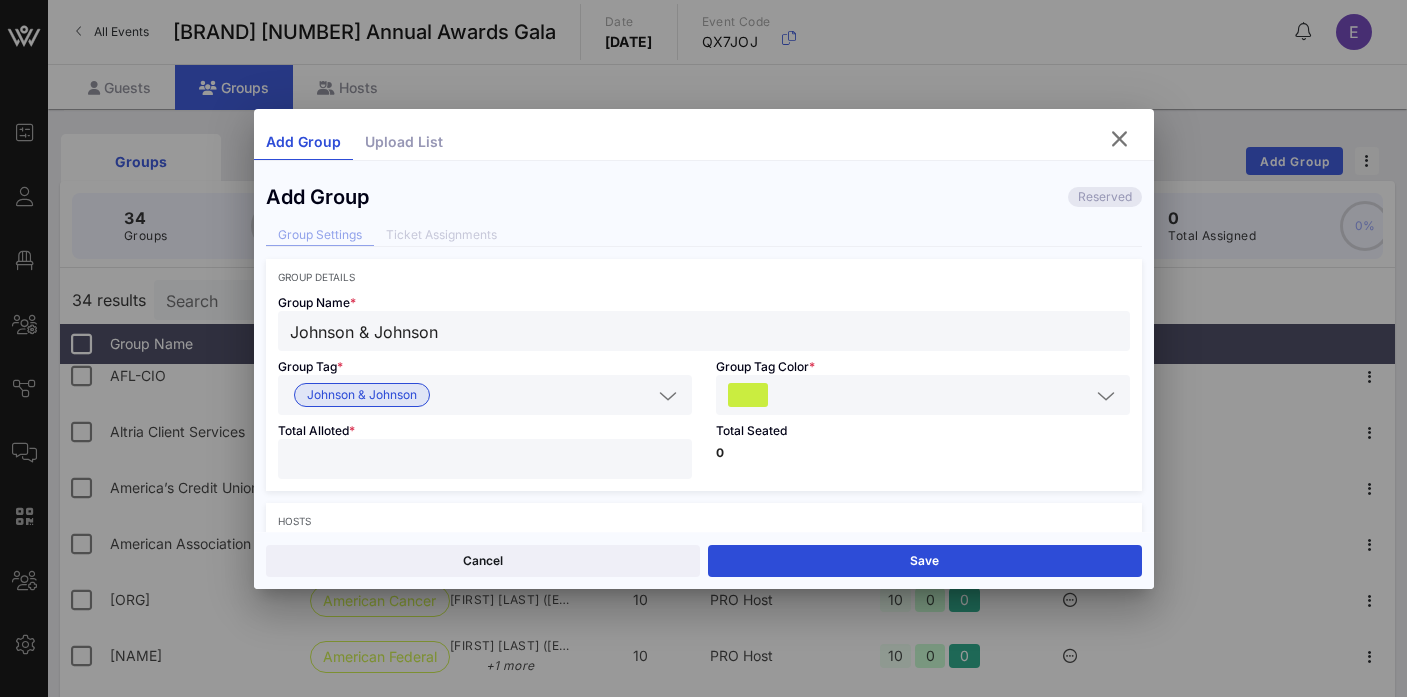 type on "**" 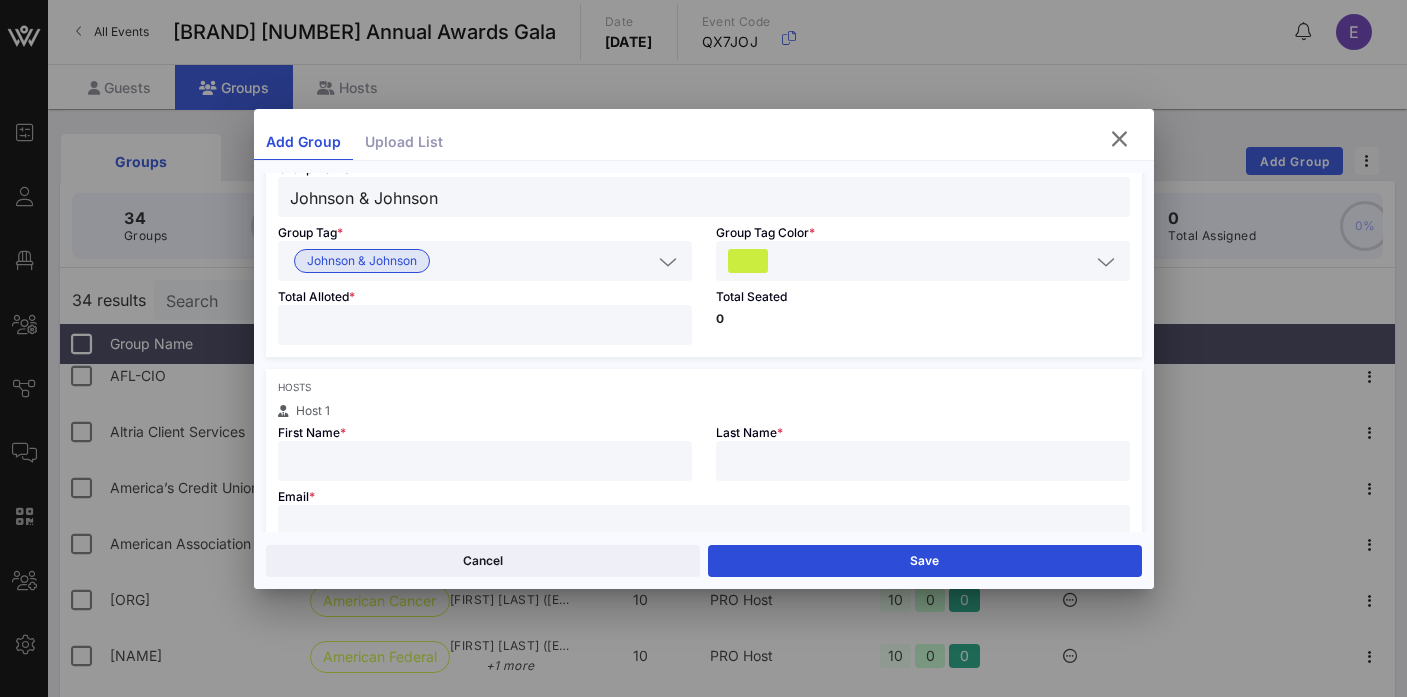 scroll, scrollTop: 171, scrollLeft: 0, axis: vertical 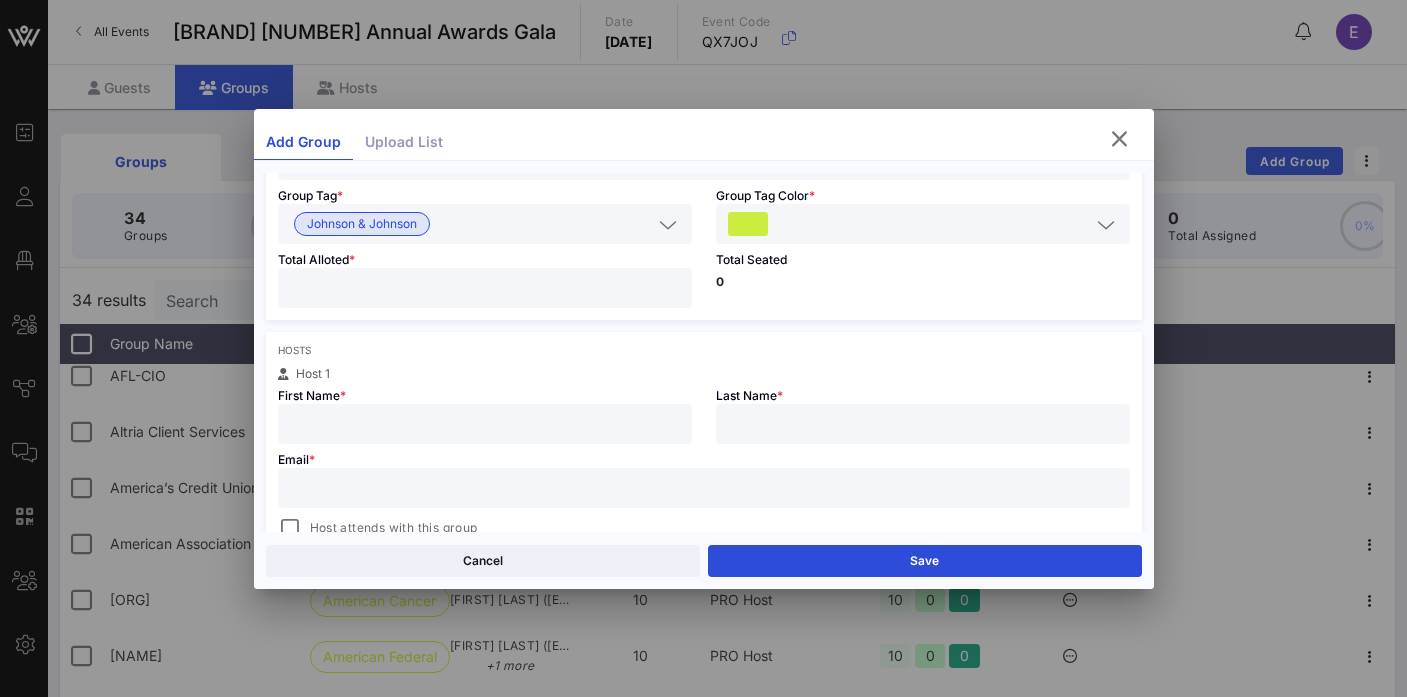 click at bounding box center [485, 424] 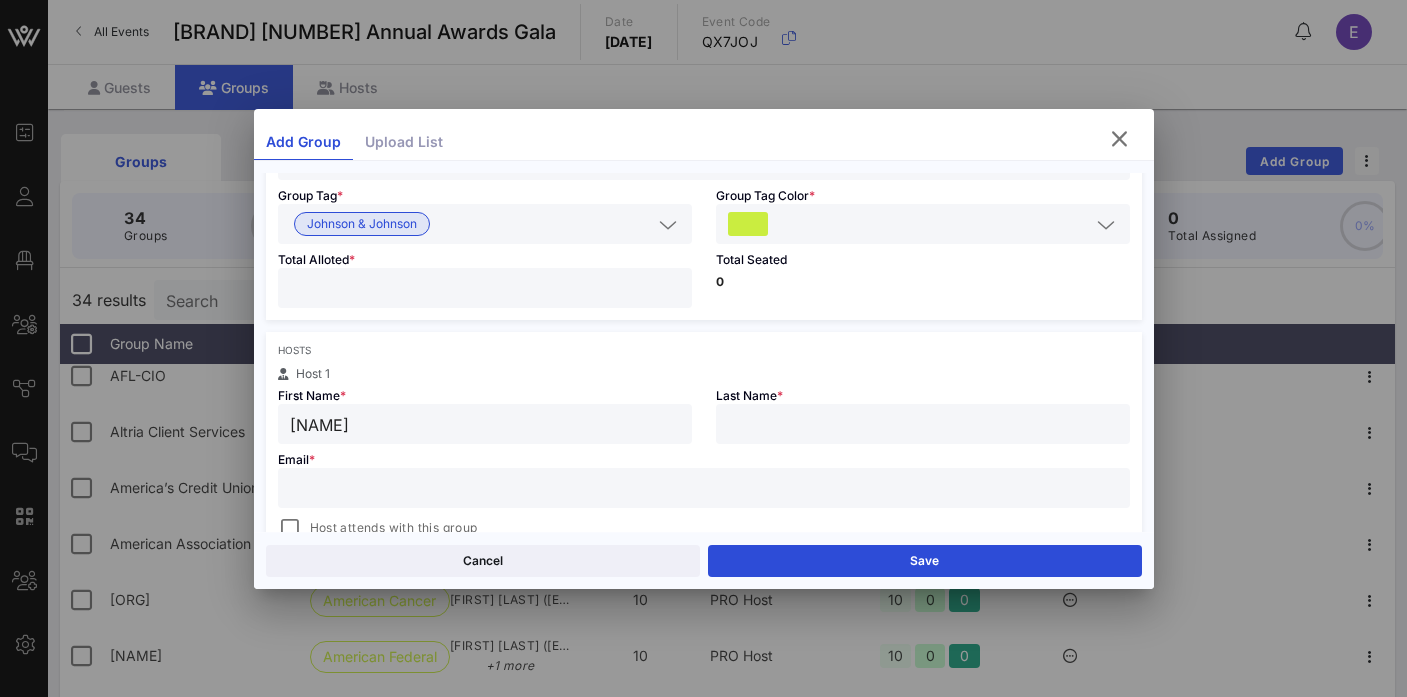 click on "[NAME]" at bounding box center (485, 424) 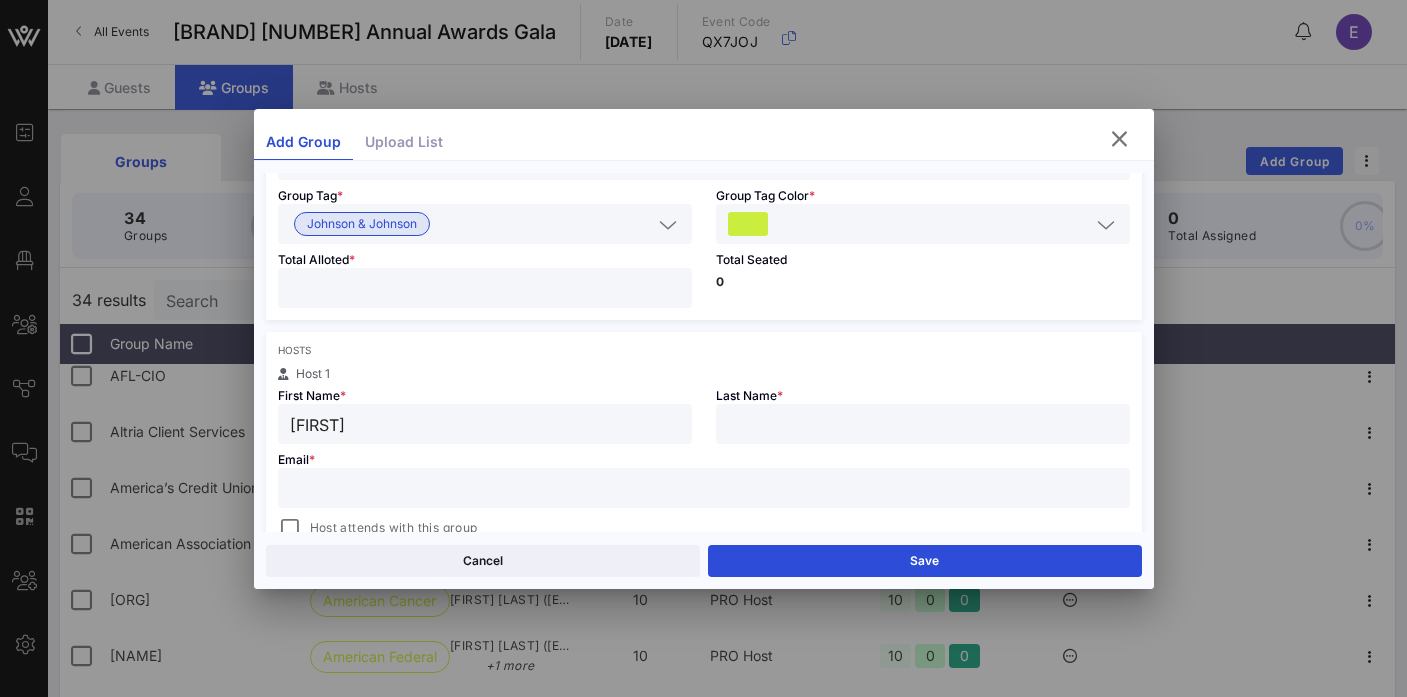 type on "[FIRST]" 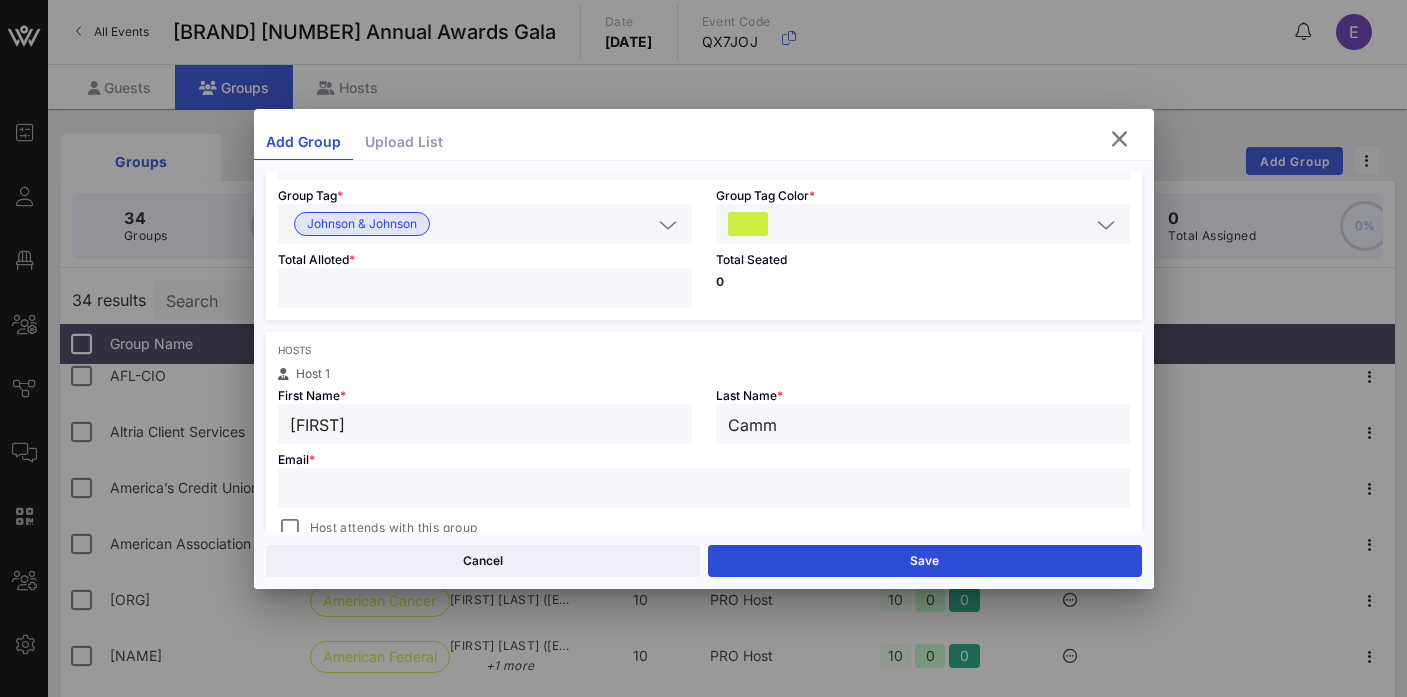 type on "Camm" 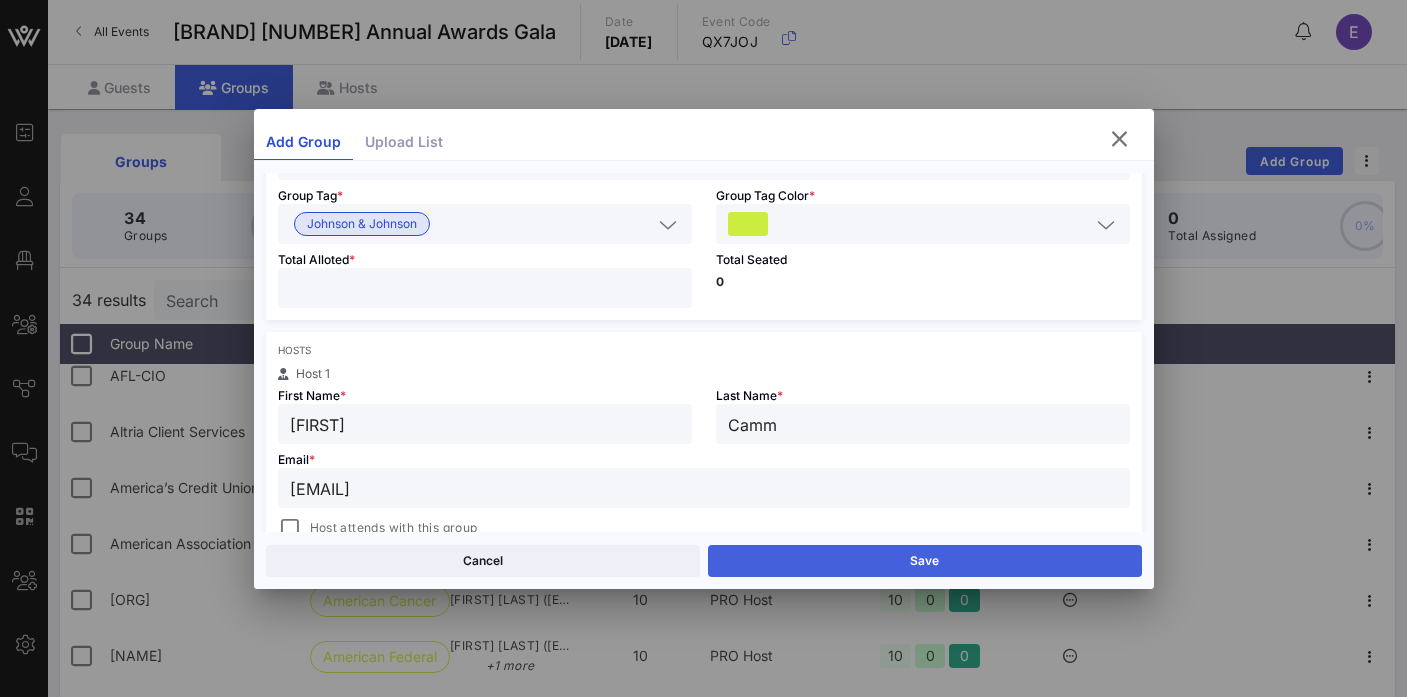type on "[EMAIL]" 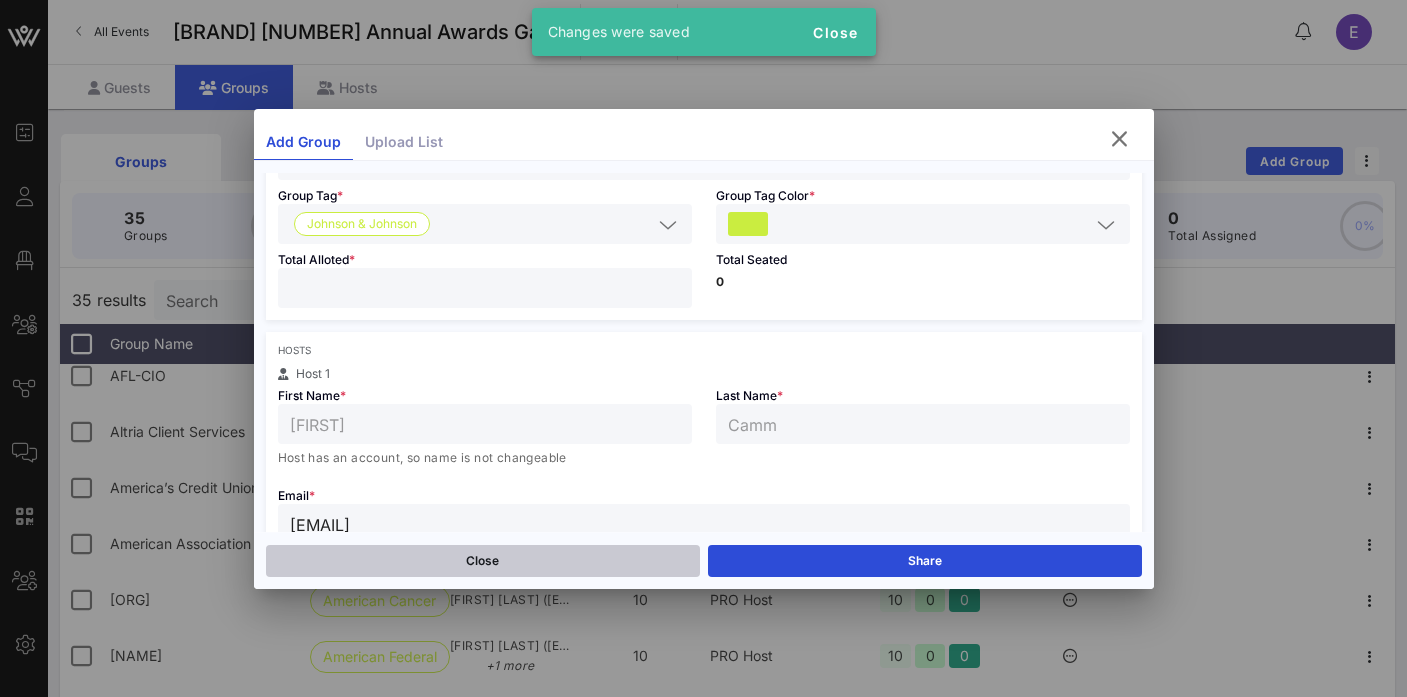 click on "Close" at bounding box center [483, 561] 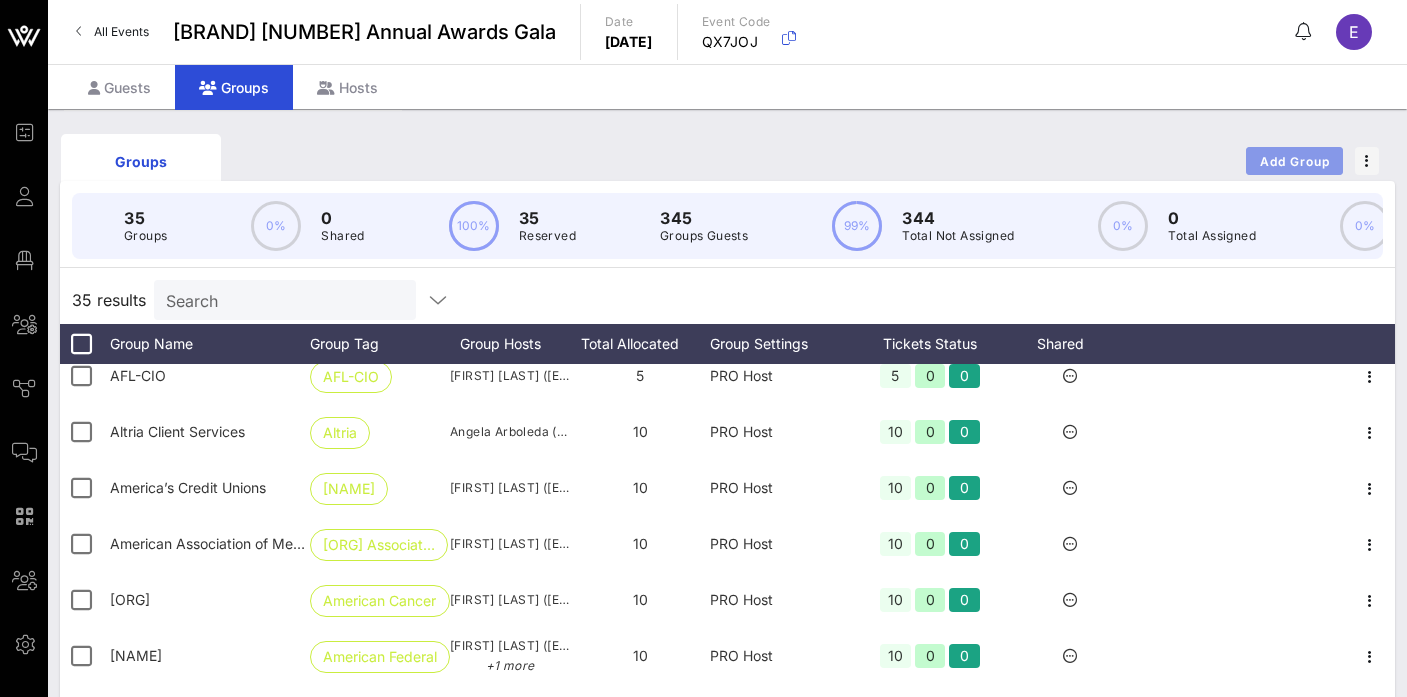 click on "Add Group" at bounding box center [1295, 161] 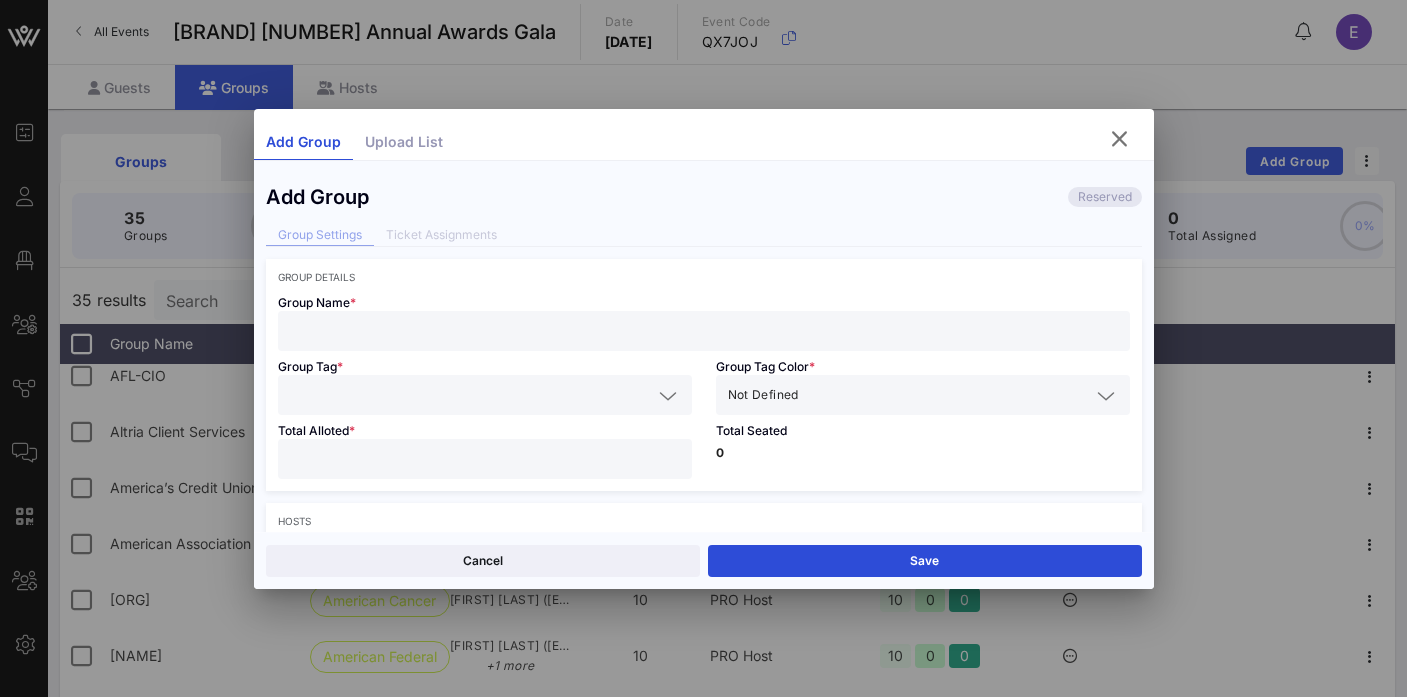 click at bounding box center (704, 331) 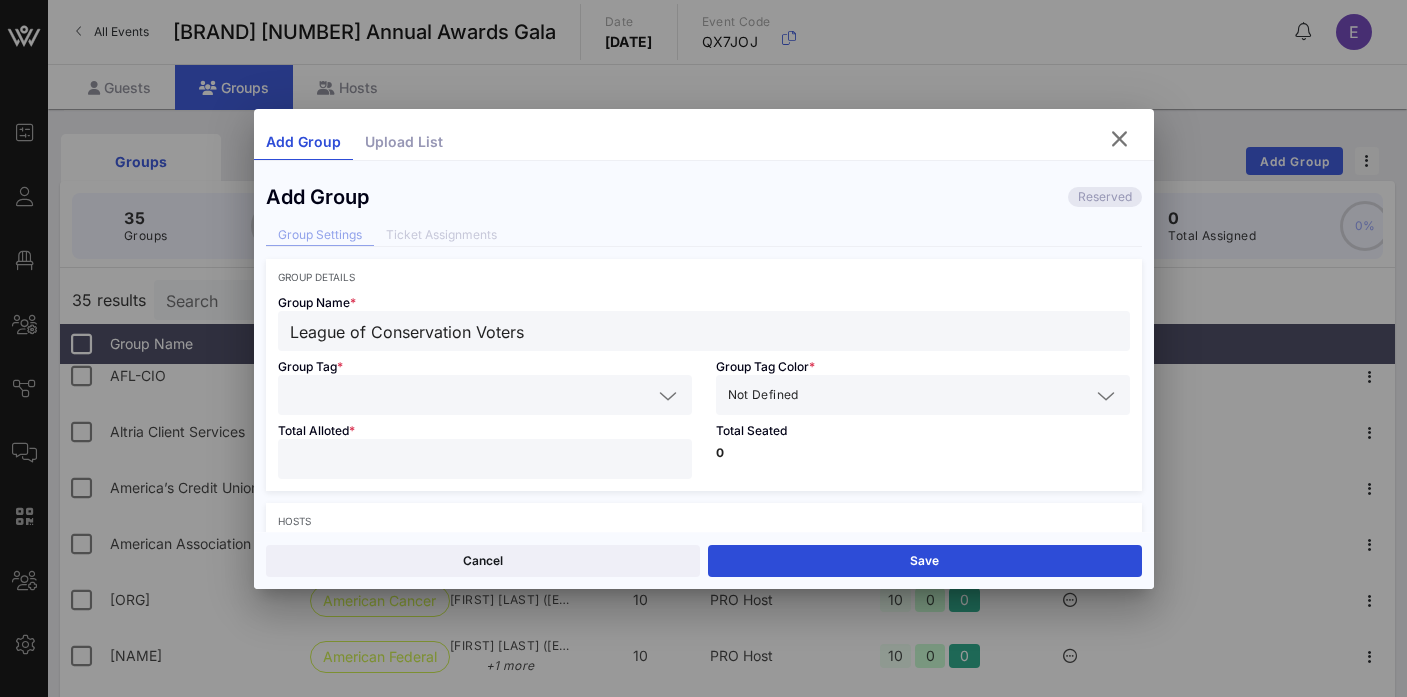 type on "League of Conservation Voters" 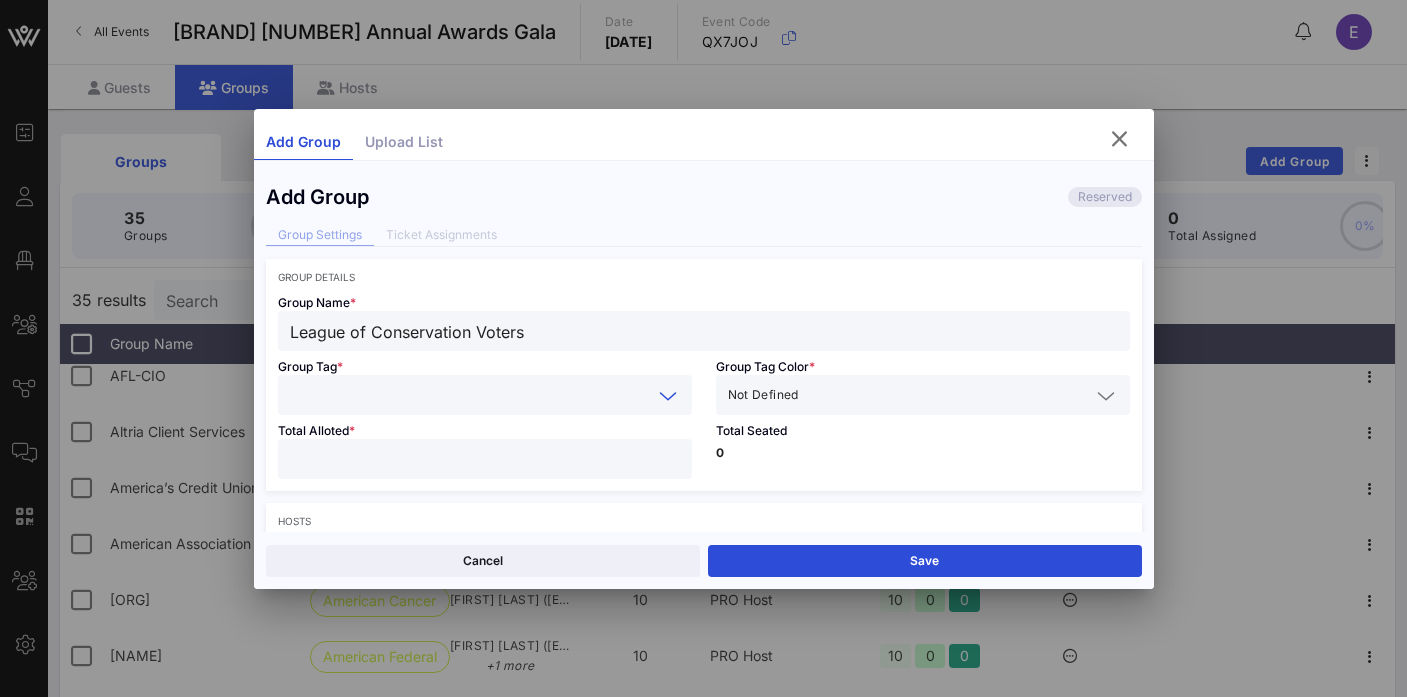 click at bounding box center [471, 395] 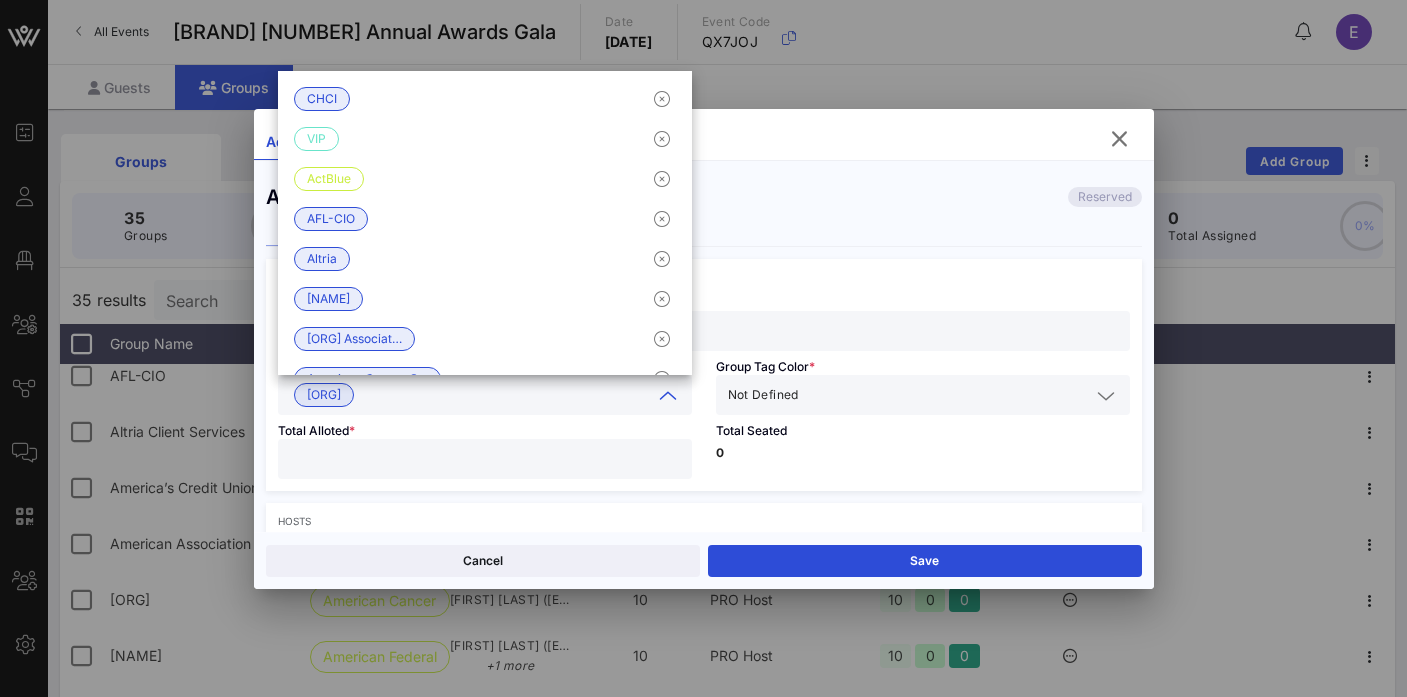 click at bounding box center [946, 395] 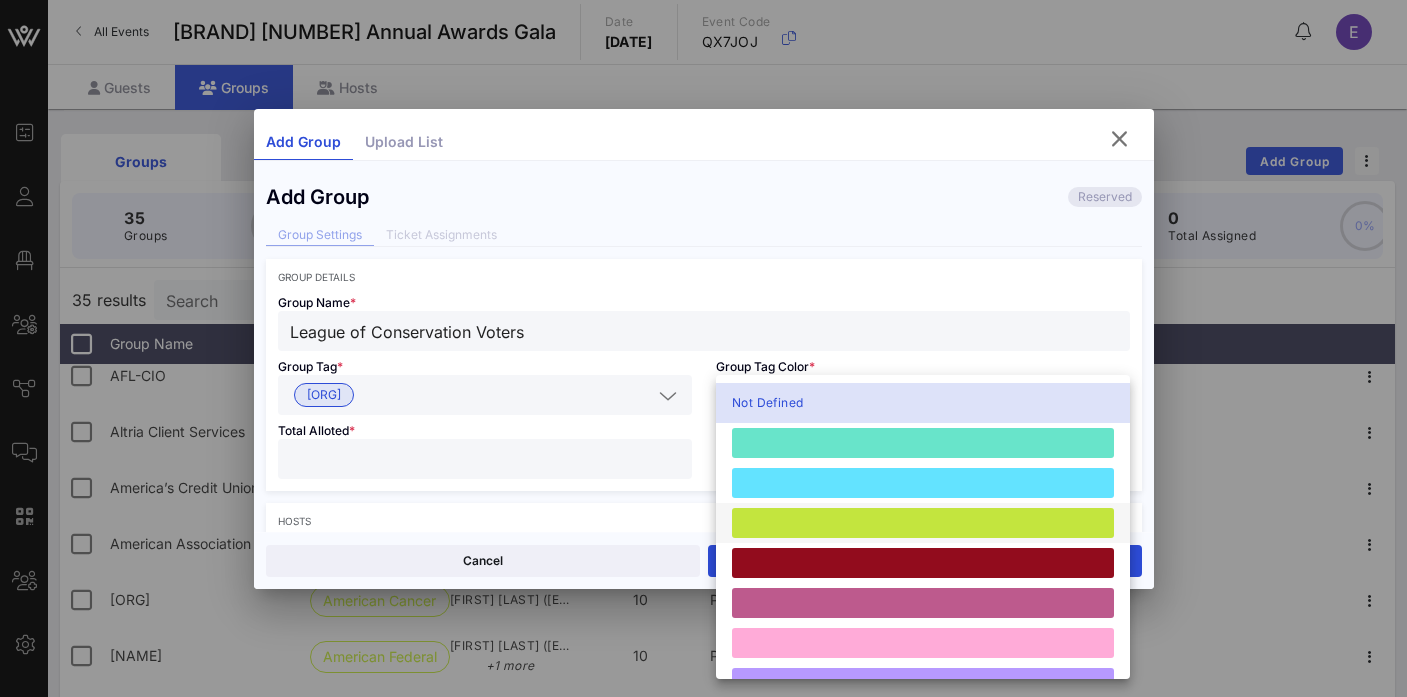 click at bounding box center (923, 523) 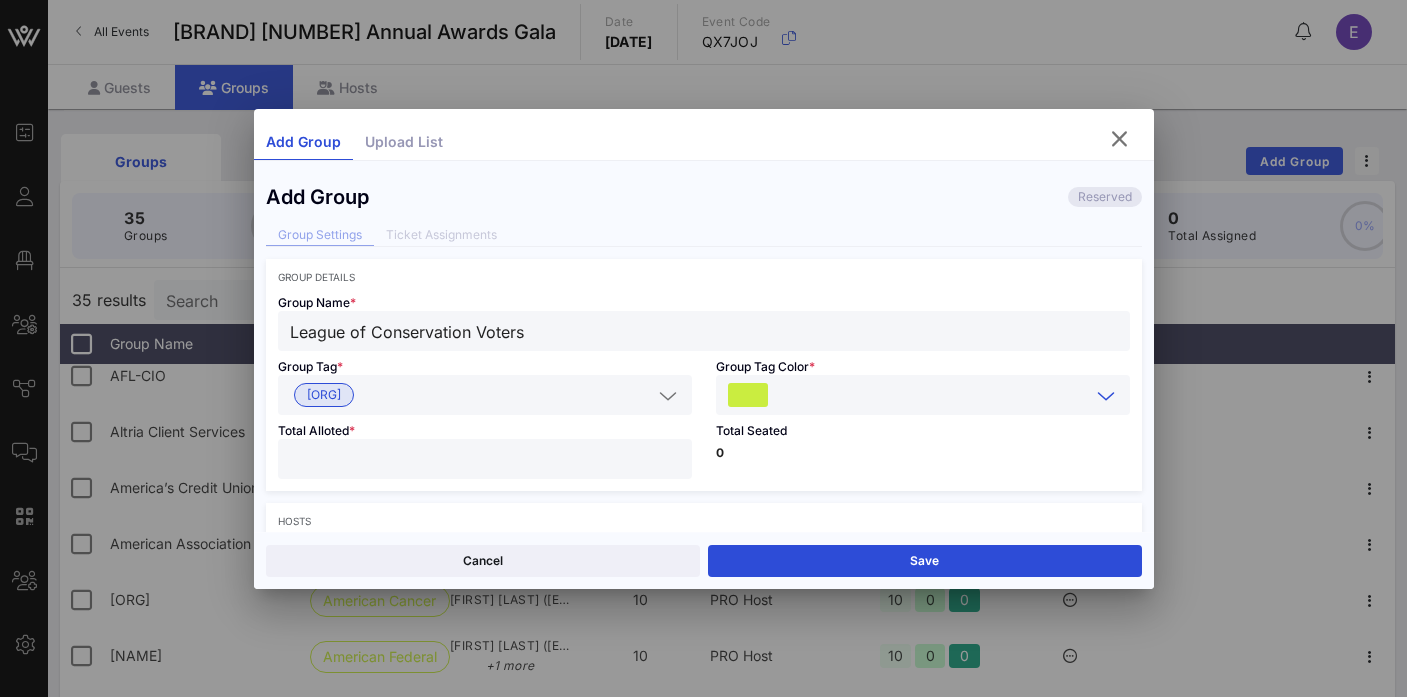 click at bounding box center (485, 459) 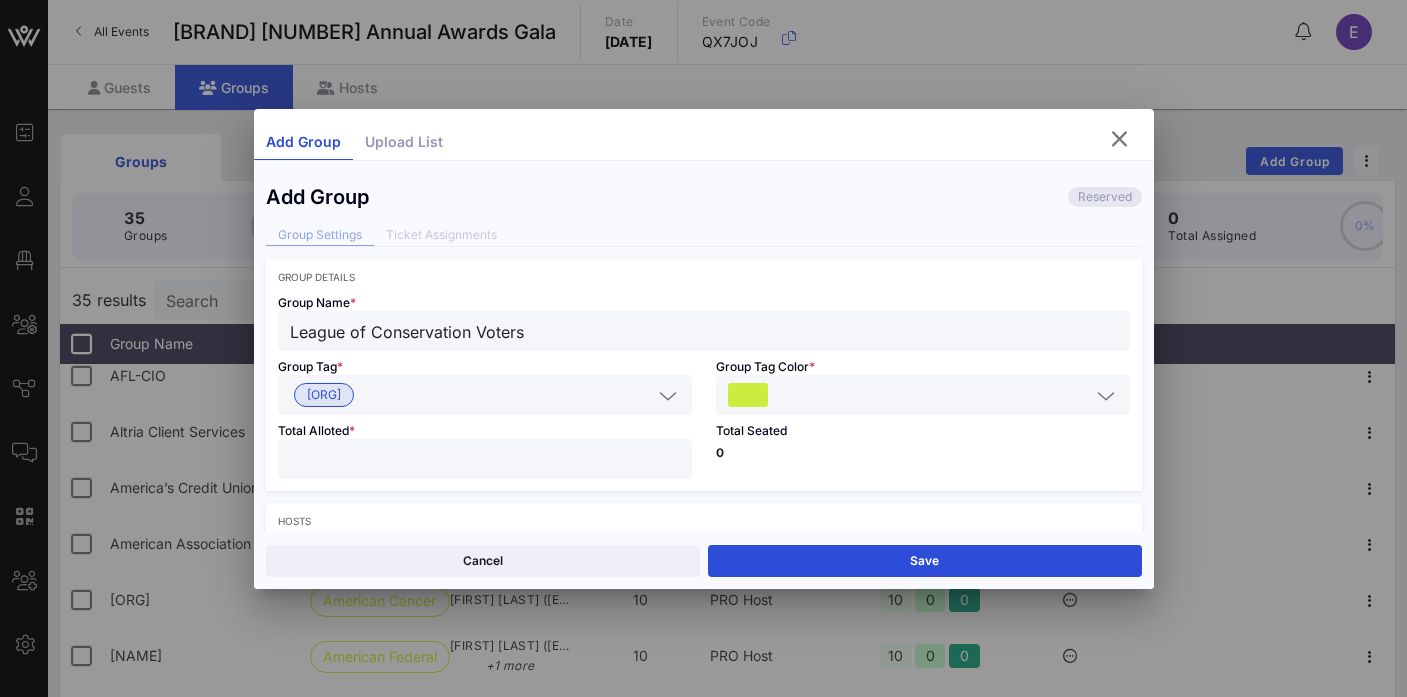 type on "**" 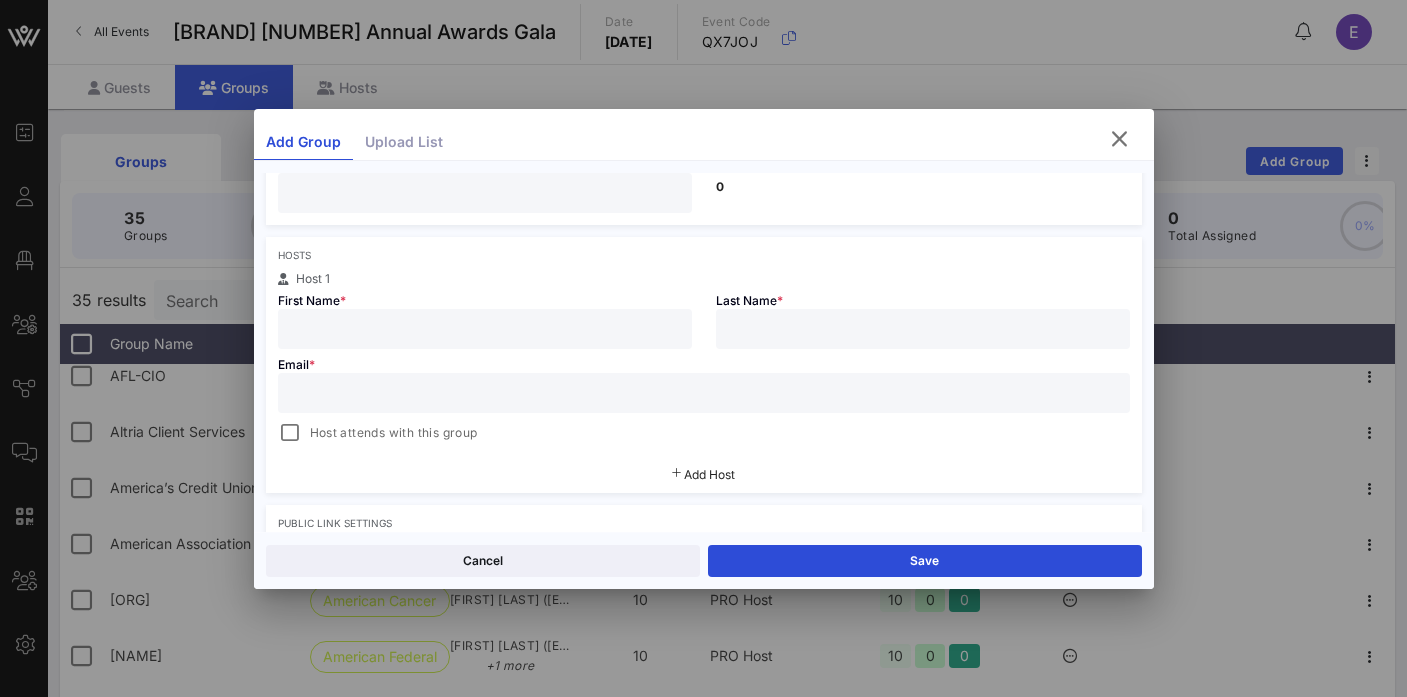 scroll, scrollTop: 274, scrollLeft: 0, axis: vertical 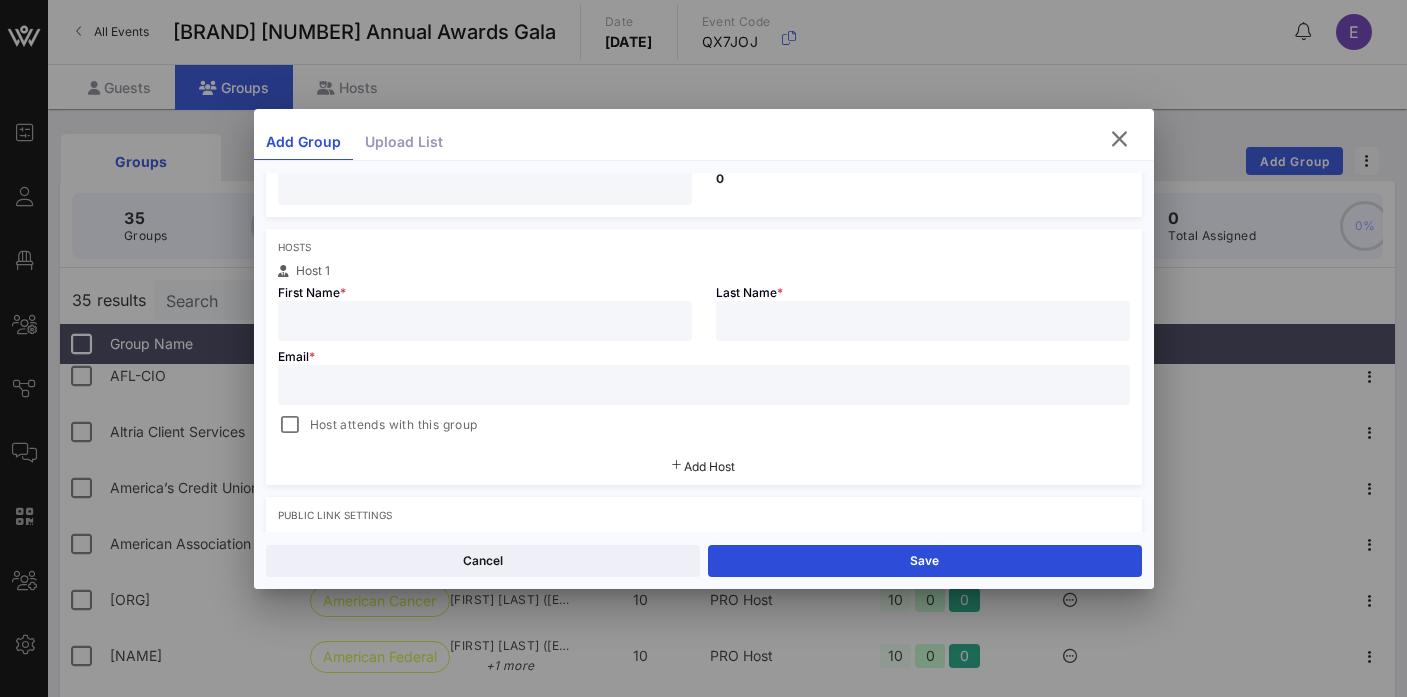 click at bounding box center [485, 321] 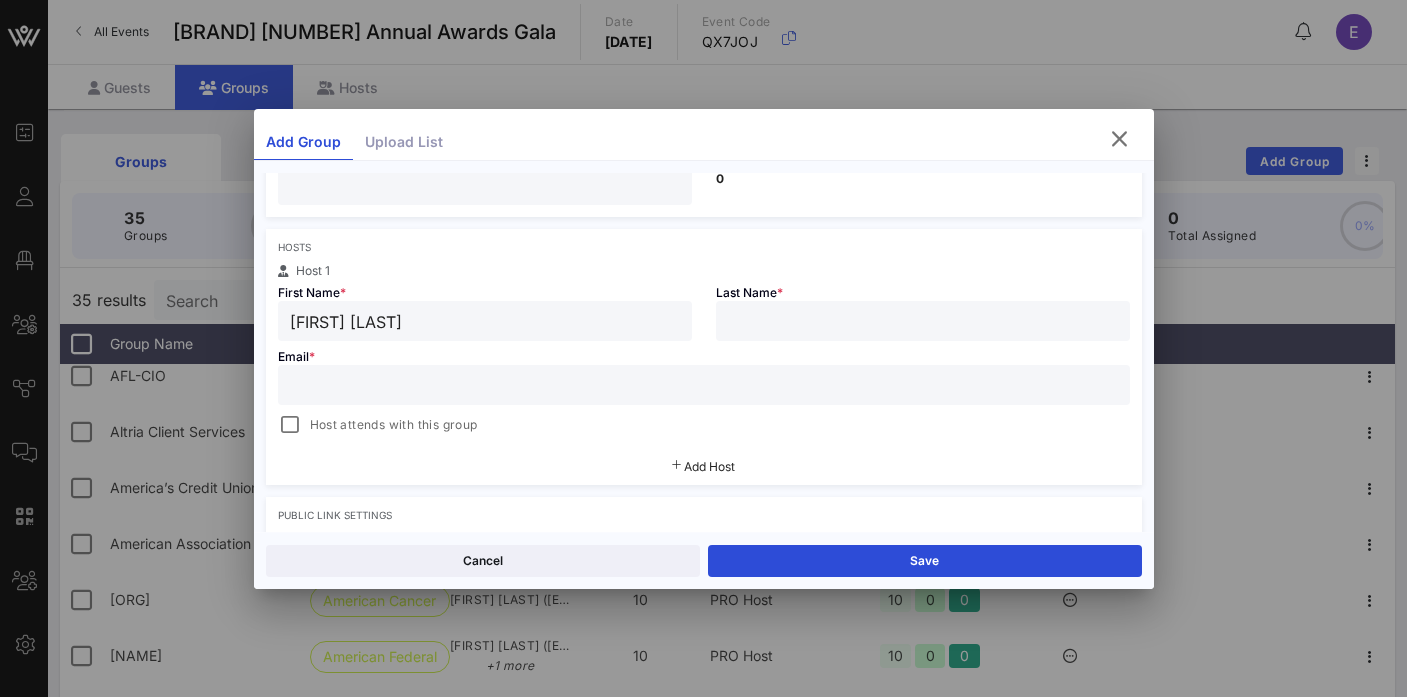 click on "[FIRST] [LAST]" at bounding box center (485, 321) 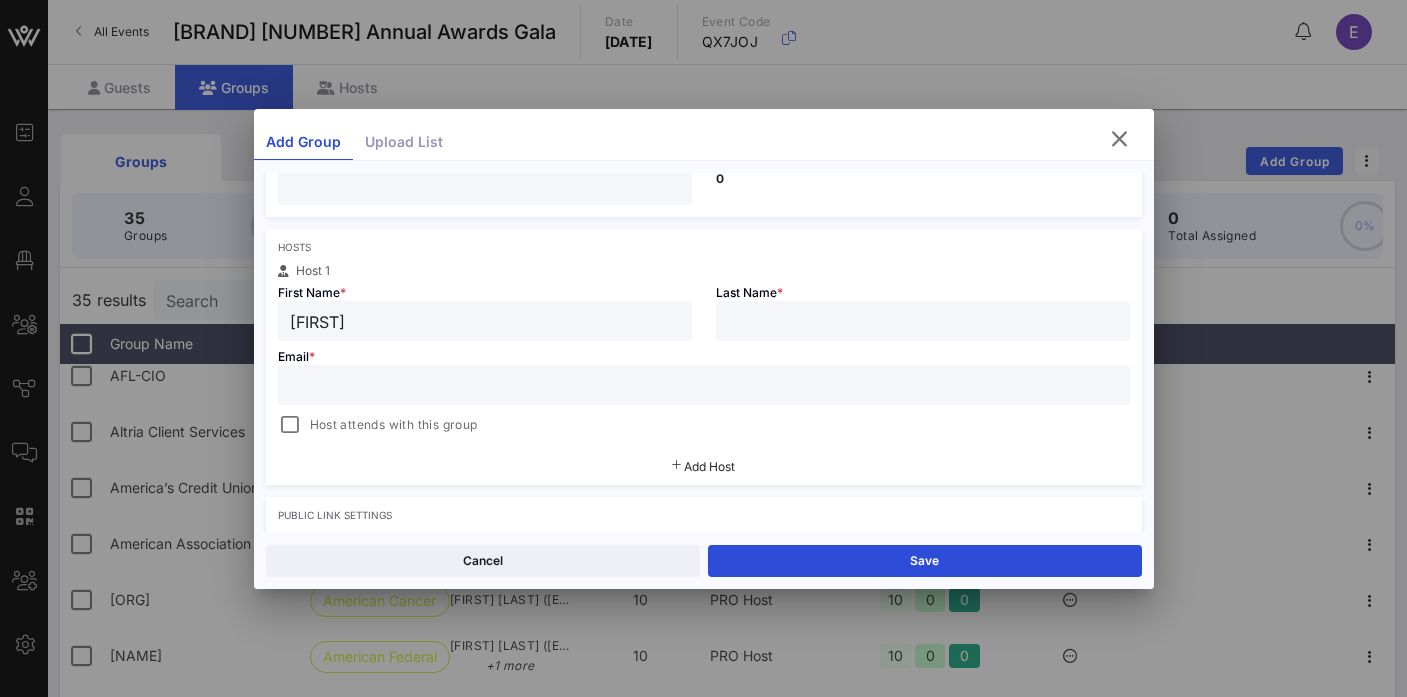 type on "[FIRST]" 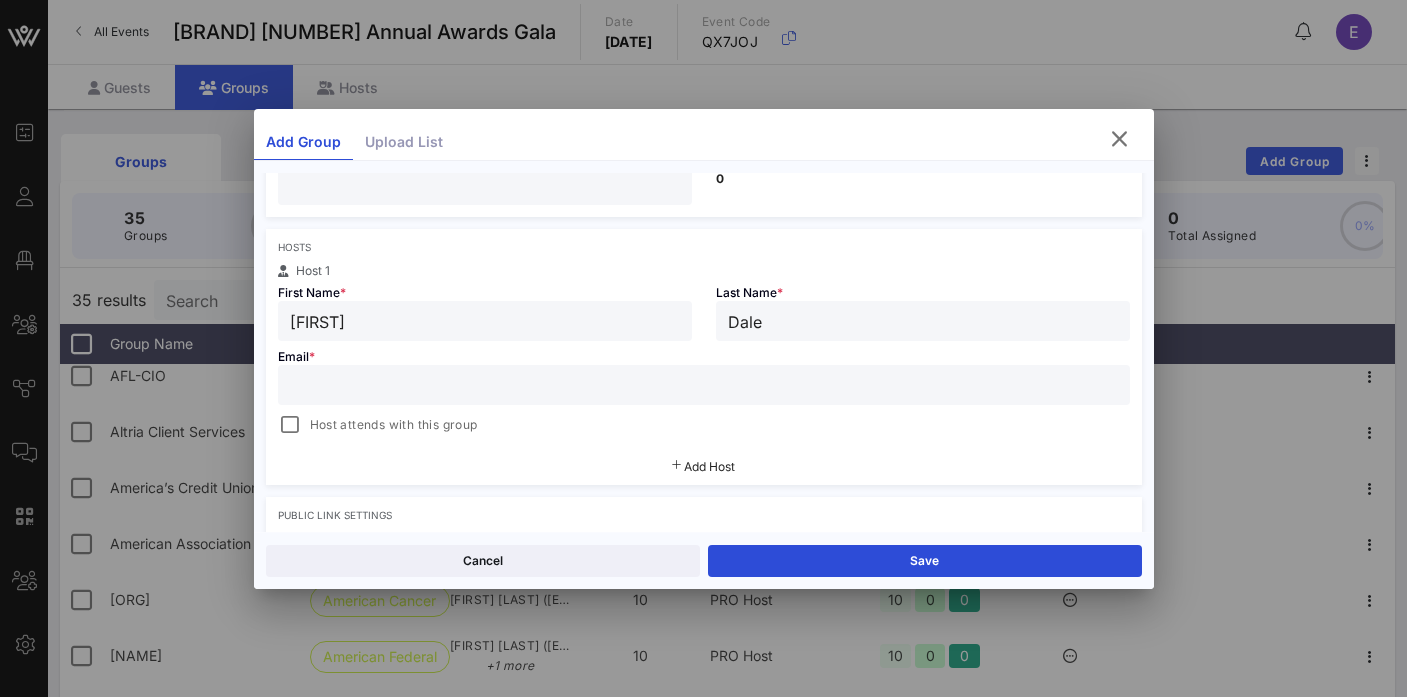 type on "Dale" 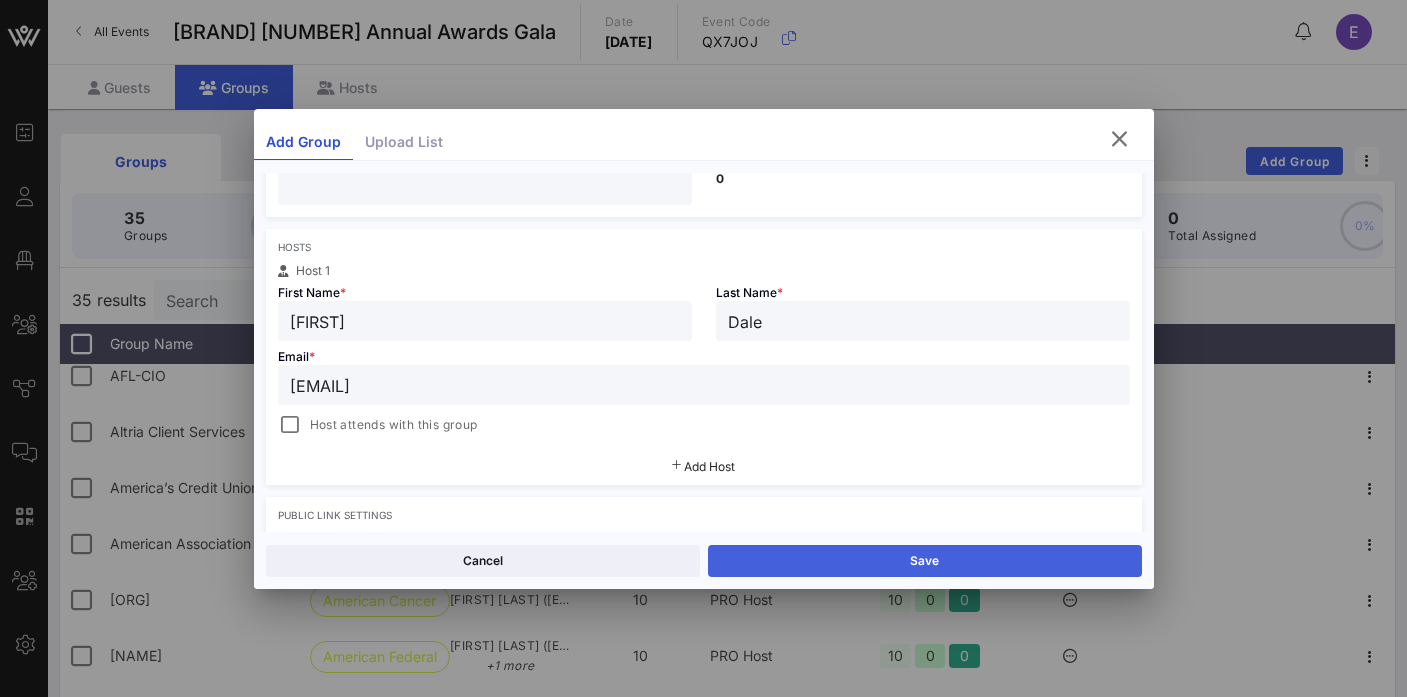 type on "[EMAIL]" 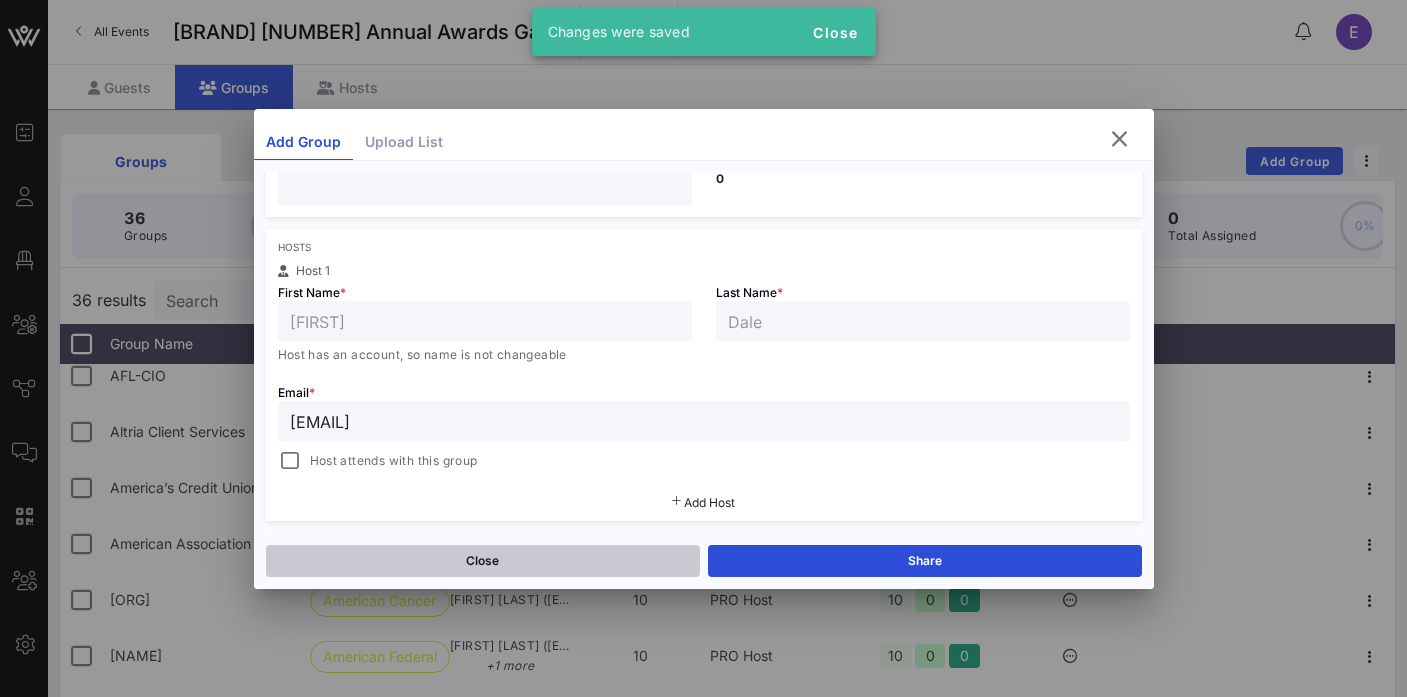 click on "Close" at bounding box center (483, 561) 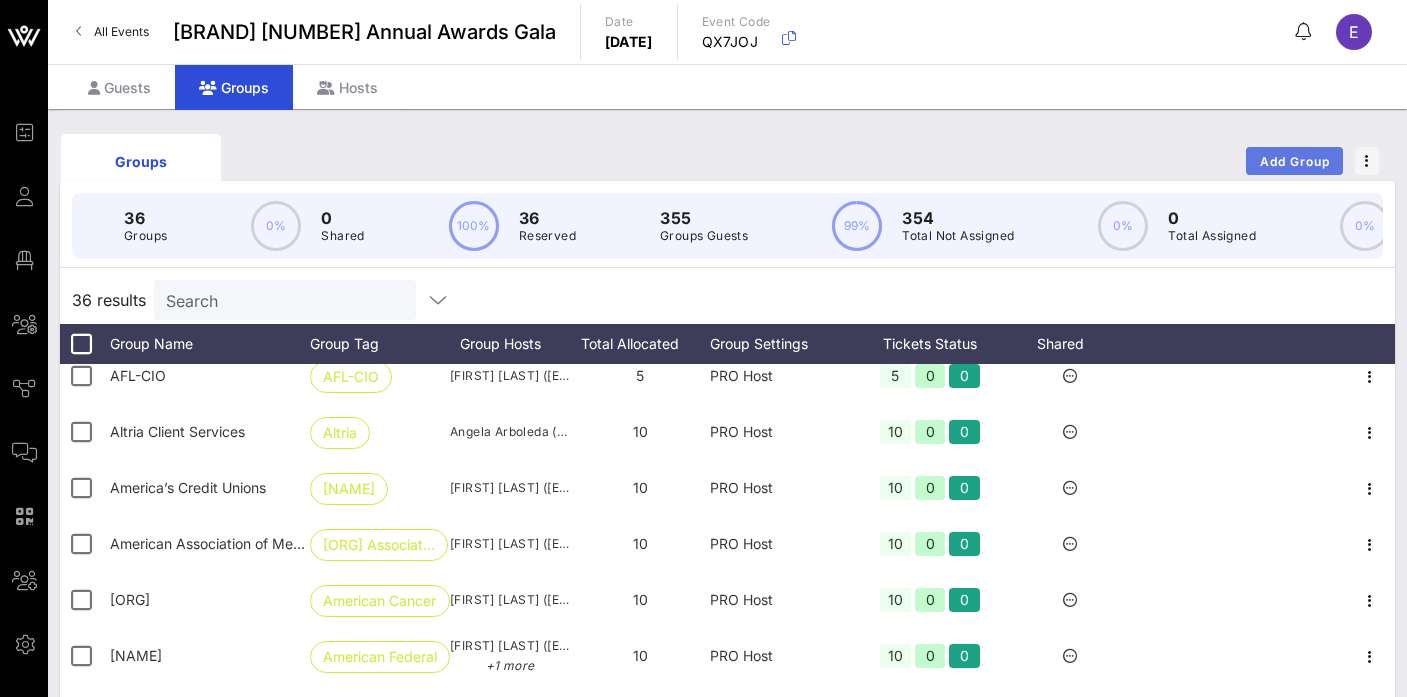 click on "Add Group" at bounding box center (1294, 161) 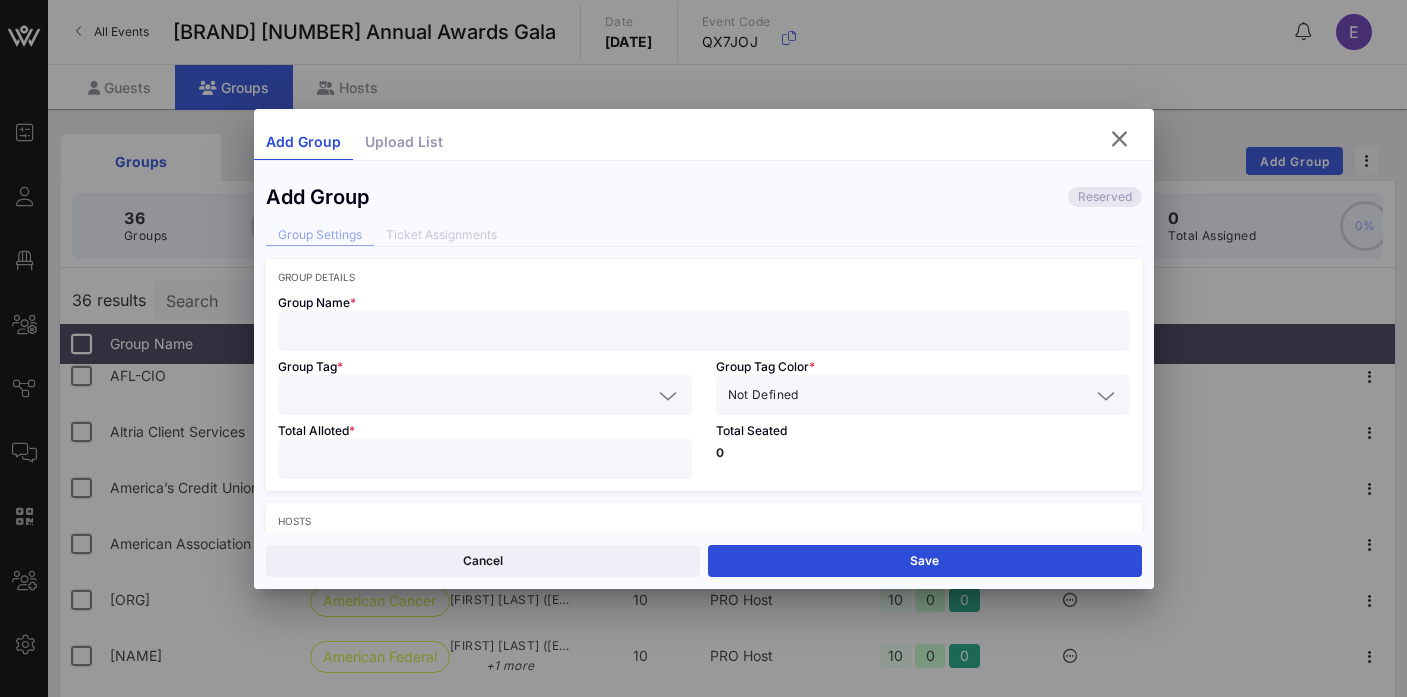 click at bounding box center [704, 331] 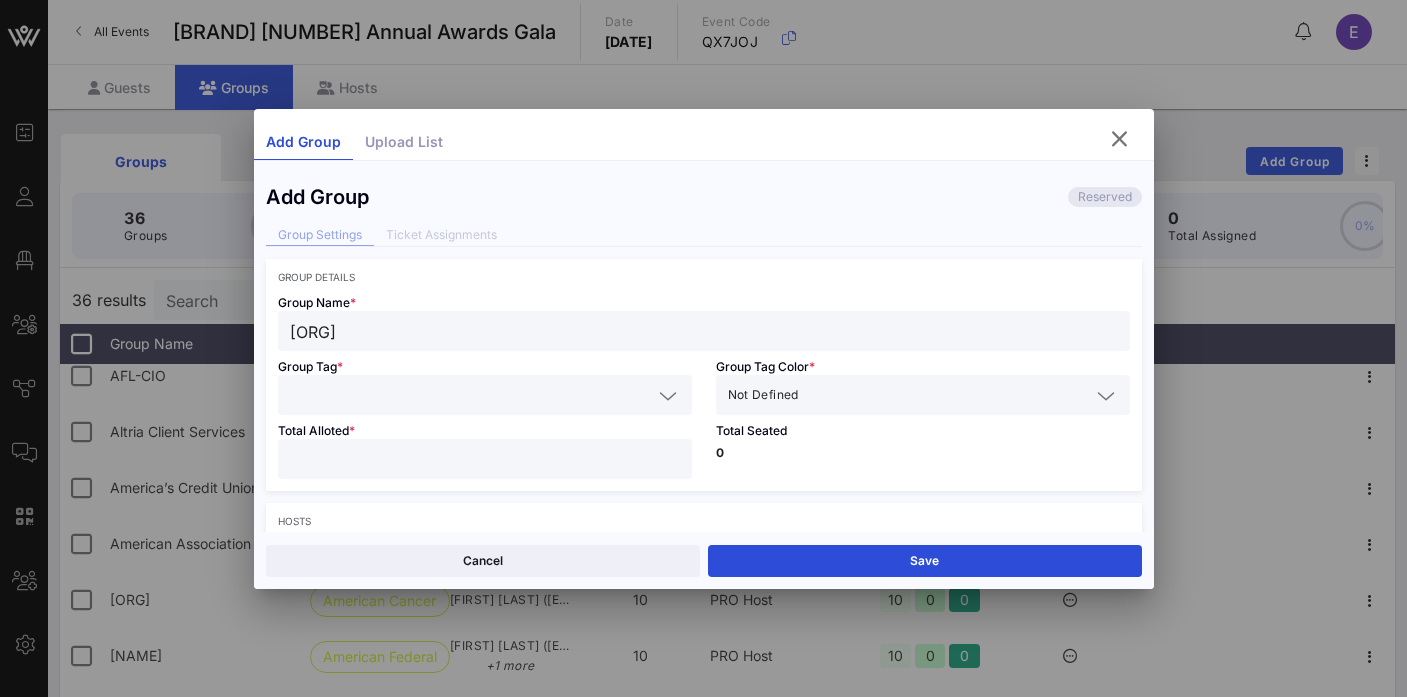 type on "[ORG]" 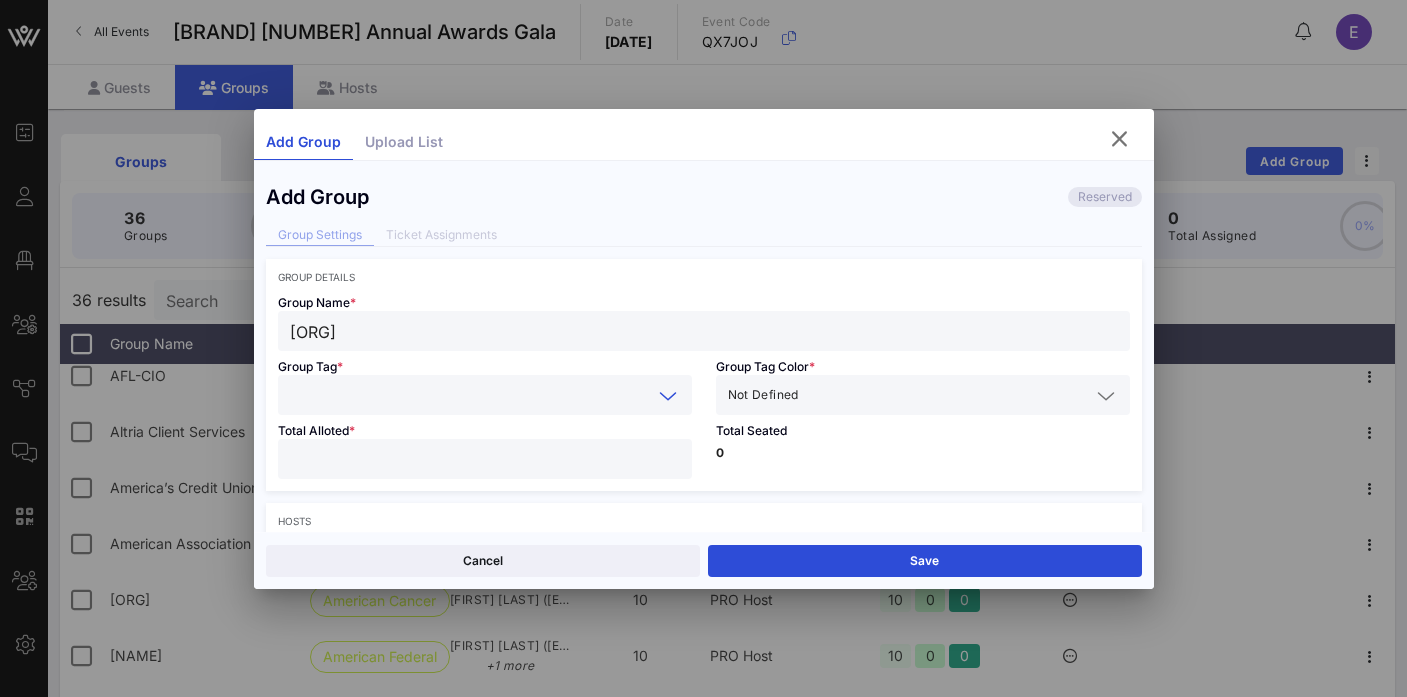 click at bounding box center (471, 395) 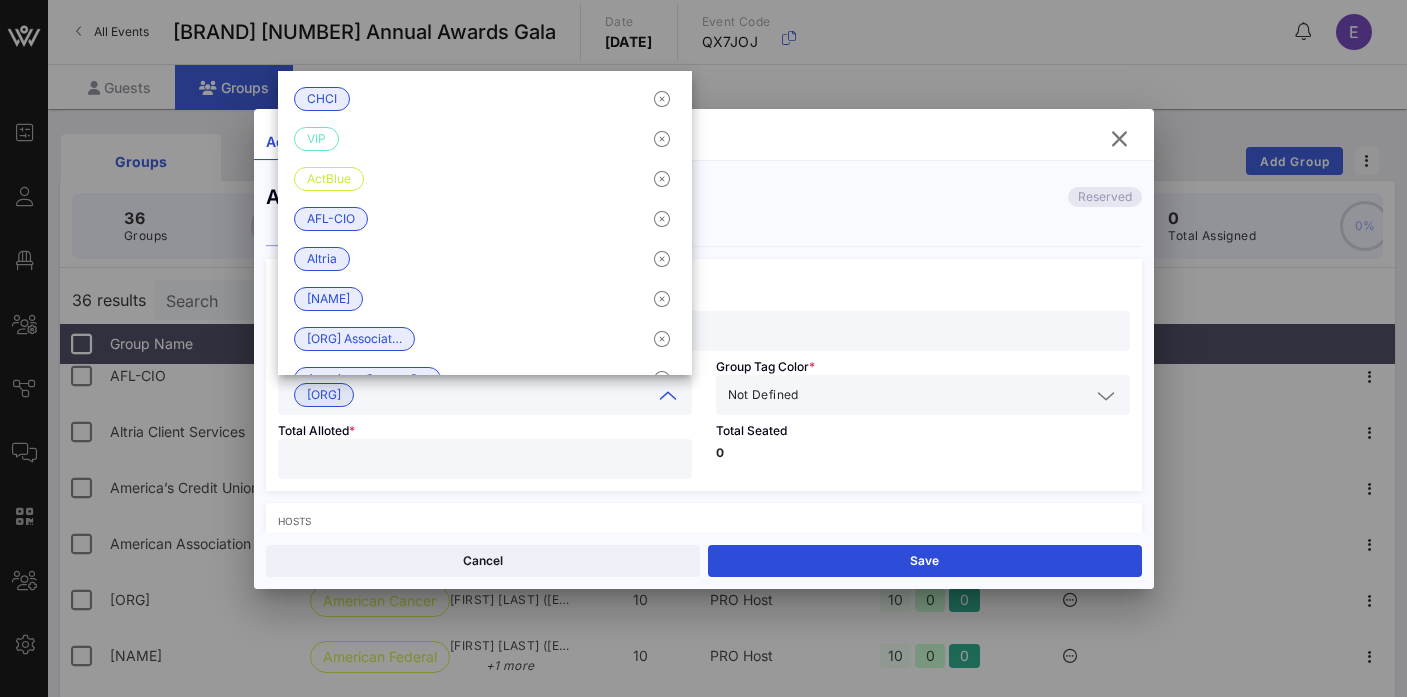 click at bounding box center [946, 395] 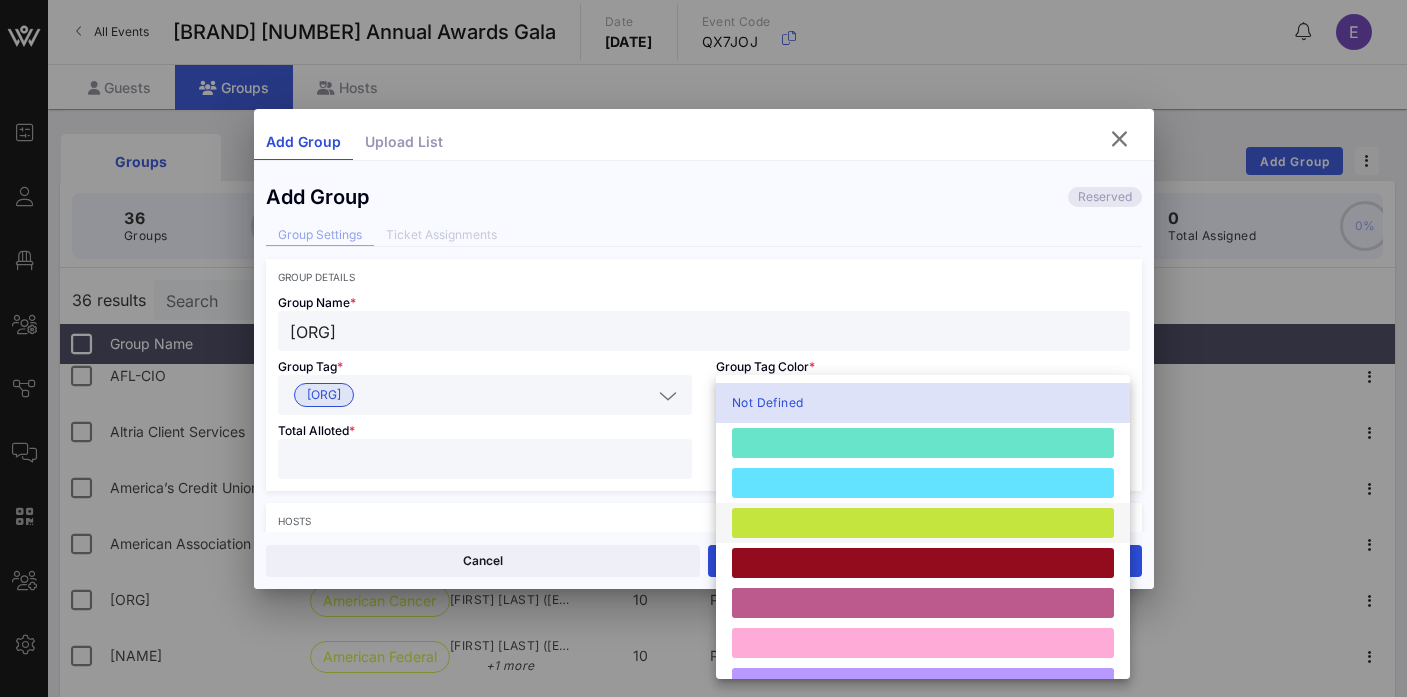 click at bounding box center [923, 523] 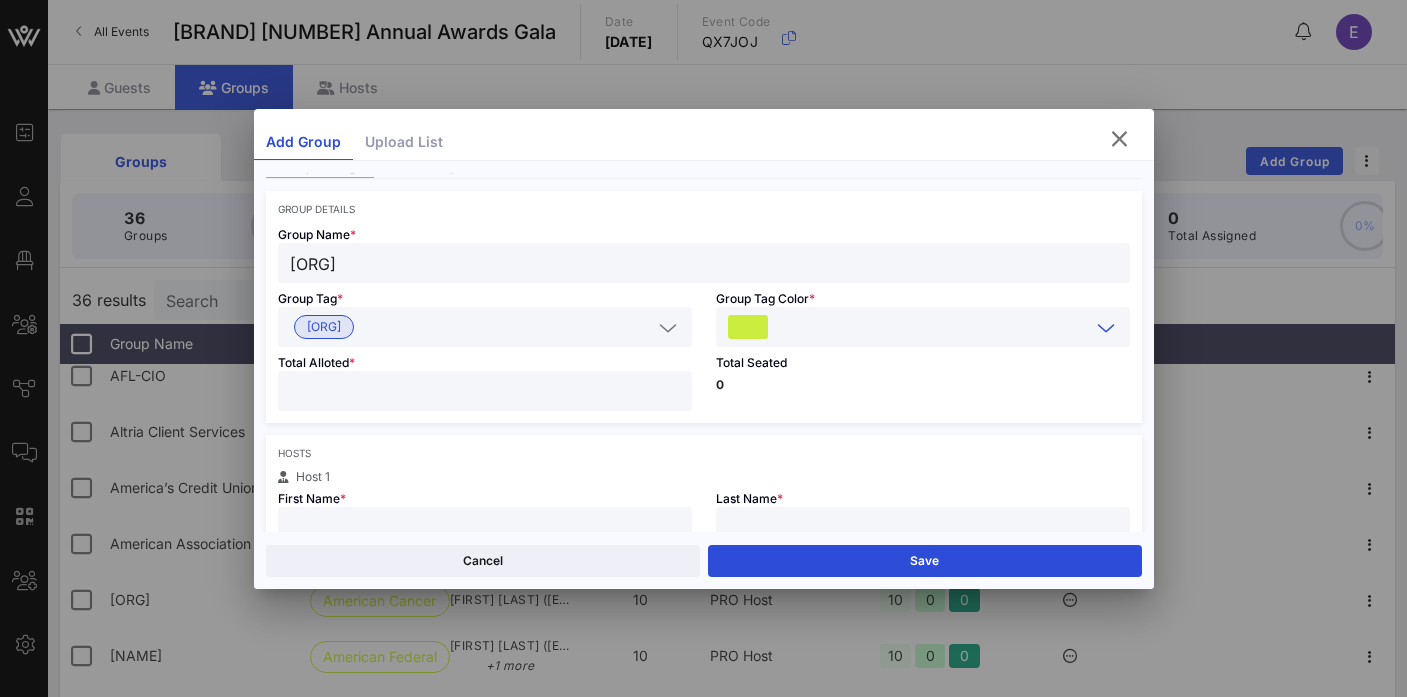 scroll, scrollTop: 105, scrollLeft: 0, axis: vertical 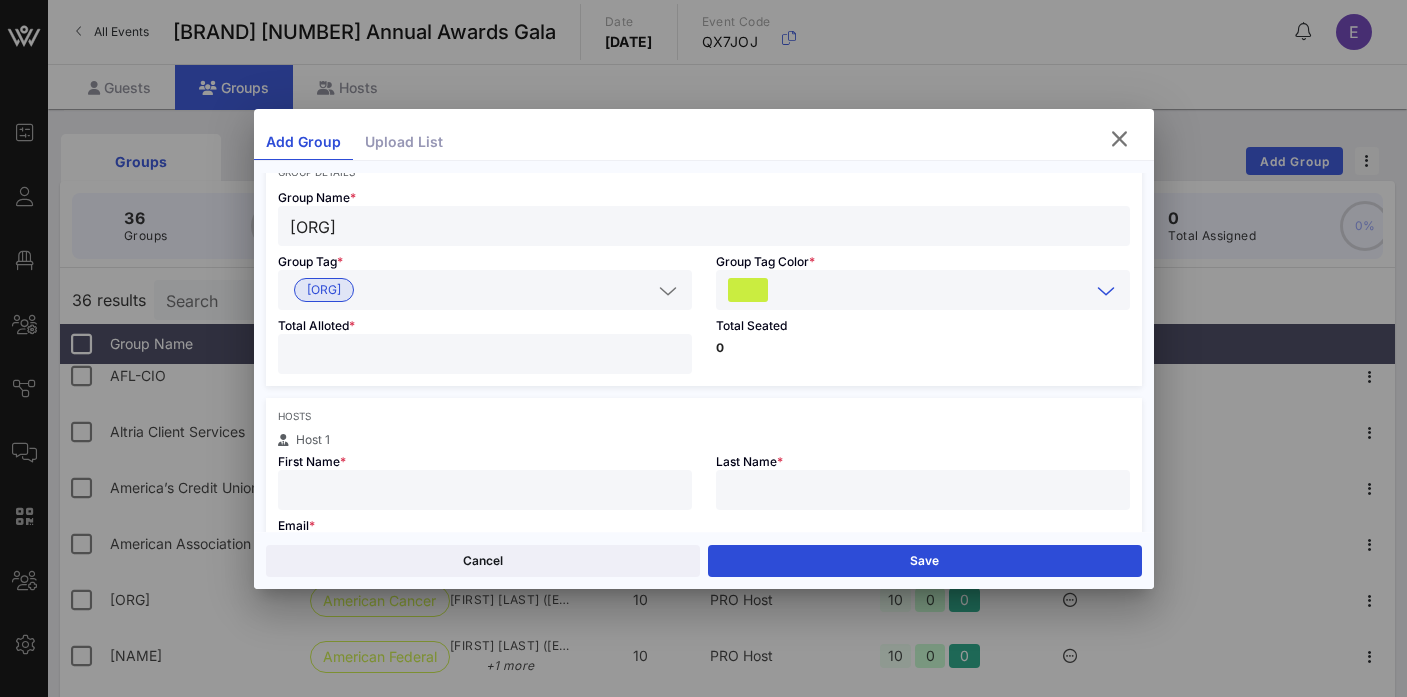 click at bounding box center (485, 354) 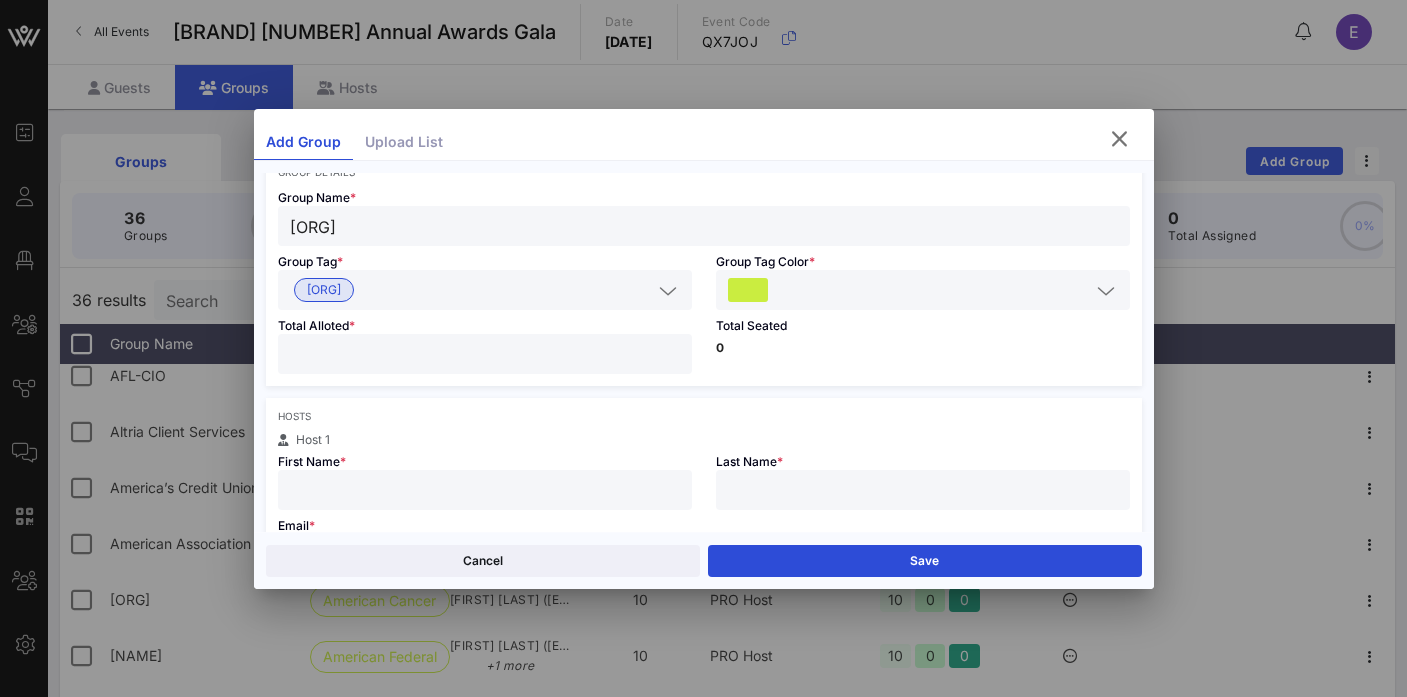 type on "**" 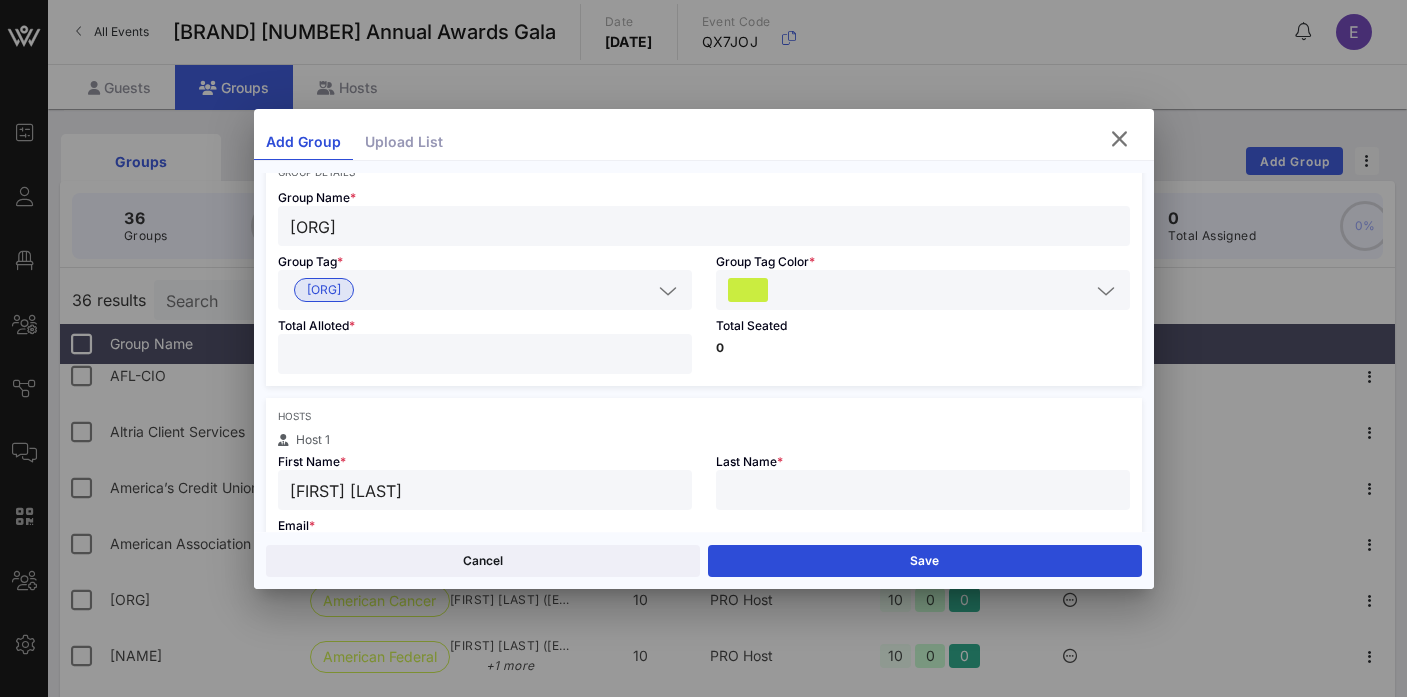 click on "[FIRST] [LAST]" at bounding box center (485, 490) 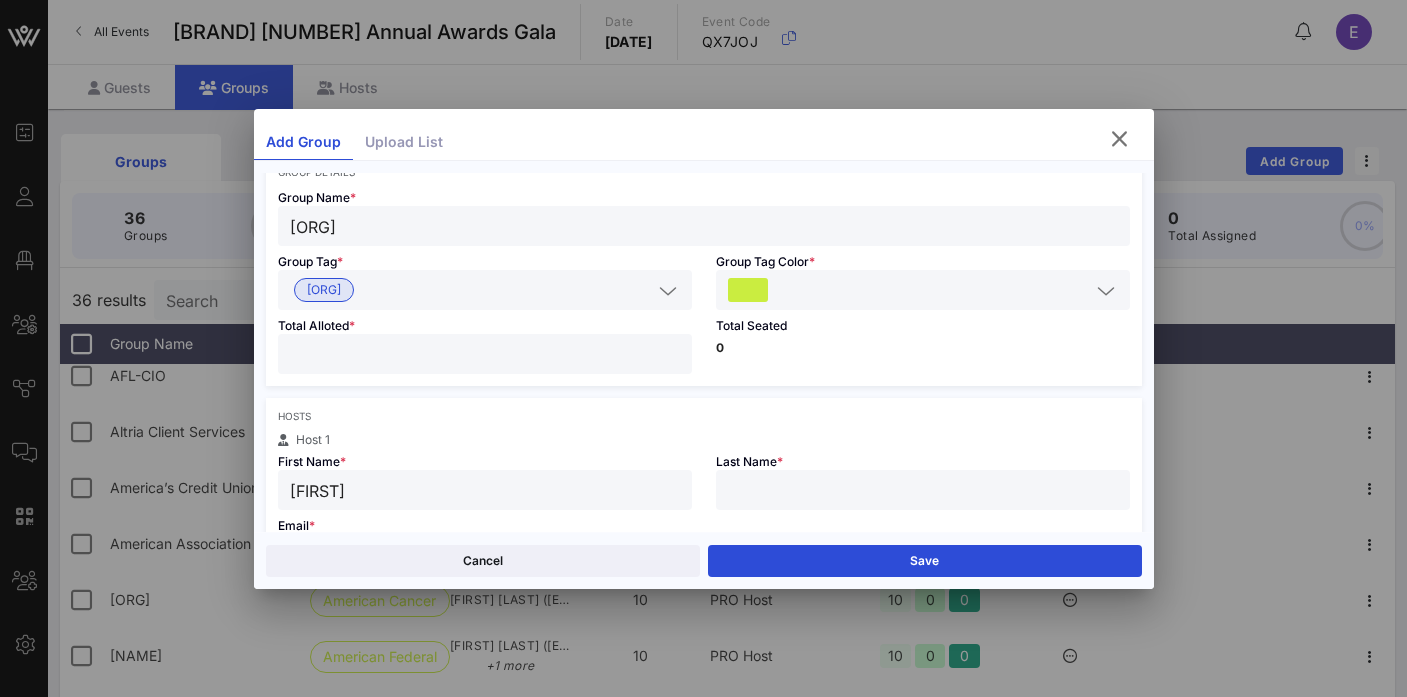 type on "[FIRST]" 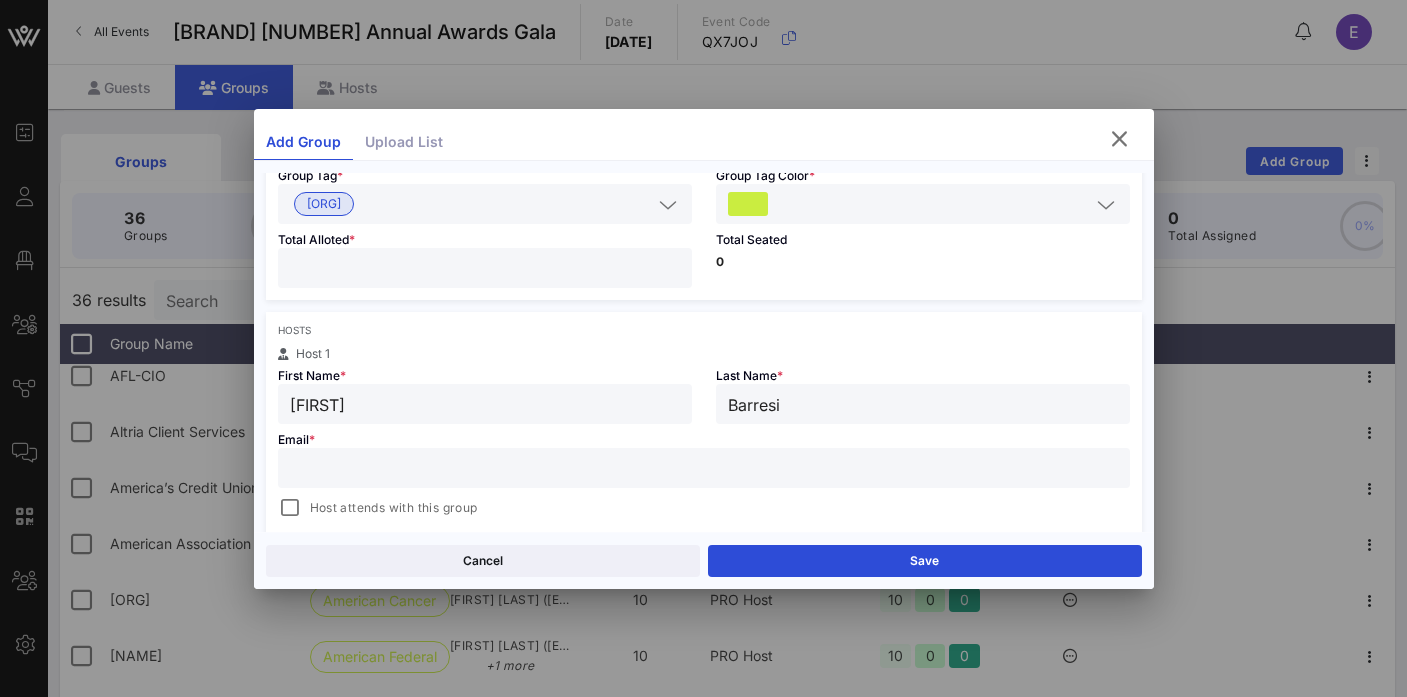 scroll, scrollTop: 218, scrollLeft: 0, axis: vertical 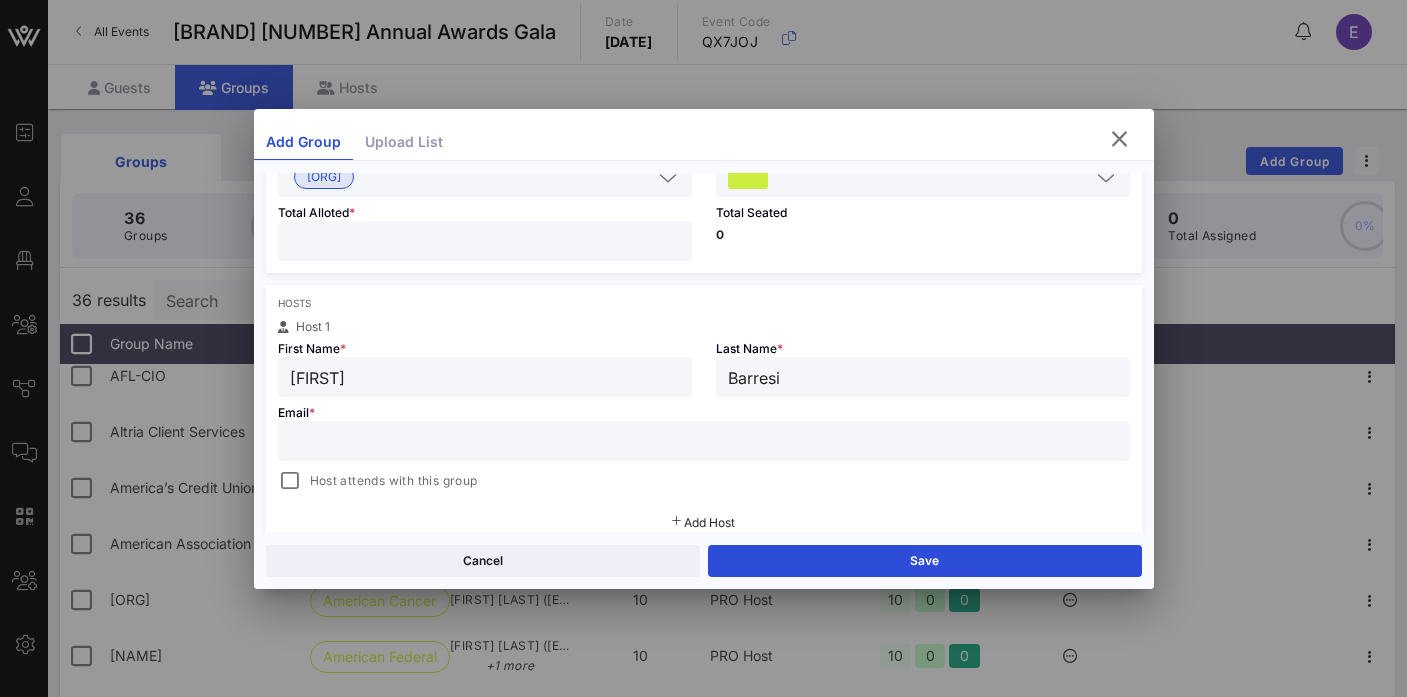type on "Barresi" 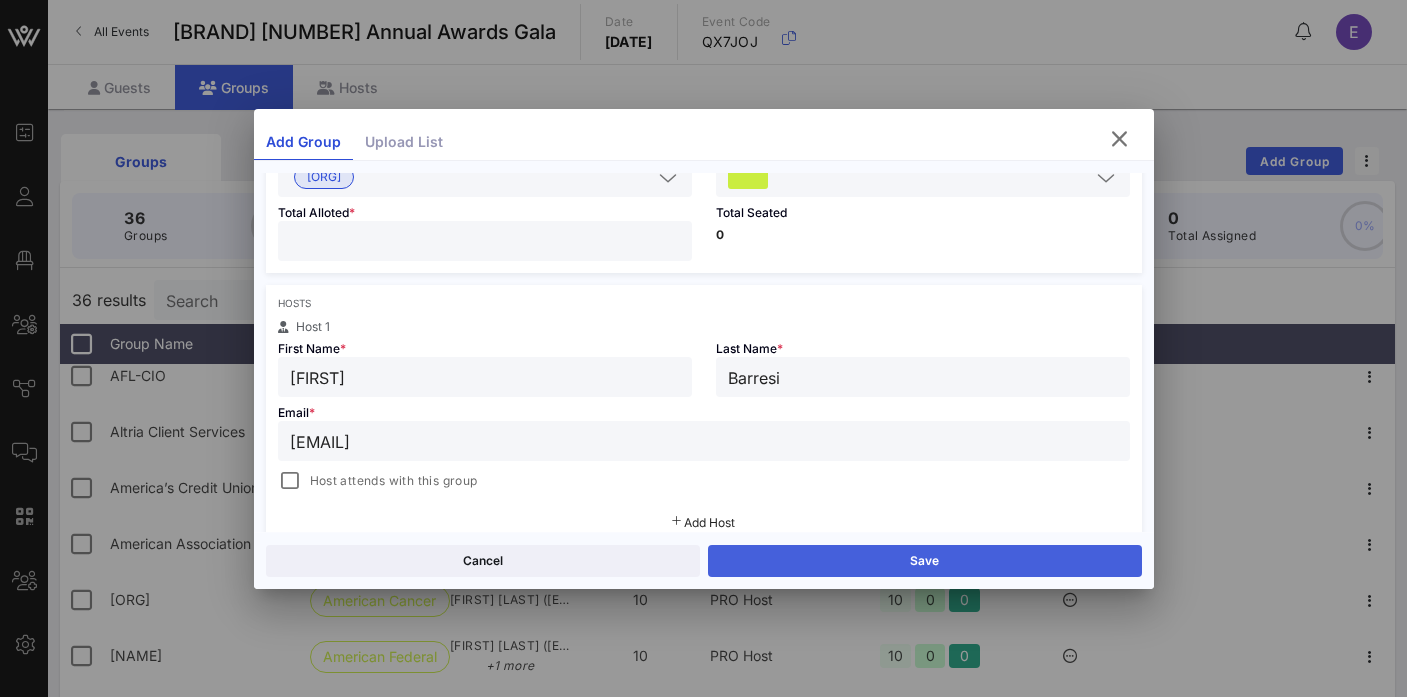 type on "[EMAIL]" 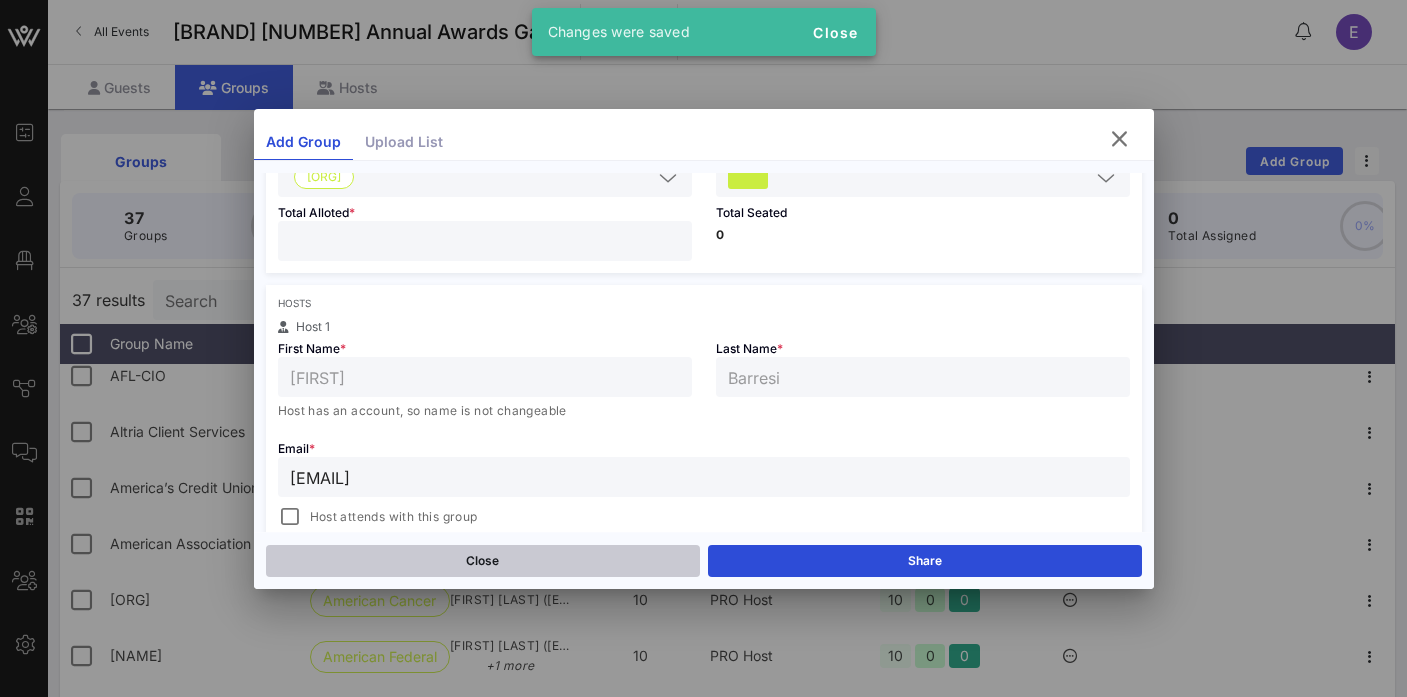 click on "Close" at bounding box center (483, 561) 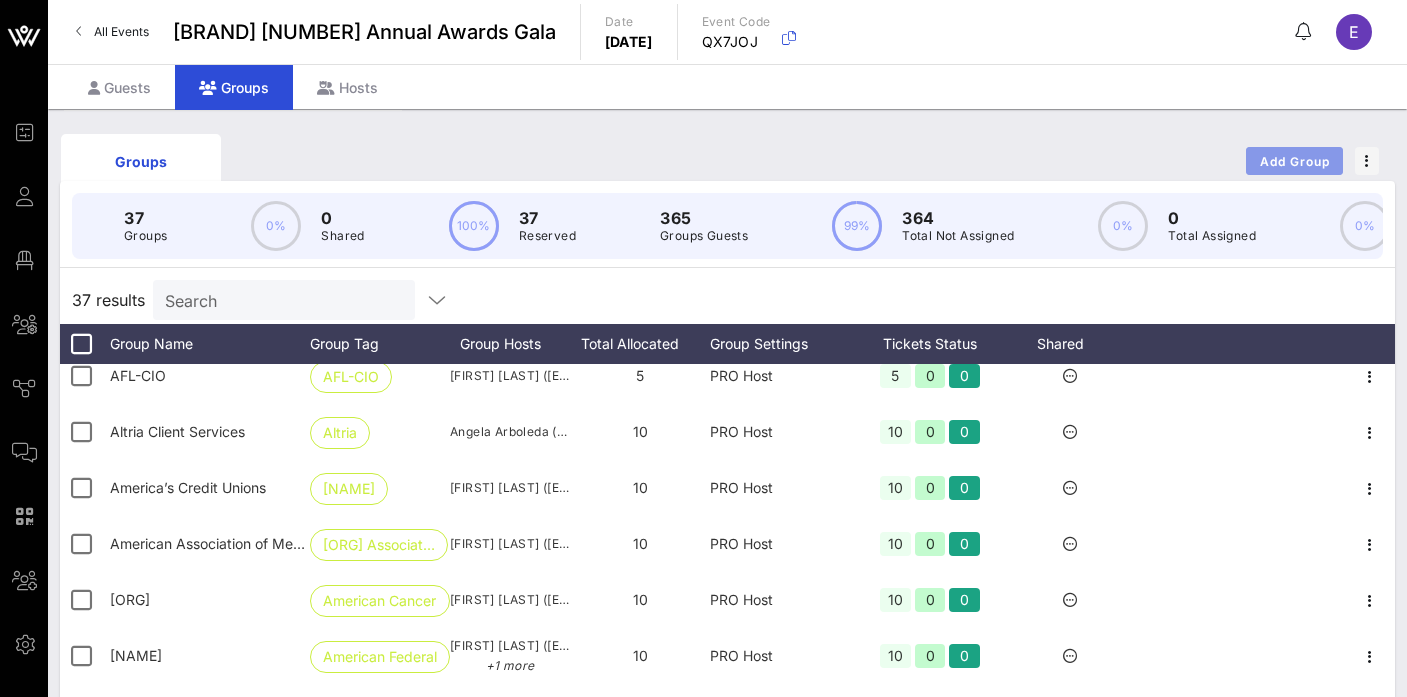 click on "Add Group" at bounding box center [1294, 161] 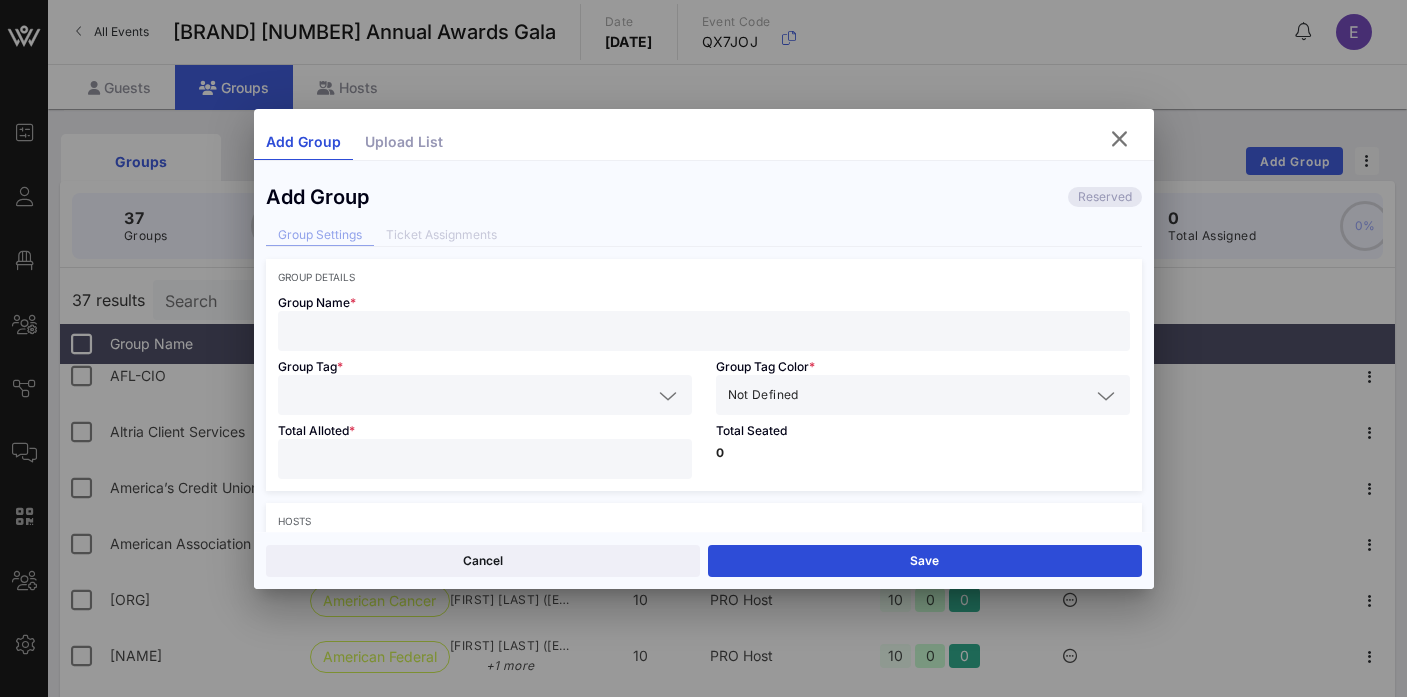 click at bounding box center (704, 331) 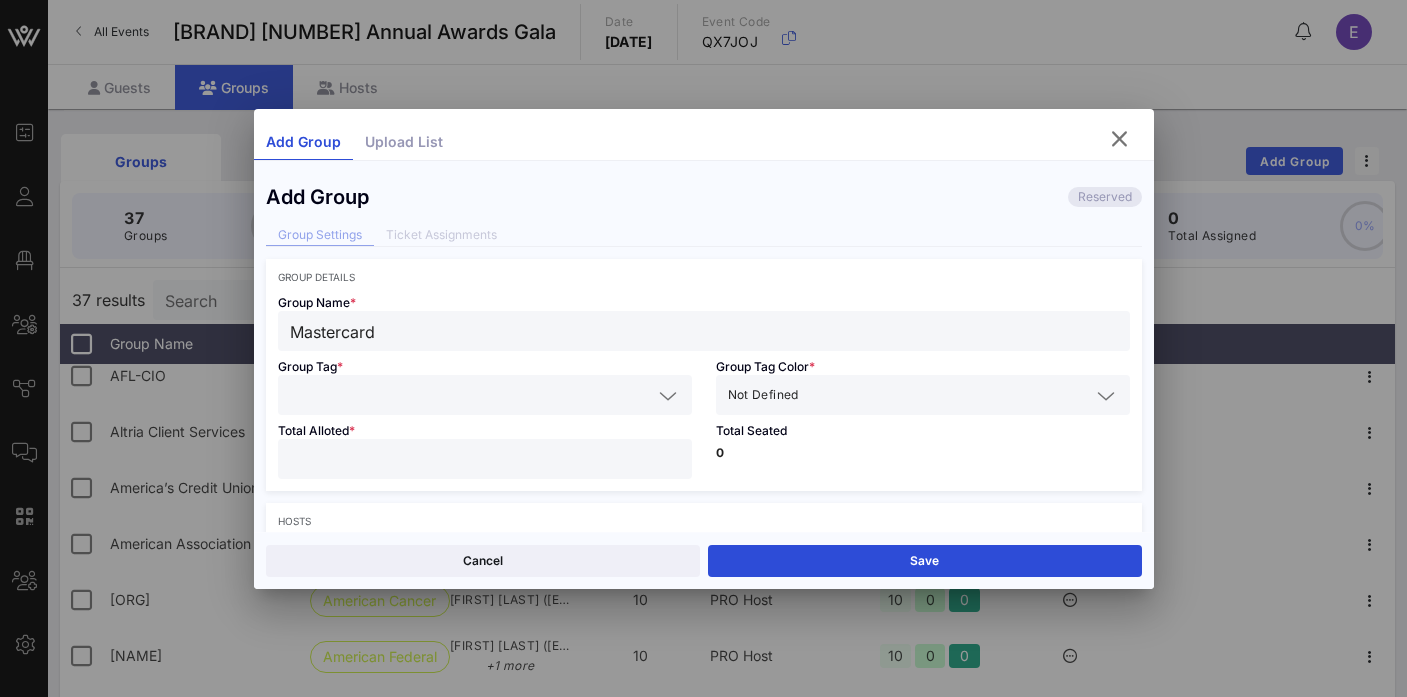 type on "Mastercard" 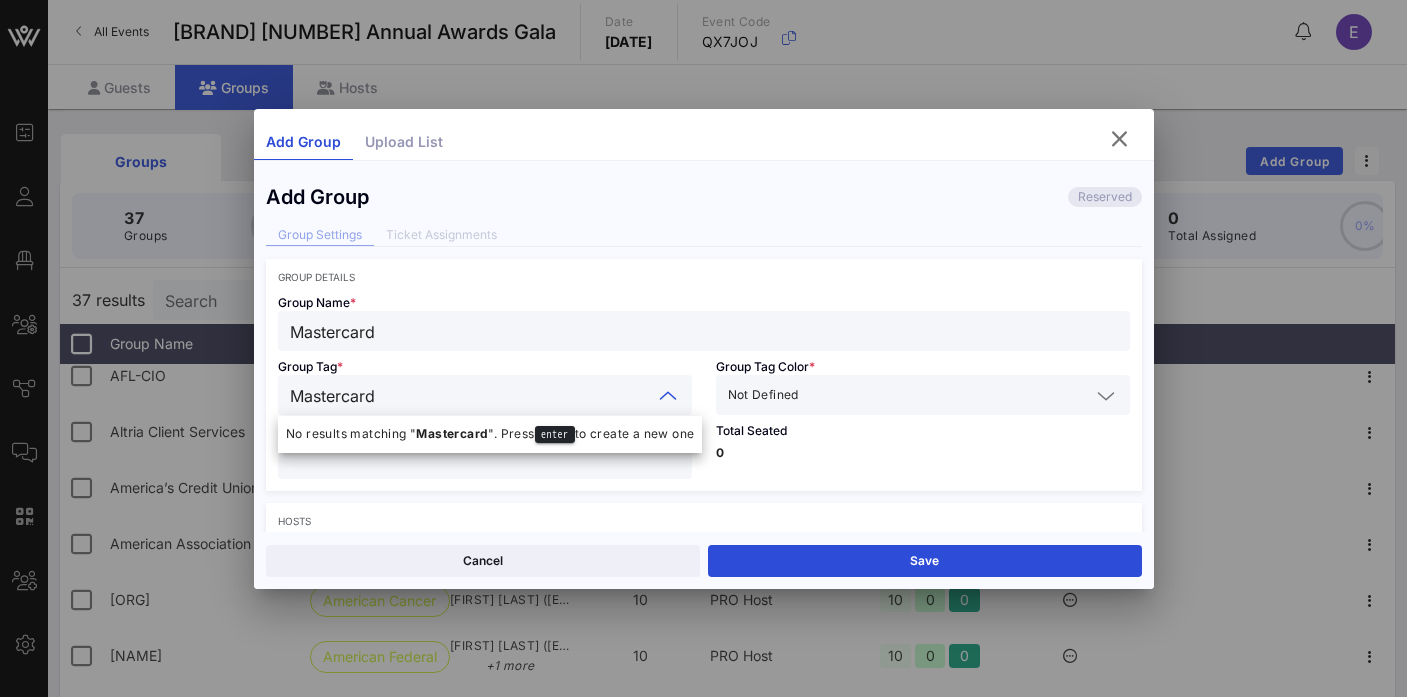 type 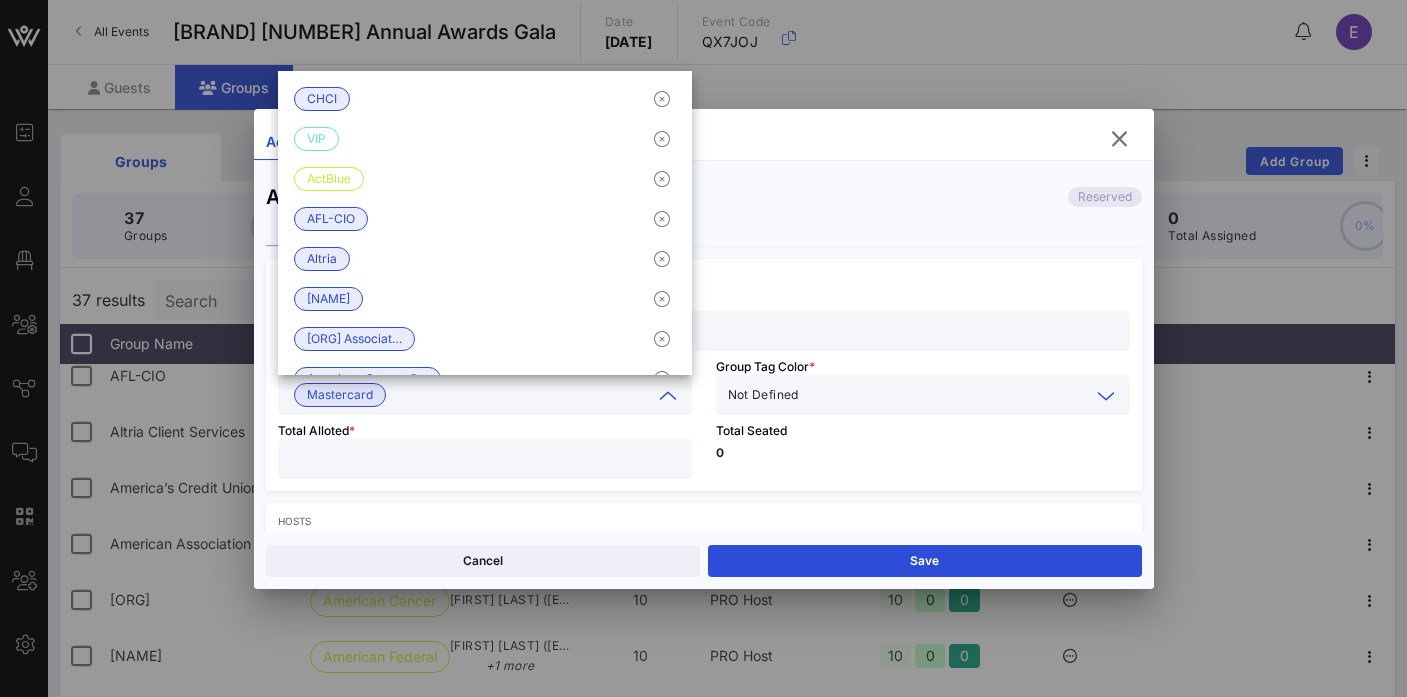 click at bounding box center [946, 395] 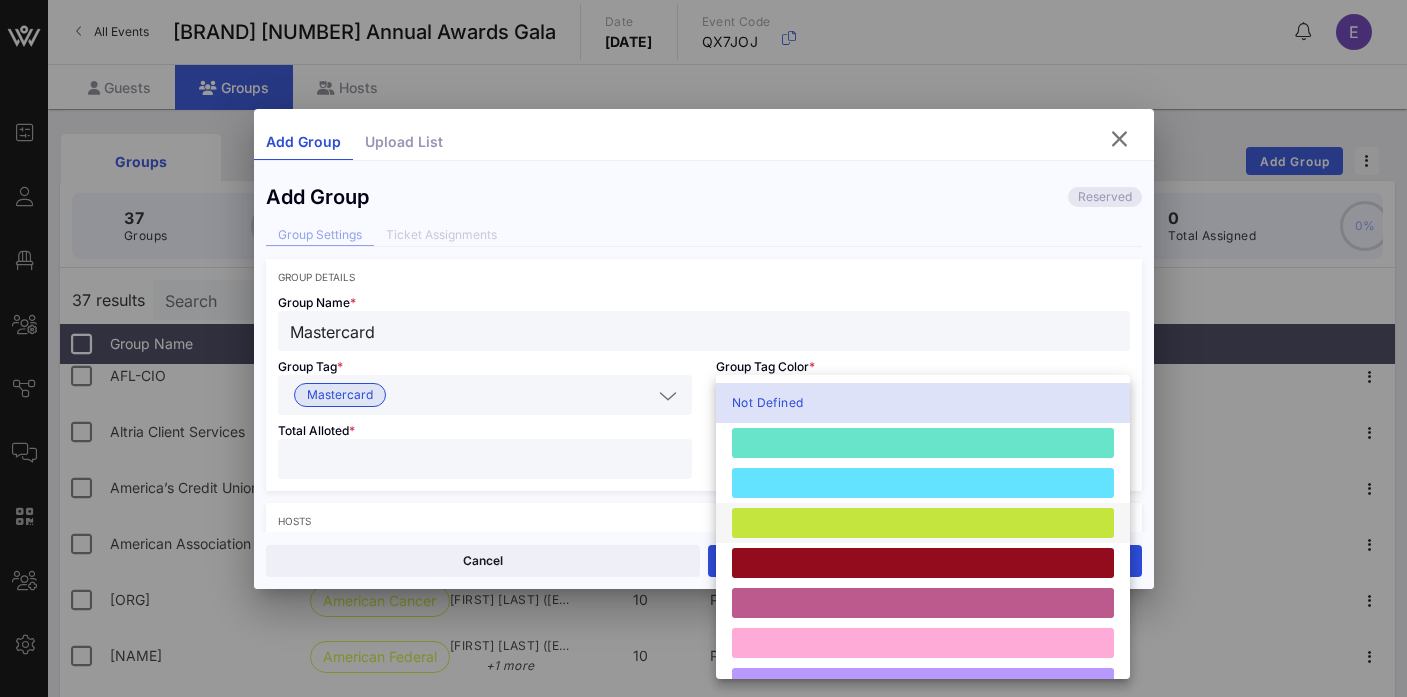 click at bounding box center [923, 523] 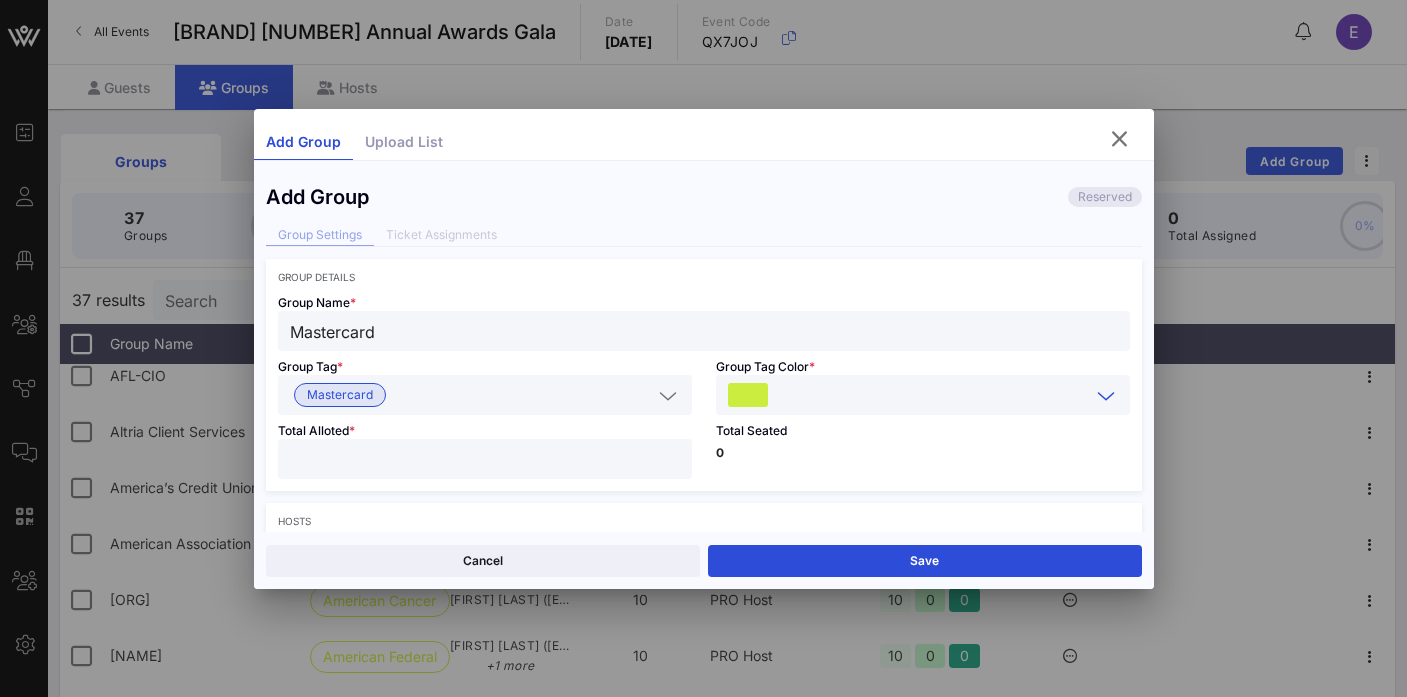 click at bounding box center (485, 459) 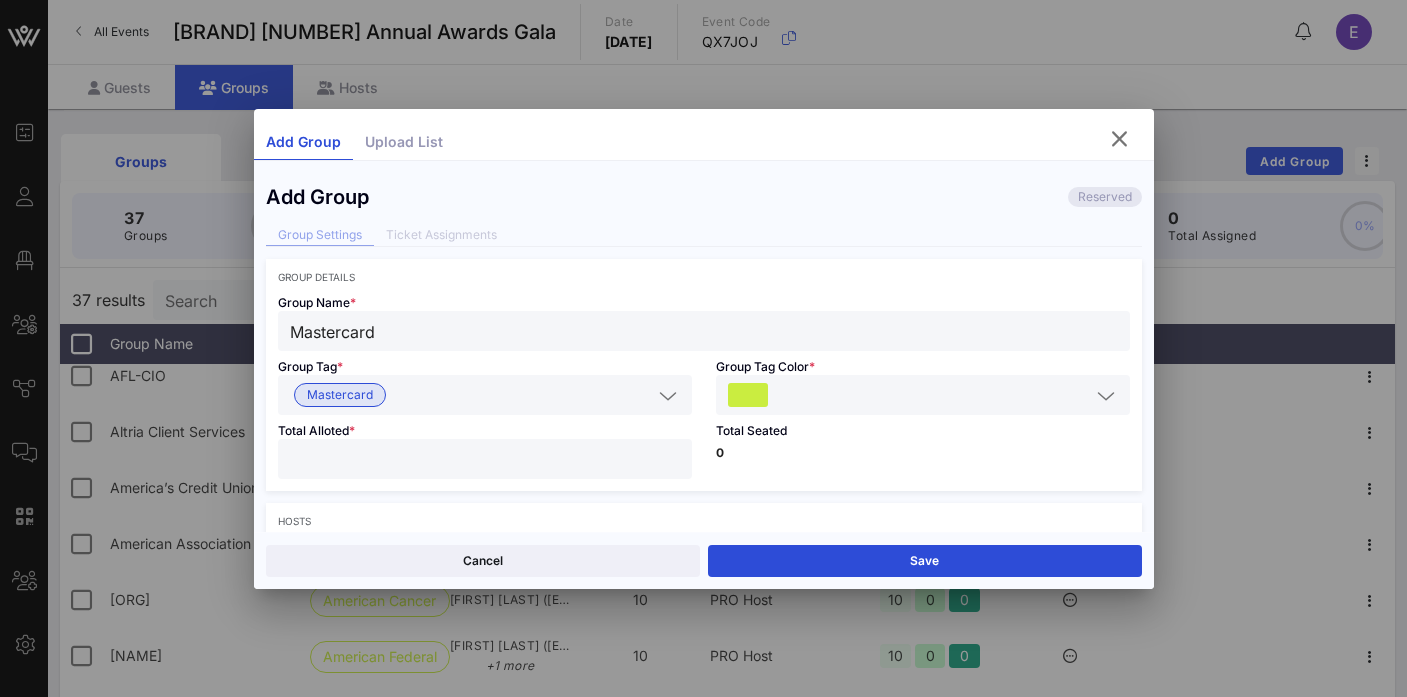 type on "**" 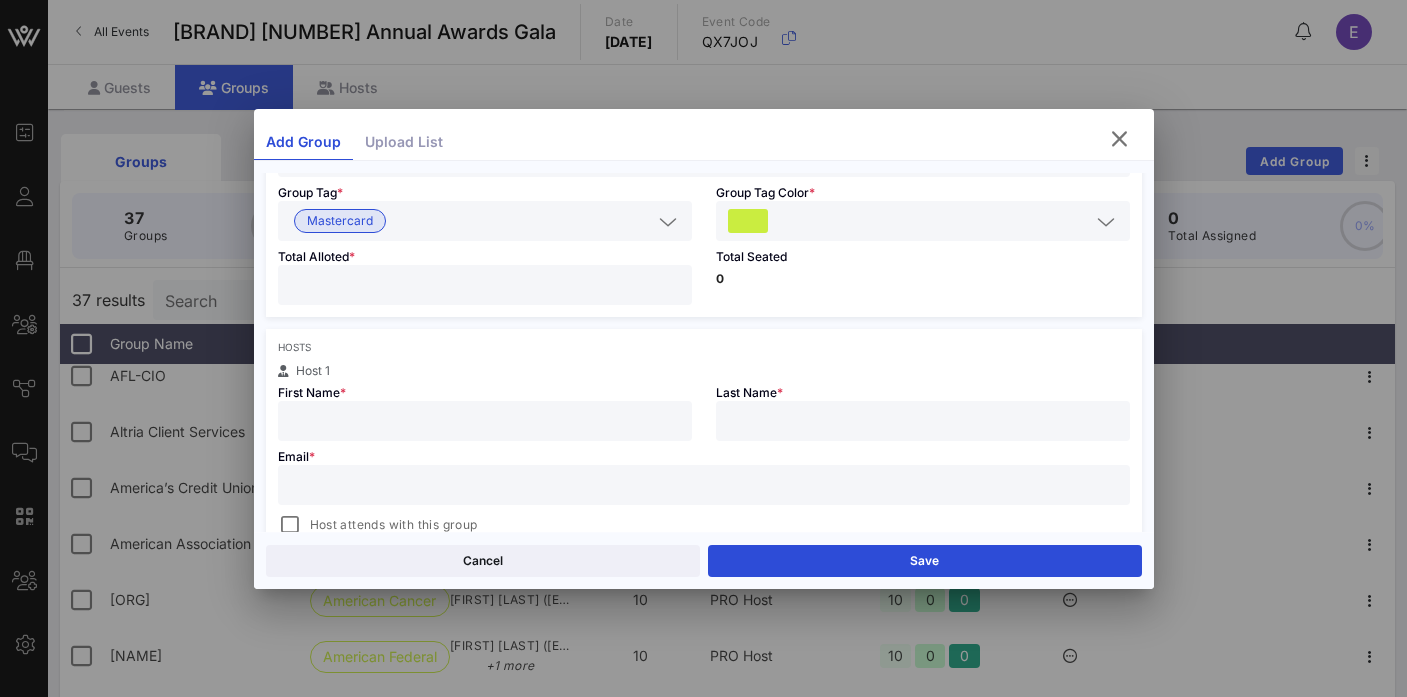 scroll, scrollTop: 180, scrollLeft: 0, axis: vertical 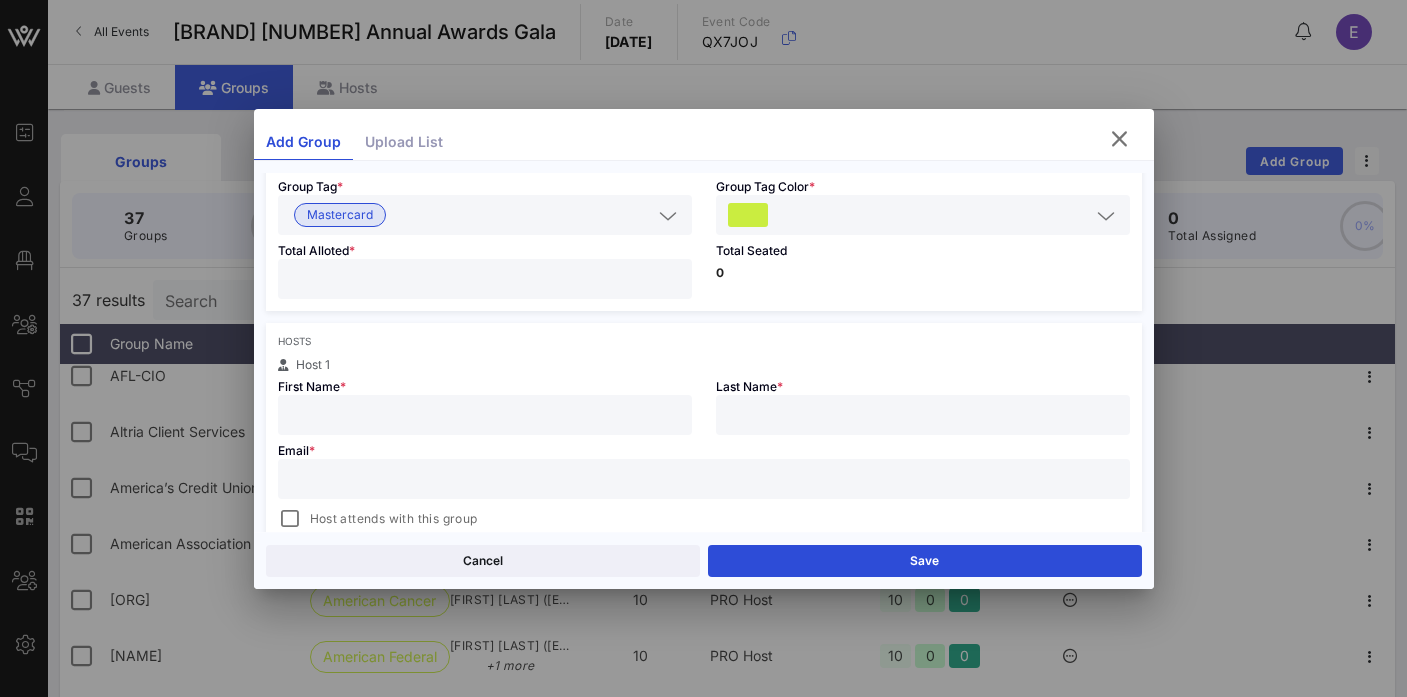 click at bounding box center [485, 415] 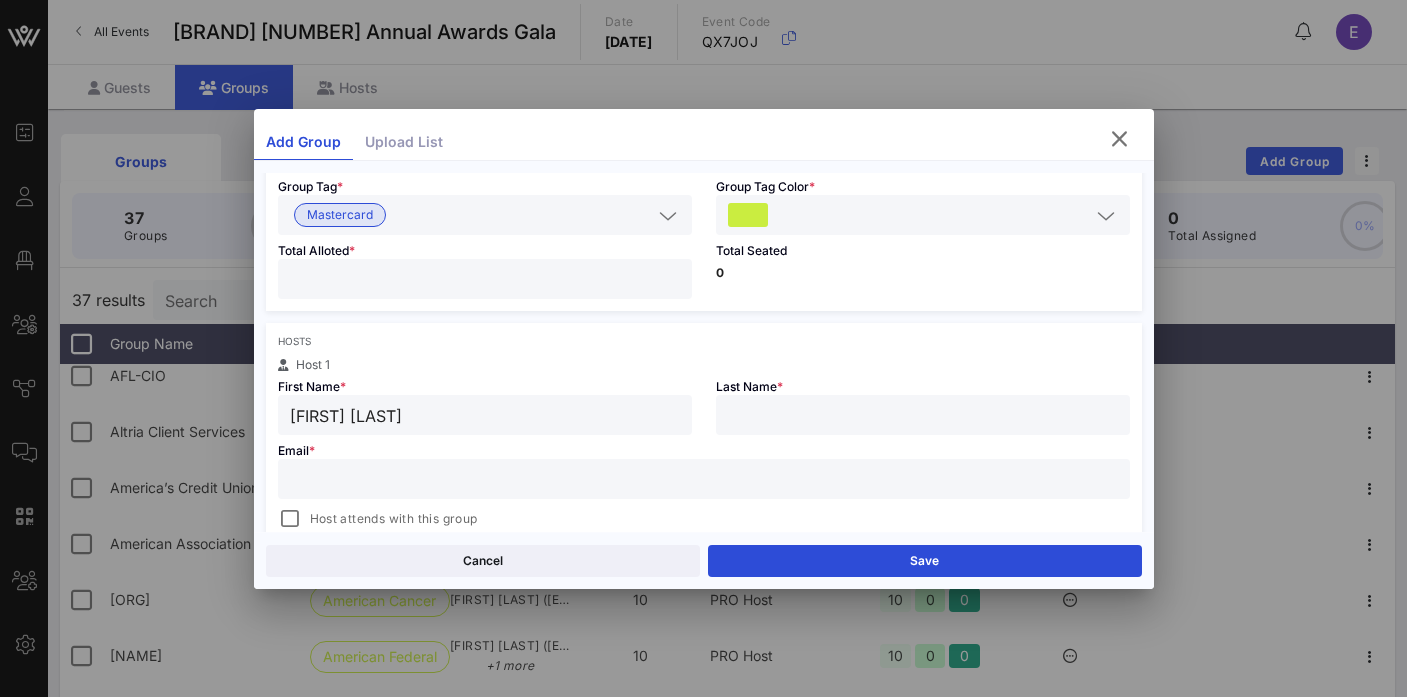 click on "[FIRST] [LAST]" at bounding box center [485, 415] 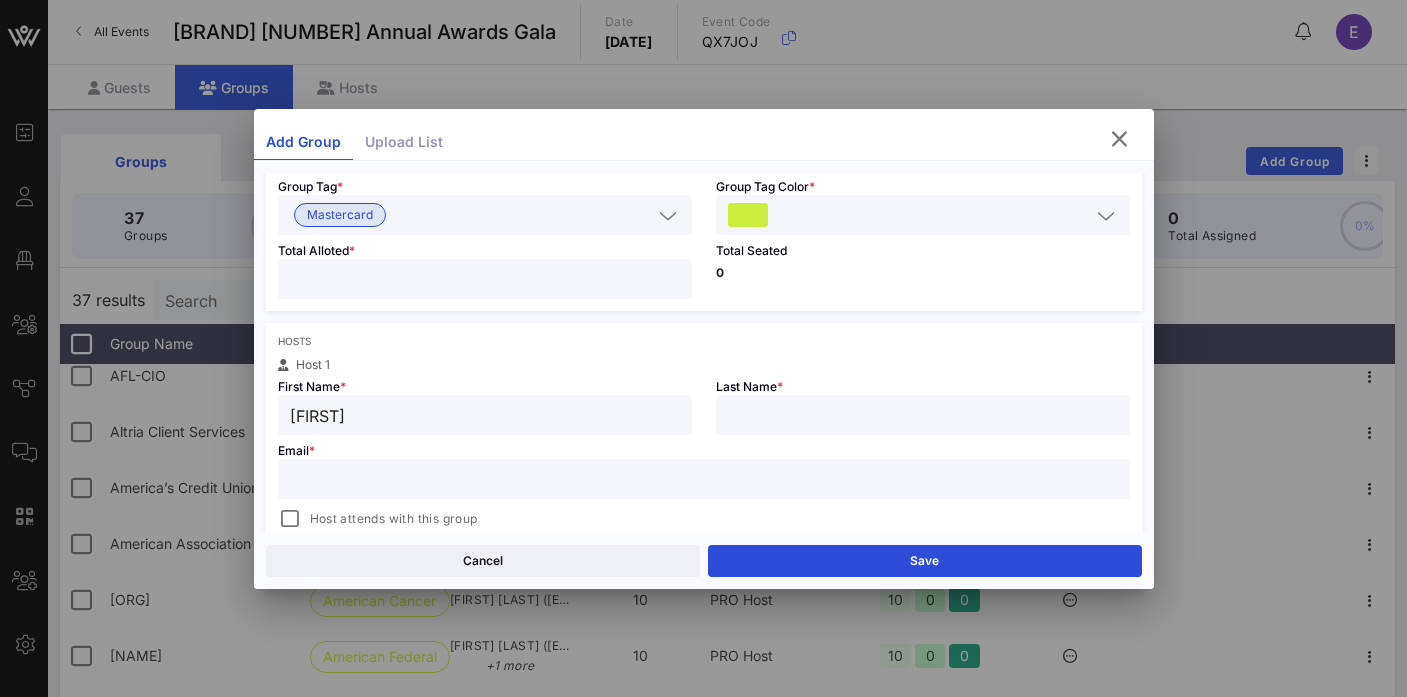 type on "[FIRST]" 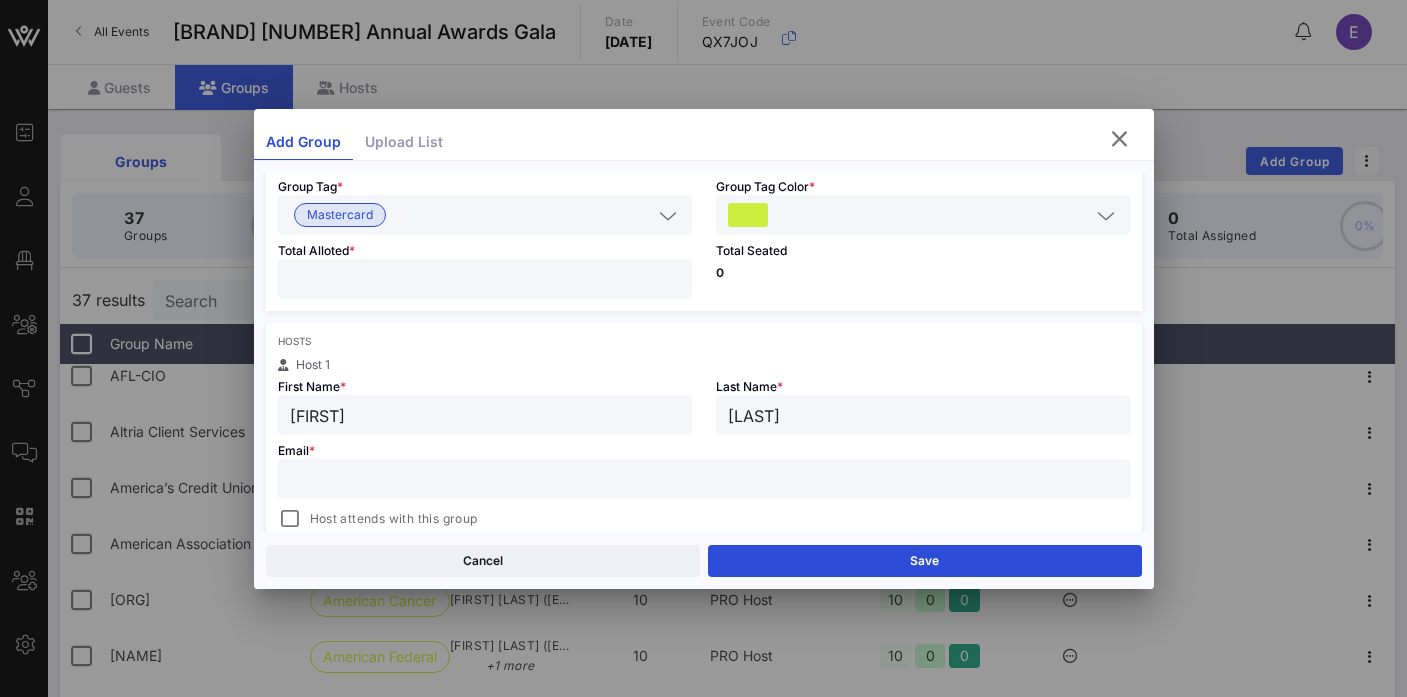 type on "[LAST]" 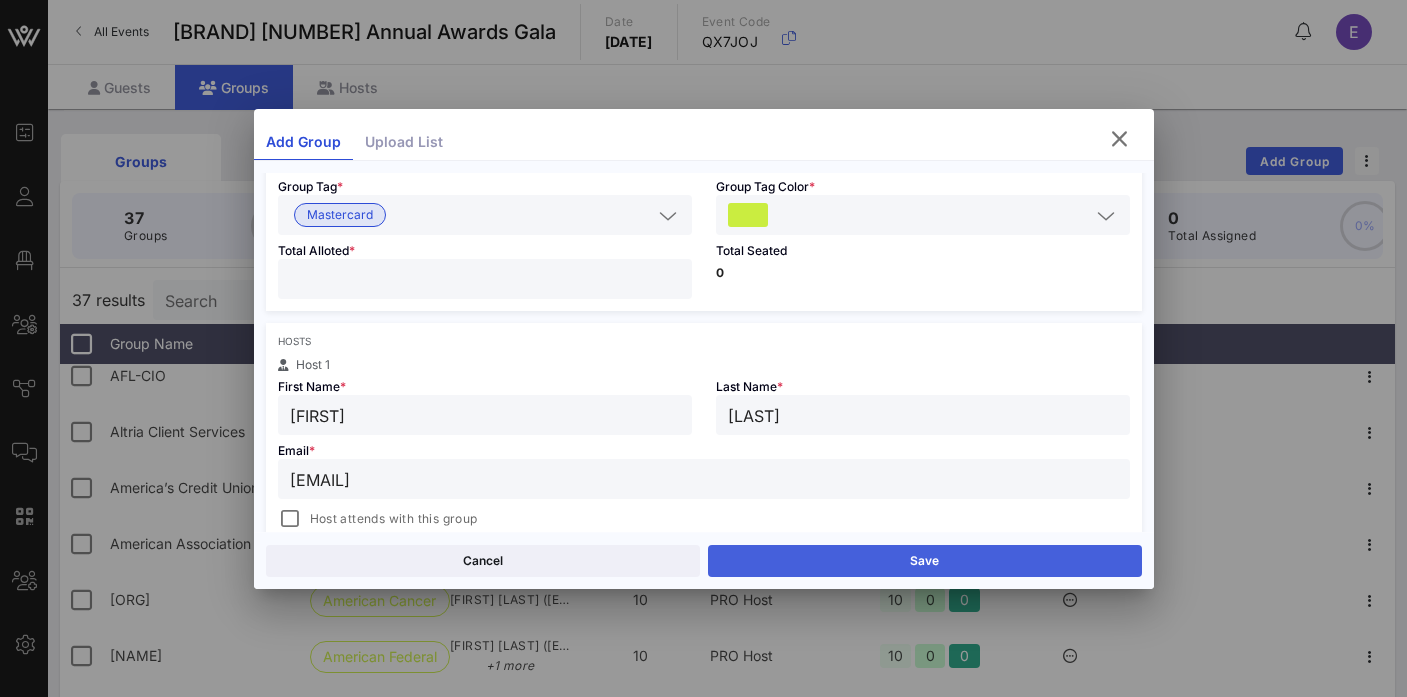 type on "[EMAIL]" 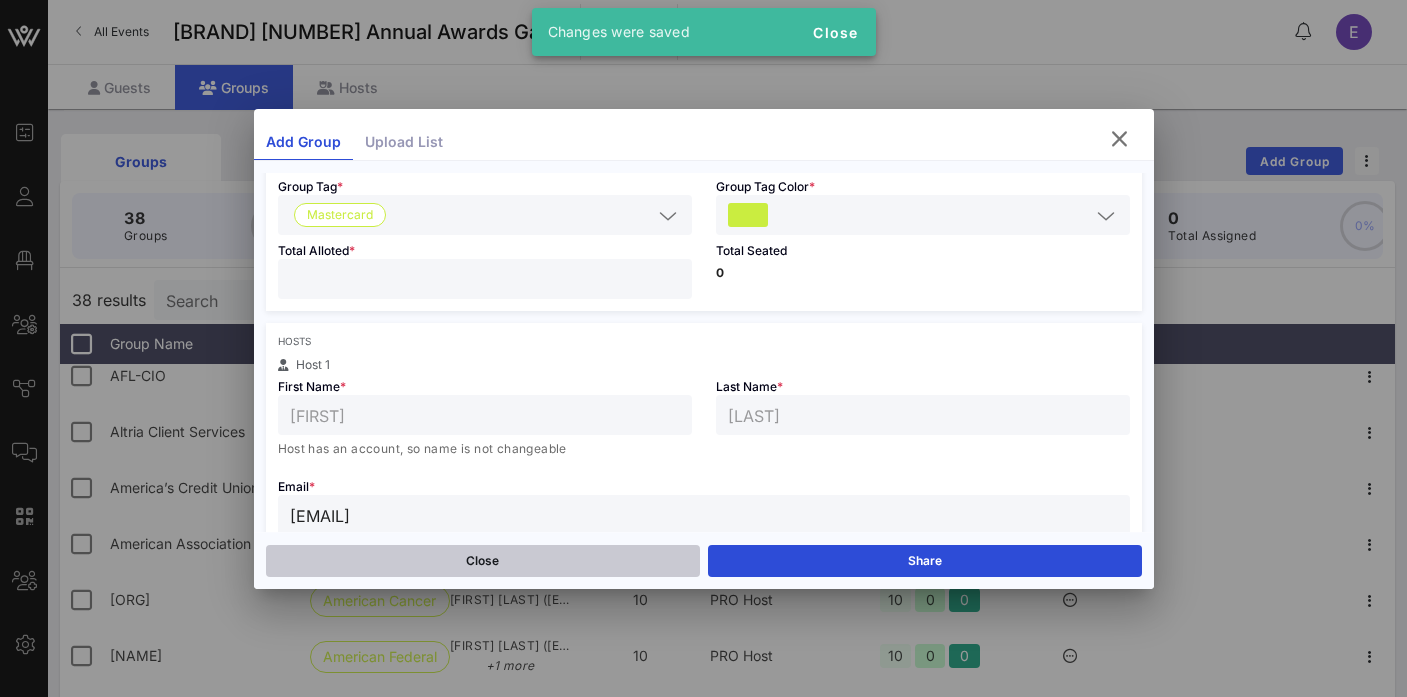 click on "Close" at bounding box center [483, 561] 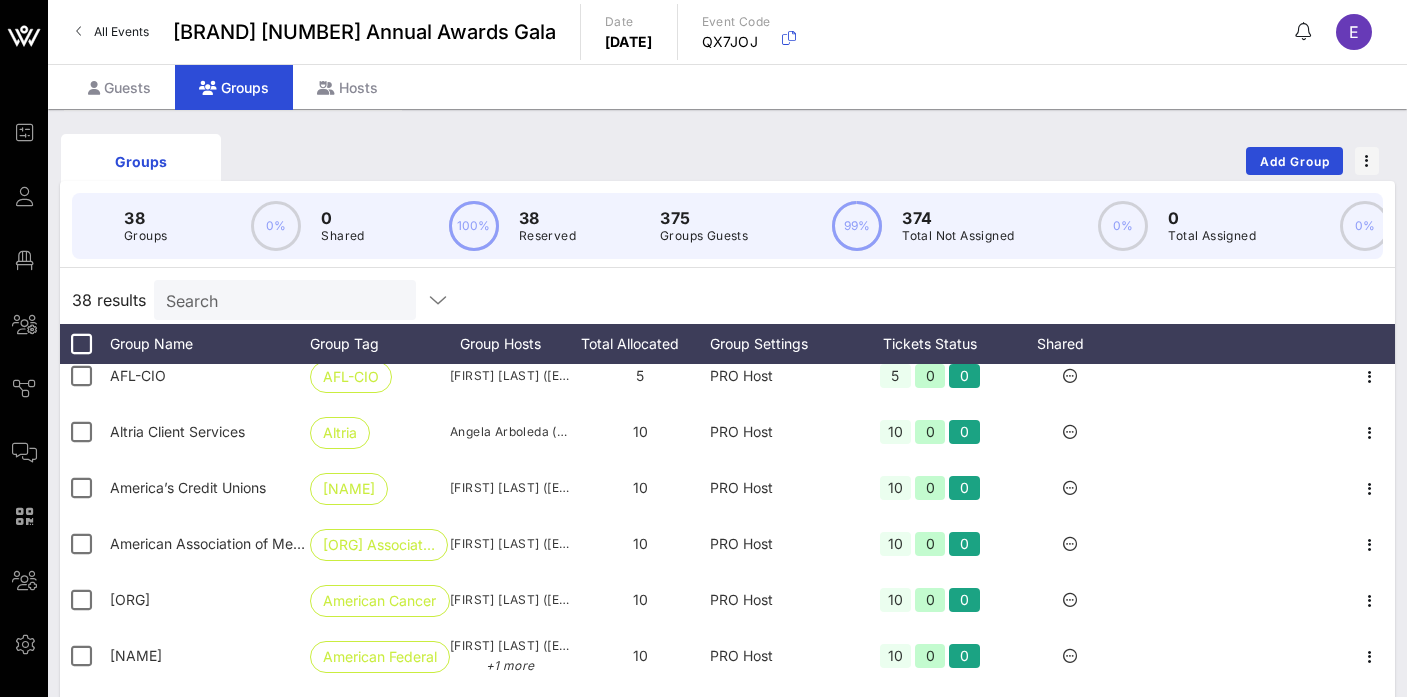 click on "Groups
Add Group" at bounding box center [727, 161] 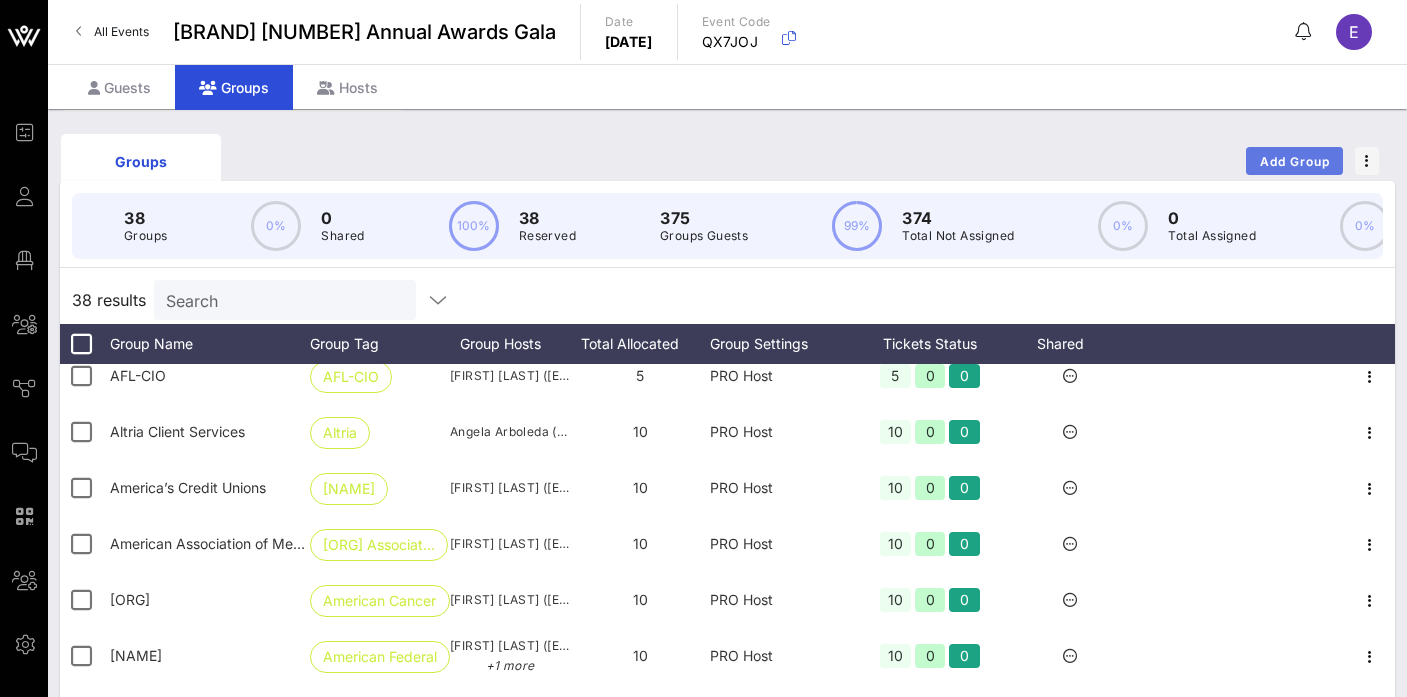 click on "Add Group" at bounding box center (1295, 161) 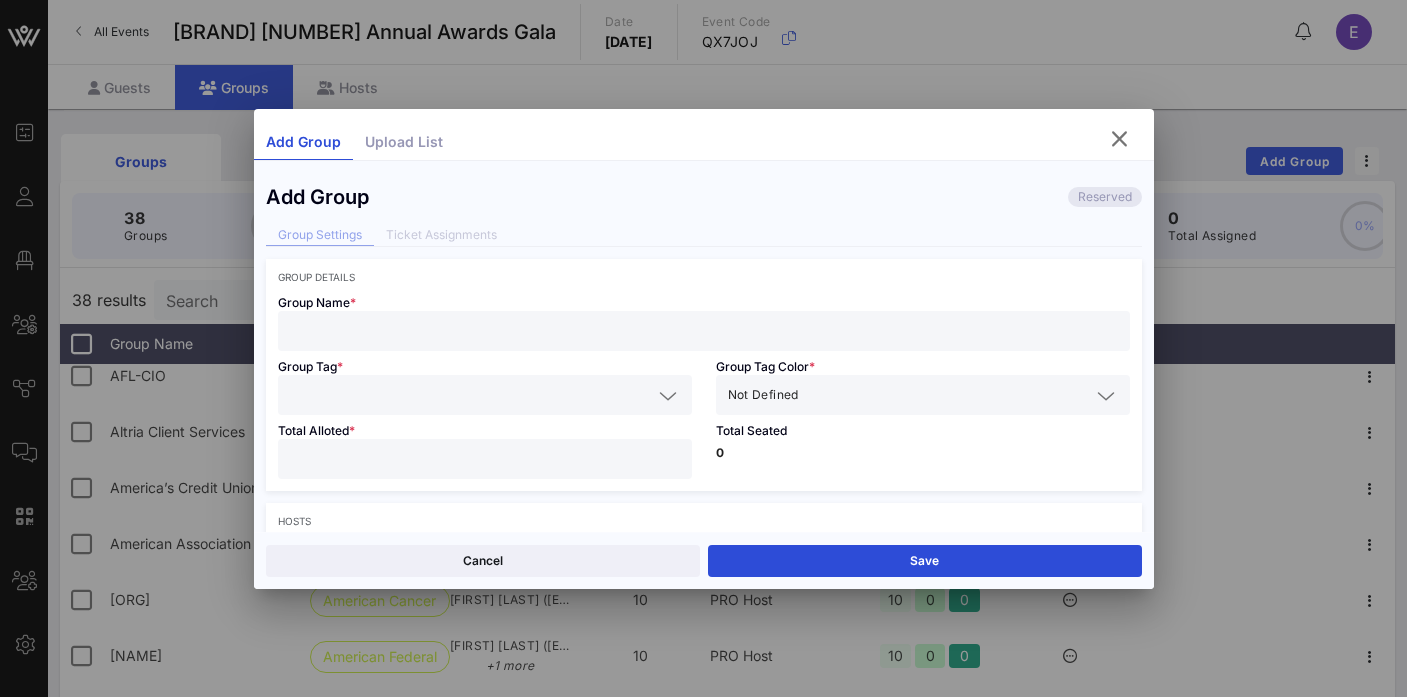 click at bounding box center [704, 331] 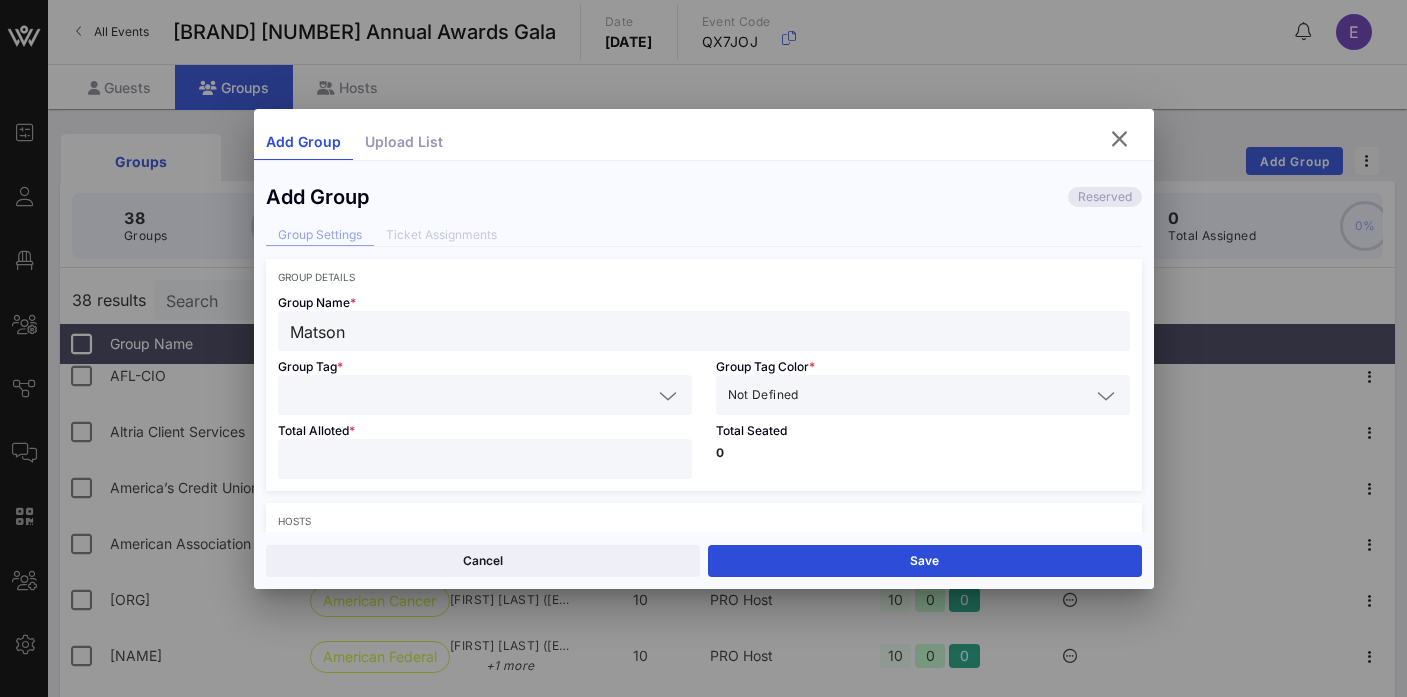 type on "Matson" 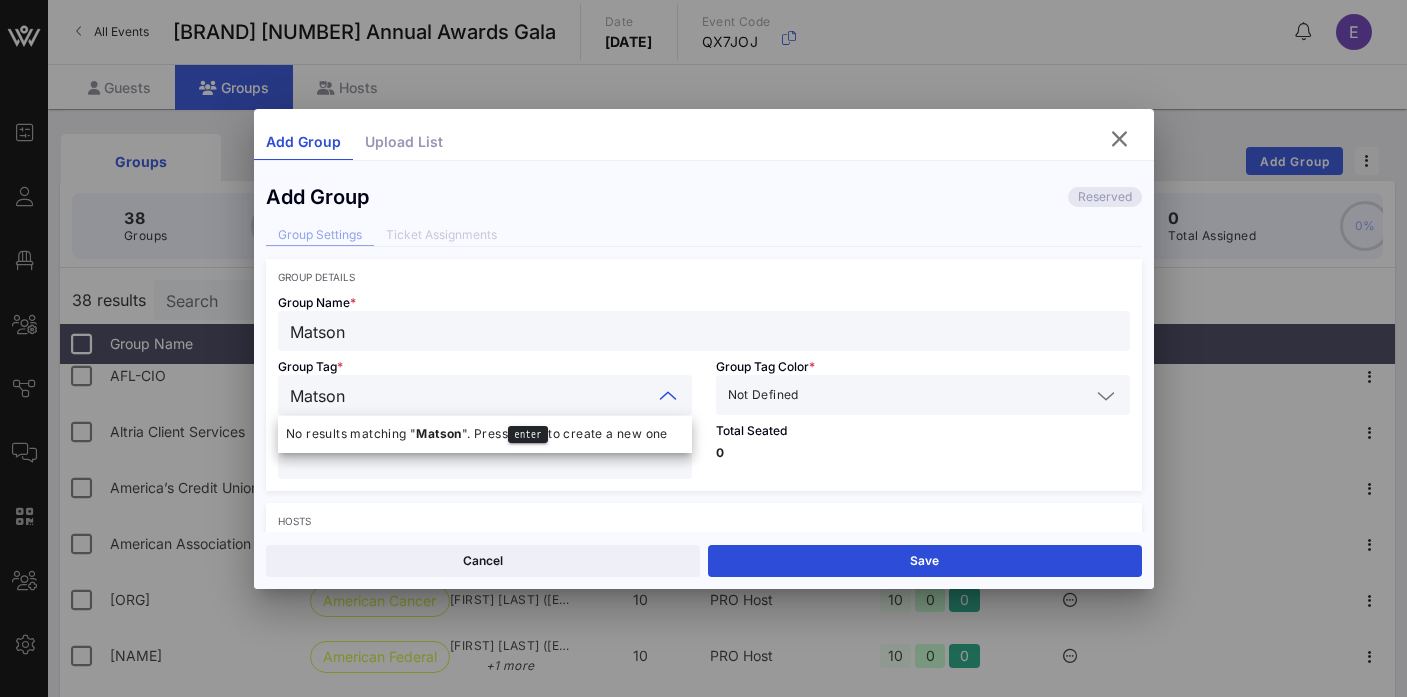 type 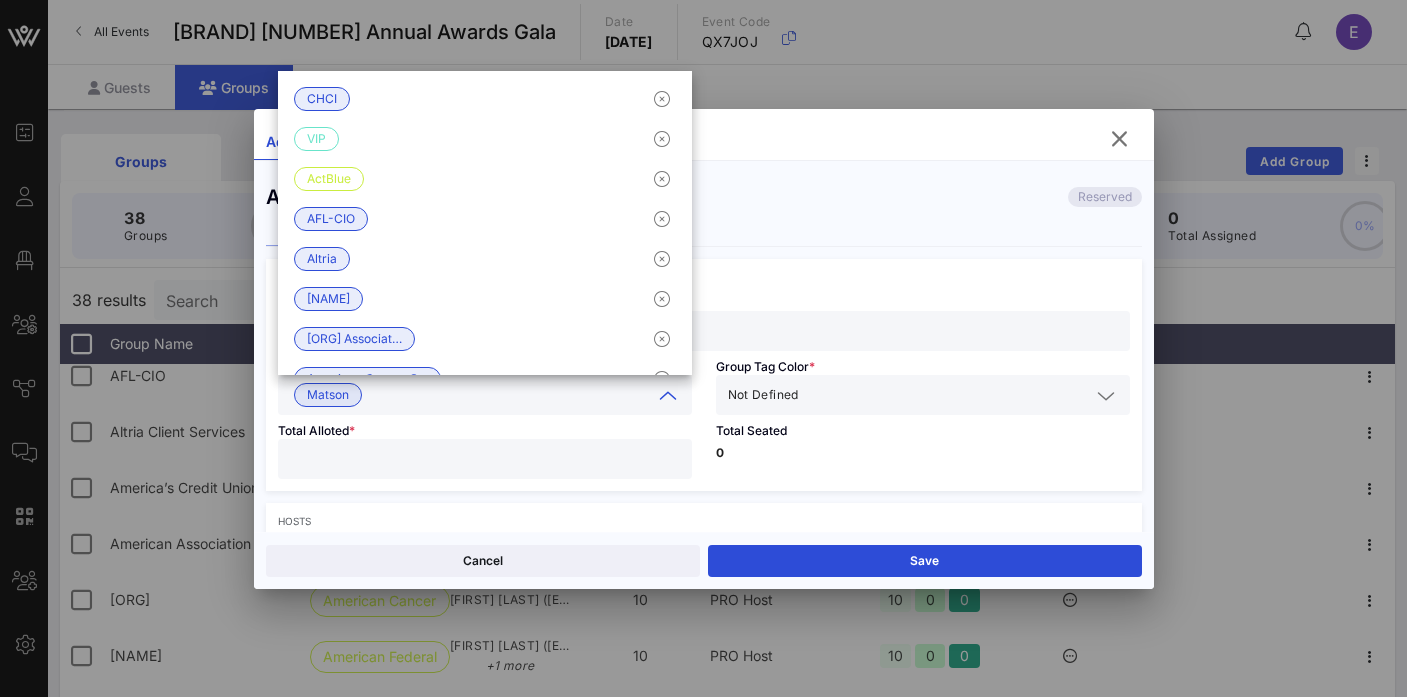 click on "Not Defined" at bounding box center [763, 395] 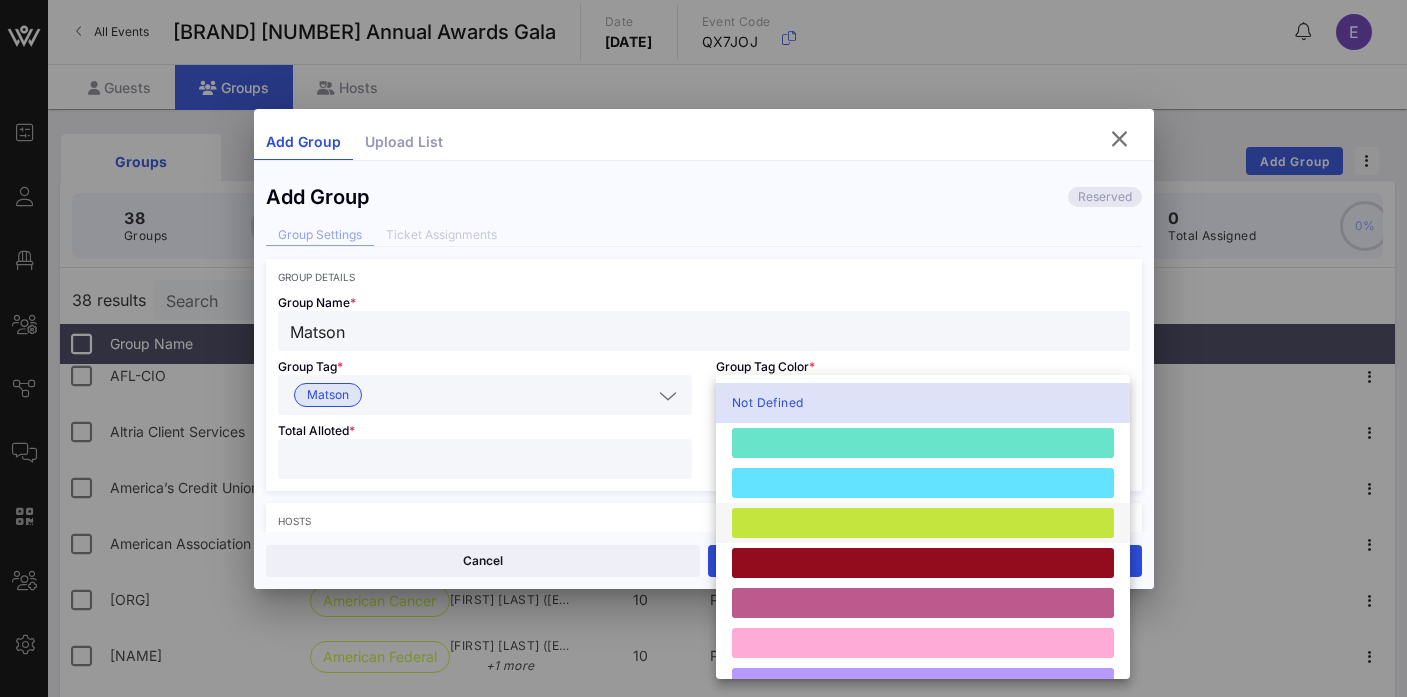 click at bounding box center [923, 523] 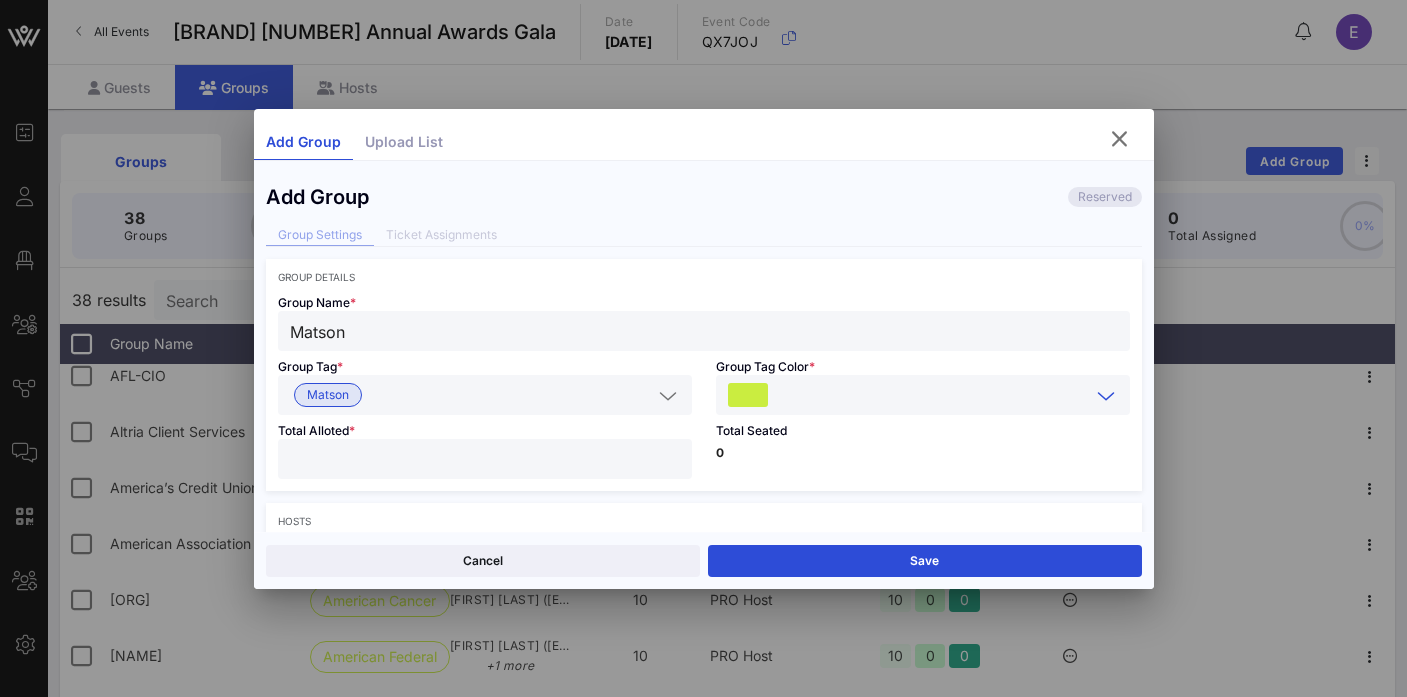 click at bounding box center (485, 459) 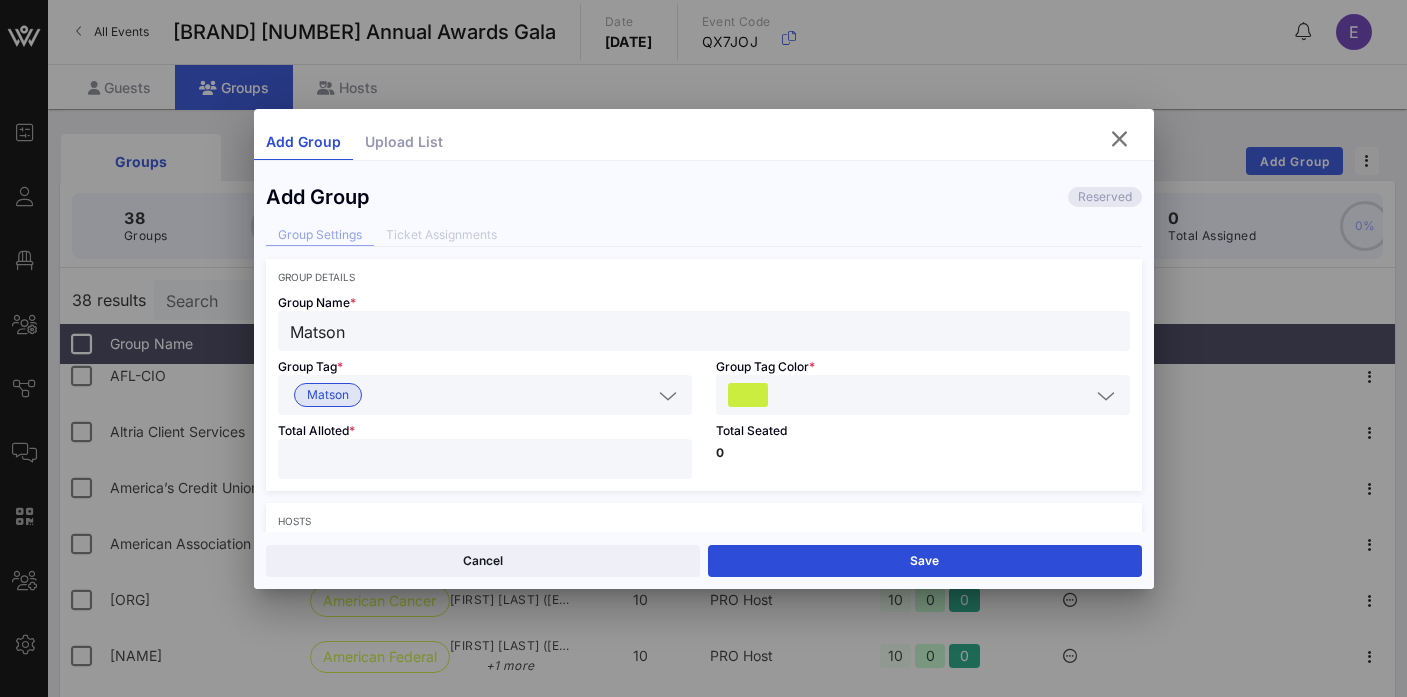 type on "**" 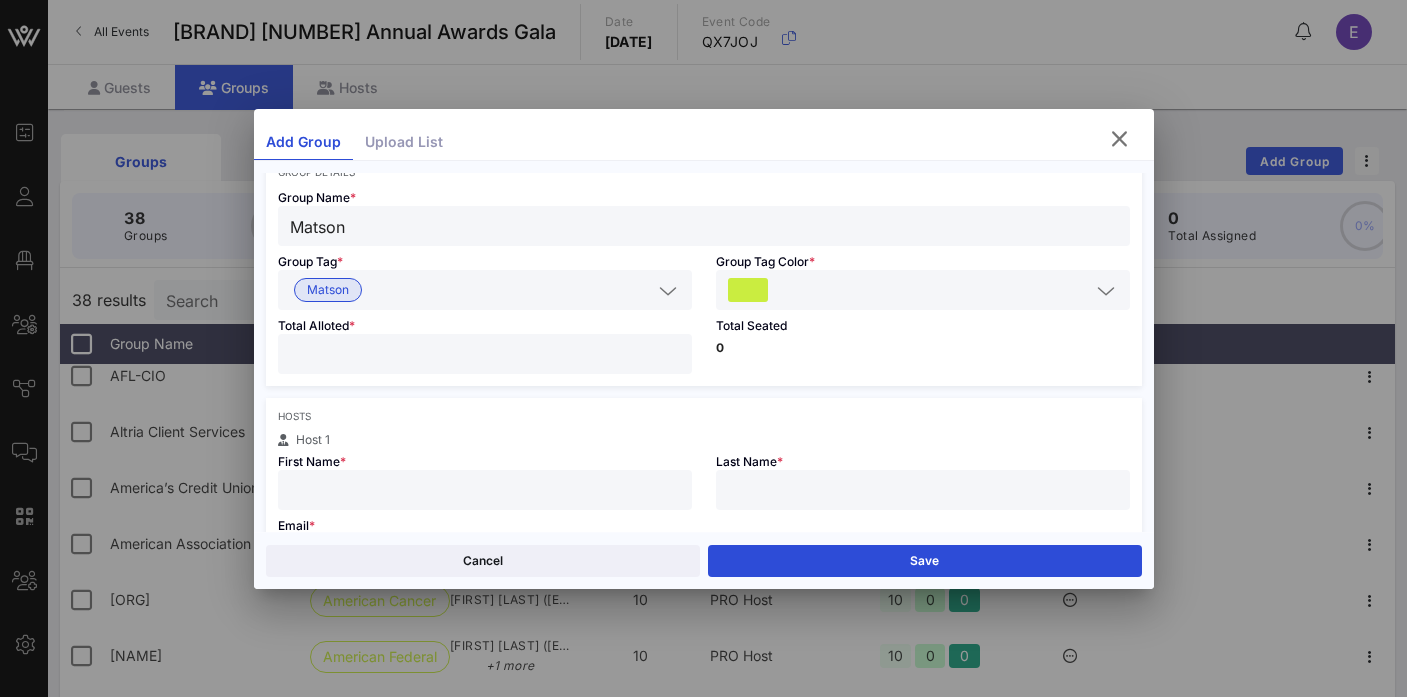 scroll, scrollTop: 128, scrollLeft: 0, axis: vertical 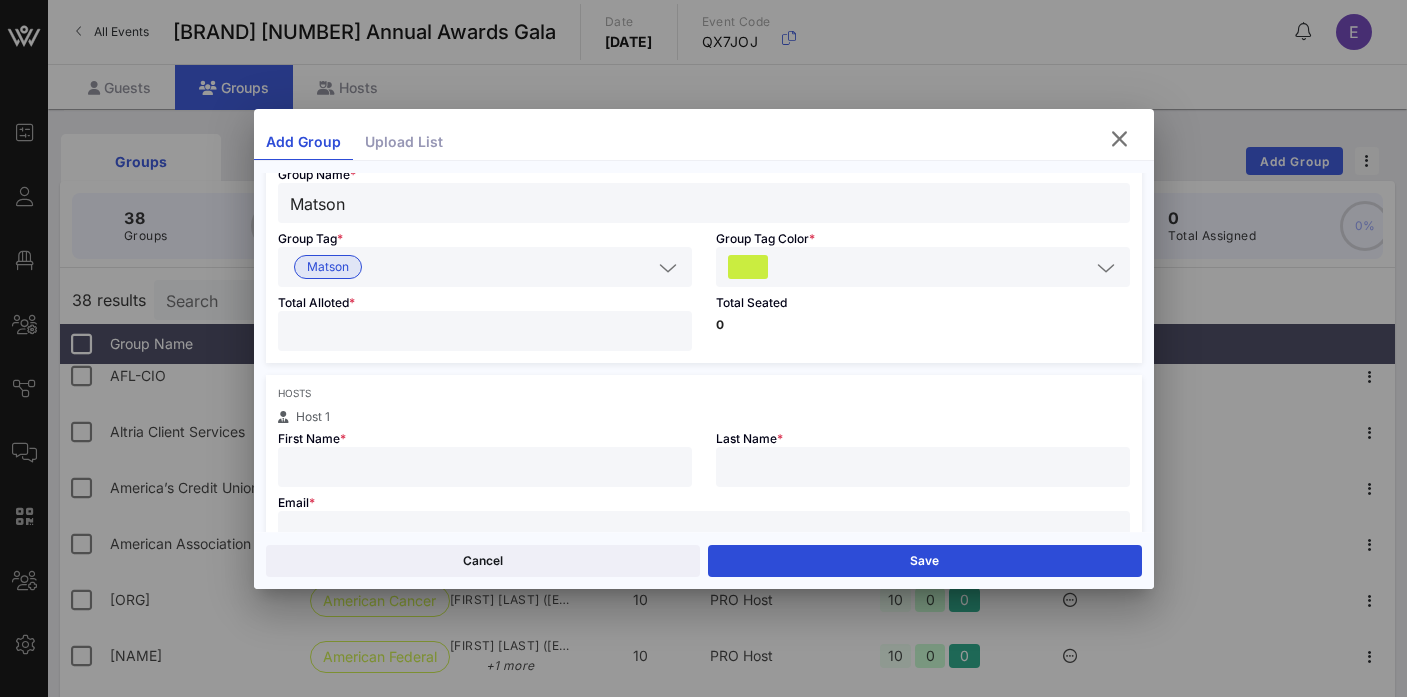 click at bounding box center (485, 467) 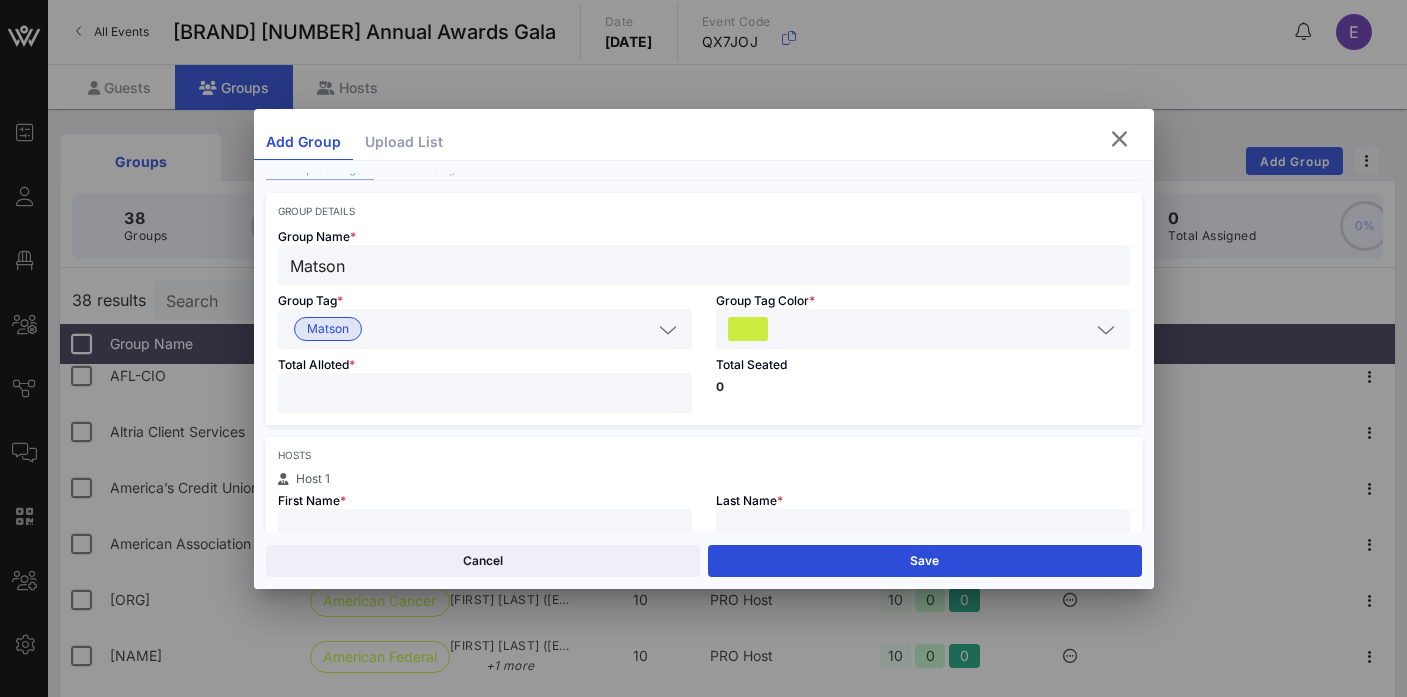 scroll, scrollTop: 14, scrollLeft: 0, axis: vertical 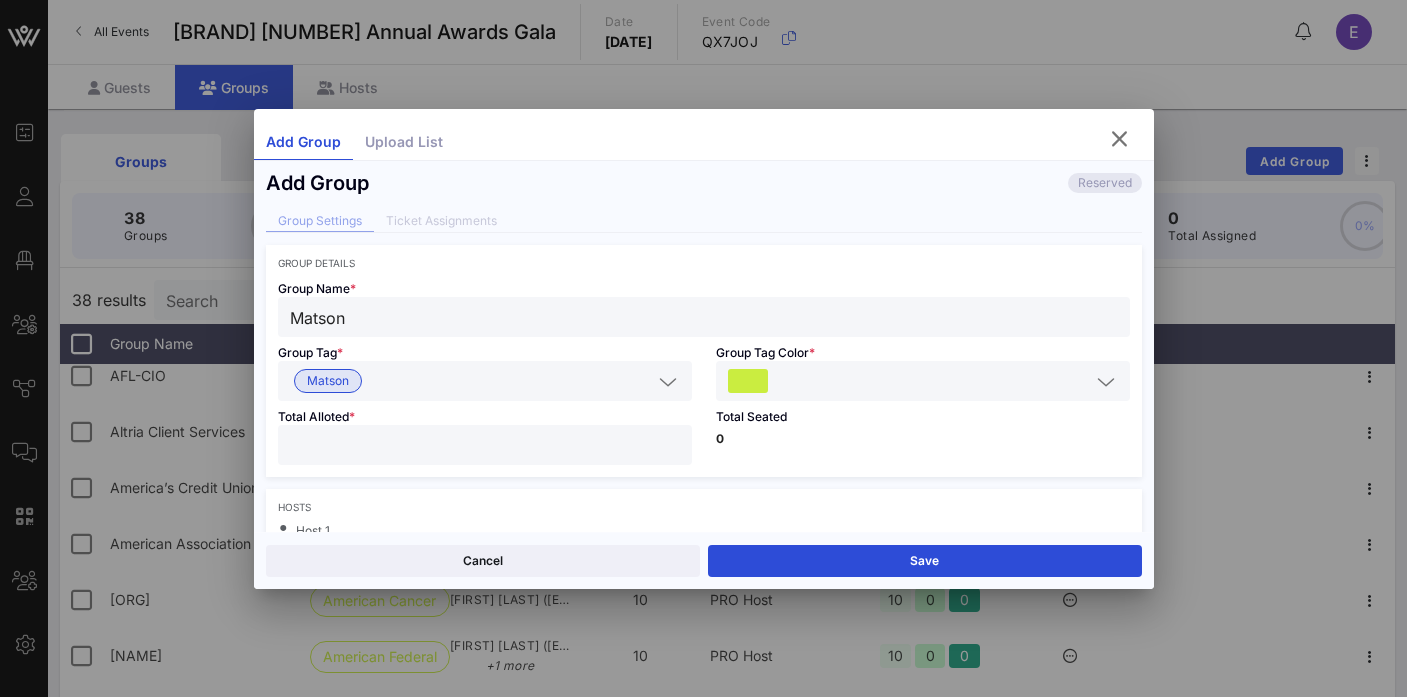 click on "Matson" at bounding box center (704, 317) 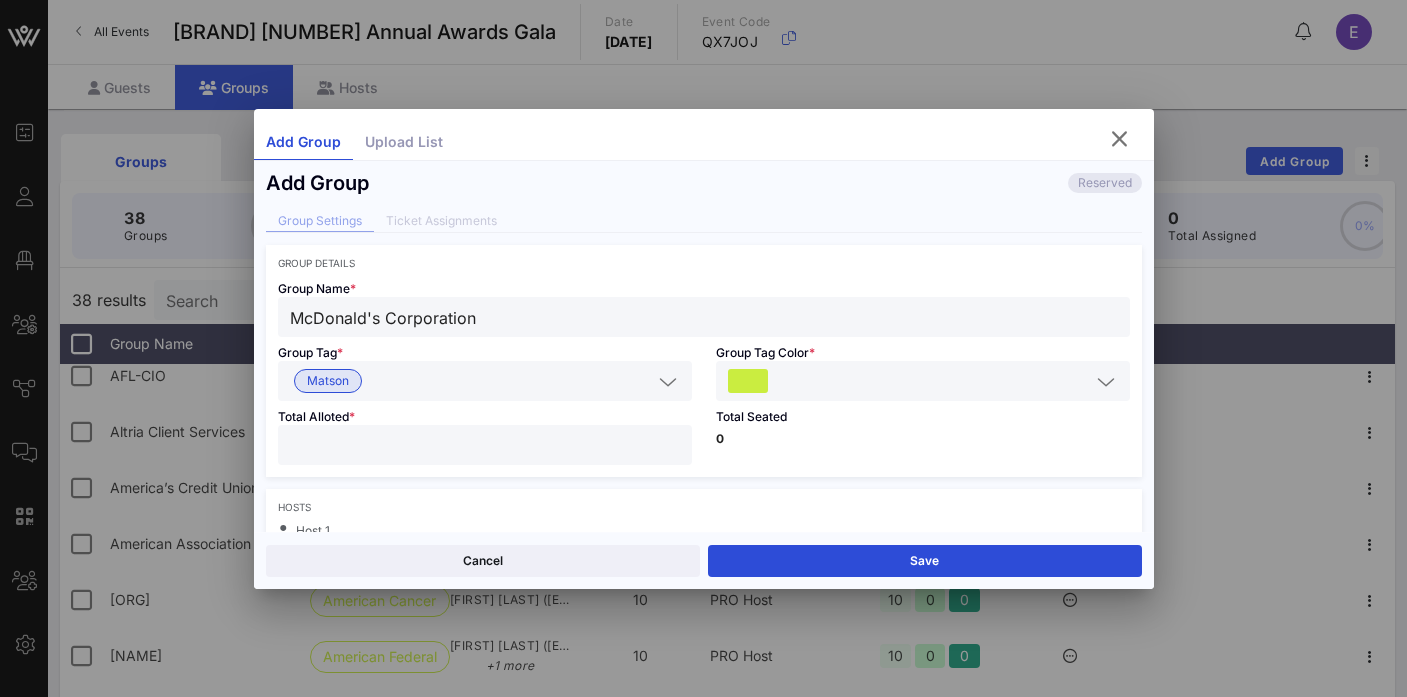 type on "McDonald's Corporation" 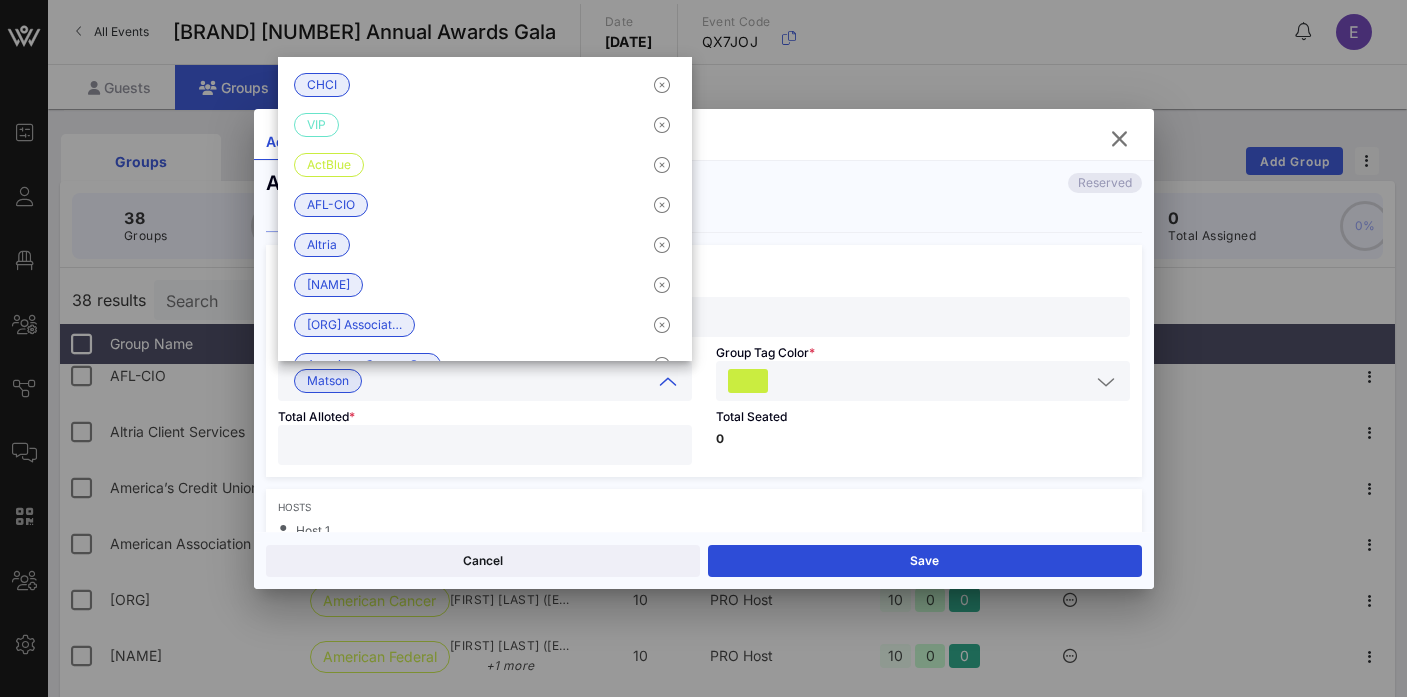 click at bounding box center [511, 381] 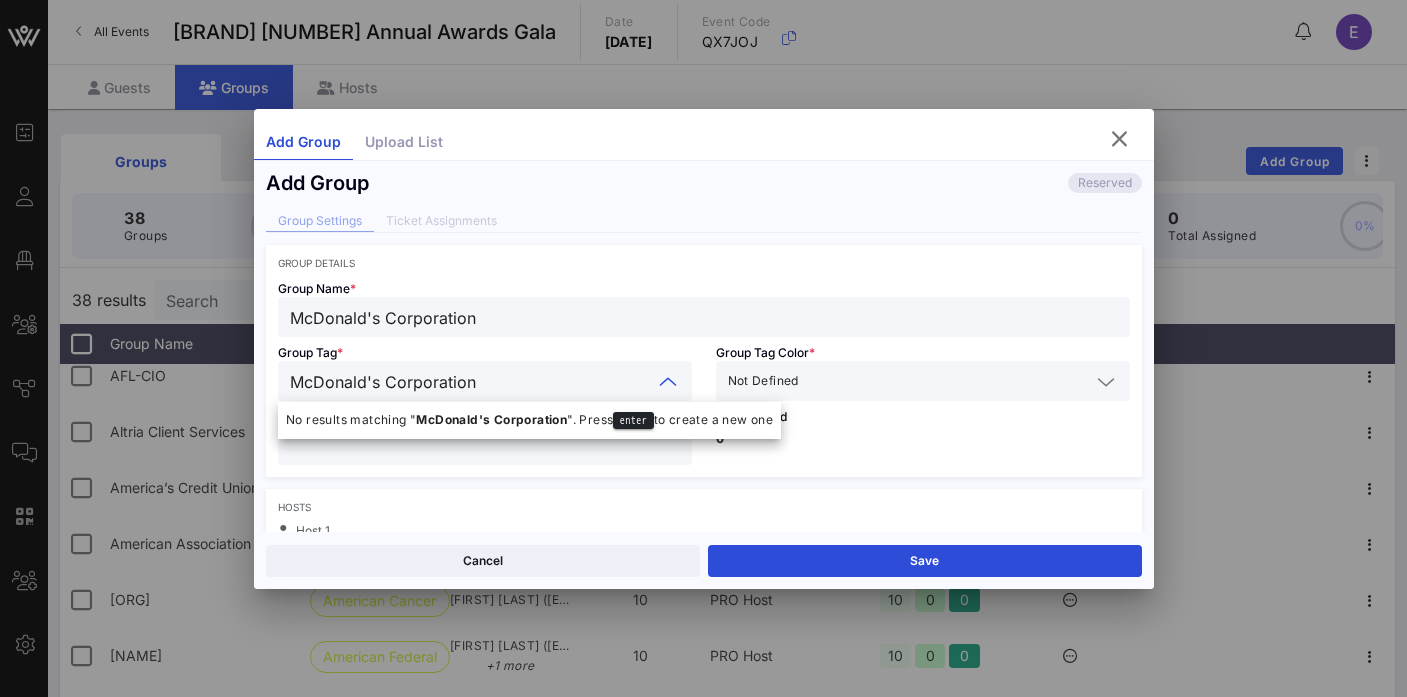 type 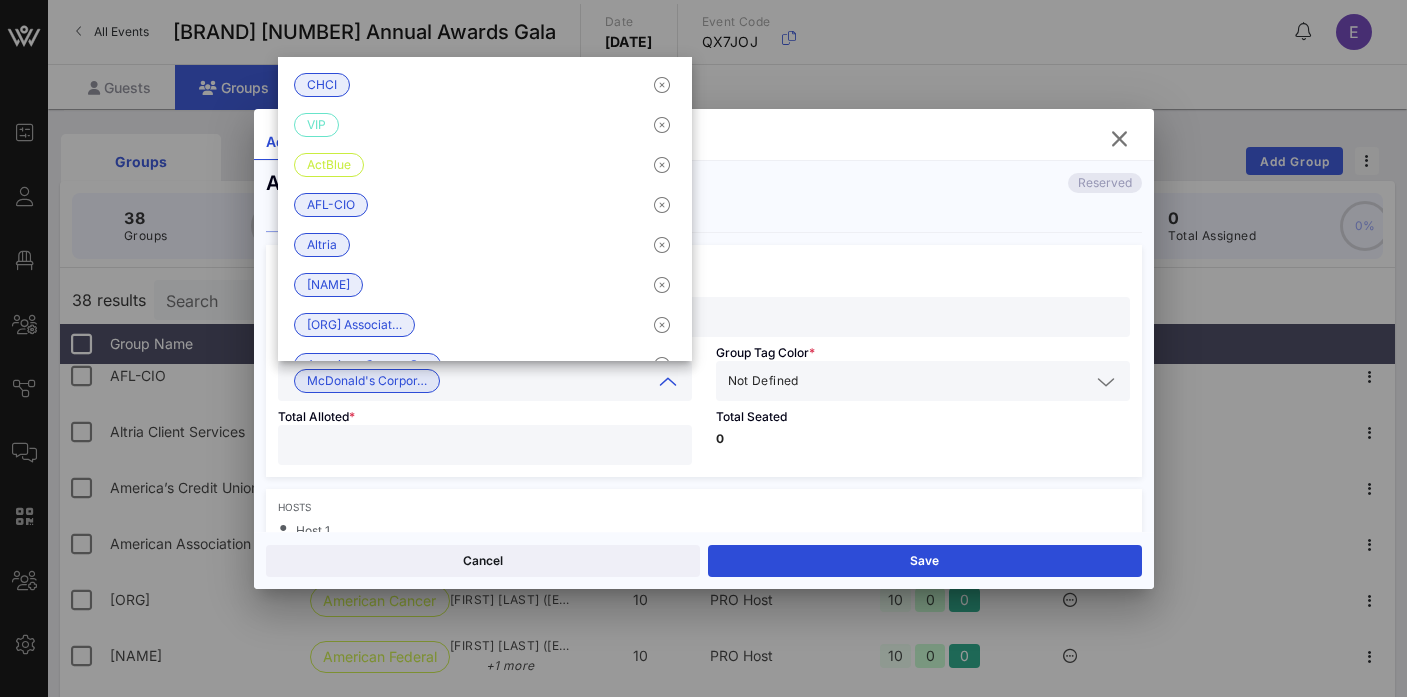 click on "Not Defined" at bounding box center (923, 381) 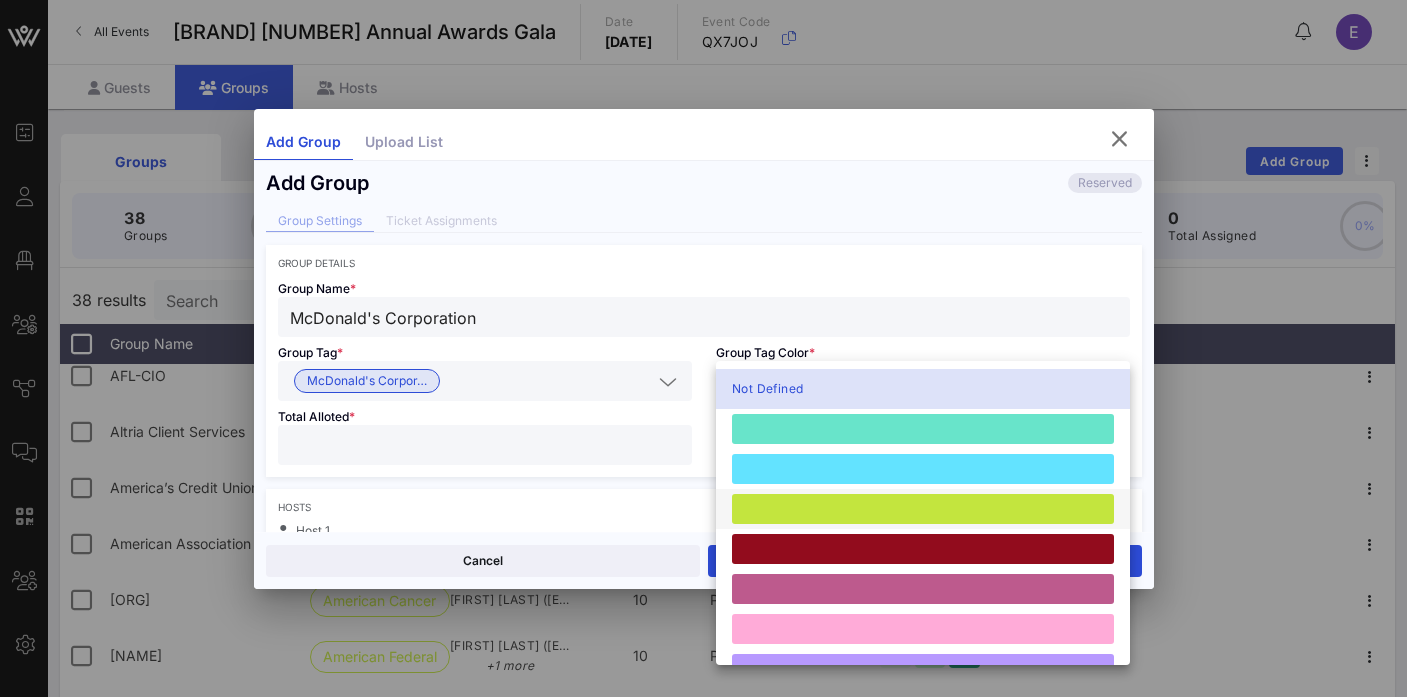 click at bounding box center (923, 509) 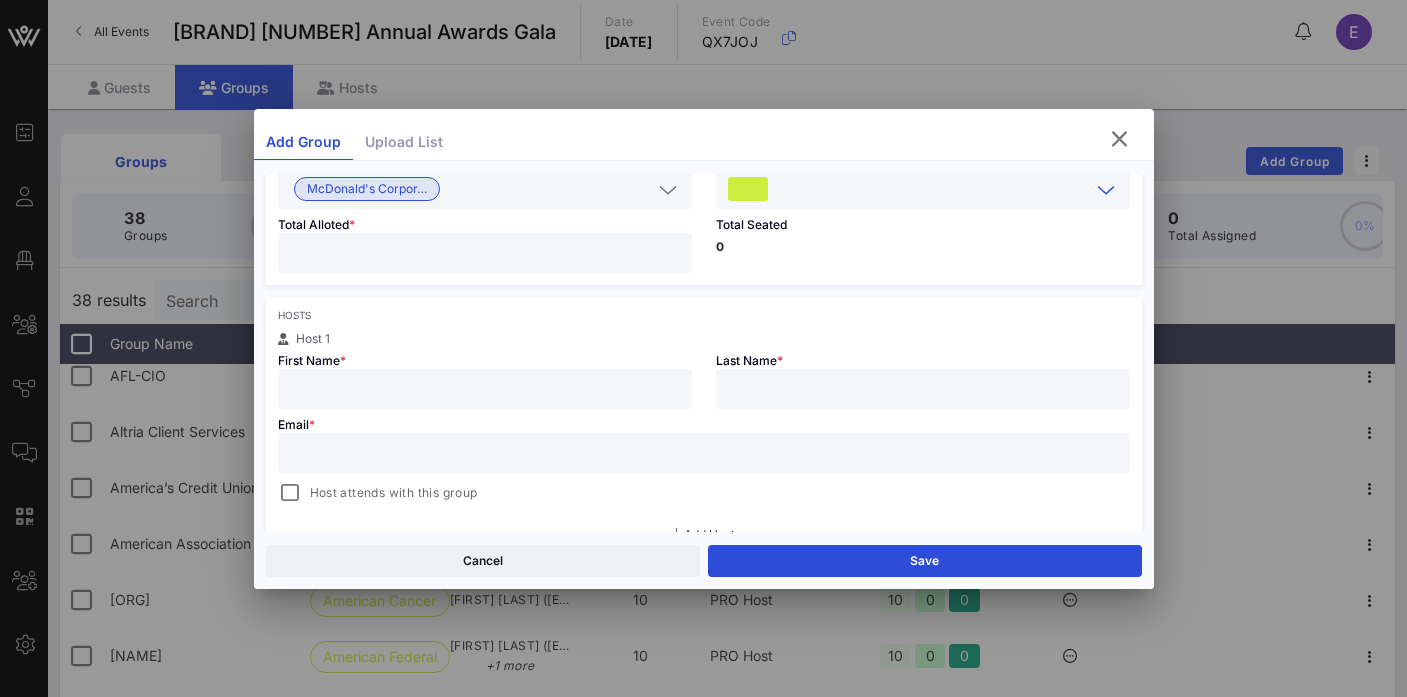 scroll, scrollTop: 220, scrollLeft: 0, axis: vertical 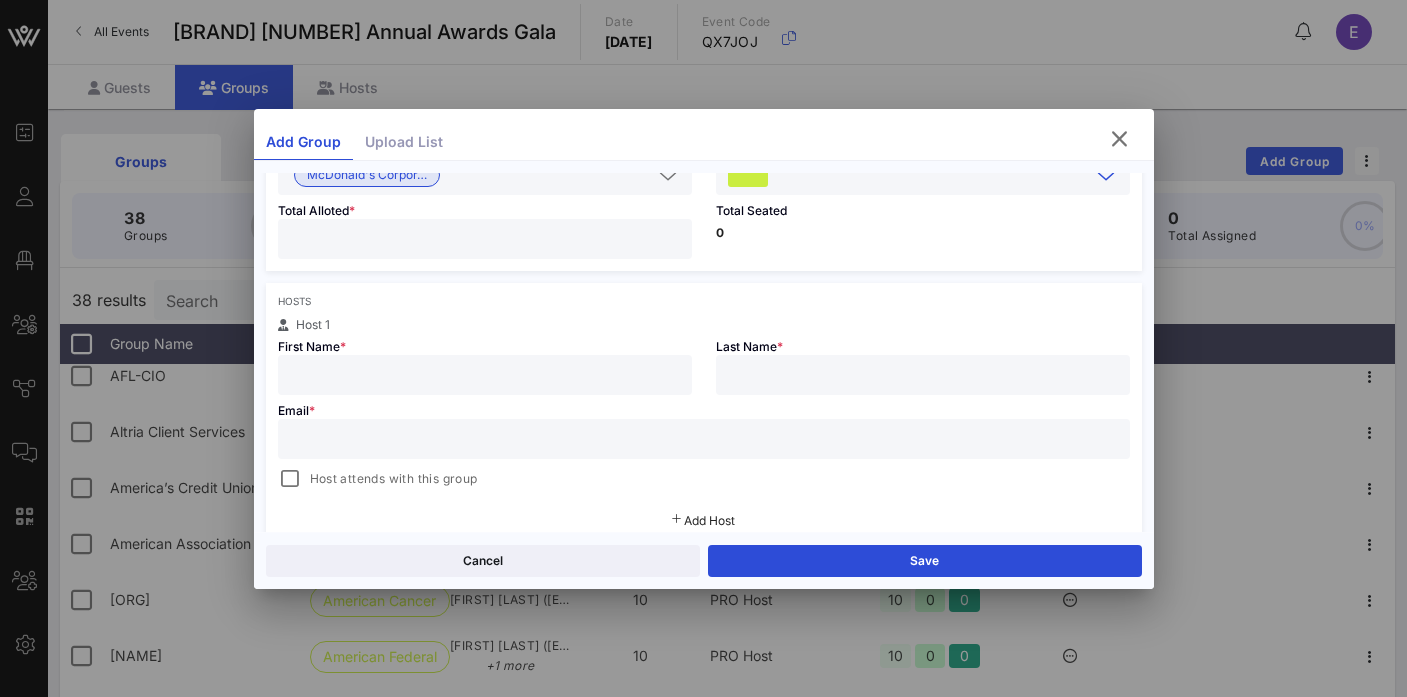 click at bounding box center [485, 375] 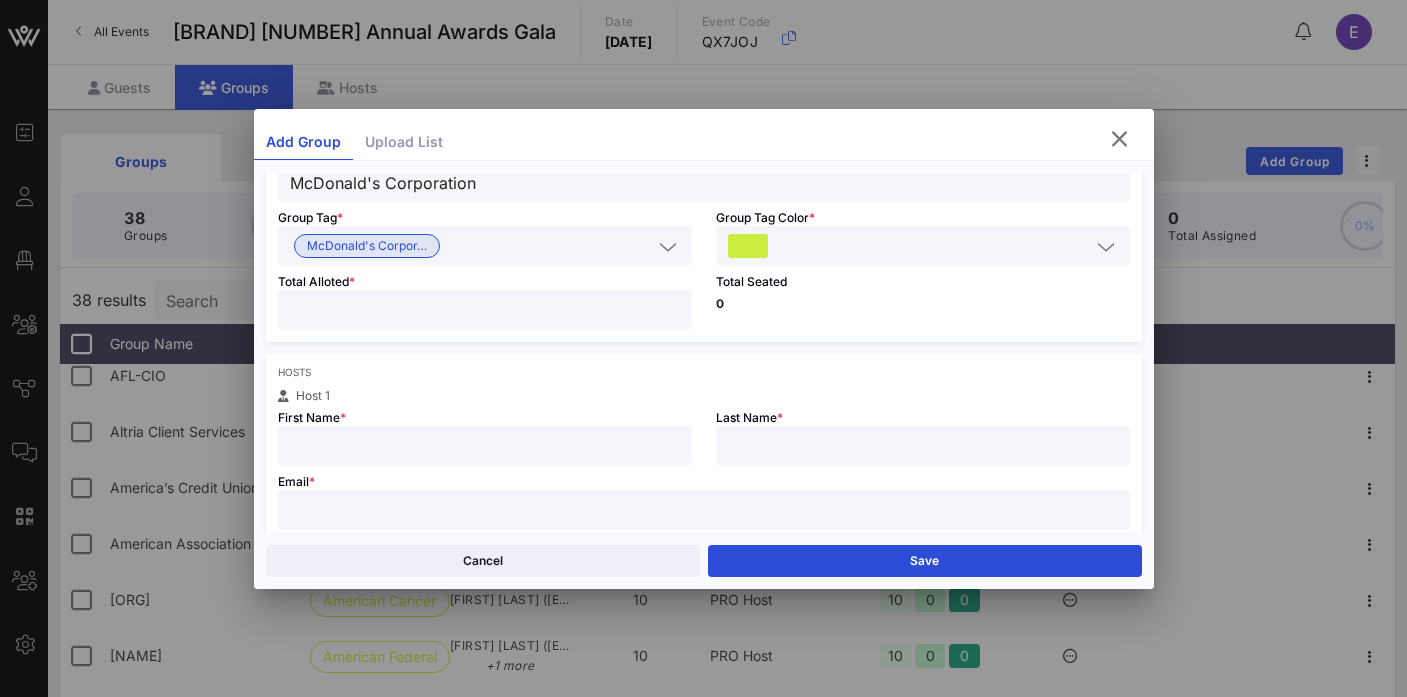 scroll, scrollTop: 79, scrollLeft: 0, axis: vertical 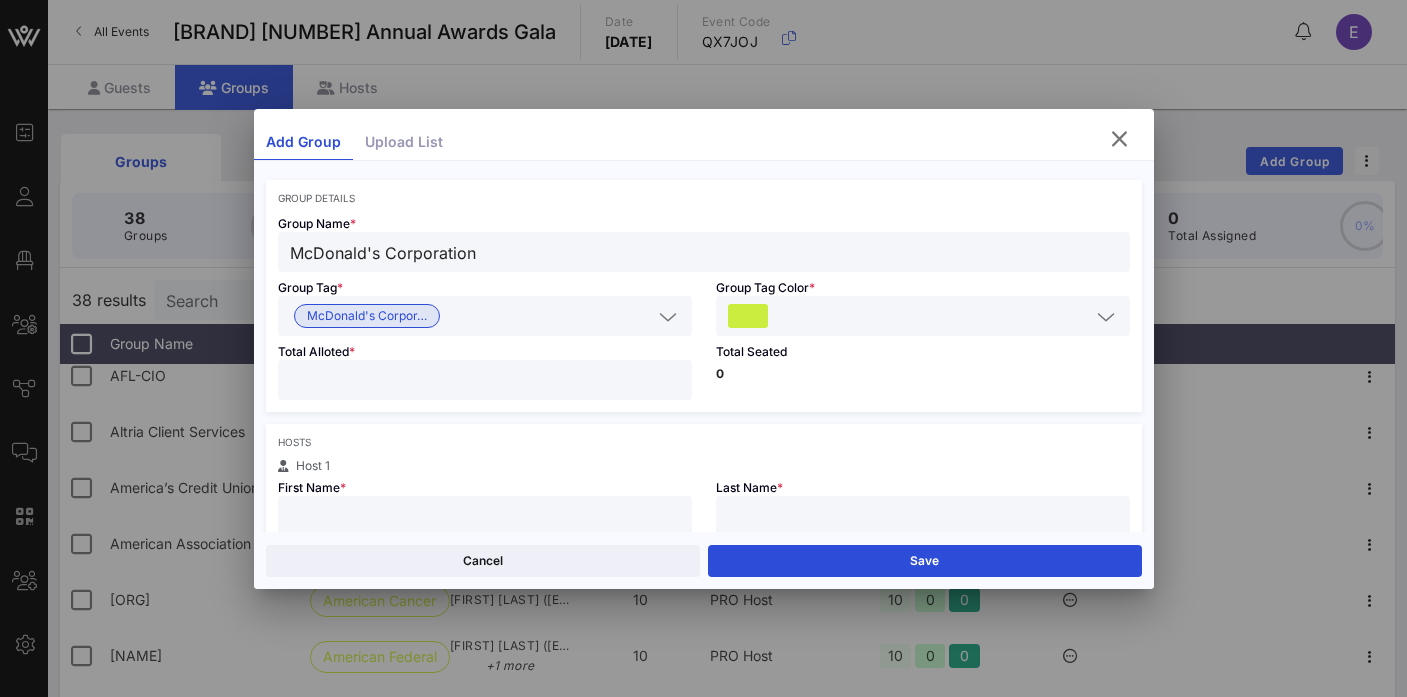 click on "McDonald's Corporation" at bounding box center [704, 252] 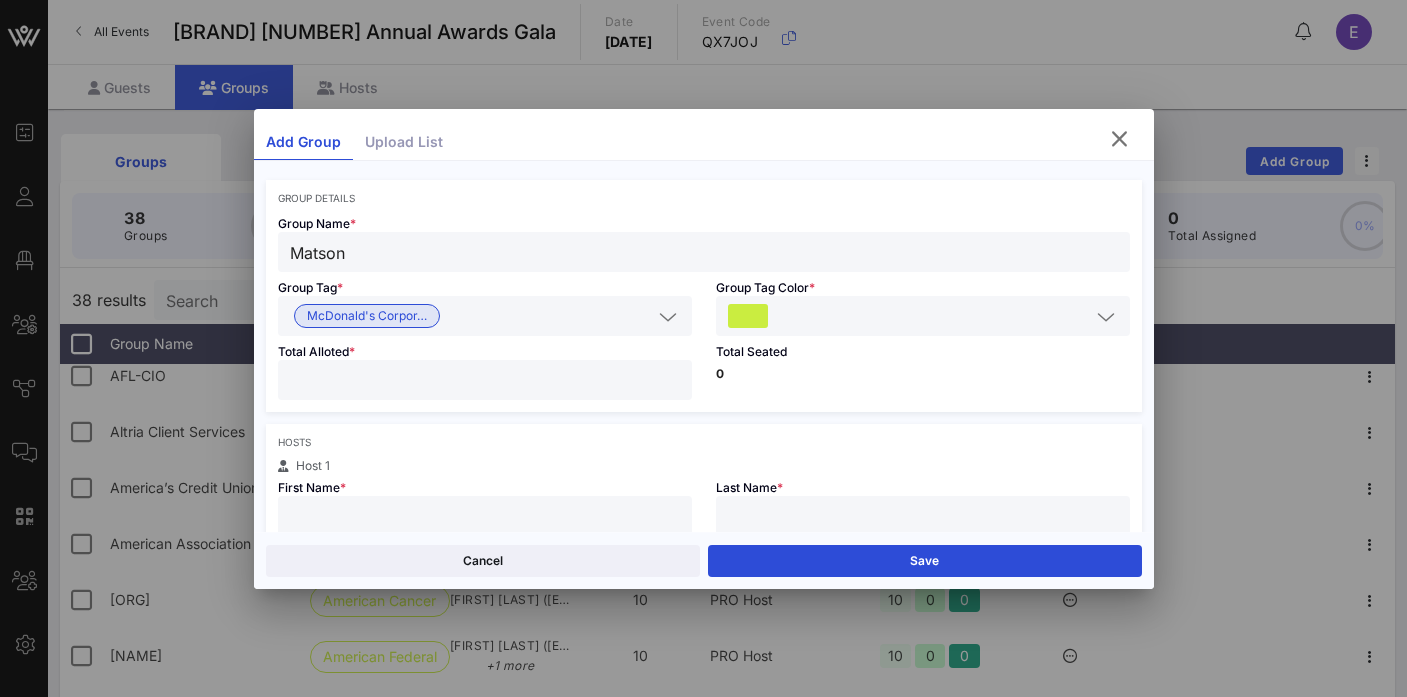 type on "Matson" 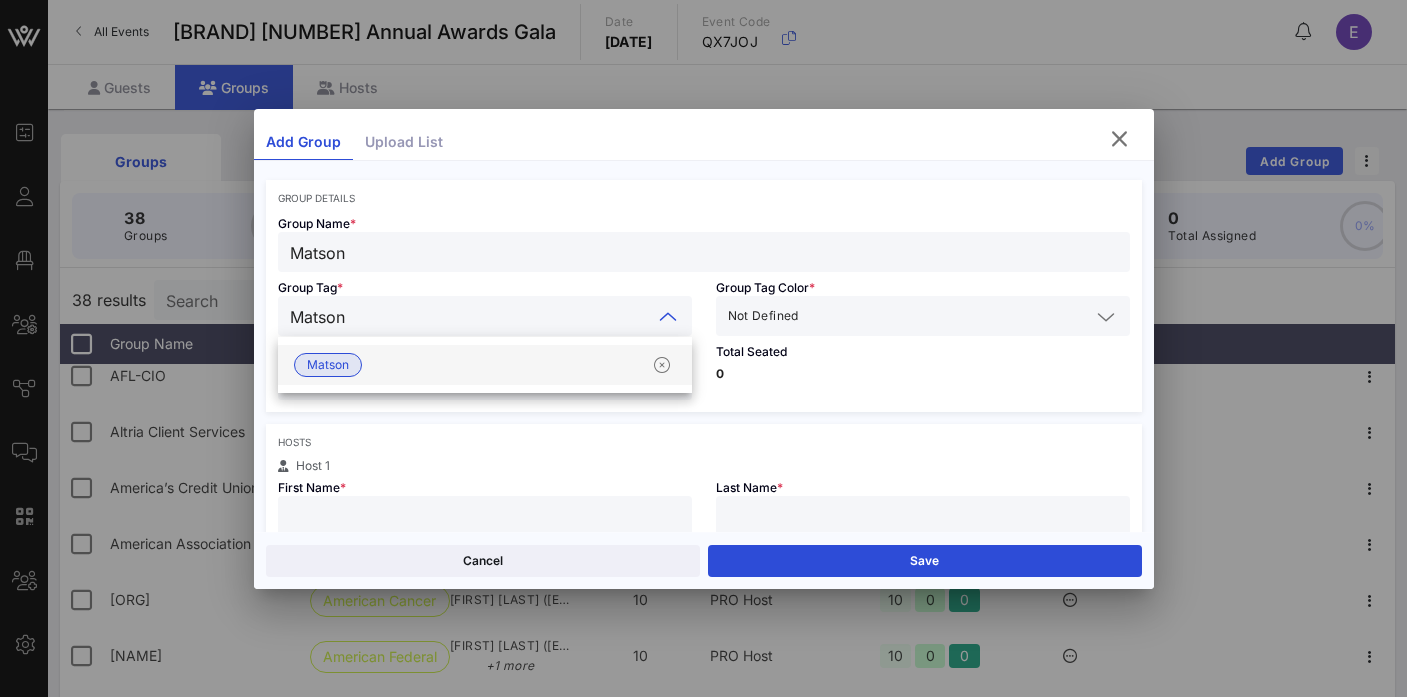click on "Matson" at bounding box center [485, 365] 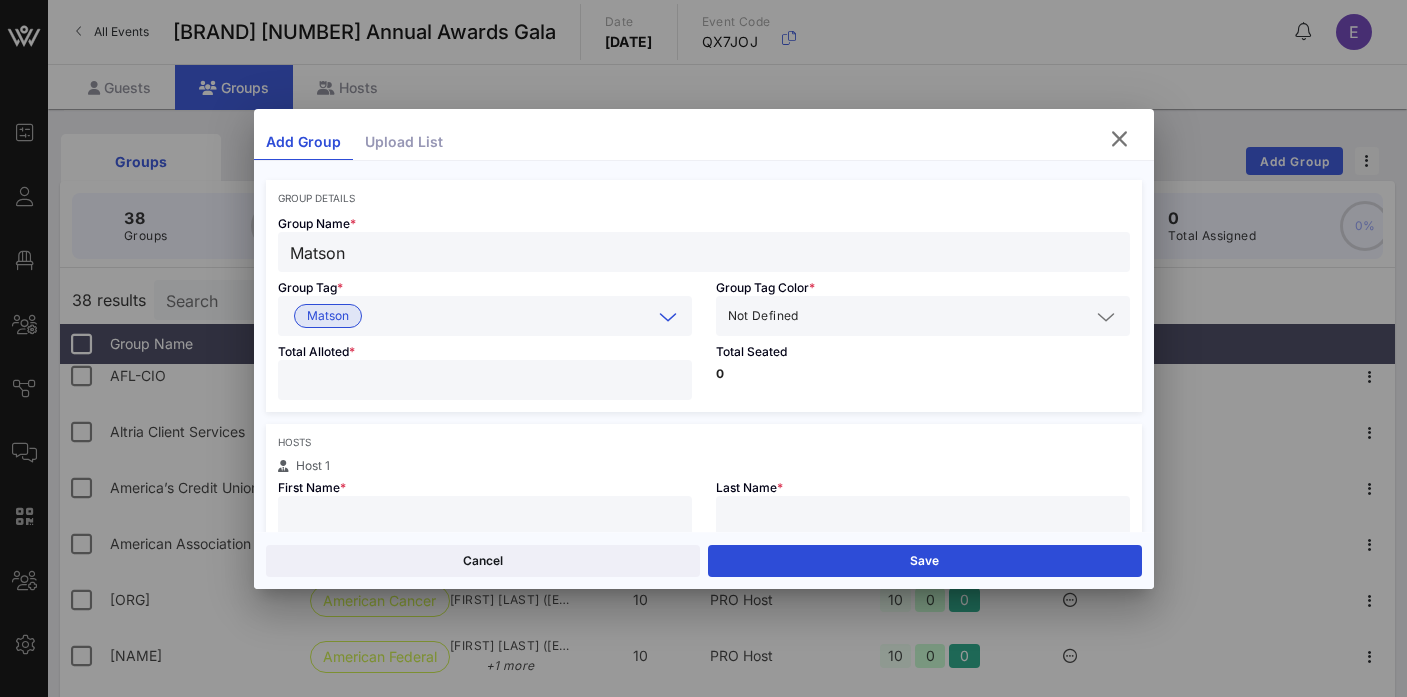 click at bounding box center [946, 316] 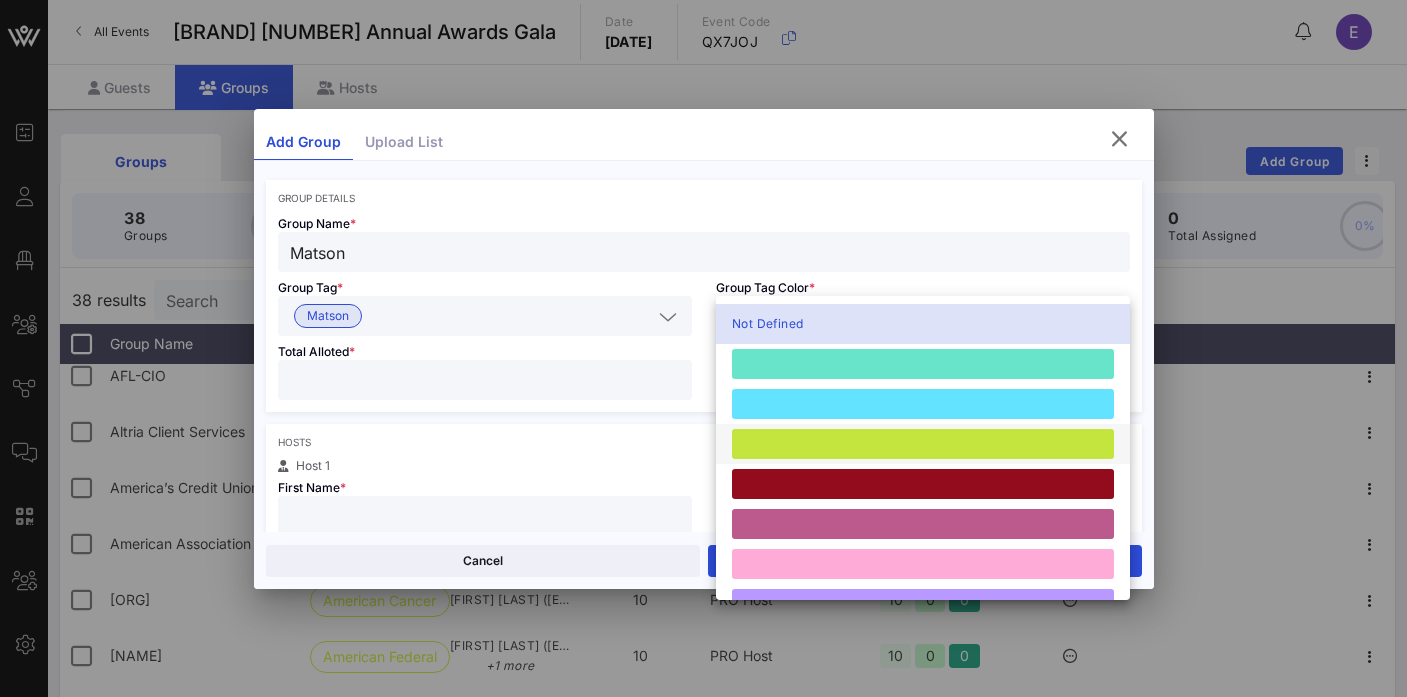click at bounding box center (923, 444) 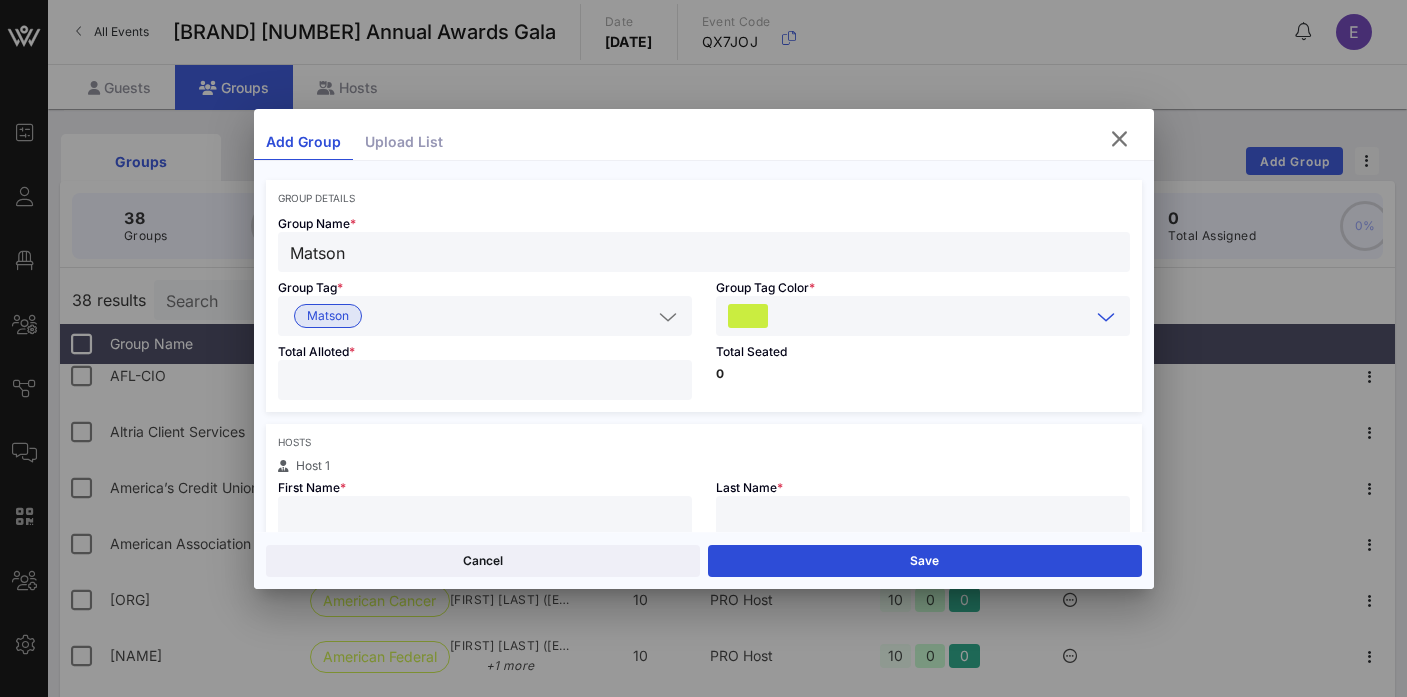 click on "**" at bounding box center [485, 380] 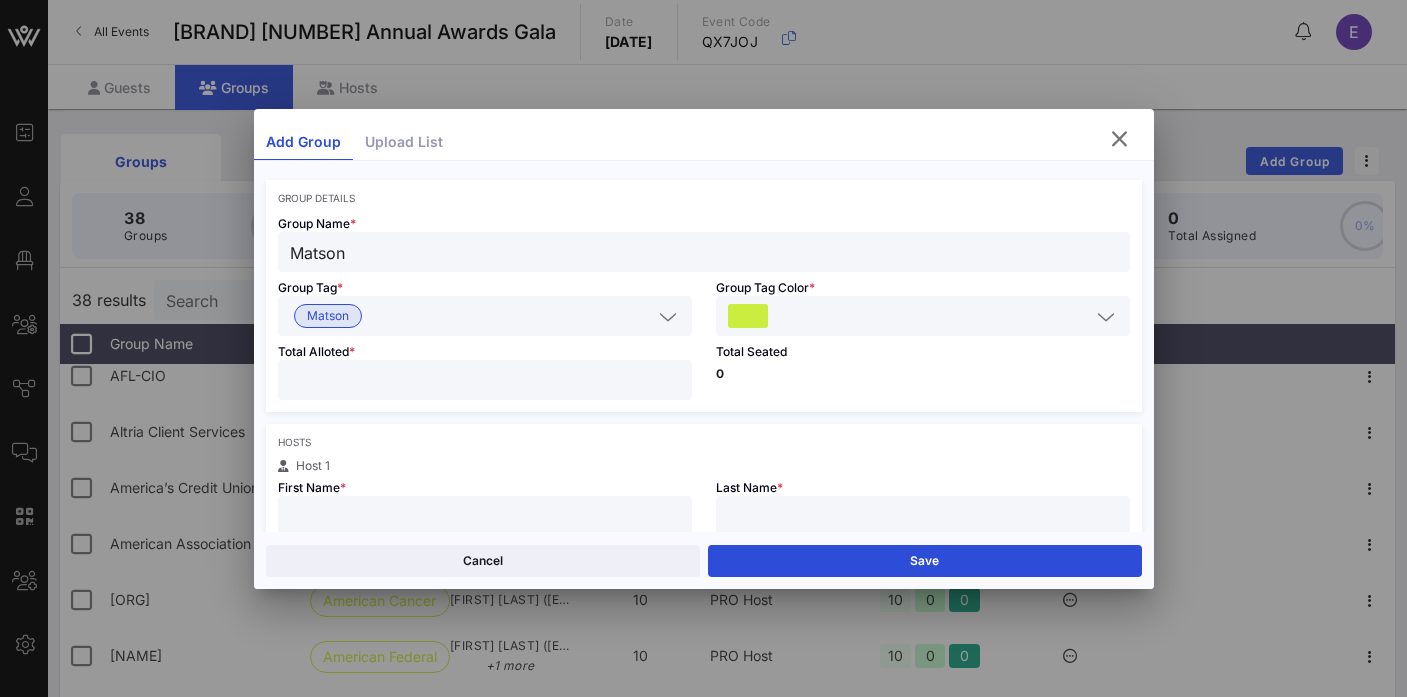 drag, startPoint x: 376, startPoint y: 382, endPoint x: 143, endPoint y: 375, distance: 233.10513 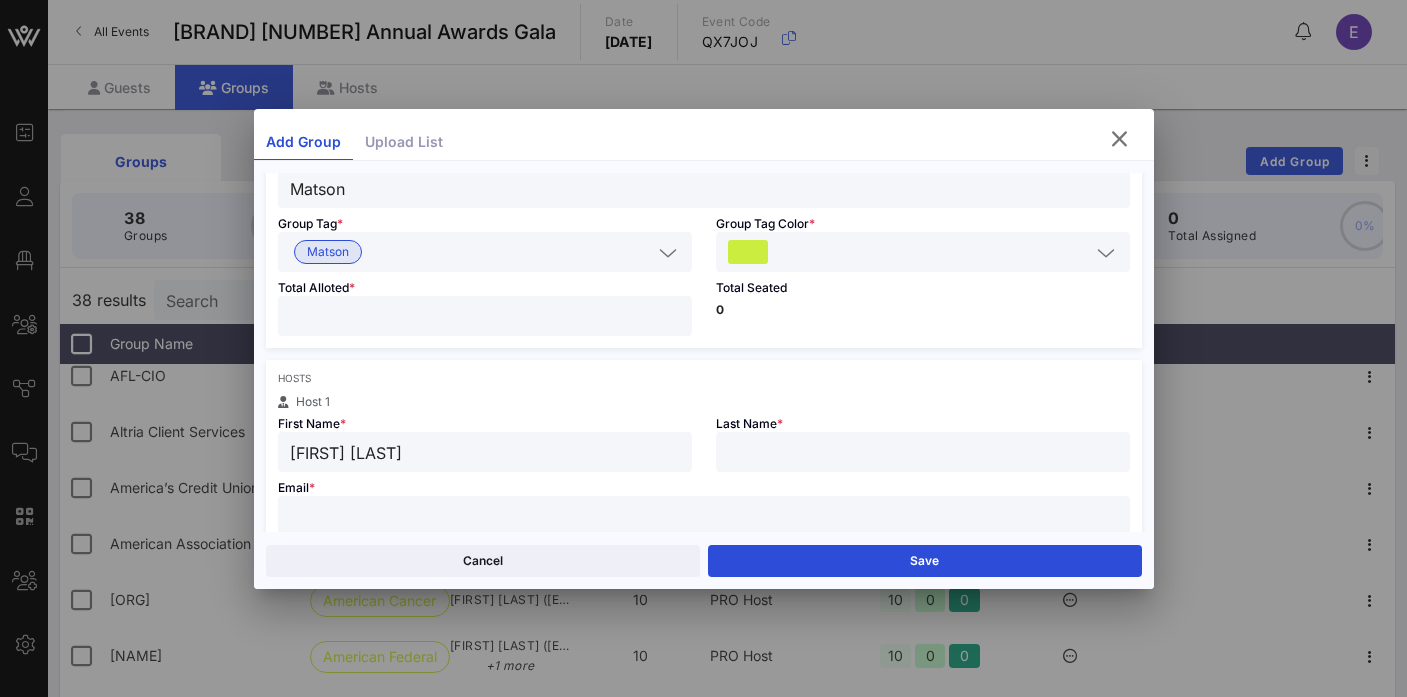 scroll, scrollTop: 201, scrollLeft: 0, axis: vertical 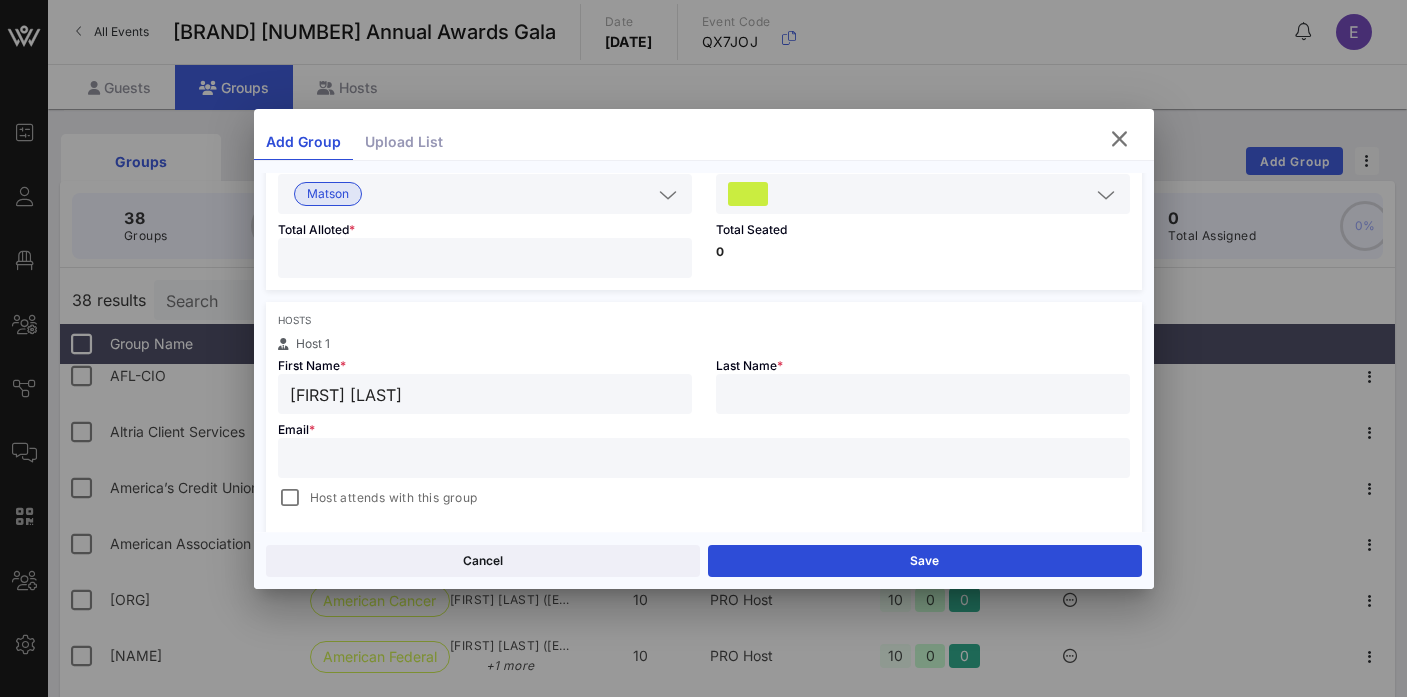 click on "[FIRST] [LAST]" at bounding box center (485, 394) 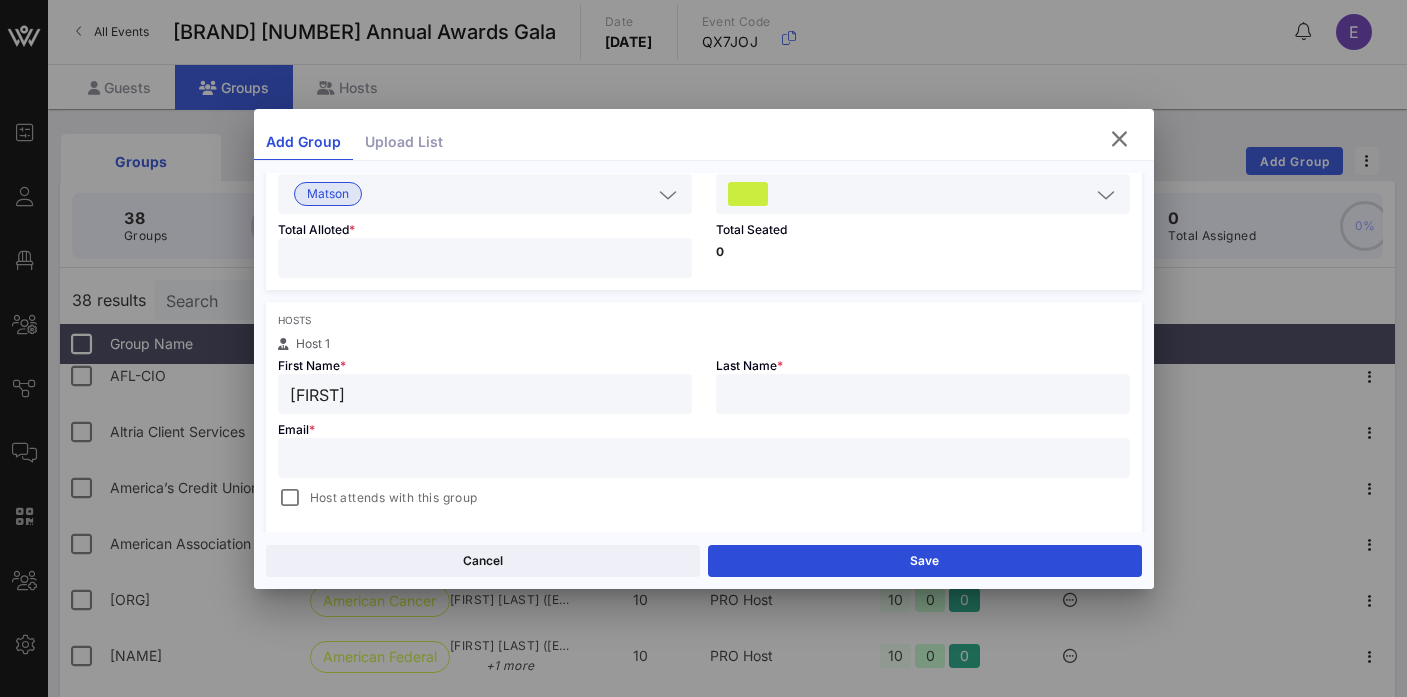 type on "[FIRST]" 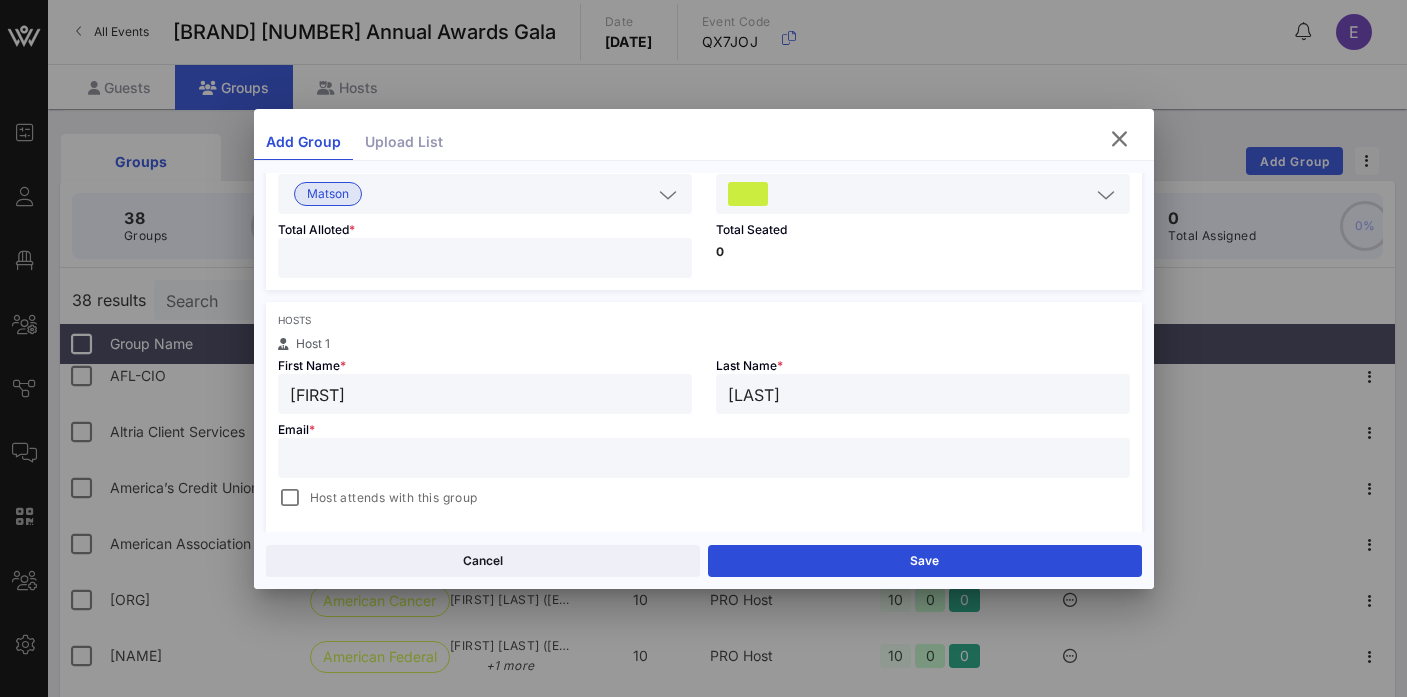 type on "[LAST]" 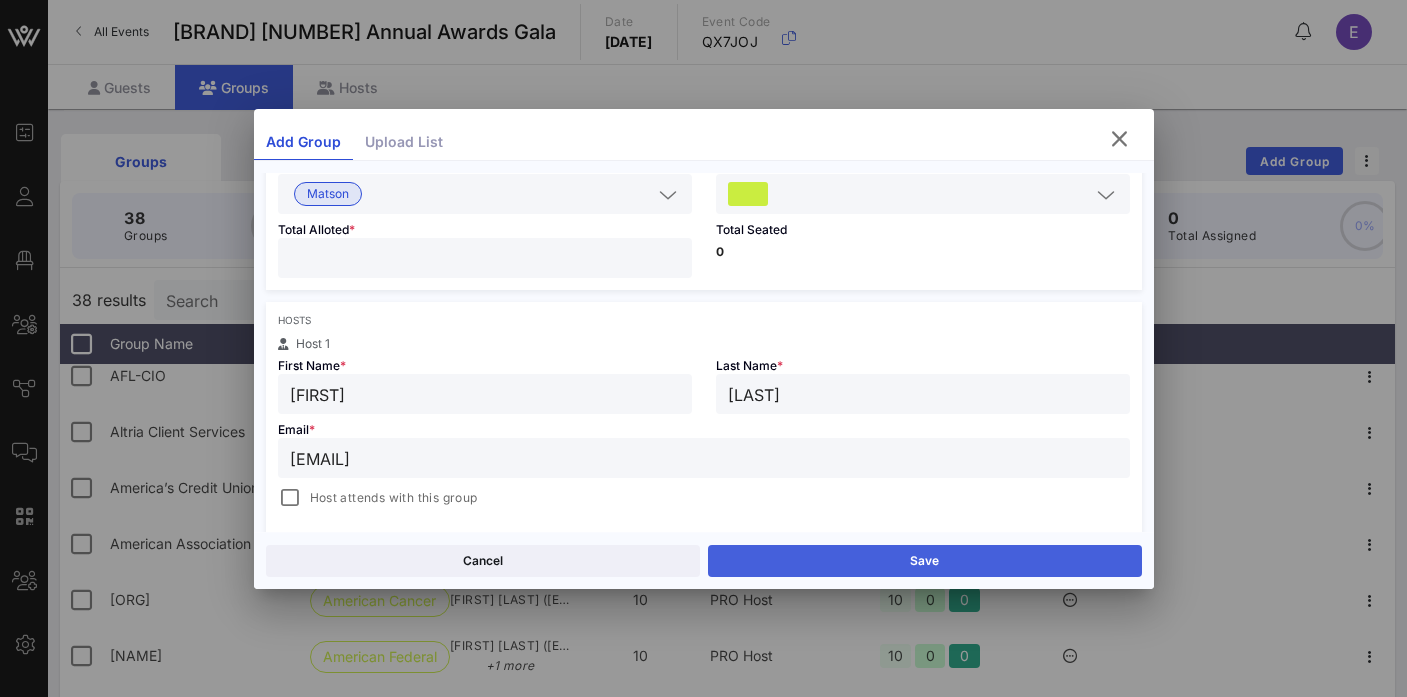 type 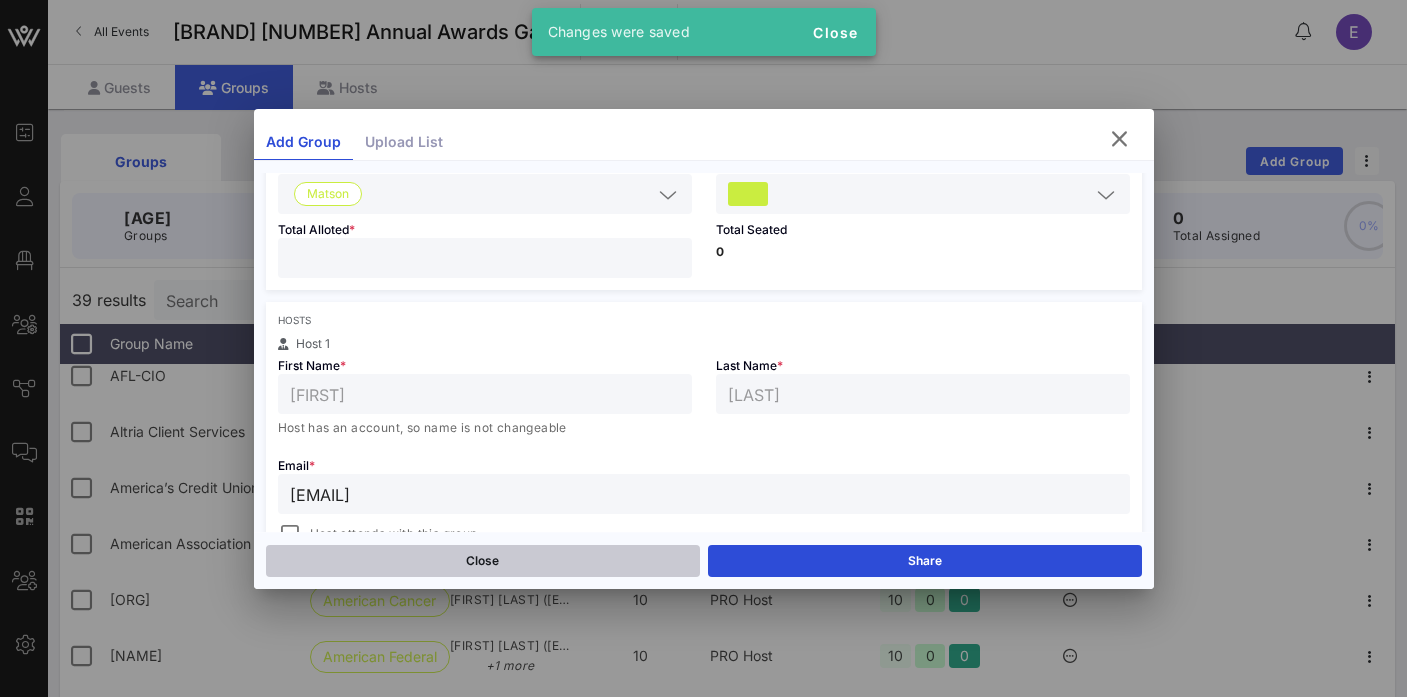 click on "Close" at bounding box center (483, 561) 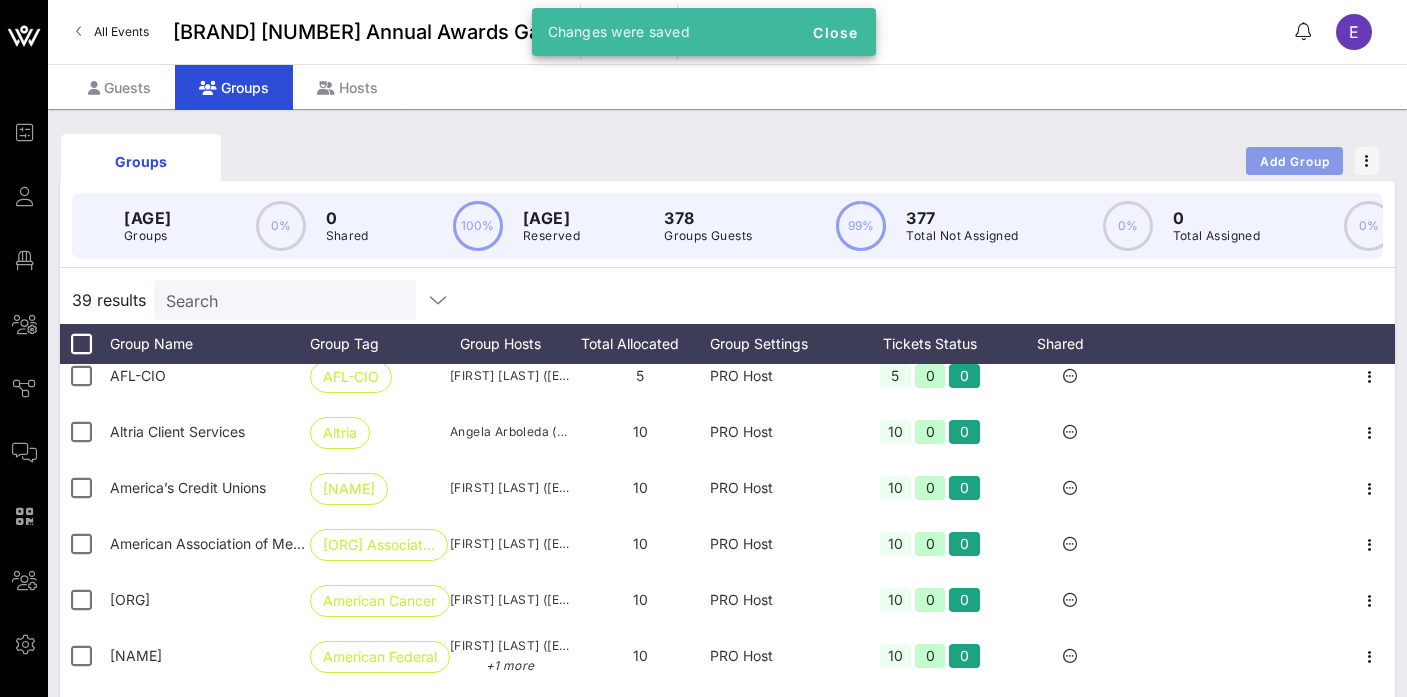 click on "Add Group" at bounding box center (1294, 161) 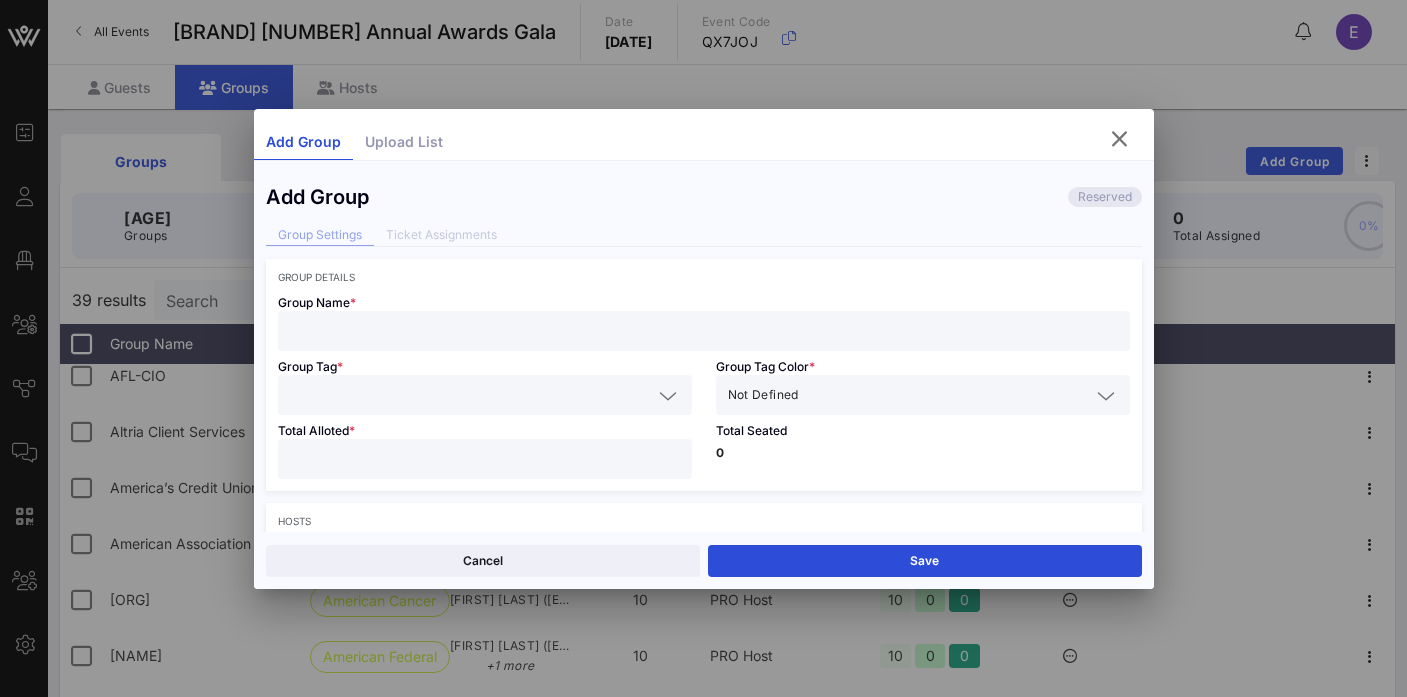 click at bounding box center (704, 331) 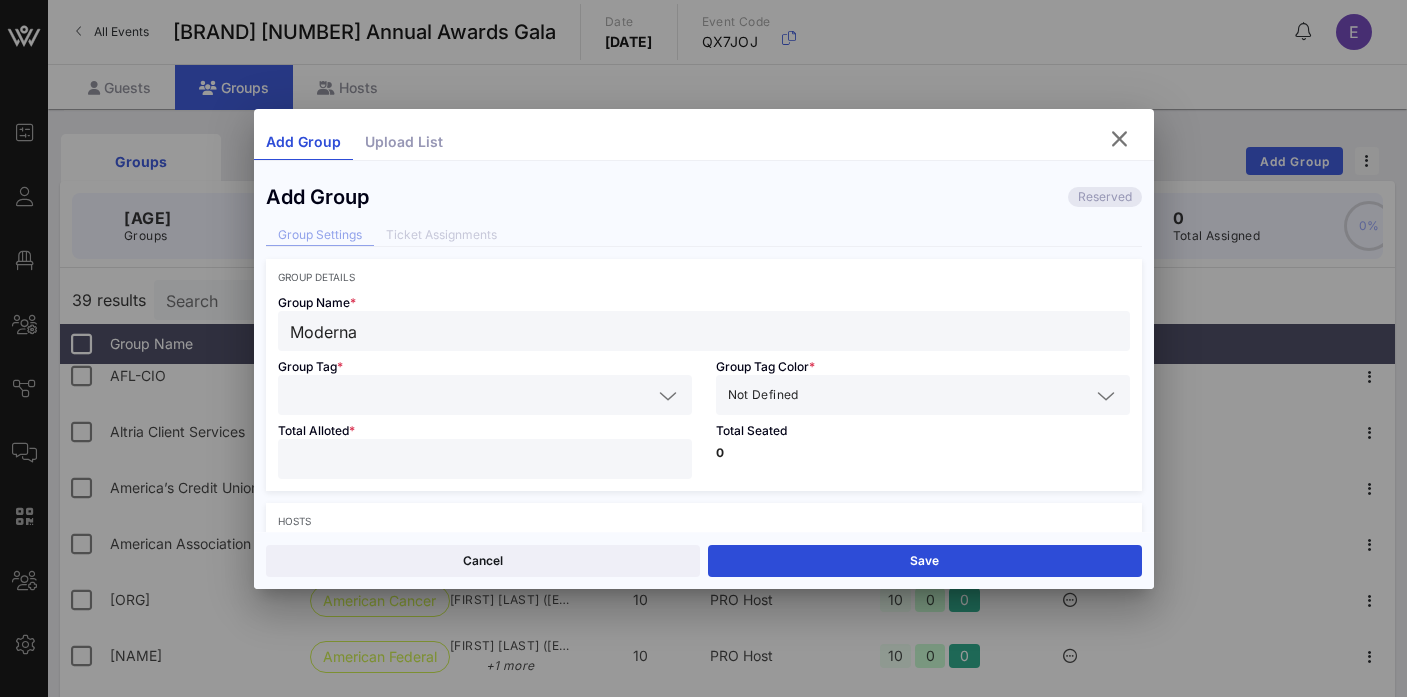 click at bounding box center [471, 395] 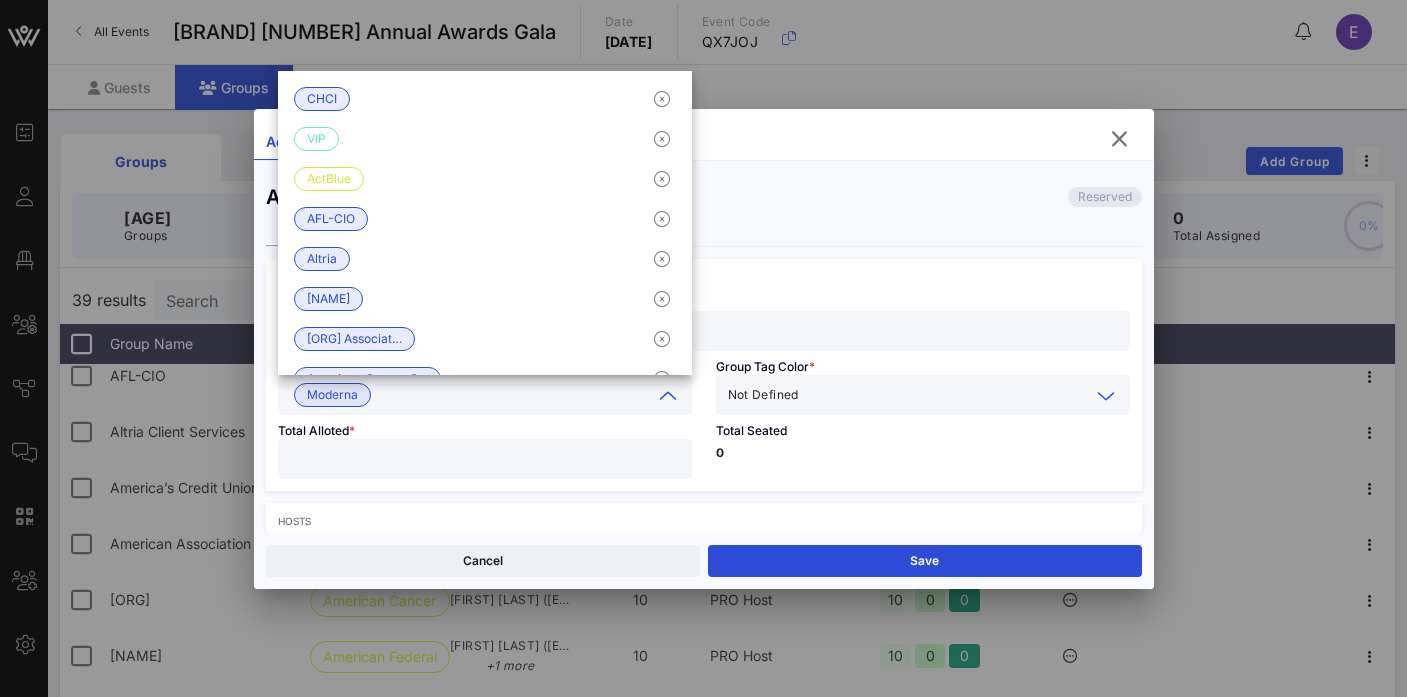 click at bounding box center [946, 395] 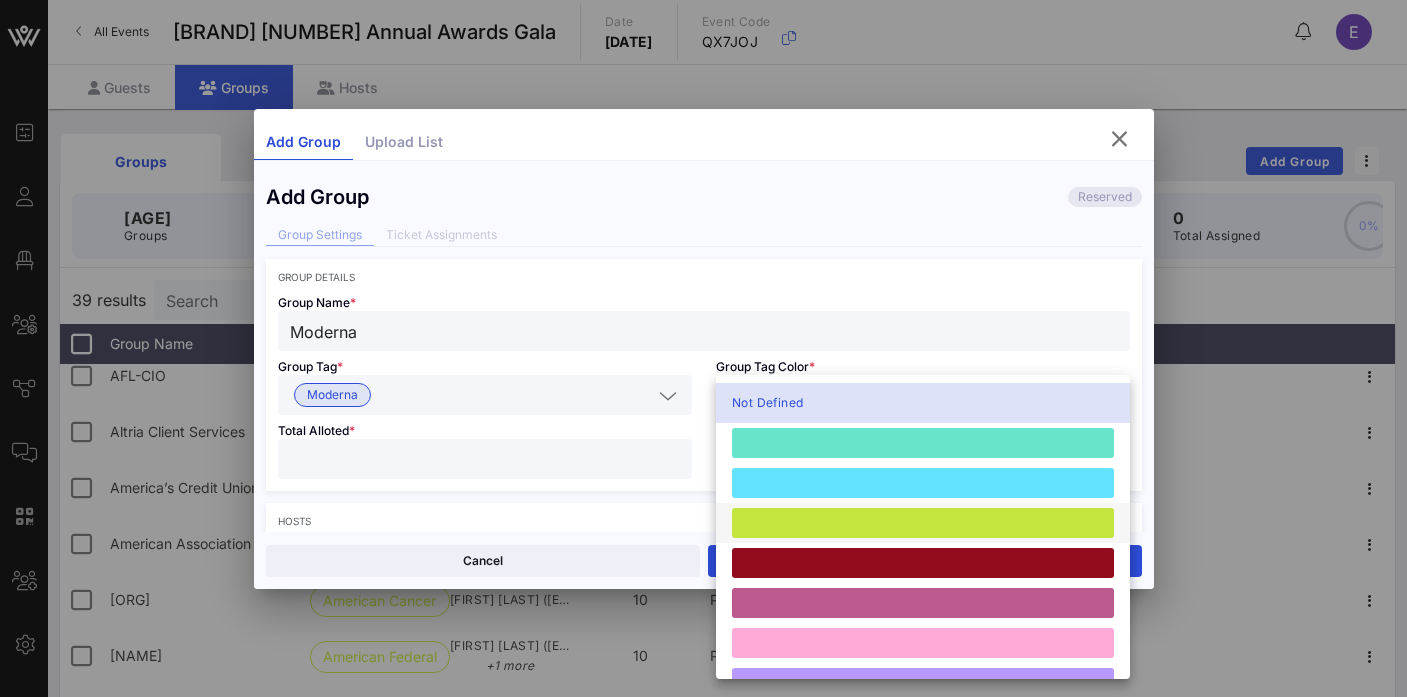 click at bounding box center [923, 523] 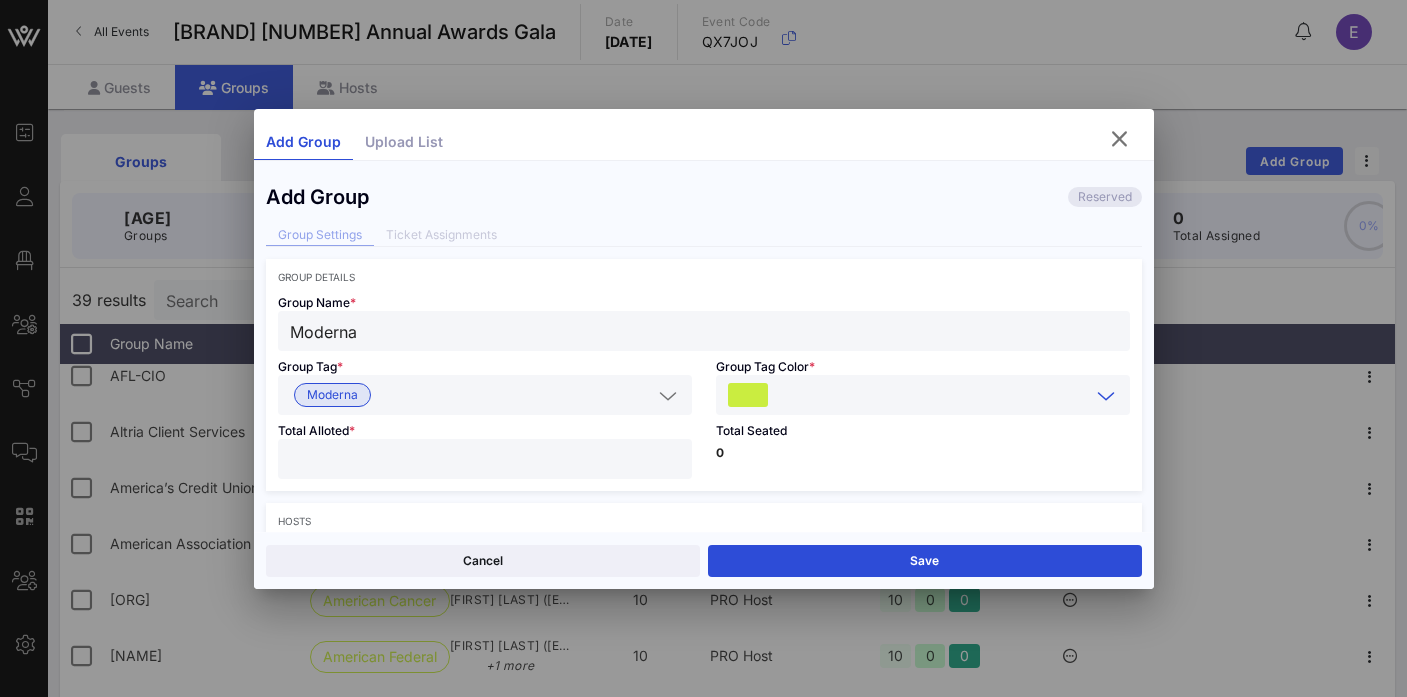 click at bounding box center (485, 459) 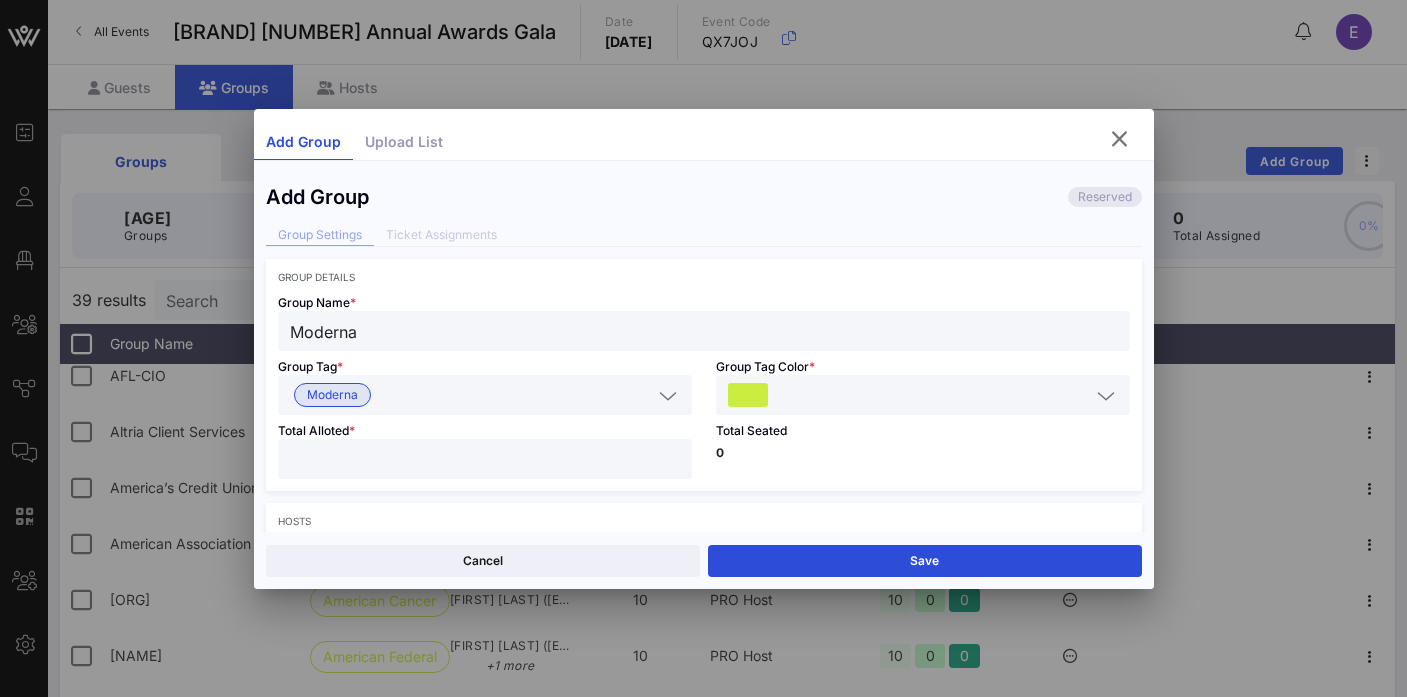 click on "Total Seated   0" at bounding box center [923, 453] 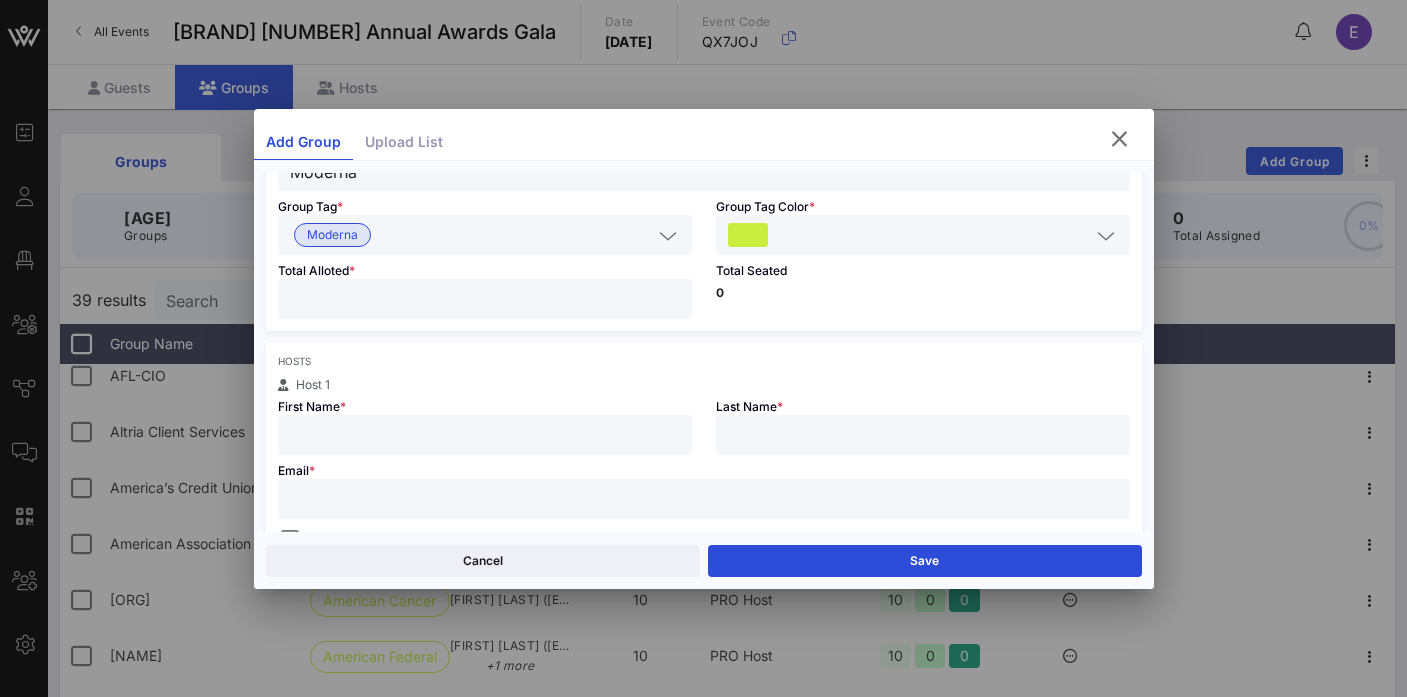 scroll, scrollTop: 197, scrollLeft: 0, axis: vertical 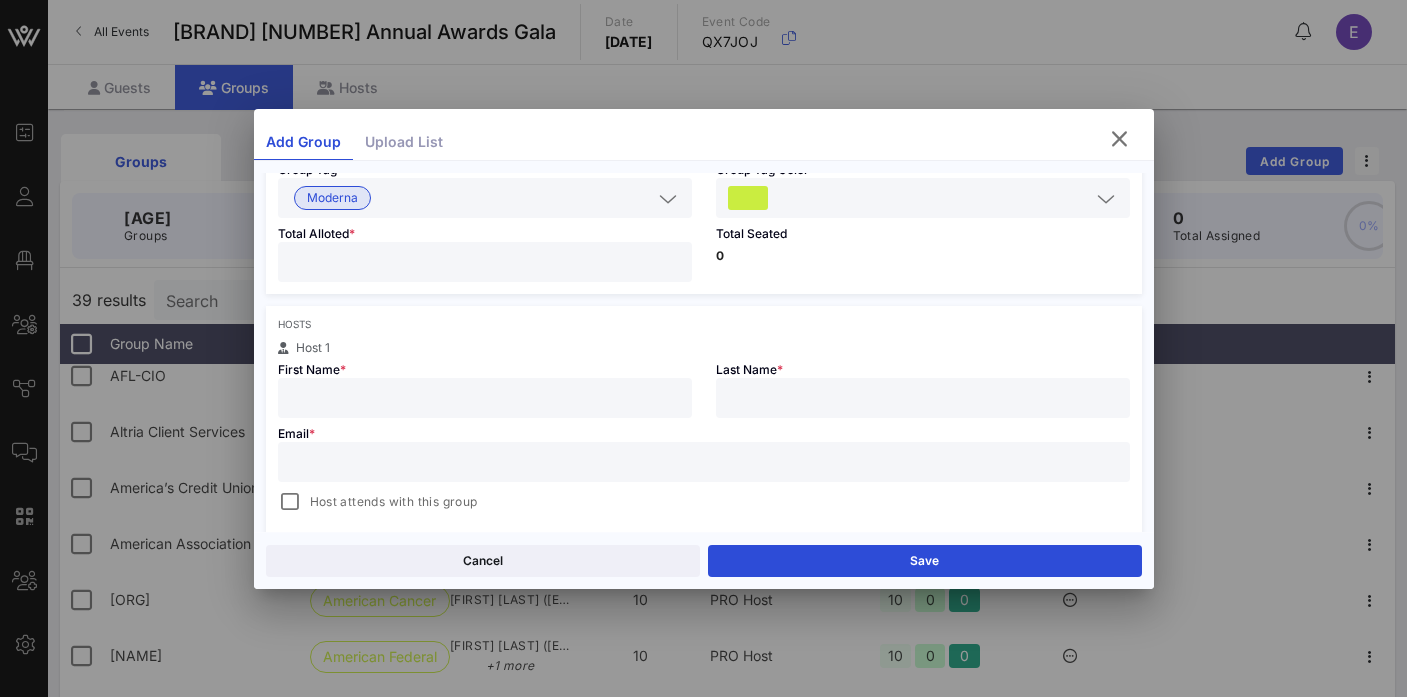 click at bounding box center (485, 398) 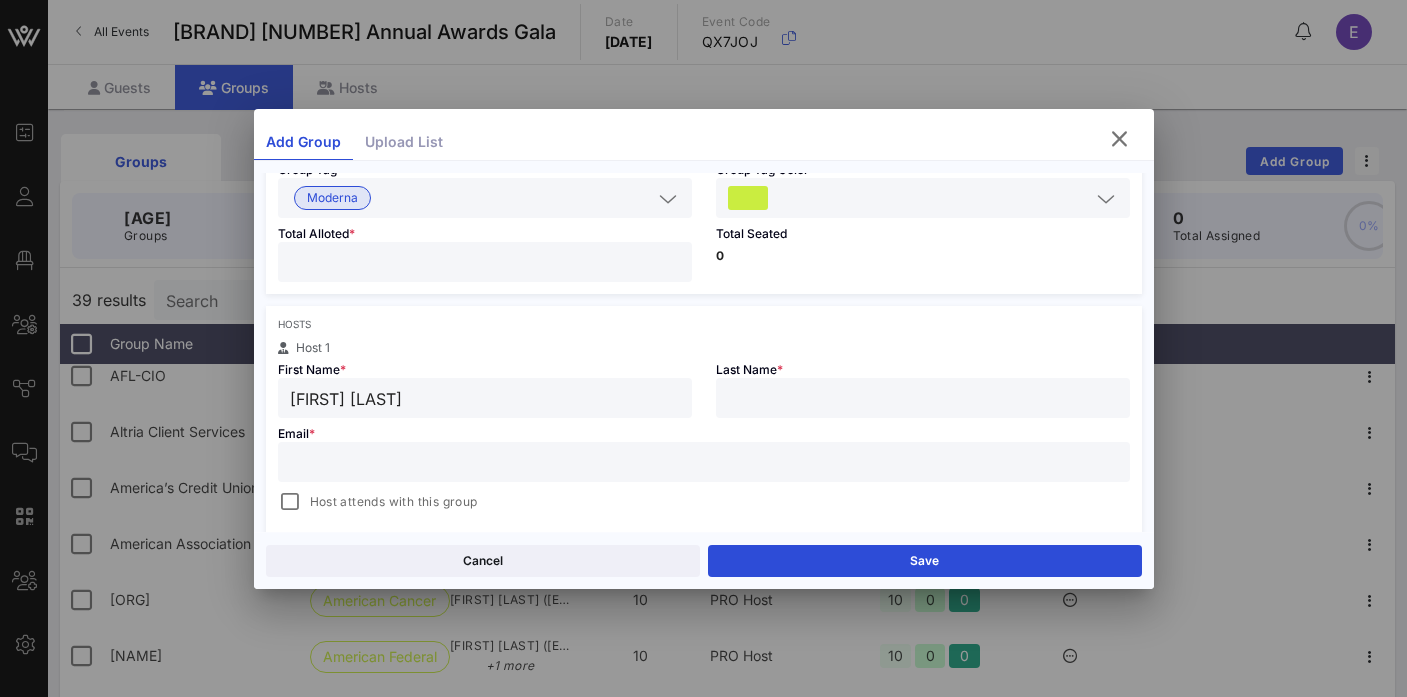 drag, startPoint x: 351, startPoint y: 401, endPoint x: 652, endPoint y: 401, distance: 301 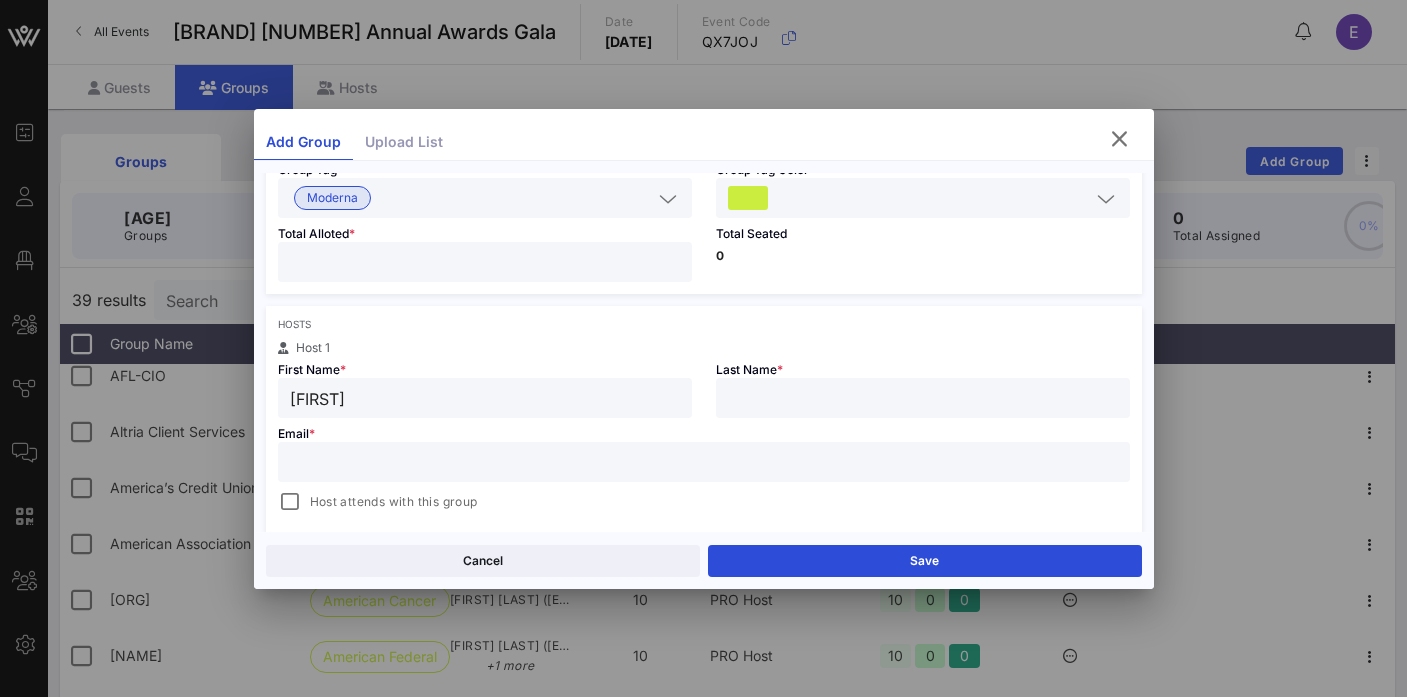 click at bounding box center (923, 398) 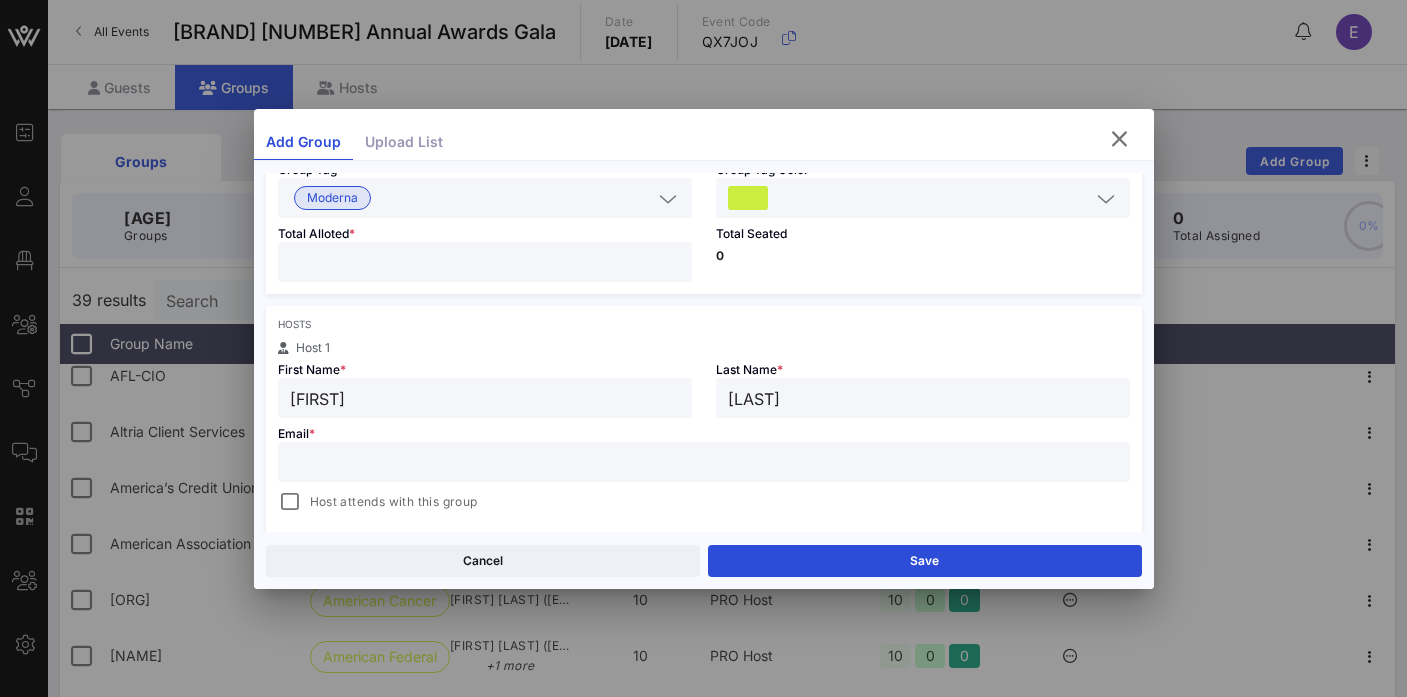 click at bounding box center [704, 462] 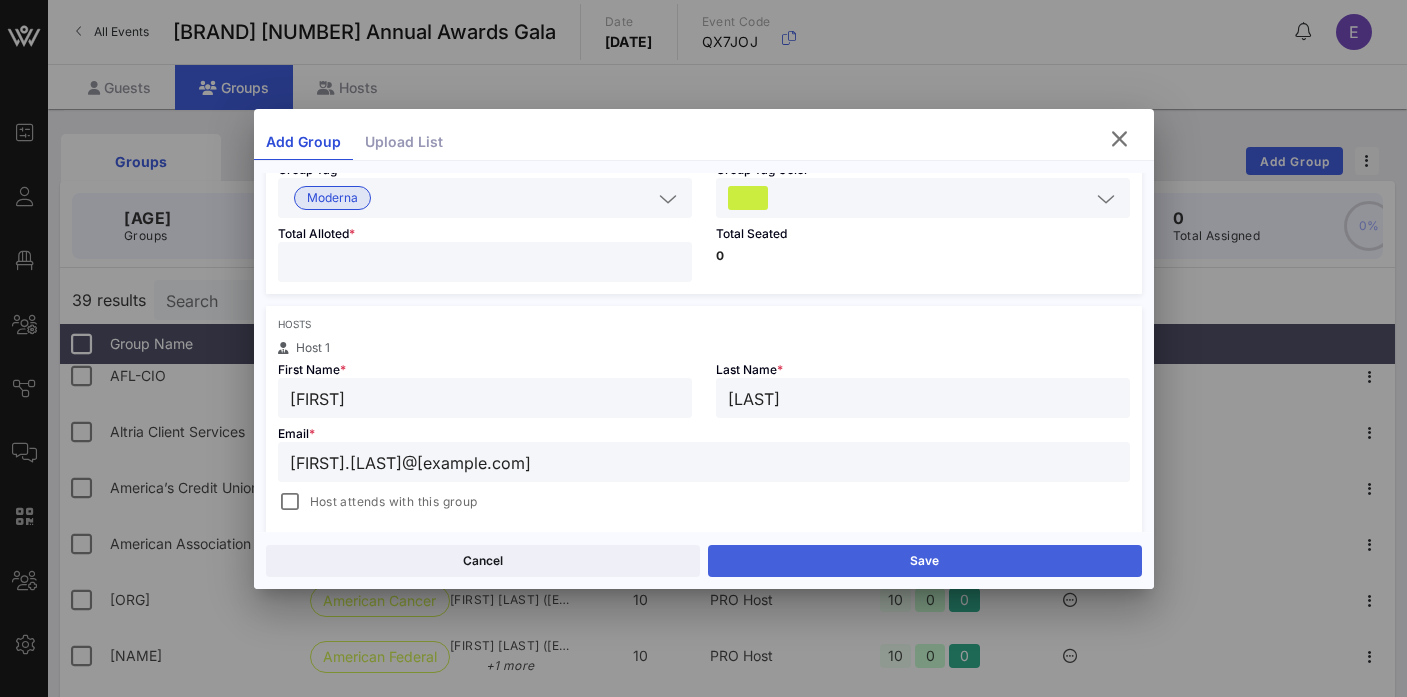 click on "Save" at bounding box center (925, 561) 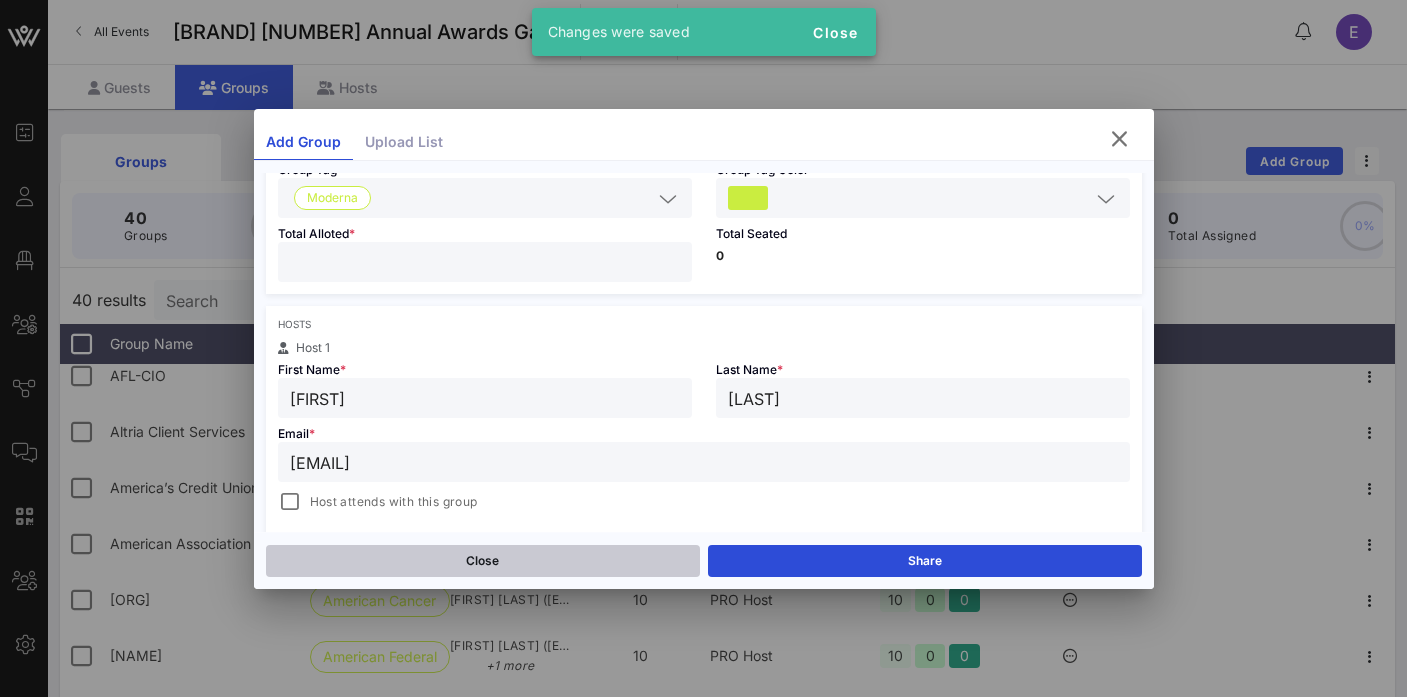 click on "Close" at bounding box center (483, 561) 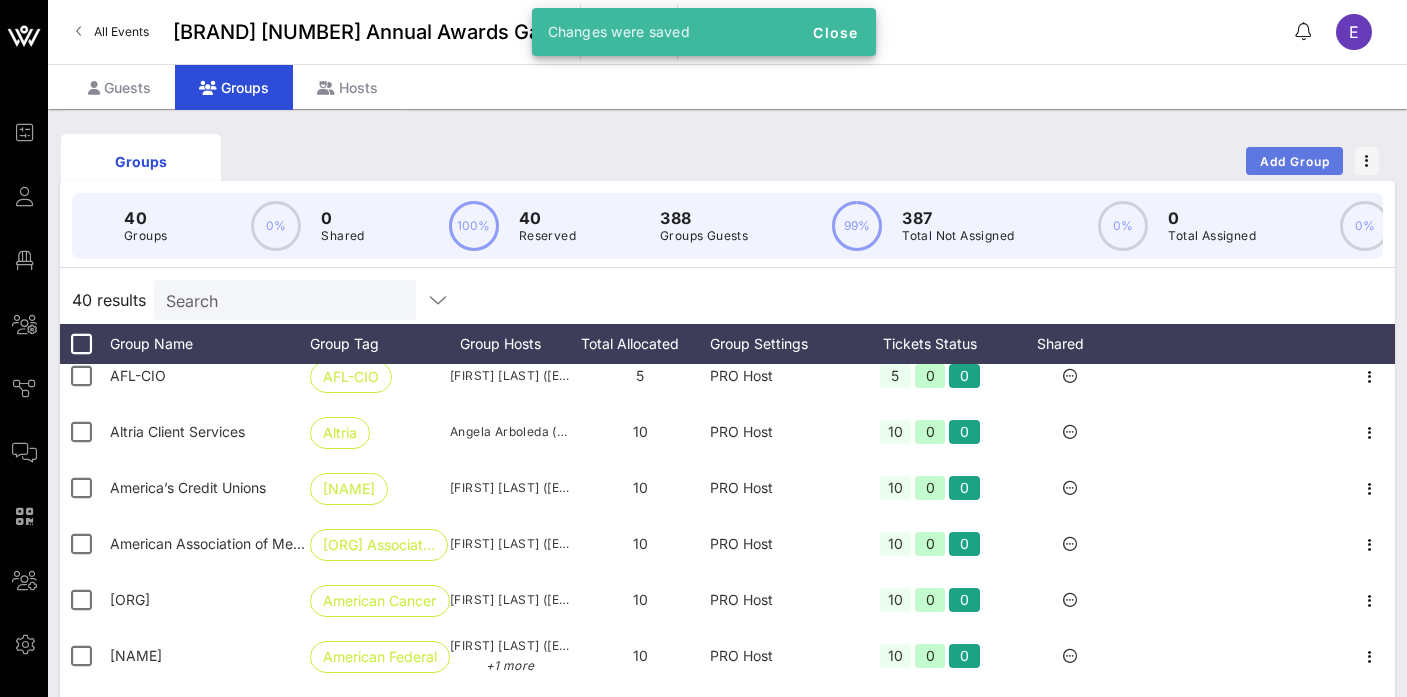 click on "Add Group" at bounding box center [1295, 161] 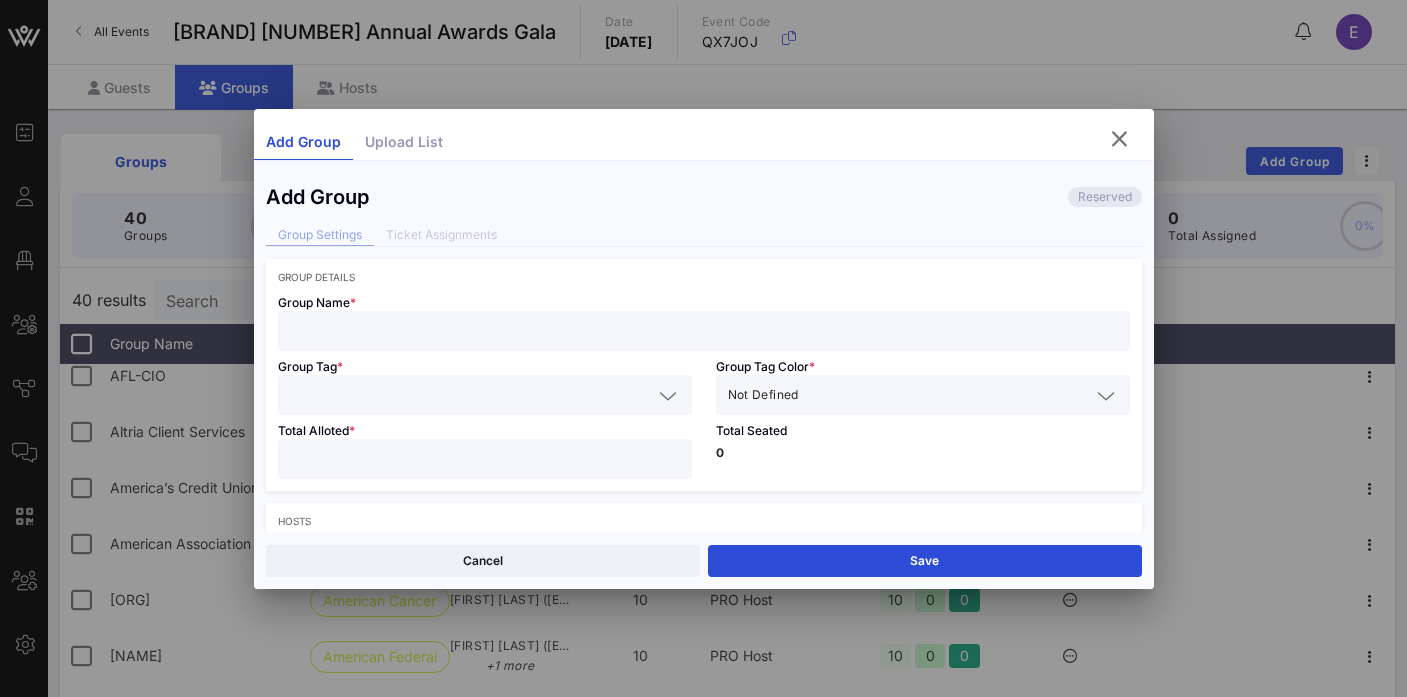 click at bounding box center (704, 331) 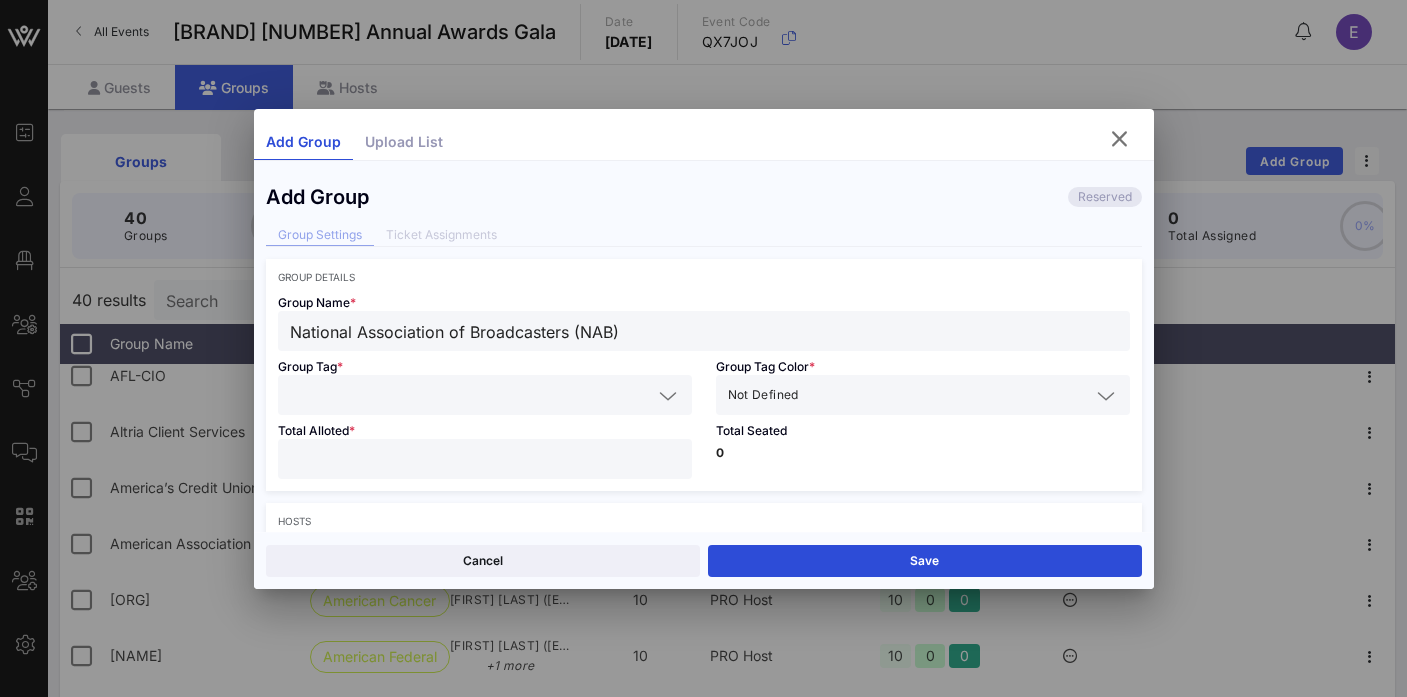 click at bounding box center (471, 395) 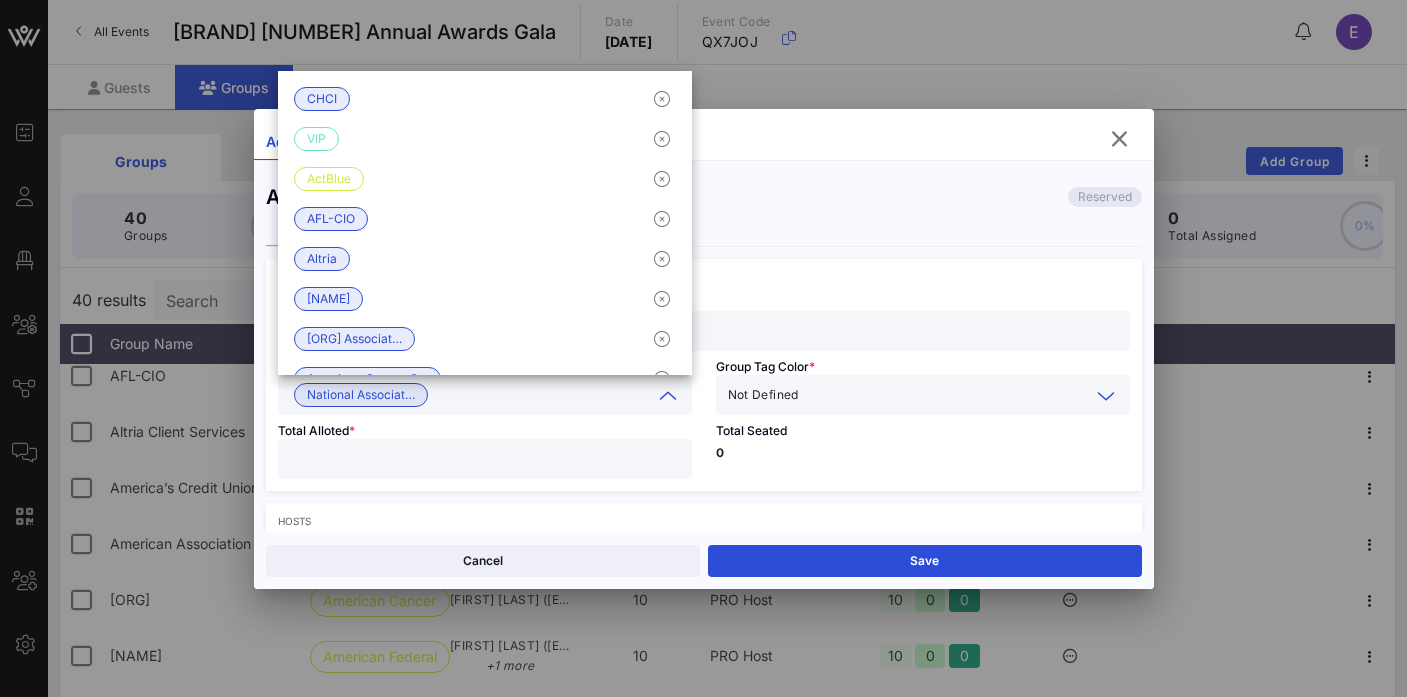 click at bounding box center [946, 395] 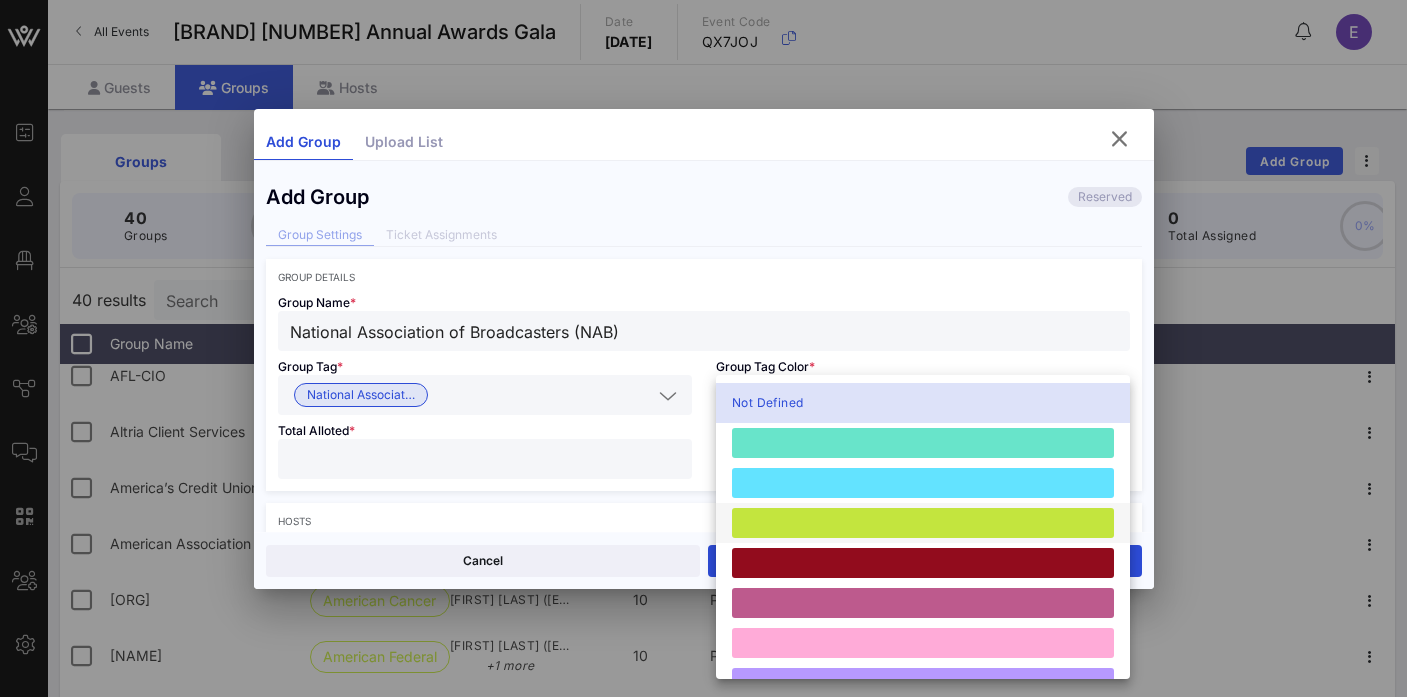 click at bounding box center [923, 523] 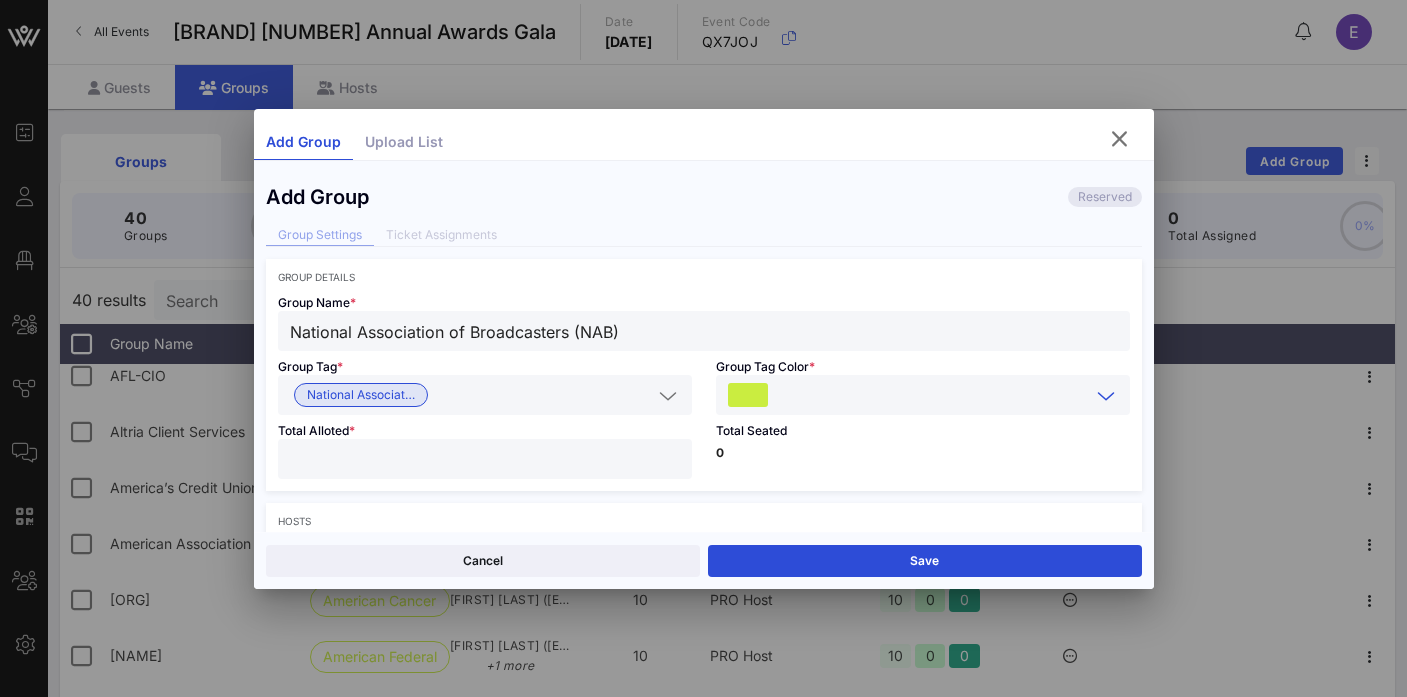 click at bounding box center (485, 459) 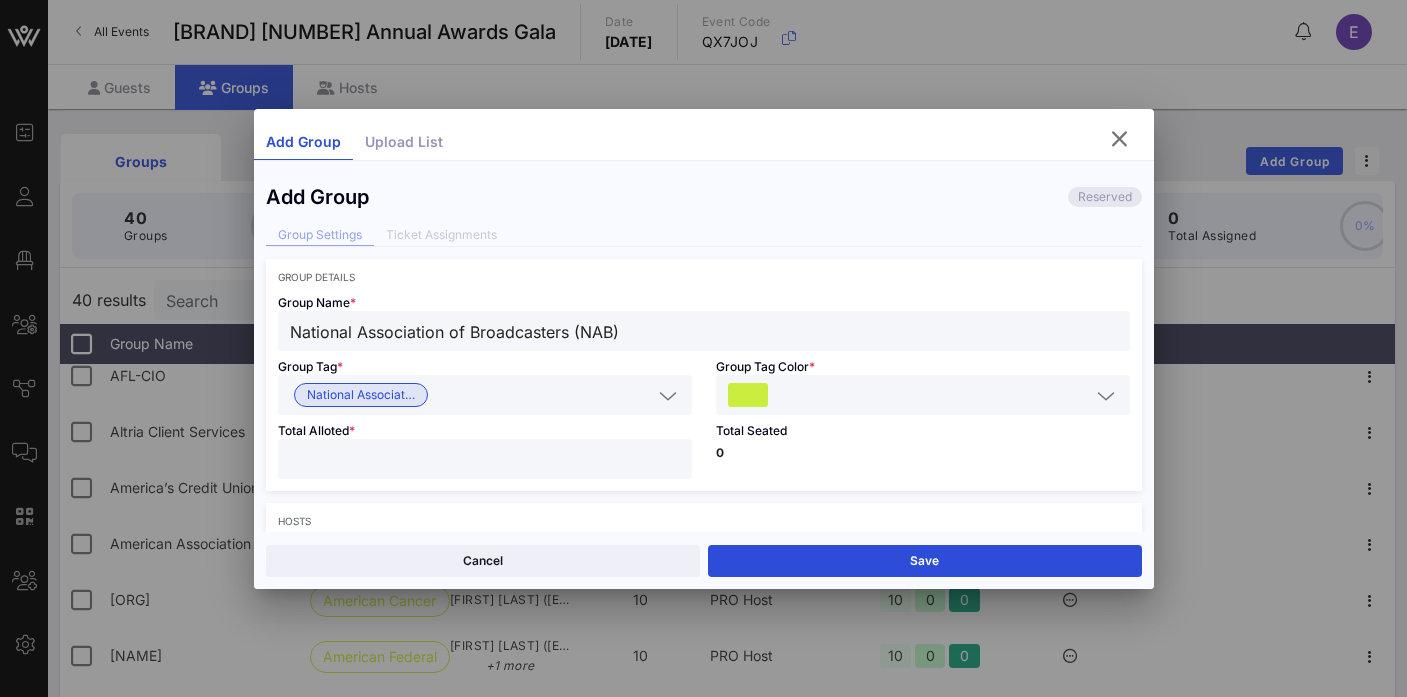 scroll, scrollTop: 117, scrollLeft: 0, axis: vertical 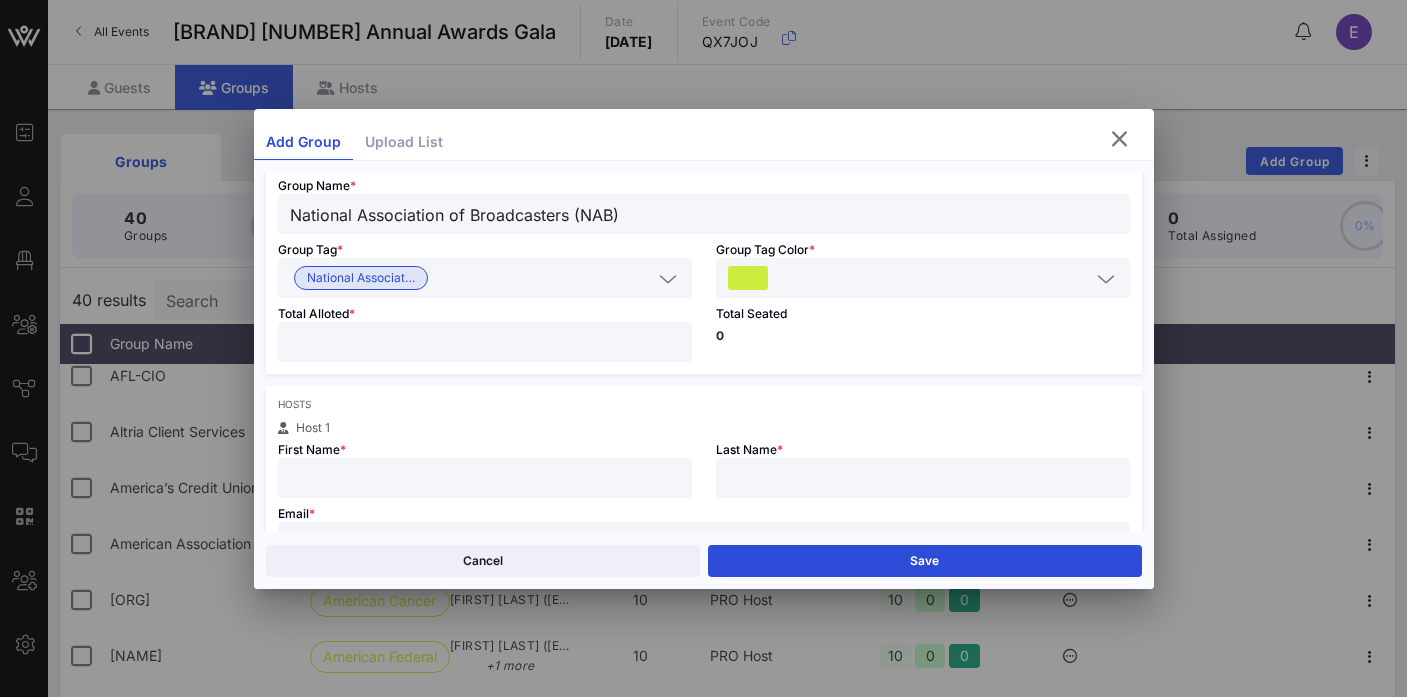 click at bounding box center (485, 478) 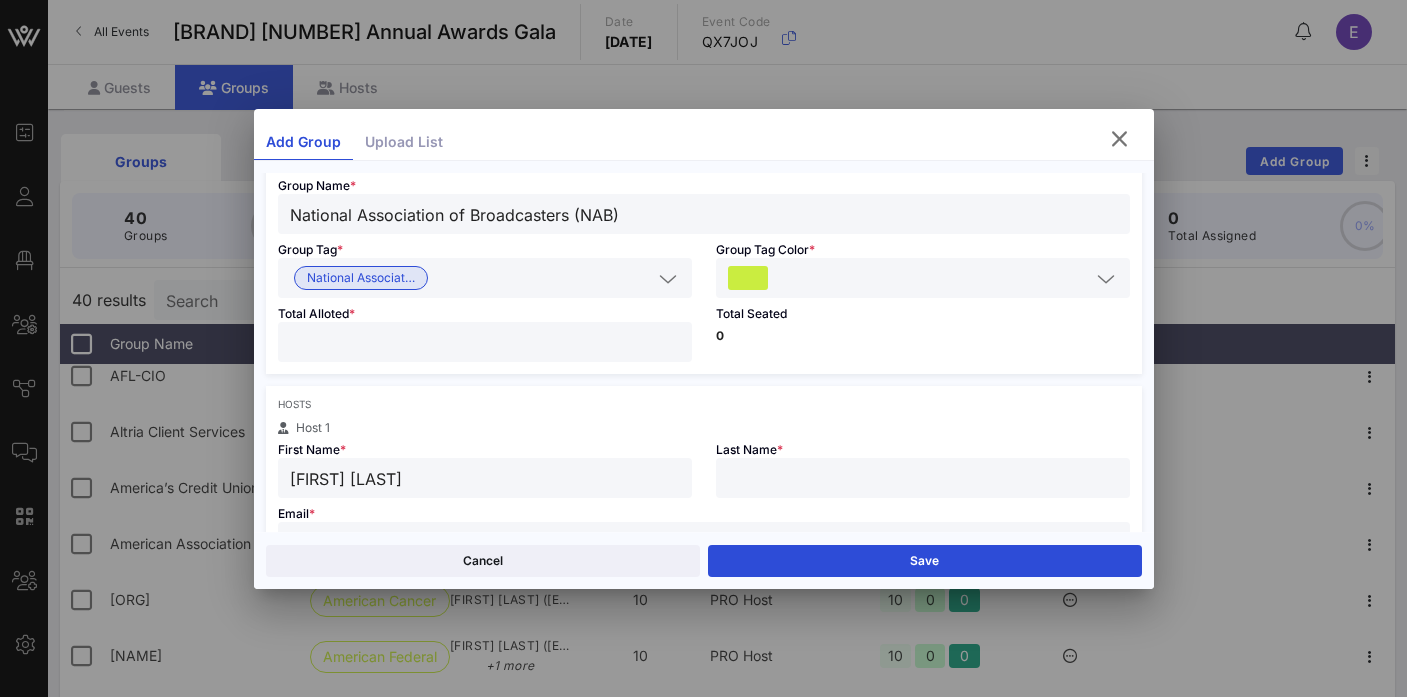 click on "[FIRST] [LAST]" at bounding box center (485, 478) 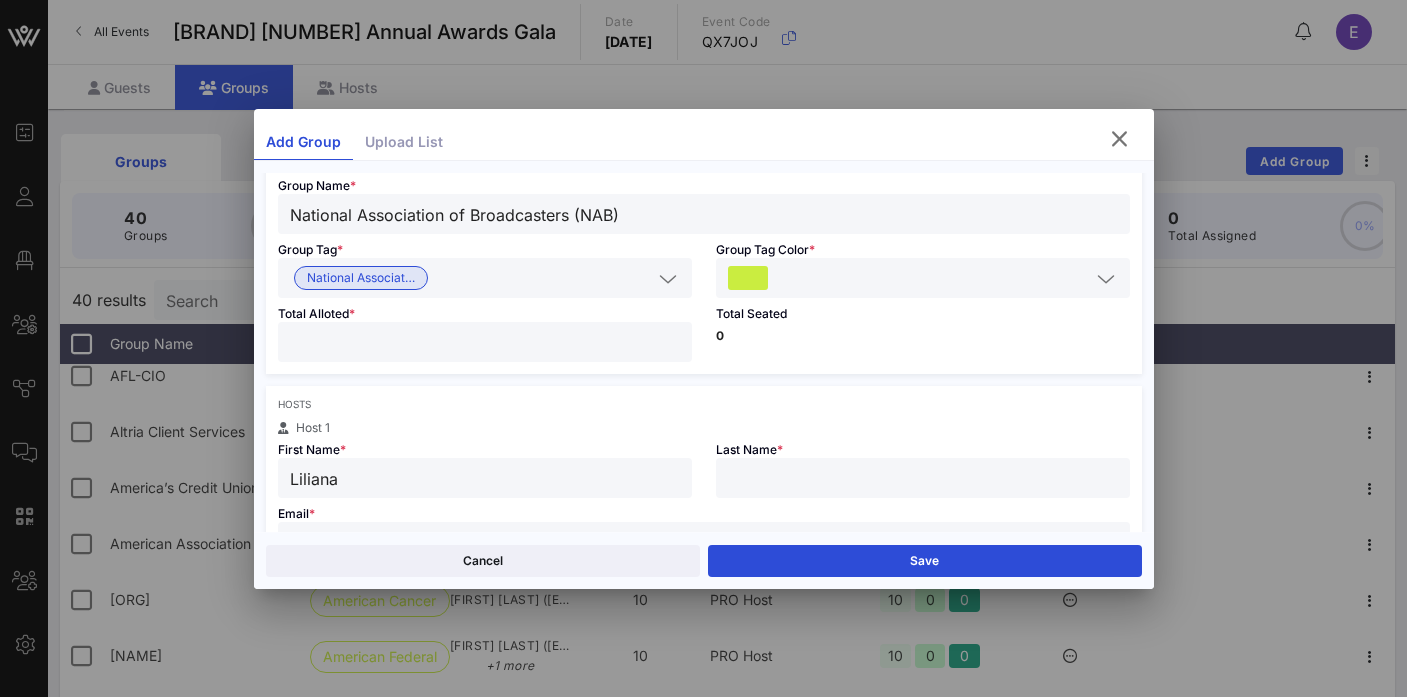 click at bounding box center (923, 478) 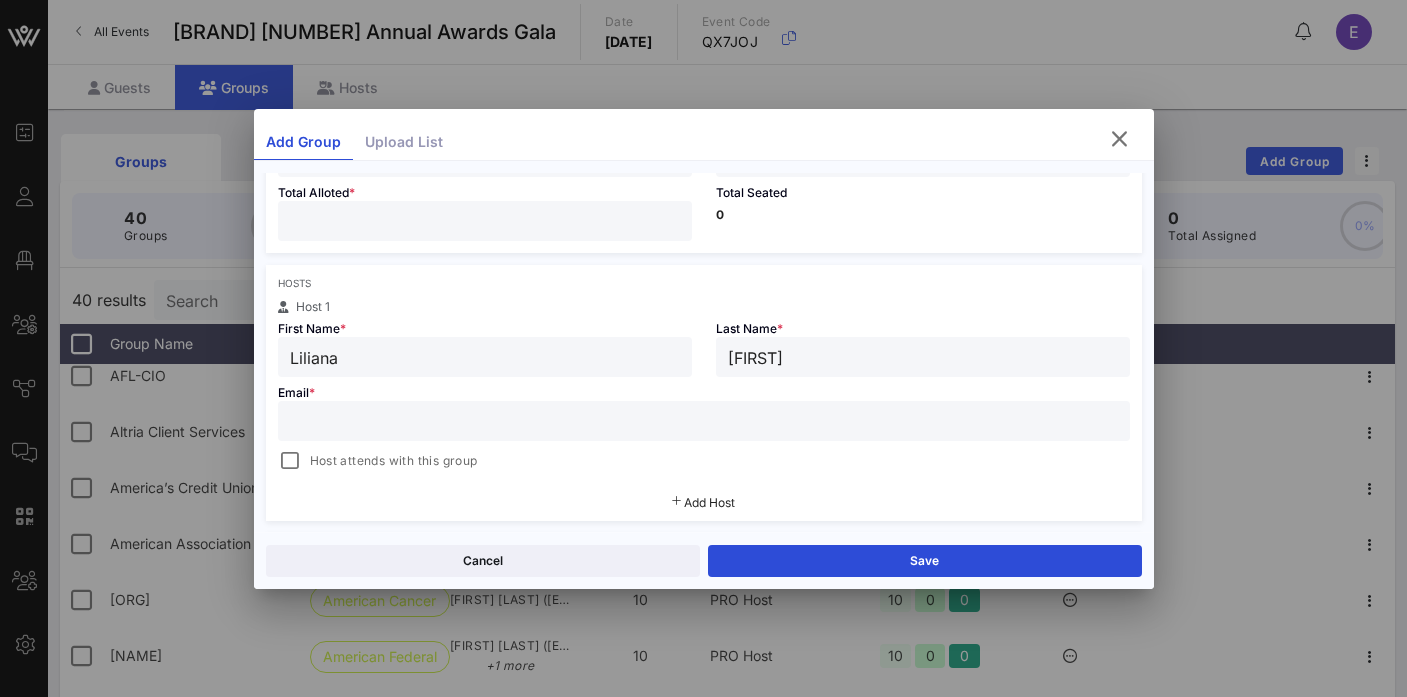 scroll, scrollTop: 263, scrollLeft: 0, axis: vertical 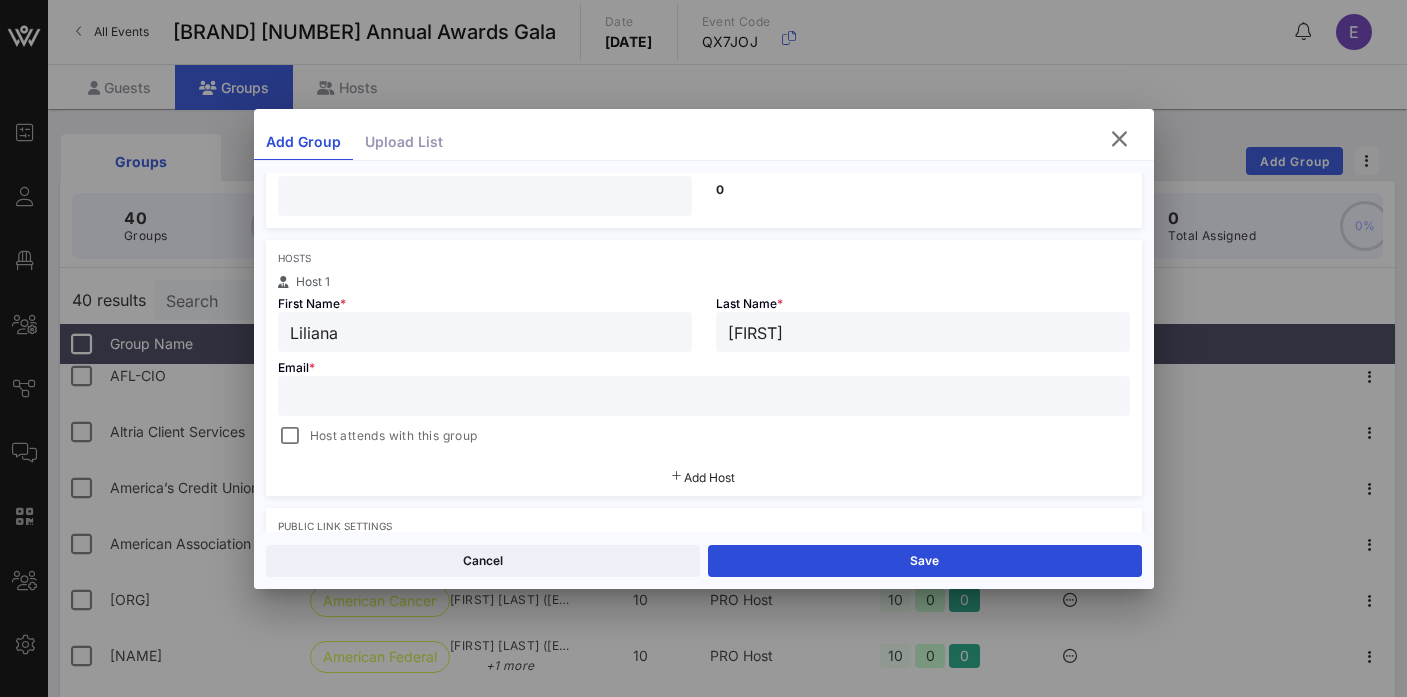 click at bounding box center (704, 396) 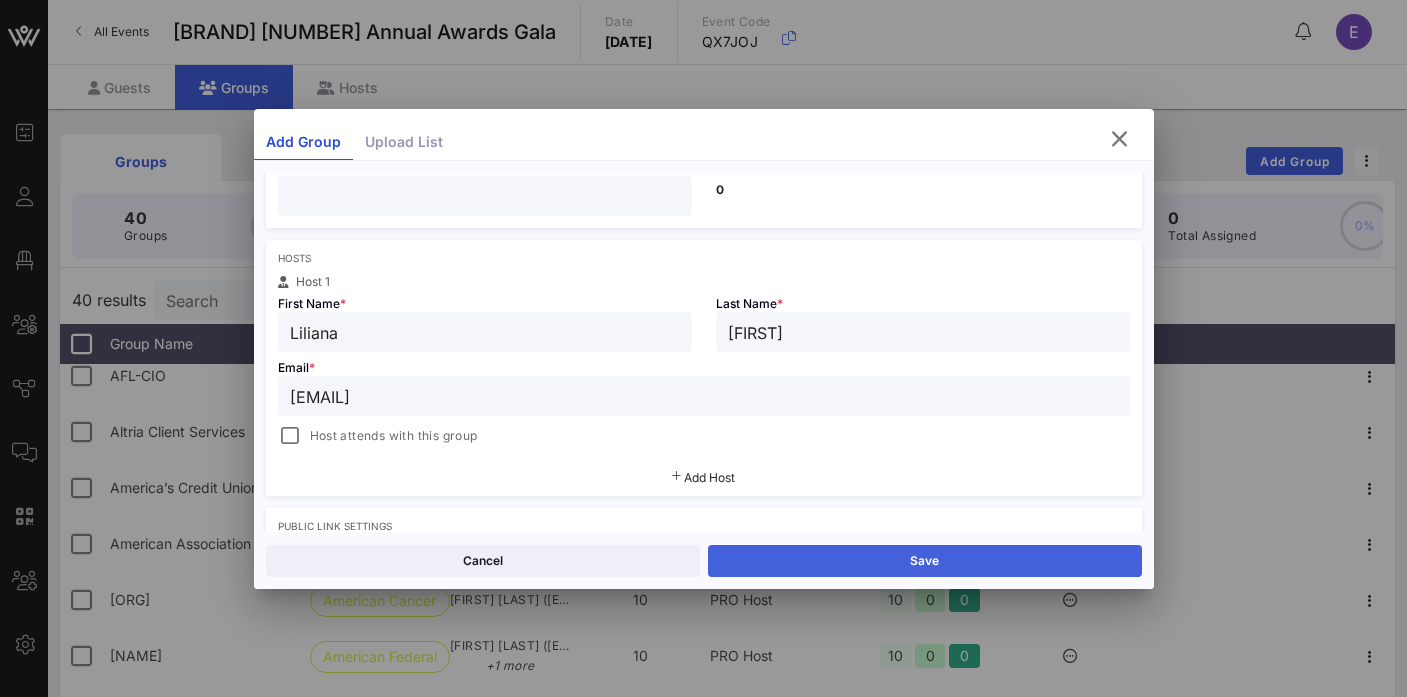 click on "Save" at bounding box center [925, 561] 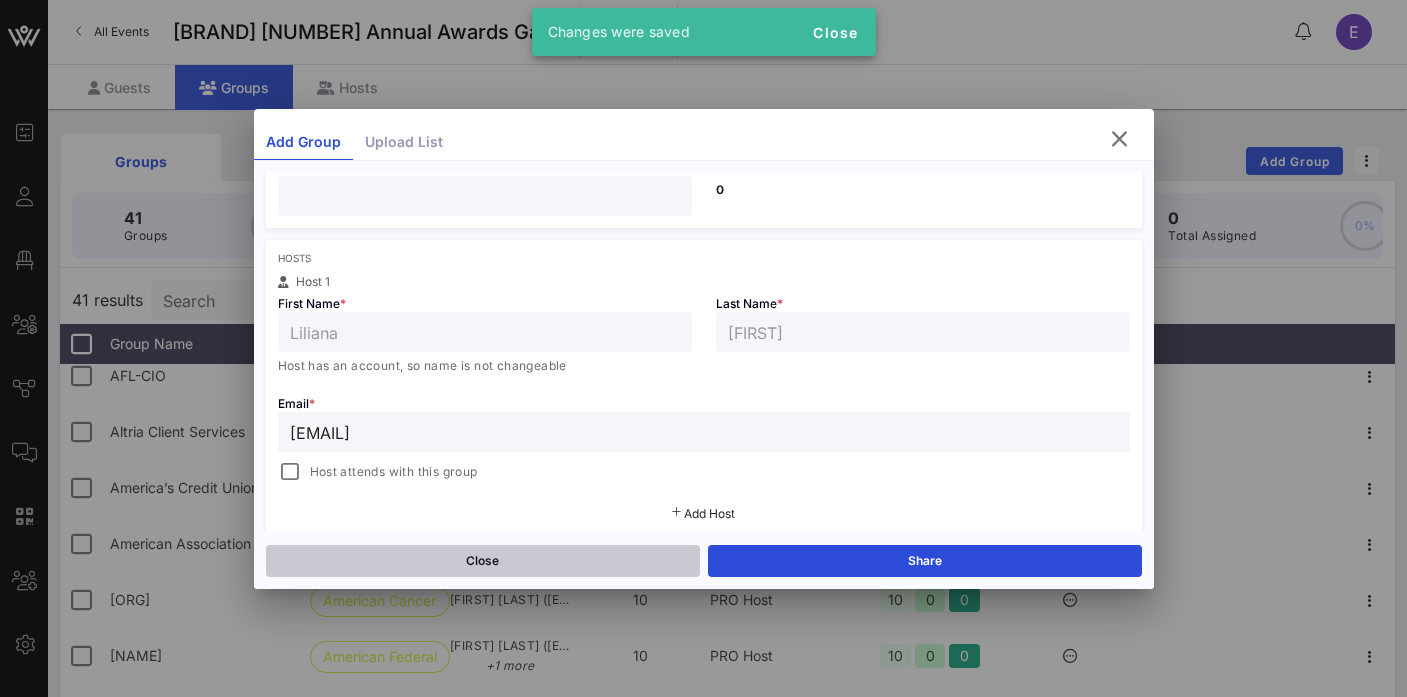 click on "Close" at bounding box center [483, 561] 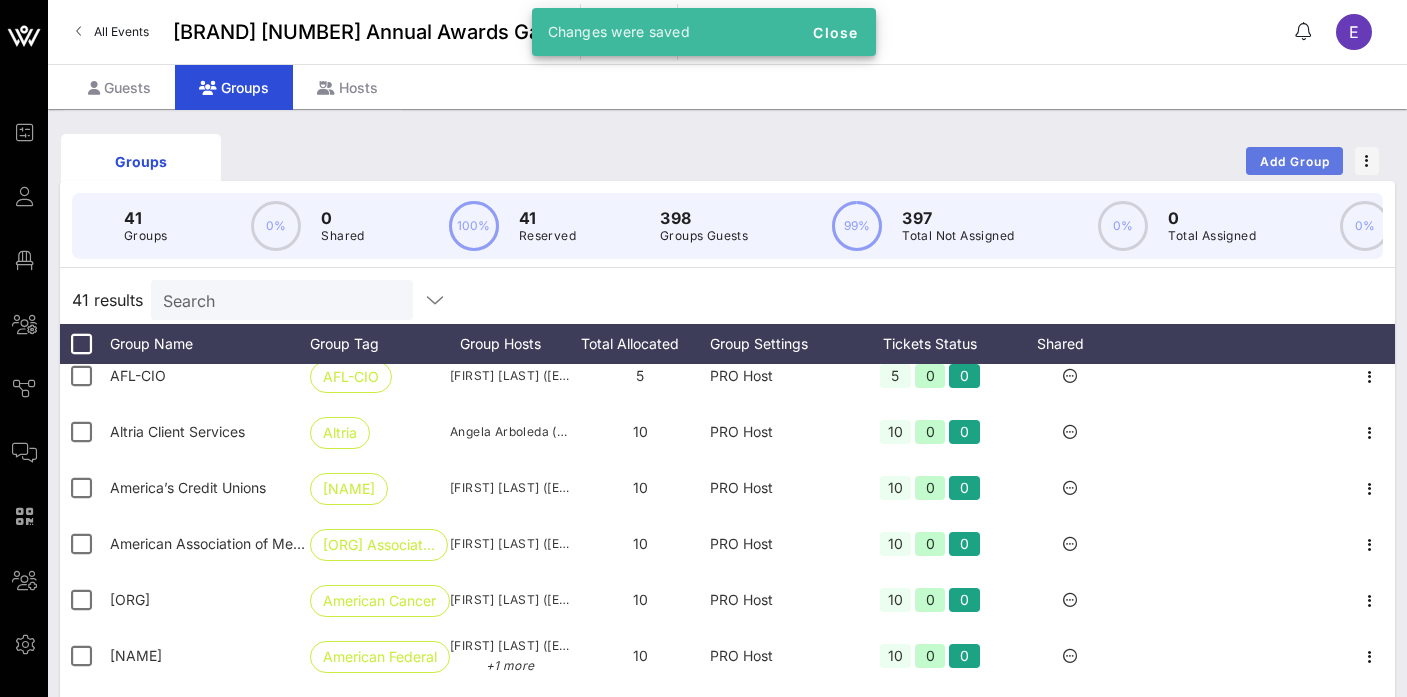 click on "Add Group" at bounding box center [1295, 161] 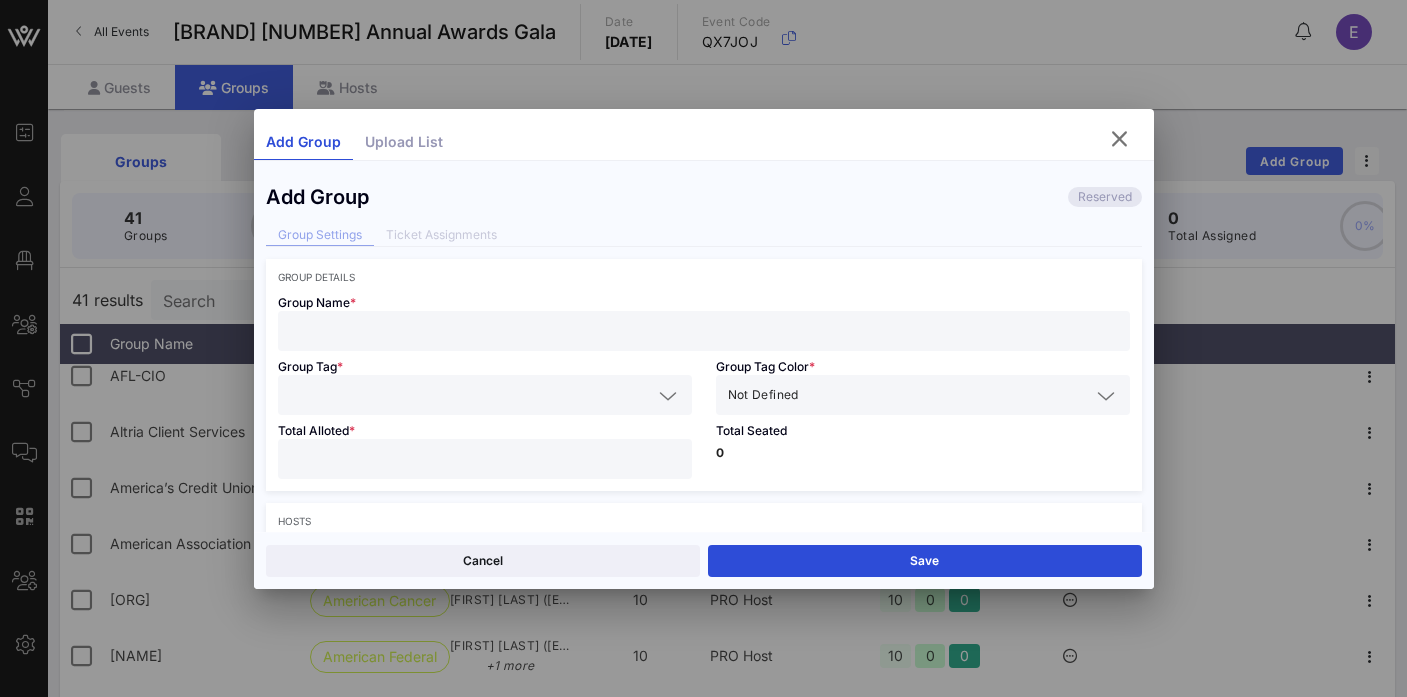click at bounding box center (704, 331) 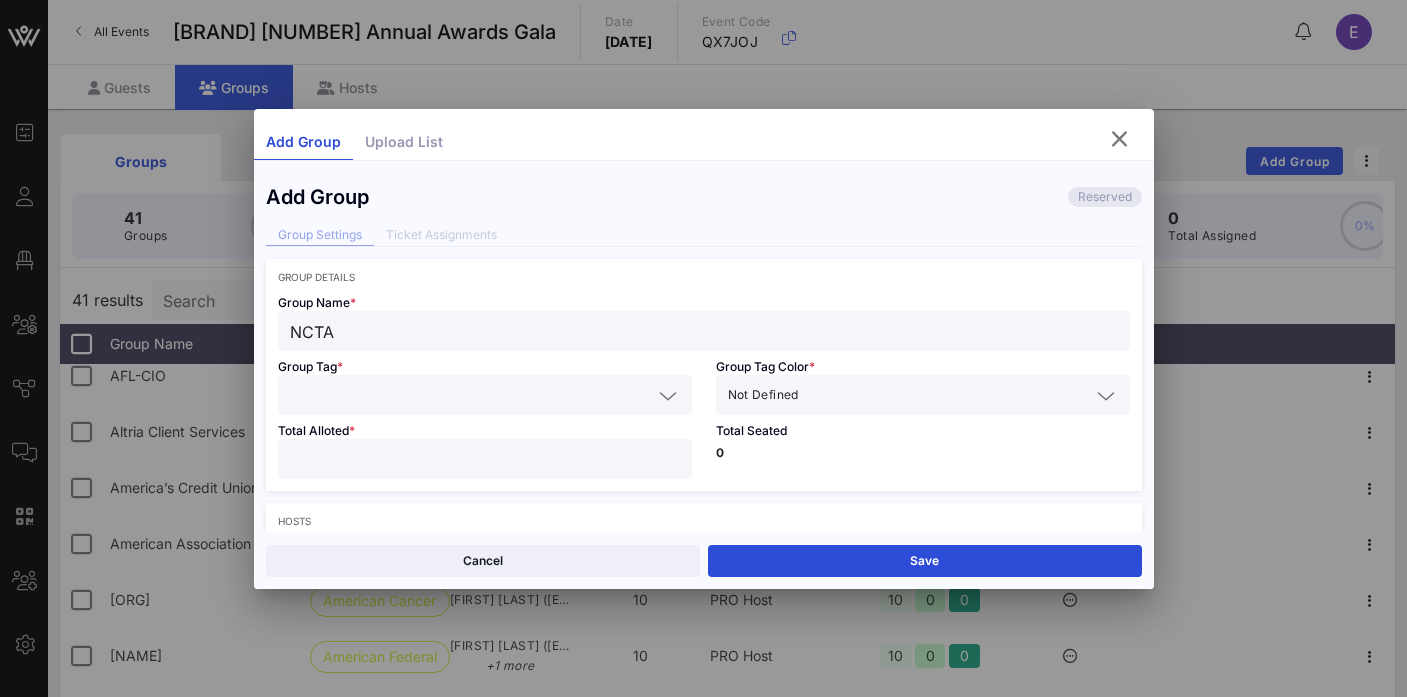 click at bounding box center [471, 395] 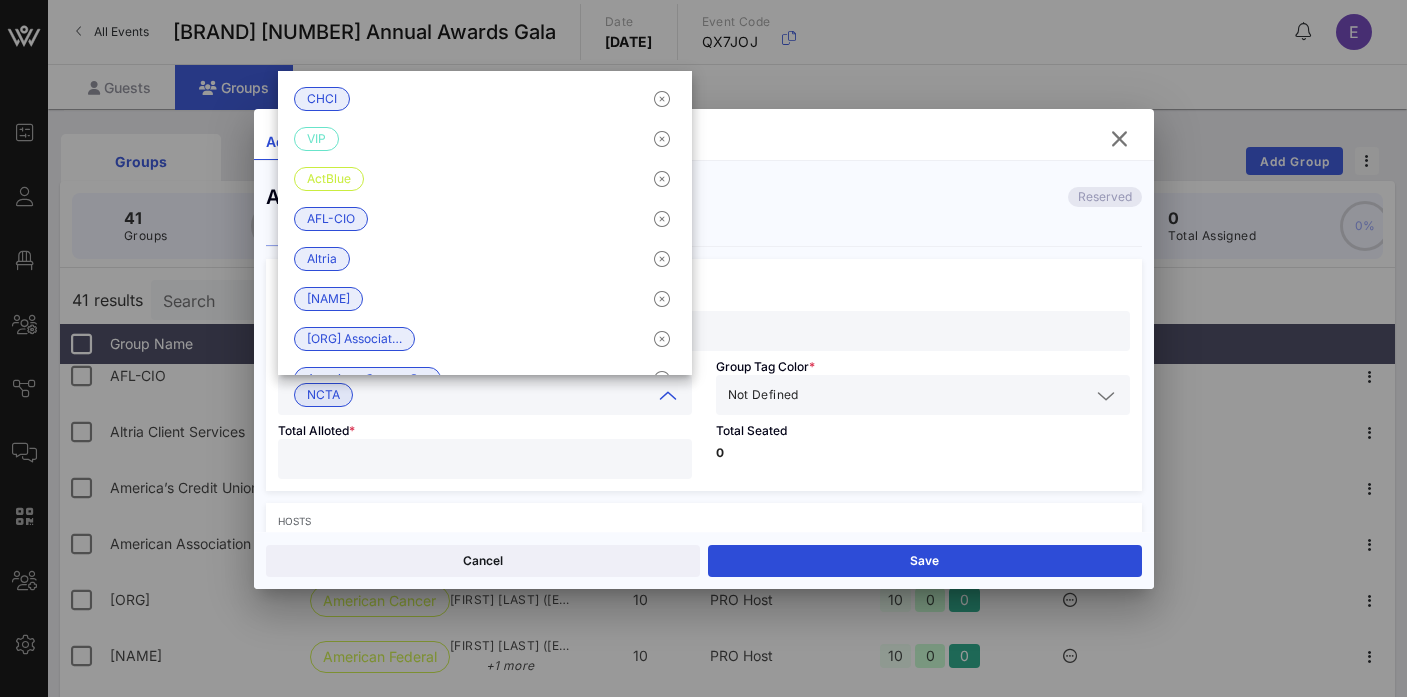 click at bounding box center [946, 395] 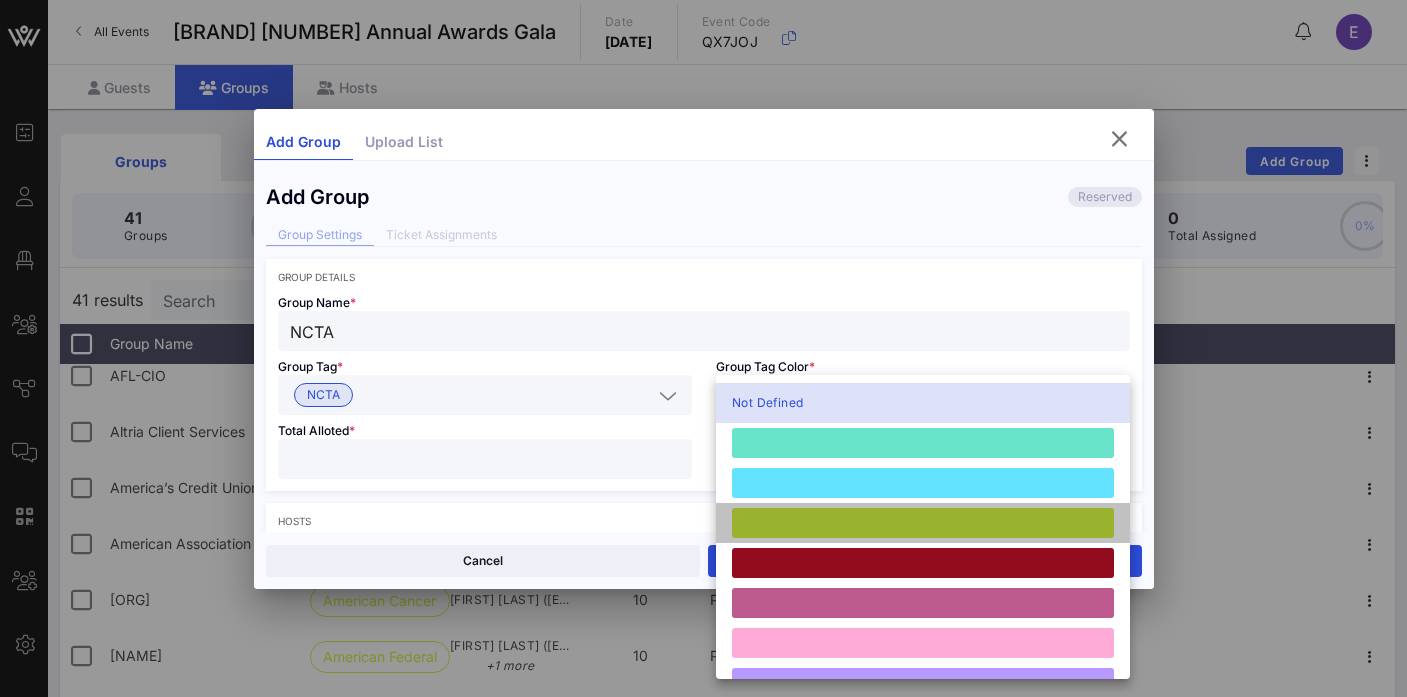 click at bounding box center [923, 523] 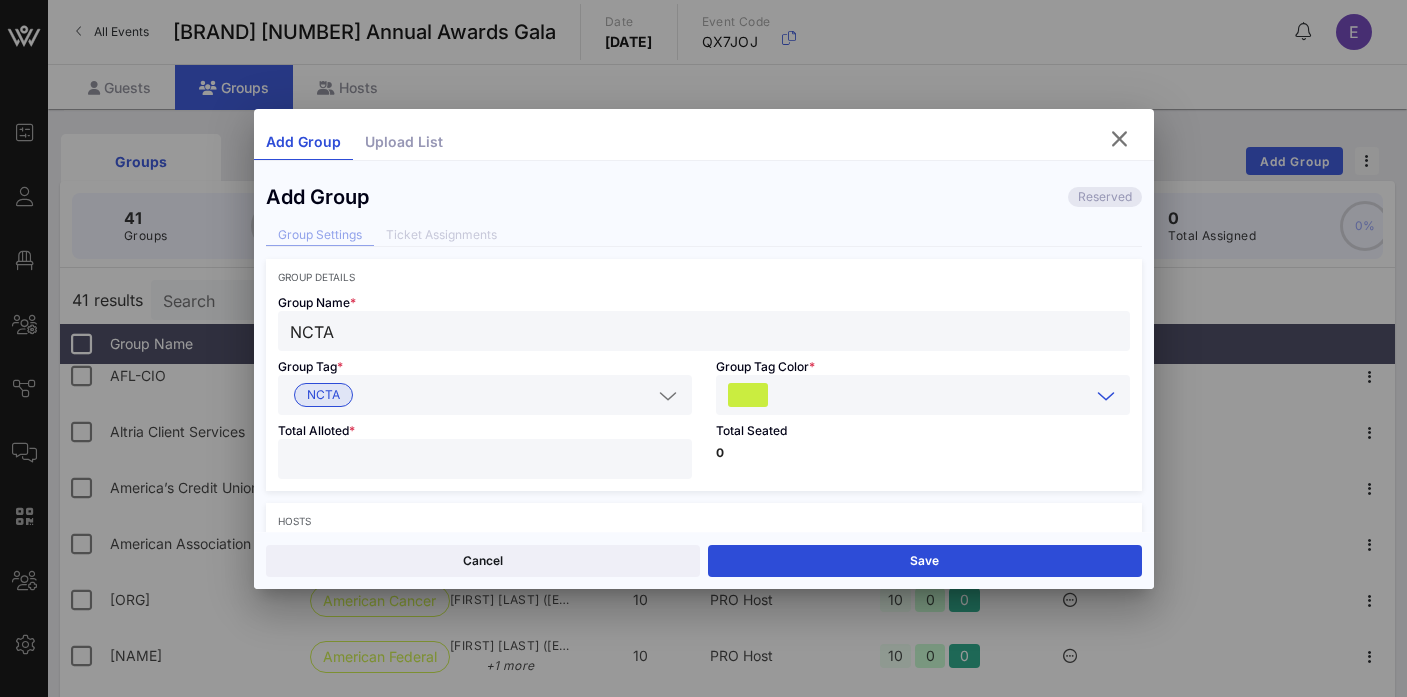click at bounding box center [485, 459] 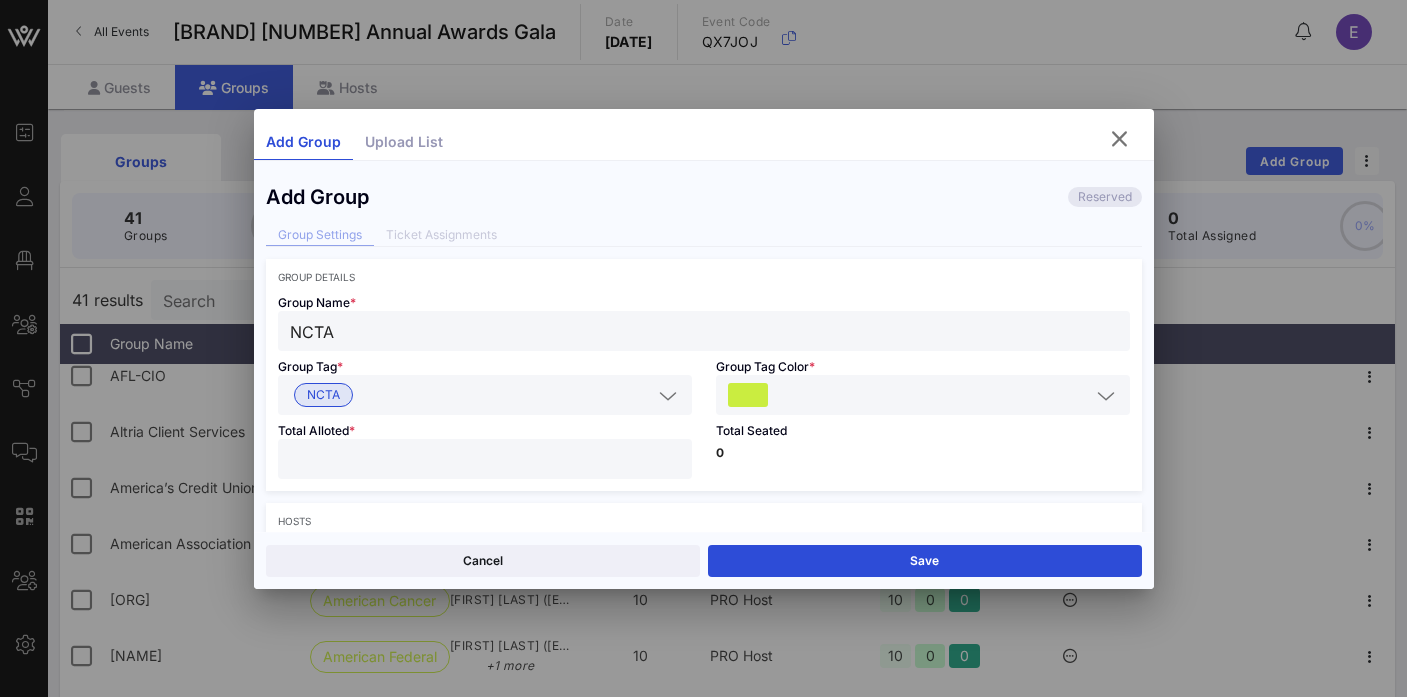 click on "0" at bounding box center (923, 453) 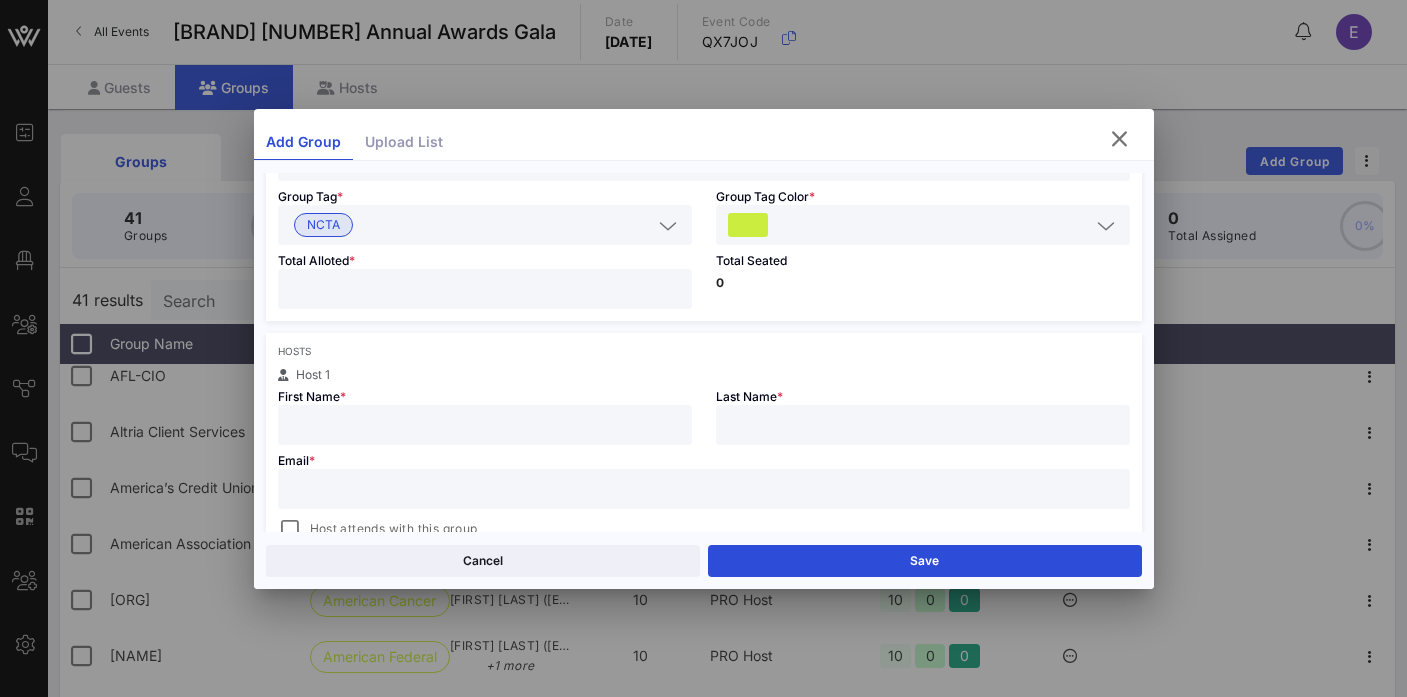 scroll, scrollTop: 204, scrollLeft: 0, axis: vertical 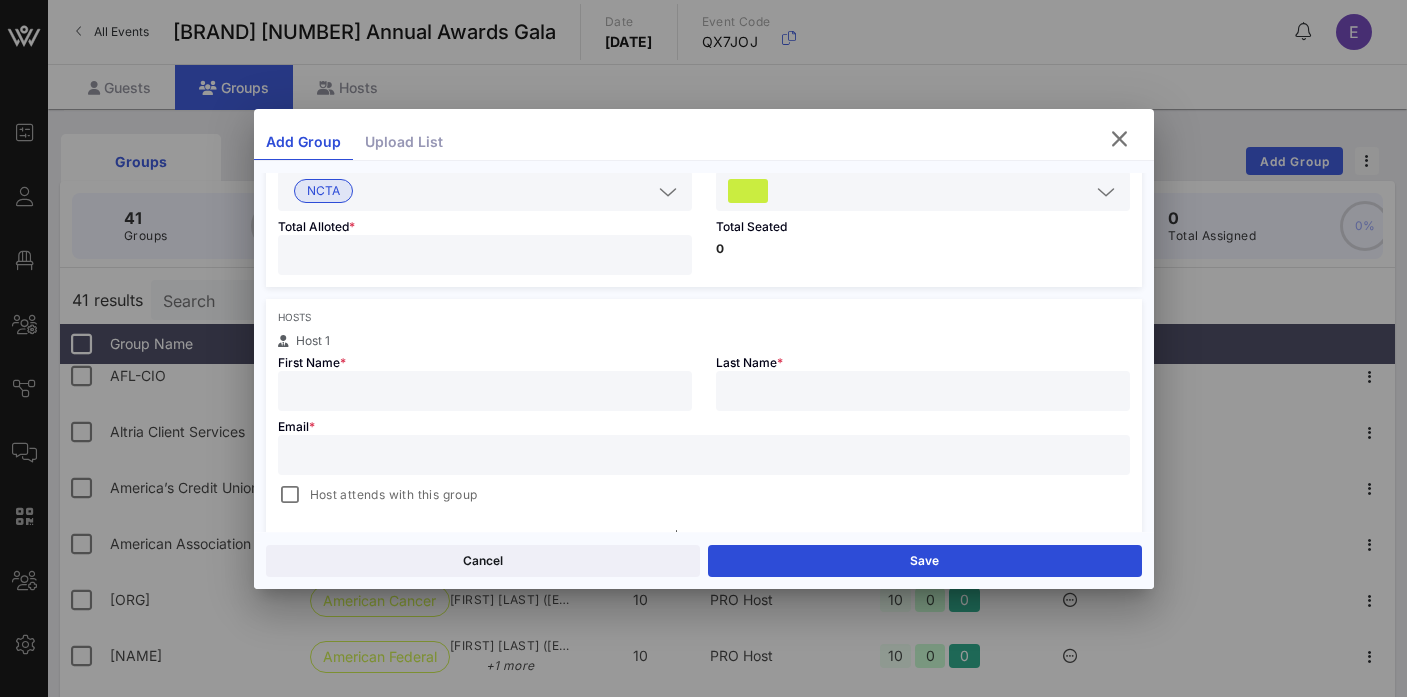click at bounding box center (485, 391) 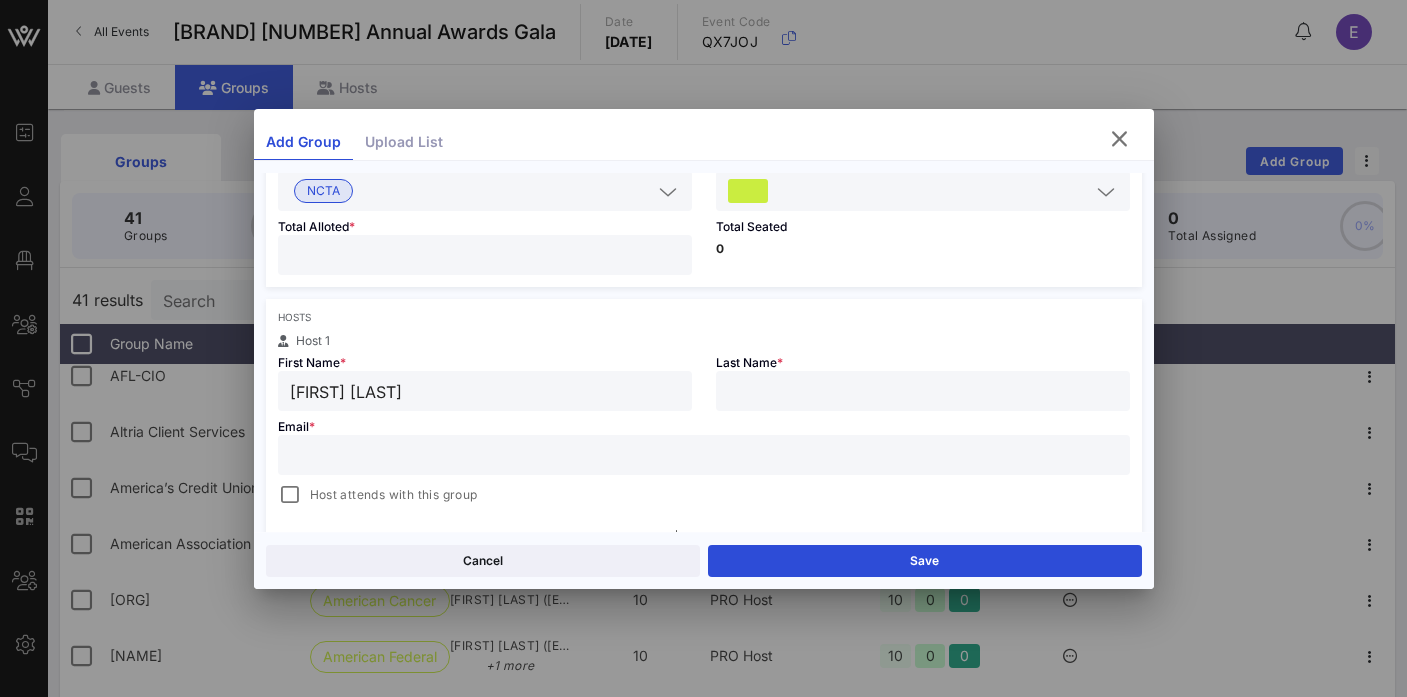 click on "[FIRST] [LAST]" at bounding box center (485, 391) 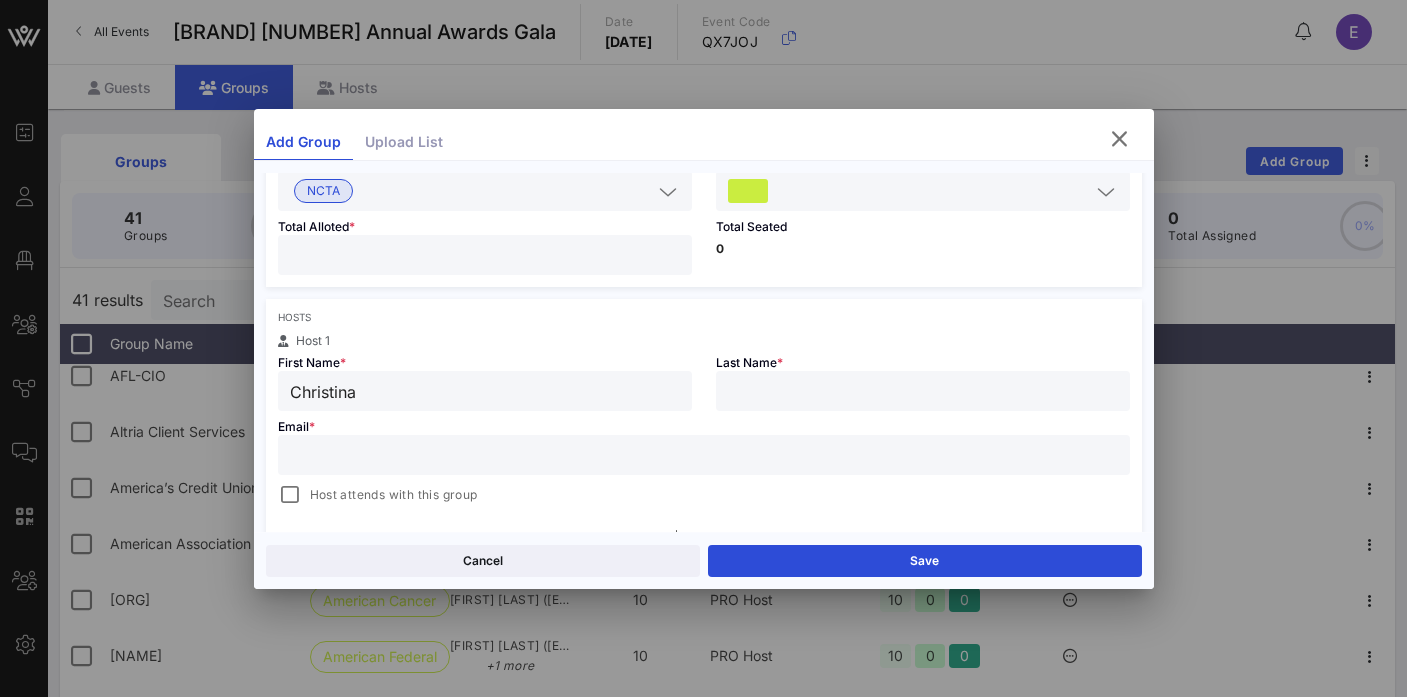 click at bounding box center [923, 391] 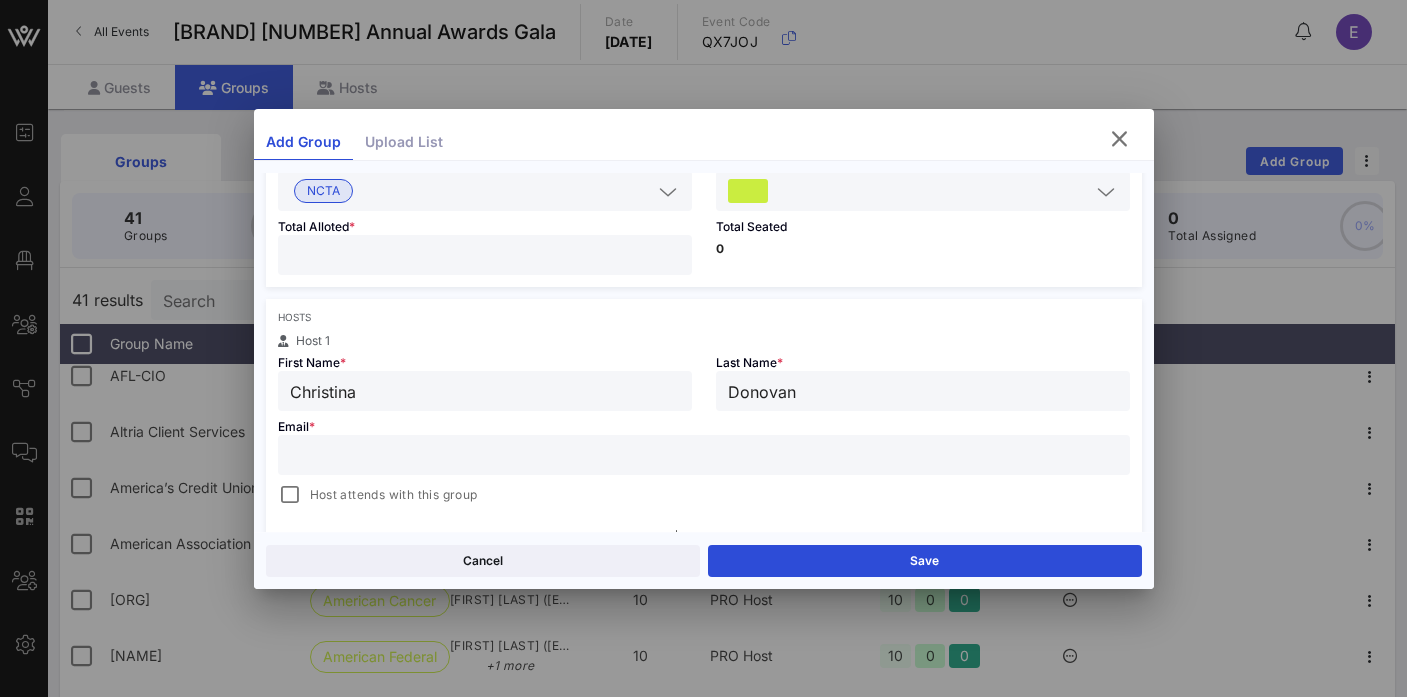 click at bounding box center (704, 455) 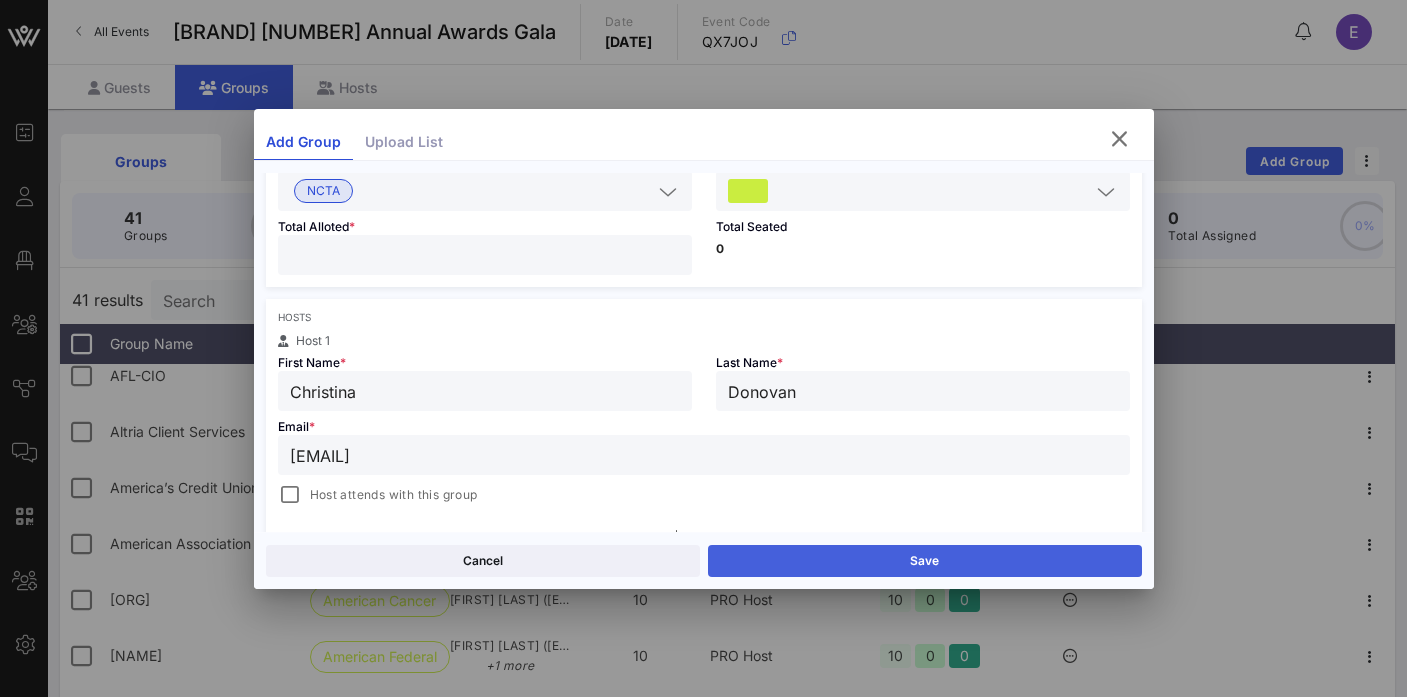 click on "Save" at bounding box center (925, 561) 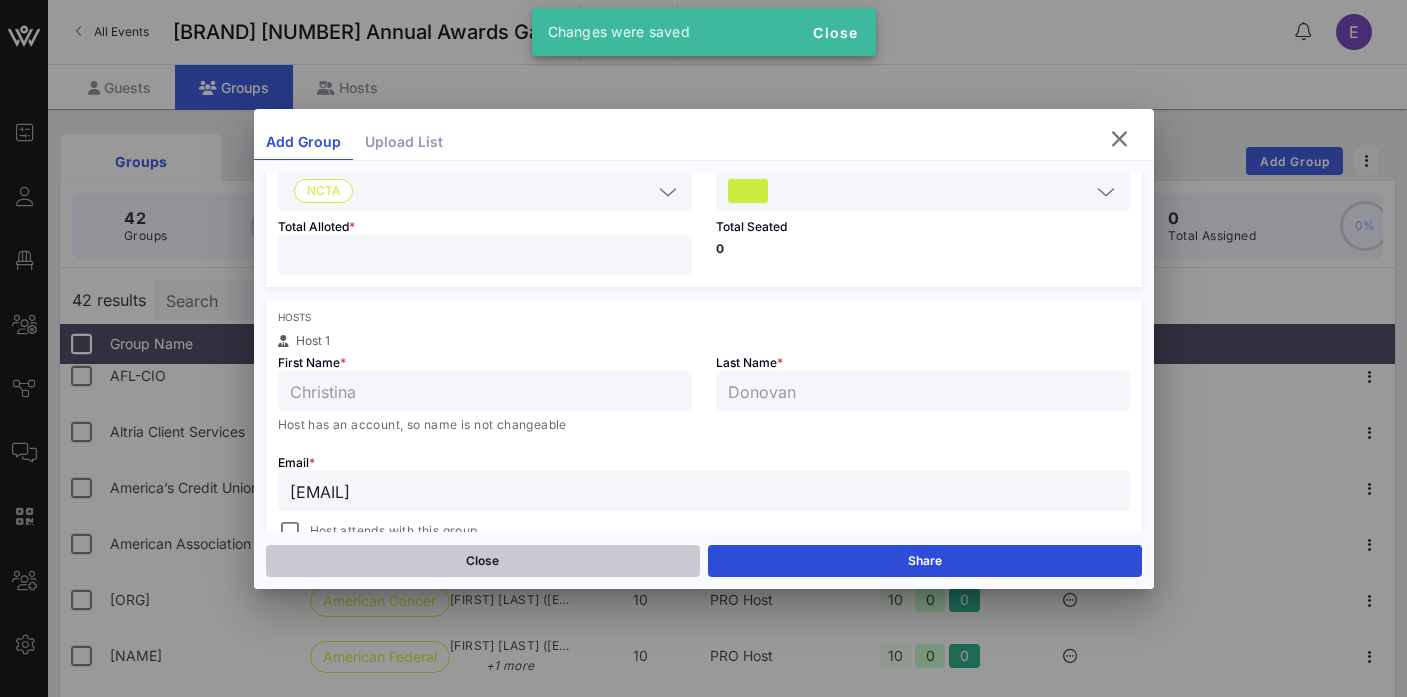 click on "Close" at bounding box center (483, 561) 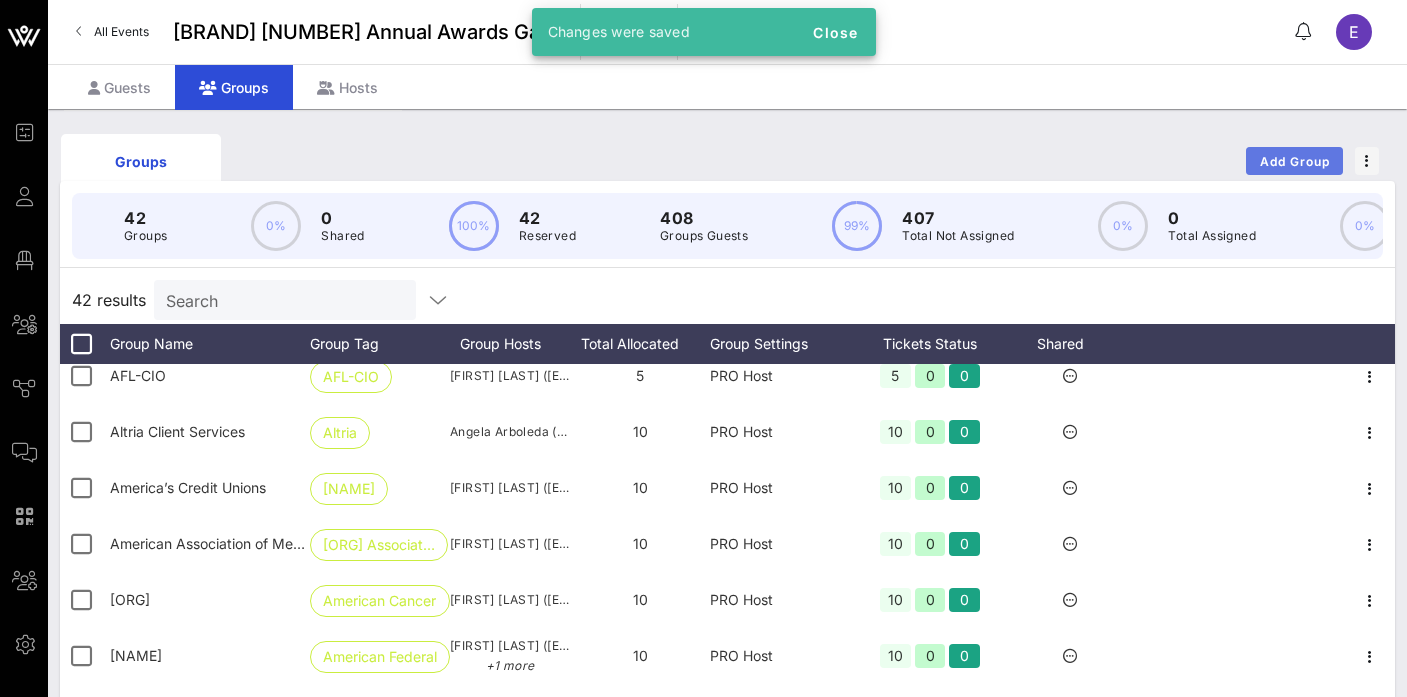 click on "Add Group" at bounding box center (1295, 161) 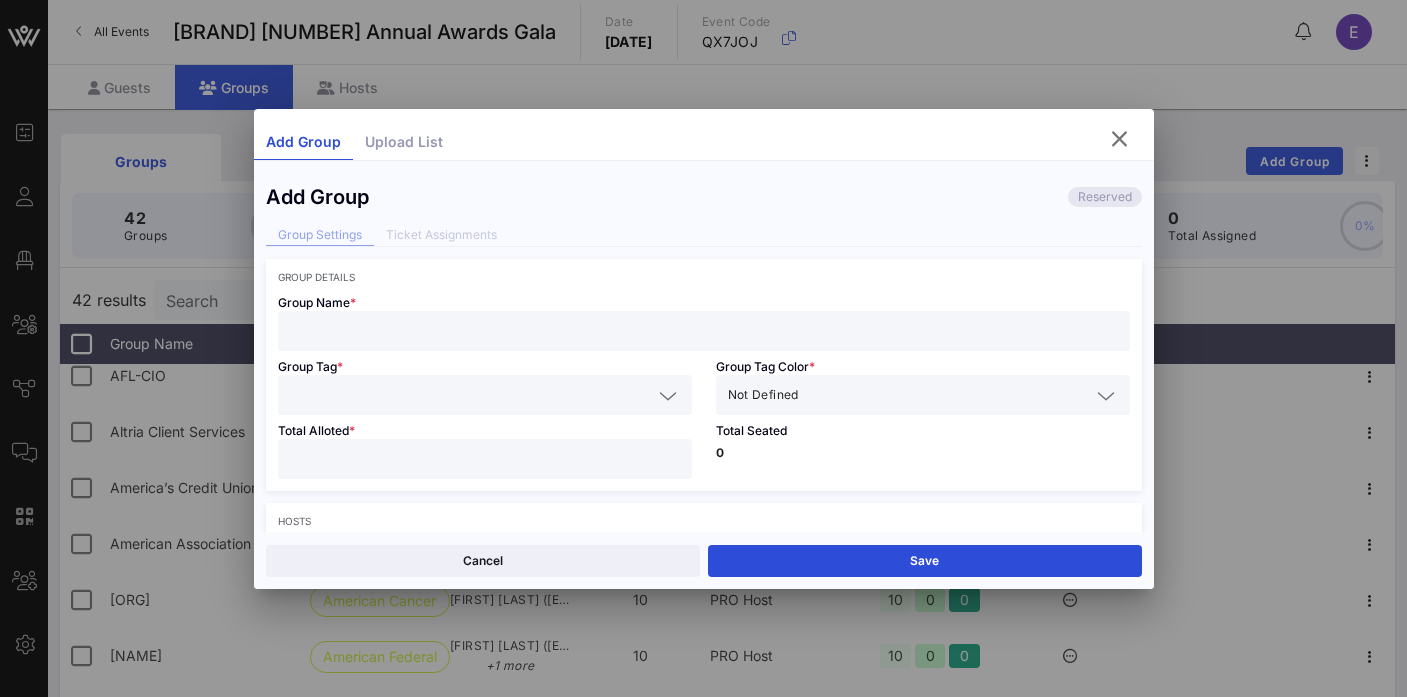 click at bounding box center (704, 331) 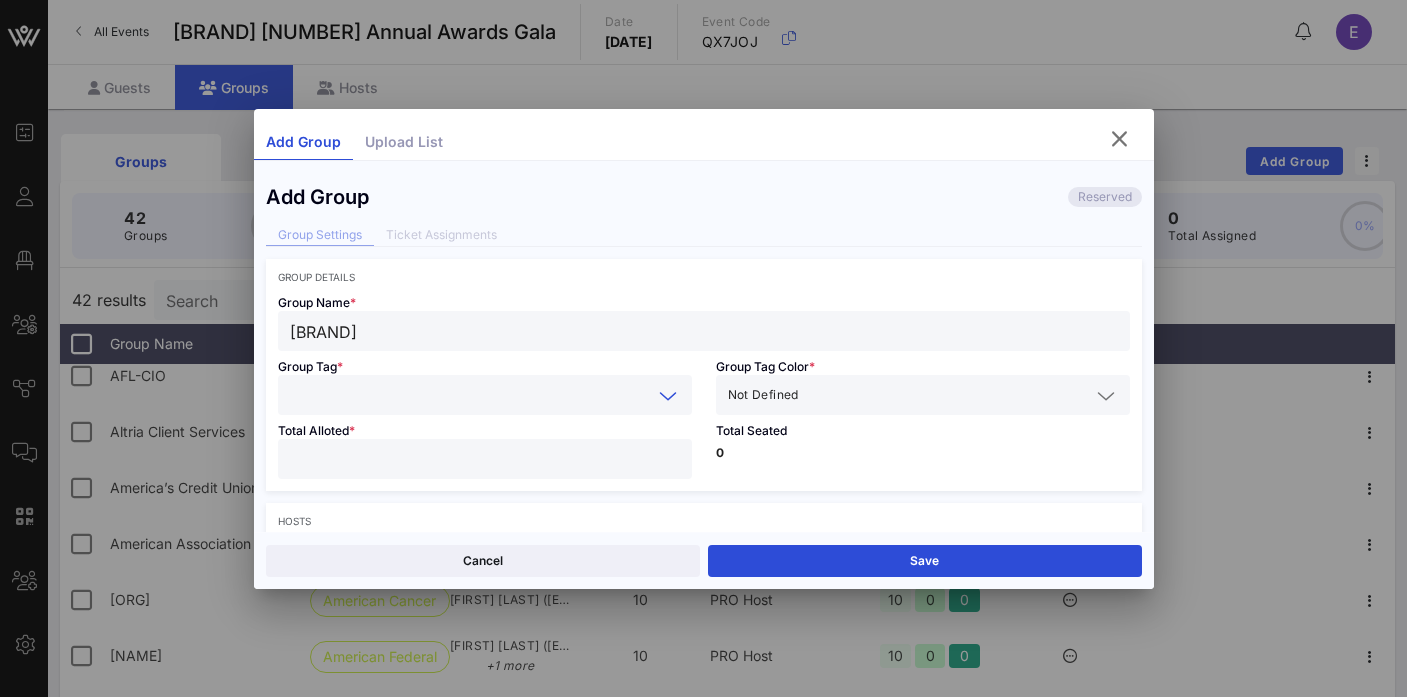click at bounding box center (471, 395) 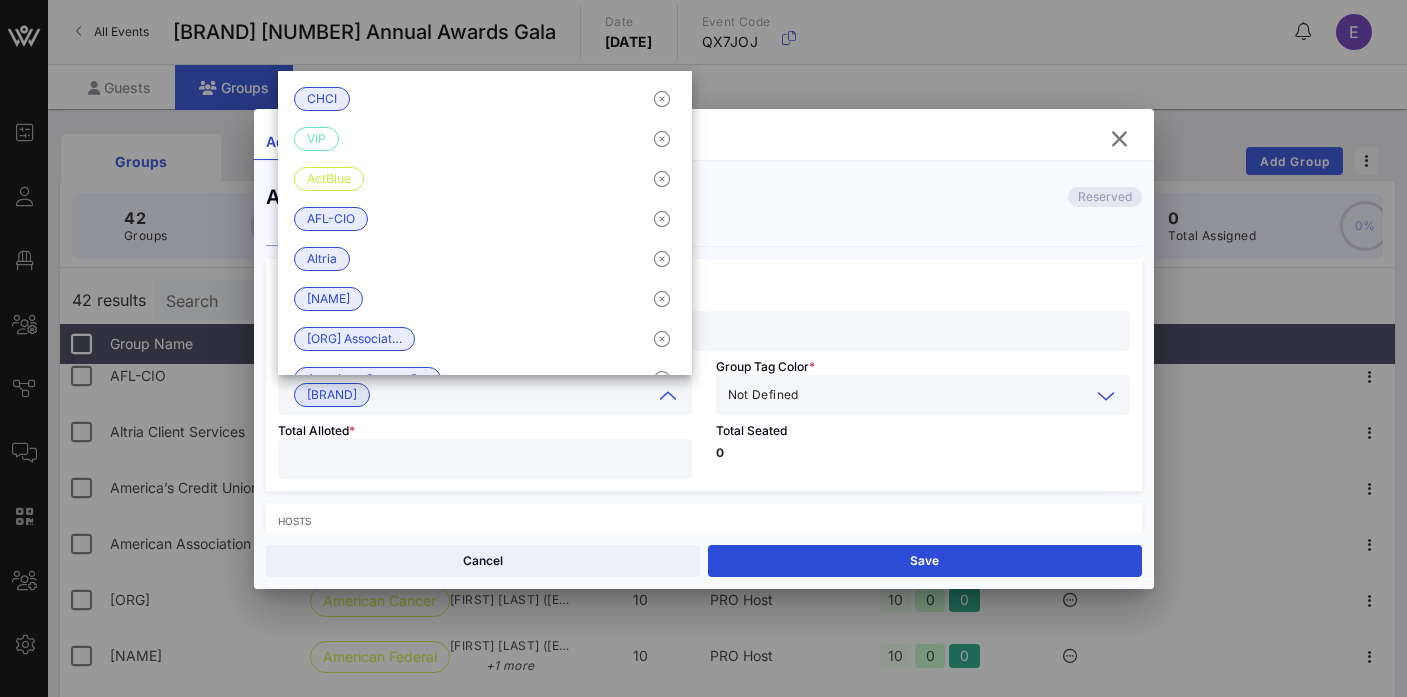 click at bounding box center (946, 395) 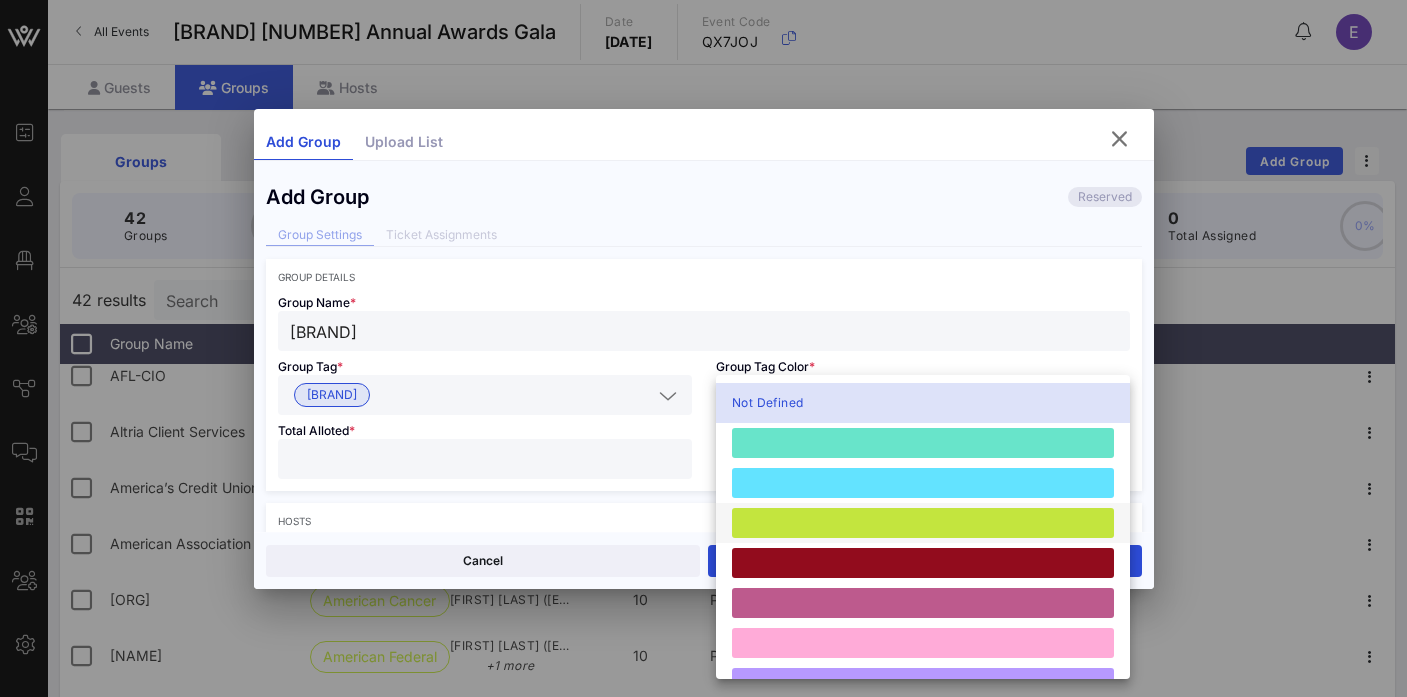click at bounding box center (923, 523) 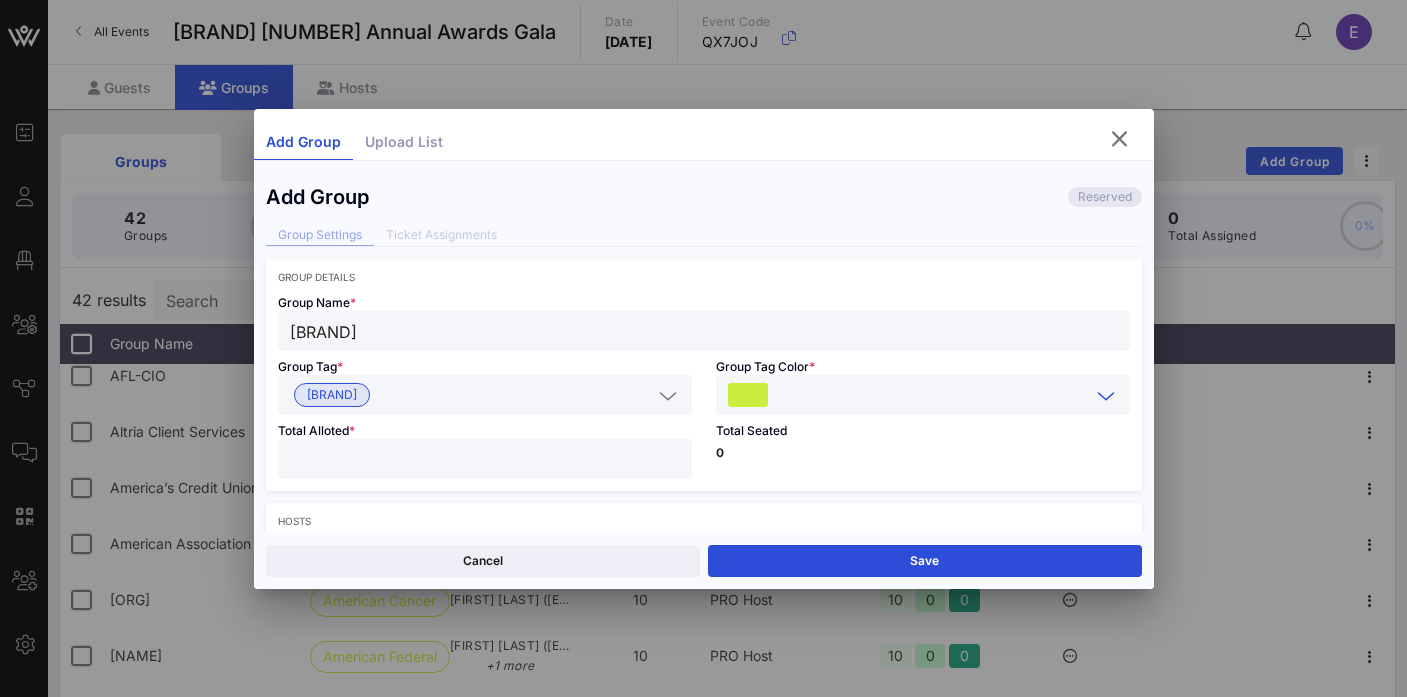 click at bounding box center [485, 459] 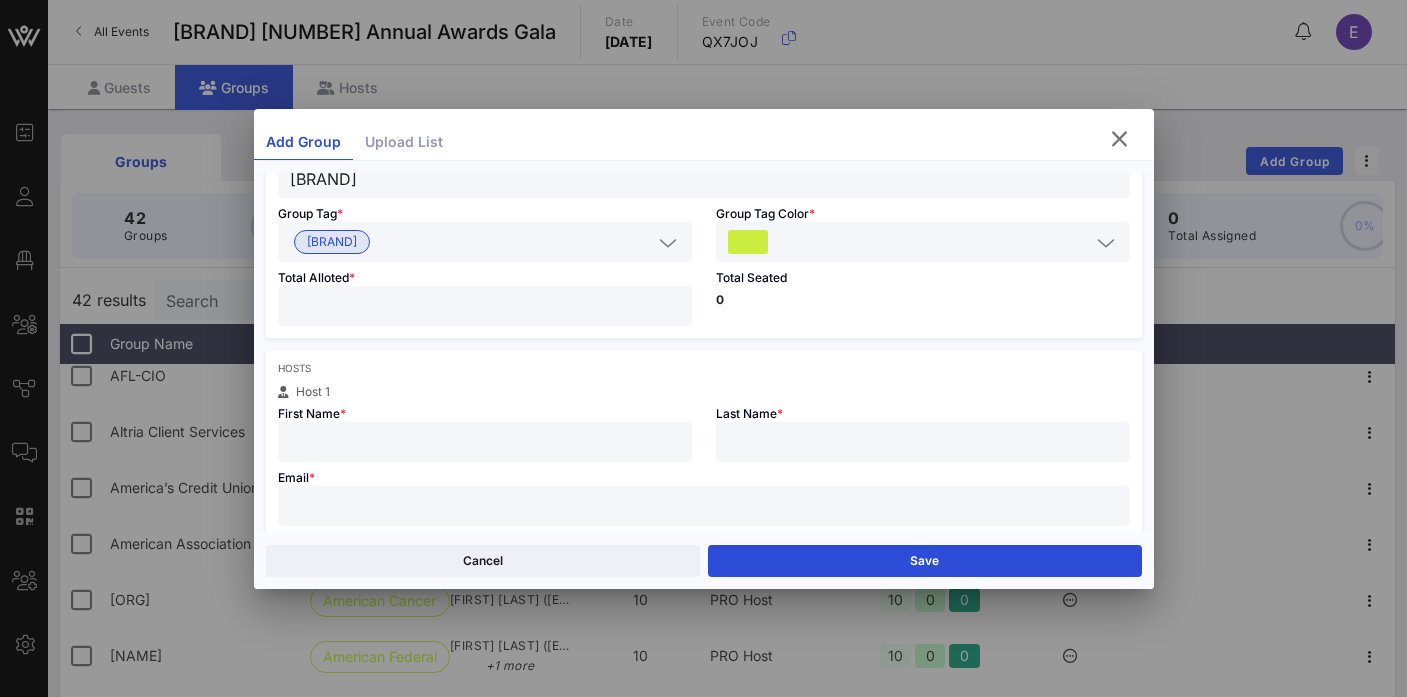 scroll, scrollTop: 192, scrollLeft: 0, axis: vertical 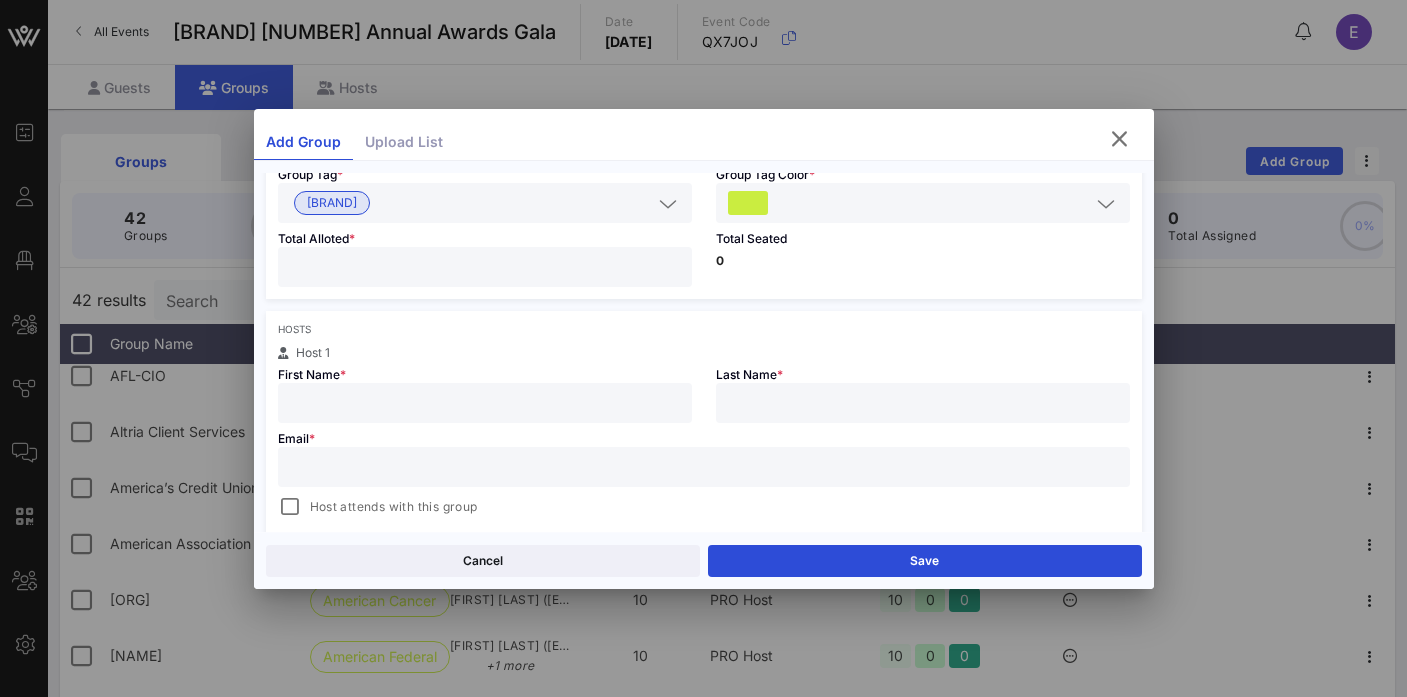 click at bounding box center [485, 403] 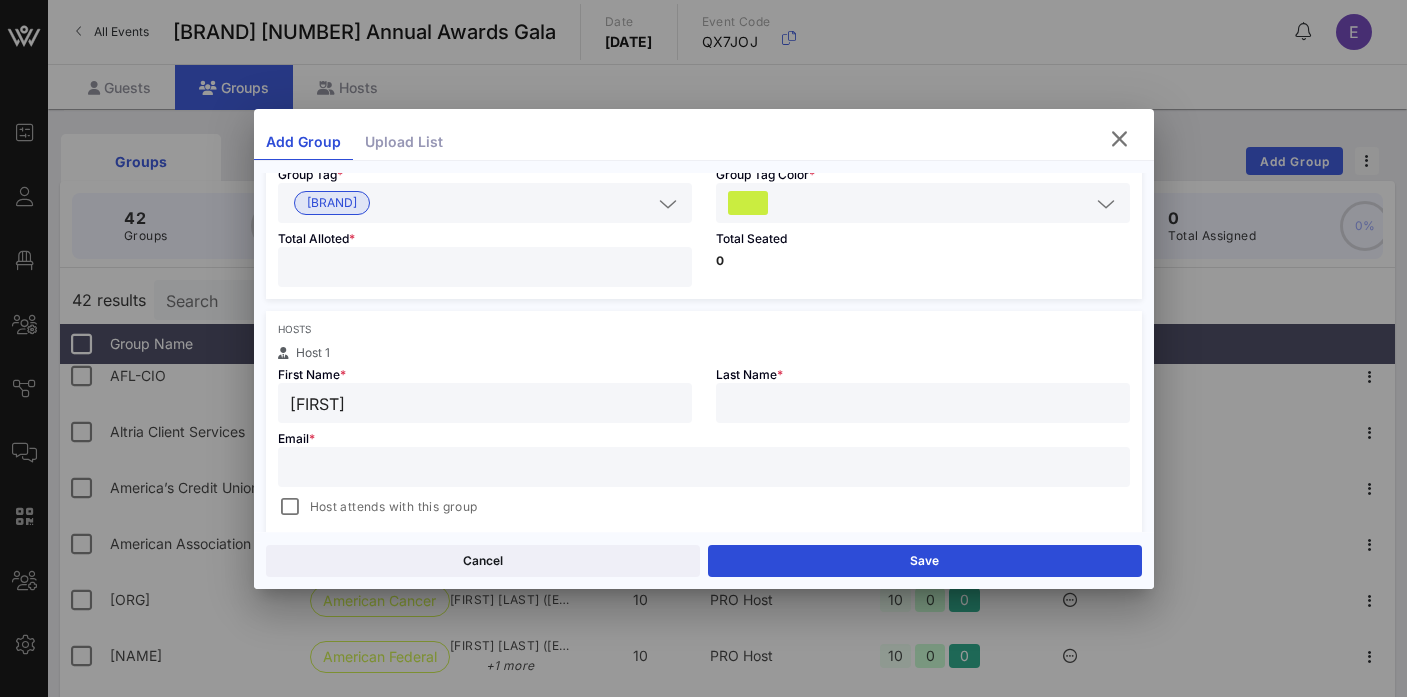 click at bounding box center (923, 403) 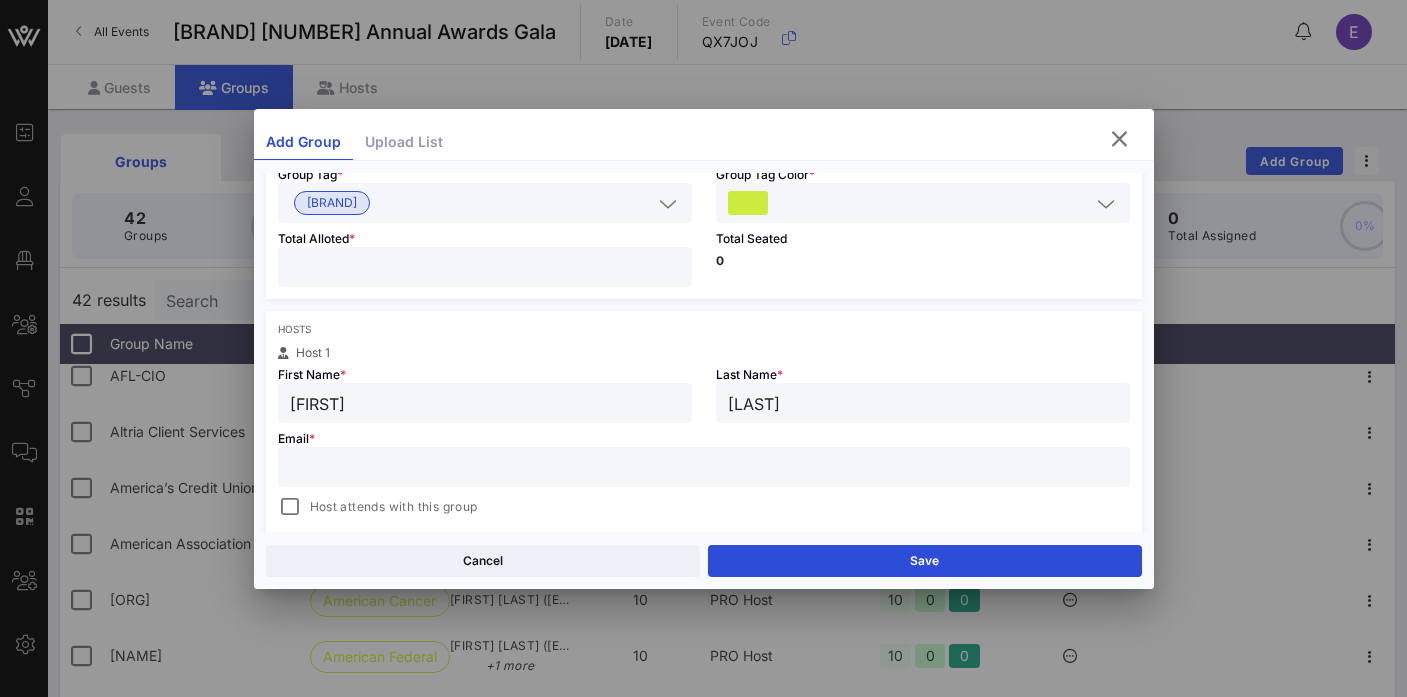 click at bounding box center (704, 467) 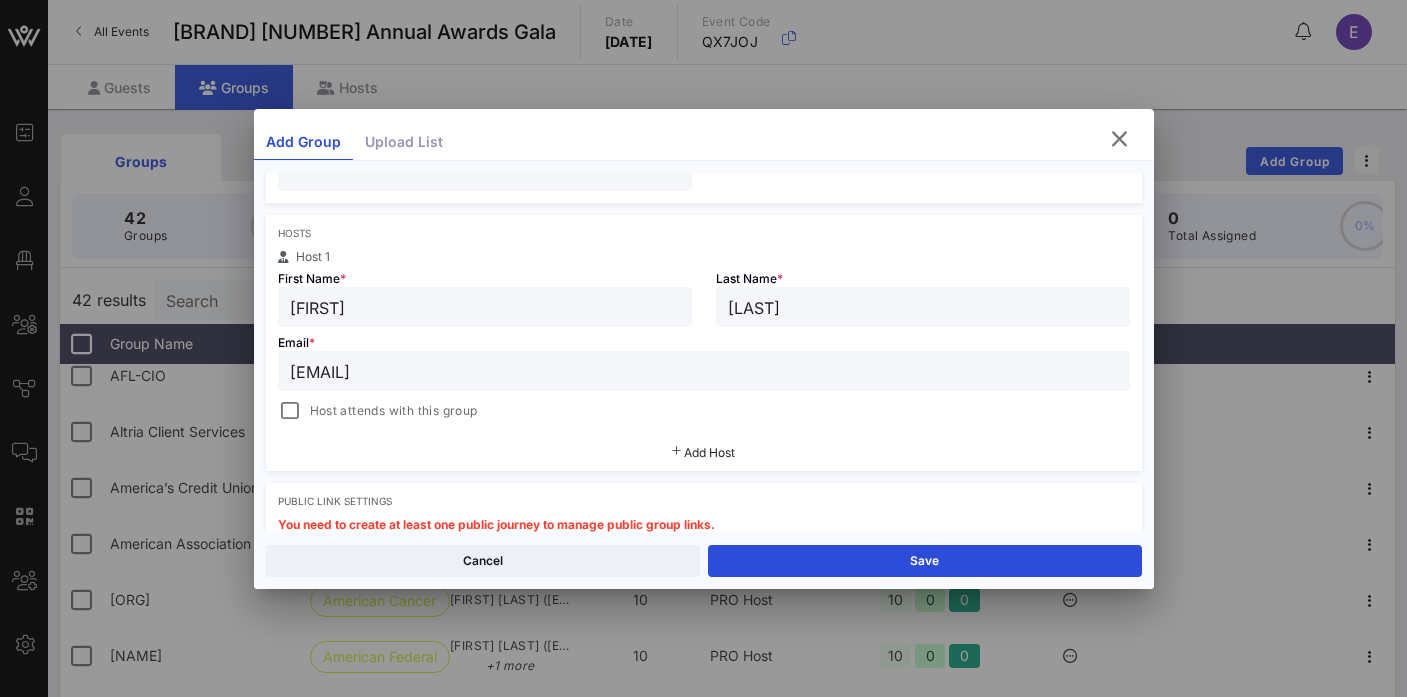 scroll, scrollTop: 304, scrollLeft: 0, axis: vertical 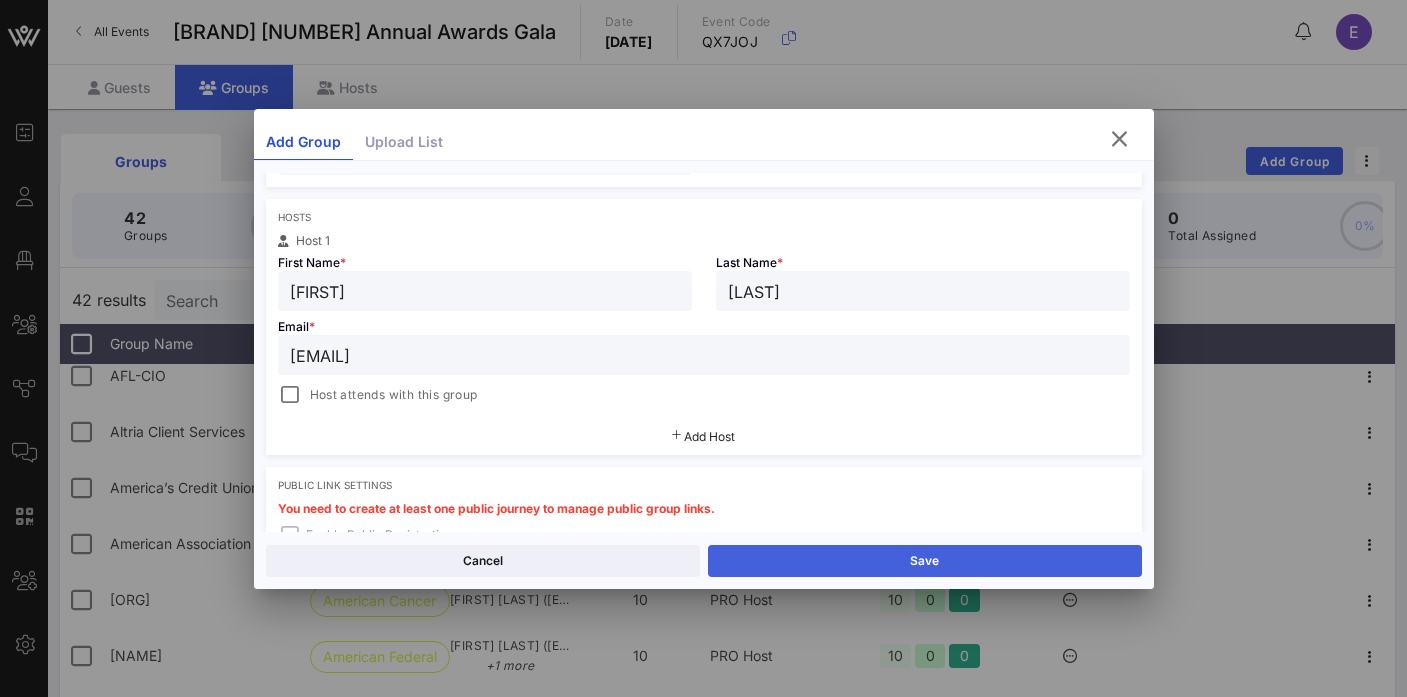 click on "Save" at bounding box center [925, 561] 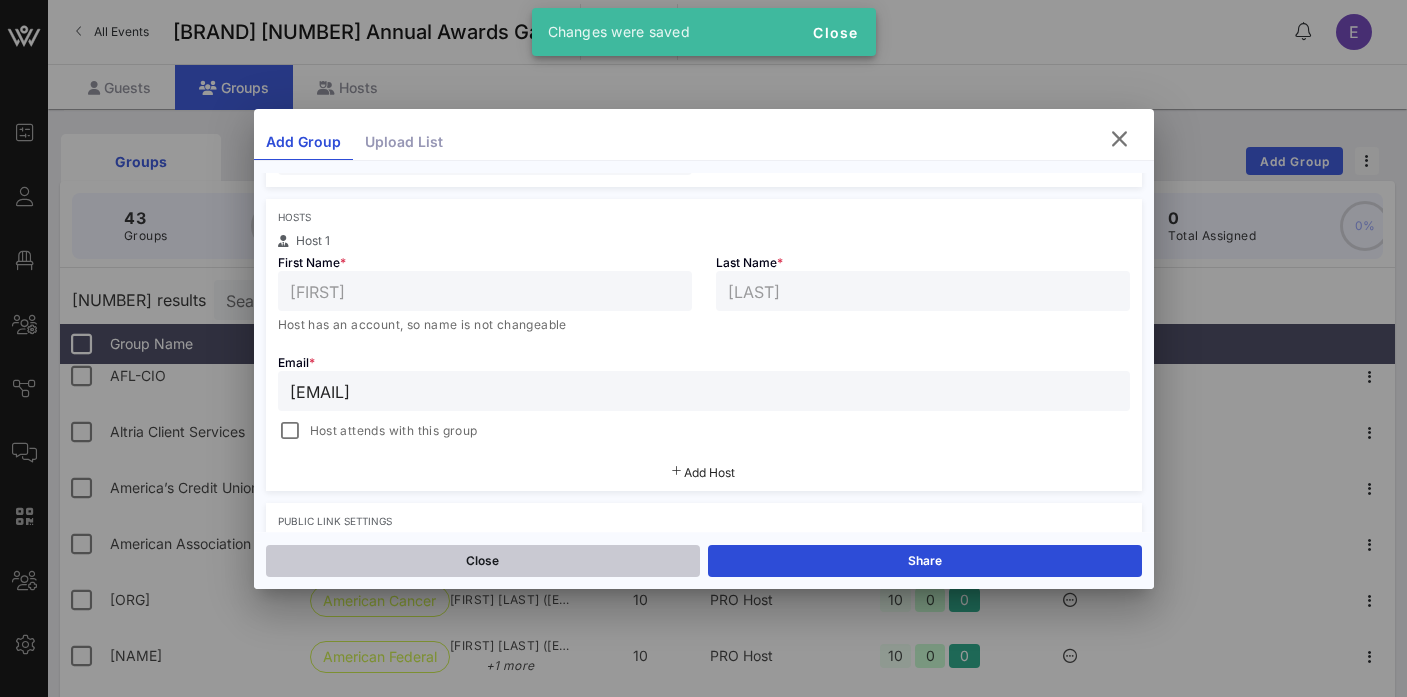 click on "Close" at bounding box center (483, 561) 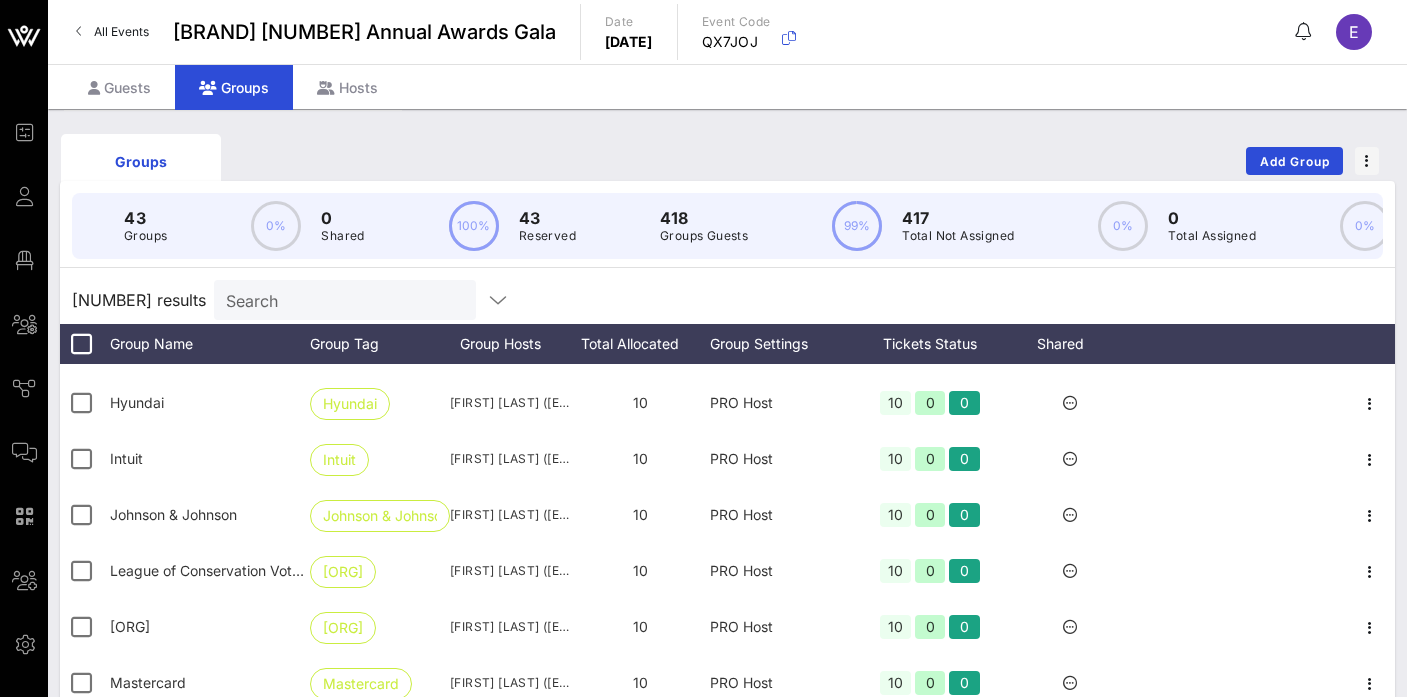 scroll, scrollTop: 1808, scrollLeft: 0, axis: vertical 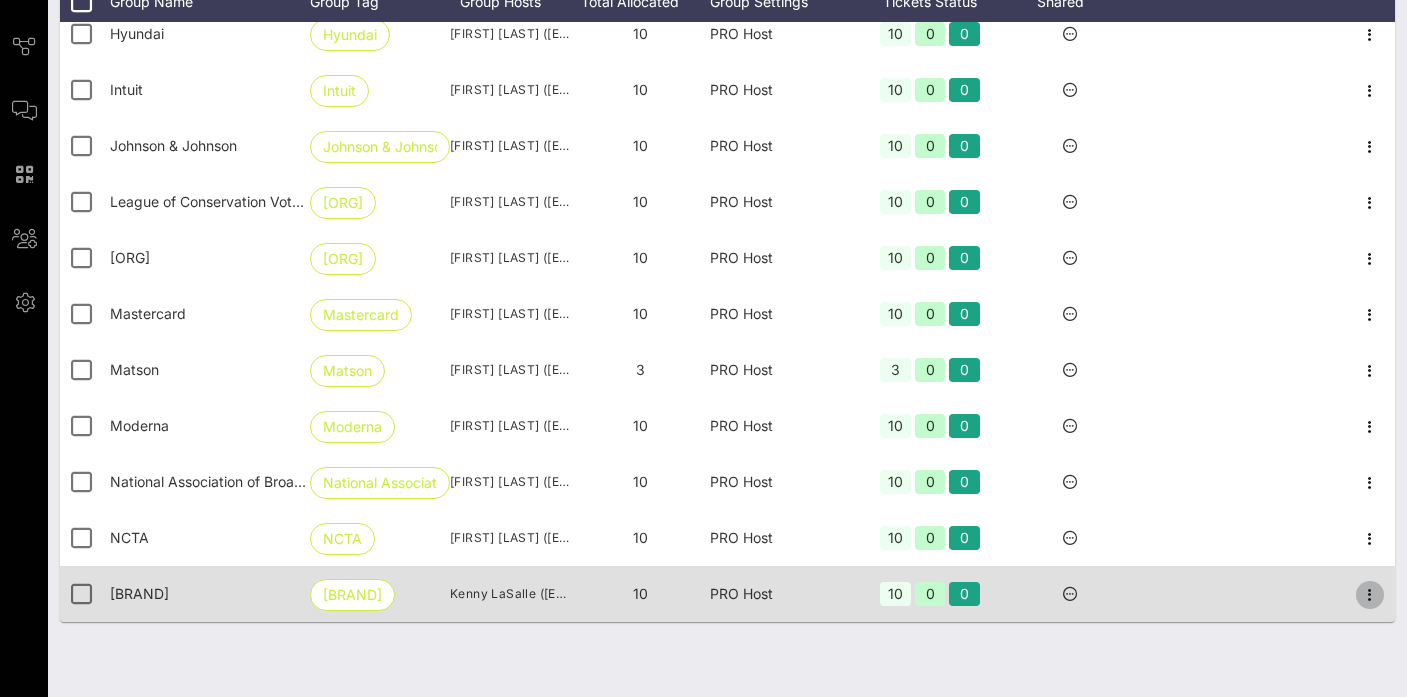 click at bounding box center [1370, 35] 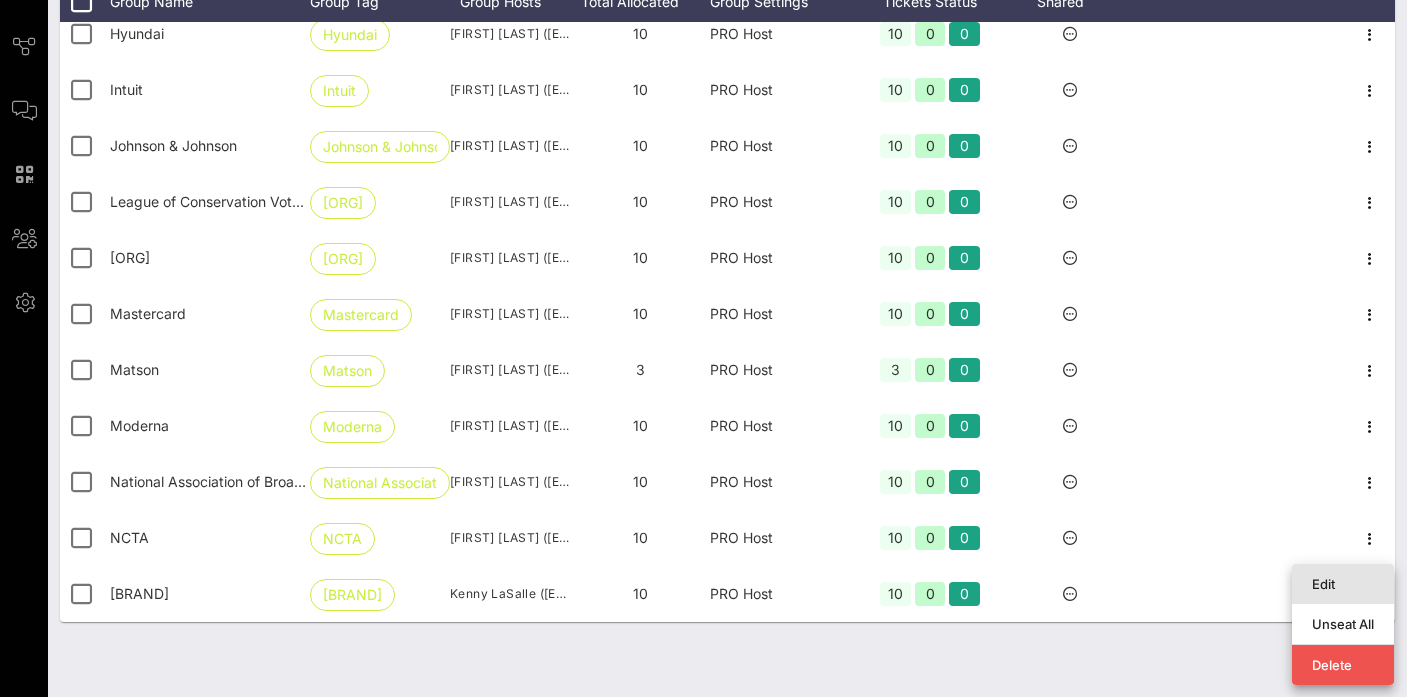 click on "Edit" at bounding box center (1343, 584) 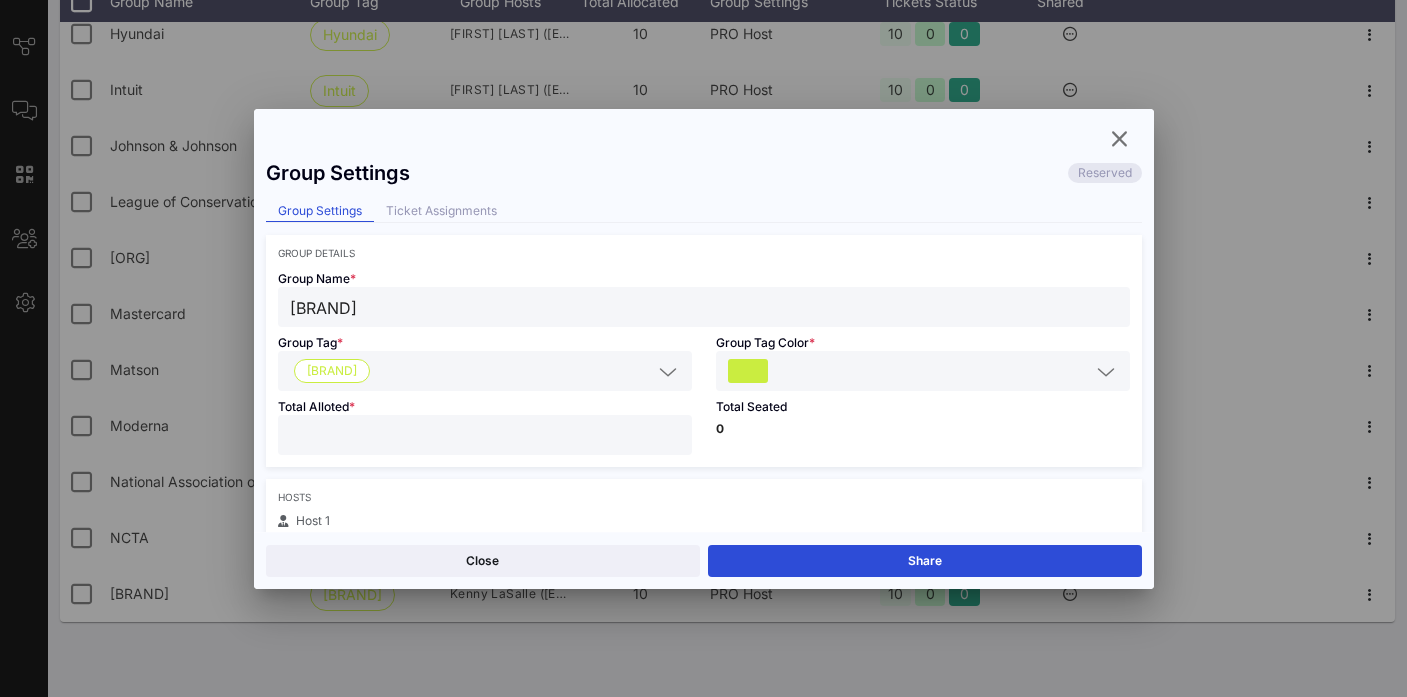 click on "**" at bounding box center (485, 435) 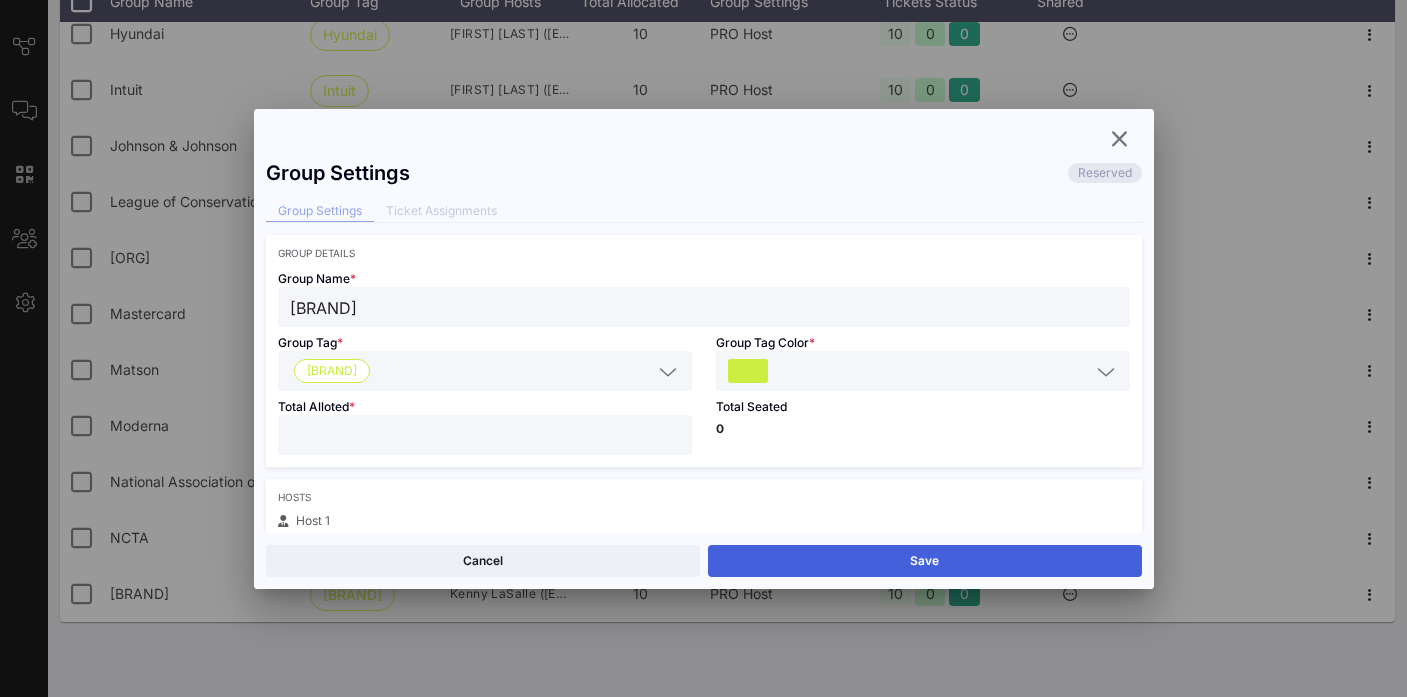 click on "Save" at bounding box center (925, 561) 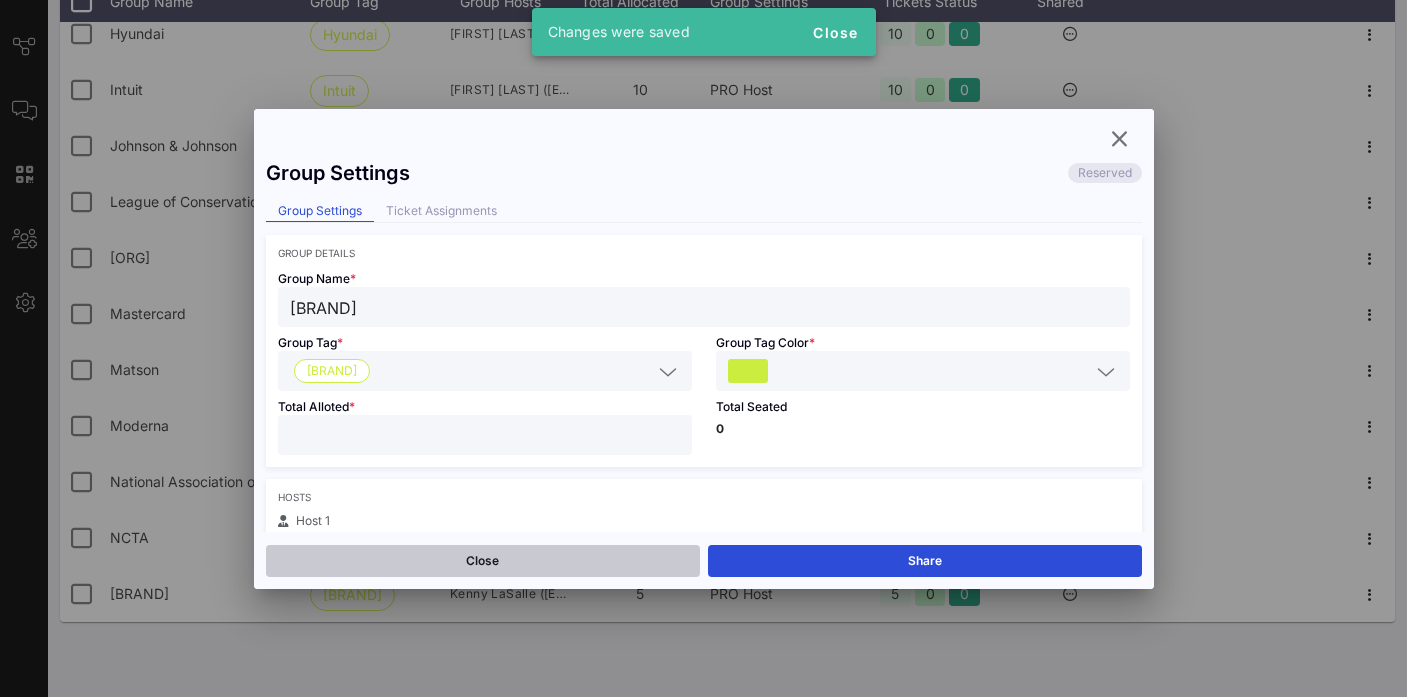click on "Close" at bounding box center (483, 561) 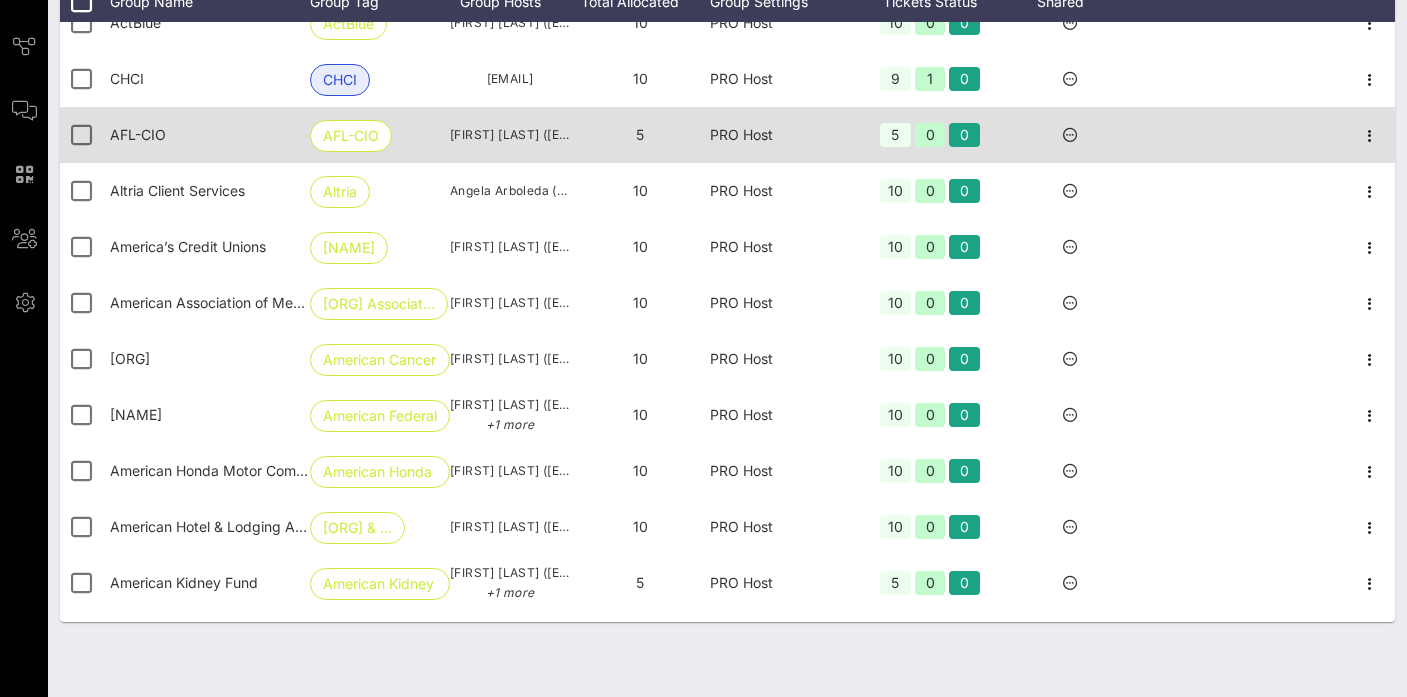 scroll, scrollTop: 0, scrollLeft: 0, axis: both 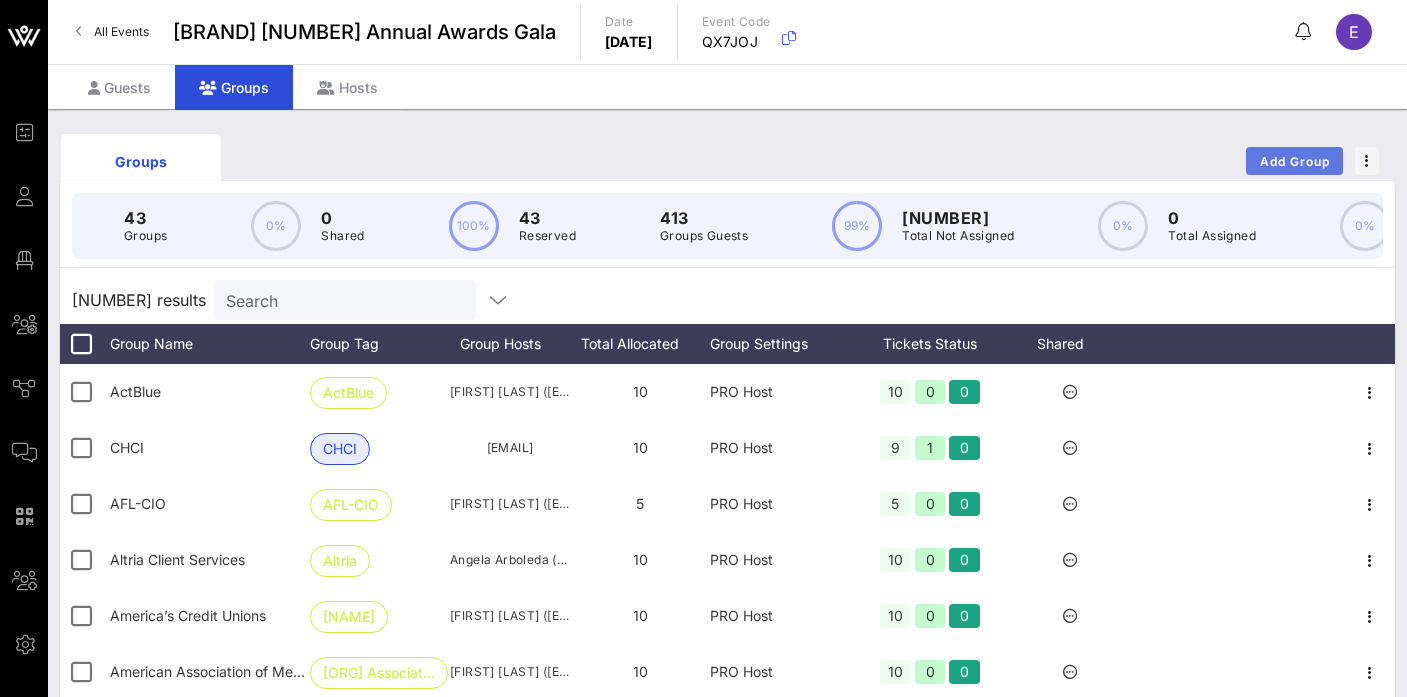 click on "Add Group" at bounding box center [1295, 161] 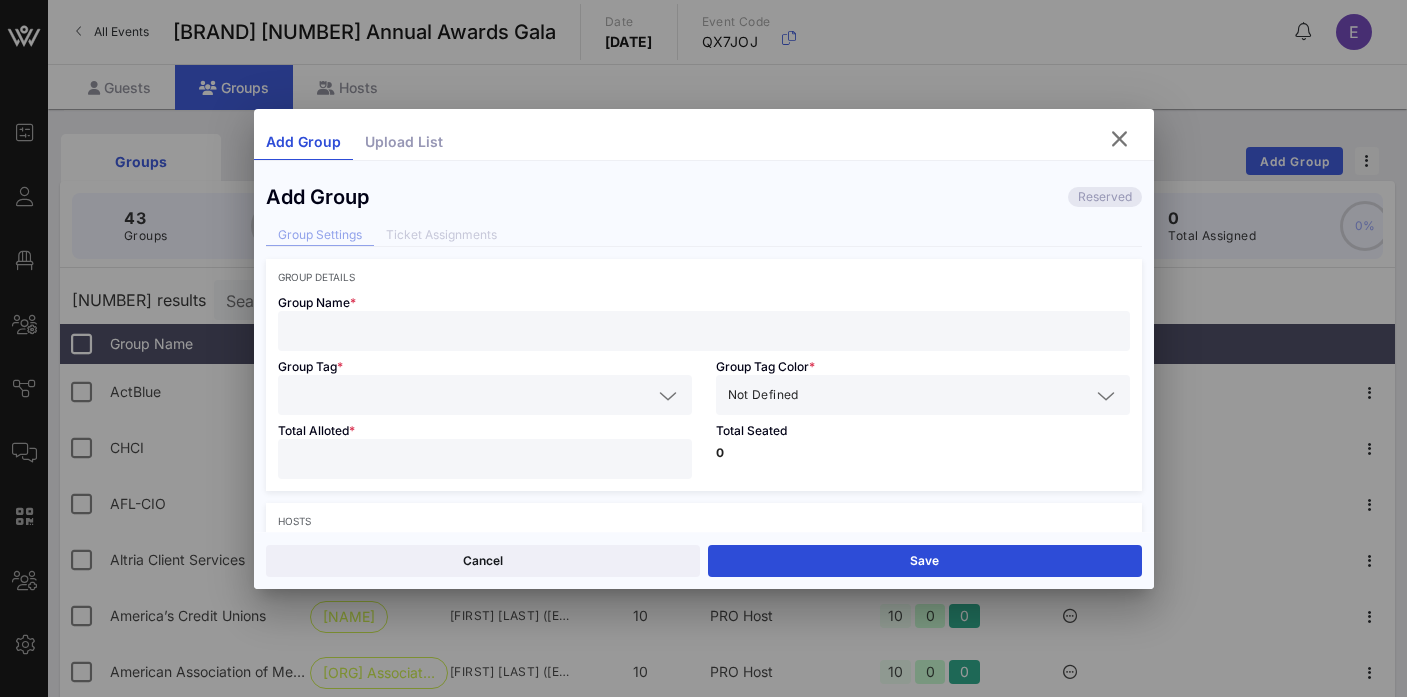 click at bounding box center (704, 331) 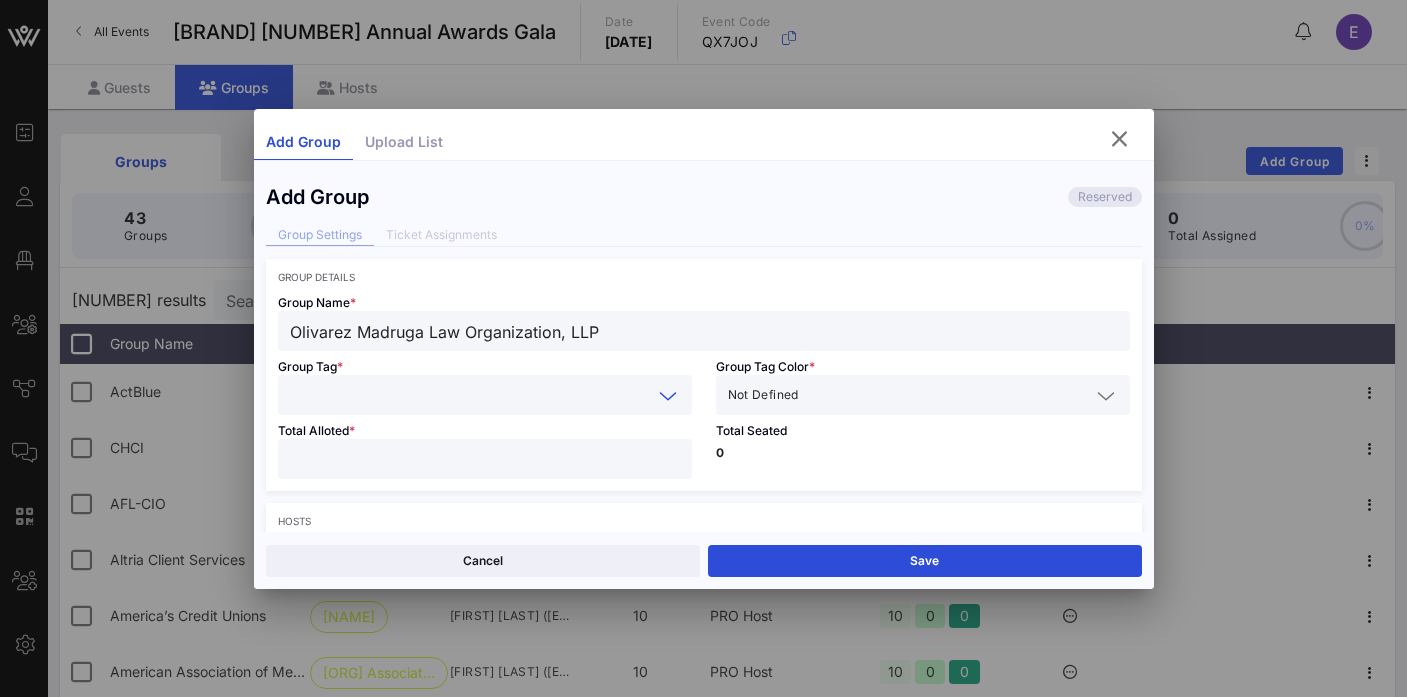 click at bounding box center [471, 395] 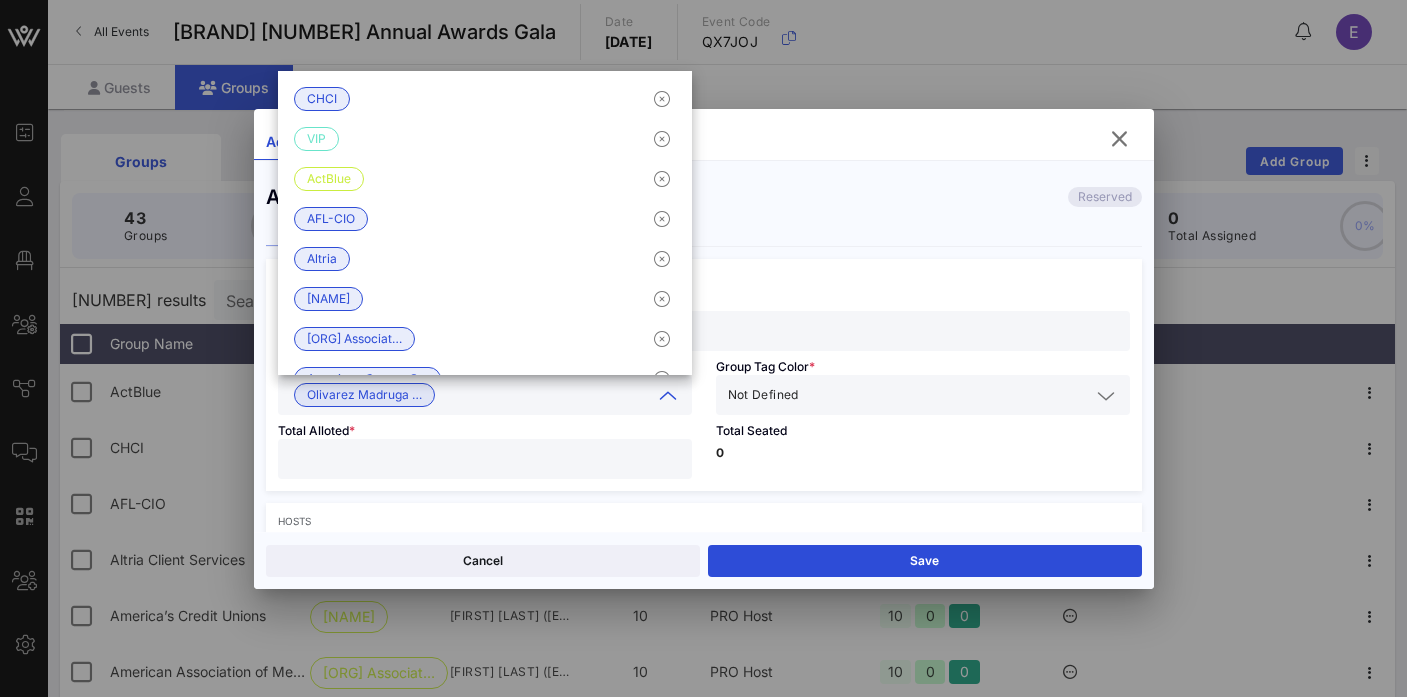 click at bounding box center (946, 395) 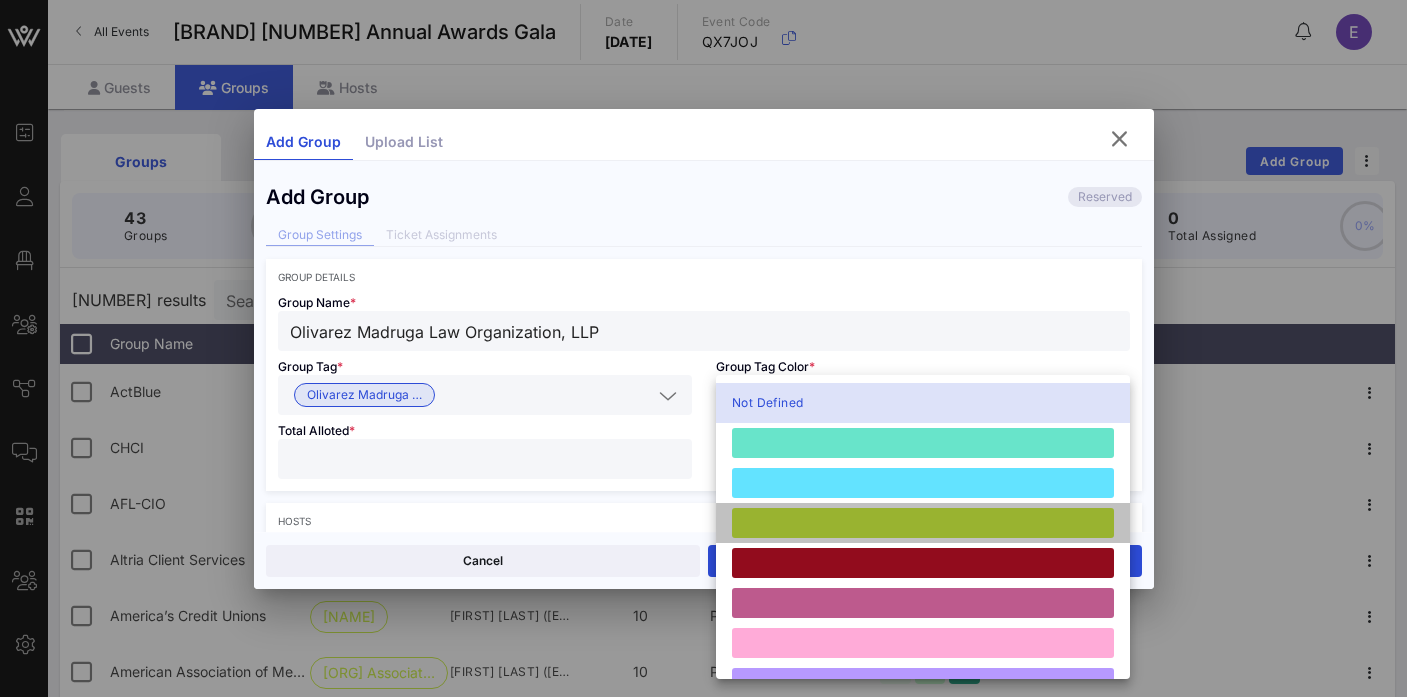 click at bounding box center (923, 523) 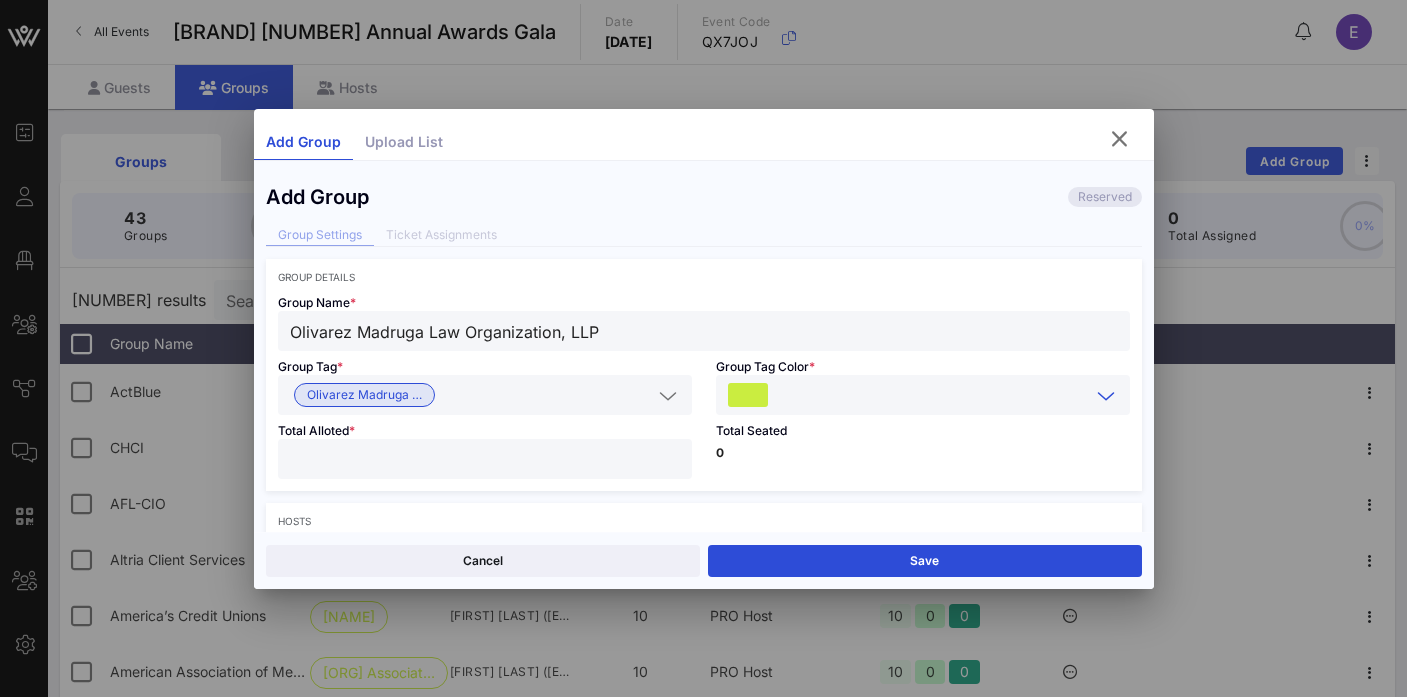 click at bounding box center (485, 459) 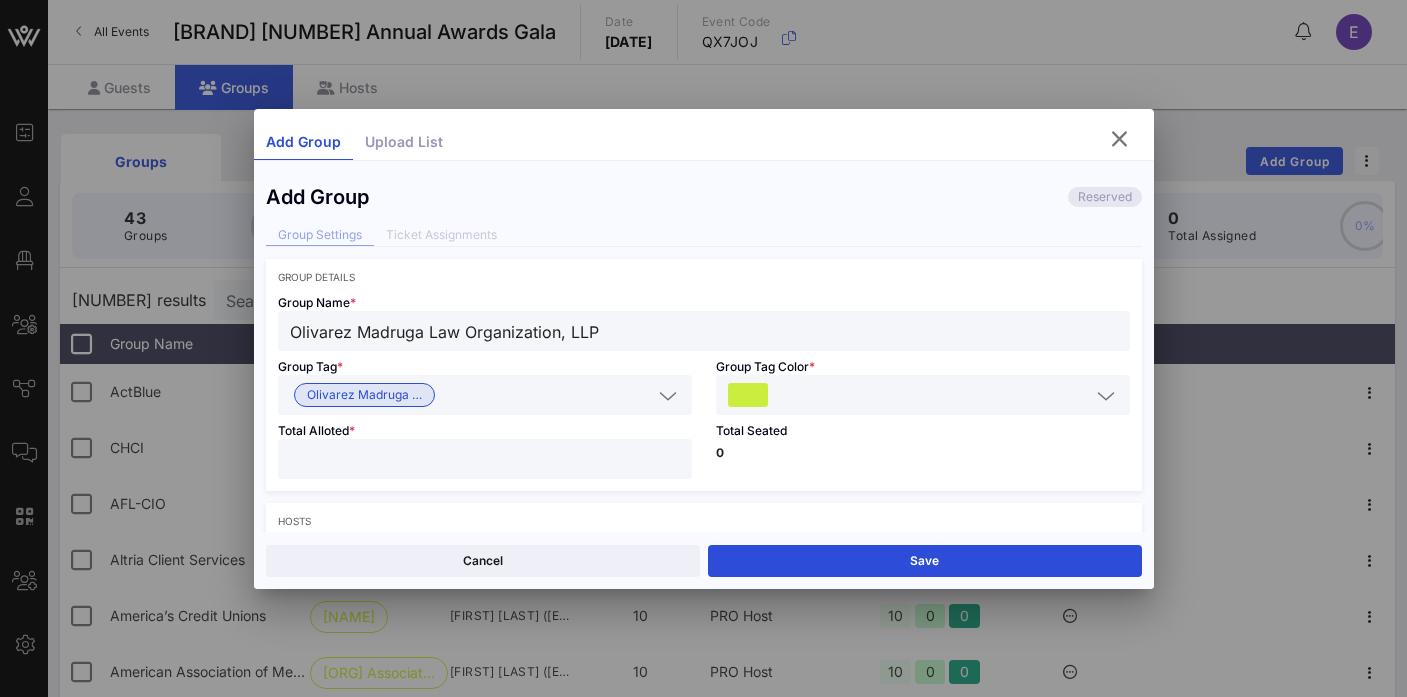 click on "0" at bounding box center [923, 453] 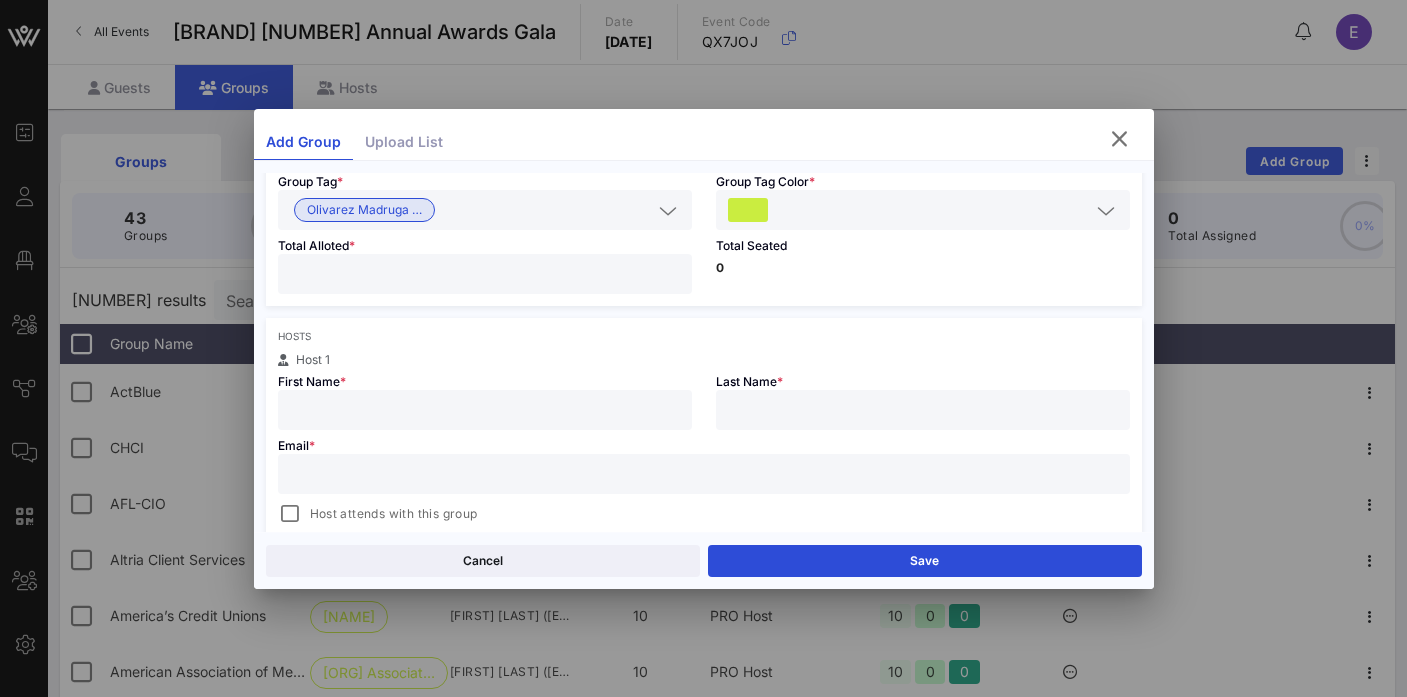 scroll, scrollTop: 236, scrollLeft: 0, axis: vertical 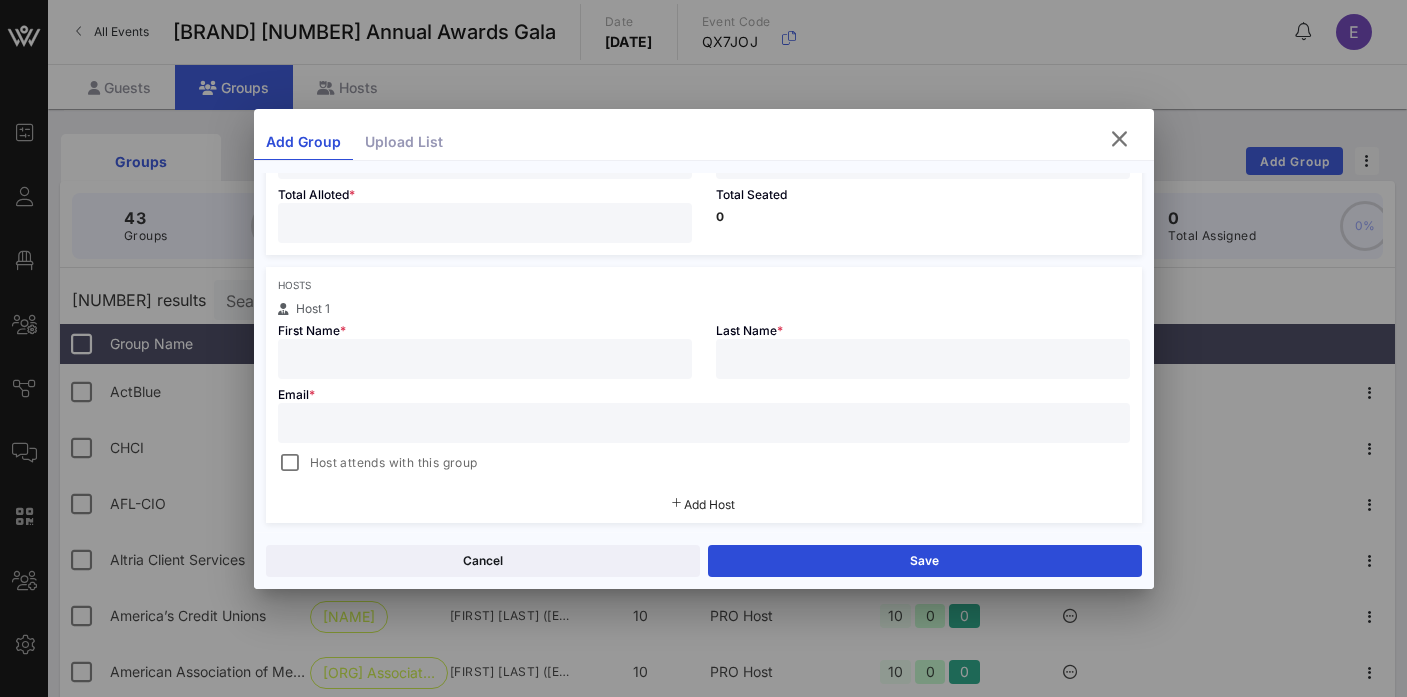 click at bounding box center (485, 359) 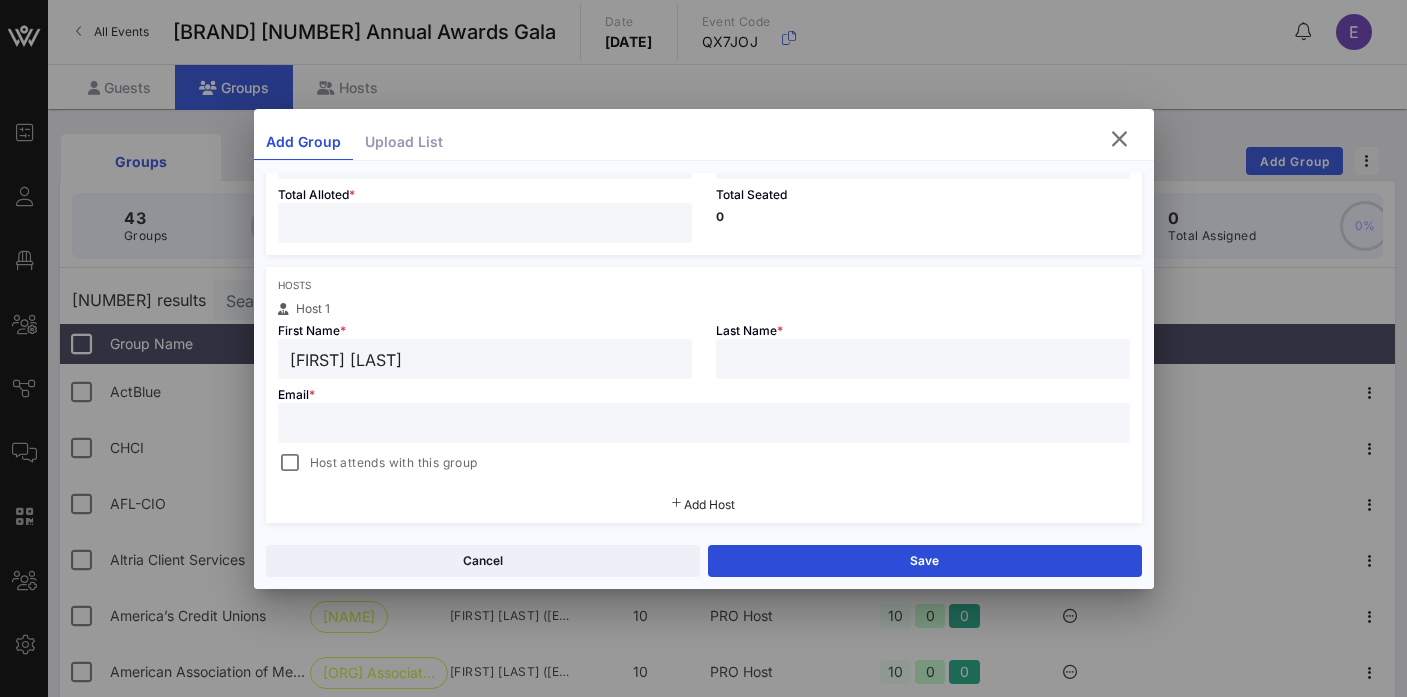 drag, startPoint x: 337, startPoint y: 362, endPoint x: 539, endPoint y: 362, distance: 202 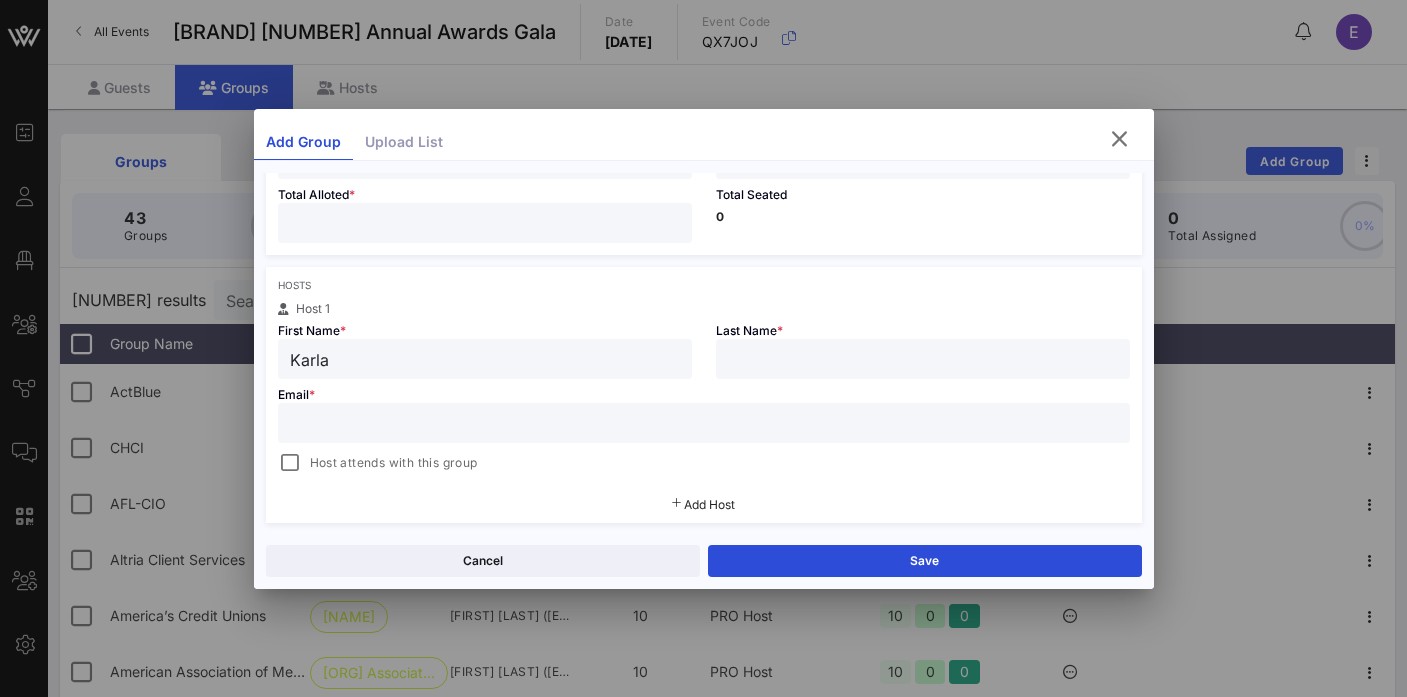 click at bounding box center (923, 359) 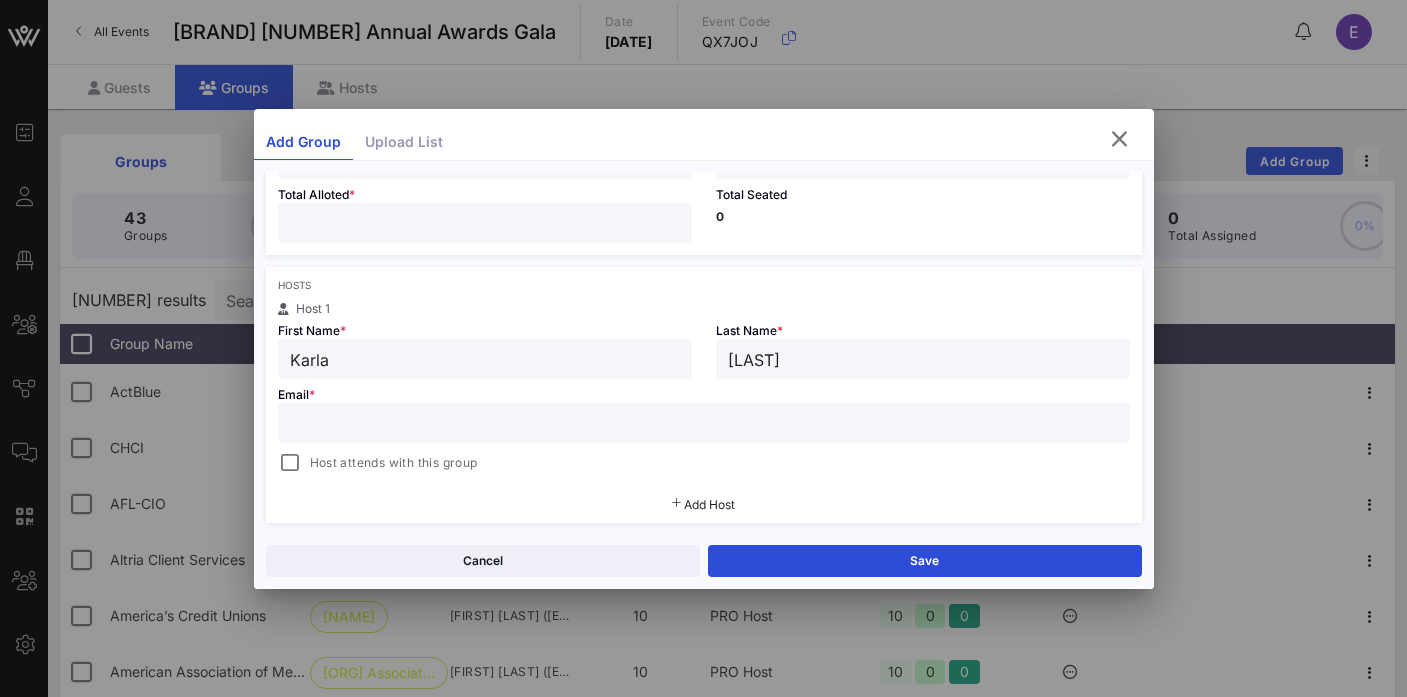click at bounding box center [704, 423] 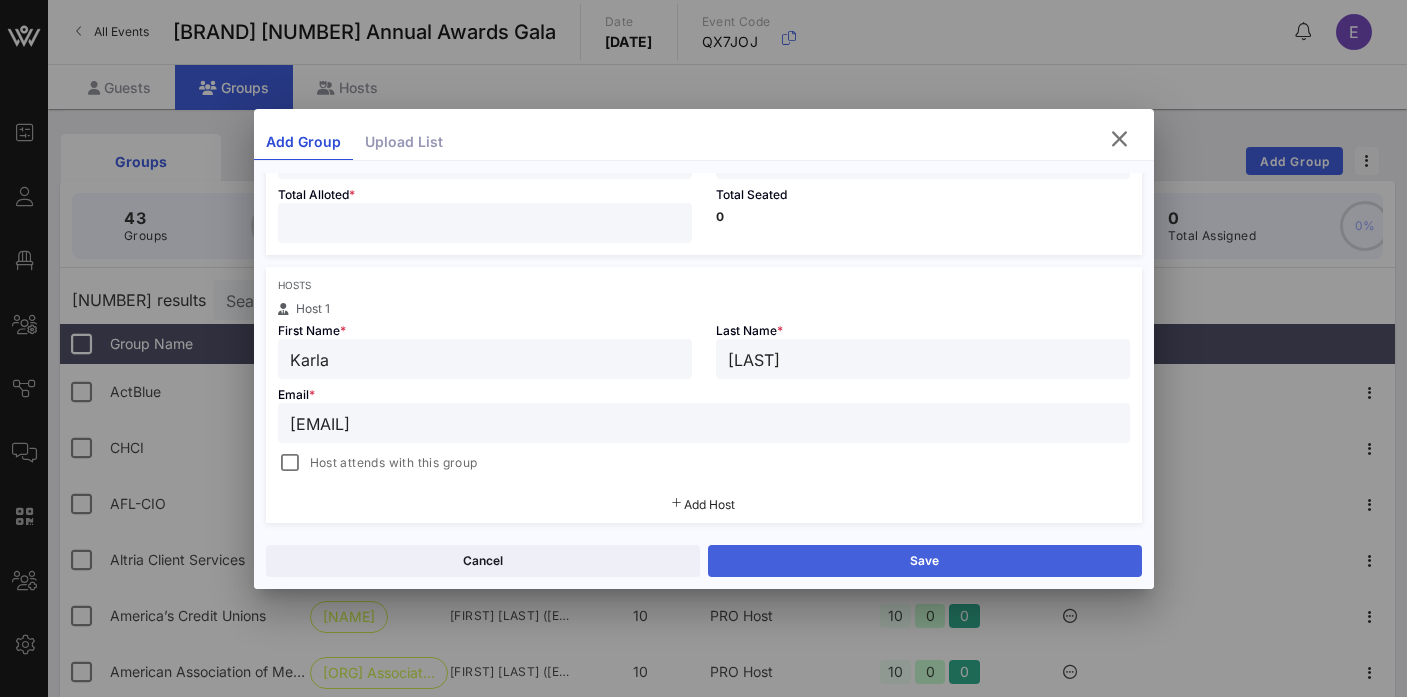 click on "Save" at bounding box center (925, 561) 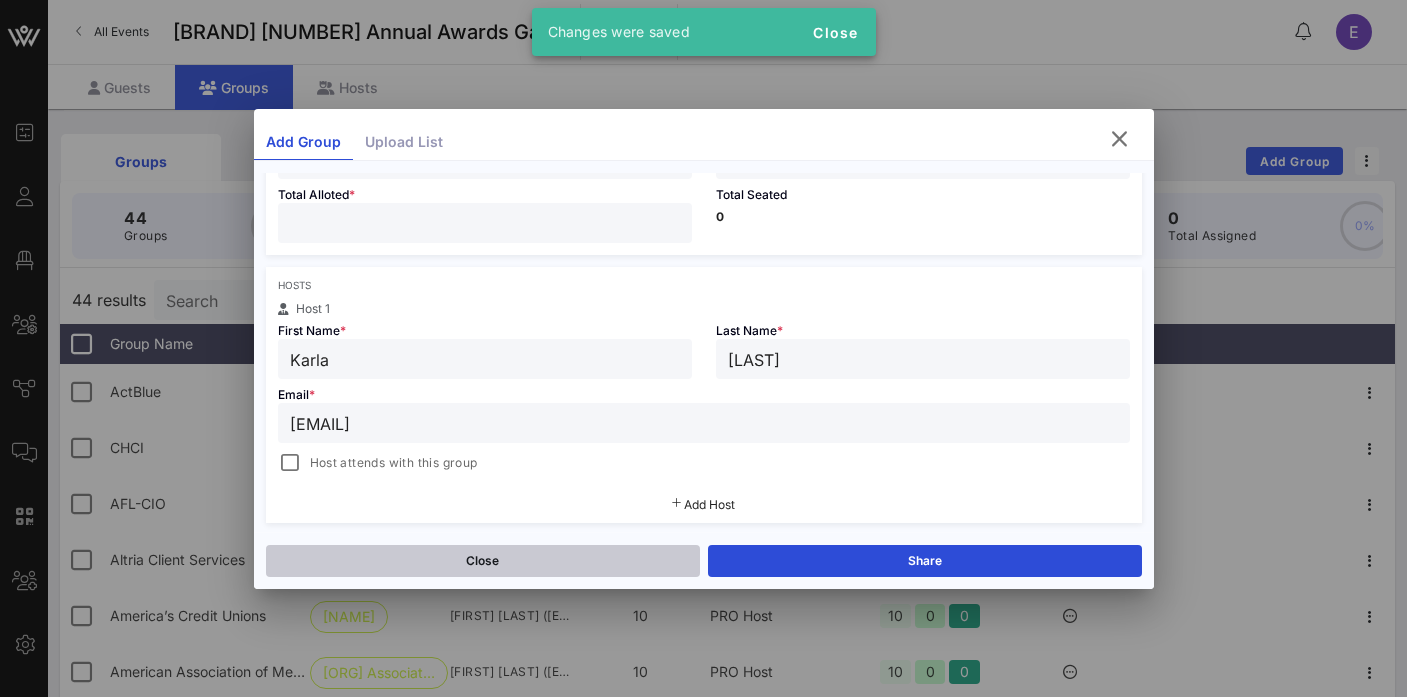 click on "Close" at bounding box center (483, 561) 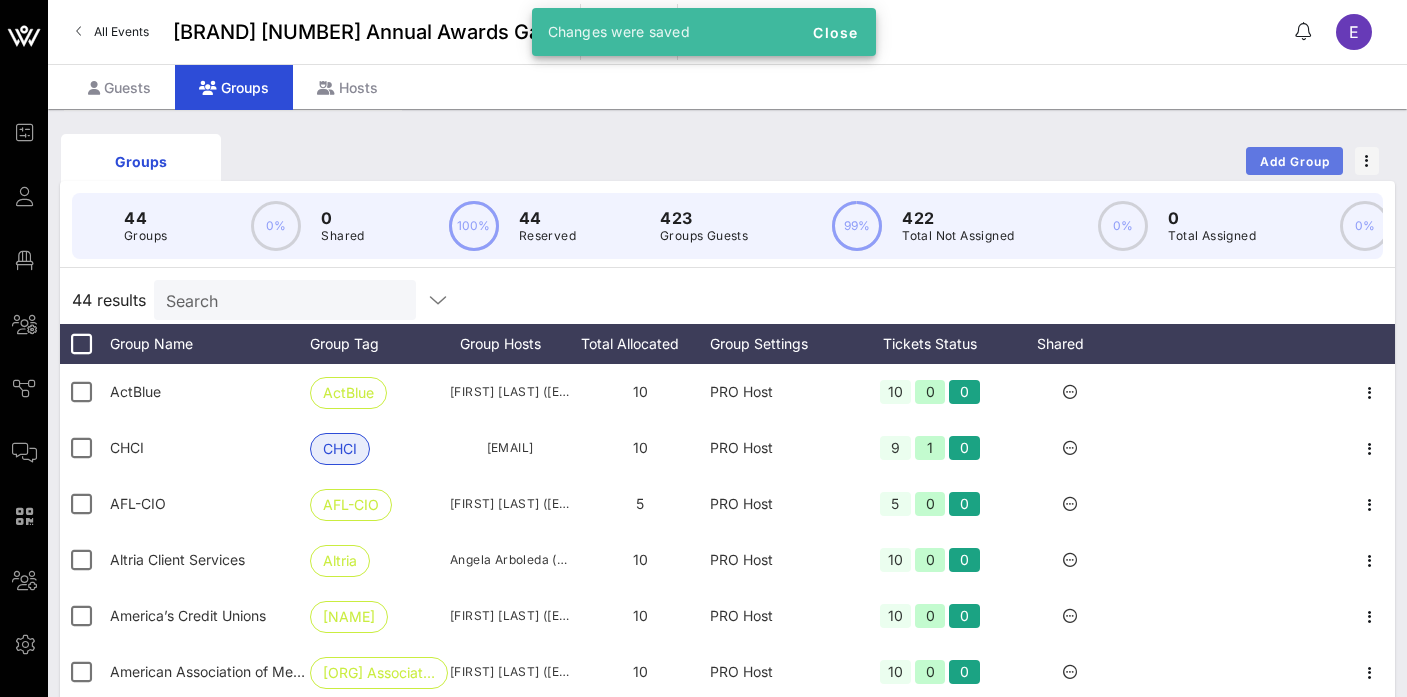 click on "Add Group" at bounding box center [1295, 161] 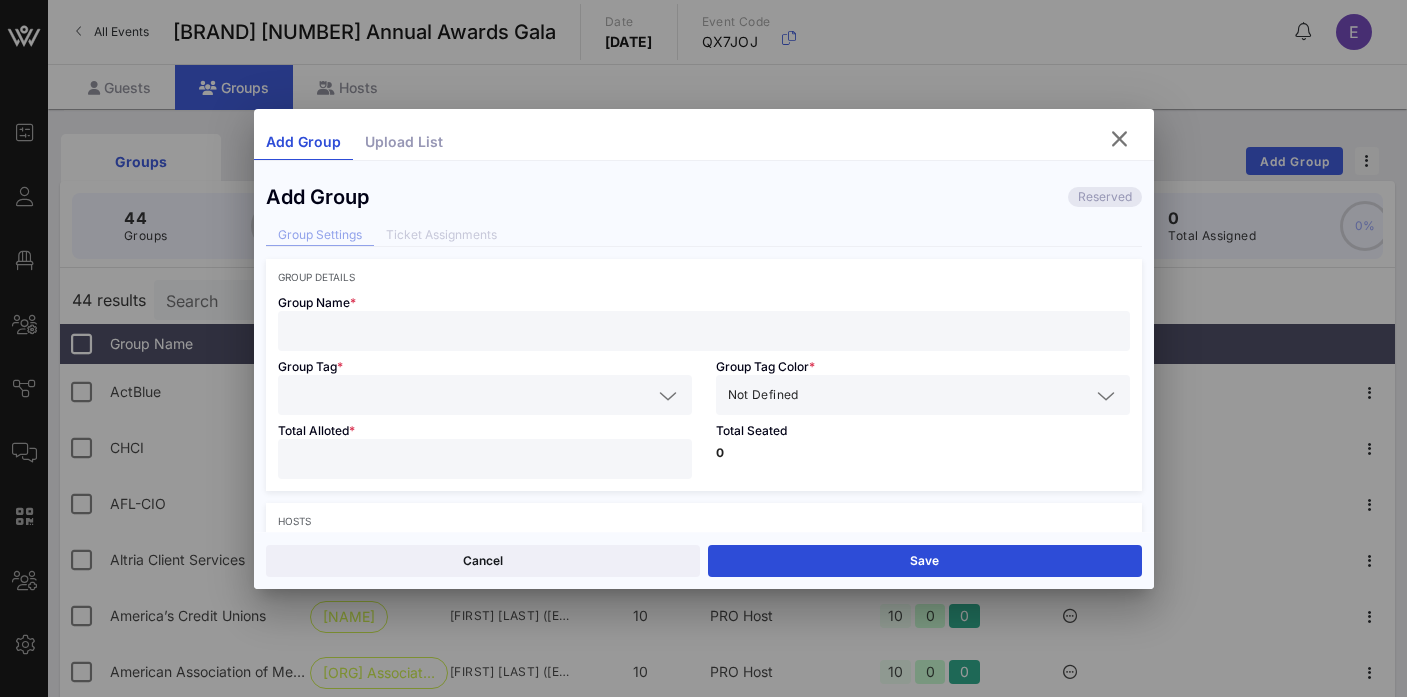 click at bounding box center [704, 331] 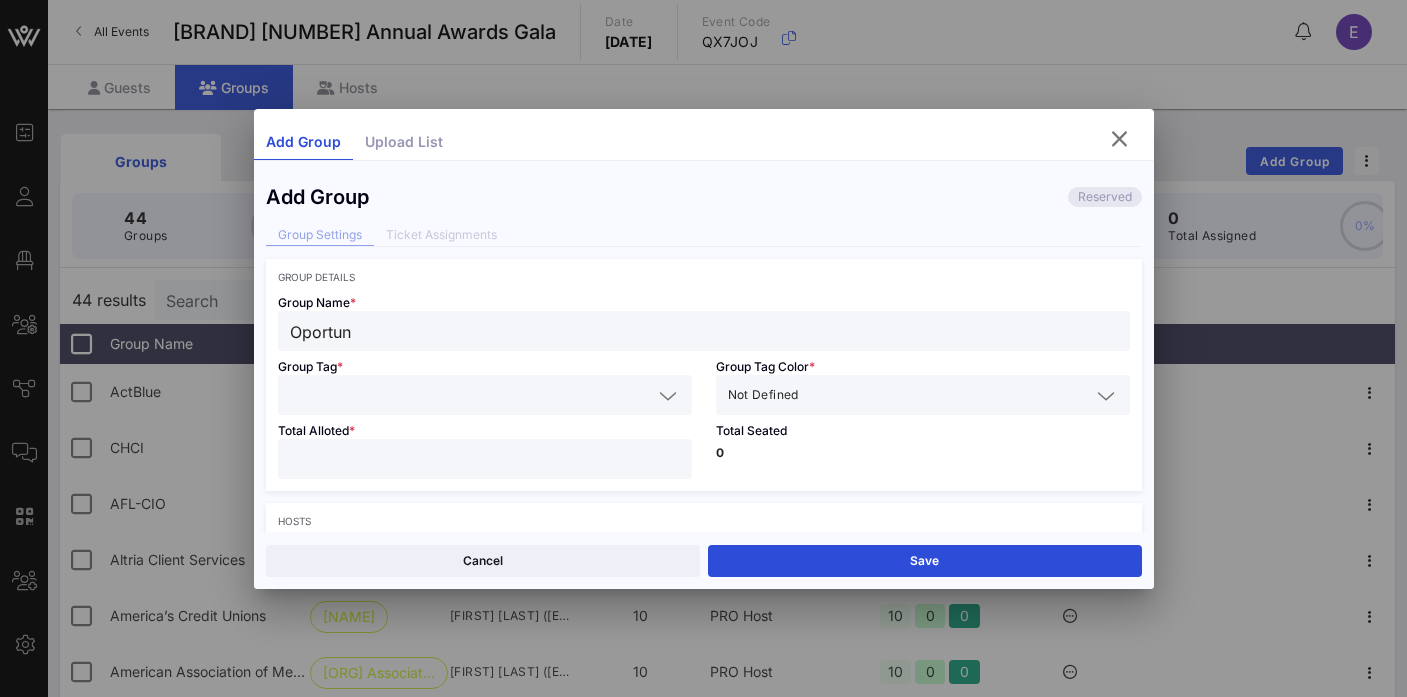 click at bounding box center [471, 395] 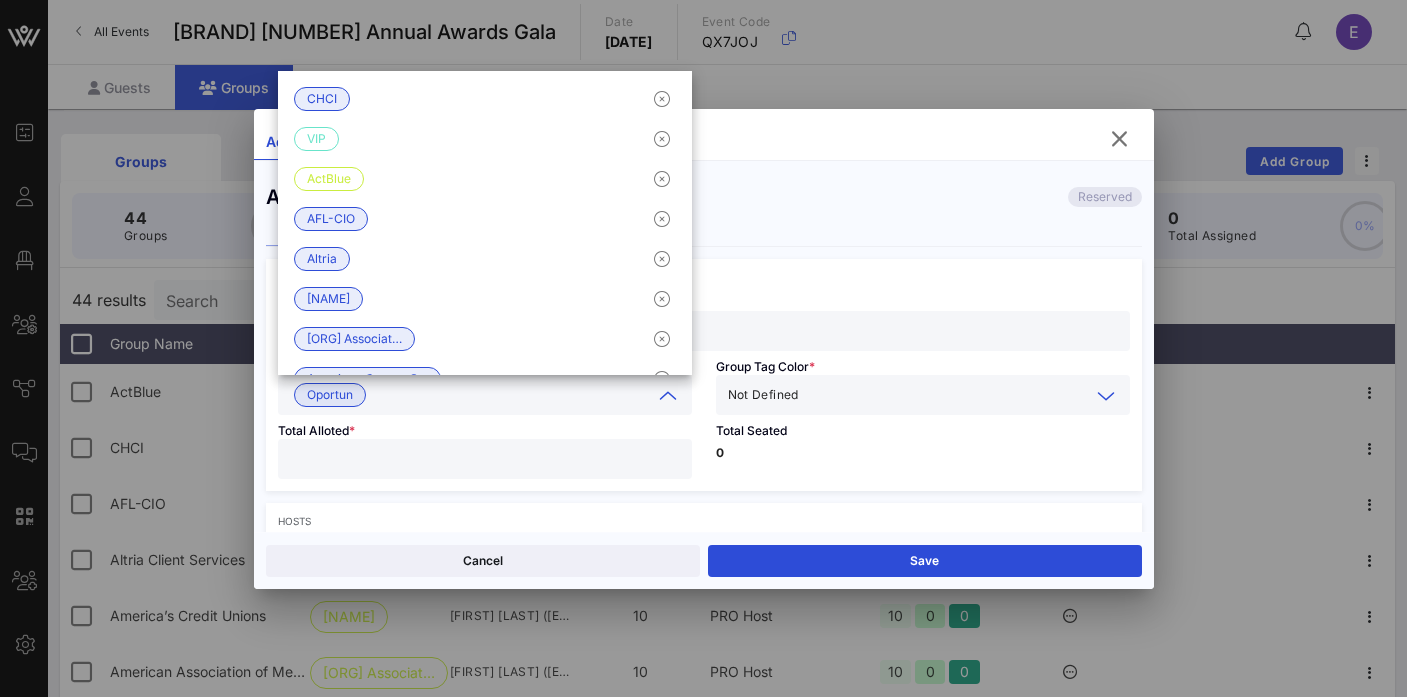 click at bounding box center (946, 395) 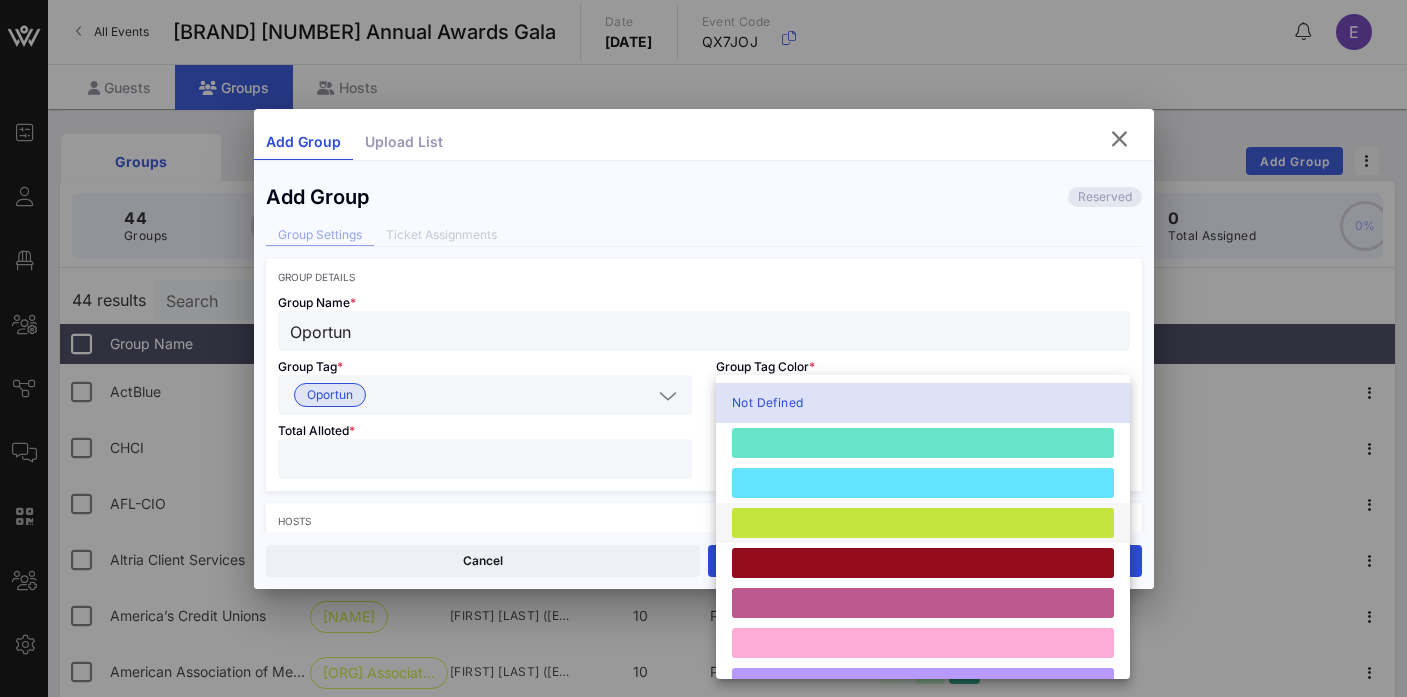 click at bounding box center [923, 523] 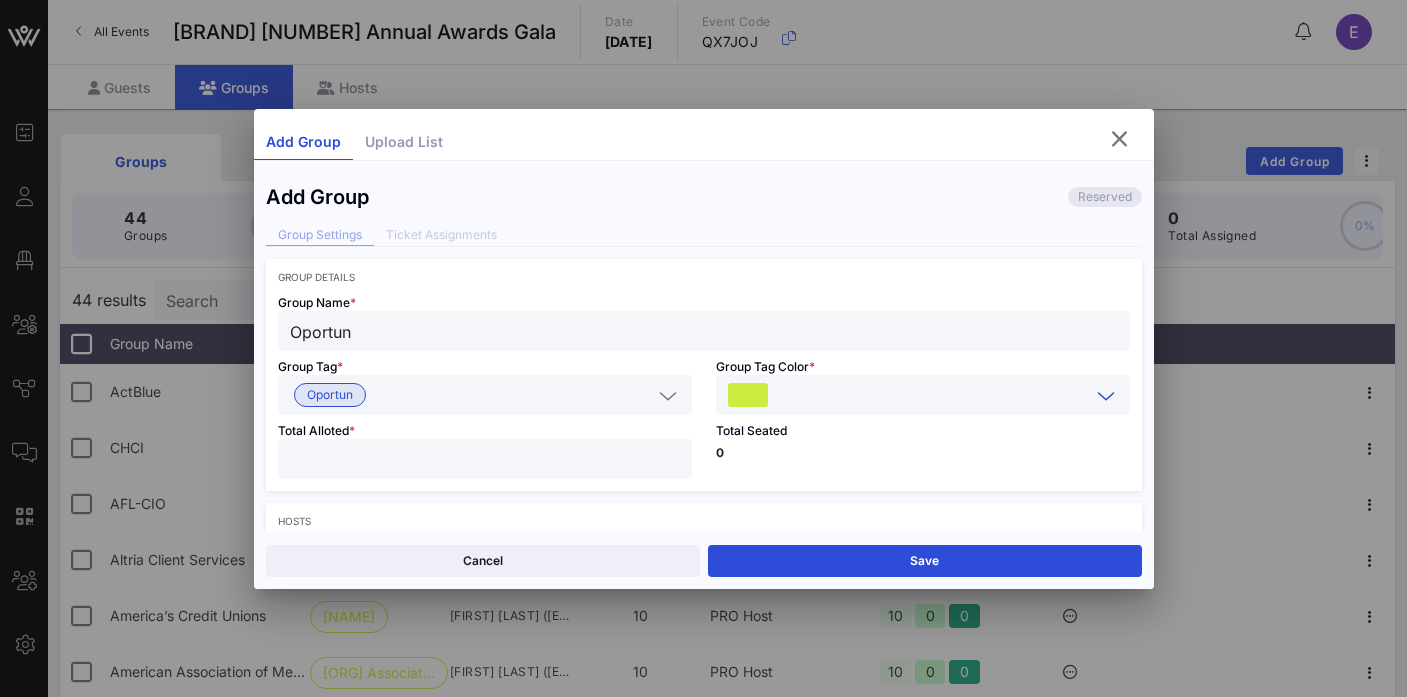 click at bounding box center (485, 459) 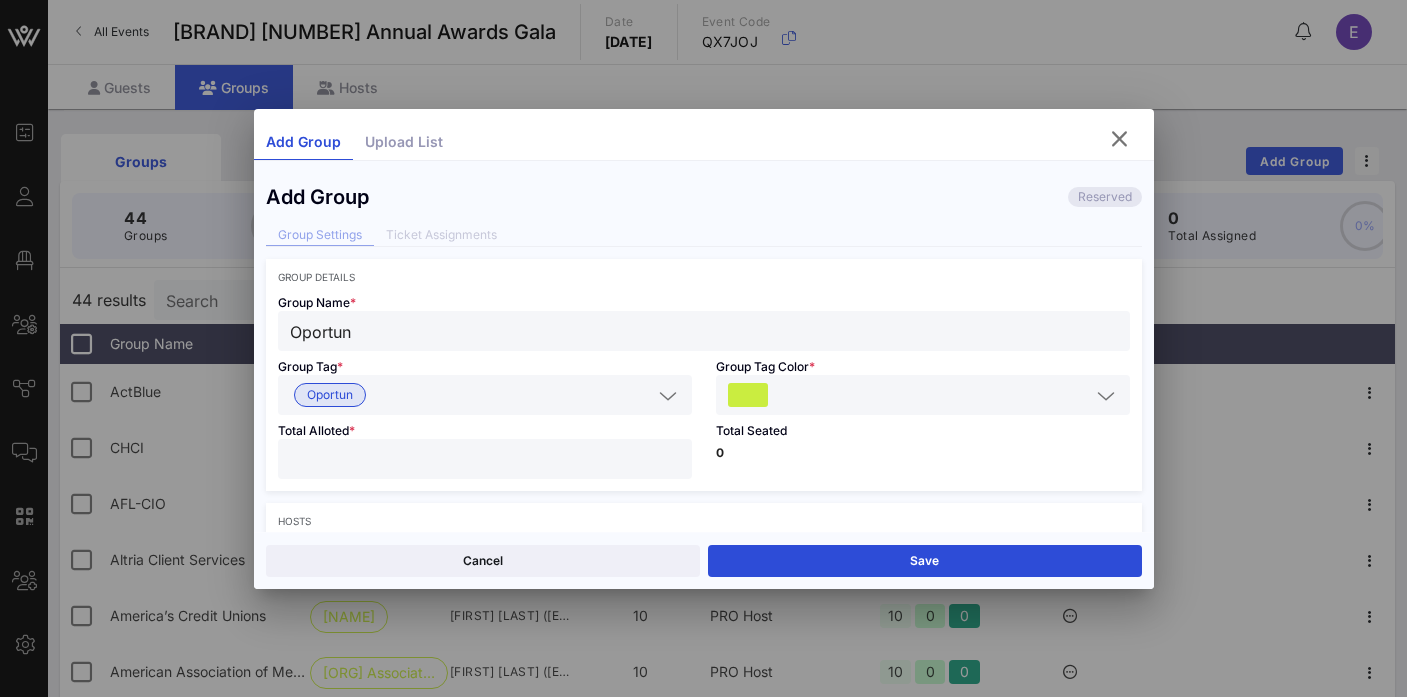 click on "Total Seated   0" at bounding box center [923, 453] 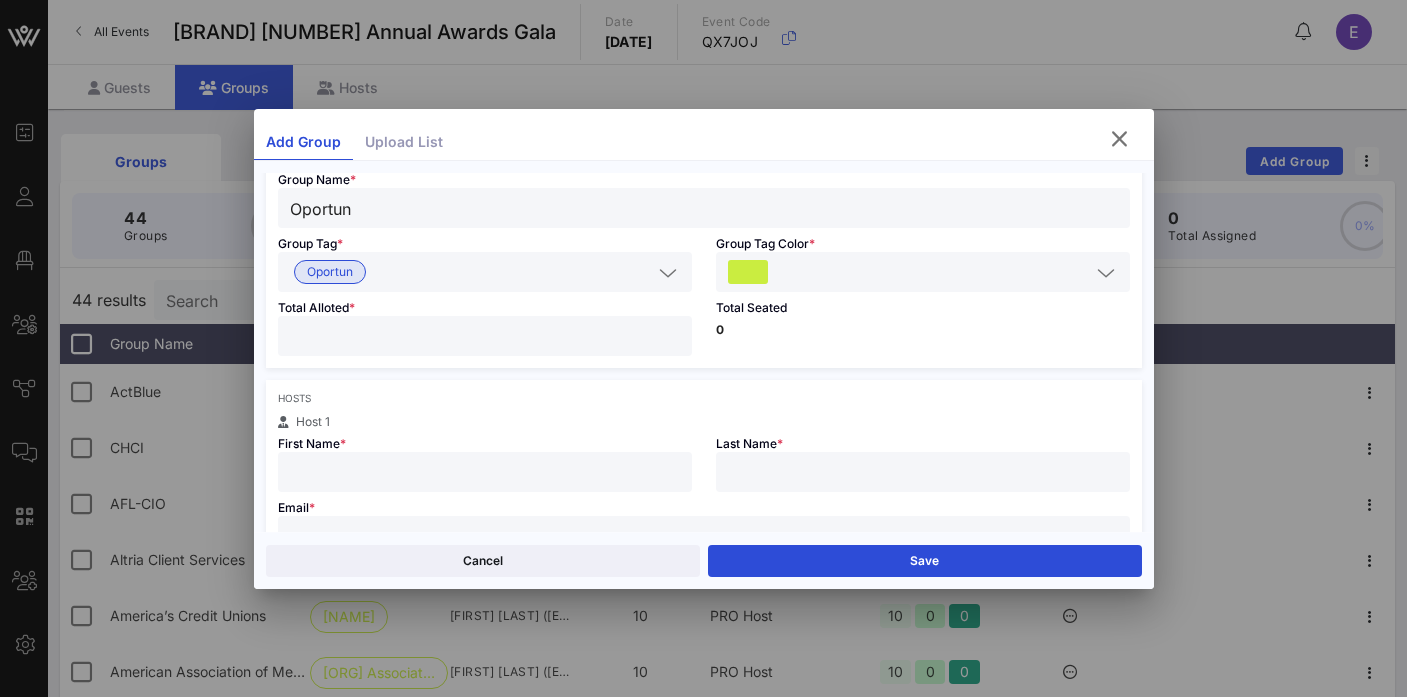 scroll, scrollTop: 128, scrollLeft: 0, axis: vertical 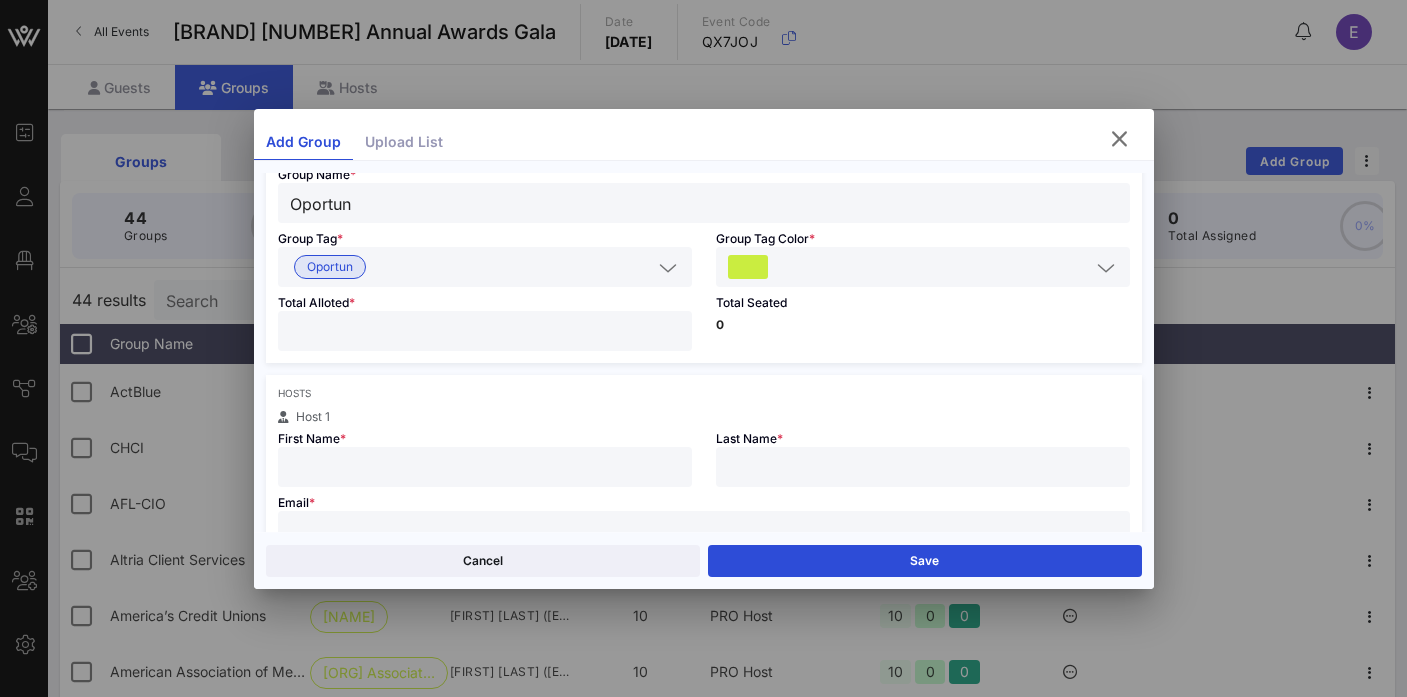 click at bounding box center [485, 467] 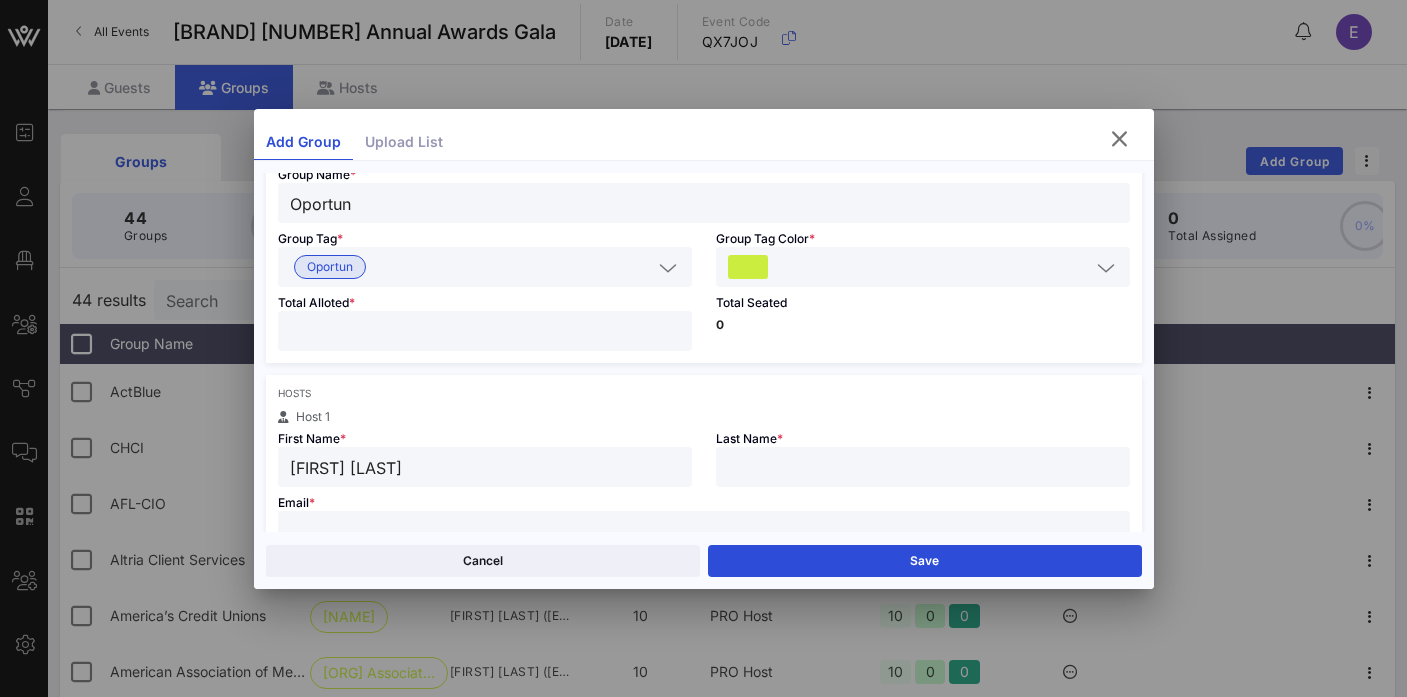 click on "[FIRST] [LAST]" at bounding box center [485, 467] 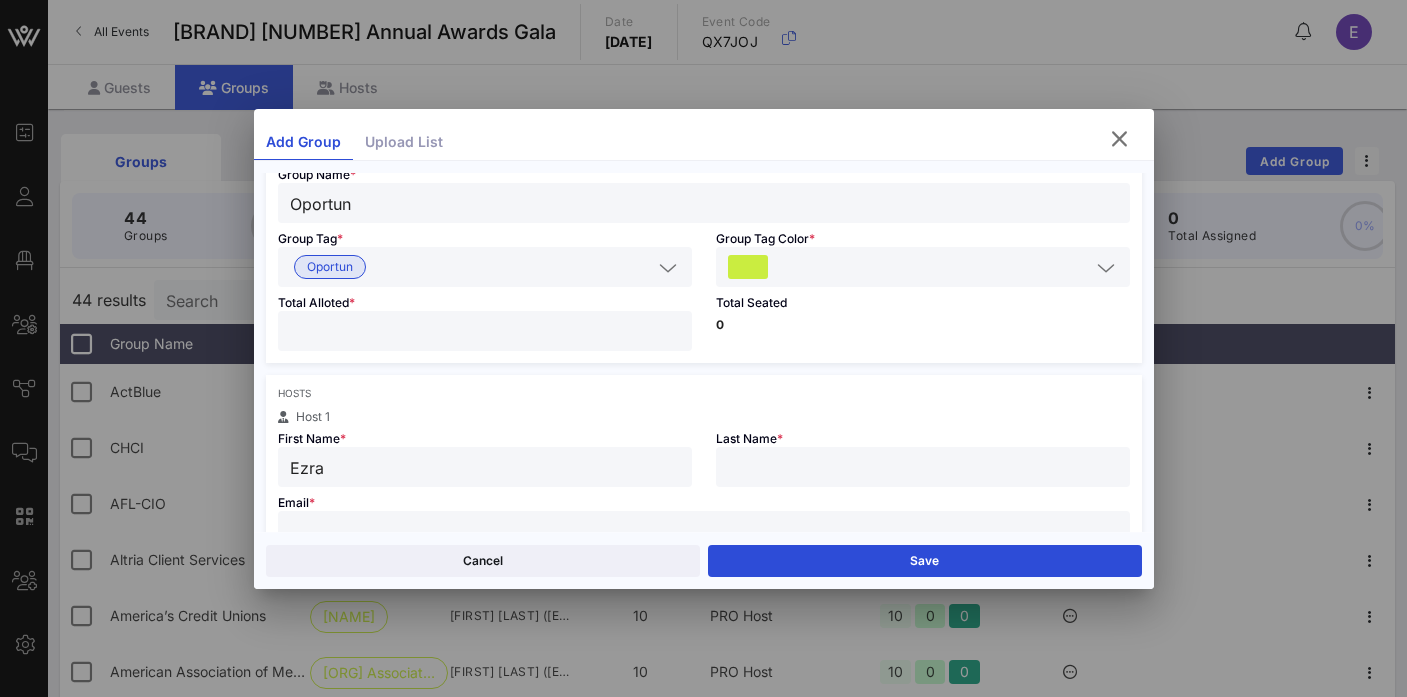 click at bounding box center (923, 467) 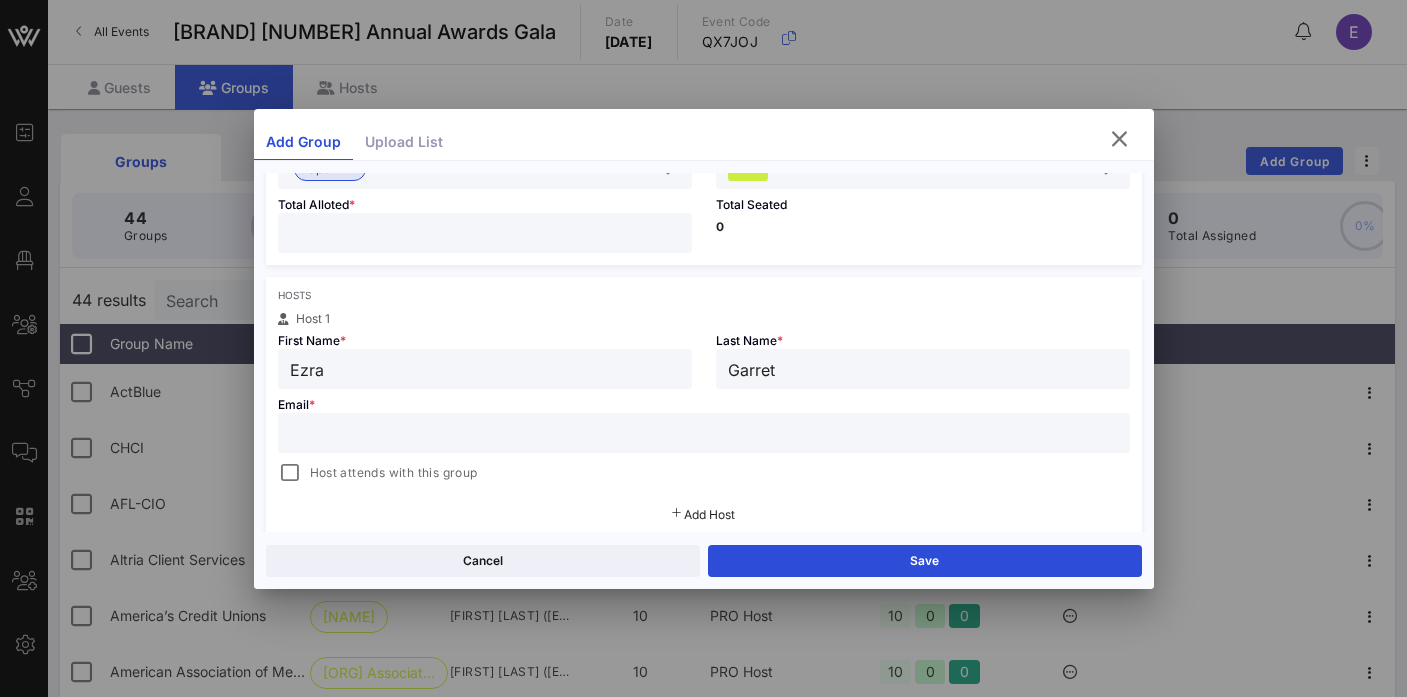 scroll, scrollTop: 238, scrollLeft: 0, axis: vertical 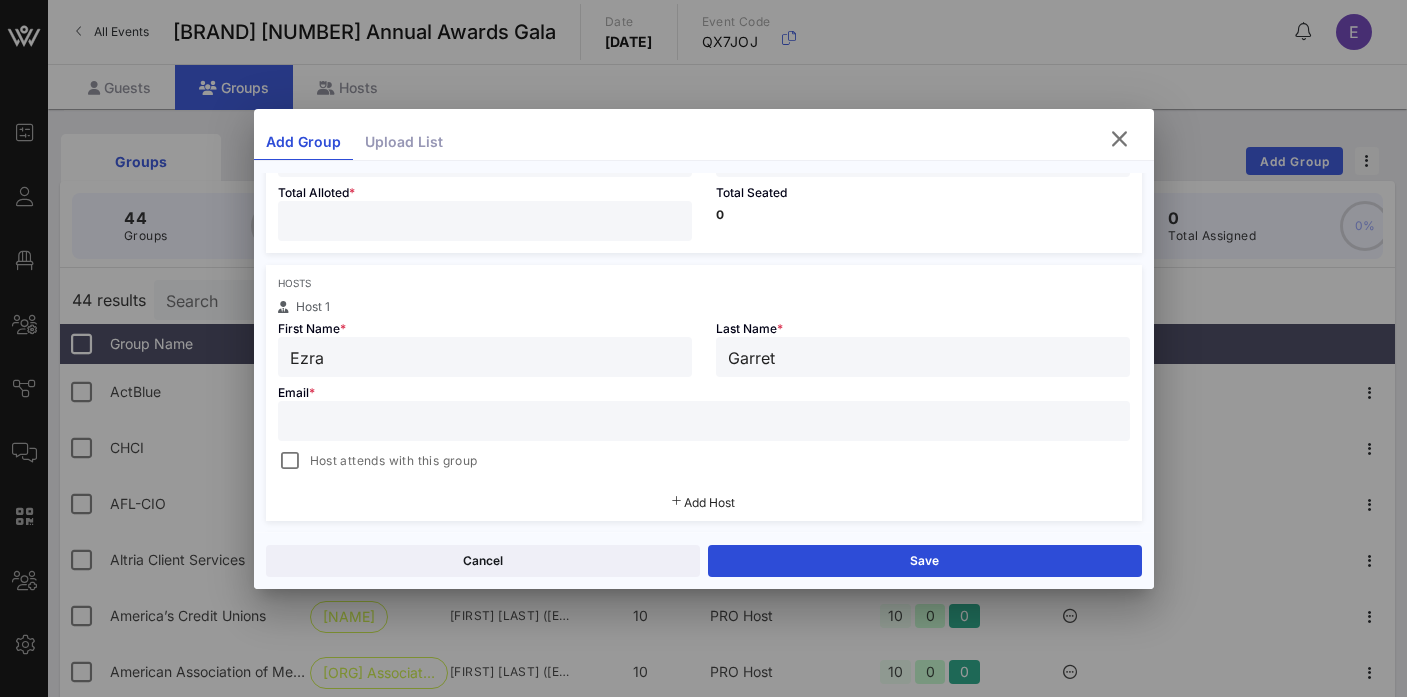click at bounding box center [704, 421] 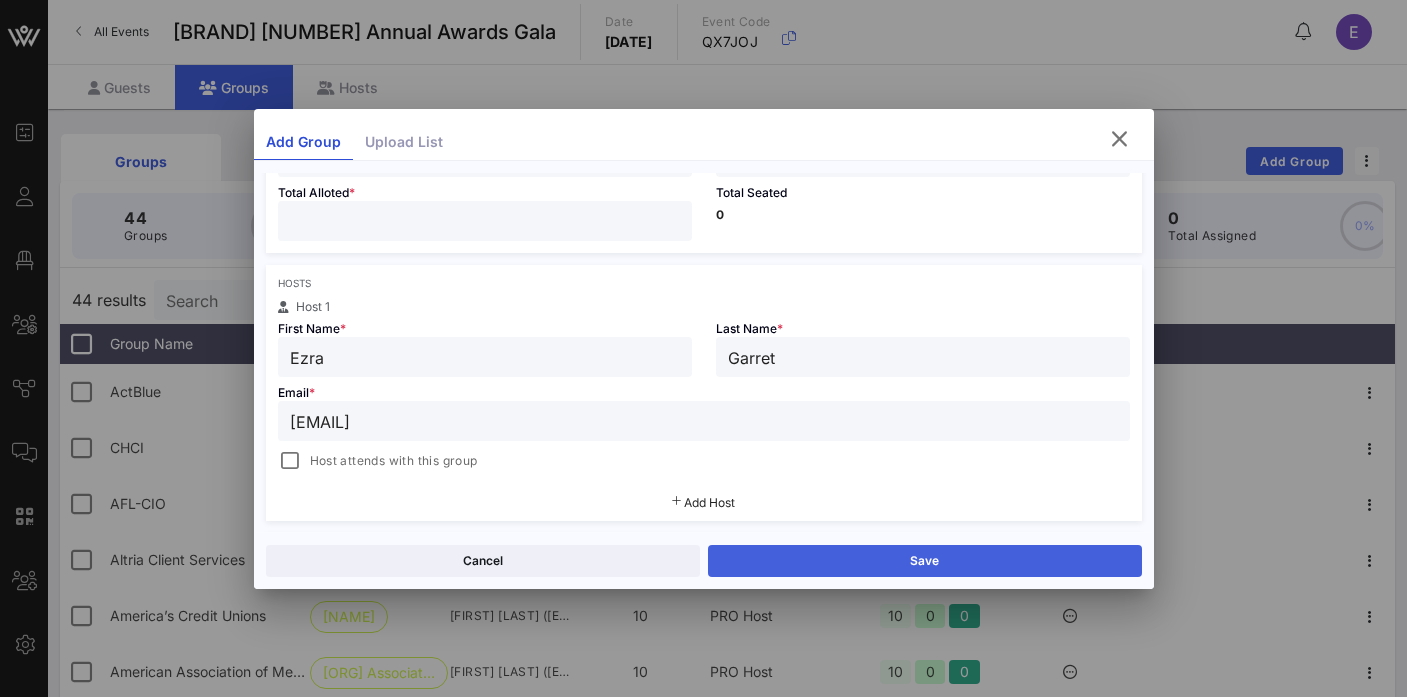 click on "Save" at bounding box center [925, 561] 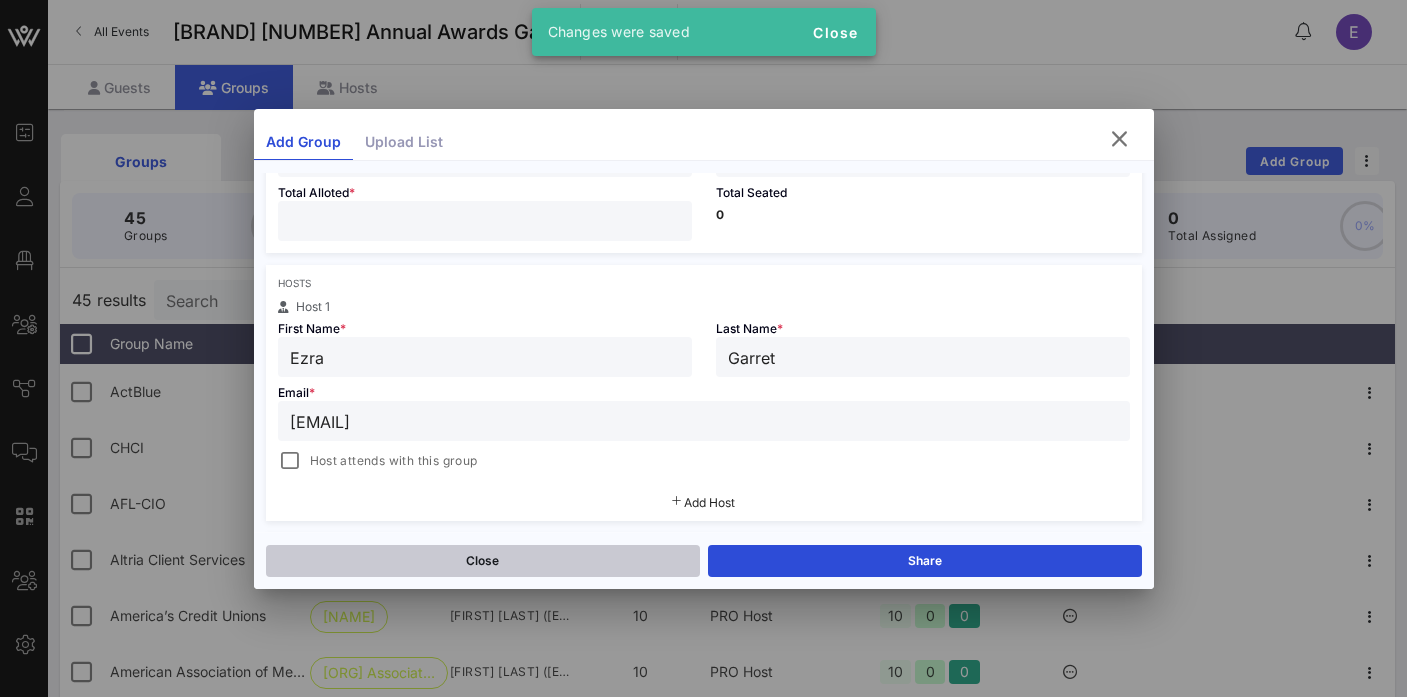 click on "Close" at bounding box center [483, 561] 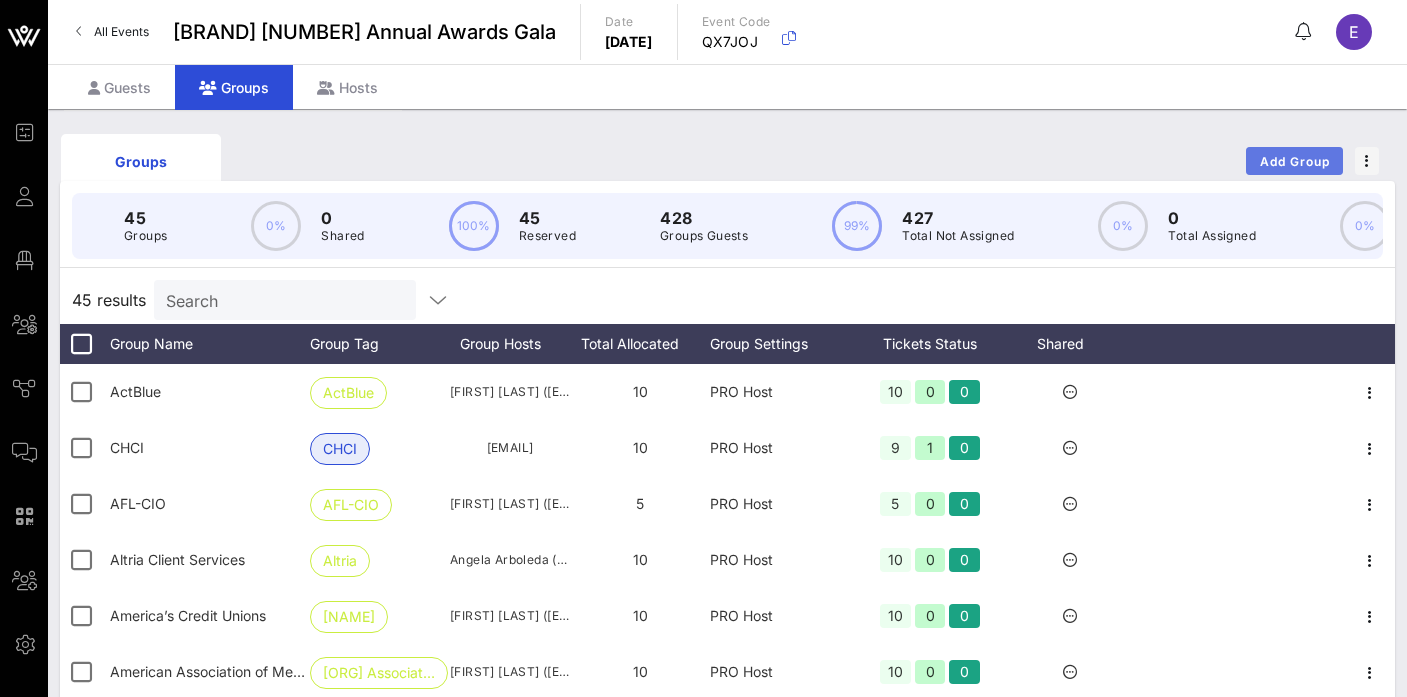 click on "Add Group" at bounding box center [1295, 161] 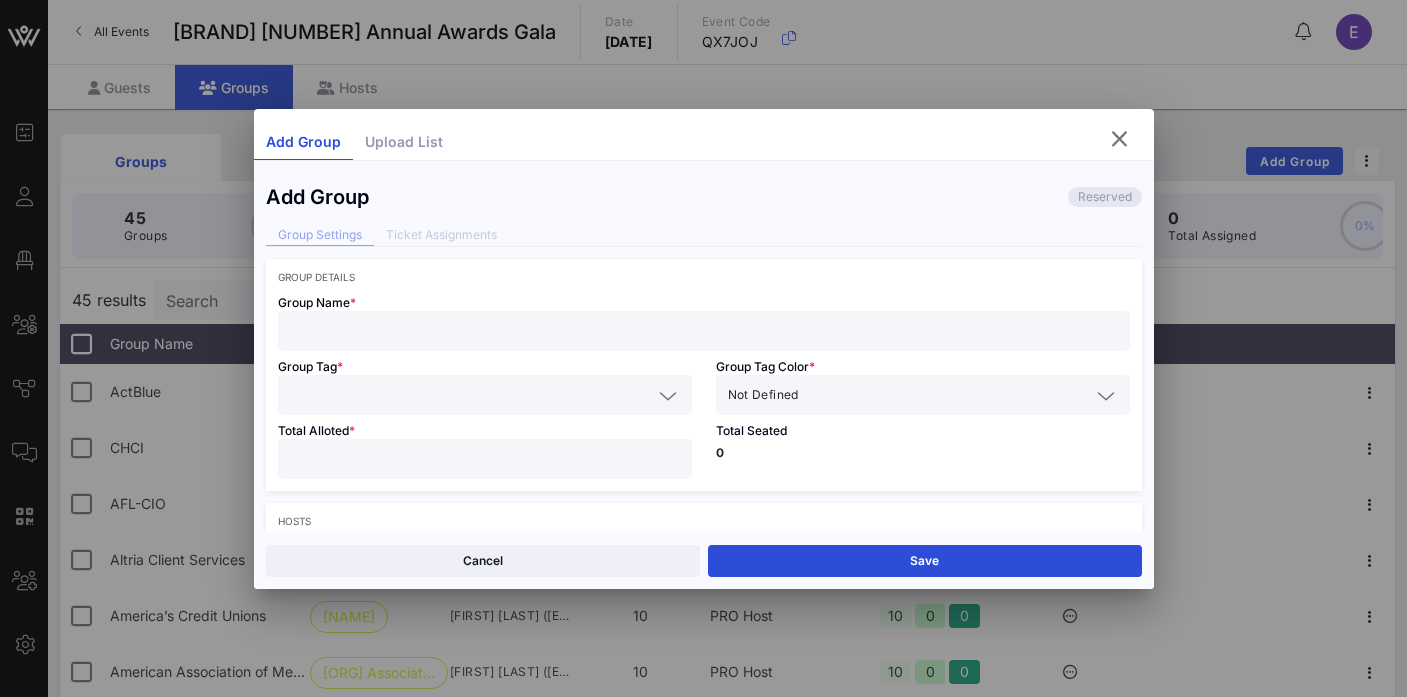 click at bounding box center (704, 331) 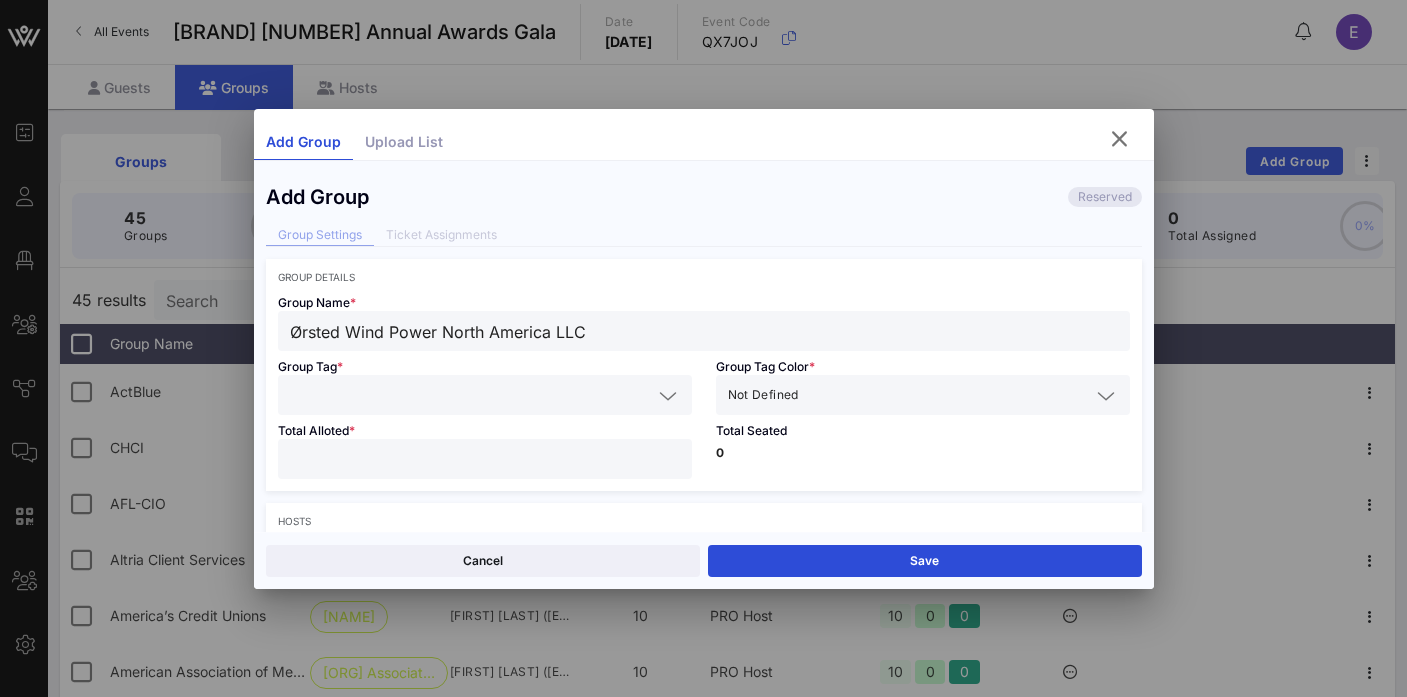 click at bounding box center (471, 395) 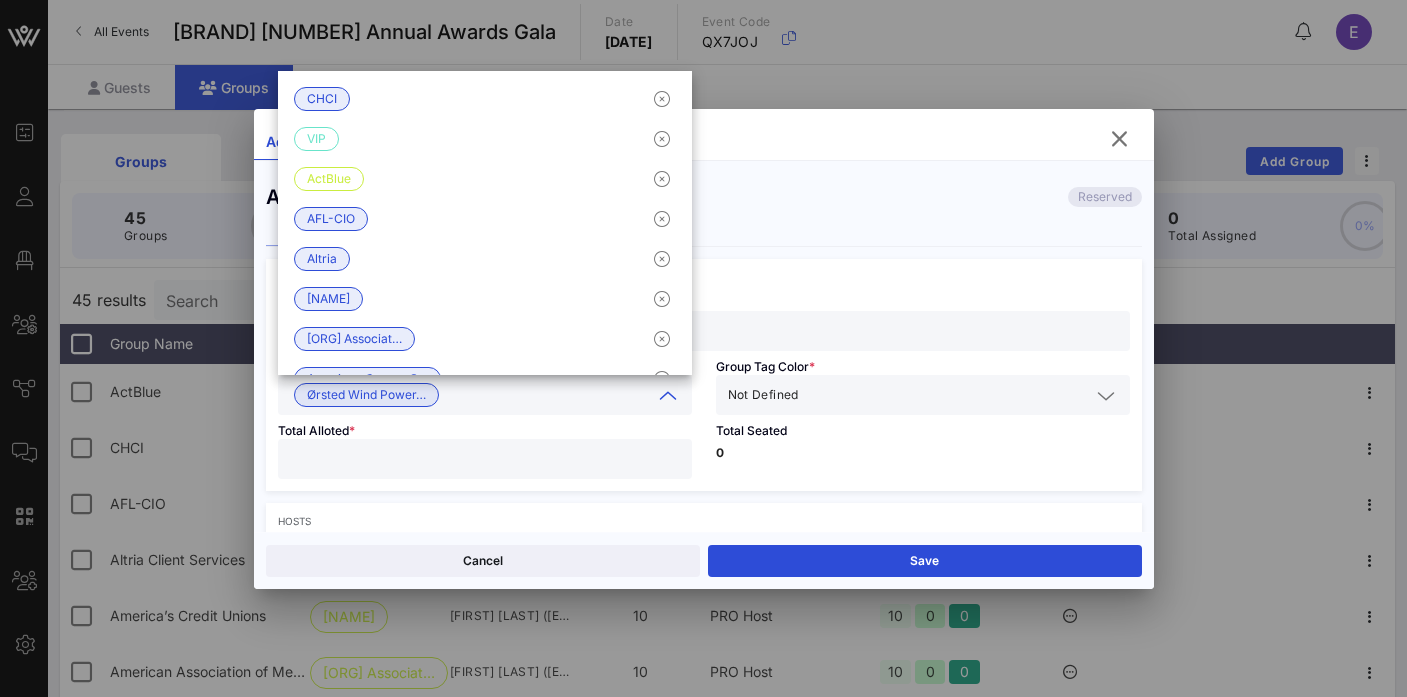 click at bounding box center (946, 395) 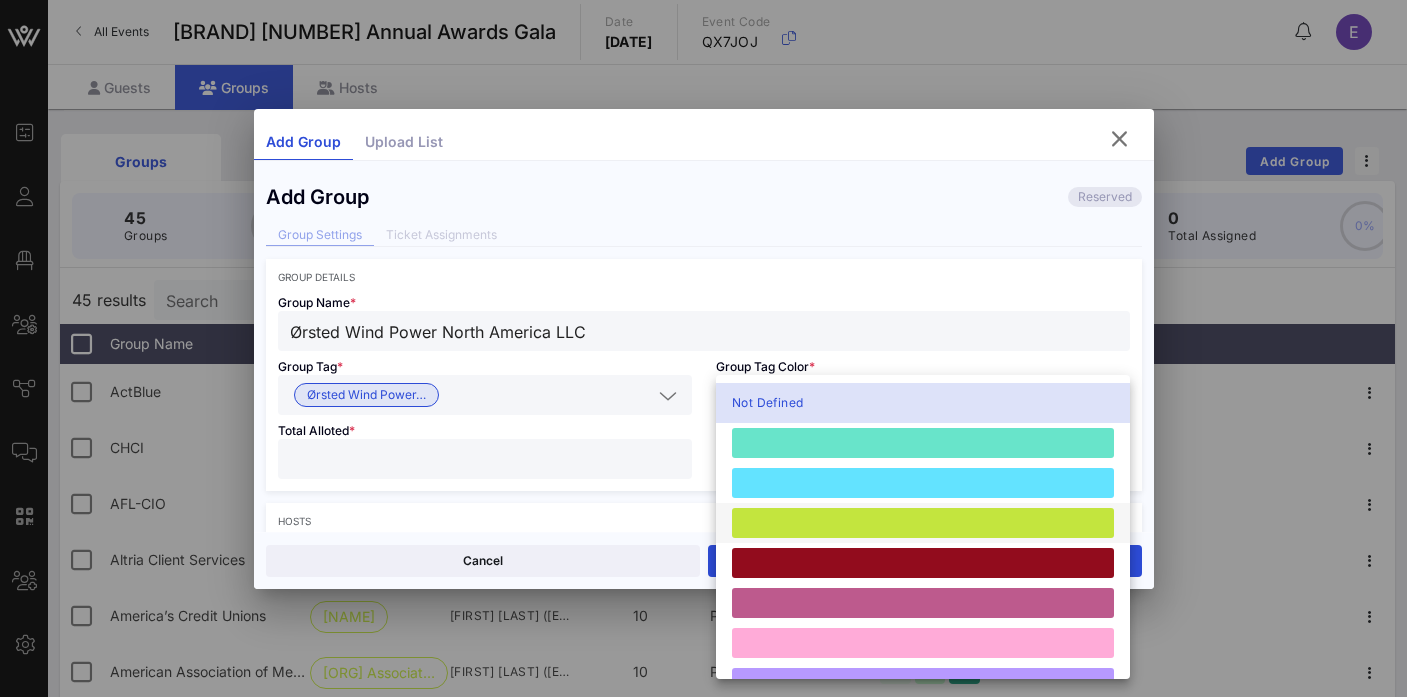 click at bounding box center [923, 523] 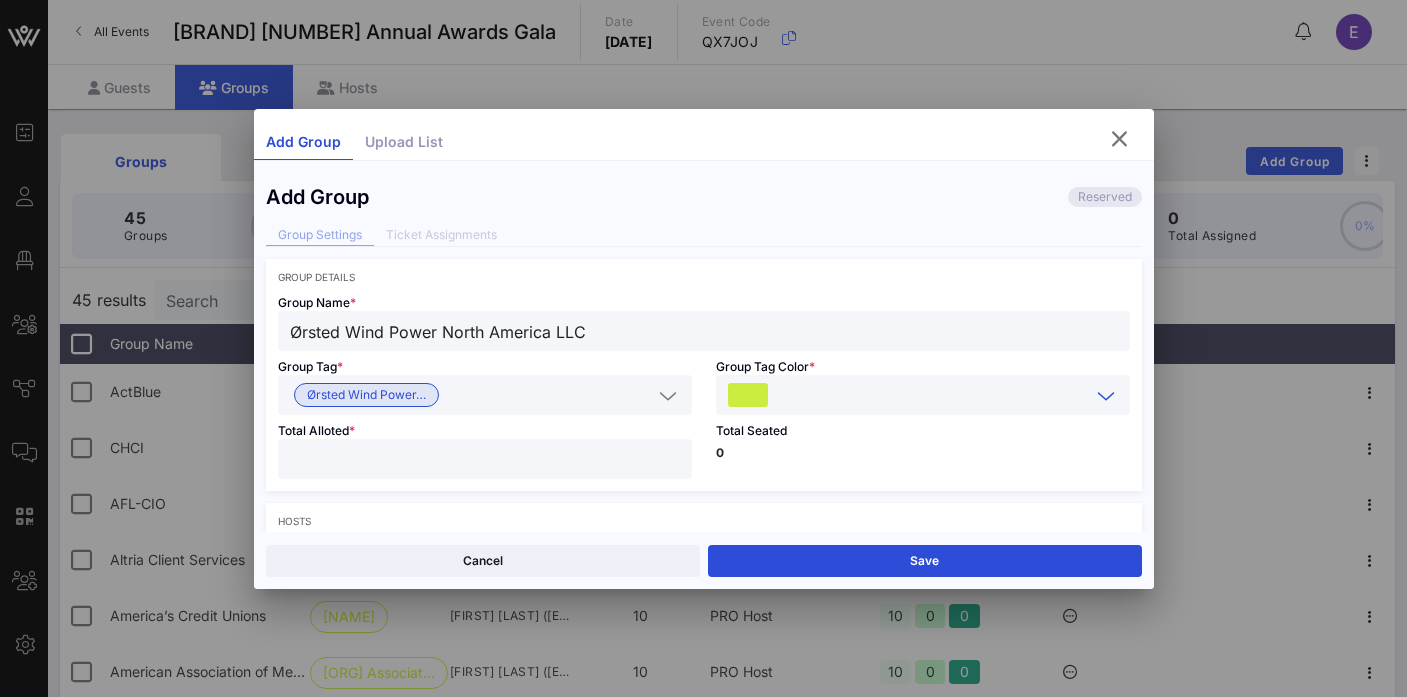 click at bounding box center (485, 459) 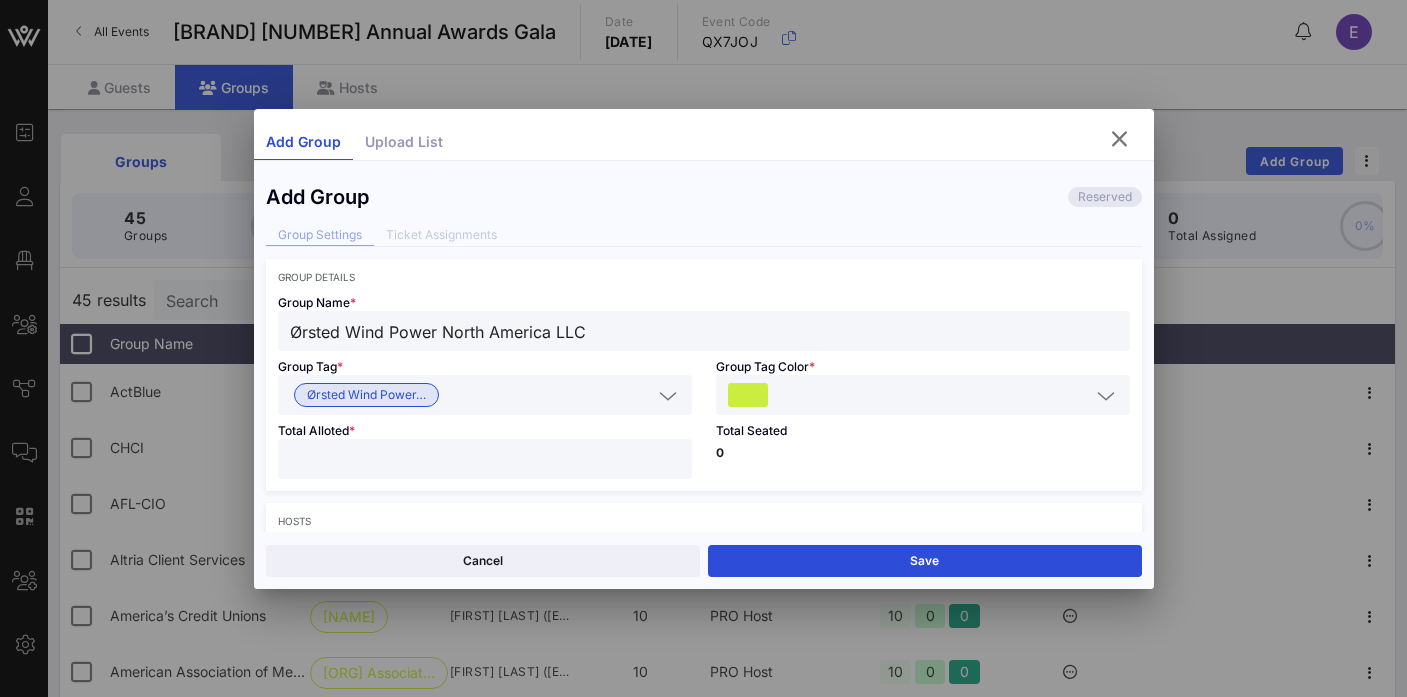 click on "Total Seated   0" at bounding box center (923, 453) 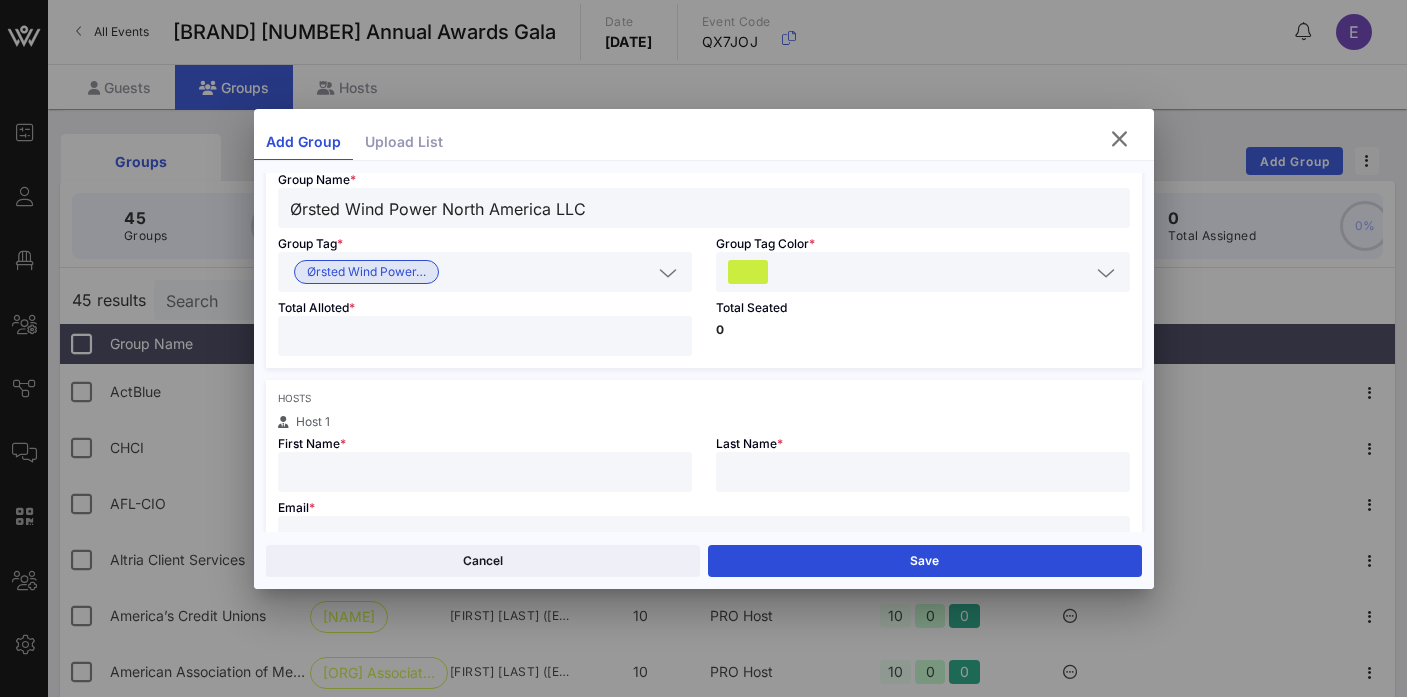 scroll, scrollTop: 144, scrollLeft: 0, axis: vertical 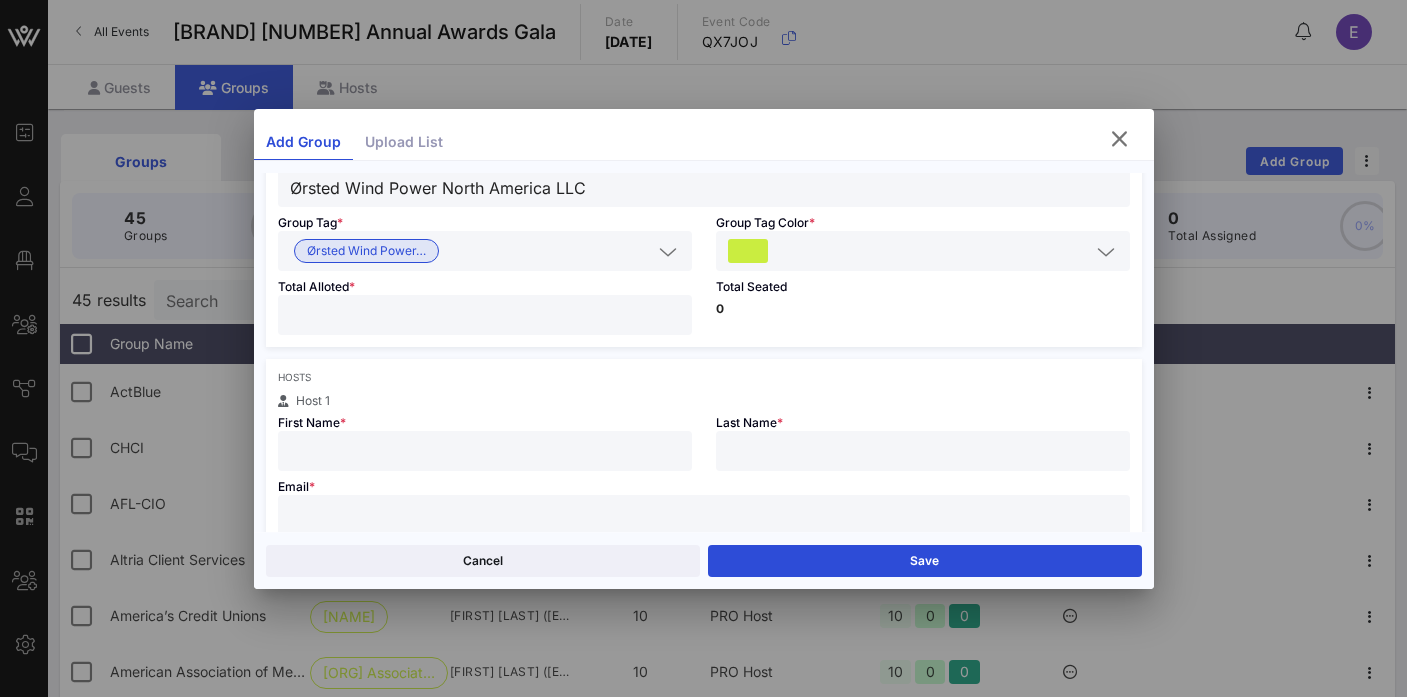 click at bounding box center [485, 451] 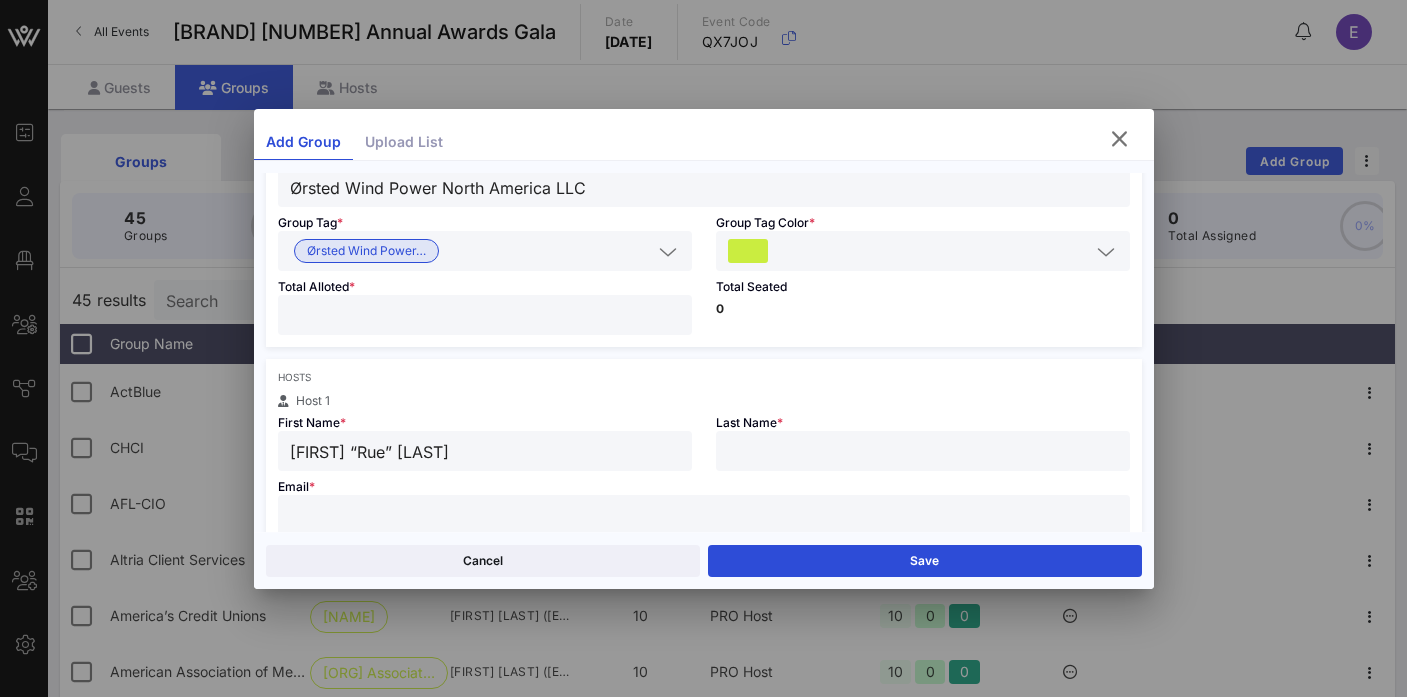 click on "[FIRST] “Rue” [LAST]" at bounding box center (485, 451) 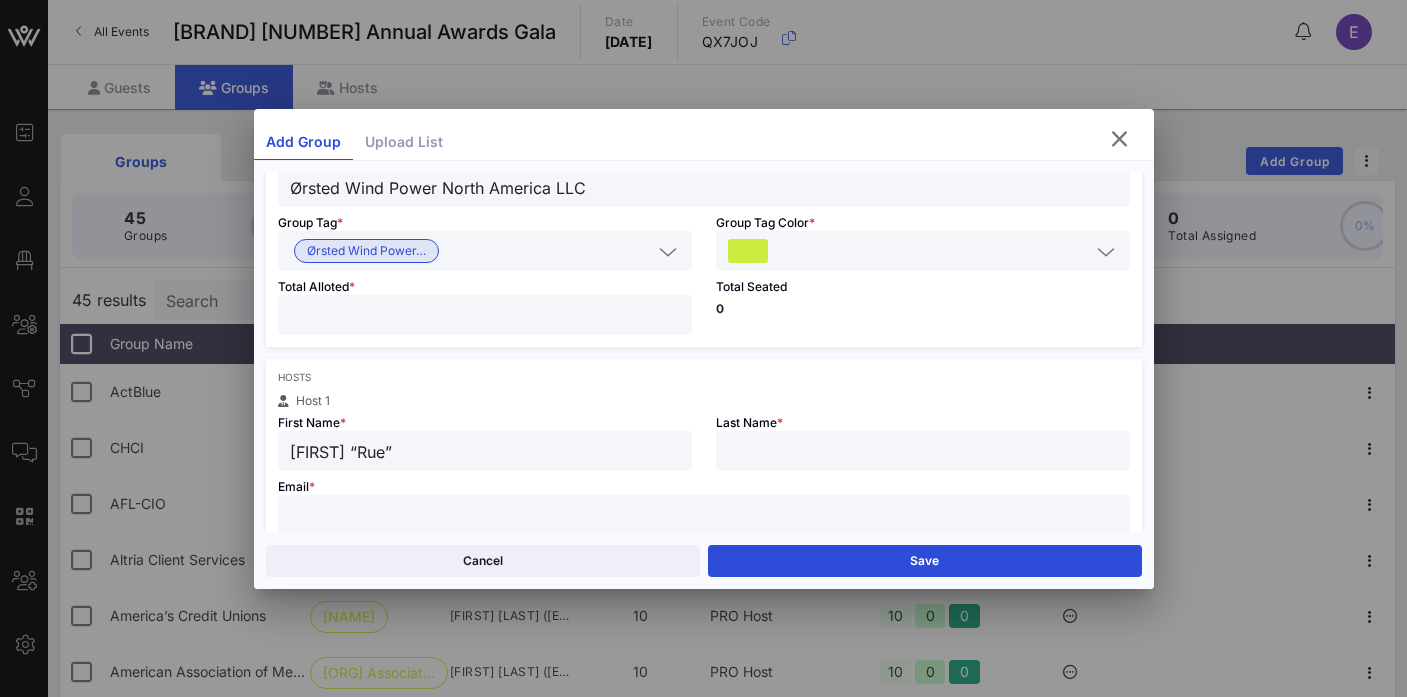 click at bounding box center [923, 451] 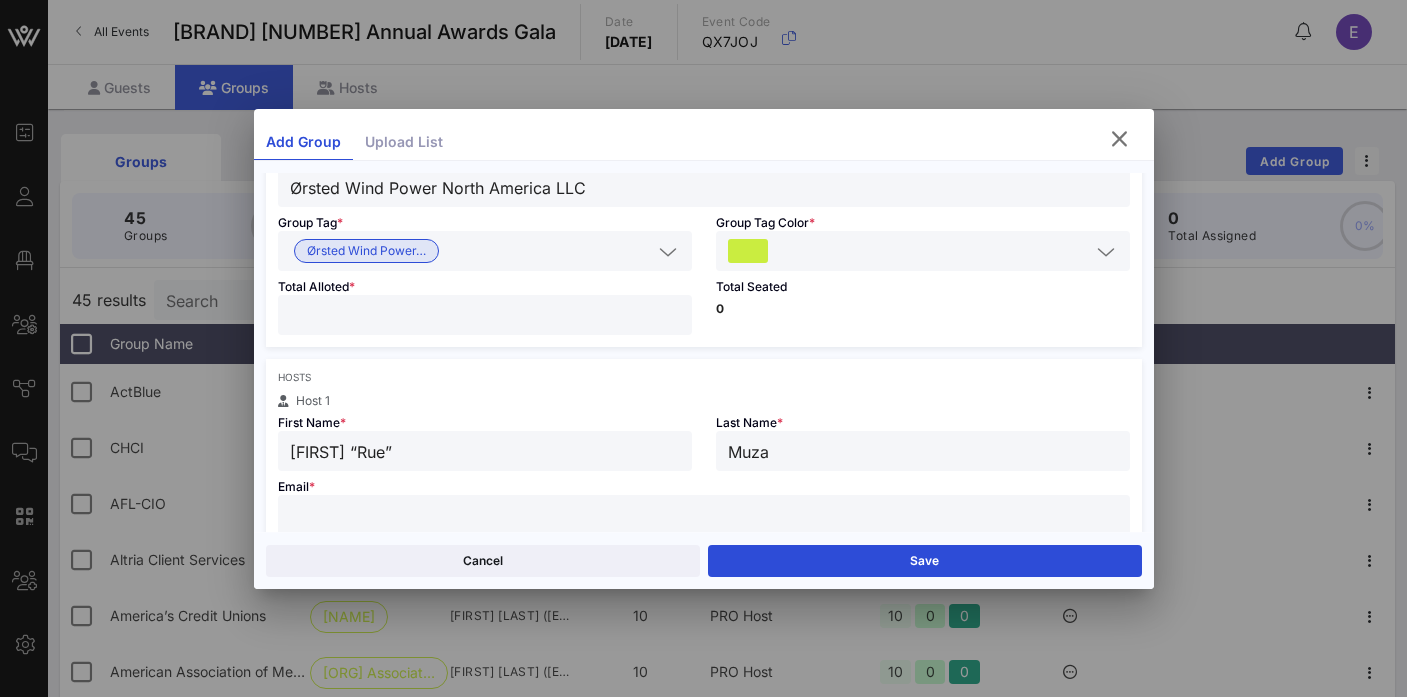 drag, startPoint x: 348, startPoint y: 454, endPoint x: 477, endPoint y: 454, distance: 129 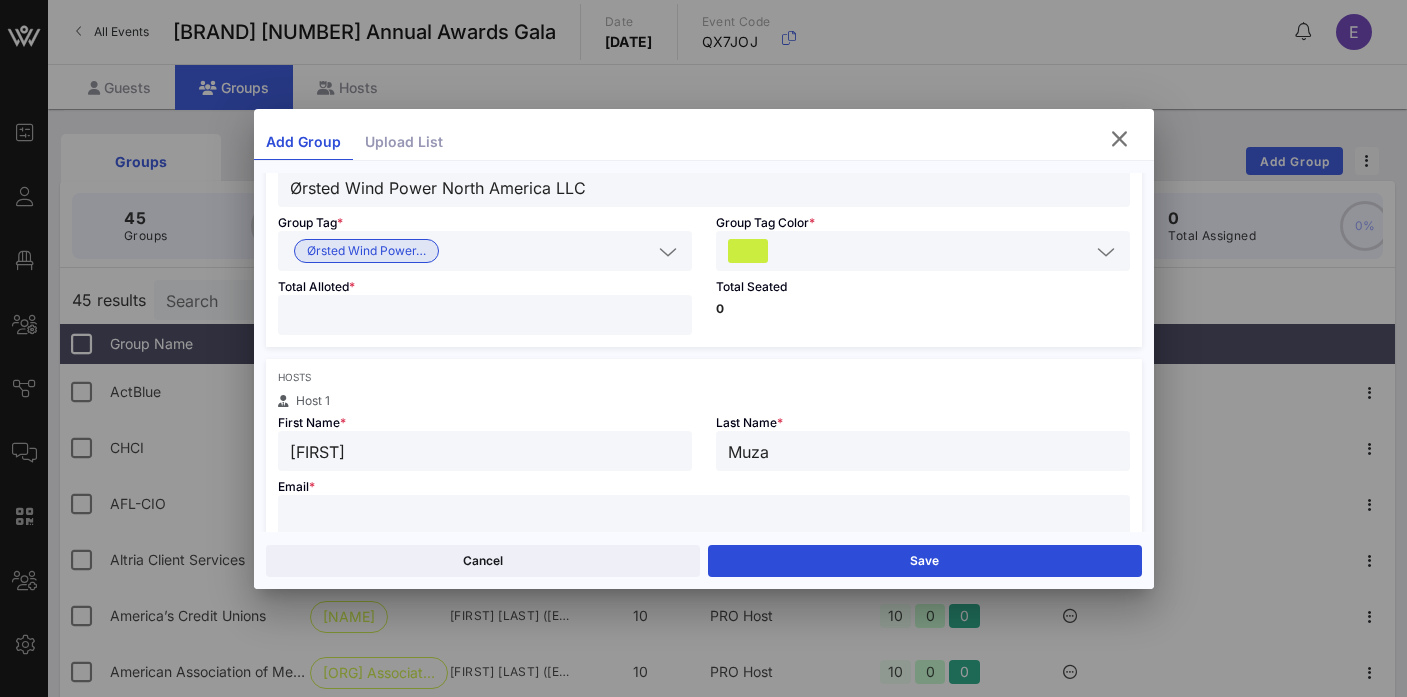 click at bounding box center [704, 515] 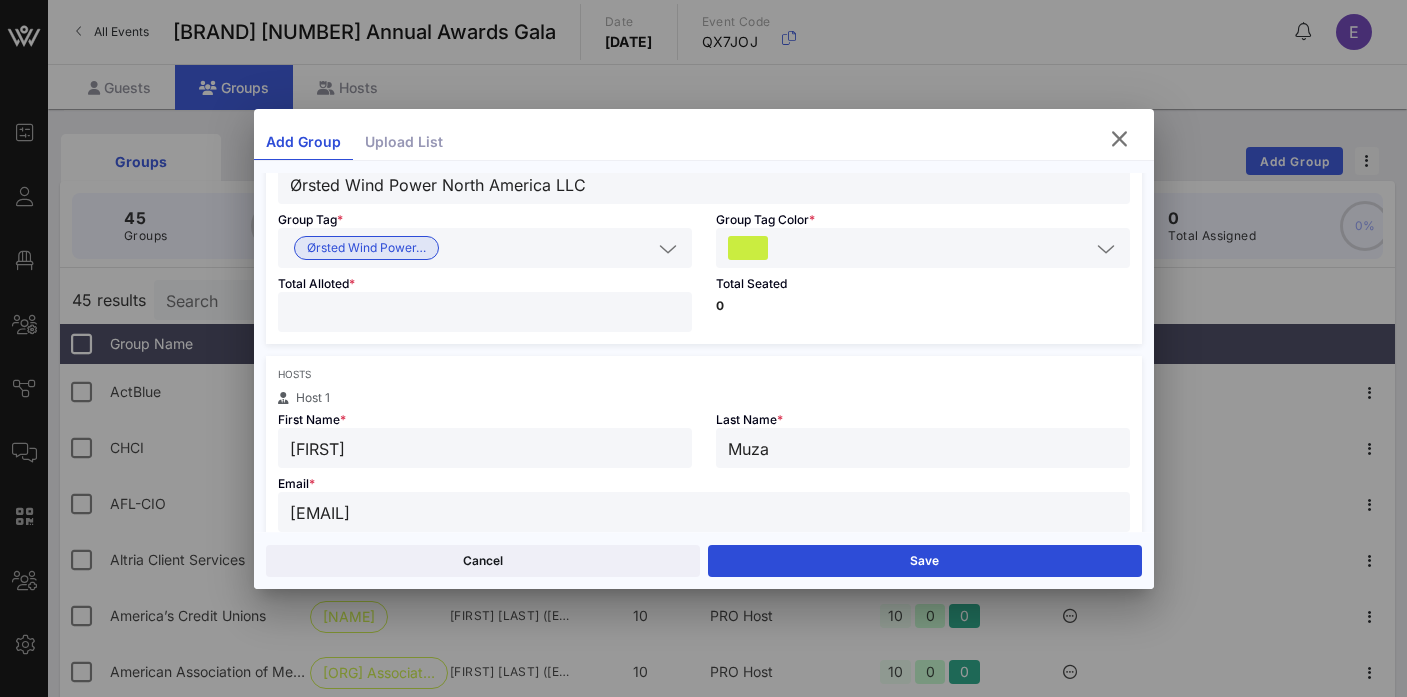 scroll, scrollTop: 0, scrollLeft: 0, axis: both 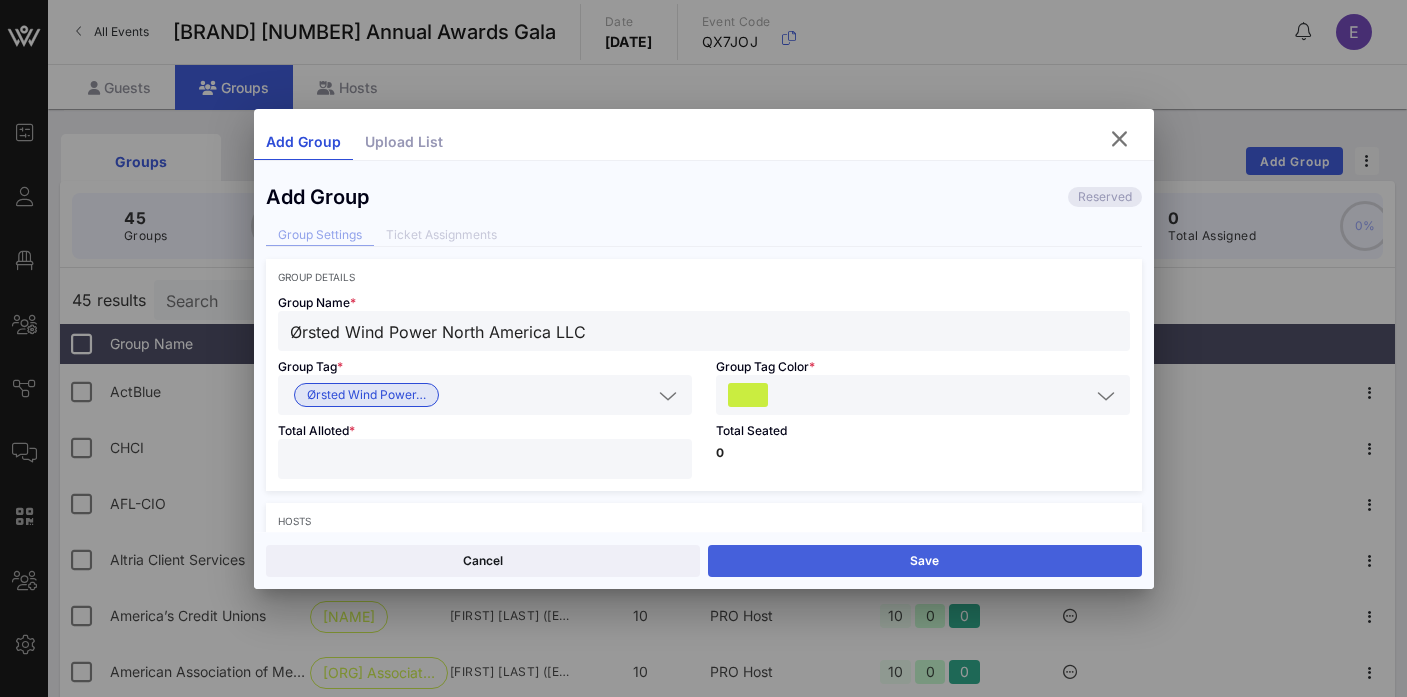 click on "Save" at bounding box center [925, 561] 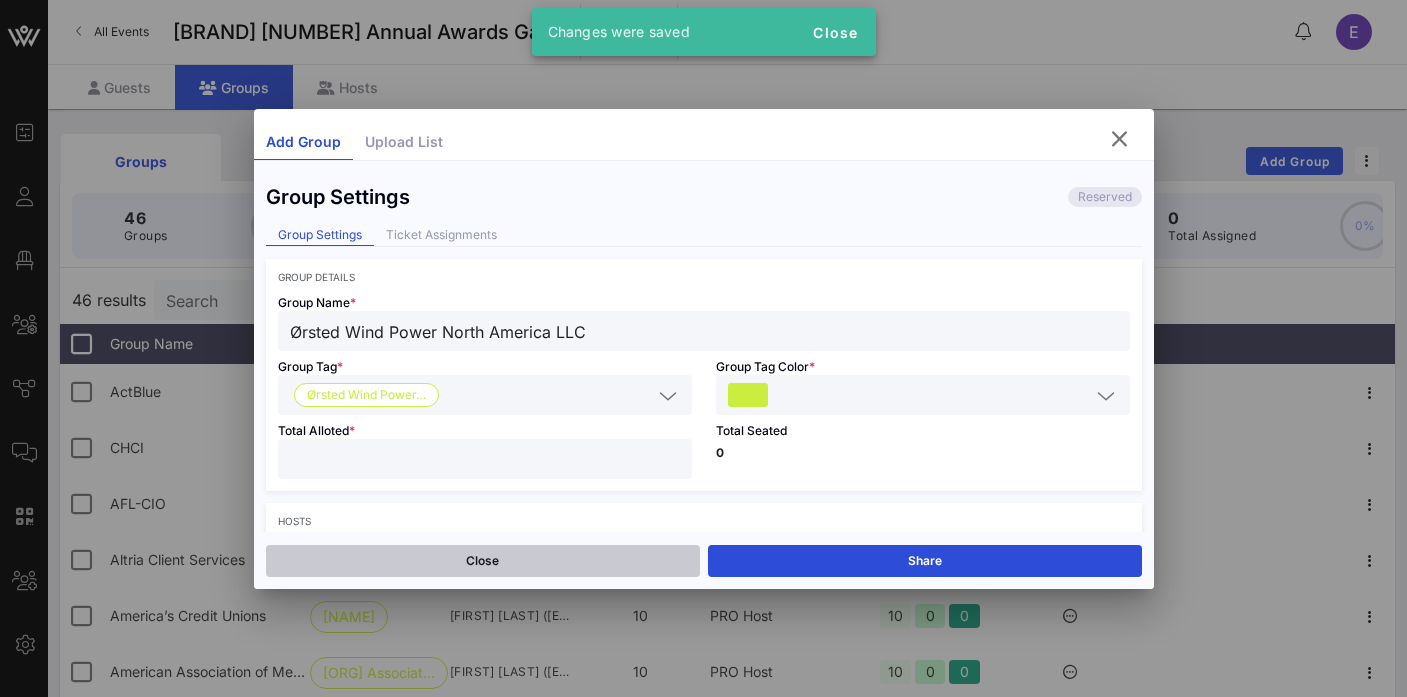 click on "Close" at bounding box center [483, 561] 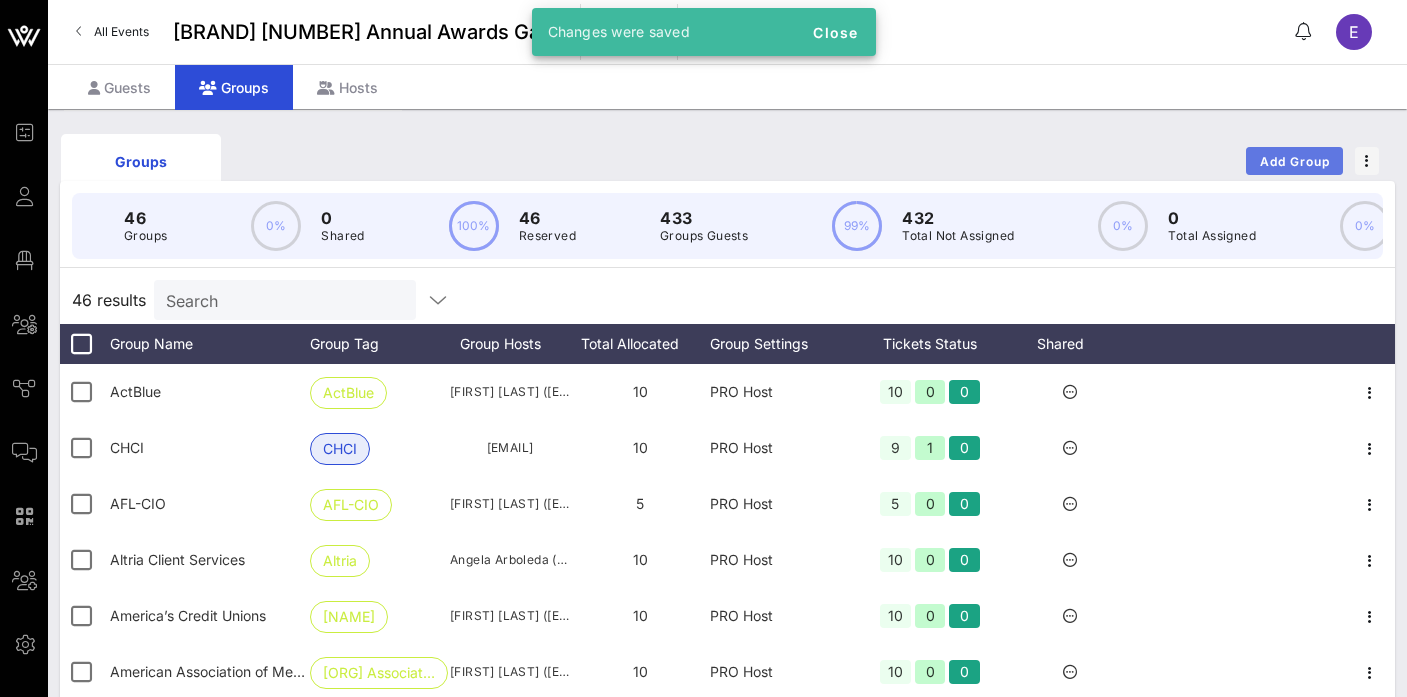 click on "Add Group" at bounding box center (1295, 161) 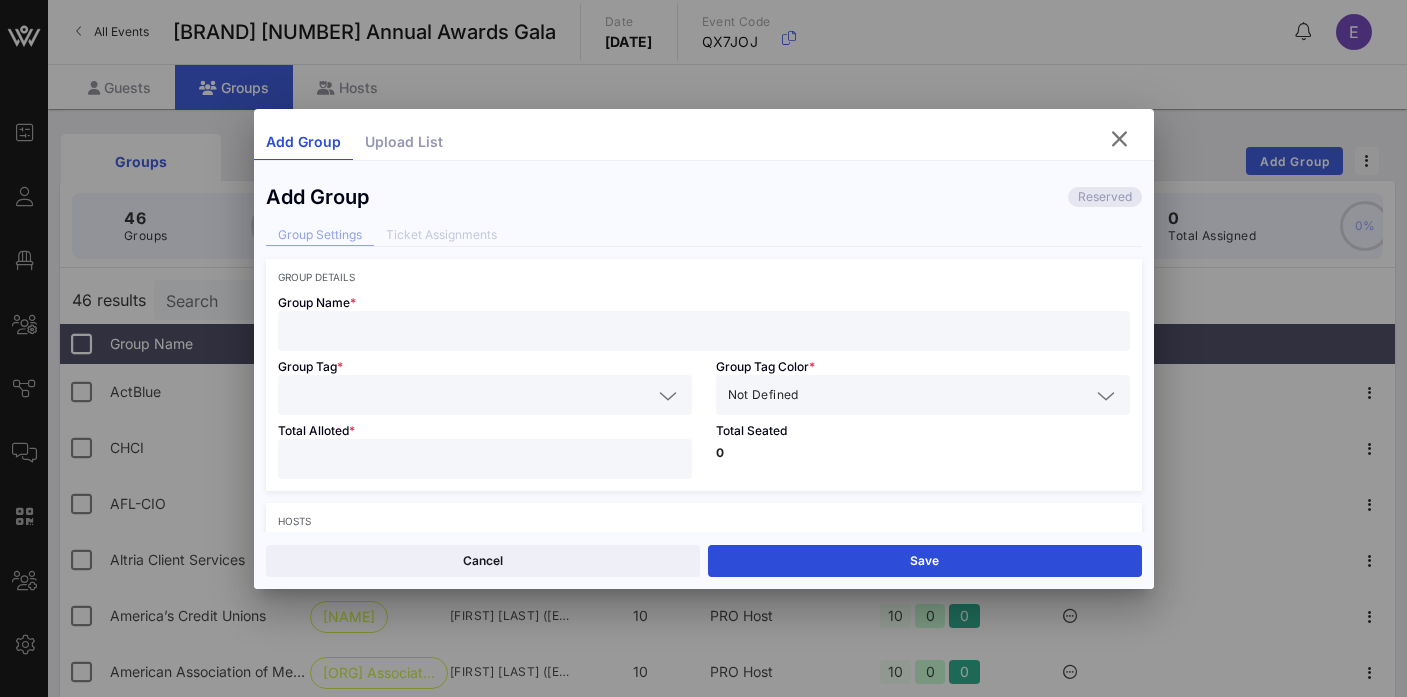 click at bounding box center [704, 331] 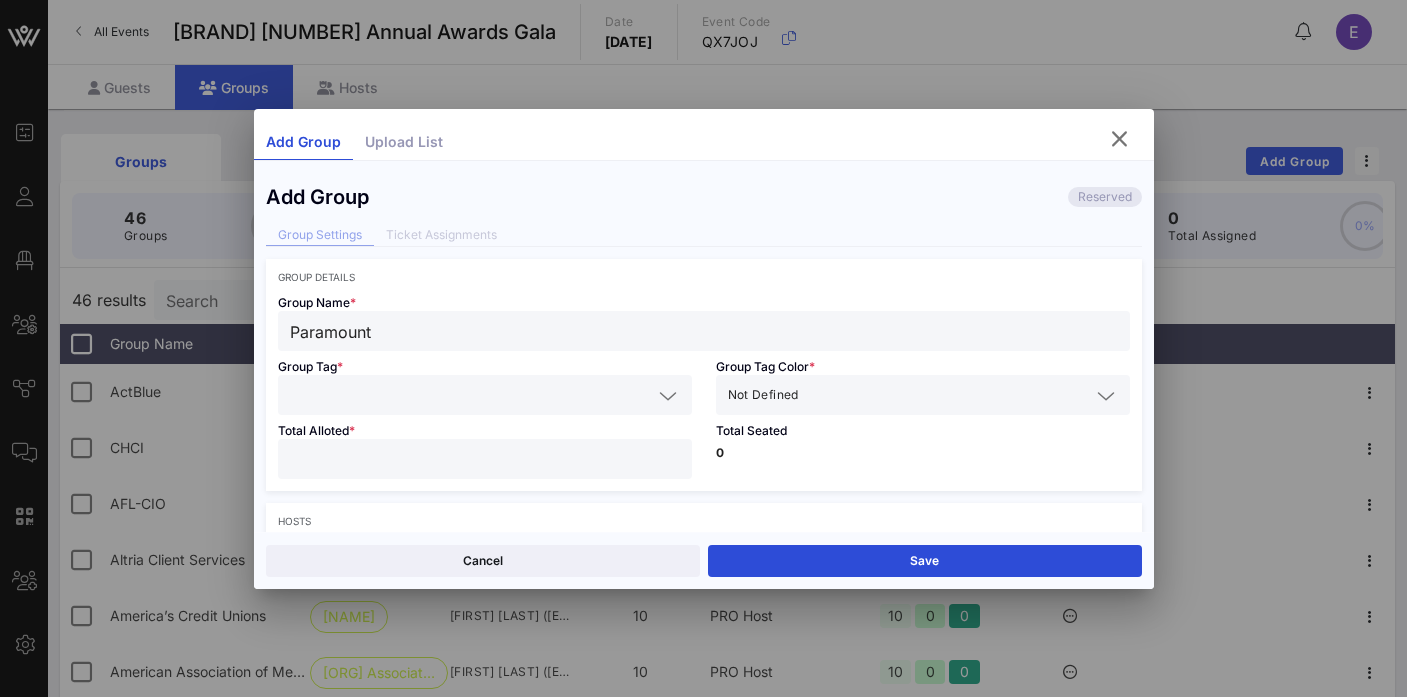 click at bounding box center [485, 395] 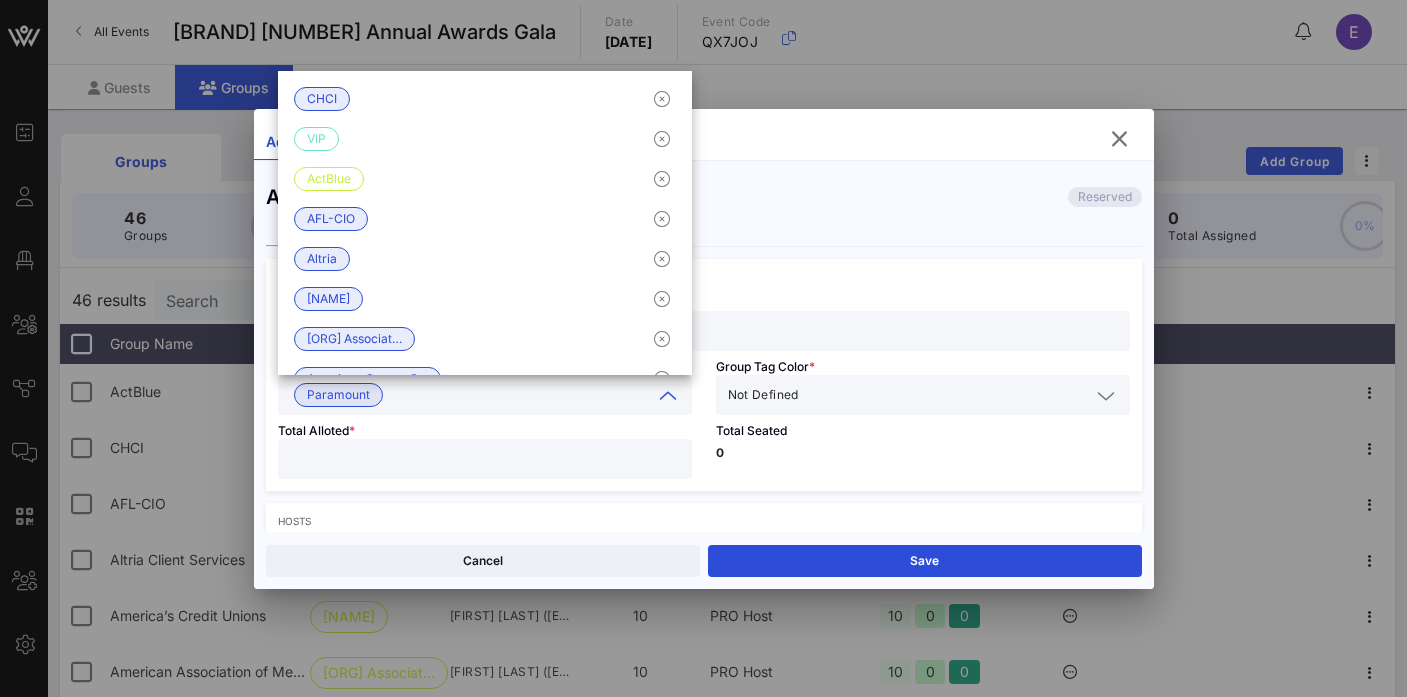 click at bounding box center (946, 395) 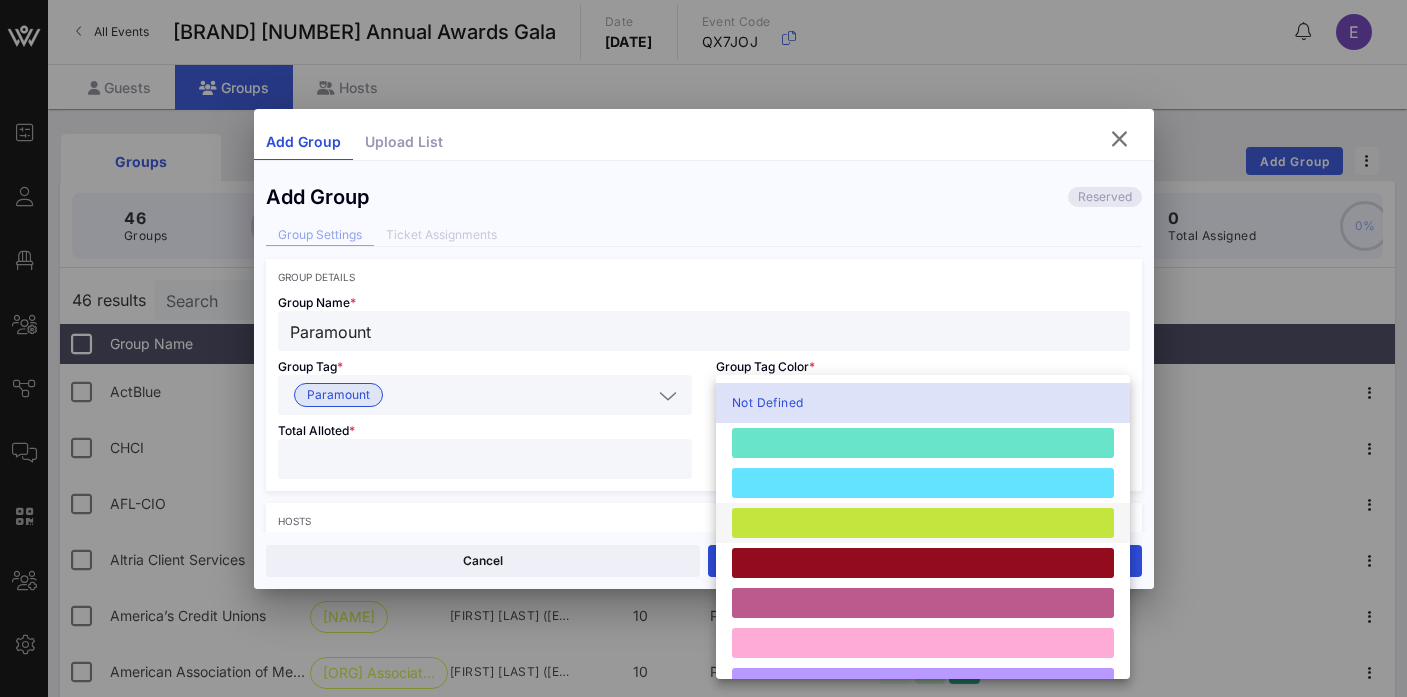 click at bounding box center [923, 523] 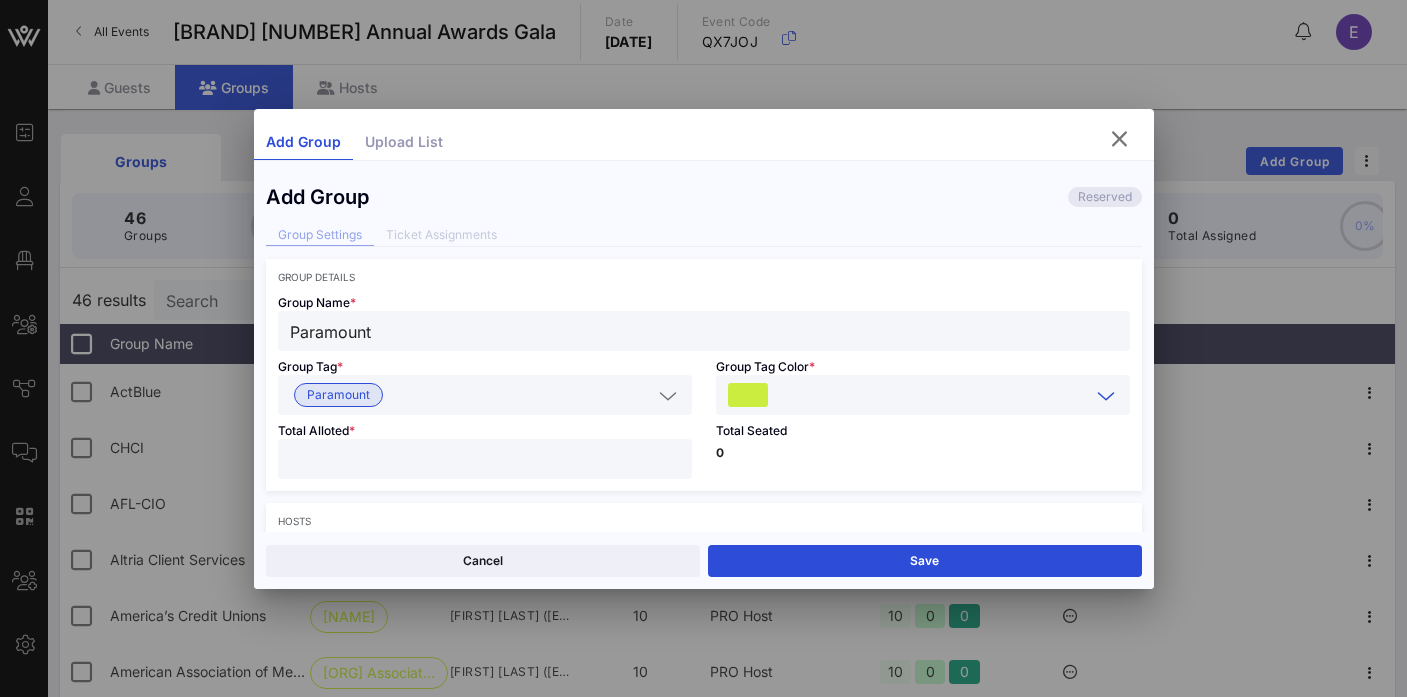 click at bounding box center [485, 459] 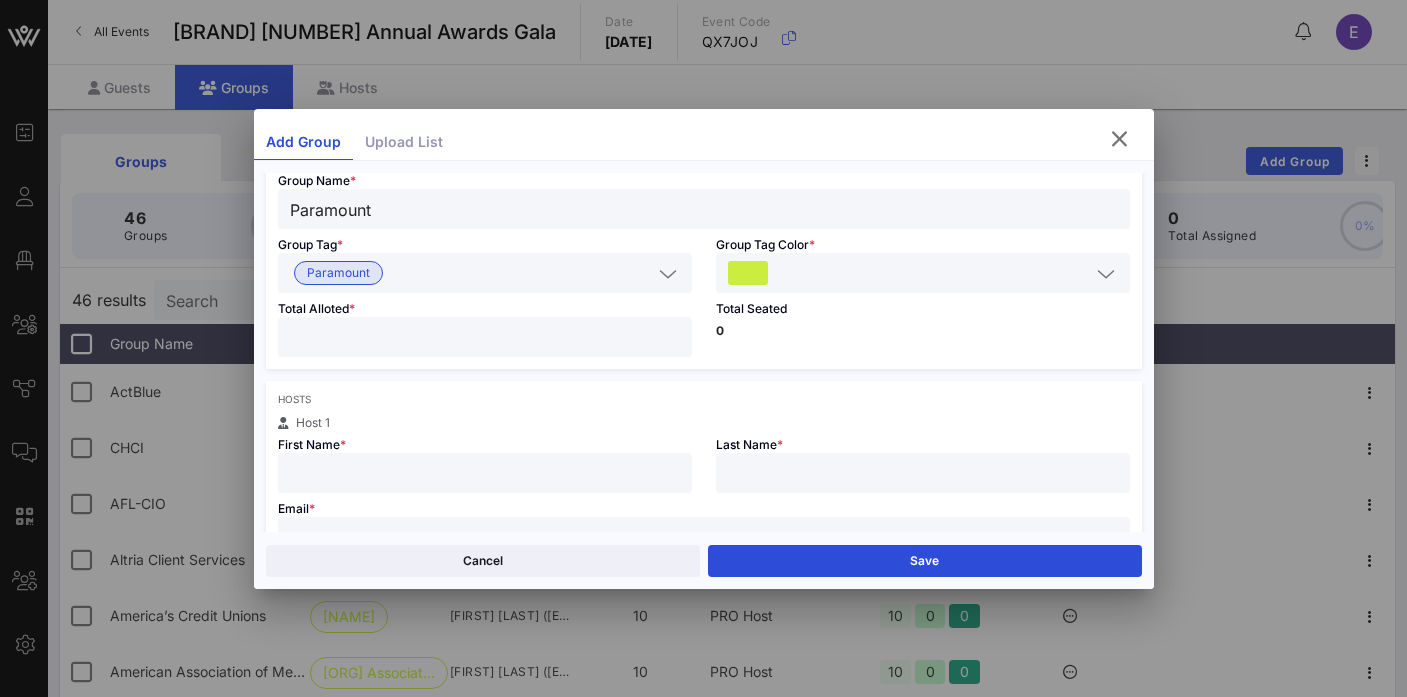 scroll, scrollTop: 137, scrollLeft: 0, axis: vertical 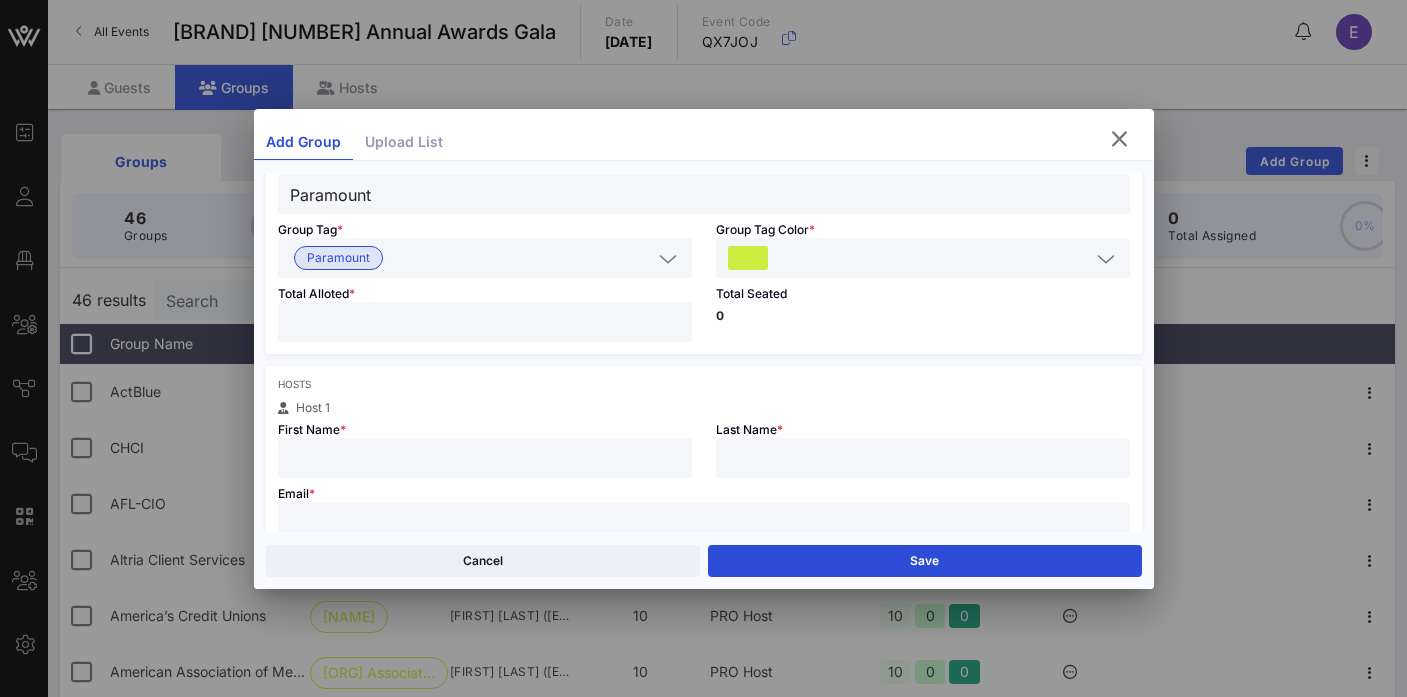 click at bounding box center [485, 458] 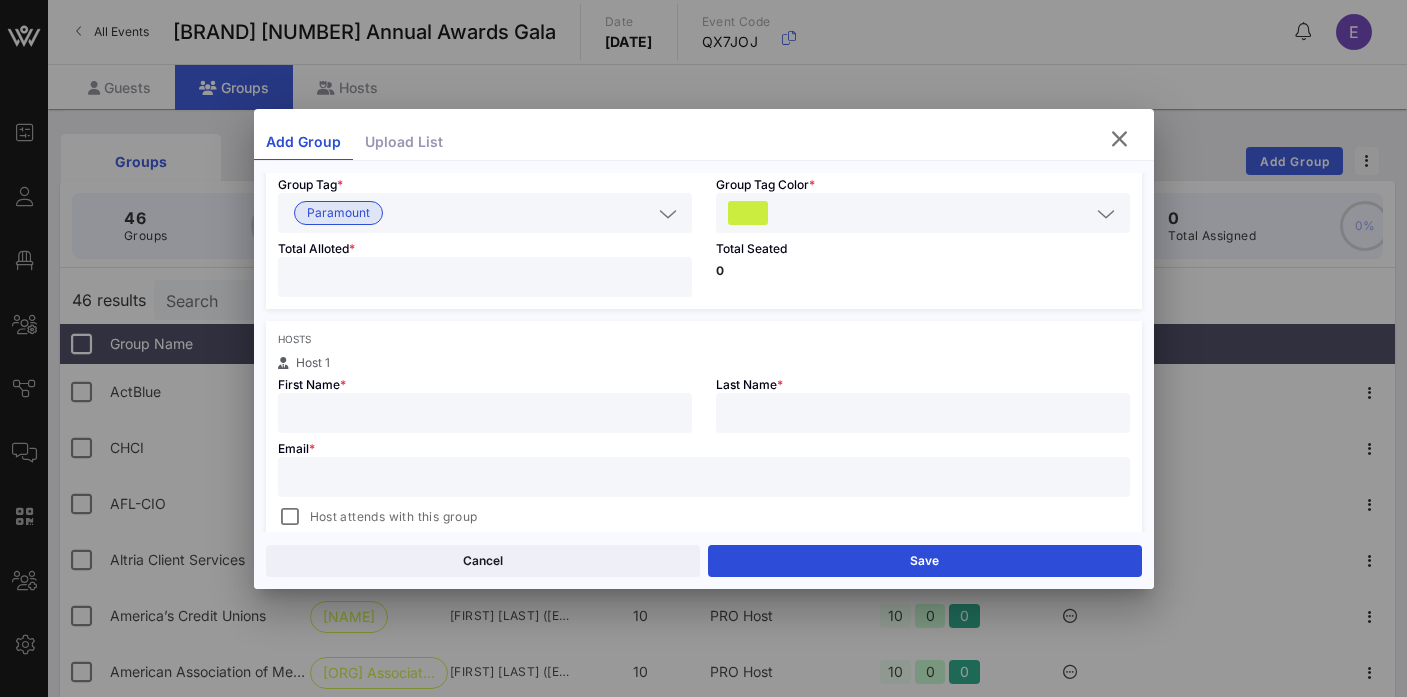 scroll, scrollTop: 192, scrollLeft: 0, axis: vertical 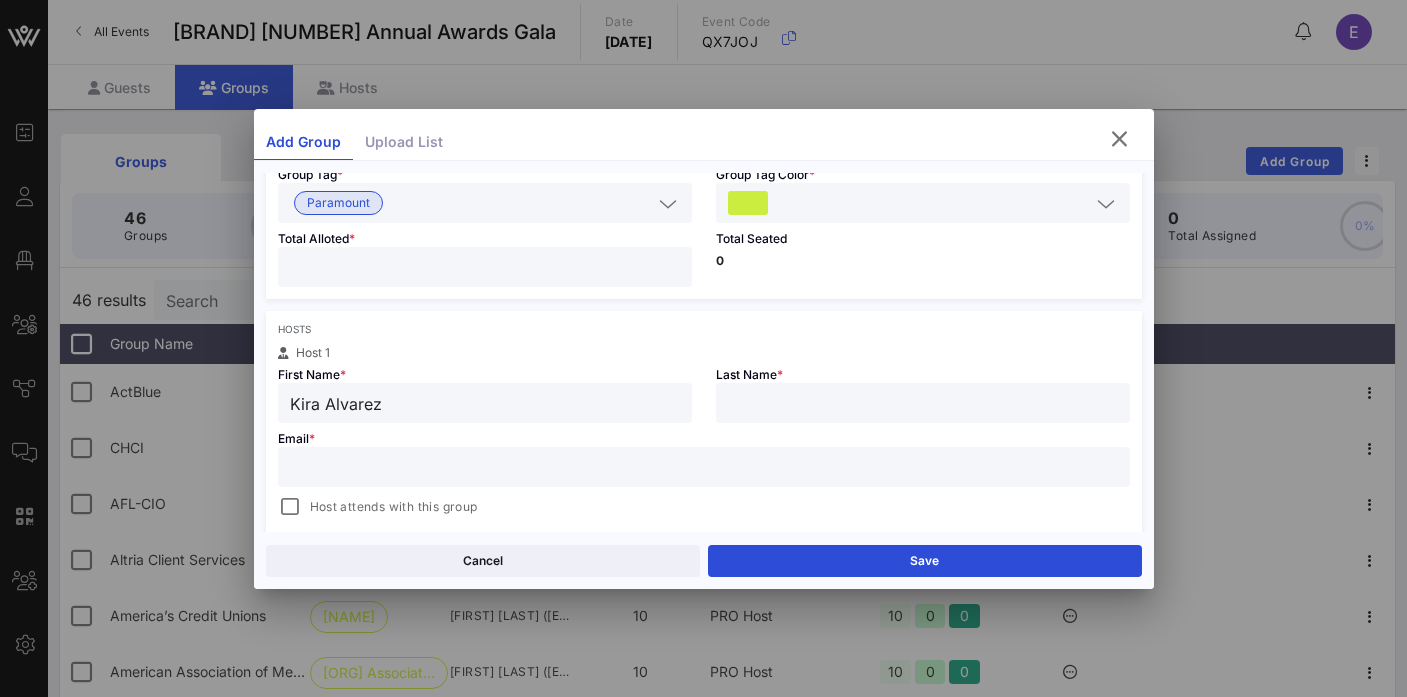 click on "Kira Alvarez" at bounding box center (485, 403) 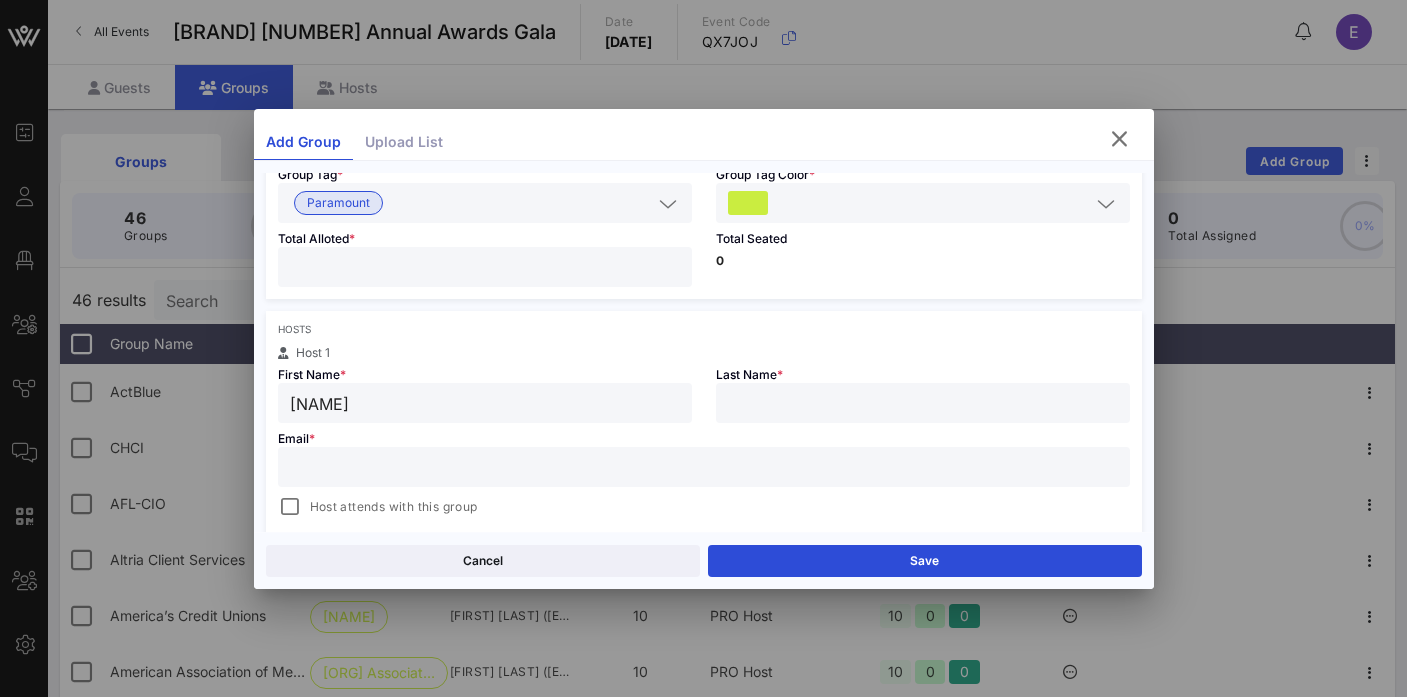click at bounding box center [923, 403] 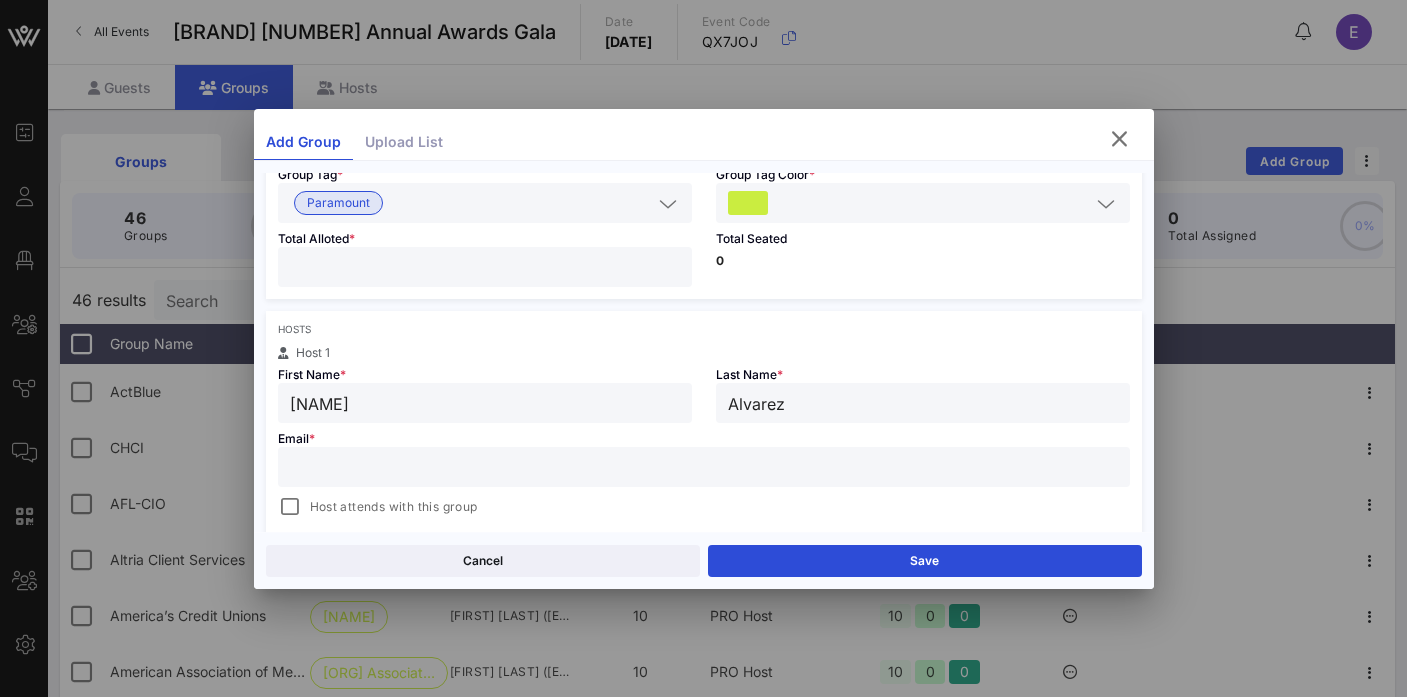 click at bounding box center [704, 467] 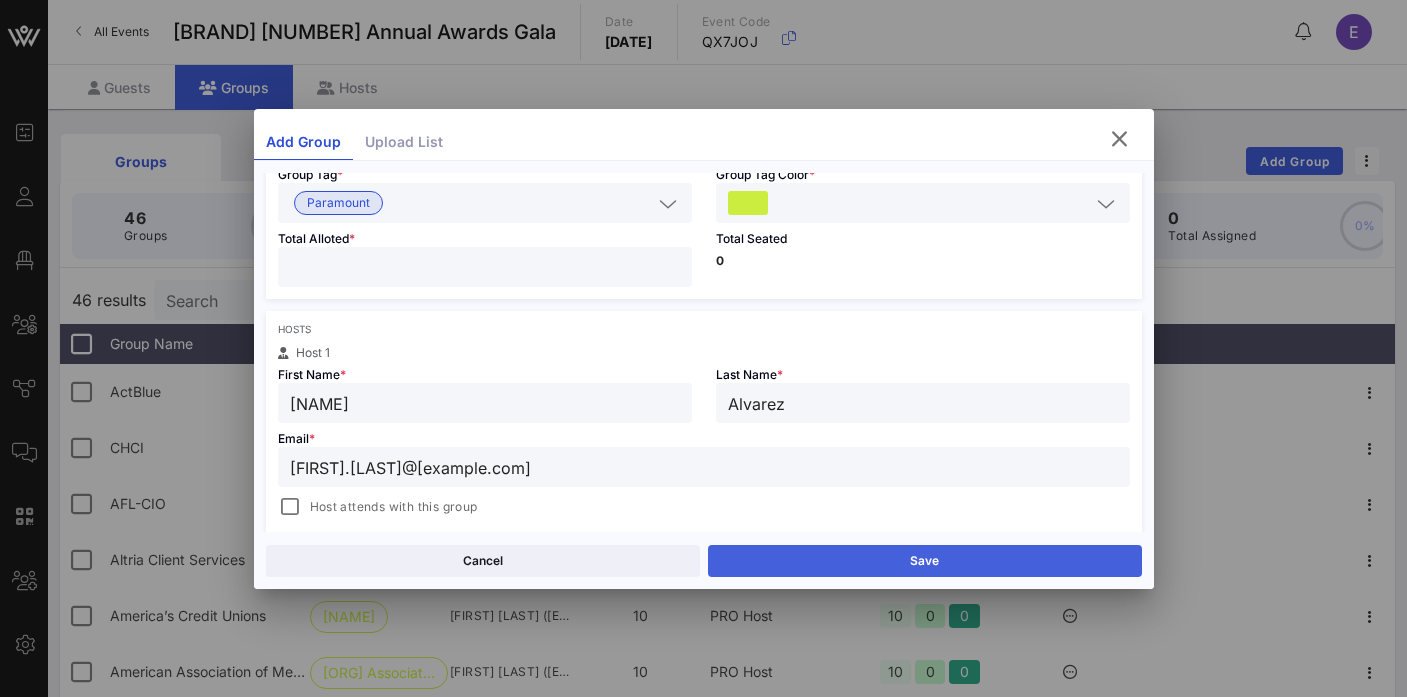 click on "Save" at bounding box center (925, 561) 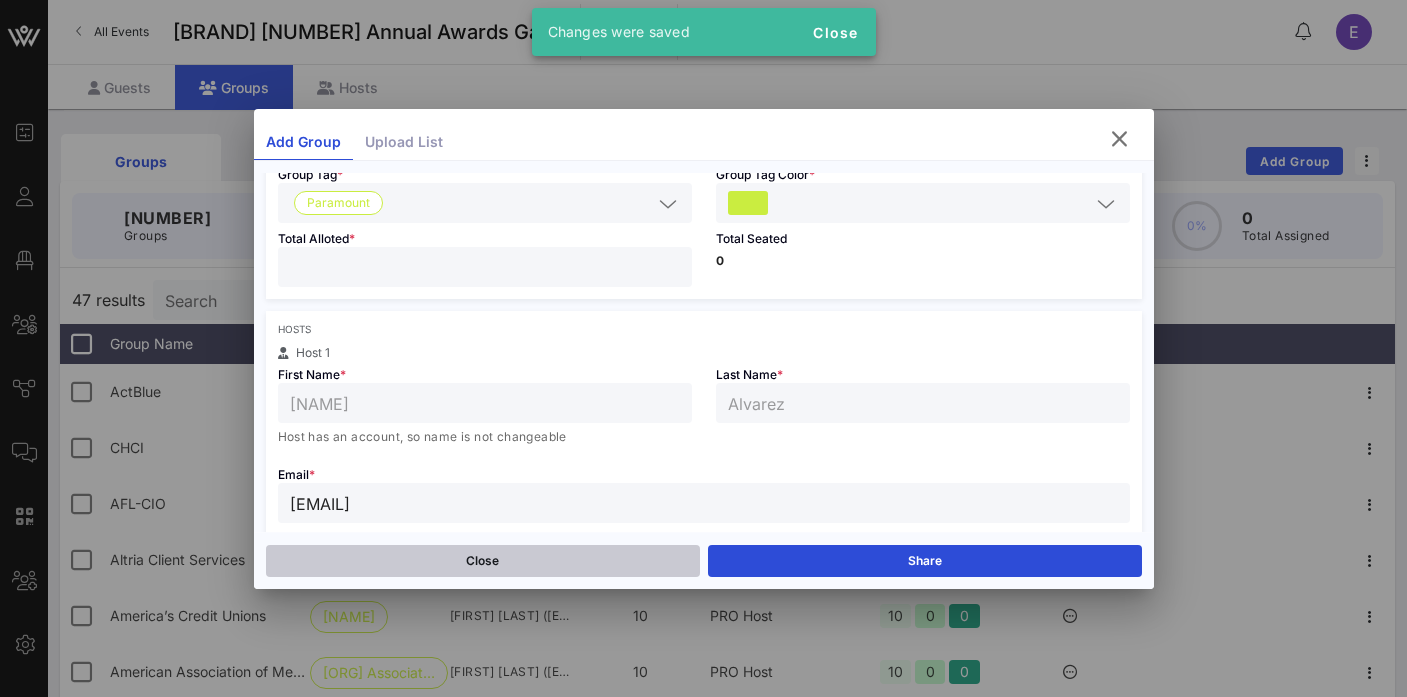 click on "Close" at bounding box center (483, 561) 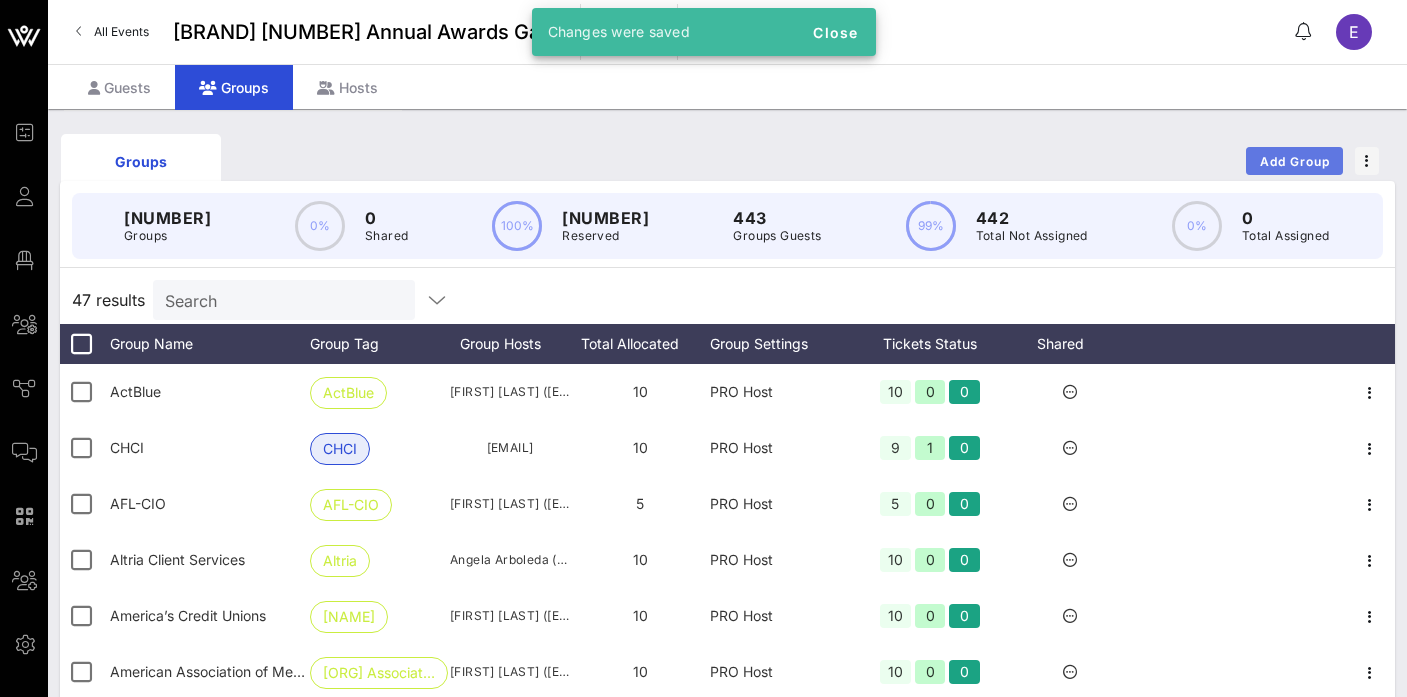 click on "Add Group" at bounding box center (1295, 161) 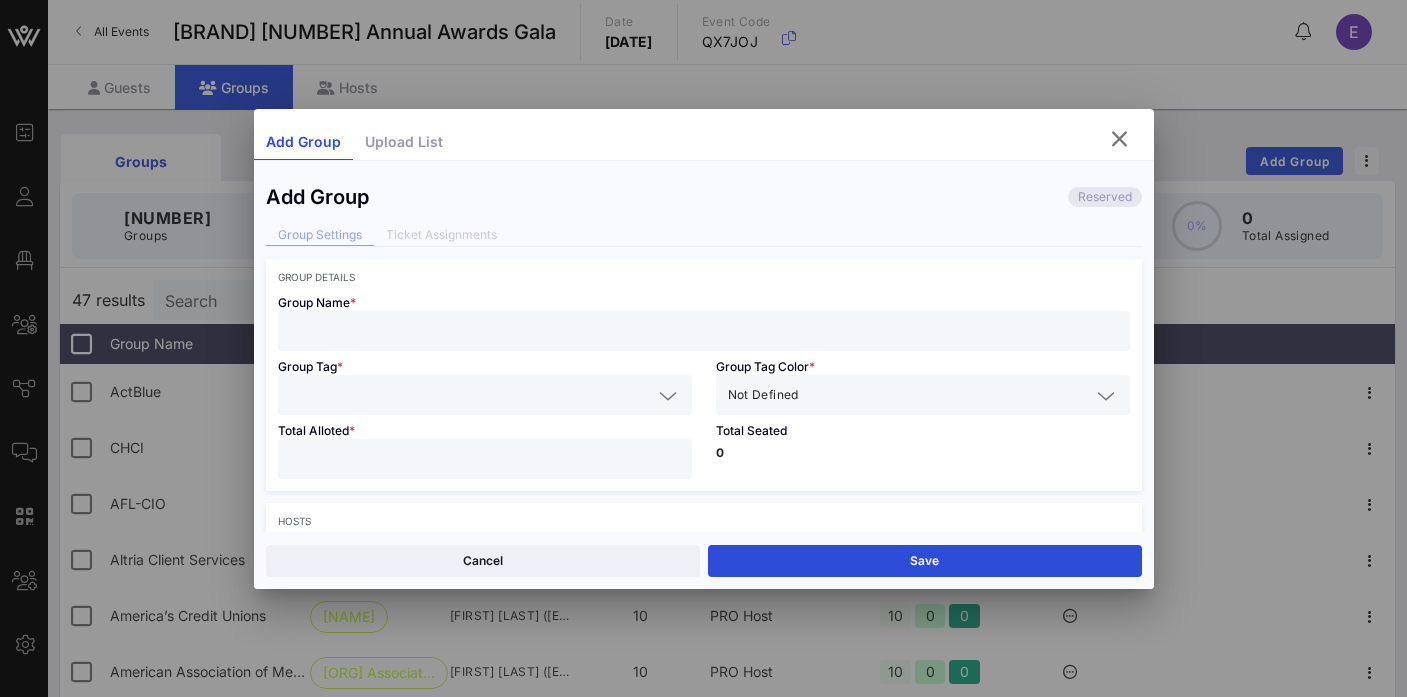click at bounding box center [704, 331] 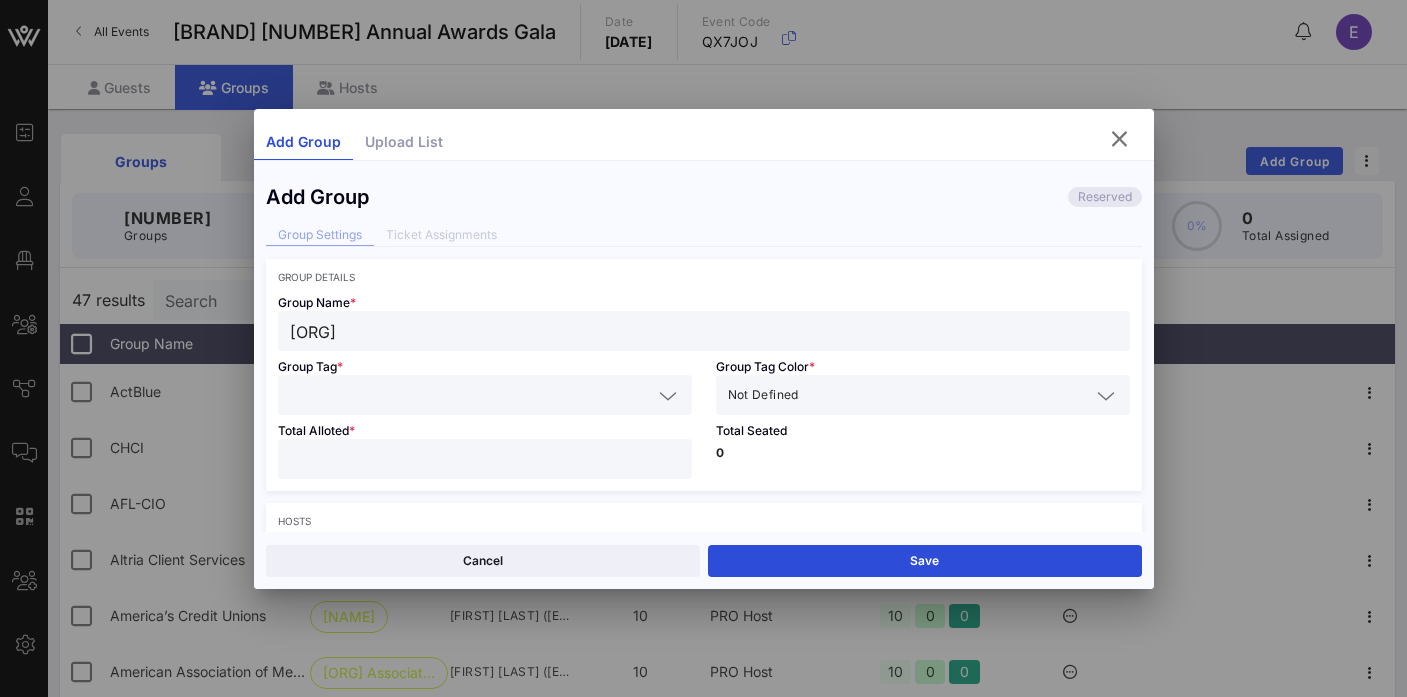 click at bounding box center (471, 395) 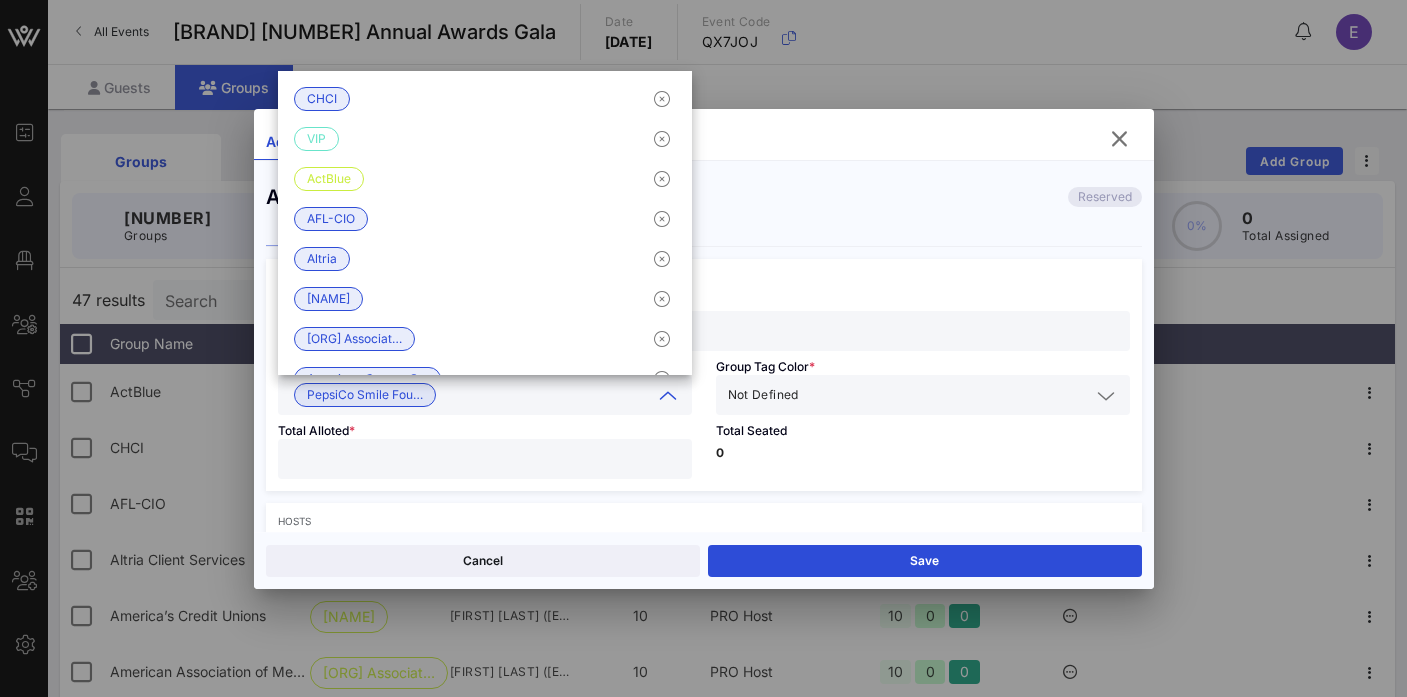 click at bounding box center (946, 395) 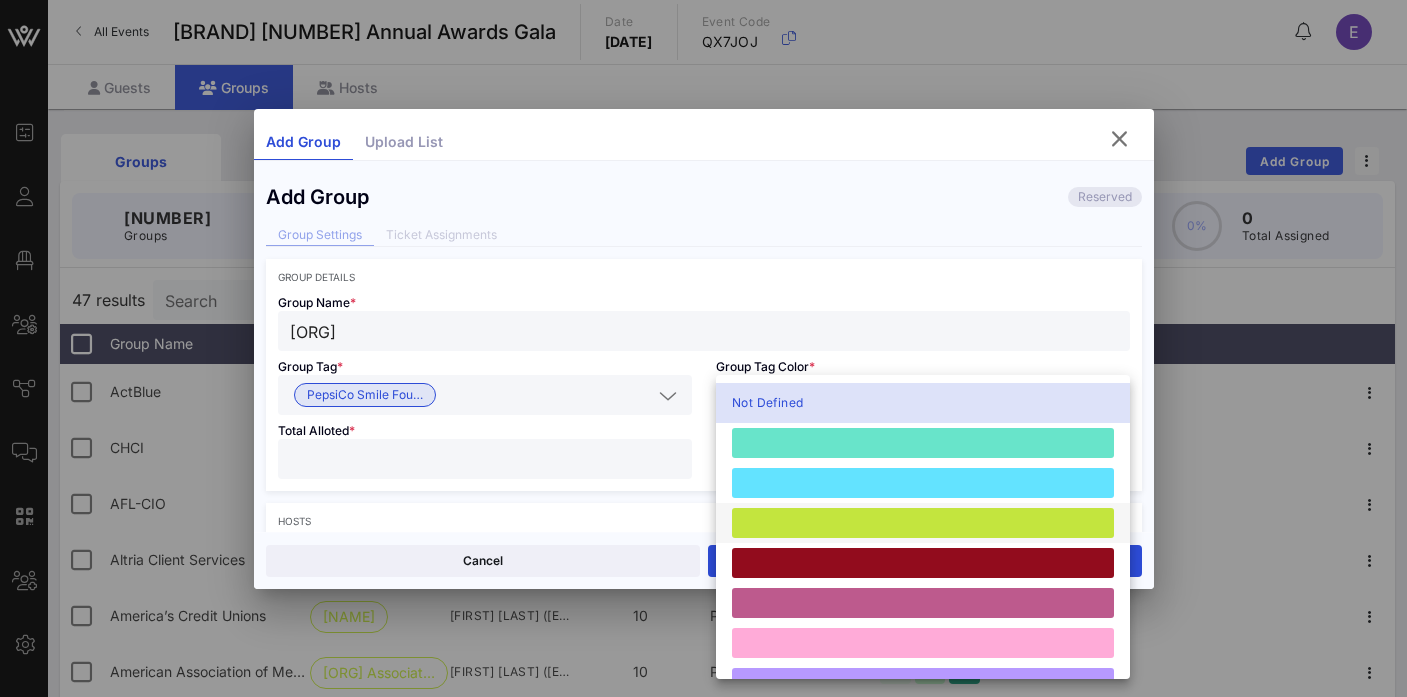 click at bounding box center (923, 523) 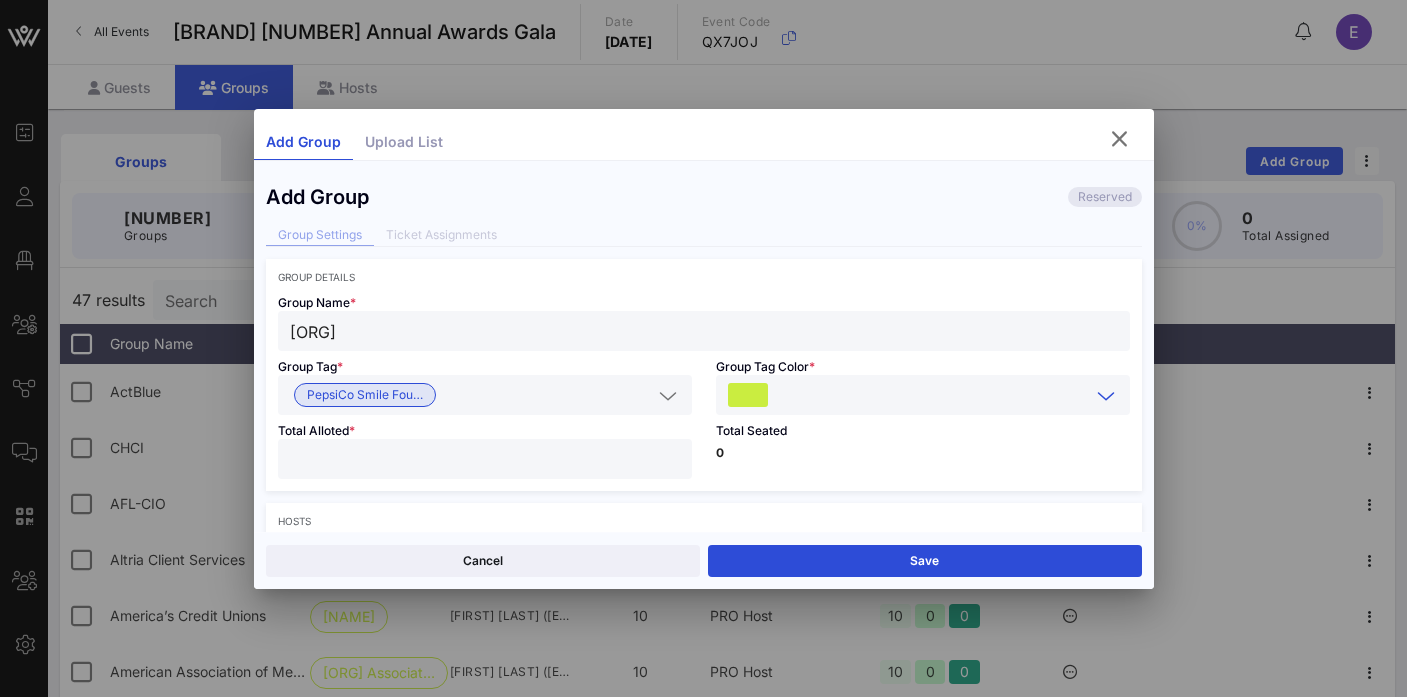 click at bounding box center (485, 459) 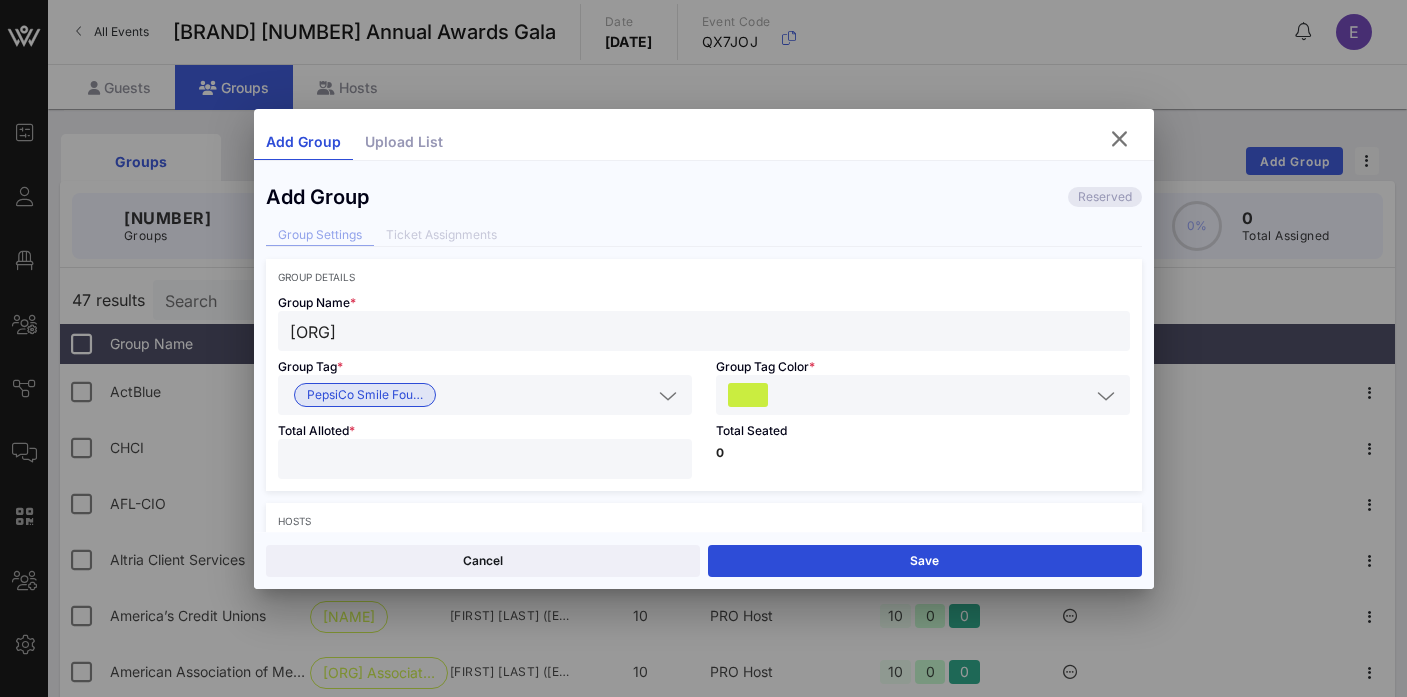 click on "Total Seated   0" at bounding box center [923, 453] 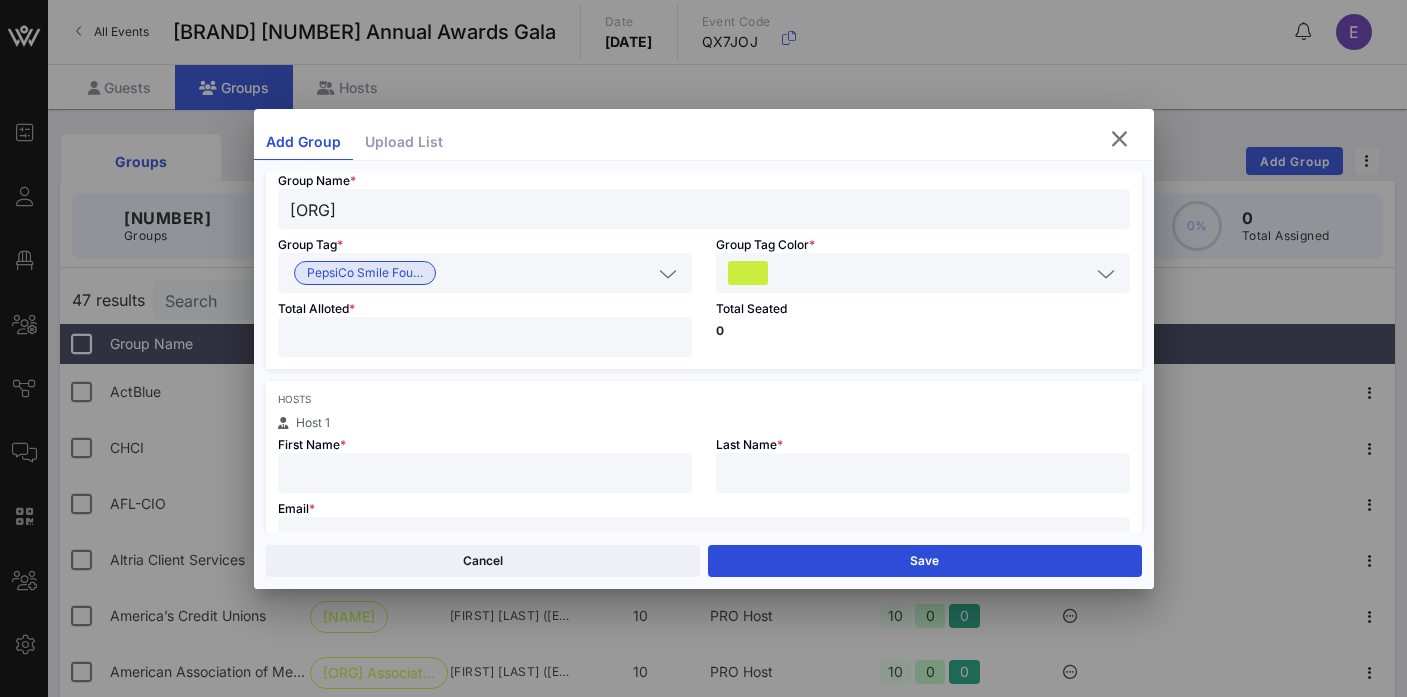 scroll, scrollTop: 149, scrollLeft: 0, axis: vertical 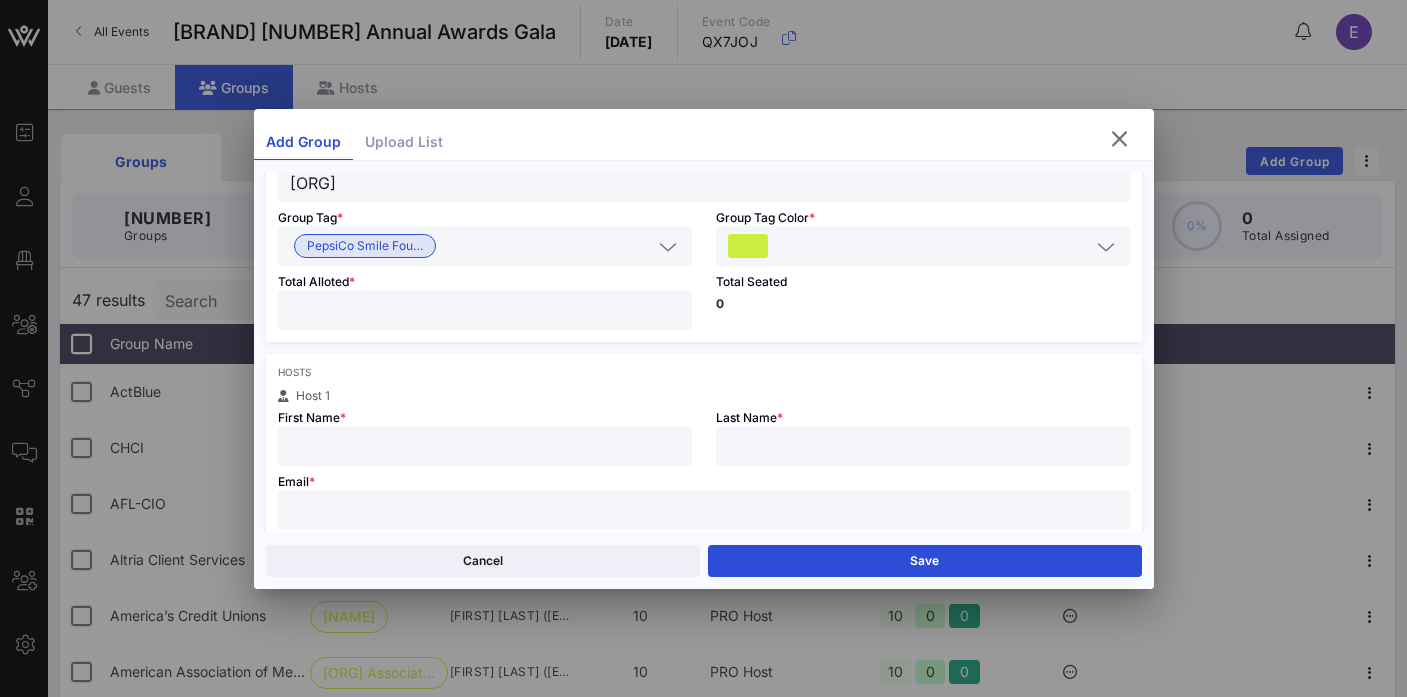 click at bounding box center (485, 446) 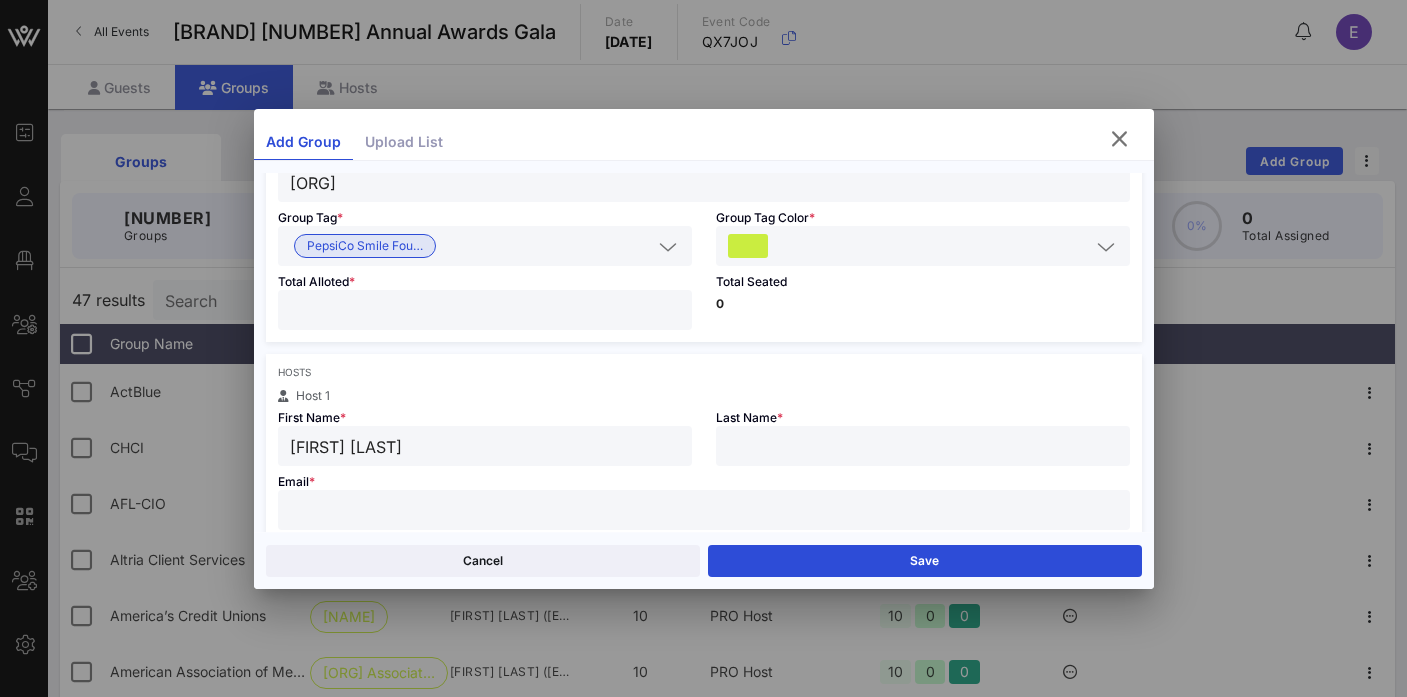click on "[FIRST] [LAST]" at bounding box center (485, 446) 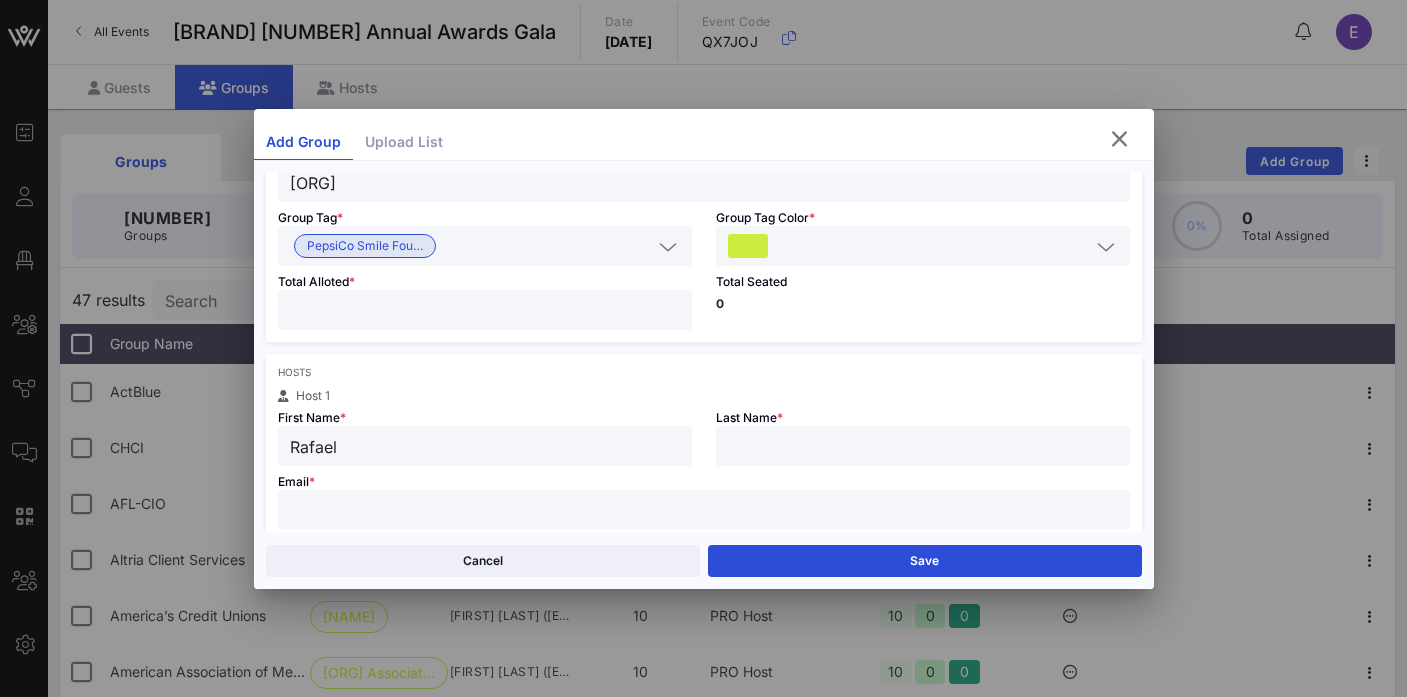 click at bounding box center [923, 446] 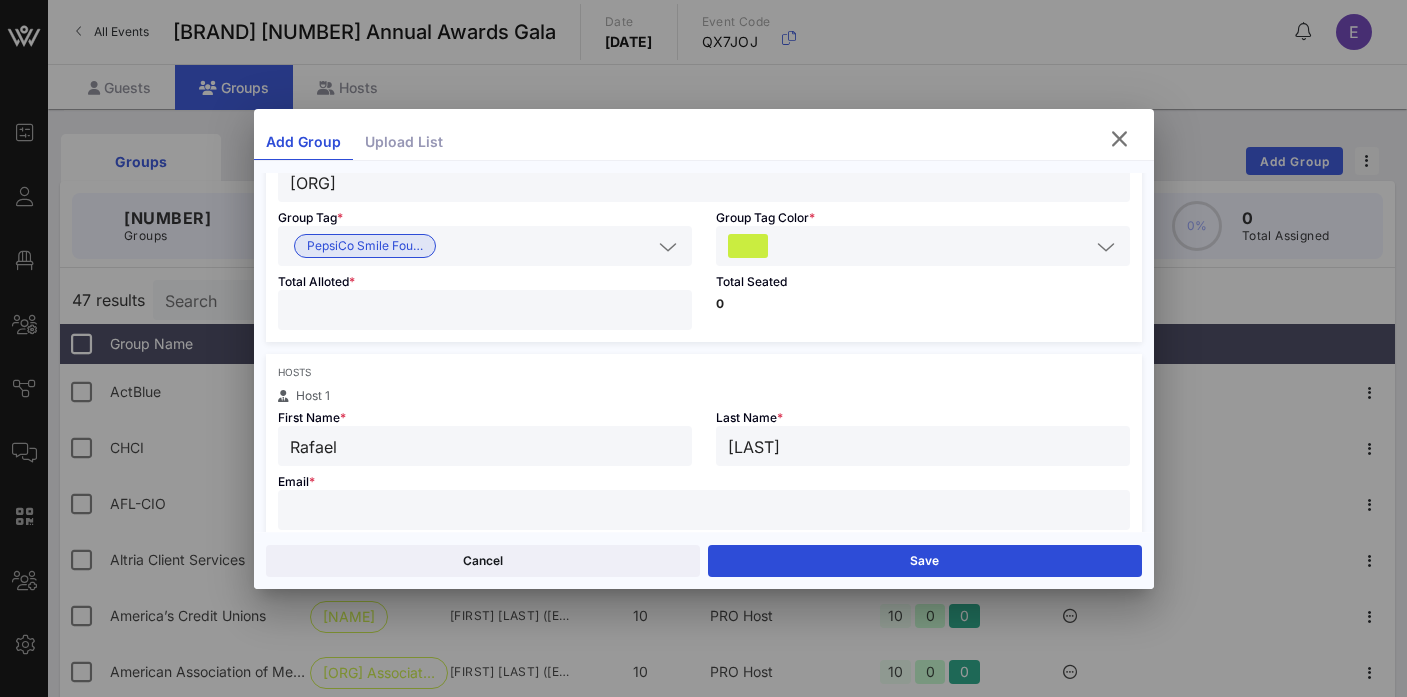 click on "Email *       Host attends with this group" at bounding box center [704, 514] 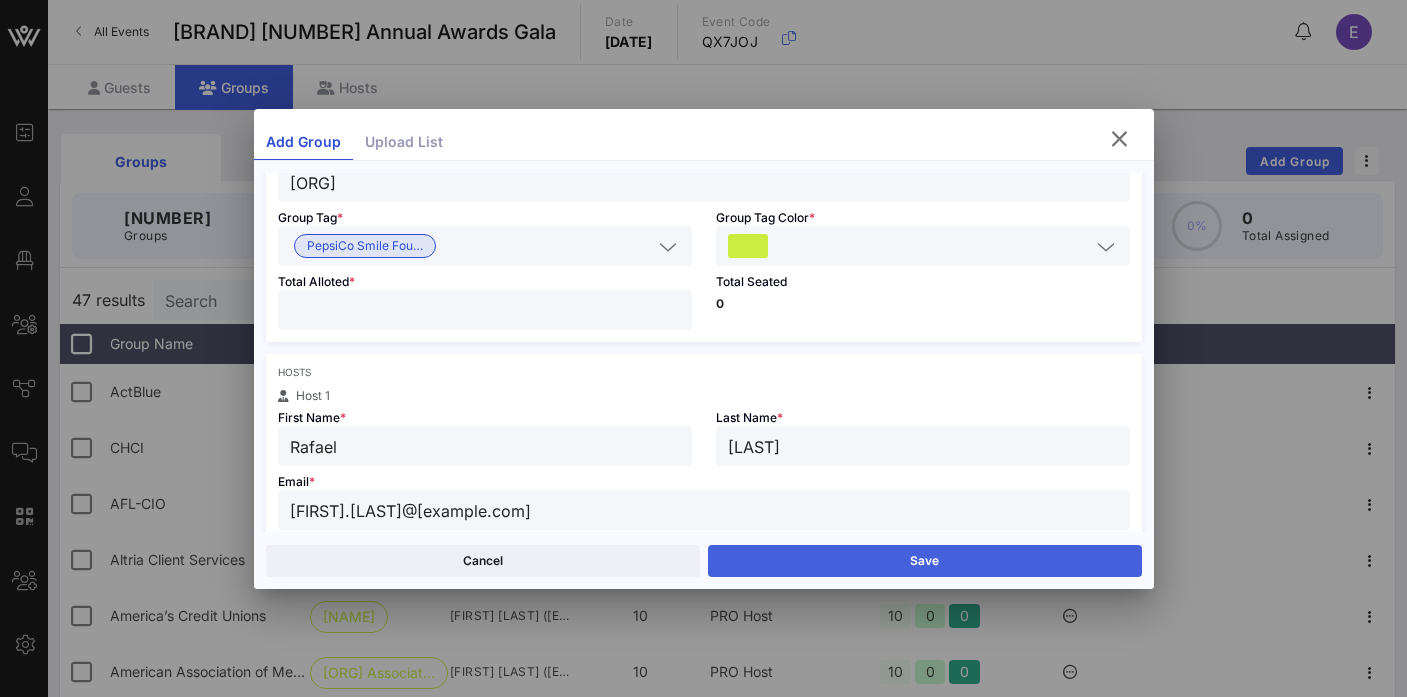 click on "Save" at bounding box center (925, 561) 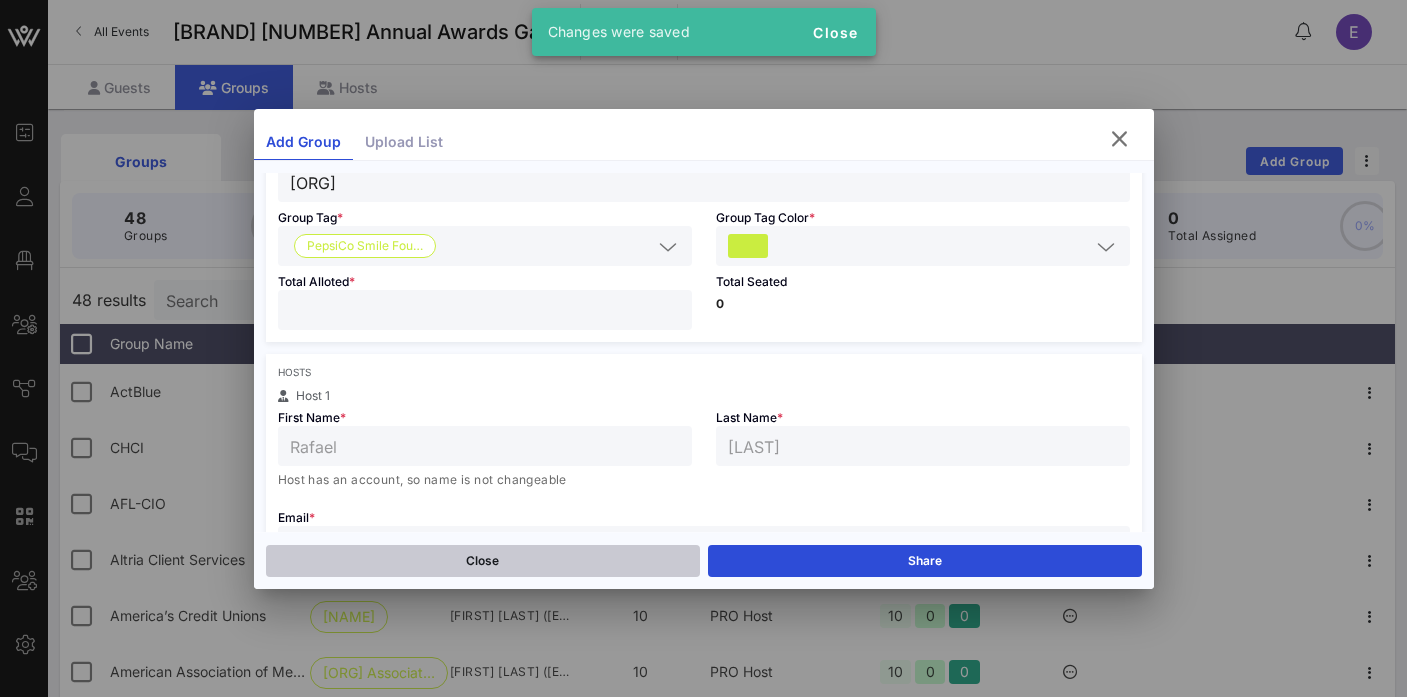 click on "Close" at bounding box center (483, 561) 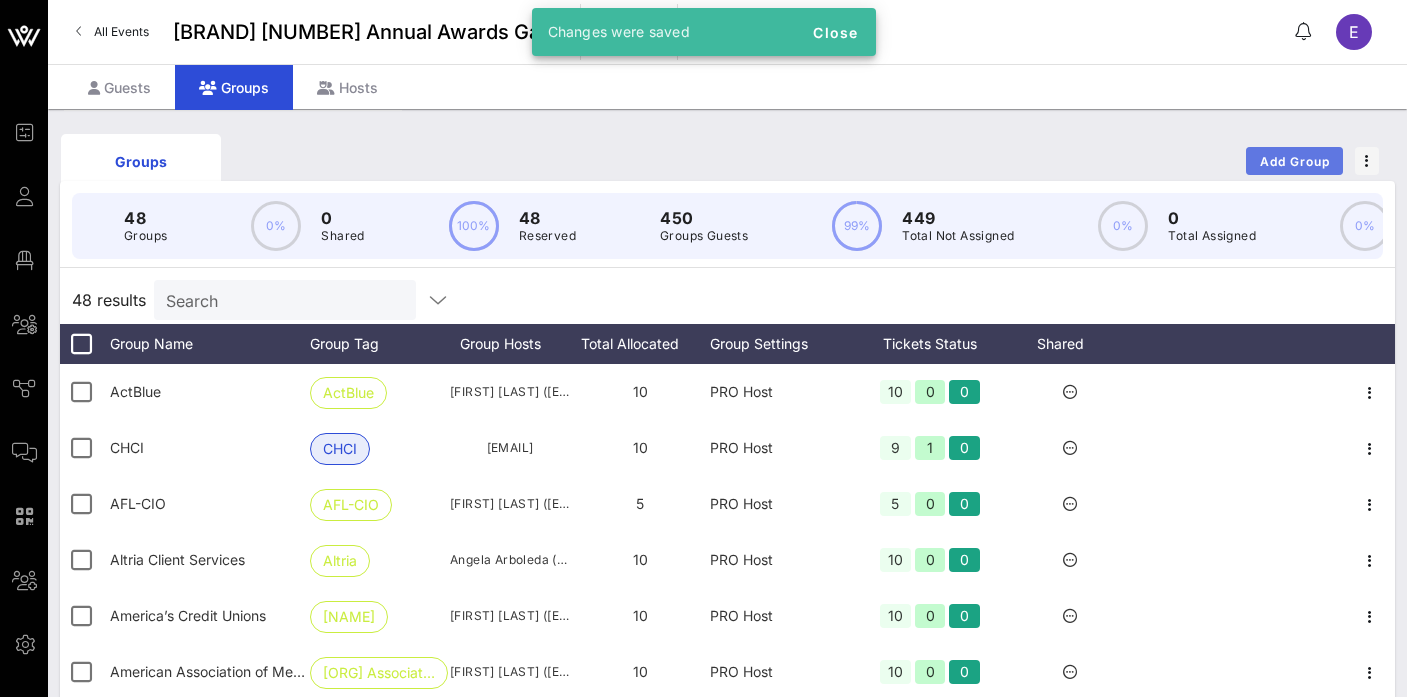 click on "Add Group" at bounding box center (1295, 161) 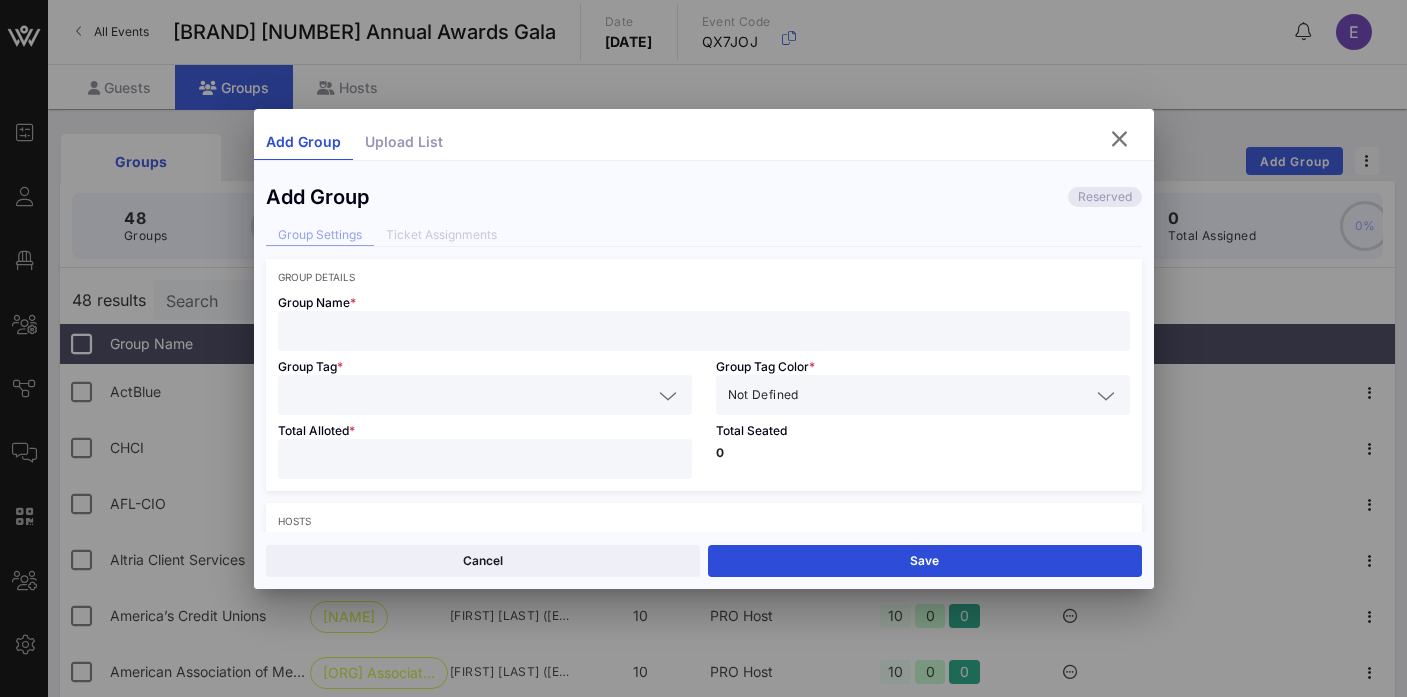 click at bounding box center (704, 331) 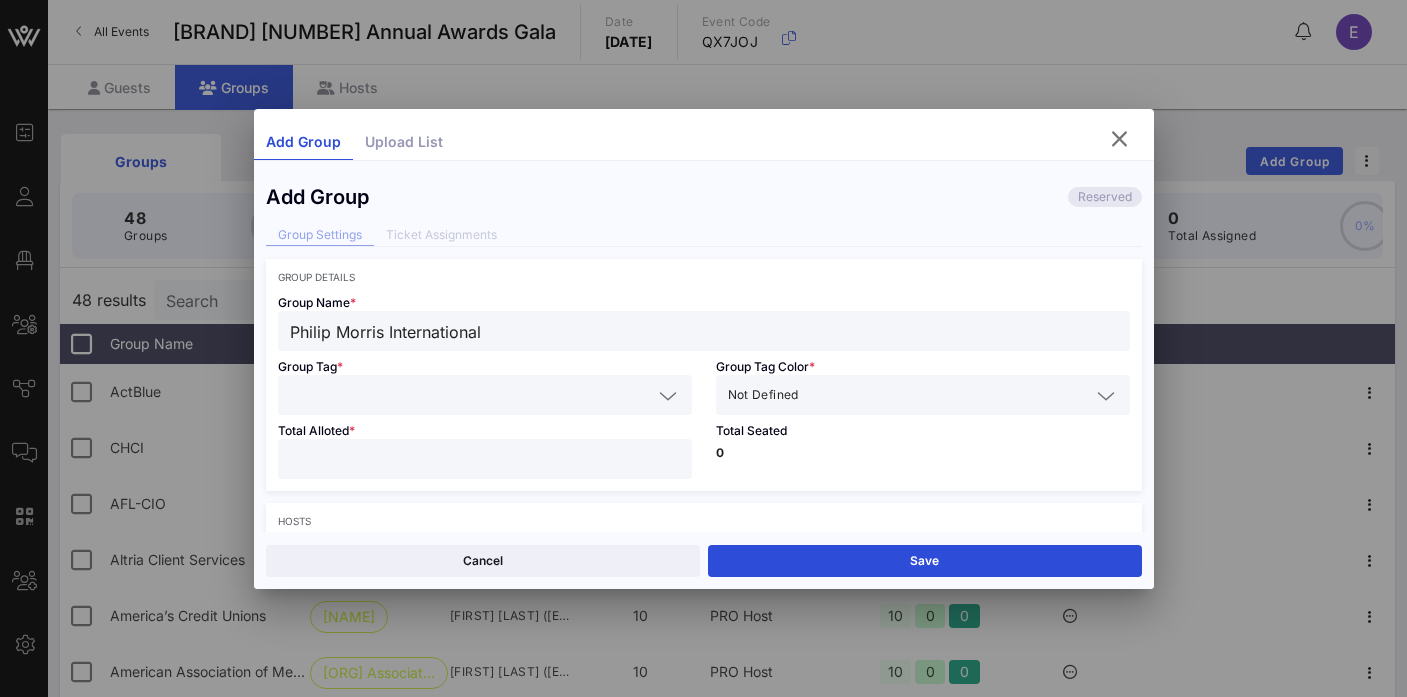 click at bounding box center (471, 395) 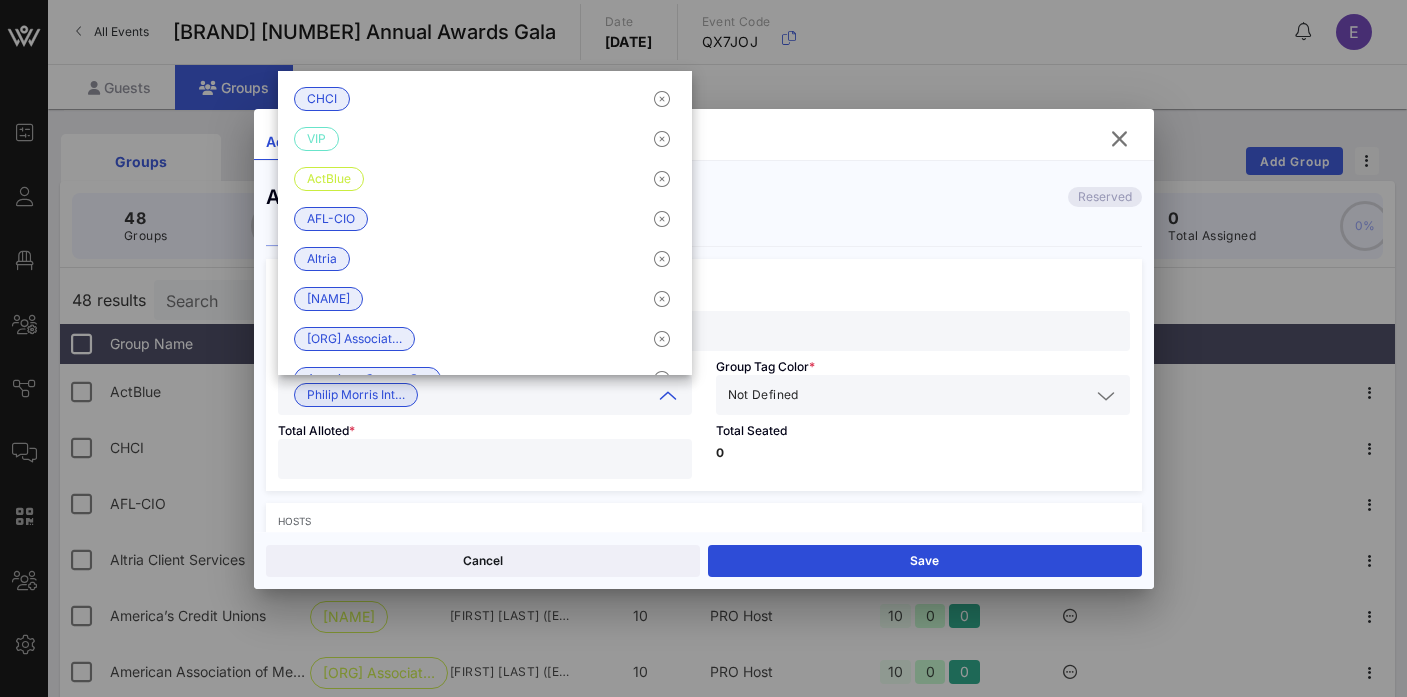 click on "Not Defined" at bounding box center [763, 395] 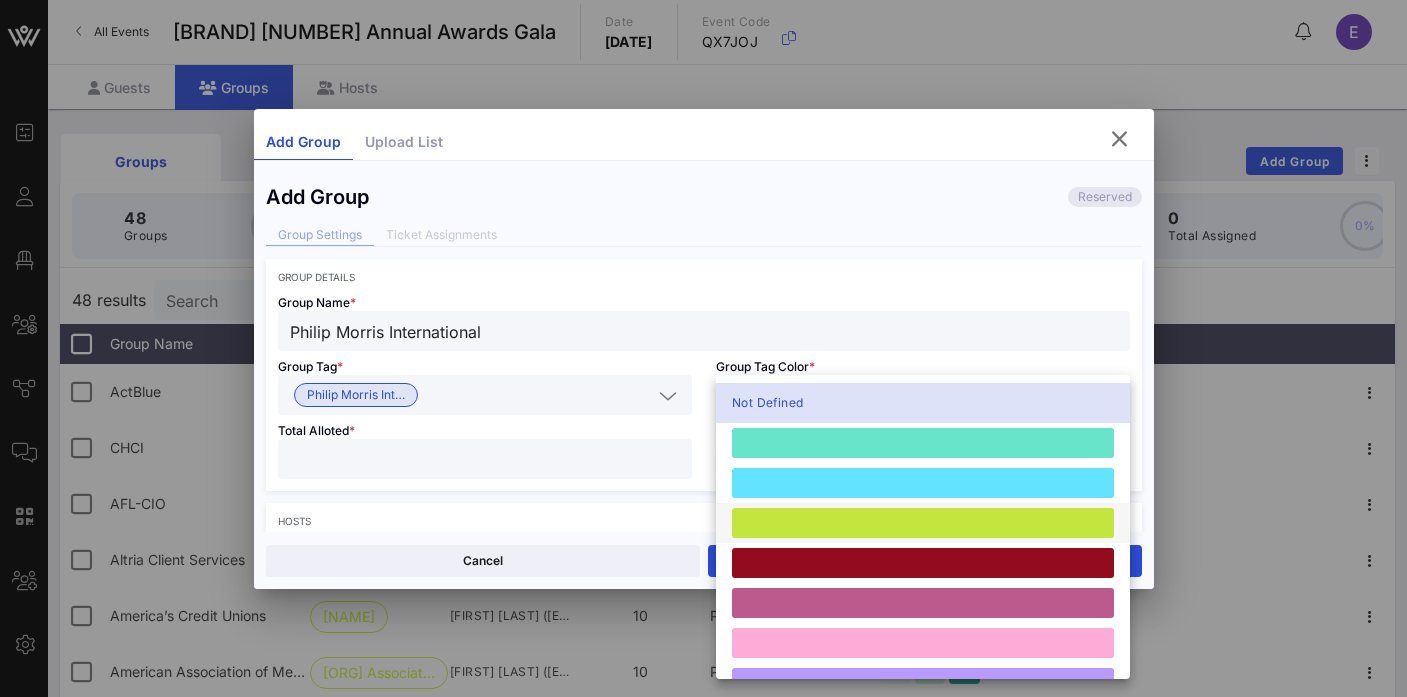 click at bounding box center (923, 523) 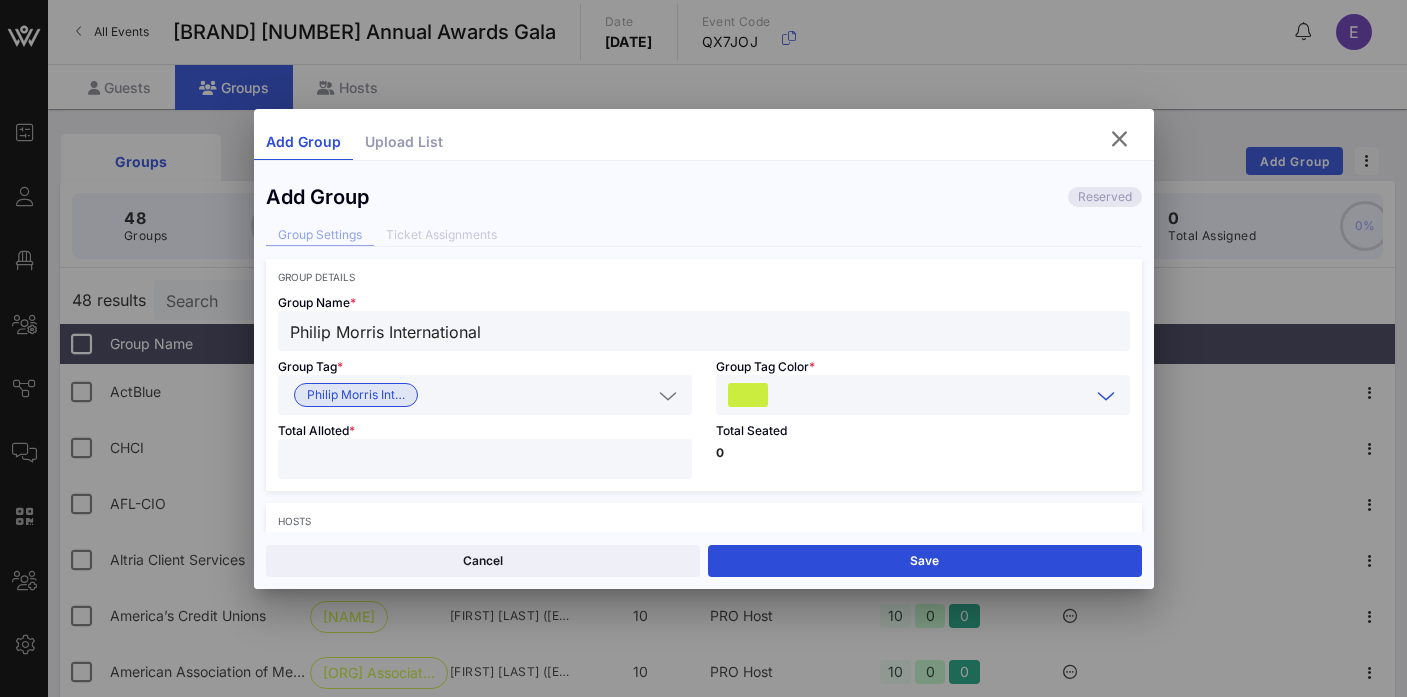 click at bounding box center [485, 459] 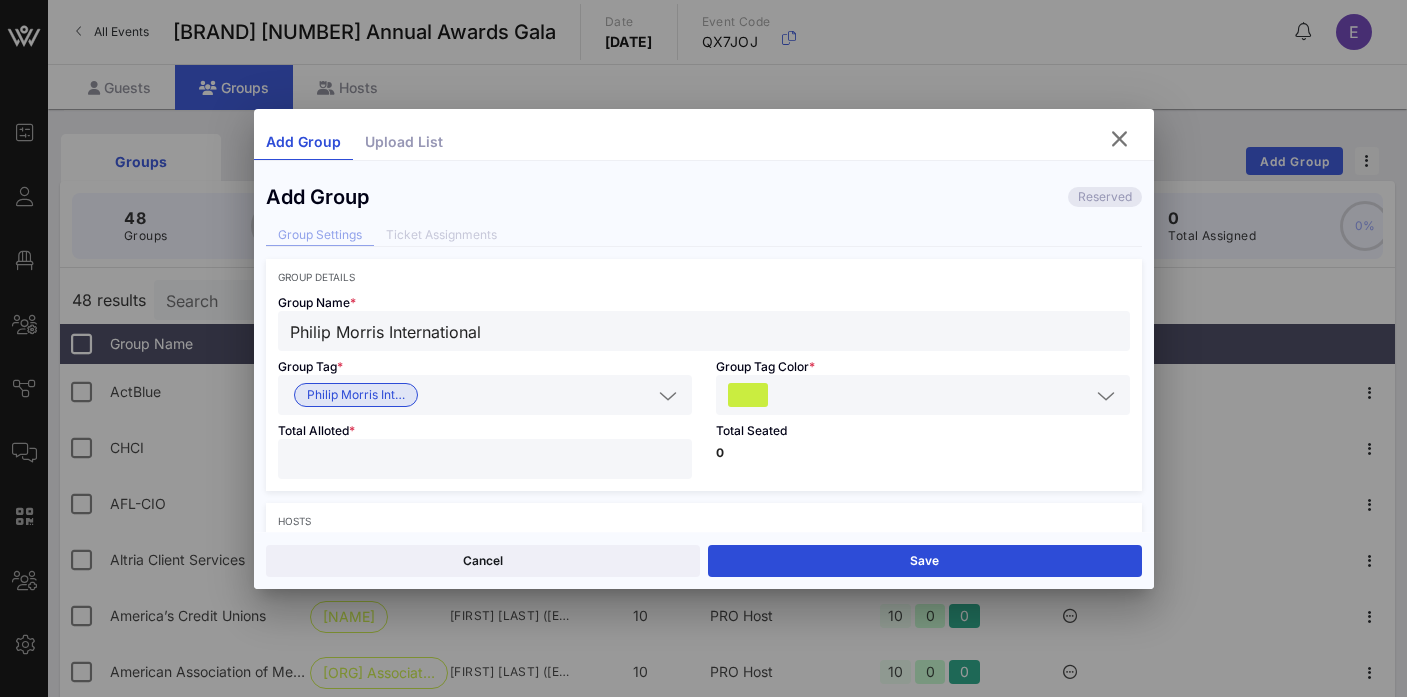 click on "0" at bounding box center [923, 453] 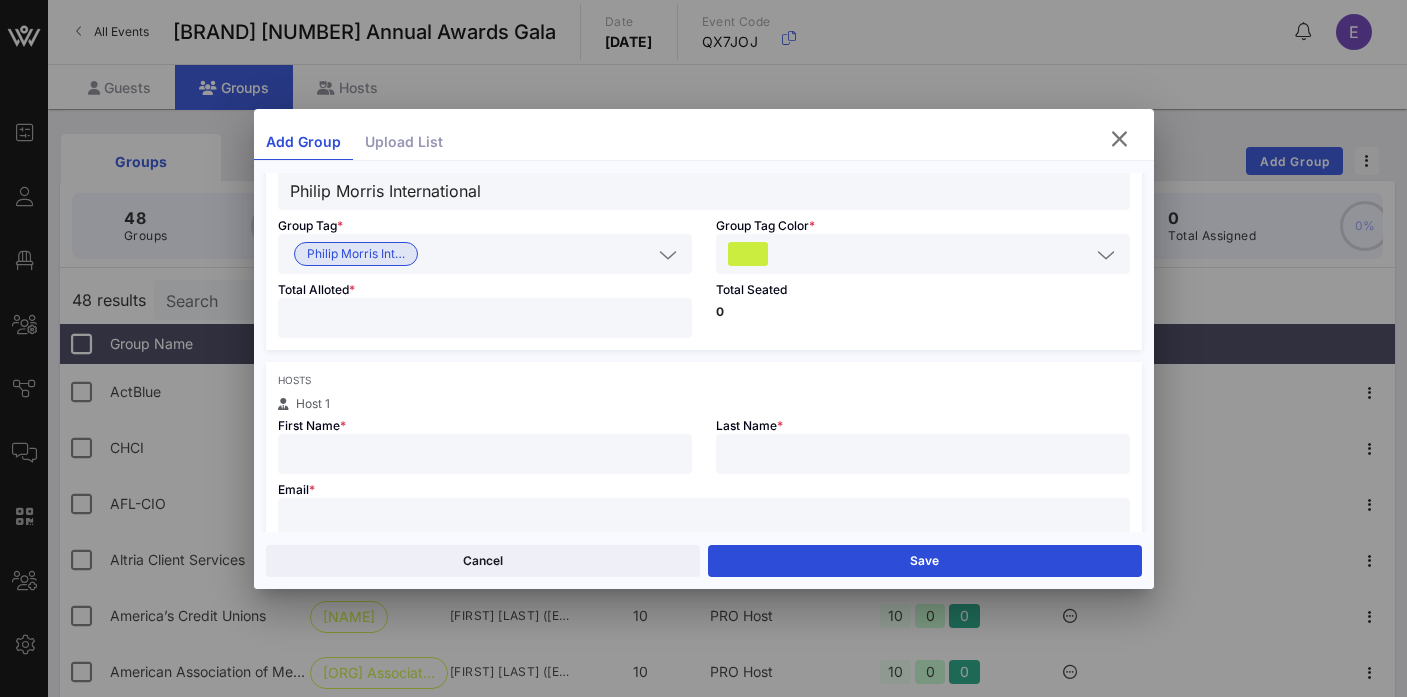 scroll, scrollTop: 170, scrollLeft: 0, axis: vertical 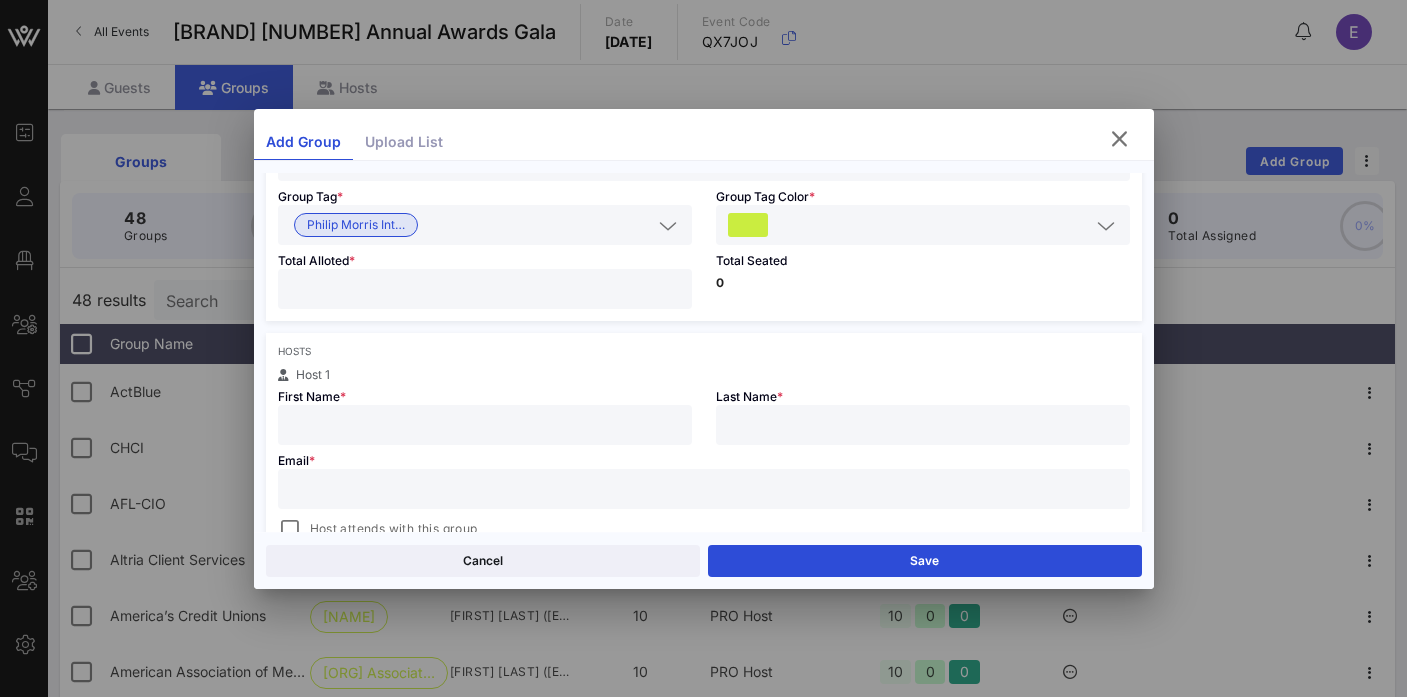 click at bounding box center [485, 425] 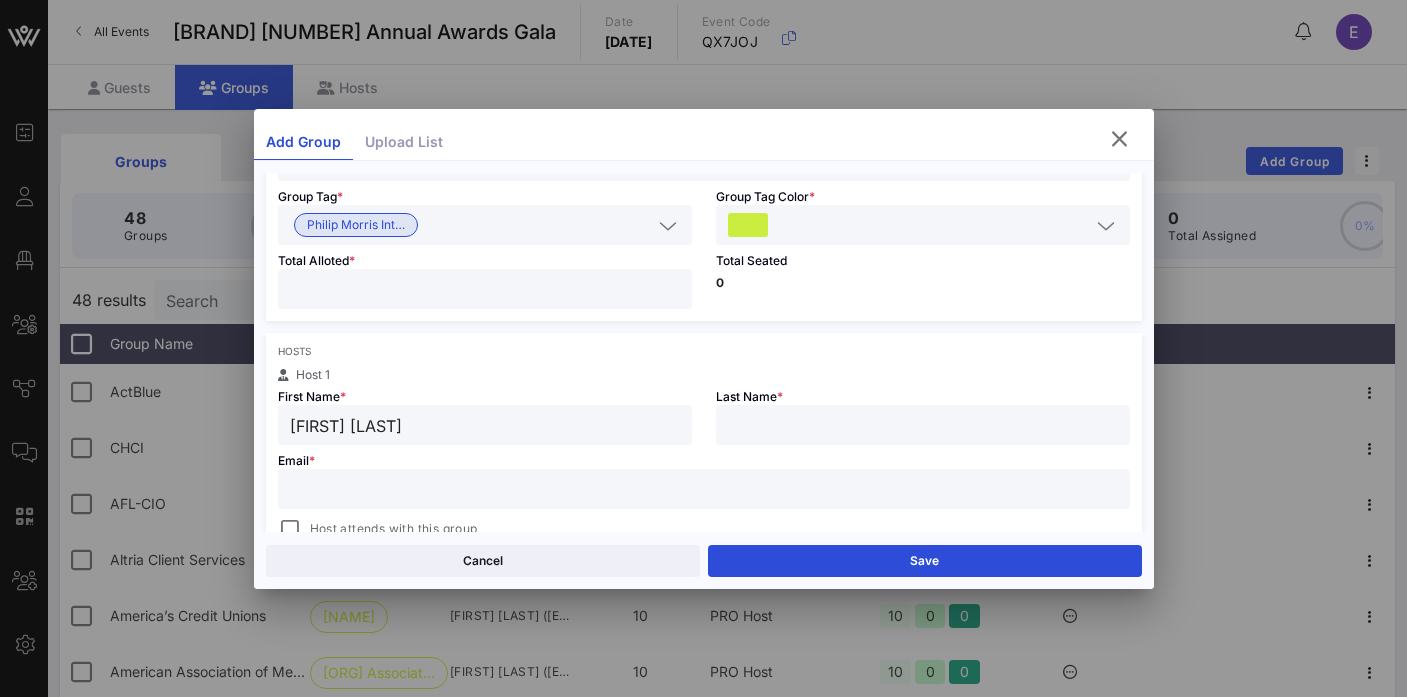 click on "[FIRST] [LAST]" at bounding box center [485, 425] 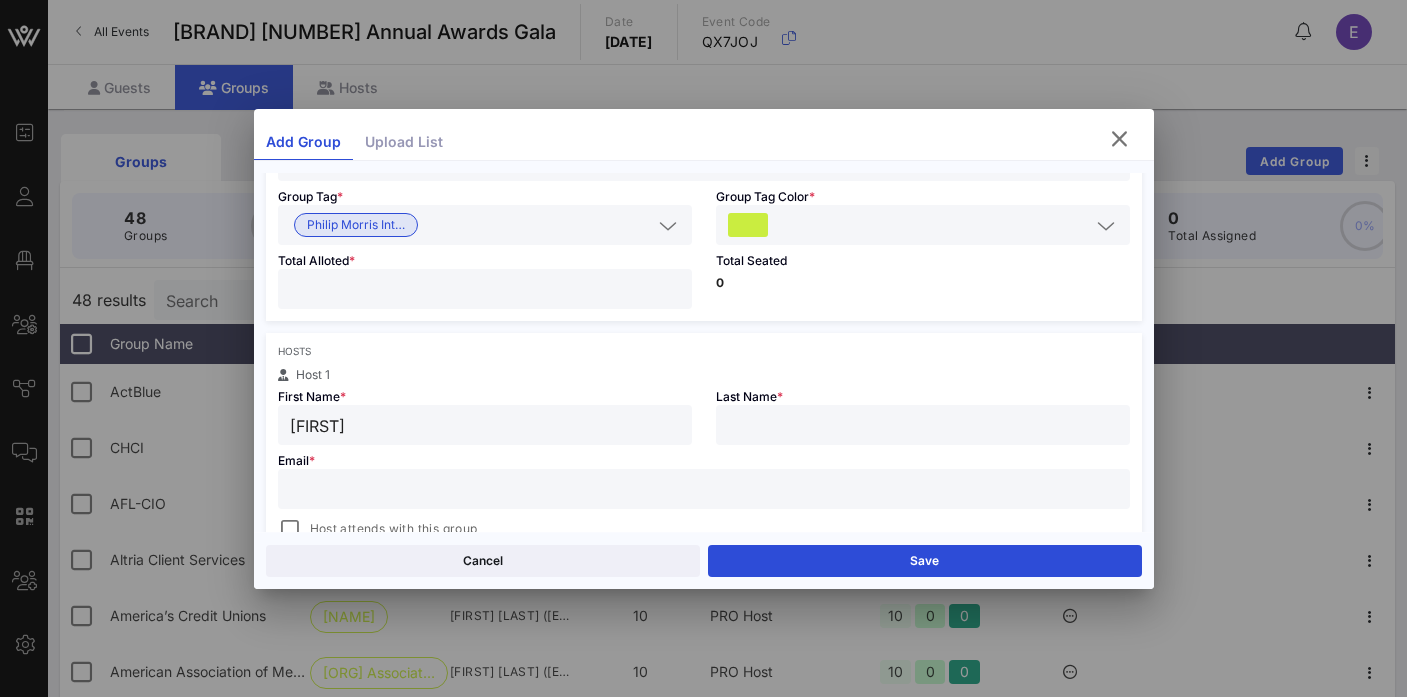 click at bounding box center (923, 425) 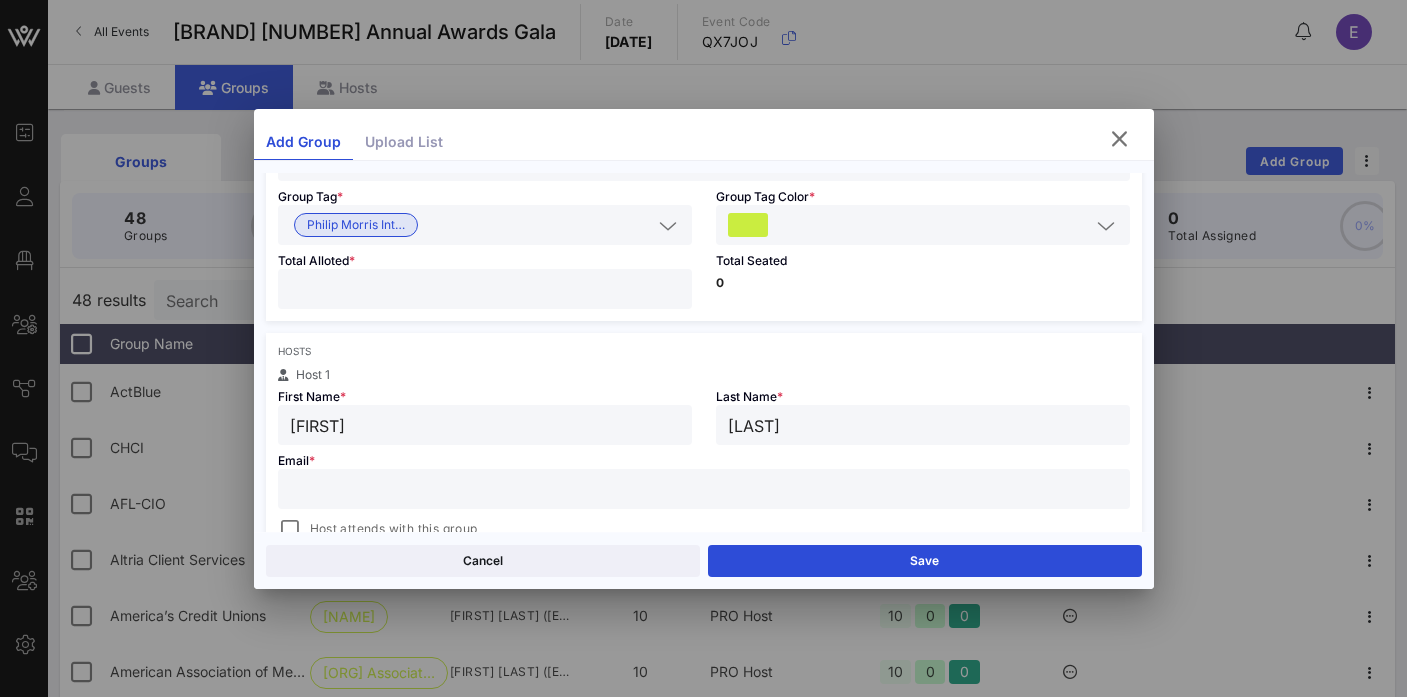 click at bounding box center (704, 489) 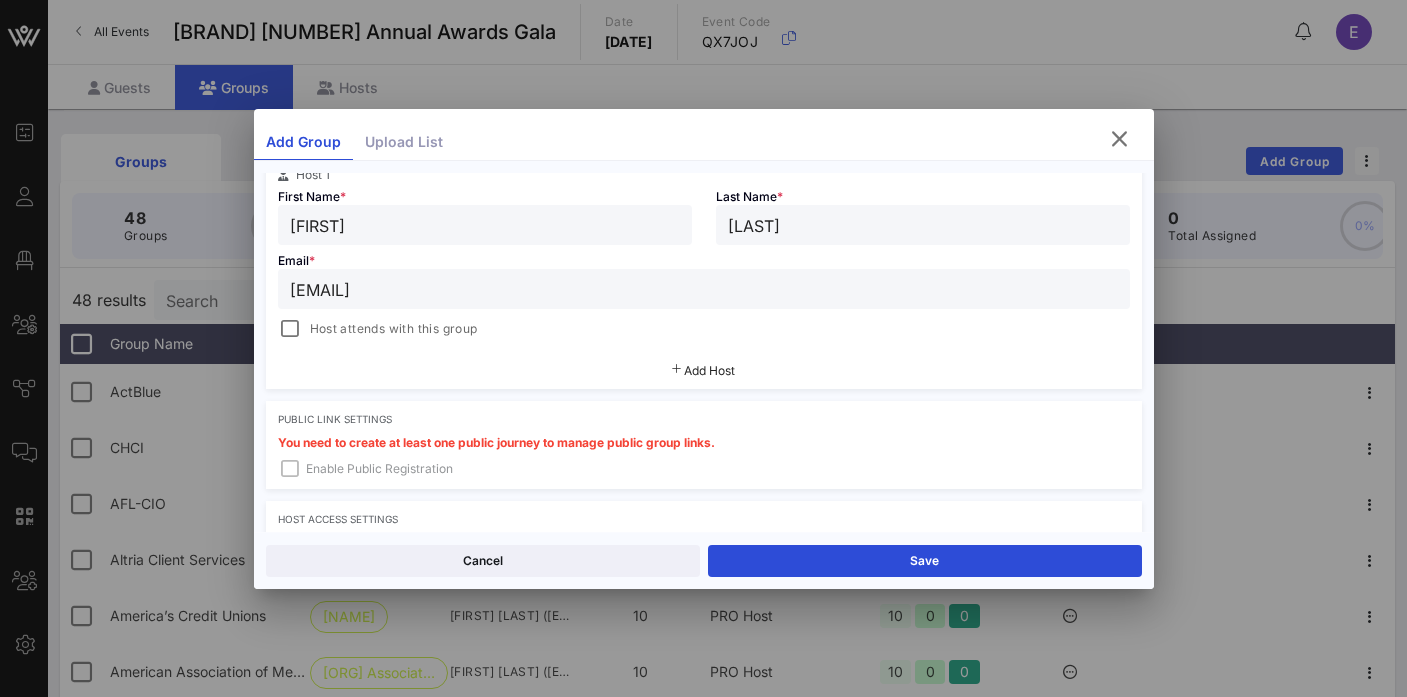 scroll, scrollTop: 379, scrollLeft: 0, axis: vertical 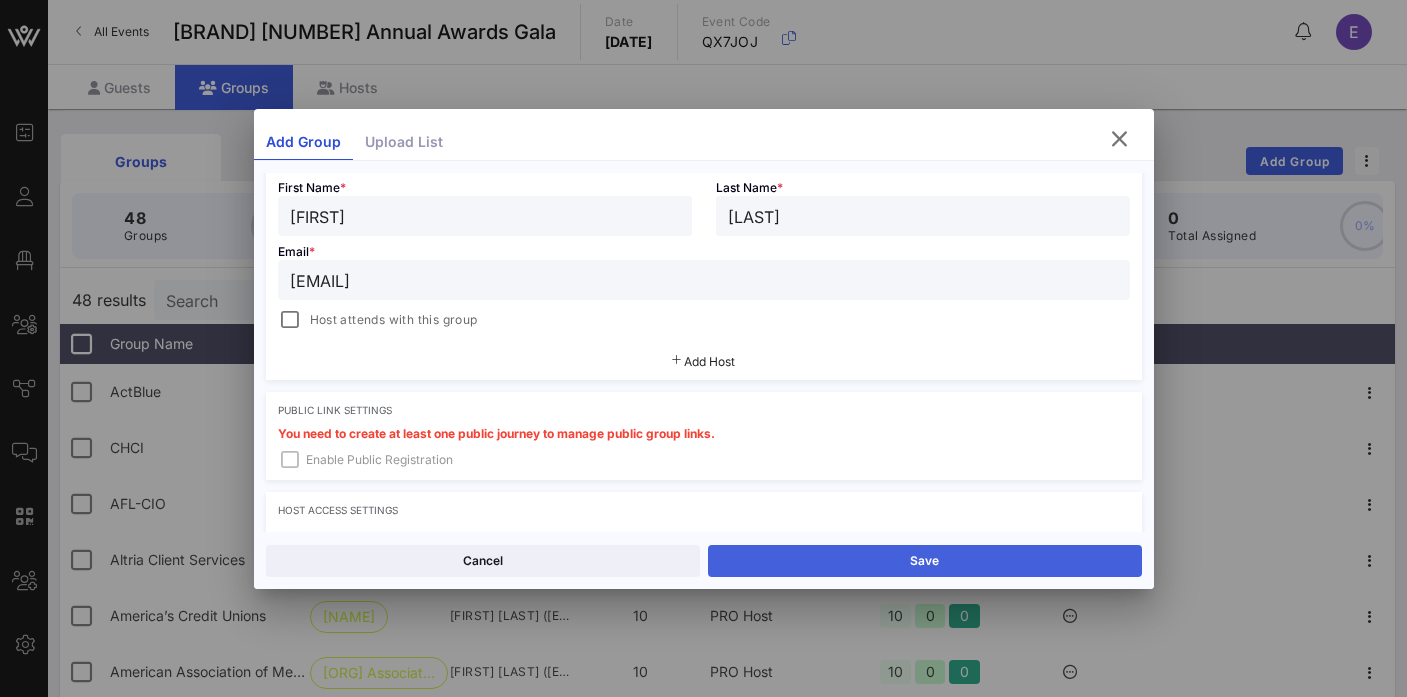 click on "Save" at bounding box center [925, 561] 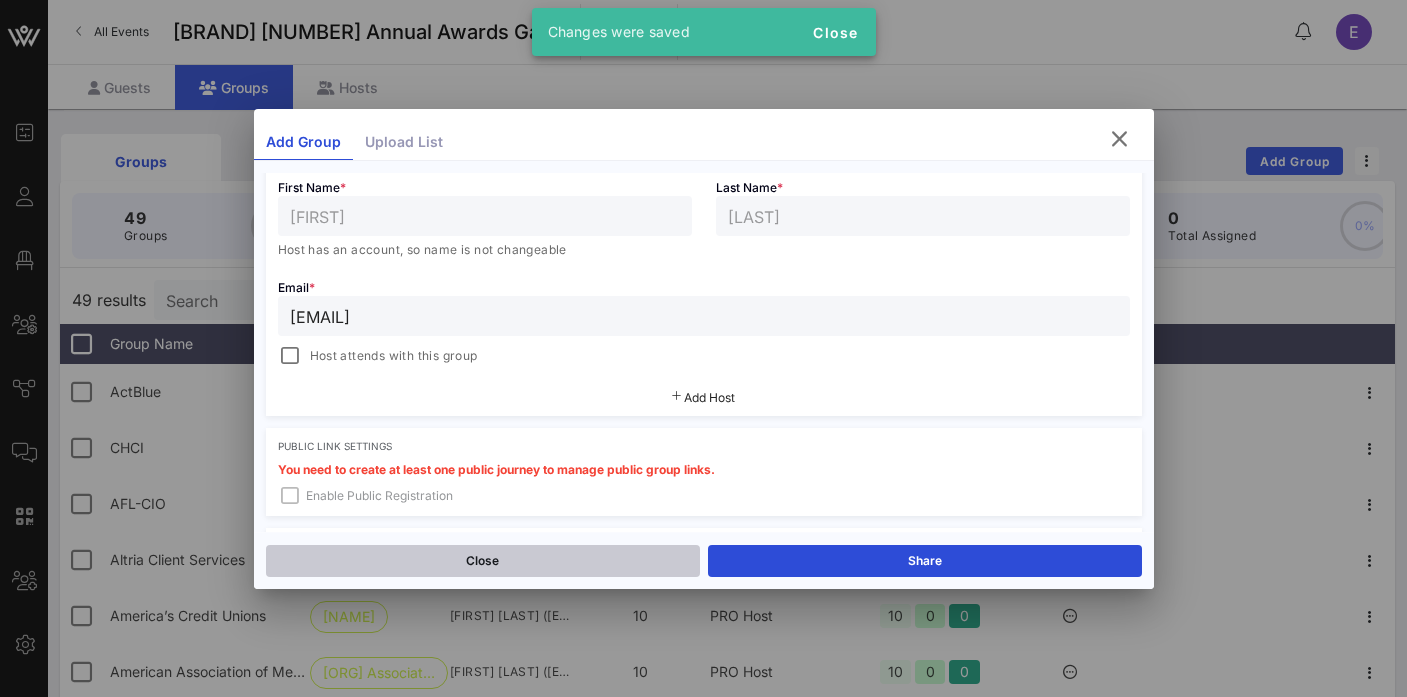 click on "Close" at bounding box center (483, 561) 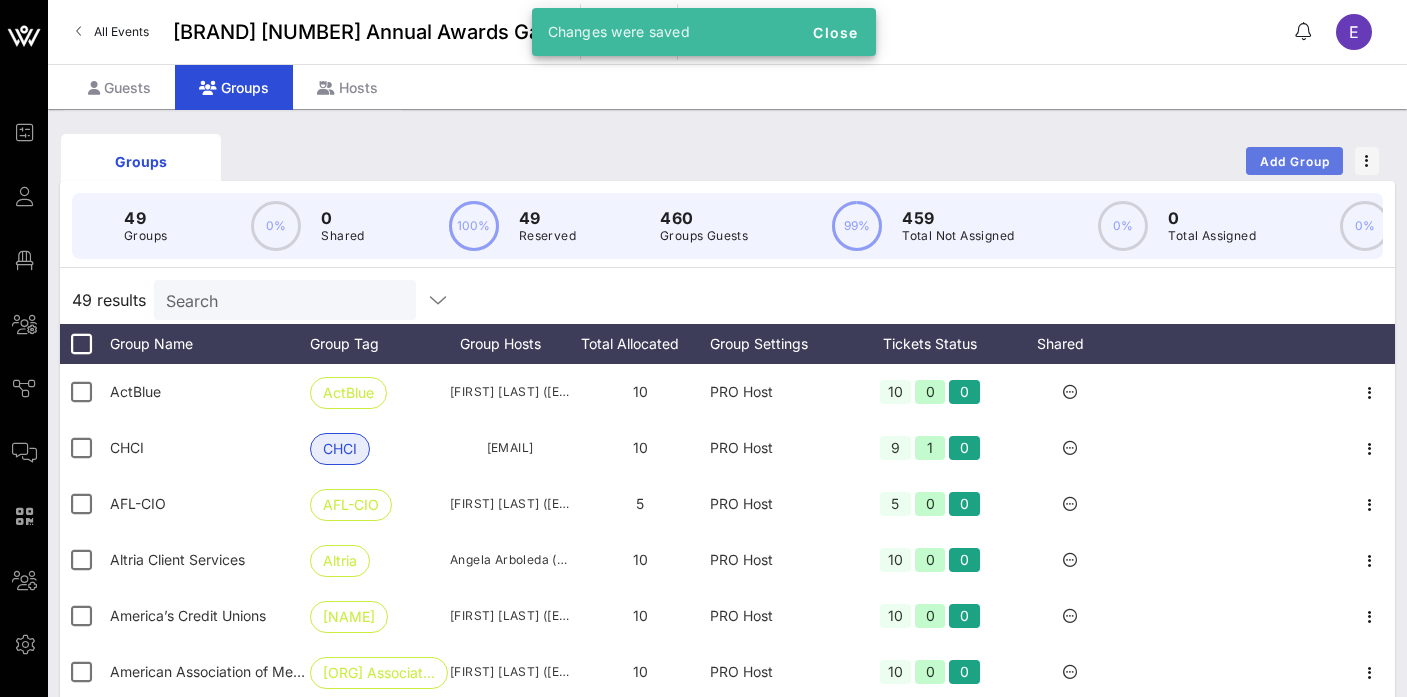 click on "Add Group" at bounding box center (1295, 161) 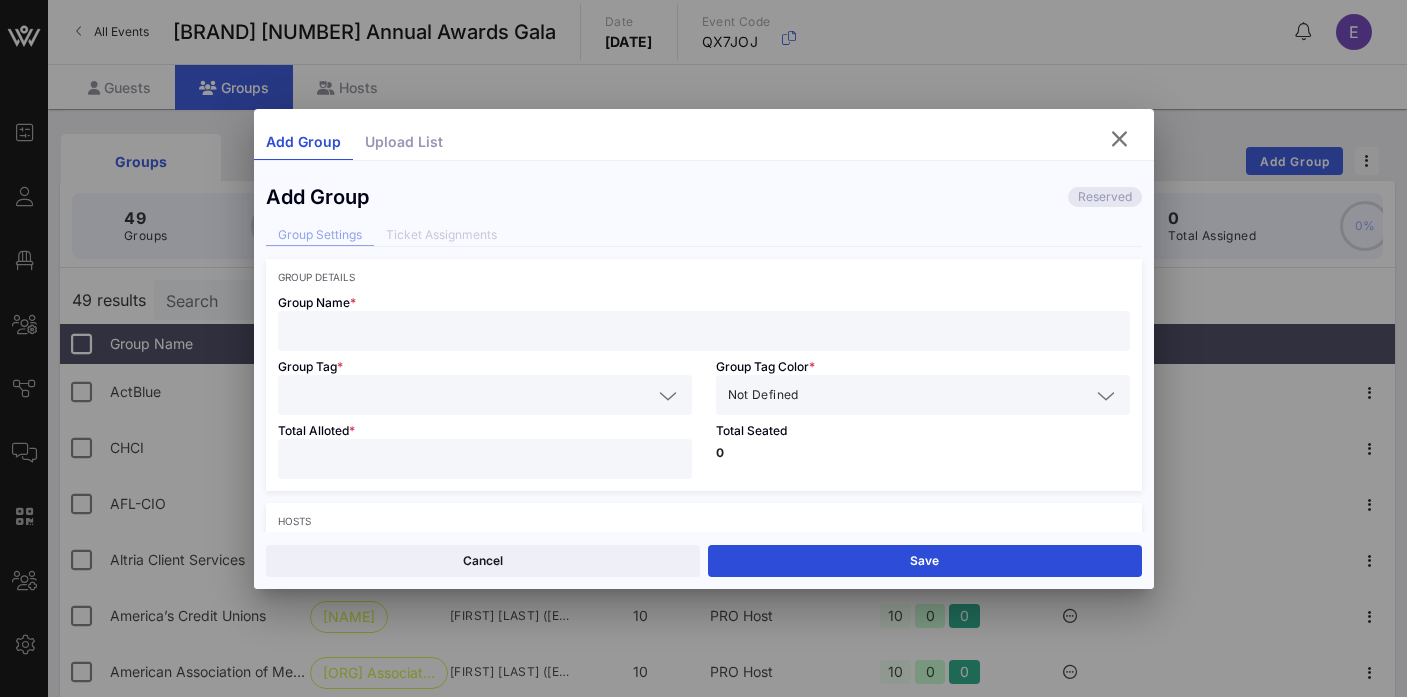 click at bounding box center (704, 331) 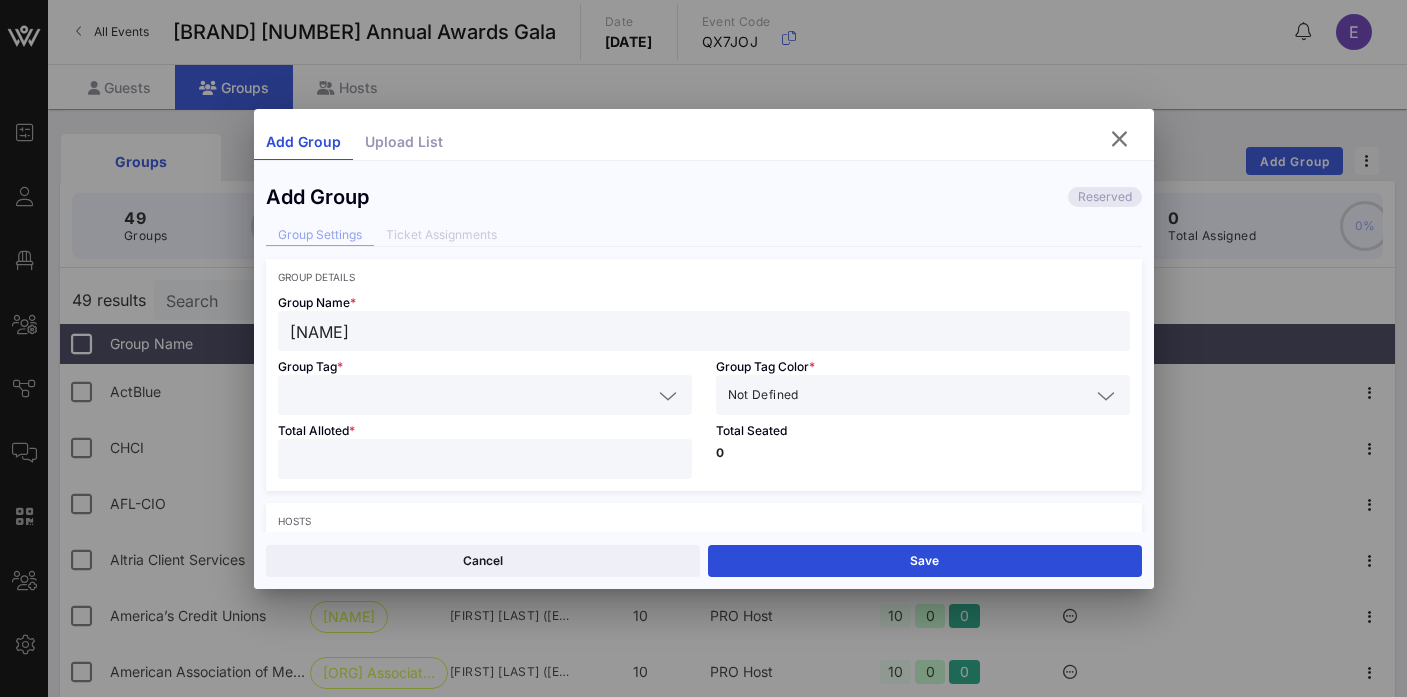 click at bounding box center (471, 395) 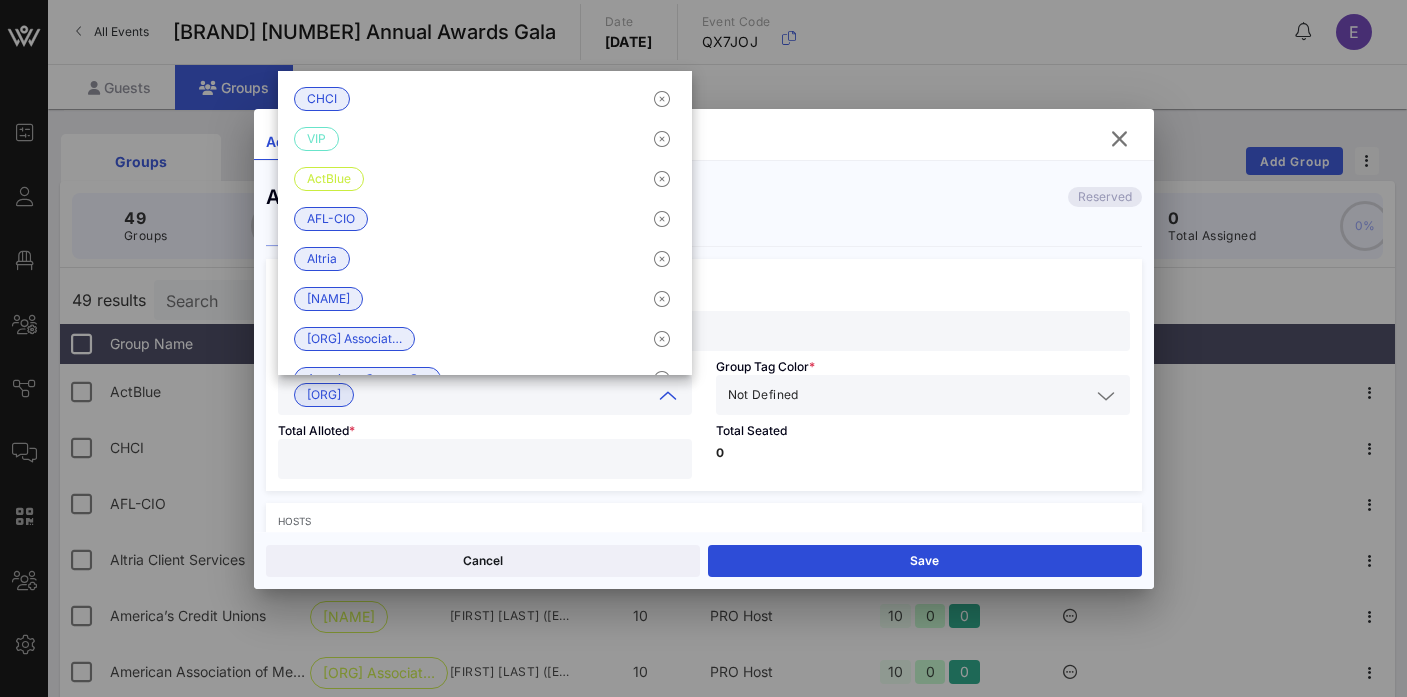 click at bounding box center [946, 395] 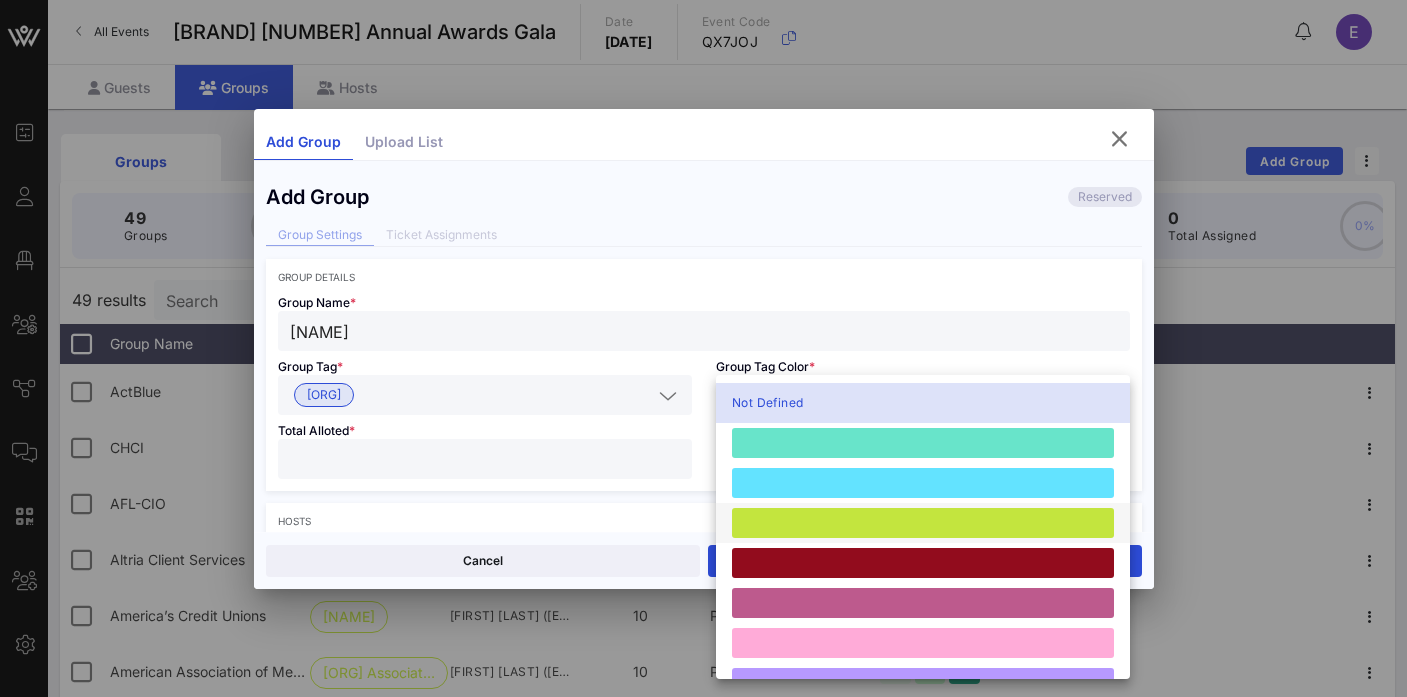 click at bounding box center (923, 523) 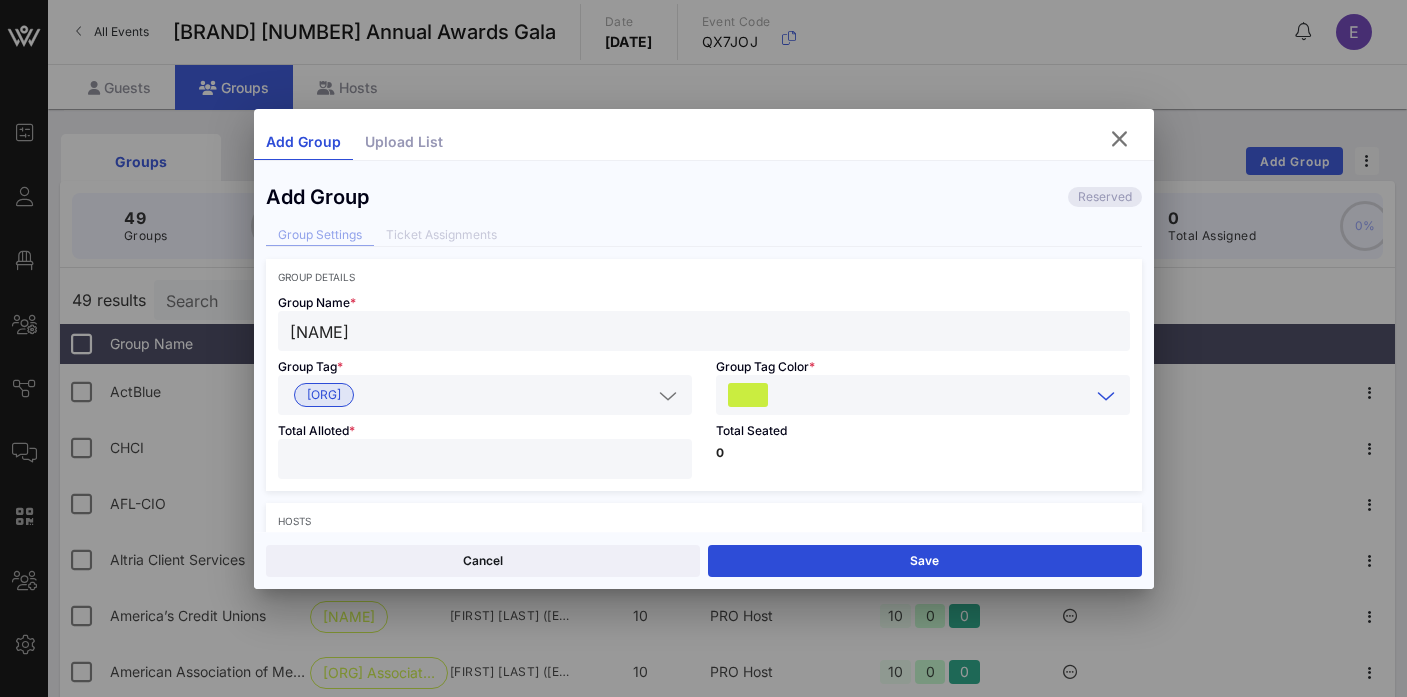 click at bounding box center (485, 459) 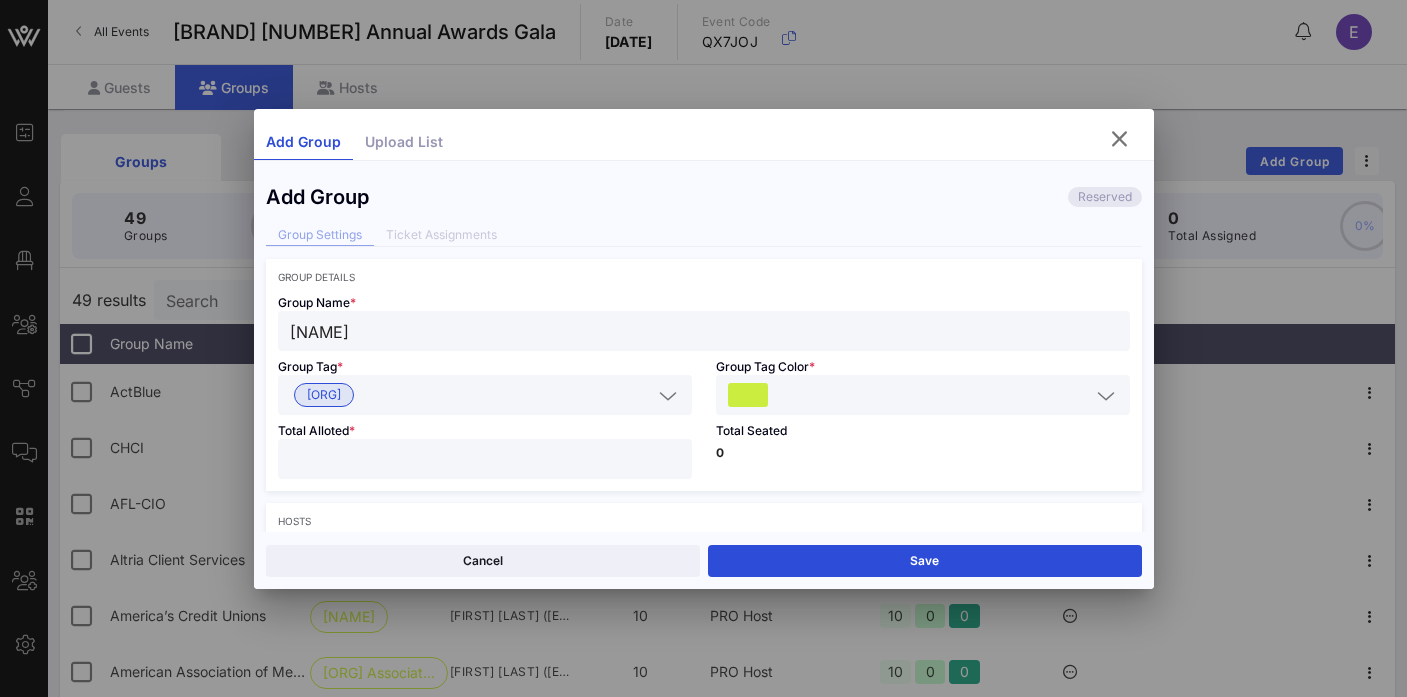 click on "Total Seated   0" at bounding box center (923, 453) 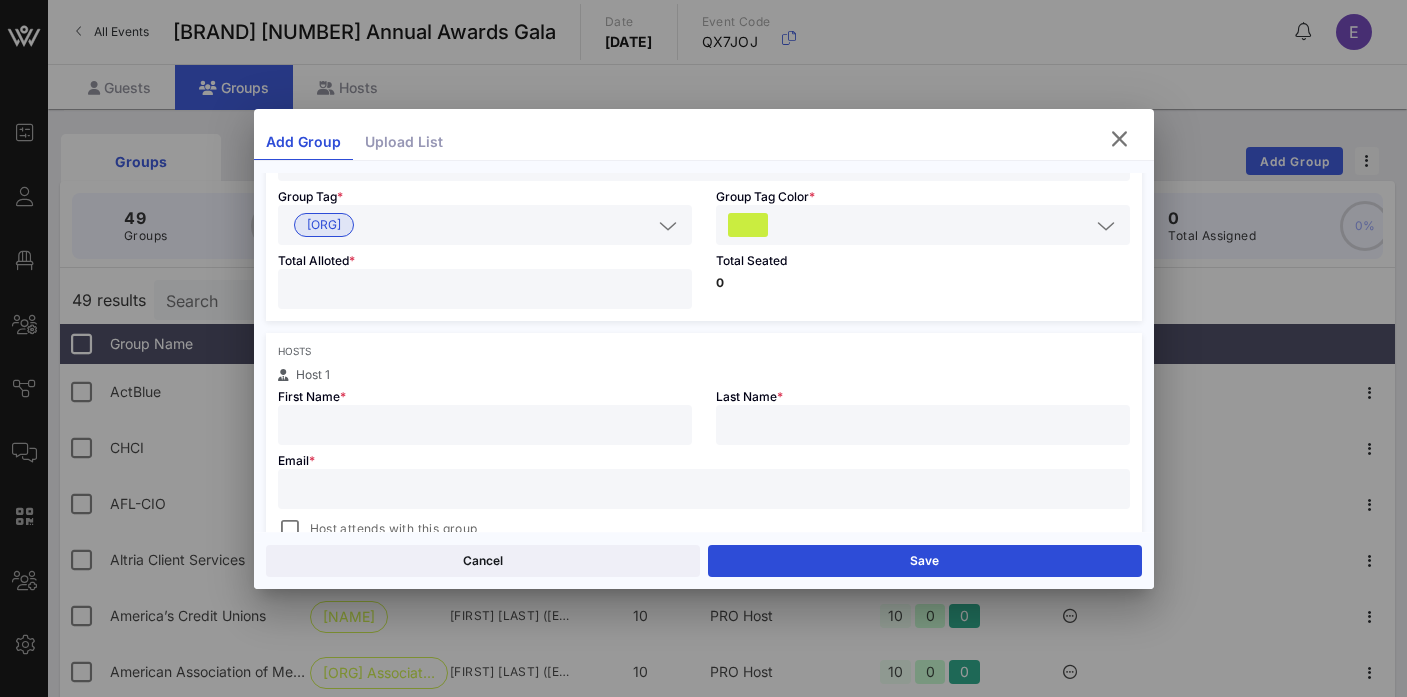scroll, scrollTop: 182, scrollLeft: 0, axis: vertical 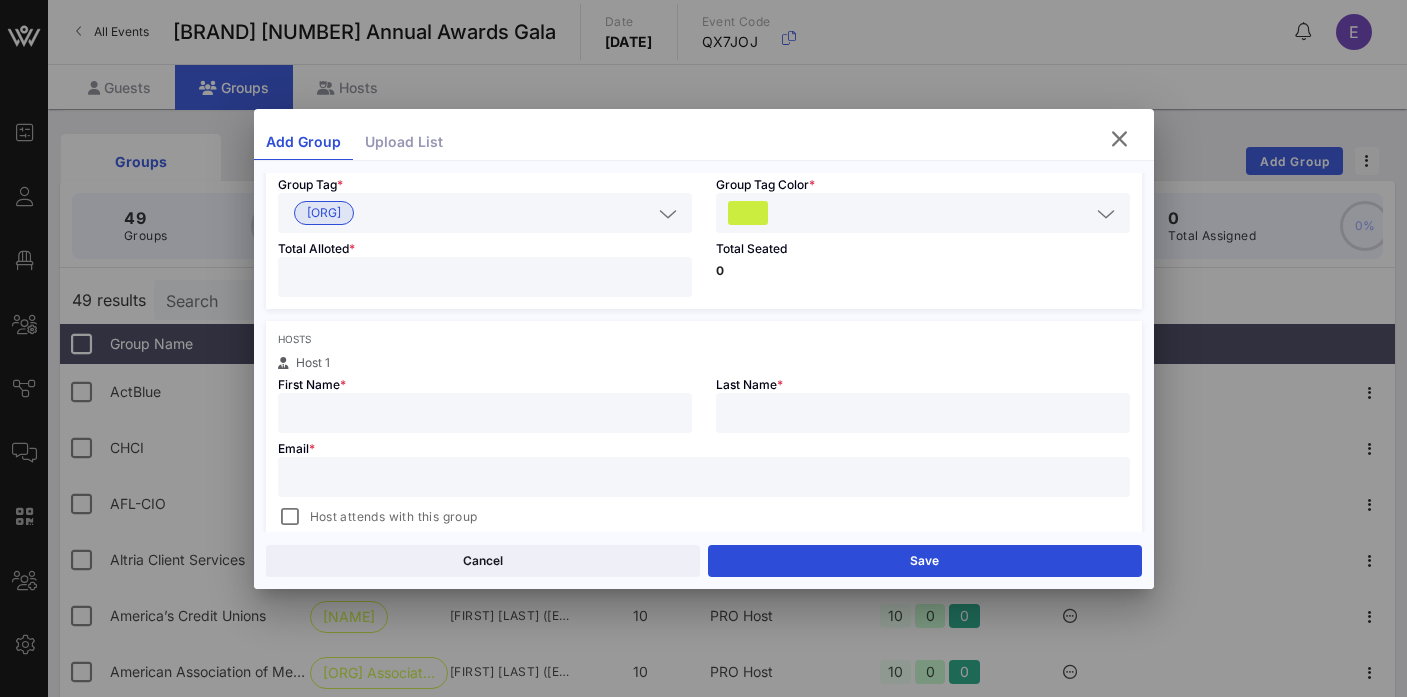 click at bounding box center [485, 413] 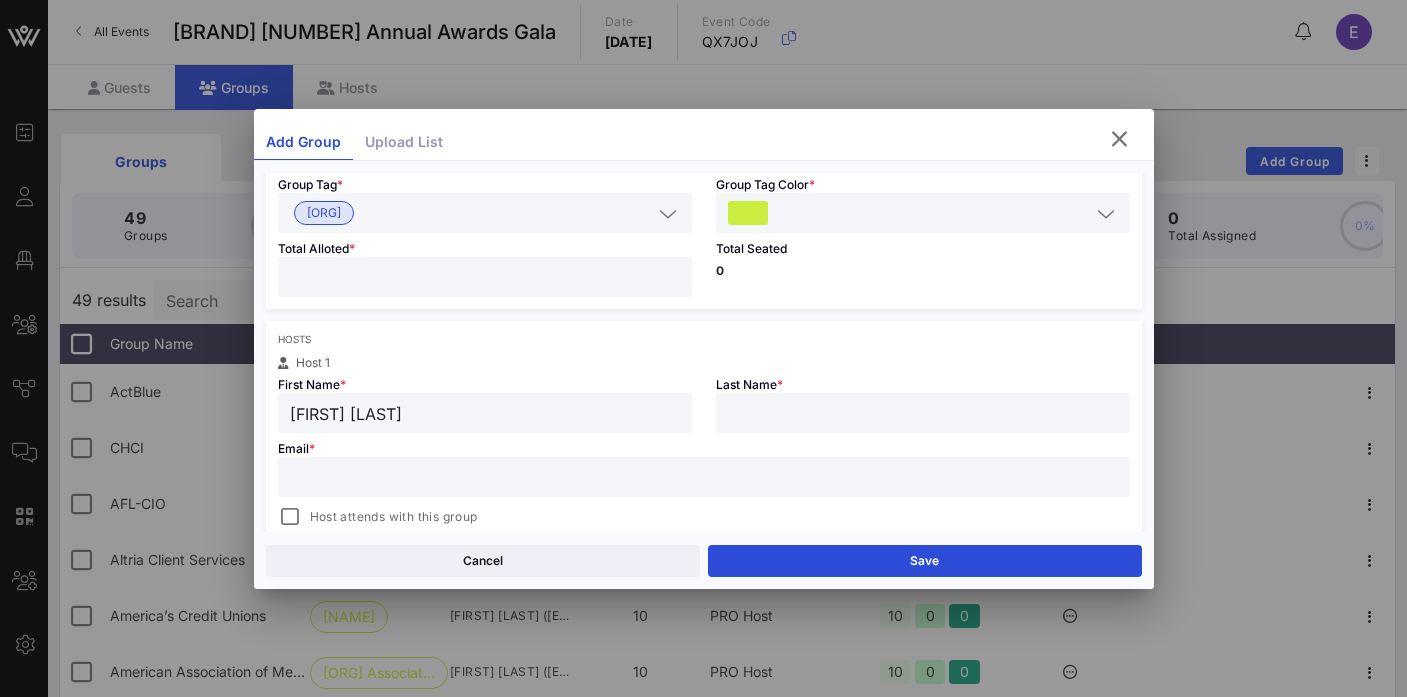 click on "[FIRST] [LAST]" at bounding box center [485, 413] 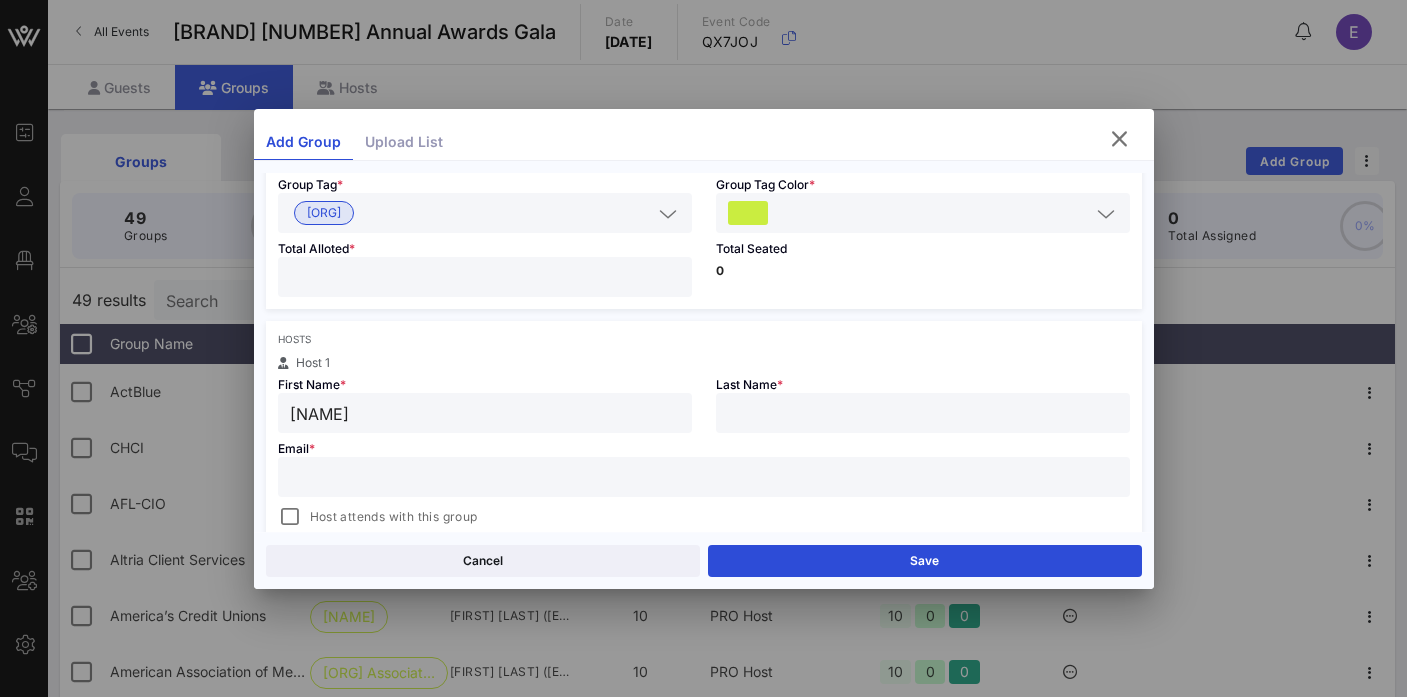 click at bounding box center (485, 413) 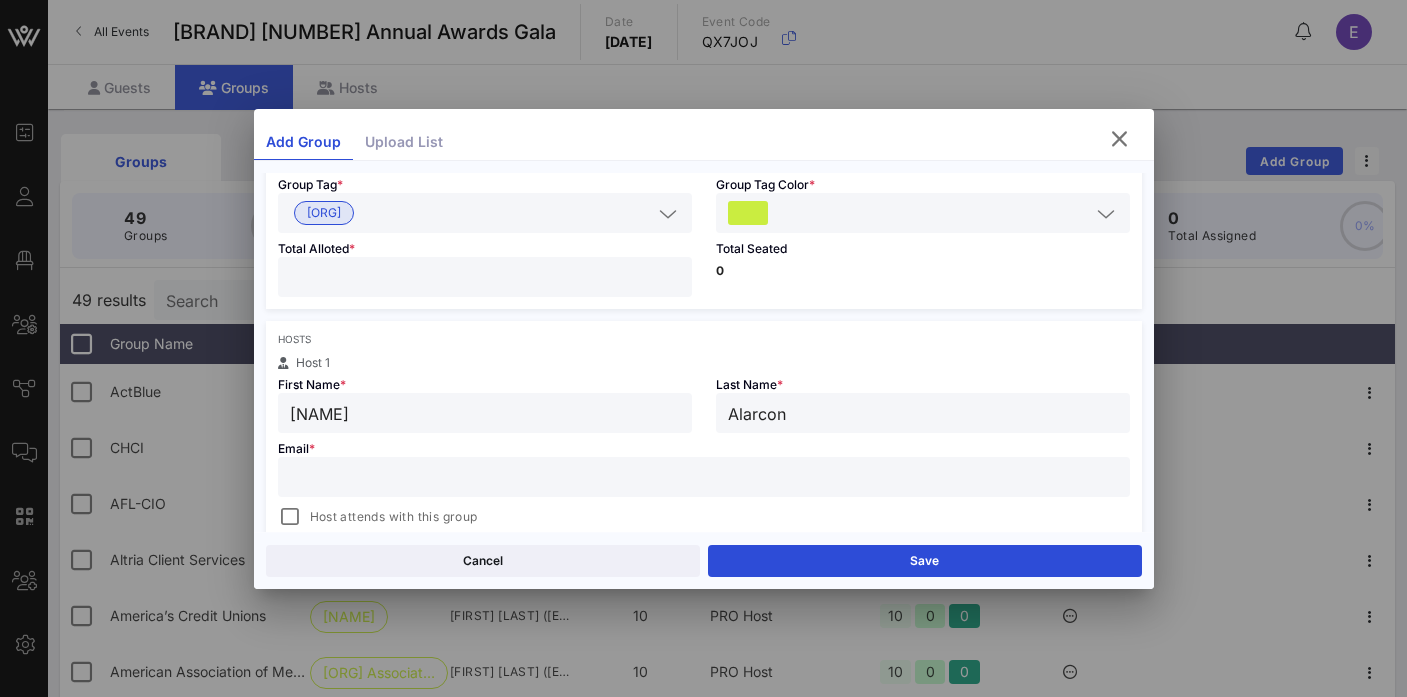 click at bounding box center (704, 477) 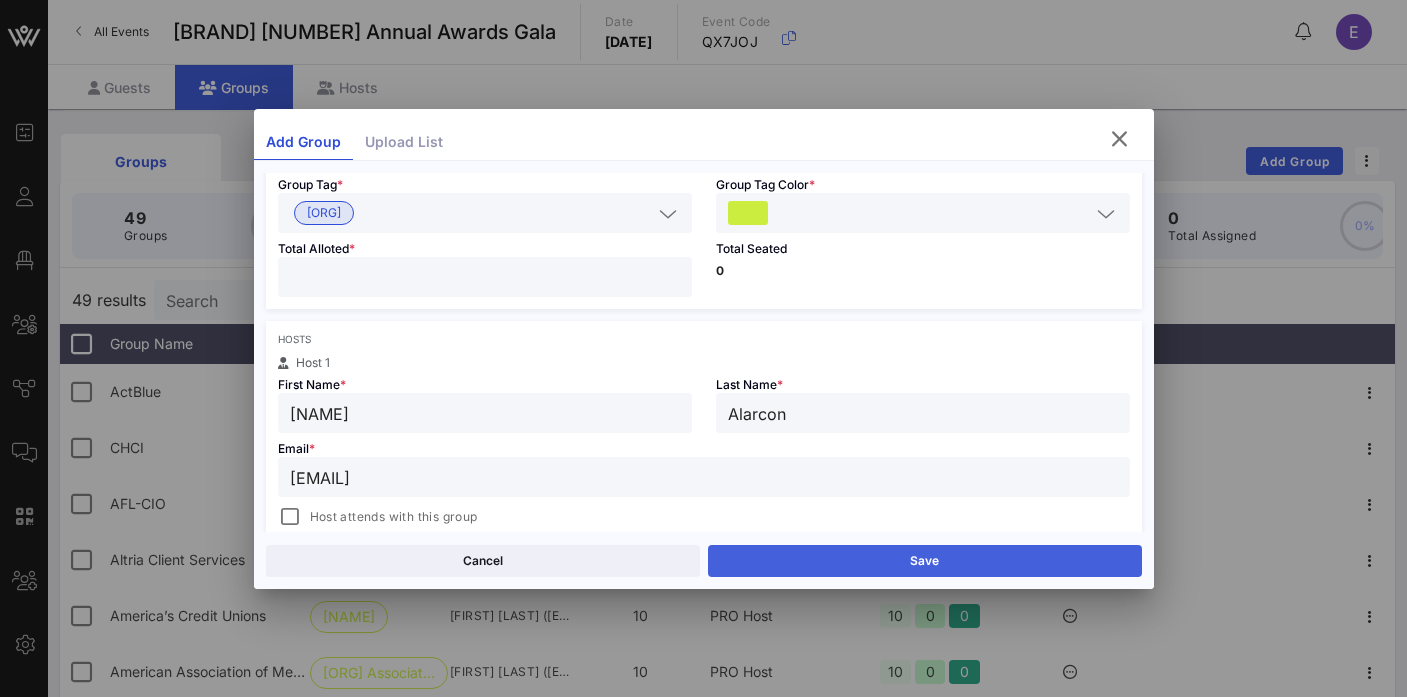 click on "Save" at bounding box center (925, 561) 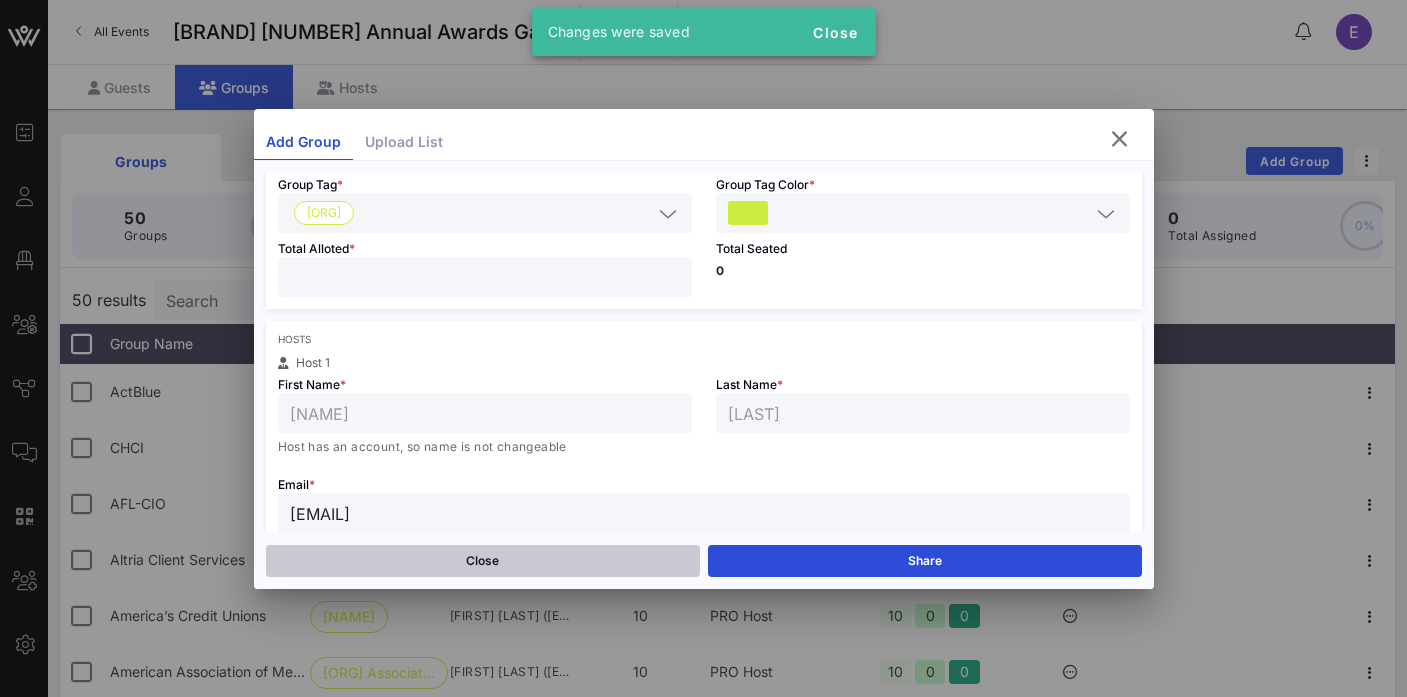 click on "Close" at bounding box center (483, 561) 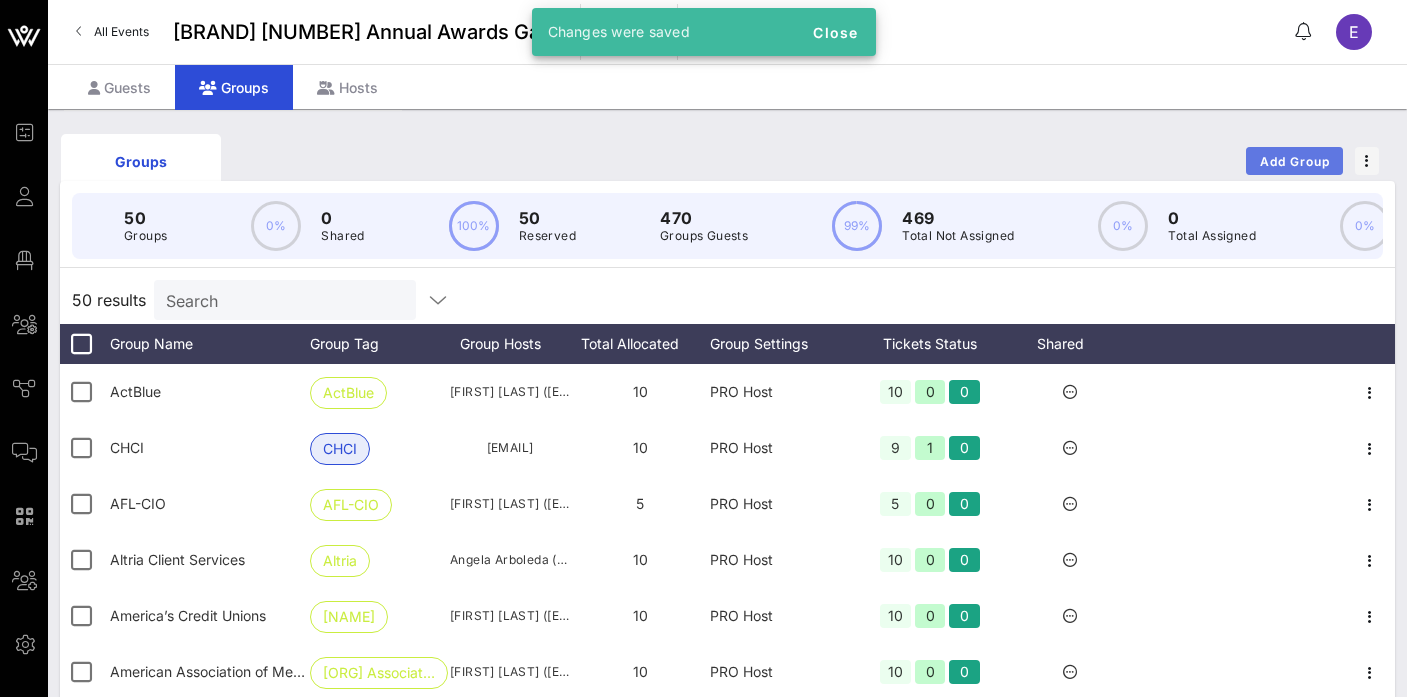 click on "Add Group" at bounding box center (1294, 161) 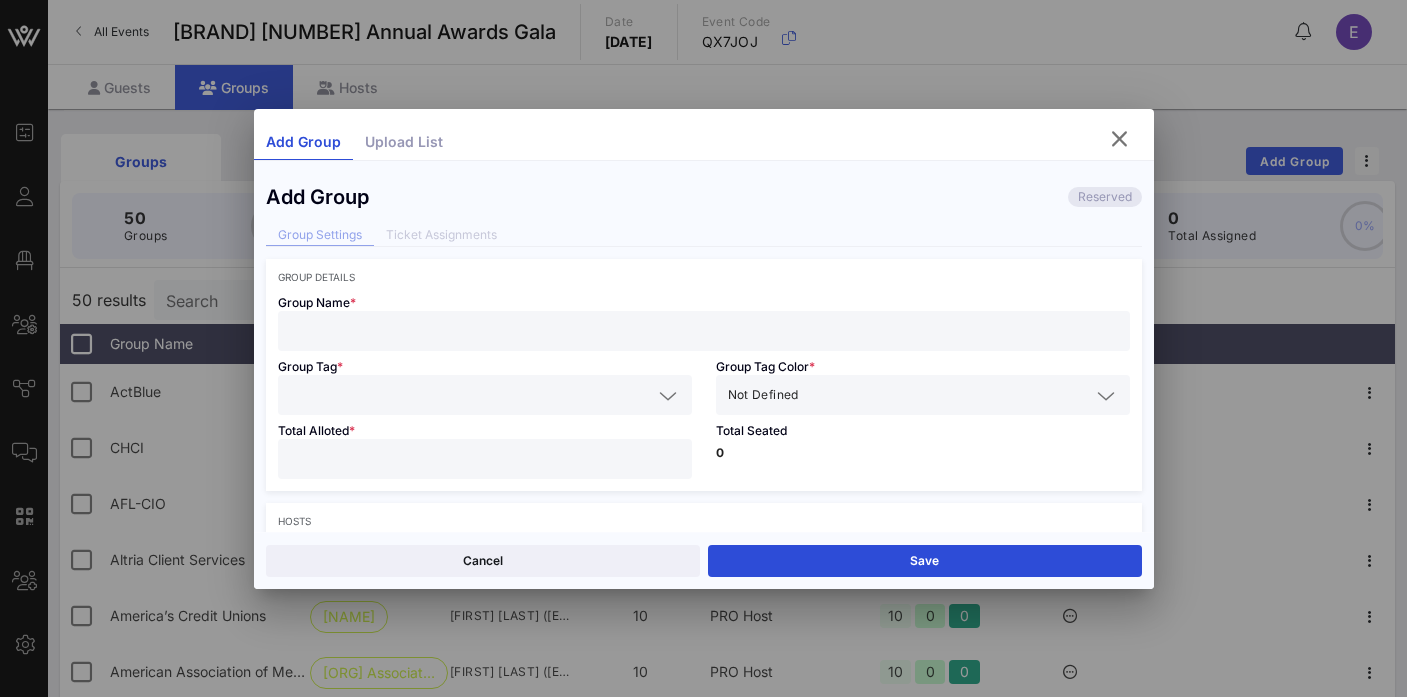 click at bounding box center (704, 331) 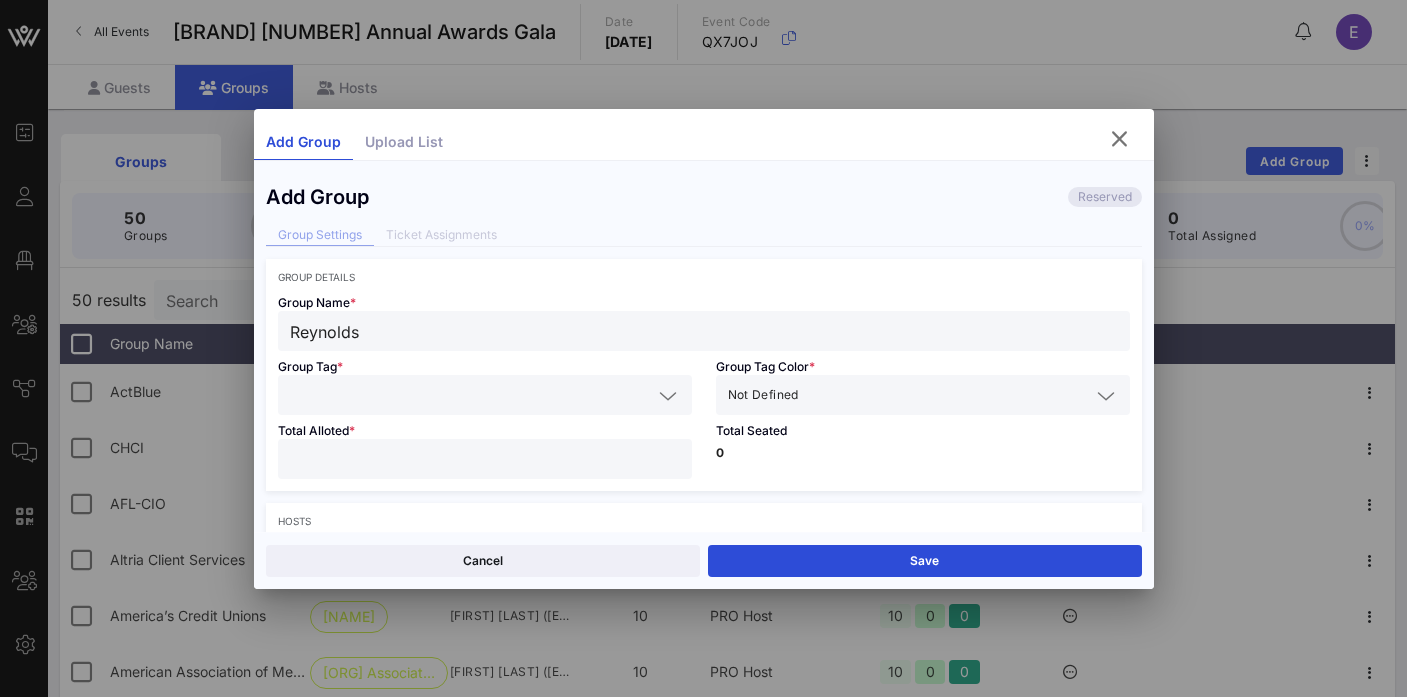 click at bounding box center (471, 395) 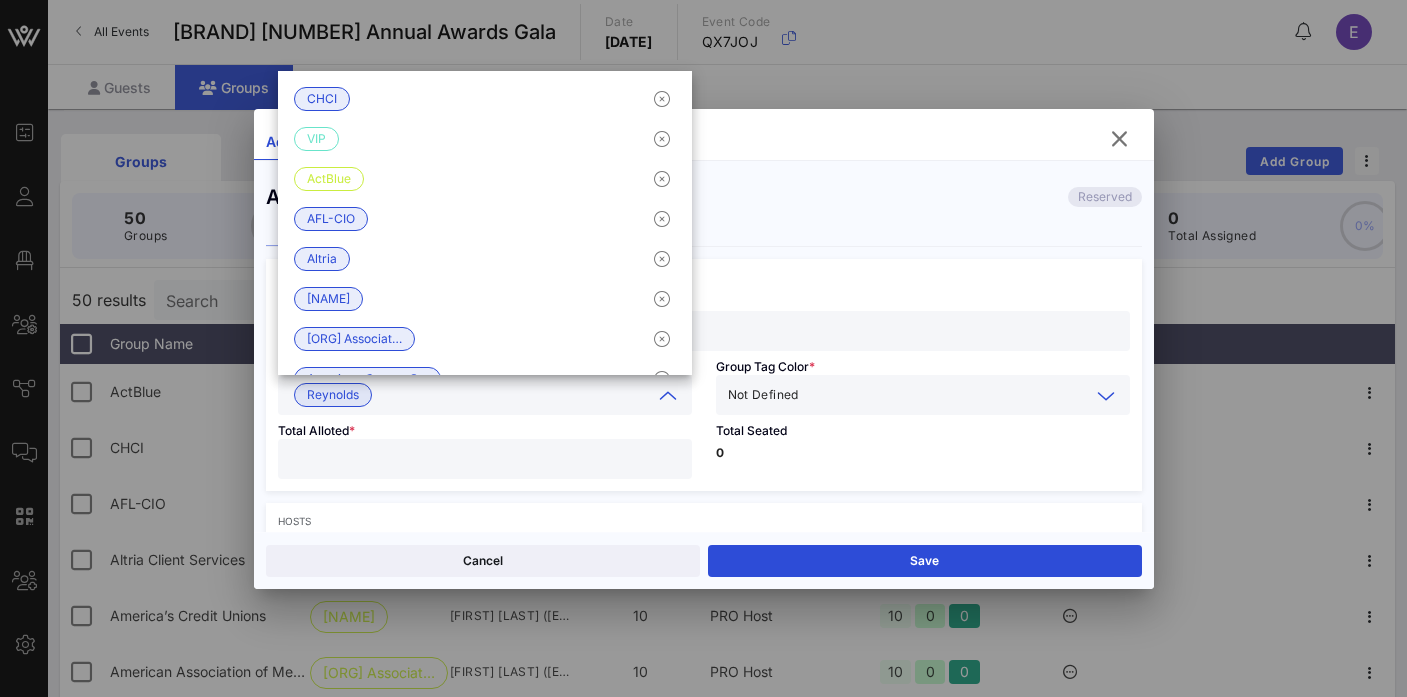 click at bounding box center [946, 395] 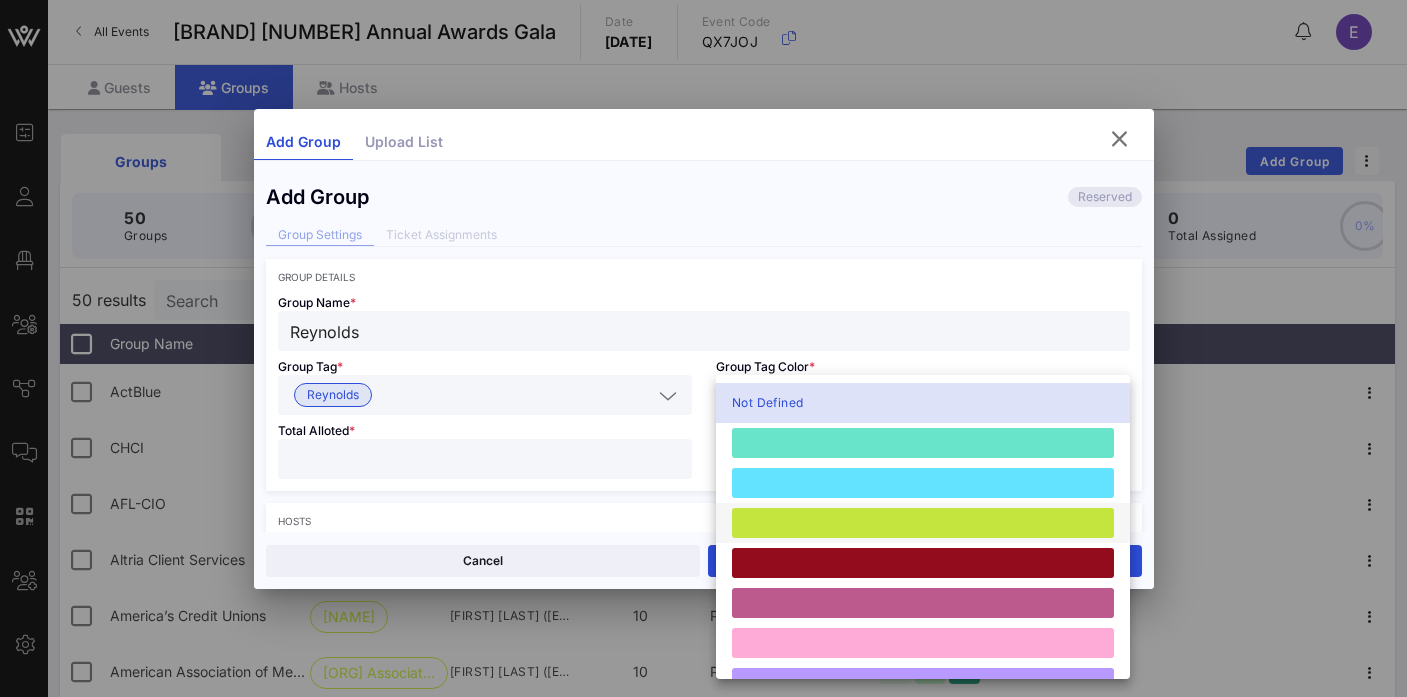 click at bounding box center [923, 523] 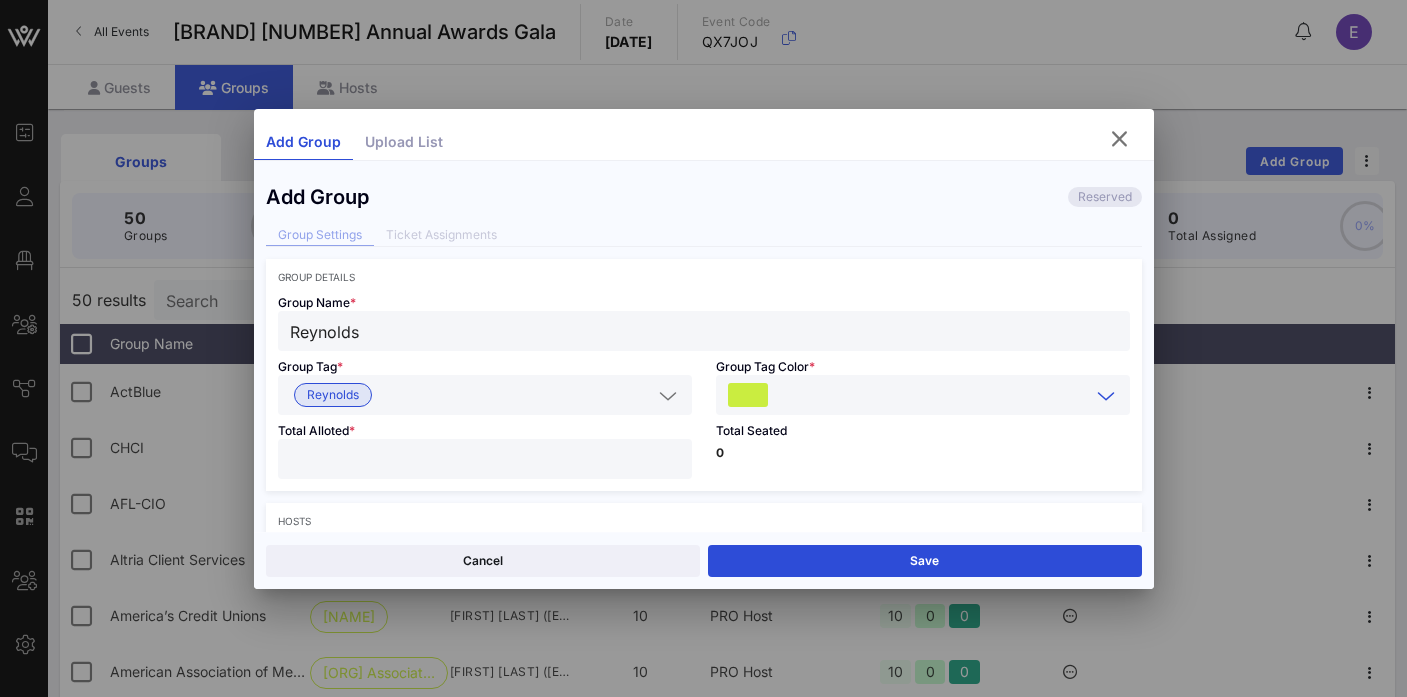 click at bounding box center (485, 459) 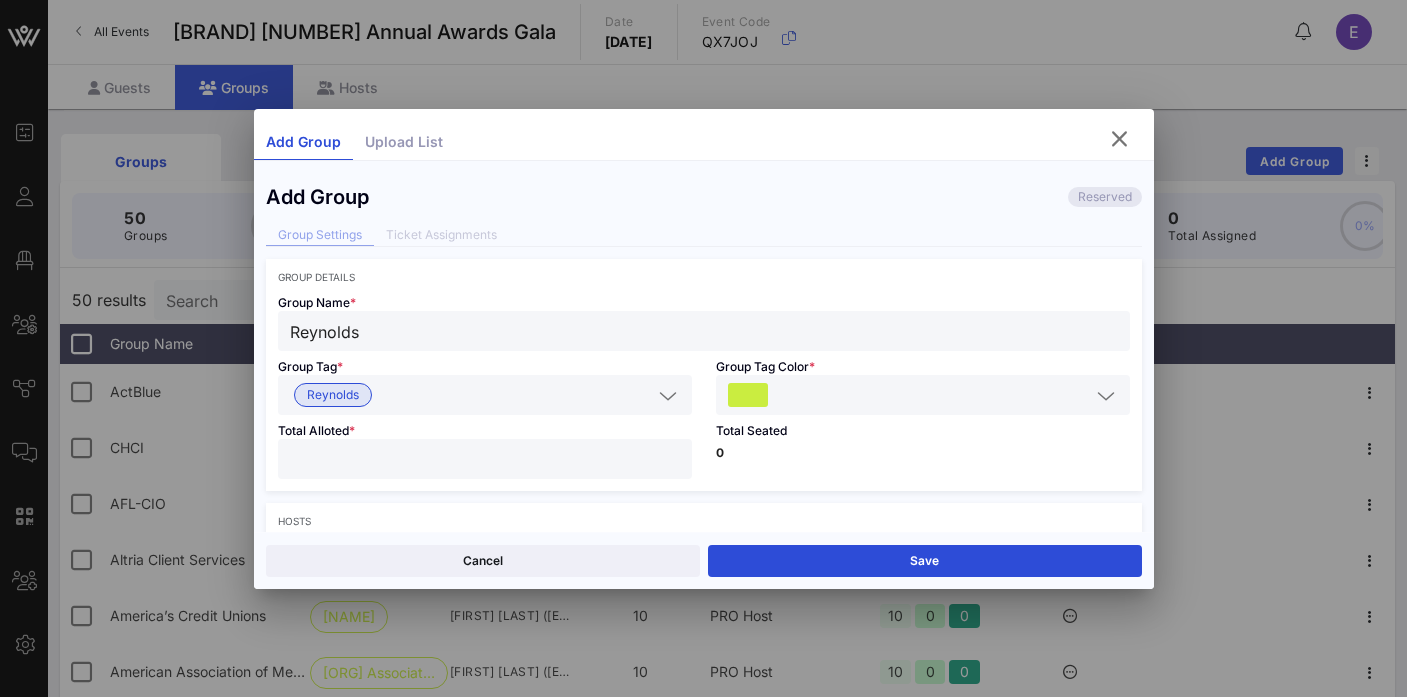 click on "0" at bounding box center (923, 453) 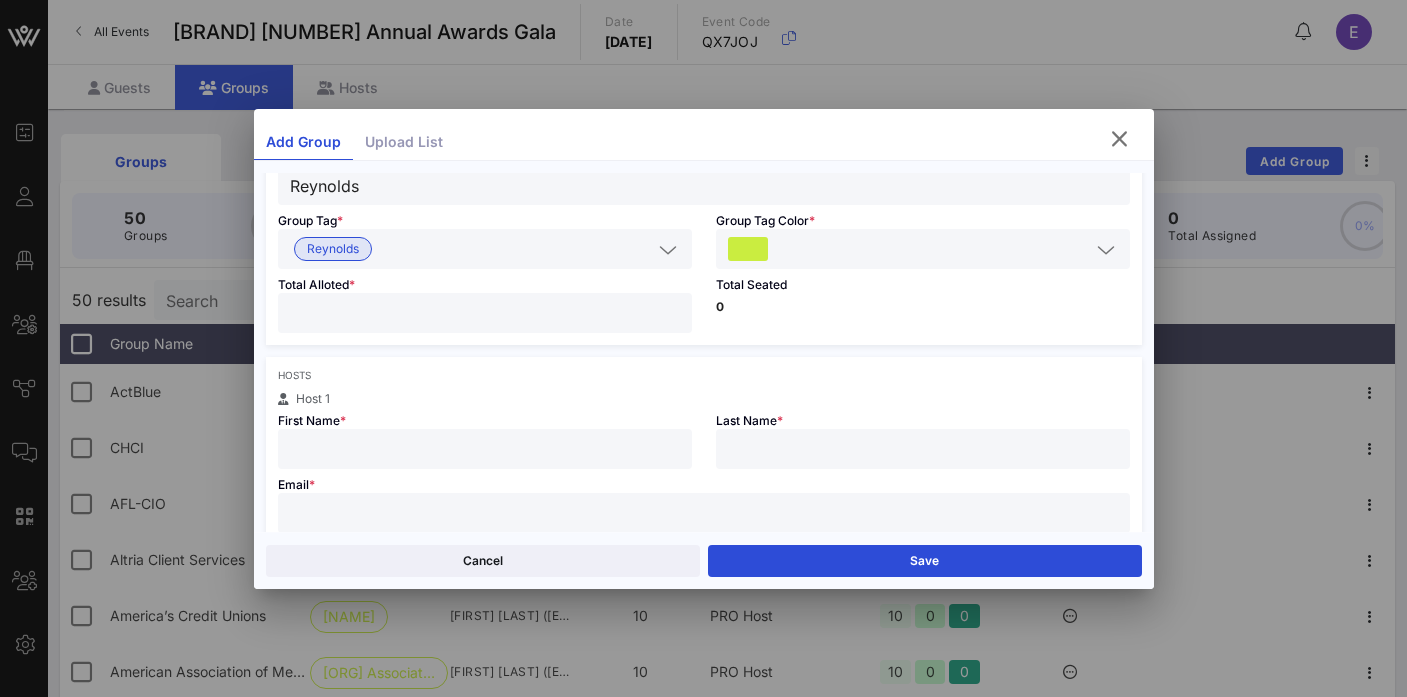 scroll, scrollTop: 149, scrollLeft: 0, axis: vertical 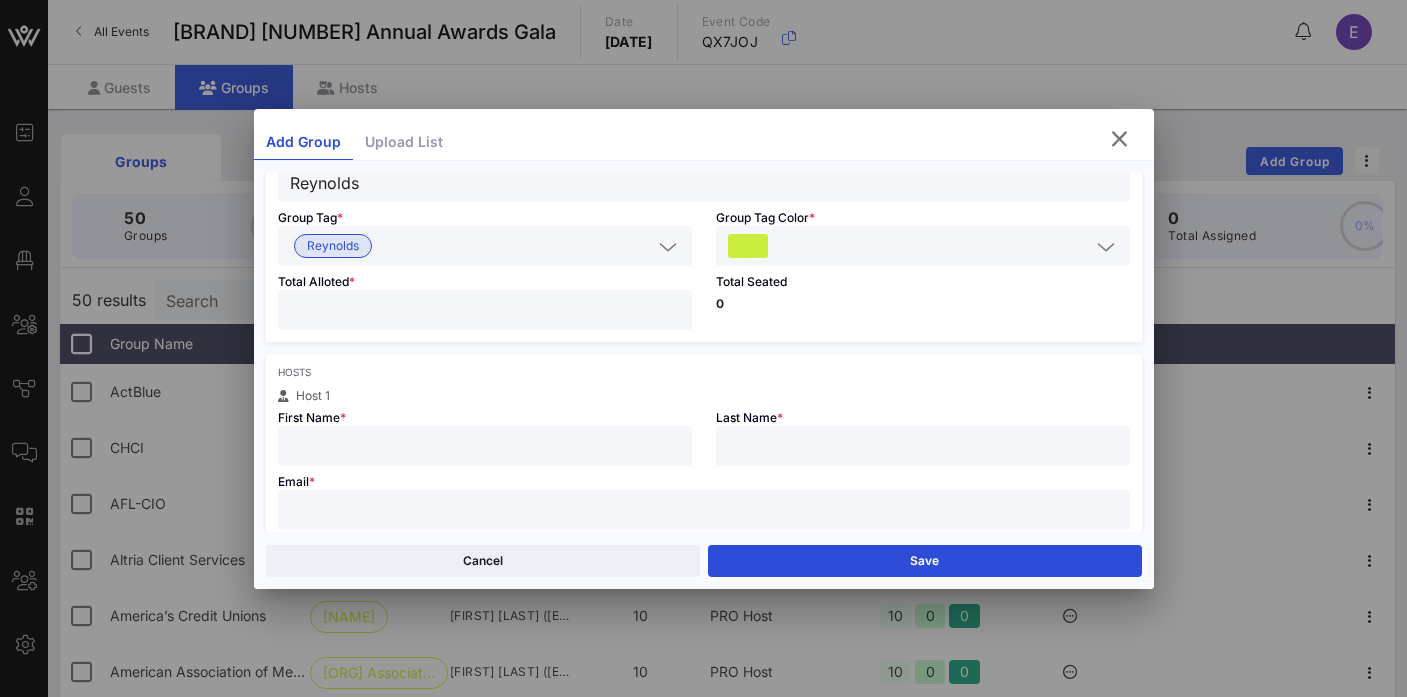 click at bounding box center [485, 446] 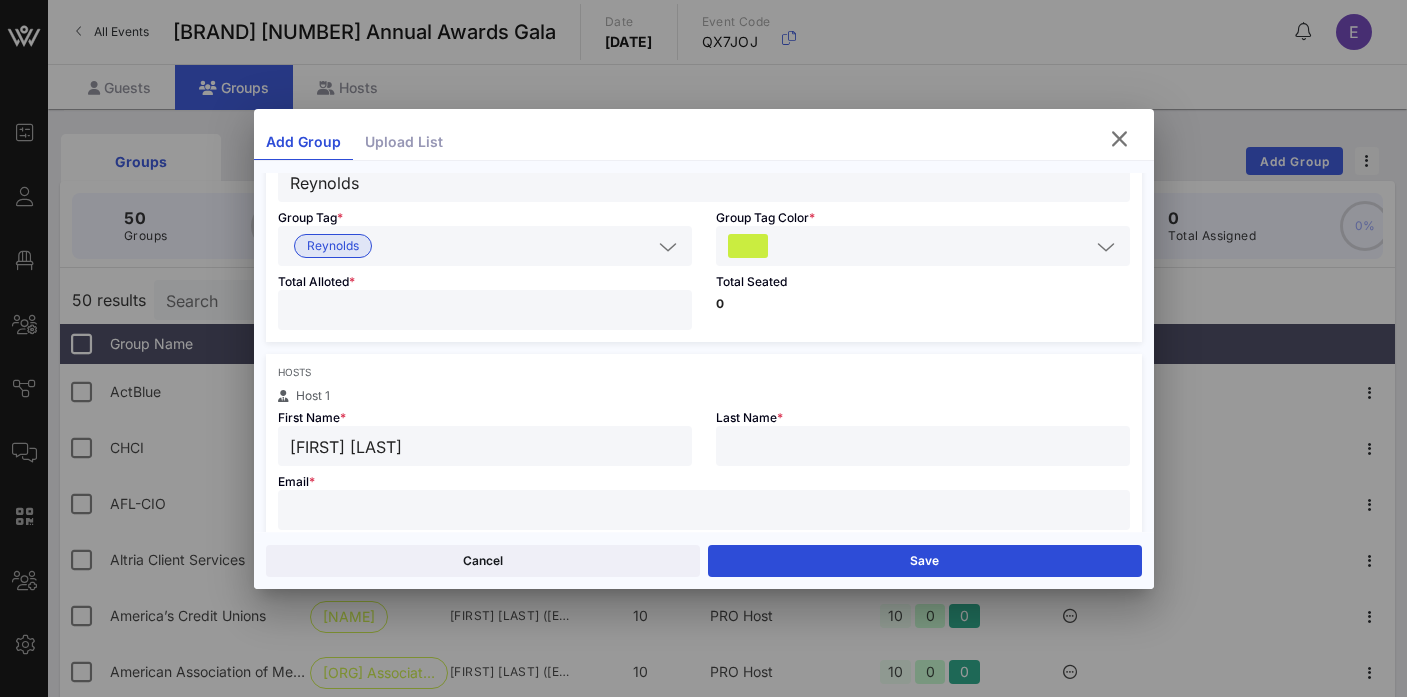 click on "[FIRST] [LAST]" at bounding box center [485, 446] 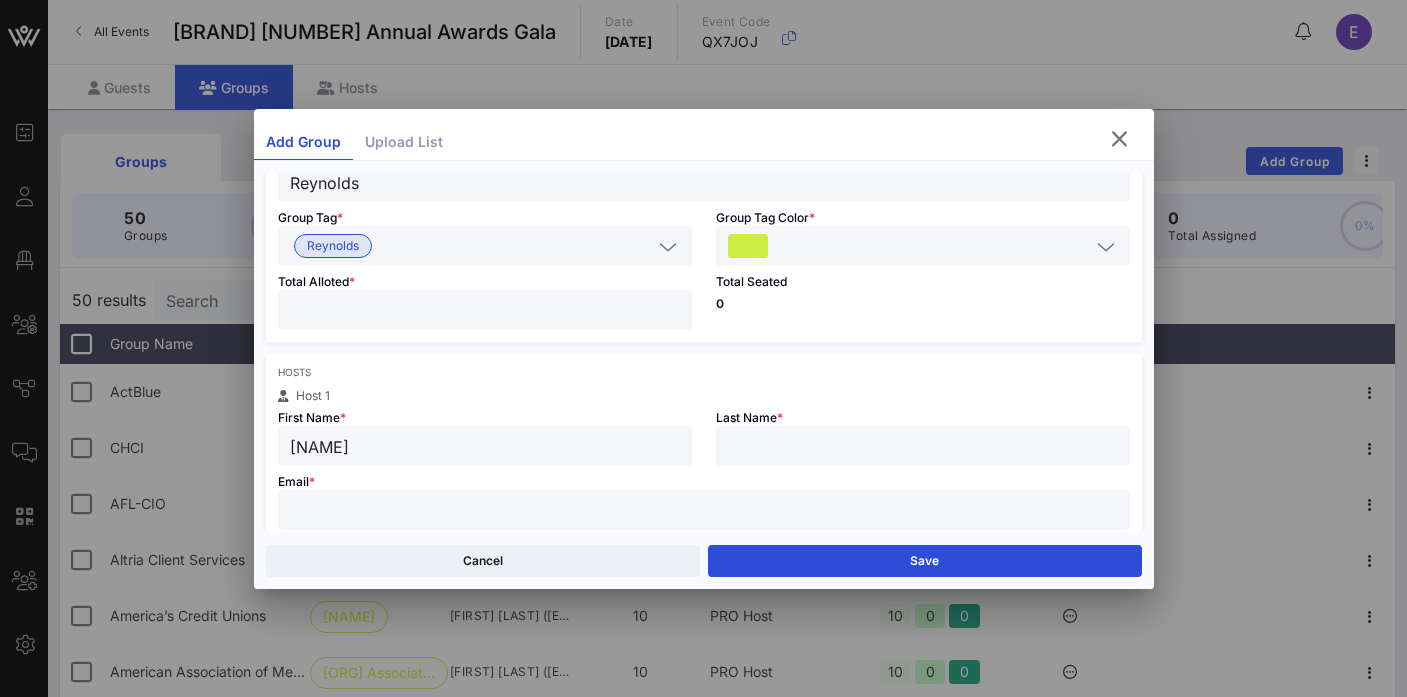 click at bounding box center [923, 446] 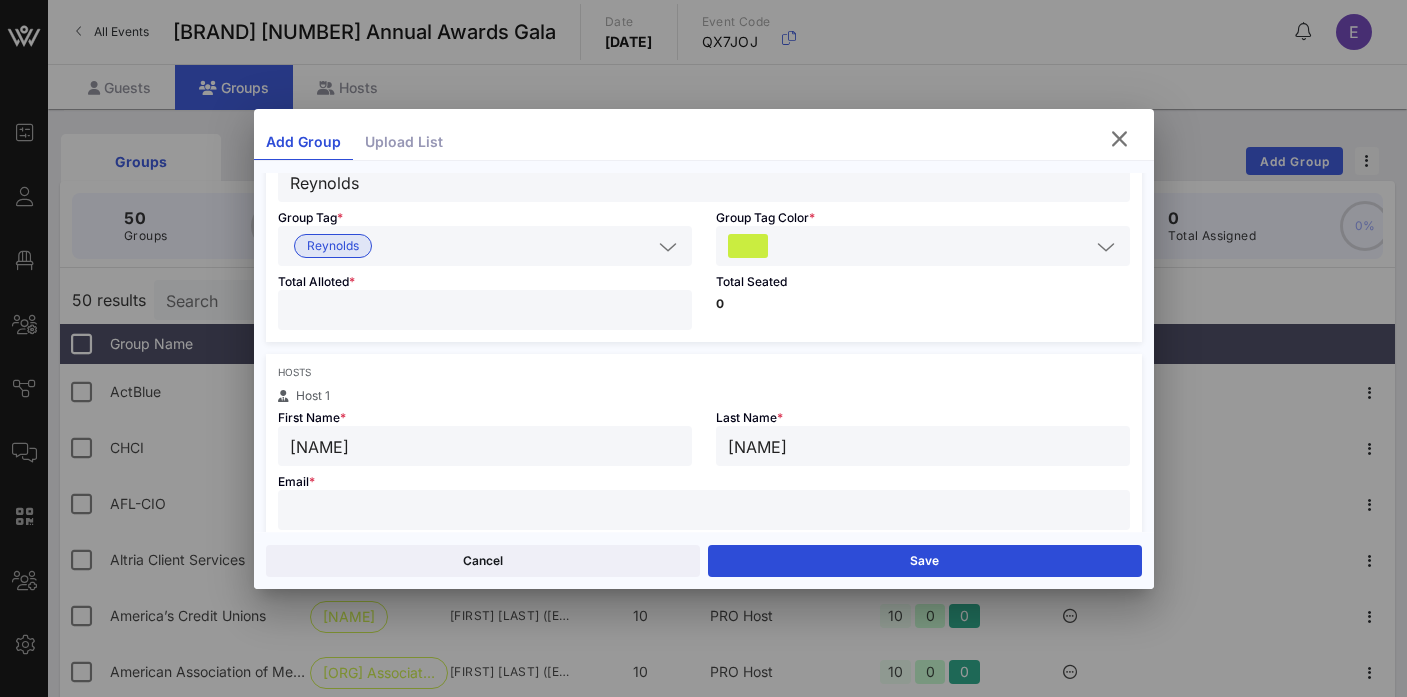 click at bounding box center (704, 510) 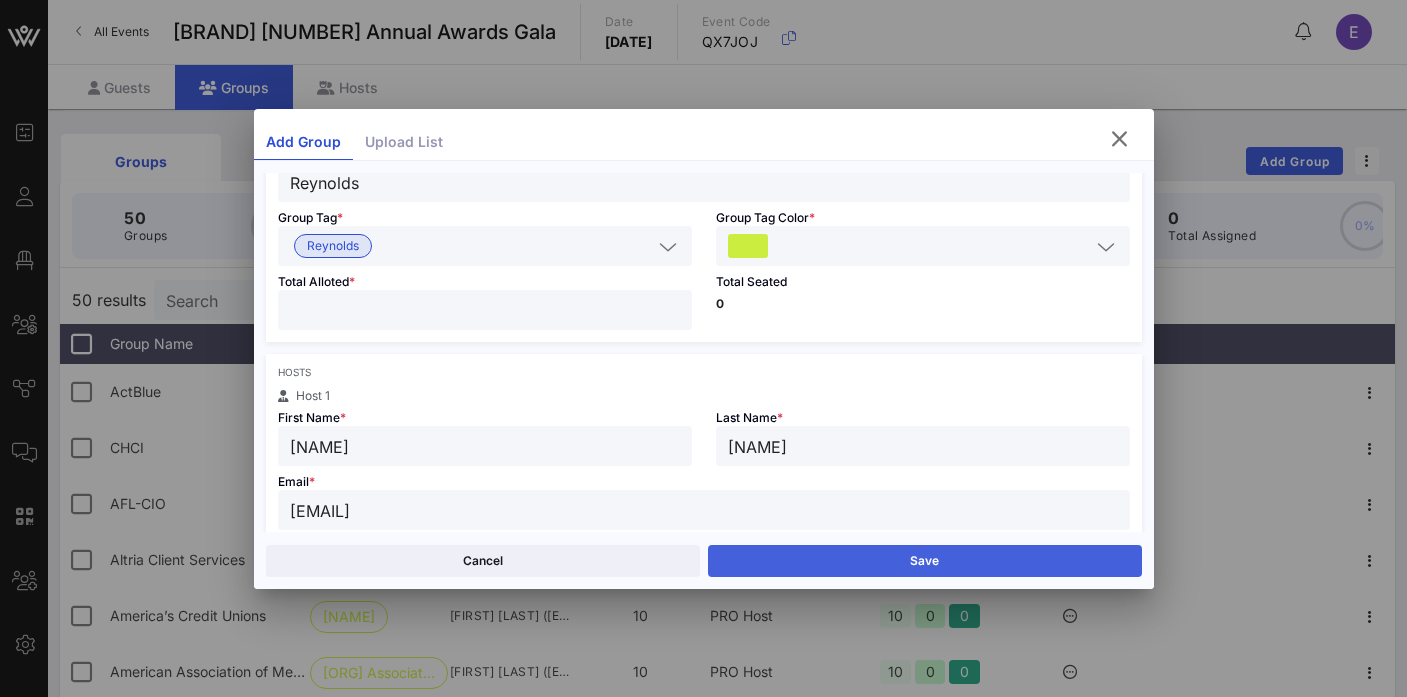 click on "Save" at bounding box center [925, 561] 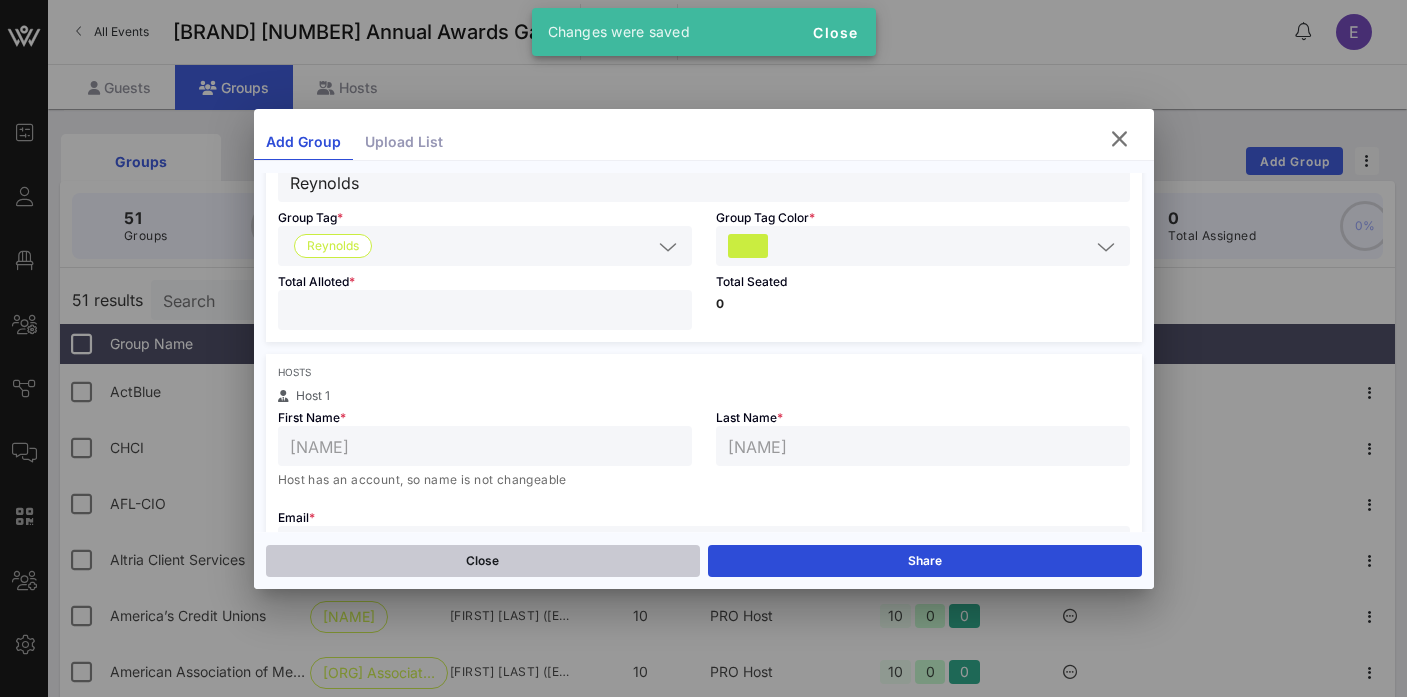 click on "Close" at bounding box center [483, 561] 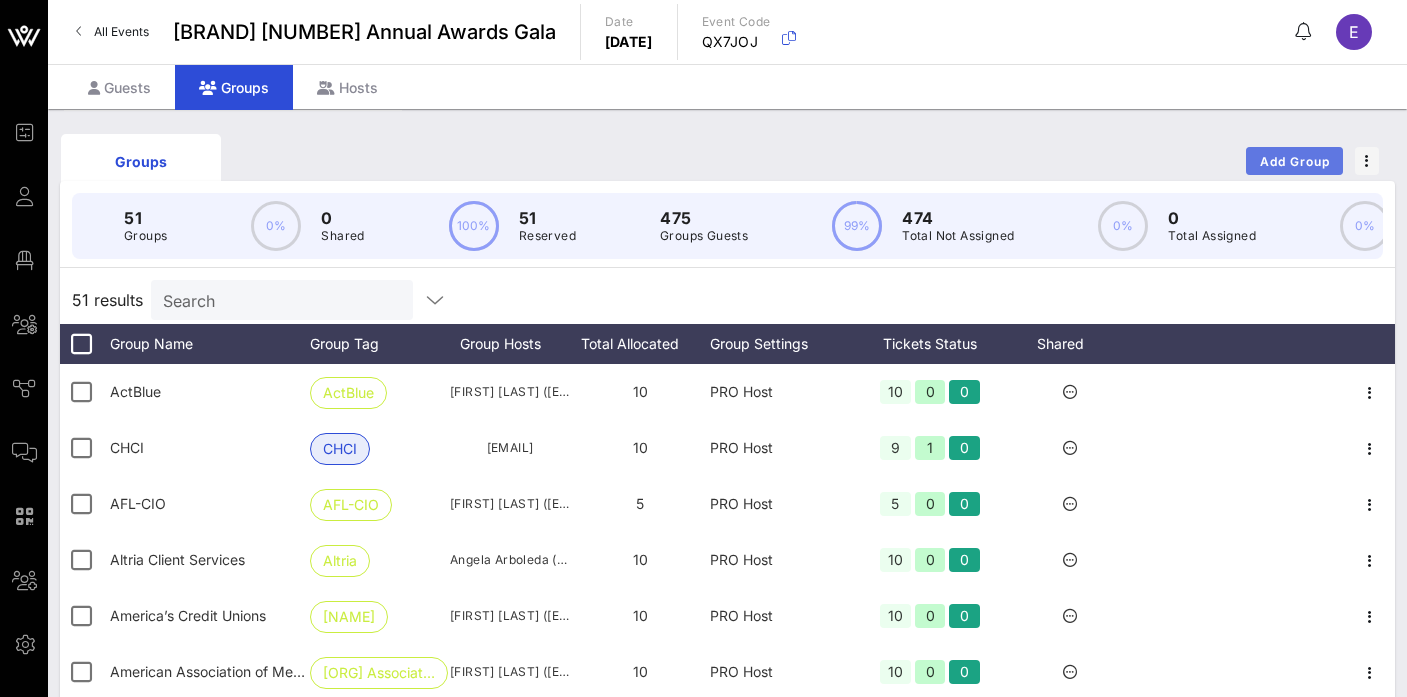 click on "Add Group" at bounding box center (1295, 161) 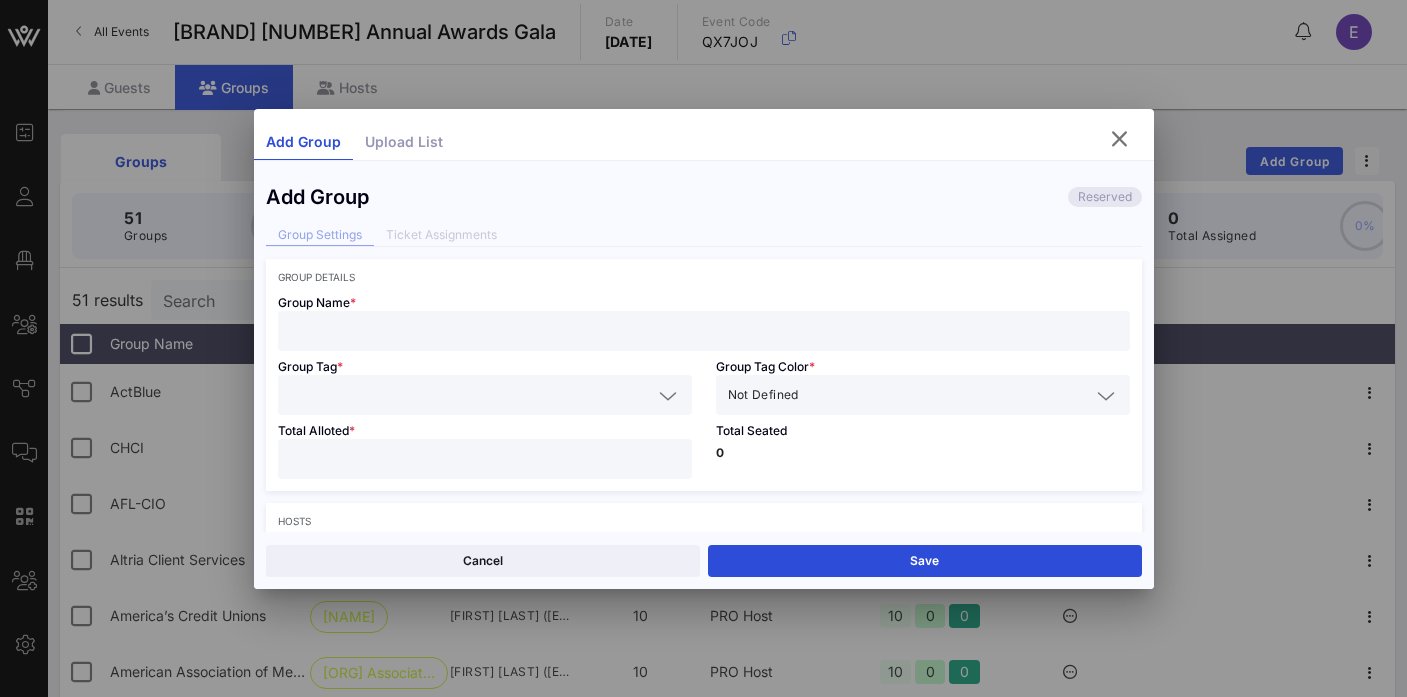 click at bounding box center [704, 331] 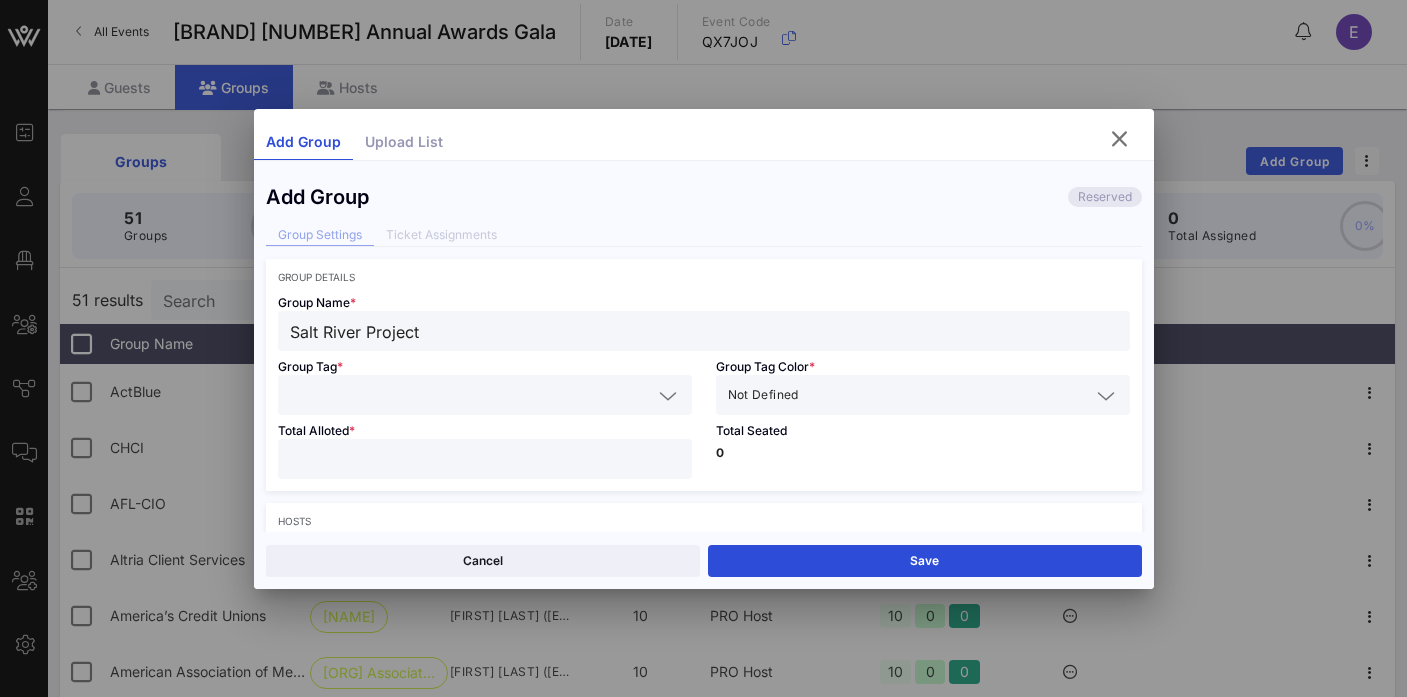 click at bounding box center [471, 395] 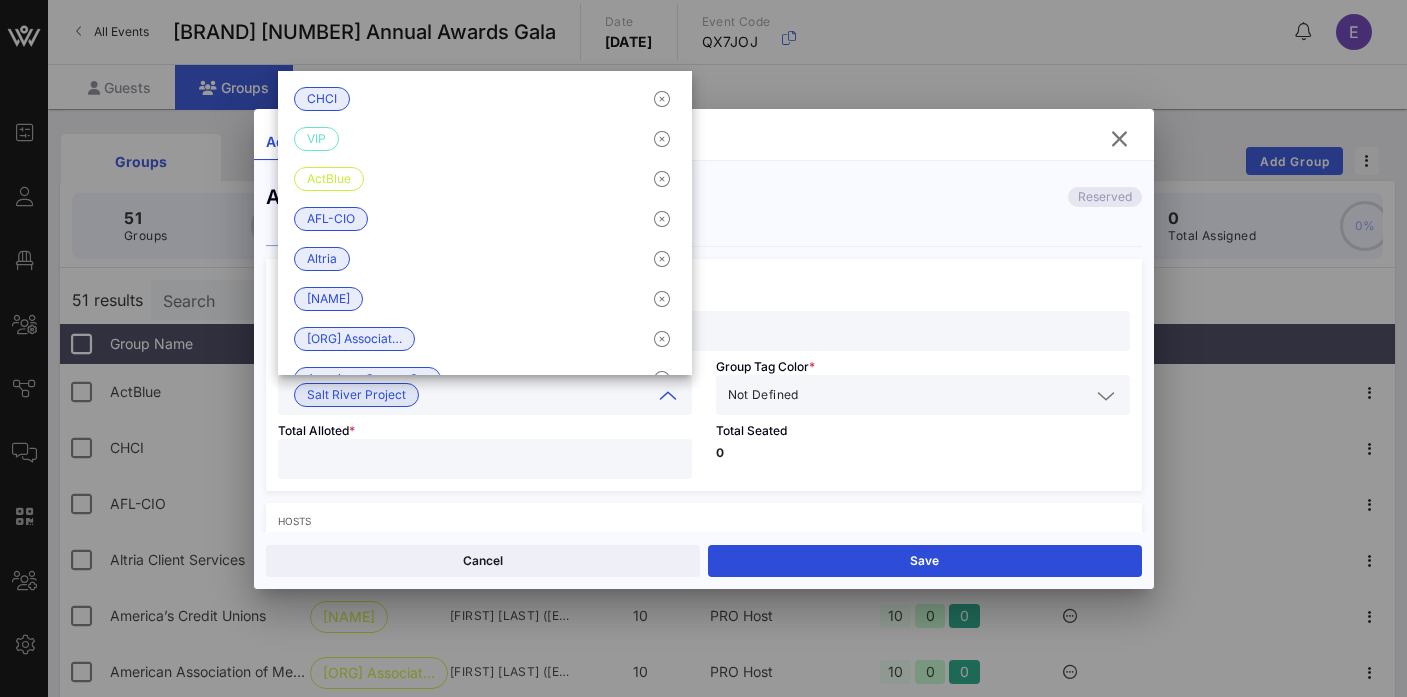 click on "Not Defined" at bounding box center (909, 395) 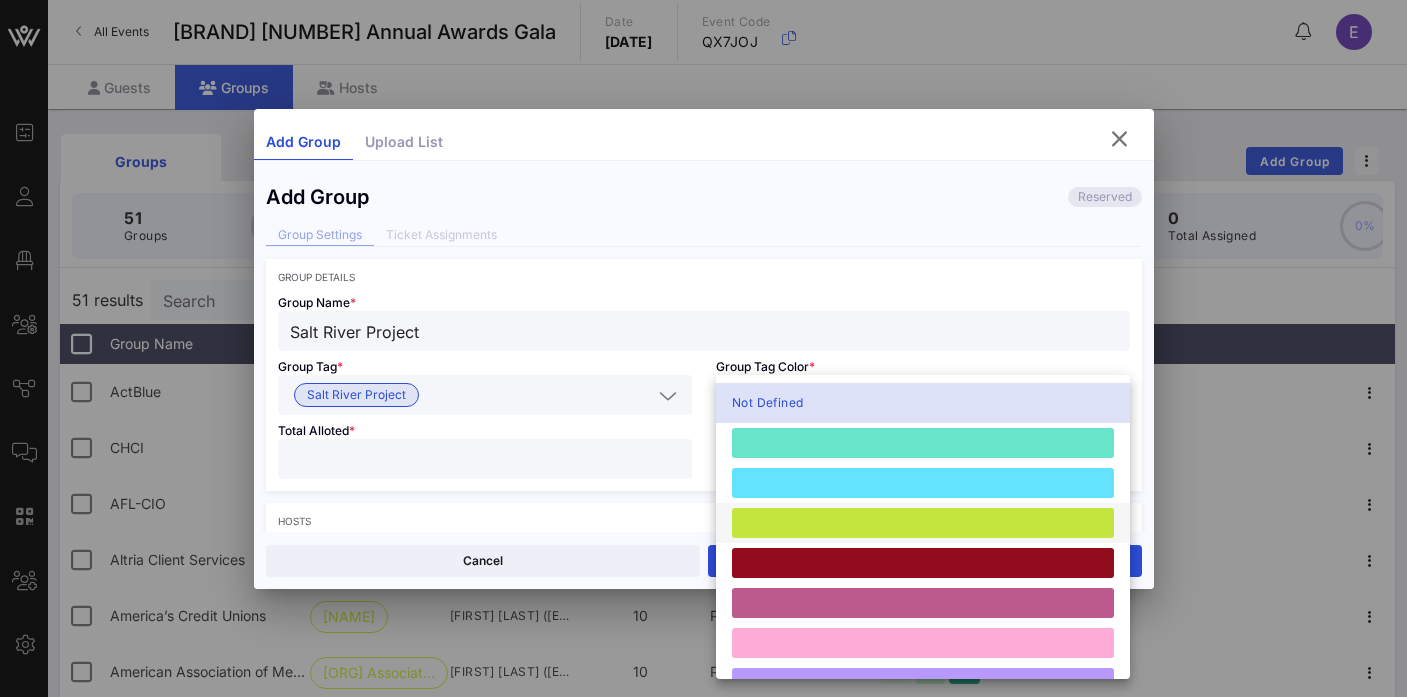 click at bounding box center [923, 523] 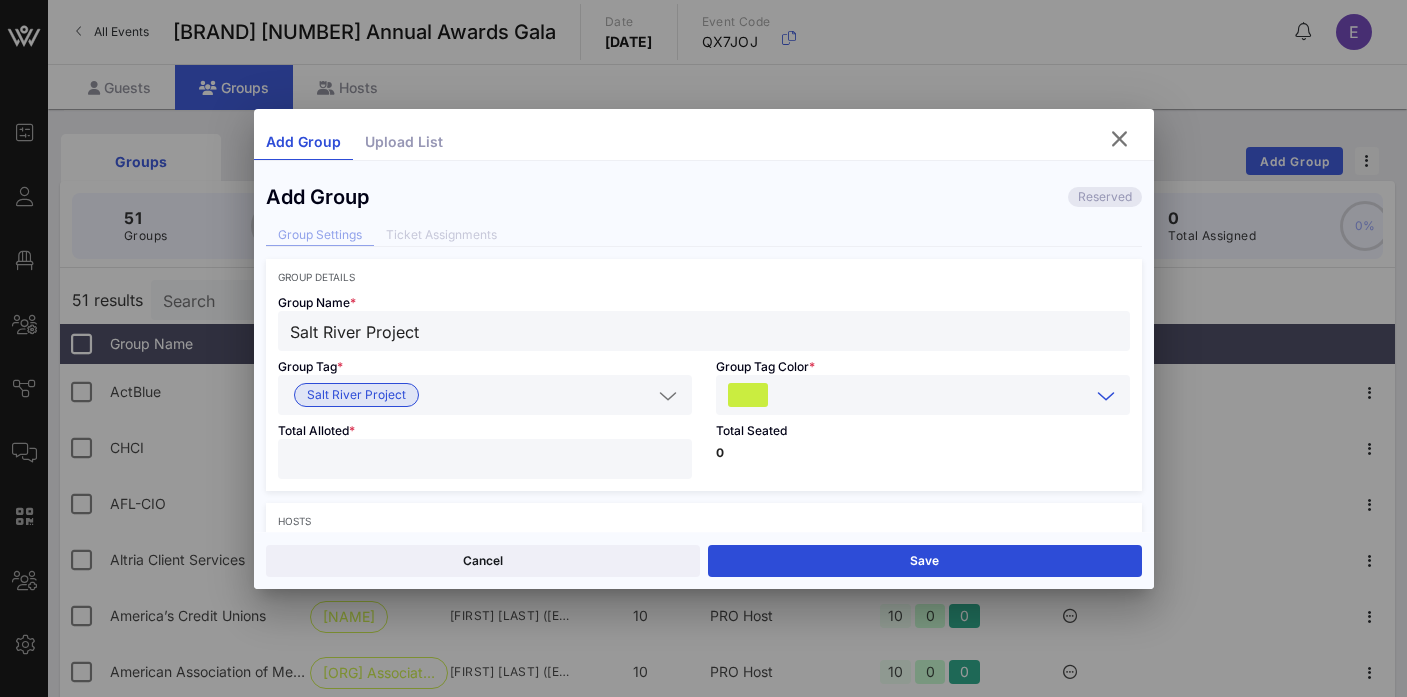 click at bounding box center [485, 459] 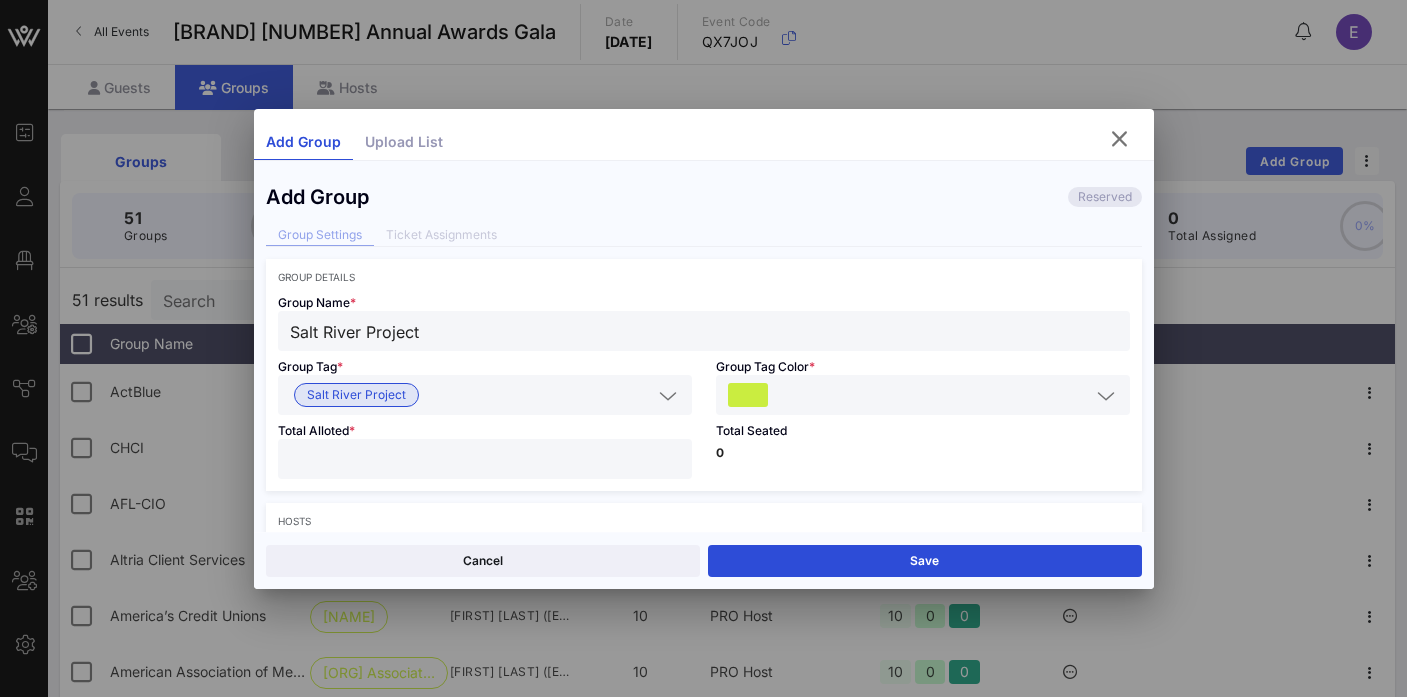 click on "Total Seated   0" at bounding box center [923, 453] 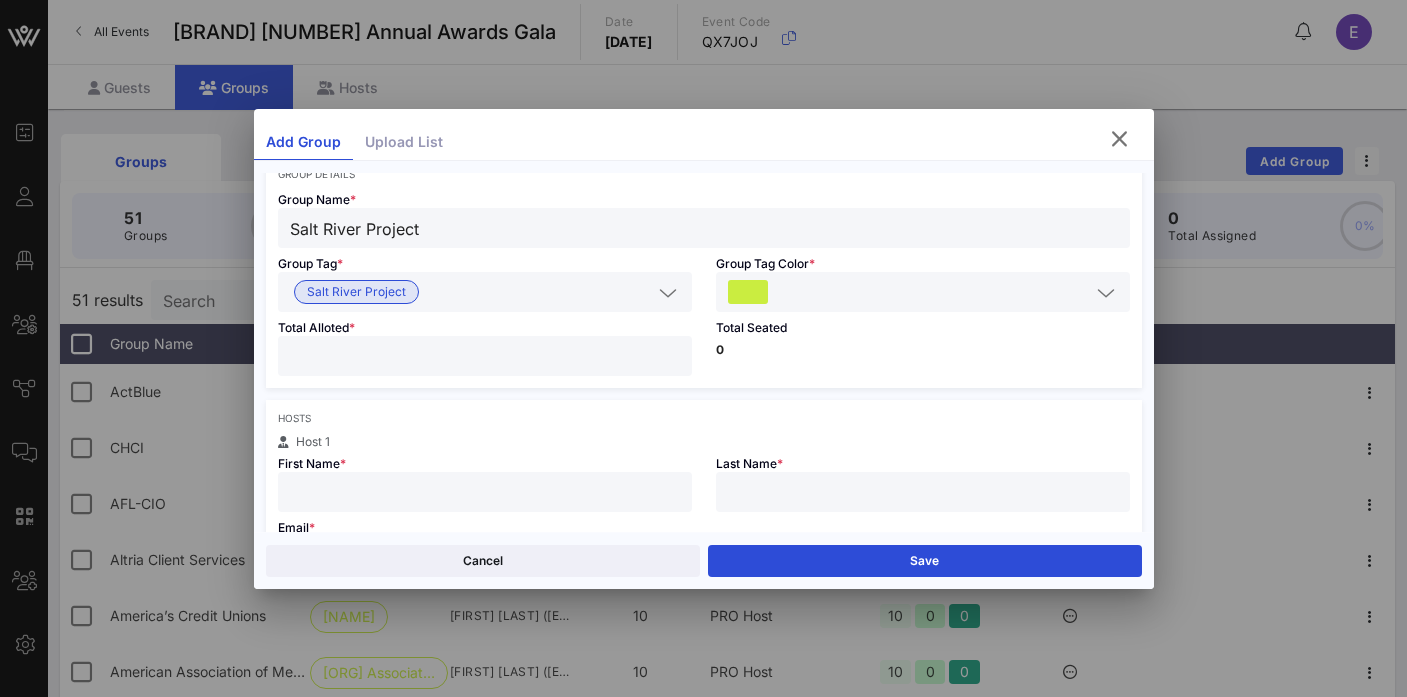 scroll, scrollTop: 108, scrollLeft: 0, axis: vertical 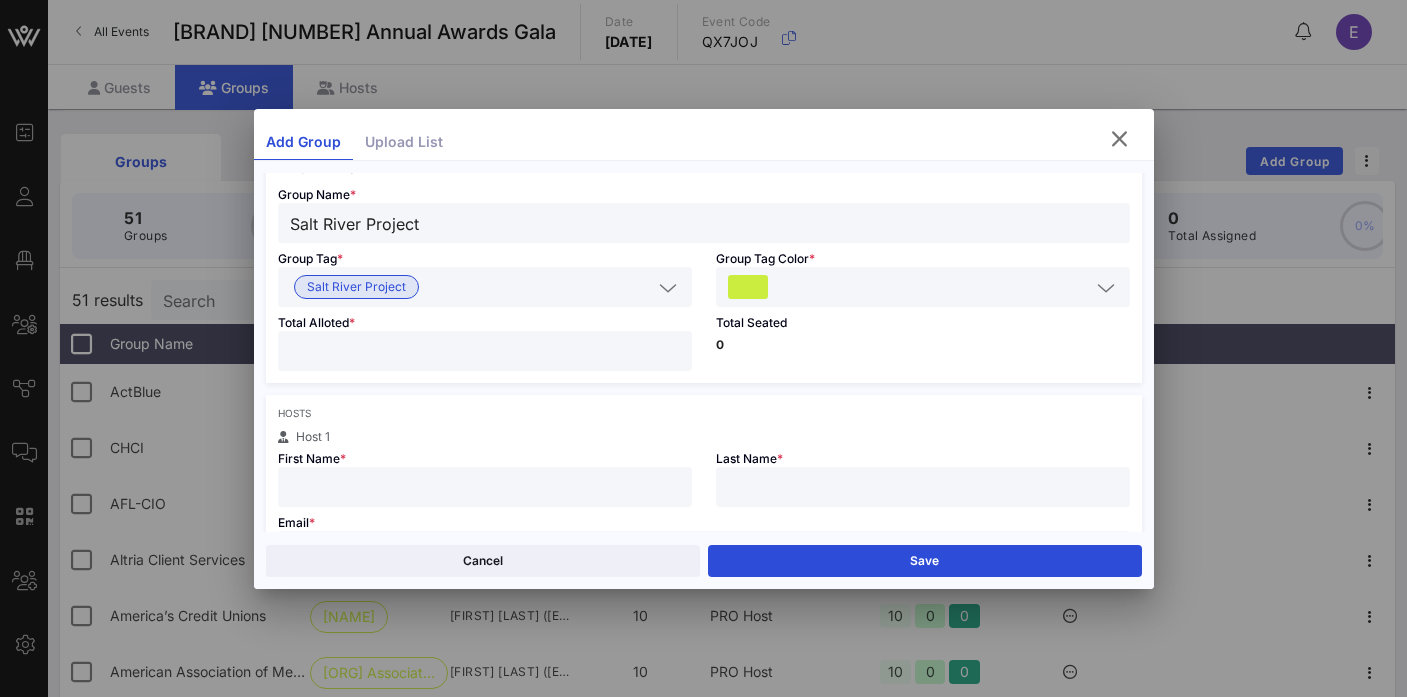 click at bounding box center [485, 487] 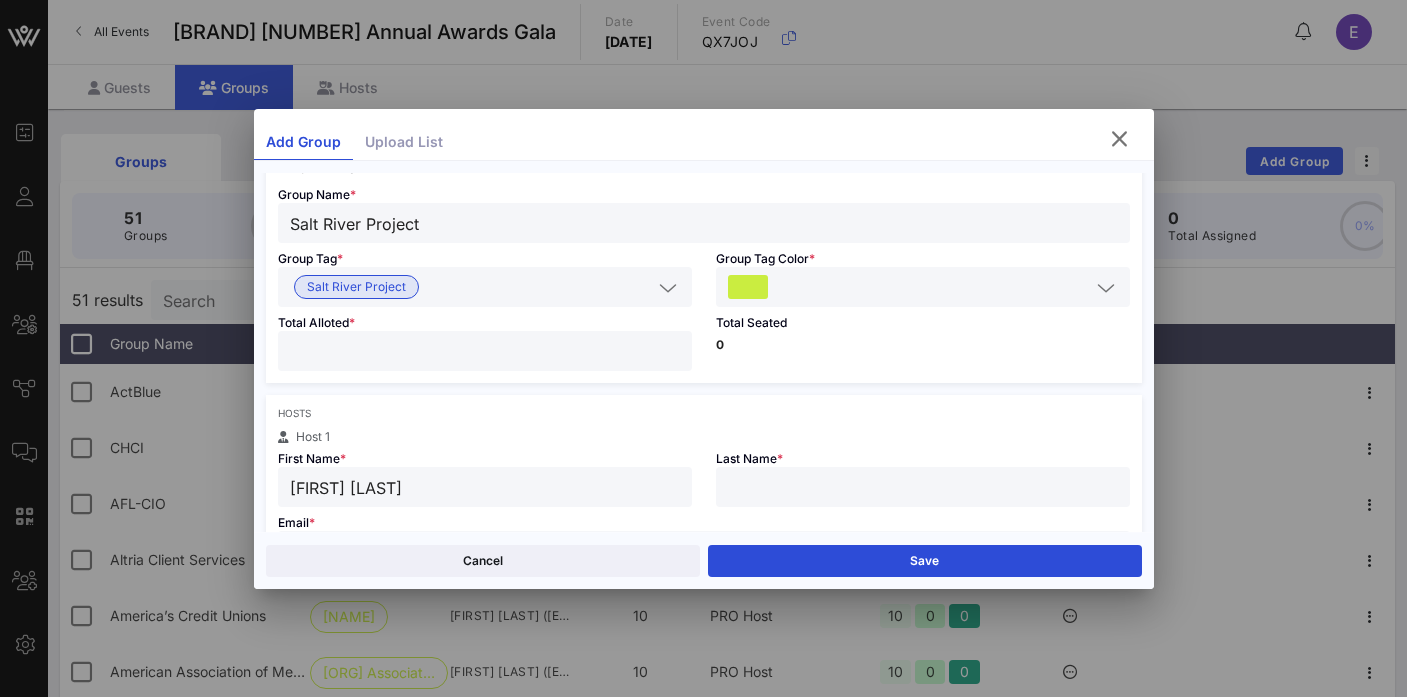 click on "[FIRST] [LAST]" at bounding box center (485, 487) 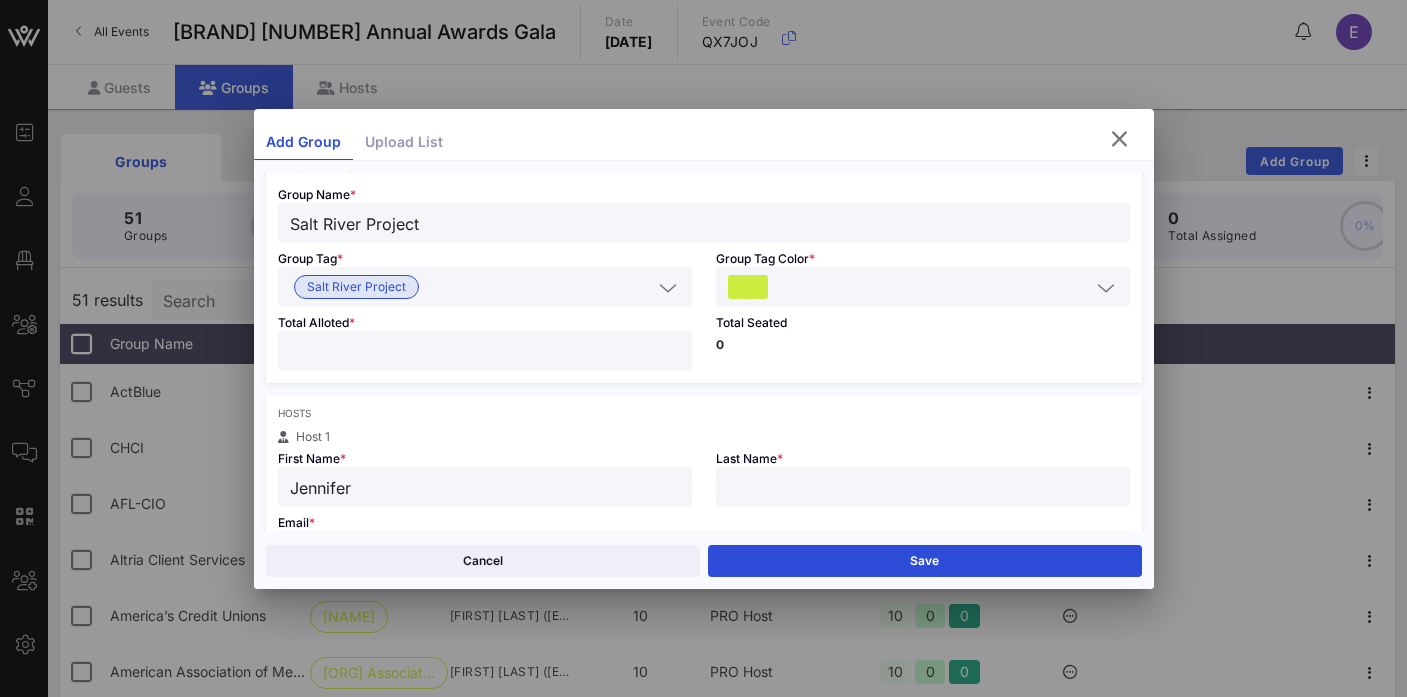 click at bounding box center (923, 487) 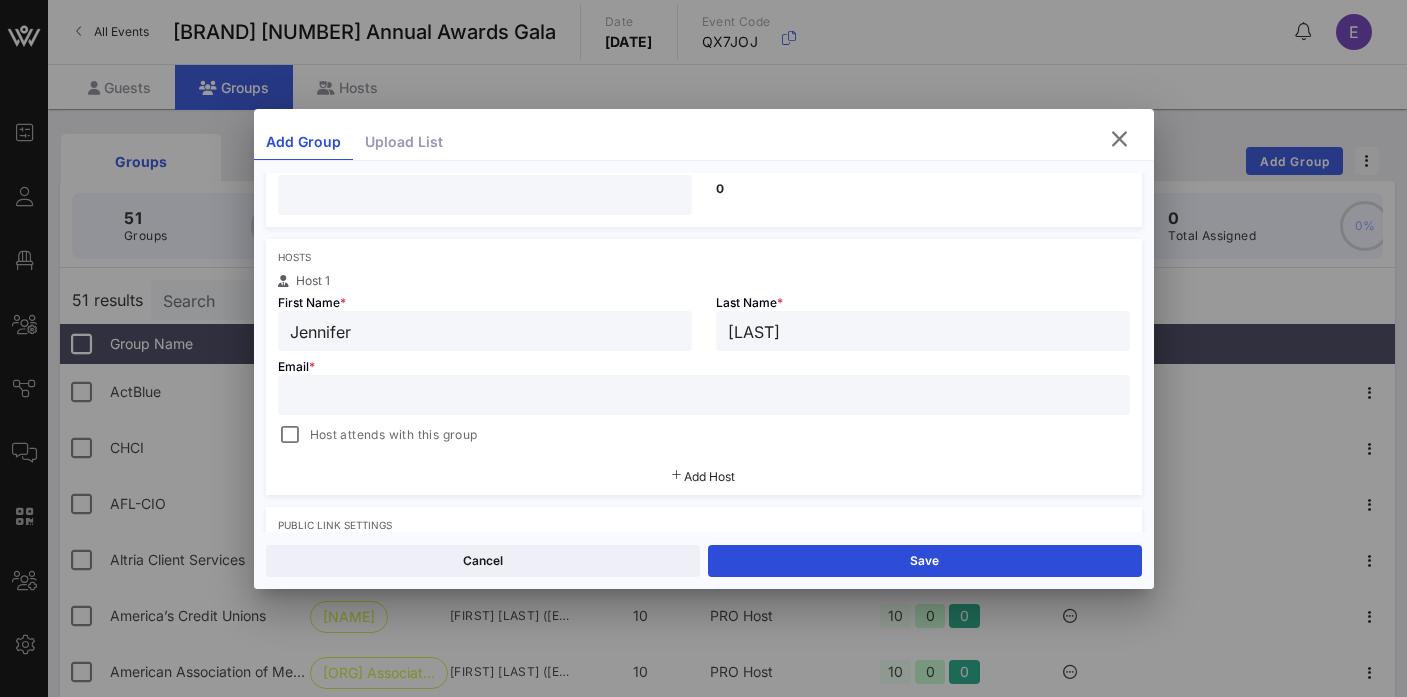scroll, scrollTop: 266, scrollLeft: 0, axis: vertical 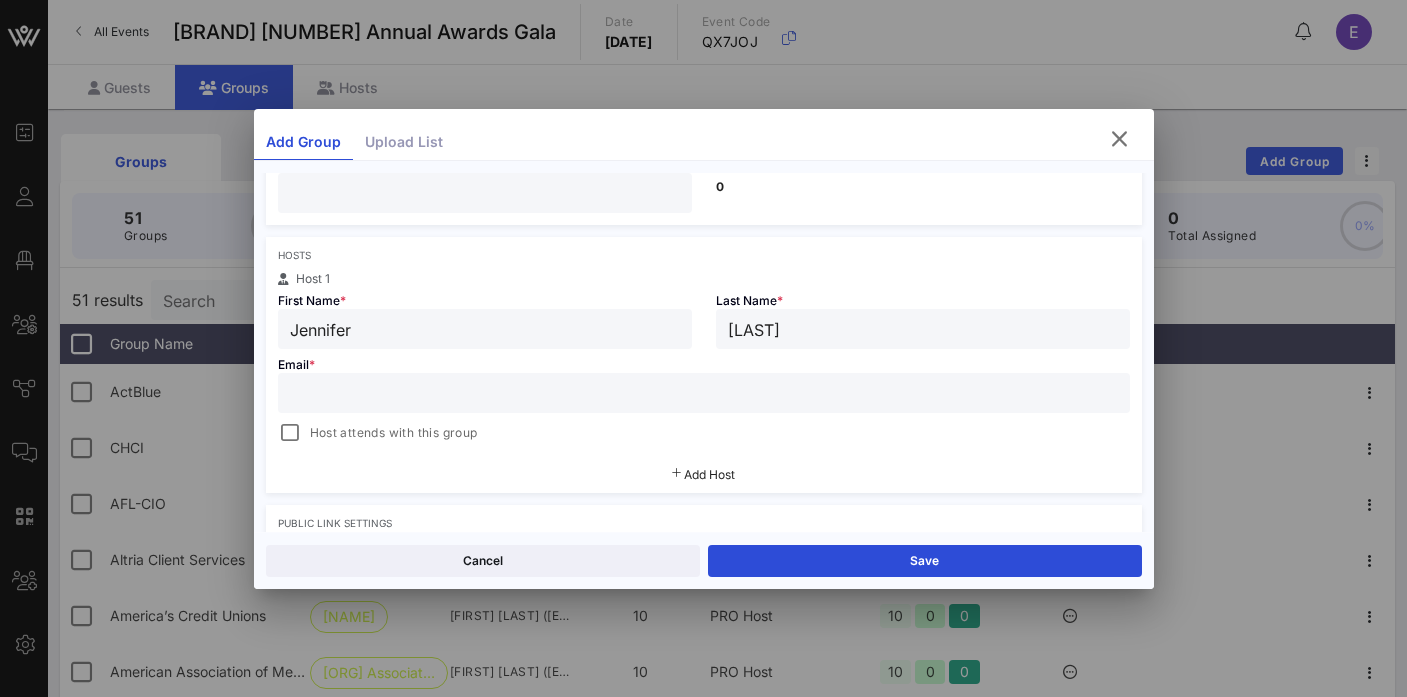 click at bounding box center [704, 393] 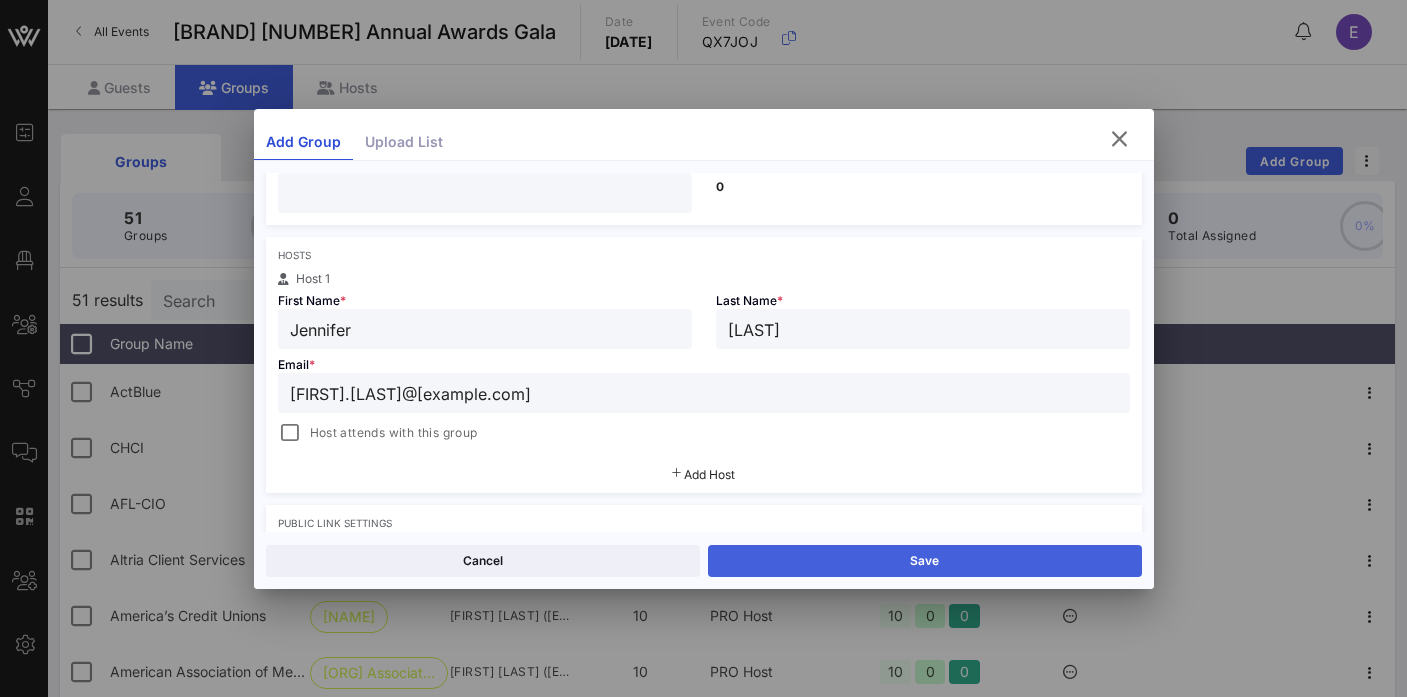 click on "Save" at bounding box center (925, 561) 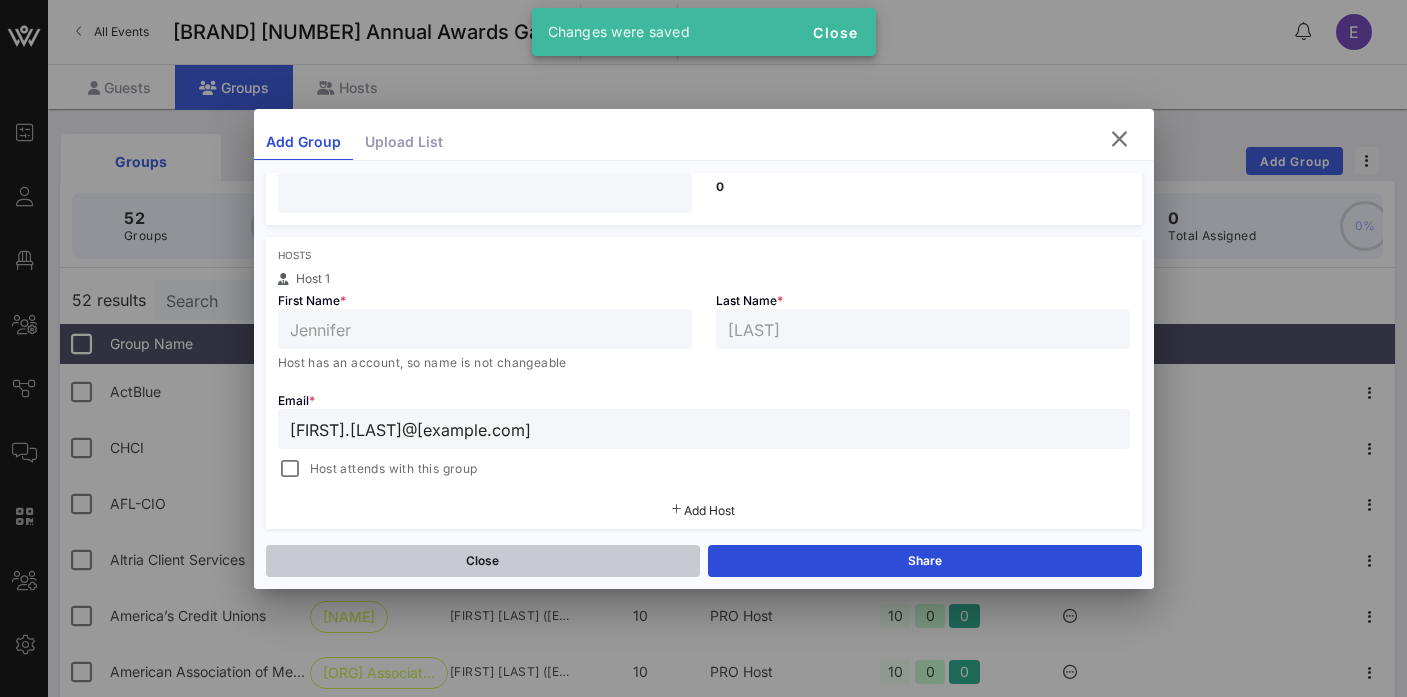 click on "Close" at bounding box center [483, 561] 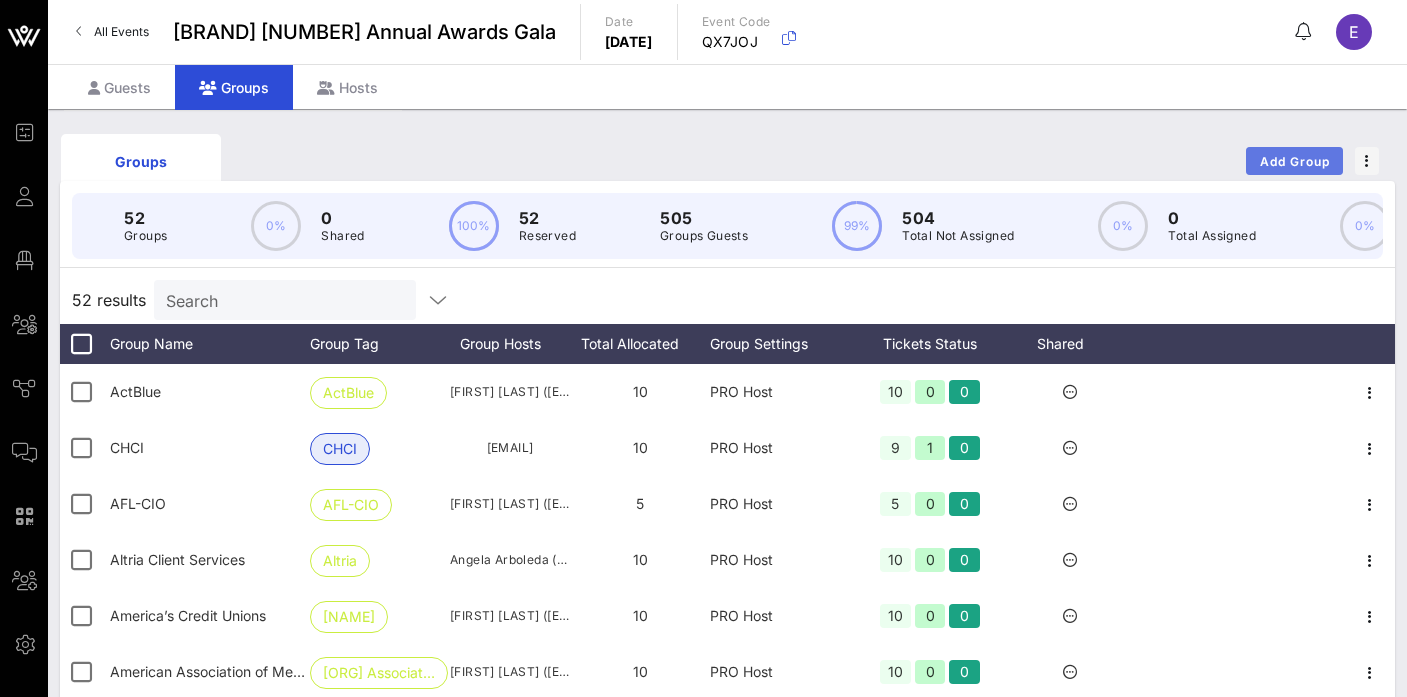 click on "Add Group" at bounding box center [1295, 161] 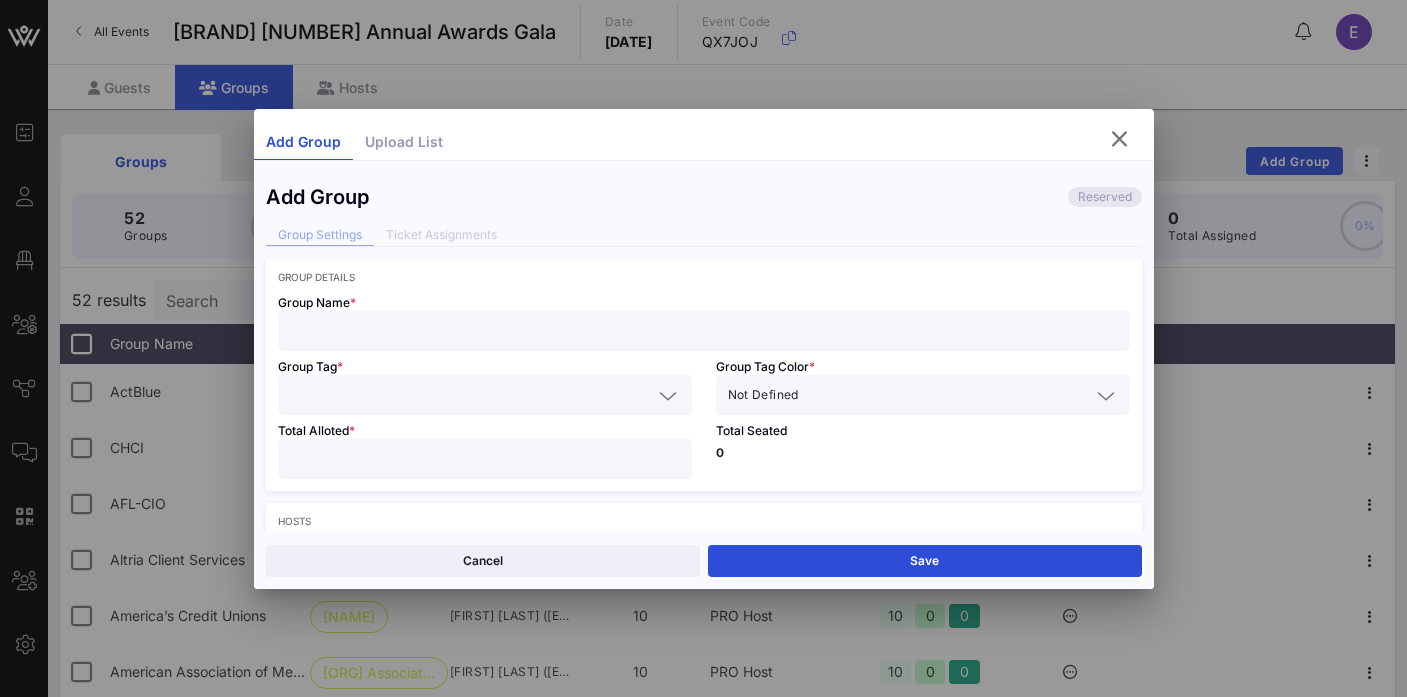 click at bounding box center [704, 331] 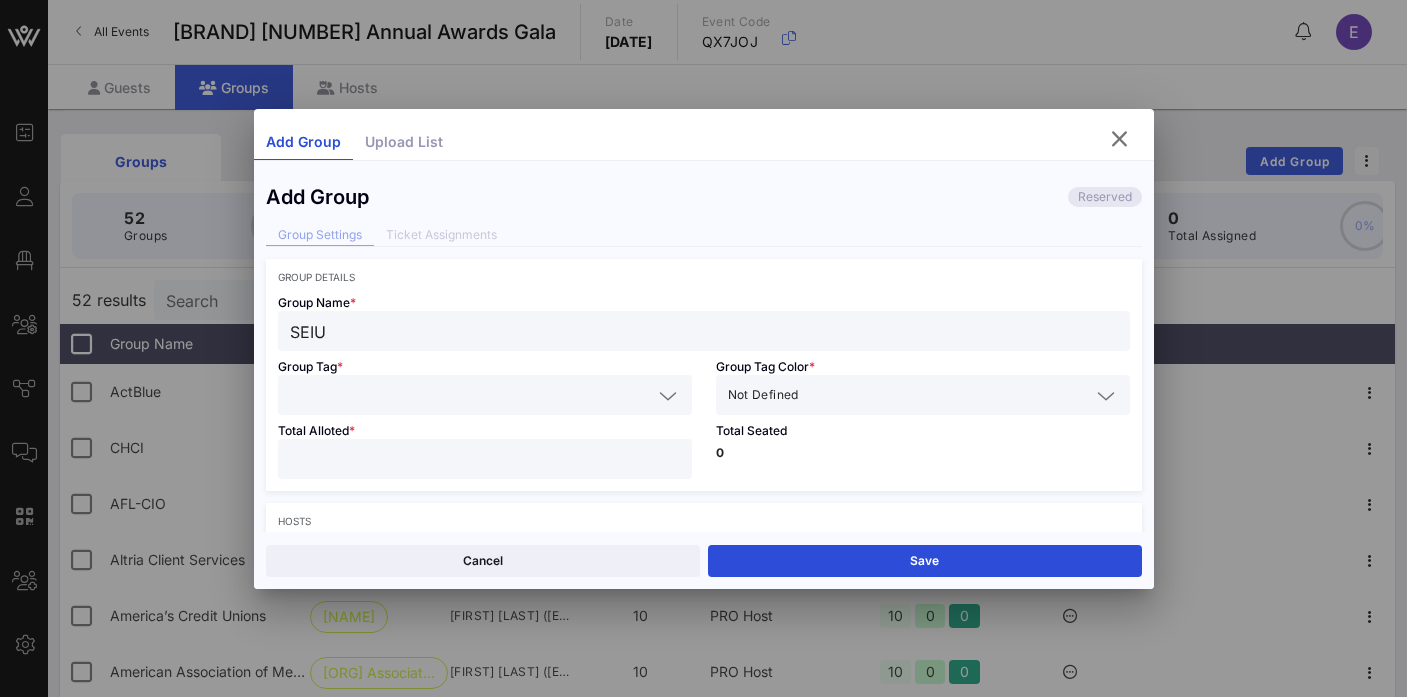 click at bounding box center (471, 395) 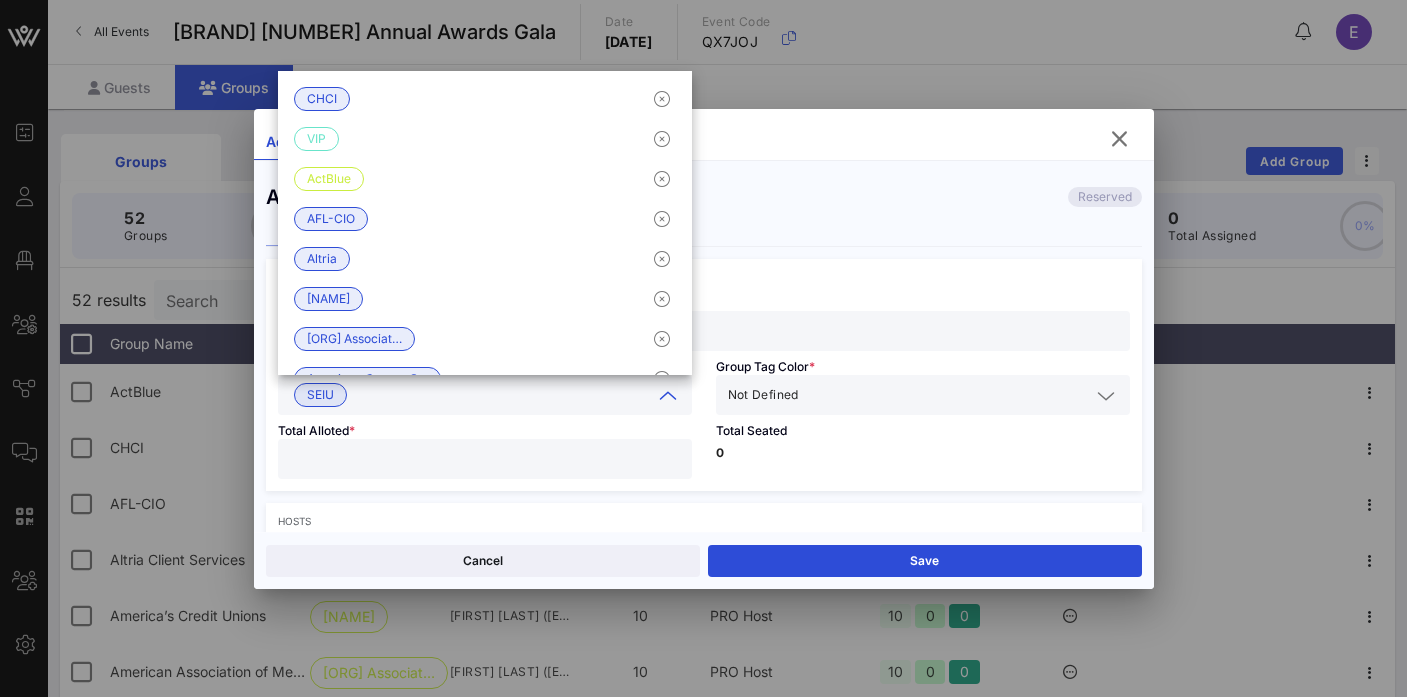 click on "Not Defined" at bounding box center [763, 395] 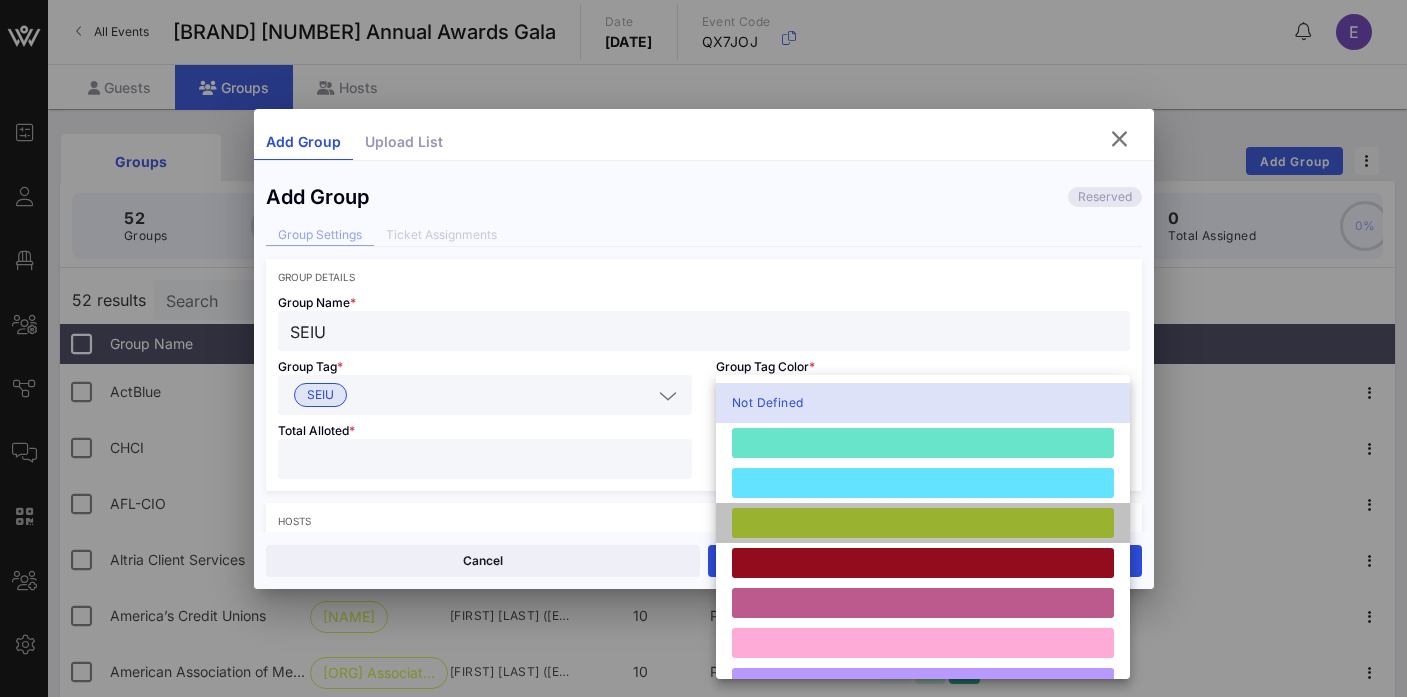 click at bounding box center (923, 523) 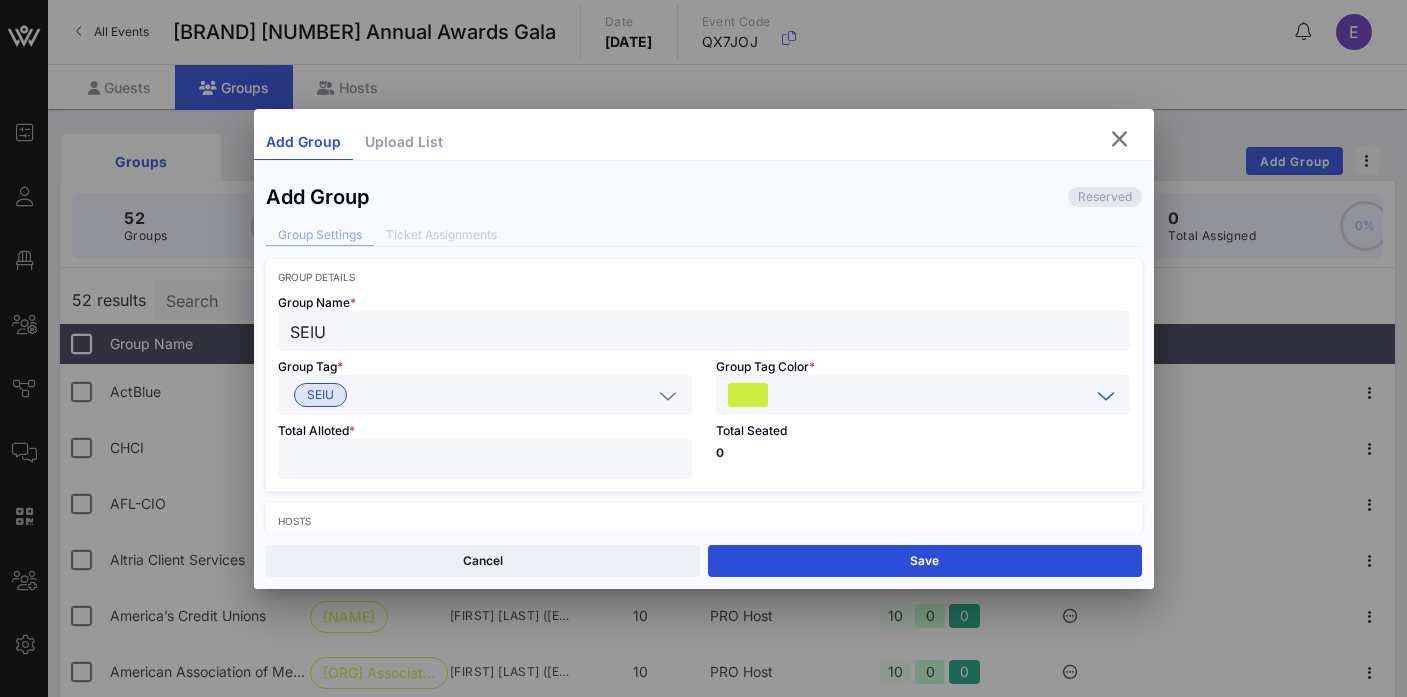click at bounding box center [485, 459] 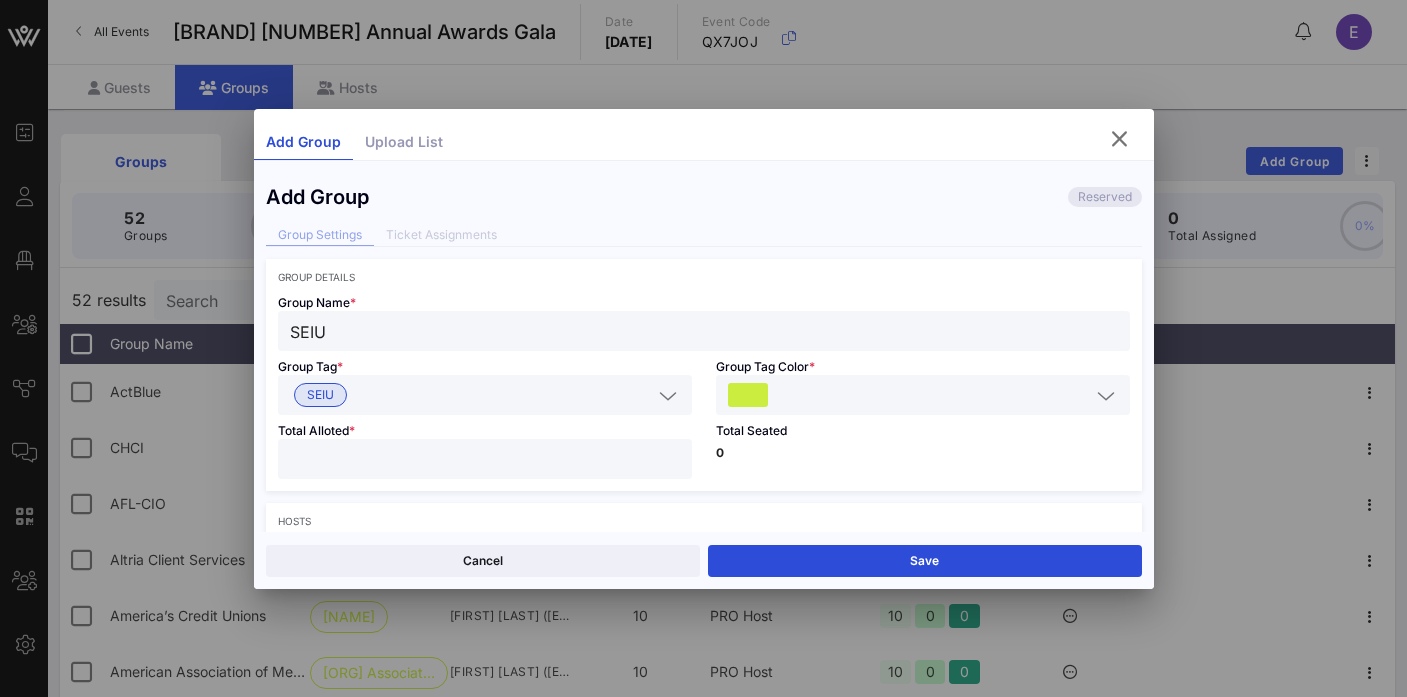 click on "Total Seated   0" at bounding box center [923, 453] 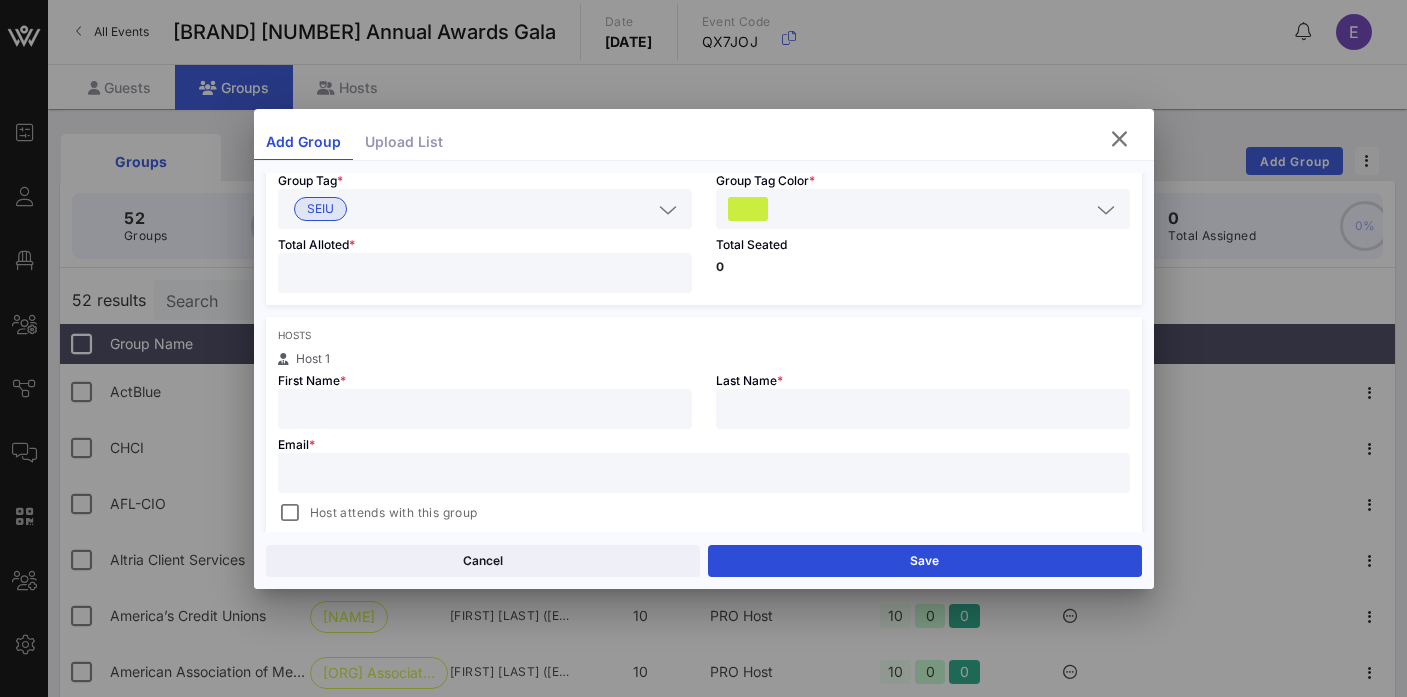 scroll, scrollTop: 195, scrollLeft: 0, axis: vertical 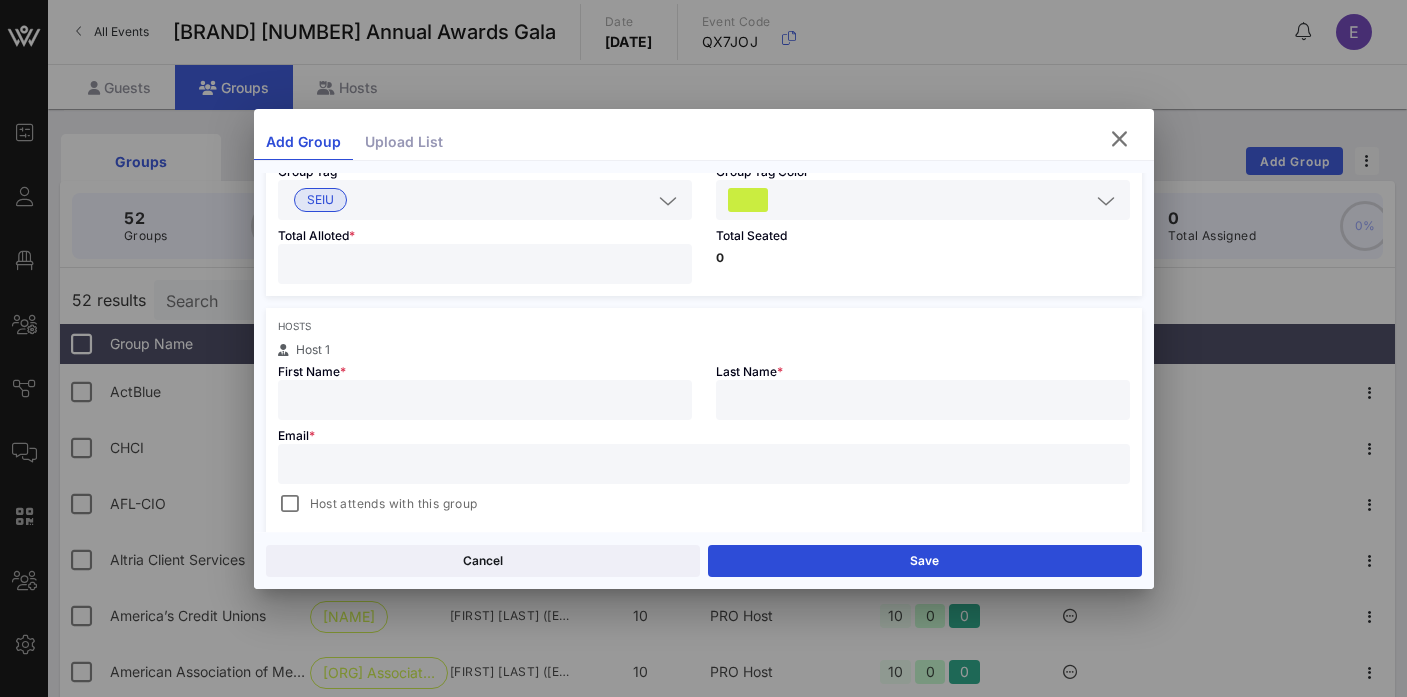 click at bounding box center [485, 400] 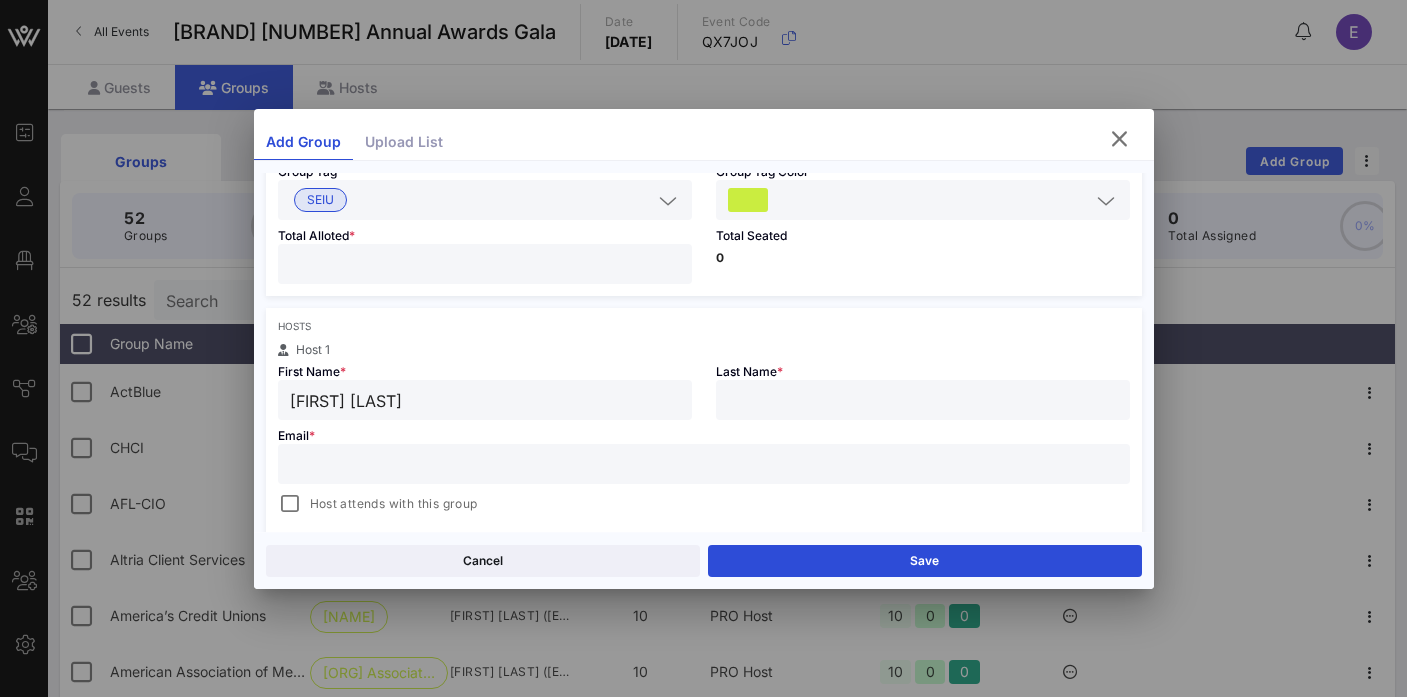 click on "[FIRST] [LAST]" at bounding box center [485, 400] 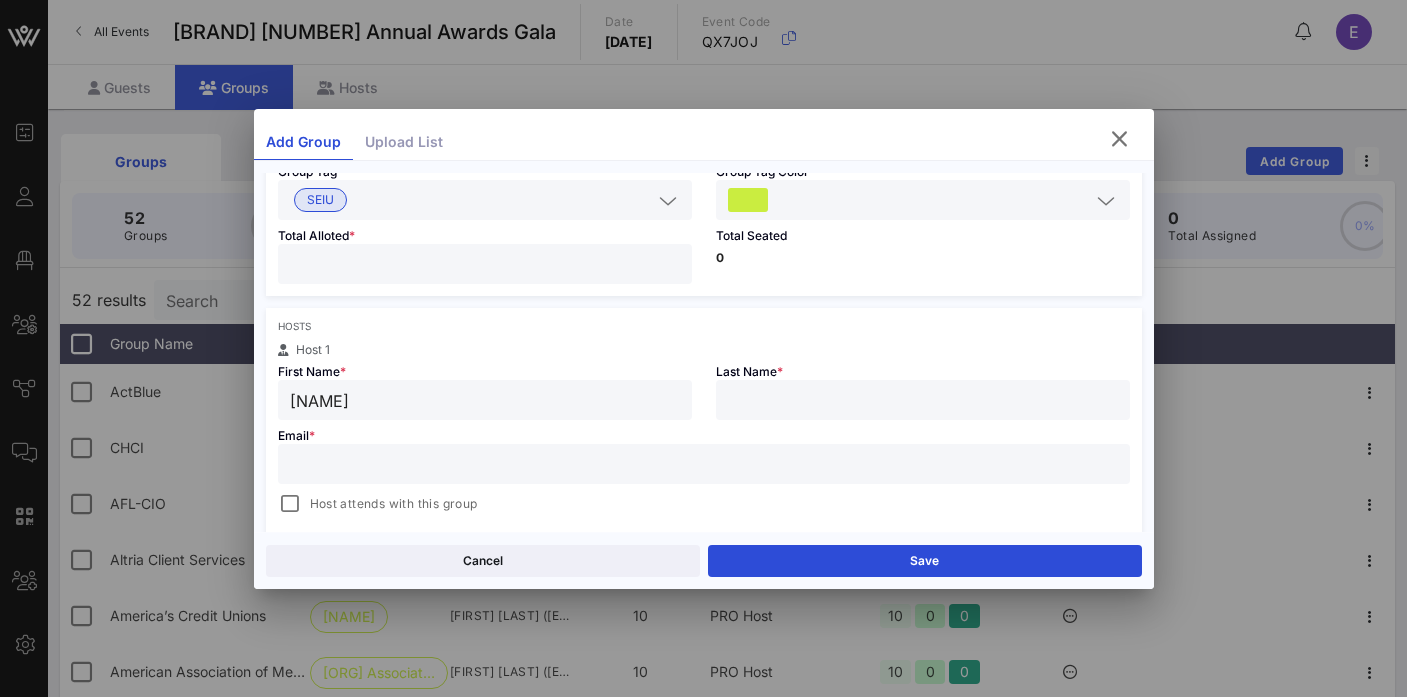 click at bounding box center (923, 400) 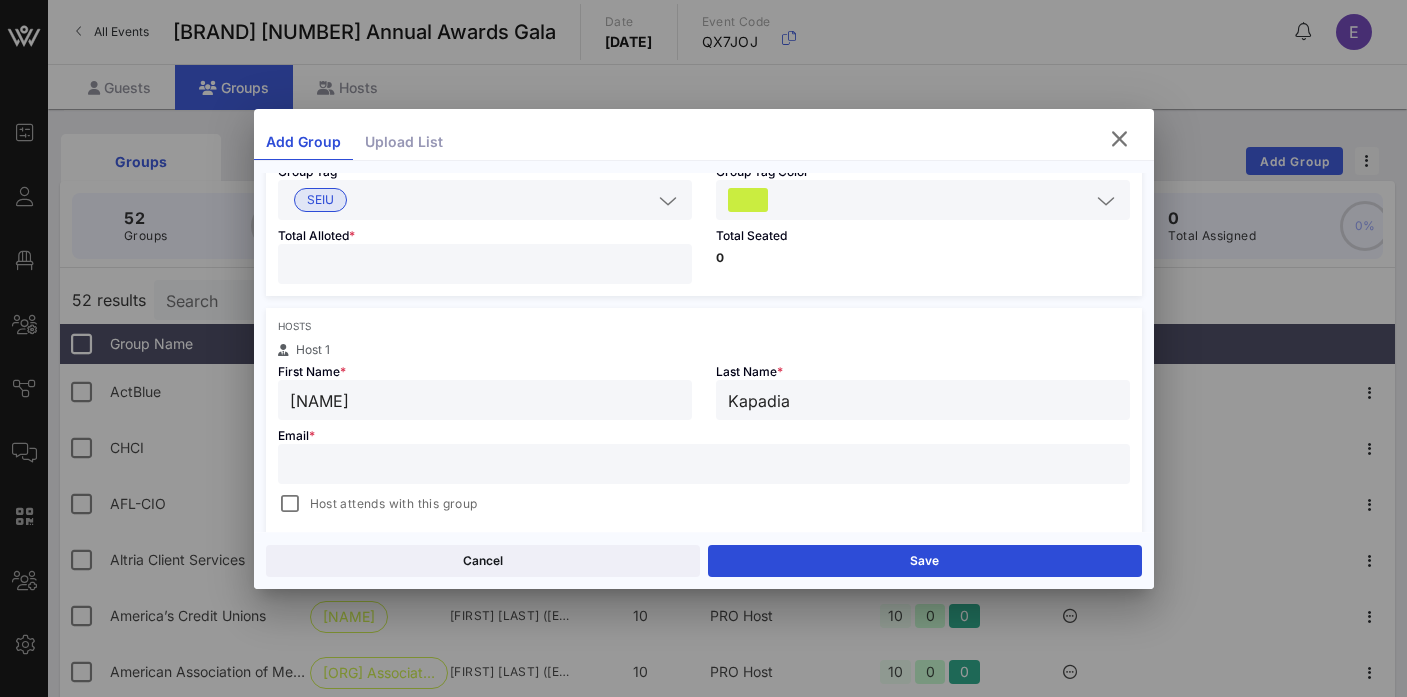 click at bounding box center [704, 464] 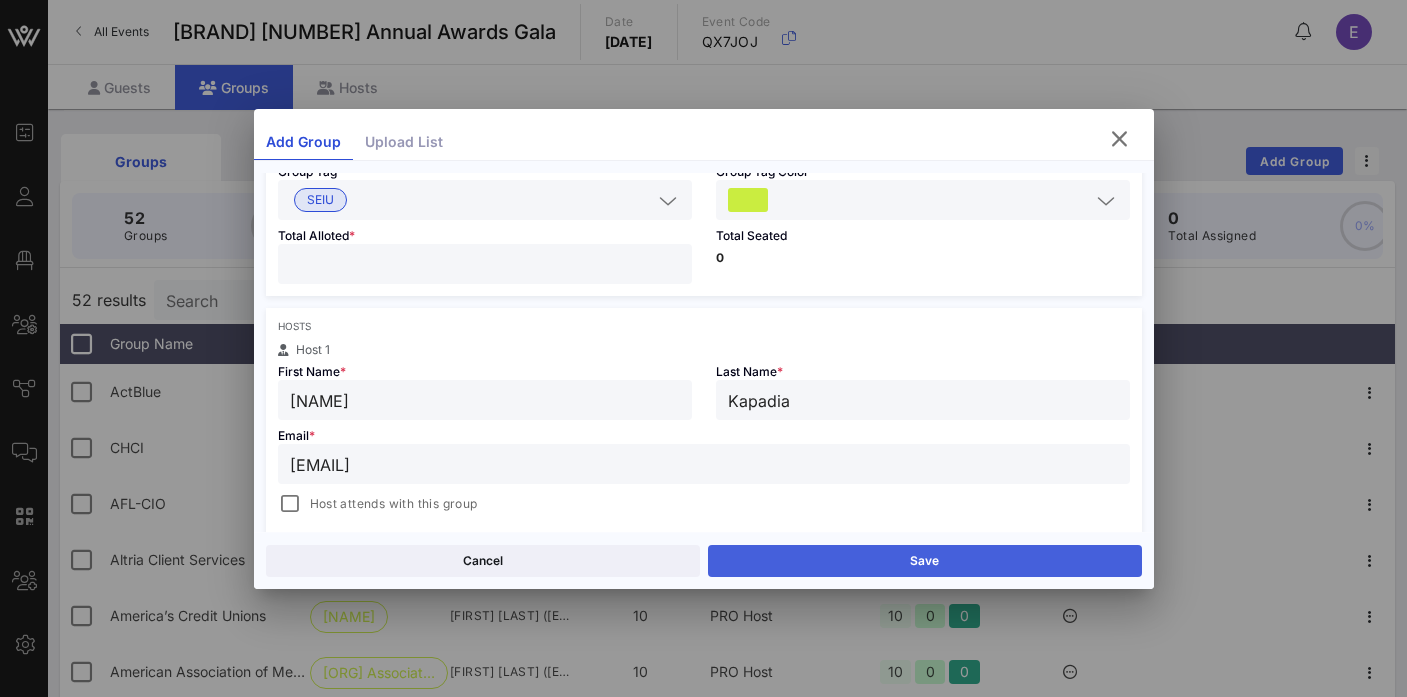 click on "Save" at bounding box center (925, 561) 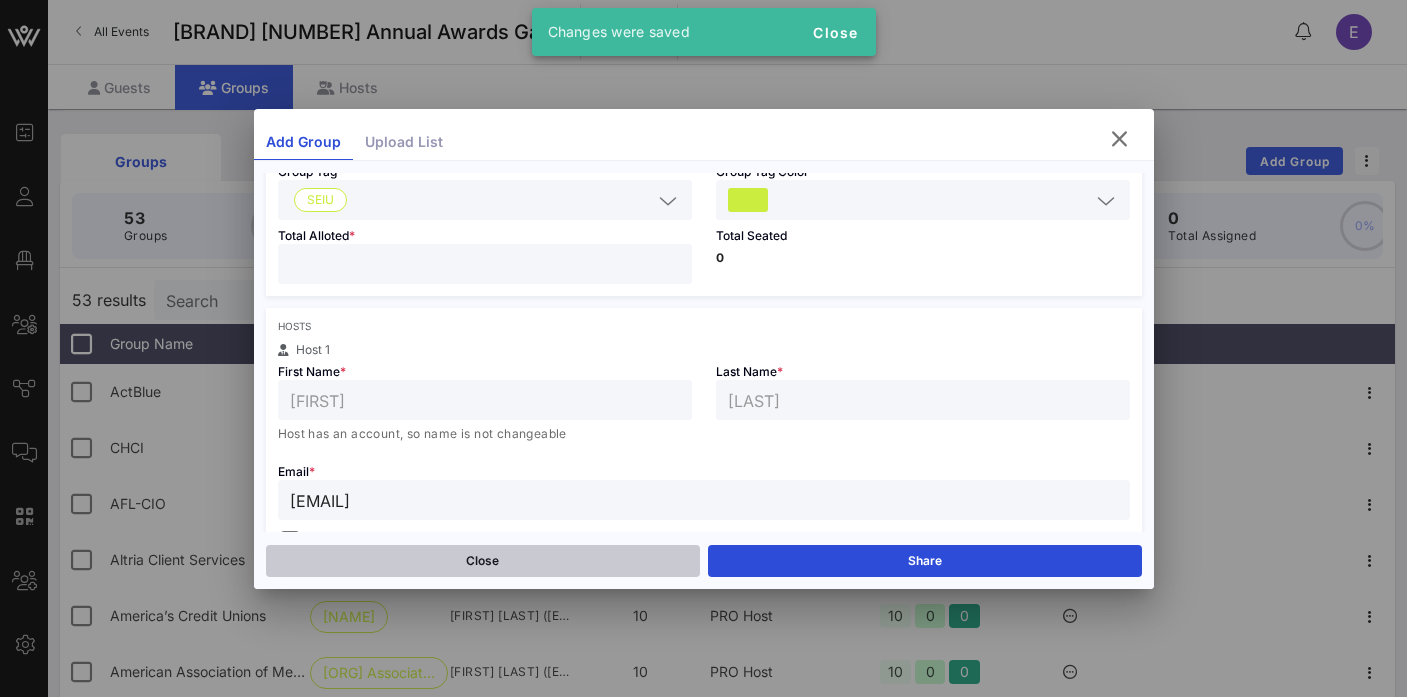 click on "Close" at bounding box center (483, 561) 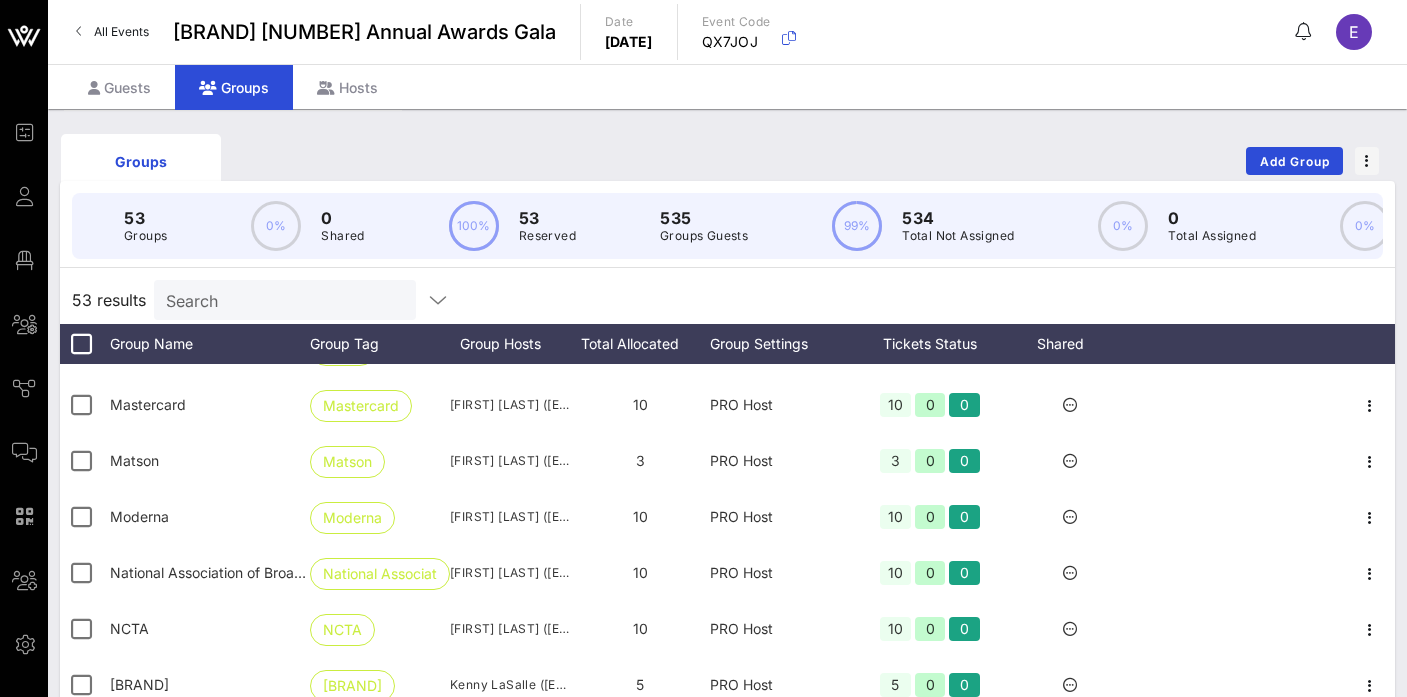 scroll, scrollTop: 2368, scrollLeft: 0, axis: vertical 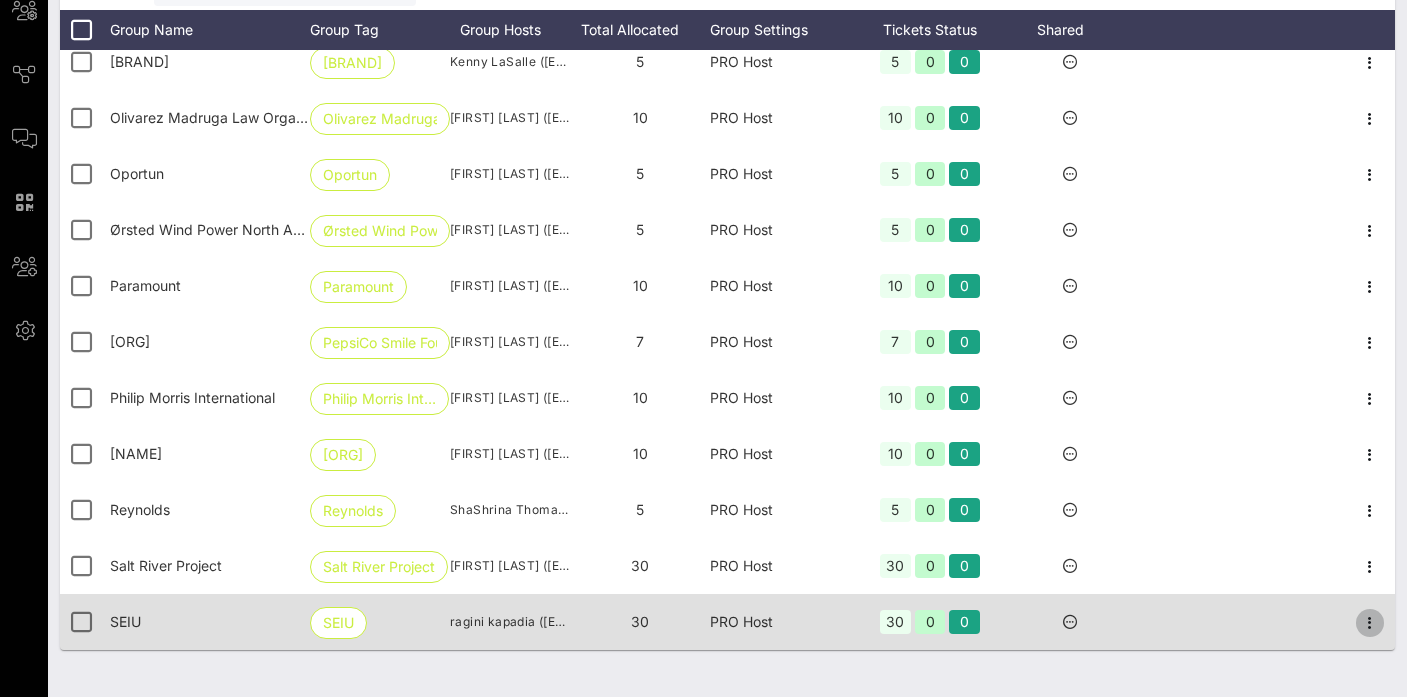 click at bounding box center (1370, 63) 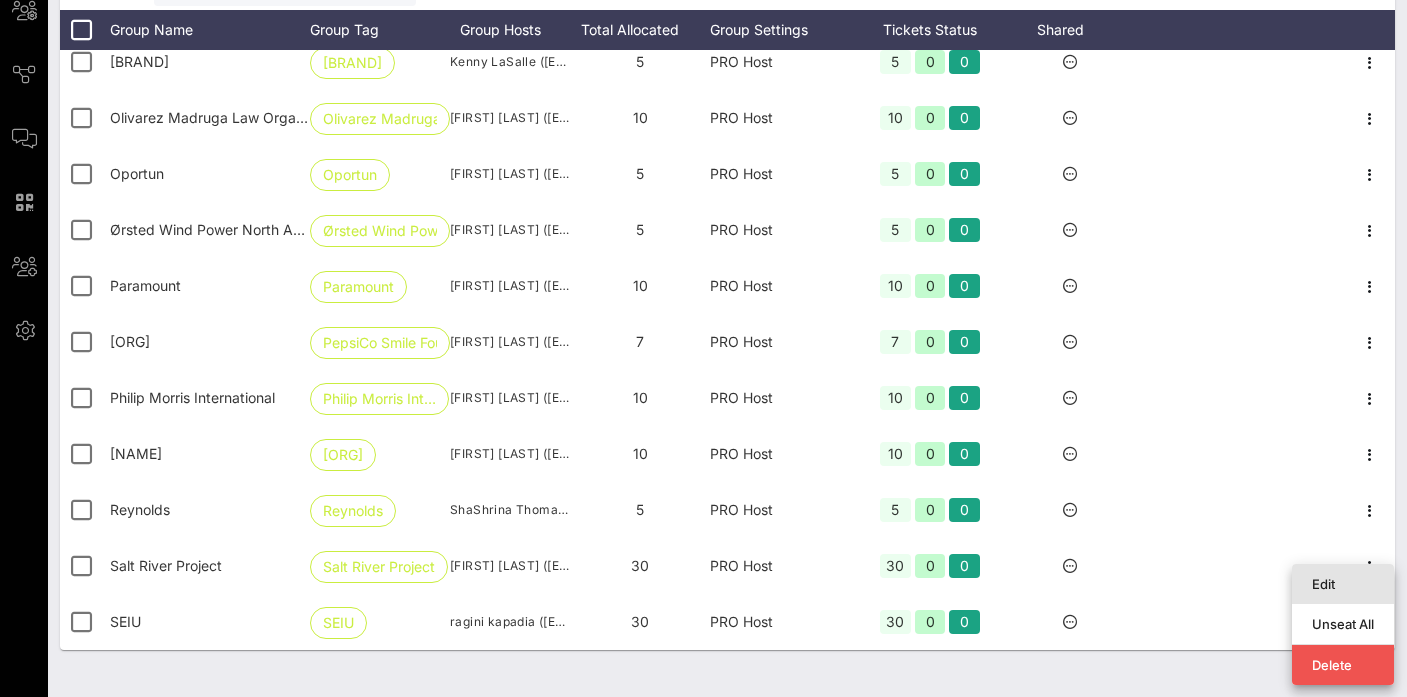 click on "Edit" at bounding box center [1343, 584] 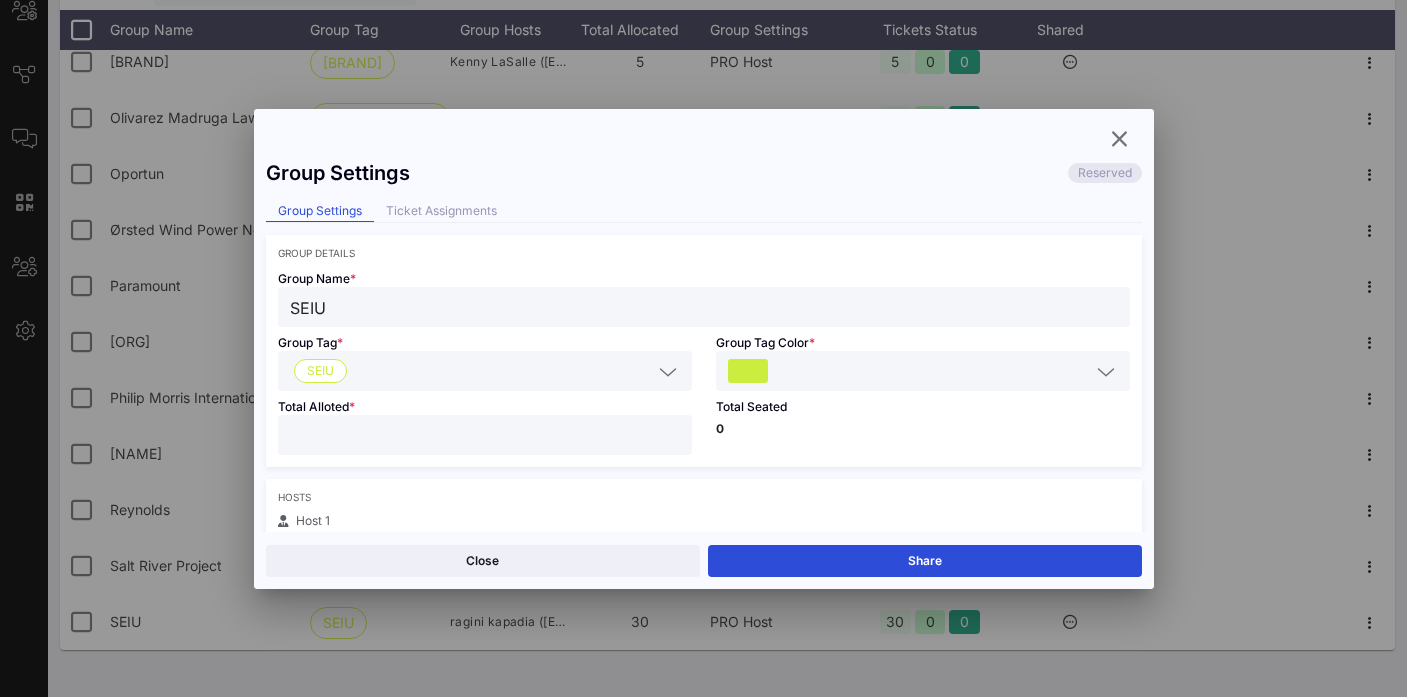 click on "**" at bounding box center [485, 435] 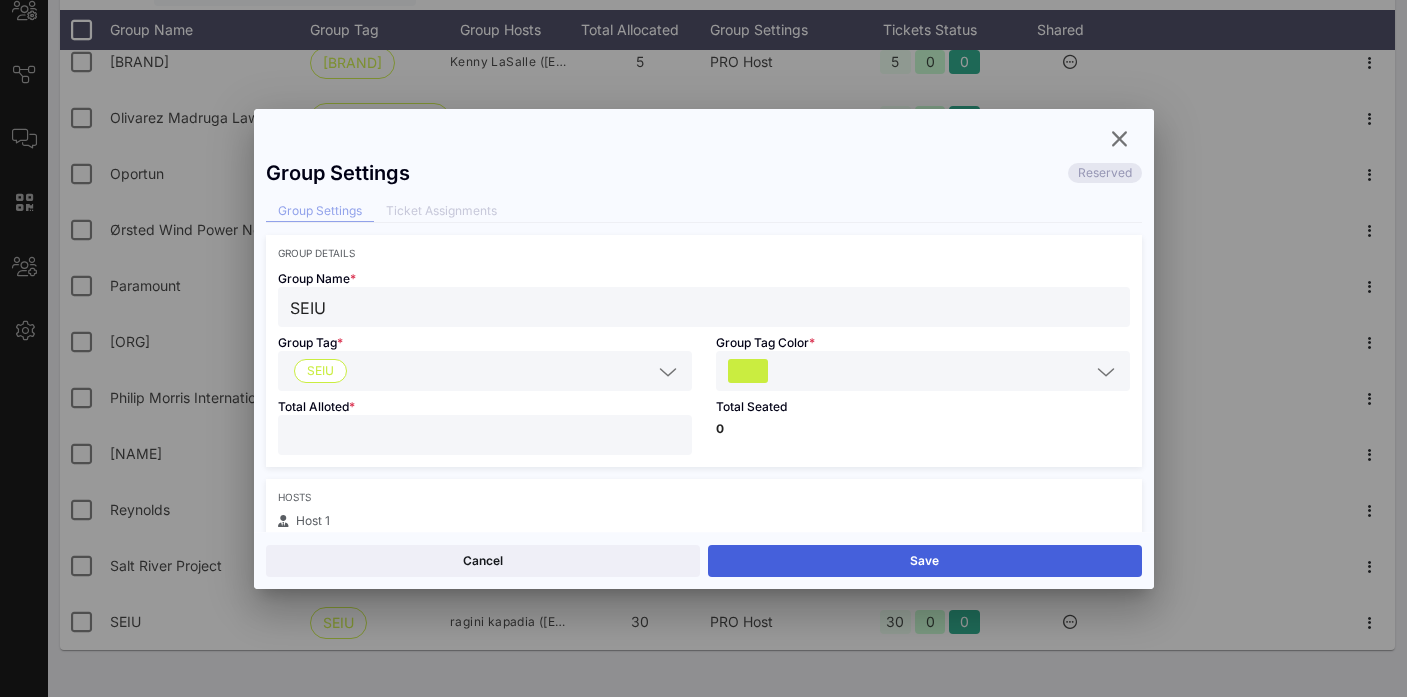 click on "Save" at bounding box center (925, 561) 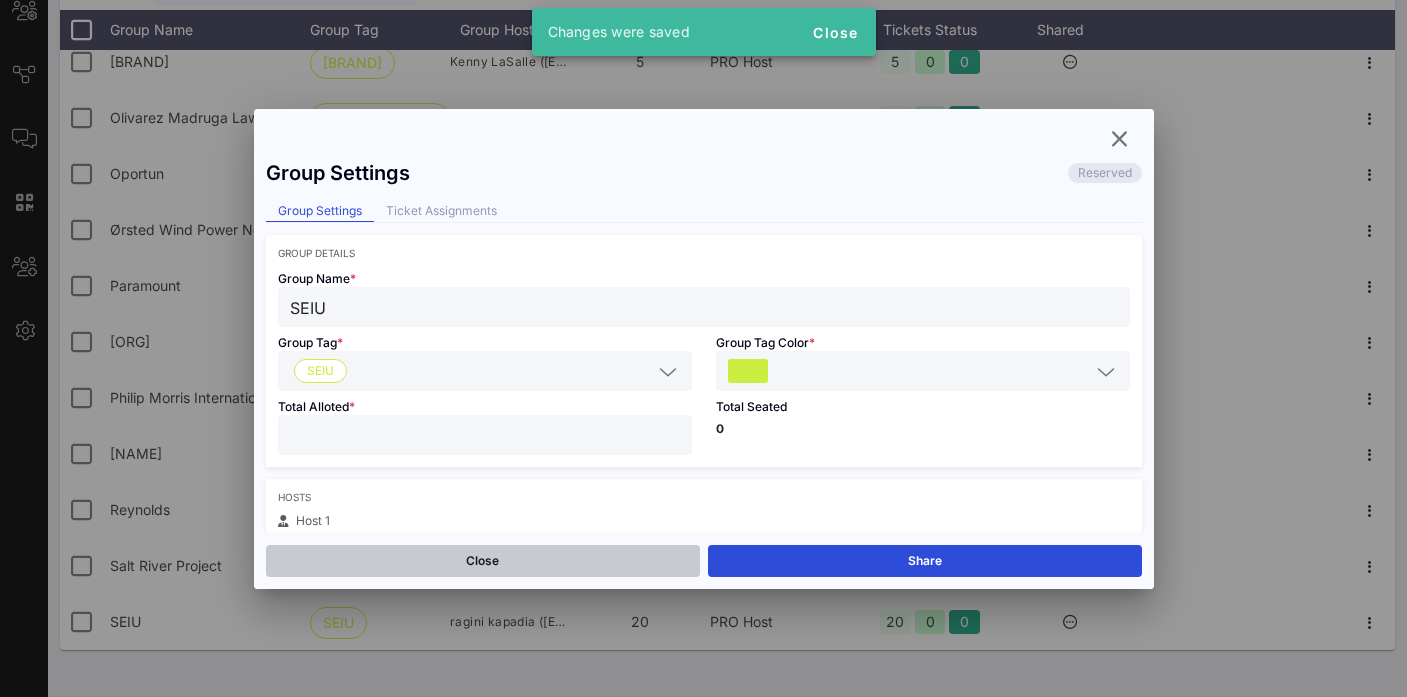 click on "Close" at bounding box center (483, 561) 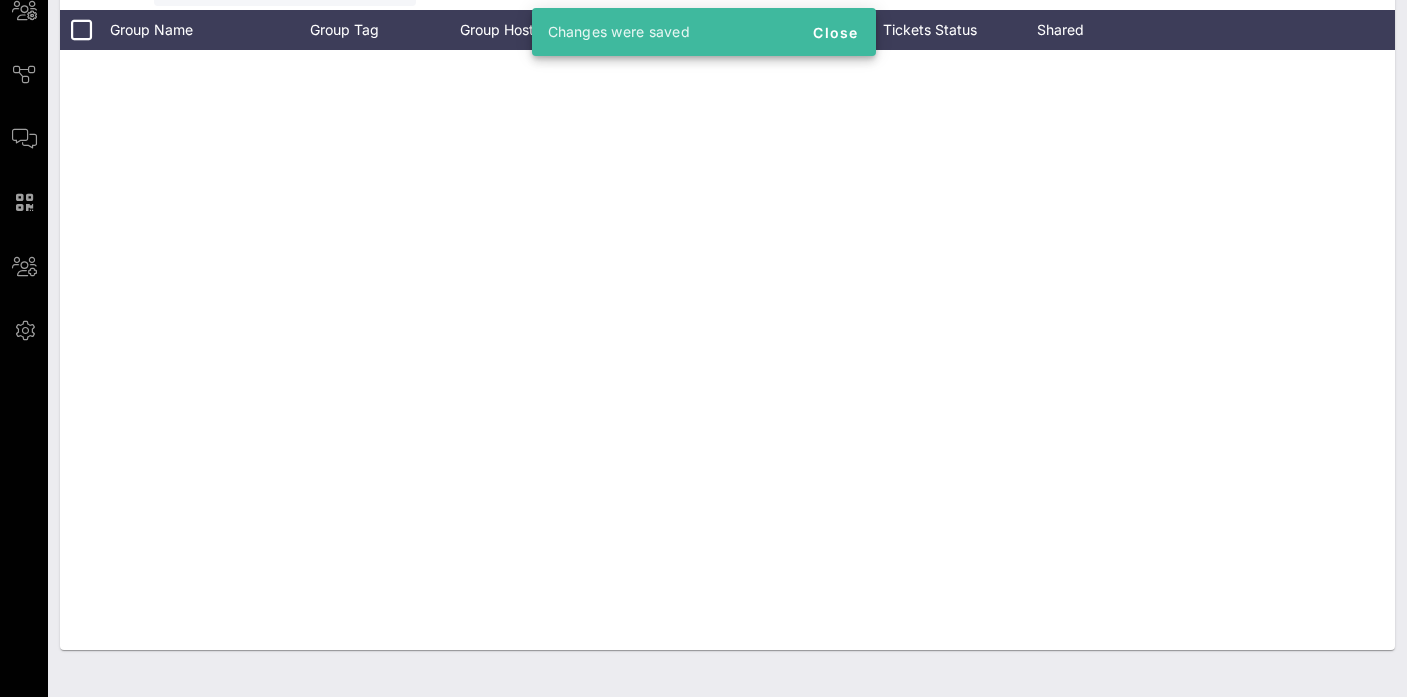 scroll, scrollTop: 0, scrollLeft: 0, axis: both 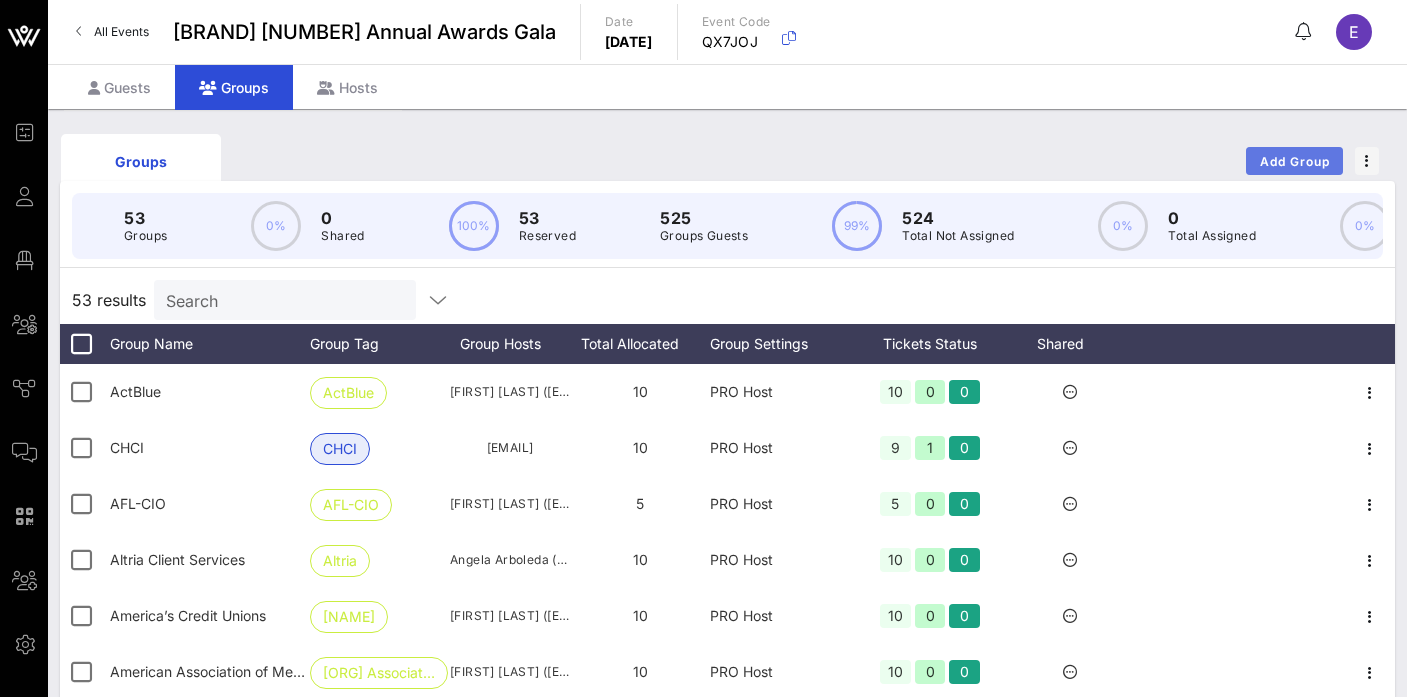 click on "Add Group" at bounding box center [1294, 161] 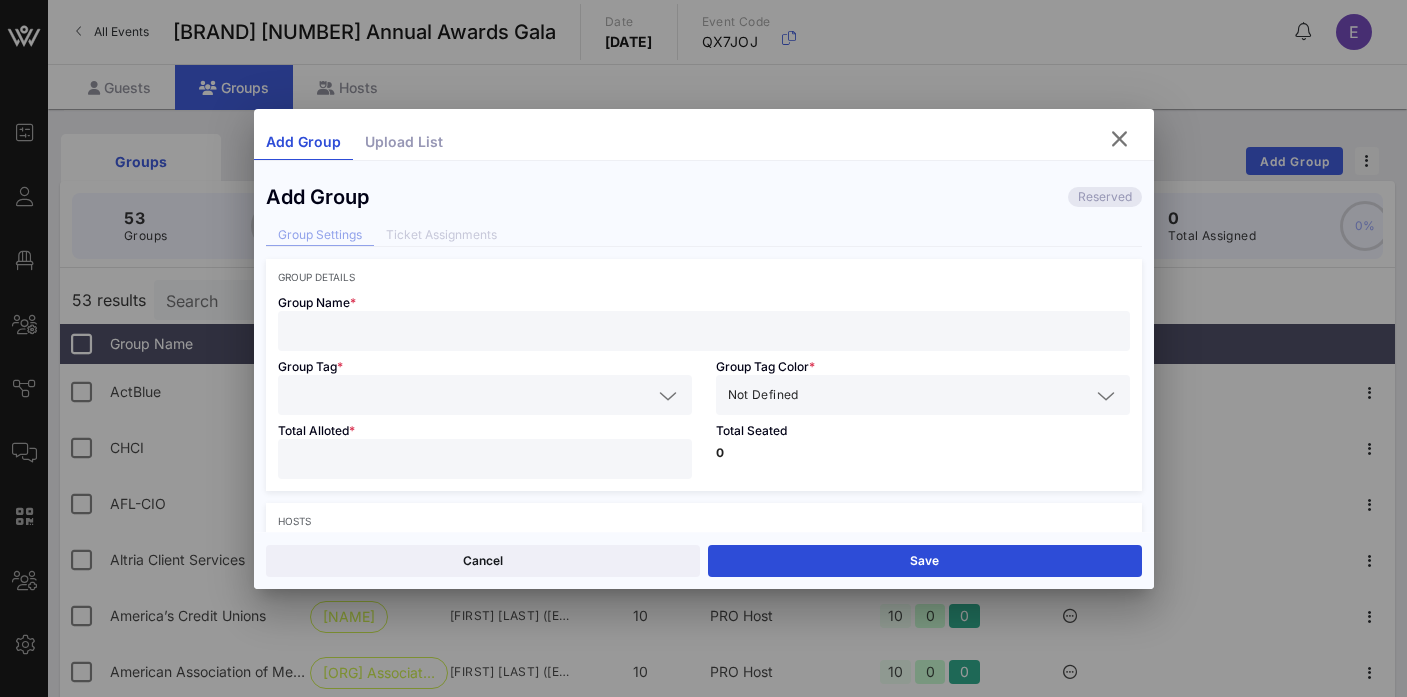 click at bounding box center (704, 331) 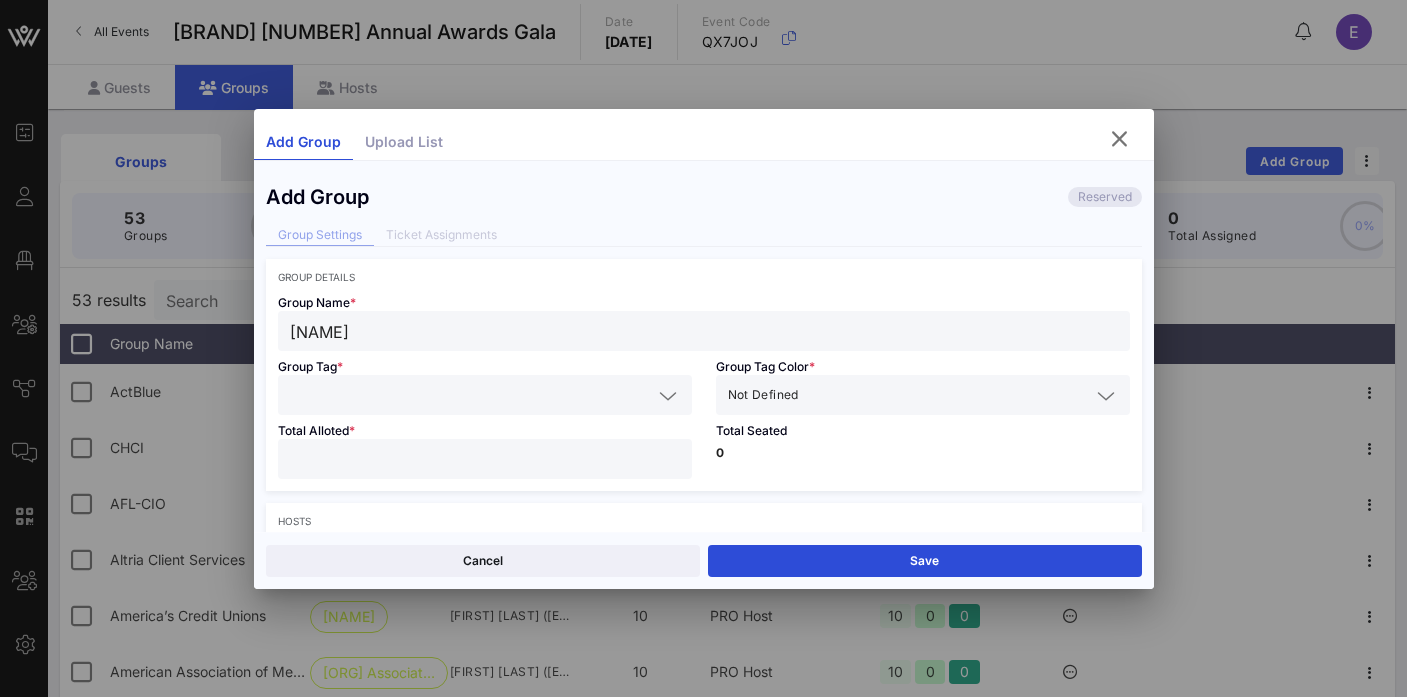 click at bounding box center [485, 395] 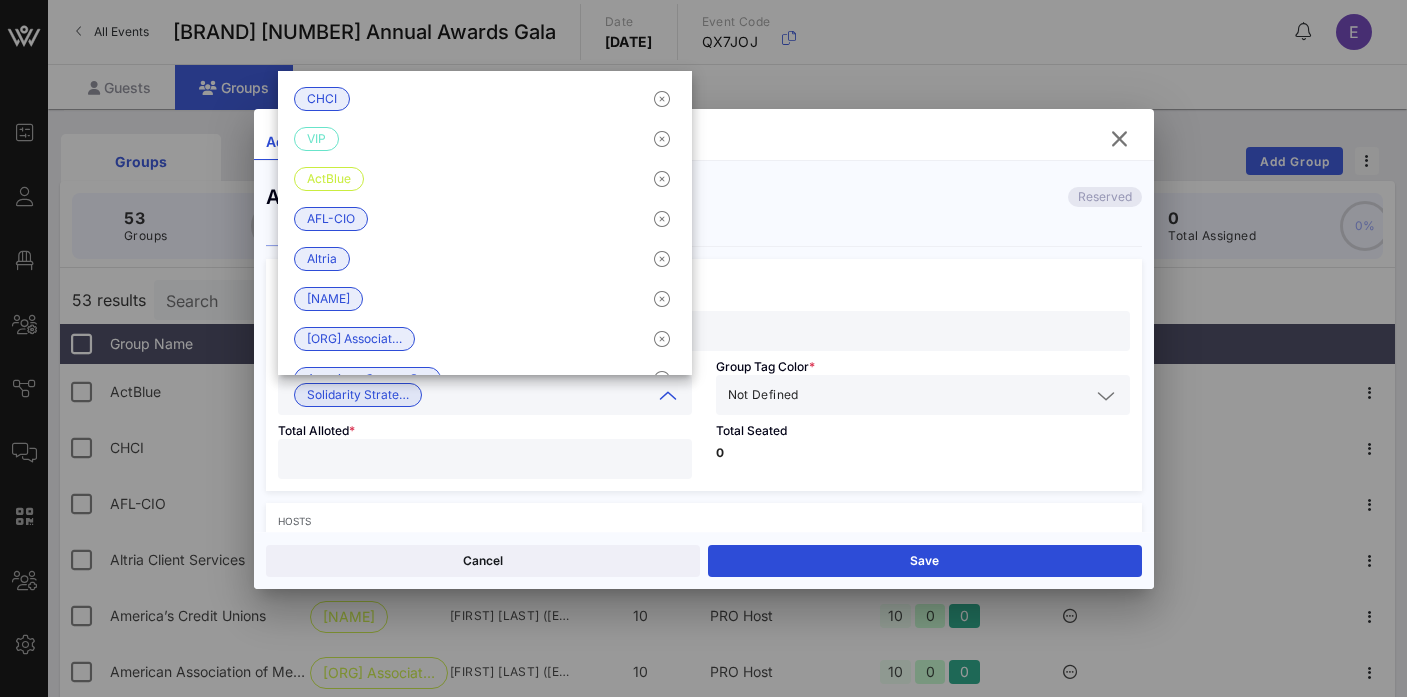 click on "Not Defined" at bounding box center (909, 395) 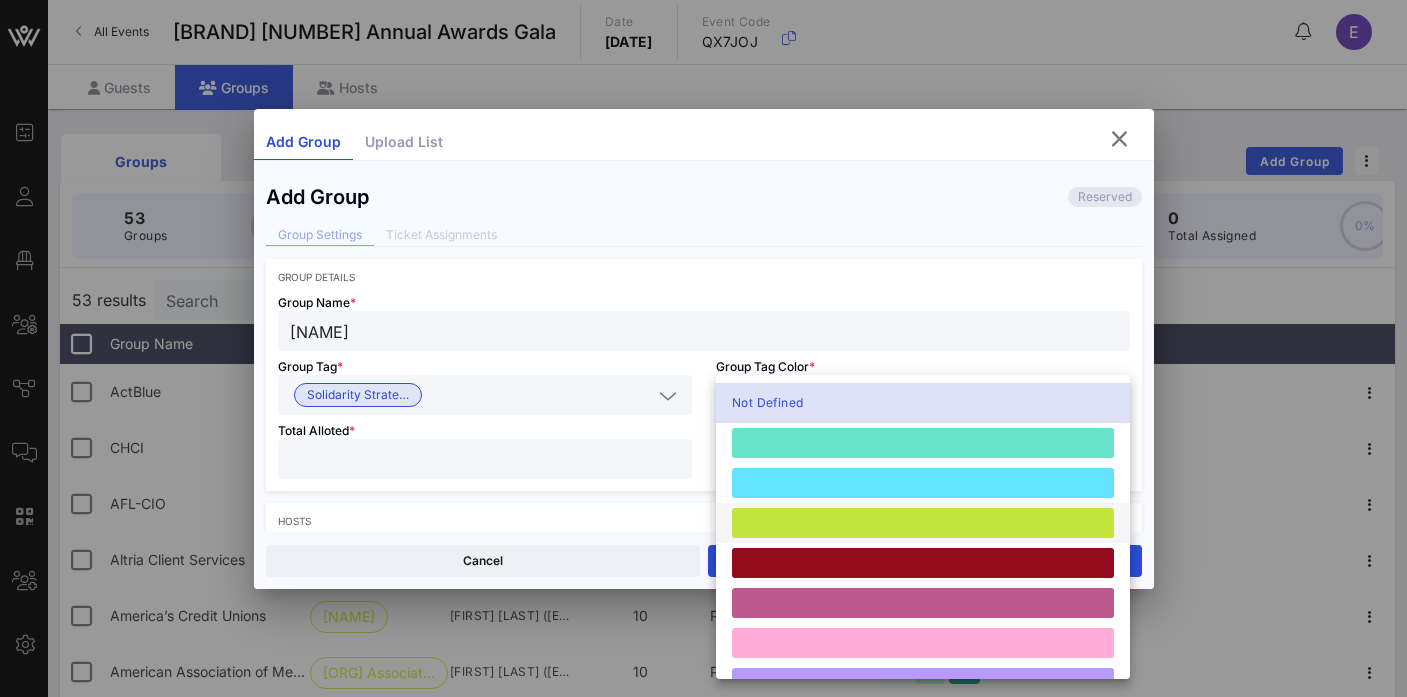 click at bounding box center (923, 523) 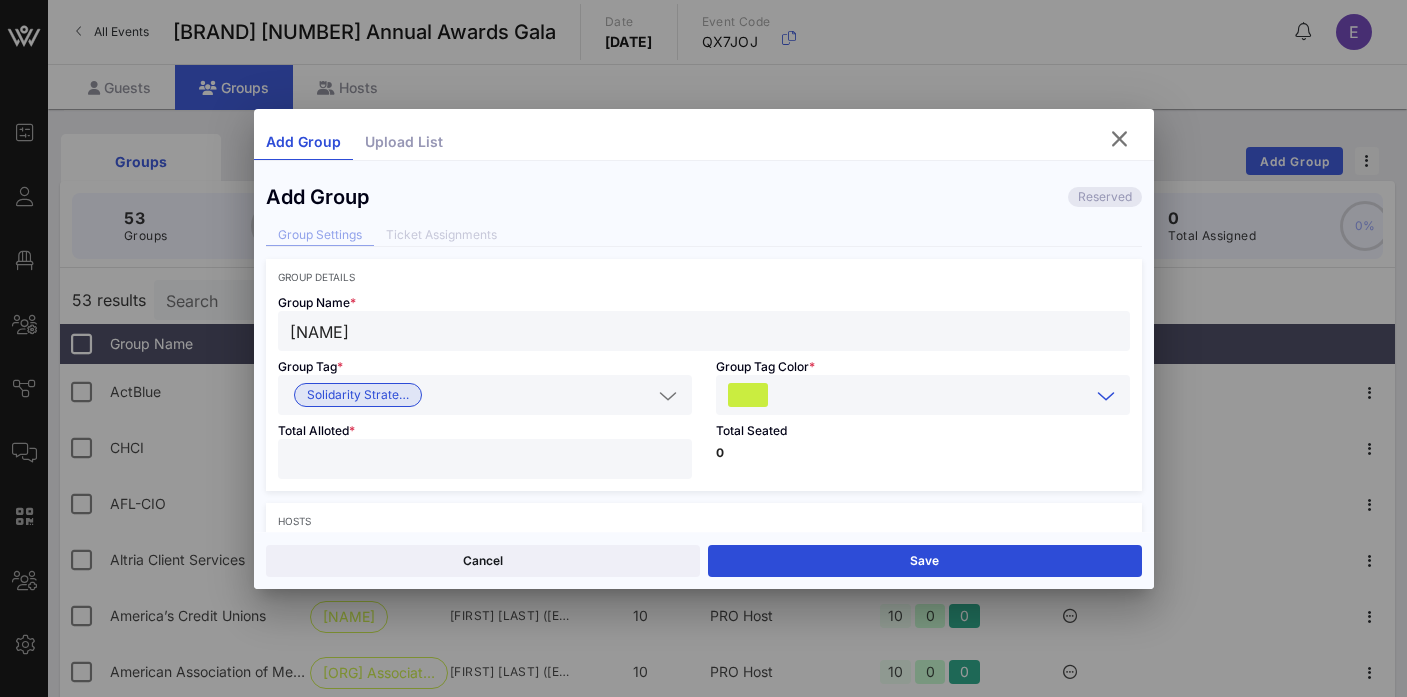 click at bounding box center (485, 459) 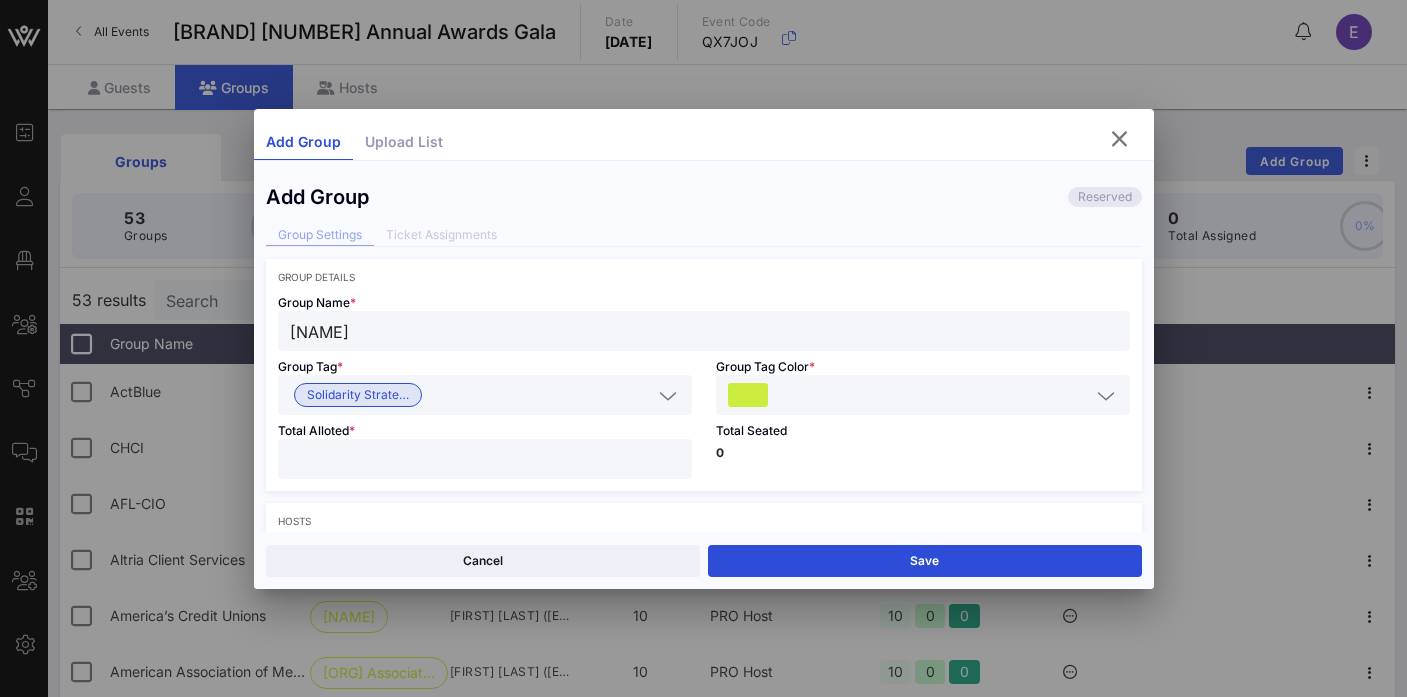 click on "Total Seated   0" at bounding box center (923, 453) 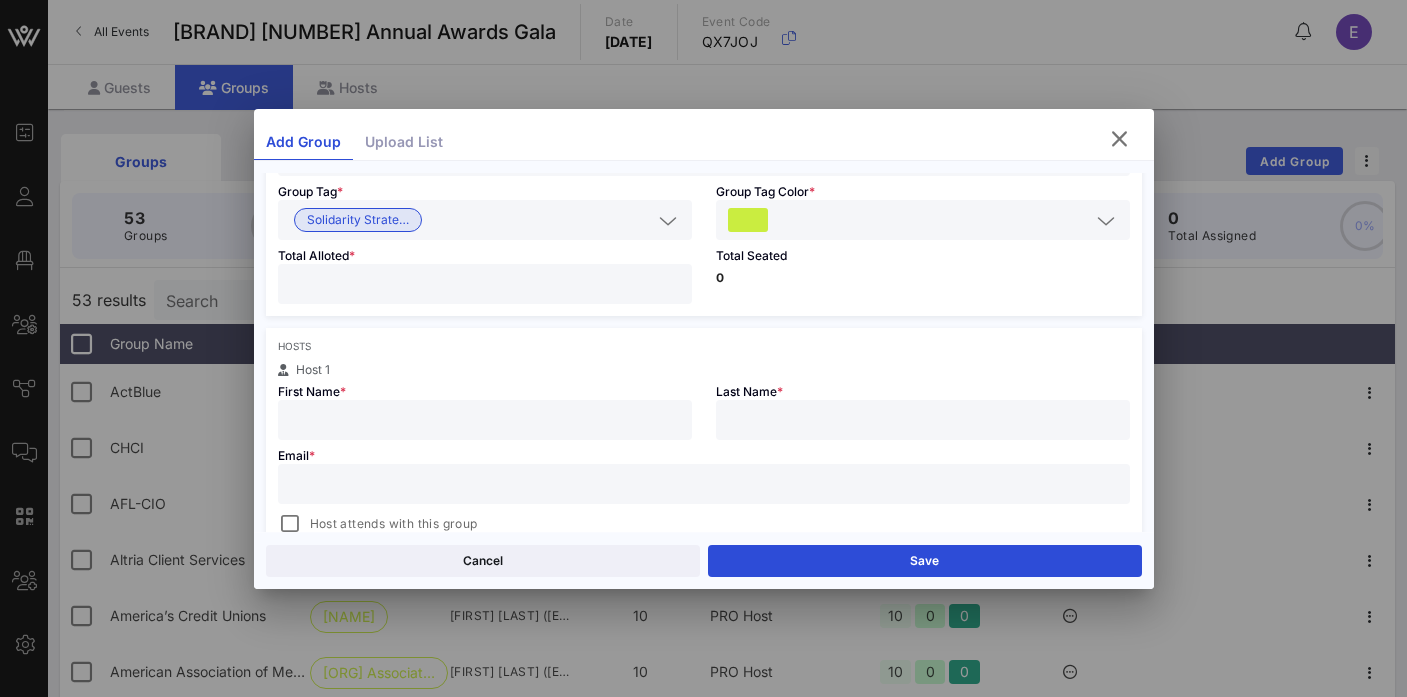 scroll, scrollTop: 214, scrollLeft: 0, axis: vertical 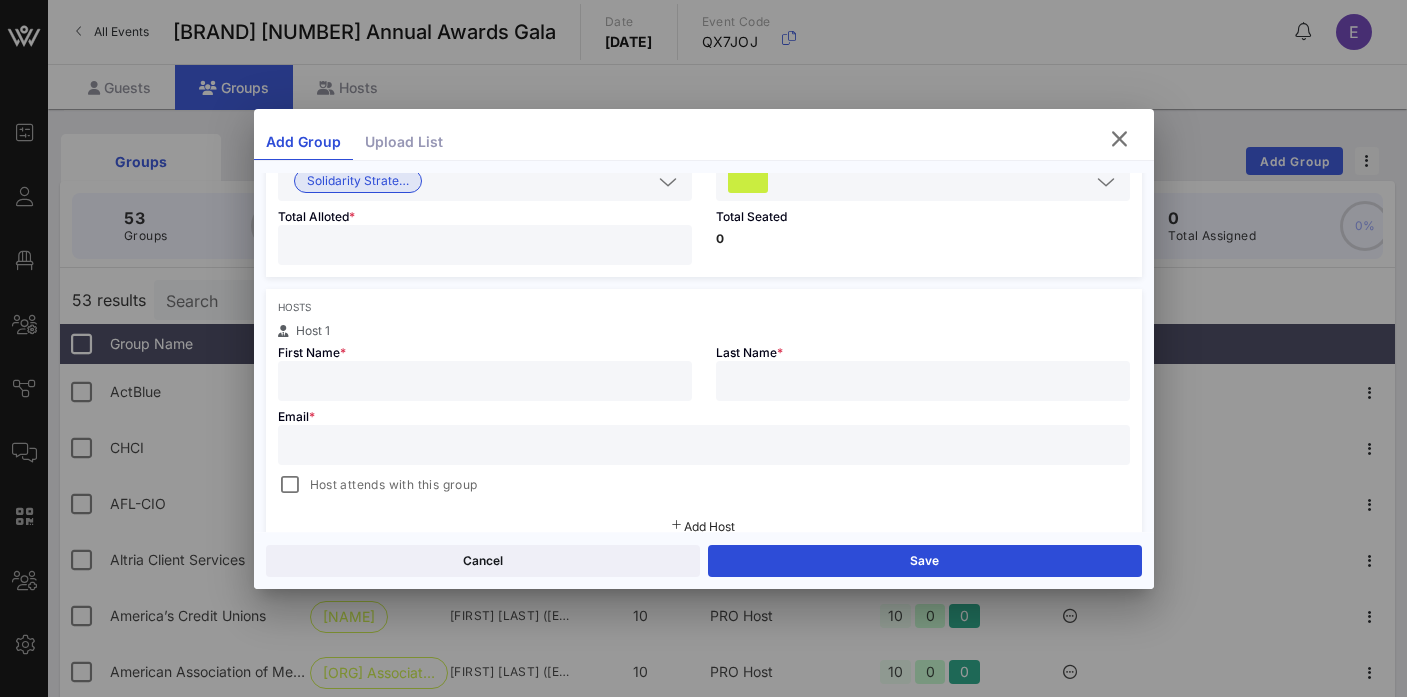 click on "First Name *" at bounding box center [485, 369] 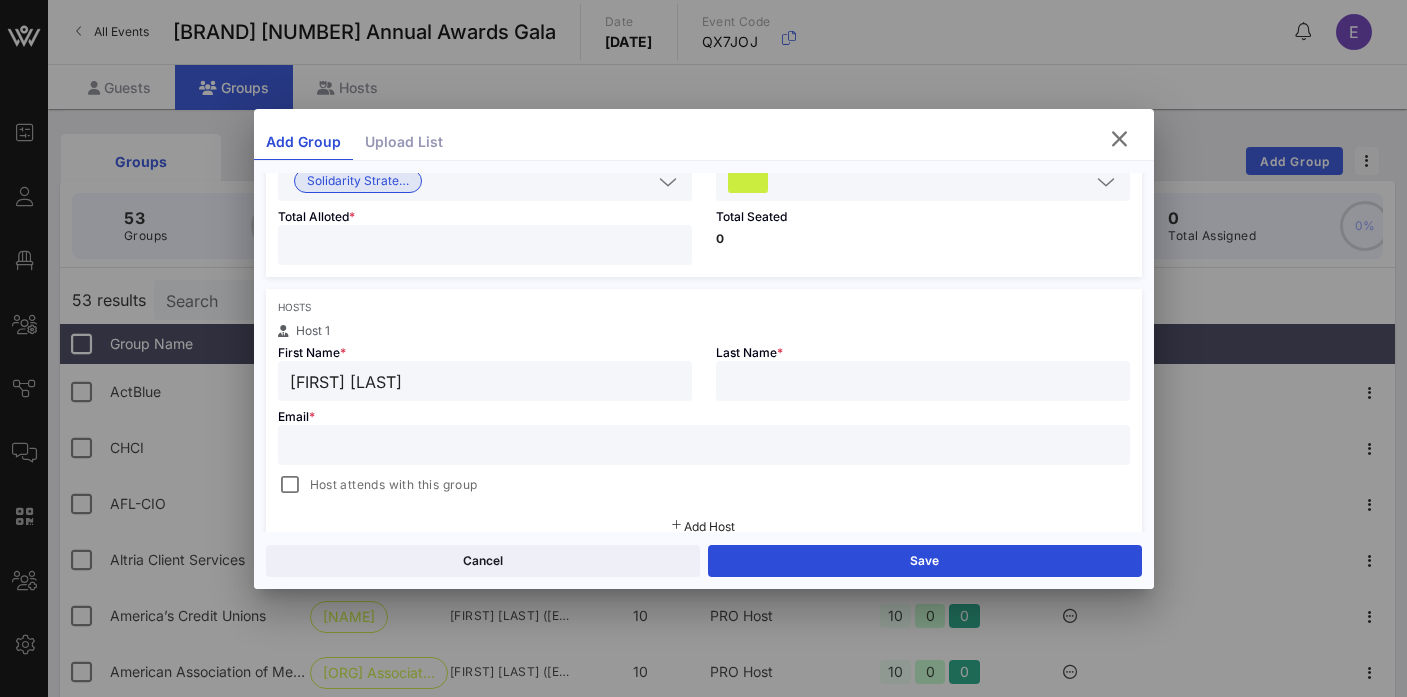 click on "[FIRST] [LAST]" at bounding box center [485, 381] 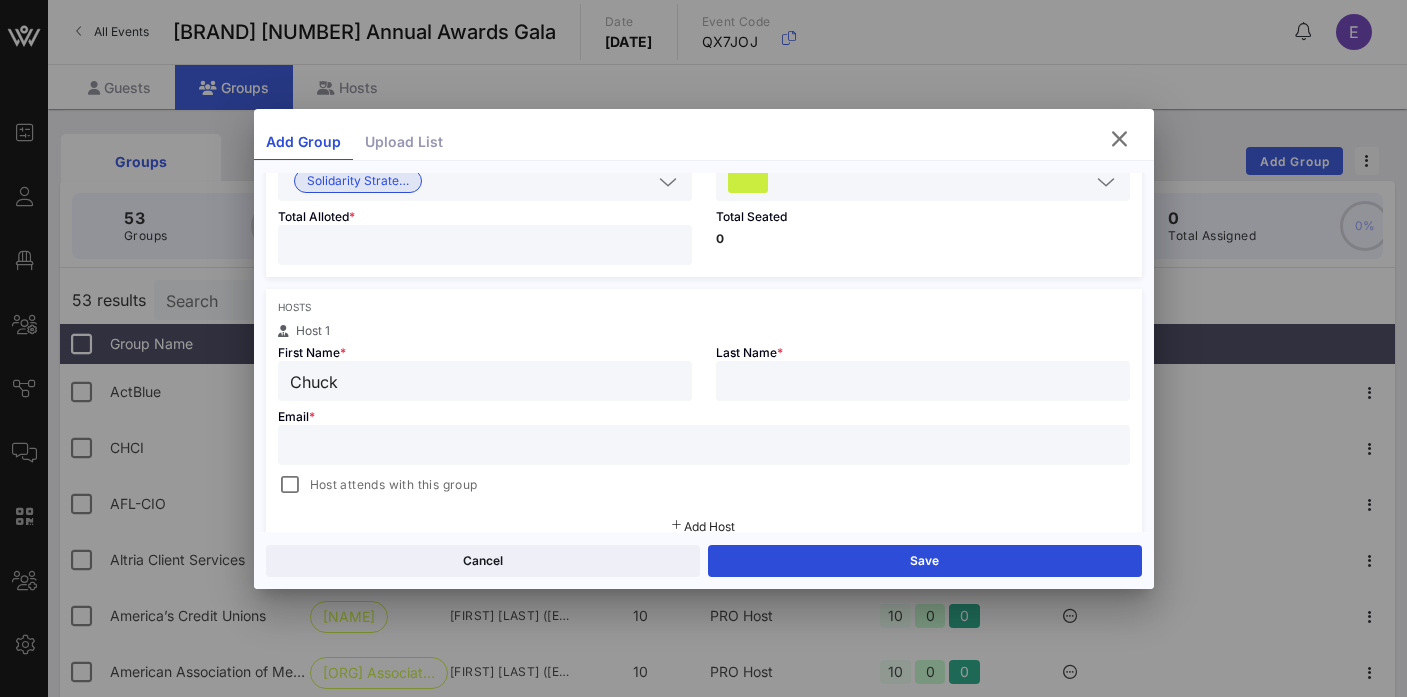 click at bounding box center (923, 381) 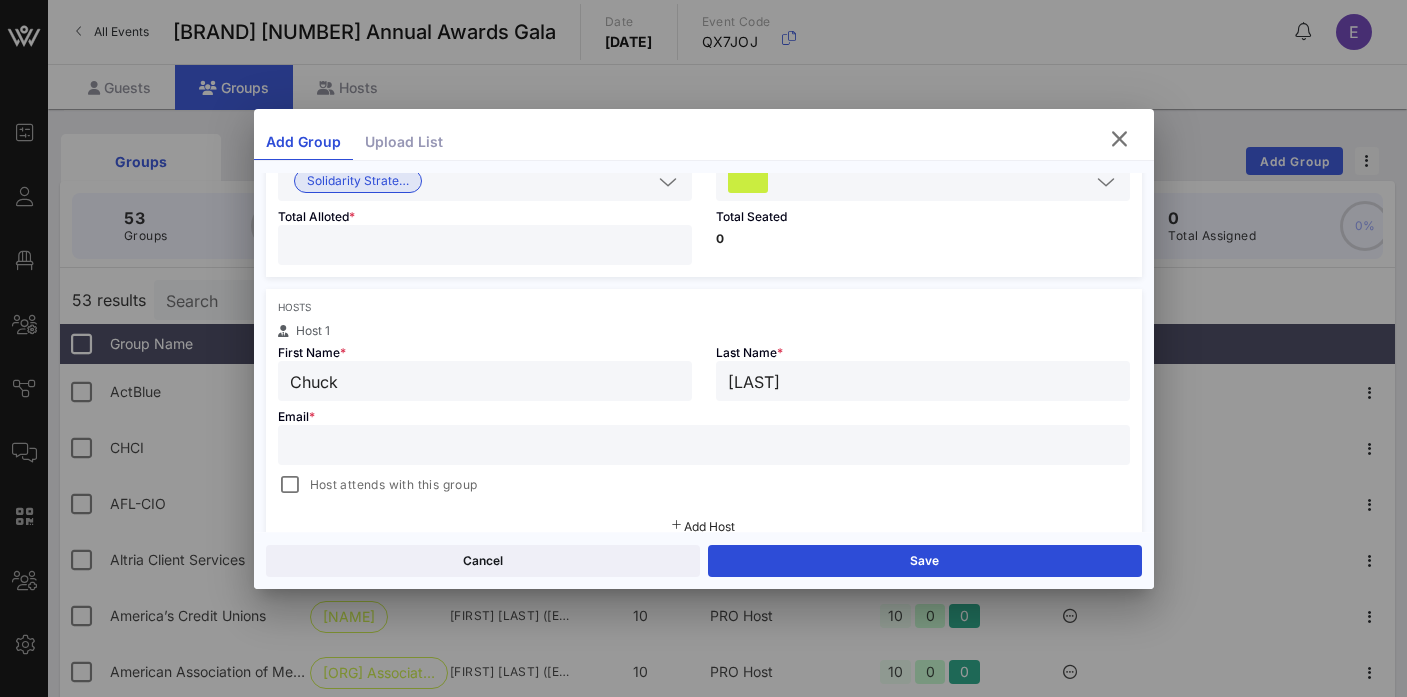 click at bounding box center [704, 445] 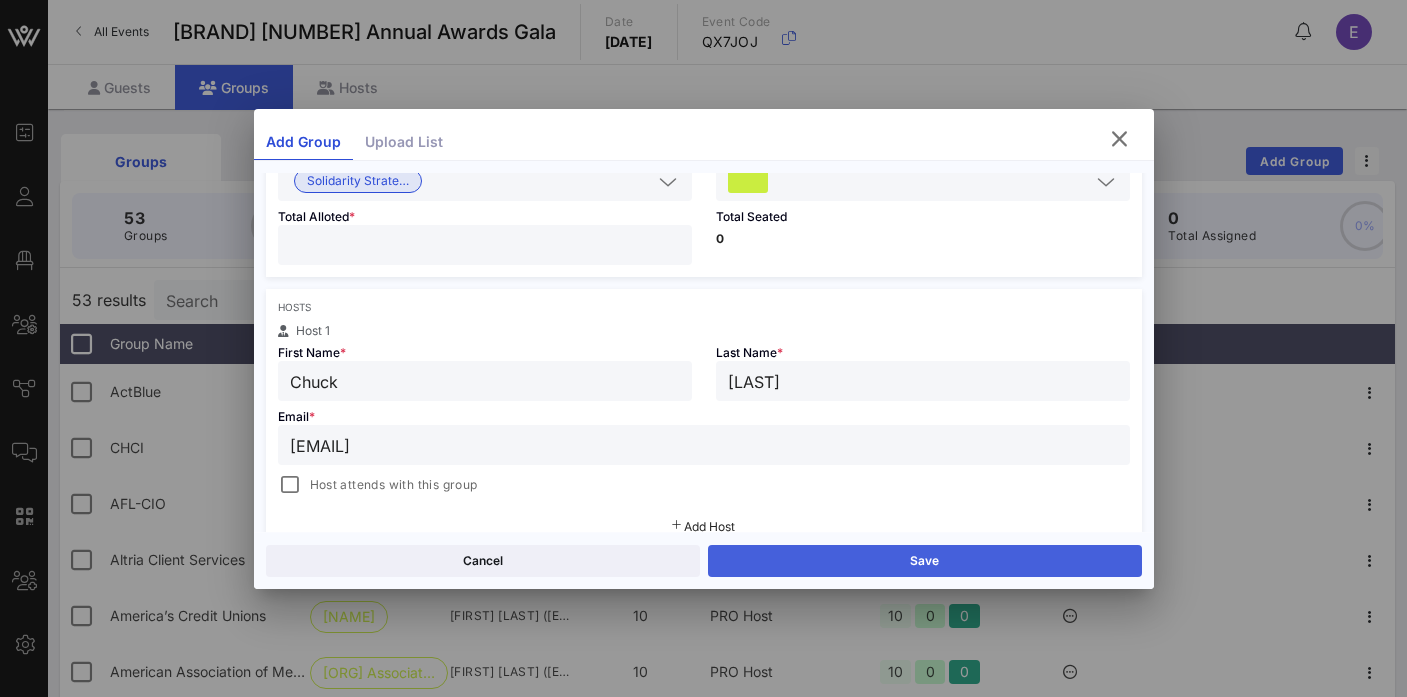 click on "Save" at bounding box center [925, 561] 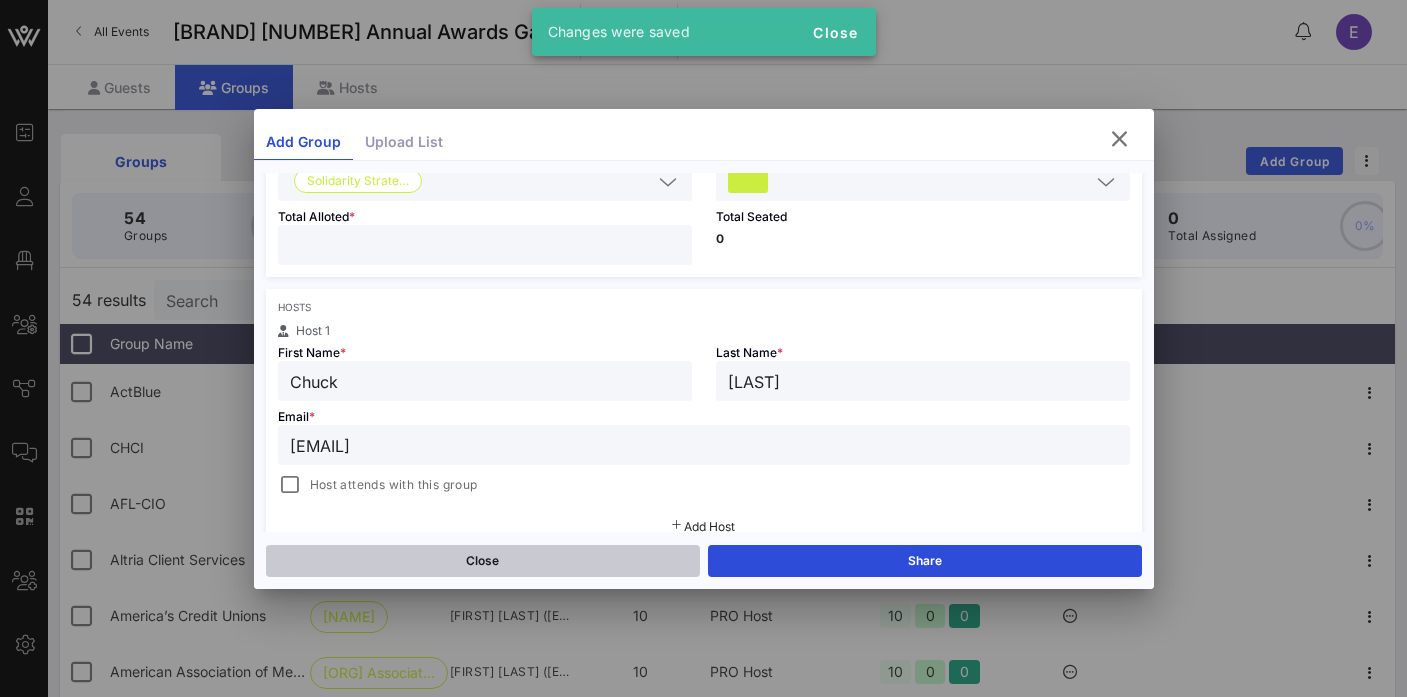 click on "Close" at bounding box center [483, 561] 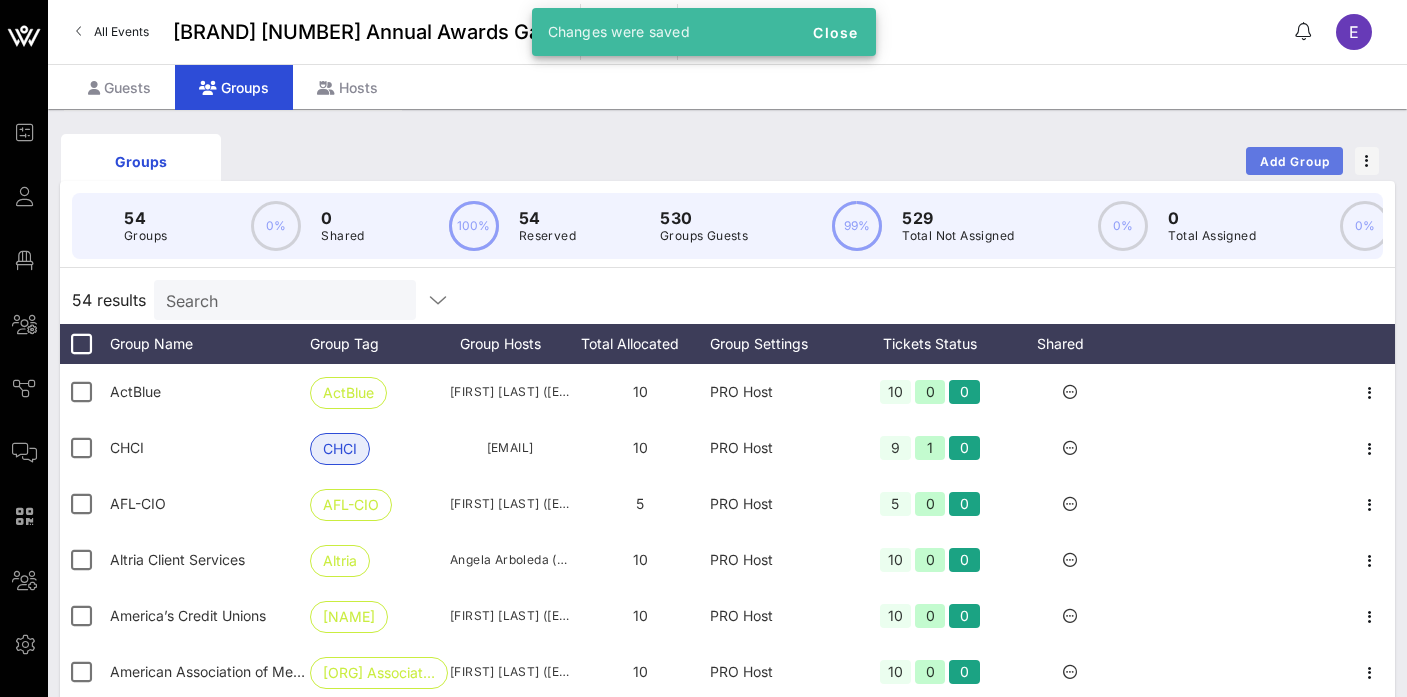 click on "Add Group" at bounding box center [1295, 161] 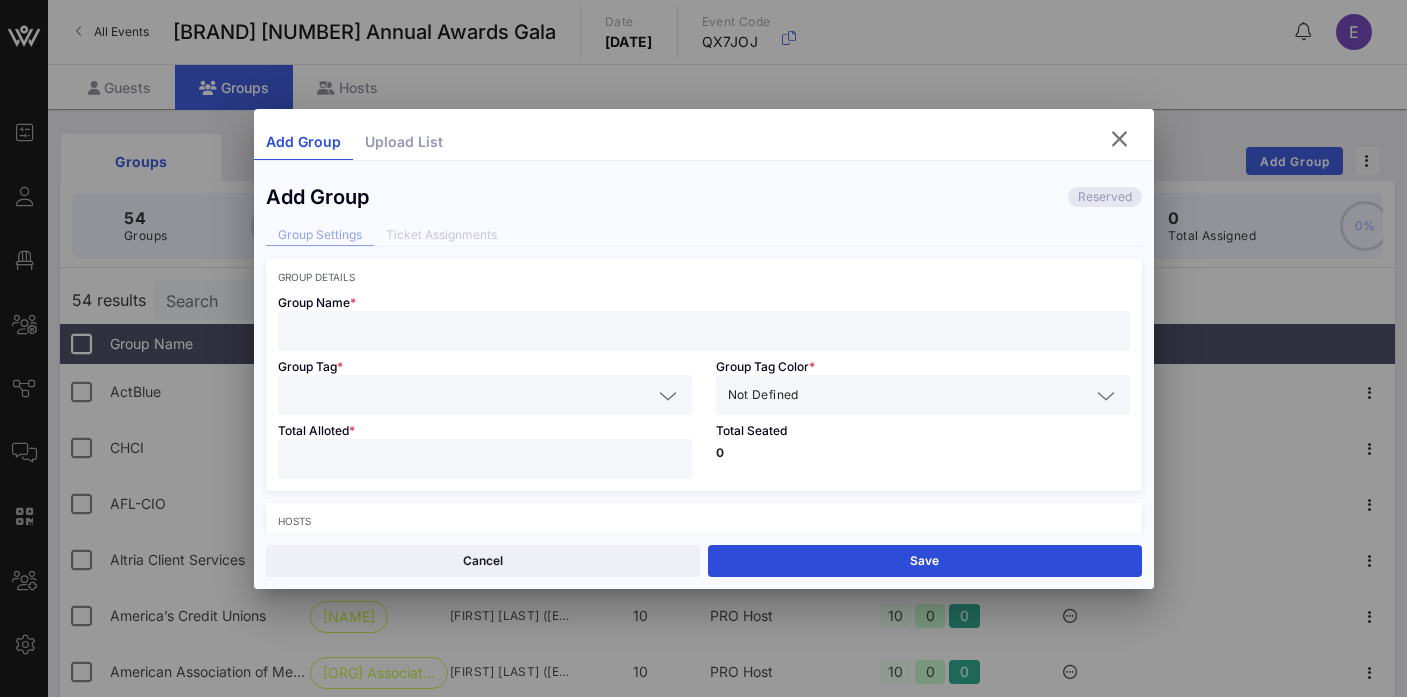 click at bounding box center (704, 331) 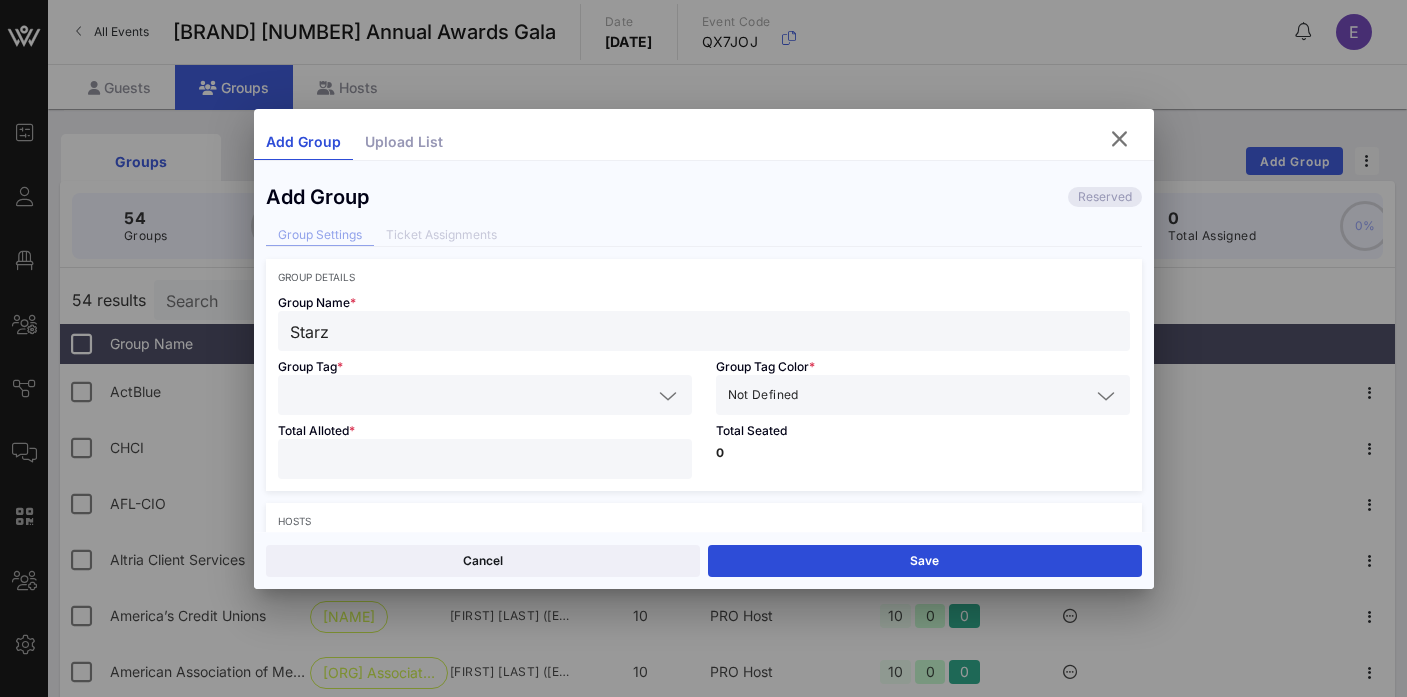 click at bounding box center (471, 395) 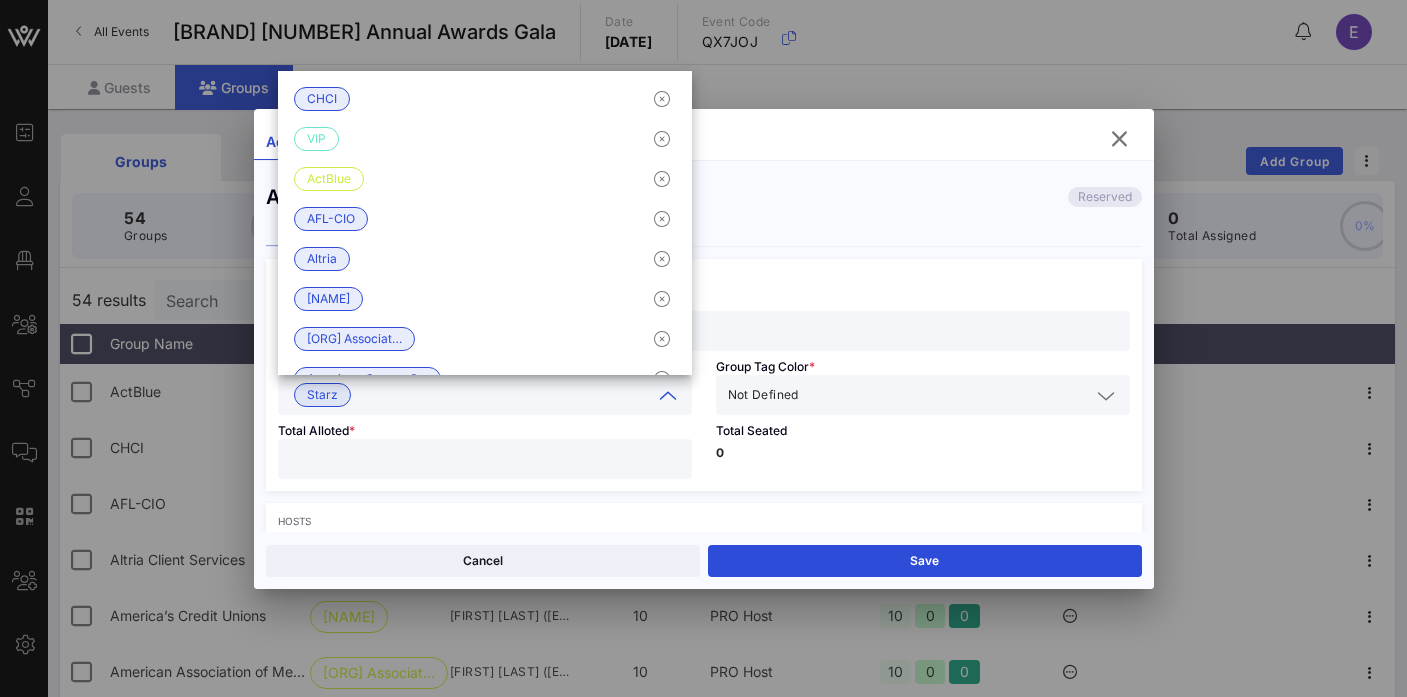 click on "Not Defined" at bounding box center [909, 395] 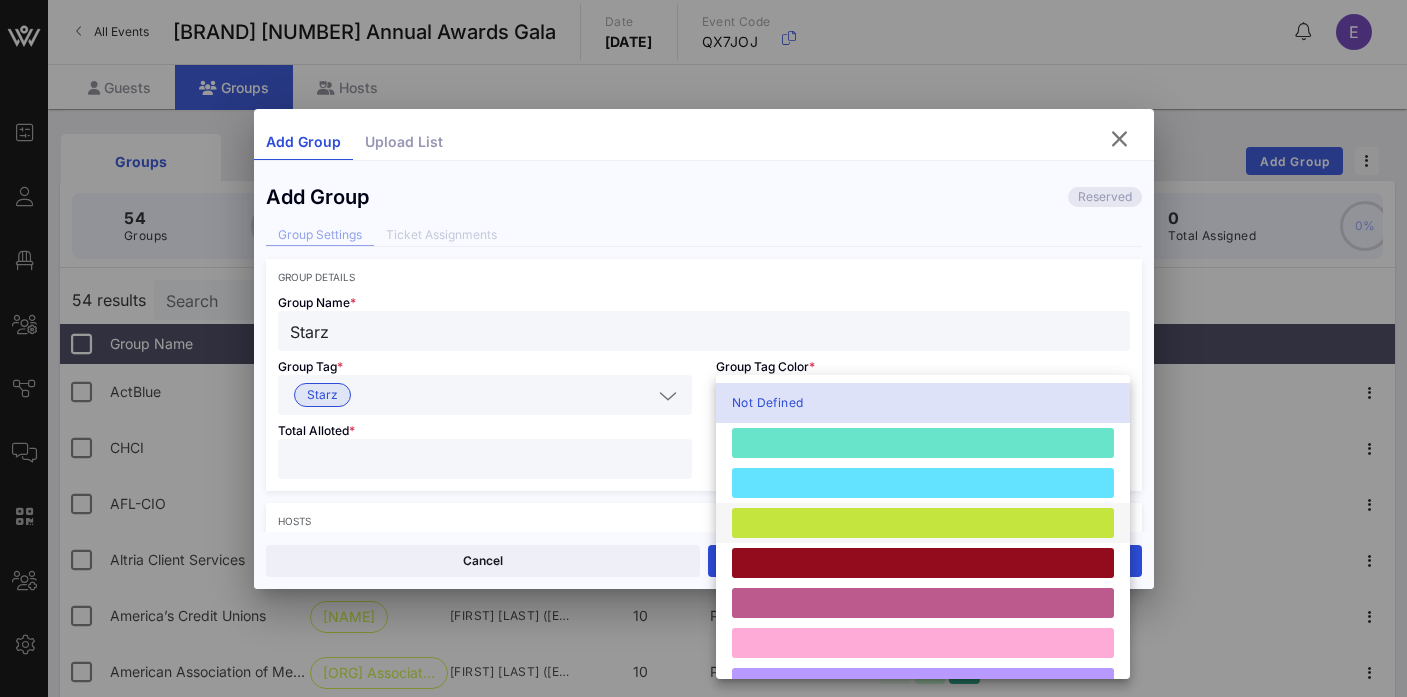 click at bounding box center [923, 523] 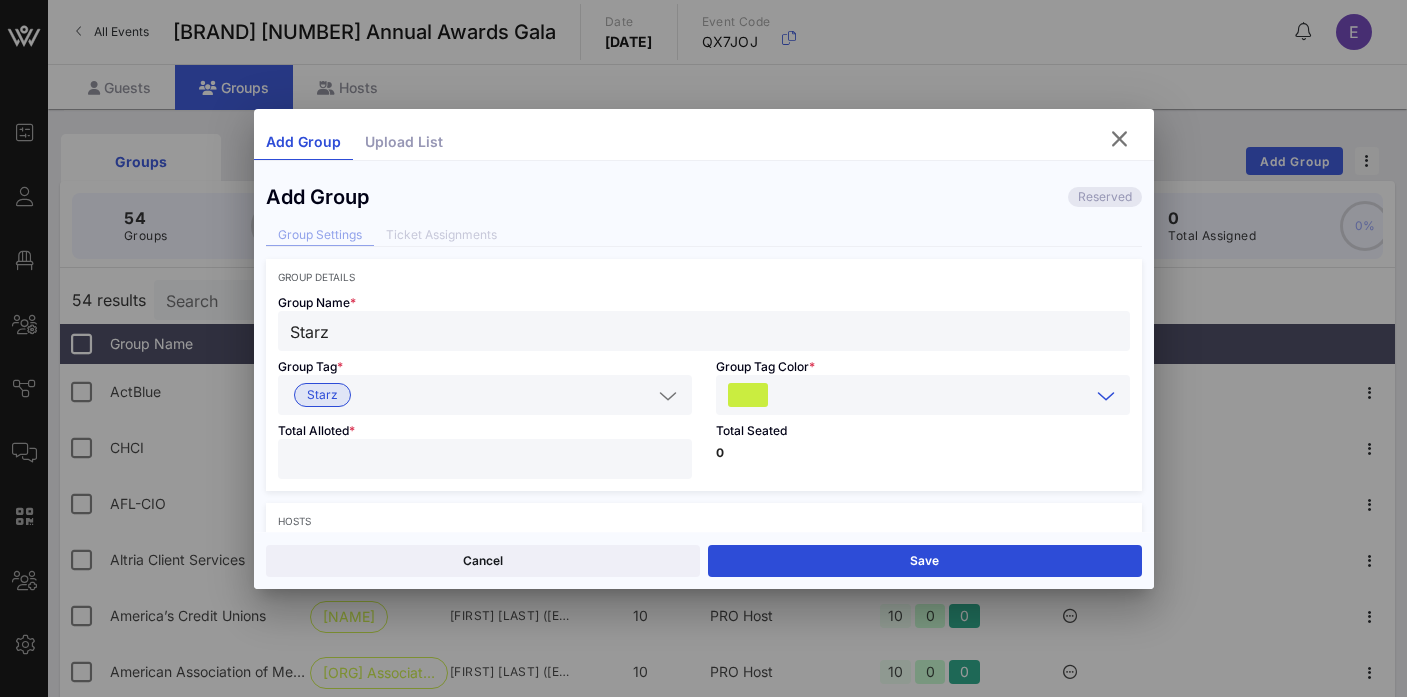 click at bounding box center (485, 459) 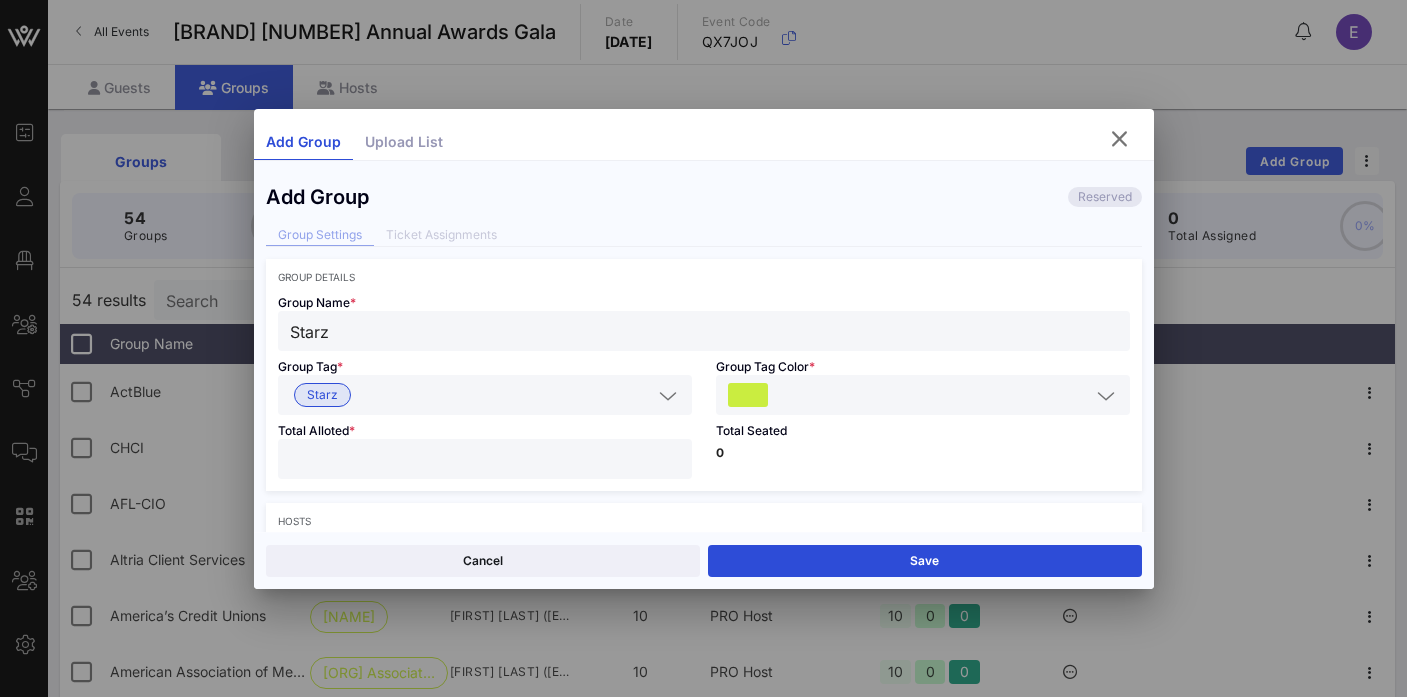 click on "Total Seated   0" at bounding box center [923, 453] 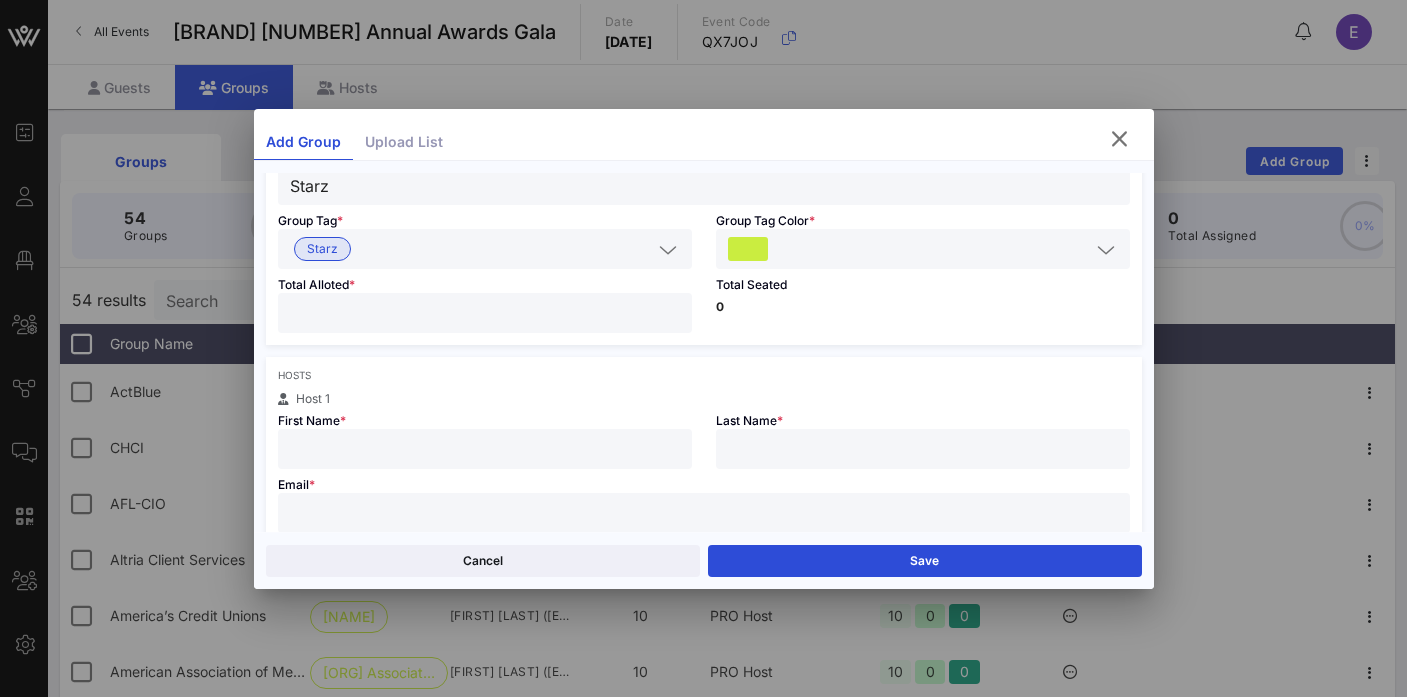 scroll, scrollTop: 168, scrollLeft: 0, axis: vertical 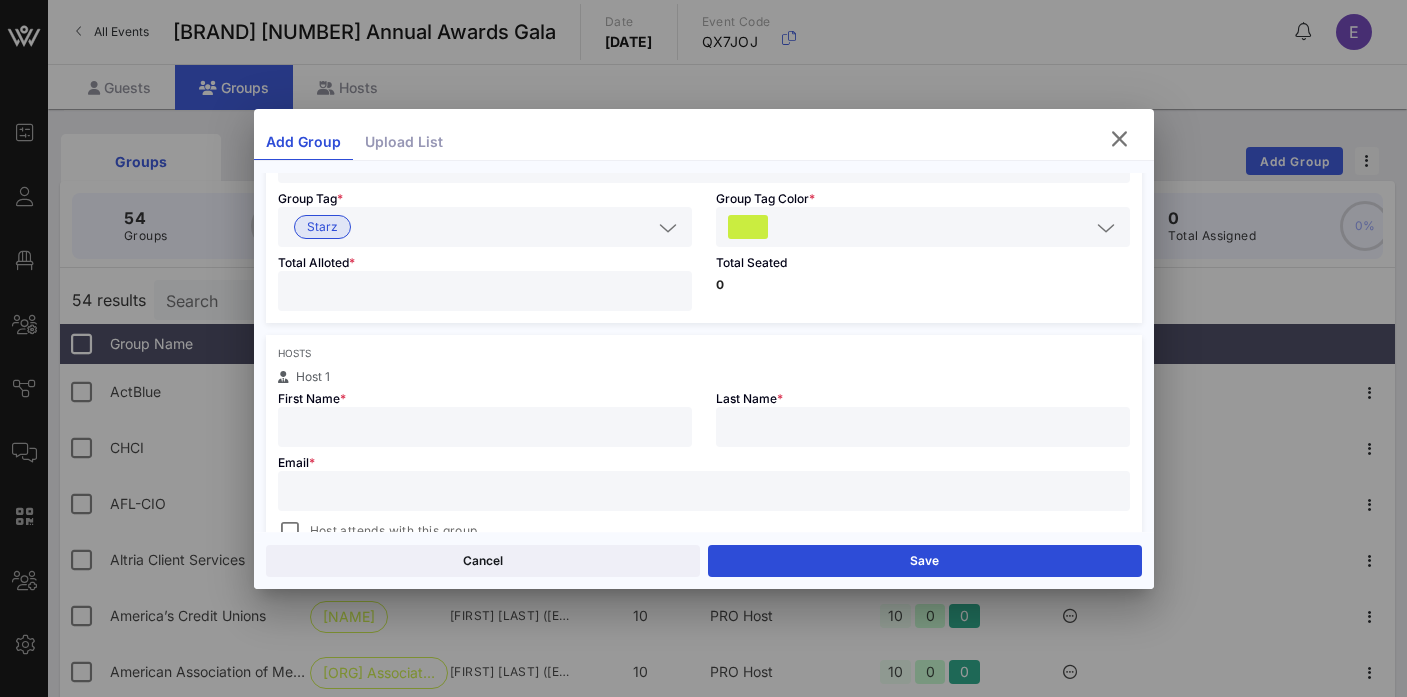 click at bounding box center [485, 427] 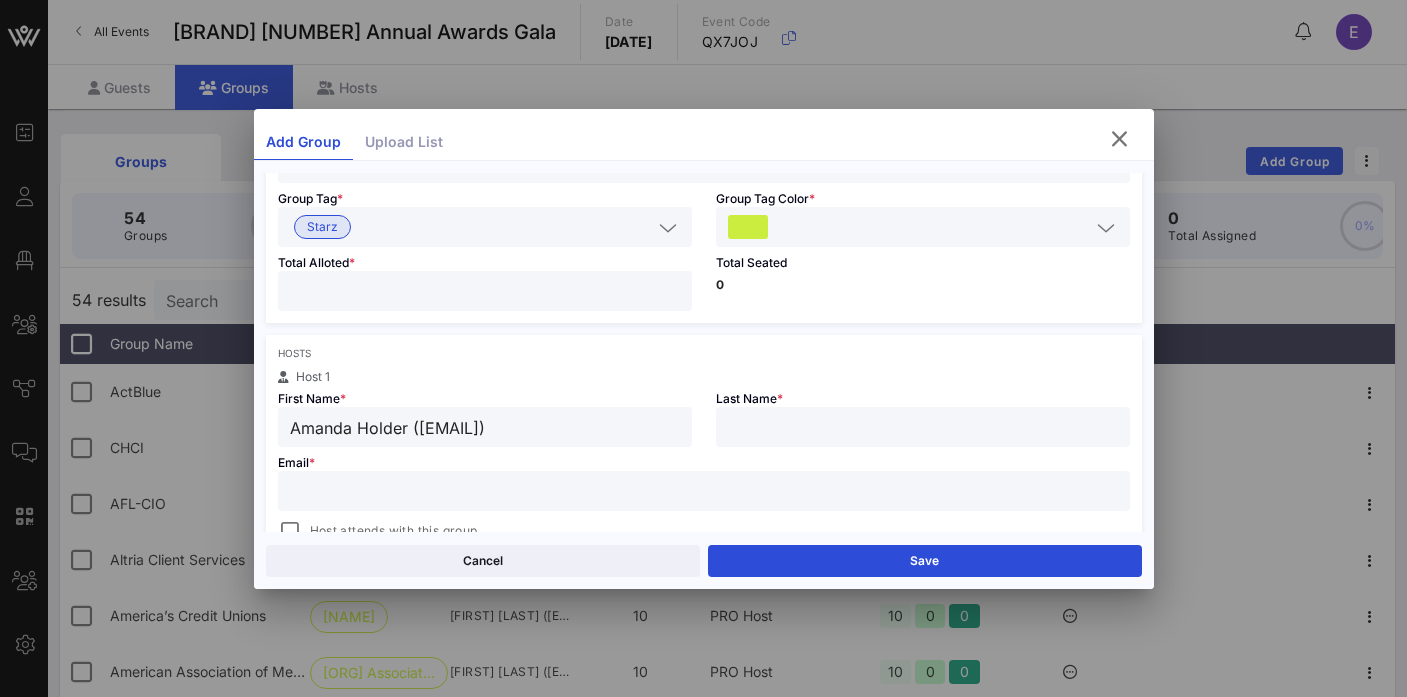 click on "Amanda Holder ([EMAIL])" at bounding box center (485, 427) 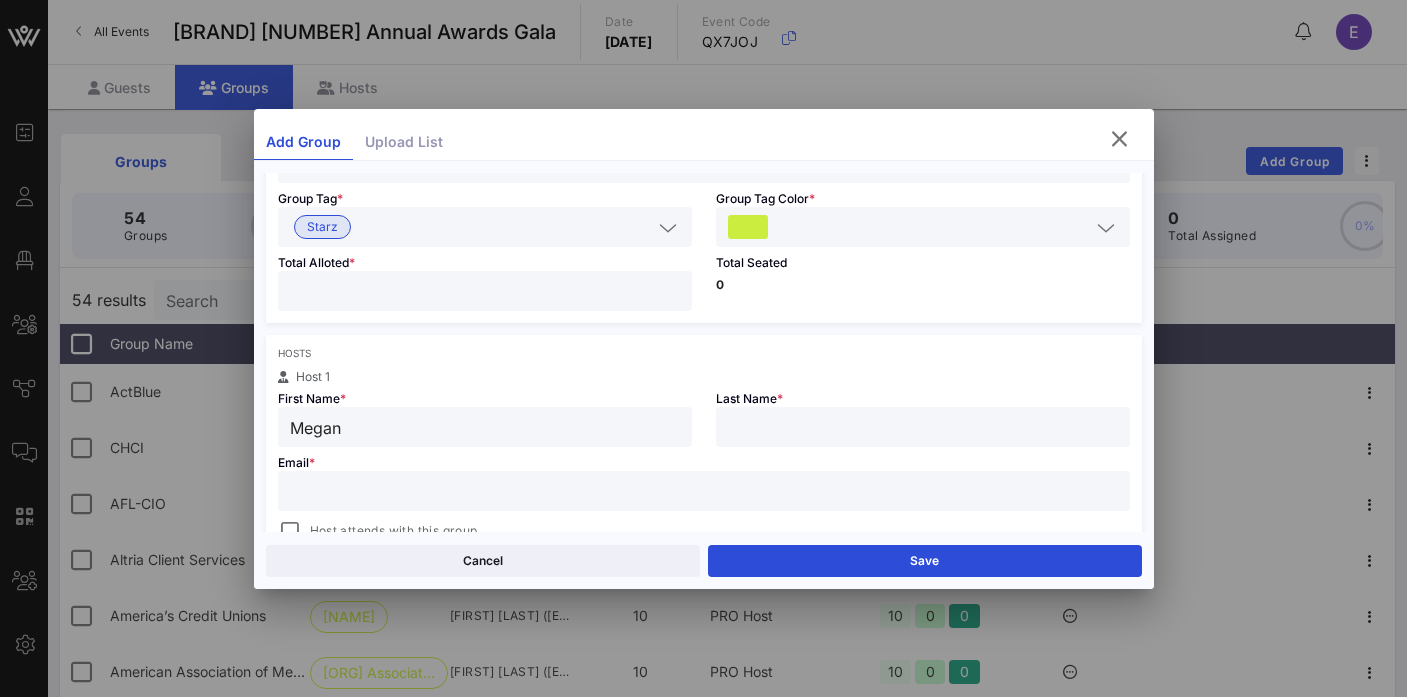 click at bounding box center (923, 427) 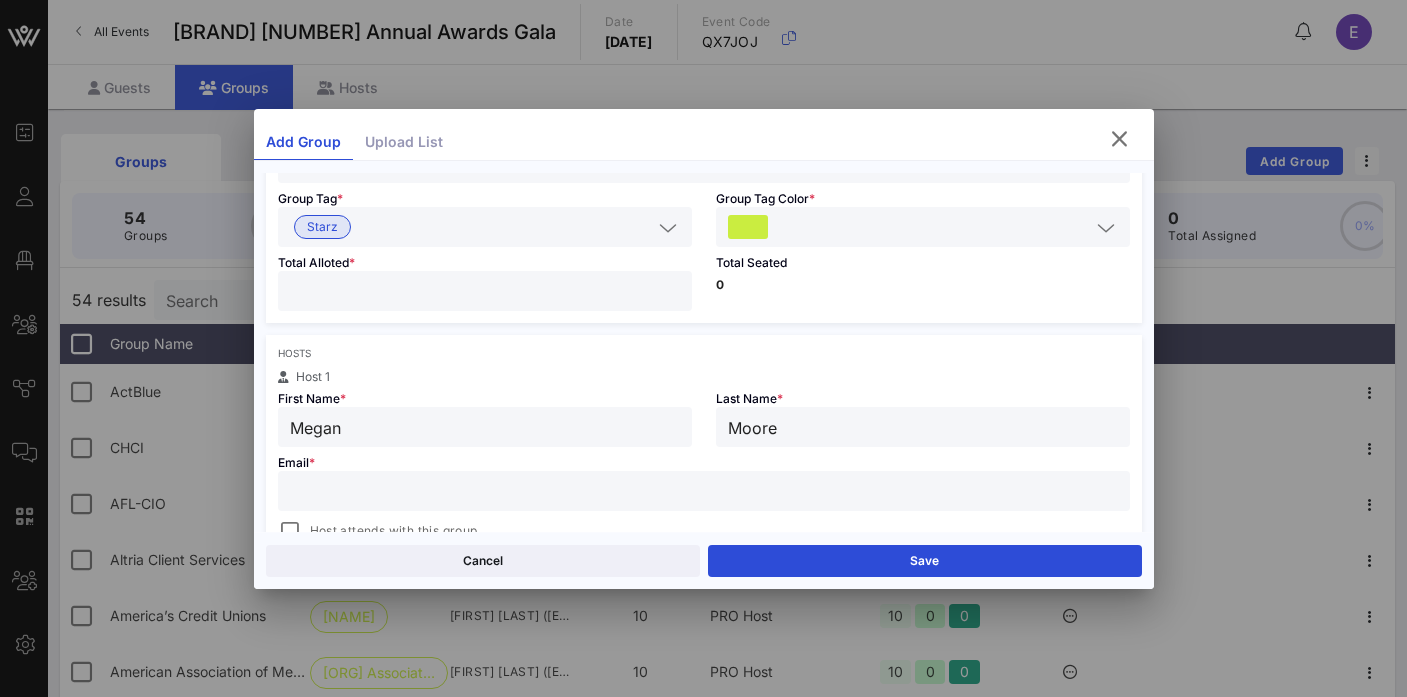 click at bounding box center (704, 491) 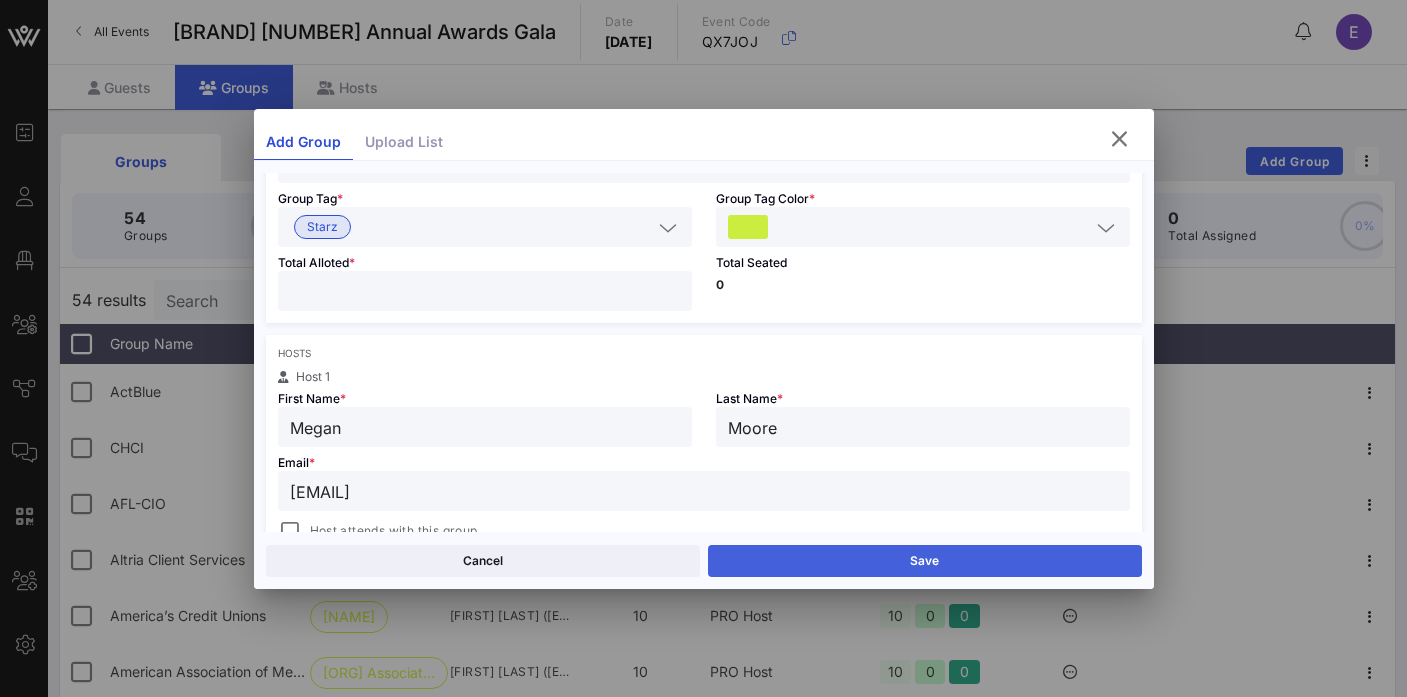 click on "Save" at bounding box center [925, 561] 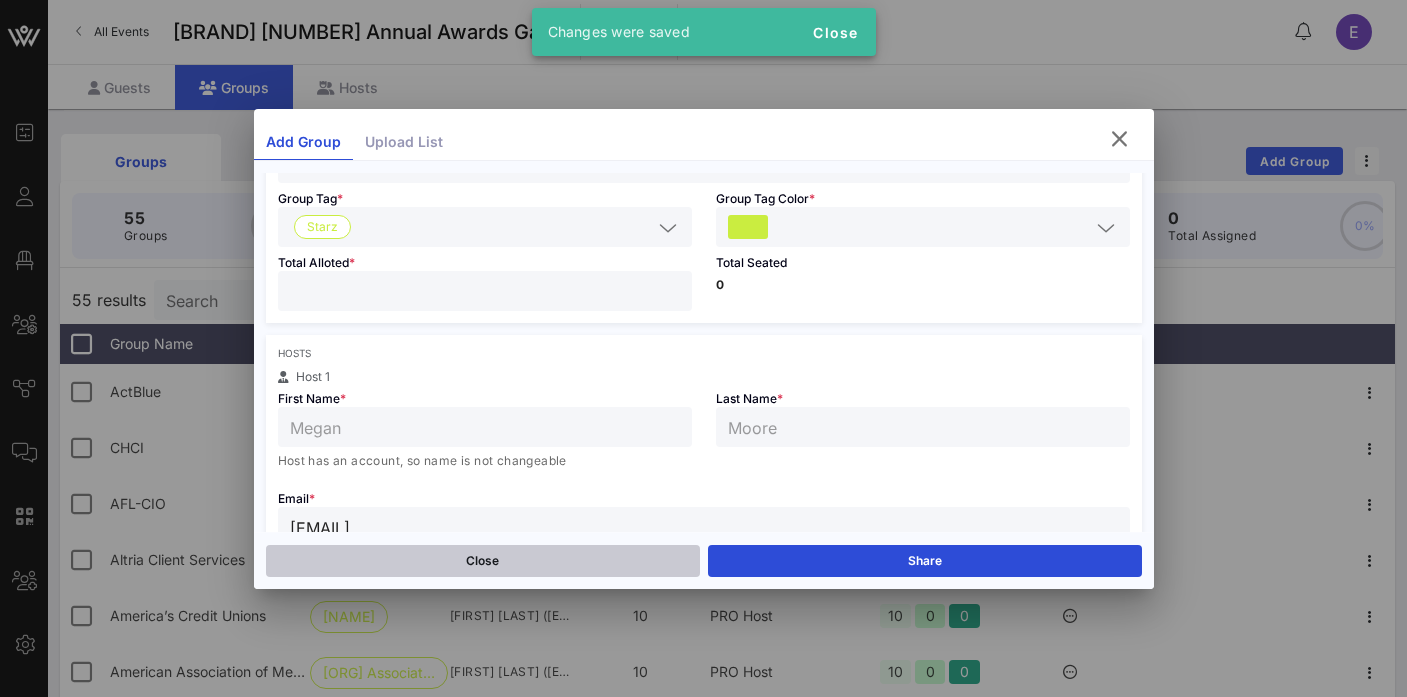 click on "Close" at bounding box center (483, 561) 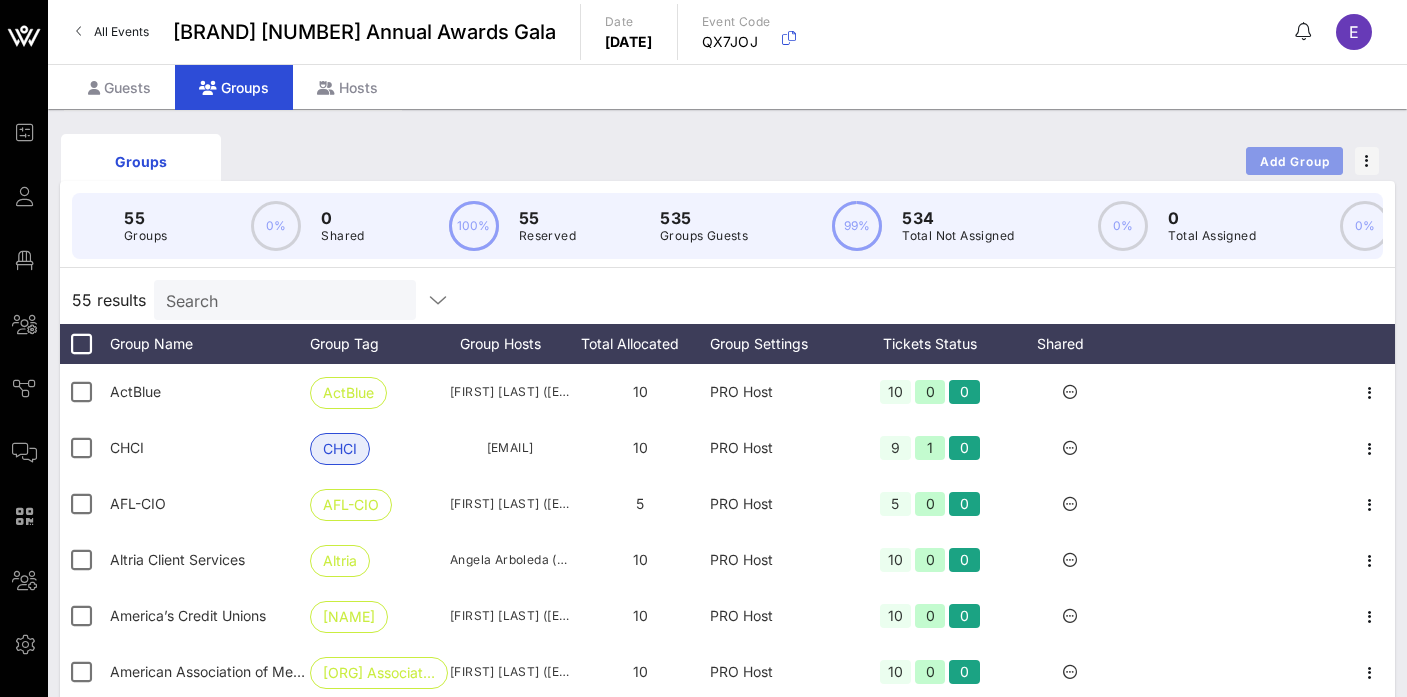 click on "Add Group" at bounding box center [1295, 161] 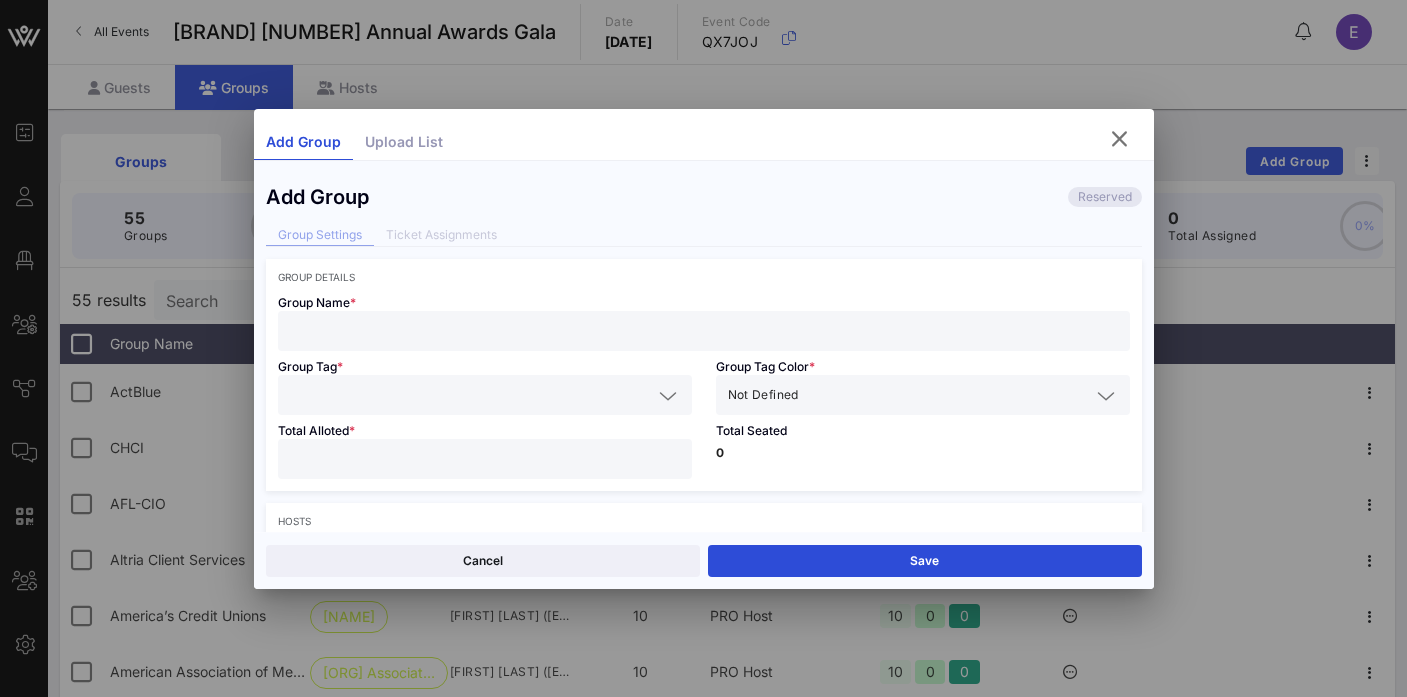 click at bounding box center [704, 331] 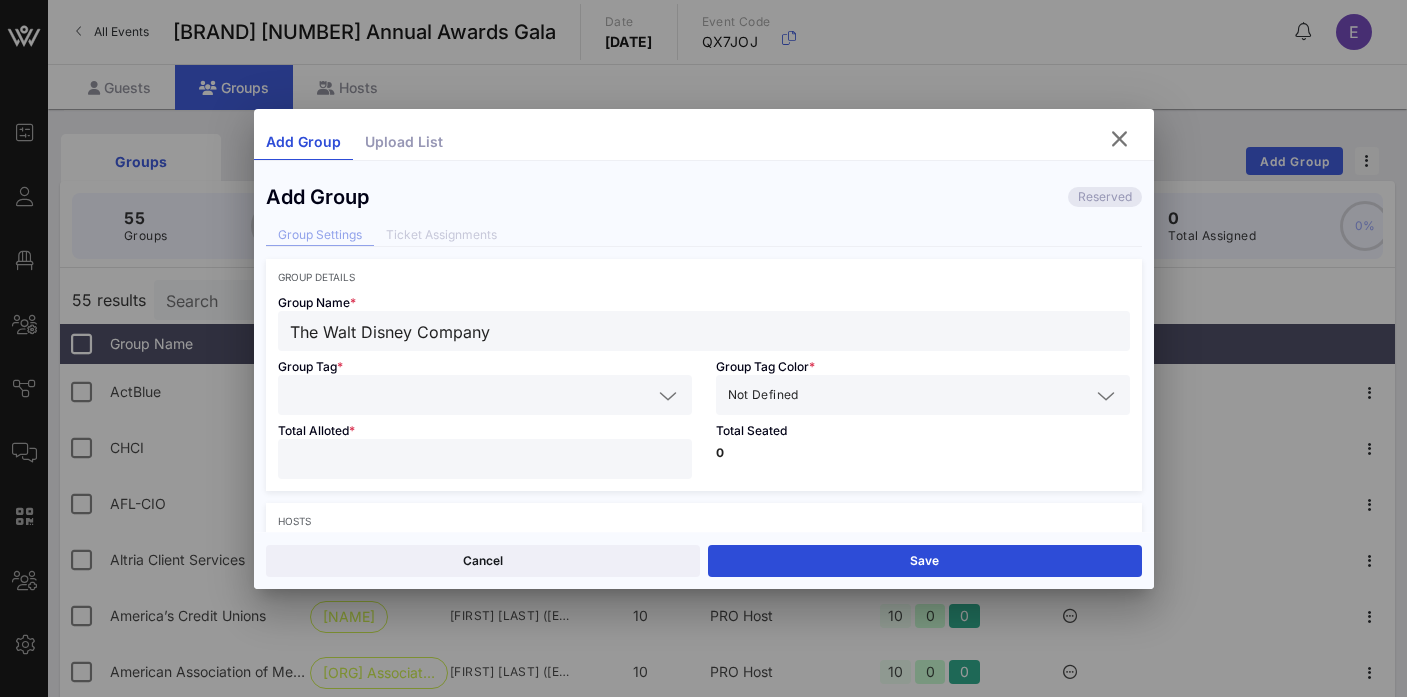 click at bounding box center [471, 395] 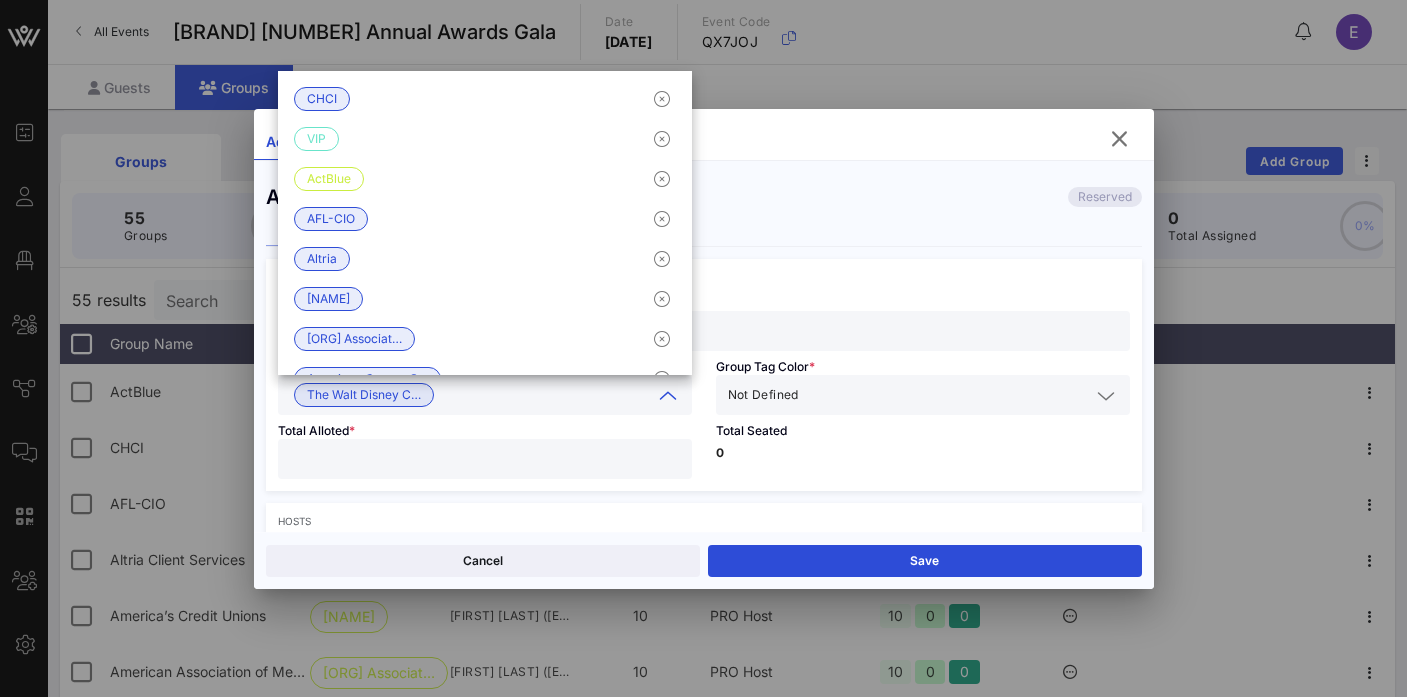 click at bounding box center [946, 395] 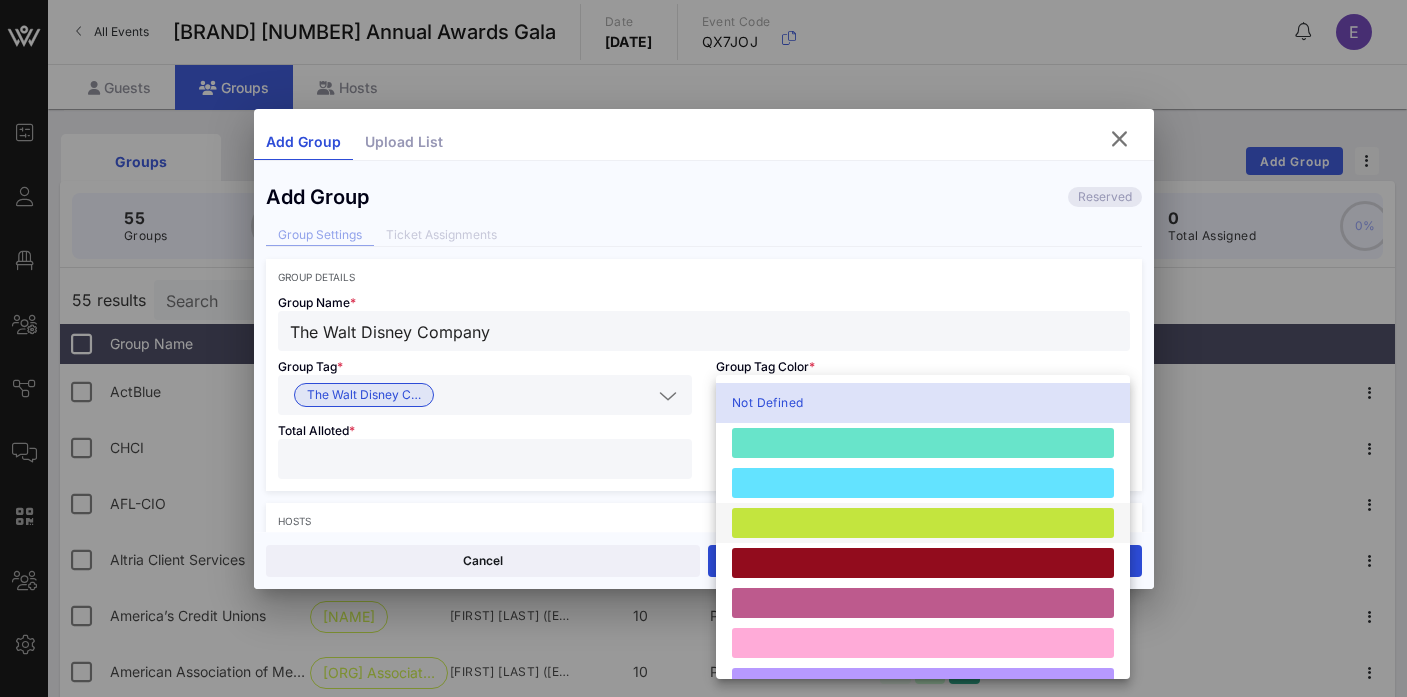 click at bounding box center [923, 523] 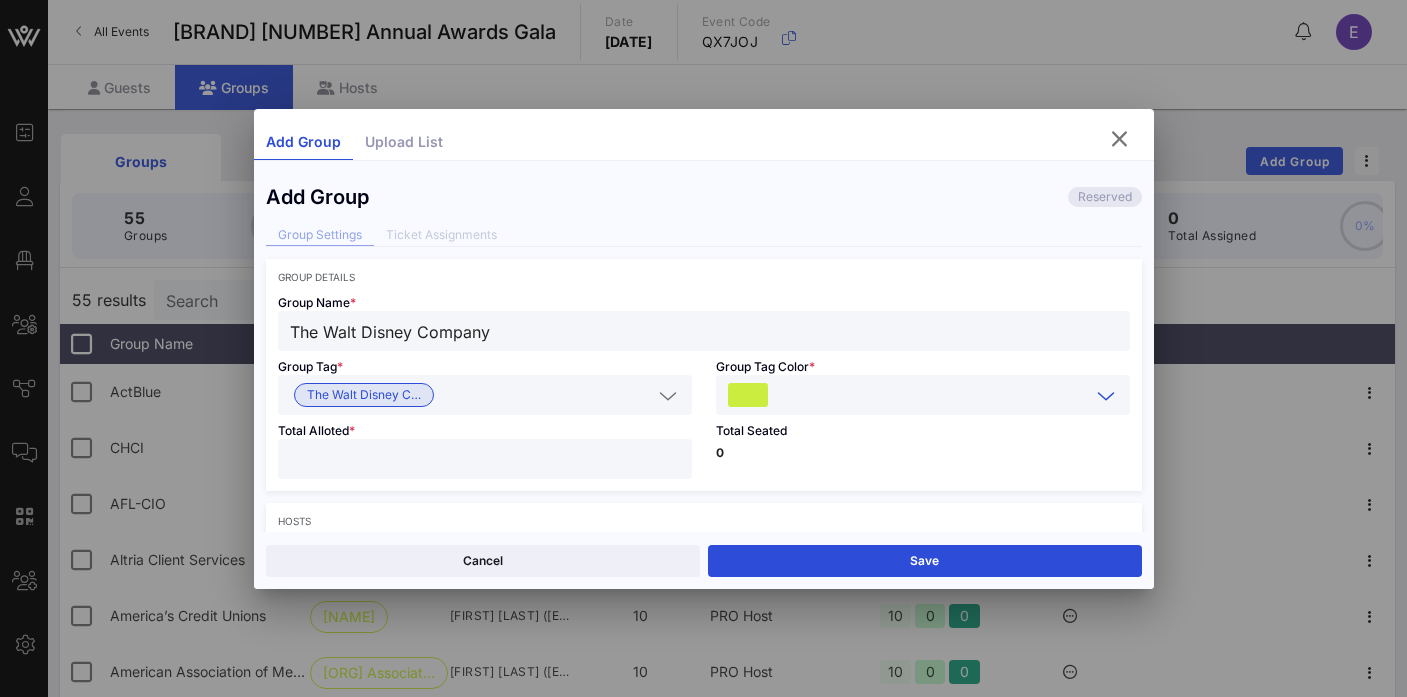 click at bounding box center (485, 459) 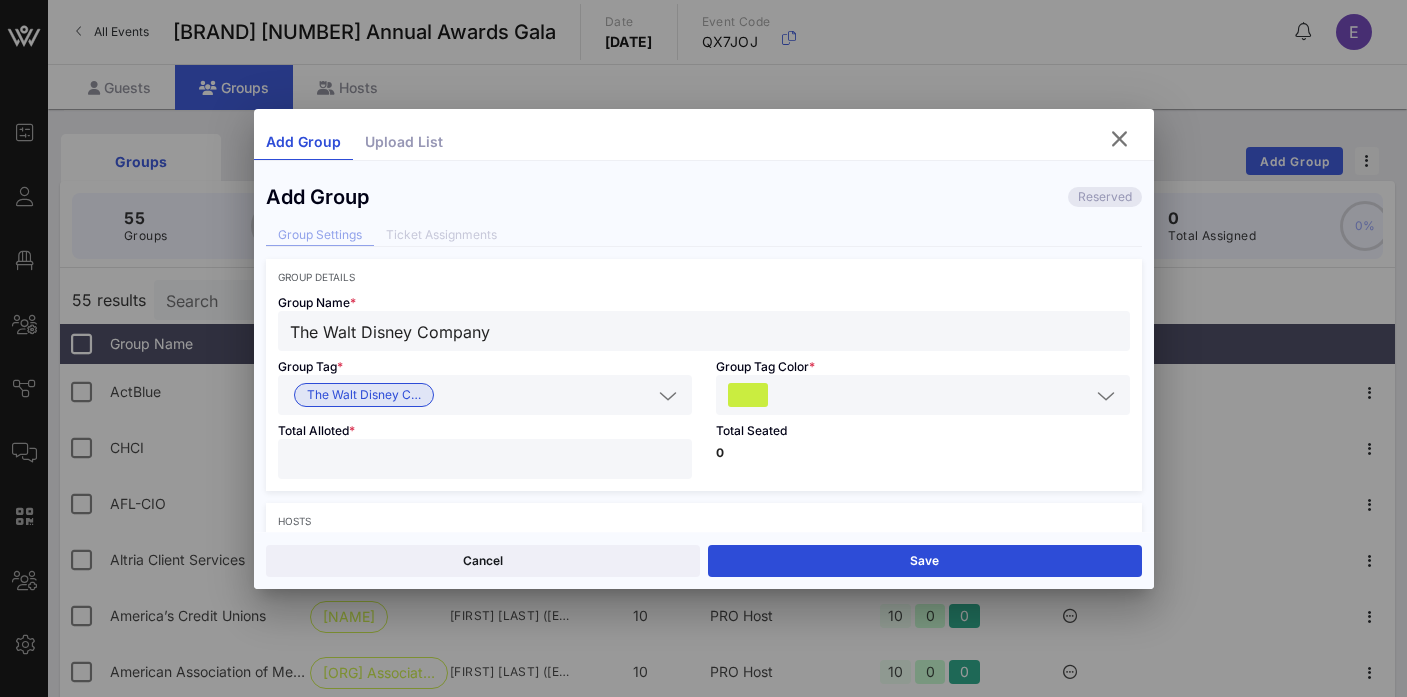 click on "Total Seated   0" at bounding box center (923, 453) 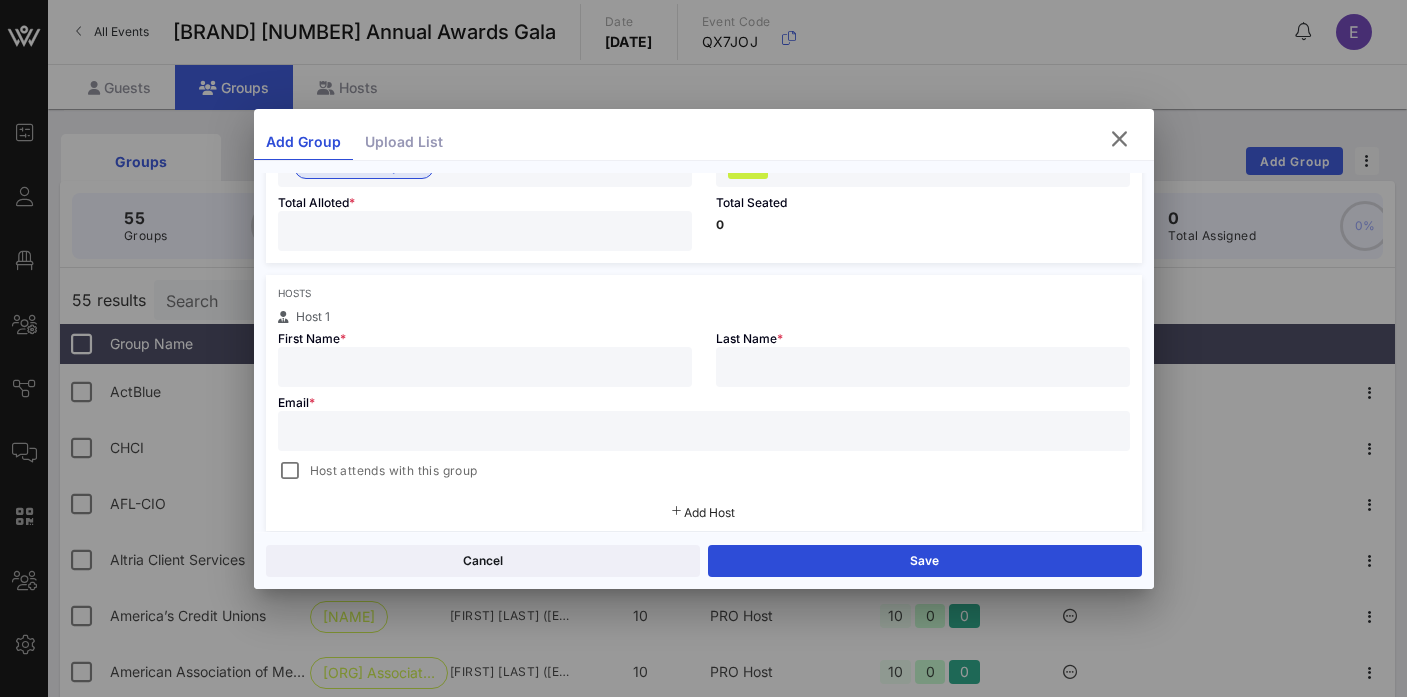 scroll, scrollTop: 262, scrollLeft: 0, axis: vertical 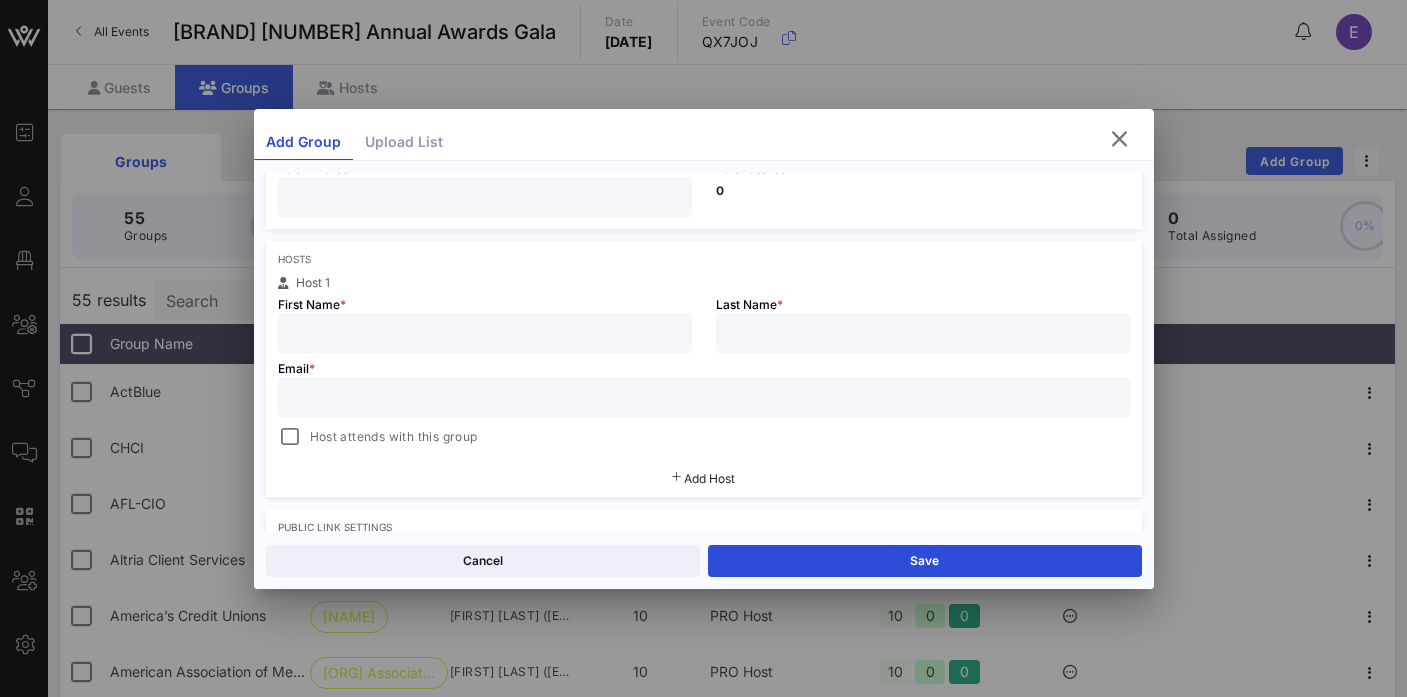click at bounding box center (485, 333) 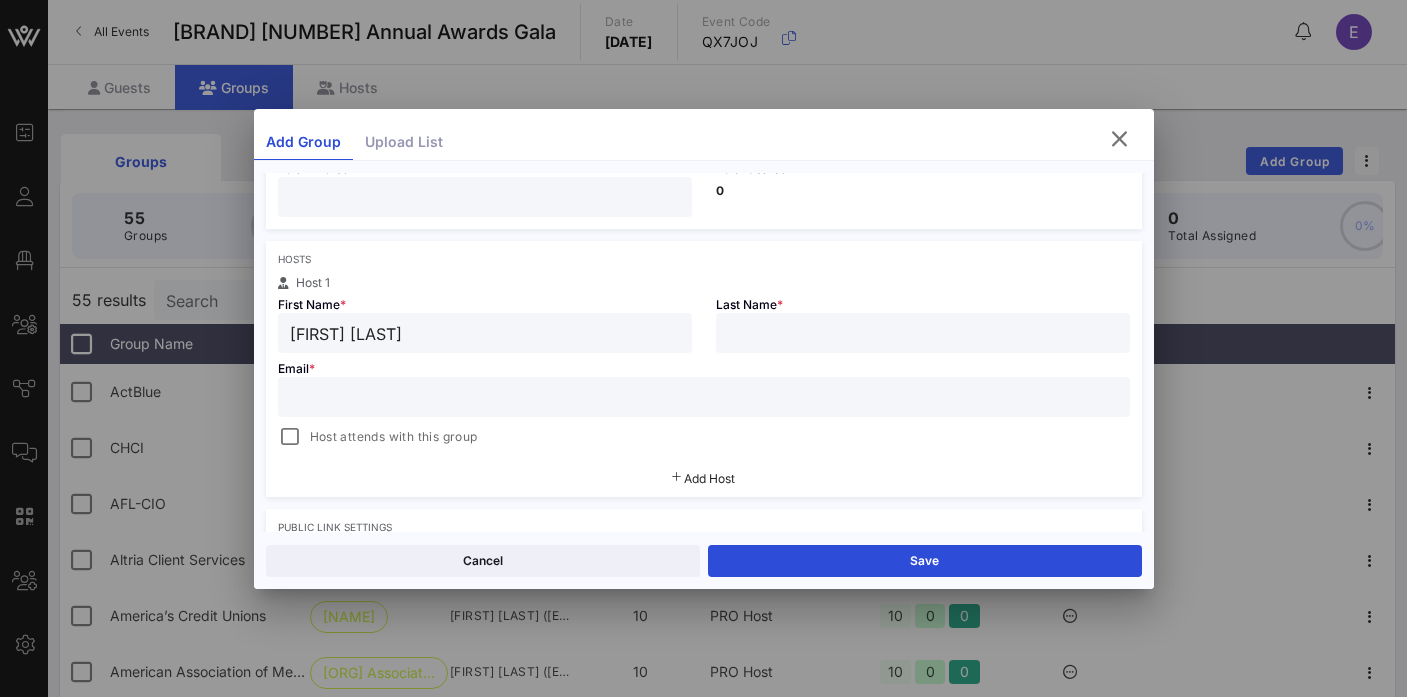 click on "[FIRST] [LAST]" at bounding box center (485, 333) 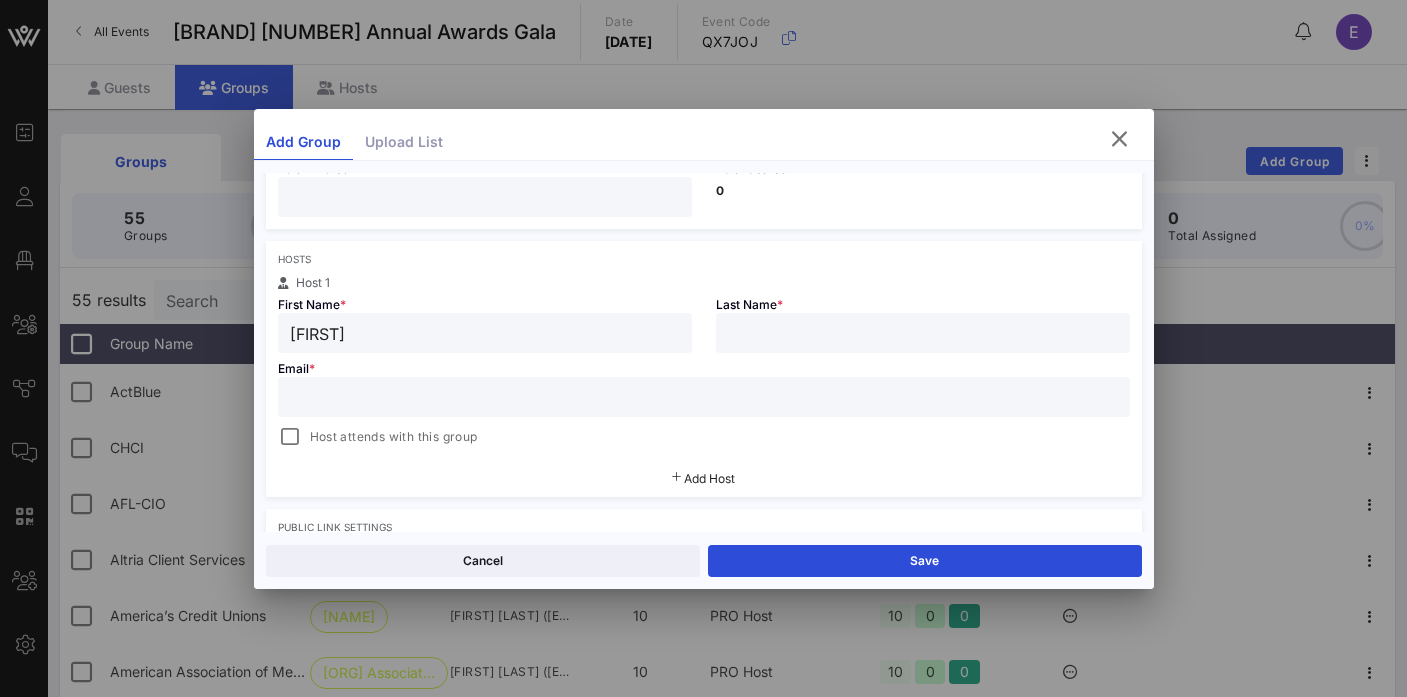 click at bounding box center (923, 333) 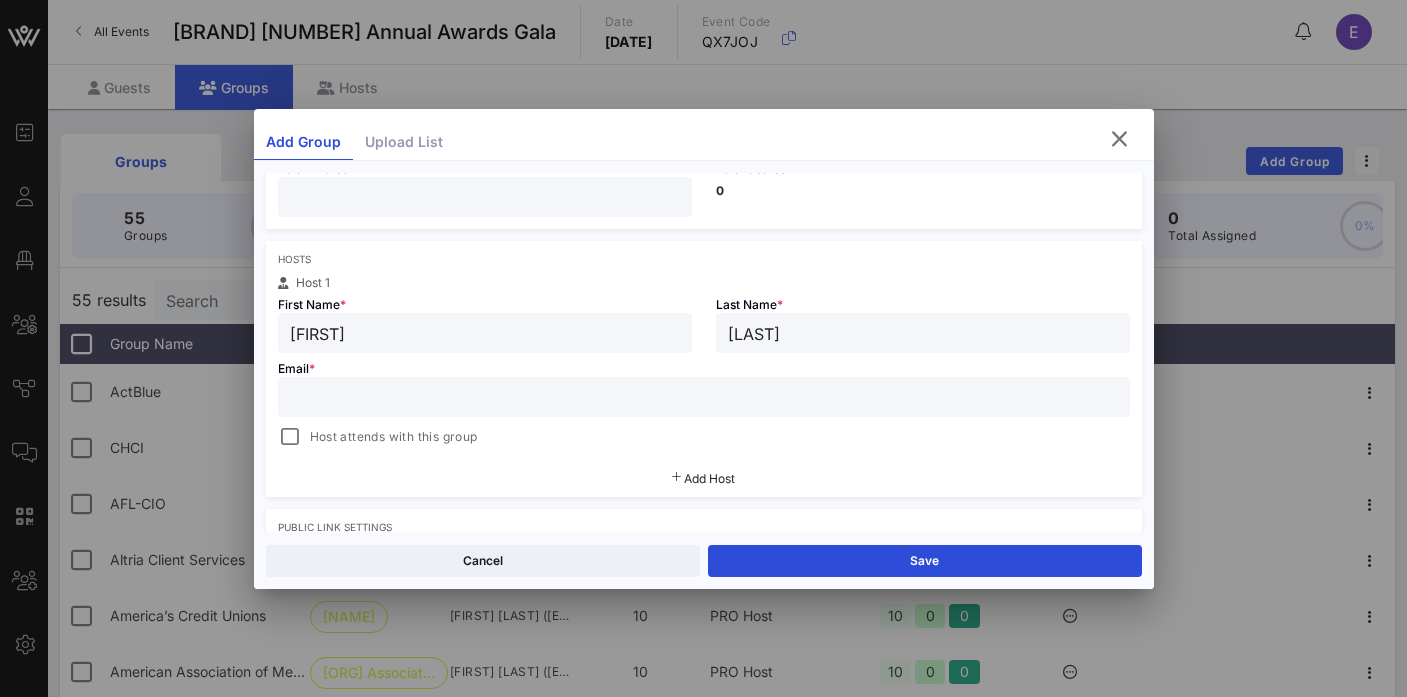click at bounding box center [704, 397] 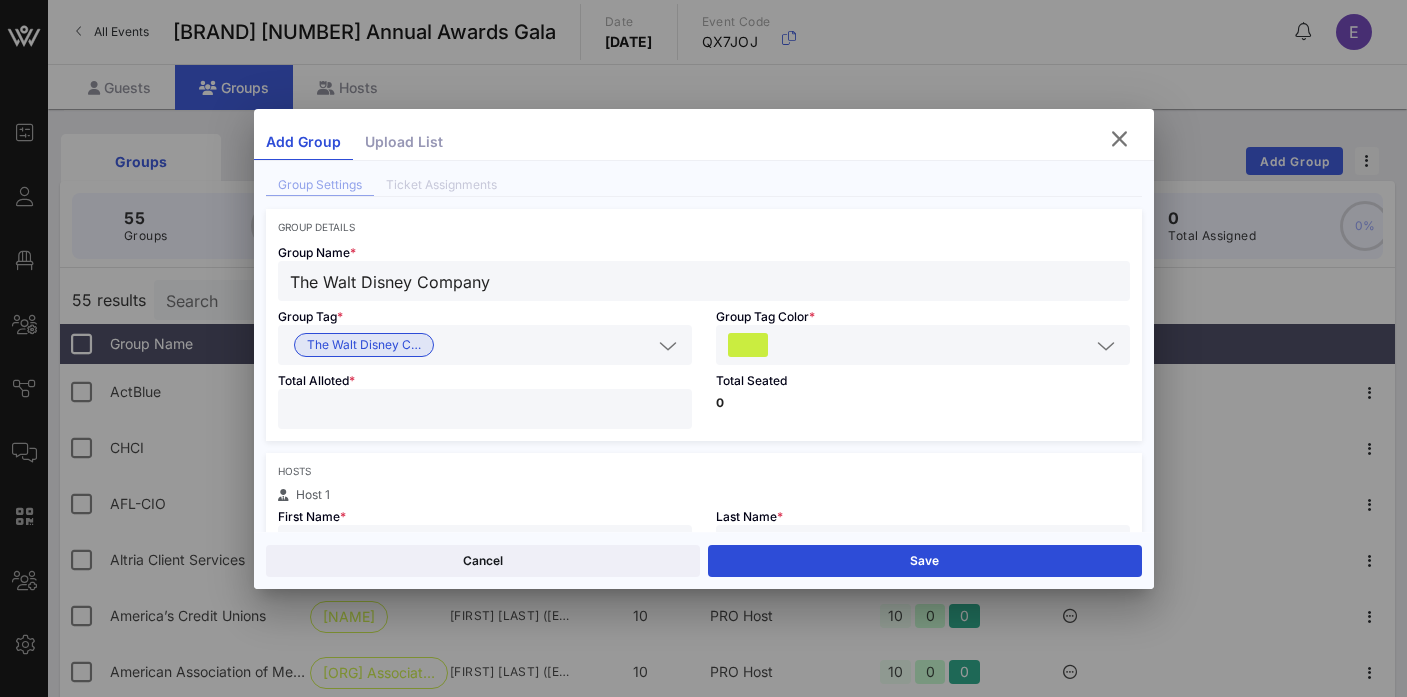 scroll, scrollTop: 0, scrollLeft: 0, axis: both 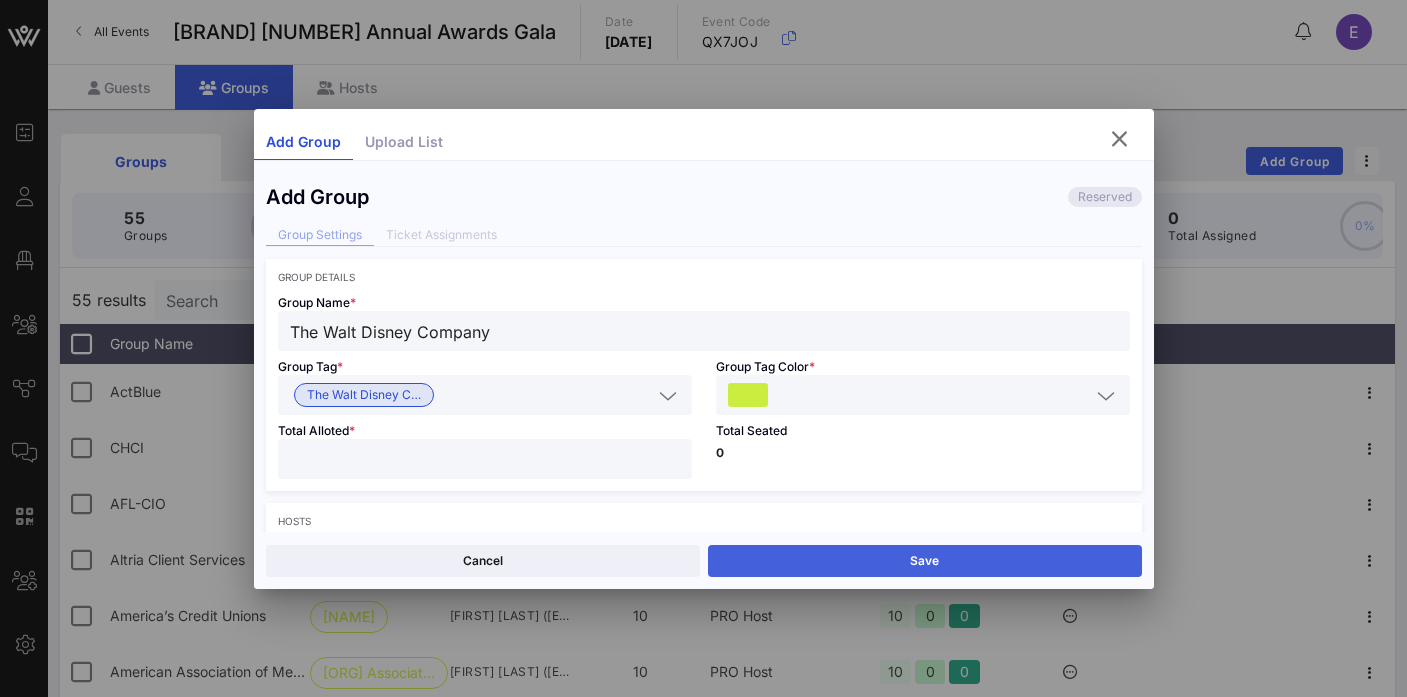click on "Save" at bounding box center [925, 561] 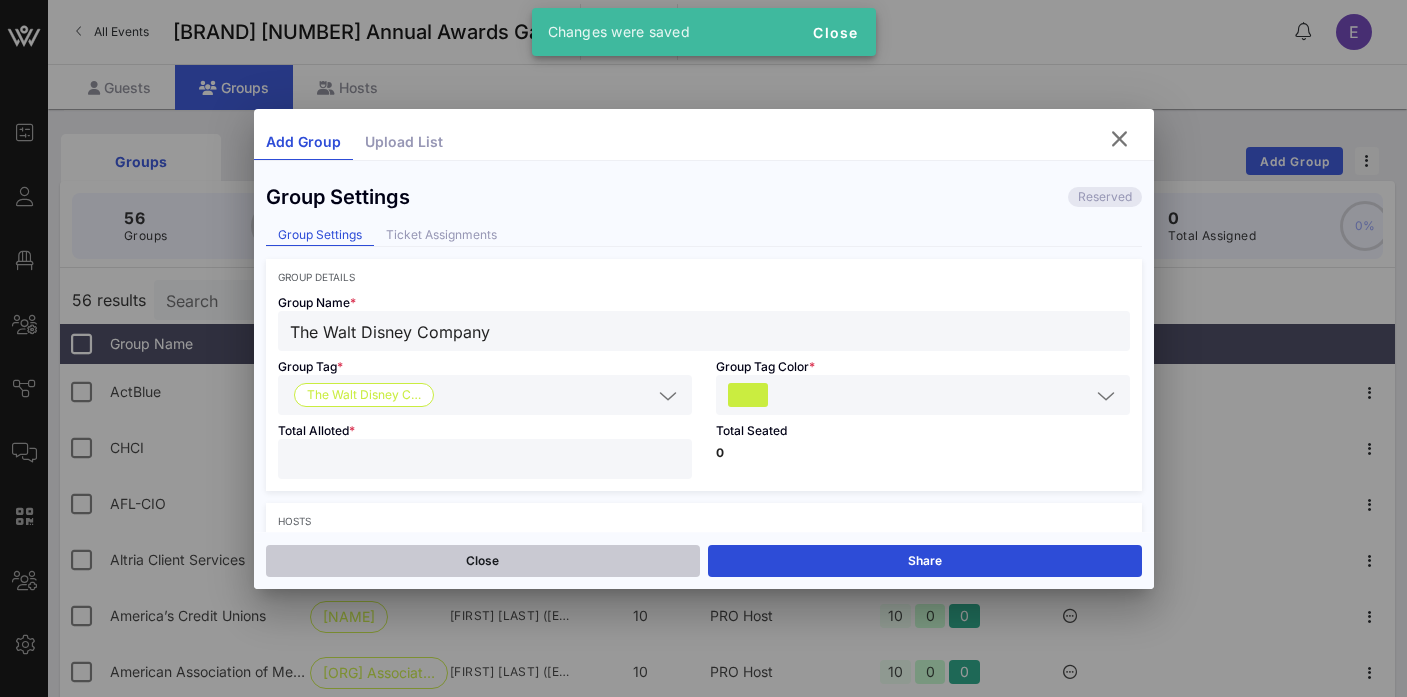 click on "Close" at bounding box center (483, 561) 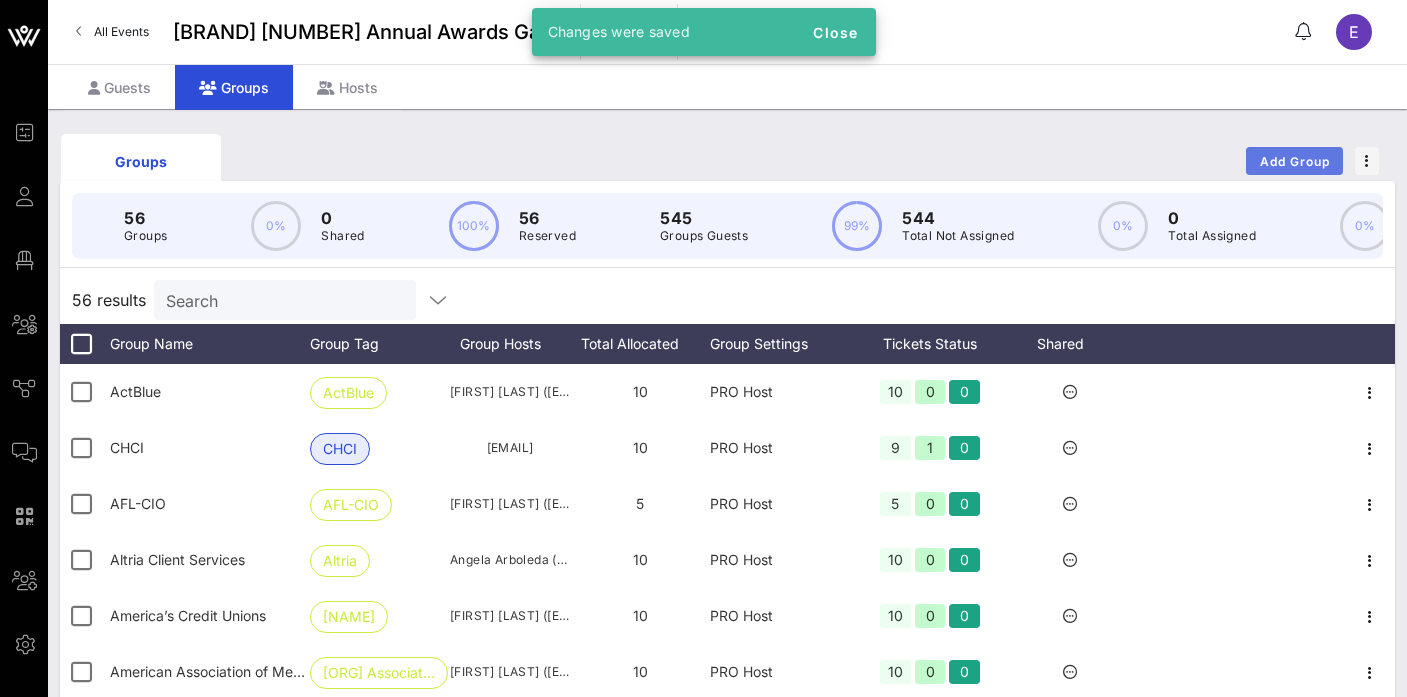 click on "Add Group" at bounding box center [1295, 161] 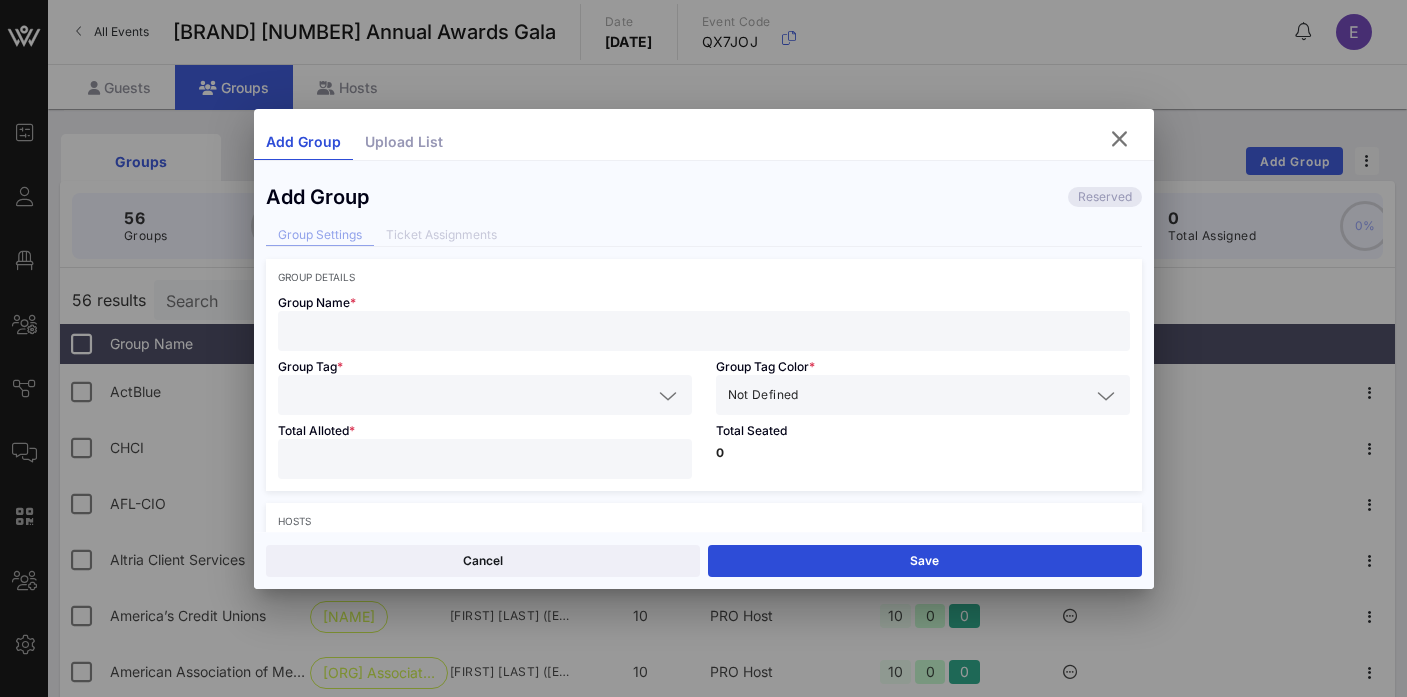 click at bounding box center [704, 331] 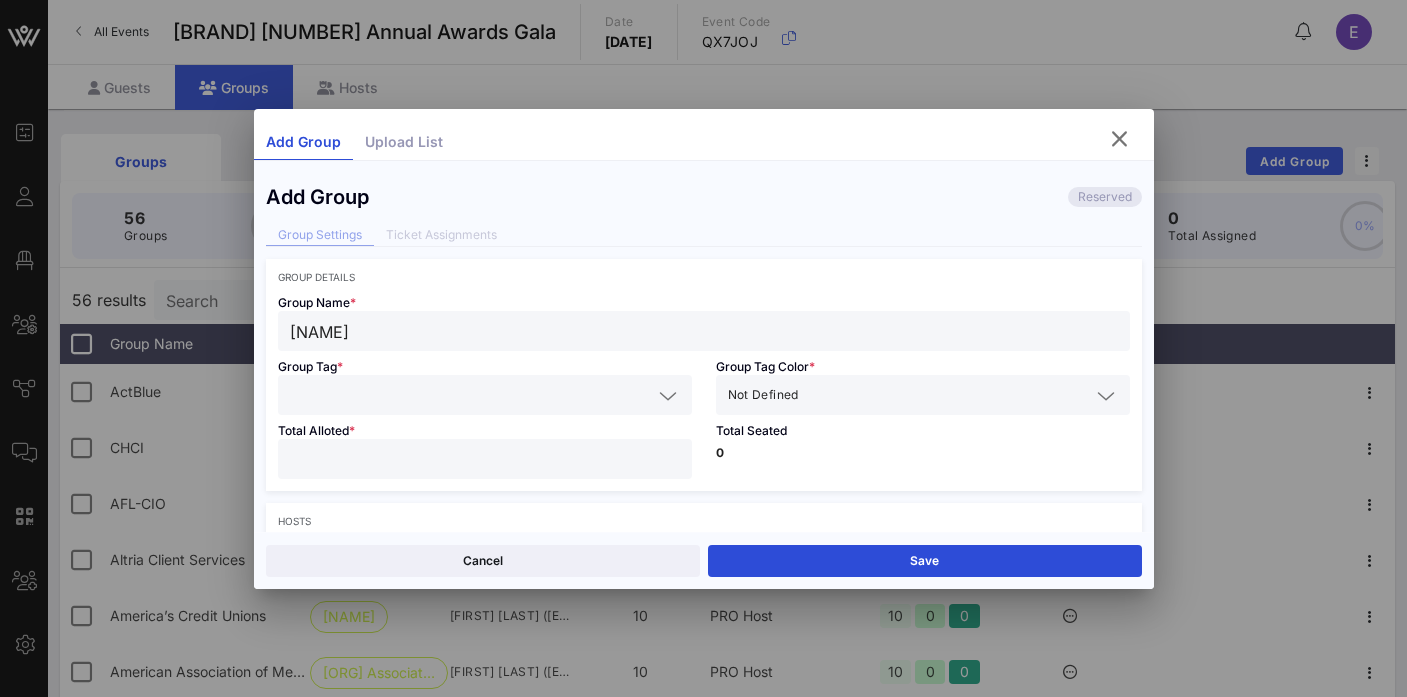click at bounding box center [485, 395] 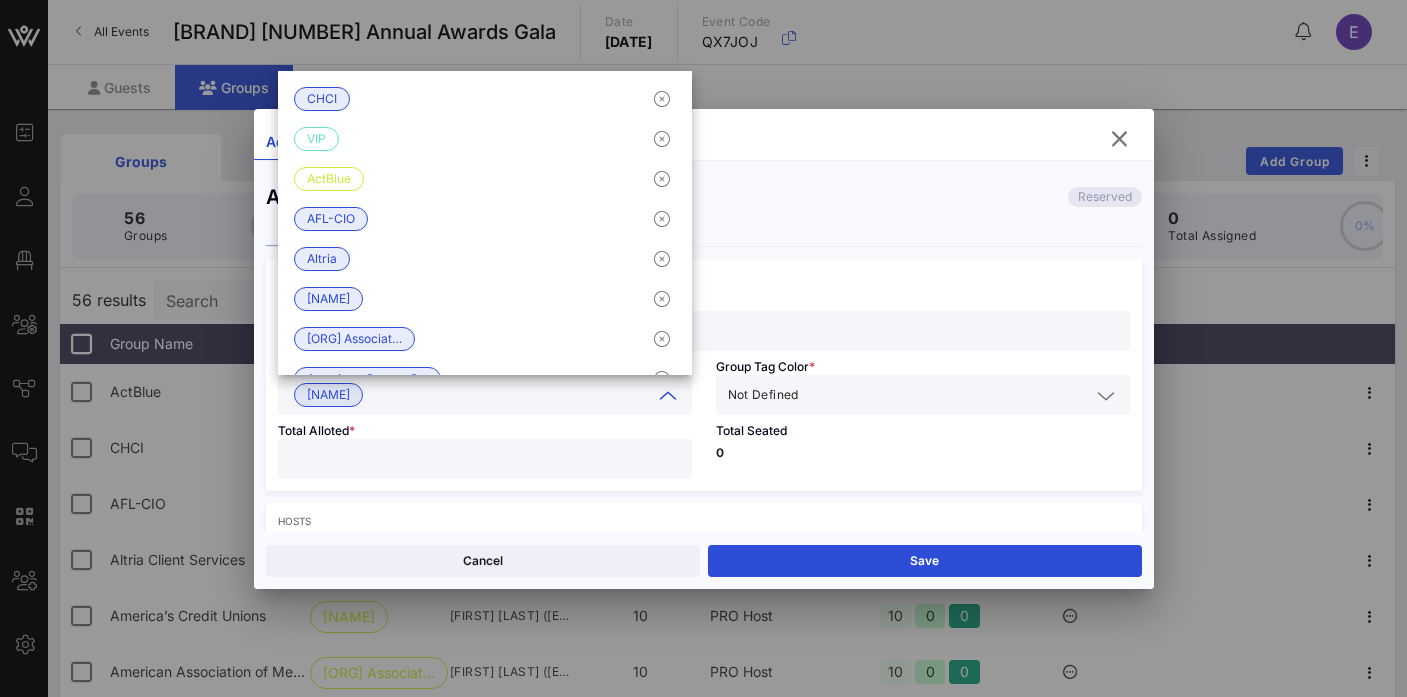 click on "Not Defined" at bounding box center (763, 395) 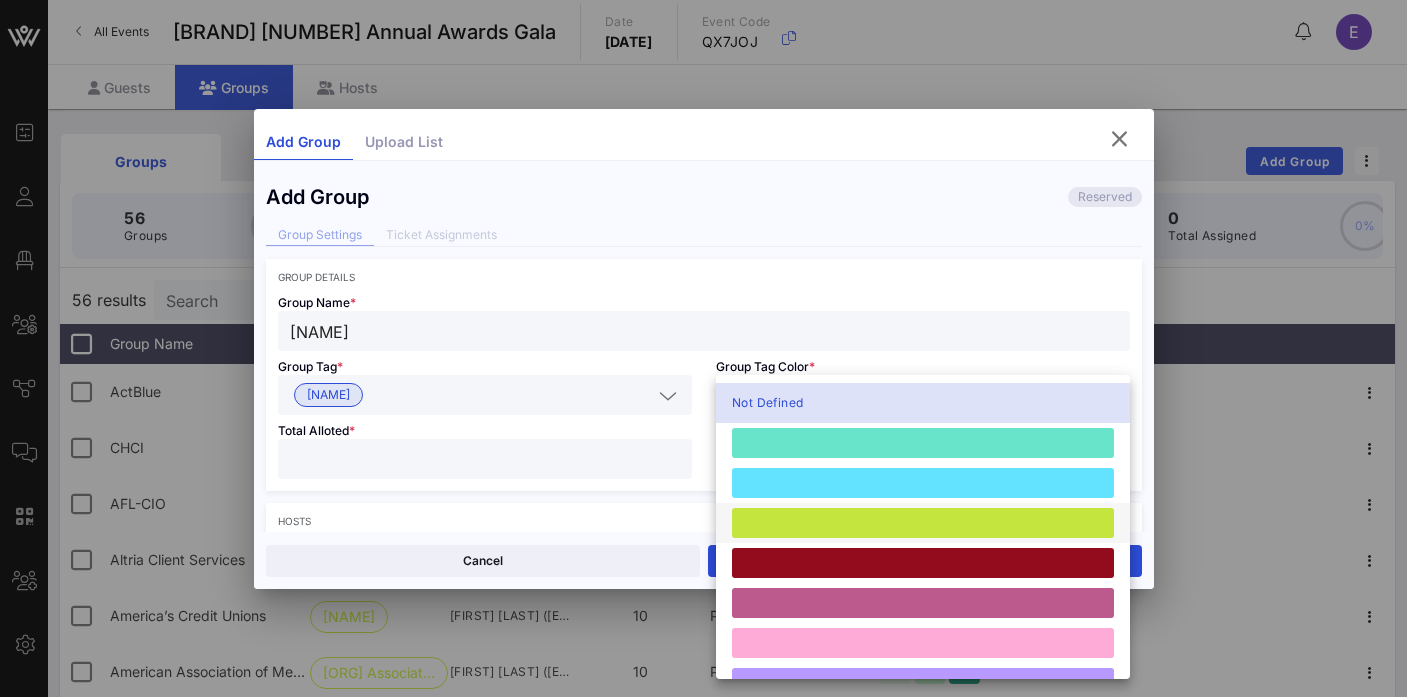 click at bounding box center (923, 523) 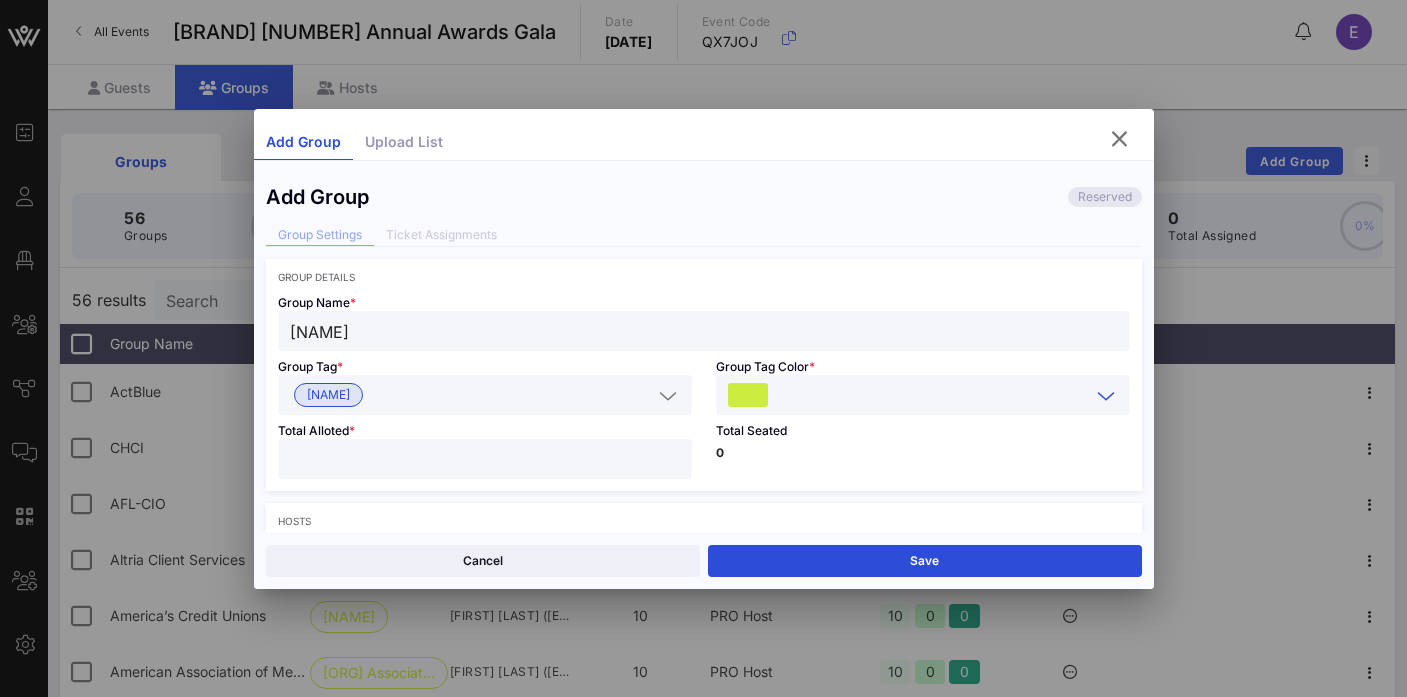 click at bounding box center [485, 459] 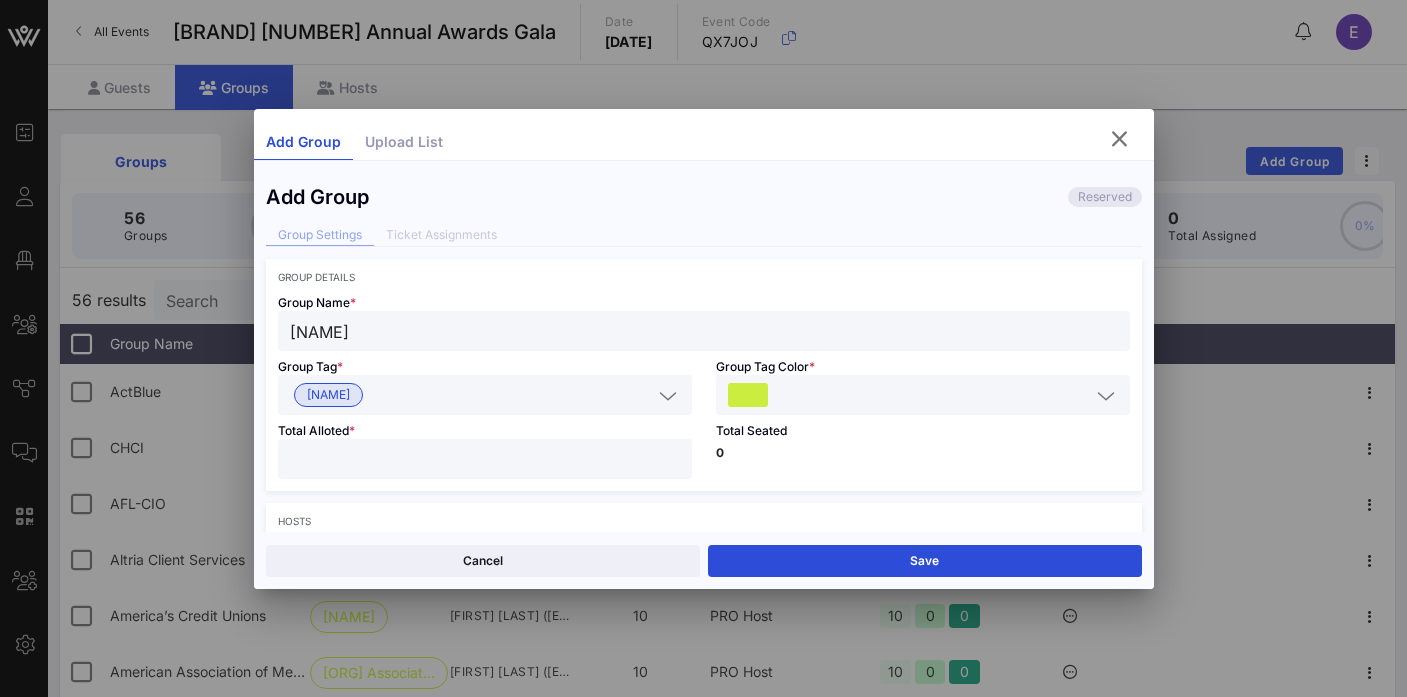 click on "Total Seated   0" at bounding box center [923, 453] 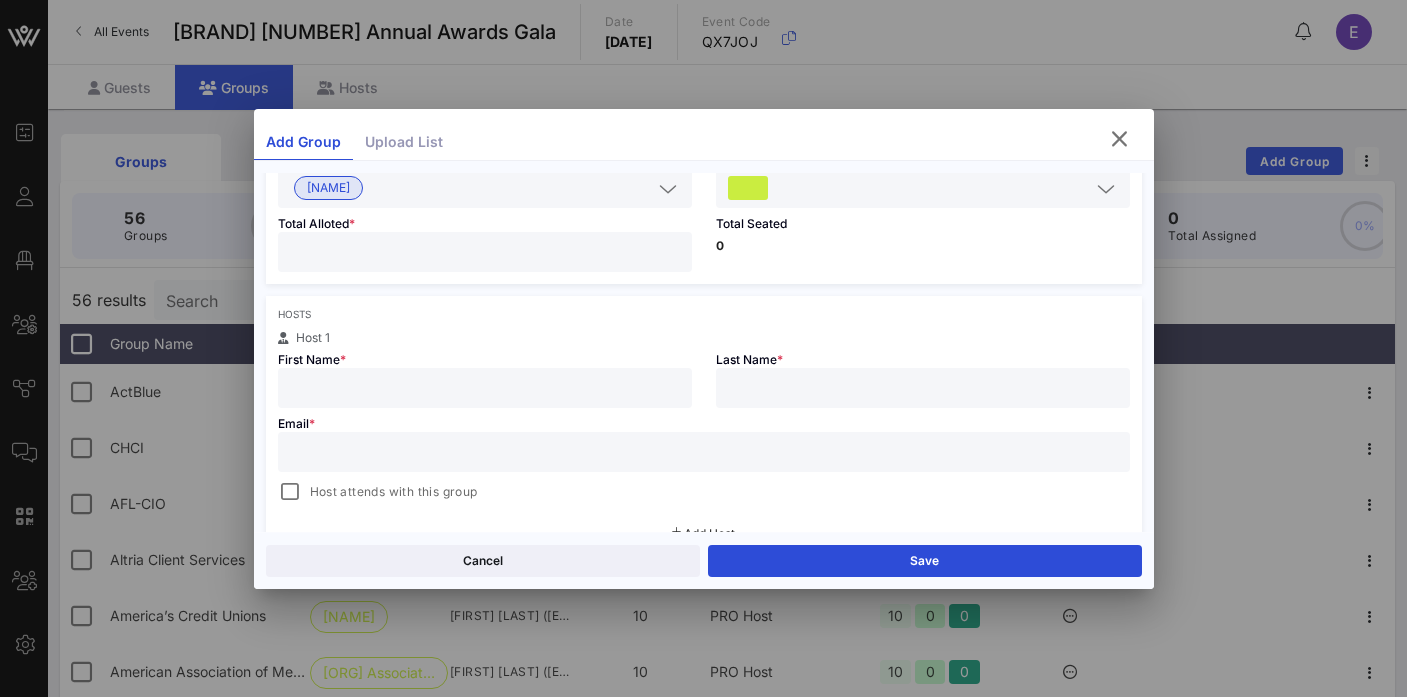 scroll, scrollTop: 234, scrollLeft: 0, axis: vertical 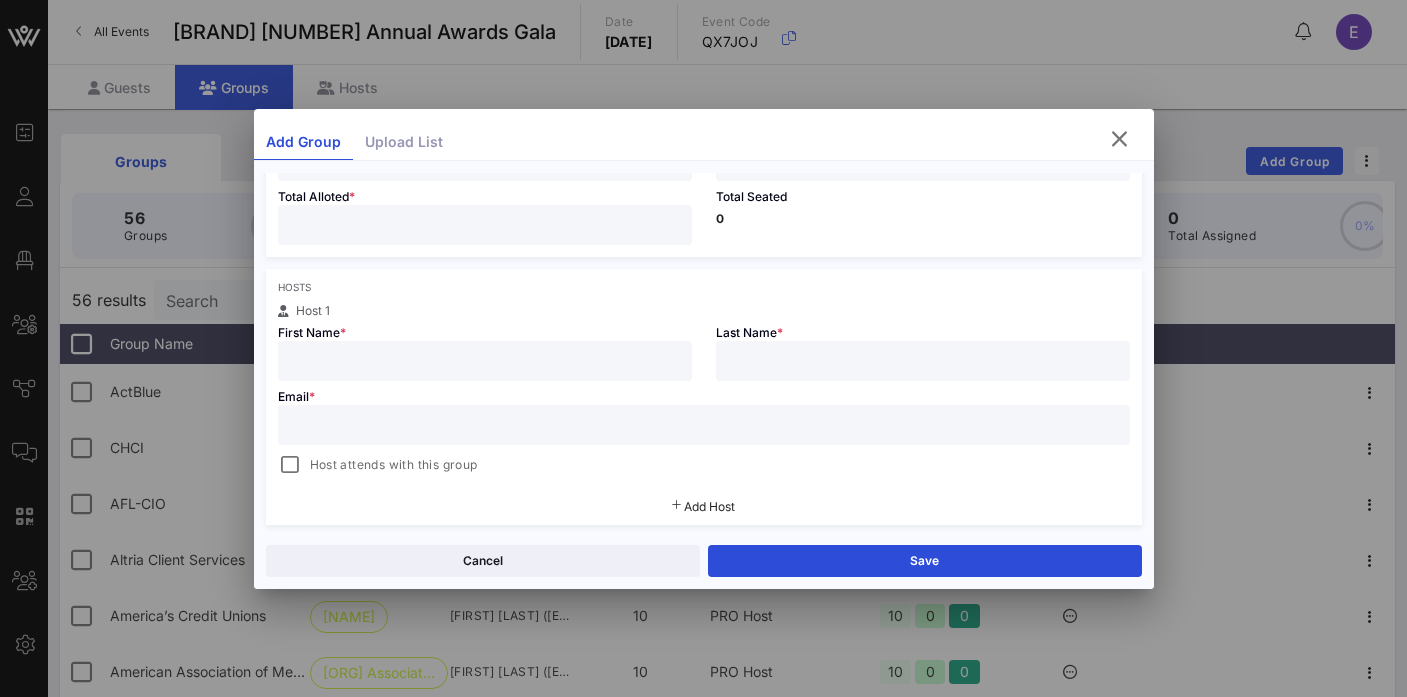 click at bounding box center [485, 361] 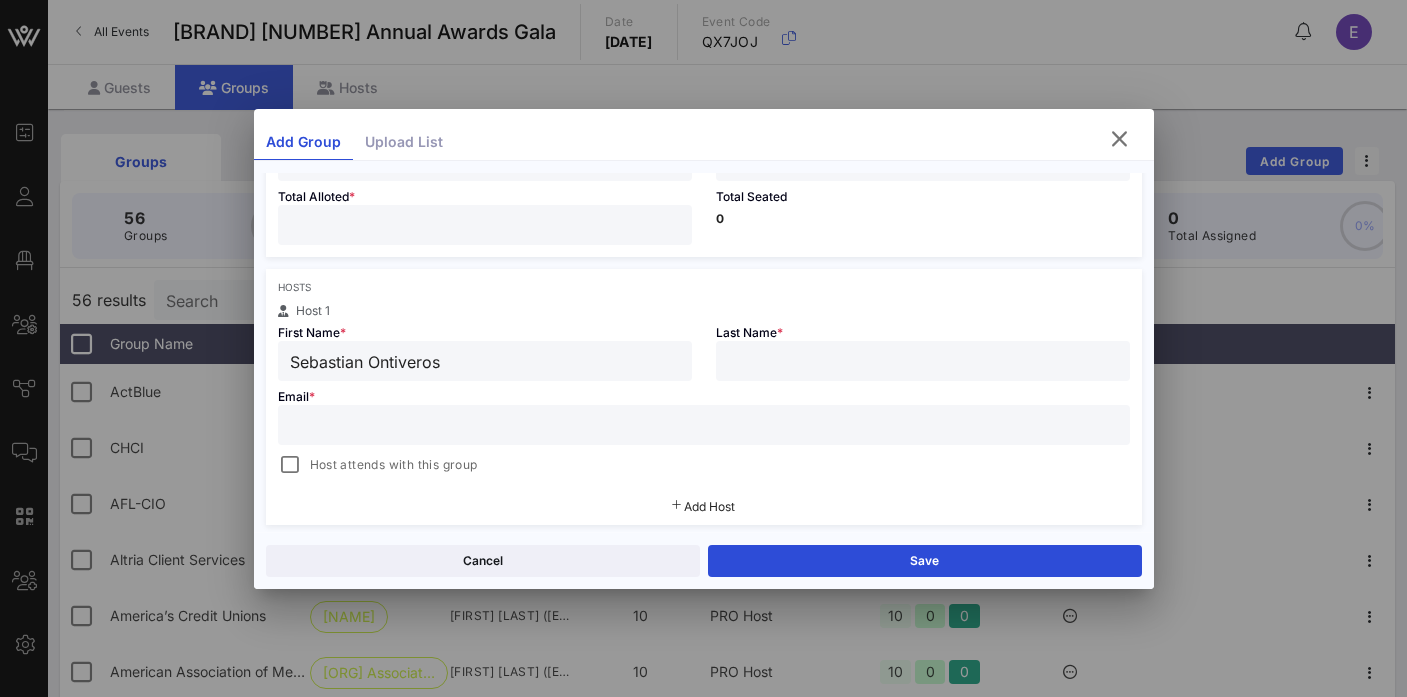 click on "Sebastian Ontiveros" at bounding box center (485, 361) 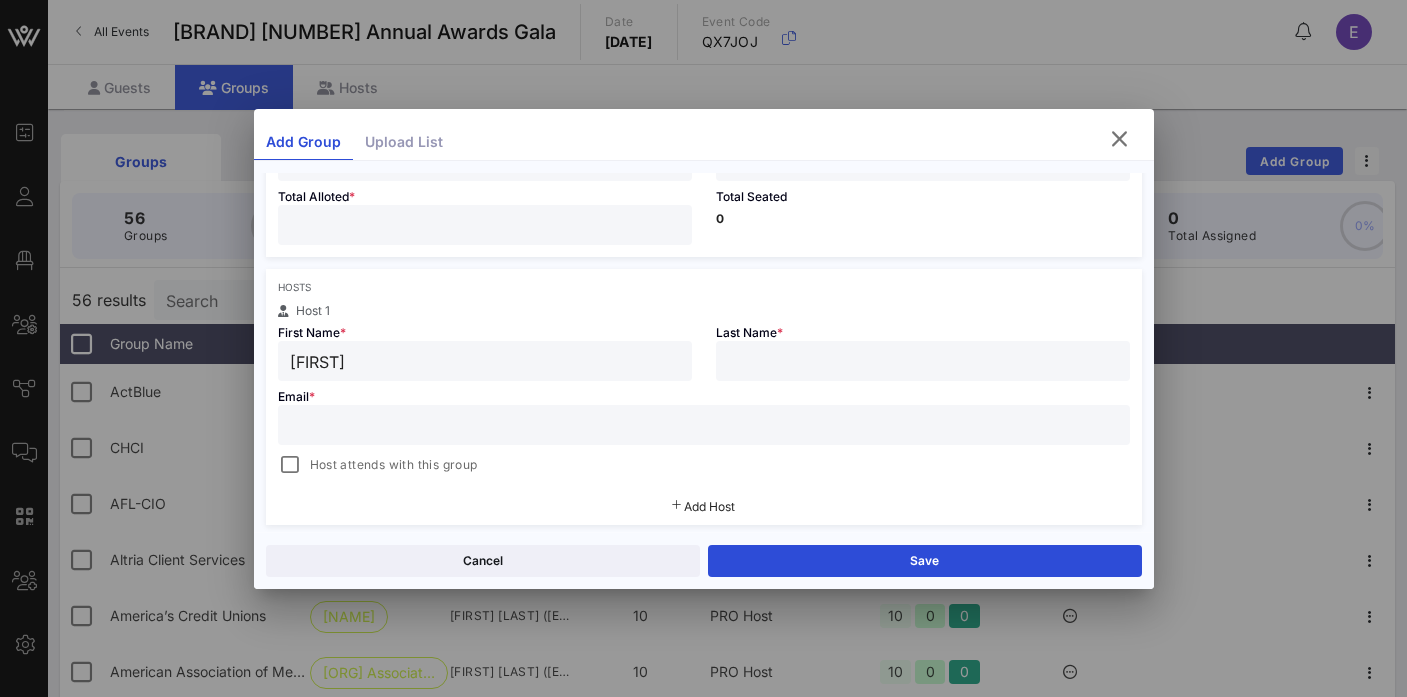 click at bounding box center (923, 361) 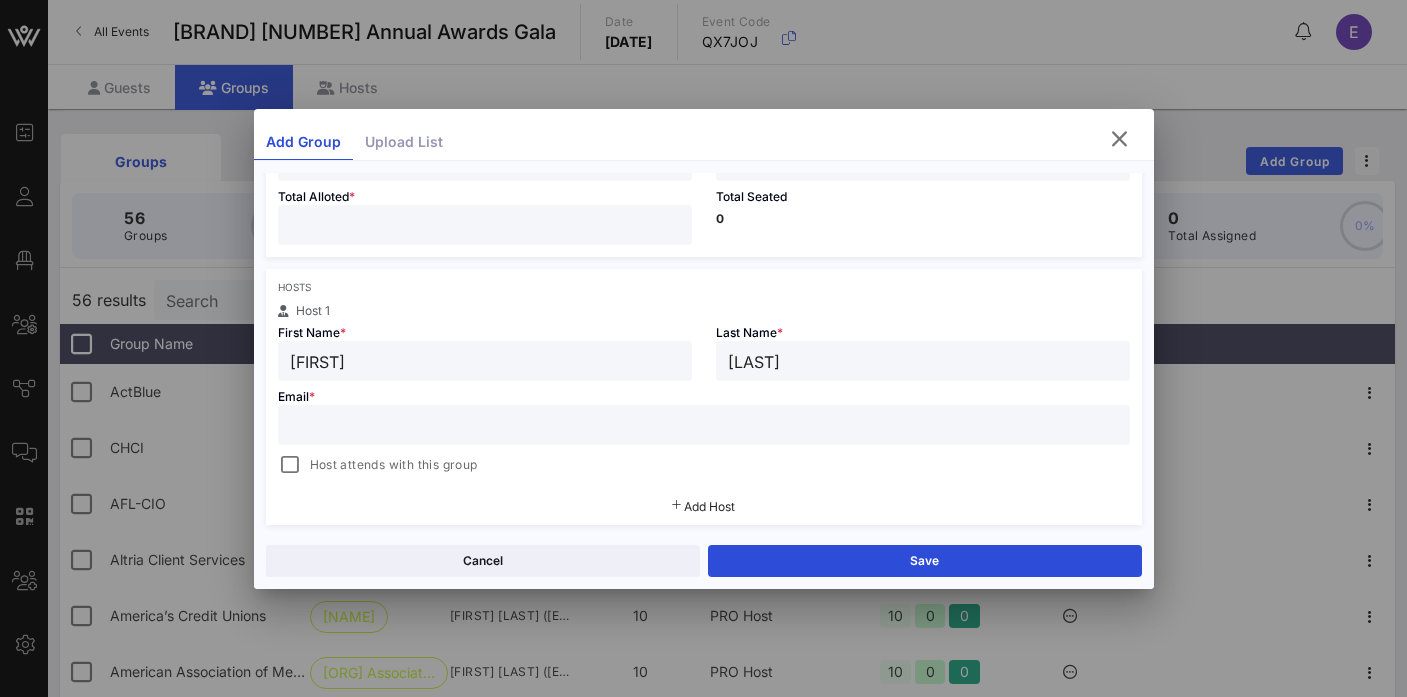 click at bounding box center (704, 425) 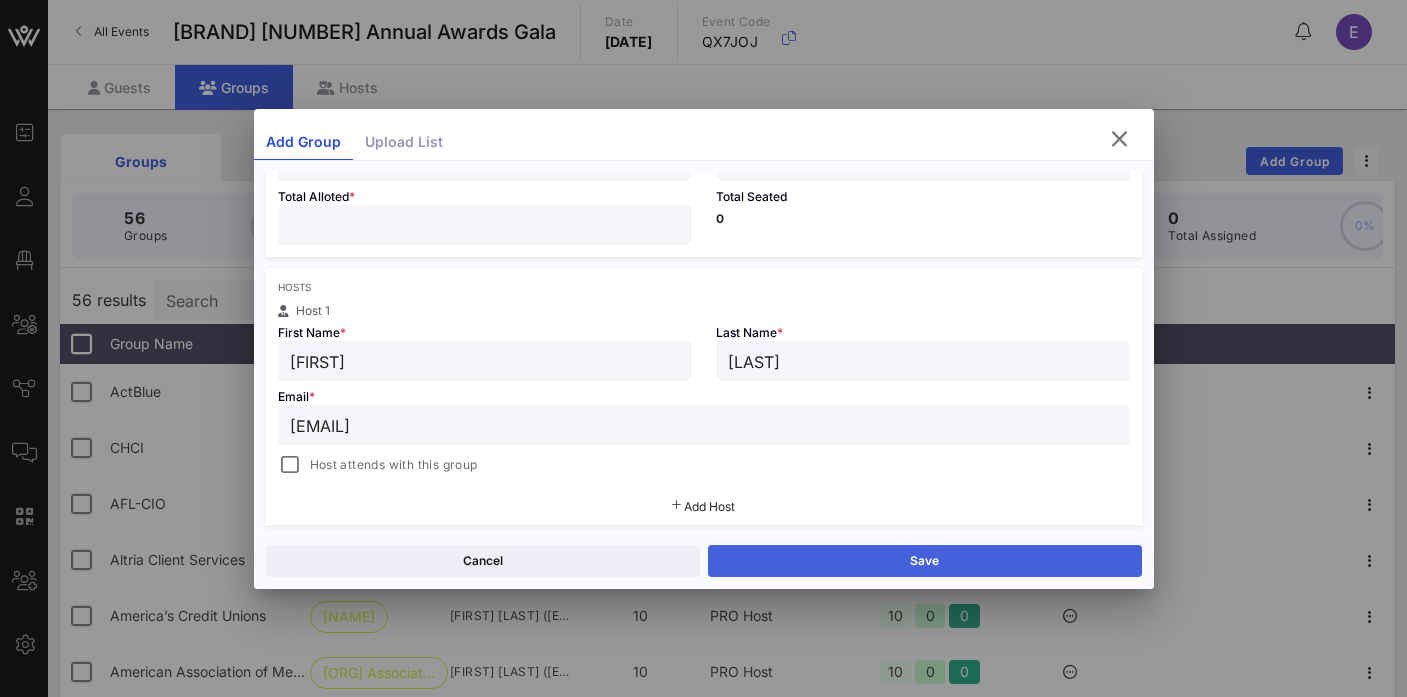 click on "Save" at bounding box center [925, 561] 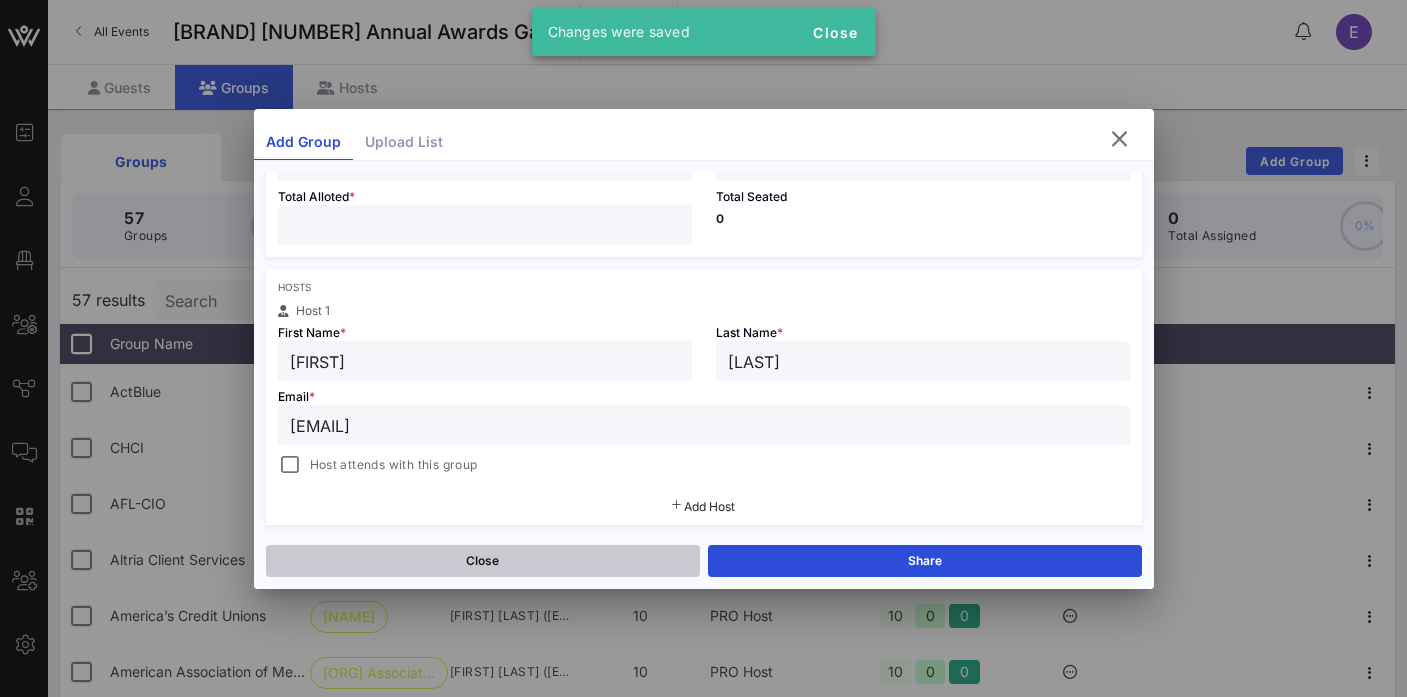 click on "Close" at bounding box center [483, 561] 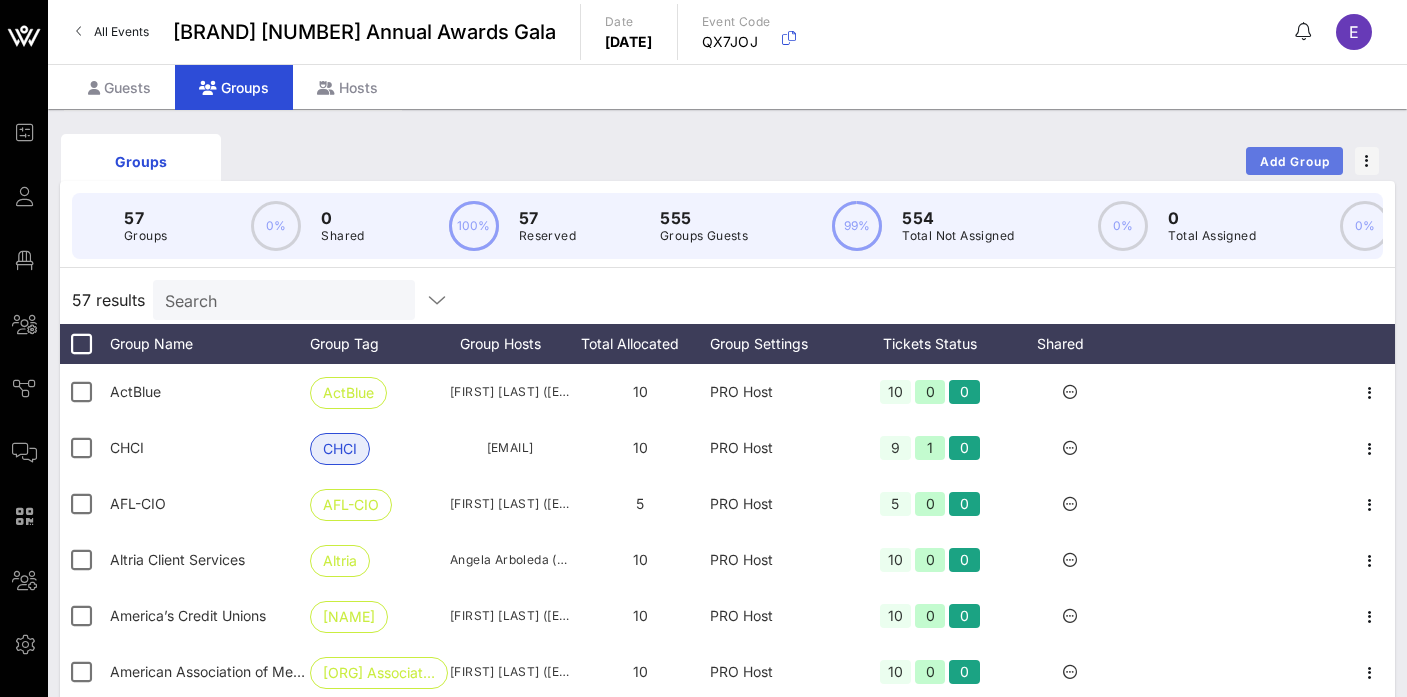 click on "Add Group" at bounding box center [1295, 161] 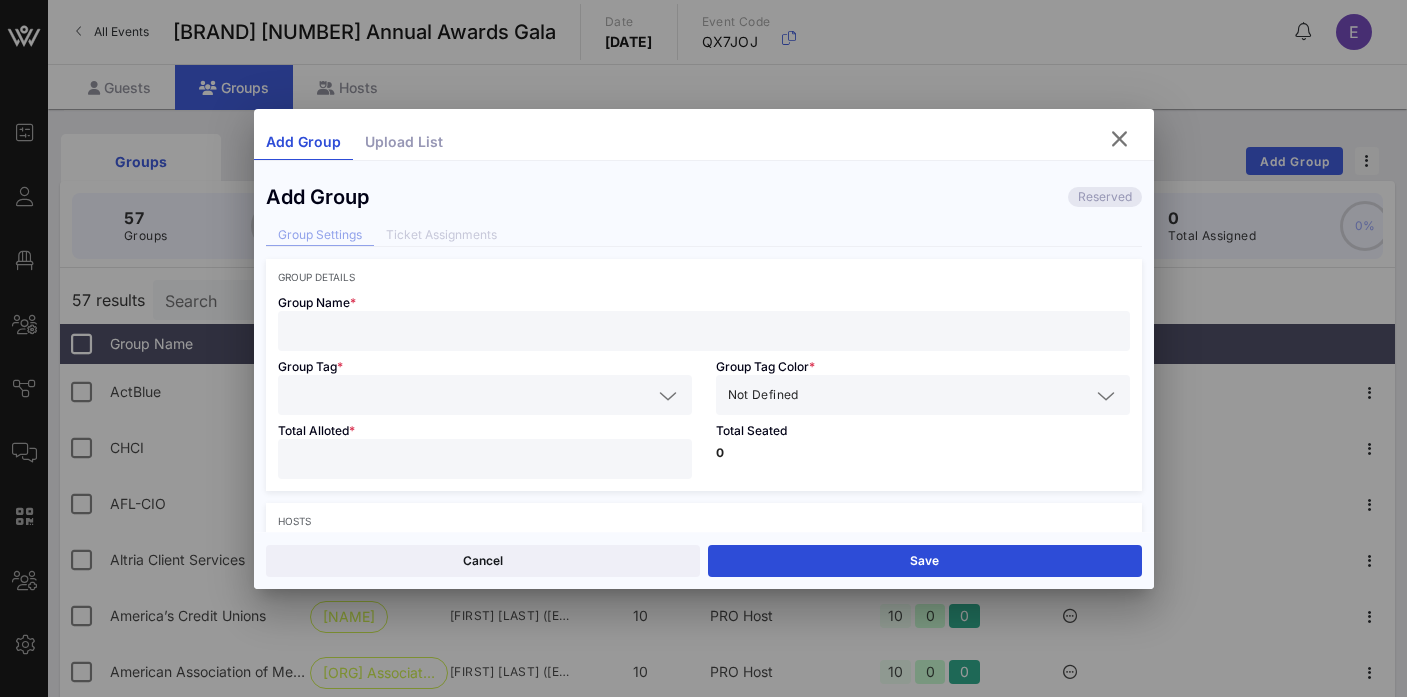 click at bounding box center (704, 331) 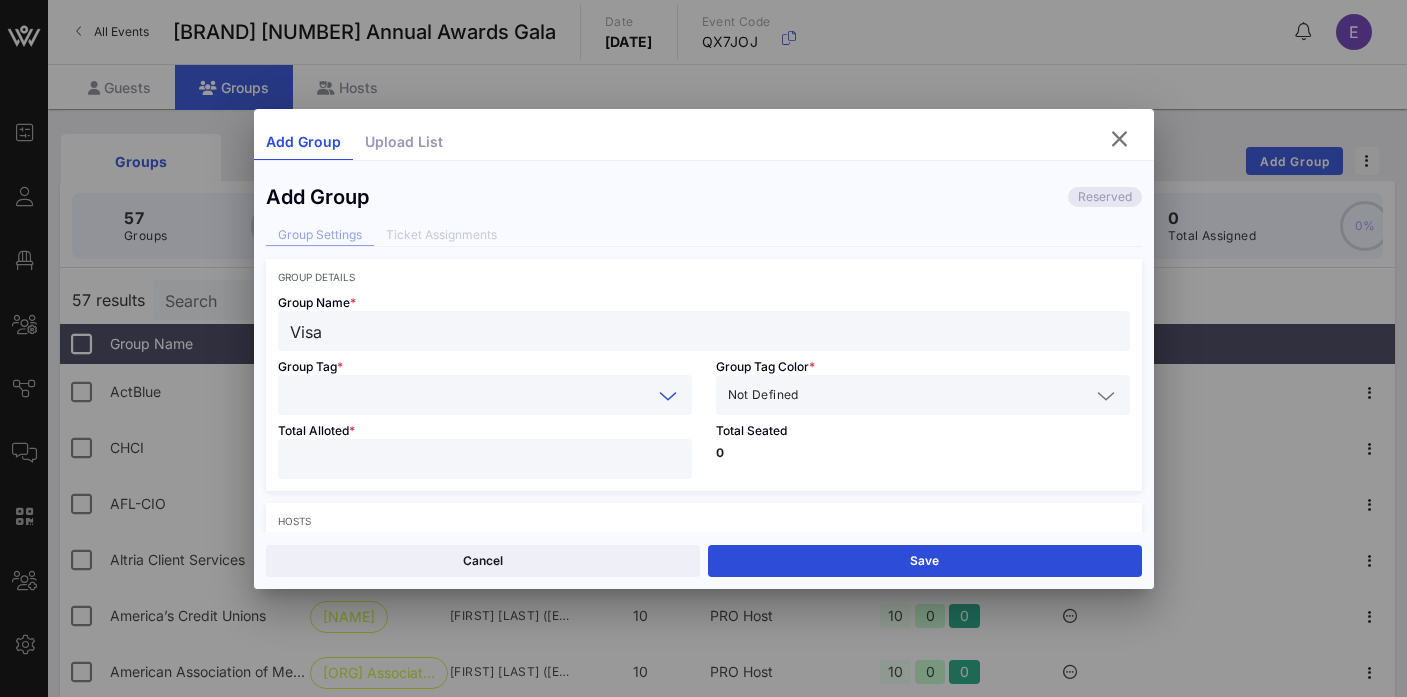 click at bounding box center (471, 395) 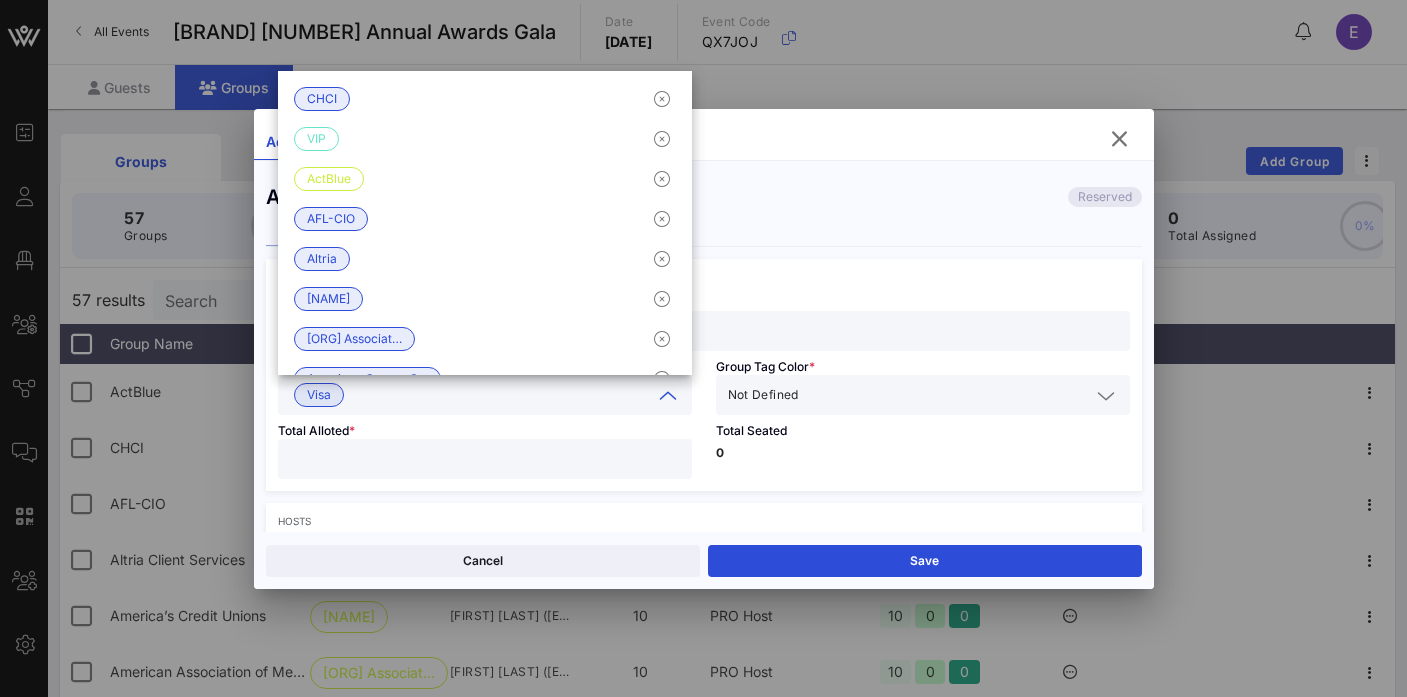 click at bounding box center [946, 395] 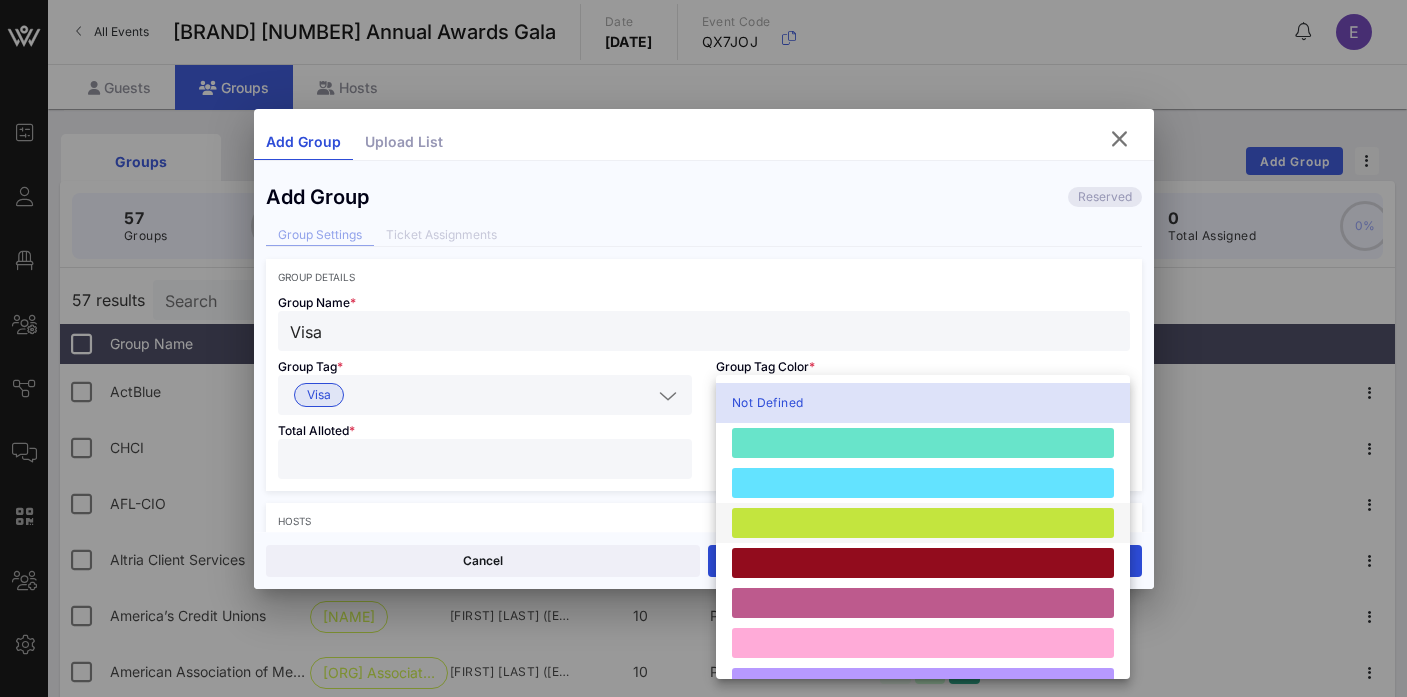 click at bounding box center [923, 523] 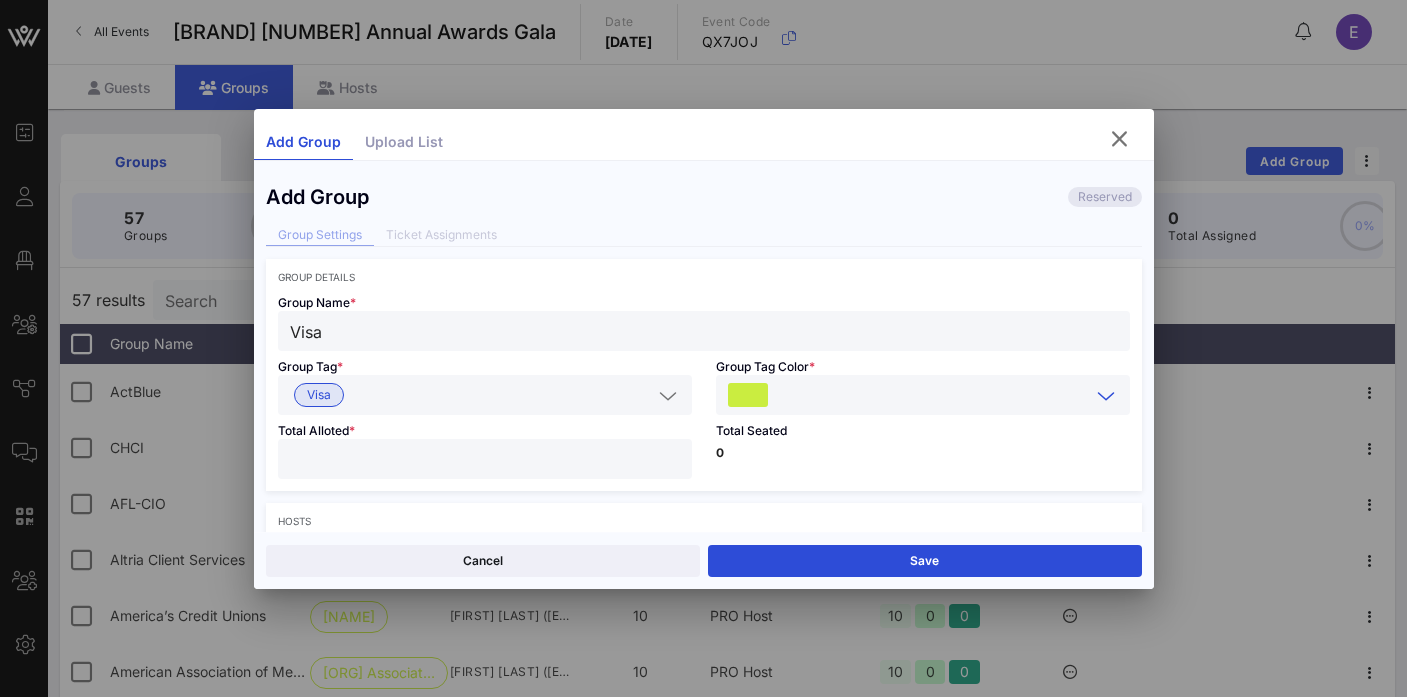 click at bounding box center [485, 459] 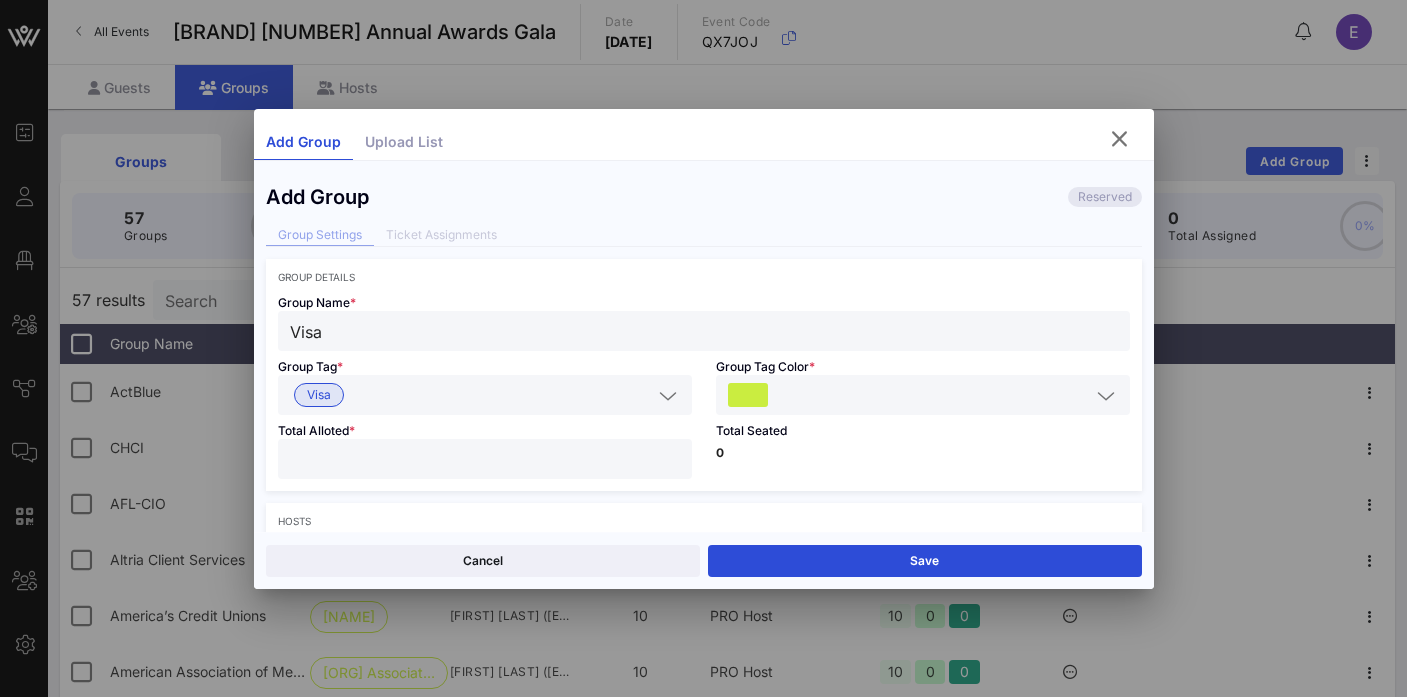 click on "Total Seated   0" at bounding box center (923, 453) 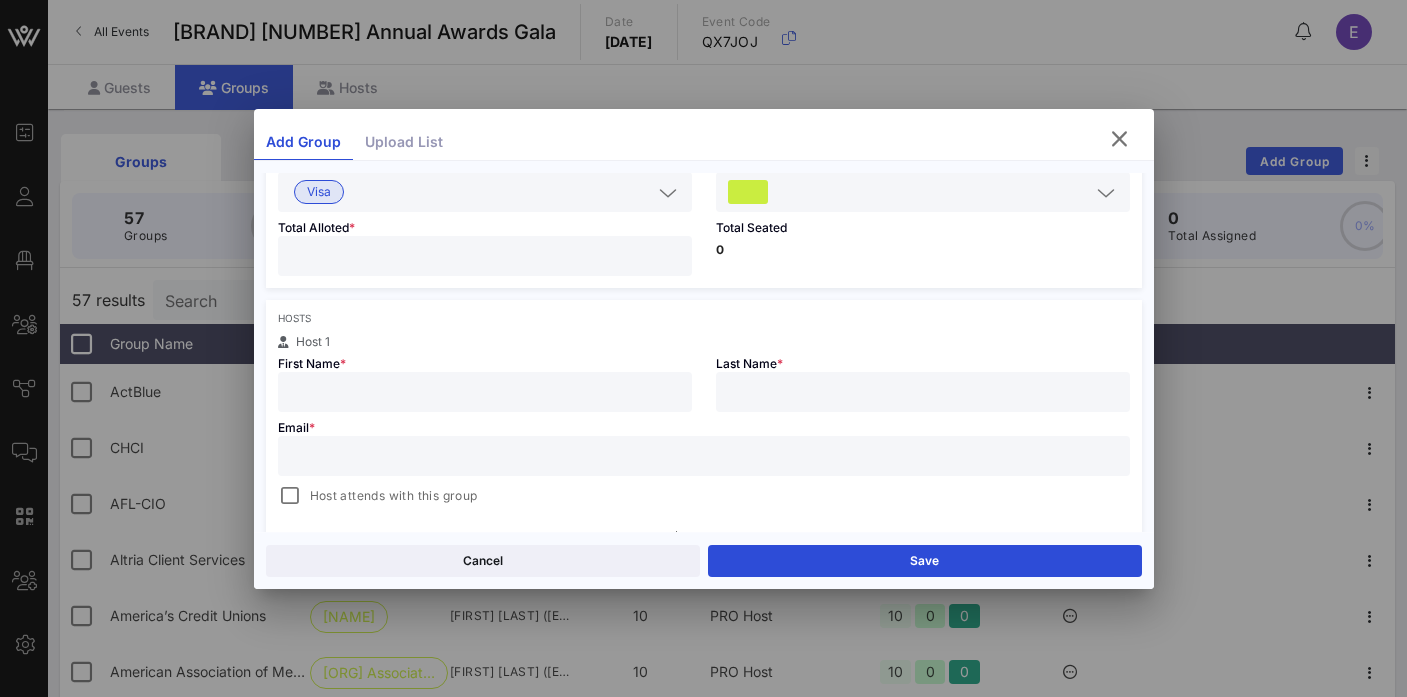 scroll, scrollTop: 280, scrollLeft: 0, axis: vertical 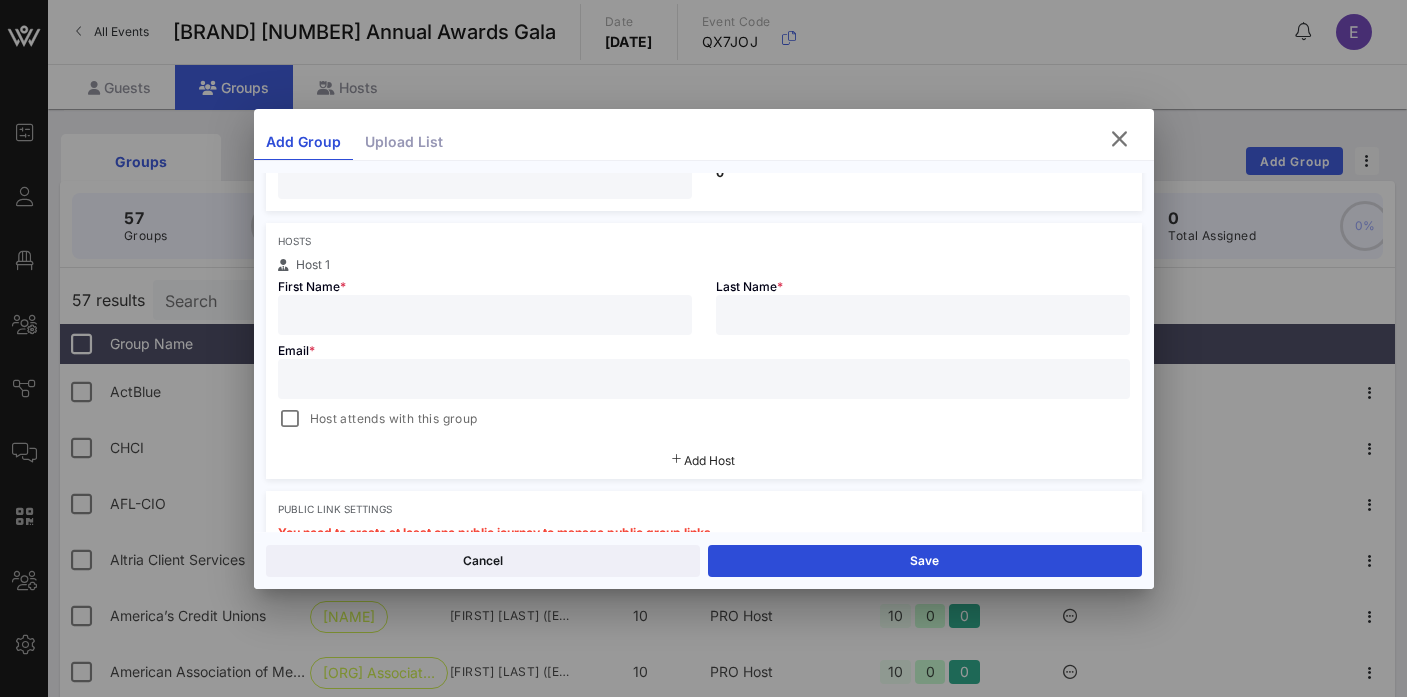 click at bounding box center [485, 315] 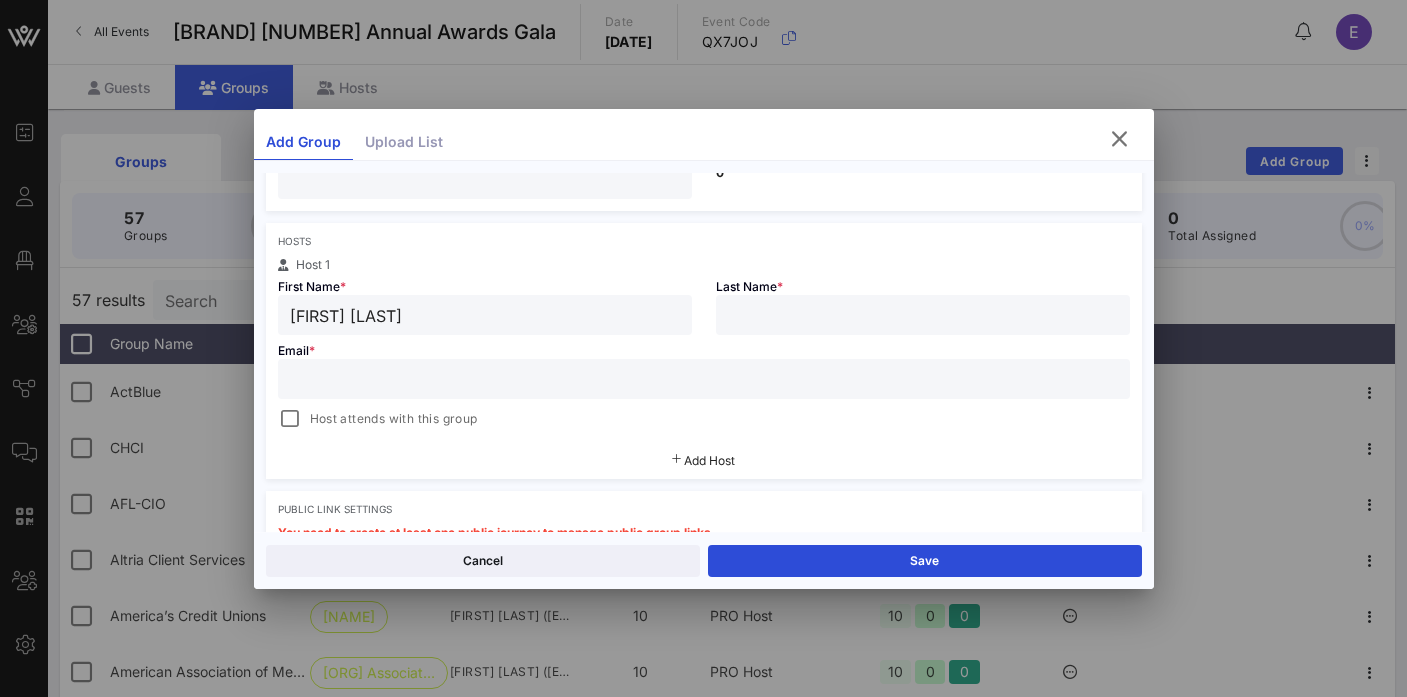 click on "[FIRST] [LAST]" at bounding box center (485, 315) 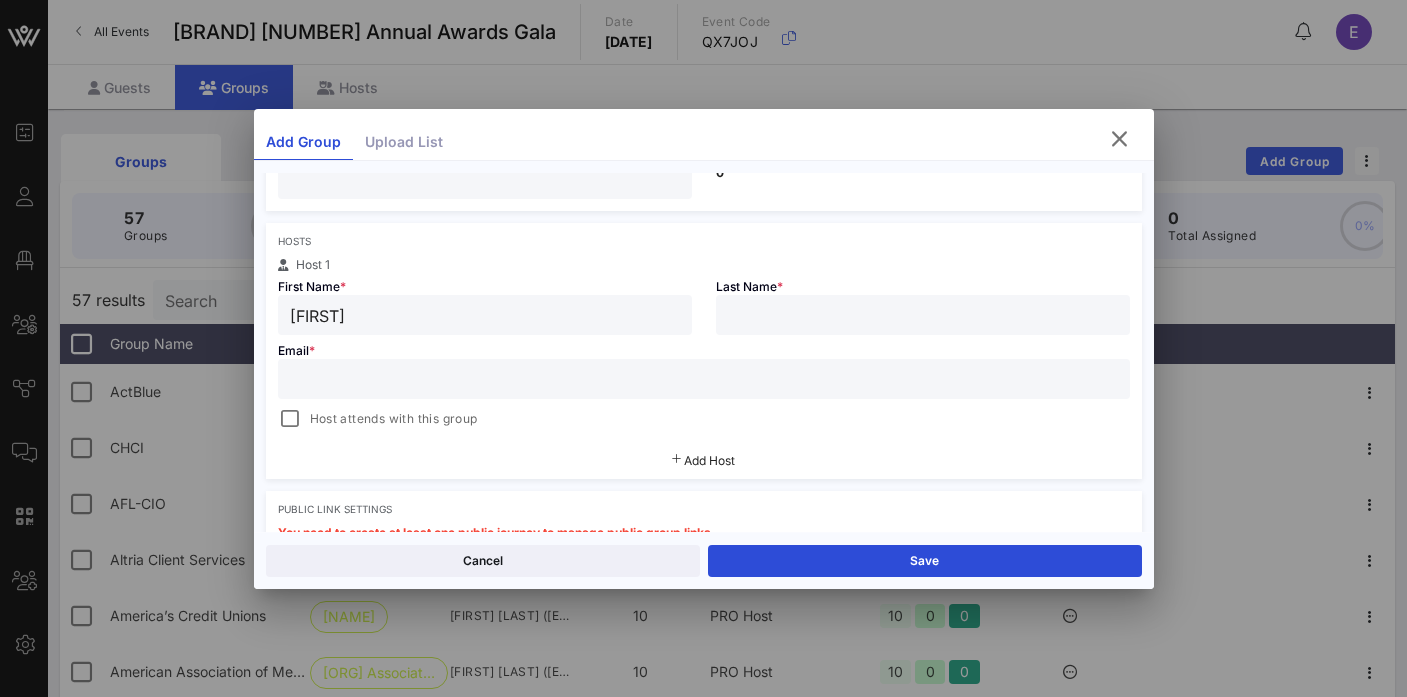 click at bounding box center [923, 315] 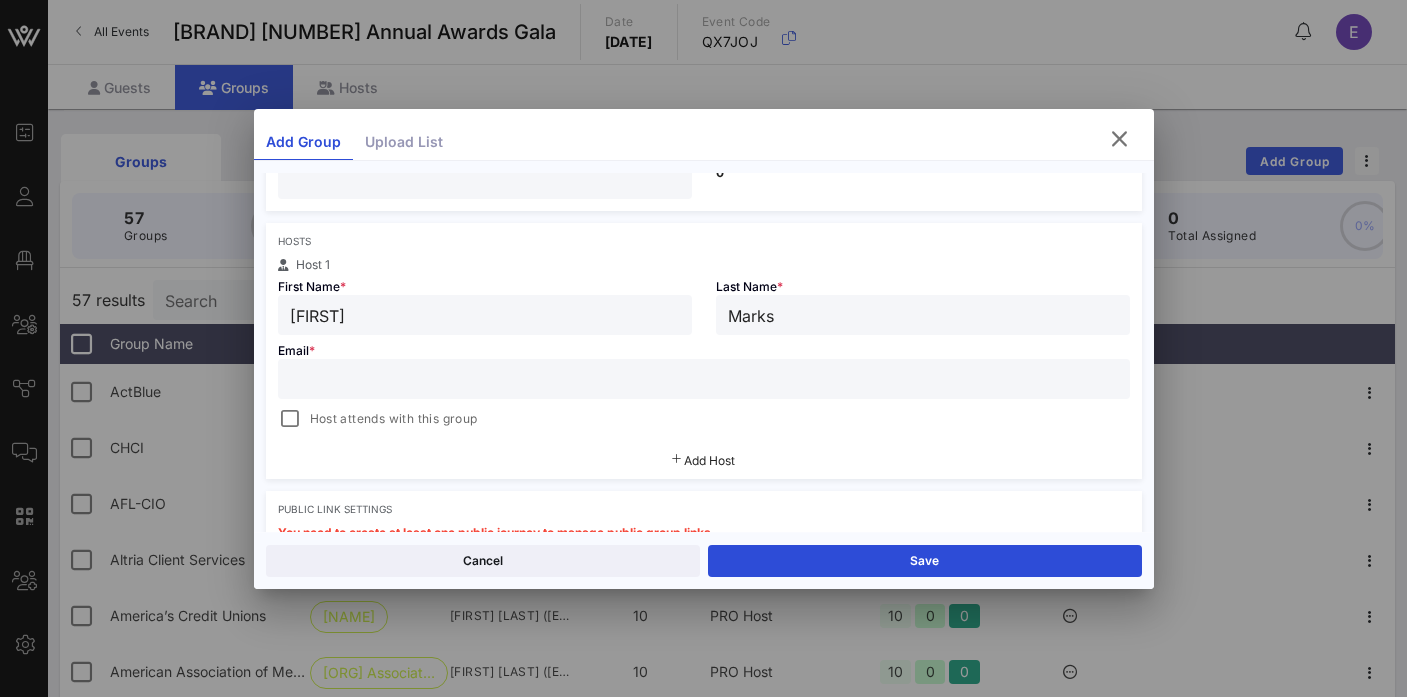 click at bounding box center [704, 379] 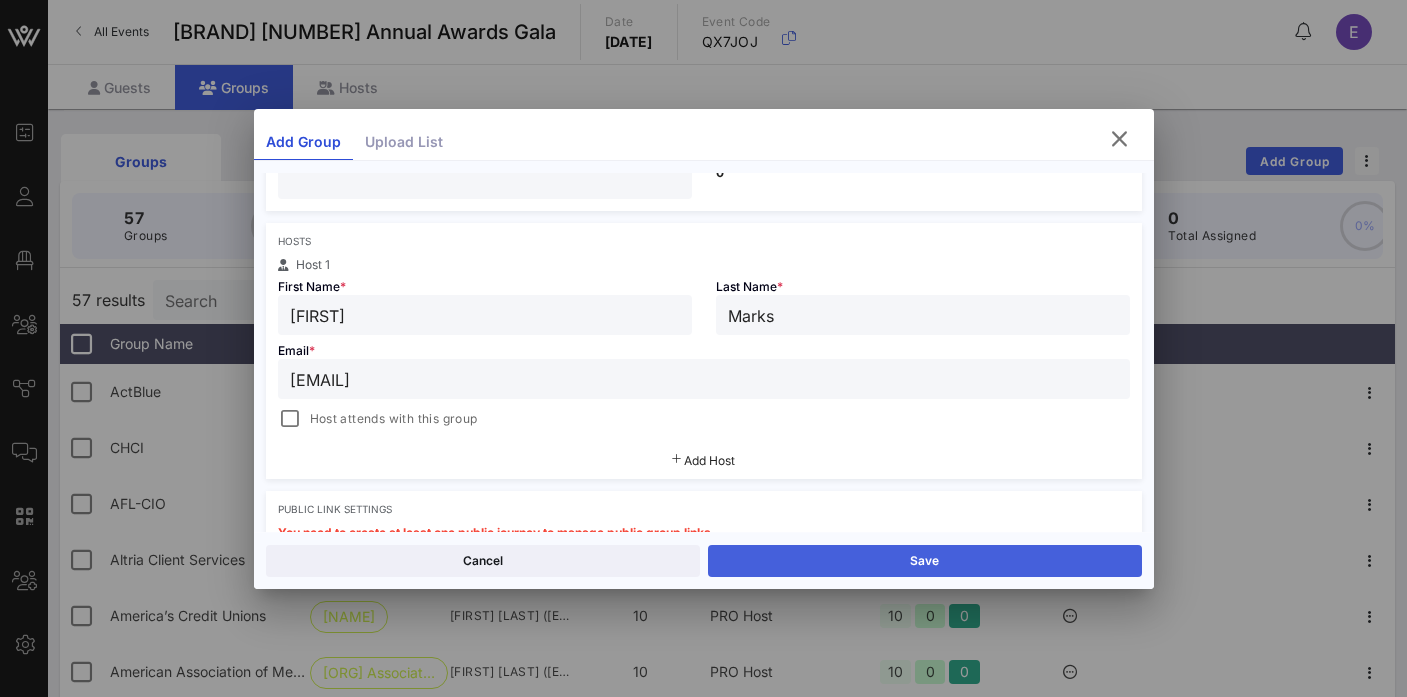 click on "Save" at bounding box center [925, 561] 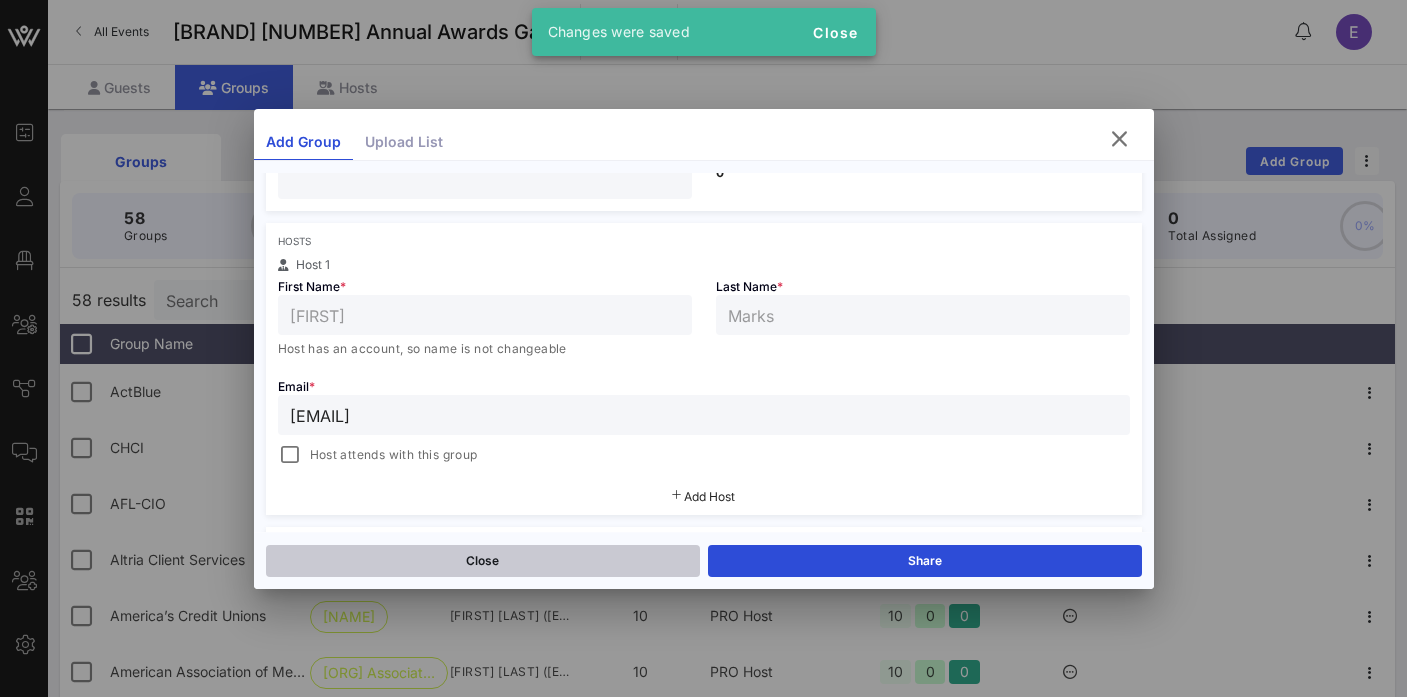 click on "Close" at bounding box center (483, 561) 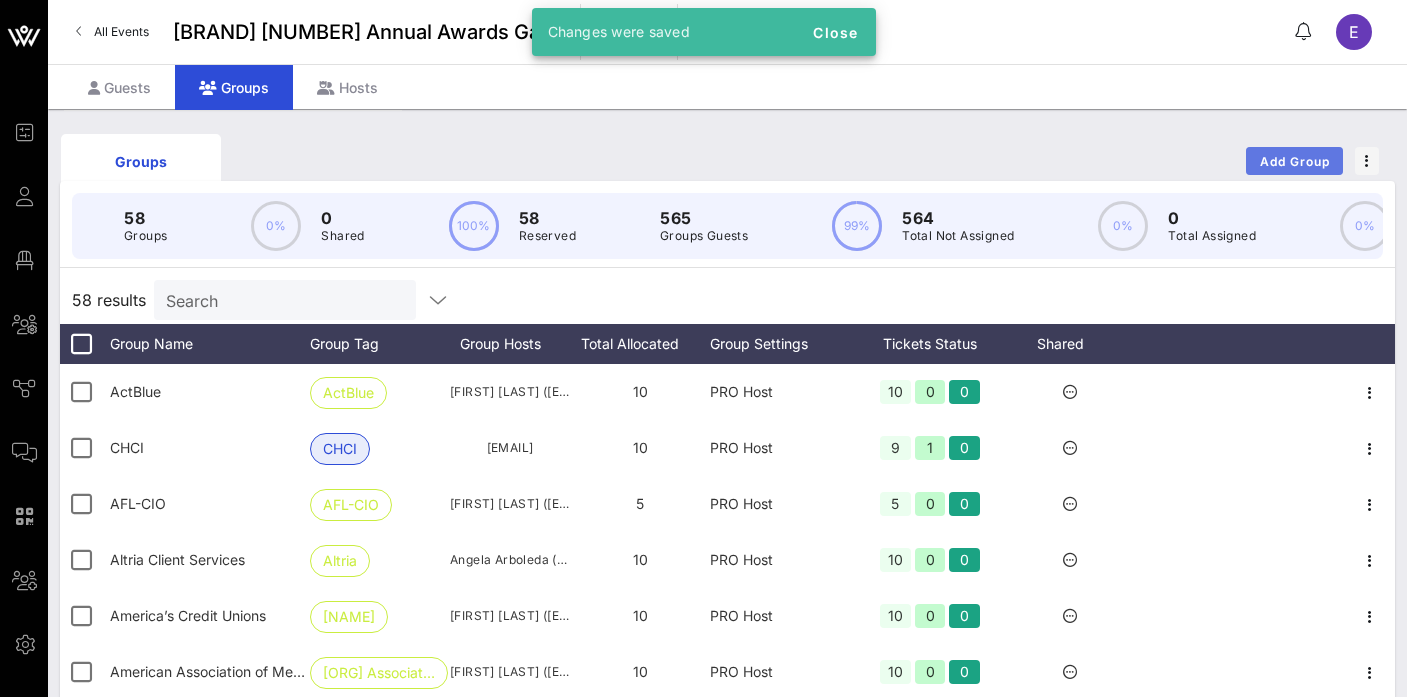 click on "Add Group" at bounding box center (1295, 161) 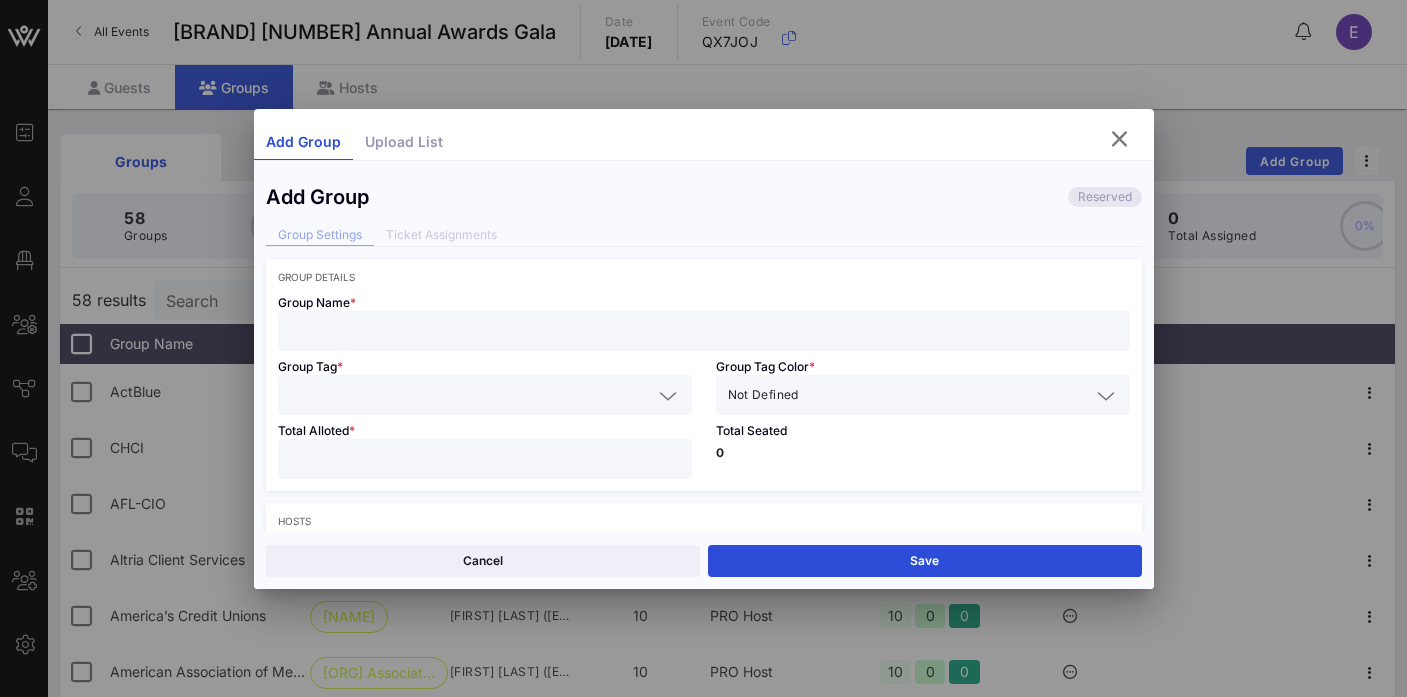 click at bounding box center [704, 331] 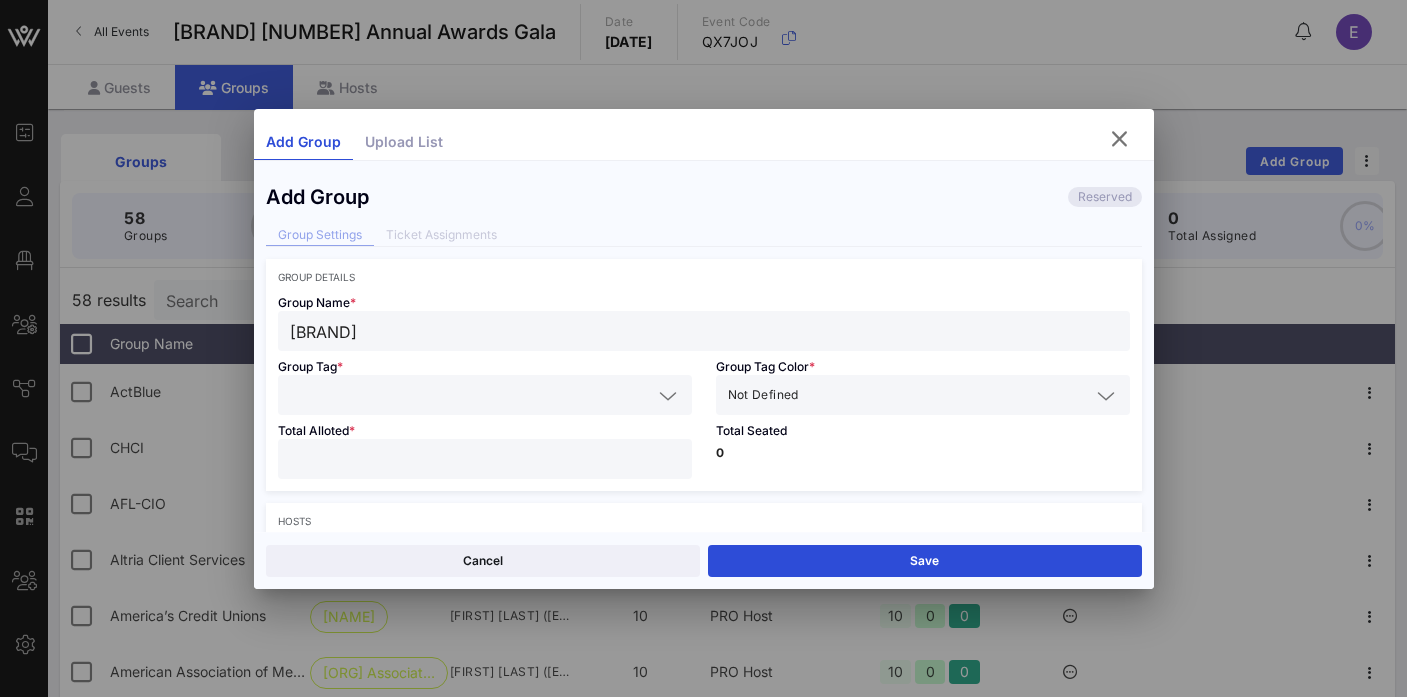 click at bounding box center [471, 395] 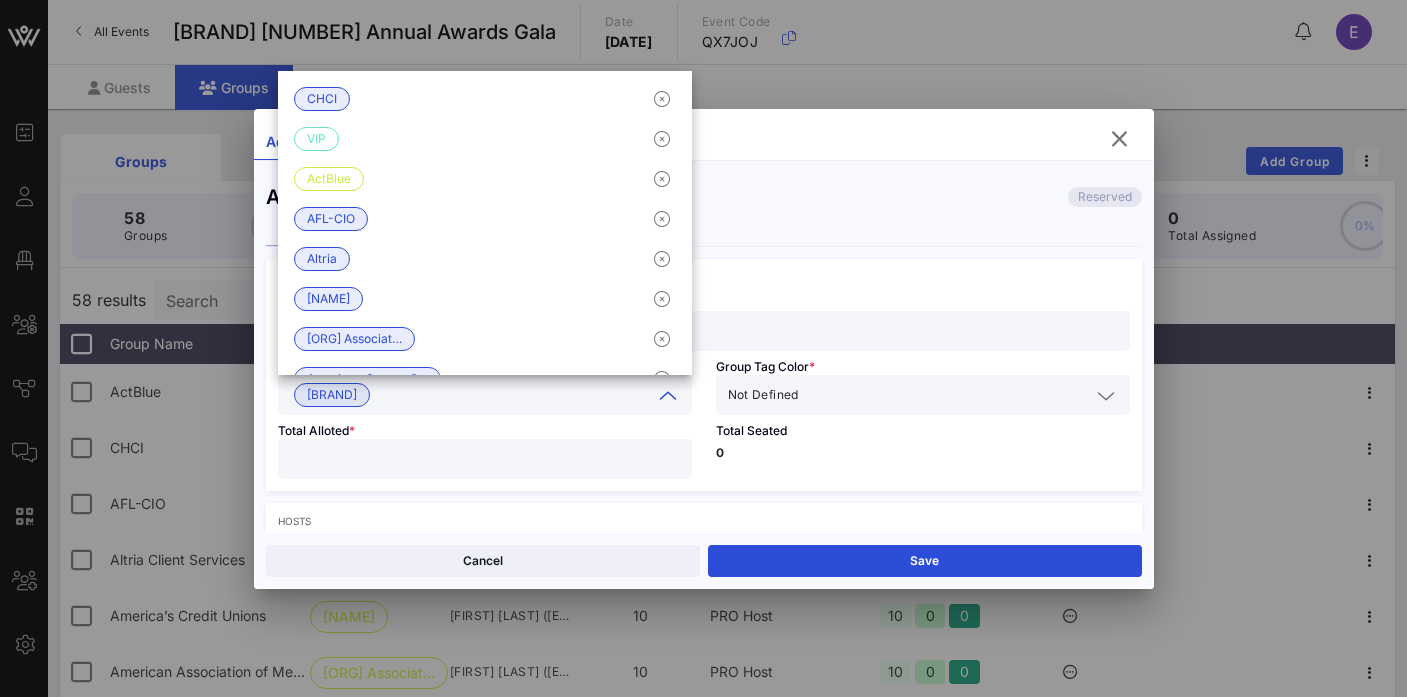 click on "Not Defined" at bounding box center [923, 395] 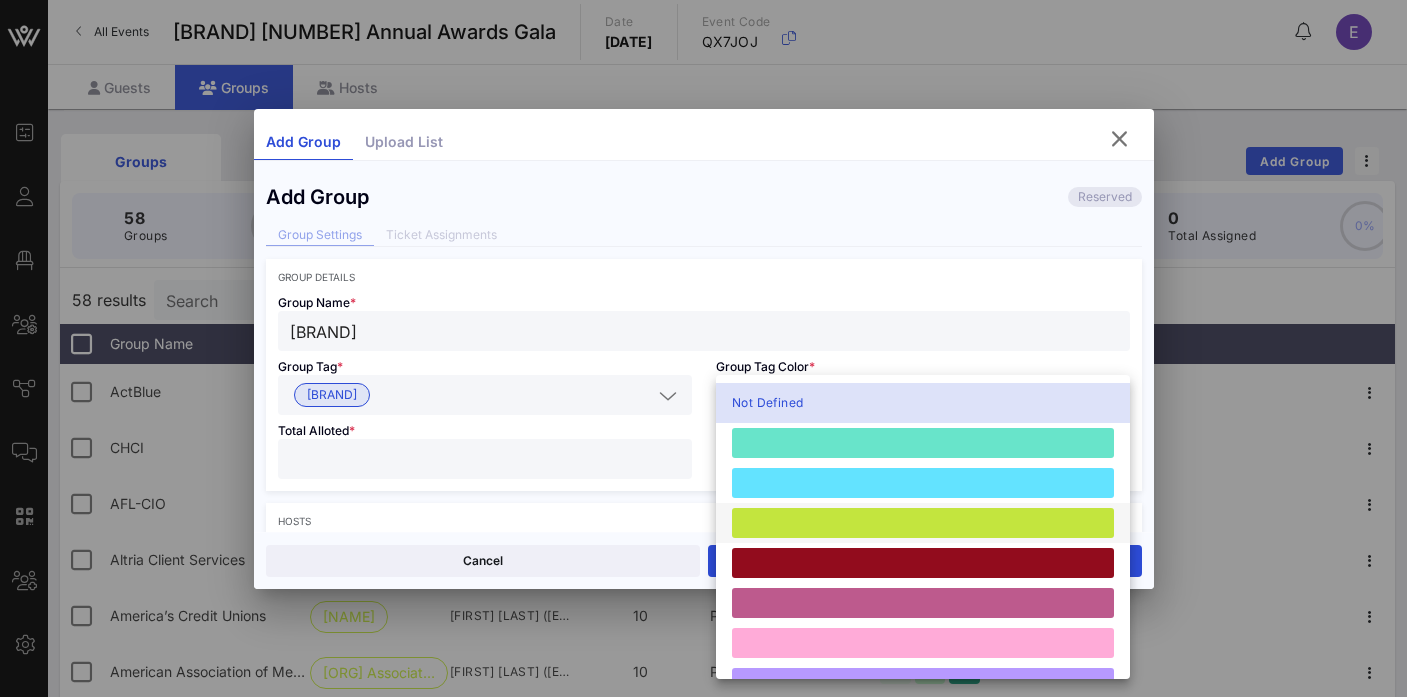 click at bounding box center (923, 523) 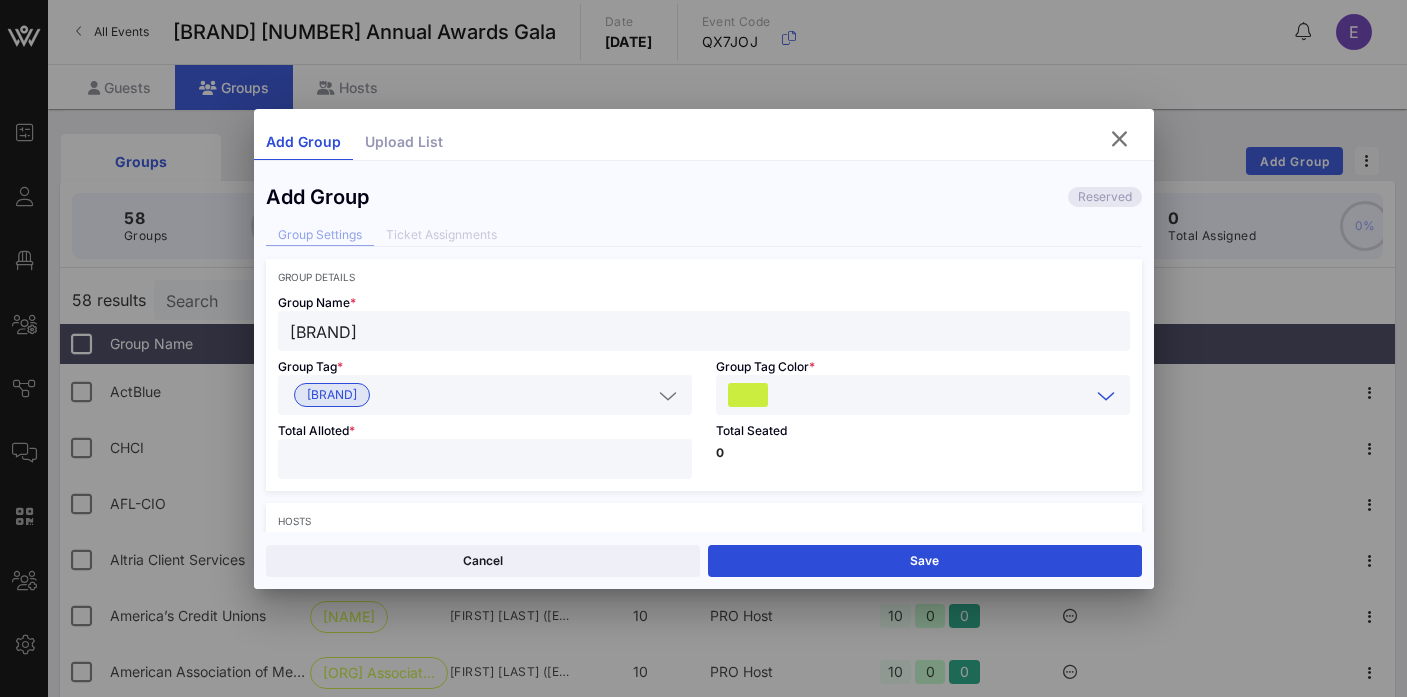 click at bounding box center (485, 459) 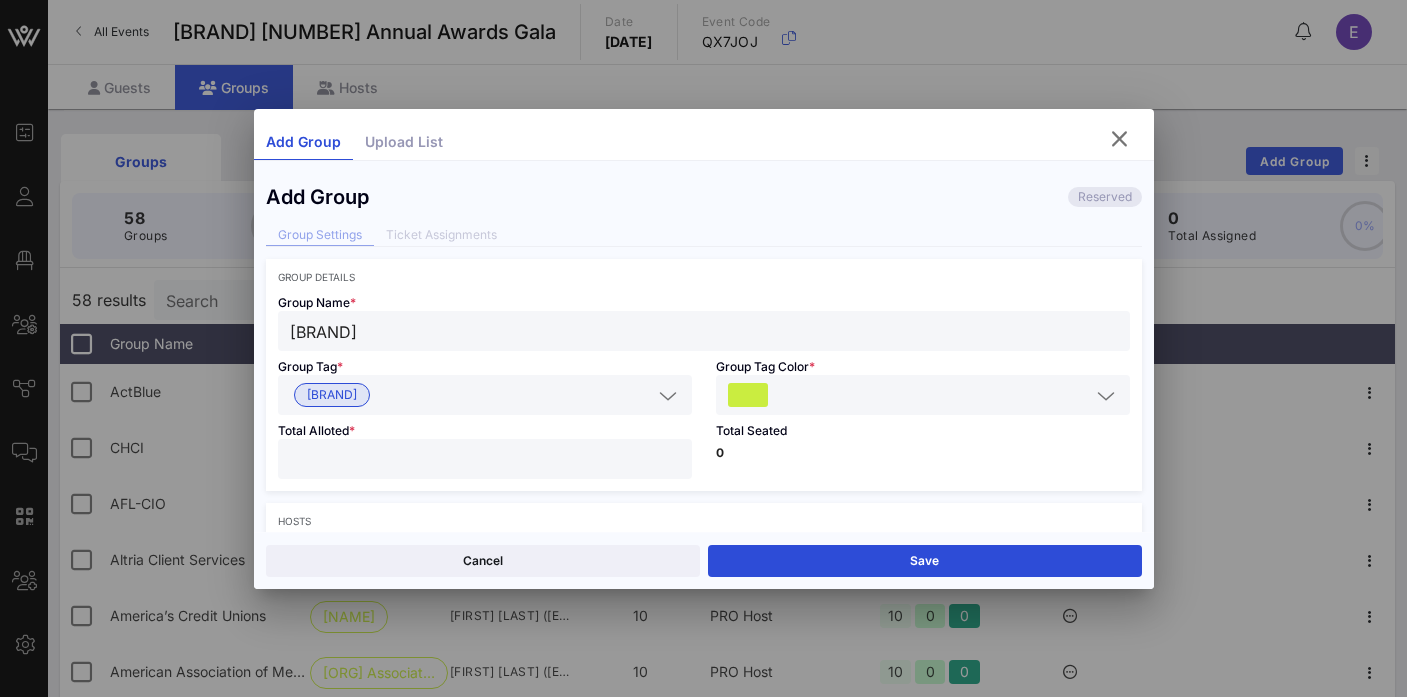 click on "Total Seated   0" at bounding box center (923, 453) 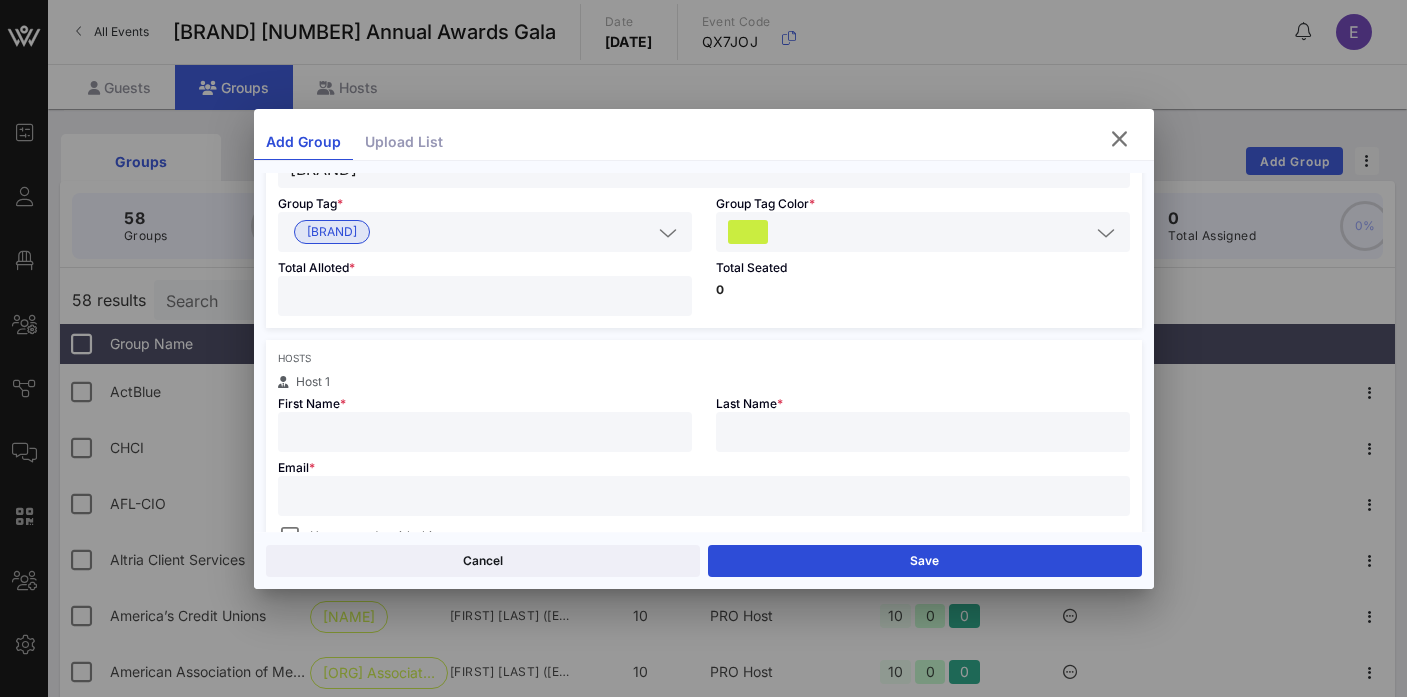 scroll, scrollTop: 260, scrollLeft: 0, axis: vertical 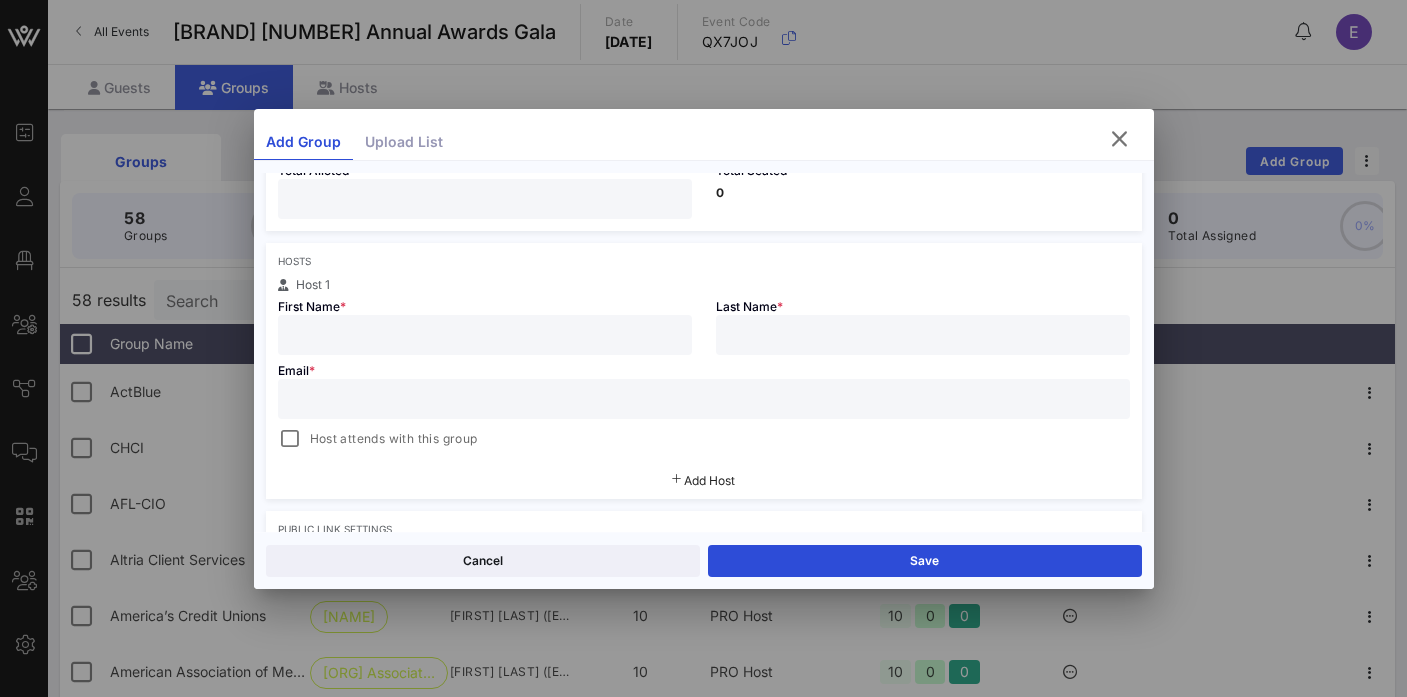click at bounding box center [485, 335] 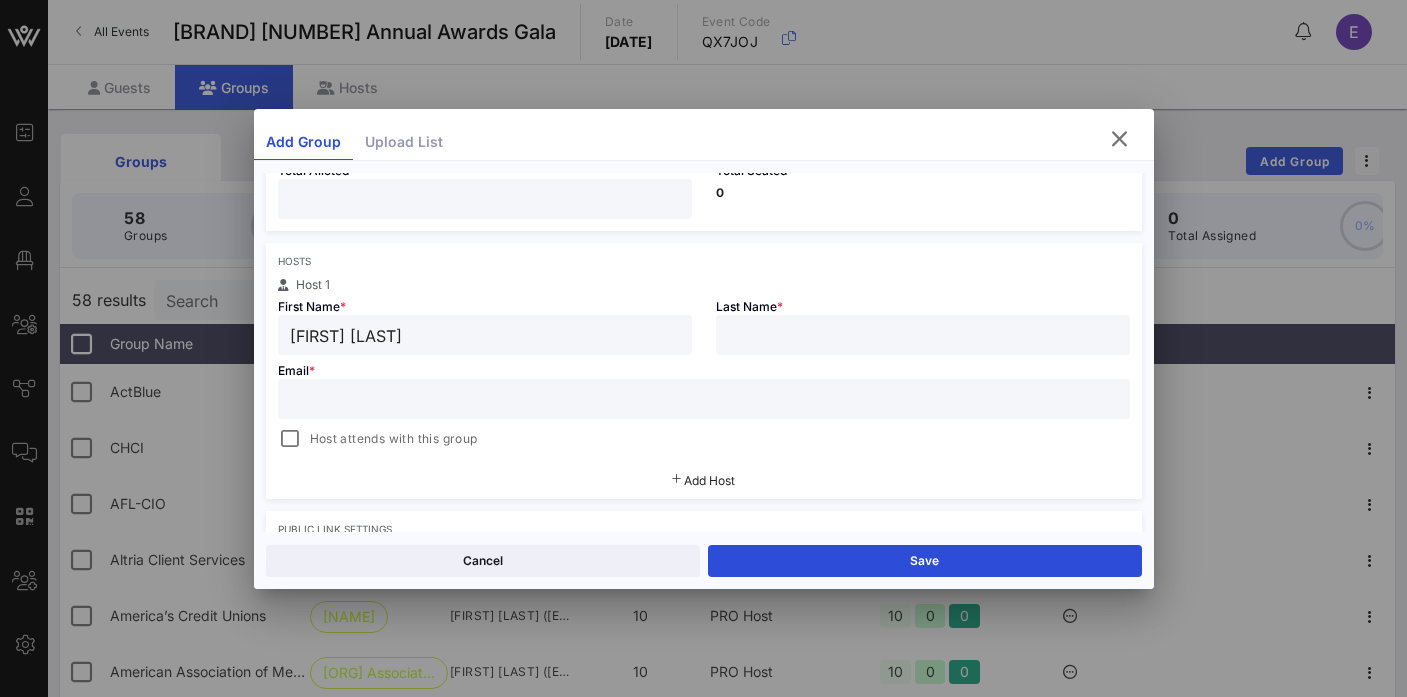 click on "[FIRST] [LAST]" at bounding box center (485, 335) 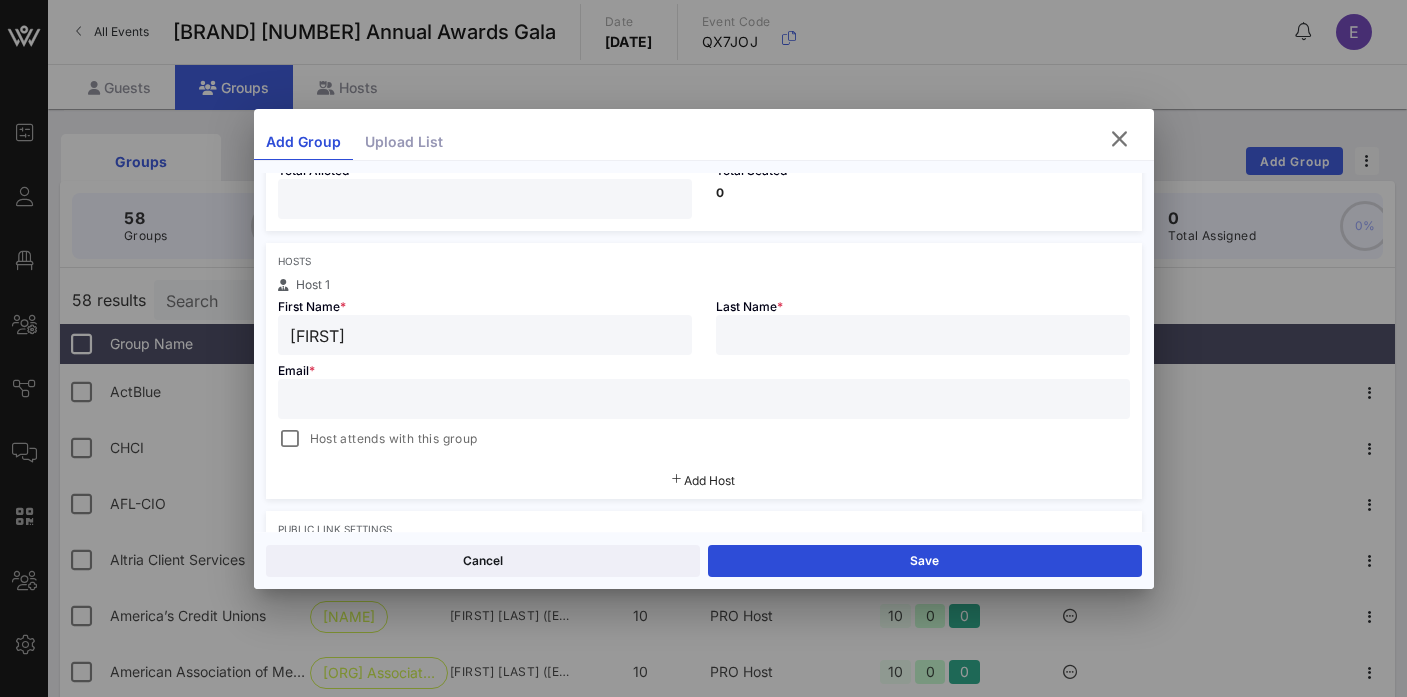 click at bounding box center (485, 335) 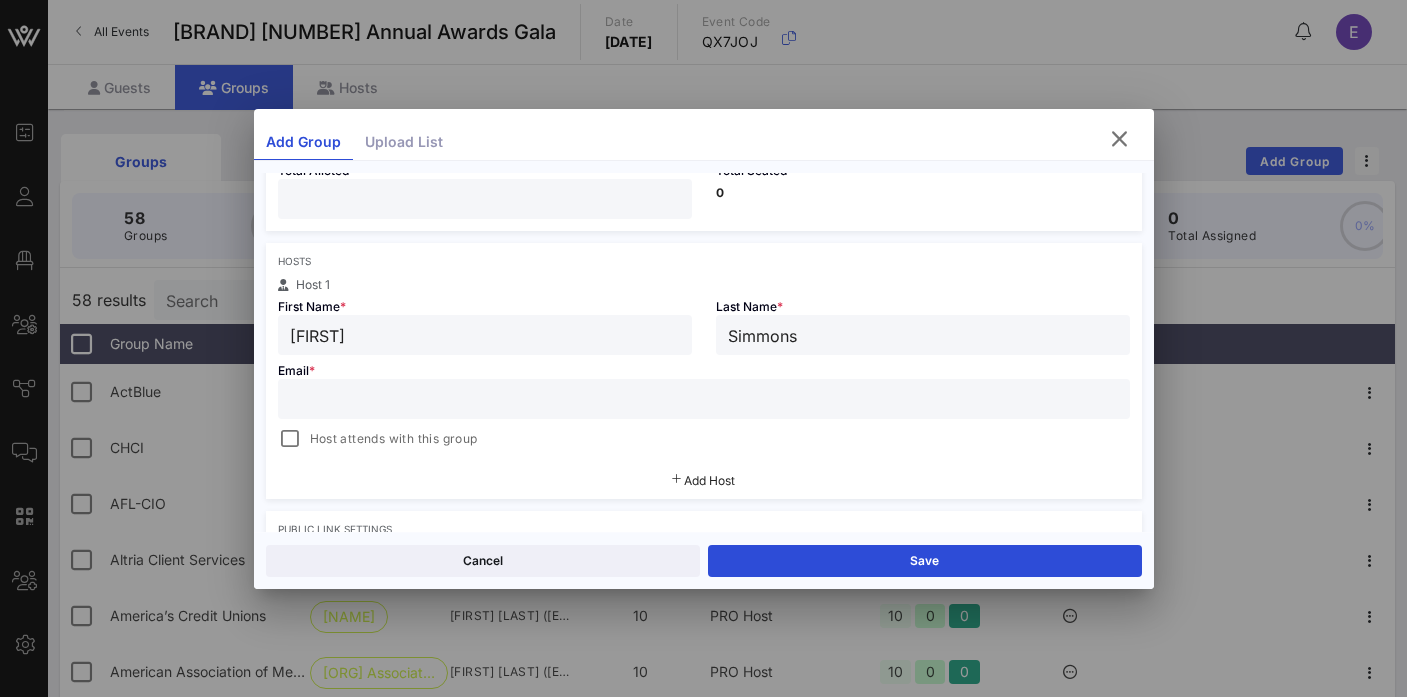 click at bounding box center [704, 399] 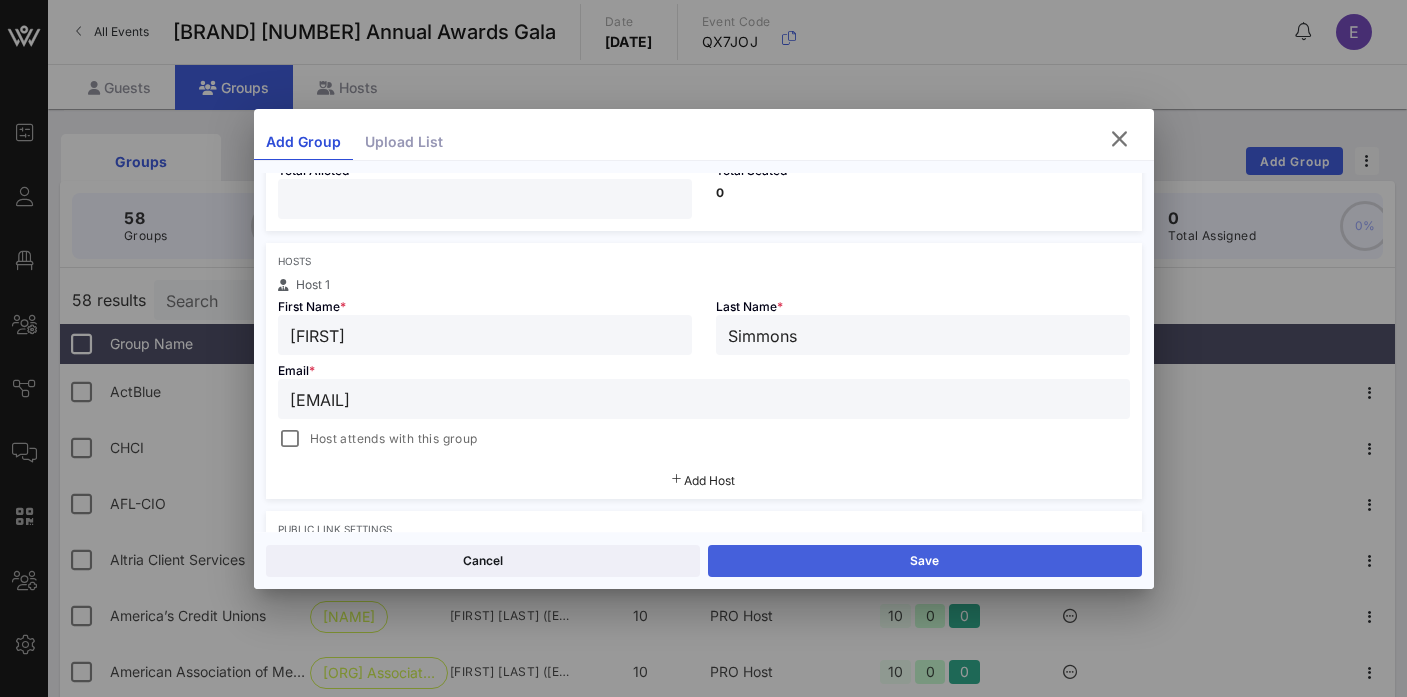 click on "Save" at bounding box center (925, 561) 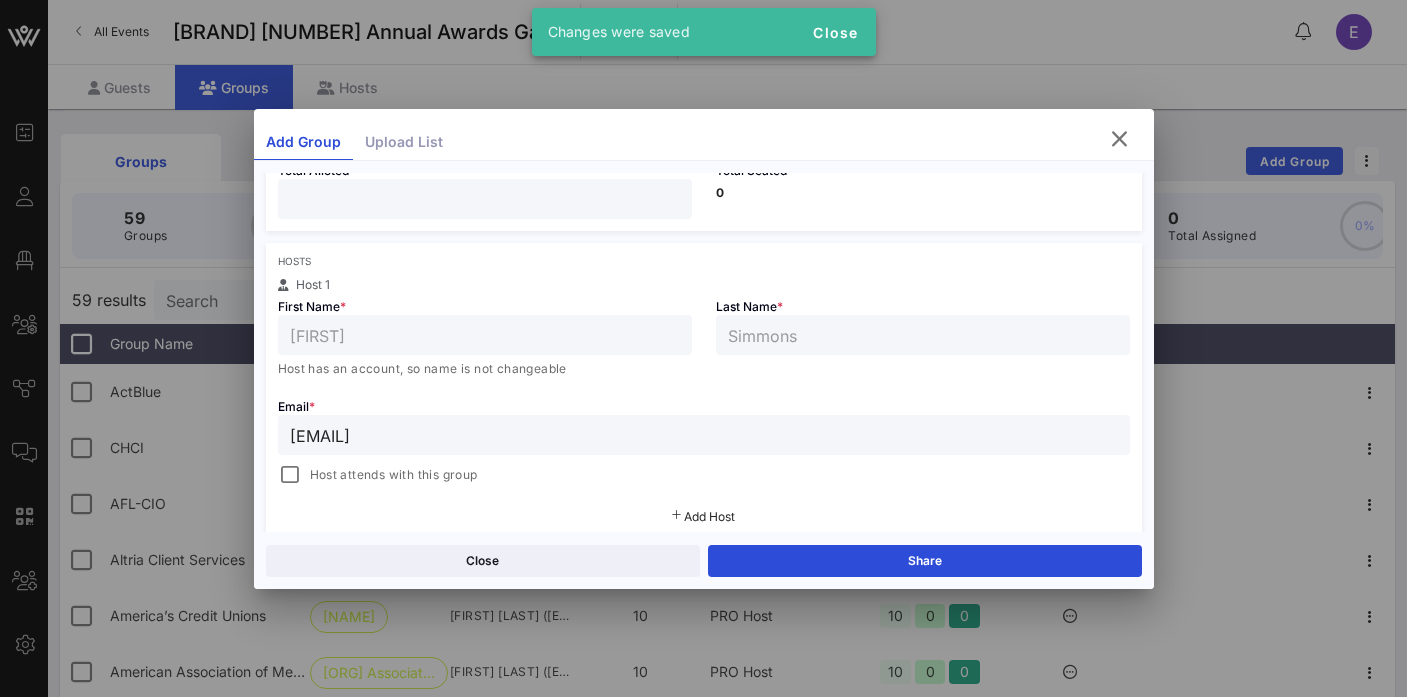 scroll, scrollTop: 0, scrollLeft: 0, axis: both 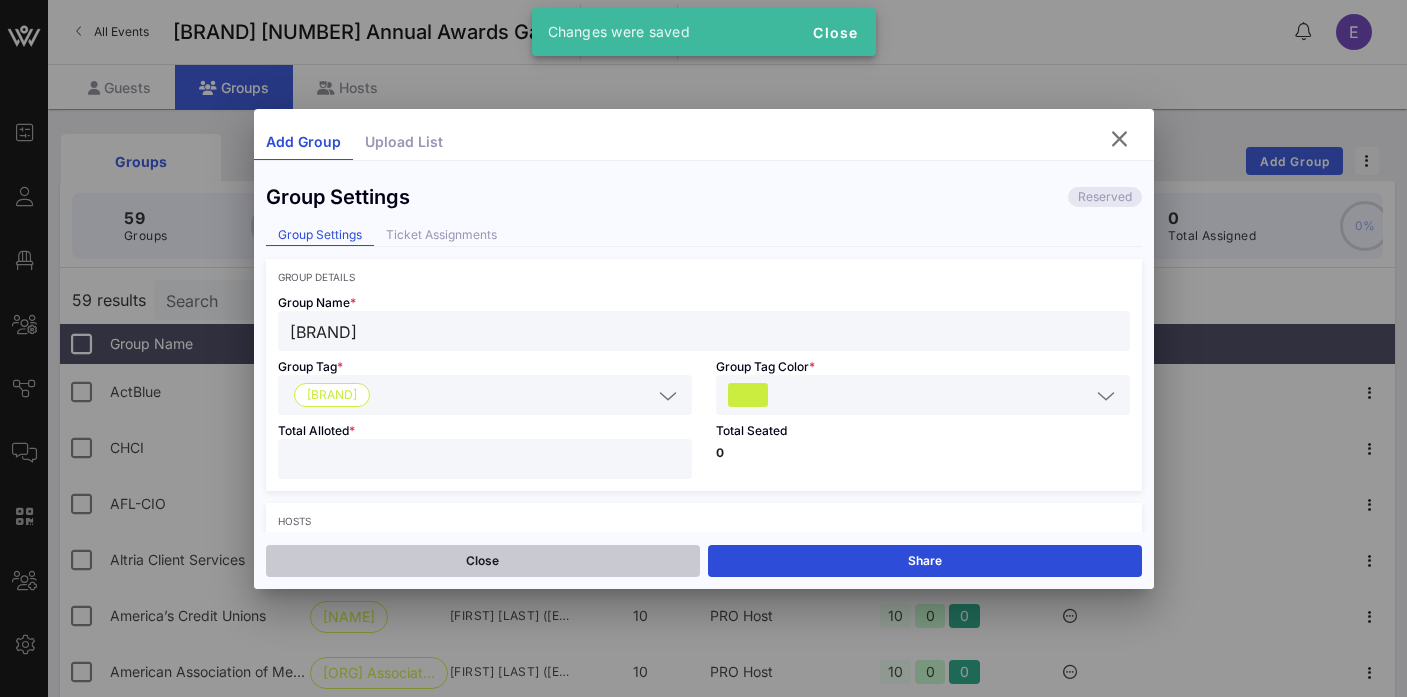 click on "Close" at bounding box center (483, 561) 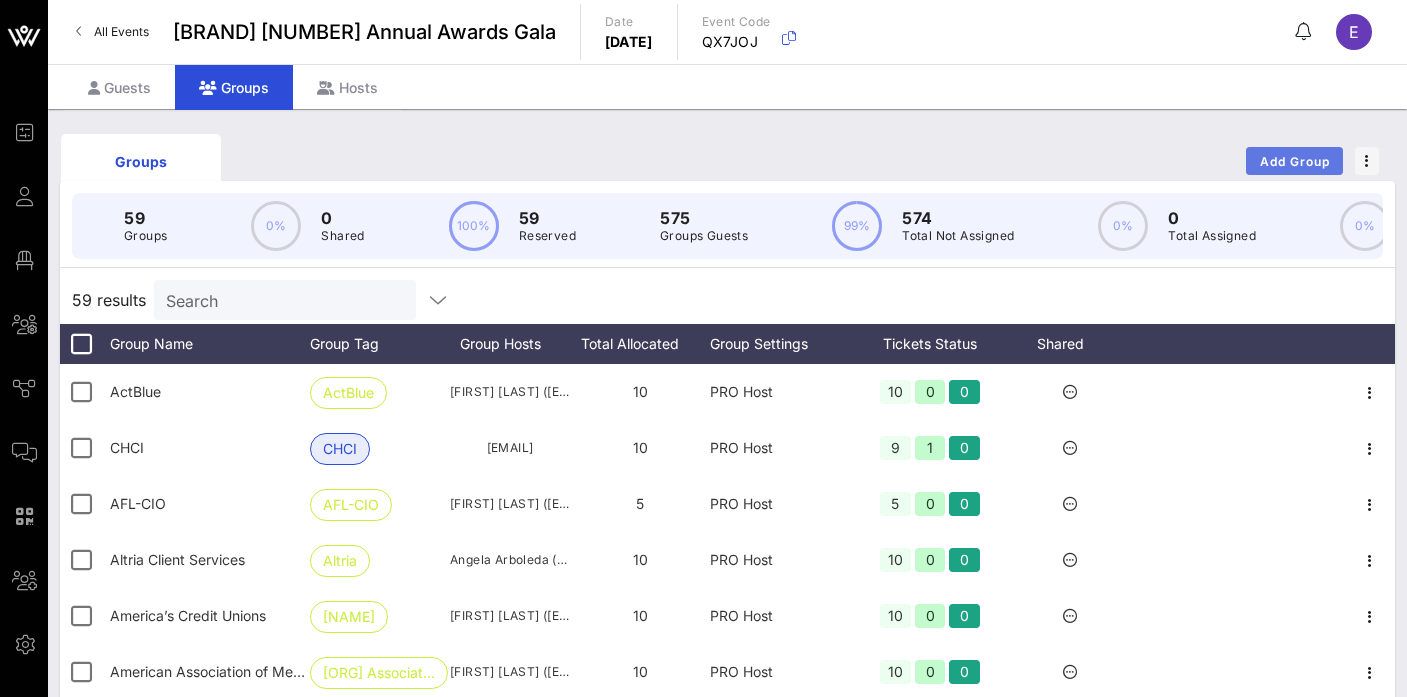 click on "Add Group" at bounding box center [1295, 161] 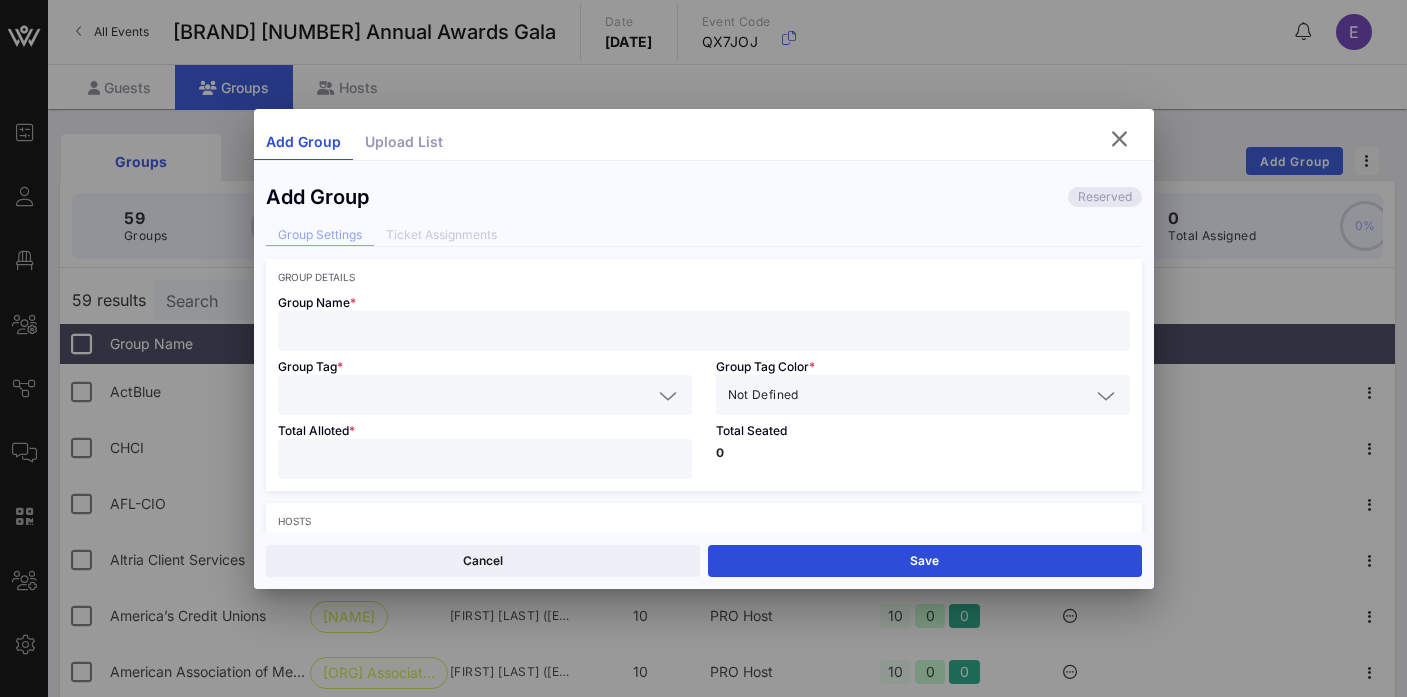 click at bounding box center (704, 331) 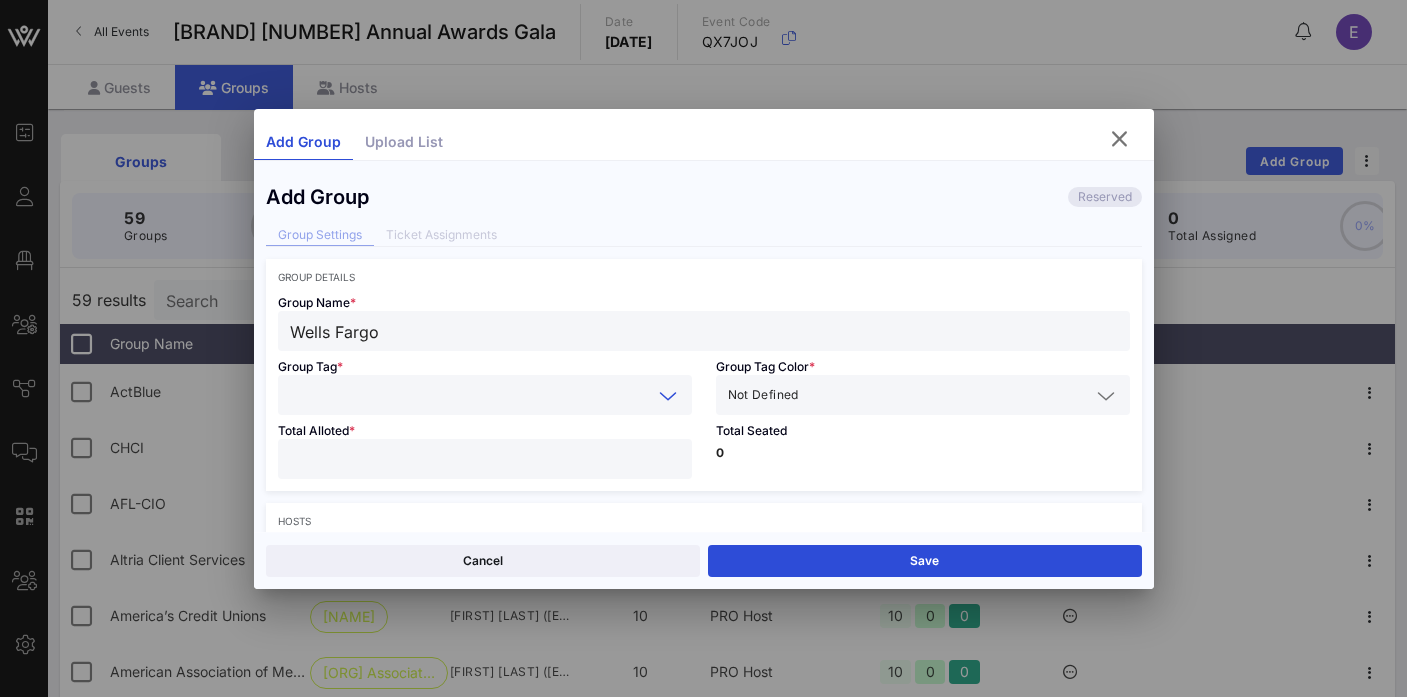 click at bounding box center [471, 395] 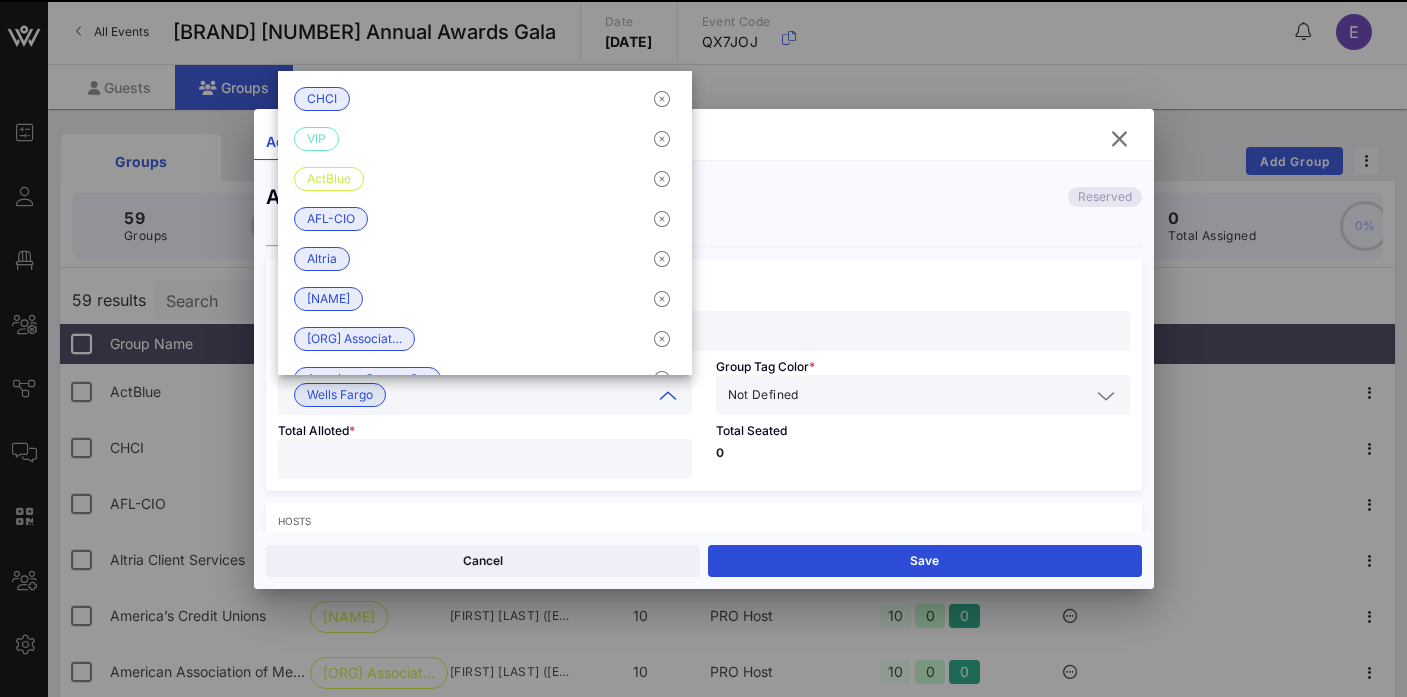 click on "Not Defined" at bounding box center [923, 395] 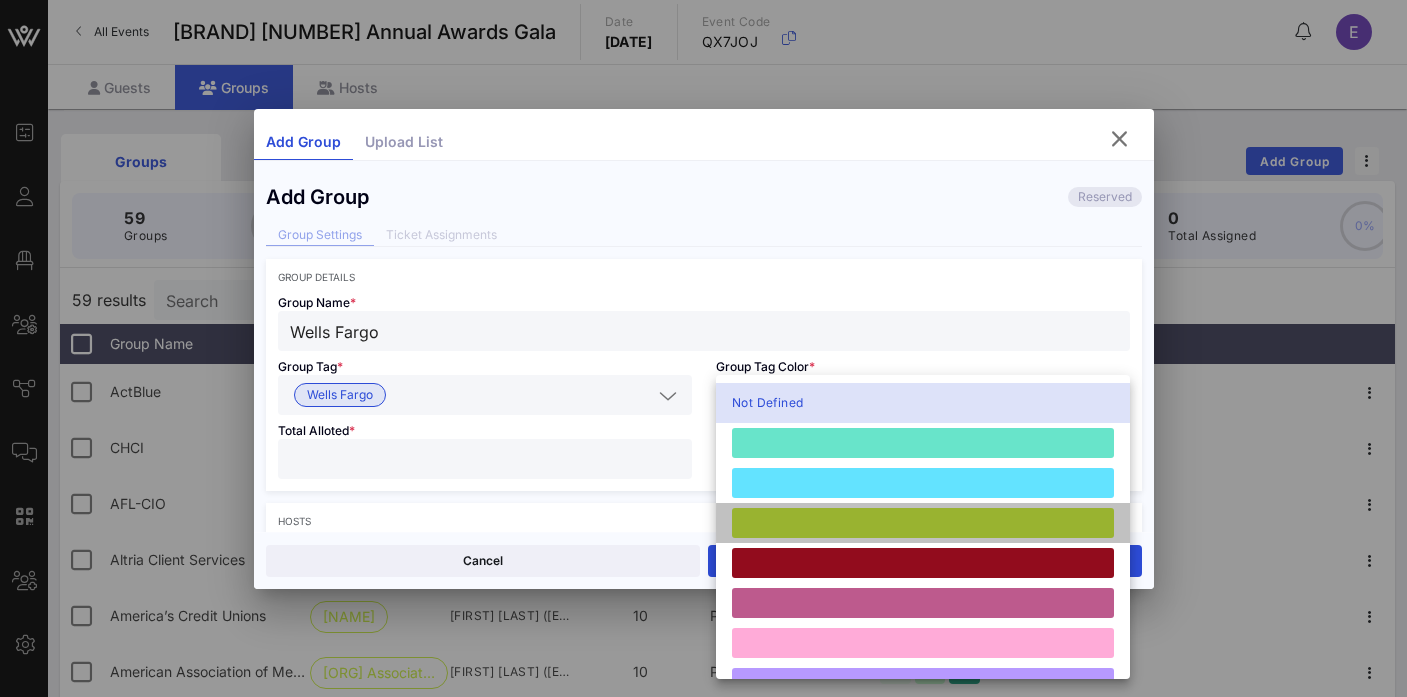 click at bounding box center (923, 523) 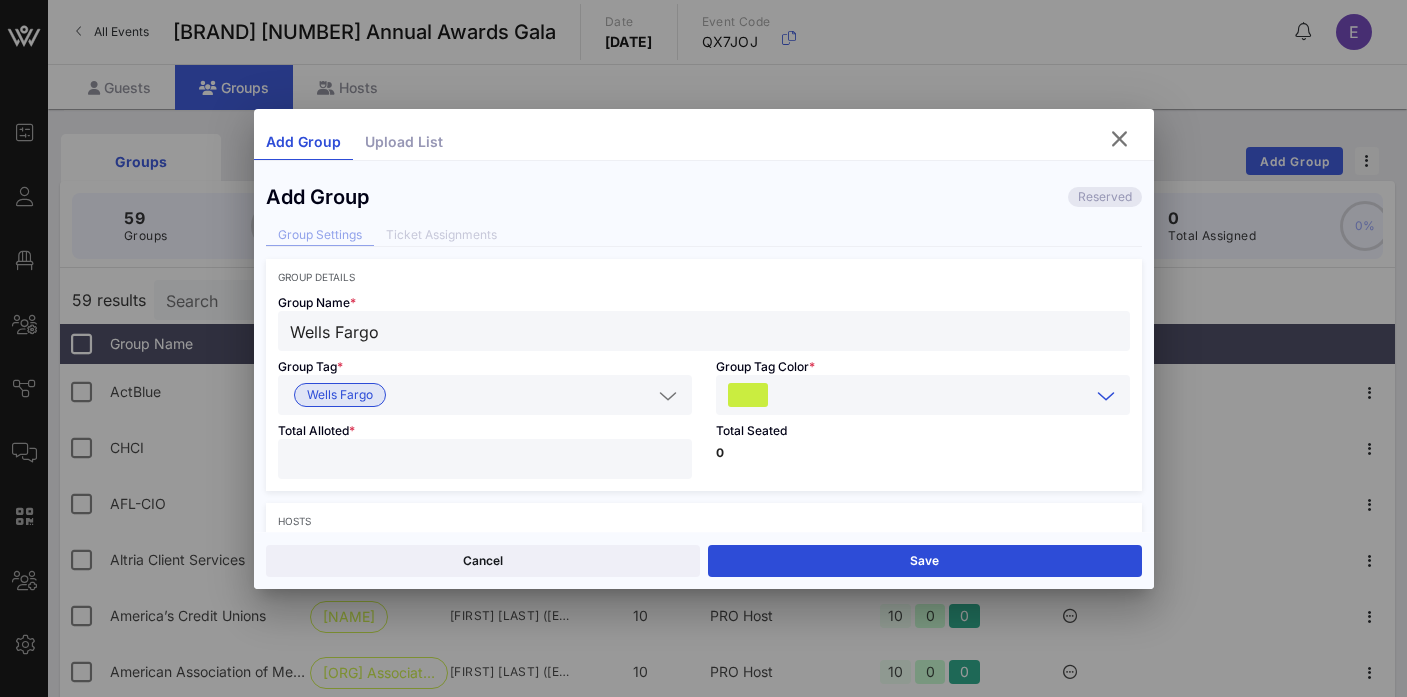 click at bounding box center [485, 459] 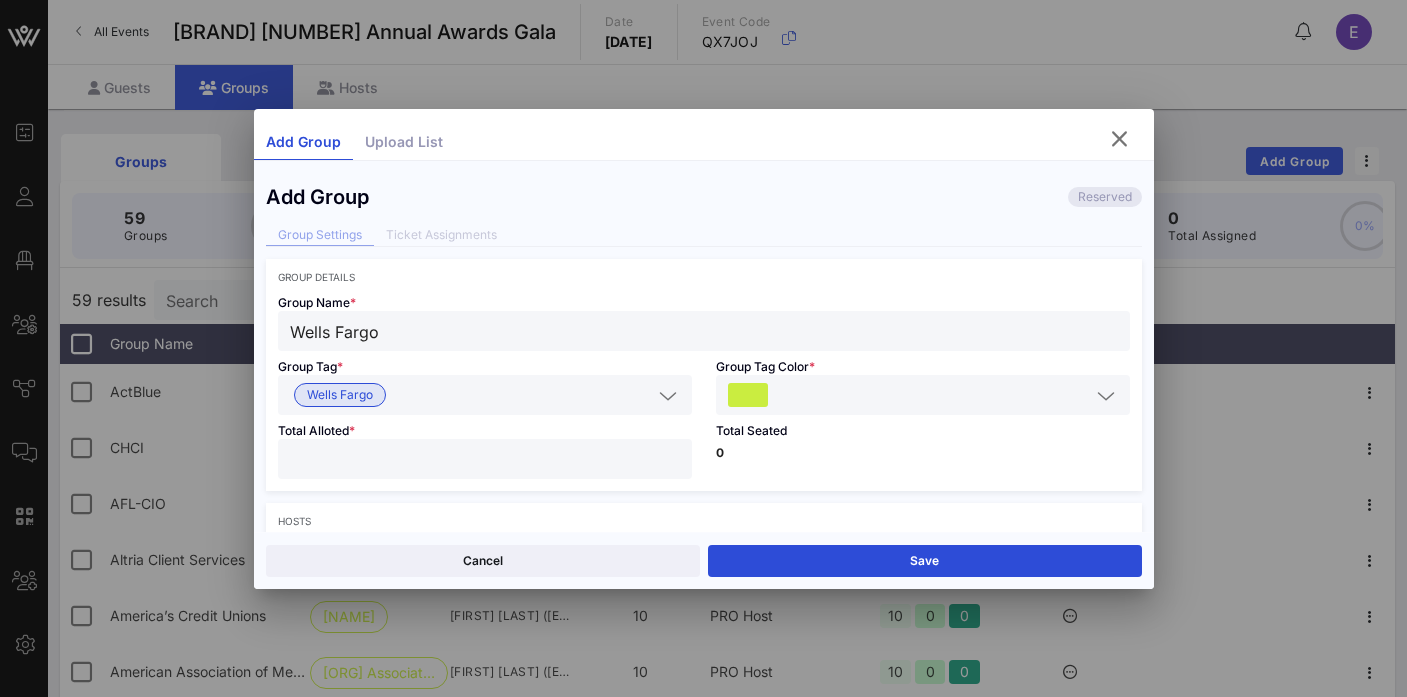 click on "Total Seated   0" at bounding box center (923, 453) 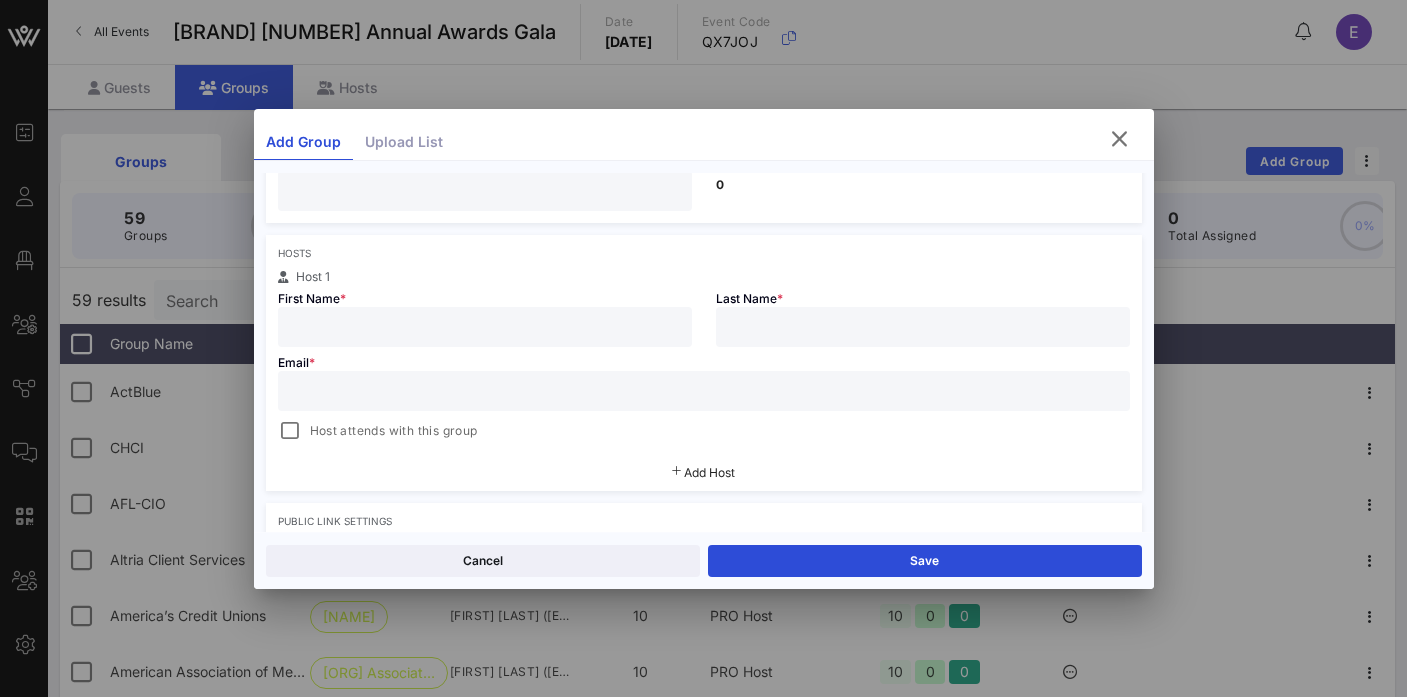 scroll, scrollTop: 294, scrollLeft: 0, axis: vertical 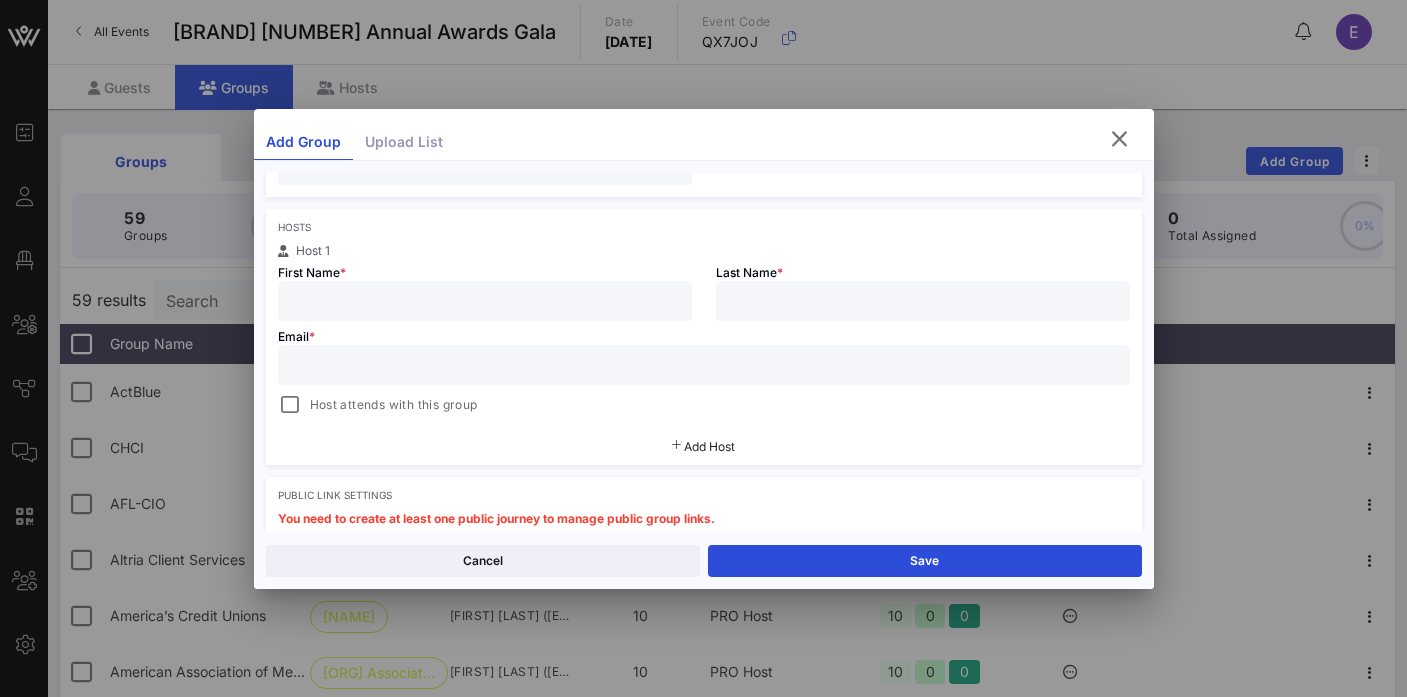 click at bounding box center (485, 301) 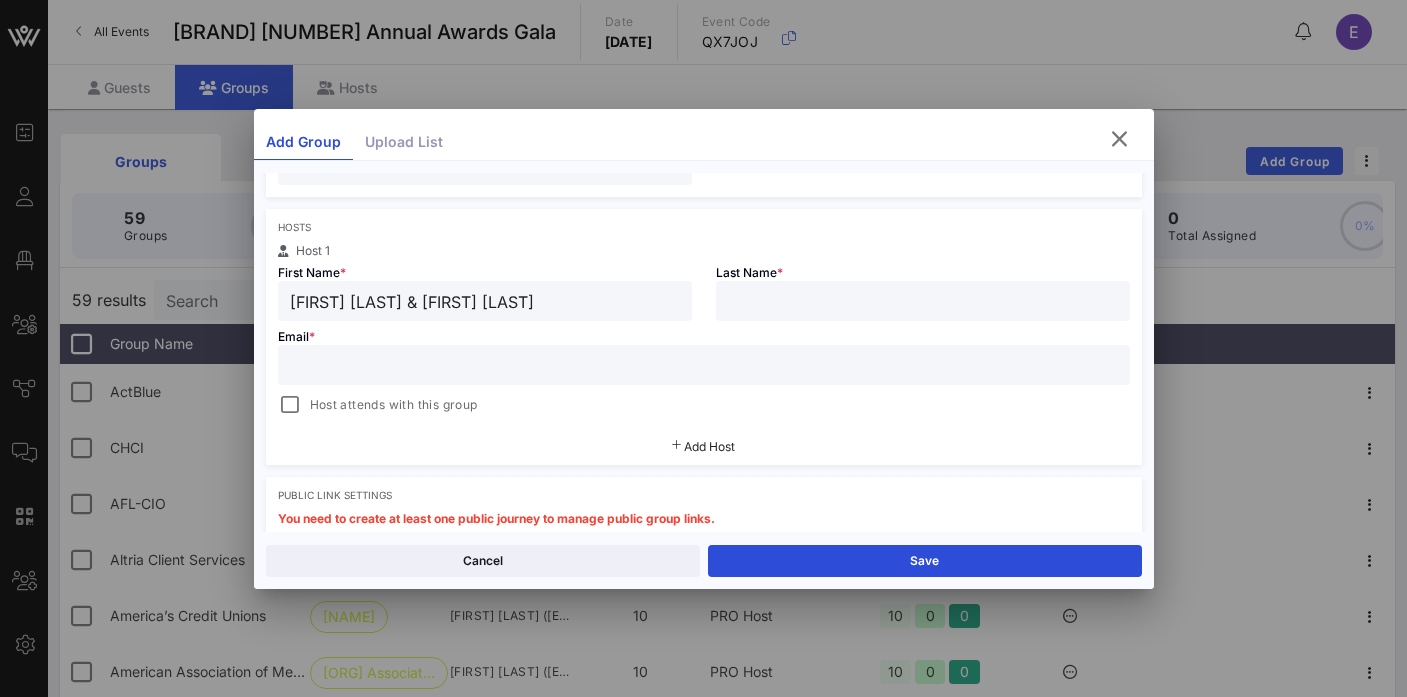 click on "[FIRST] [LAST] & [FIRST] [LAST]" at bounding box center [485, 301] 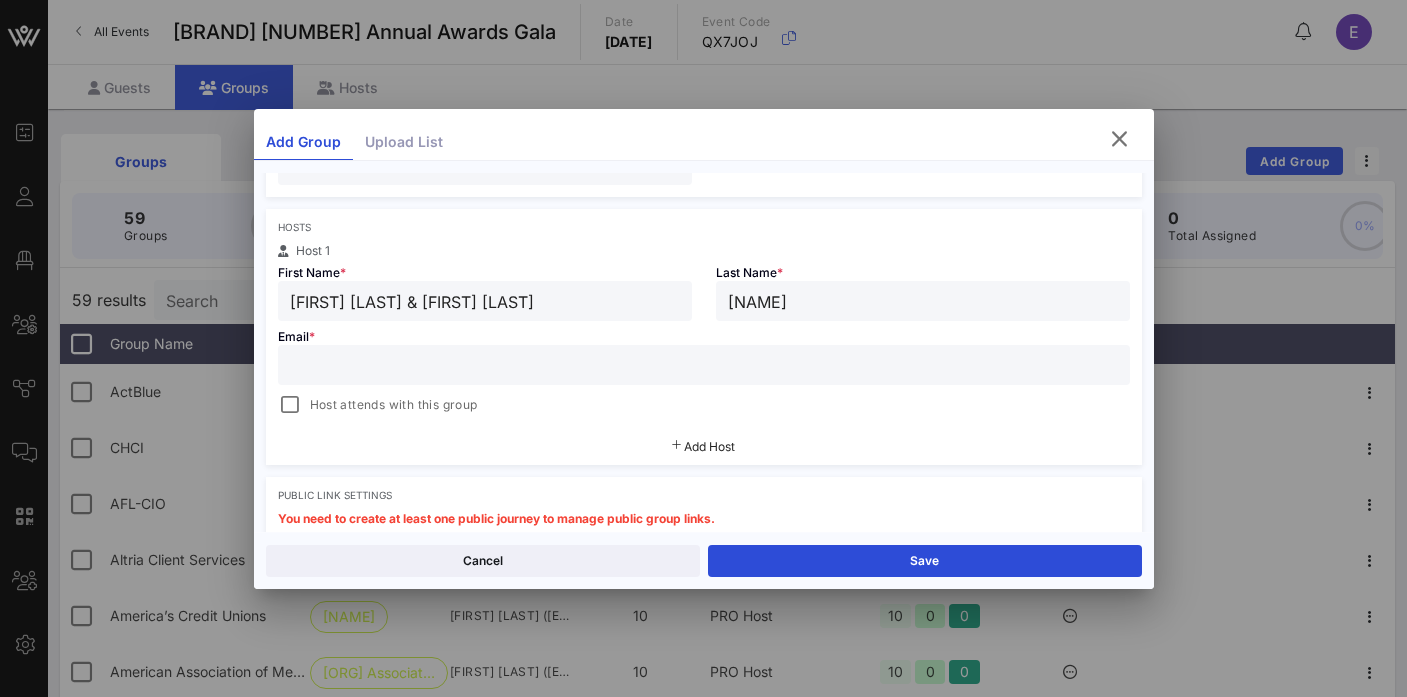 drag, startPoint x: 540, startPoint y: 306, endPoint x: 325, endPoint y: 304, distance: 215.00931 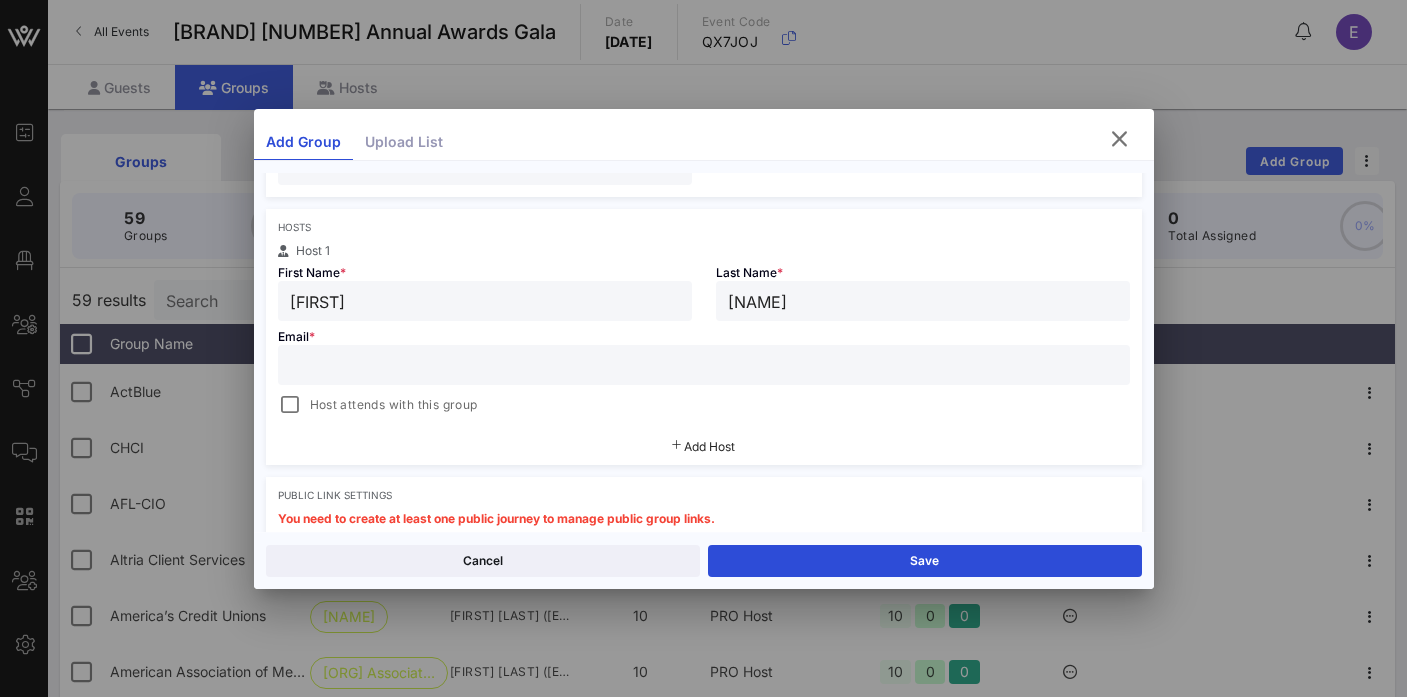 click at bounding box center [704, 365] 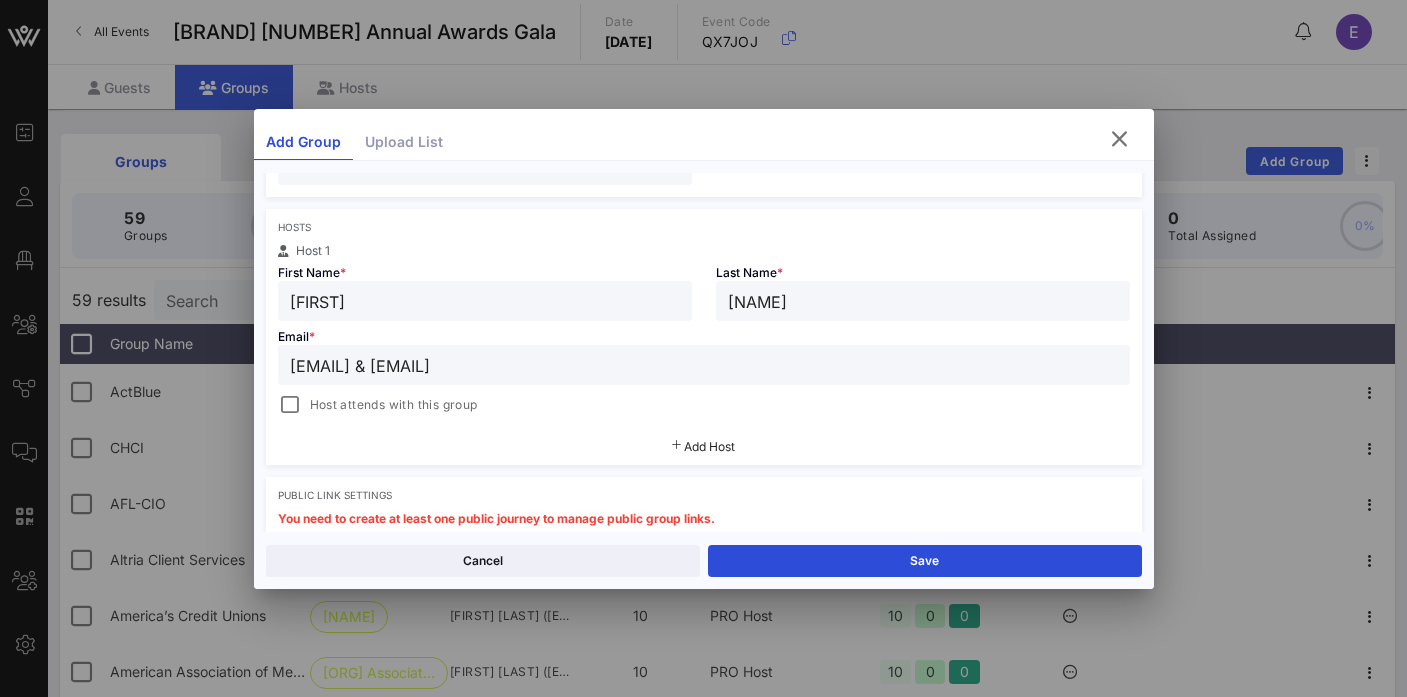 drag, startPoint x: 552, startPoint y: 370, endPoint x: 881, endPoint y: 357, distance: 329.25674 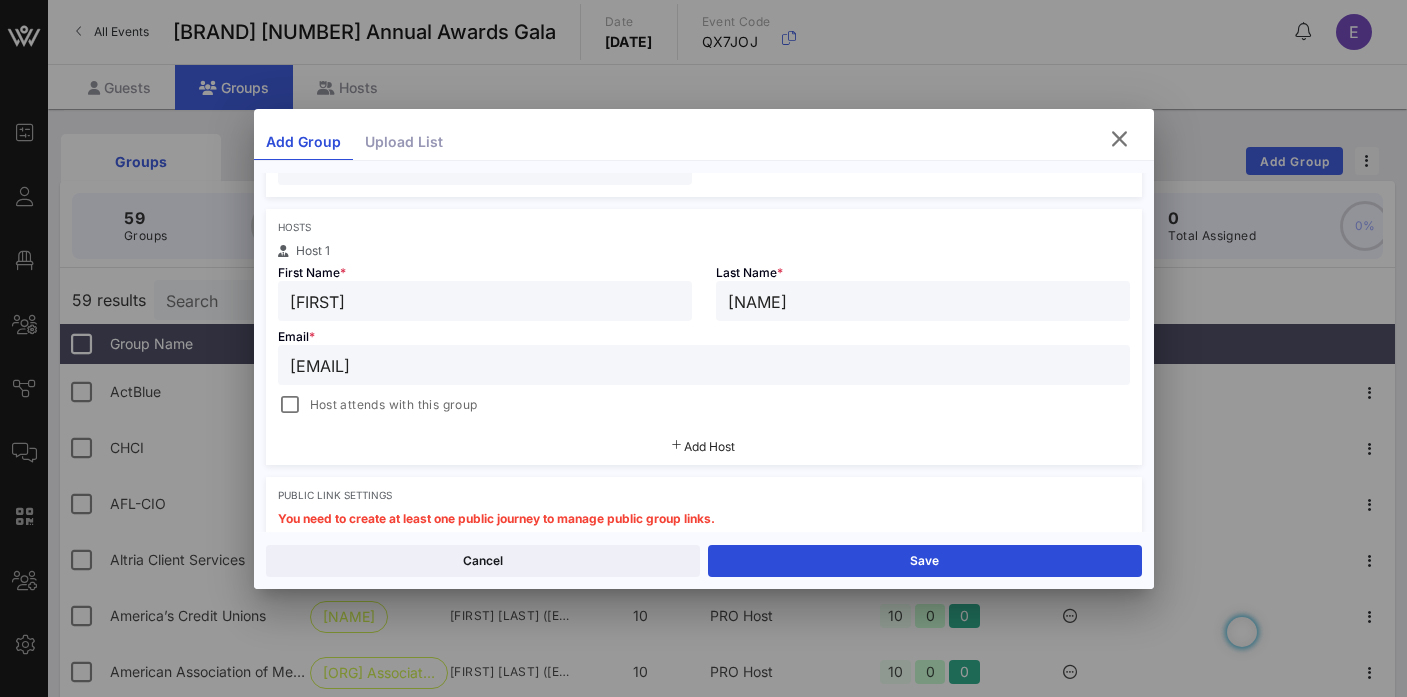 click on "Add Host" at bounding box center [709, 446] 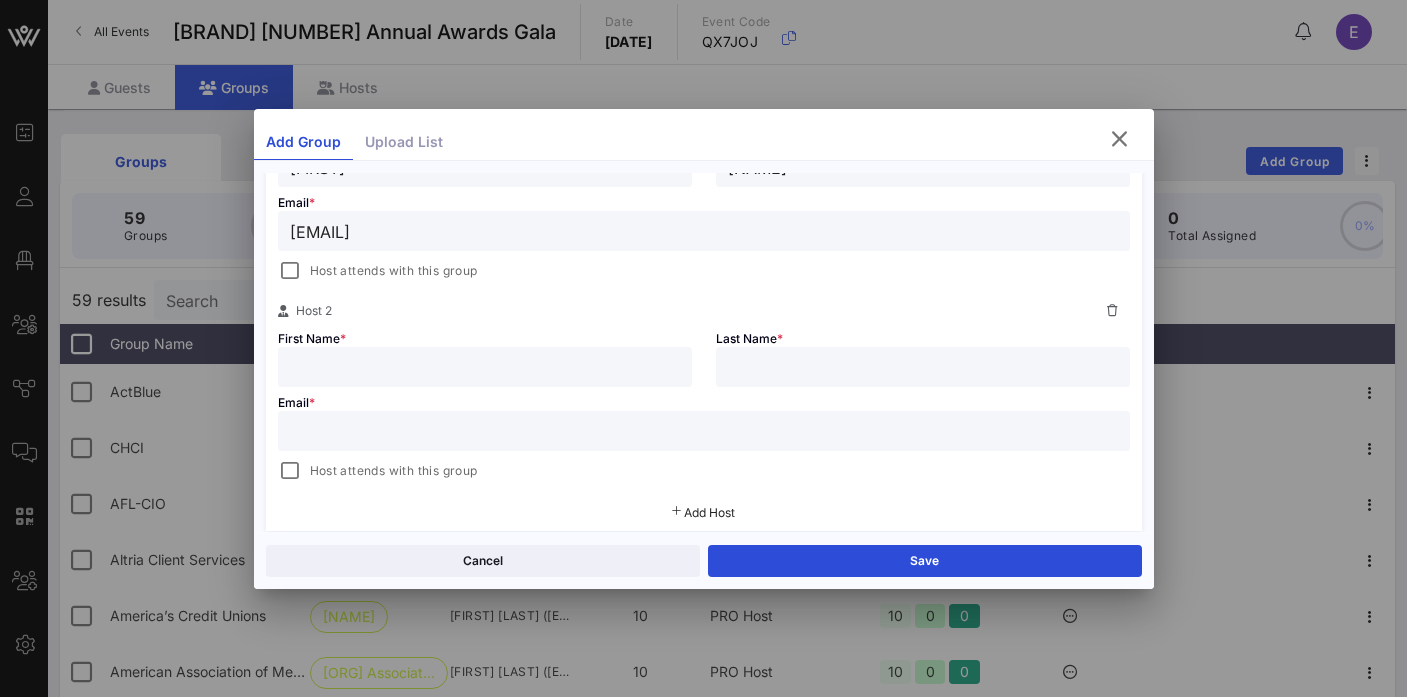 scroll, scrollTop: 451, scrollLeft: 0, axis: vertical 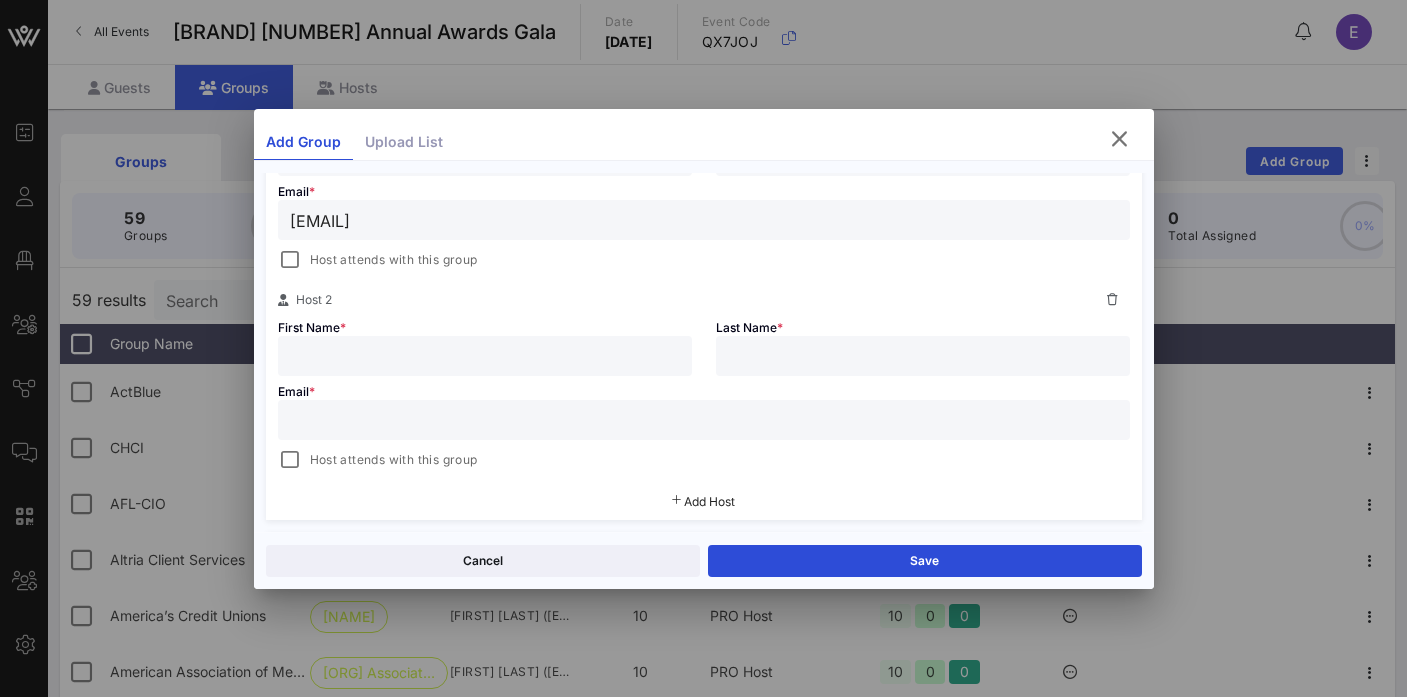 click at bounding box center (485, 356) 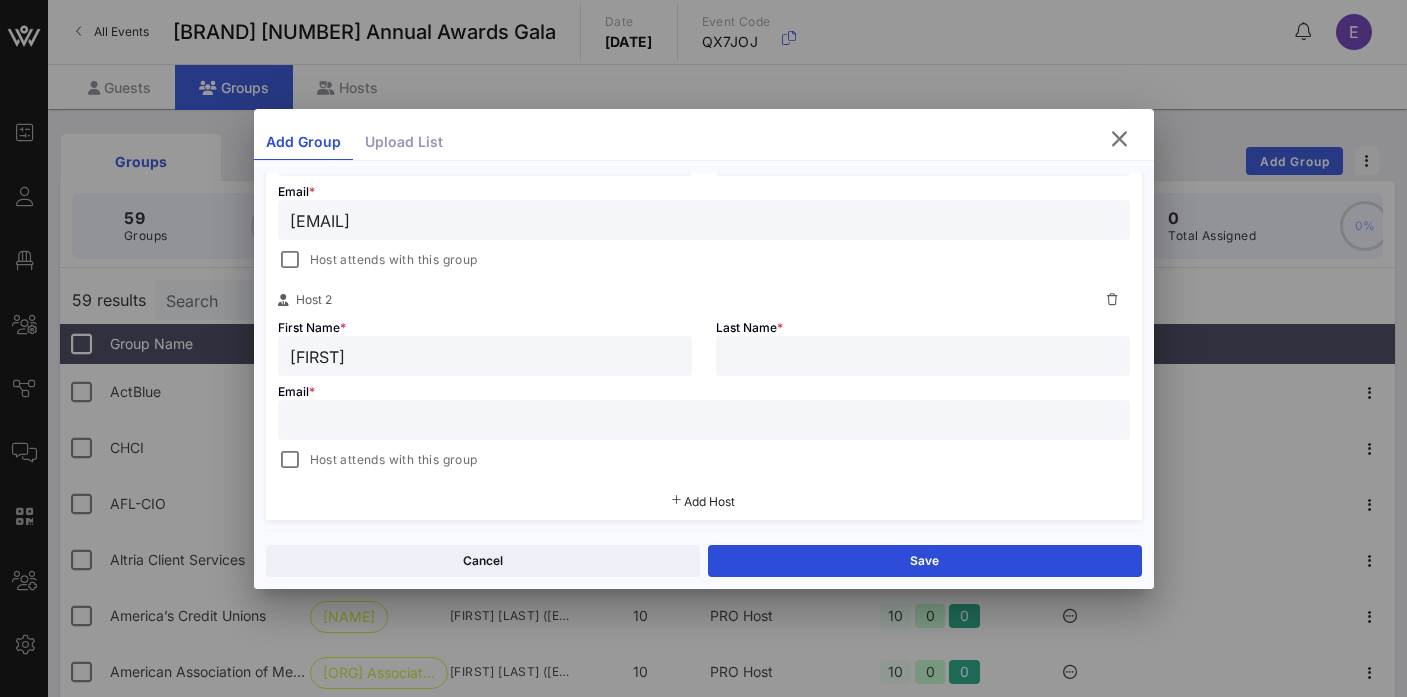 click at bounding box center (923, 356) 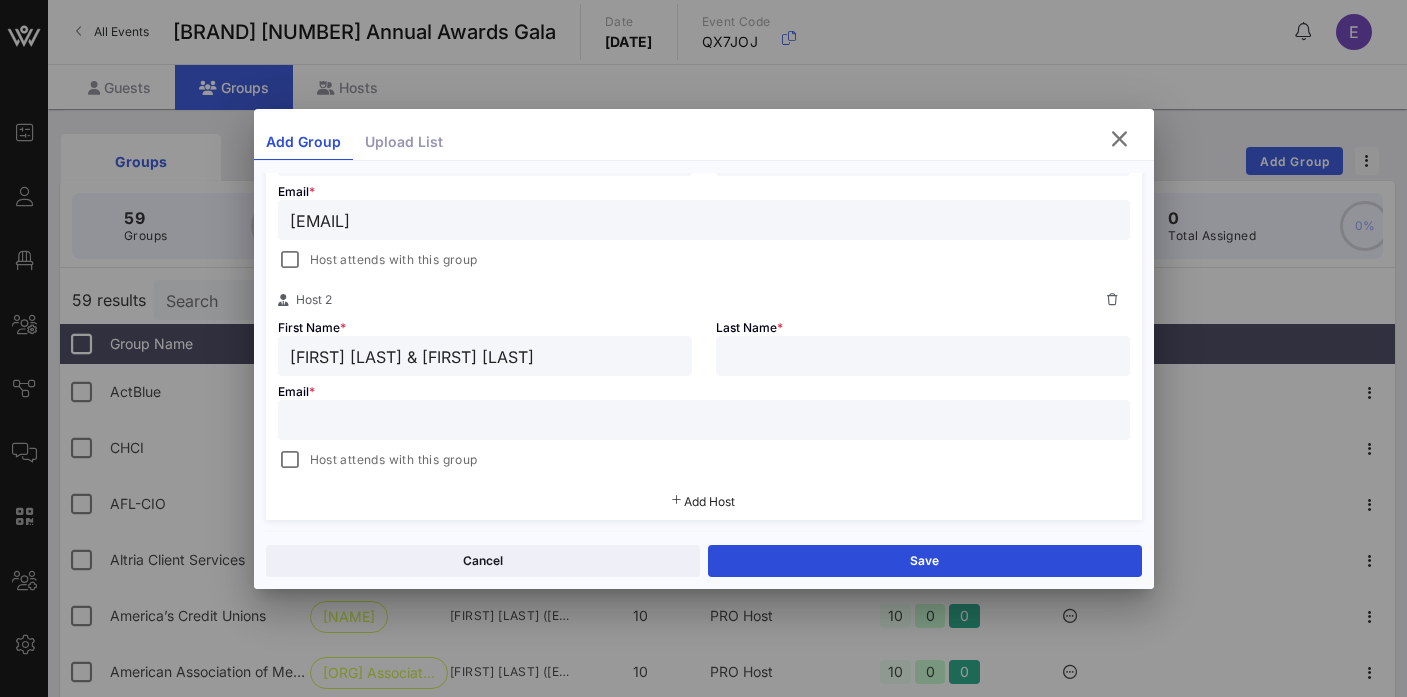 drag, startPoint x: 431, startPoint y: 360, endPoint x: 245, endPoint y: 344, distance: 186.6869 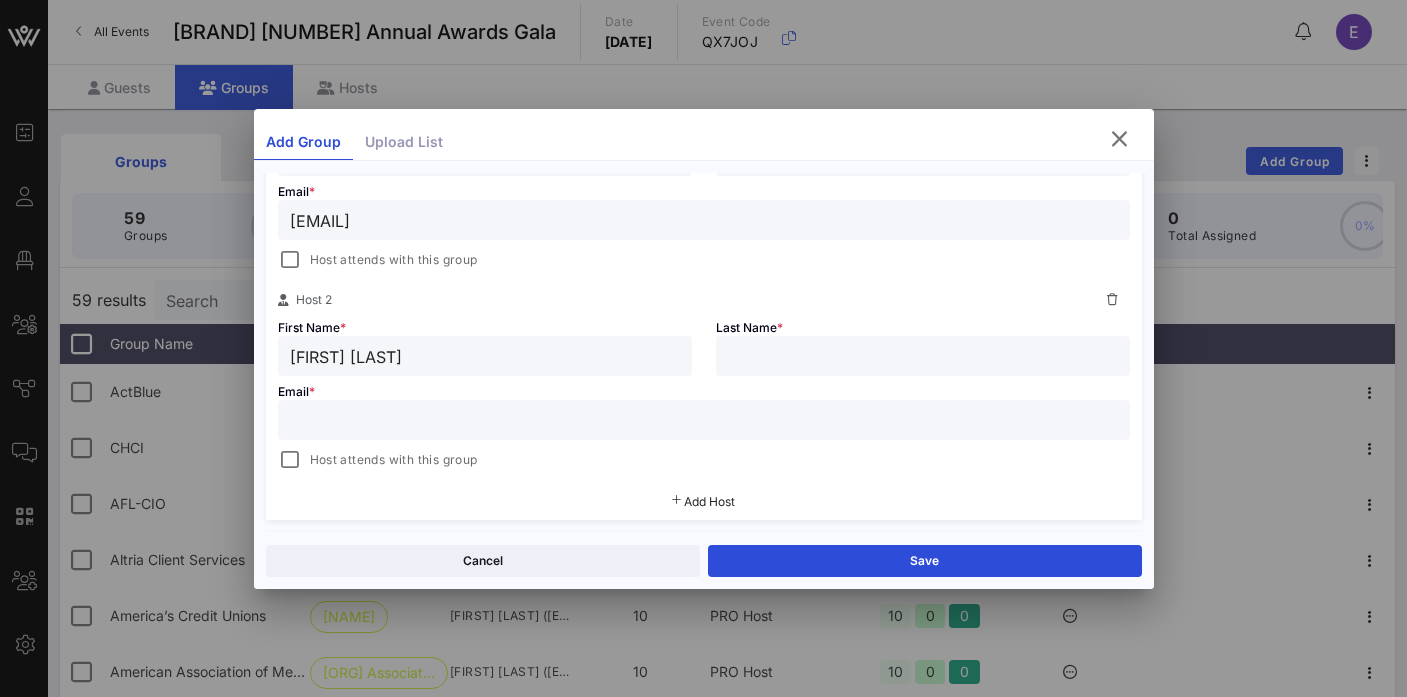 click on "[FIRST] [LAST]" at bounding box center [485, 356] 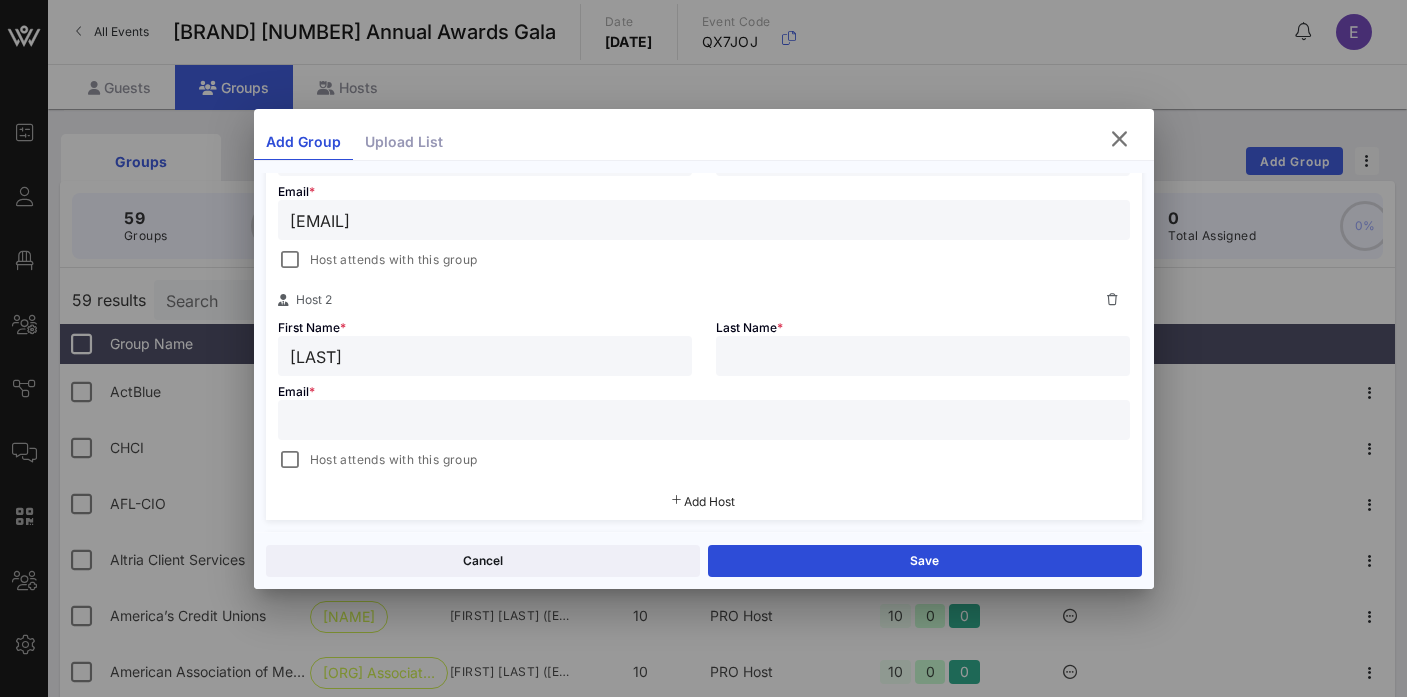 click at bounding box center (923, 356) 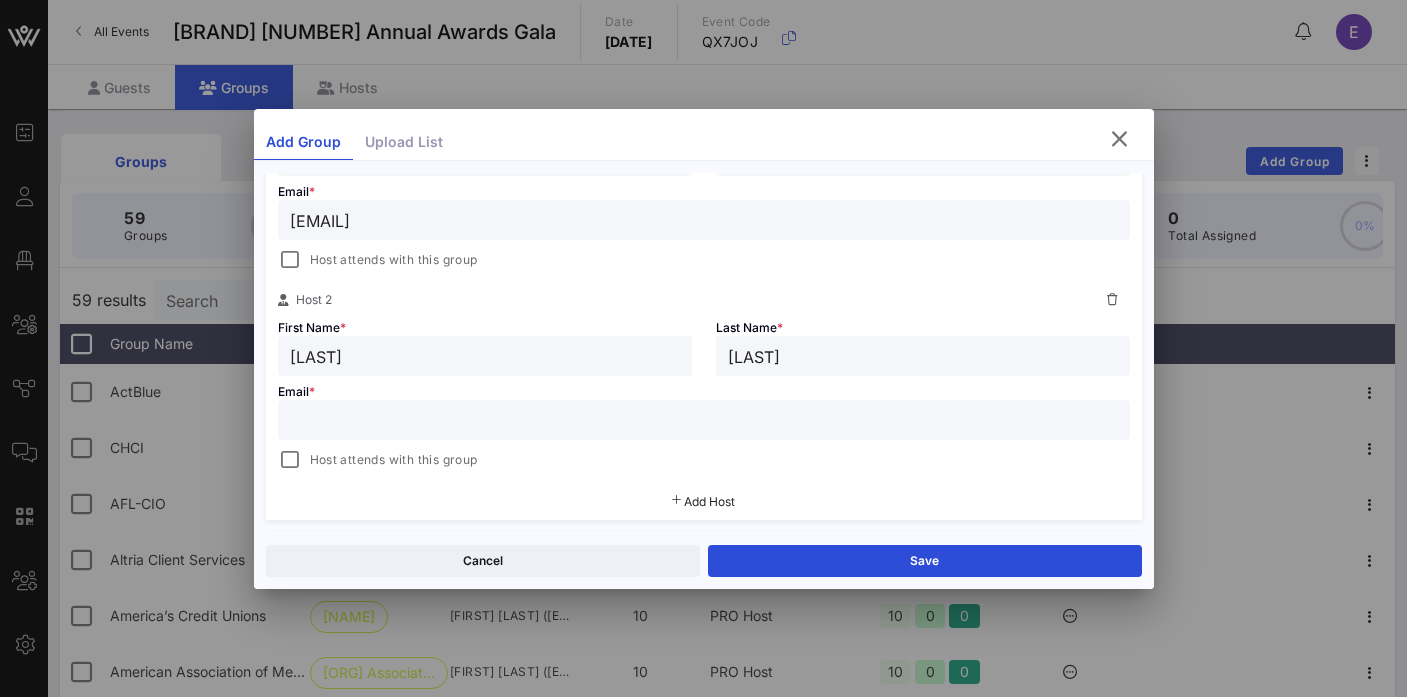 click at bounding box center [704, 420] 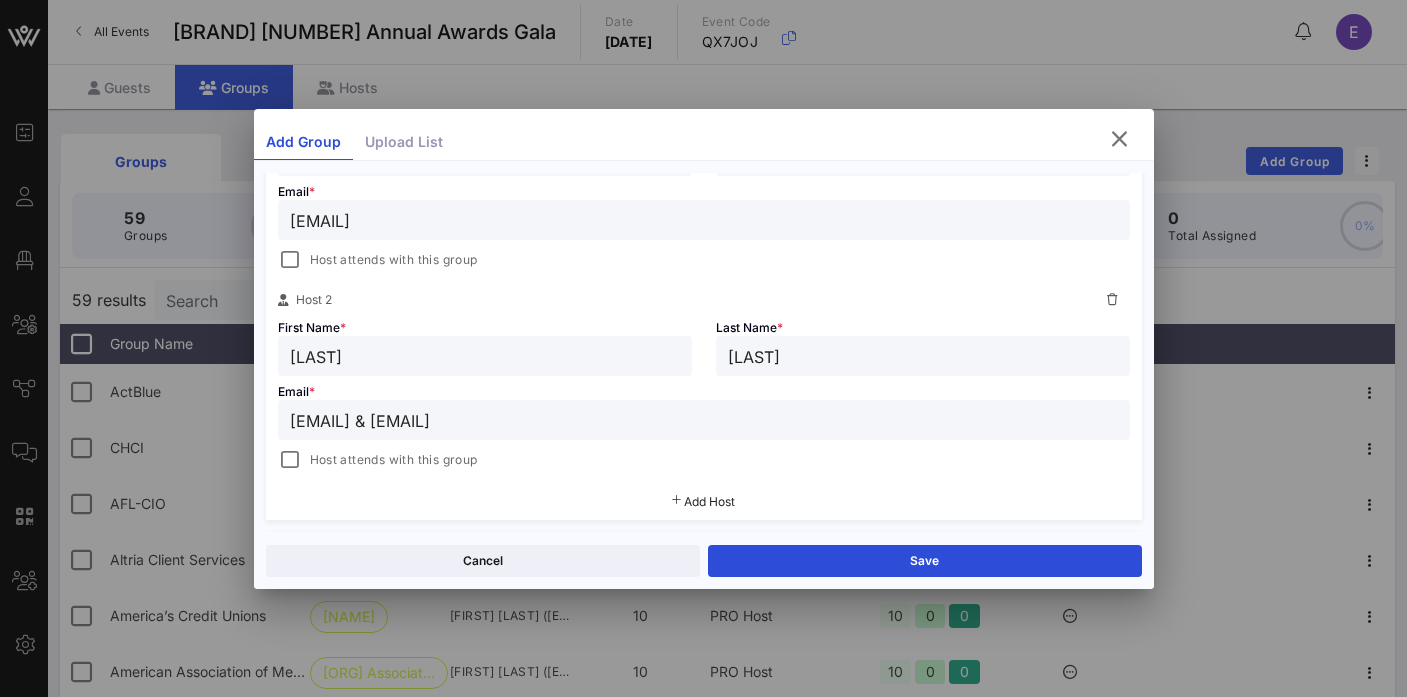 drag, startPoint x: 572, startPoint y: 421, endPoint x: 189, endPoint y: 363, distance: 387.36676 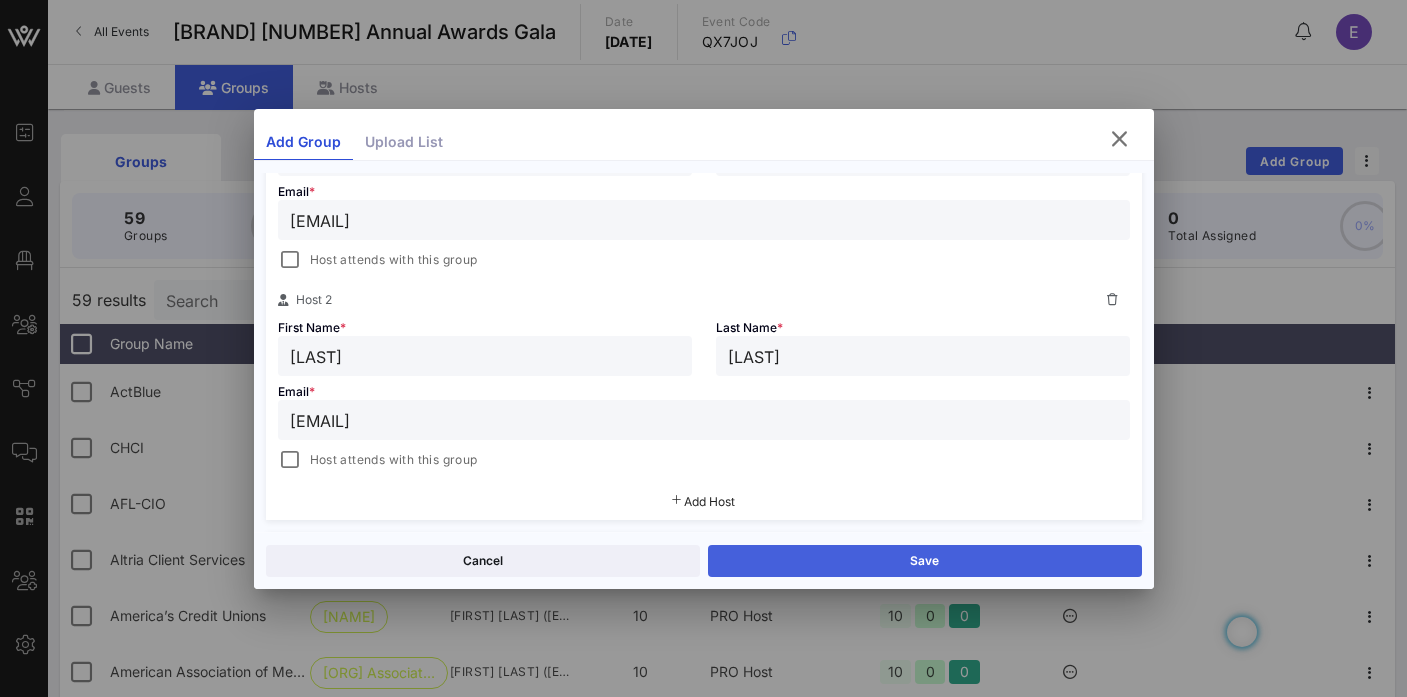 click on "Save" at bounding box center (925, 561) 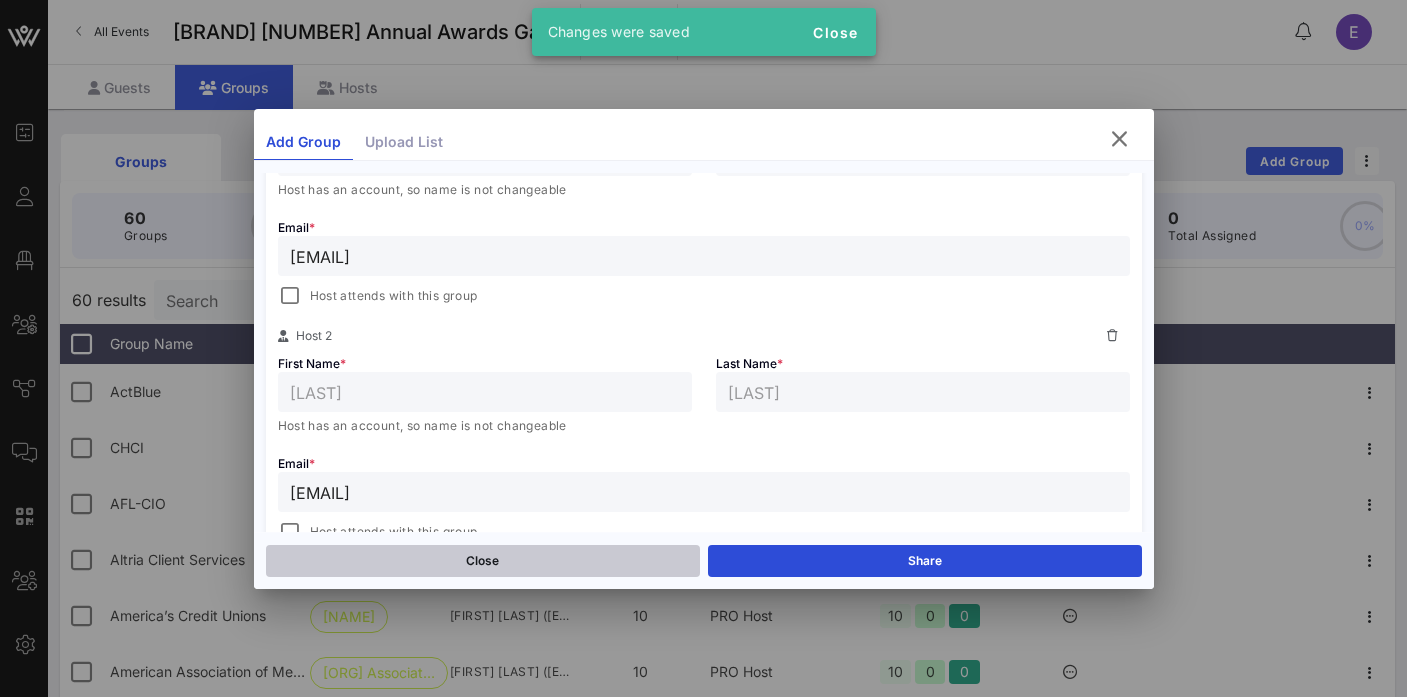 click on "Close" at bounding box center (483, 561) 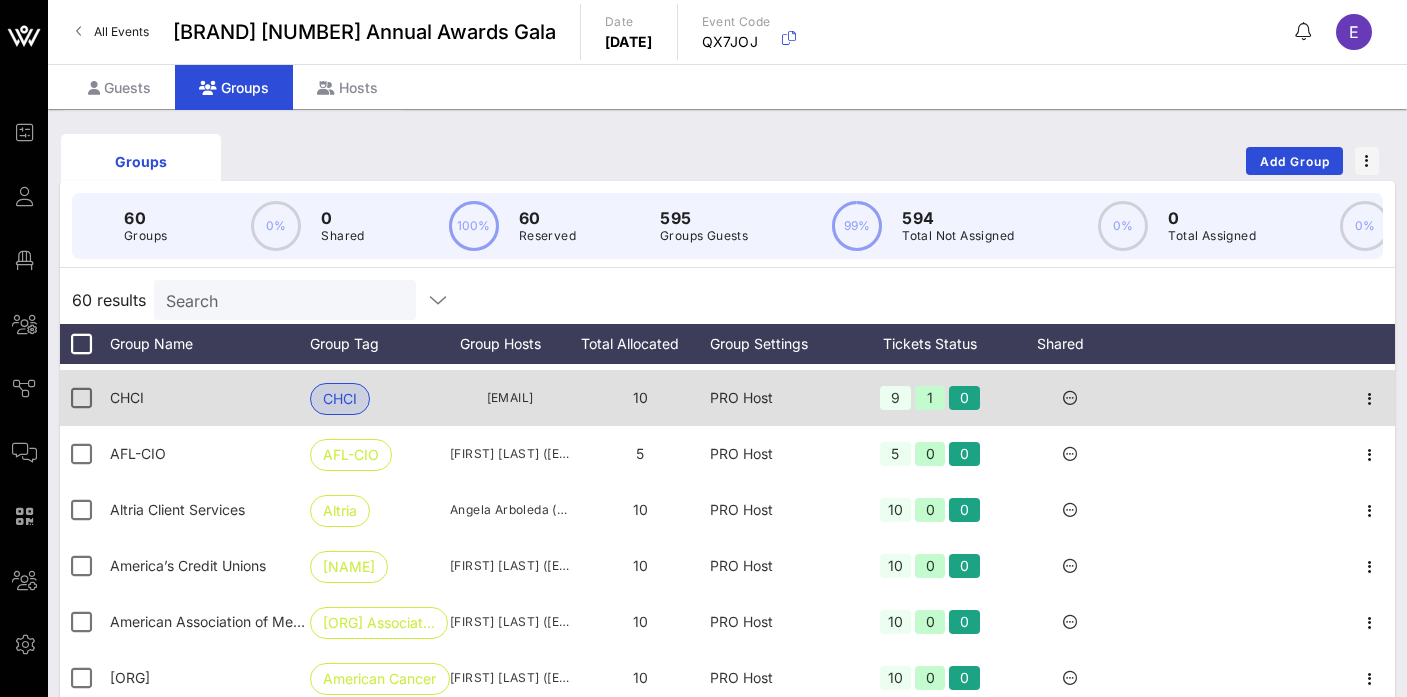 scroll, scrollTop: 19, scrollLeft: 0, axis: vertical 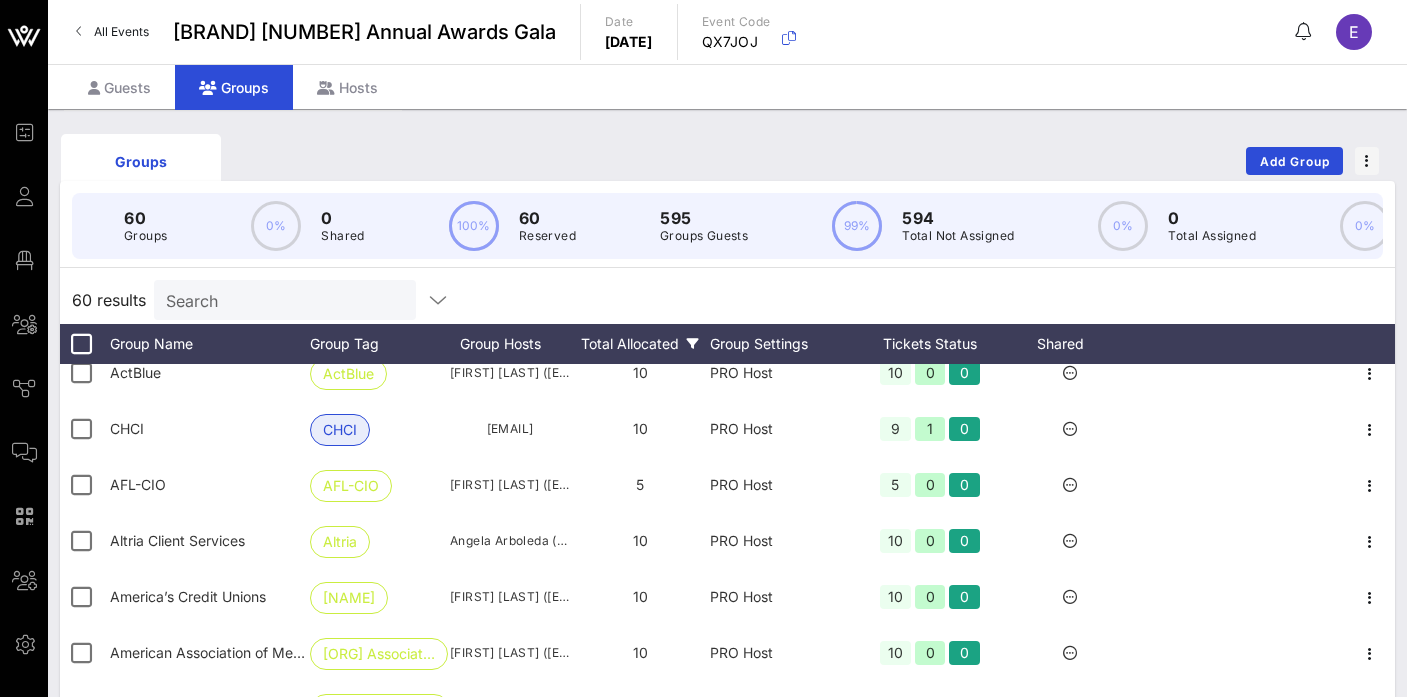 click on "Total Allocated" at bounding box center [510, 344] 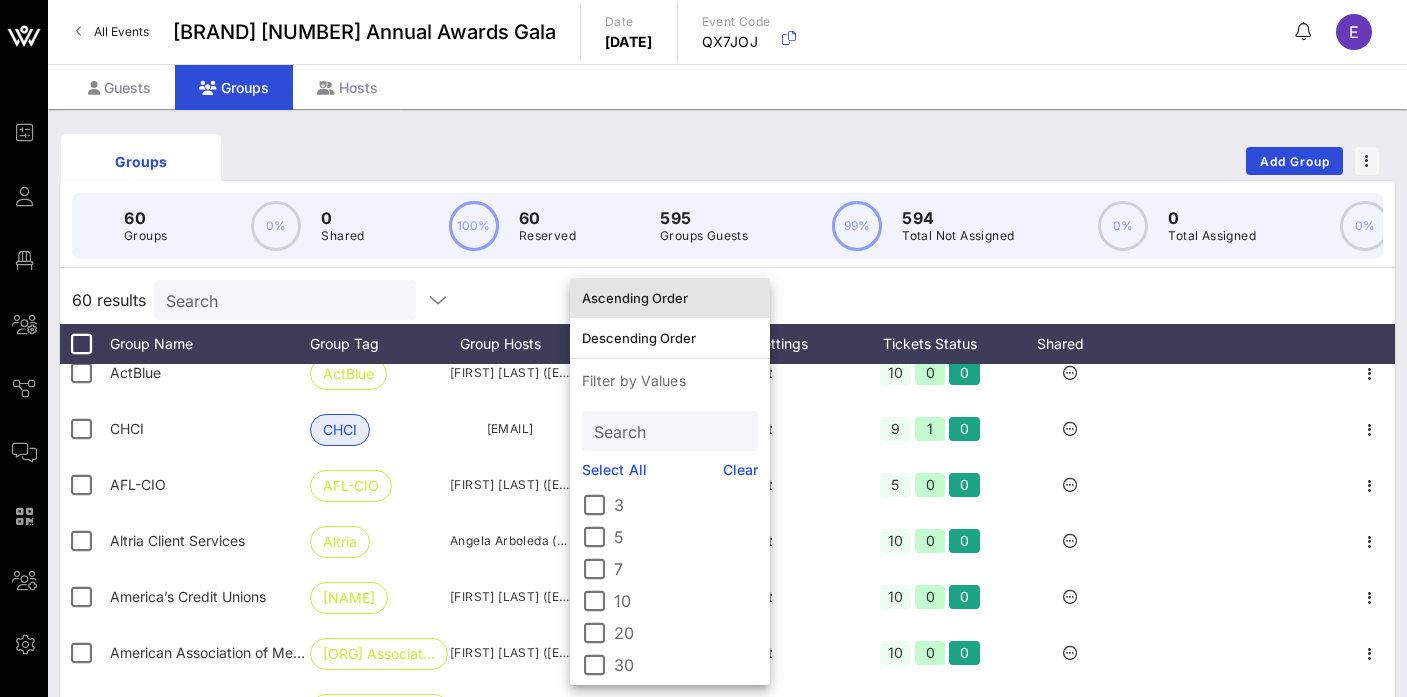 click on "Ascending Order" at bounding box center [670, 298] 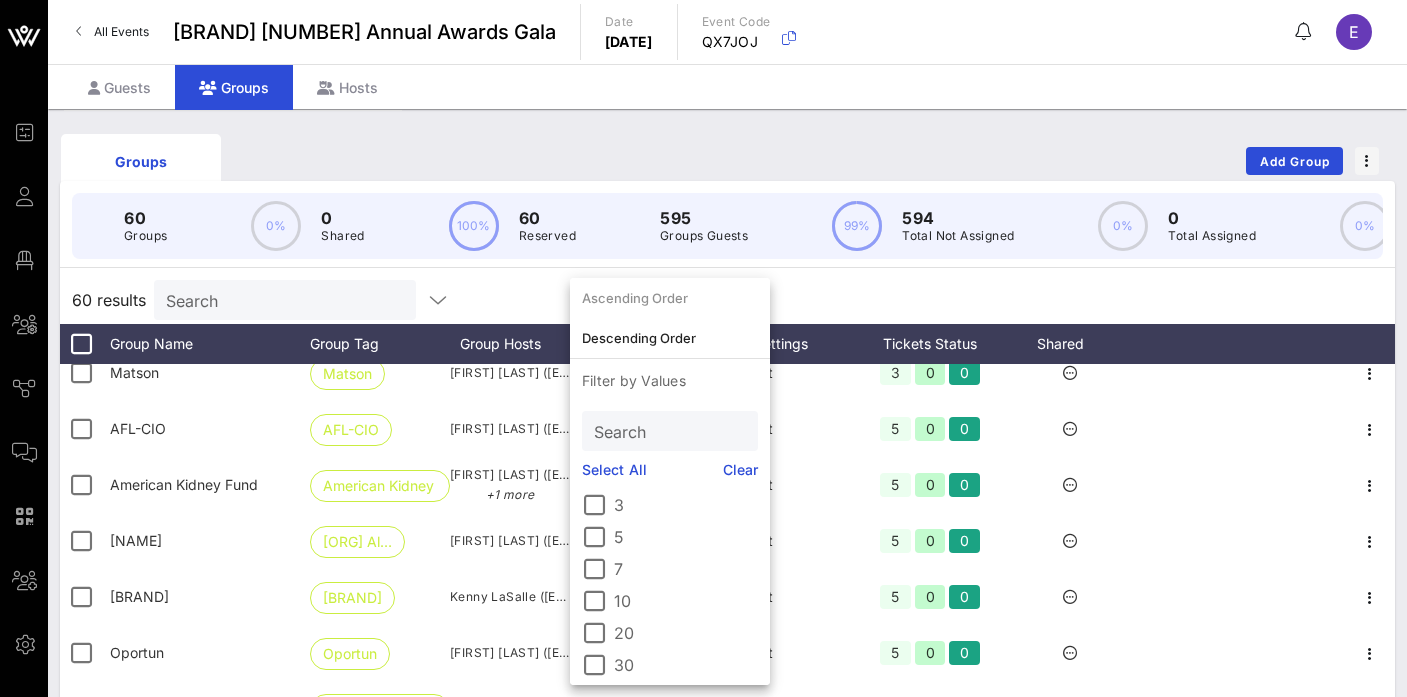 click on "60 results     Search" at bounding box center [727, 300] 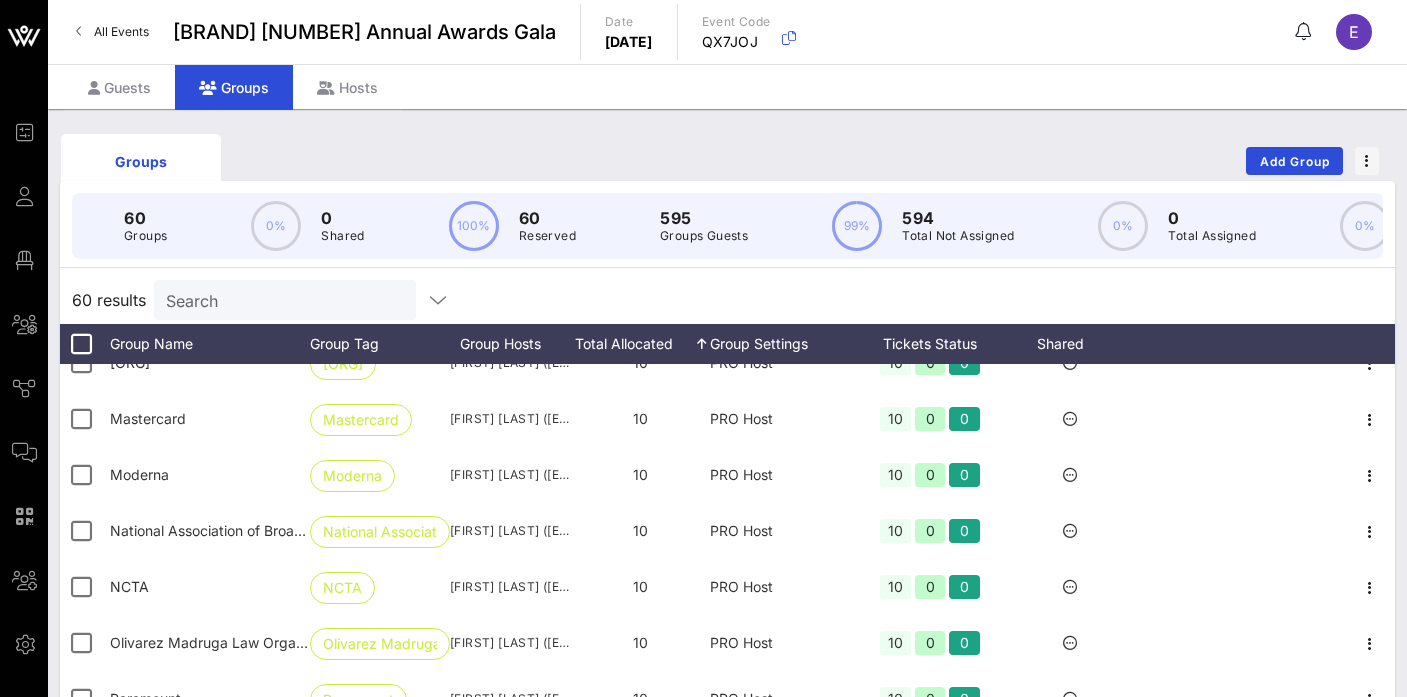 scroll, scrollTop: 2760, scrollLeft: 0, axis: vertical 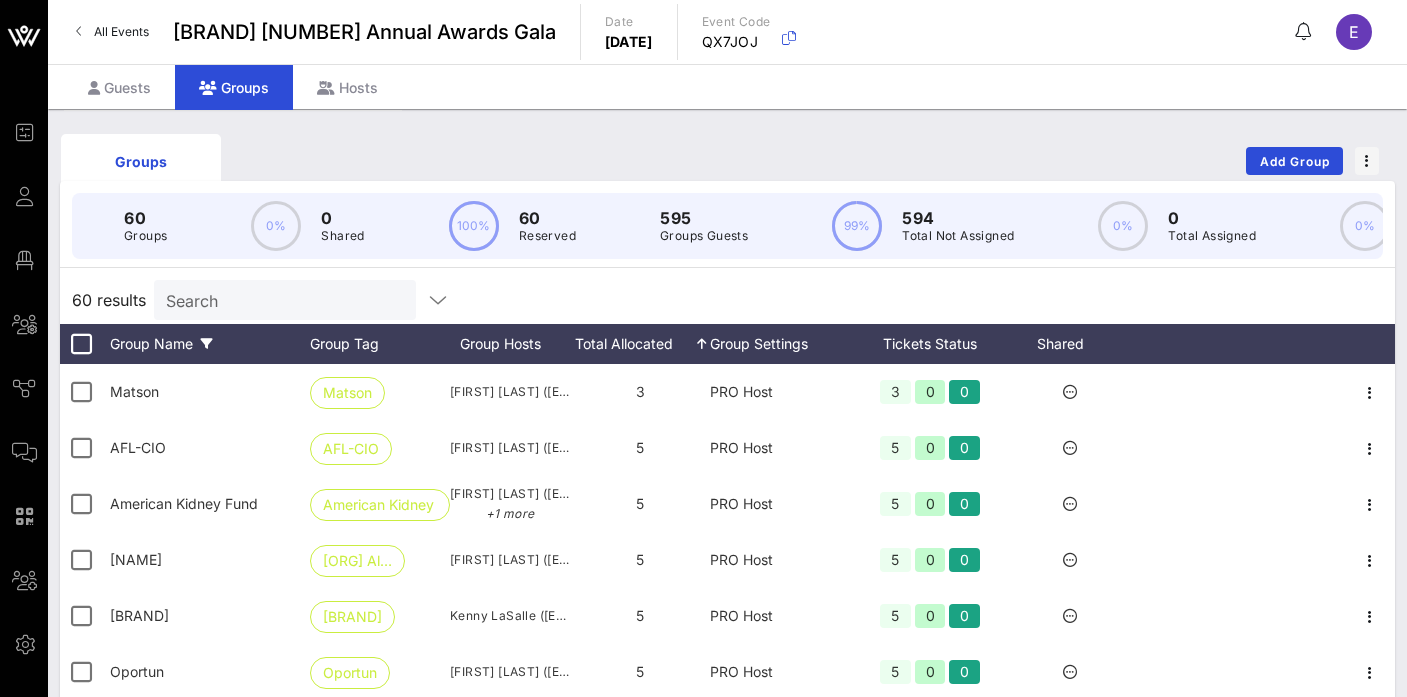 click on "Group Name" at bounding box center [210, 344] 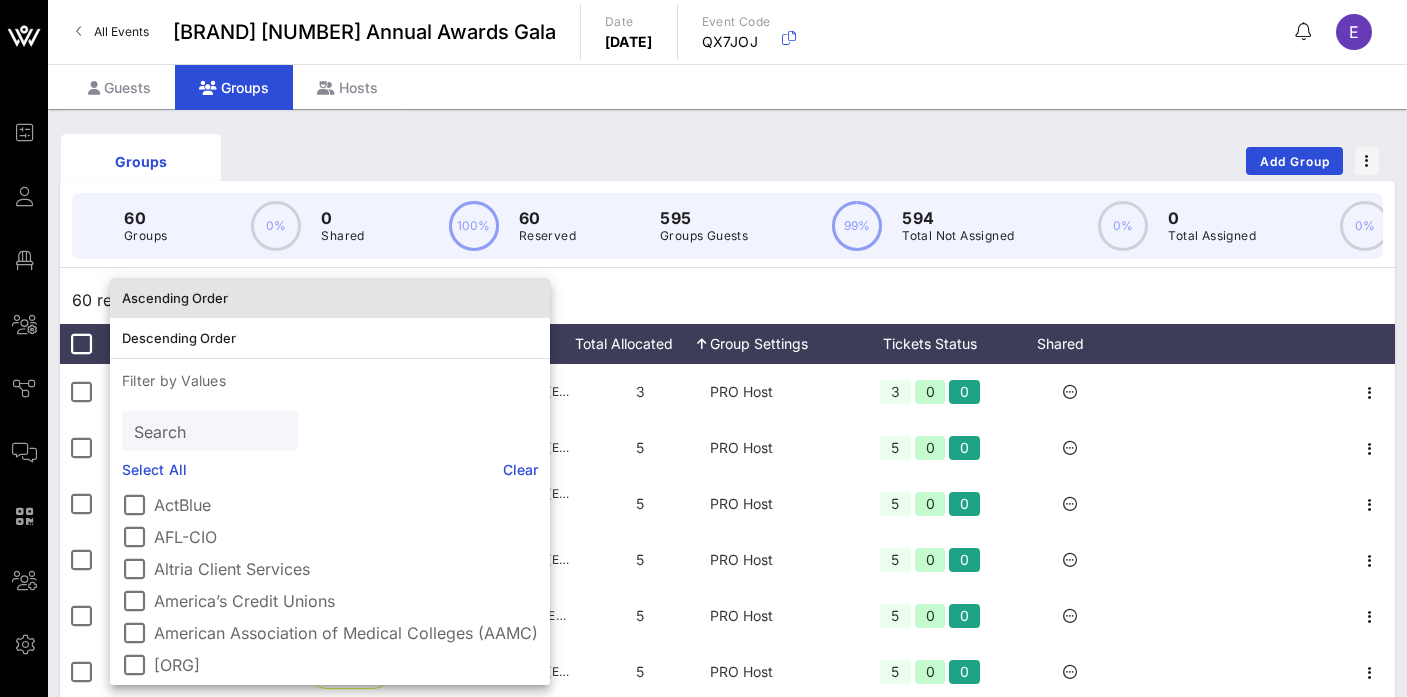 click on "Ascending Order" at bounding box center (330, 298) 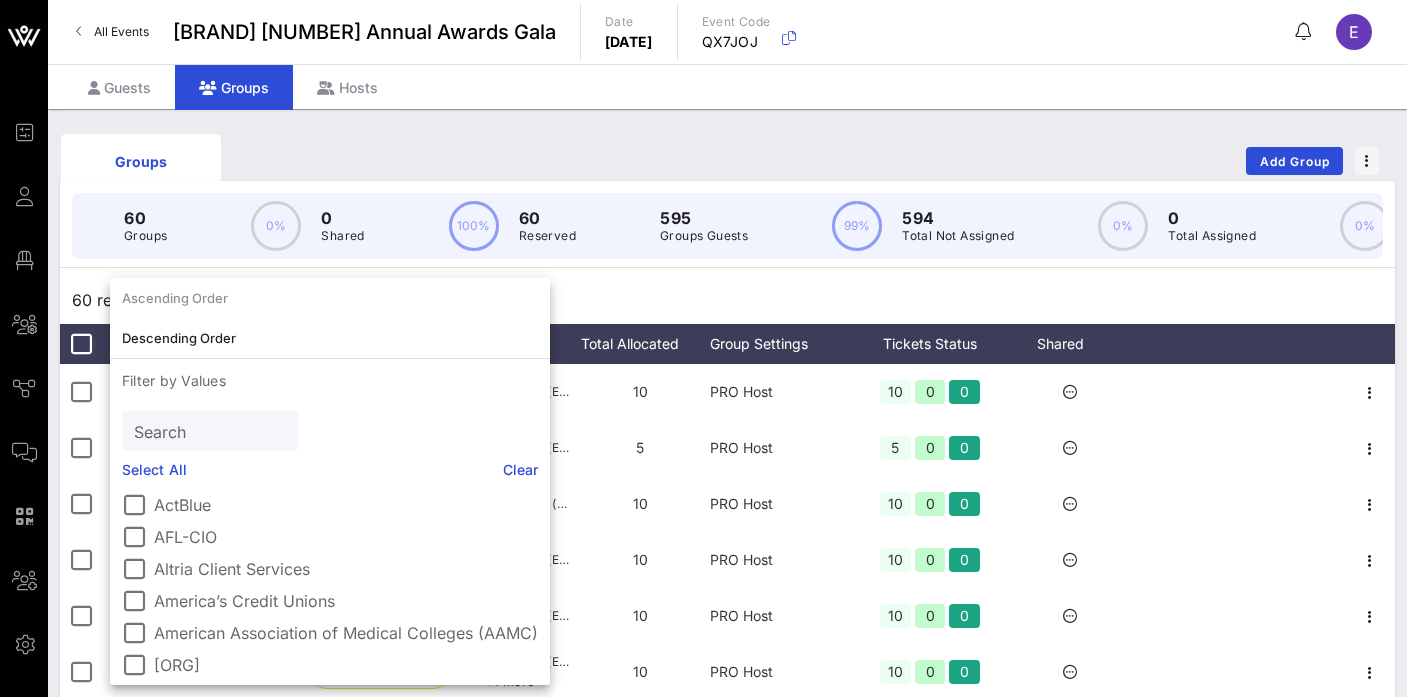 click on "60 results     Search" at bounding box center [727, 300] 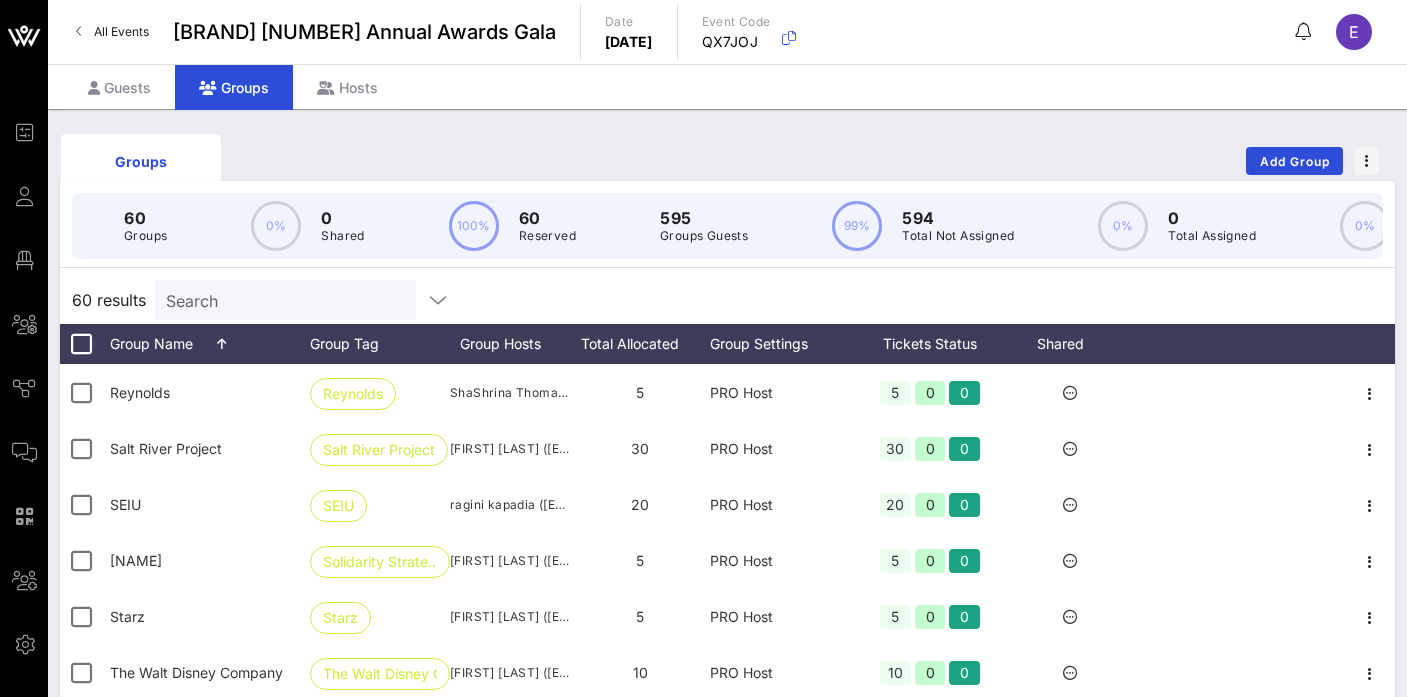 scroll, scrollTop: 2760, scrollLeft: 0, axis: vertical 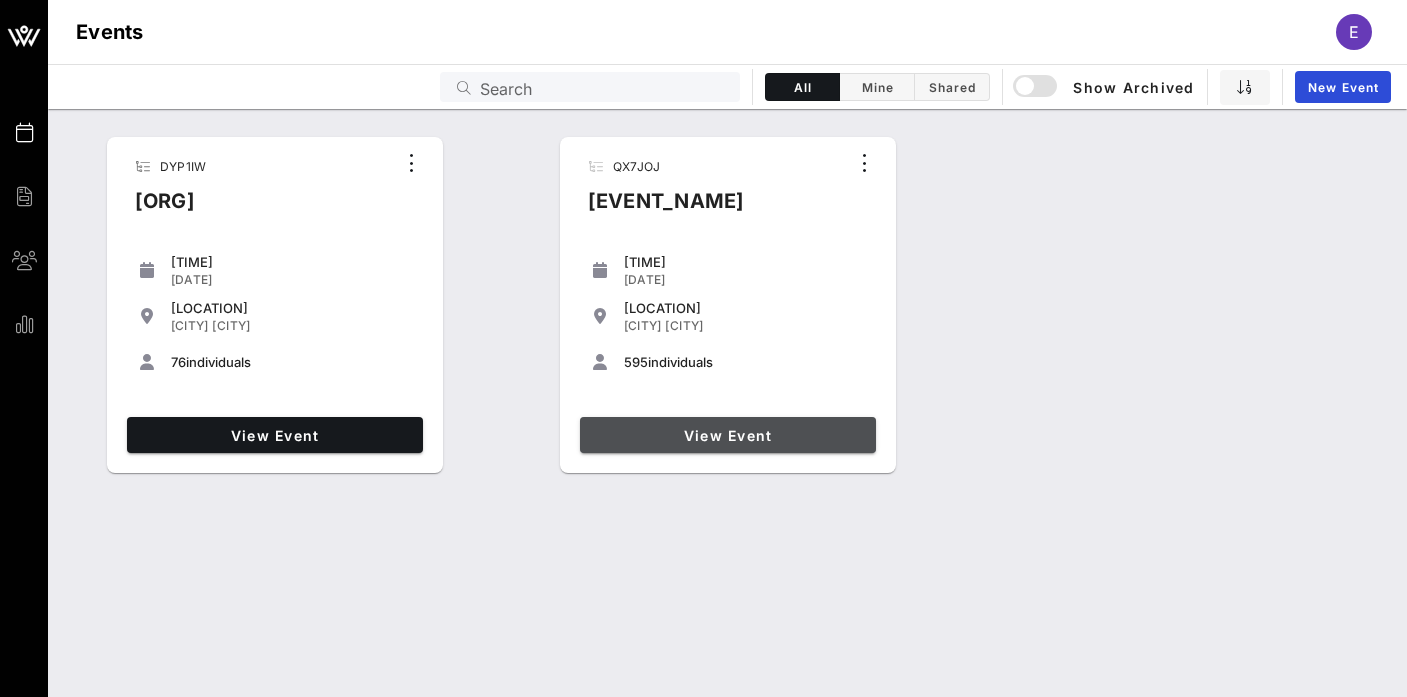 click on "View Event" at bounding box center [728, 435] 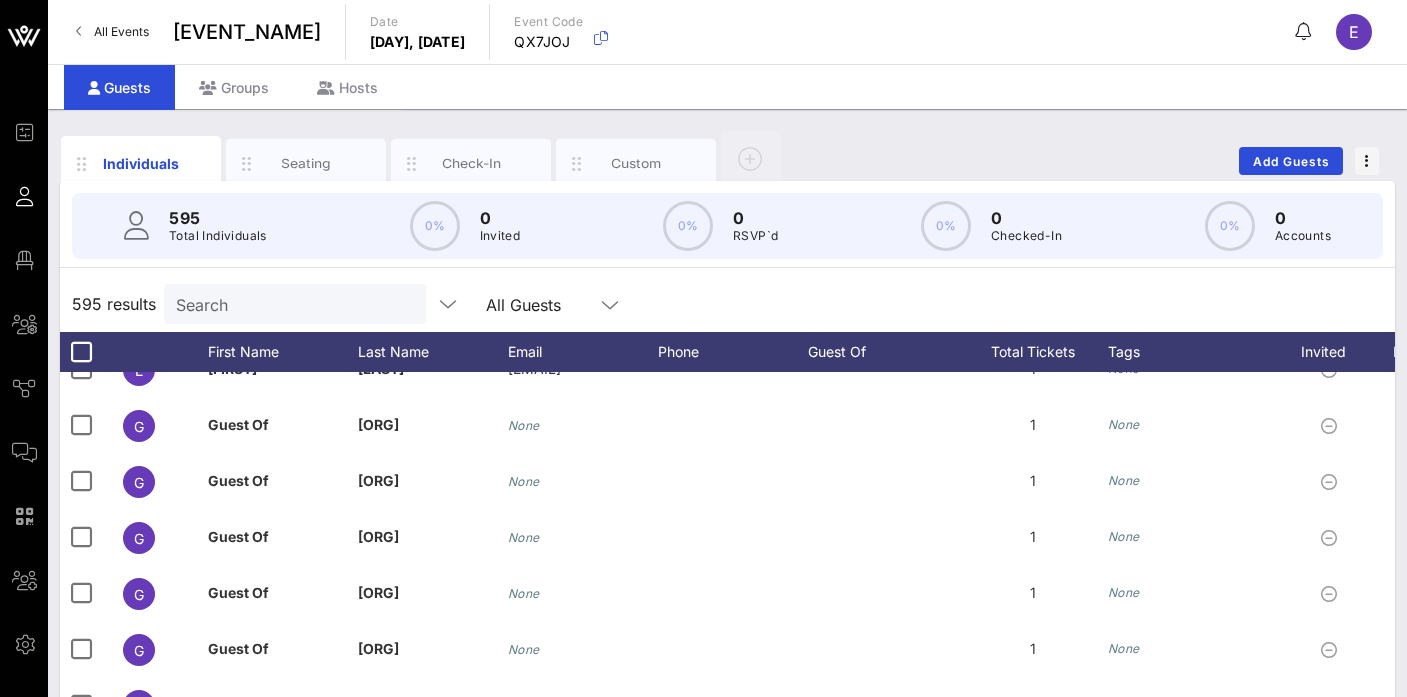 scroll, scrollTop: 130, scrollLeft: 0, axis: vertical 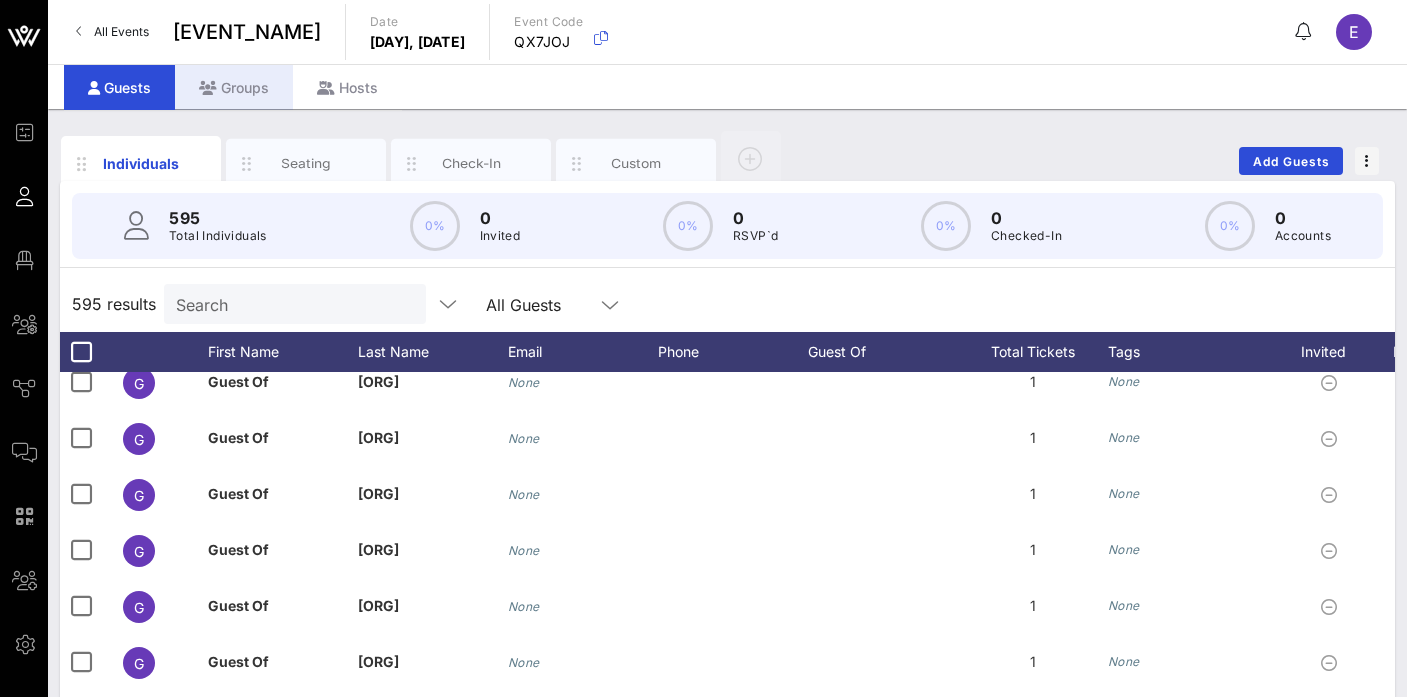 click on "Groups" at bounding box center (234, 87) 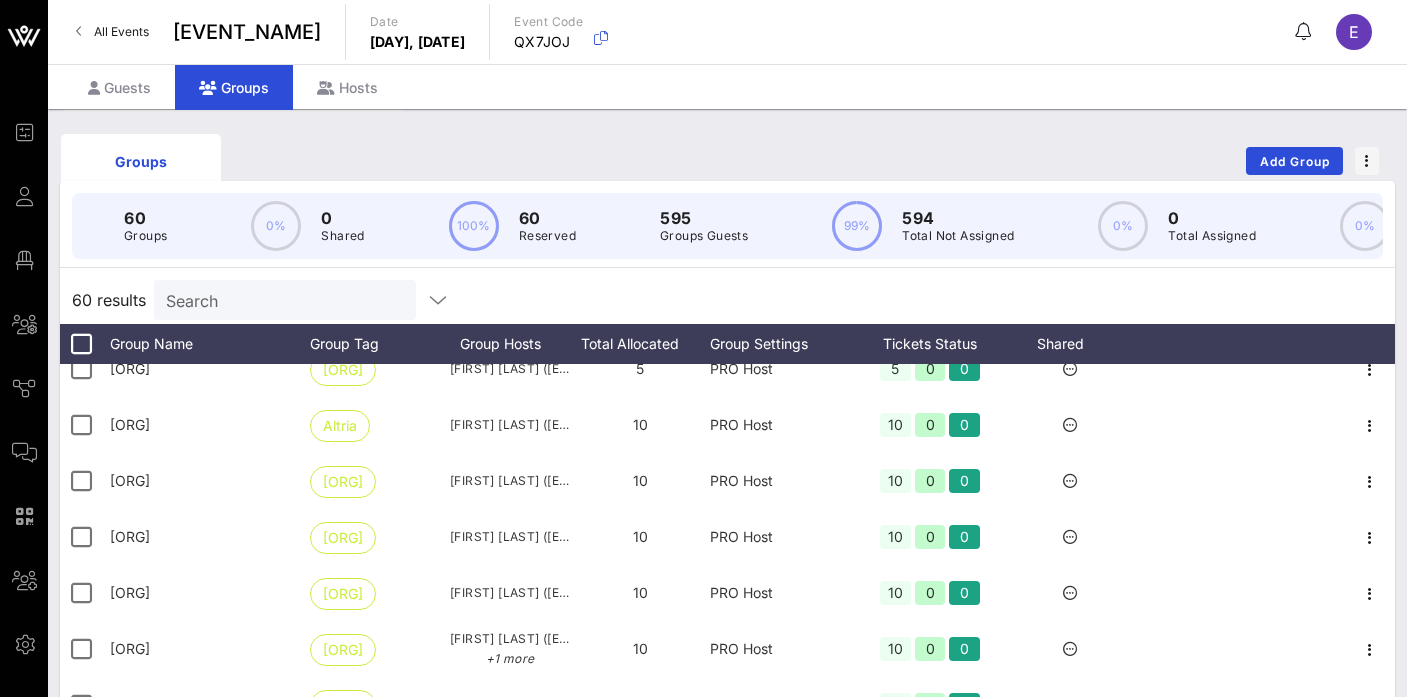 scroll, scrollTop: 95, scrollLeft: 0, axis: vertical 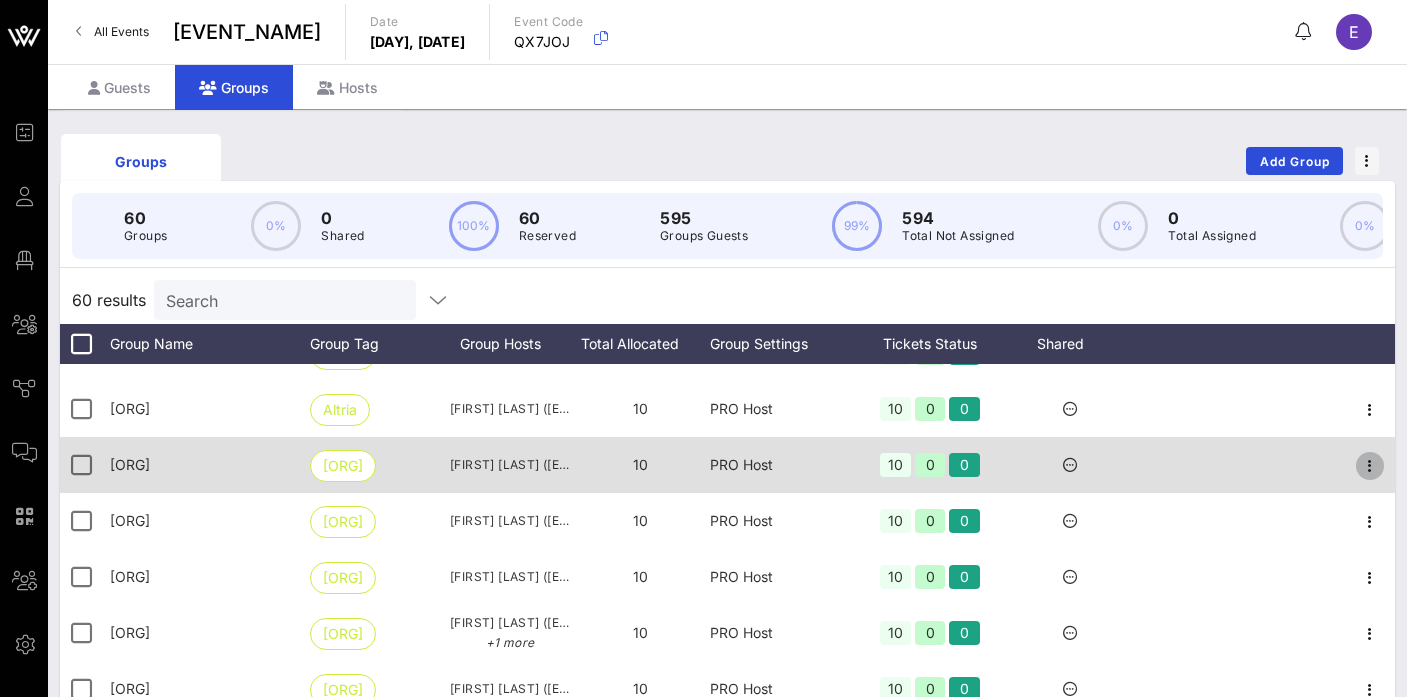 click at bounding box center (1370, 354) 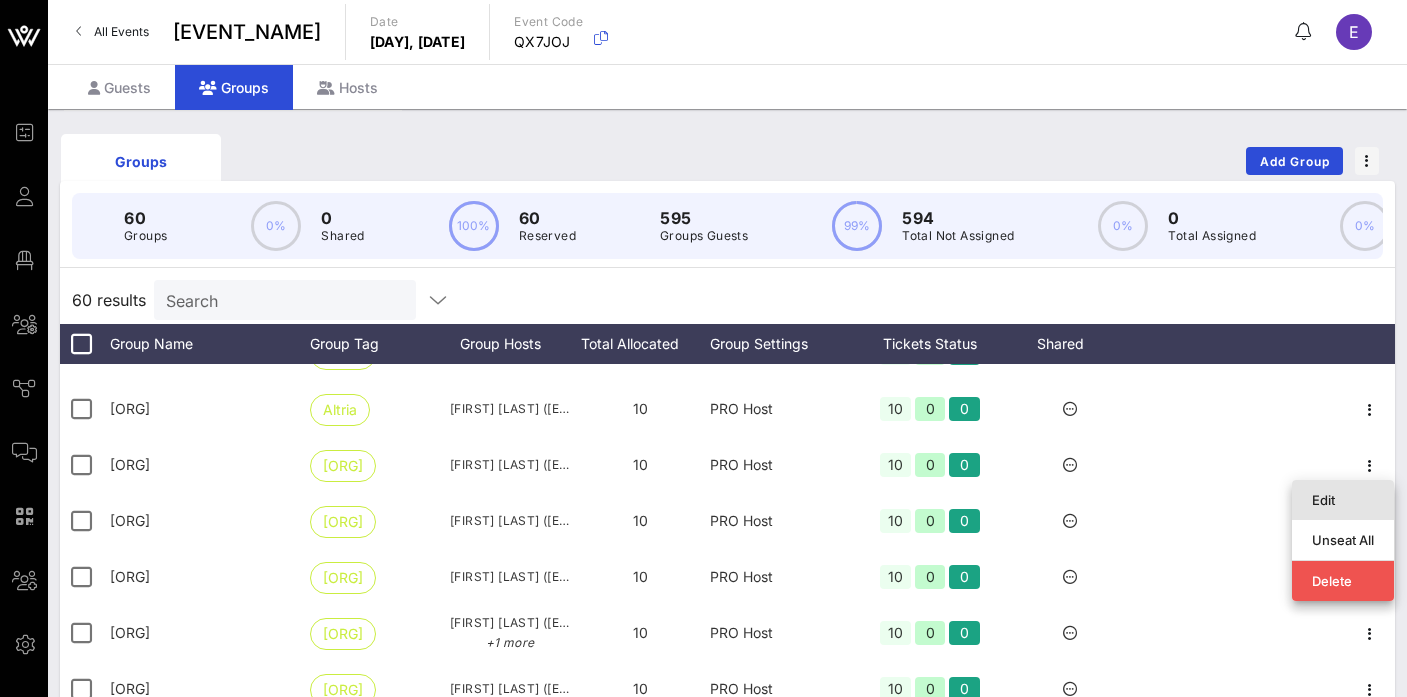 click on "Edit" at bounding box center (1343, 500) 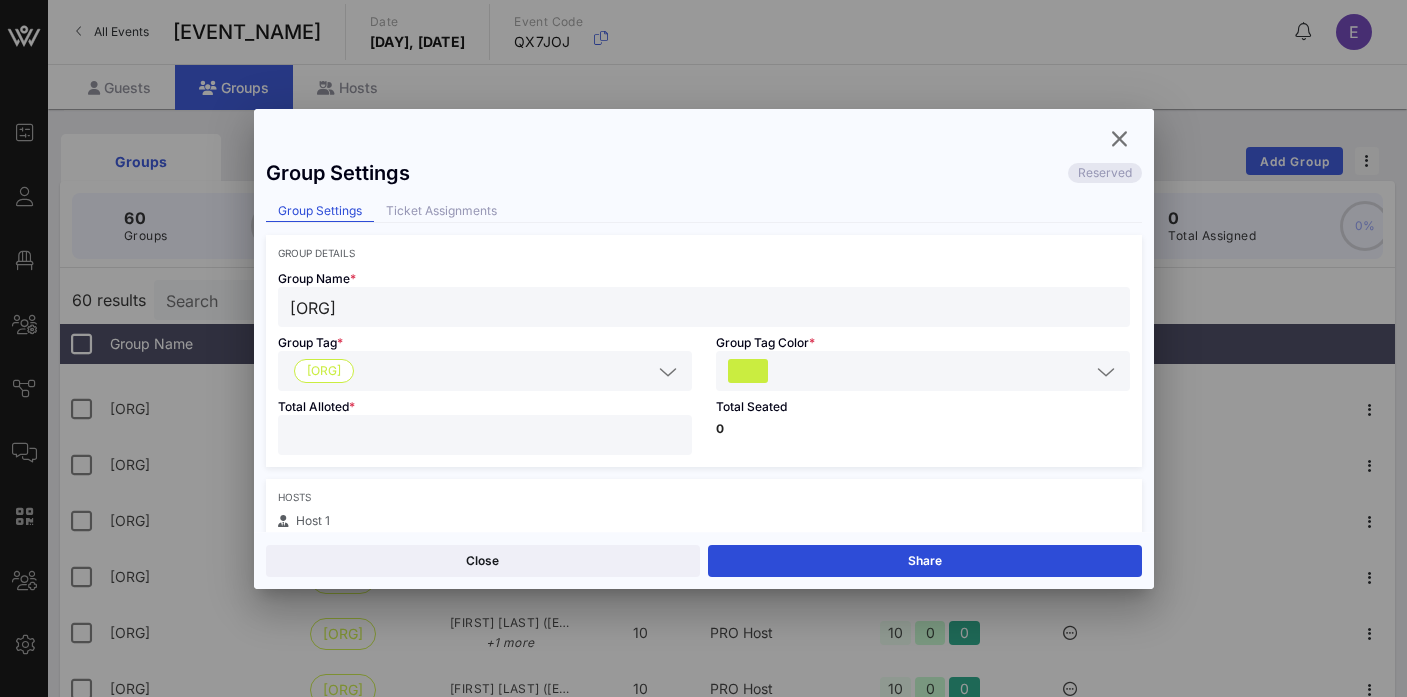 click on "**" at bounding box center (485, 435) 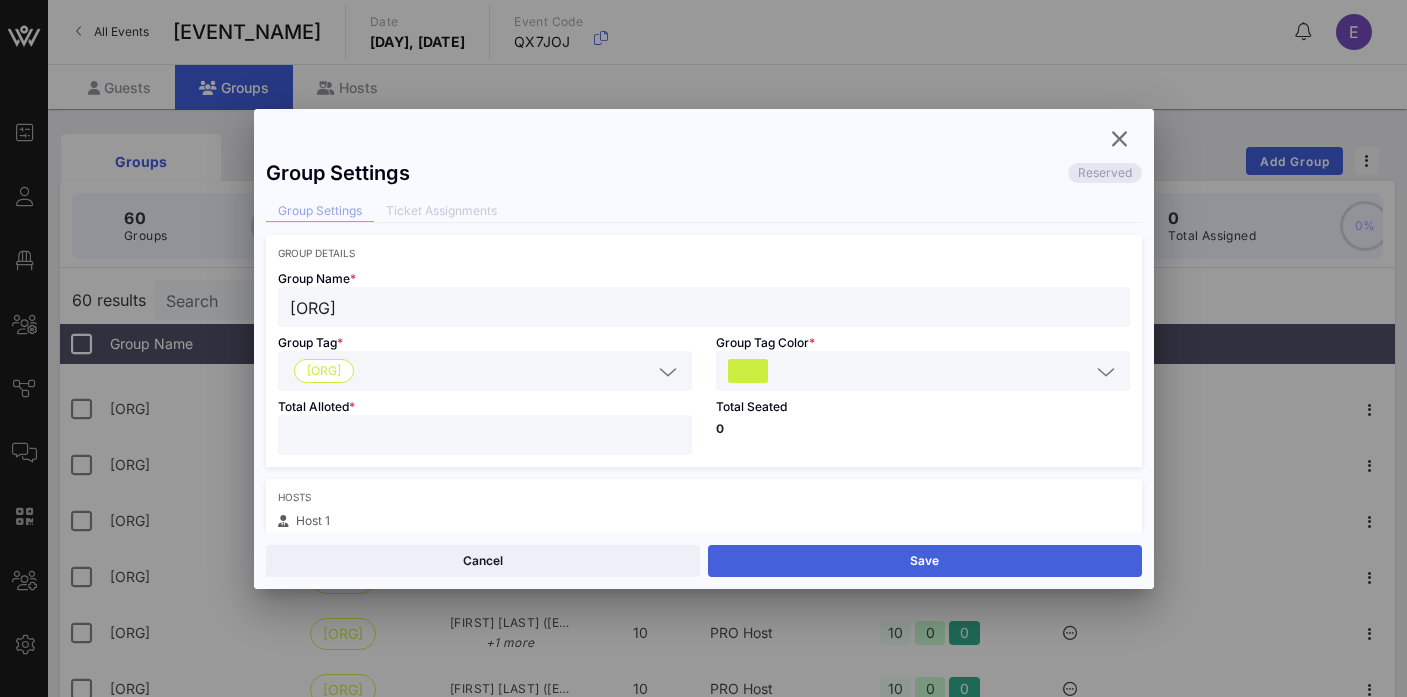 type on "**" 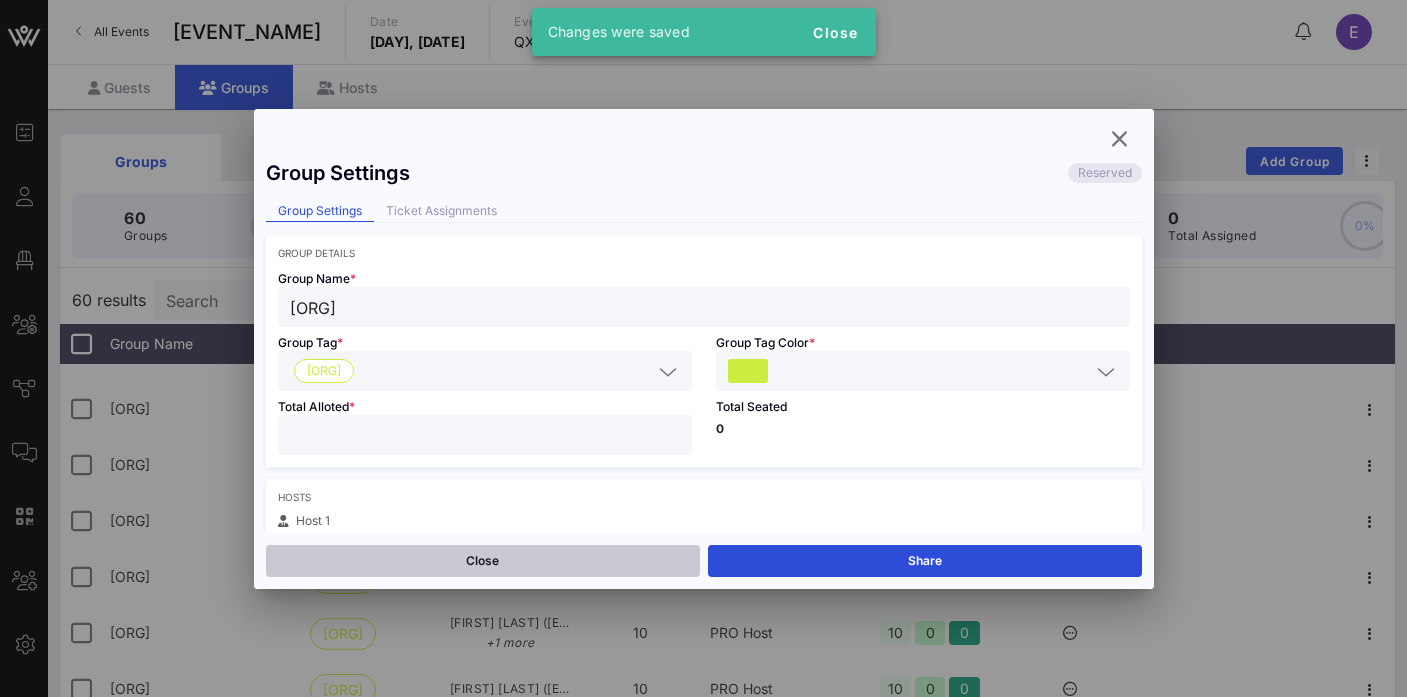 click on "Close" at bounding box center [483, 561] 